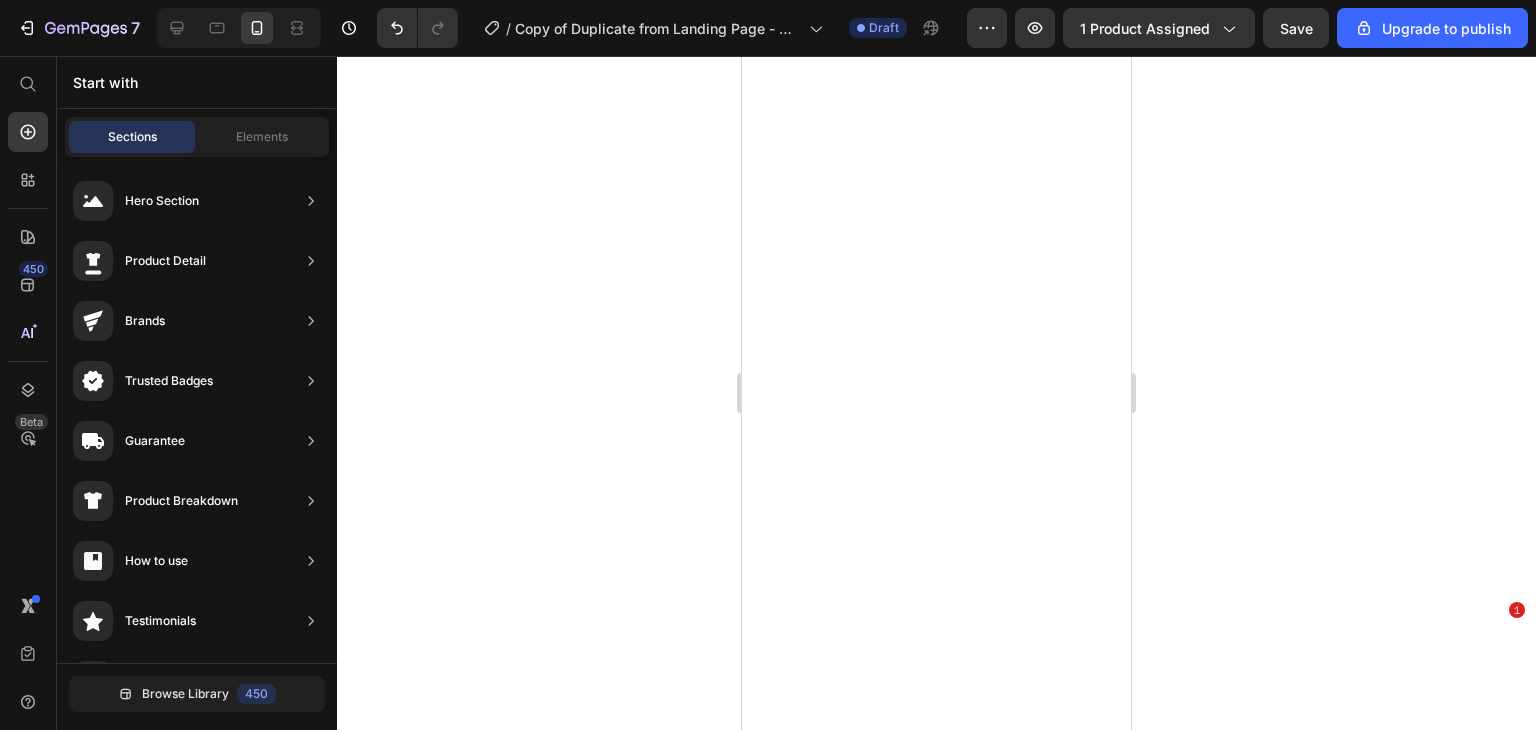 scroll, scrollTop: 0, scrollLeft: 0, axis: both 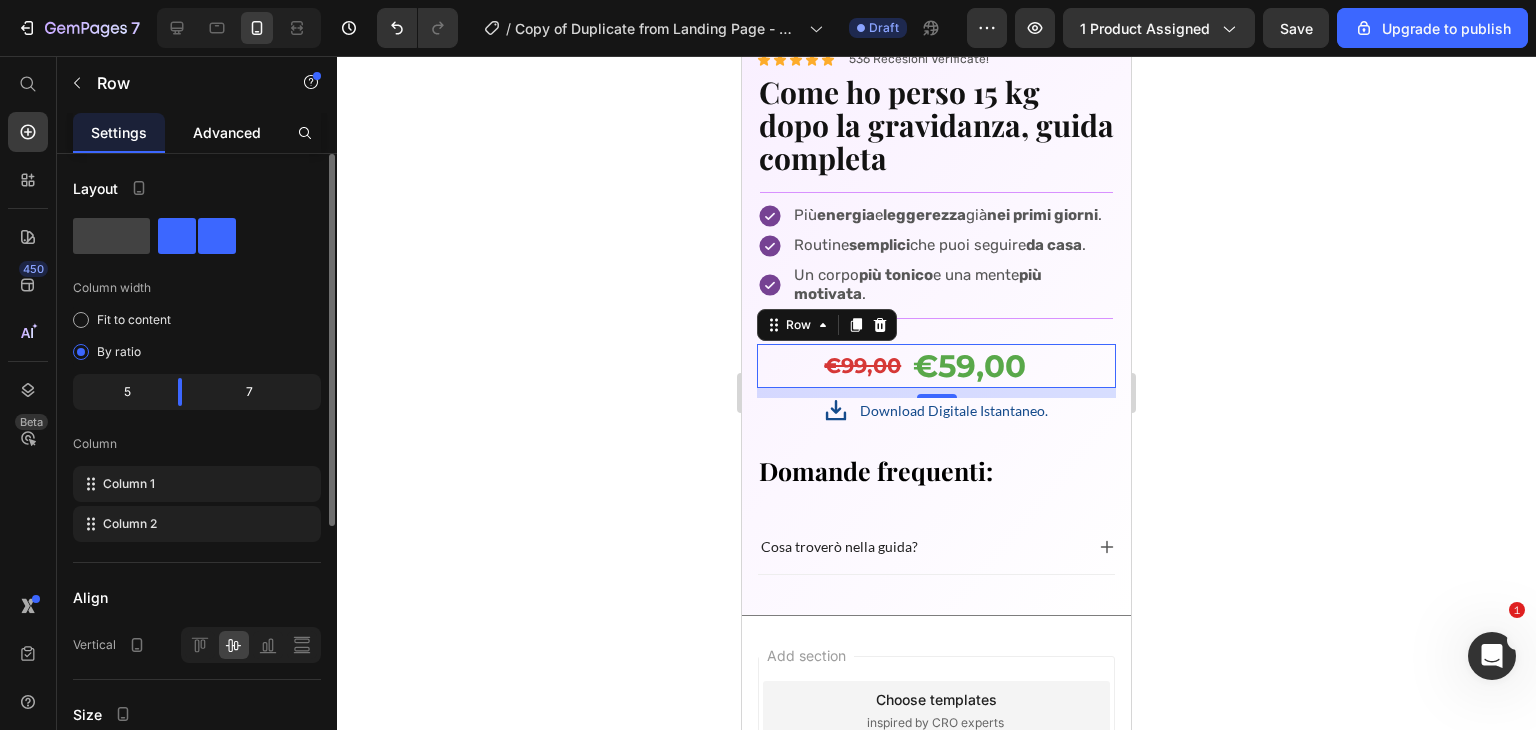 click on "Advanced" at bounding box center (227, 132) 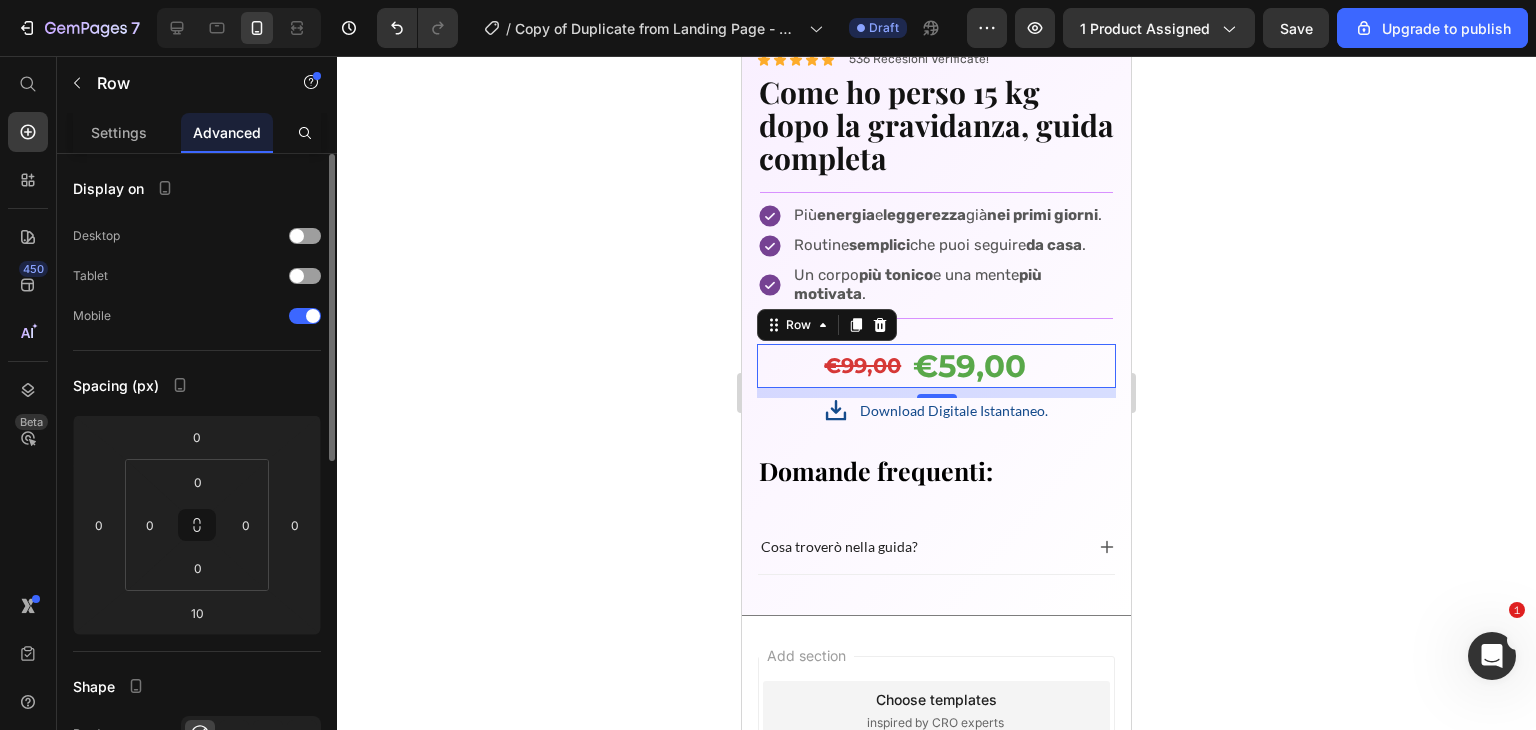 scroll, scrollTop: 0, scrollLeft: 0, axis: both 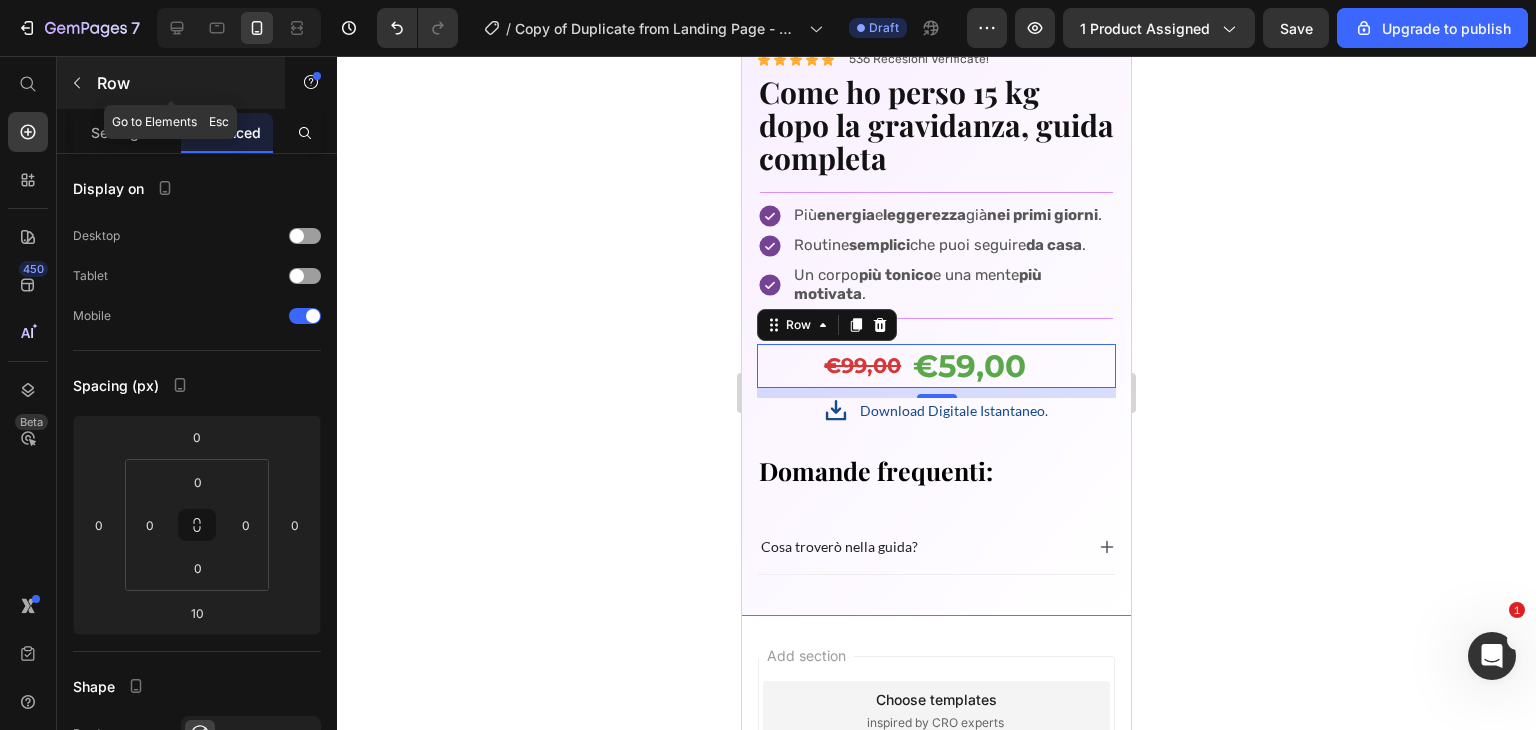 click on "Row" at bounding box center [171, 83] 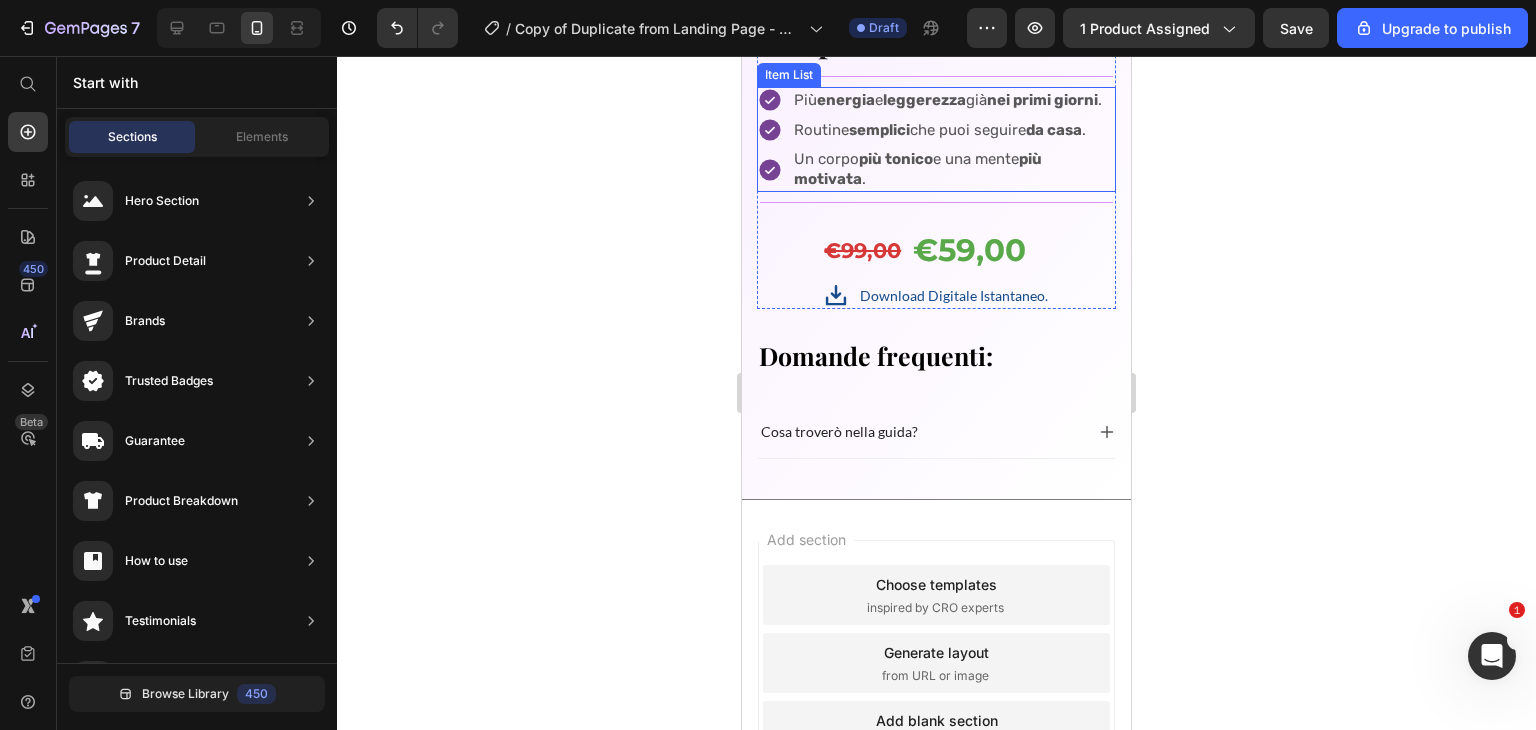 scroll, scrollTop: 6649, scrollLeft: 0, axis: vertical 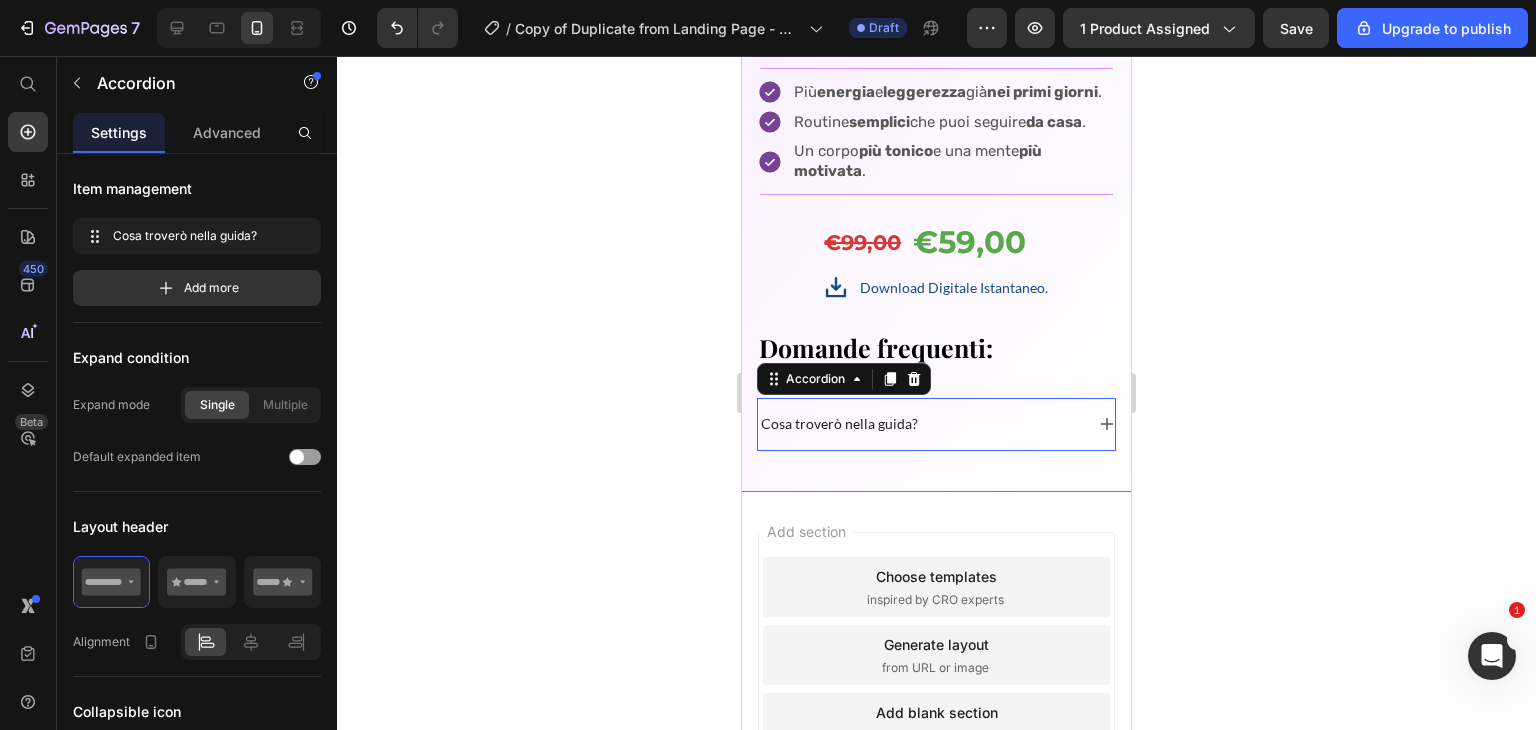 click on "Cosa troverò nella guida?" at bounding box center [920, 424] 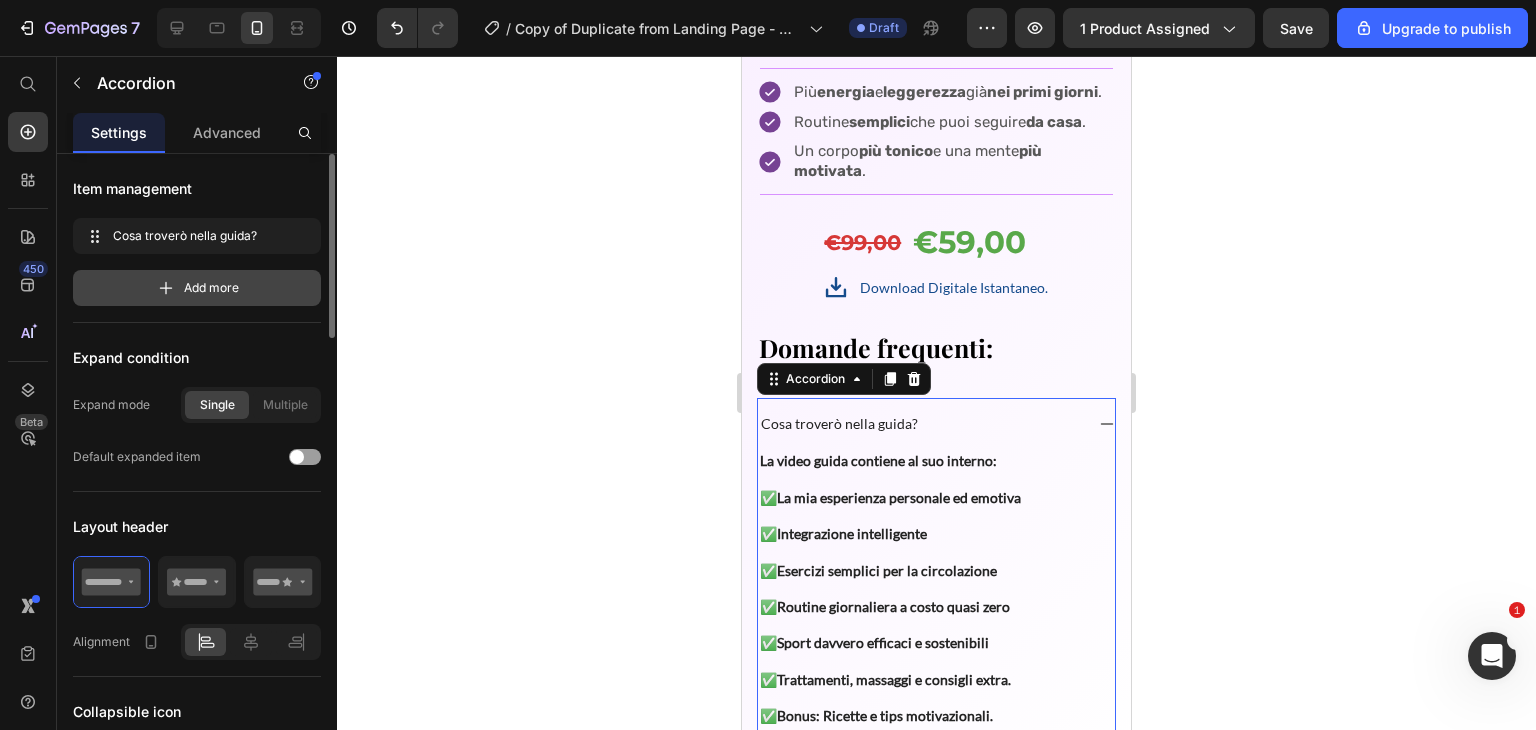 click on "Add more" at bounding box center (211, 288) 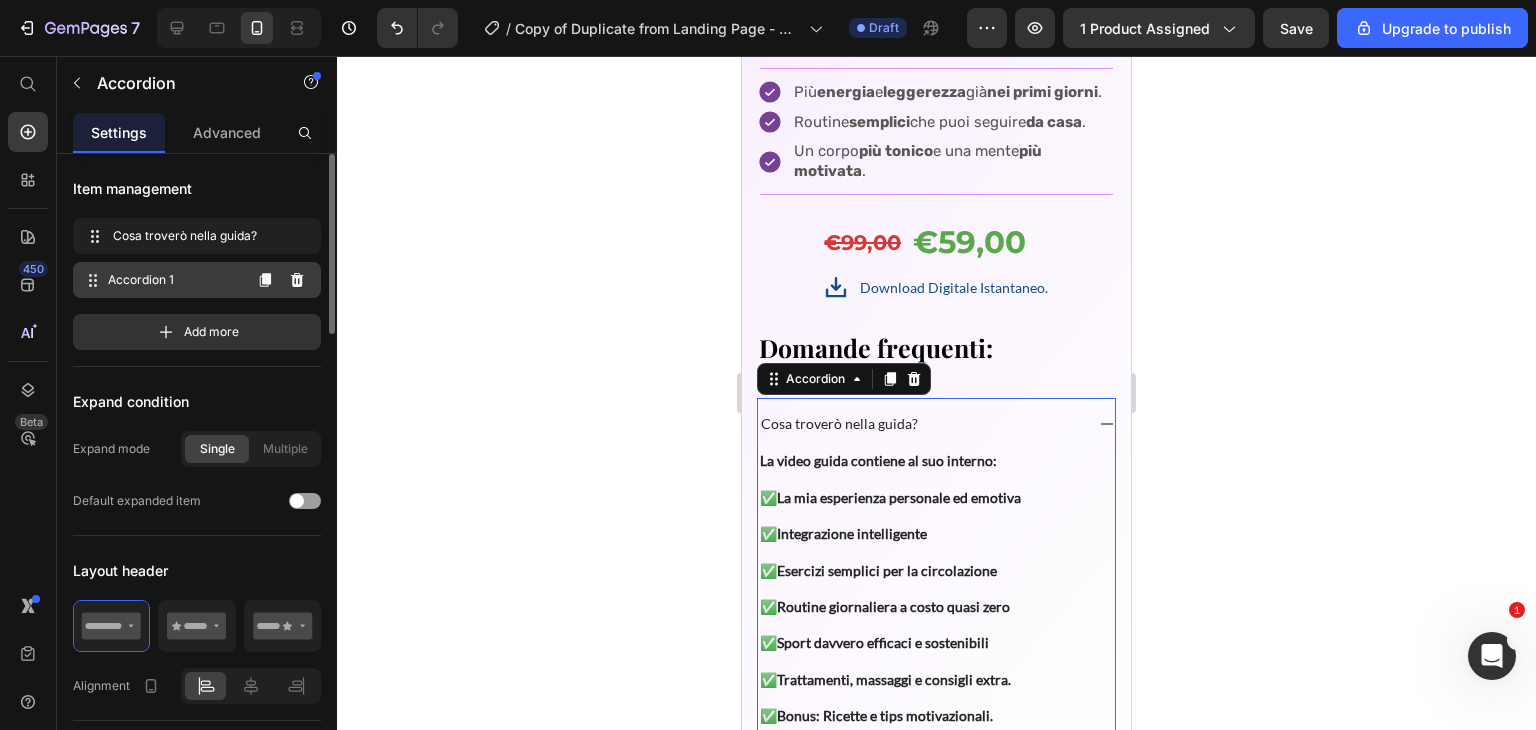 click on "Accordion 1" at bounding box center (174, 280) 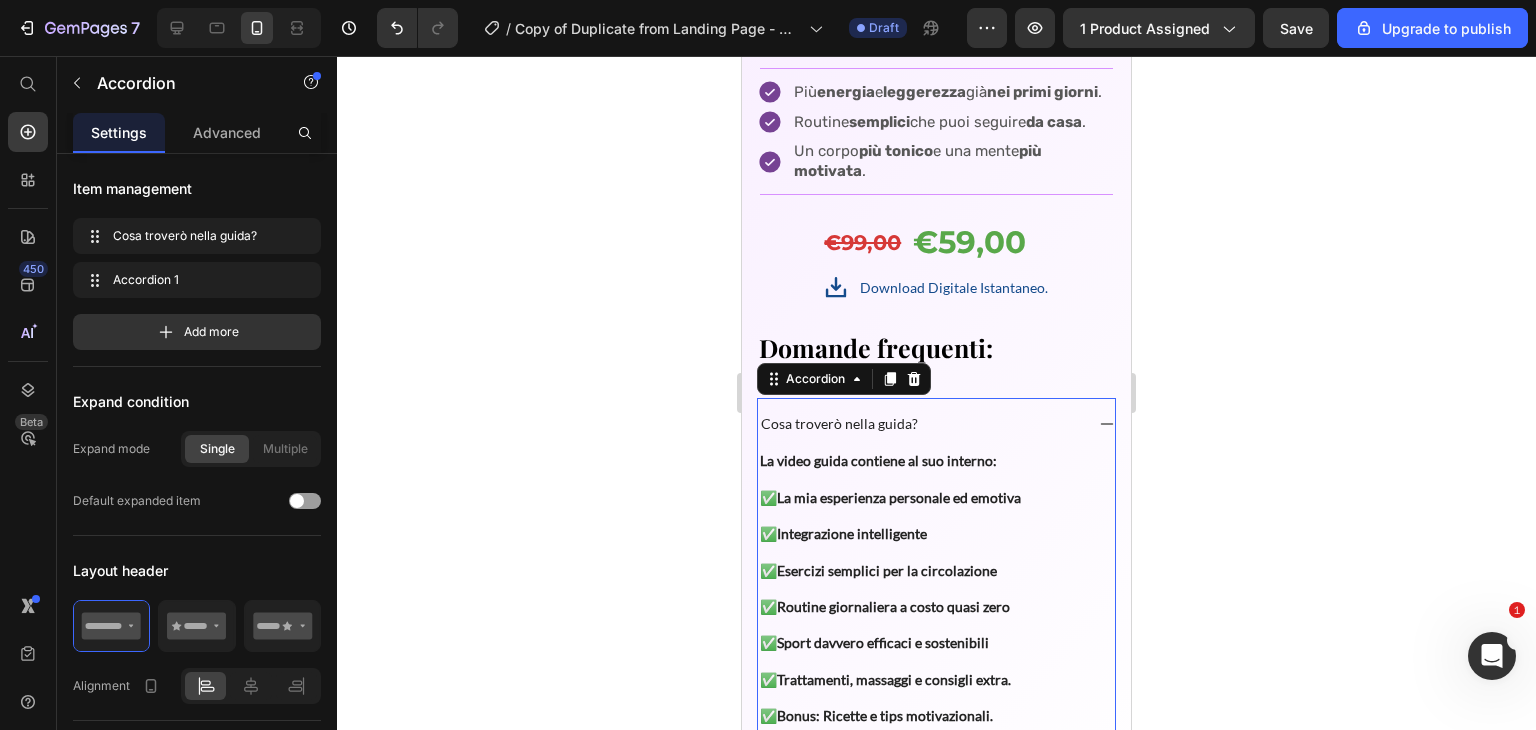 click on "Cosa troverò nella guida?" at bounding box center [920, 424] 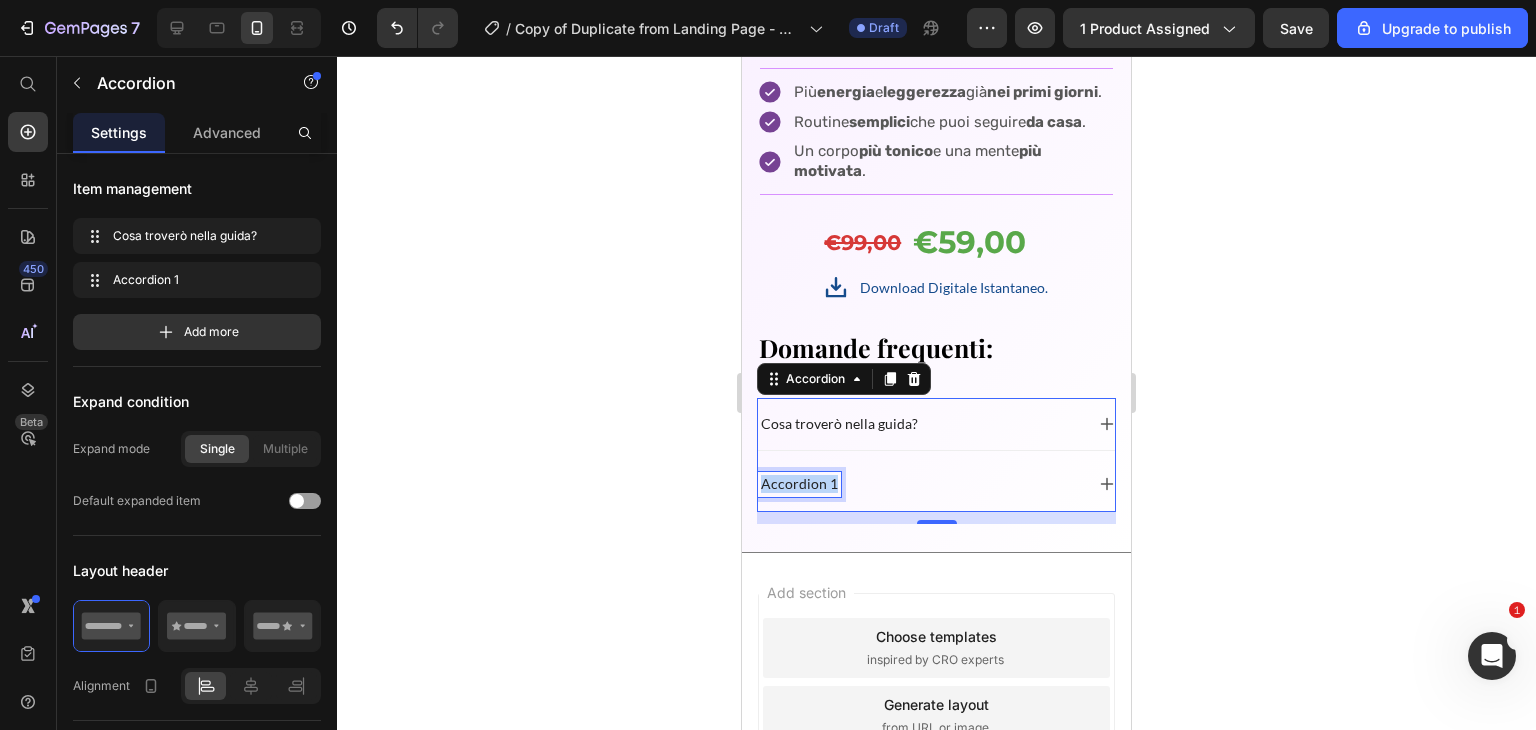drag, startPoint x: 832, startPoint y: 493, endPoint x: 754, endPoint y: 491, distance: 78.025635 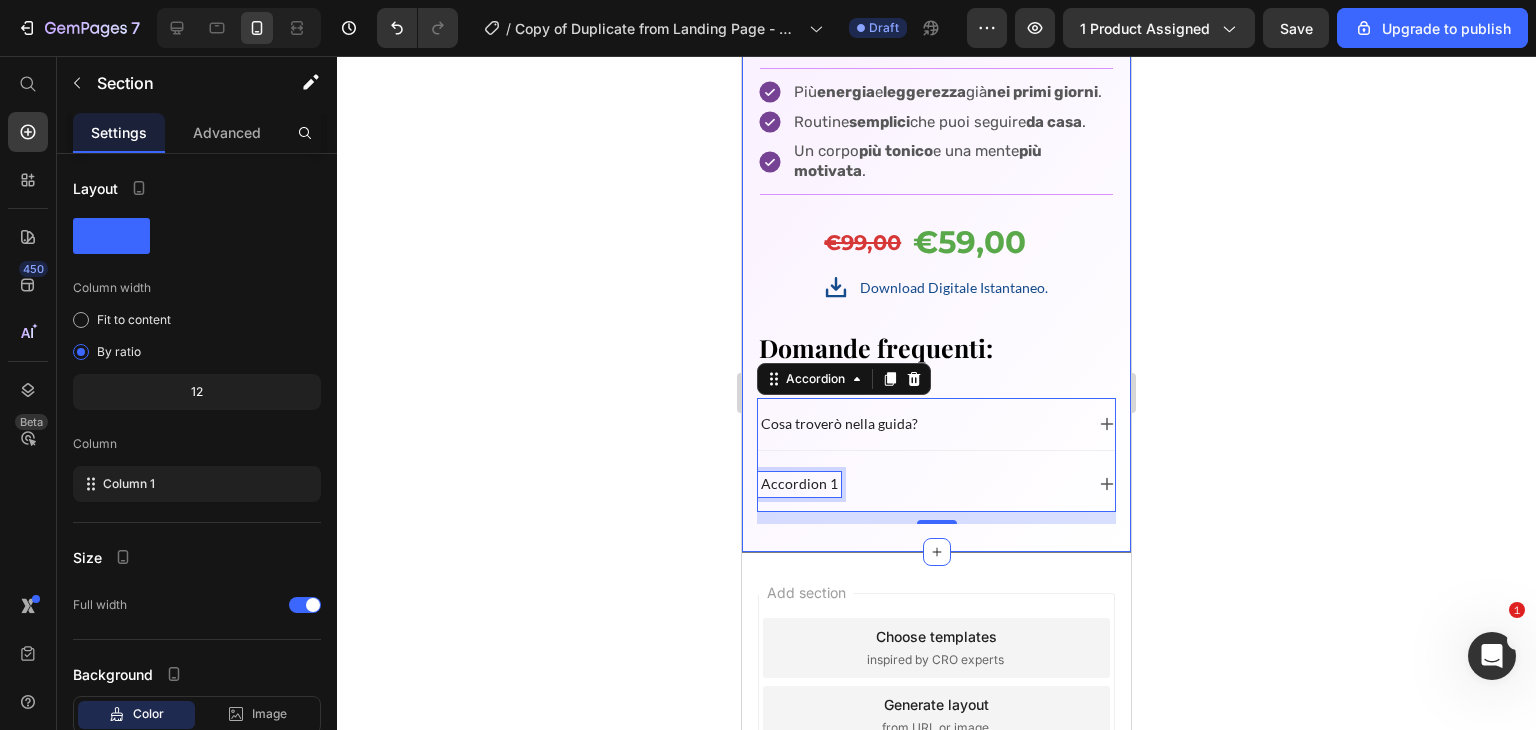 click on "Product Images
Icon Boosts immunity and defense Text Block
Icon Boosts immunity and defense Text Block
Icon Boosts immunity and defense Text Block Row Icon Icon Icon Icon Icon Icon List Briana M. Text Block Row Verified Buyer Item List Row “At vero eos et accusamus et iusto odio dignissimos ducimus qui blanditiis praesentium voluptatum” Text Block Row Icon Icon Icon Icon Icon Icon List 536 Recesioni Verificate! Text Block Row Come ho perso 15 kg dopo la gravidanza, guida completa Product Title                Title Line Più  energia  e  leggerezza  già  nei primi giorni . Routine  semplici  che puoi seguire  da casa . Un corpo  più tonico  e una mente  più motivata . Item List                Title Line €99,00 Product Price €59,00 Product Price Row
Download Digitale Istantaneo. Item List Quantity Text Block 1 Product Quantity
100% Money-Back Guarantee Item List" at bounding box center (936, 25) 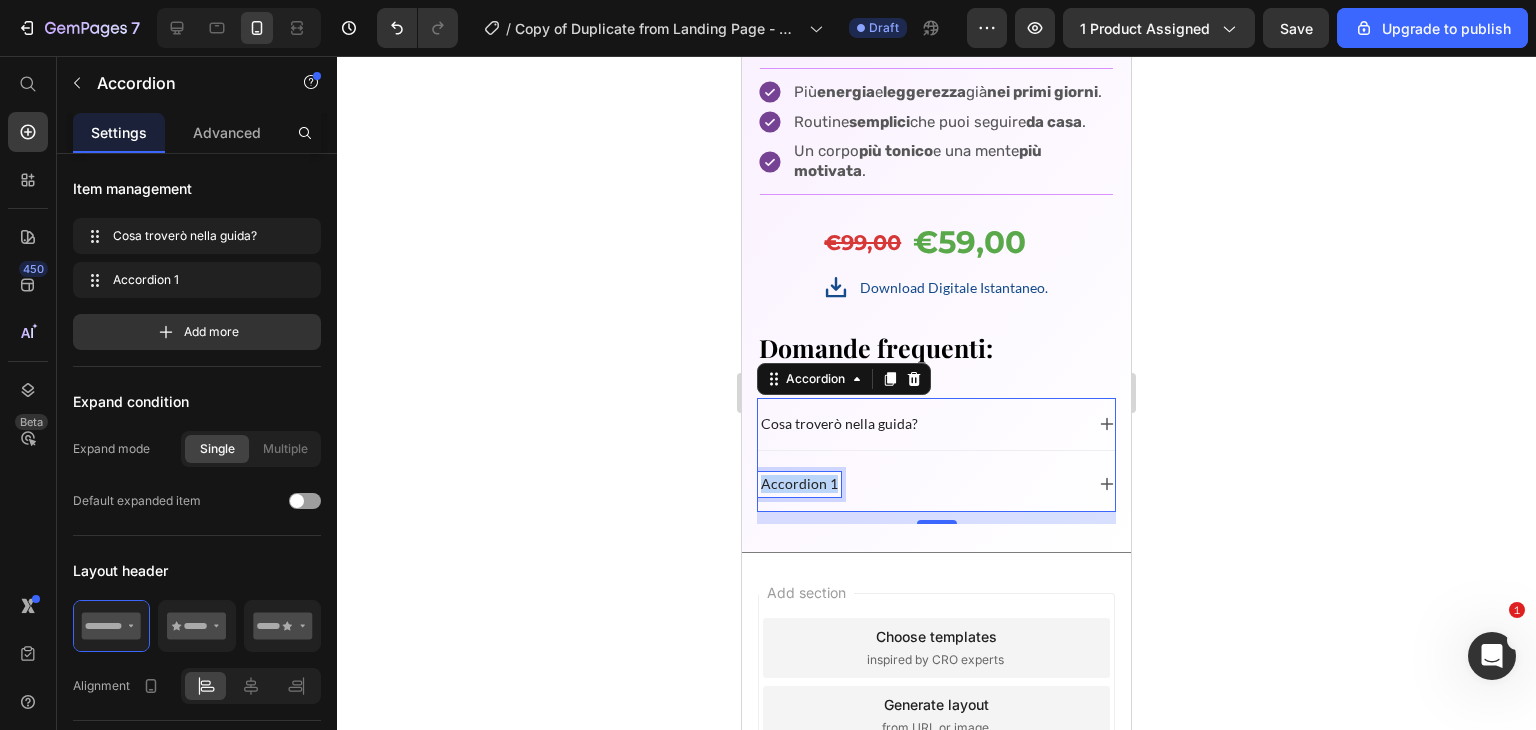drag, startPoint x: 832, startPoint y: 486, endPoint x: 757, endPoint y: 484, distance: 75.026665 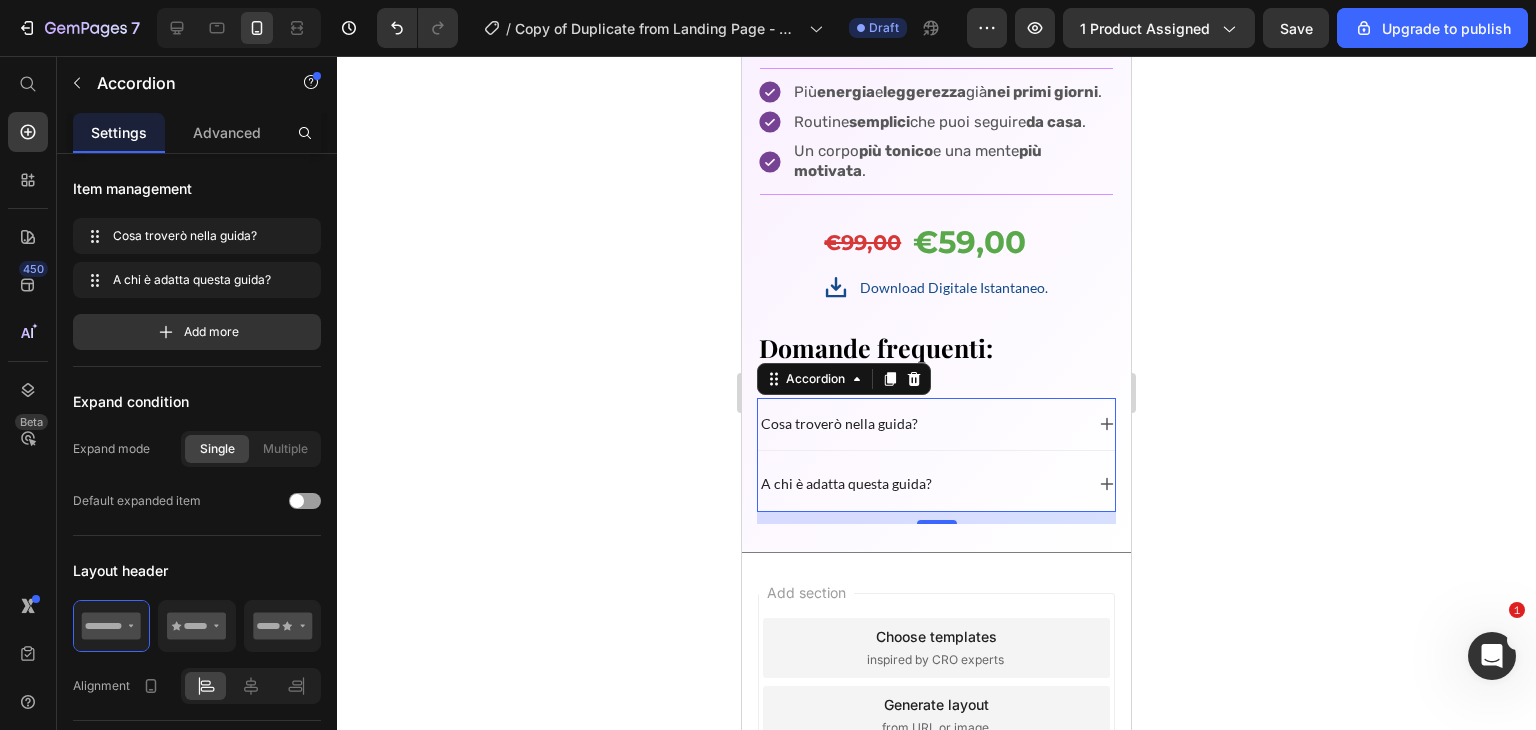 click on "A chi è adatta questa guida?" at bounding box center [936, 484] 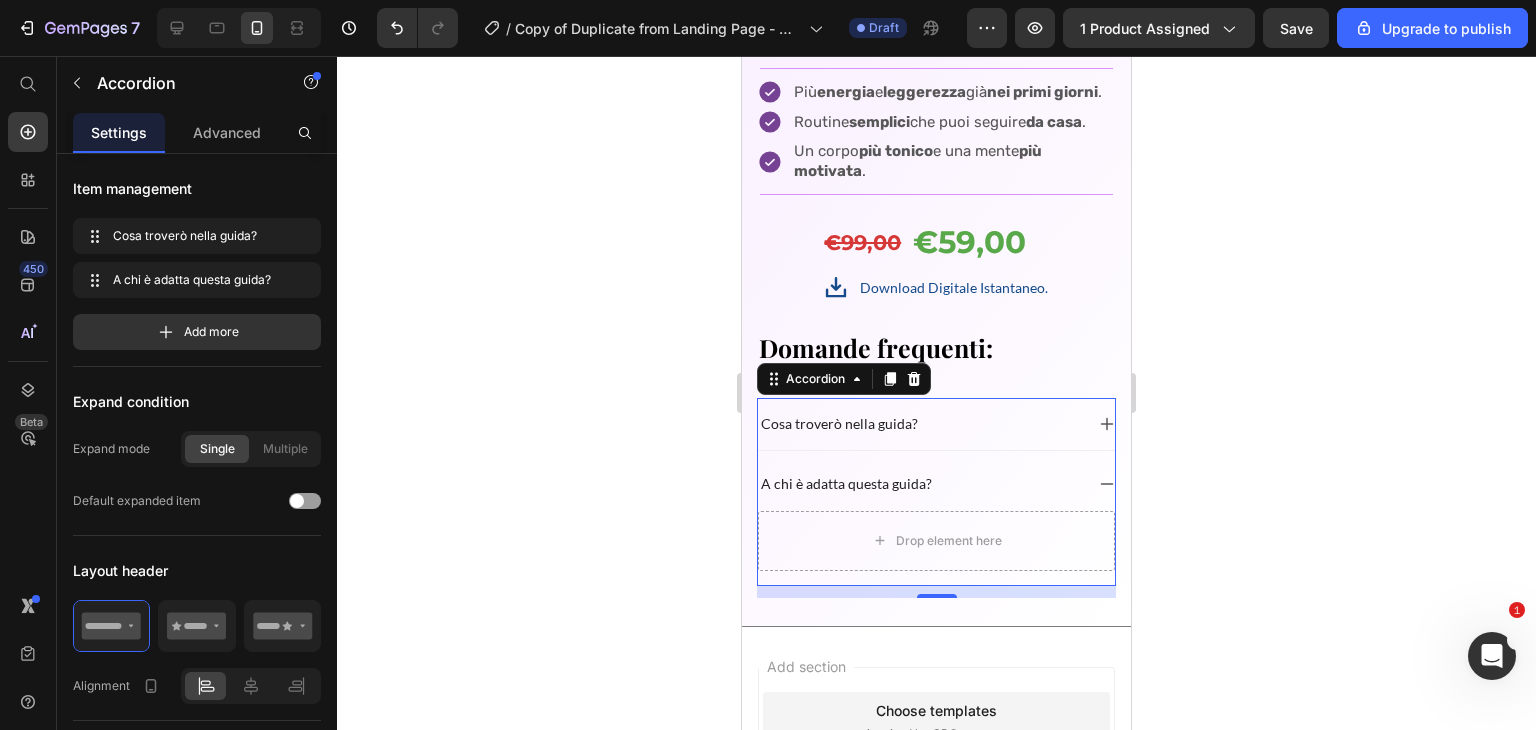 click on "A chi è adatta questa guida?" at bounding box center (936, 484) 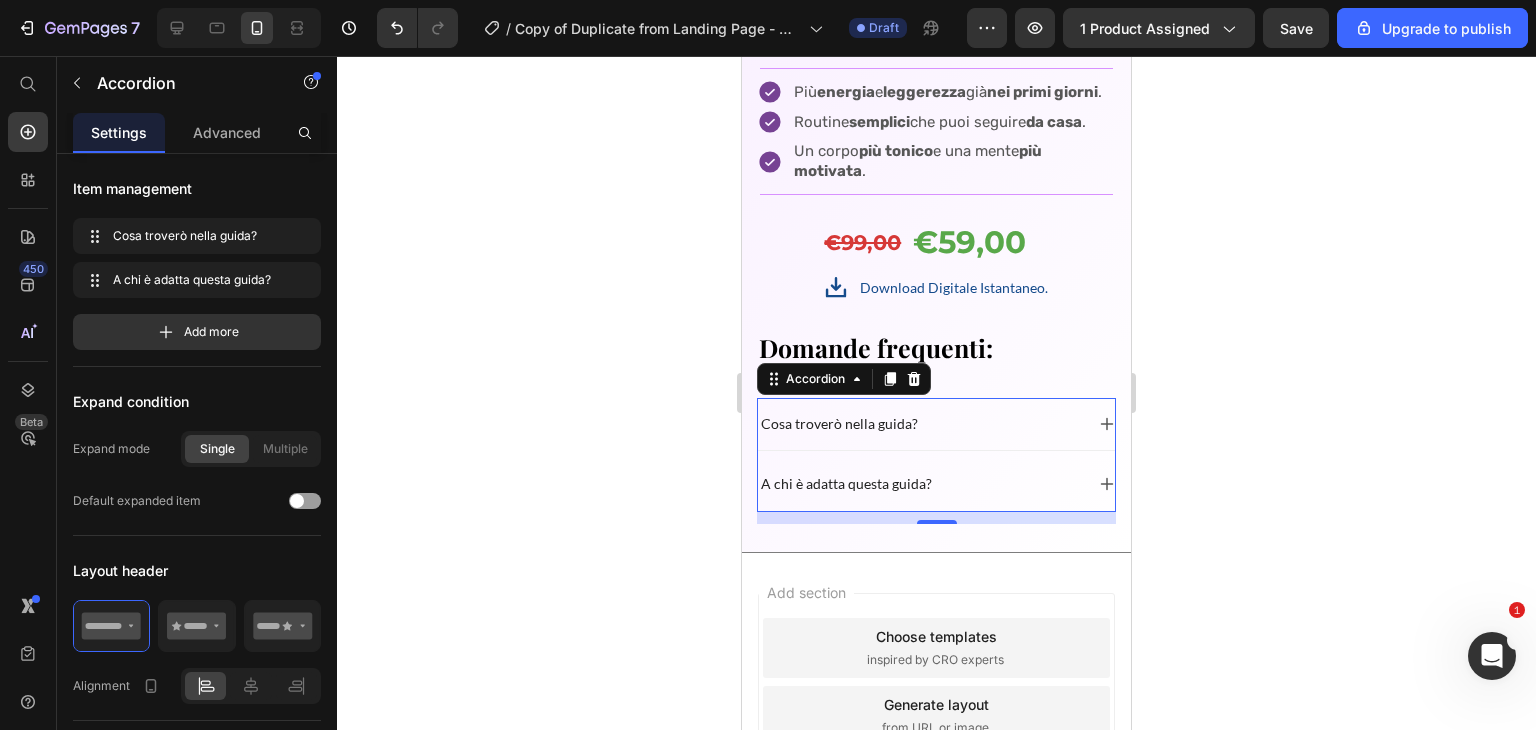 click on "A chi è adatta questa guida?" at bounding box center (936, 484) 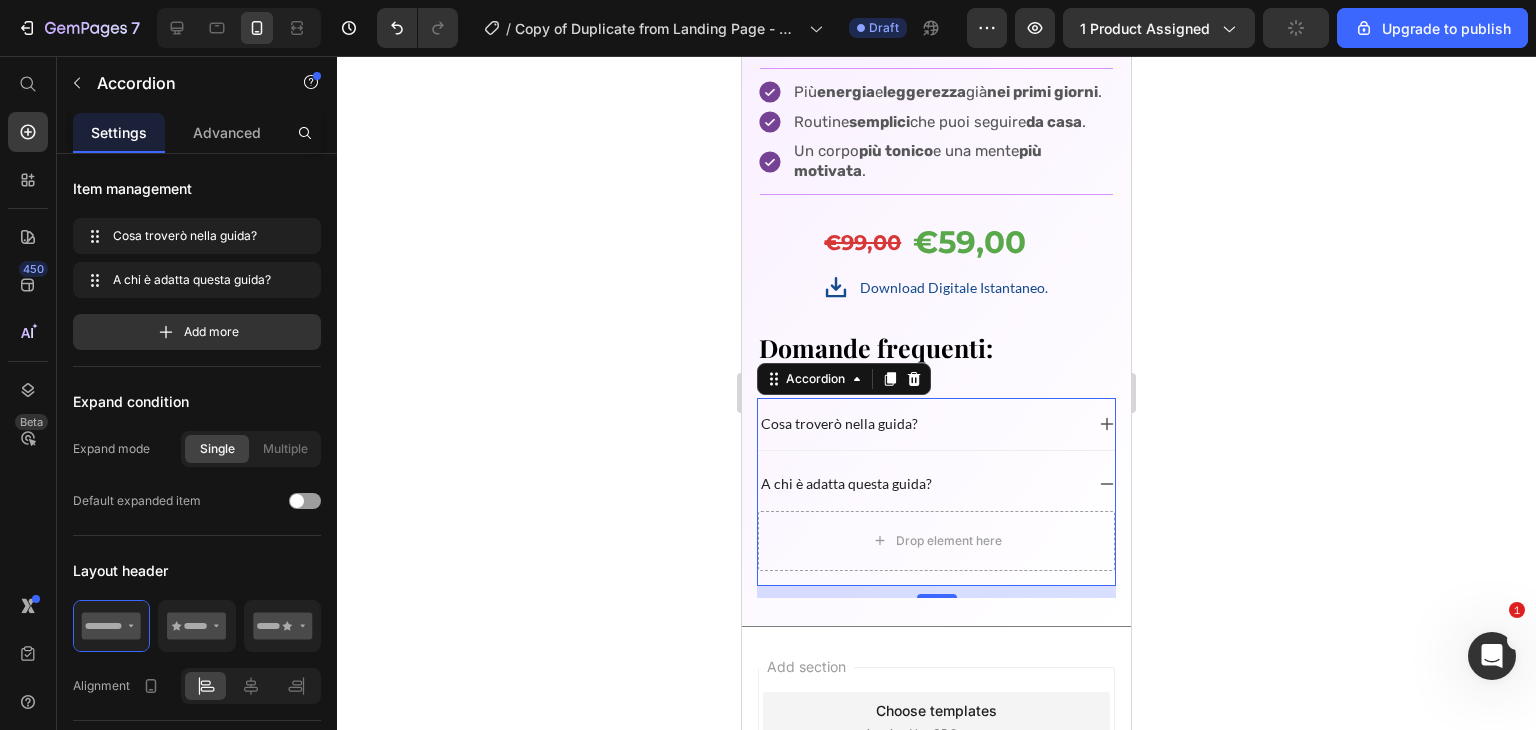click on "Cosa troverò nella guida?" at bounding box center [936, 424] 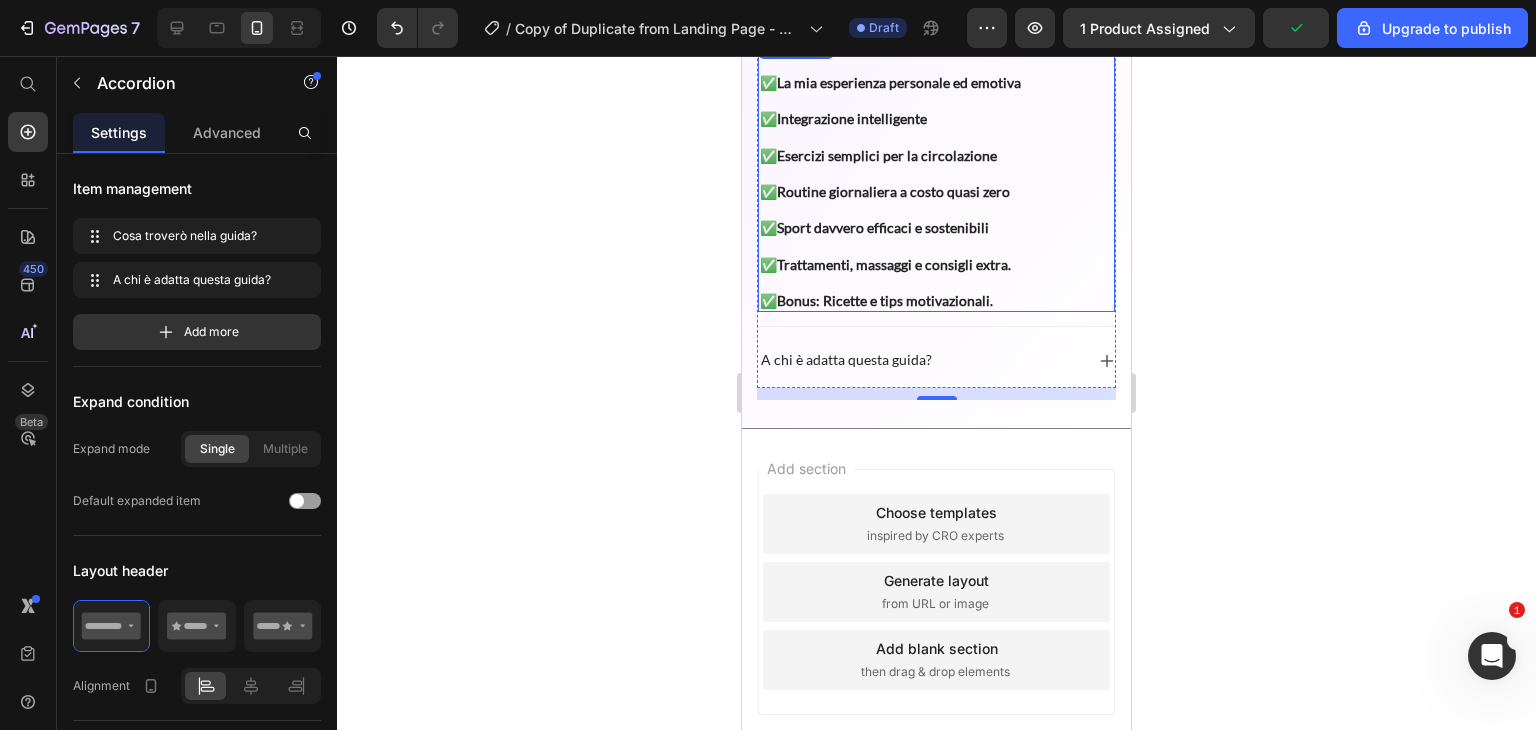 scroll, scrollTop: 7066, scrollLeft: 0, axis: vertical 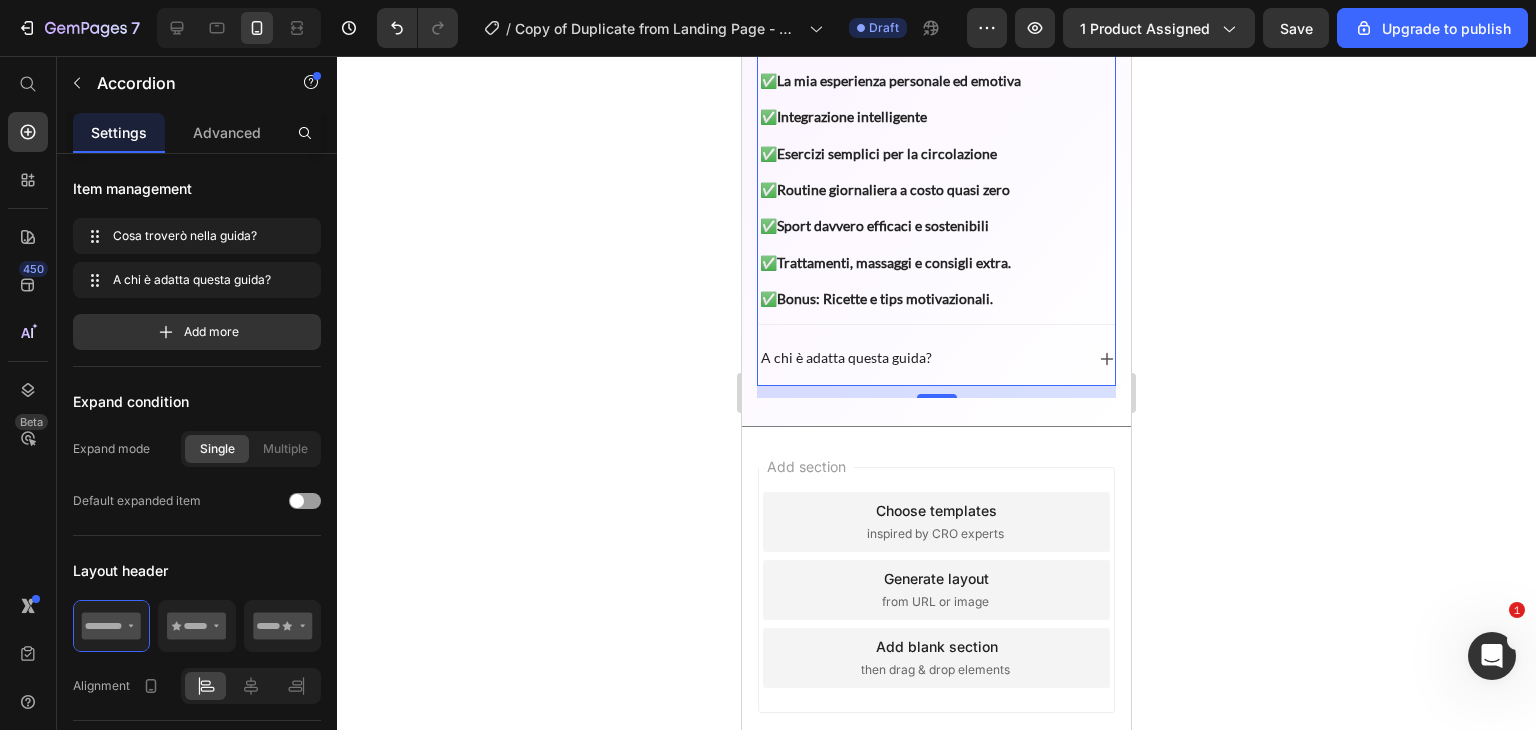 click on "A chi è adatta questa guida?" at bounding box center [920, 358] 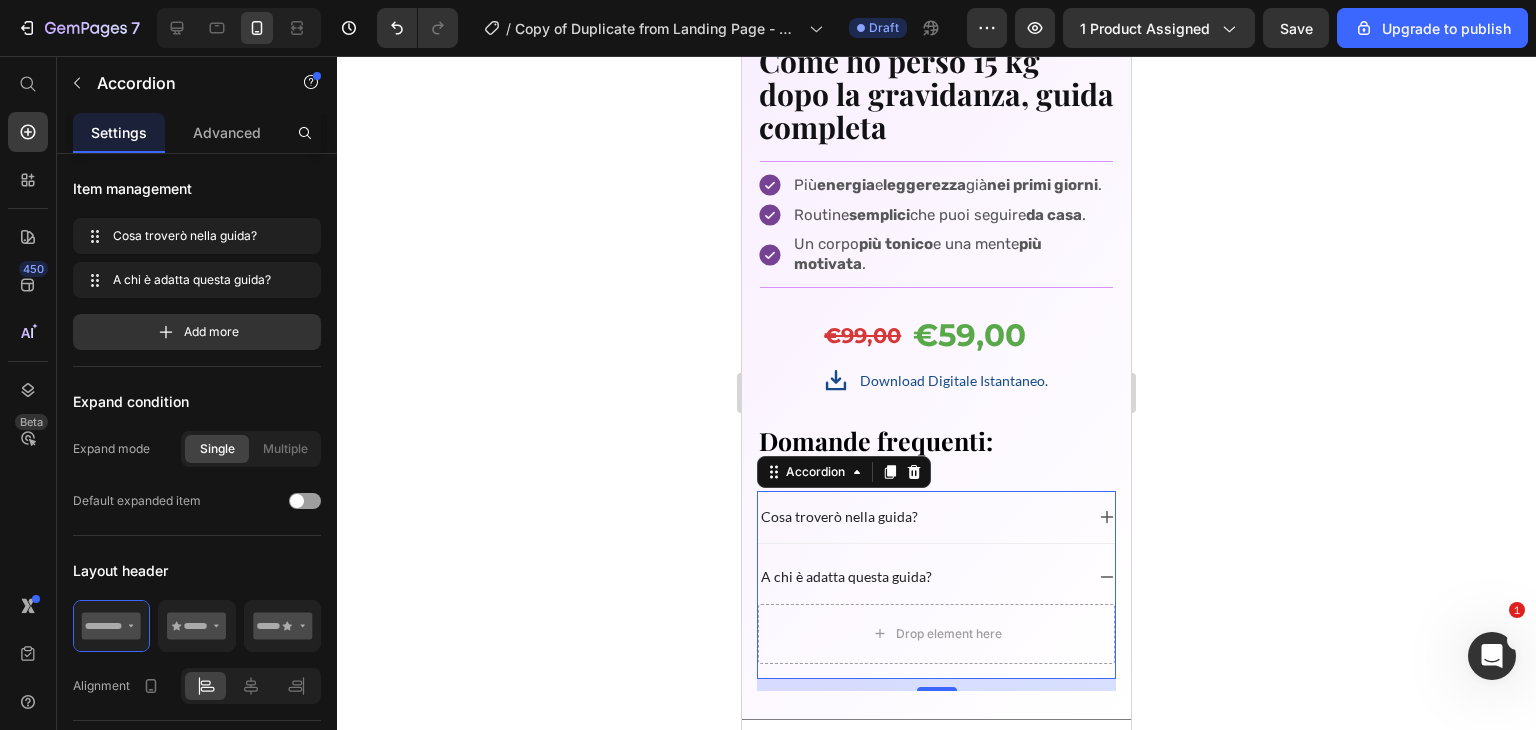 scroll, scrollTop: 6203, scrollLeft: 0, axis: vertical 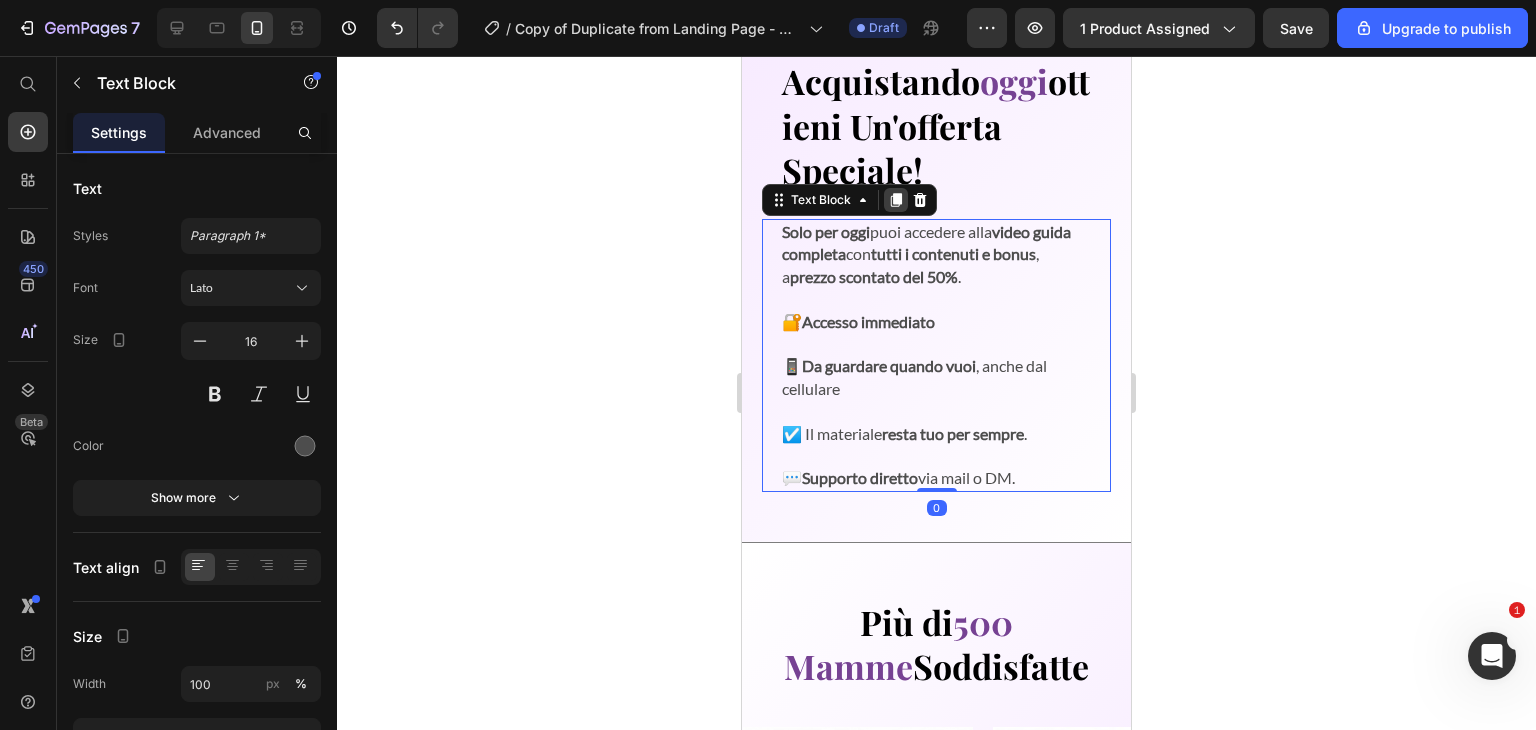 click at bounding box center (896, 200) 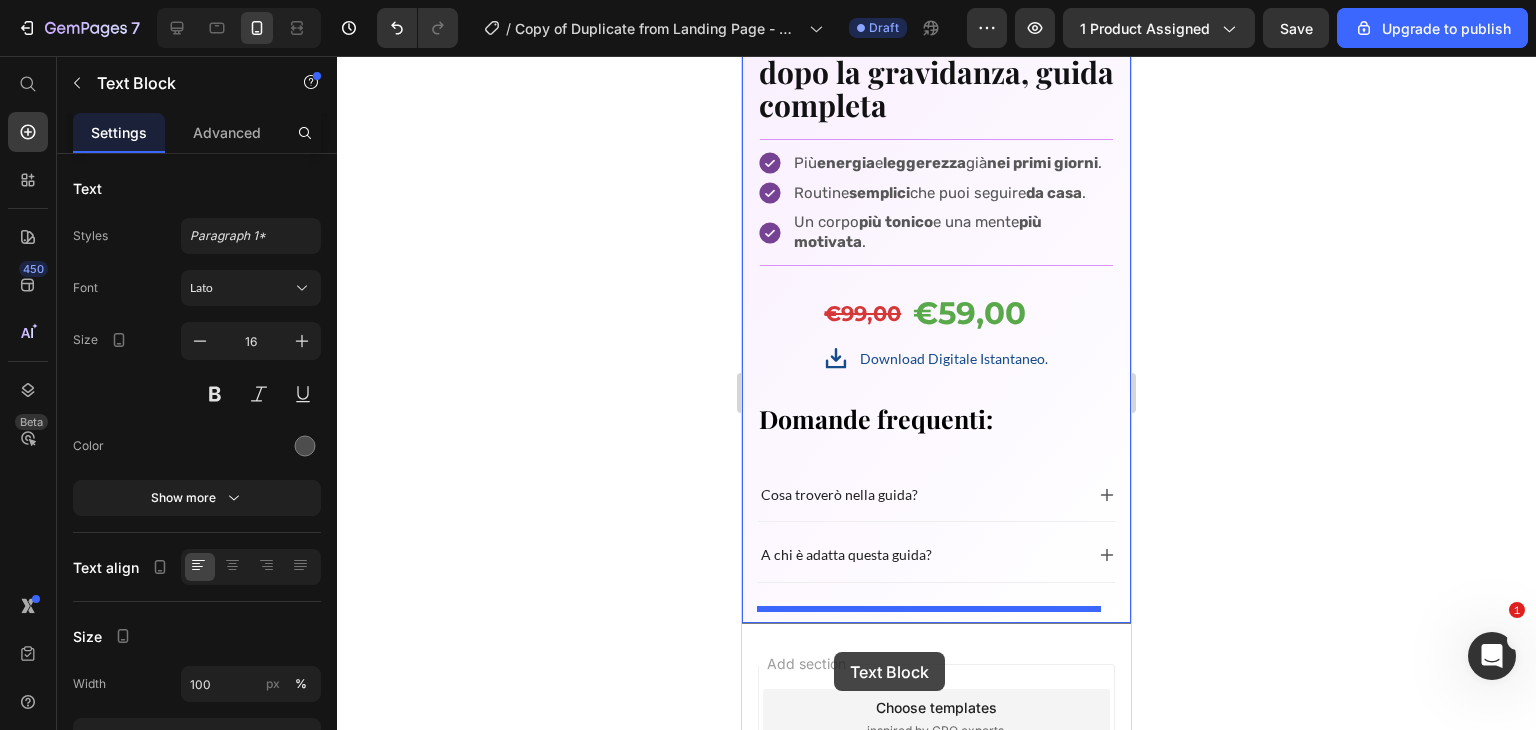 scroll, scrollTop: 6872, scrollLeft: 0, axis: vertical 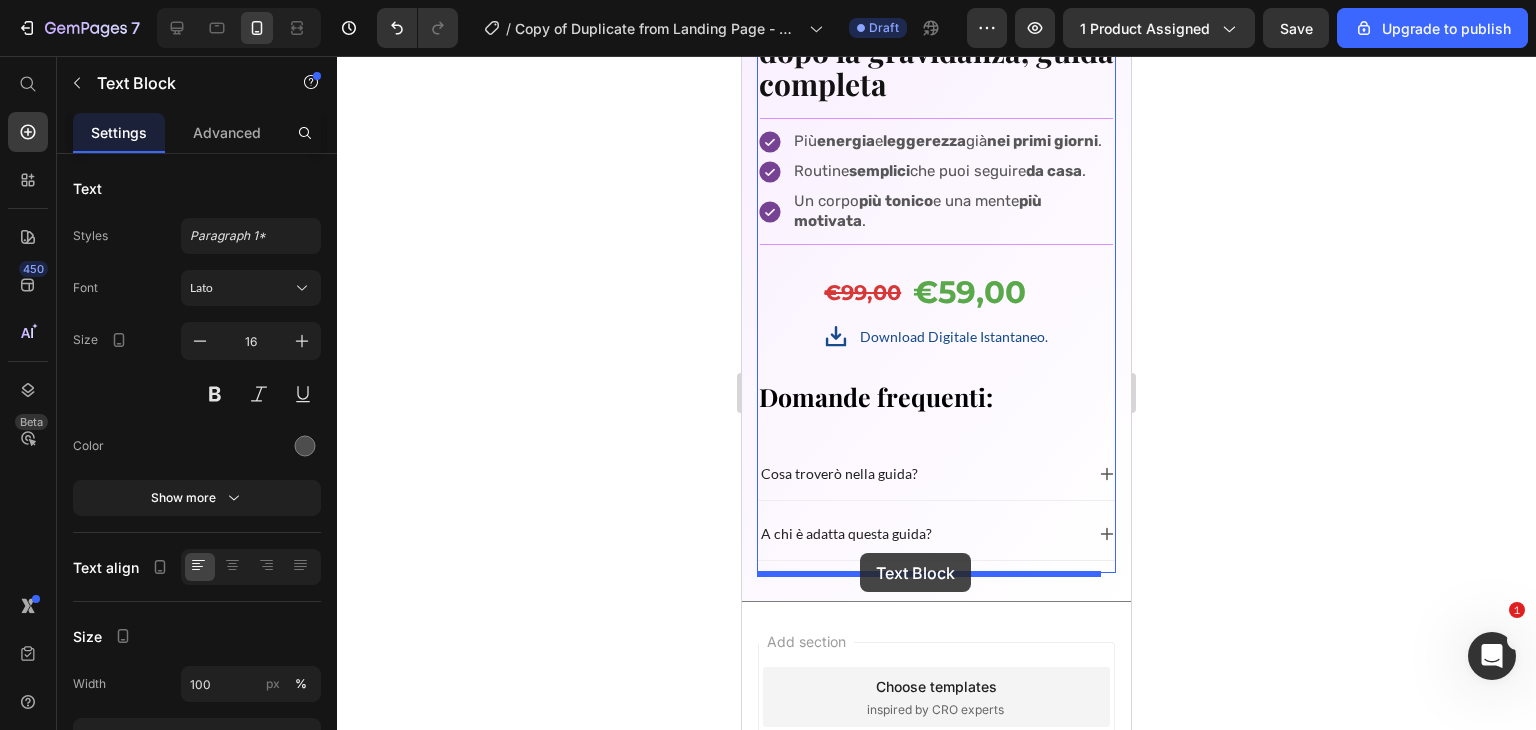 drag, startPoint x: 816, startPoint y: 485, endPoint x: 857, endPoint y: 564, distance: 89.005615 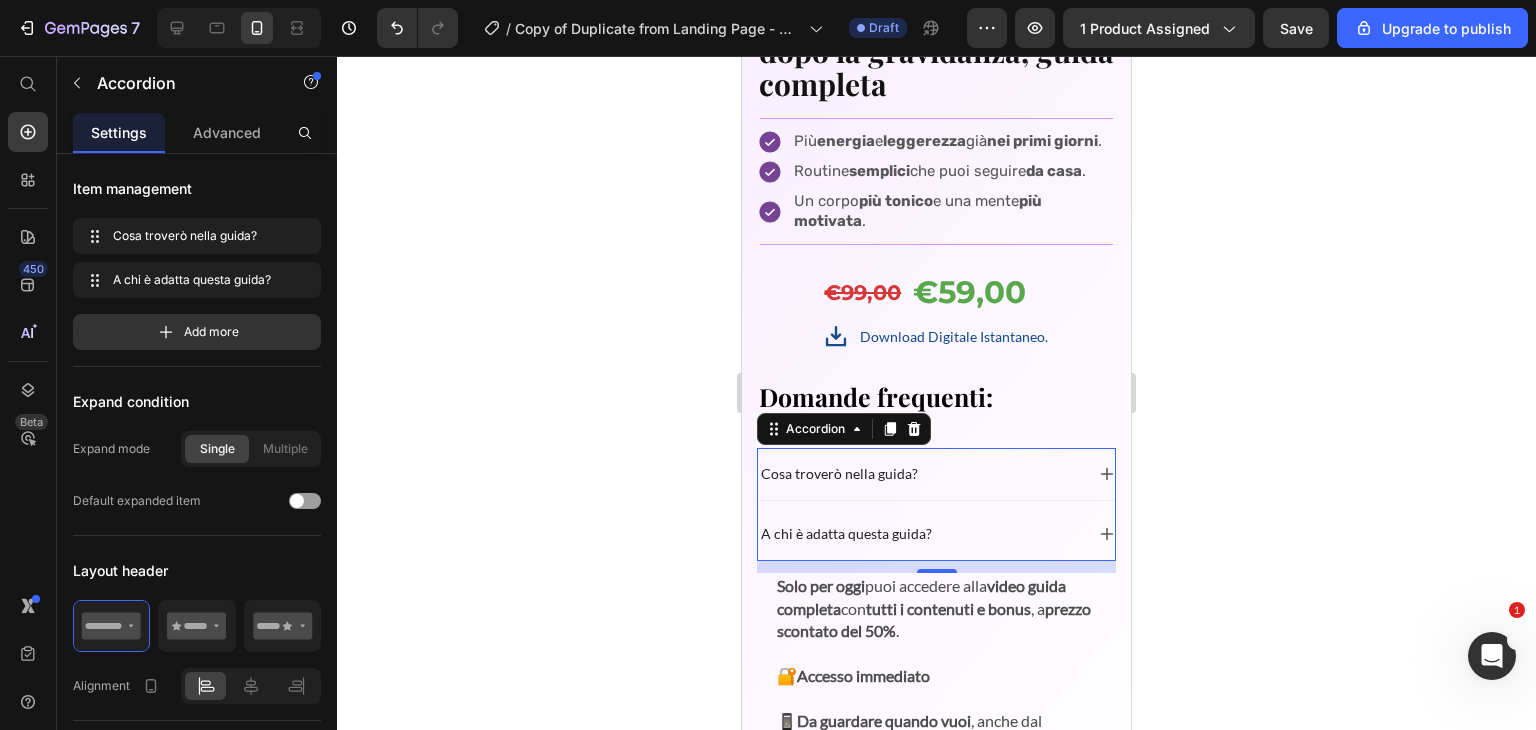 click on "A chi è adatta questa guida?" at bounding box center (920, 534) 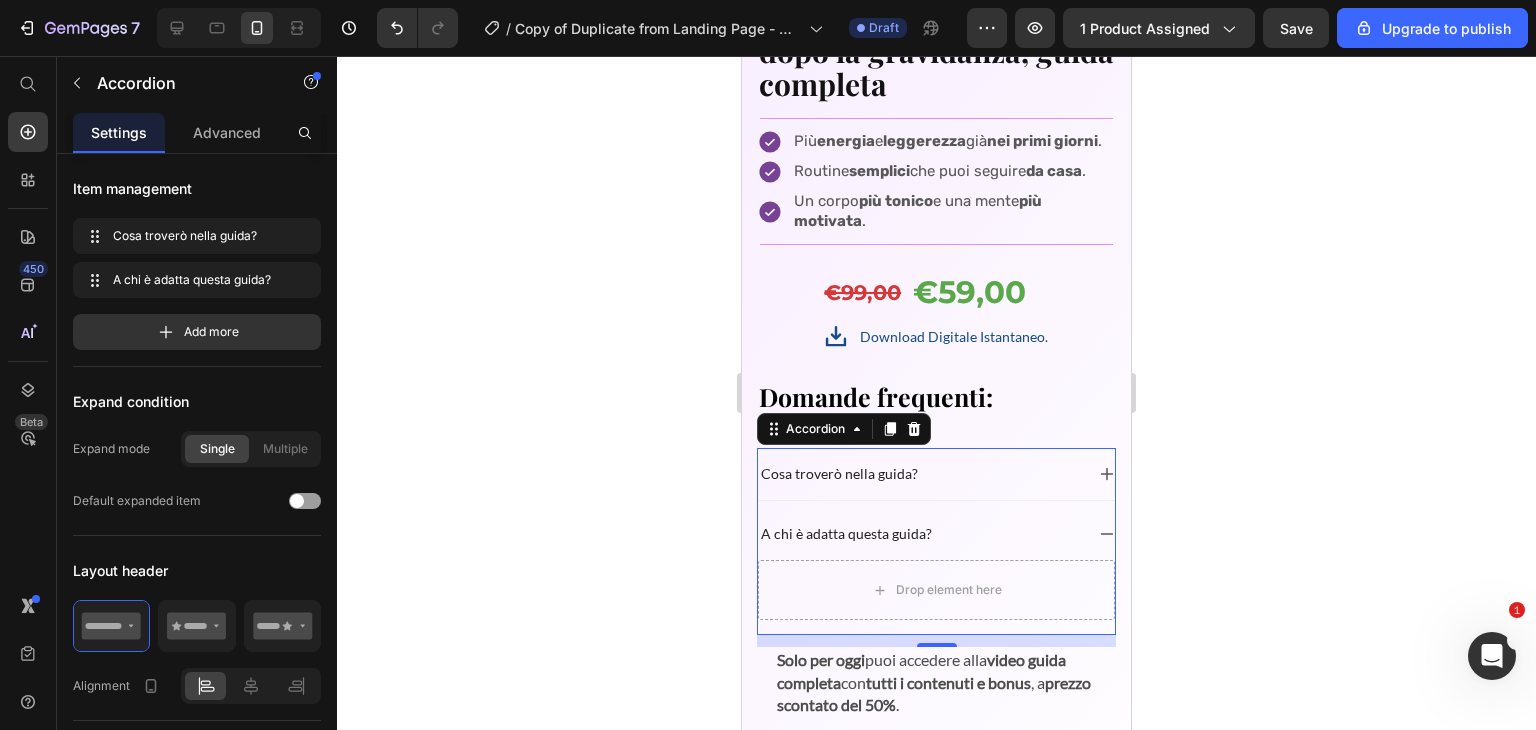 scroll, scrollTop: 6952, scrollLeft: 0, axis: vertical 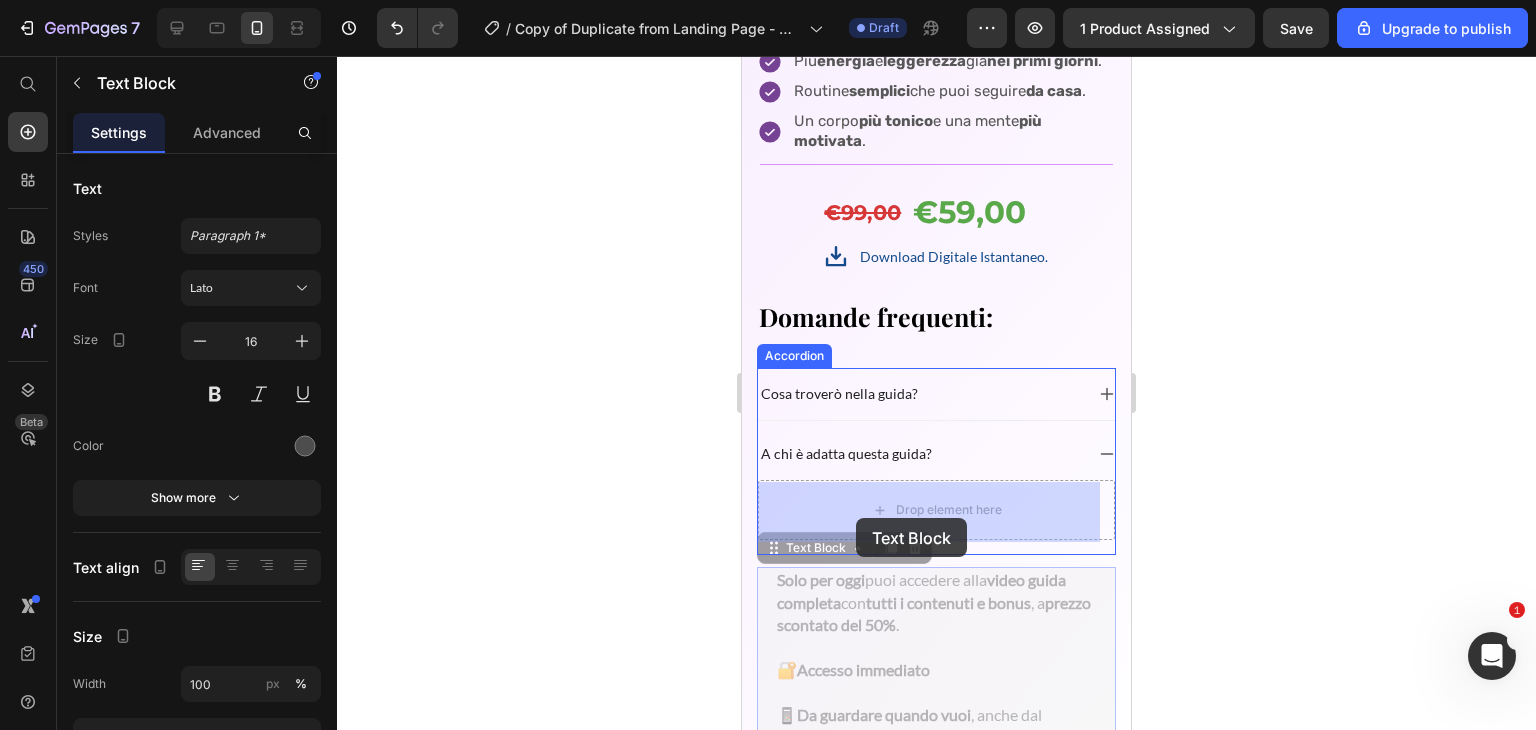 drag, startPoint x: 833, startPoint y: 553, endPoint x: 856, endPoint y: 518, distance: 41.880783 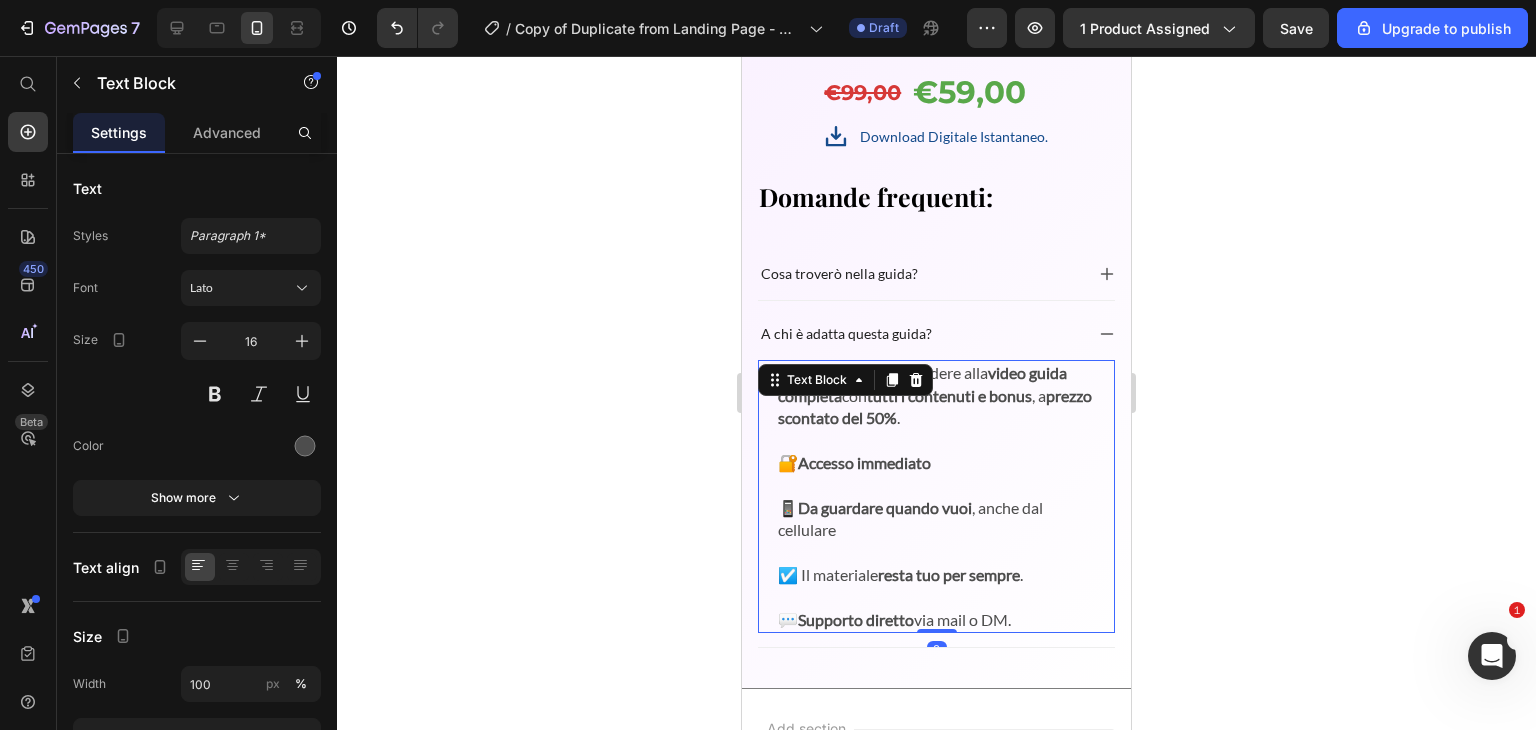 scroll, scrollTop: 7070, scrollLeft: 0, axis: vertical 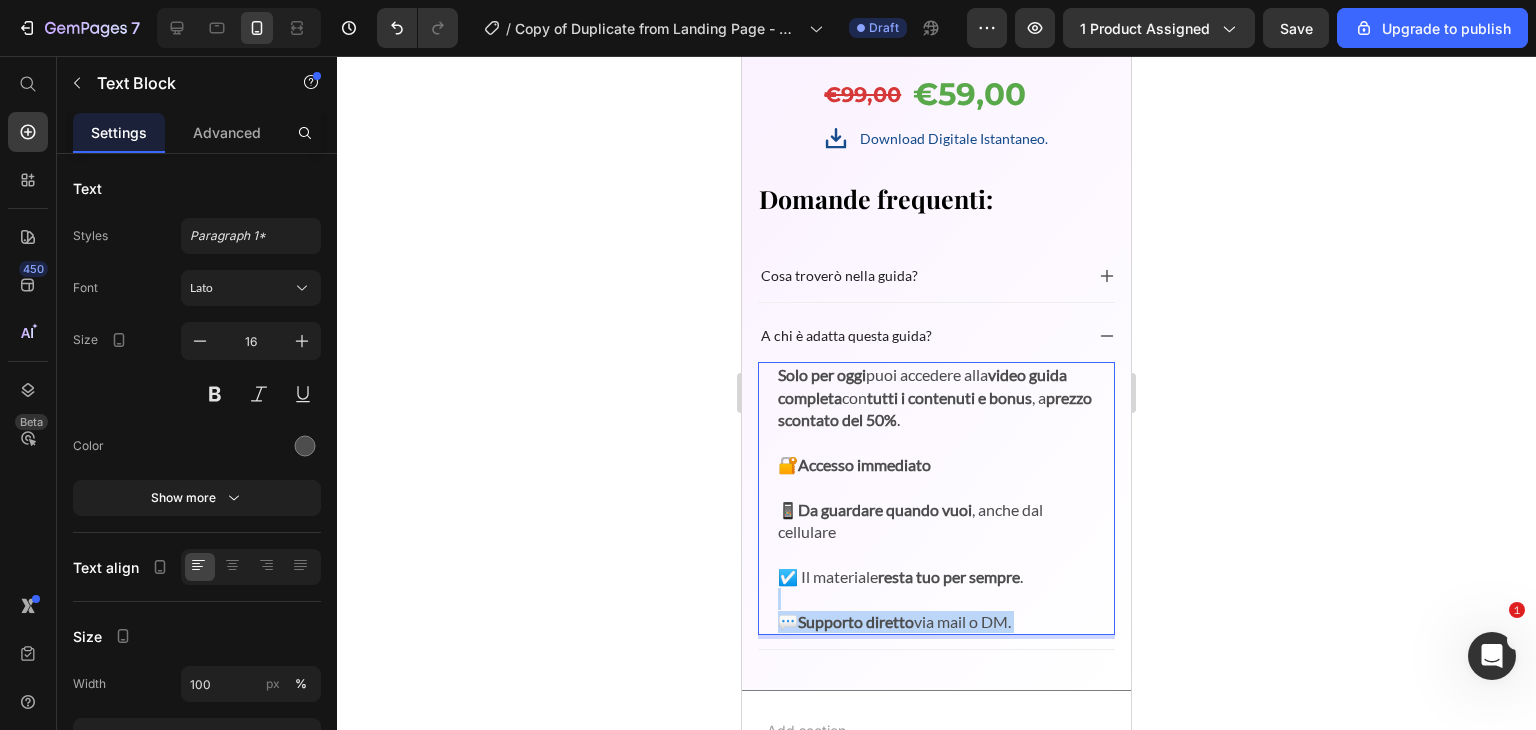 drag, startPoint x: 1031, startPoint y: 623, endPoint x: 779, endPoint y: 369, distance: 357.79883 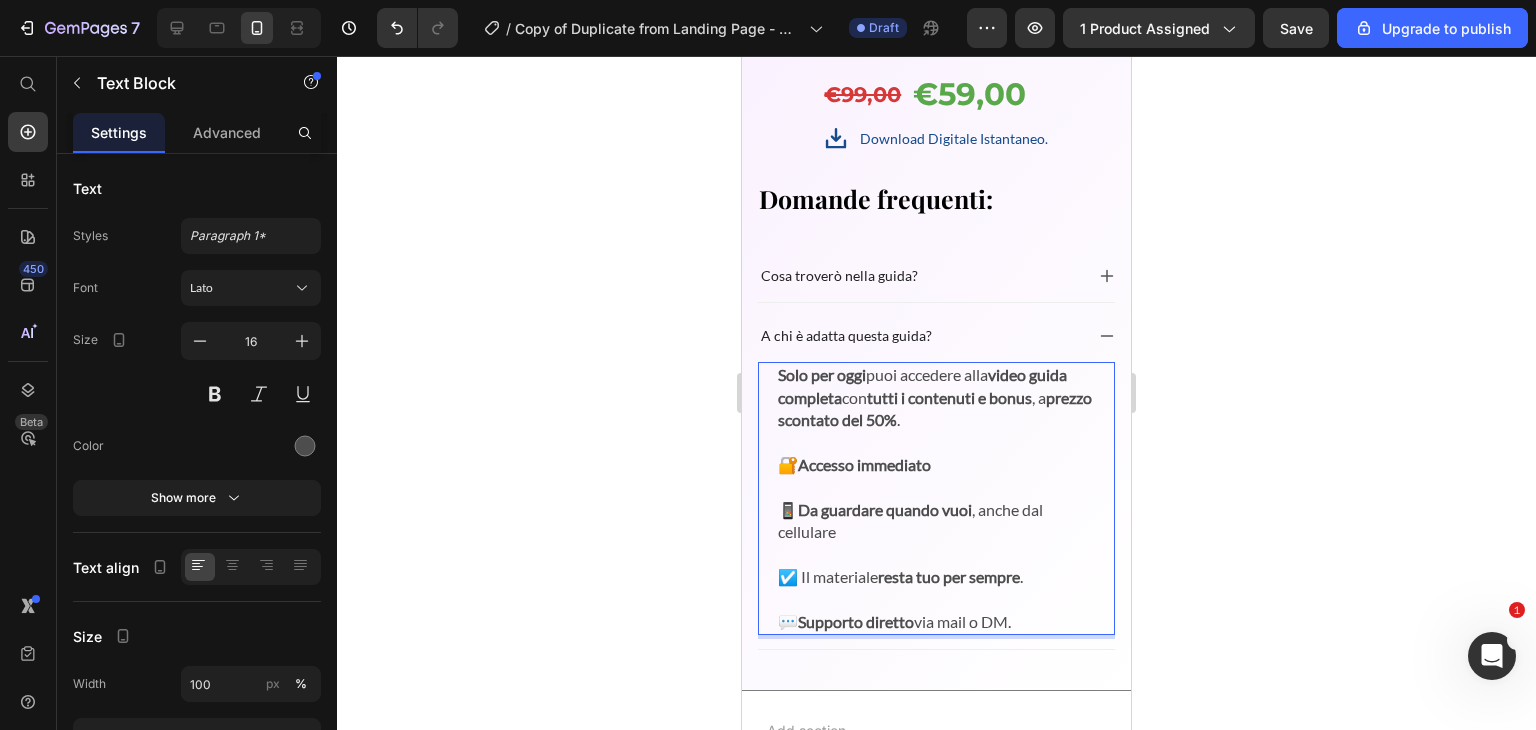 click on "Solo per oggi" at bounding box center [822, 374] 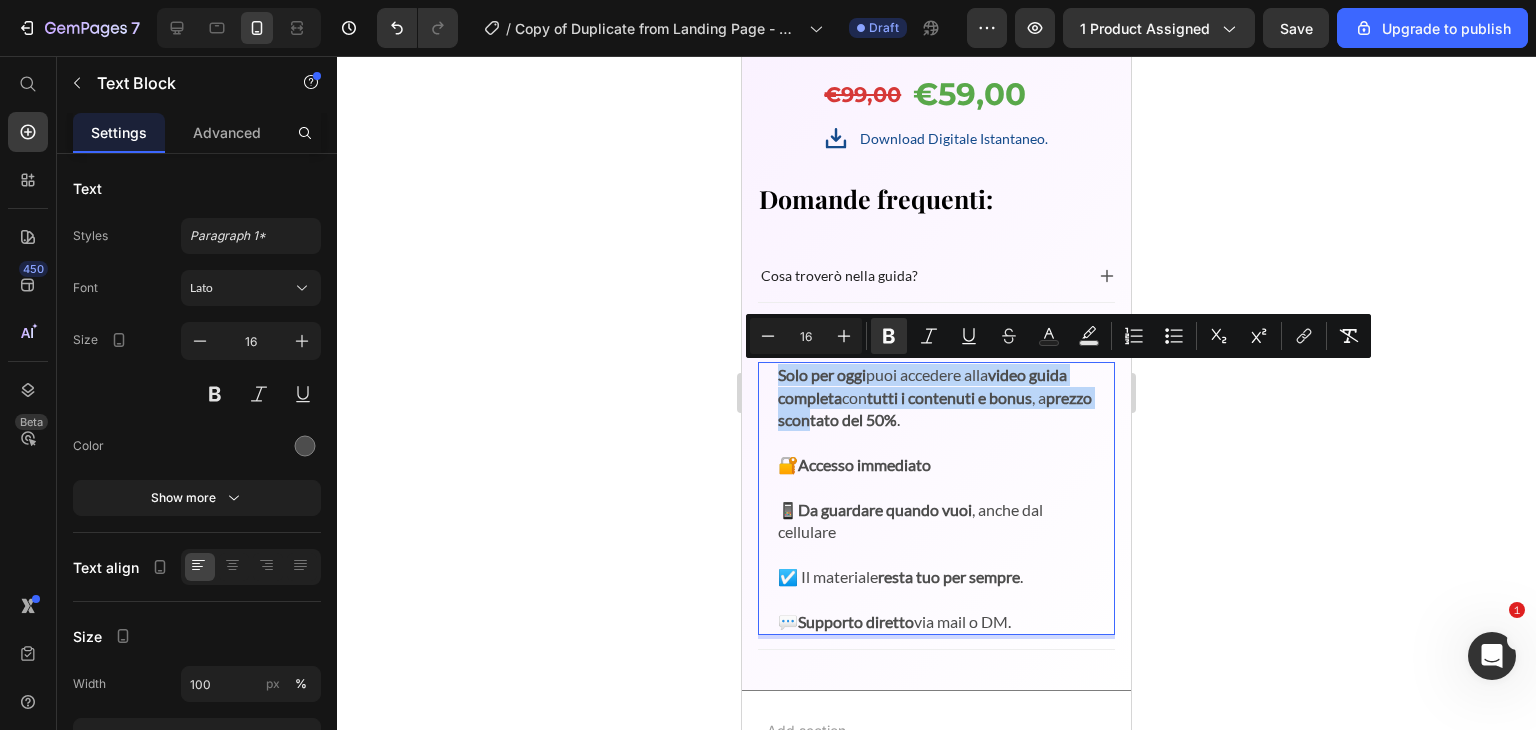drag, startPoint x: 779, startPoint y: 369, endPoint x: 858, endPoint y: 428, distance: 98.600204 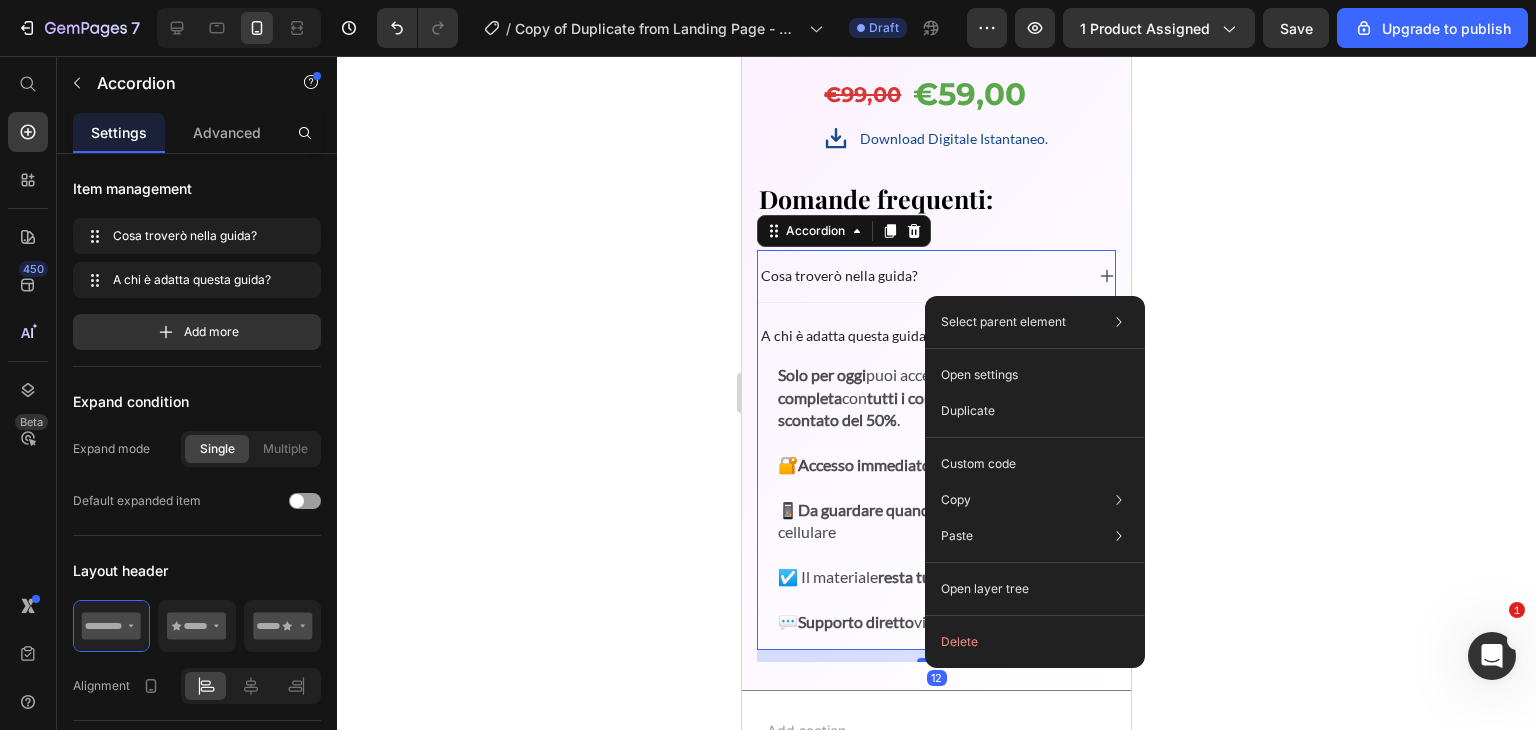 click on "Cosa troverò nella guida?" at bounding box center (920, 276) 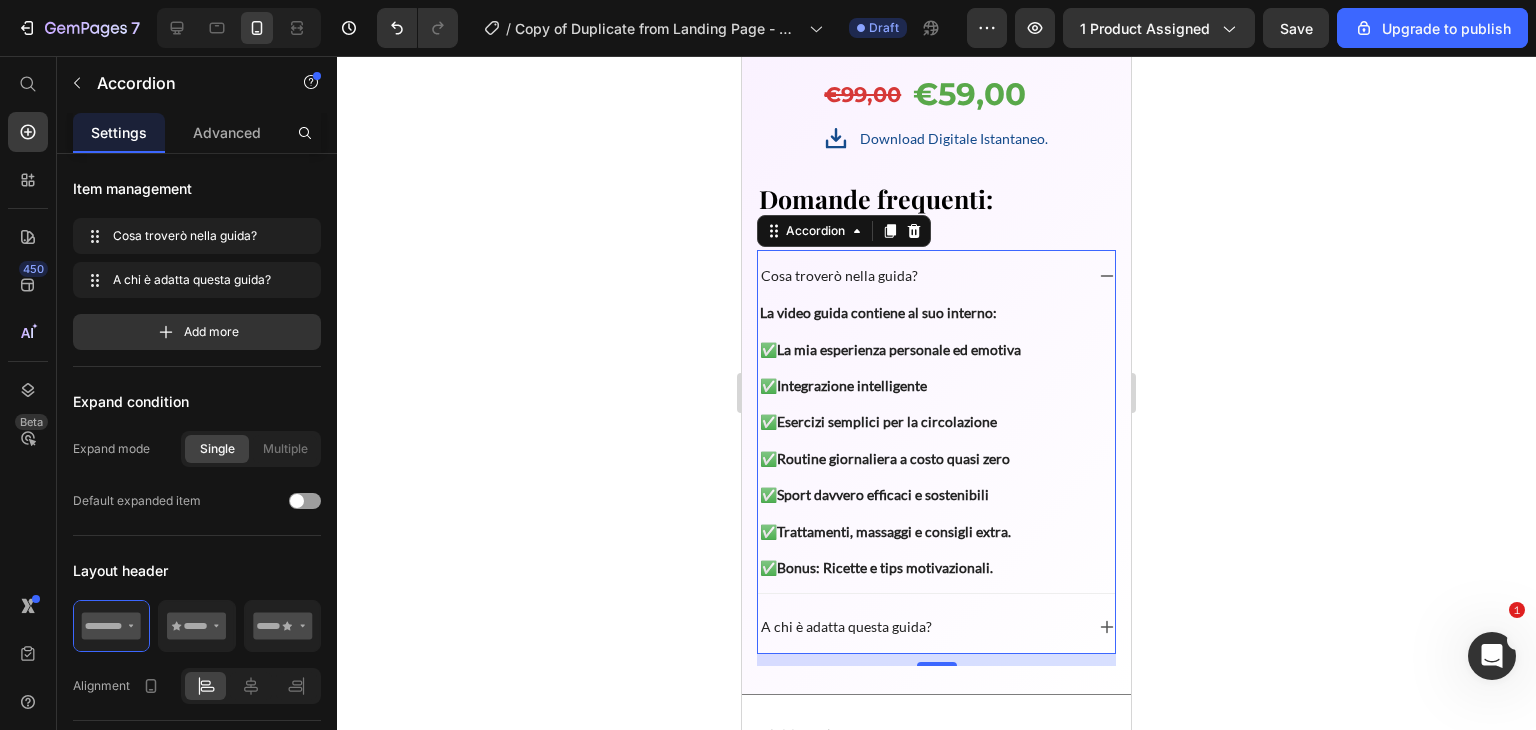 click on "Cosa troverò nella guida?" at bounding box center (920, 276) 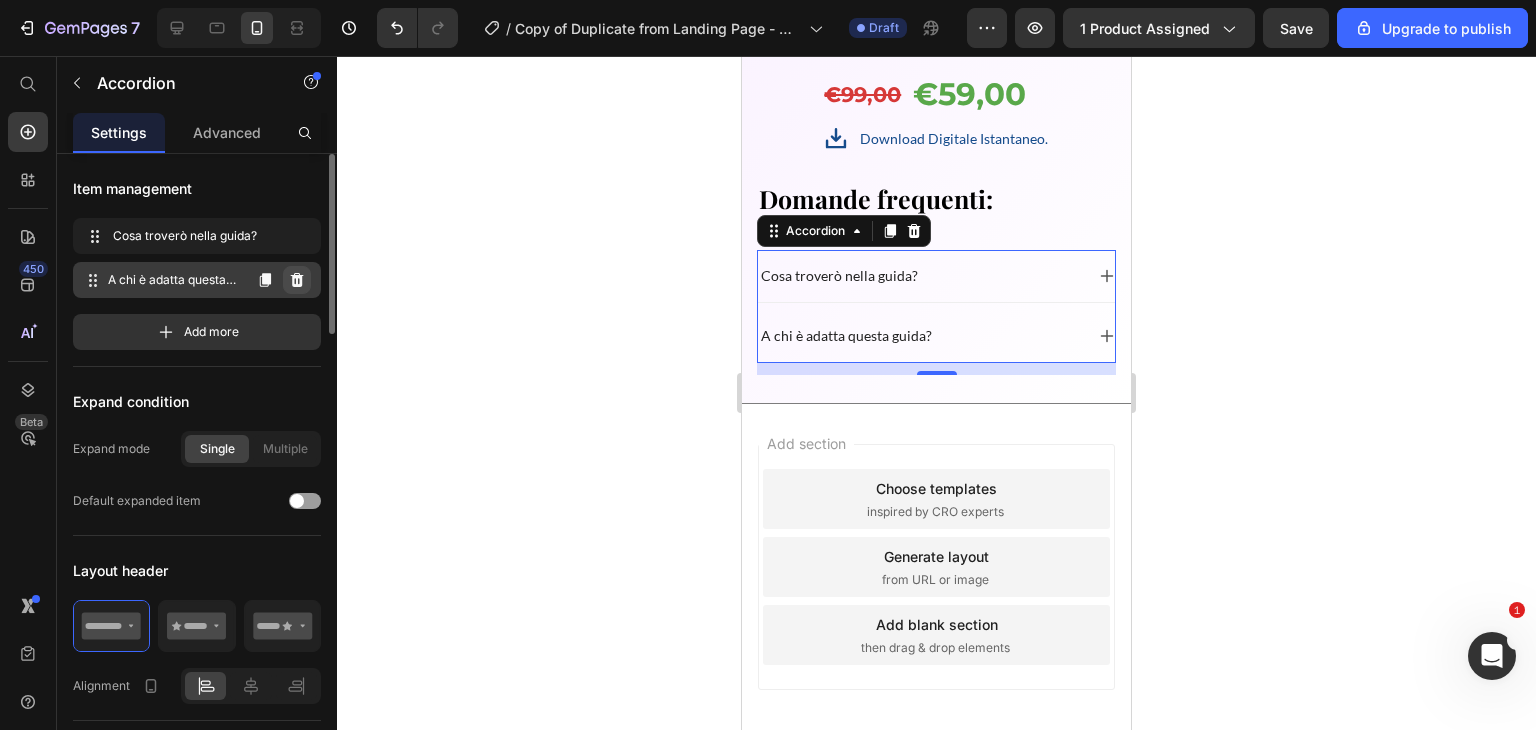 click 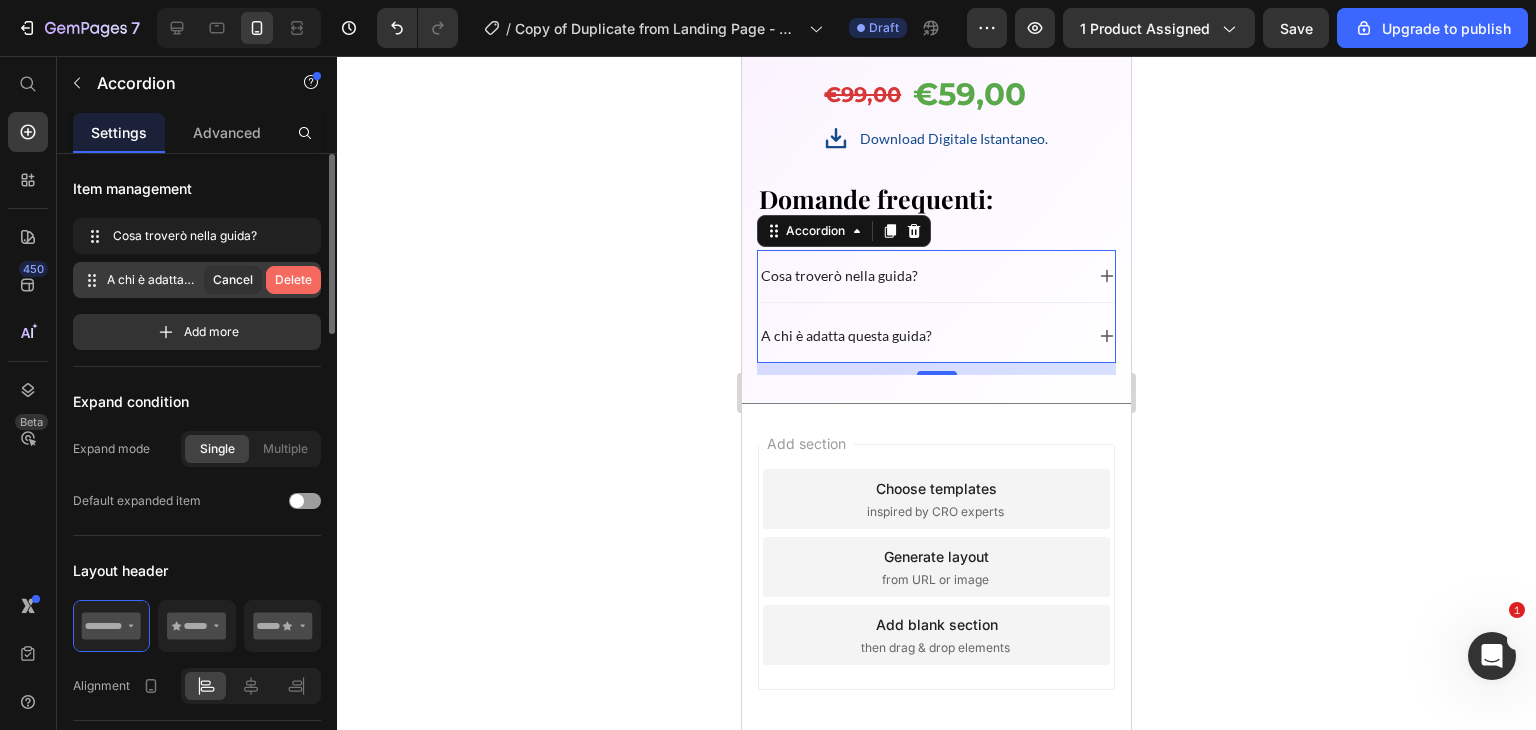 click on "Delete" at bounding box center (293, 280) 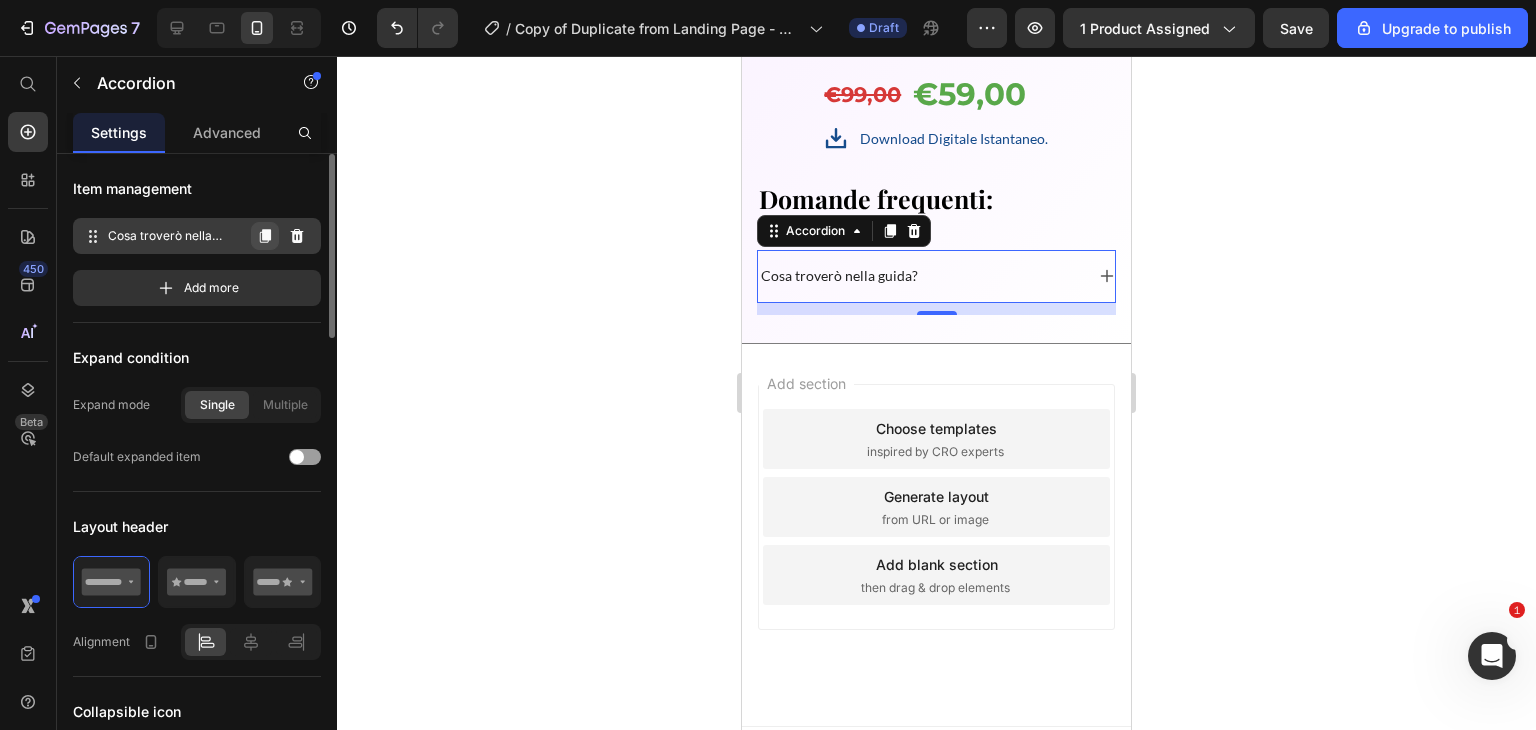click 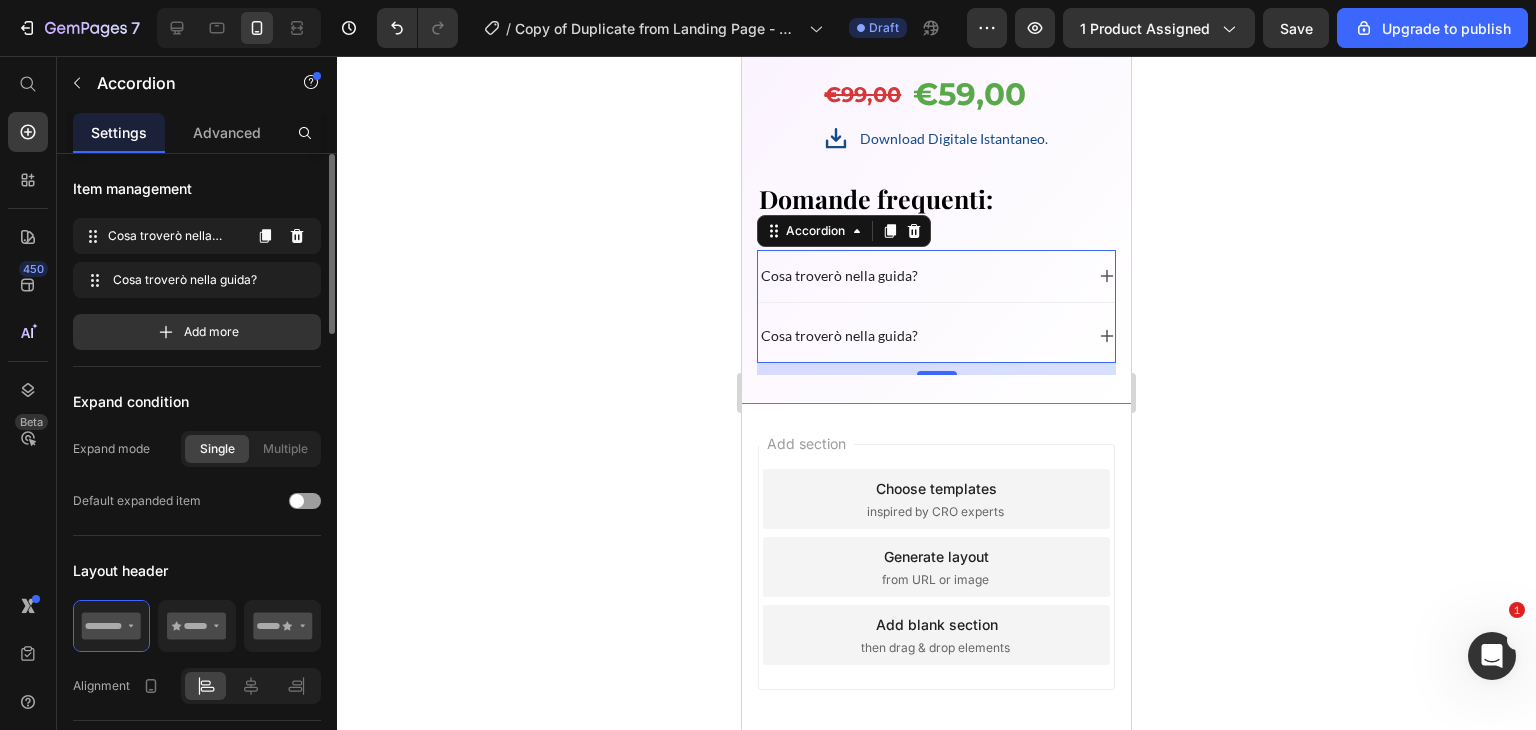 click 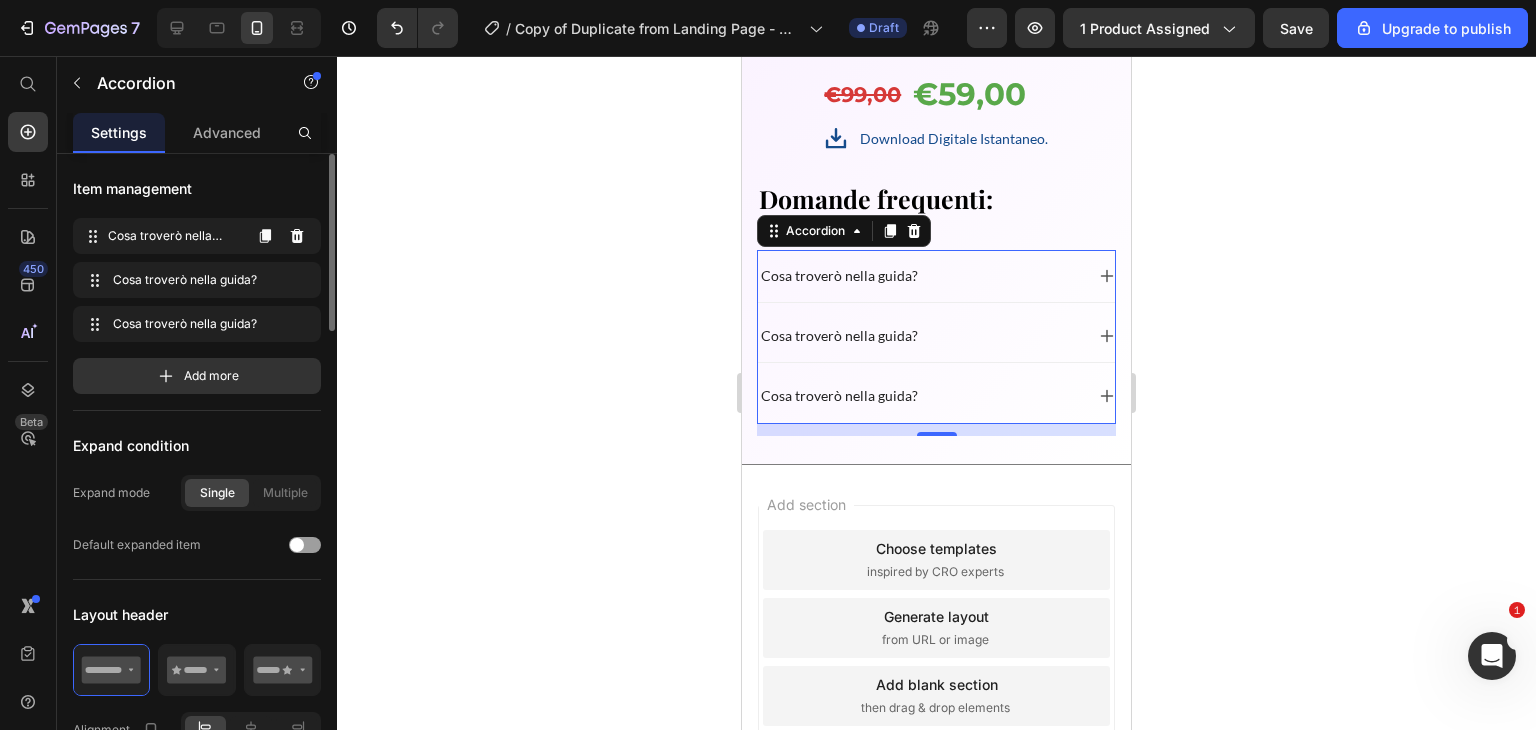 click 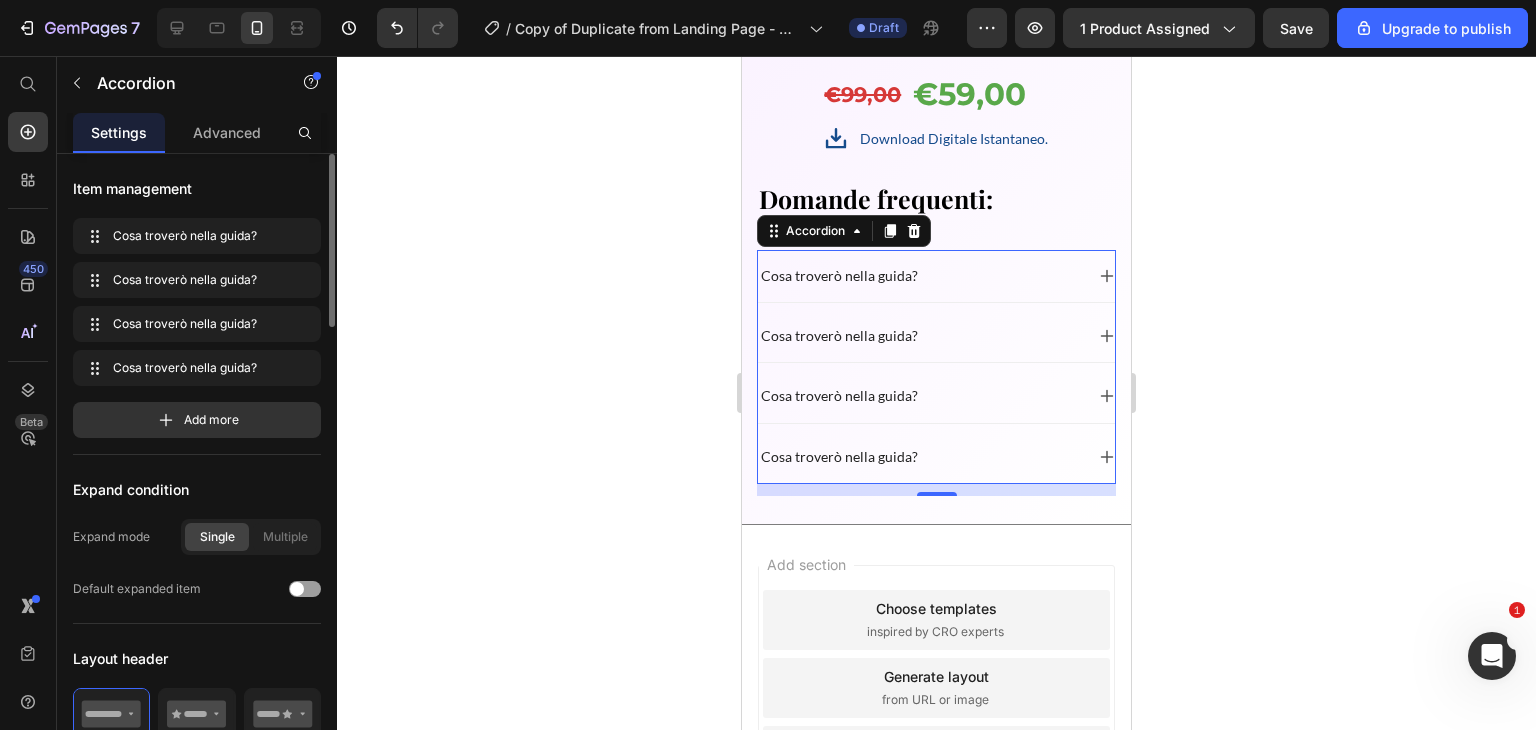 click 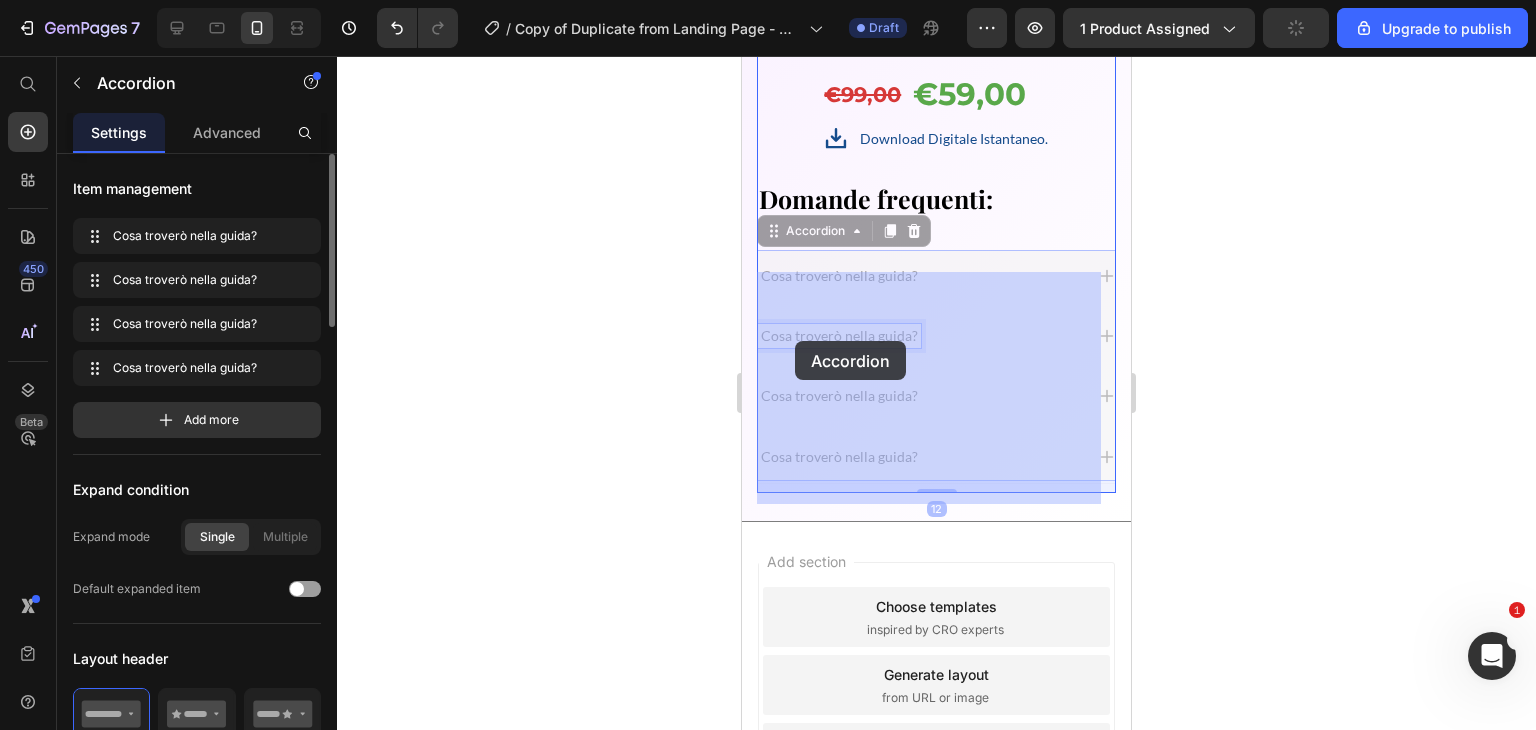 drag, startPoint x: 912, startPoint y: 339, endPoint x: 796, endPoint y: 343, distance: 116.06895 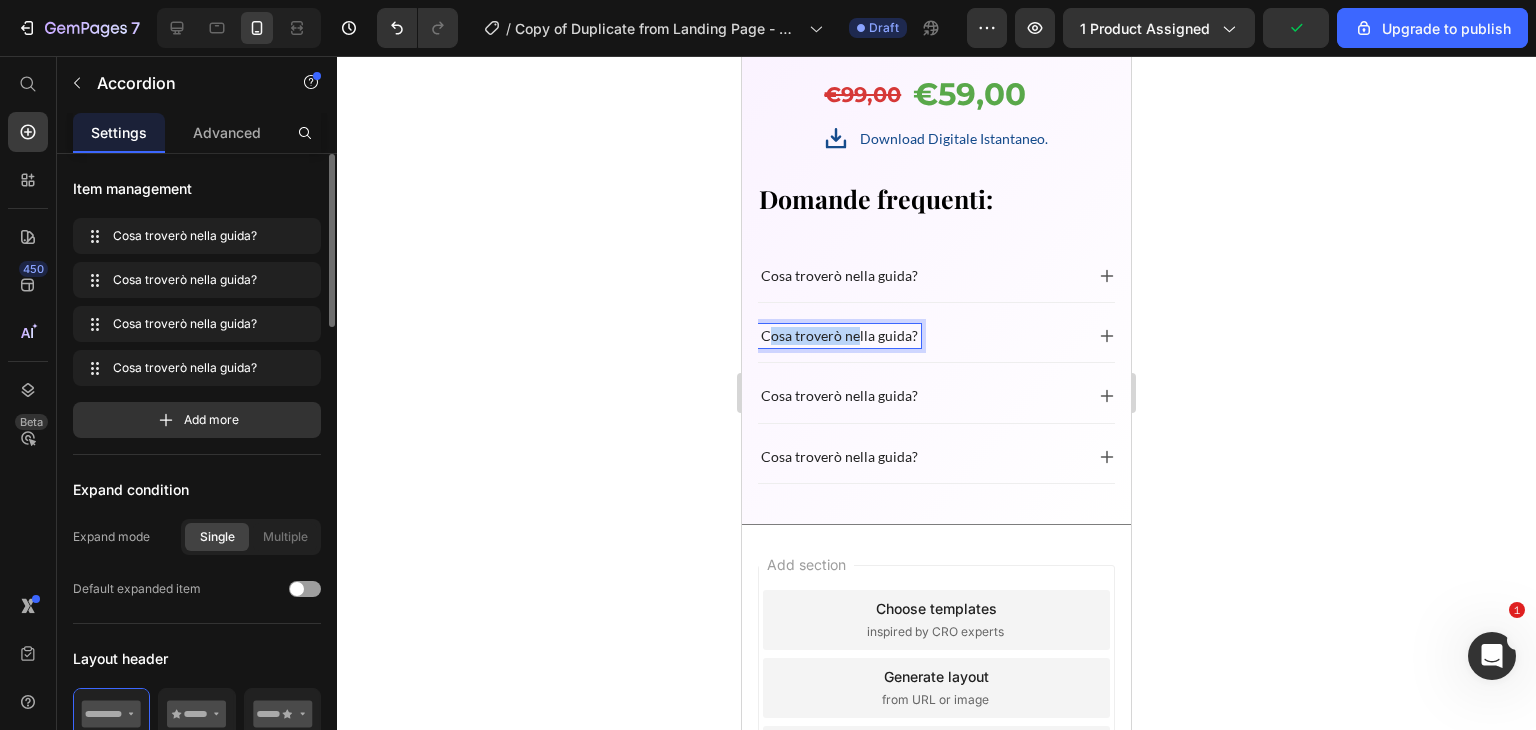 drag, startPoint x: 765, startPoint y: 340, endPoint x: 854, endPoint y: 339, distance: 89.005615 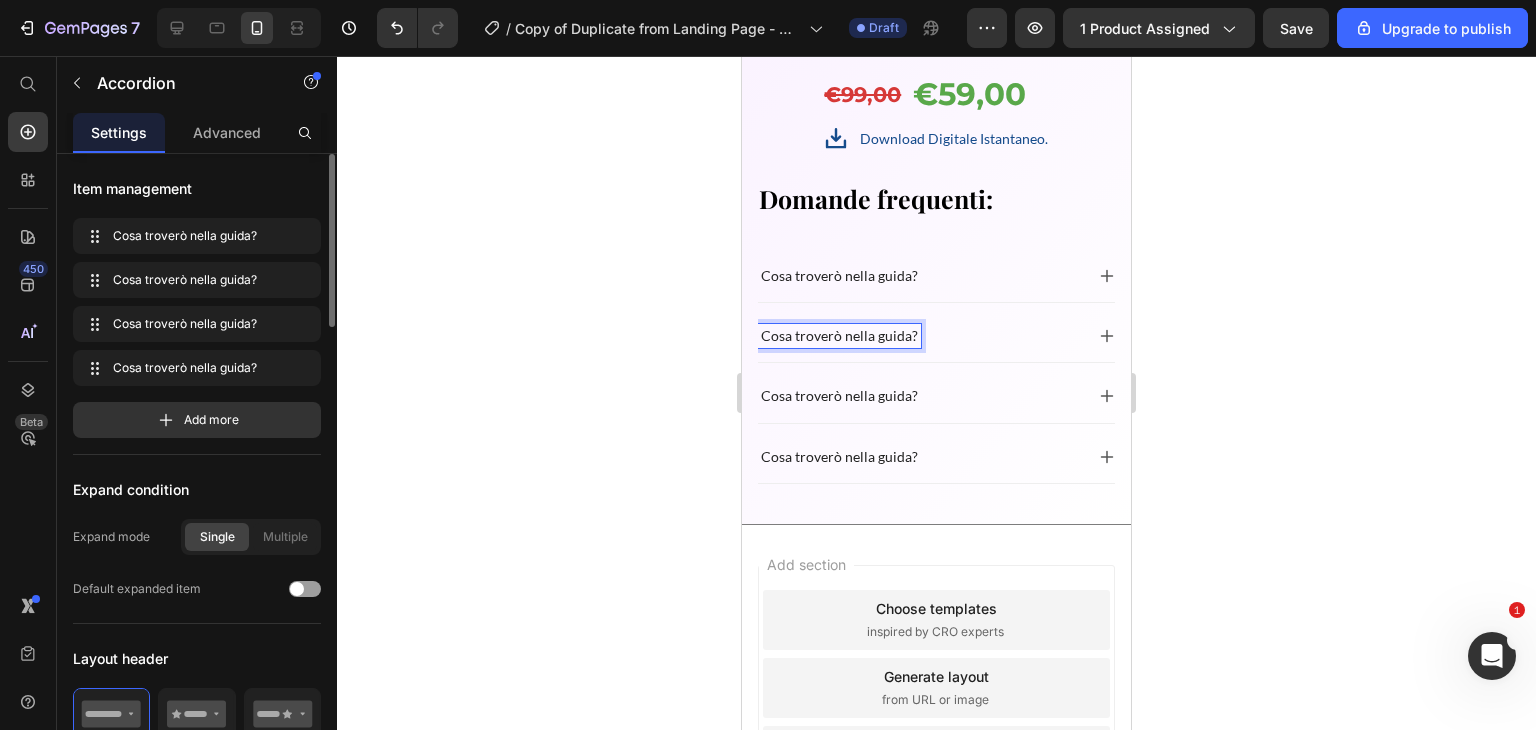 click on "Cosa troverò nella guida?" at bounding box center [839, 336] 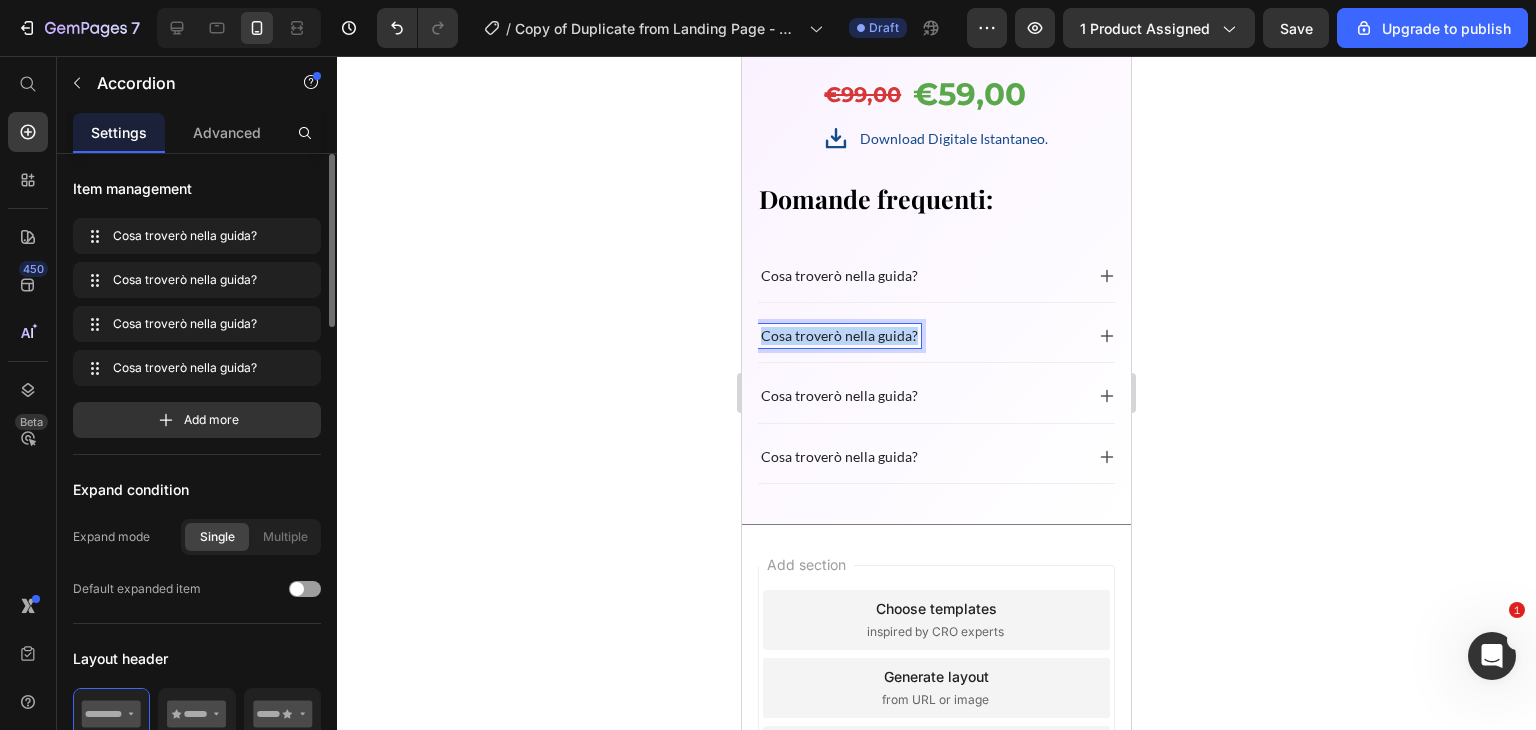 drag, startPoint x: 764, startPoint y: 339, endPoint x: 918, endPoint y: 338, distance: 154.00325 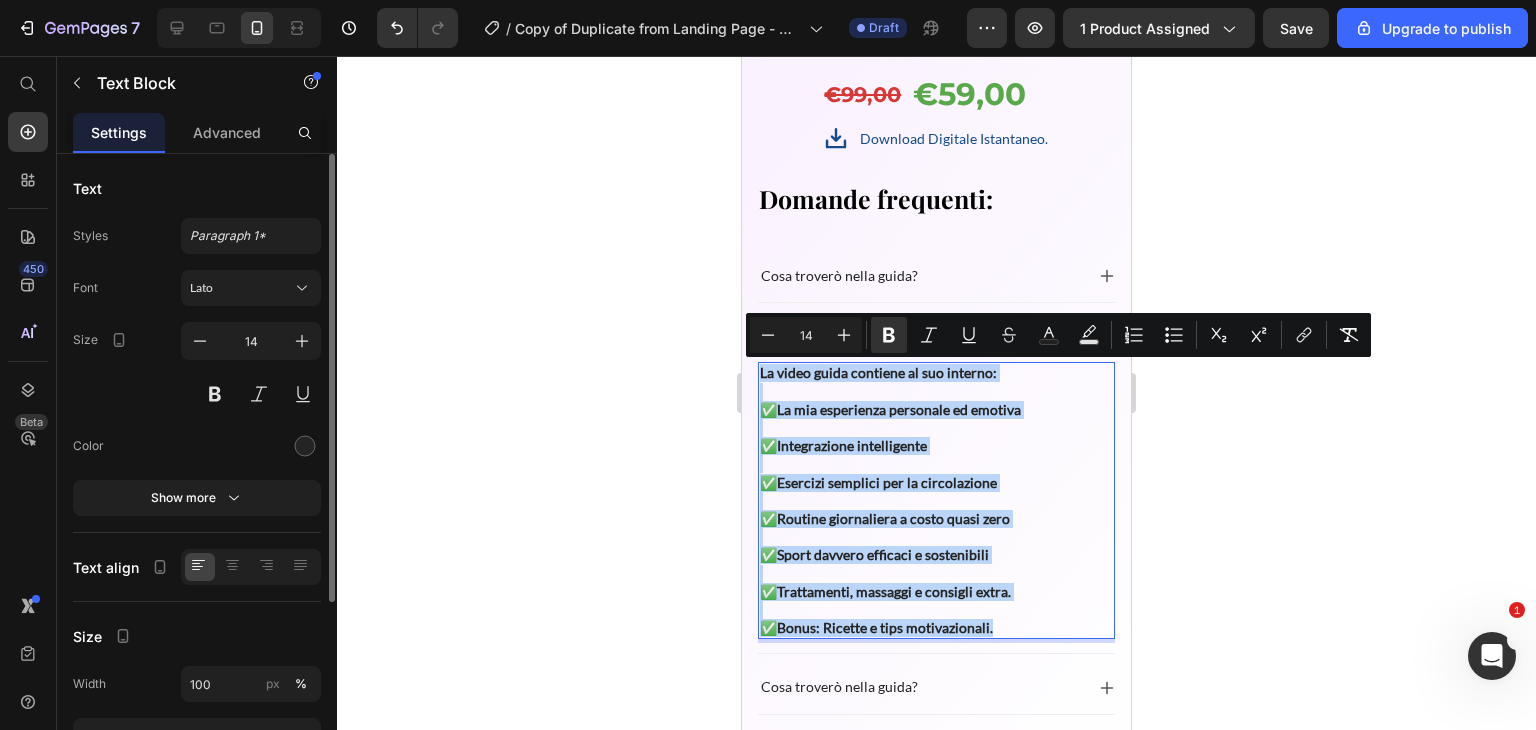 drag, startPoint x: 998, startPoint y: 628, endPoint x: 730, endPoint y: 375, distance: 368.5553 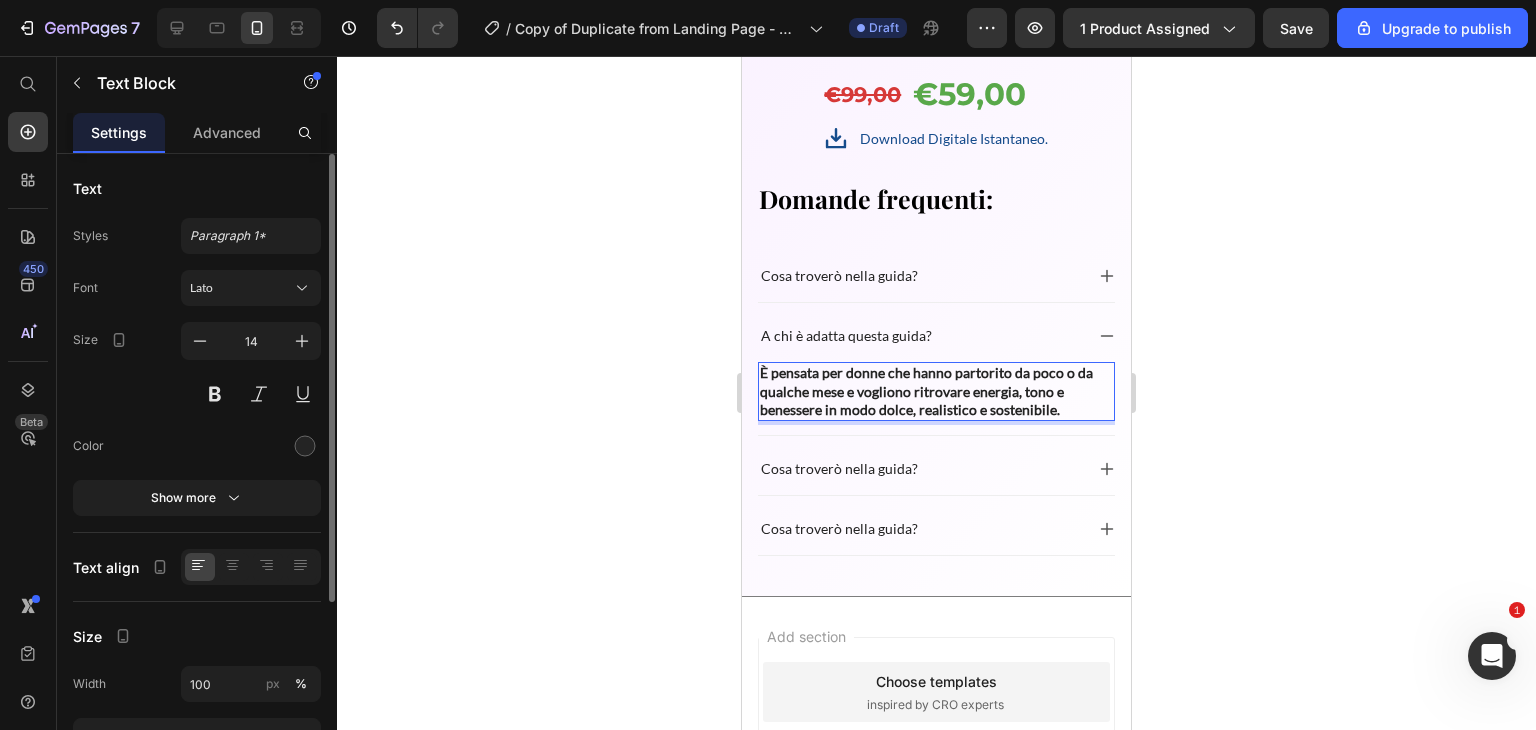 click on "È pensata per donne che hanno partorito da poco o da qualche mese e vogliono ritrovare energia, tono e benessere in modo dolce, realistico e sostenibile." at bounding box center (936, 391) 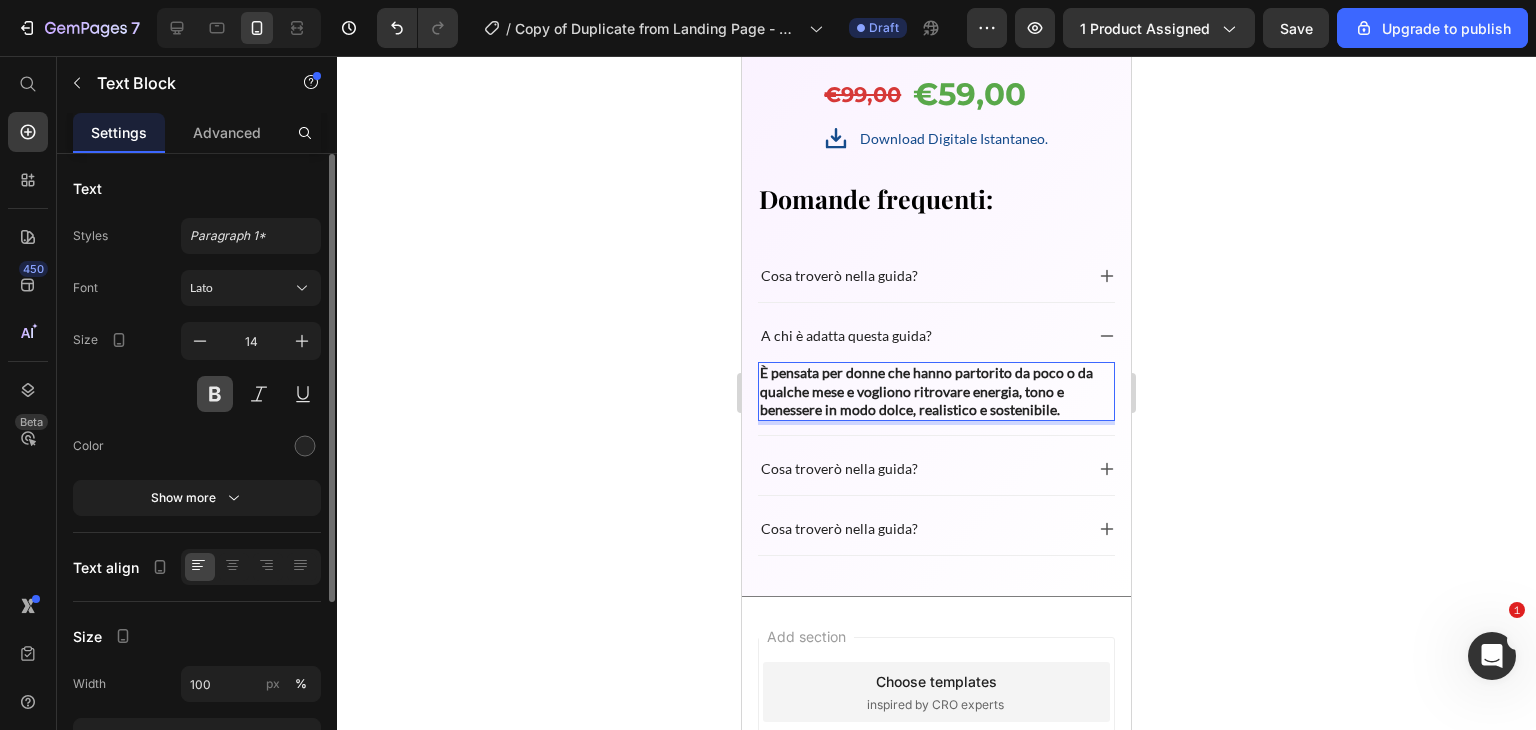 click at bounding box center [215, 394] 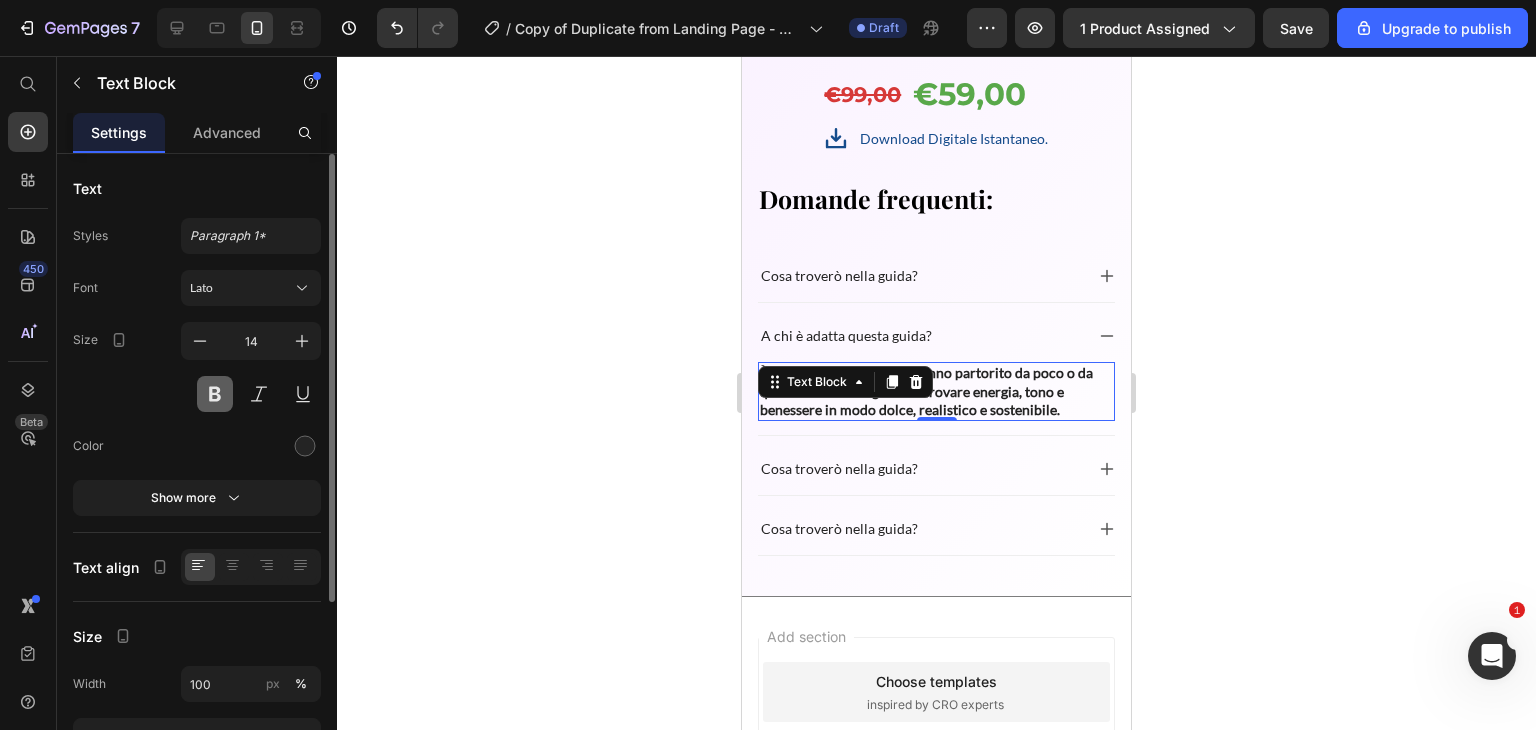 click at bounding box center [215, 394] 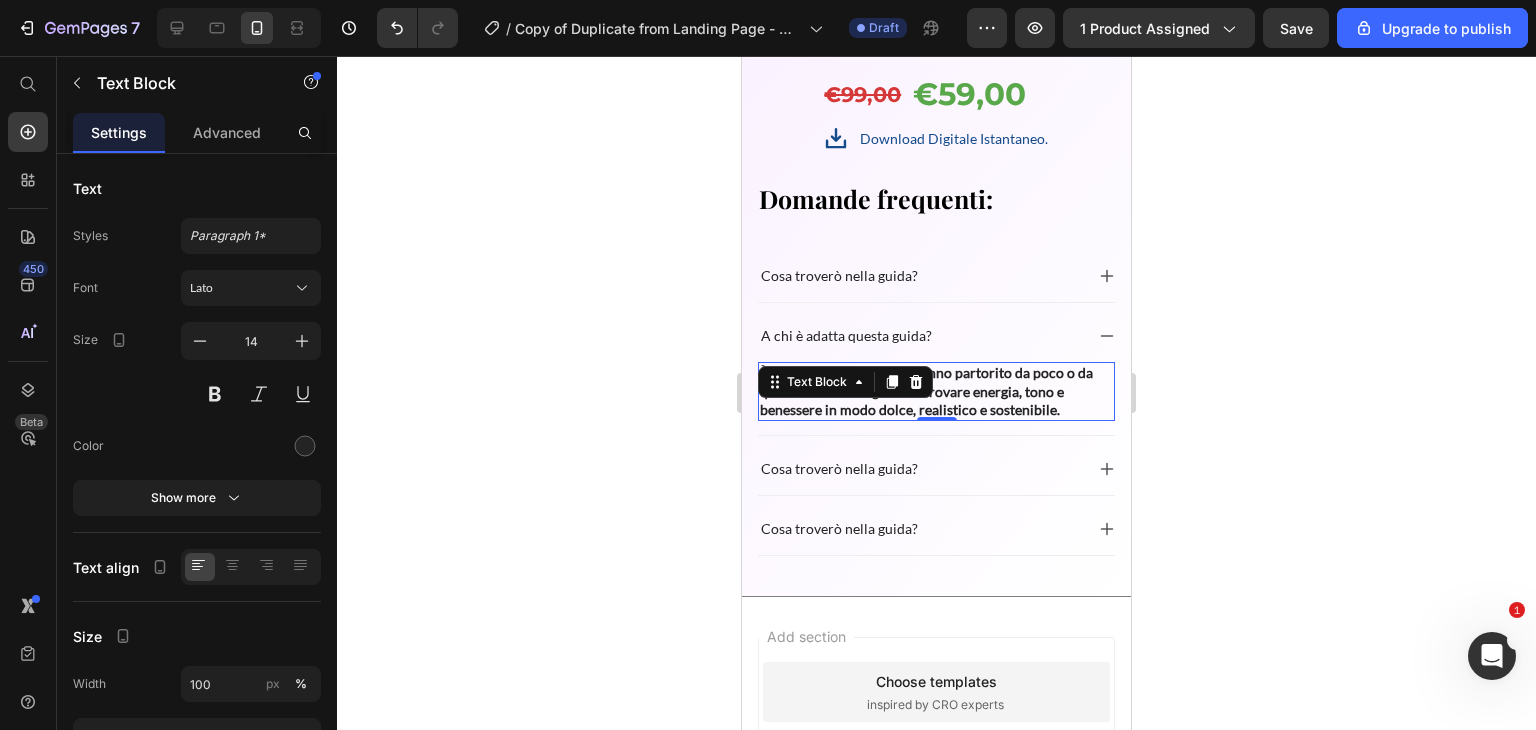 click on "È pensata per donne che hanno partorito da poco o da qualche mese e vogliono ritrovare energia, tono e benessere in modo dolce, realistico e sostenibile." at bounding box center [936, 391] 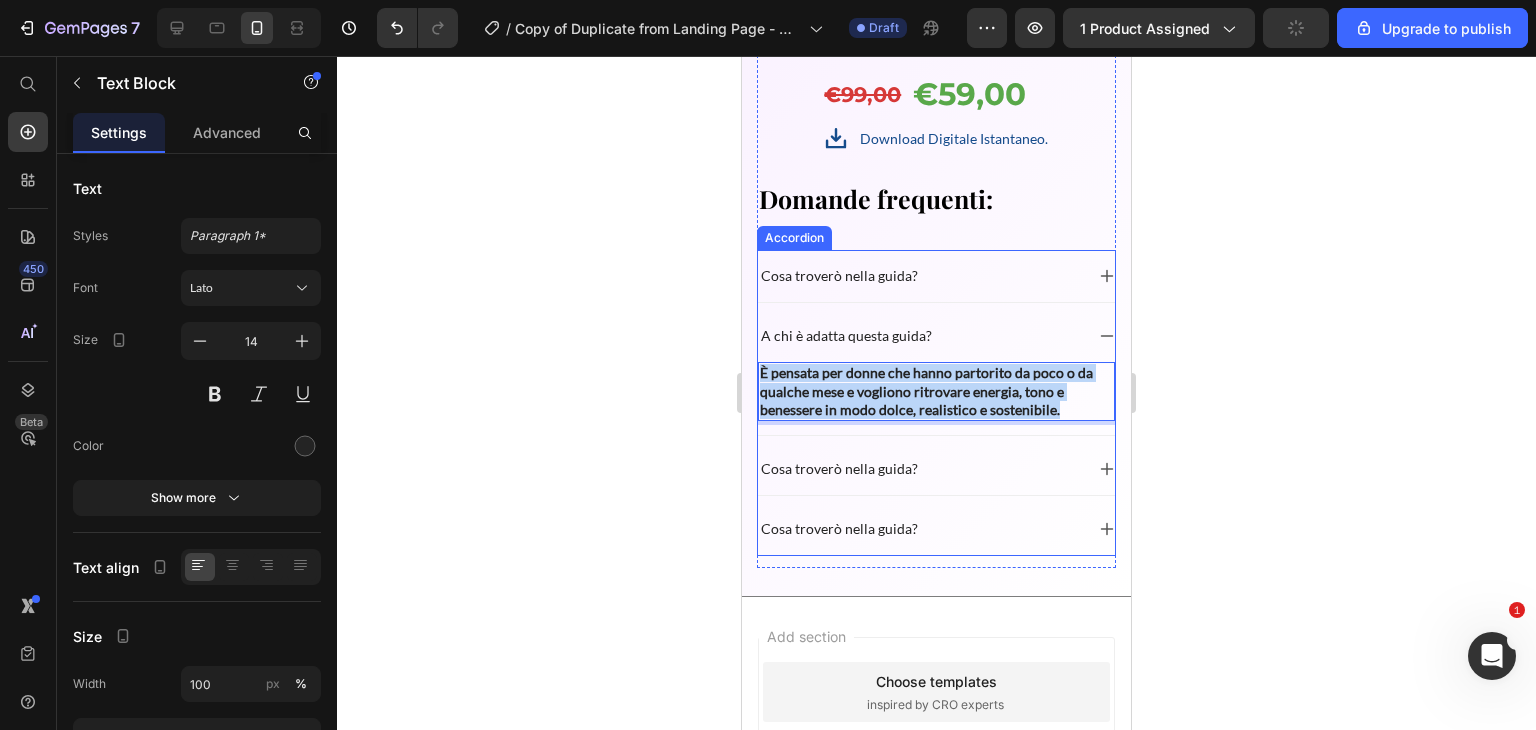 drag, startPoint x: 1060, startPoint y: 413, endPoint x: 750, endPoint y: 353, distance: 315.75308 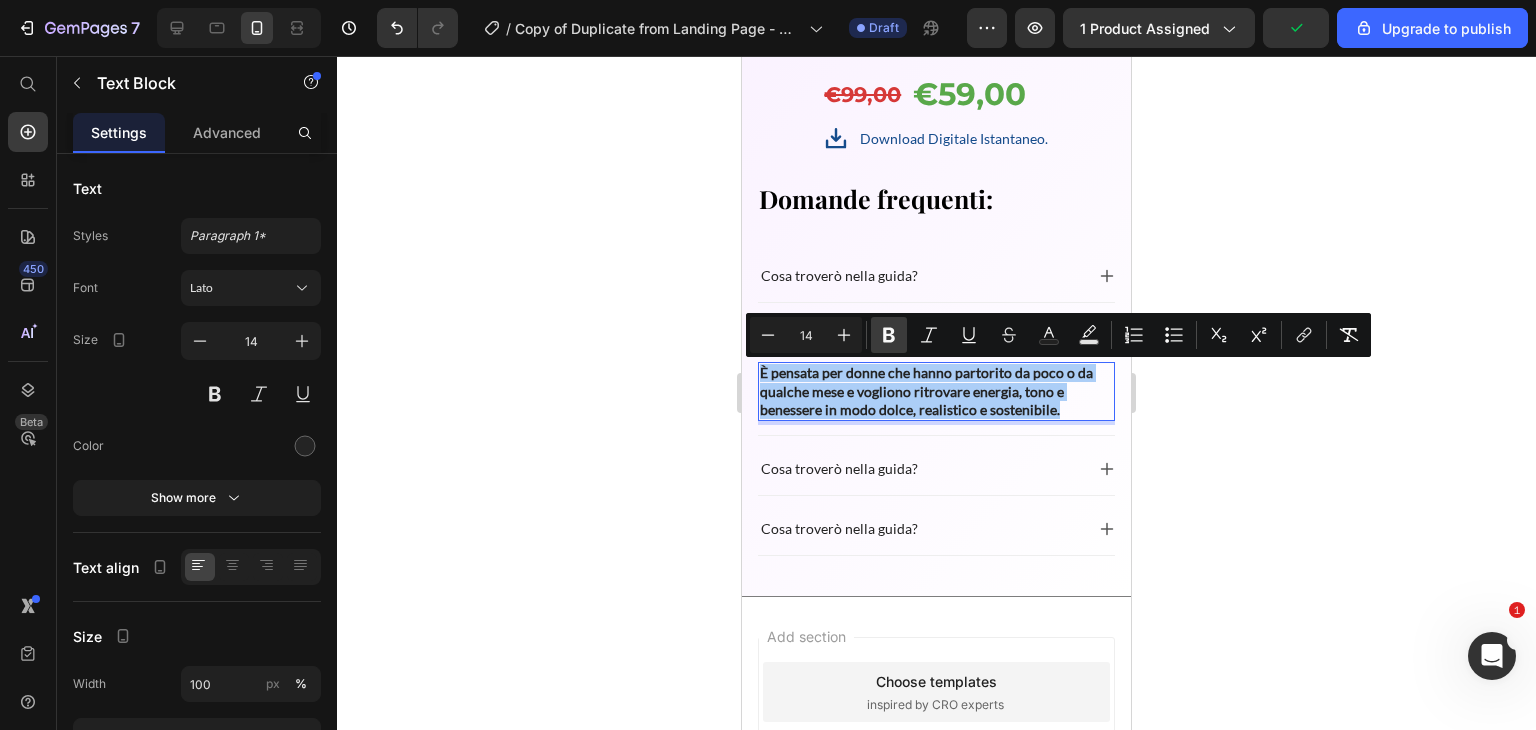 click on "Bold" at bounding box center (889, 335) 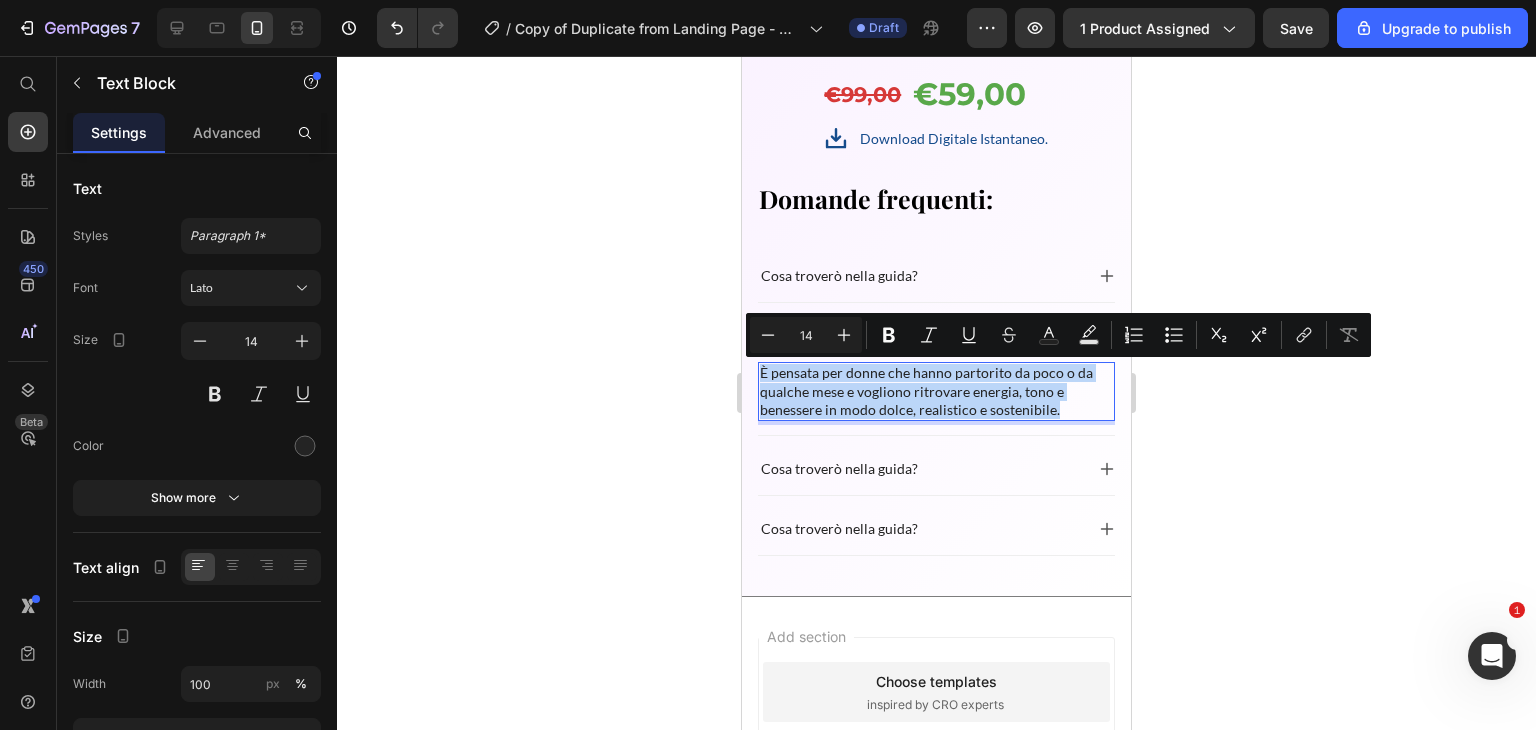 click on "È pensata per donne che hanno partorito da poco o da qualche mese e vogliono ritrovare energia, tono e benessere in modo dolce, realistico e sostenibile." at bounding box center [936, 391] 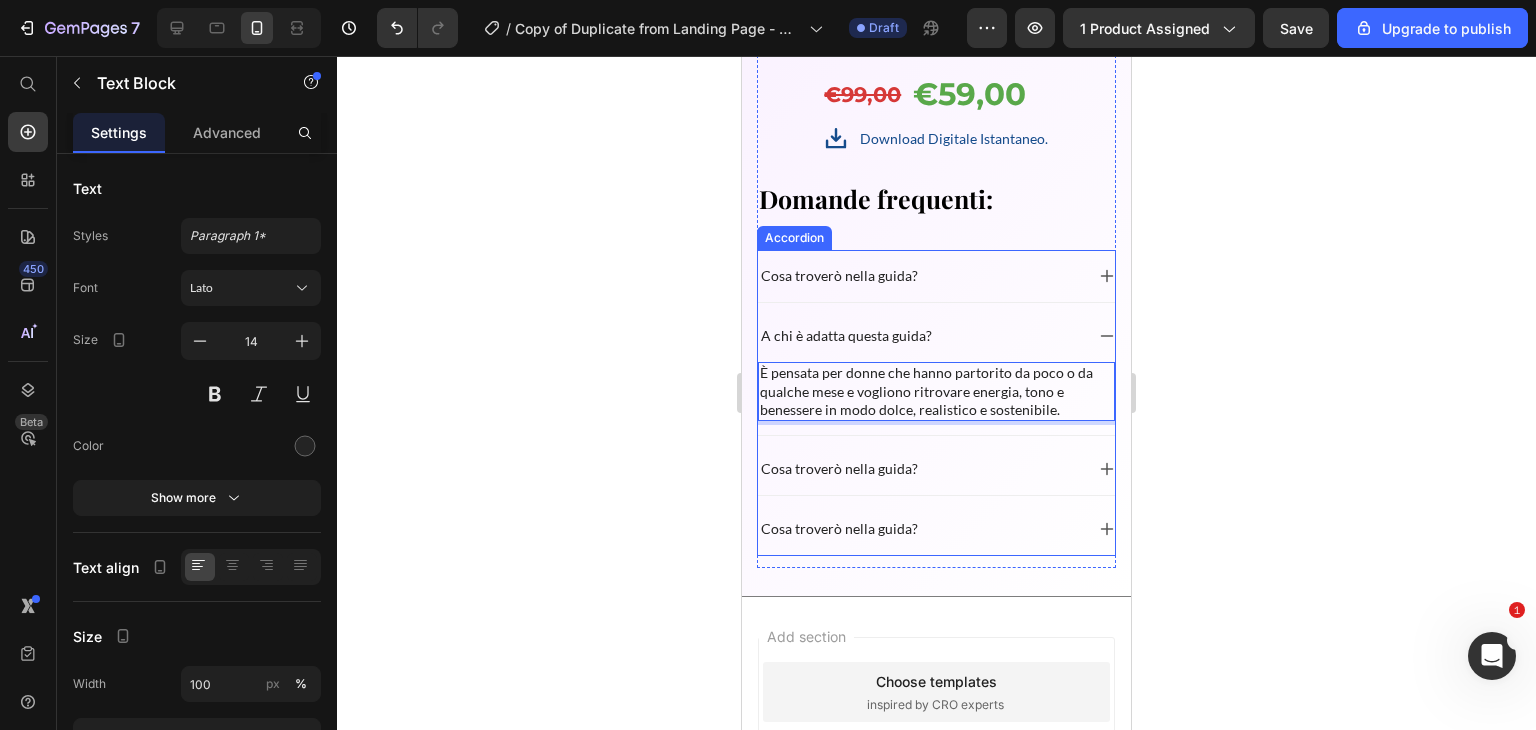 click on "Cosa troverò nella guida?" at bounding box center (920, 276) 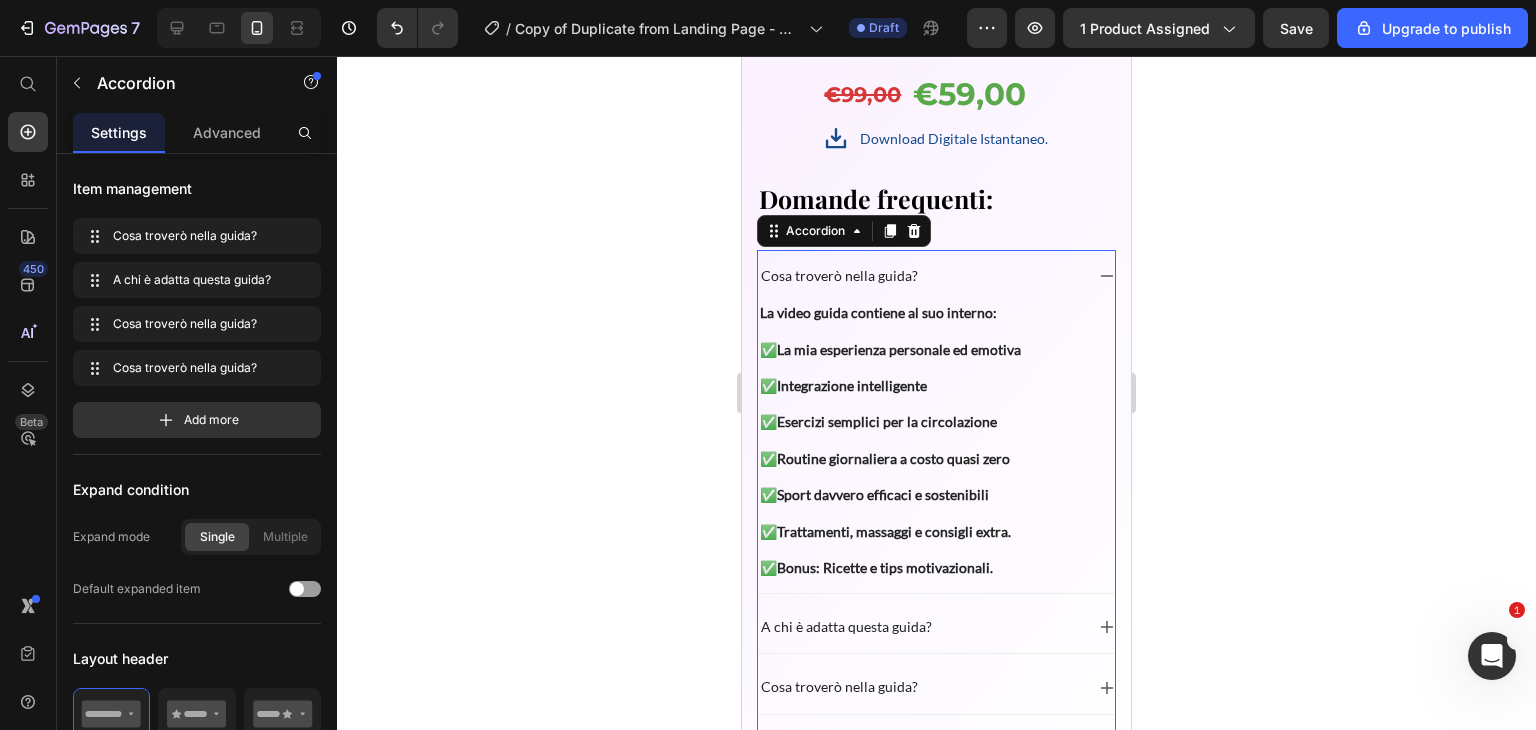 click on "Cosa troverò nella guida?" at bounding box center [920, 276] 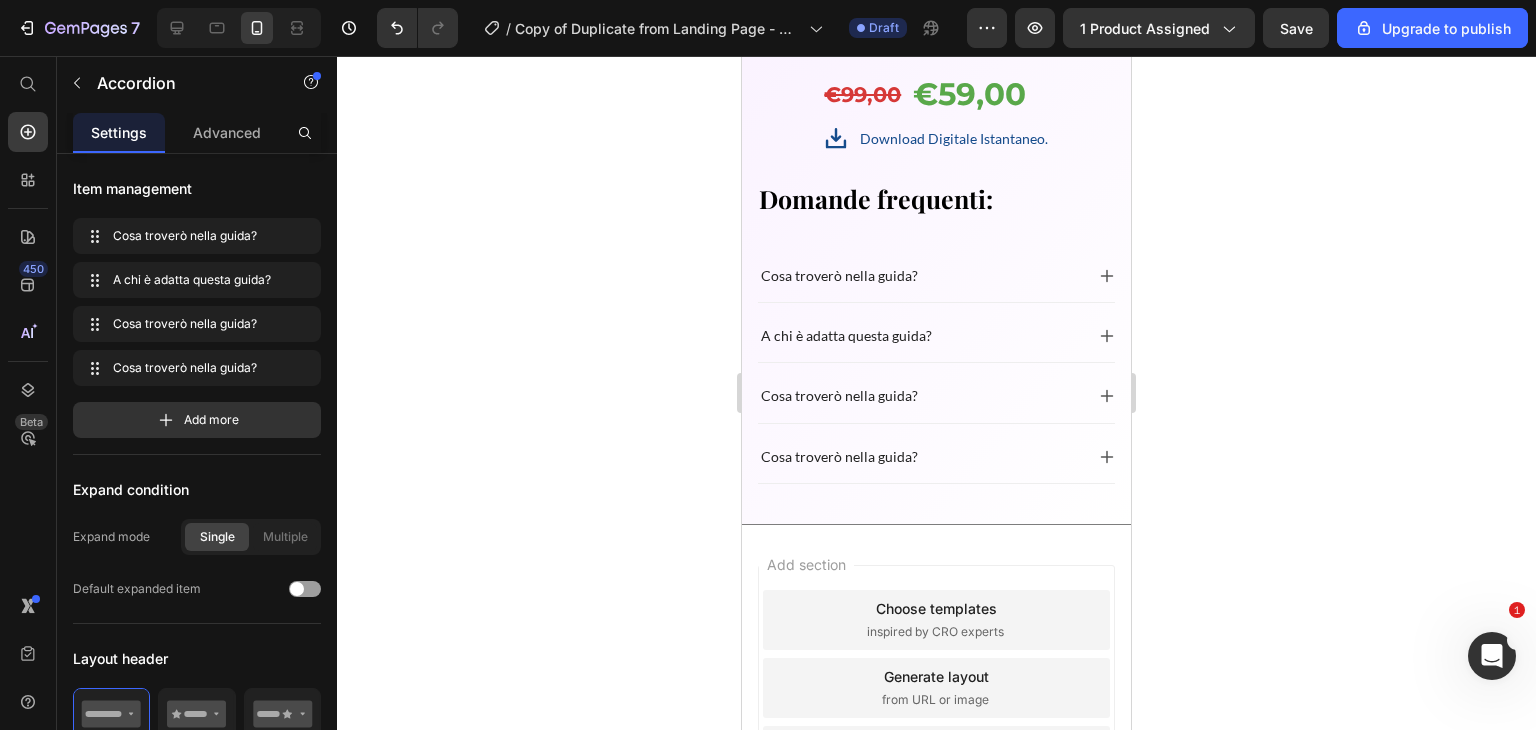 click on "A chi è adatta questa guida?" at bounding box center [920, 336] 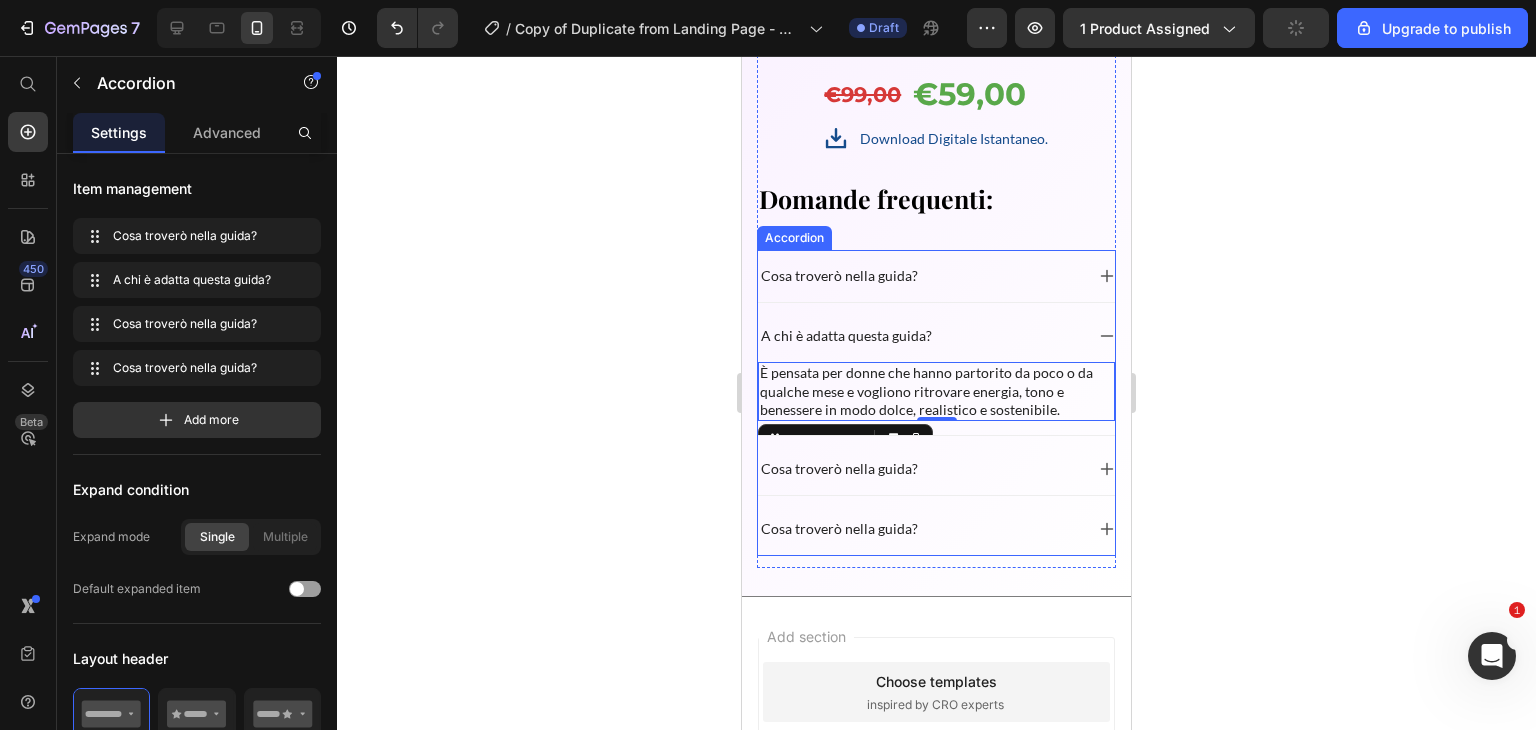 click on "Cosa troverò nella guida?" at bounding box center [936, 276] 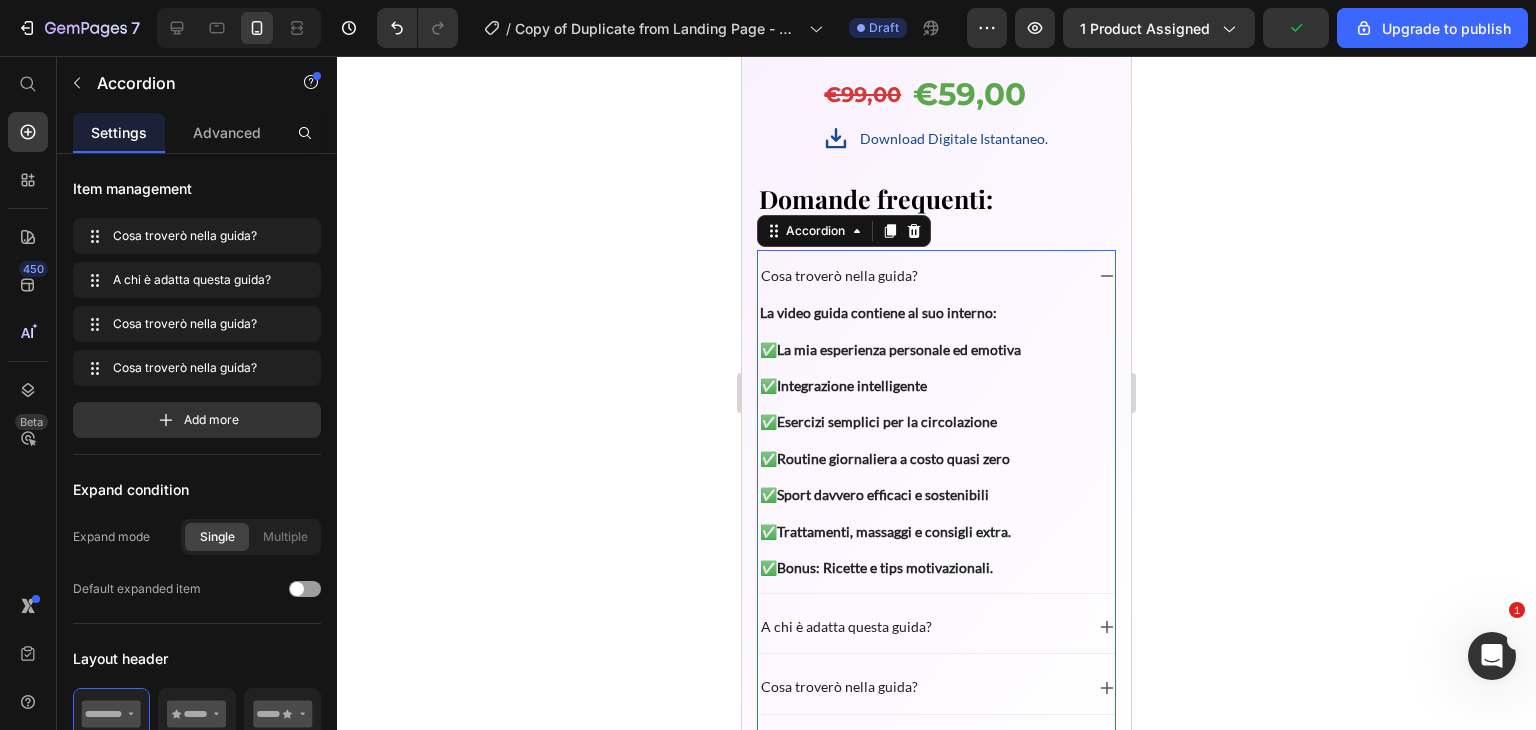 click on "Cosa troverò nella guida?" at bounding box center (936, 276) 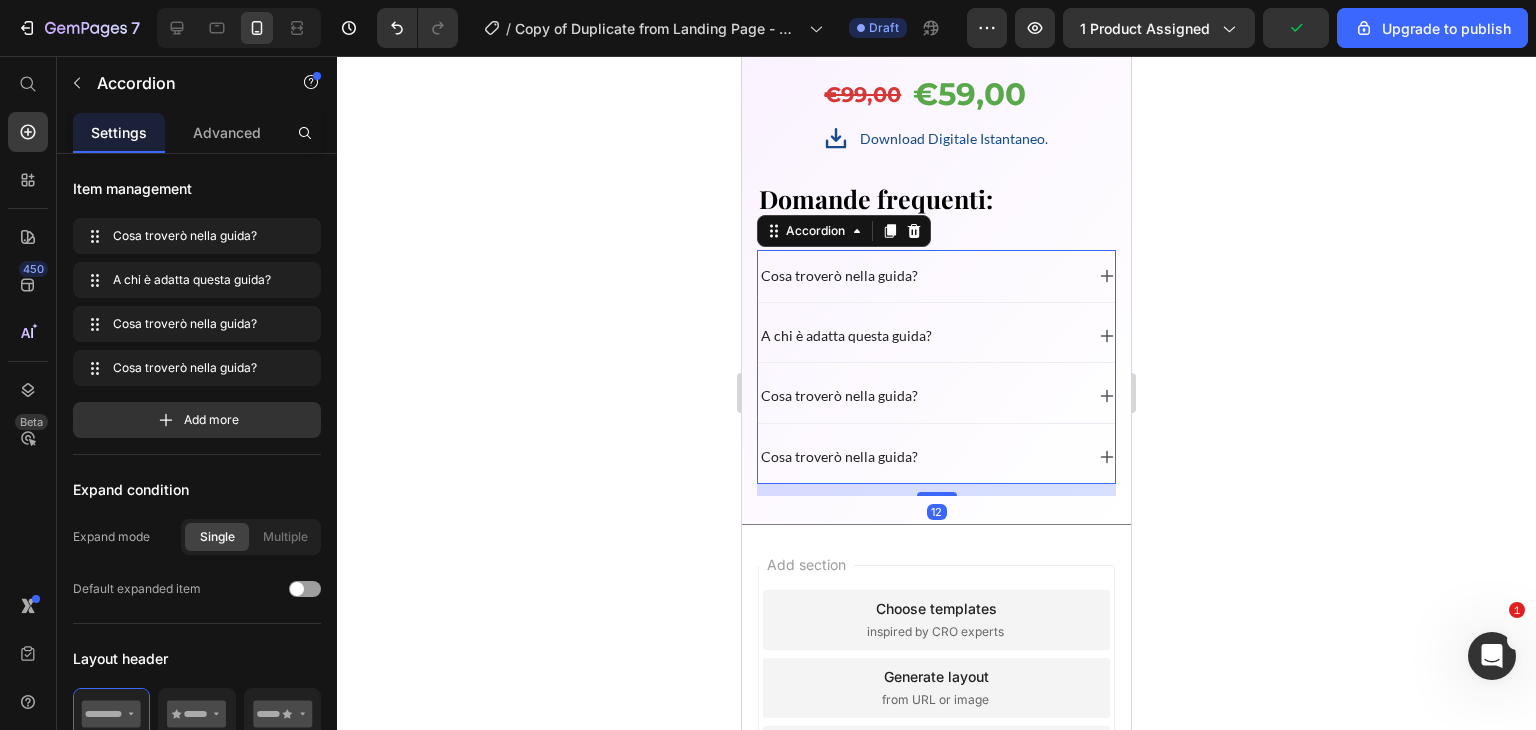 click on "A chi è adatta questa guida?" at bounding box center [920, 336] 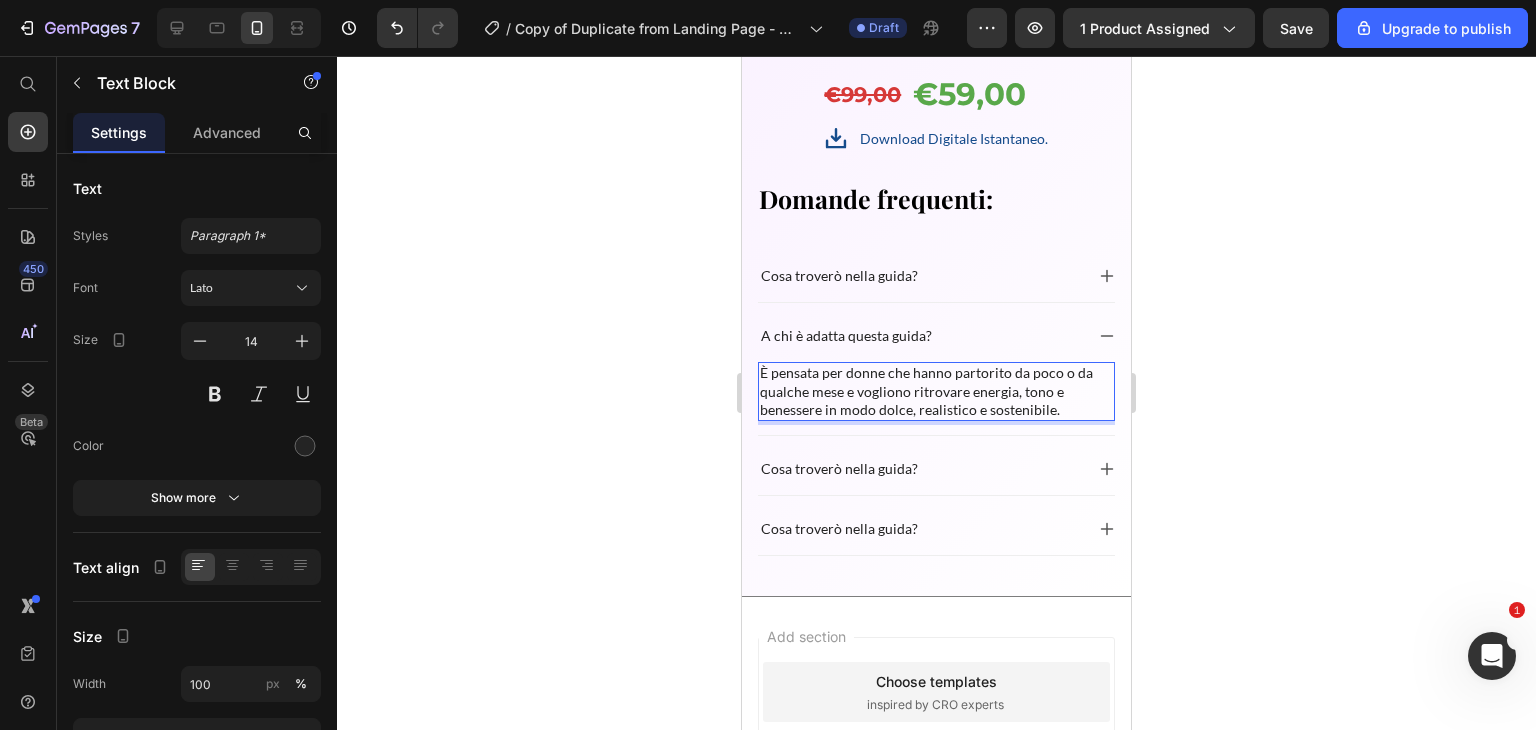 click on "È pensata per donne che hanno partorito da poco o da qualche mese e vogliono ritrovare energia, tono e benessere in modo dolce, realistico e sostenibile." at bounding box center [936, 391] 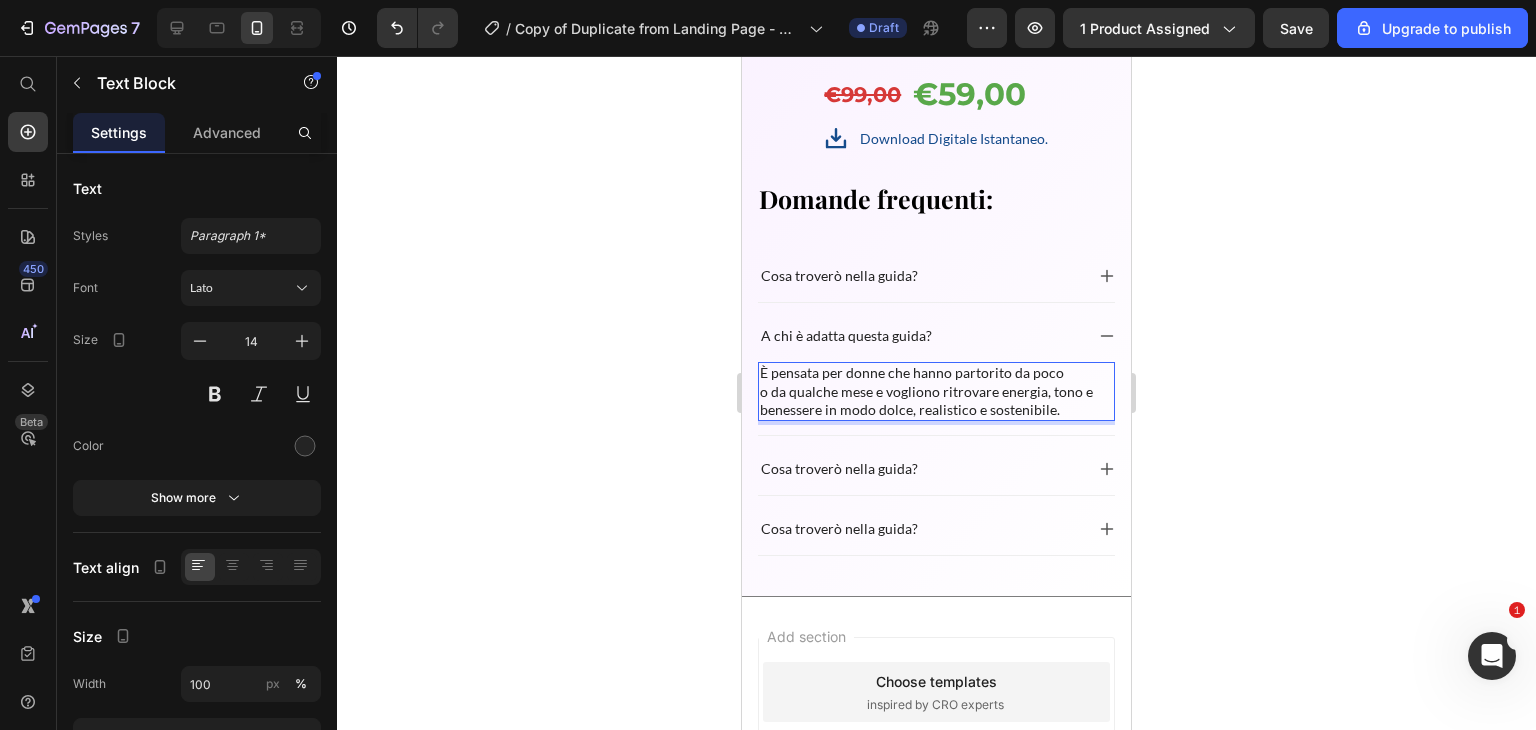 click on "o da qualche mese e vogliono ritrovare energia, tono e benessere in modo dolce, realistico e sostenibile." at bounding box center (936, 401) 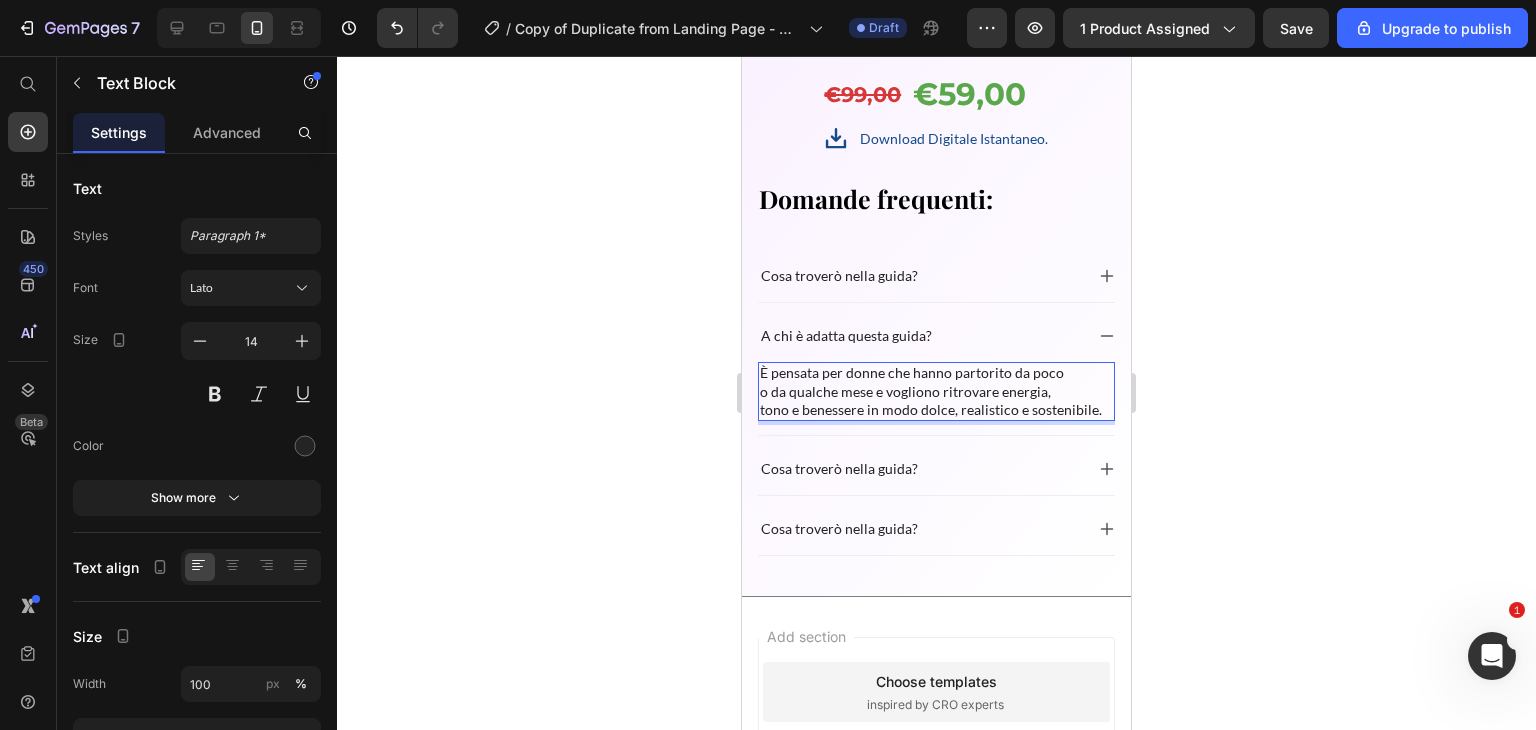 click on "o da qualche mese e vogliono ritrovare energia," at bounding box center (936, 392) 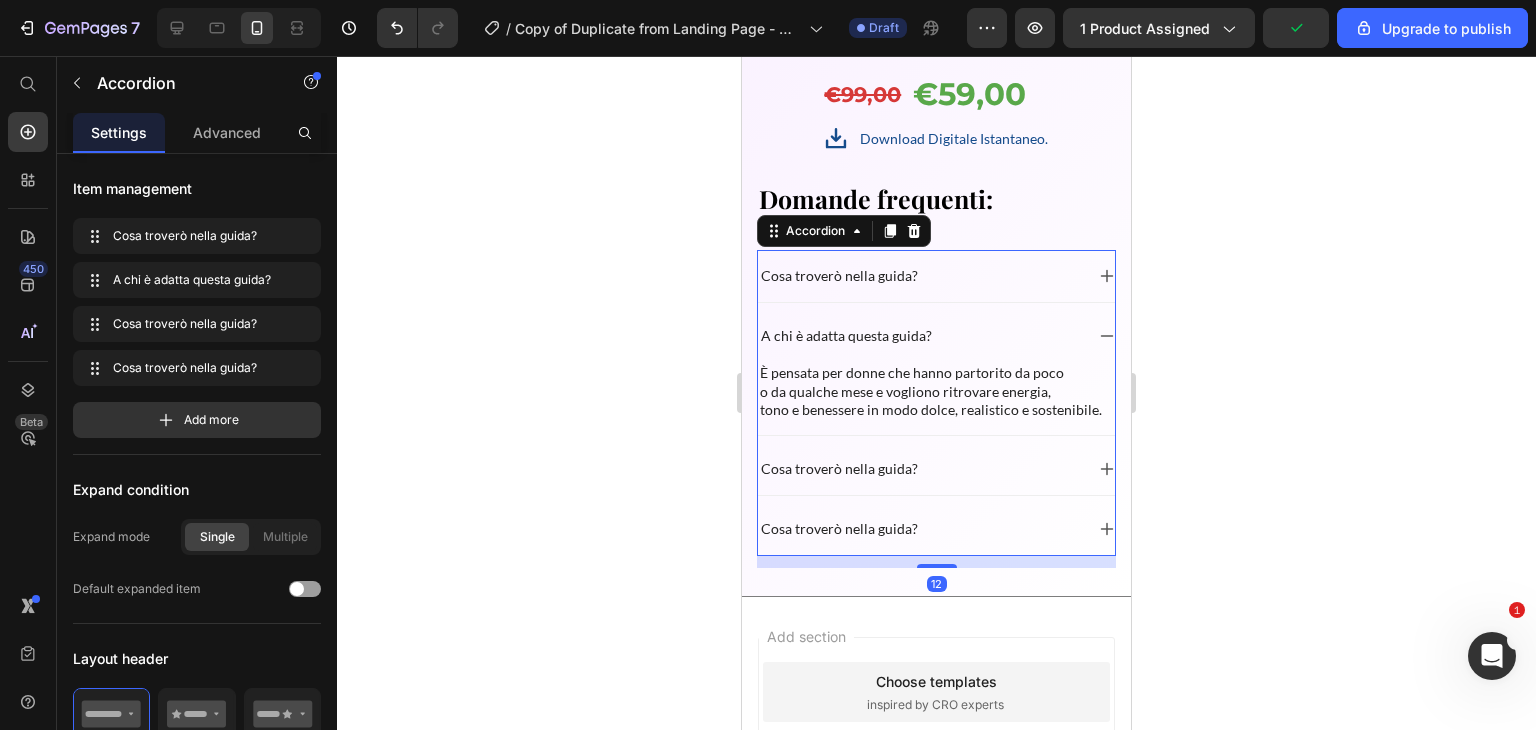click on "A chi è adatta questa guida?" at bounding box center [936, 336] 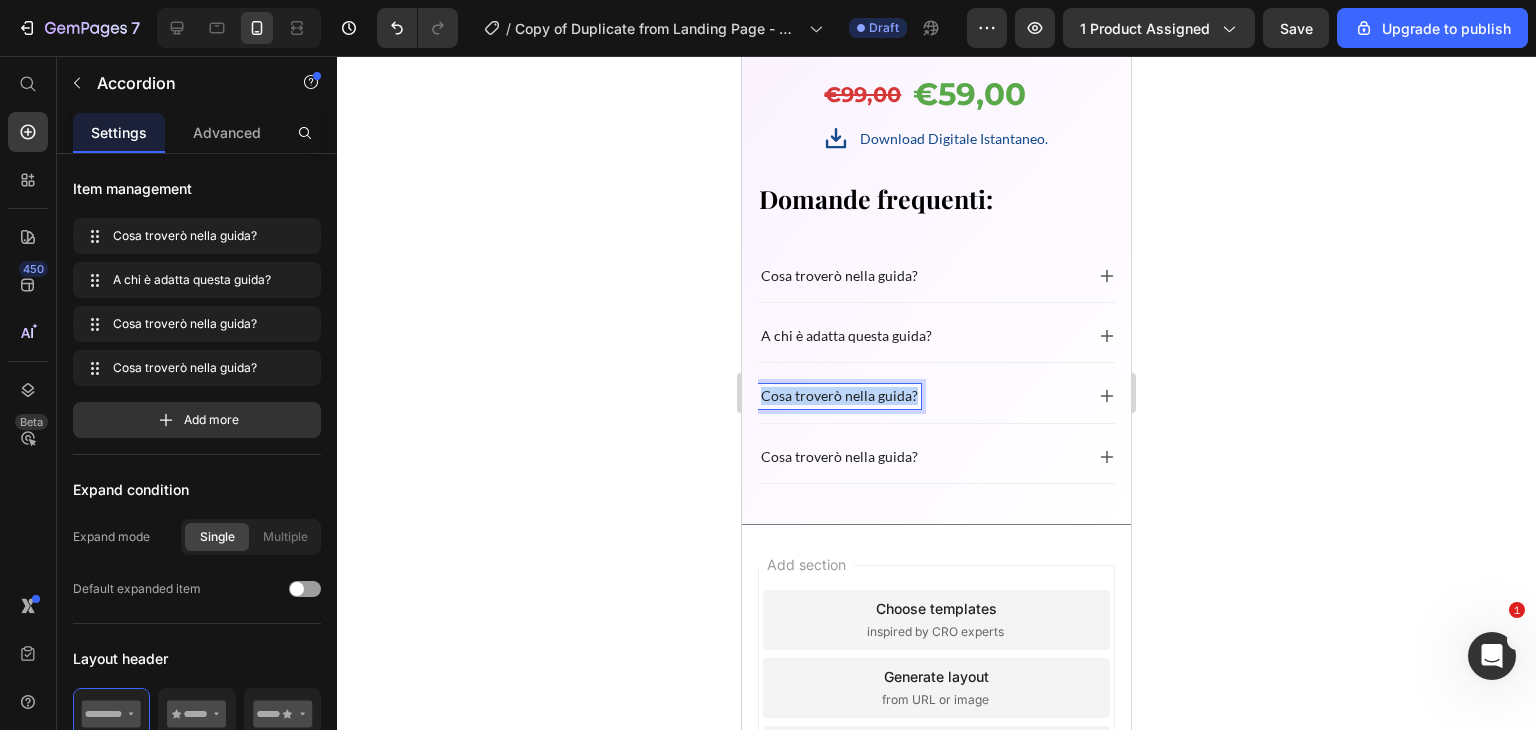 drag, startPoint x: 760, startPoint y: 398, endPoint x: 948, endPoint y: 381, distance: 188.76706 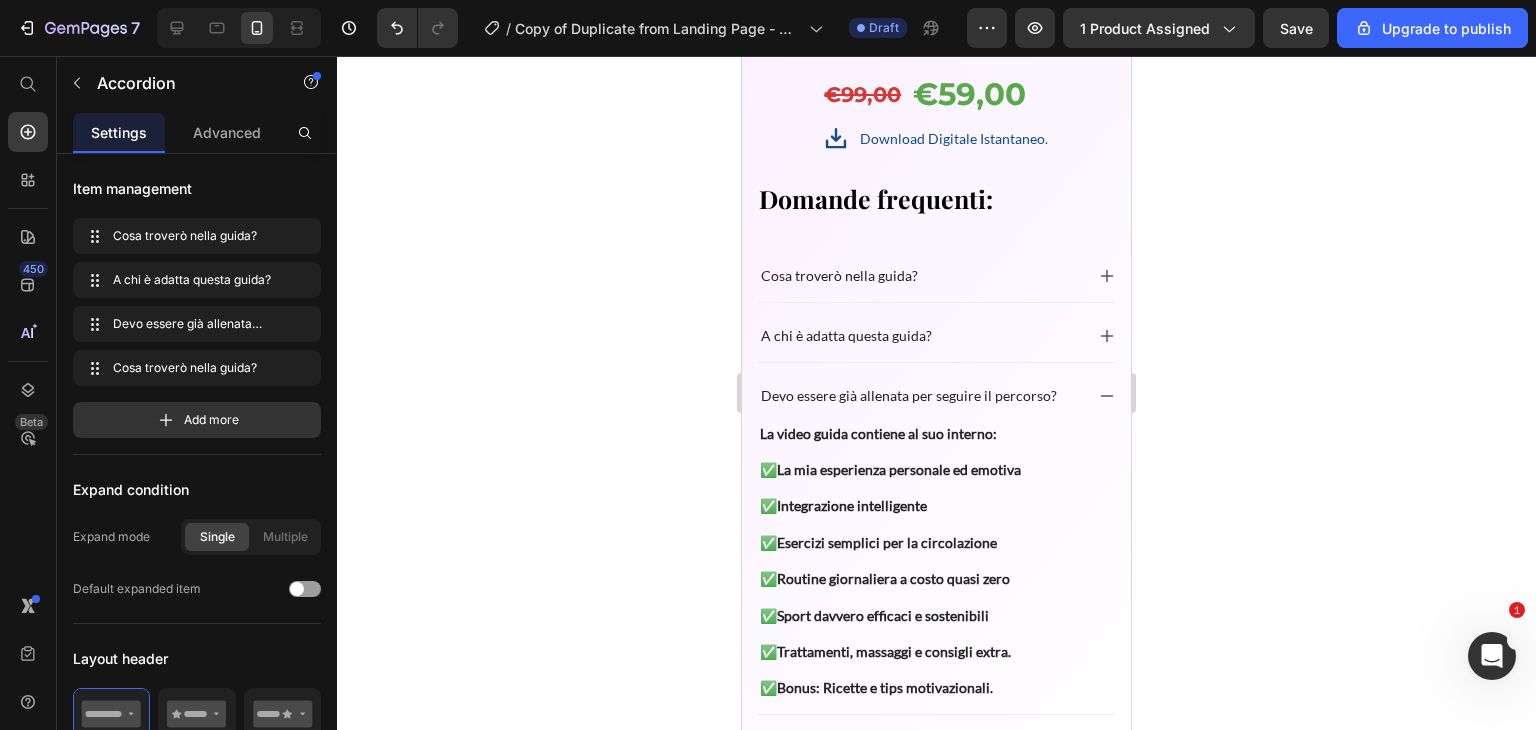 click on "A chi è adatta questa guida?" at bounding box center [920, 336] 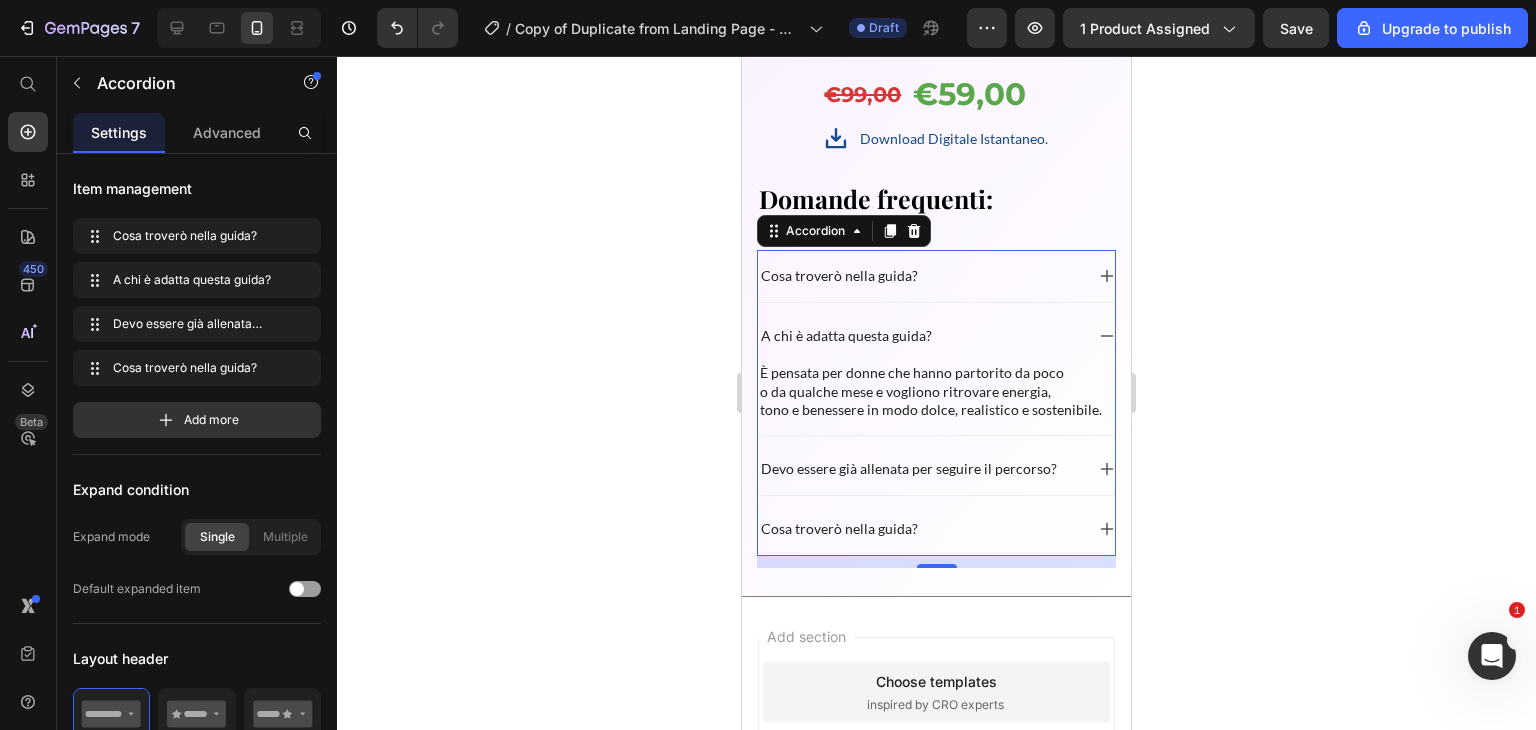 click on "Devo essere già allenata per seguire il percorso?" at bounding box center [936, 469] 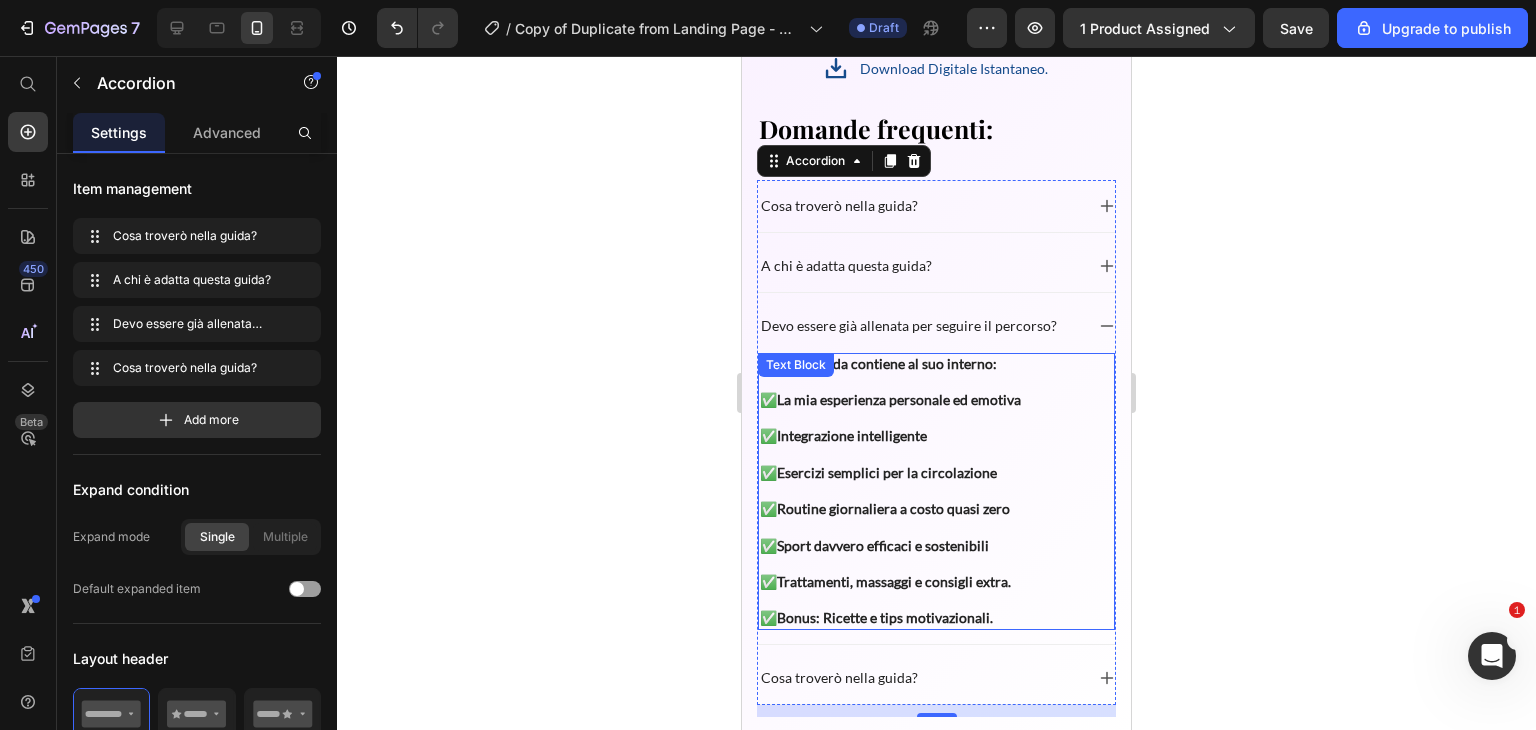 scroll, scrollTop: 7142, scrollLeft: 0, axis: vertical 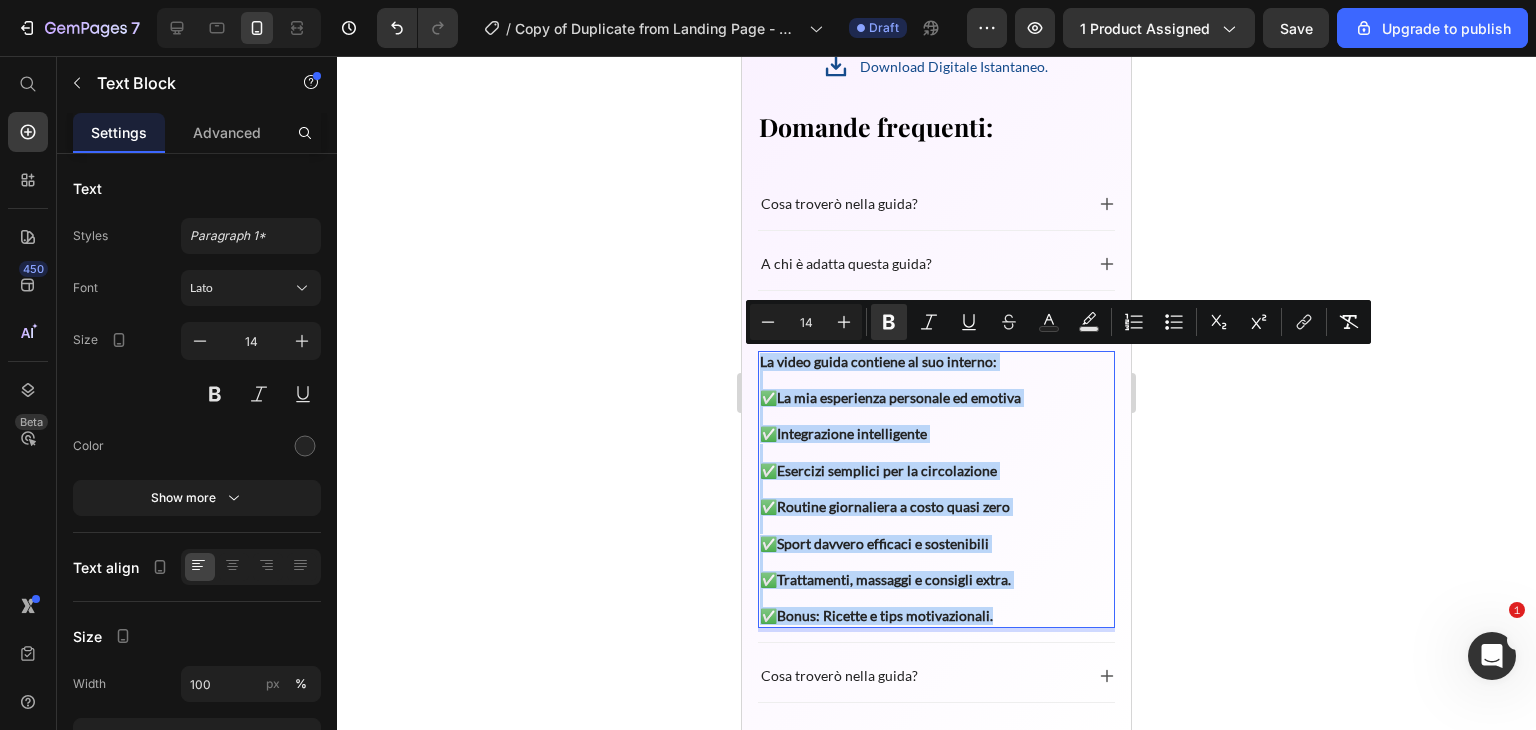 drag, startPoint x: 760, startPoint y: 363, endPoint x: 1018, endPoint y: 615, distance: 360.6494 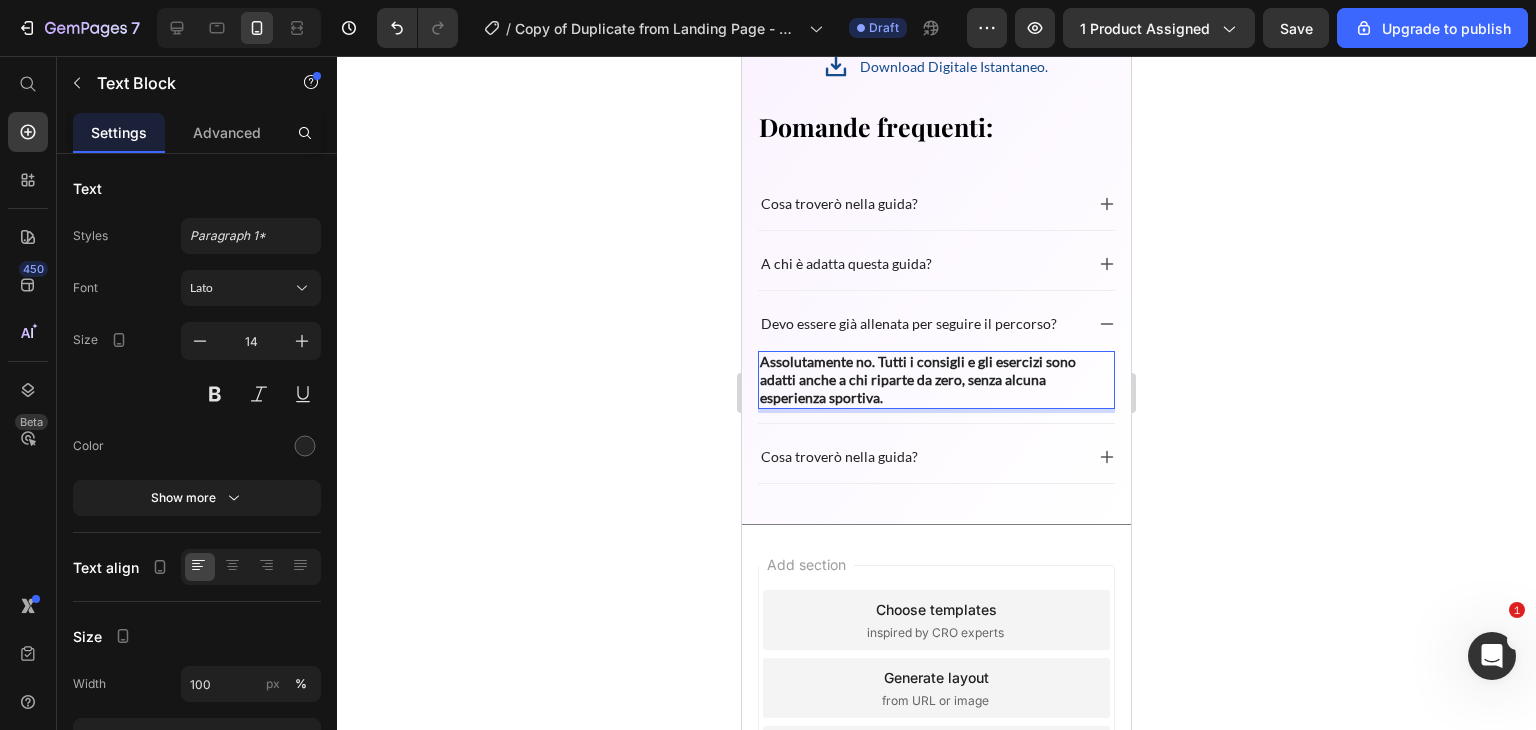 click on "Assolutamente no. Tutti i consigli e gli esercizi sono adatti anche a chi riparte da zero, senza alcuna esperienza sportiva." at bounding box center [918, 379] 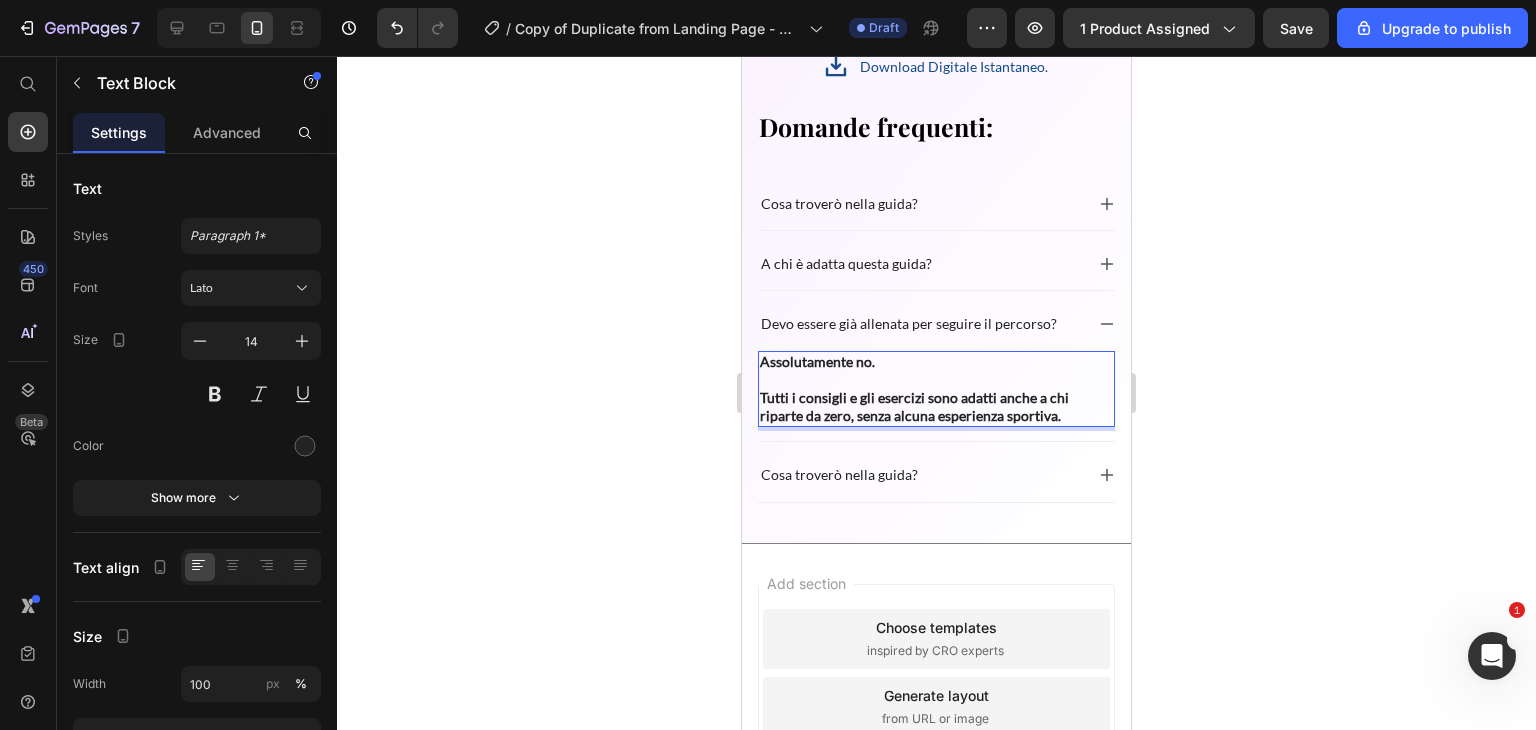 click on "Tutti i consigli e gli esercizi sono adatti anche a chi riparte da zero, senza alcuna esperienza sportiva." at bounding box center [914, 406] 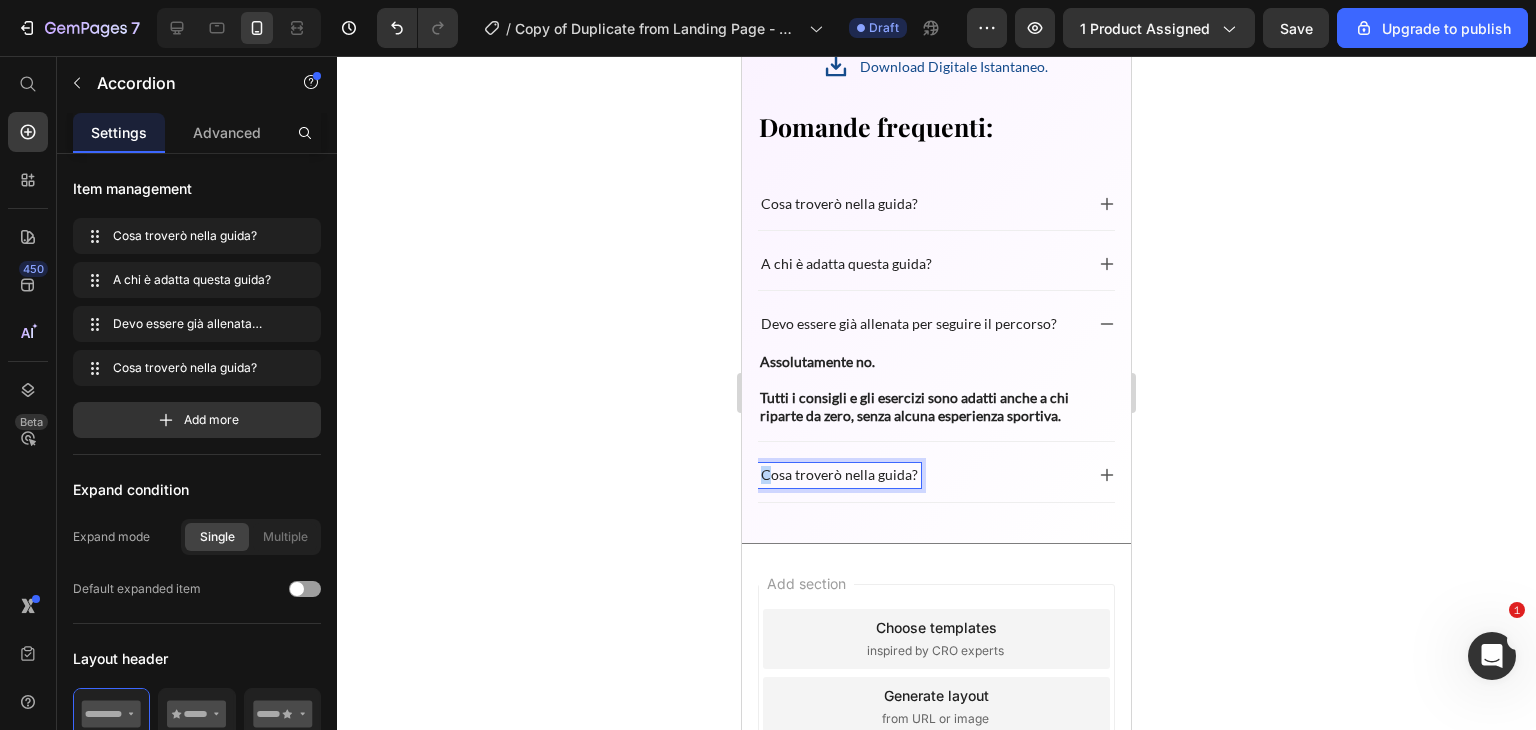 click on "Cosa troverò nella guida?" at bounding box center [839, 475] 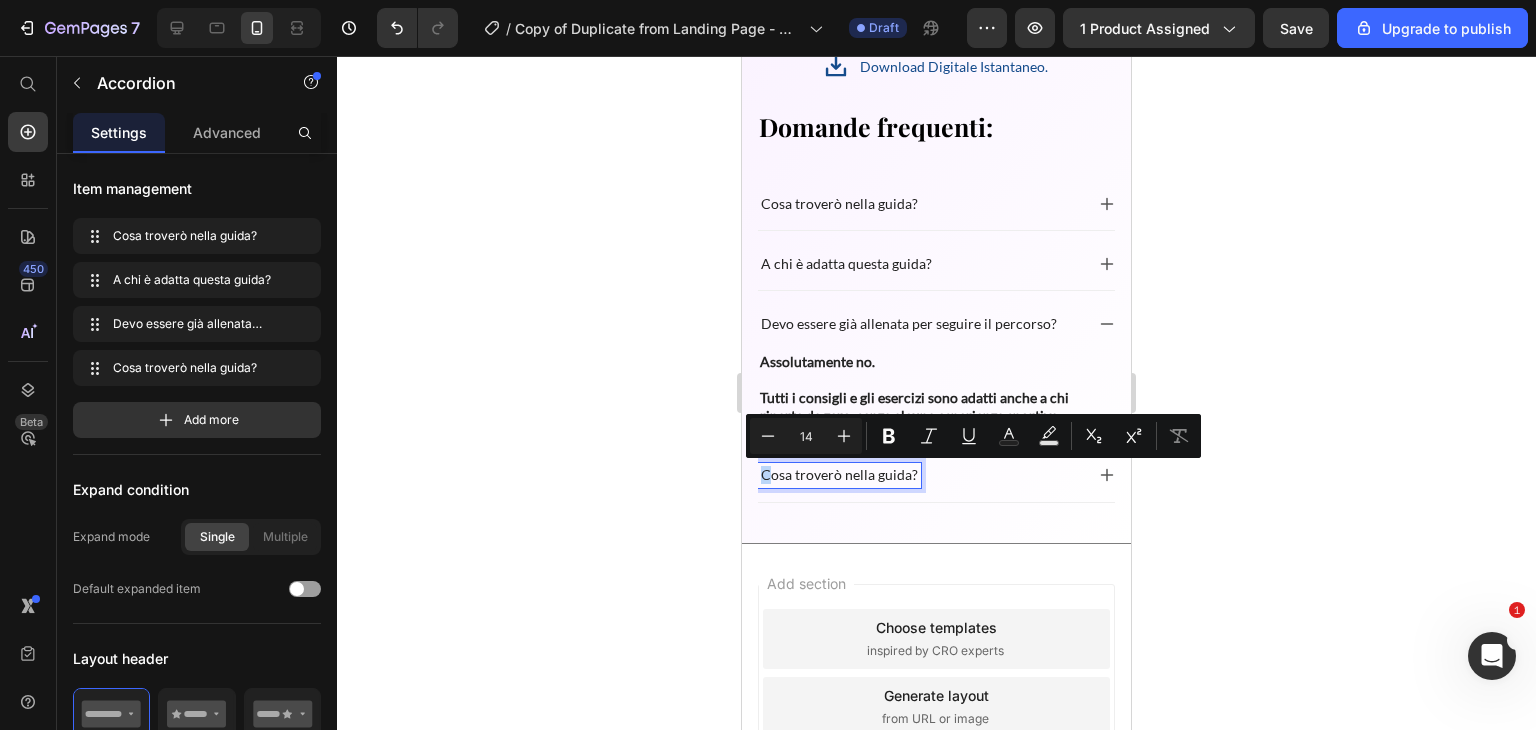 click on "Cosa troverò nella guida?" at bounding box center [839, 475] 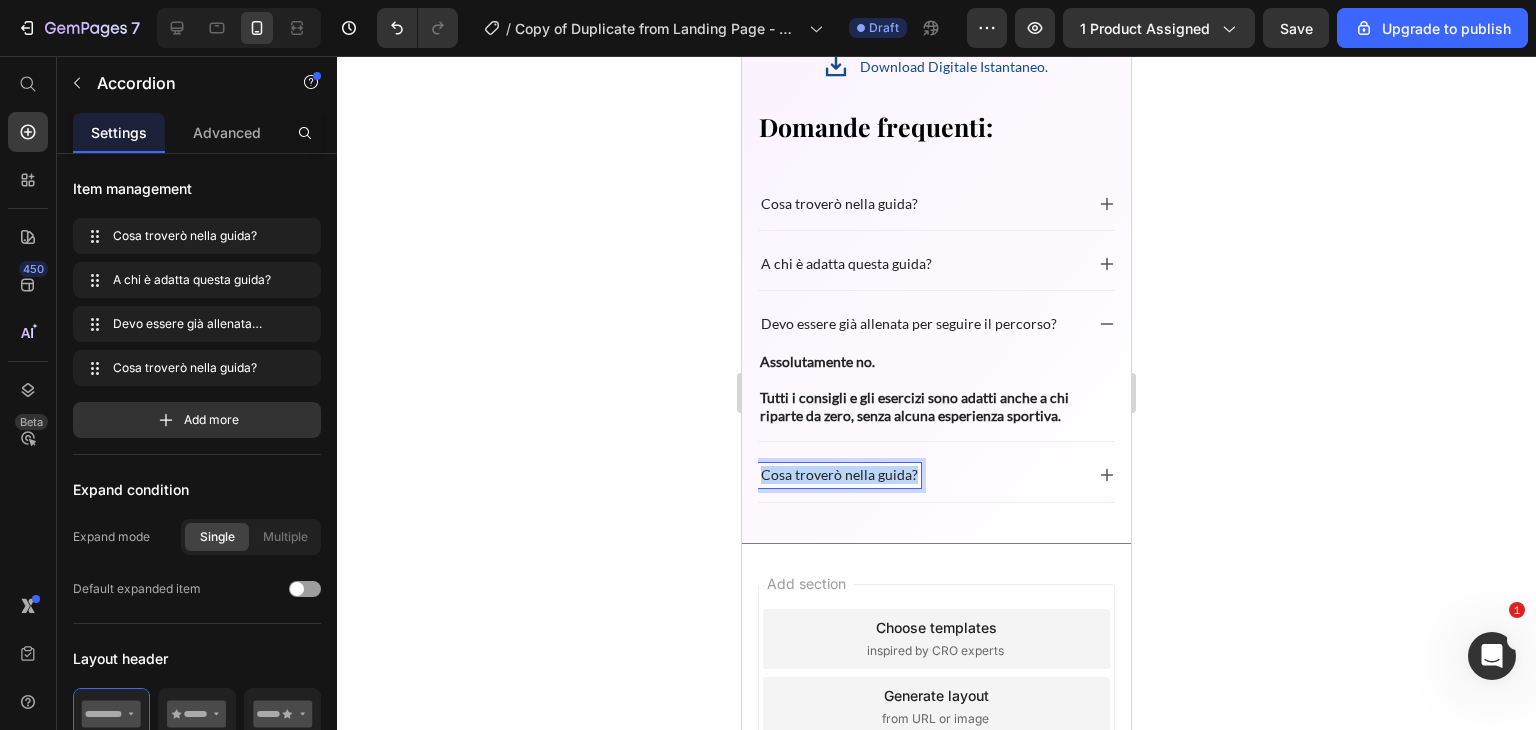 drag, startPoint x: 760, startPoint y: 474, endPoint x: 921, endPoint y: 468, distance: 161.11176 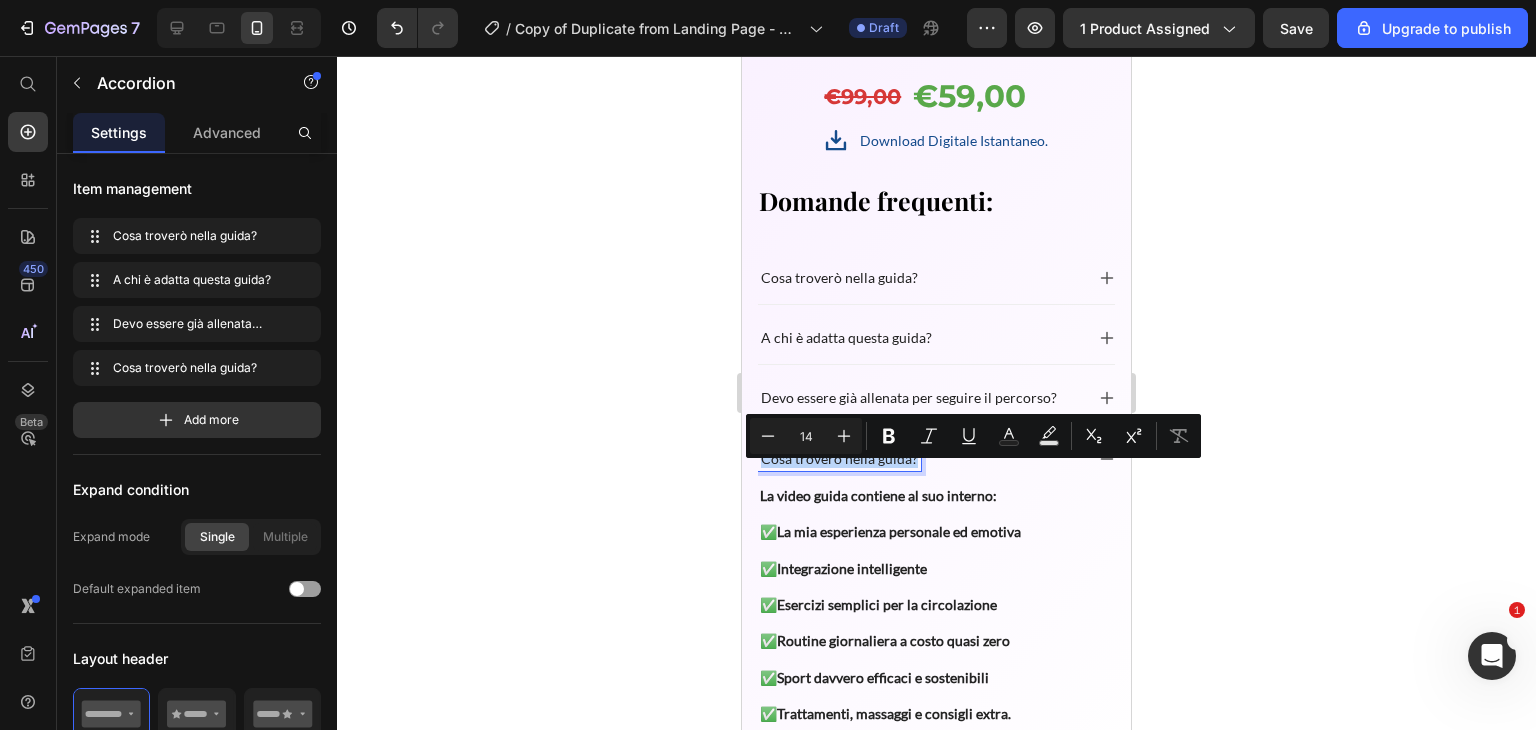 scroll, scrollTop: 7052, scrollLeft: 0, axis: vertical 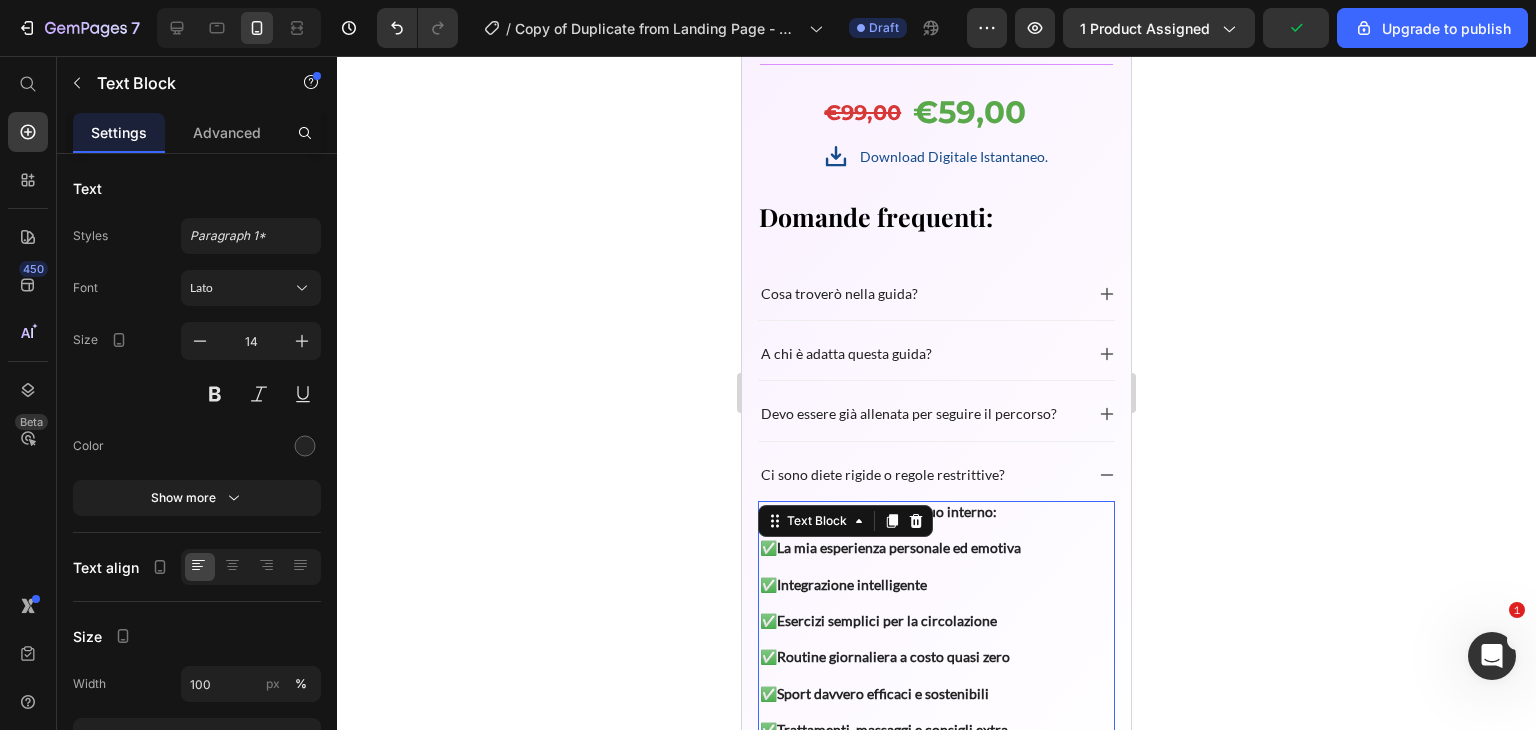 click on "La video guida contiene al suo interno:" at bounding box center (878, 511) 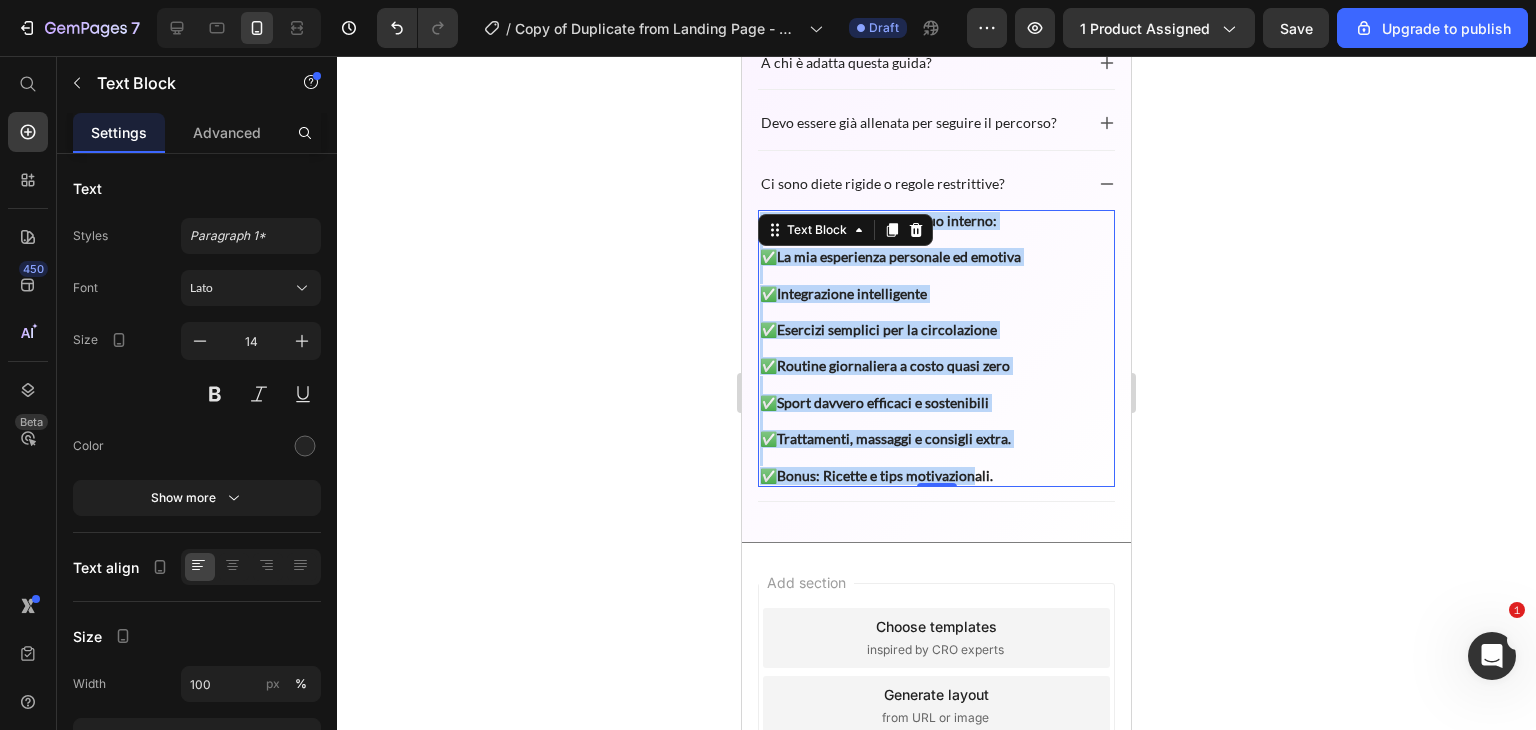 scroll, scrollTop: 7416, scrollLeft: 0, axis: vertical 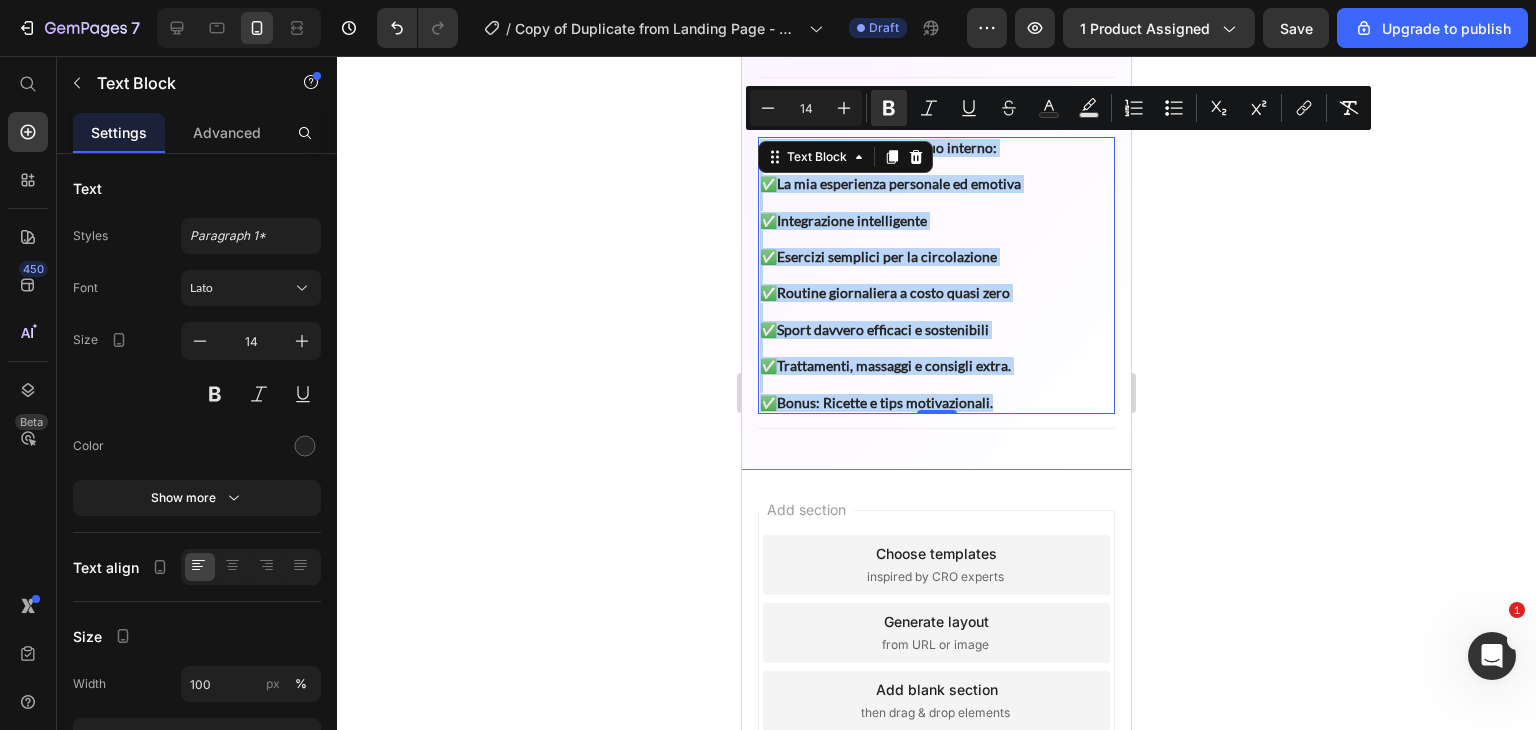 drag, startPoint x: 762, startPoint y: 502, endPoint x: 1168, endPoint y: 460, distance: 408.16663 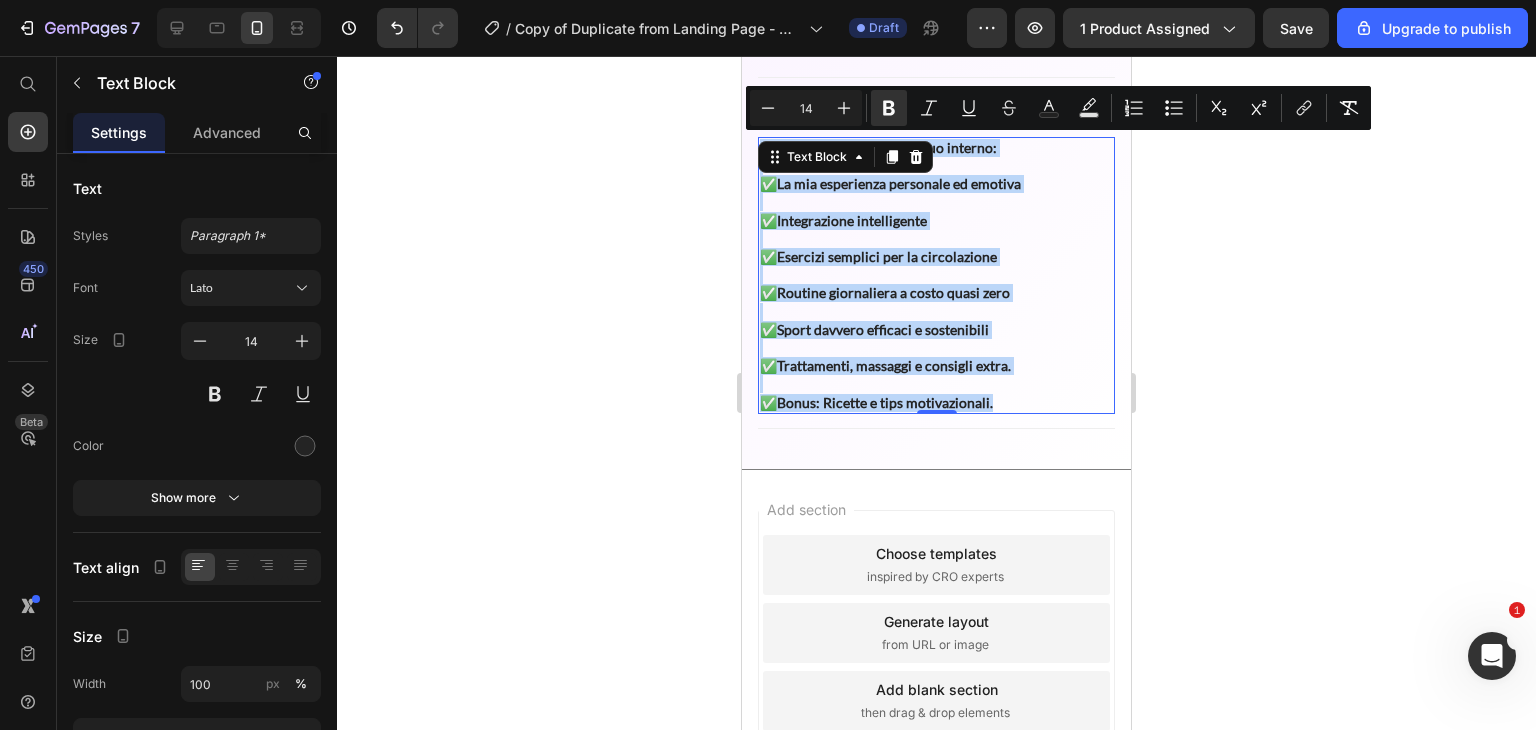 click on "Mobile  ( 389 px) iPhone 13 Mini iPhone 13 Pro iPhone 11 Pro Max iPhone 15 Pro Max Pixel 7 Galaxy S8+ Galaxy S20 Ultra iPad Mini iPad Air iPad Pro Header
Product Images
Icon Boosts immunity and defense Text Block
Icon Boosts immunity and defense Text Block
Icon Boosts immunity and defense Text Block Row Icon Icon Icon Icon Icon Icon List Briana M. Text Block Row Verified Buyer Item List Row “At vero eos et accusamus et iusto odio dignissimos ducimus qui blanditiis praesentium voluptatum” Text Block Row Icon Icon Icon Icon Icon Icon List 536 Recesioni Verificate! Text Block Row Come ho perso 15 kg dopo la gravidanza, guida completa Product Title                Title Line Più  energia  e  leggerezza  già  nei primi giorni . Routine  semplici  che puoi seguire  da casa . Un corpo  più tonico  e una mente  più motivata . Item List                Title Line €99,00 Product Price €59,00 Product Price Row Item List 1" at bounding box center [936, -3233] 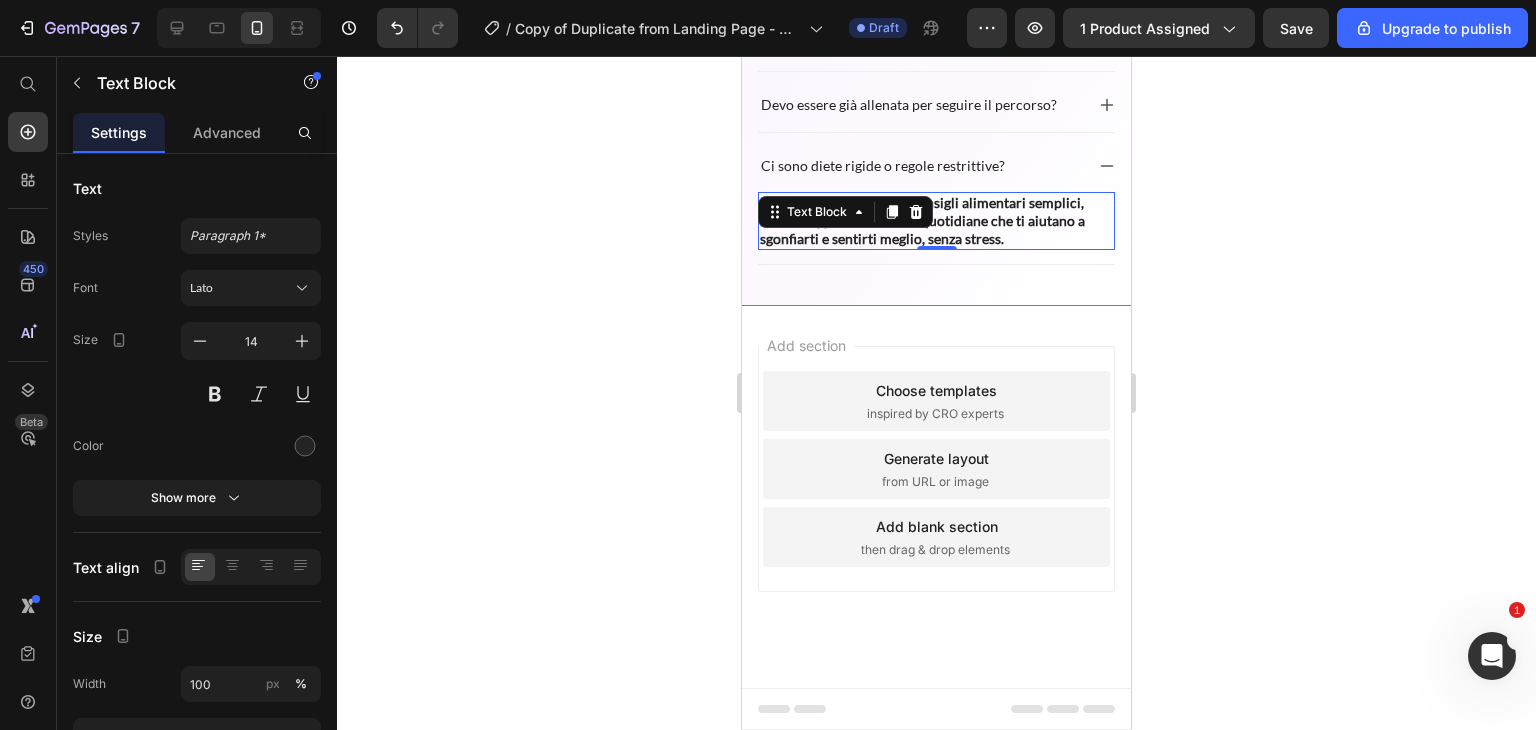 scroll, scrollTop: 7360, scrollLeft: 0, axis: vertical 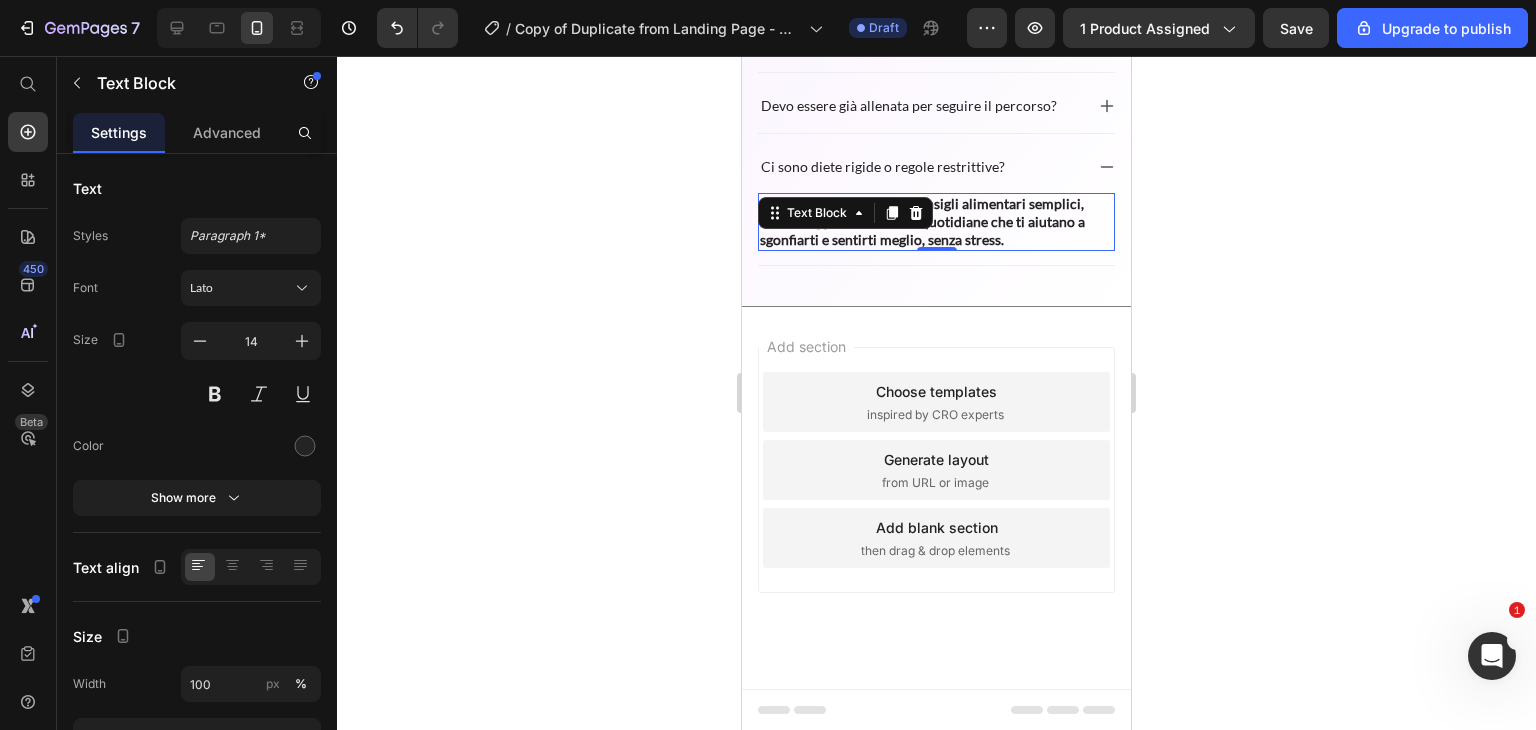 click on "No. Nella guida troverai consigli alimentari semplici, ricette leggere e abitudini quotidiane che ti aiutano a sgonfiarti e sentirti meglio, senza stress." at bounding box center (936, 222) 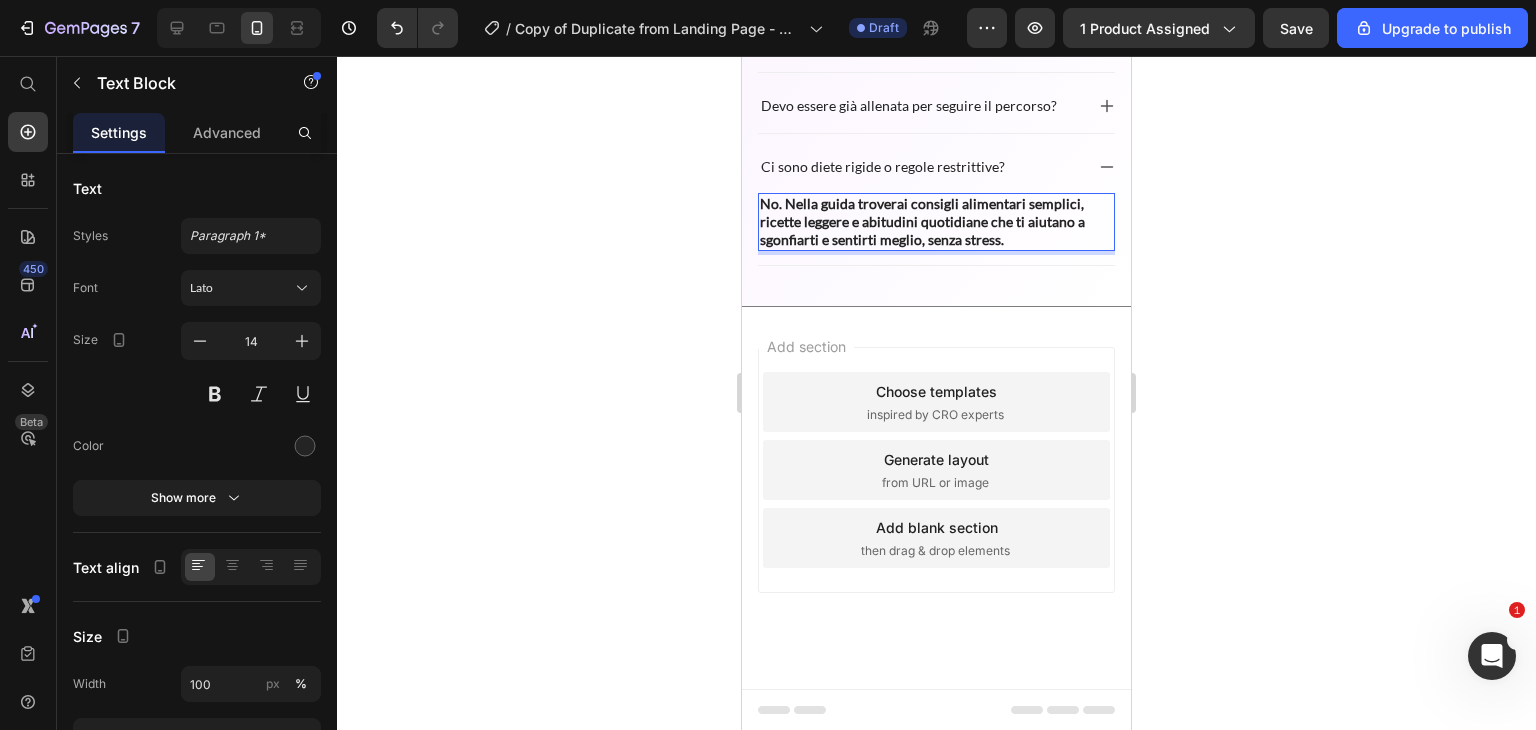 click on "No. Nella guida troverai consigli alimentari semplici, ricette leggere e abitudini quotidiane che ti aiutano a sgonfiarti e sentirti meglio, senza stress." at bounding box center (922, 221) 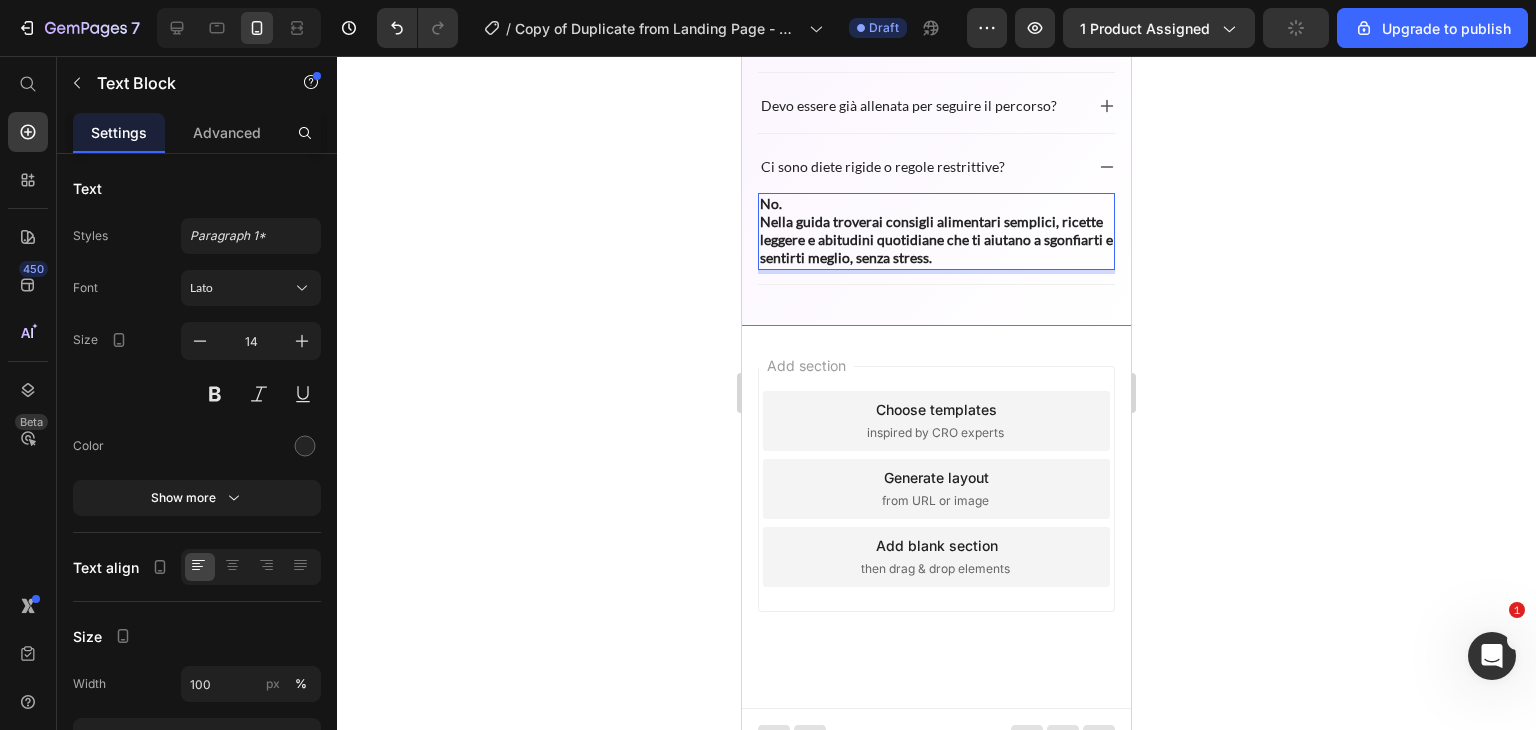 click on "Nella guida troverai consigli alimentari semplici, ricette leggere e abitudini quotidiane che ti aiutano a sgonfiarti e sentirti meglio, senza stress." at bounding box center [936, 239] 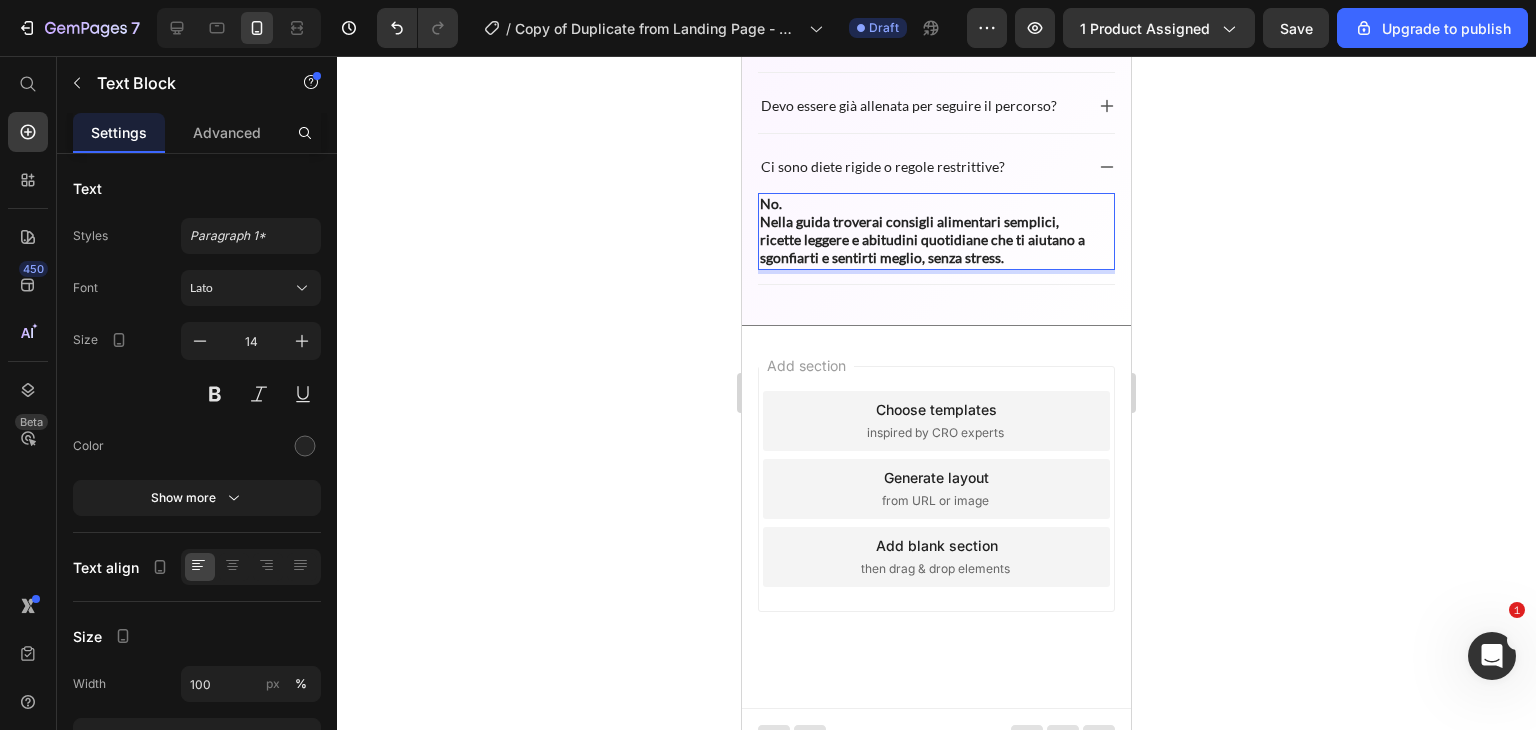 click on "ricette leggere e abitudini quotidiane che ti aiutano a sgonfiarti e sentirti meglio, senza stress." at bounding box center (922, 248) 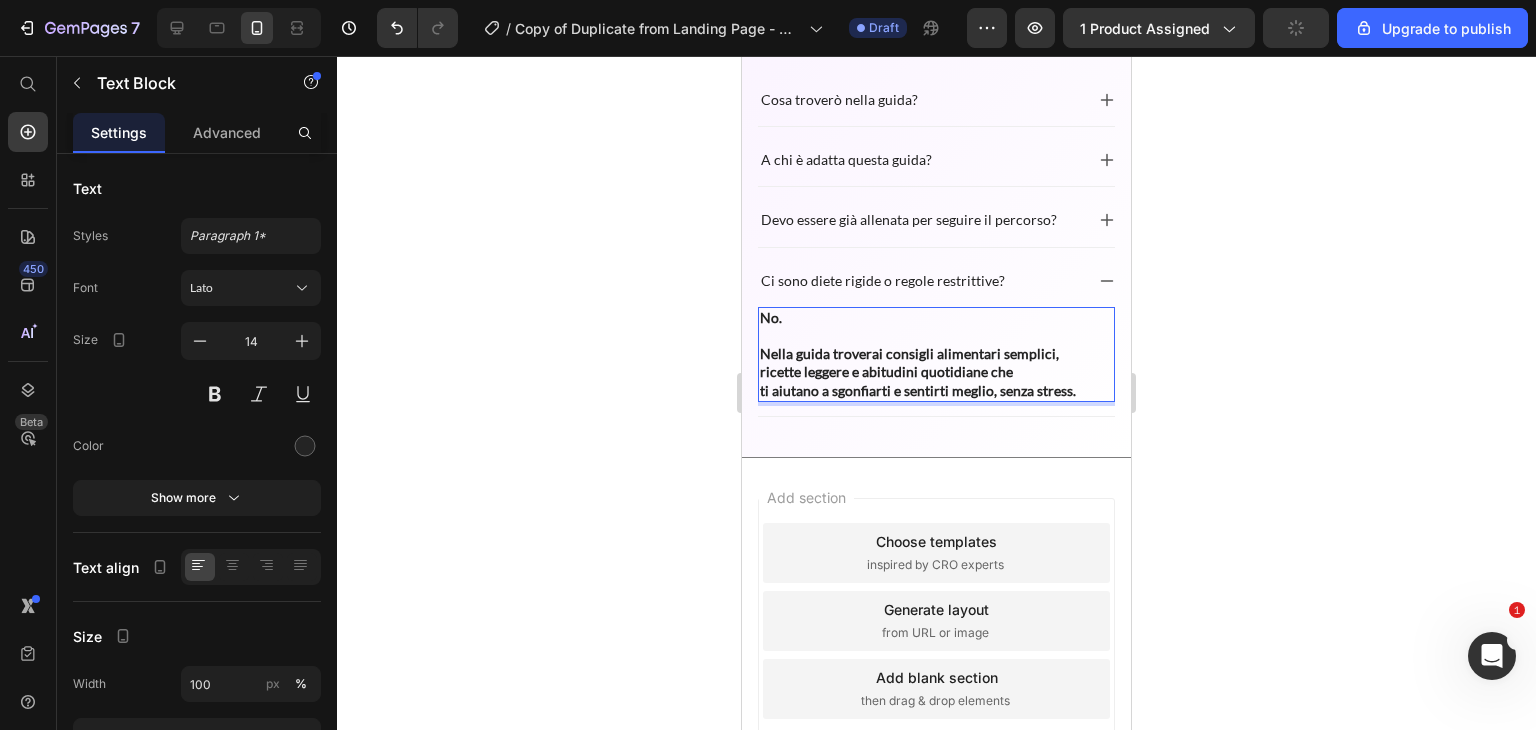 scroll, scrollTop: 7245, scrollLeft: 0, axis: vertical 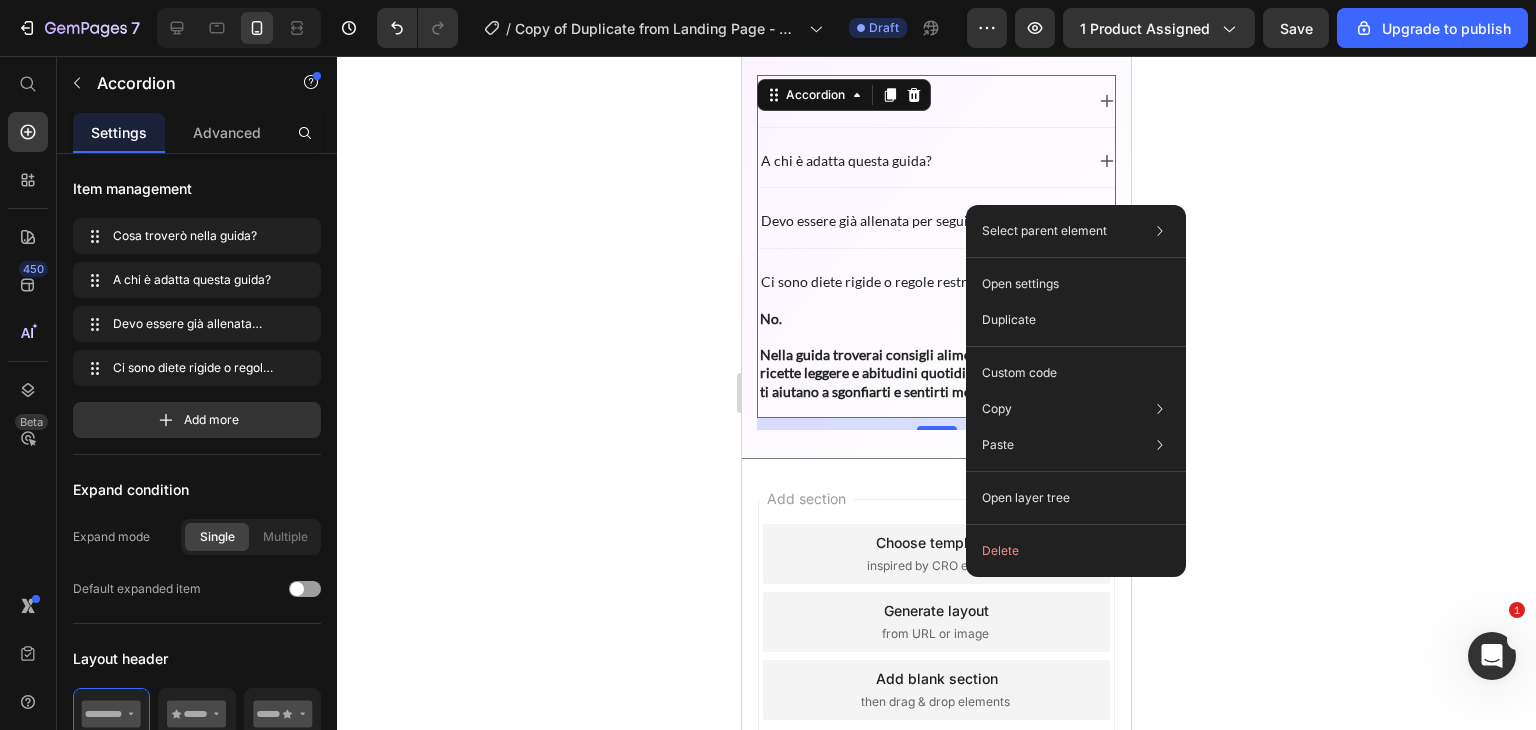 click on "Select parent element Section Product Accordion Open settings Duplicate Custom code Copy Copy element  Ctrl + C Copy style  Copy class  .g5SGJDLuZY Paste Paste element  Ctrl + V Paste style  Ctrl + Shift + V  Please allow access tp clipboard to paste content from other pages  Allow Access Open layer tree  Delete" 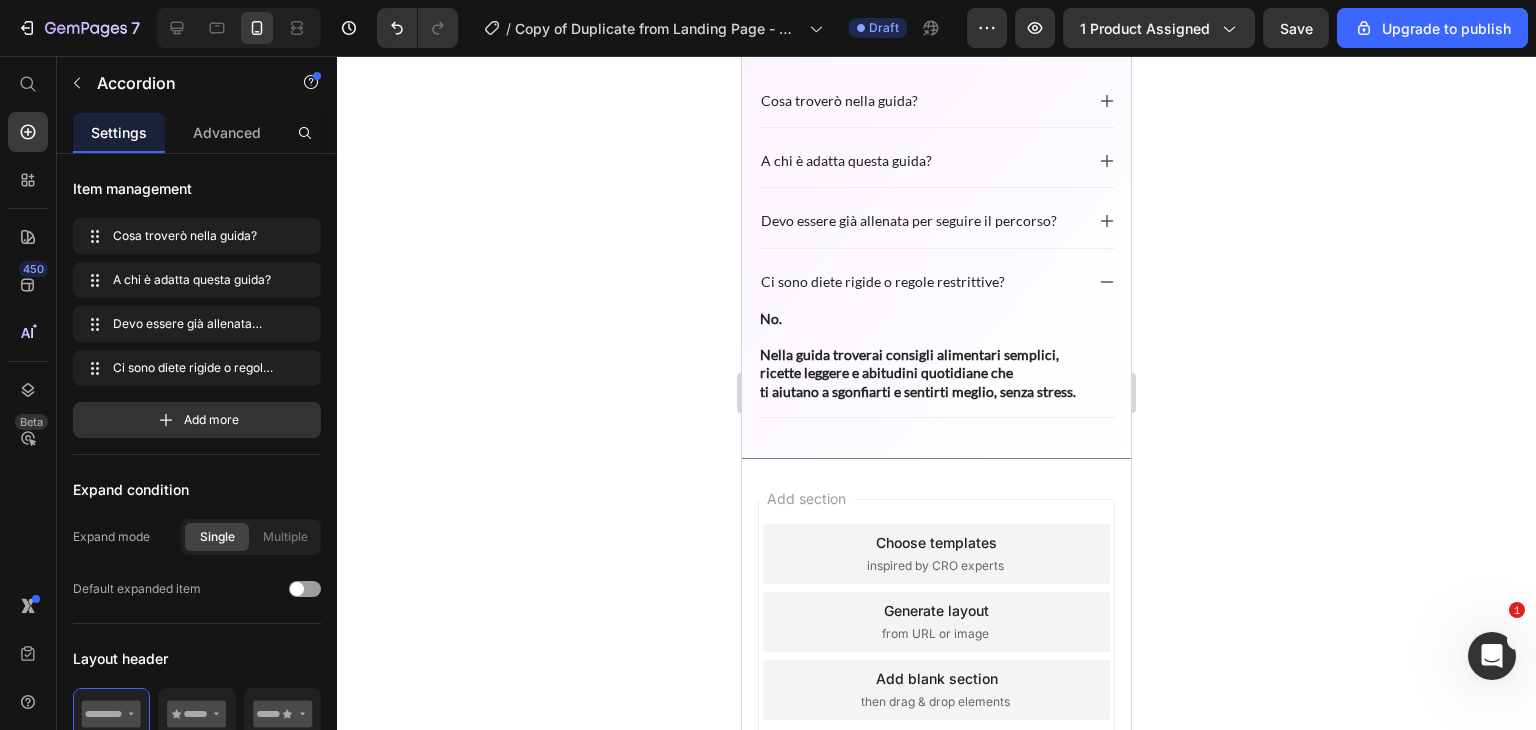 click on "Devo essere già allenata per seguire il percorso?" at bounding box center [936, 221] 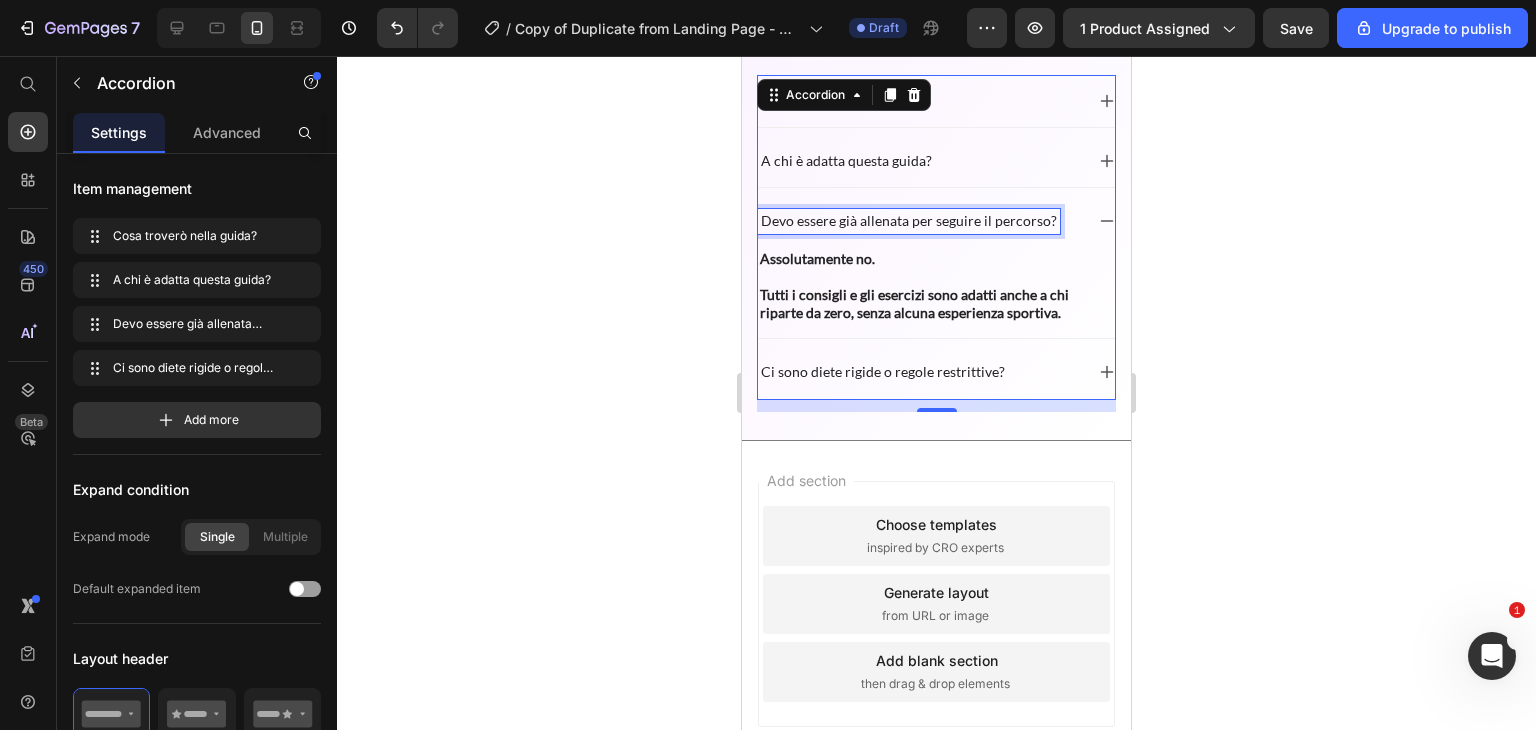 click on "Devo essere già allenata per seguire il percorso?" at bounding box center (909, 221) 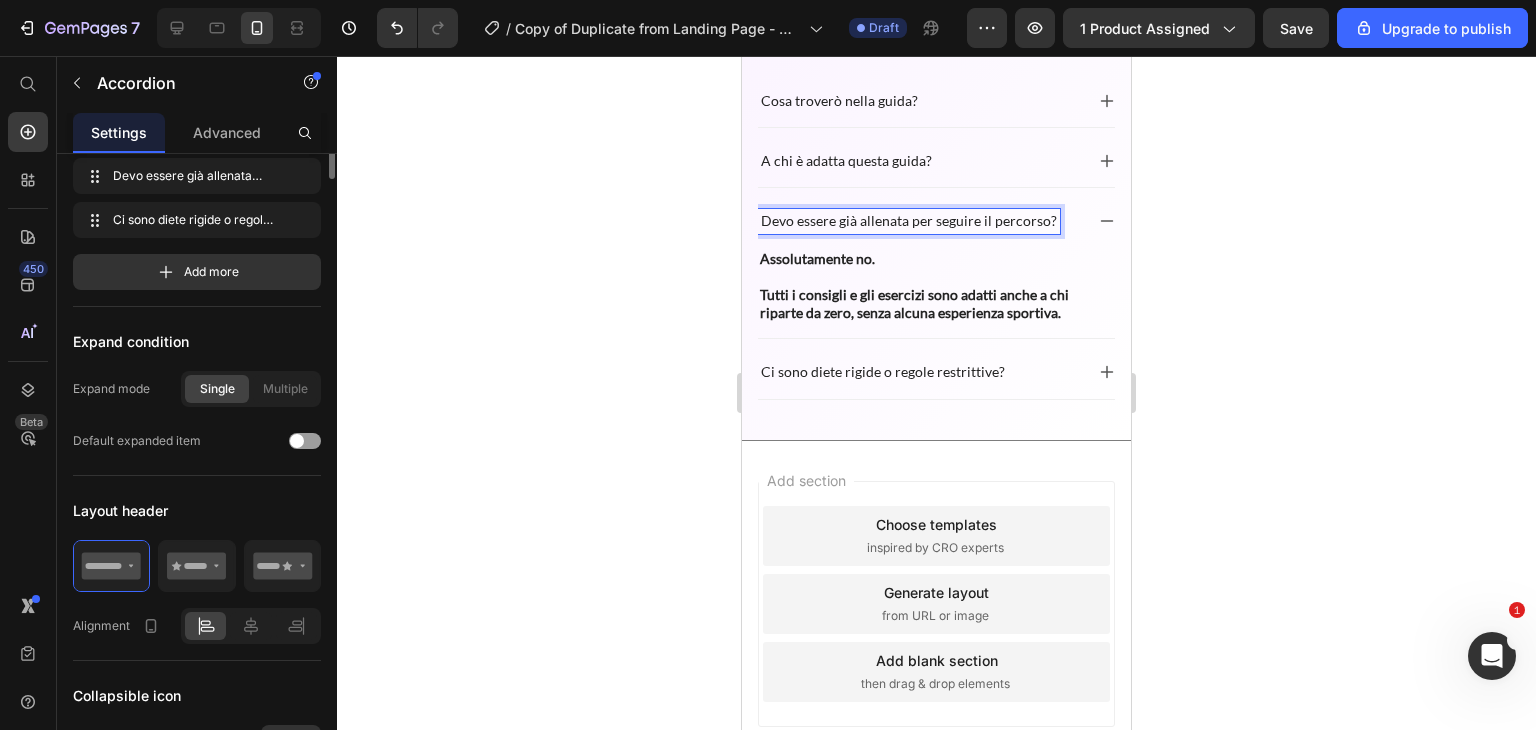 scroll, scrollTop: 0, scrollLeft: 0, axis: both 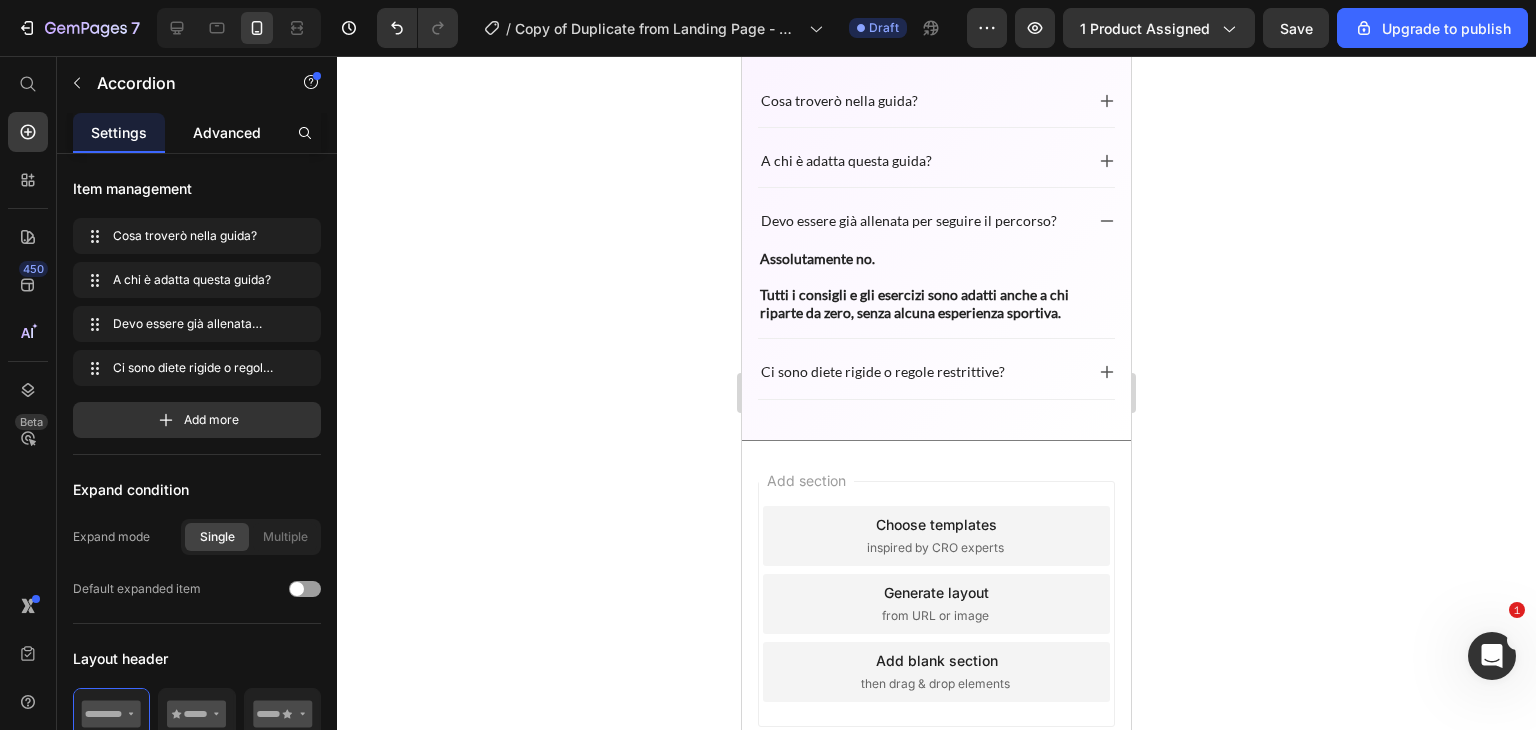 click on "Advanced" at bounding box center (227, 132) 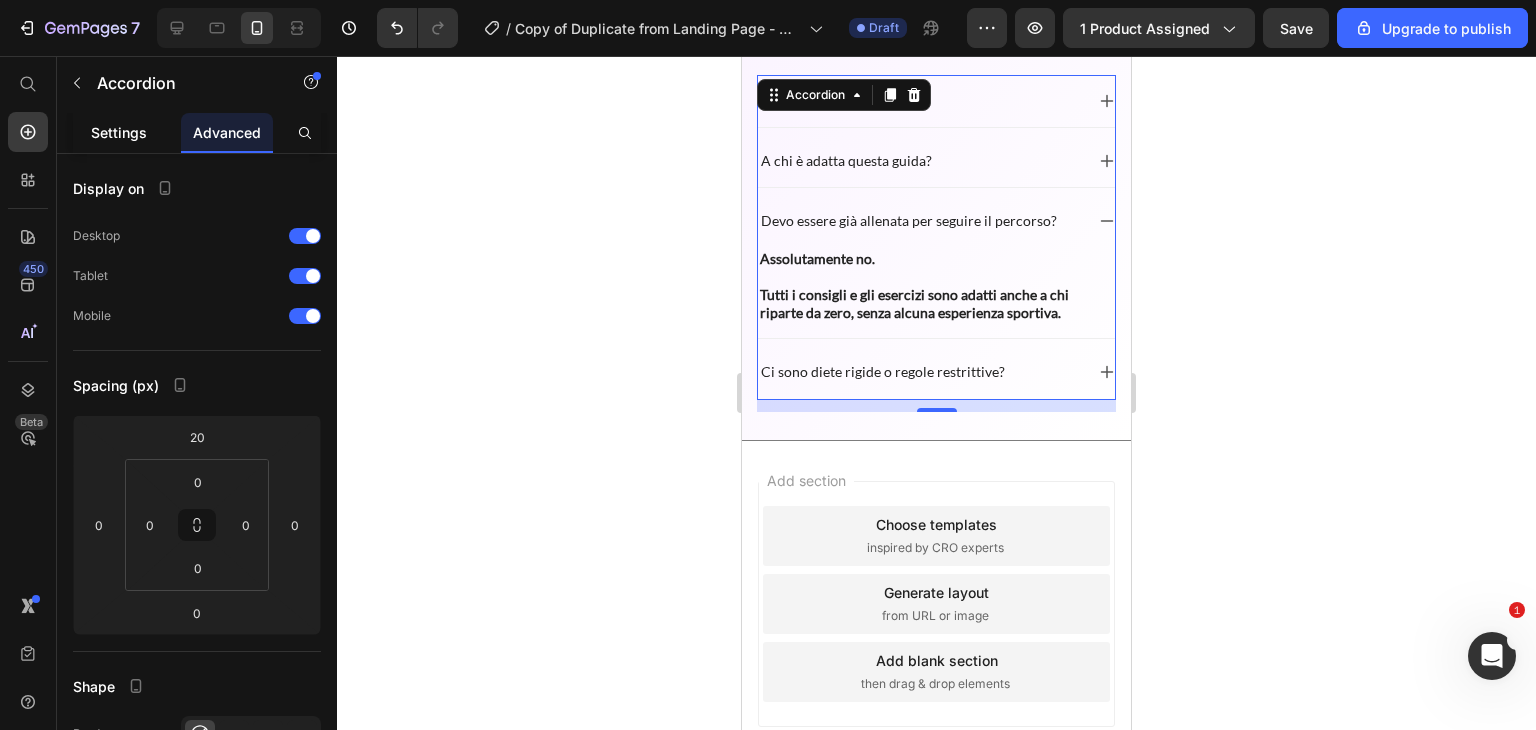 click on "Settings" at bounding box center (119, 132) 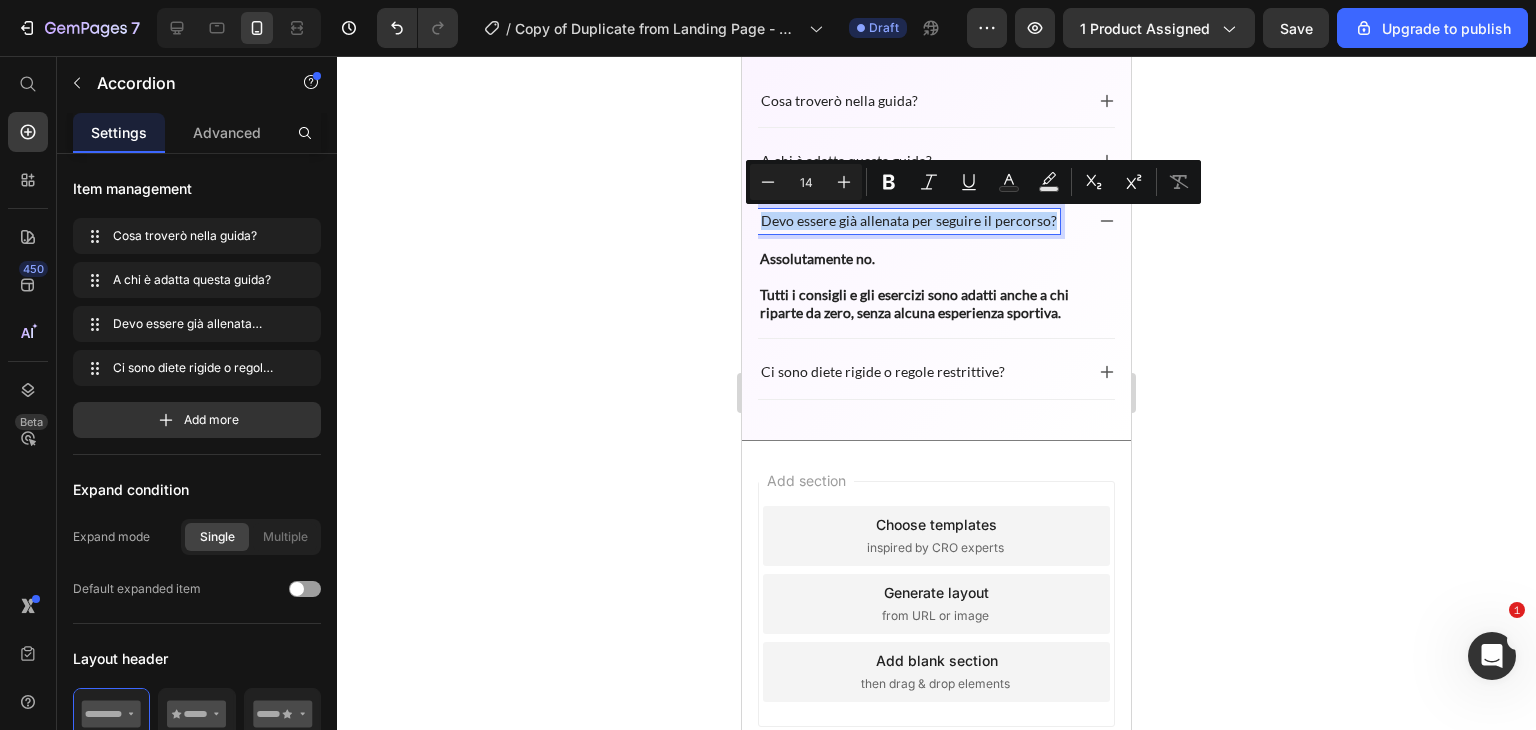 drag, startPoint x: 761, startPoint y: 222, endPoint x: 1799, endPoint y: 257, distance: 1038.59 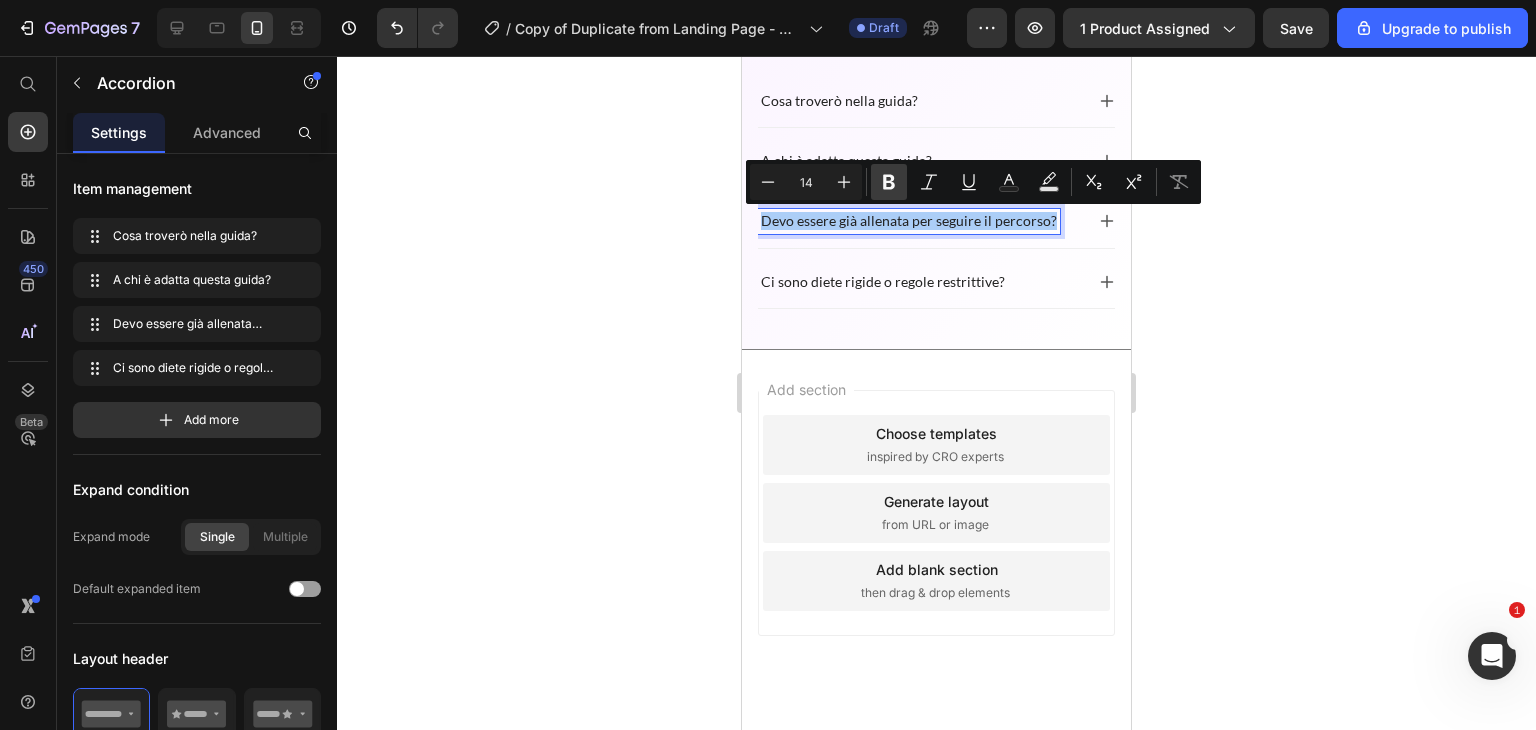 click on "Bold" at bounding box center [889, 182] 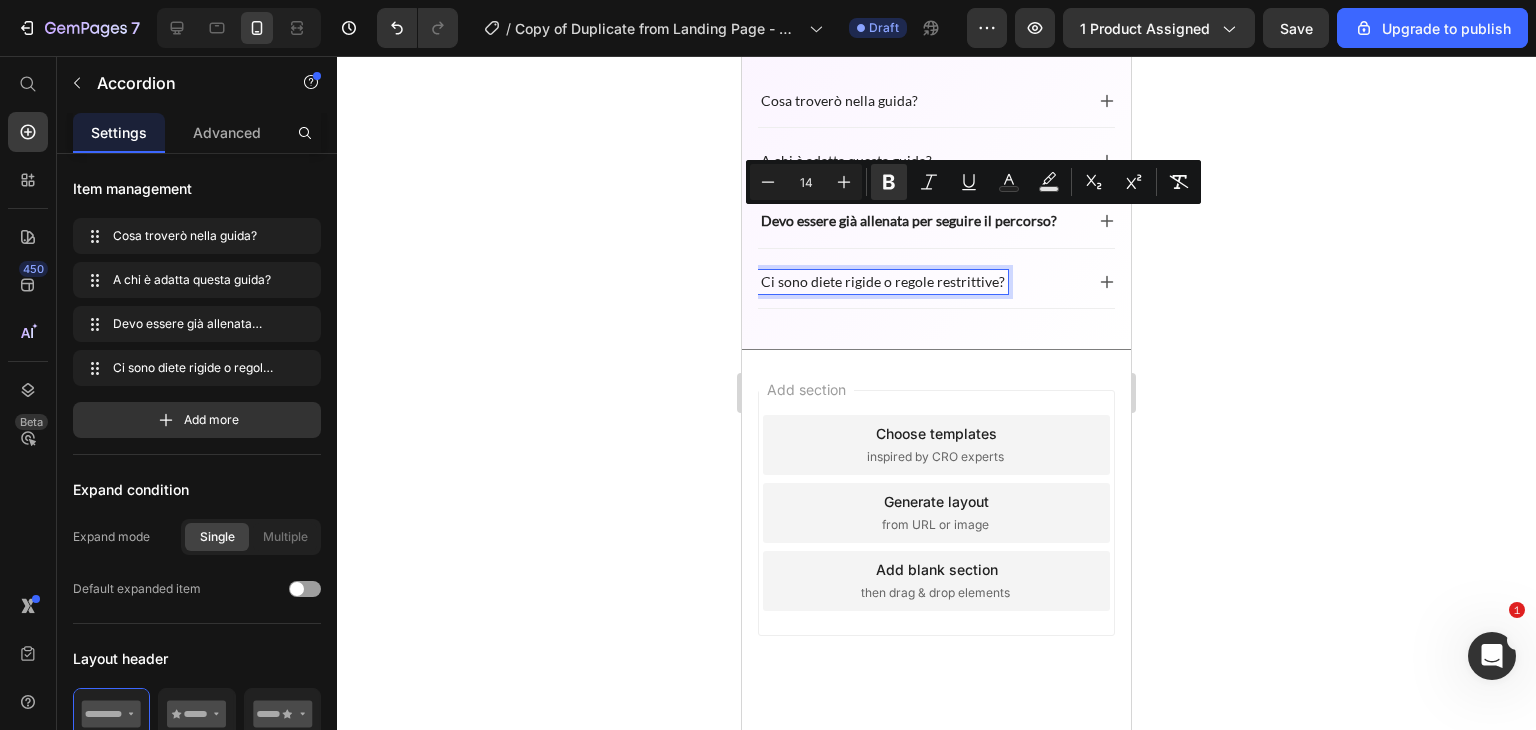 click on "Ci sono diete rigide o regole restrittive?" at bounding box center (883, 282) 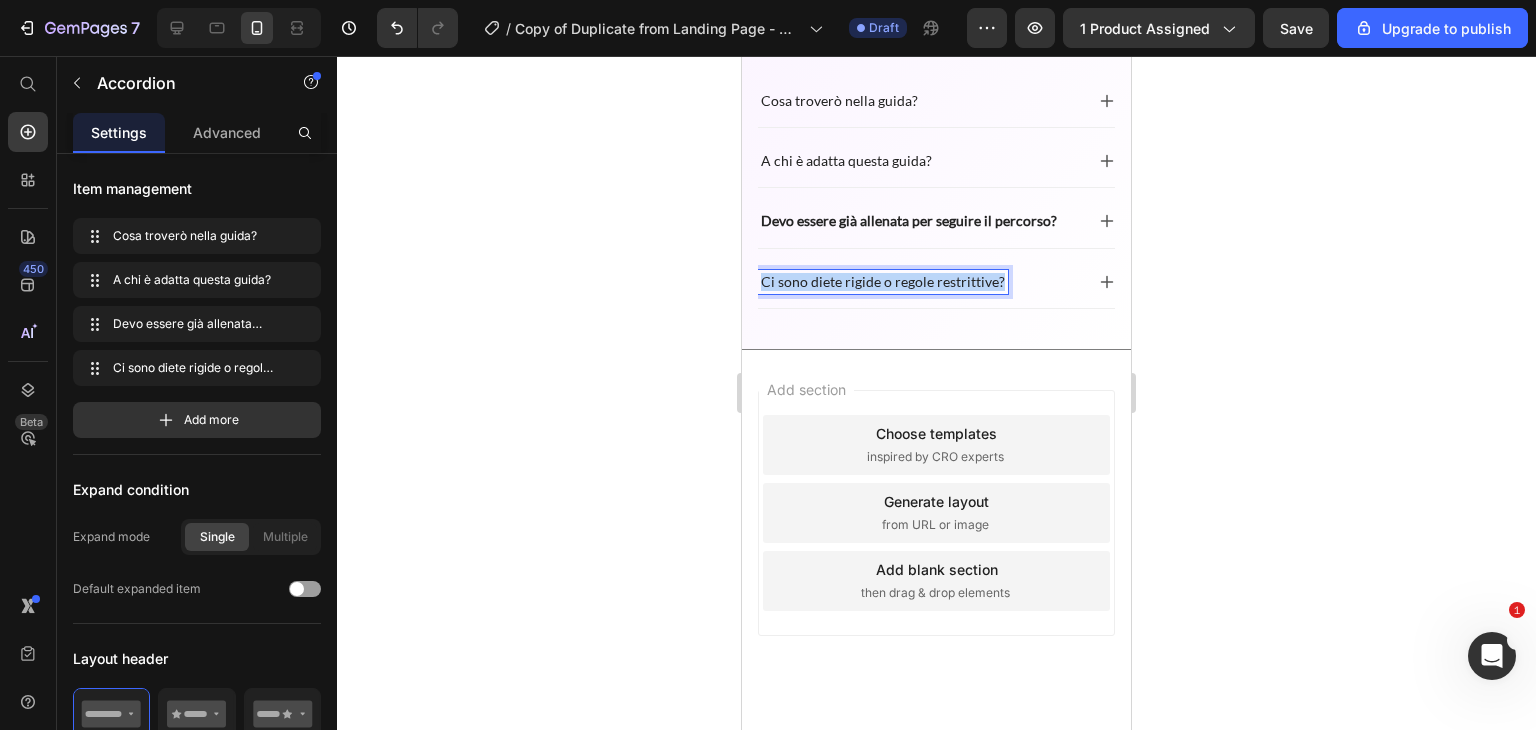 drag, startPoint x: 760, startPoint y: 285, endPoint x: 998, endPoint y: 285, distance: 238 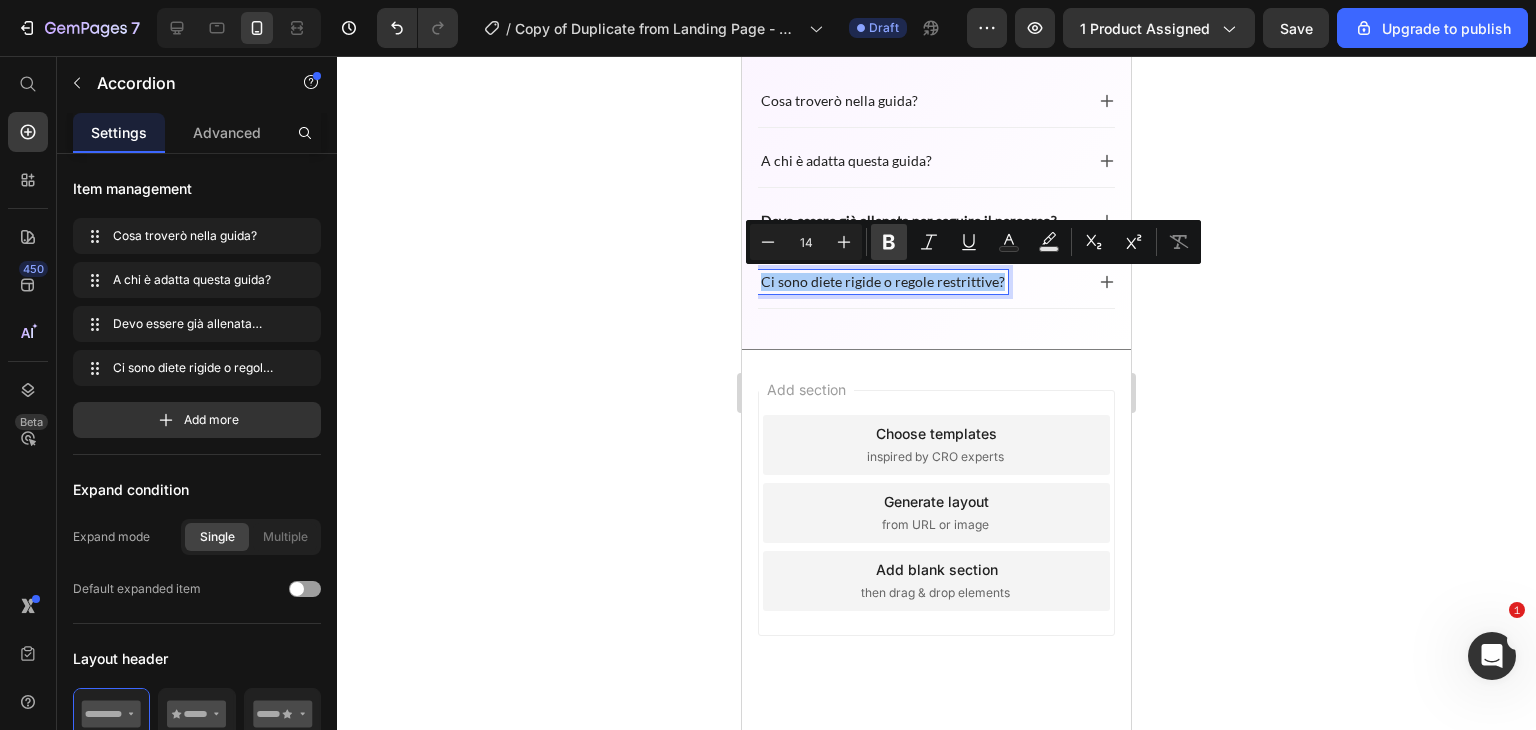 drag, startPoint x: 892, startPoint y: 242, endPoint x: 82, endPoint y: 127, distance: 818.12286 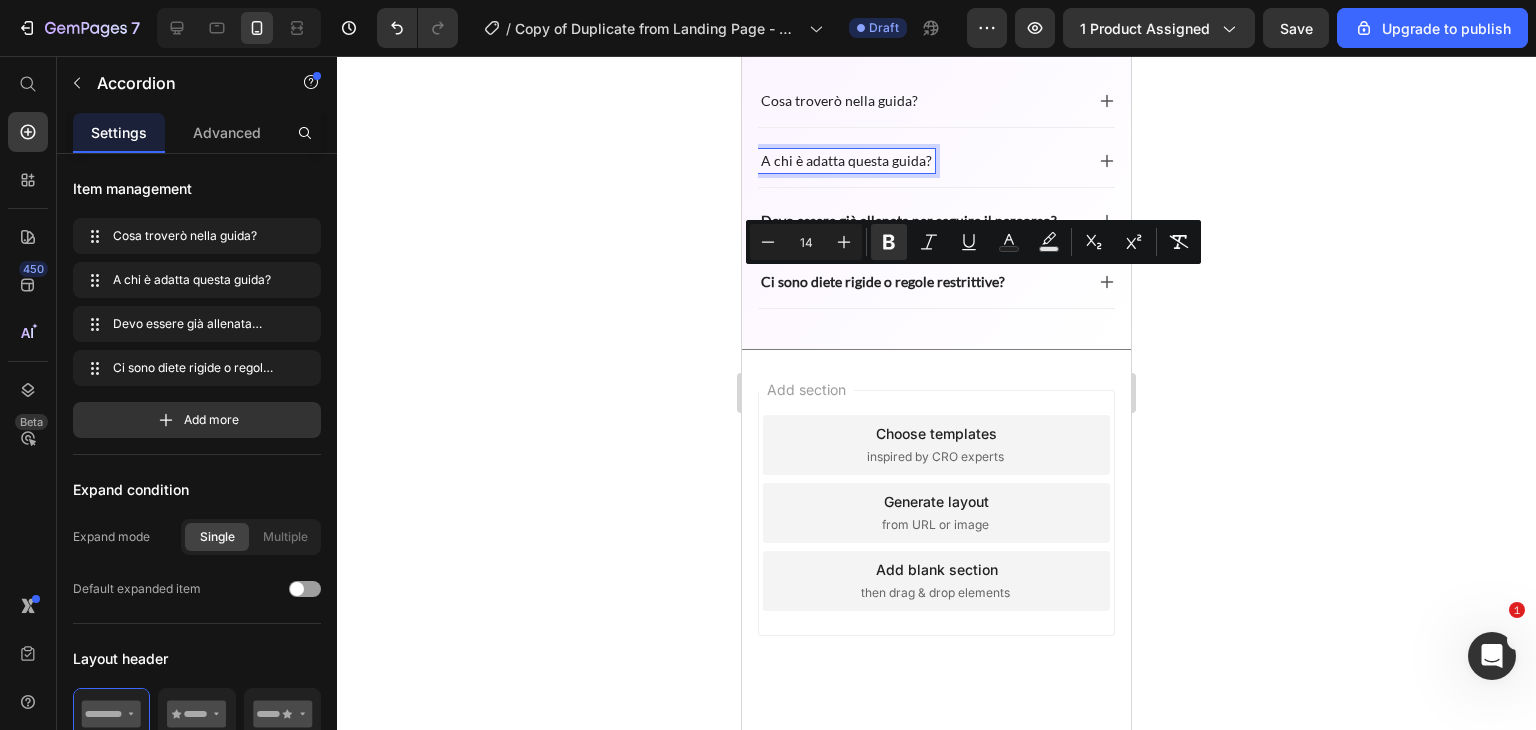 click on "A chi è adatta questa guida?" at bounding box center (846, 161) 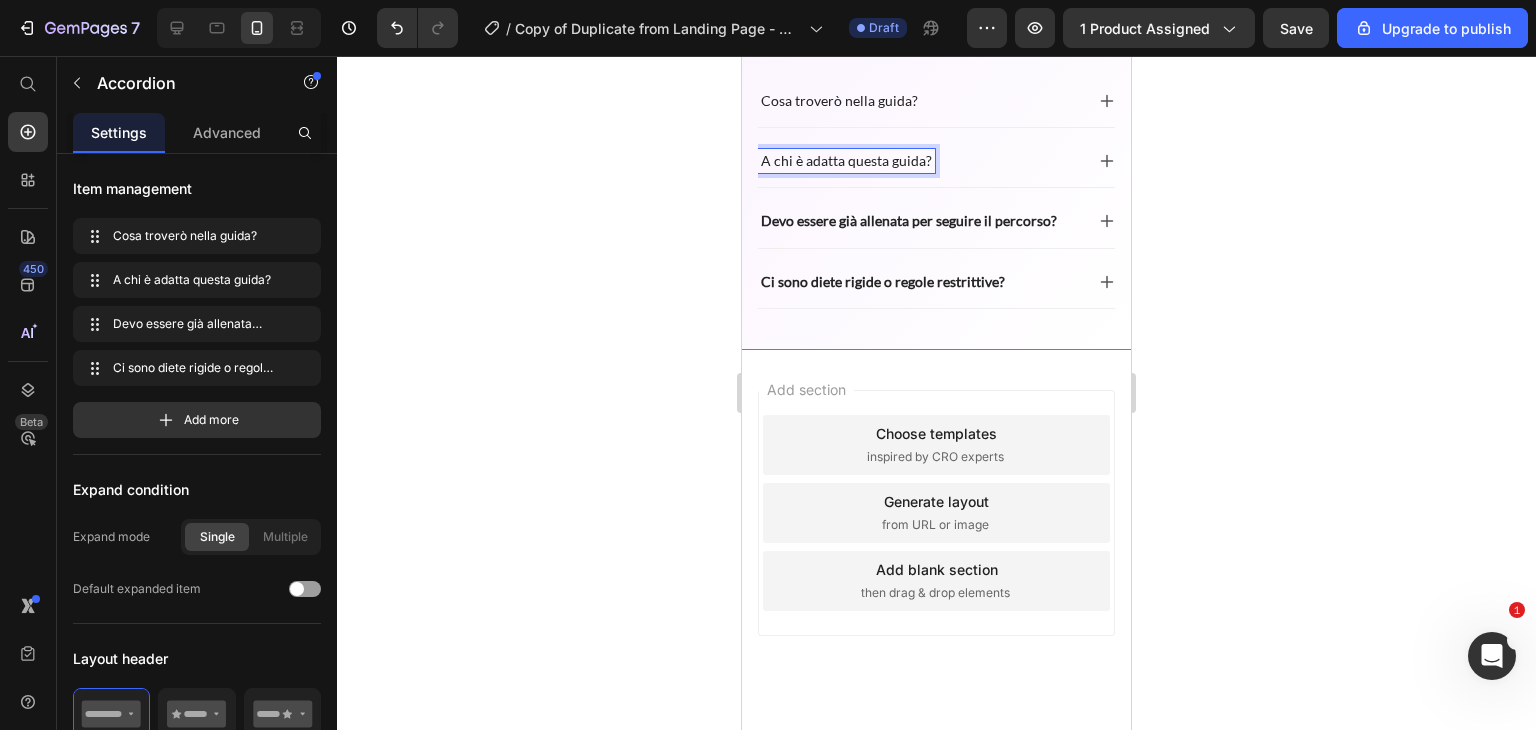 click on "A chi è adatta questa guida?" at bounding box center (846, 161) 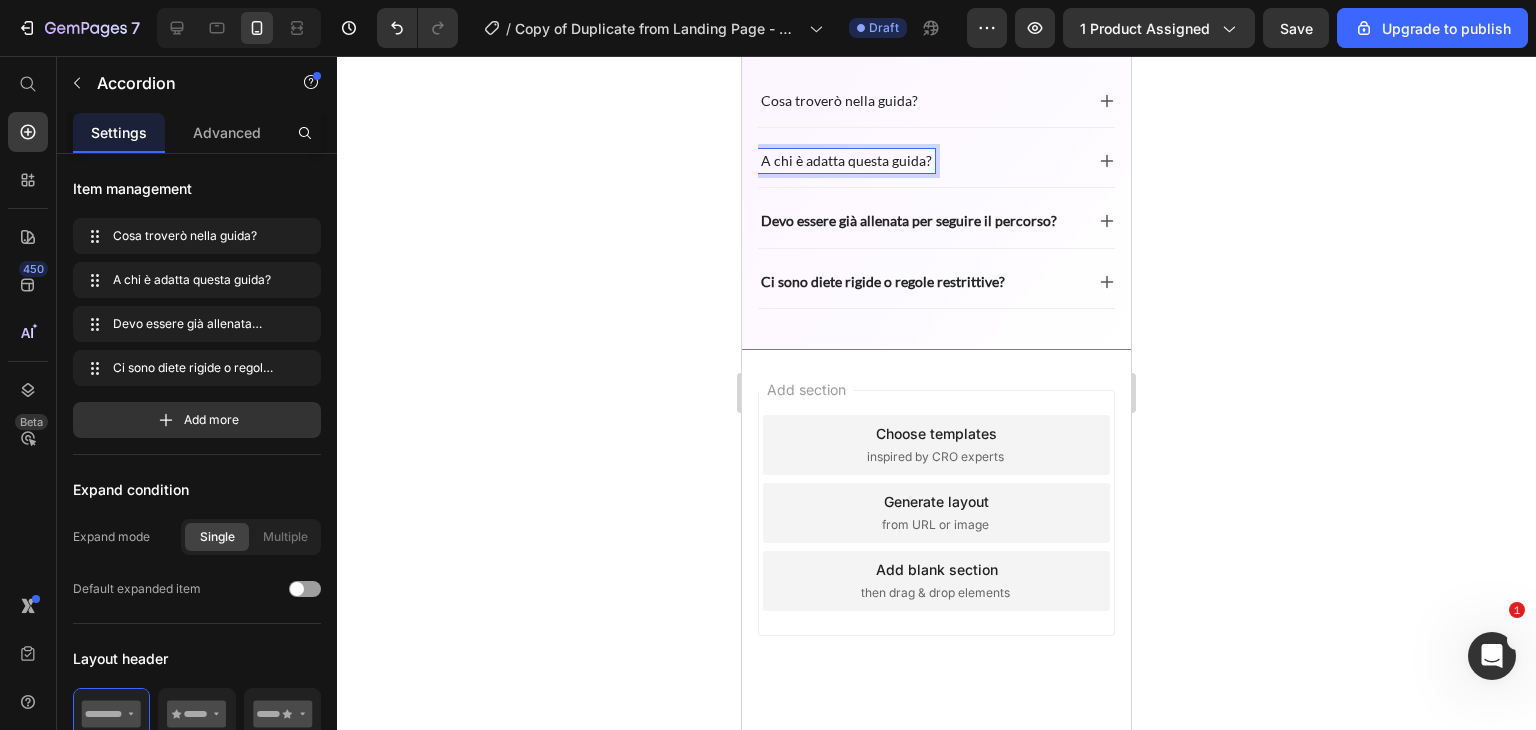 click on "A chi è adatta questa guida?" at bounding box center [846, 161] 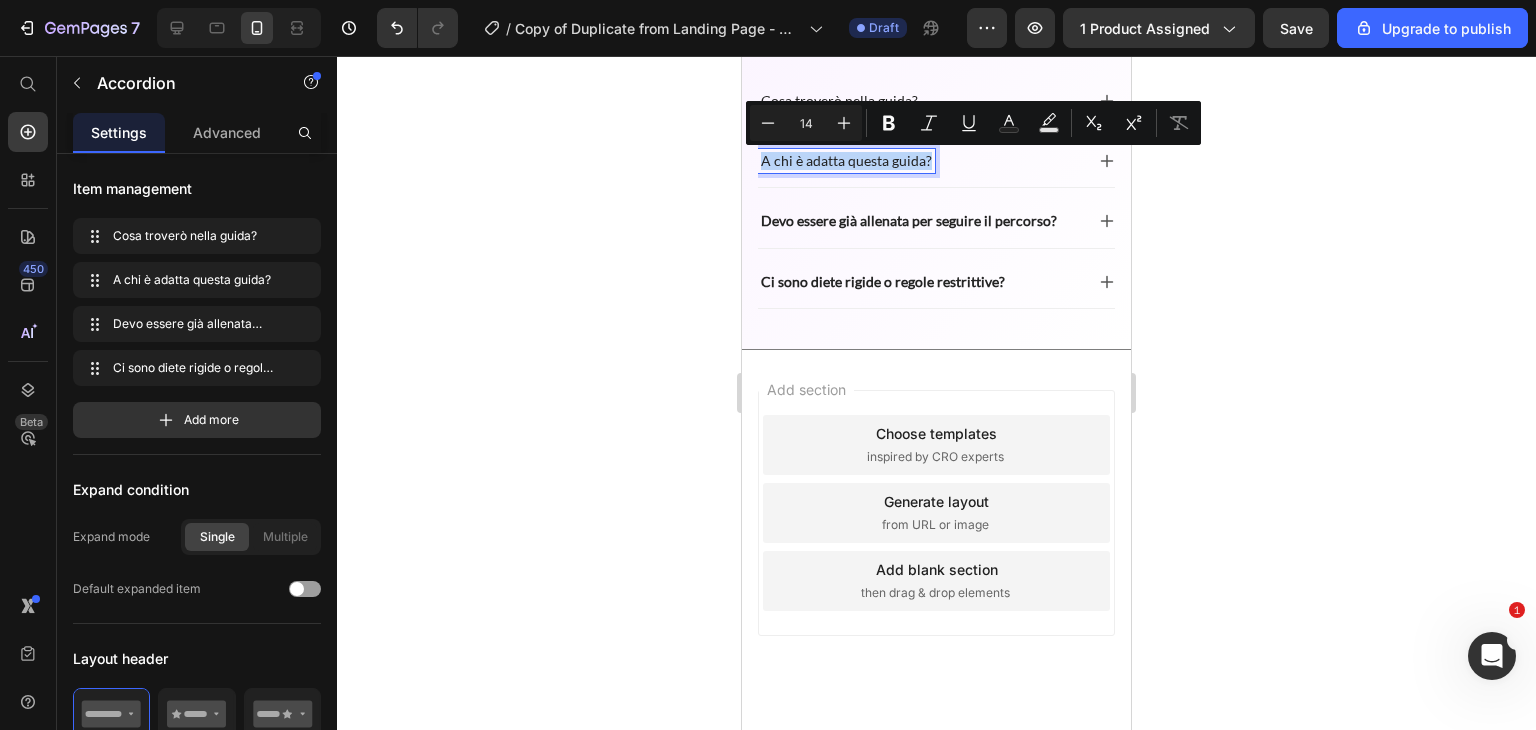 drag, startPoint x: 764, startPoint y: 164, endPoint x: 943, endPoint y: 146, distance: 179.90276 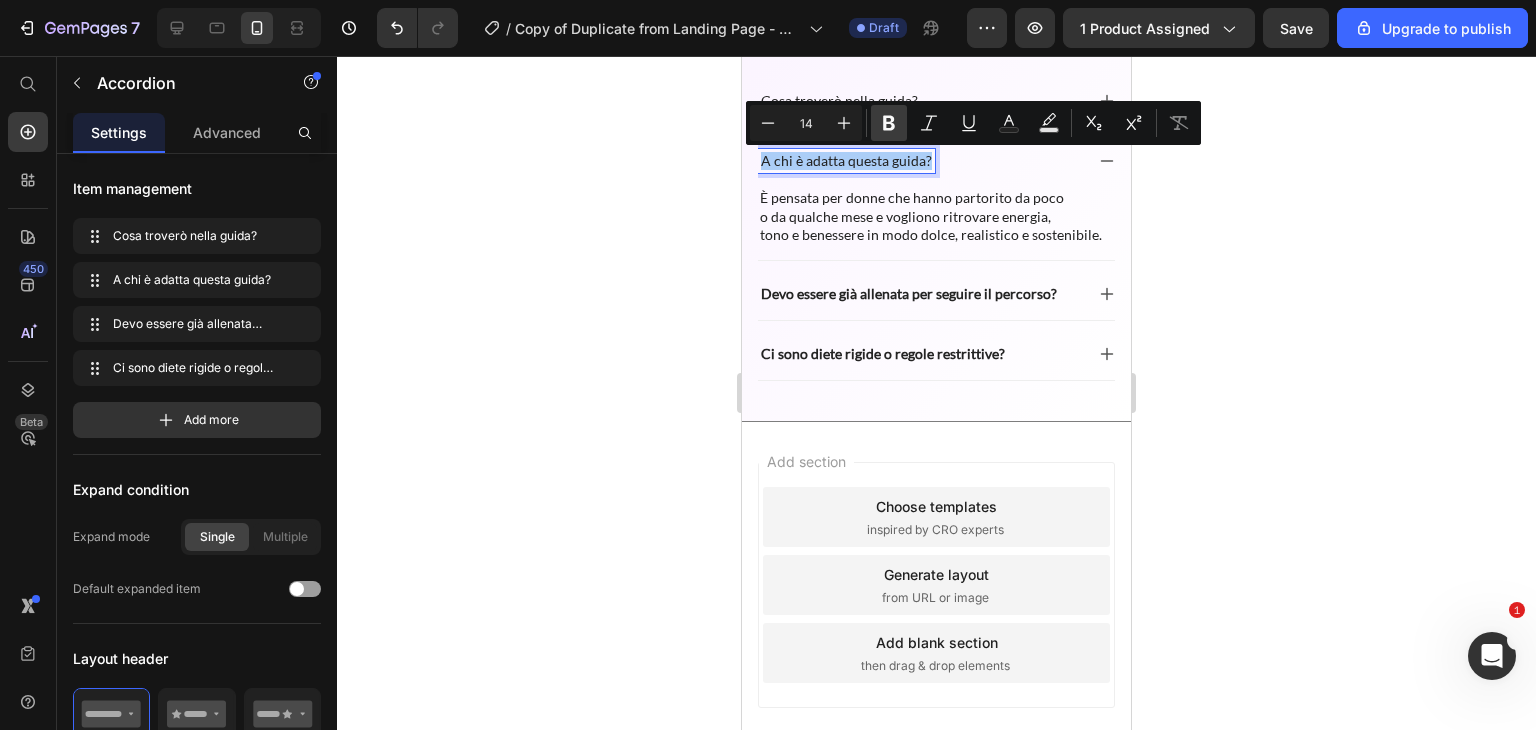 click 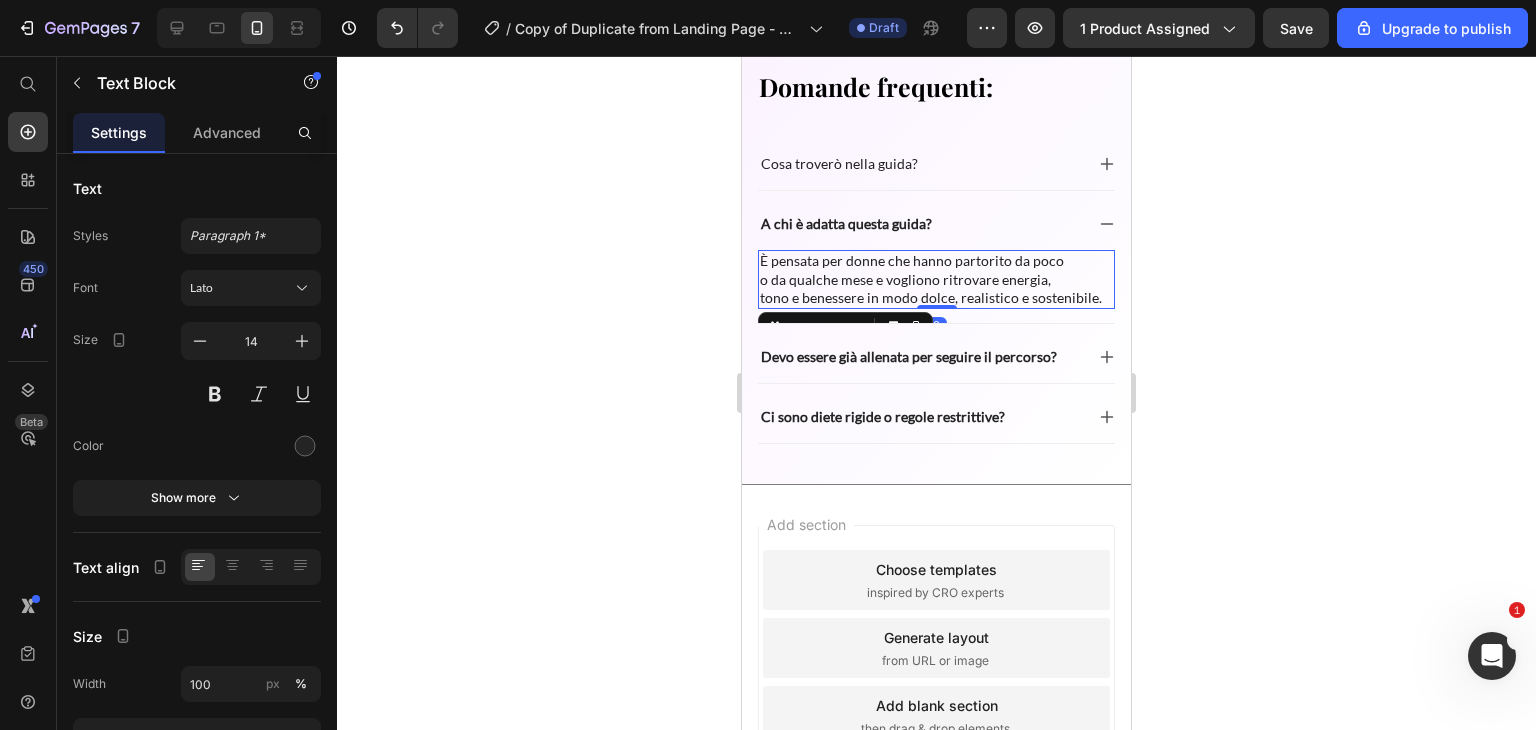 scroll, scrollTop: 7180, scrollLeft: 0, axis: vertical 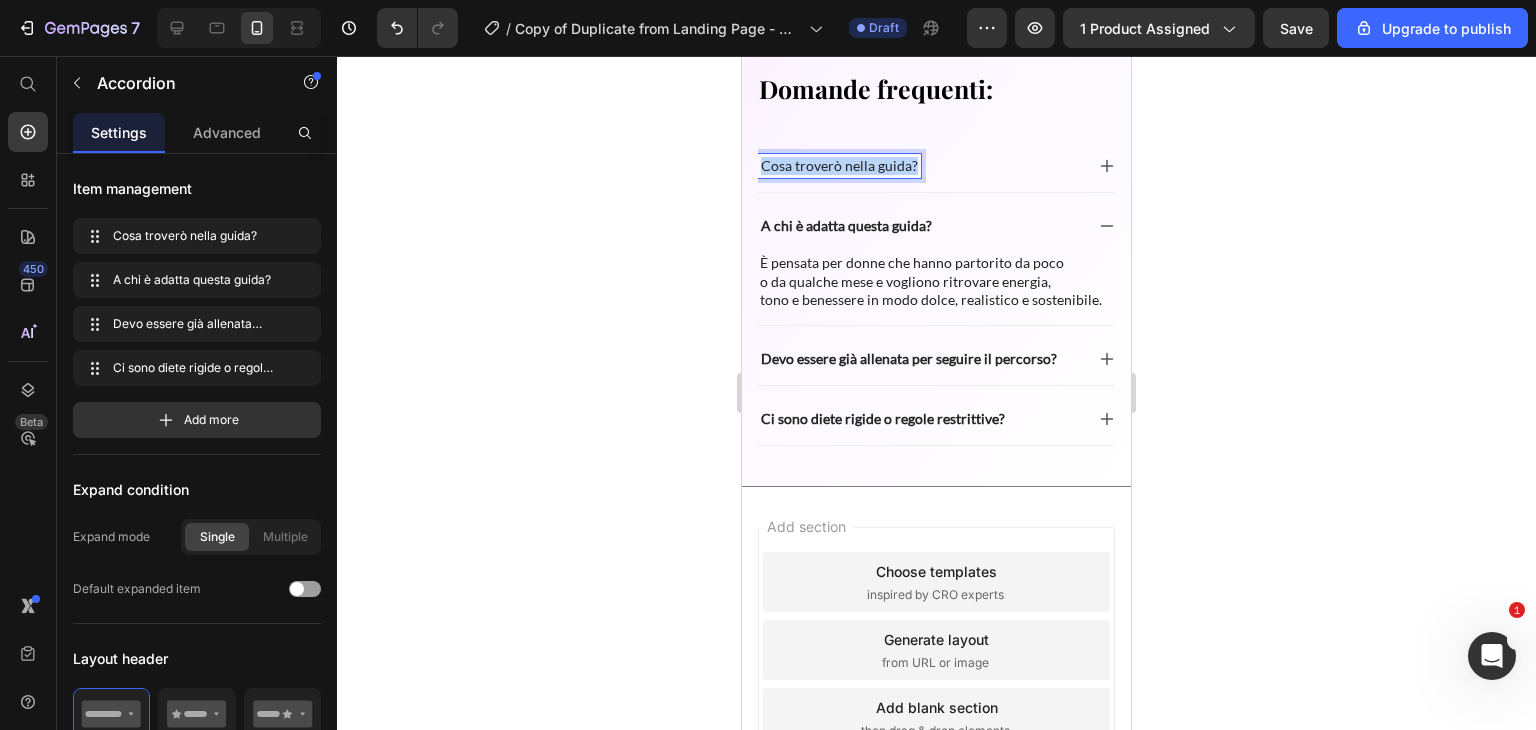 drag, startPoint x: 762, startPoint y: 169, endPoint x: 921, endPoint y: 158, distance: 159.38005 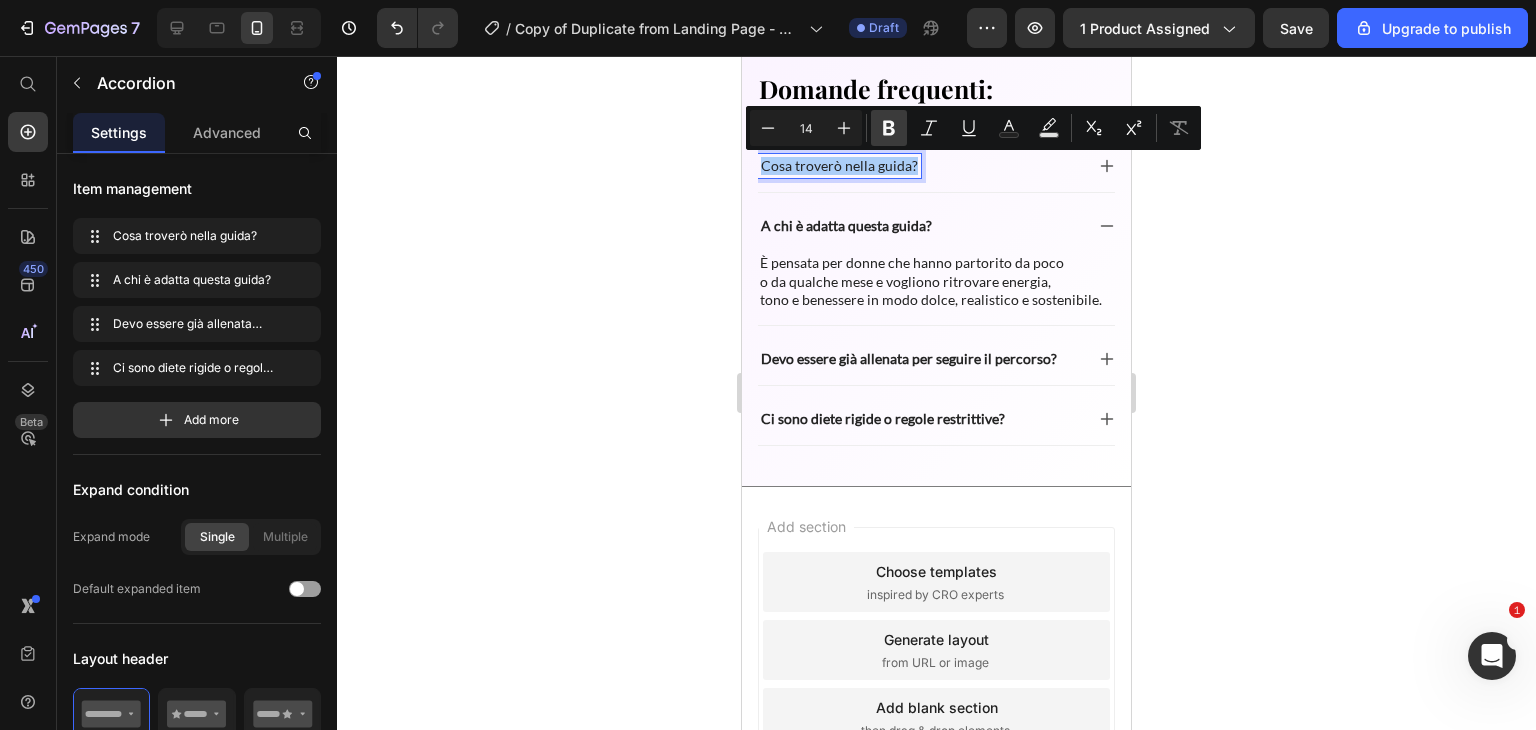 click on "Bold" at bounding box center (889, 128) 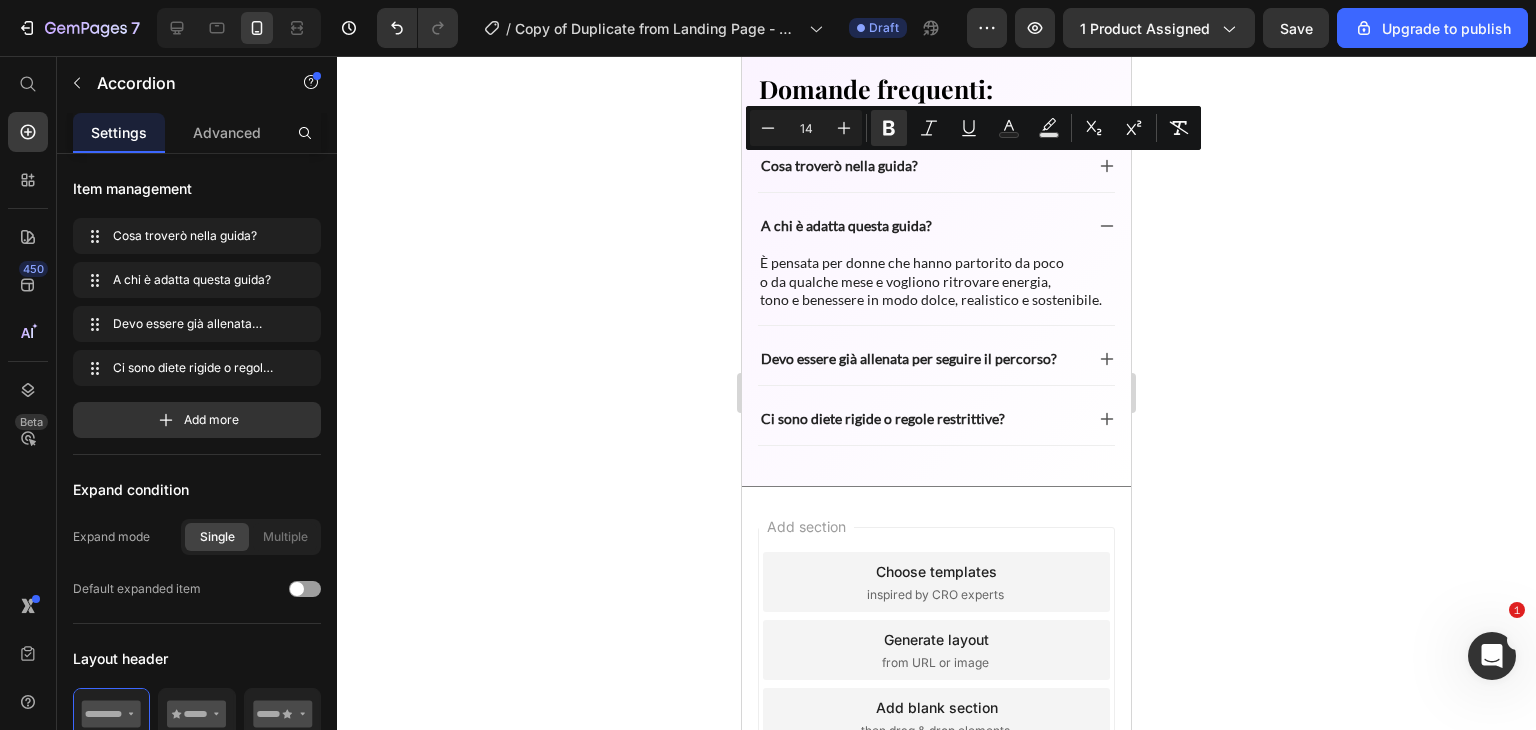 click on "Cosa troverò nella guida?" at bounding box center (920, 166) 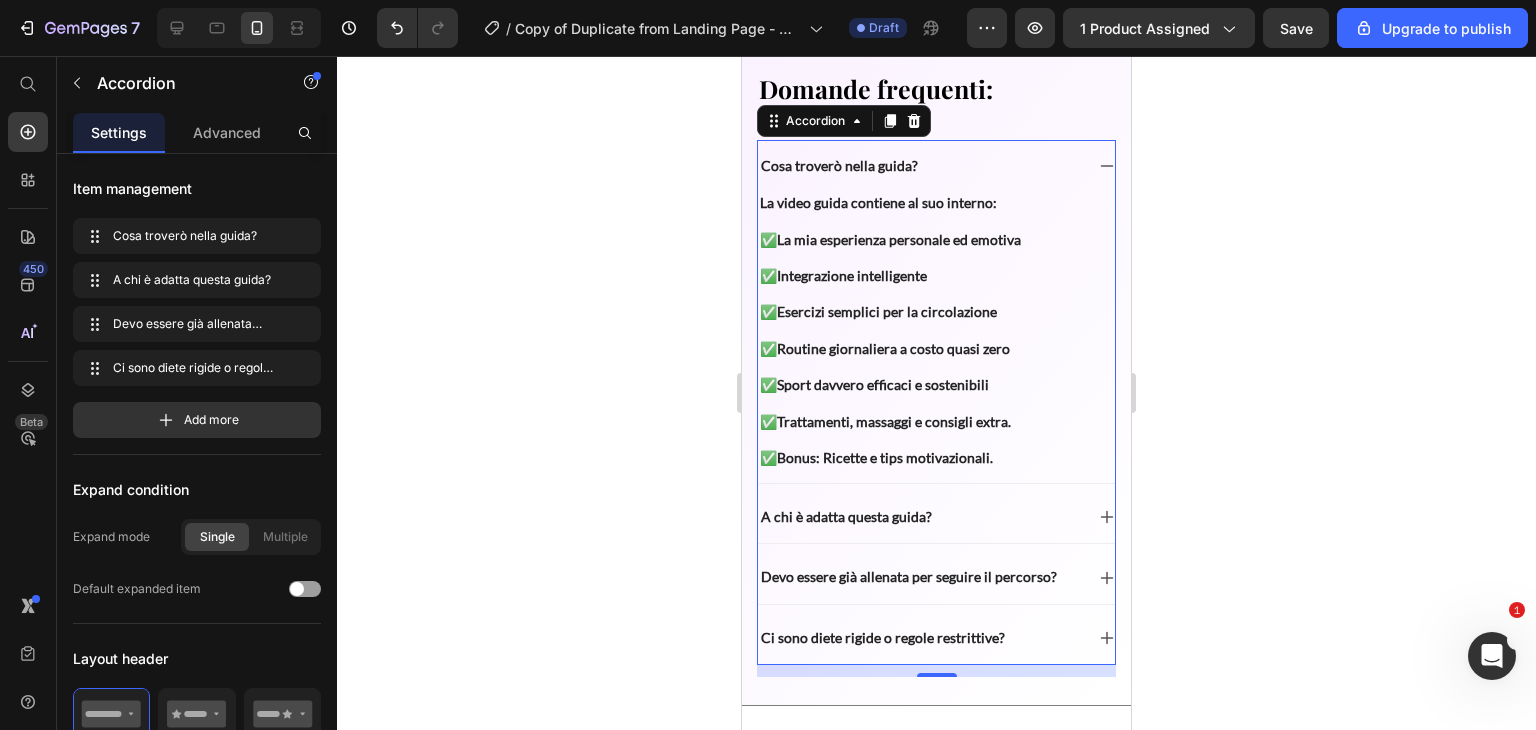 click on "A chi è adatta questa guida?" at bounding box center (920, 517) 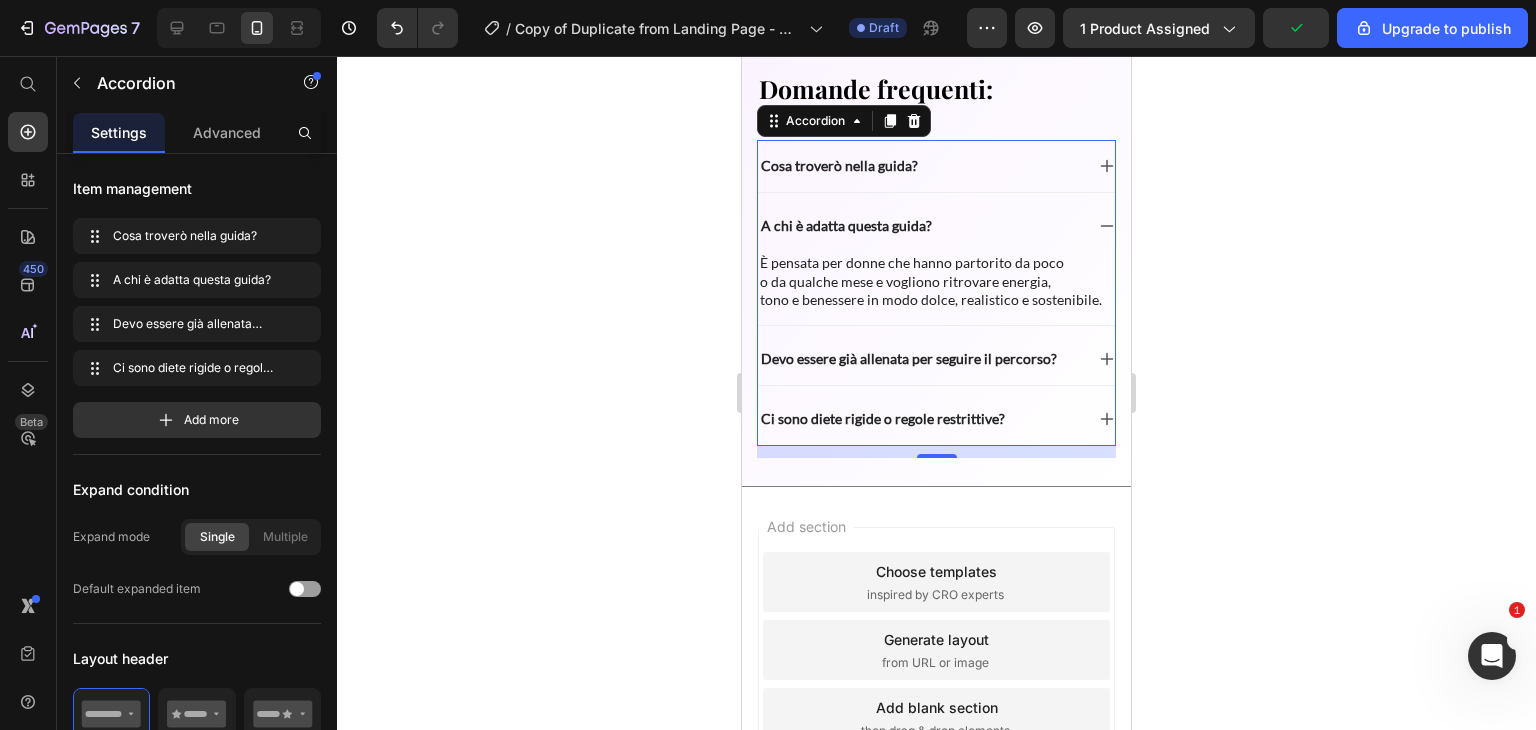 click on "Devo essere già allenata per seguire il percorso?" at bounding box center [936, 359] 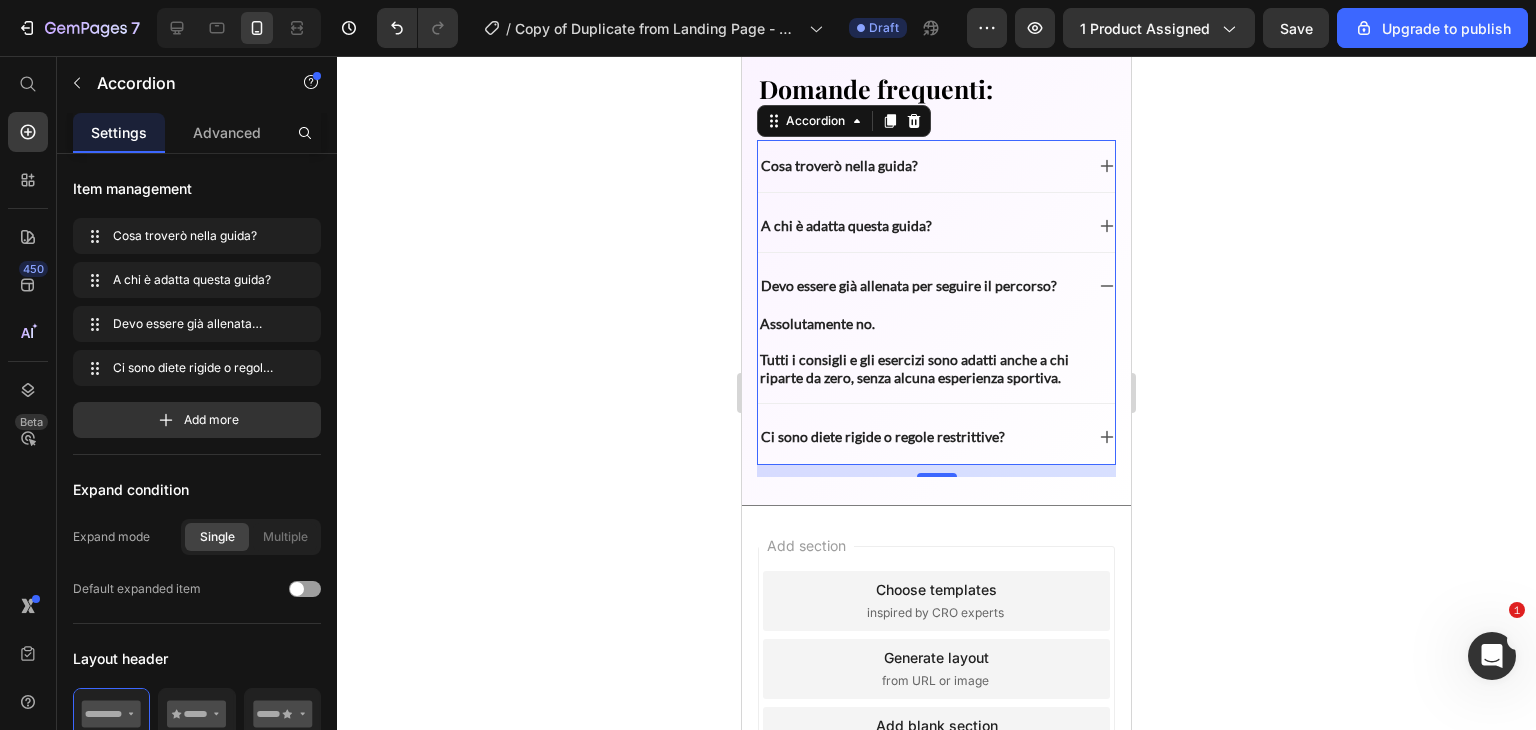 click on "Devo essere già allenata per seguire il percorso?" at bounding box center [936, 286] 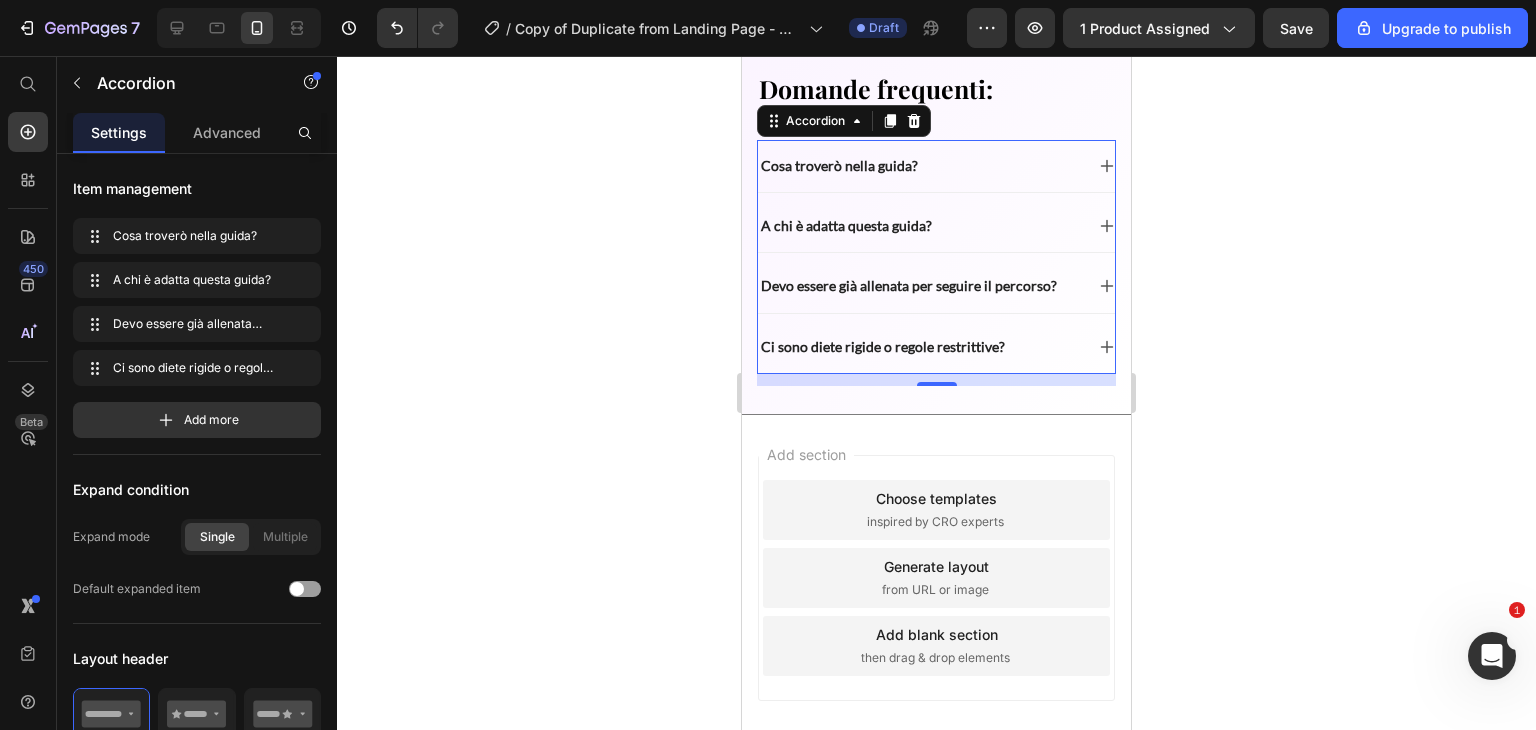 click on "A chi è adatta questa guida?" at bounding box center [920, 226] 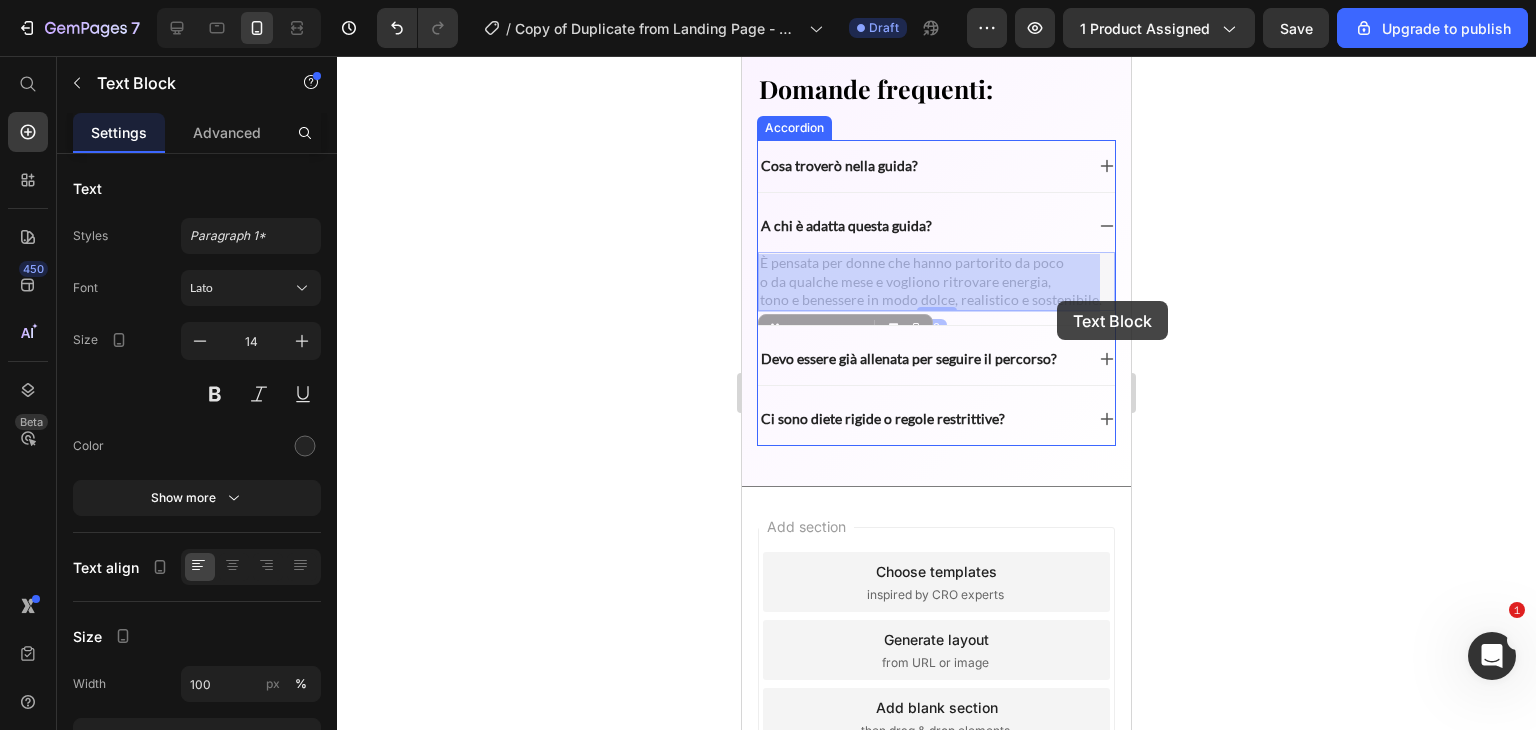 drag, startPoint x: 762, startPoint y: 267, endPoint x: 1049, endPoint y: 297, distance: 288.5637 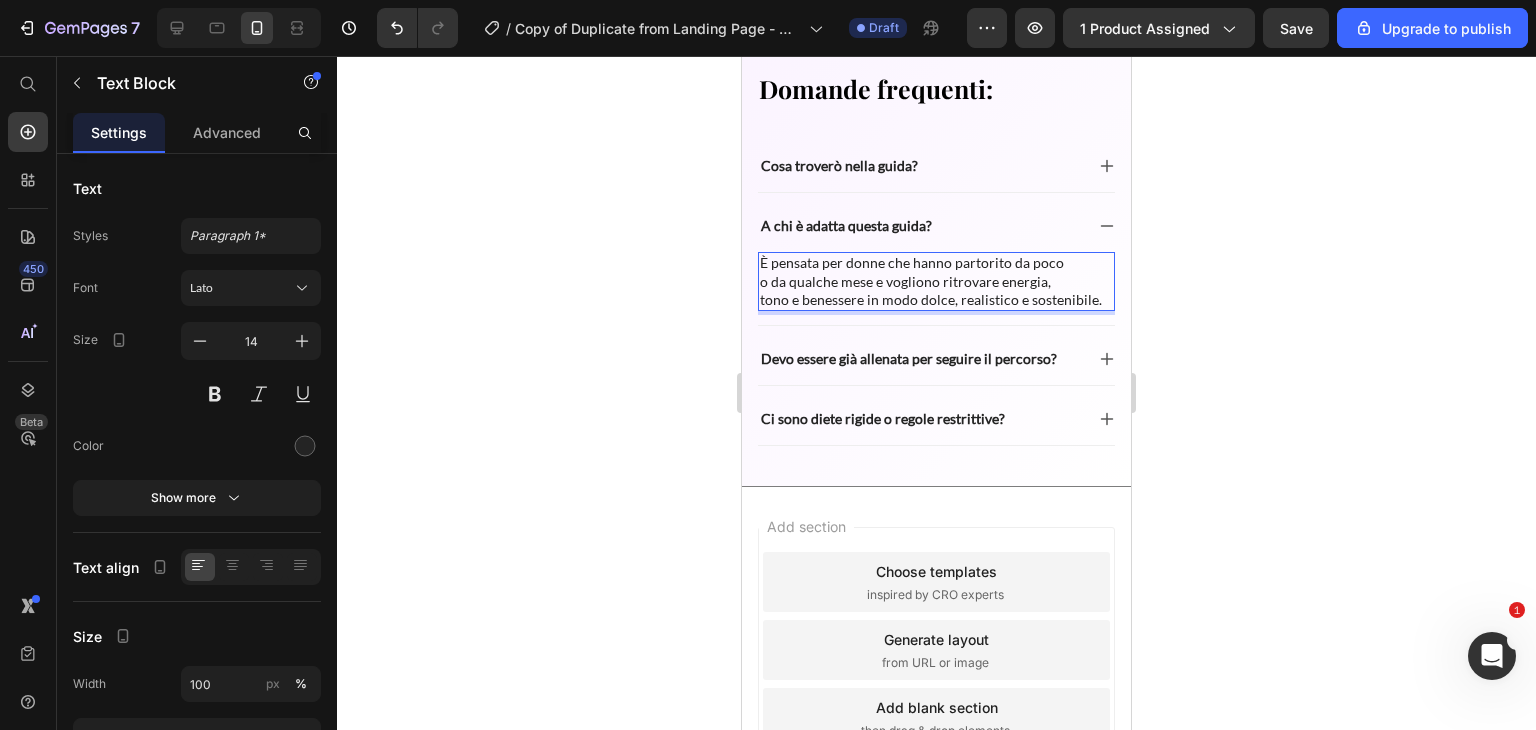 click on "tono e benessere in modo dolce, realistico e sostenibile." at bounding box center [936, 300] 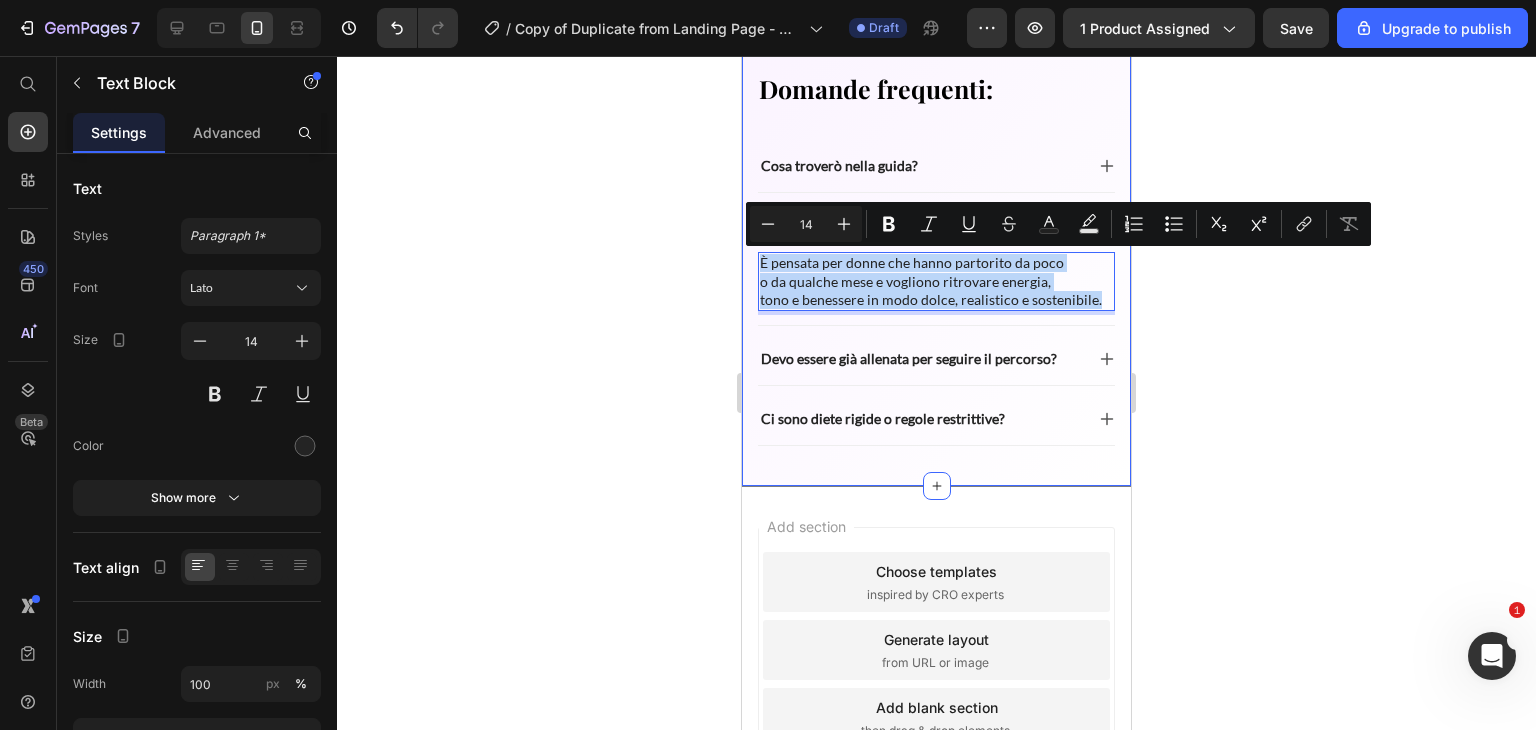 drag, startPoint x: 1094, startPoint y: 301, endPoint x: 749, endPoint y: 248, distance: 349.04727 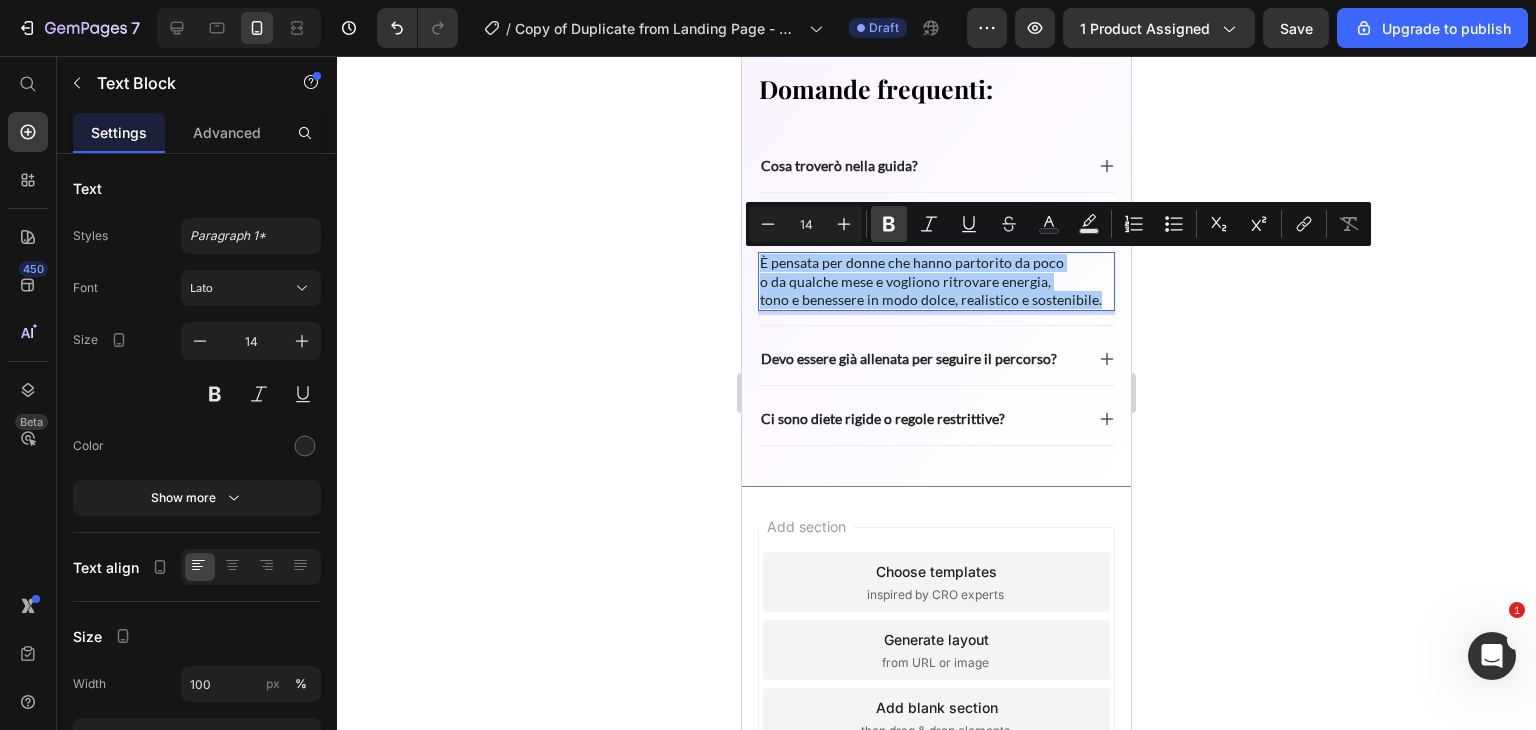 click 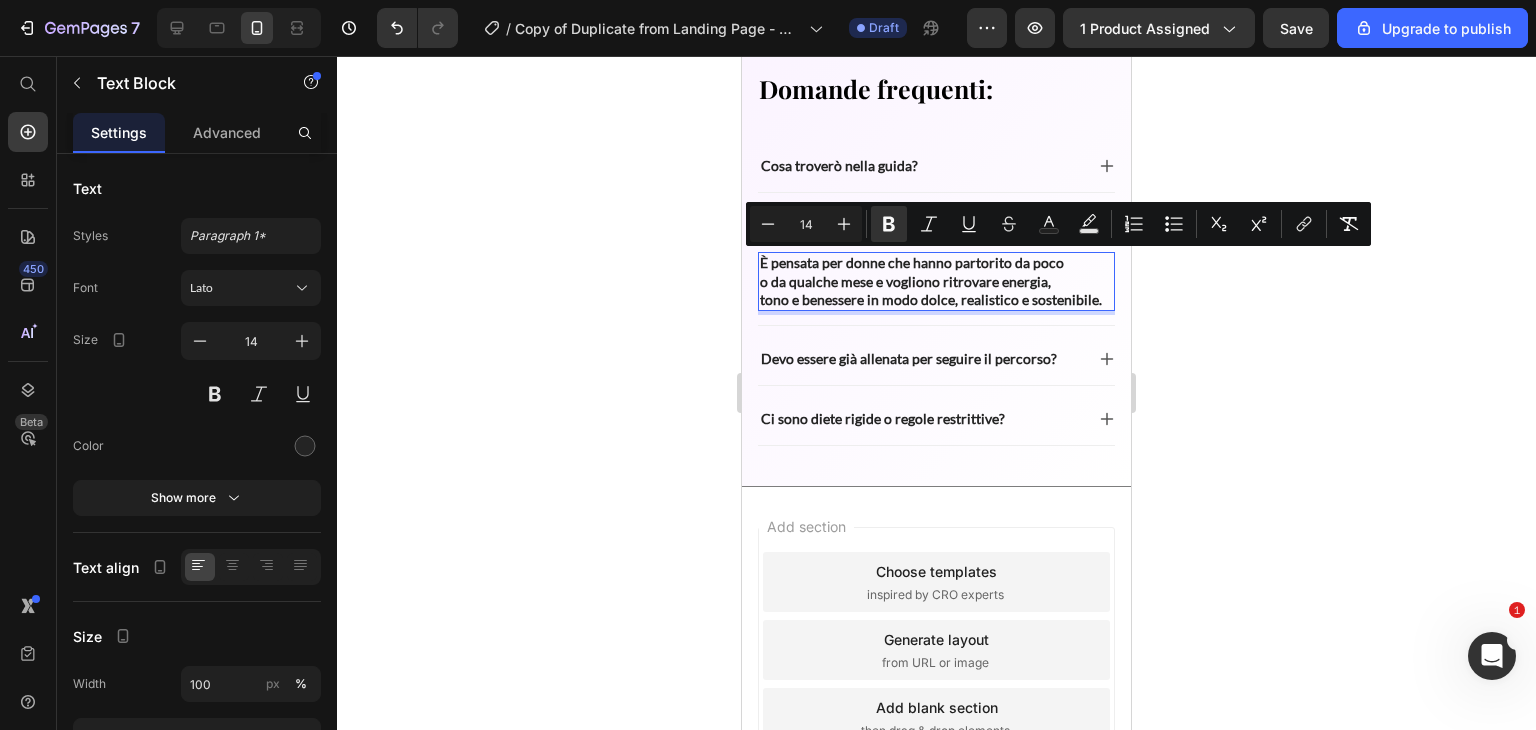 click on "o da qualche mese e vogliono ritrovare energia," at bounding box center [905, 281] 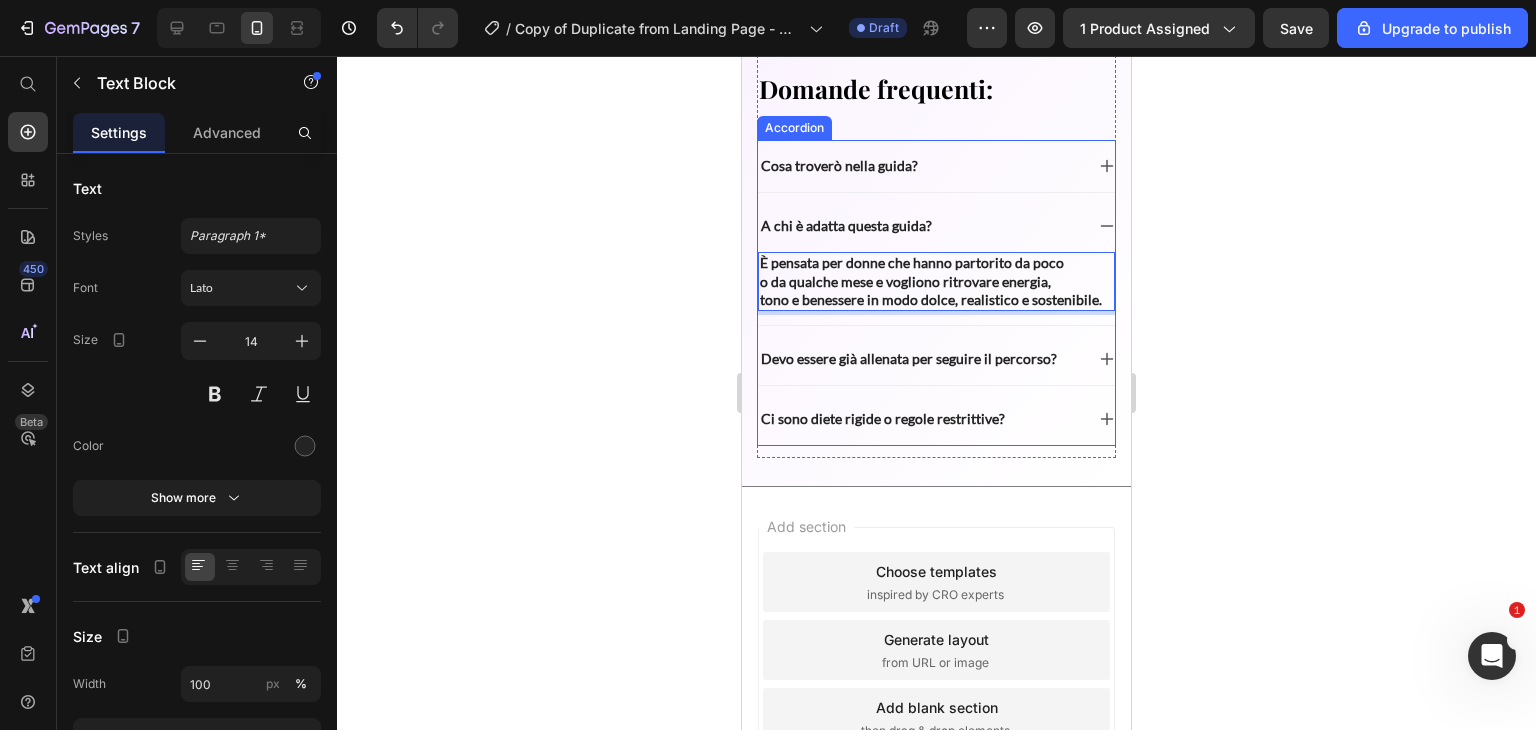 click on "A chi è adatta questa guida?" at bounding box center [920, 226] 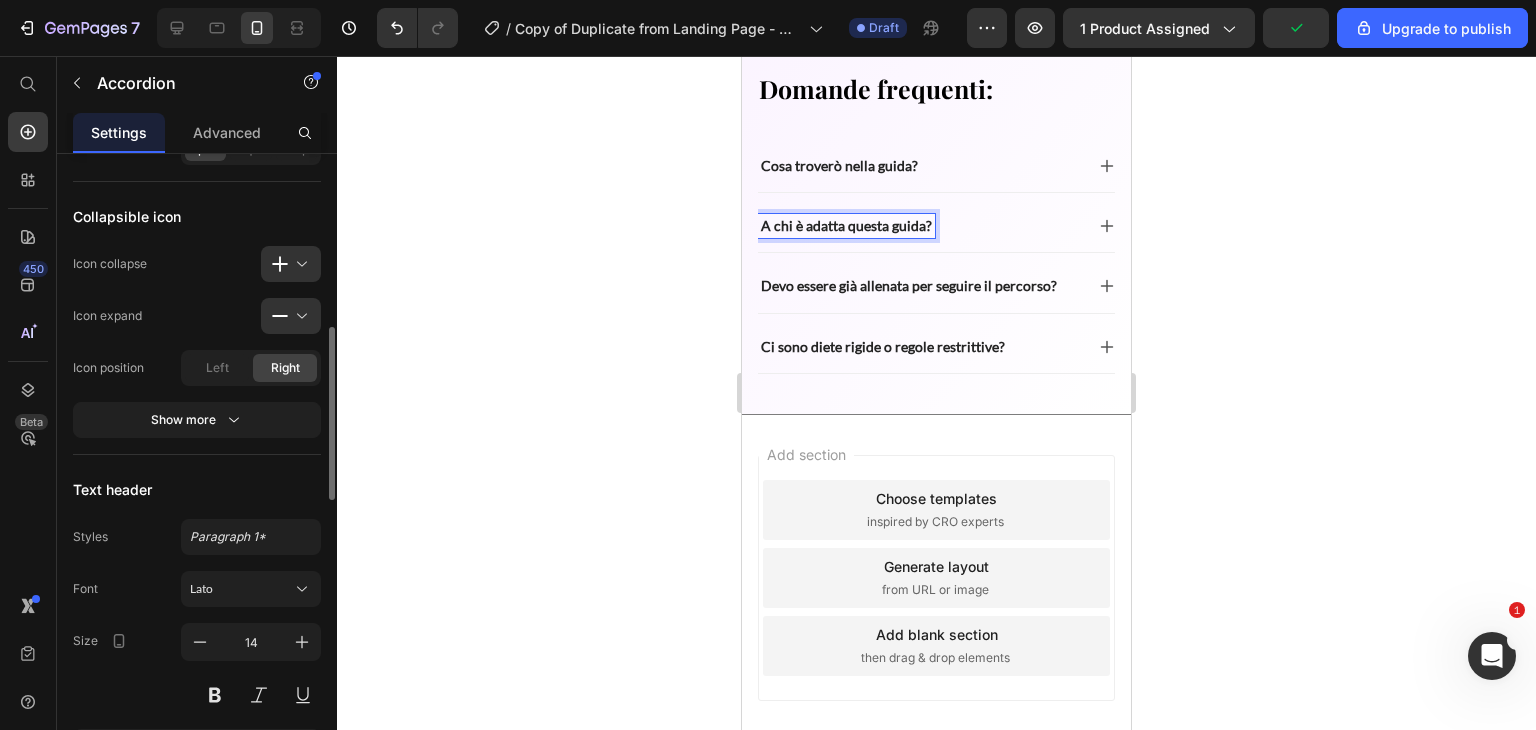scroll, scrollTop: 628, scrollLeft: 0, axis: vertical 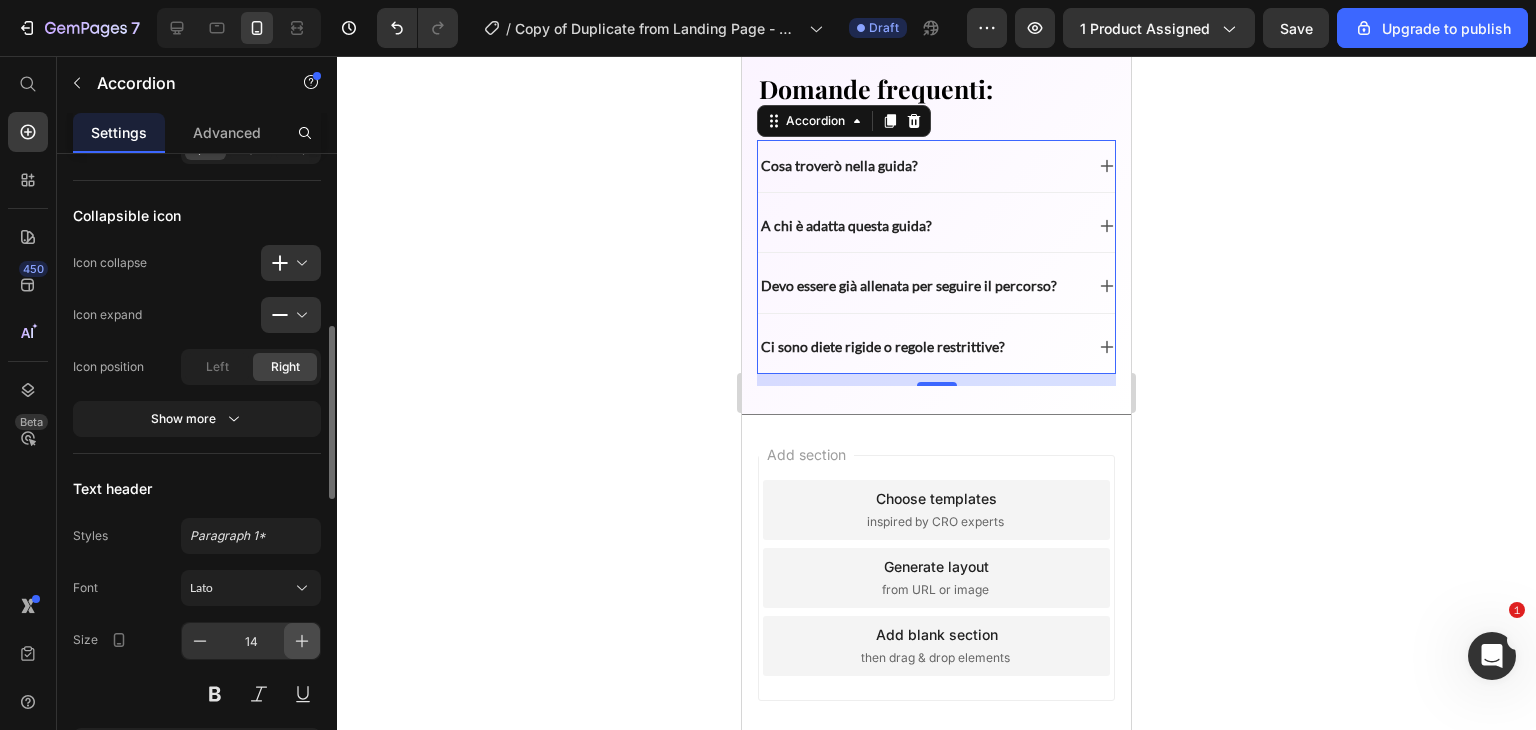 click 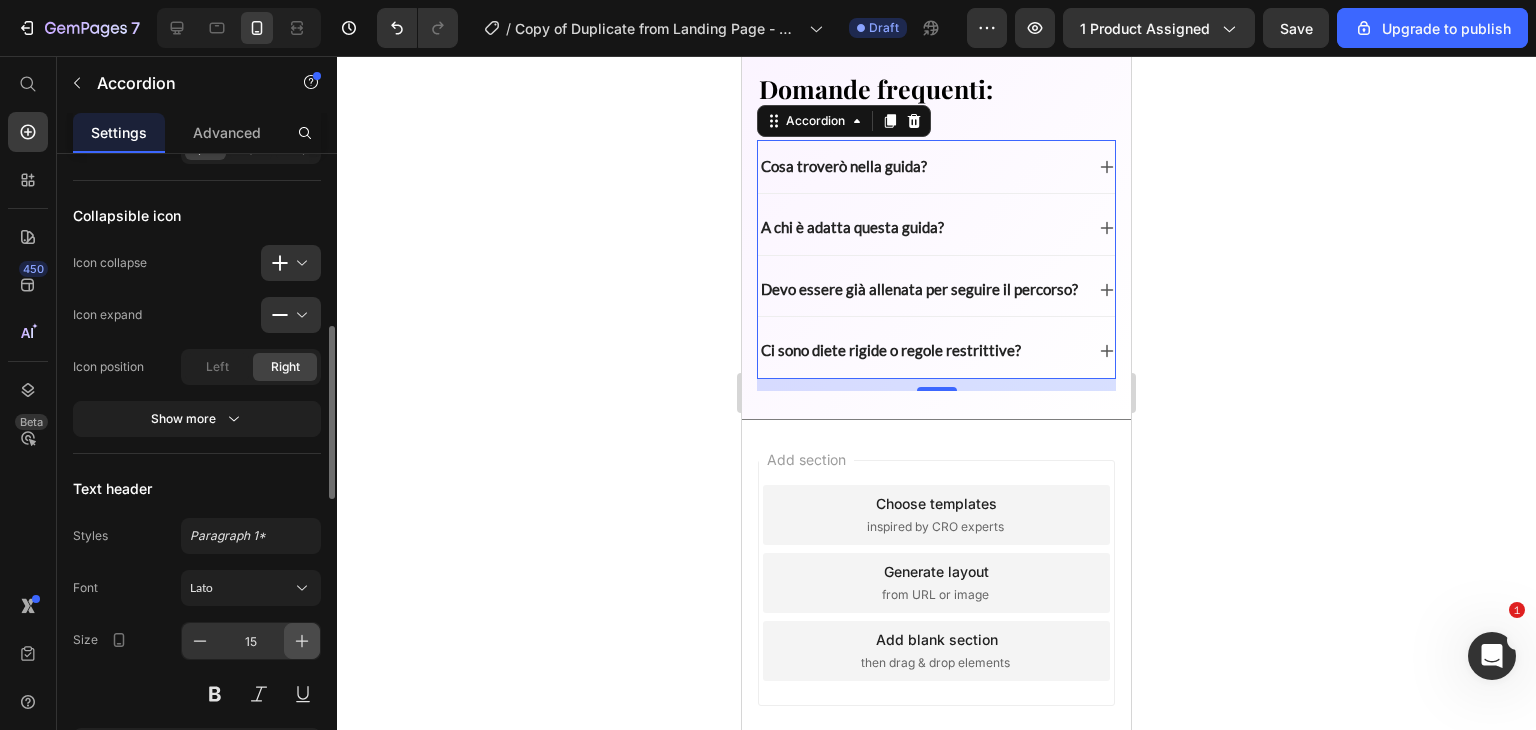 click 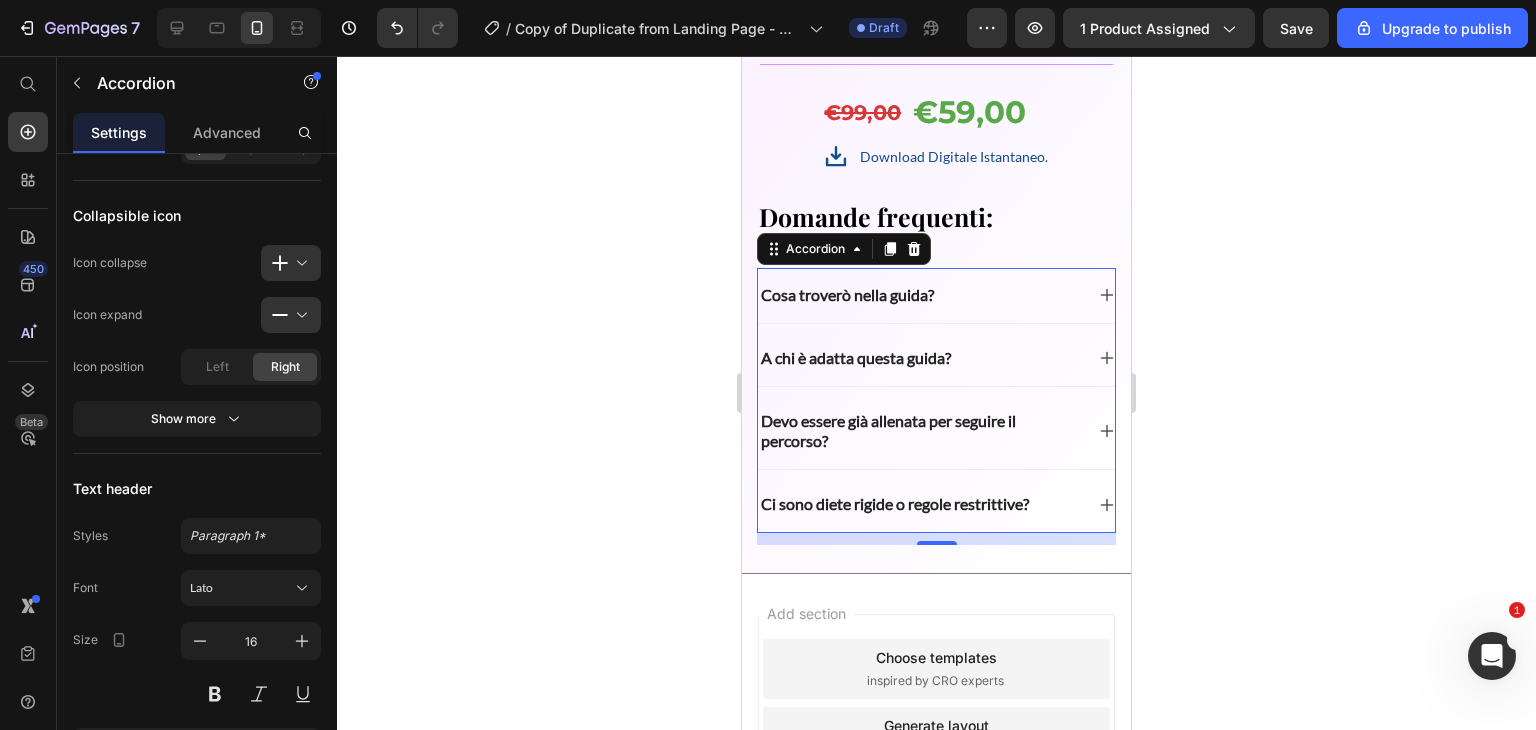 scroll, scrollTop: 7044, scrollLeft: 0, axis: vertical 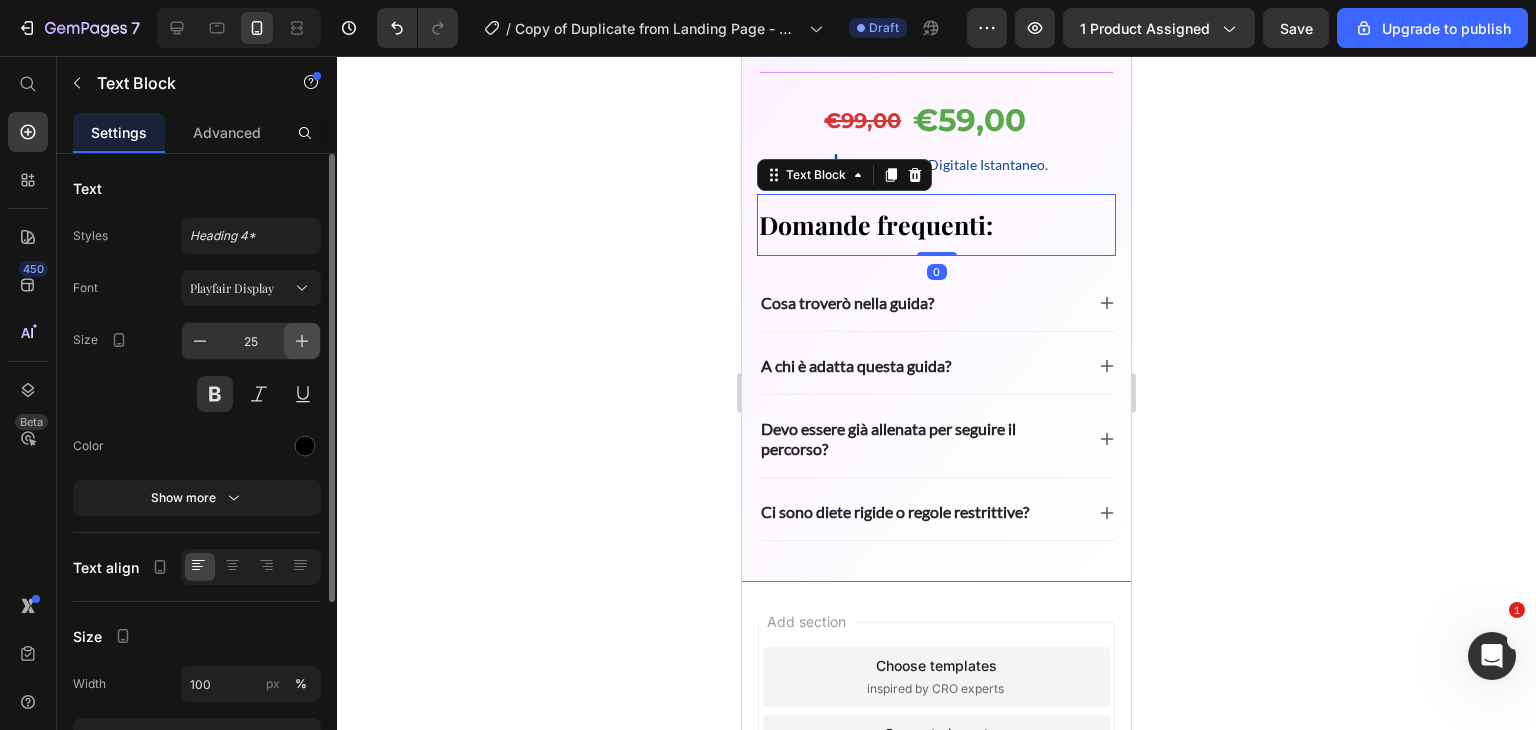 click 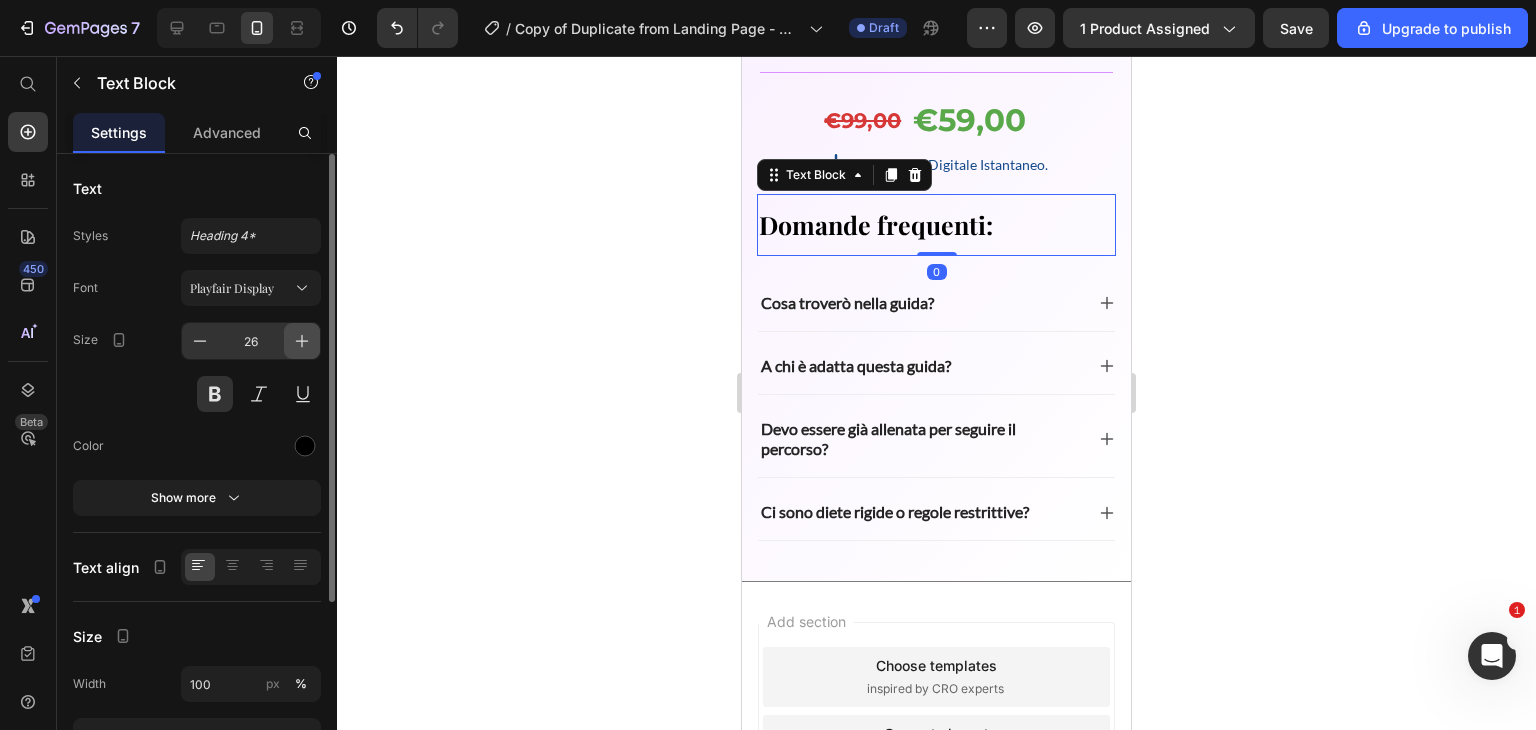 click 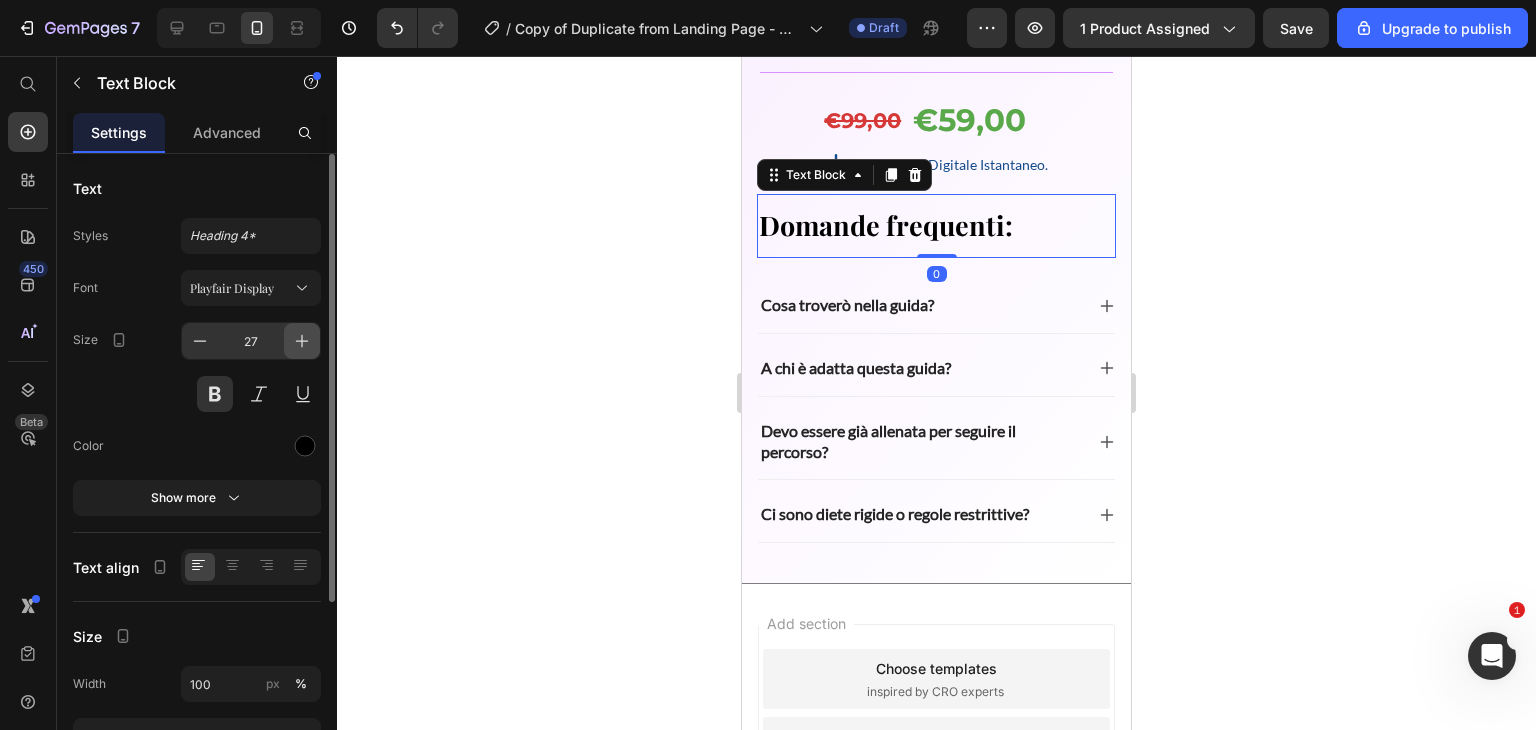 click 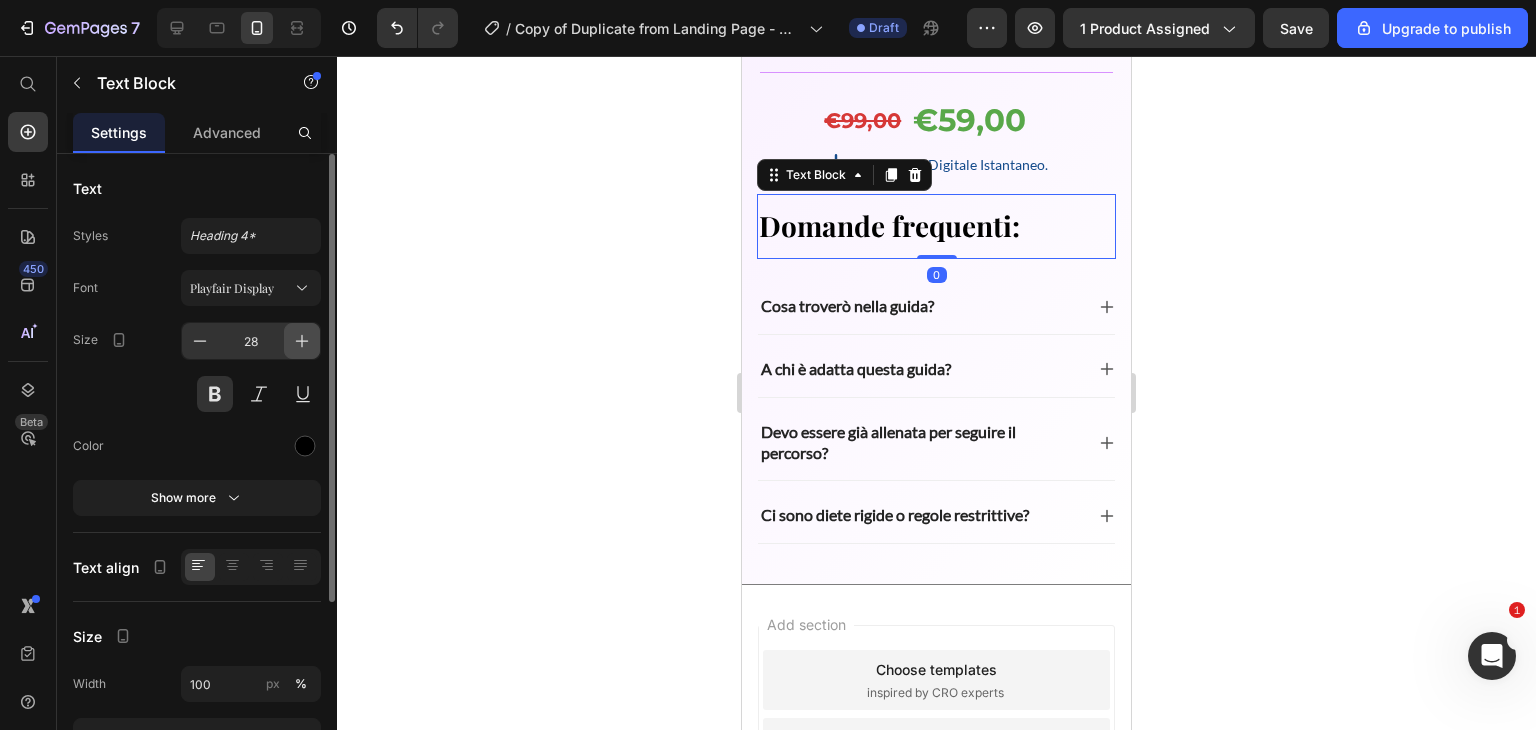click 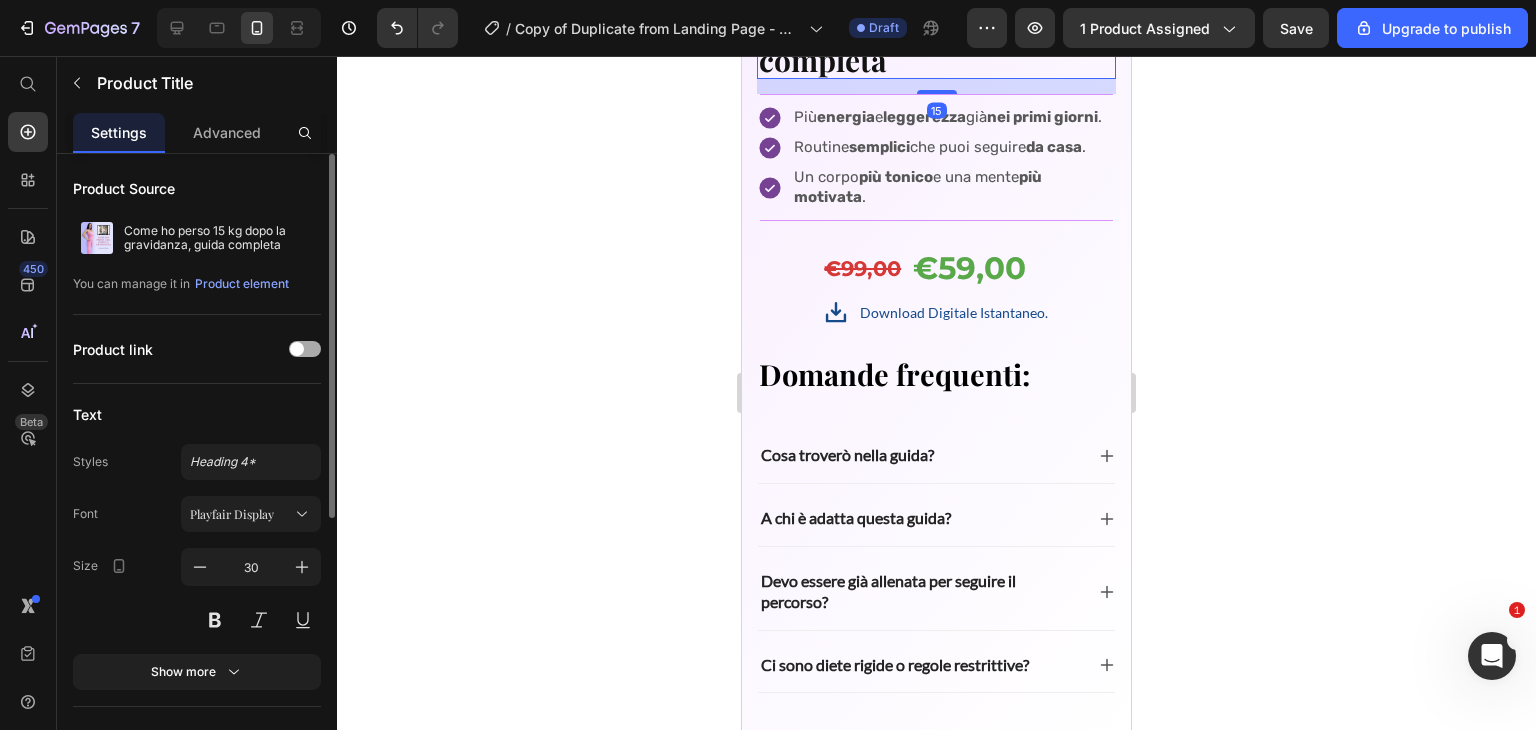 scroll, scrollTop: 6900, scrollLeft: 0, axis: vertical 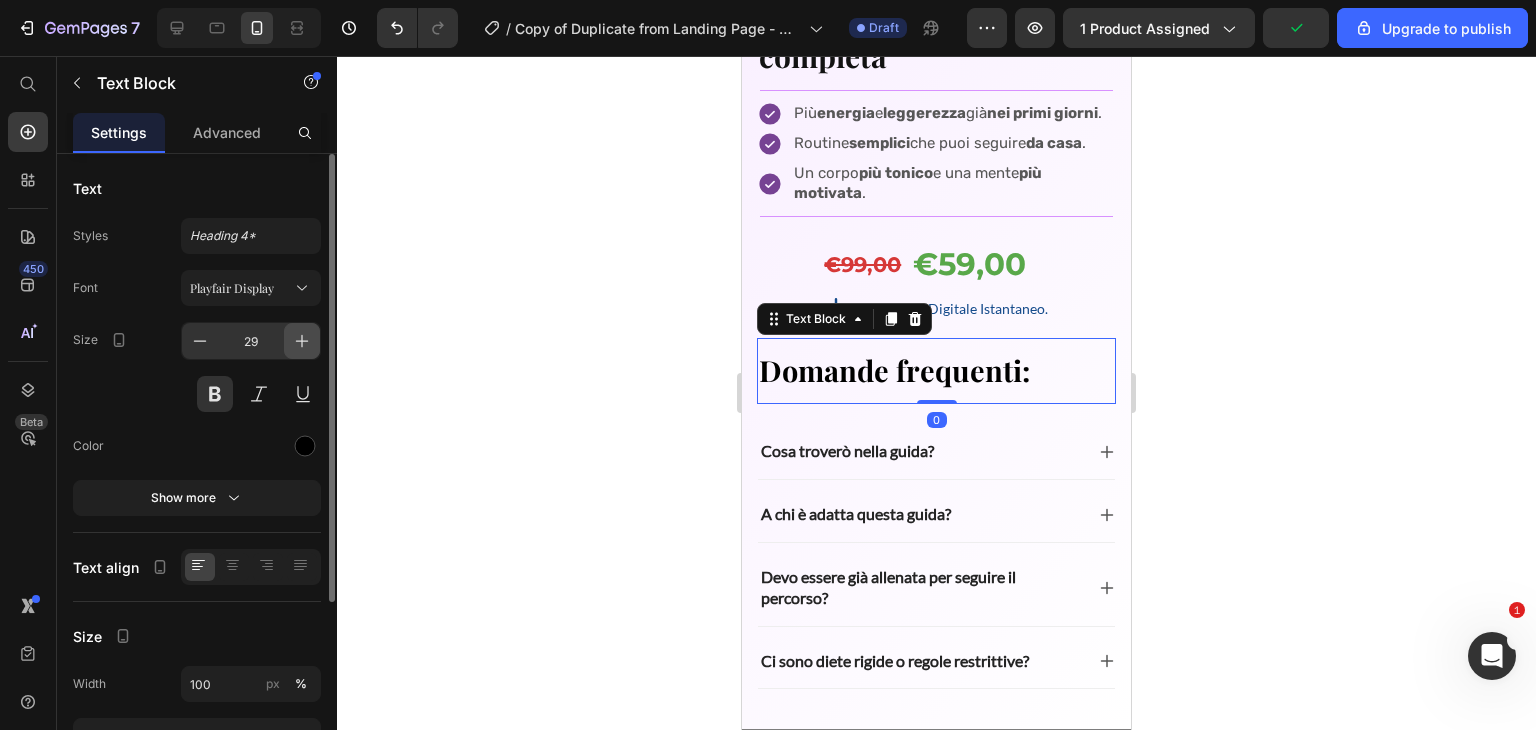 click 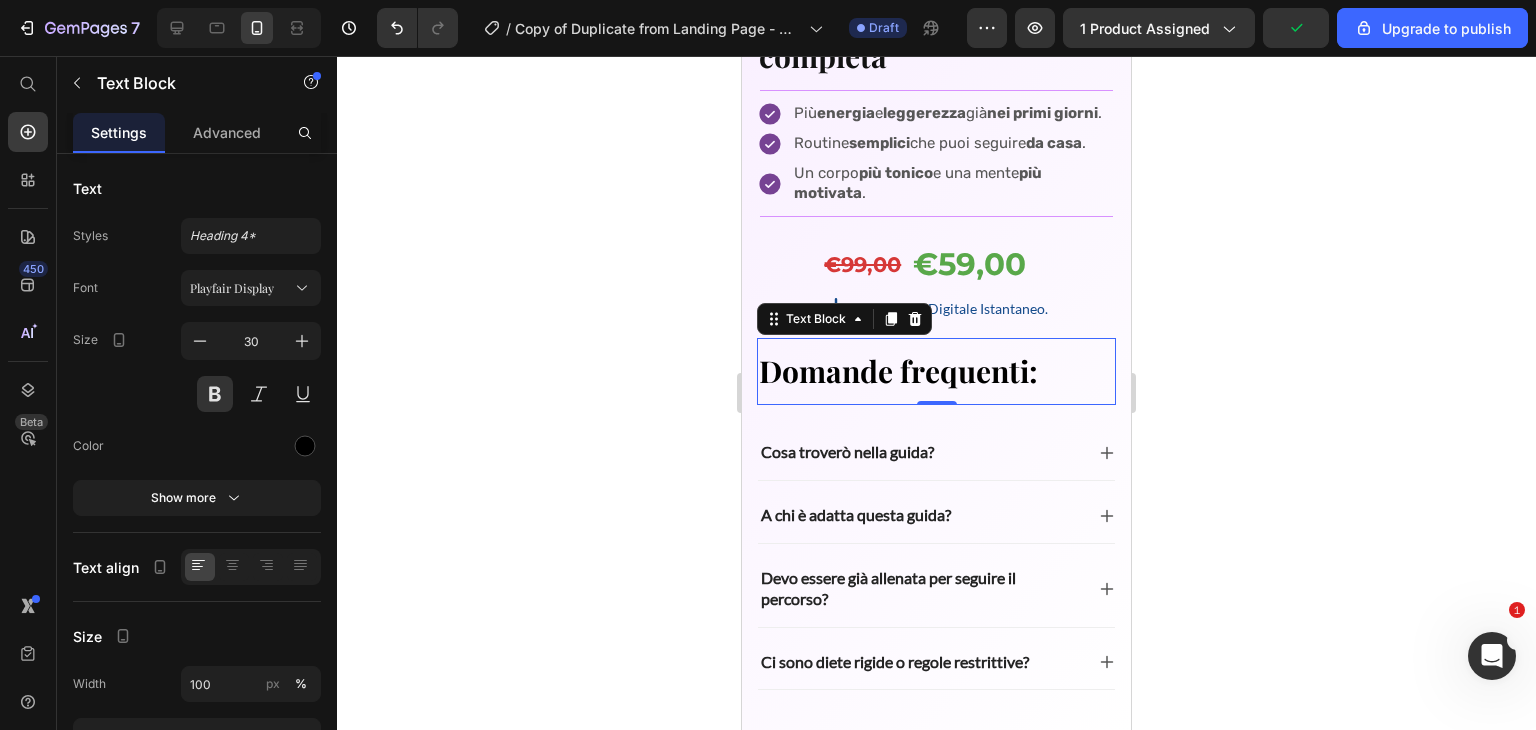 scroll, scrollTop: 6928, scrollLeft: 0, axis: vertical 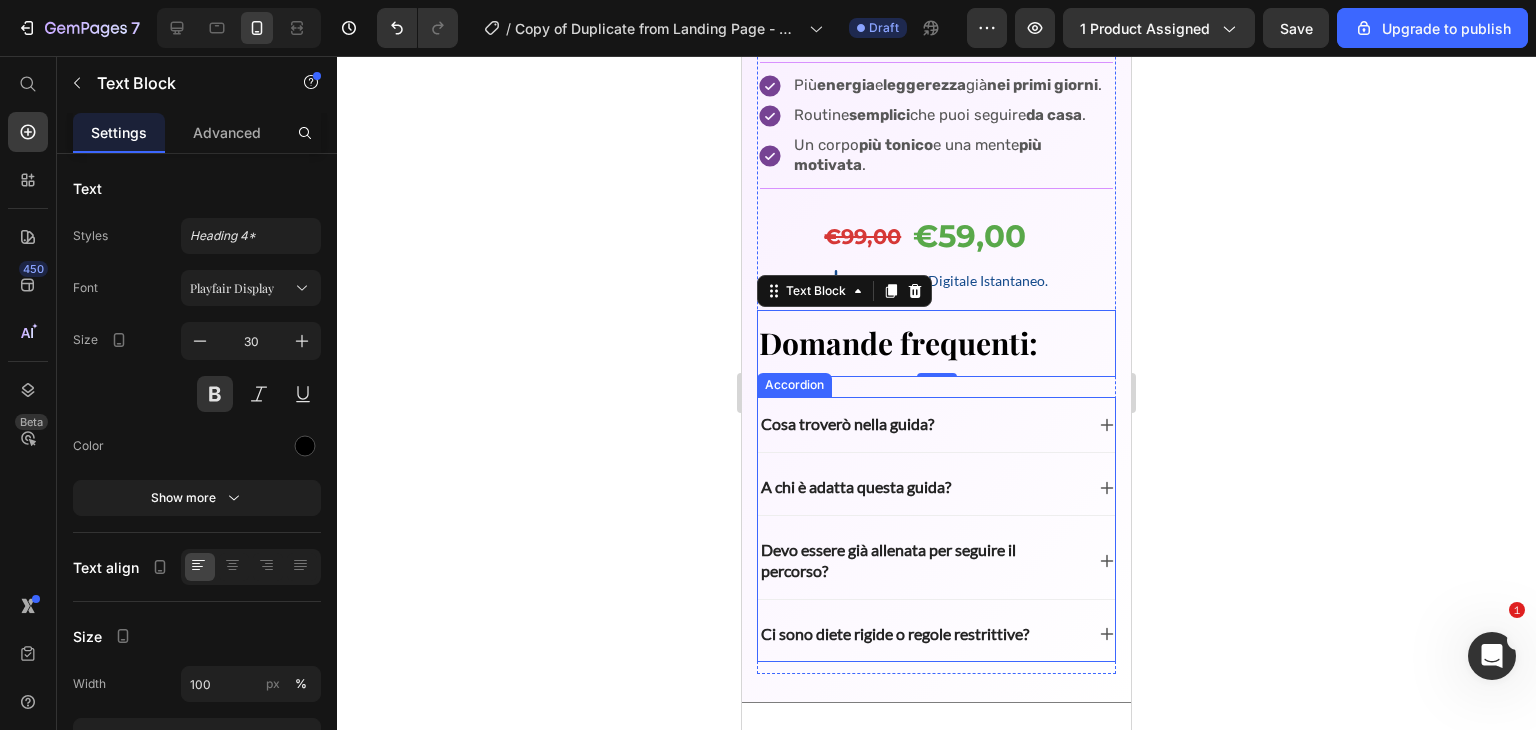 click on "Cosa troverò nella guida?" at bounding box center (936, 424) 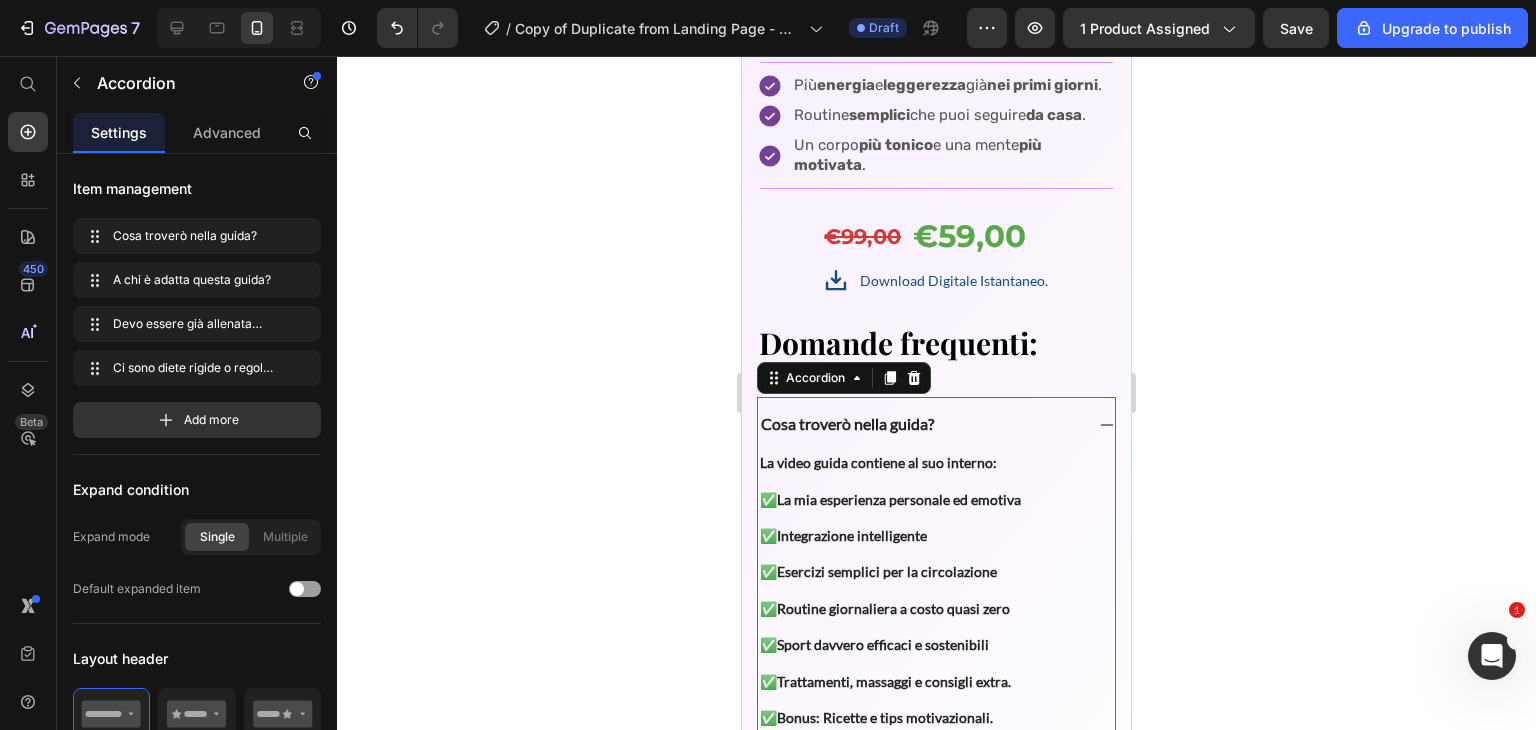 click on "Cosa troverò nella guida?" at bounding box center [920, 424] 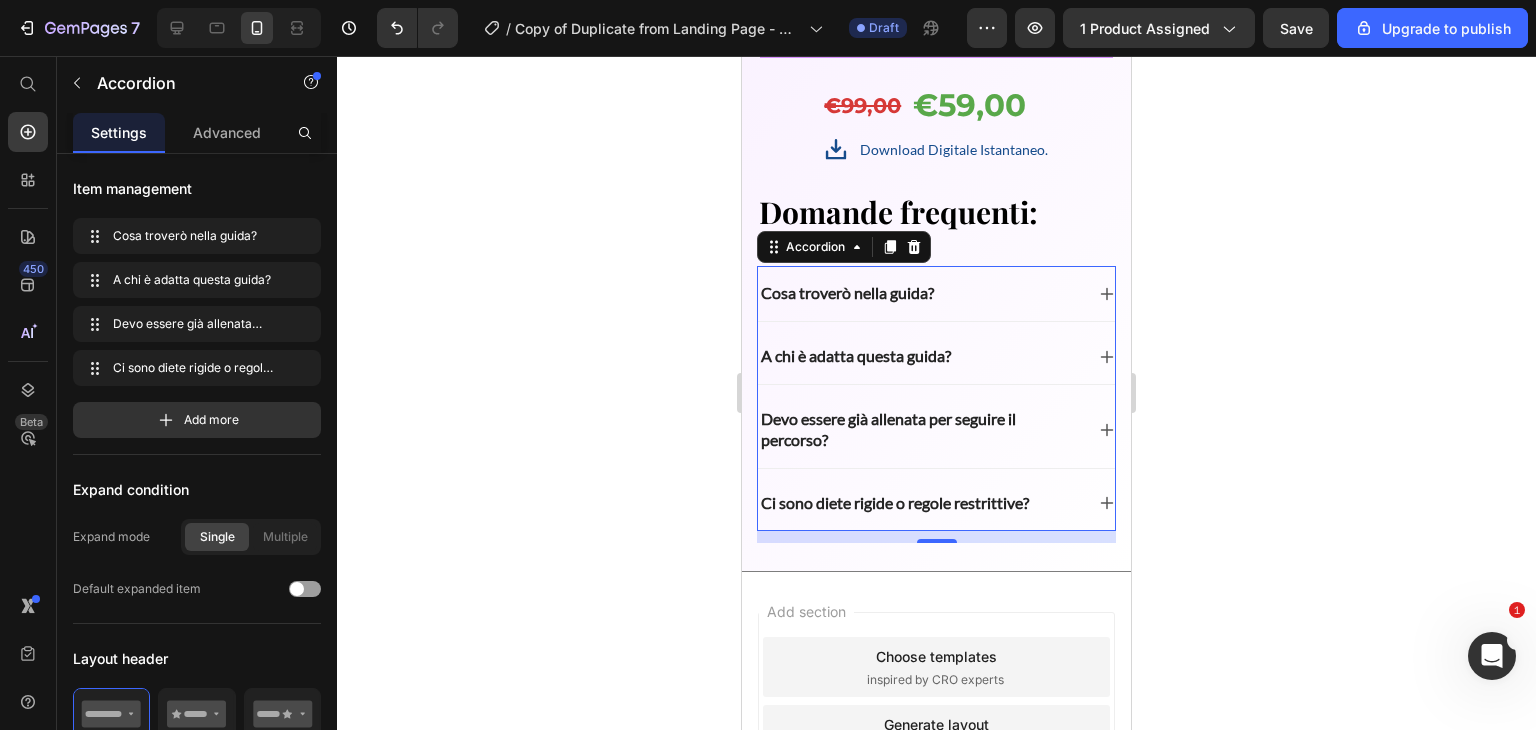 scroll, scrollTop: 7062, scrollLeft: 0, axis: vertical 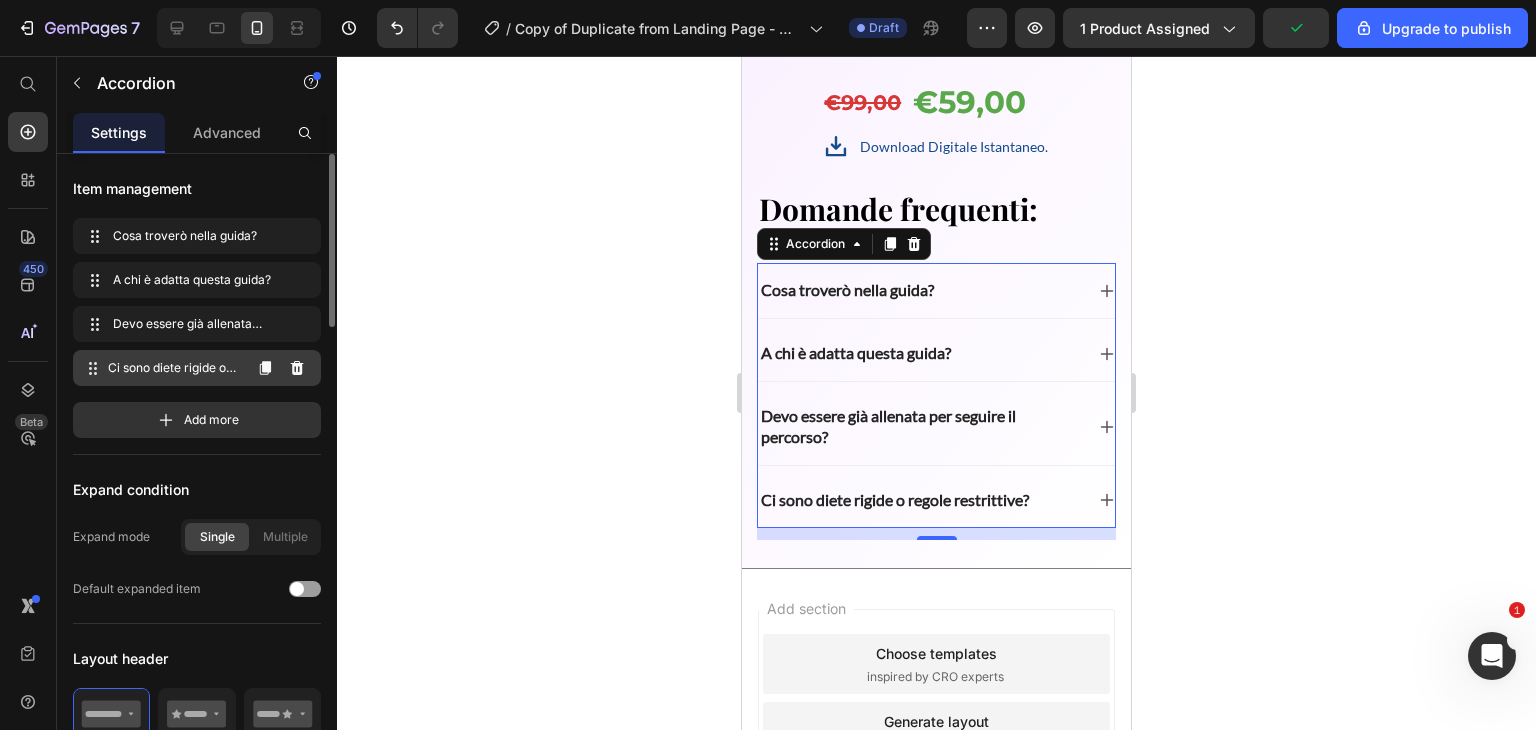 click 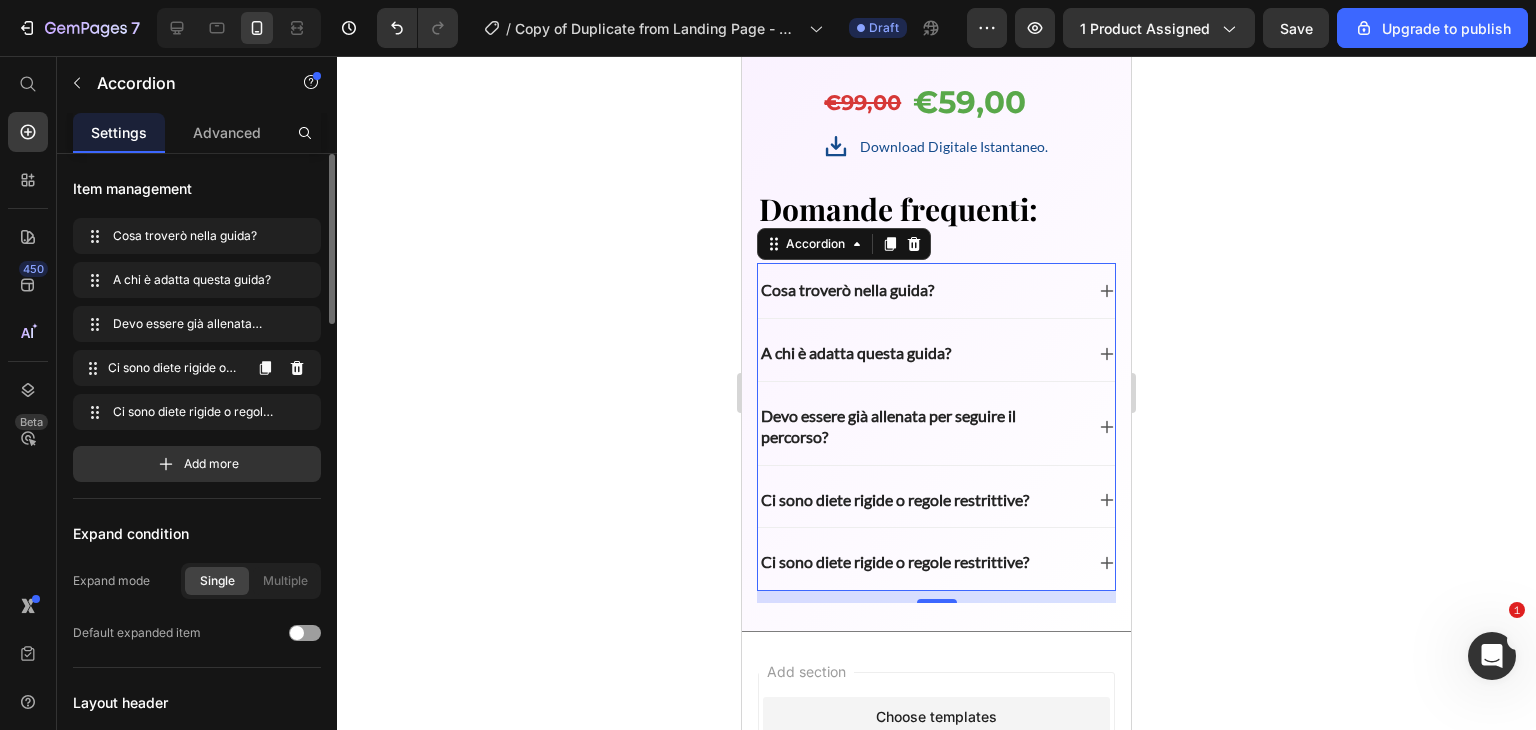 click 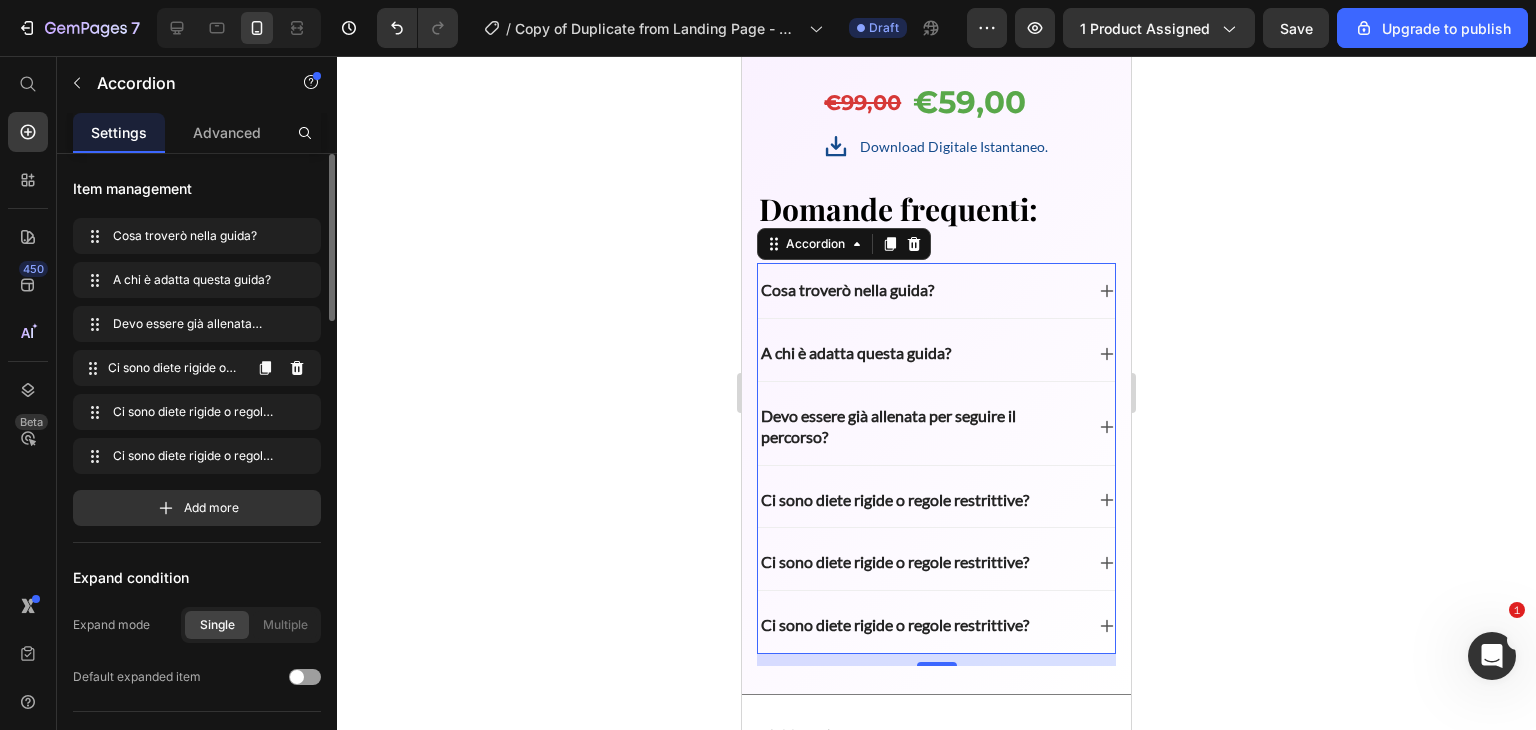 click 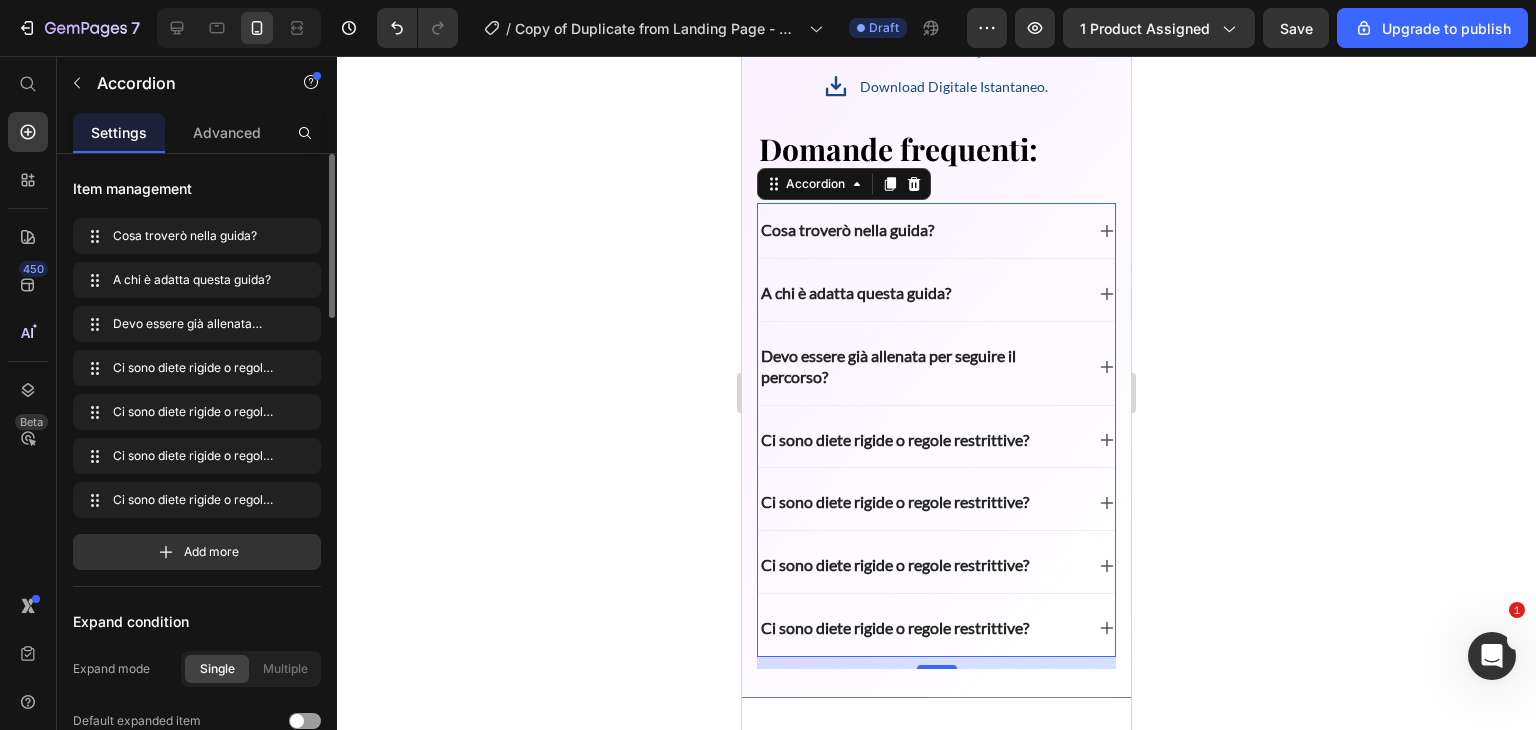 scroll, scrollTop: 7132, scrollLeft: 0, axis: vertical 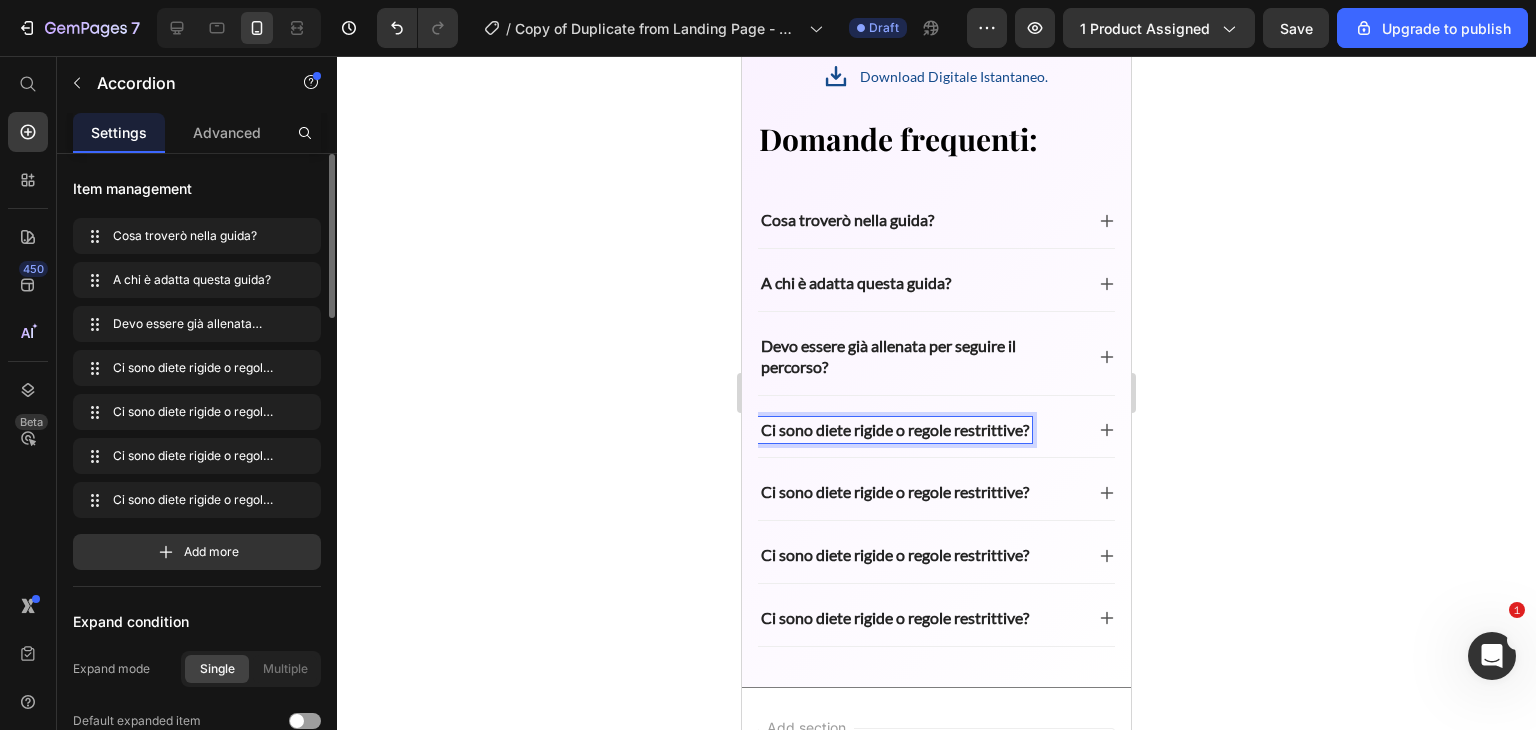 click on "Ci sono diete rigide o regole restrittive?" at bounding box center (895, 429) 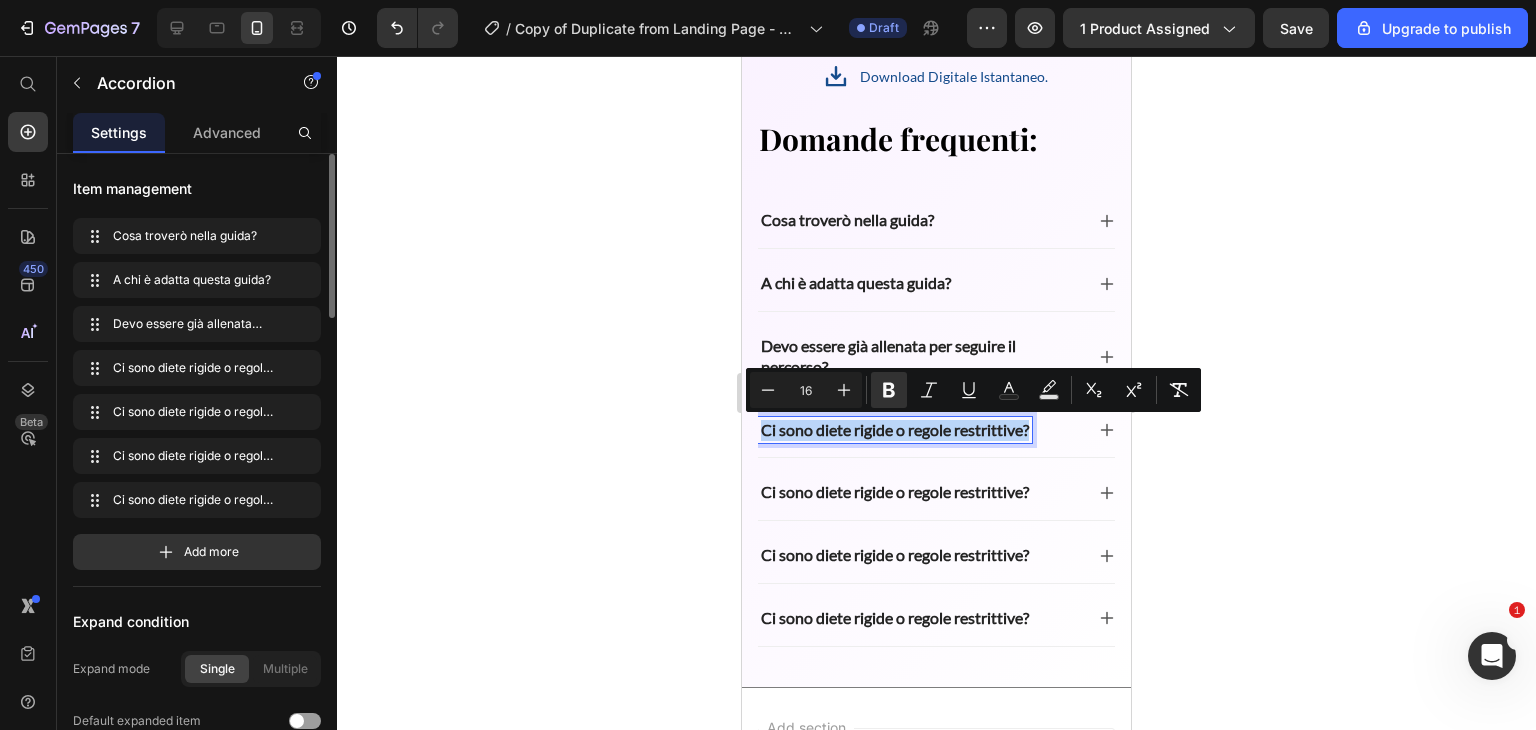 drag, startPoint x: 762, startPoint y: 437, endPoint x: 1045, endPoint y: 440, distance: 283.0159 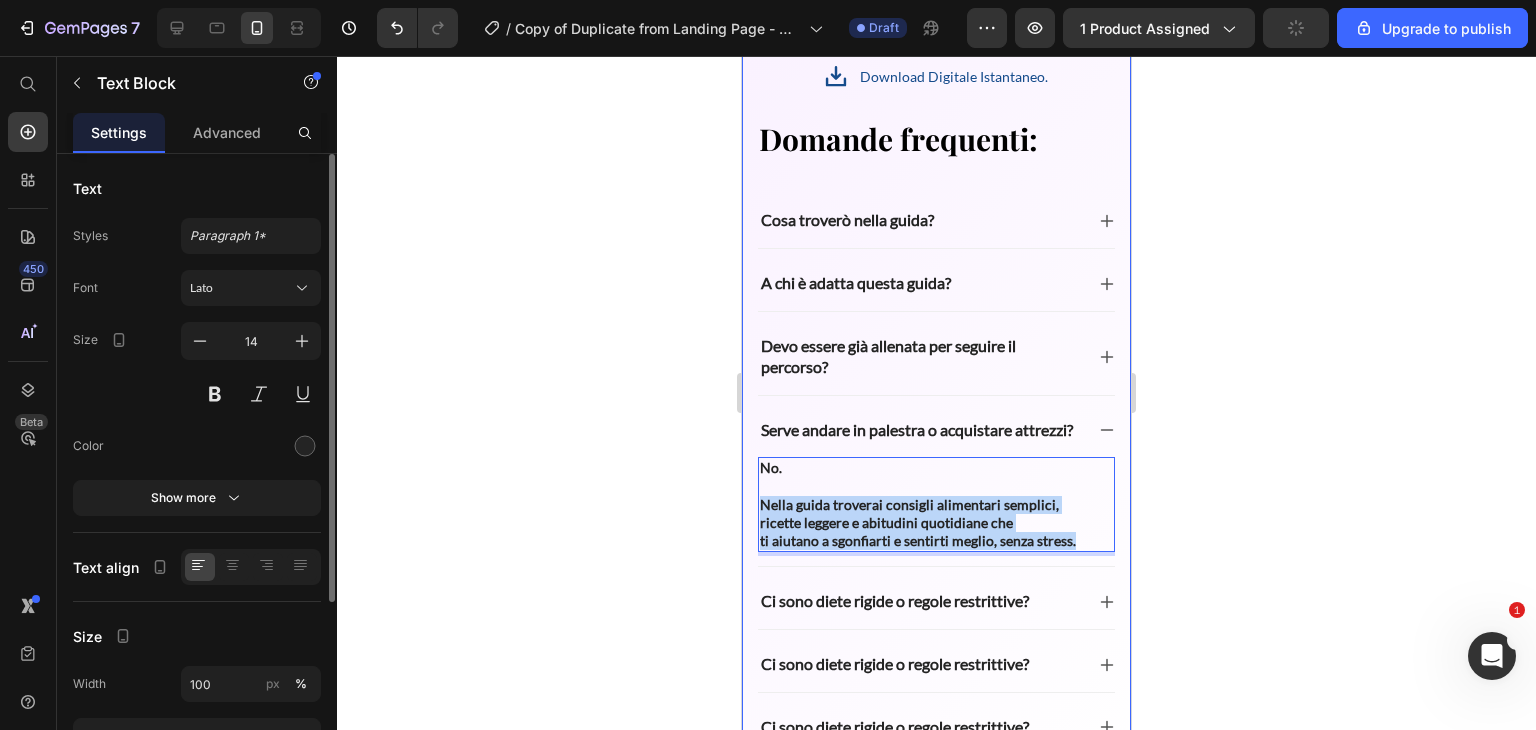 drag, startPoint x: 763, startPoint y: 529, endPoint x: 1120, endPoint y: 593, distance: 362.6913 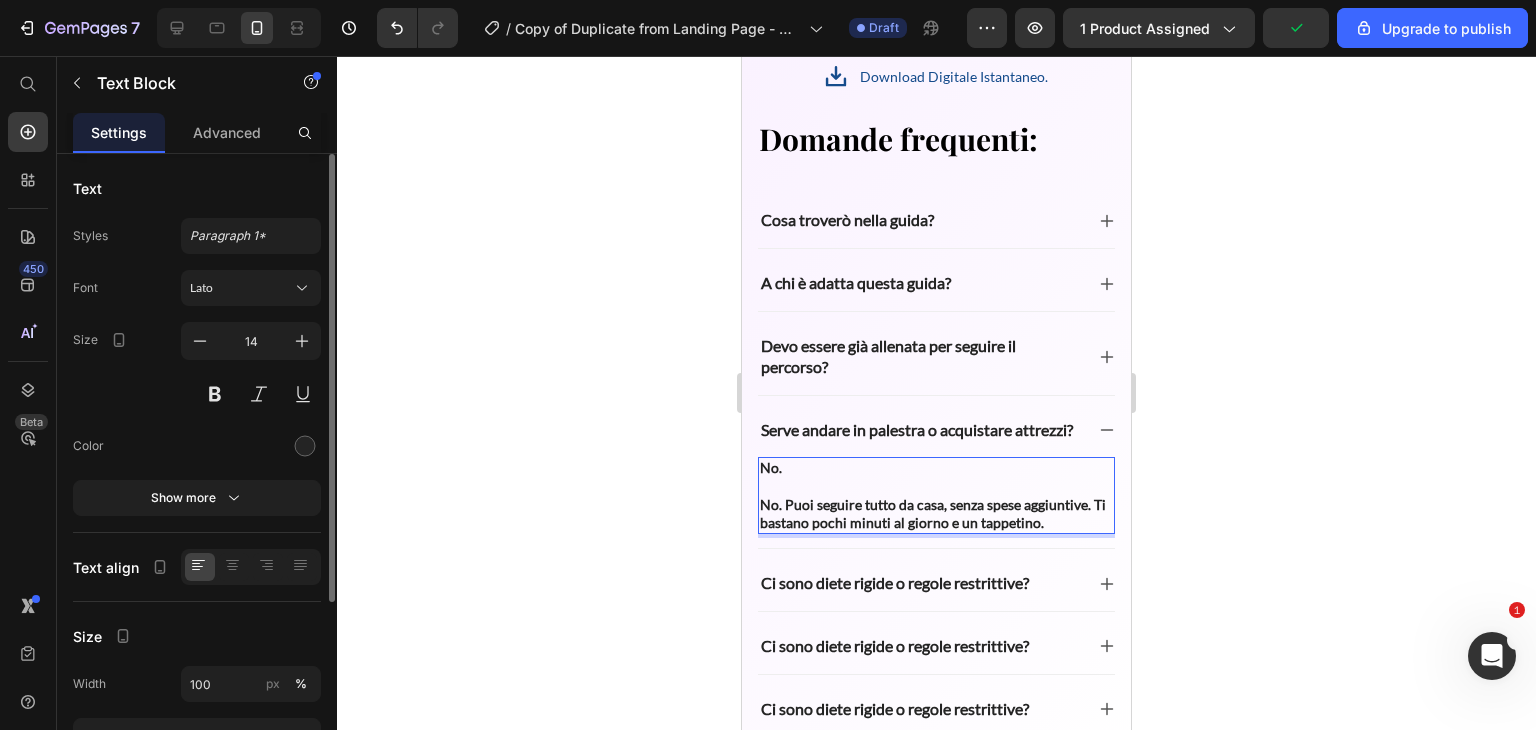 click at bounding box center (936, 487) 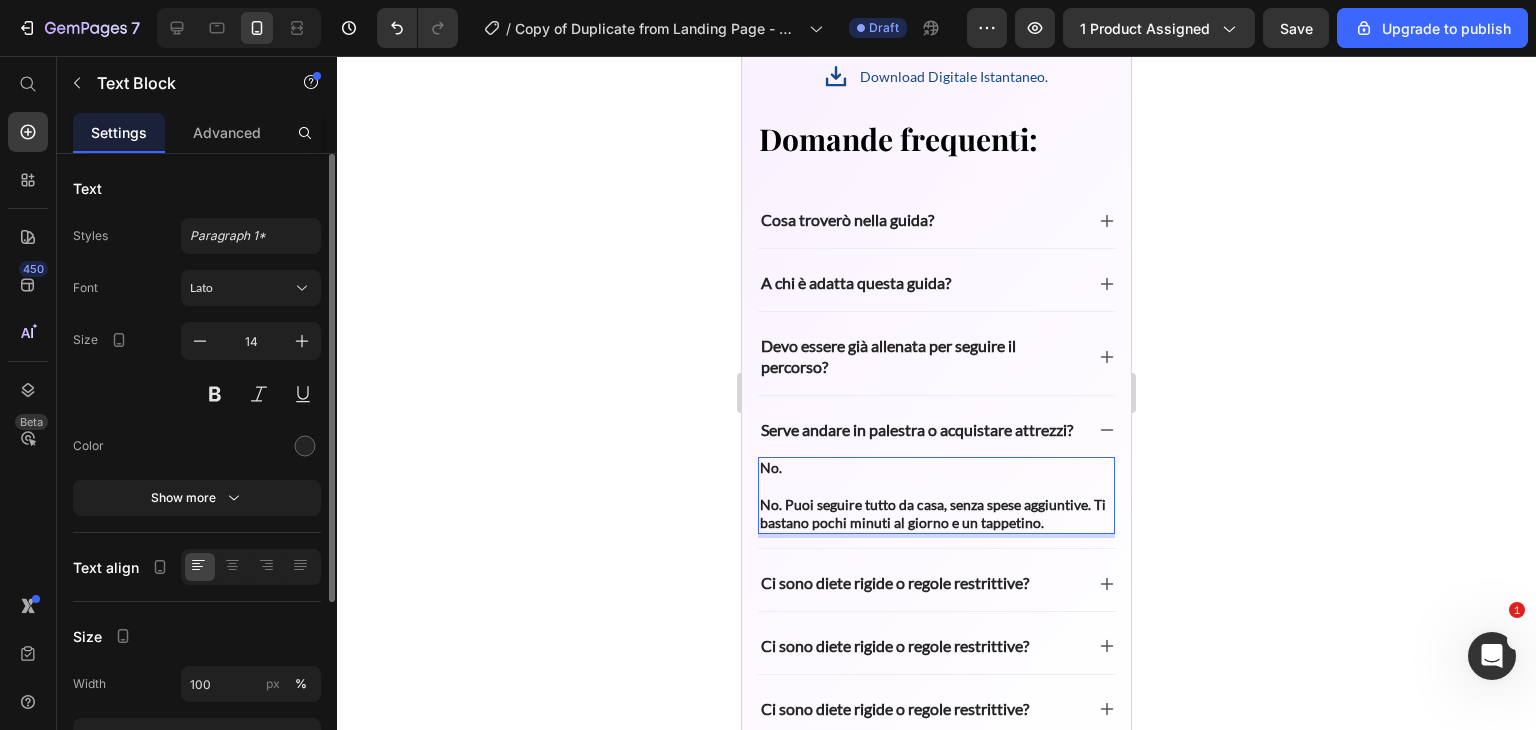 click on "No. Puoi seguire tutto da casa, senza spese aggiuntive. Ti bastano pochi minuti al giorno e un tappetino." at bounding box center (933, 513) 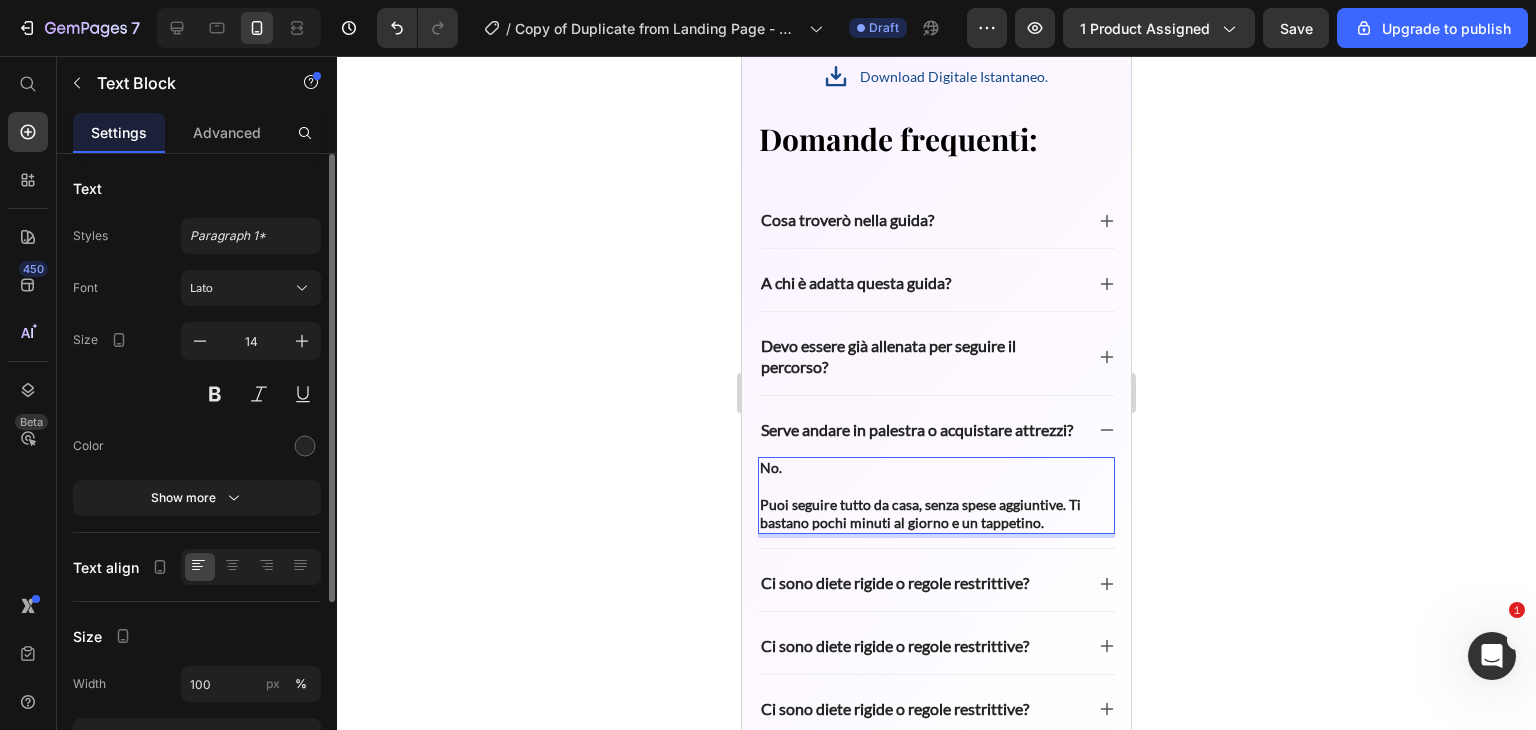 click on "Puoi seguire tutto da casa, senza spese aggiuntive. Ti bastano pochi minuti al giorno e un tappetino." at bounding box center (920, 513) 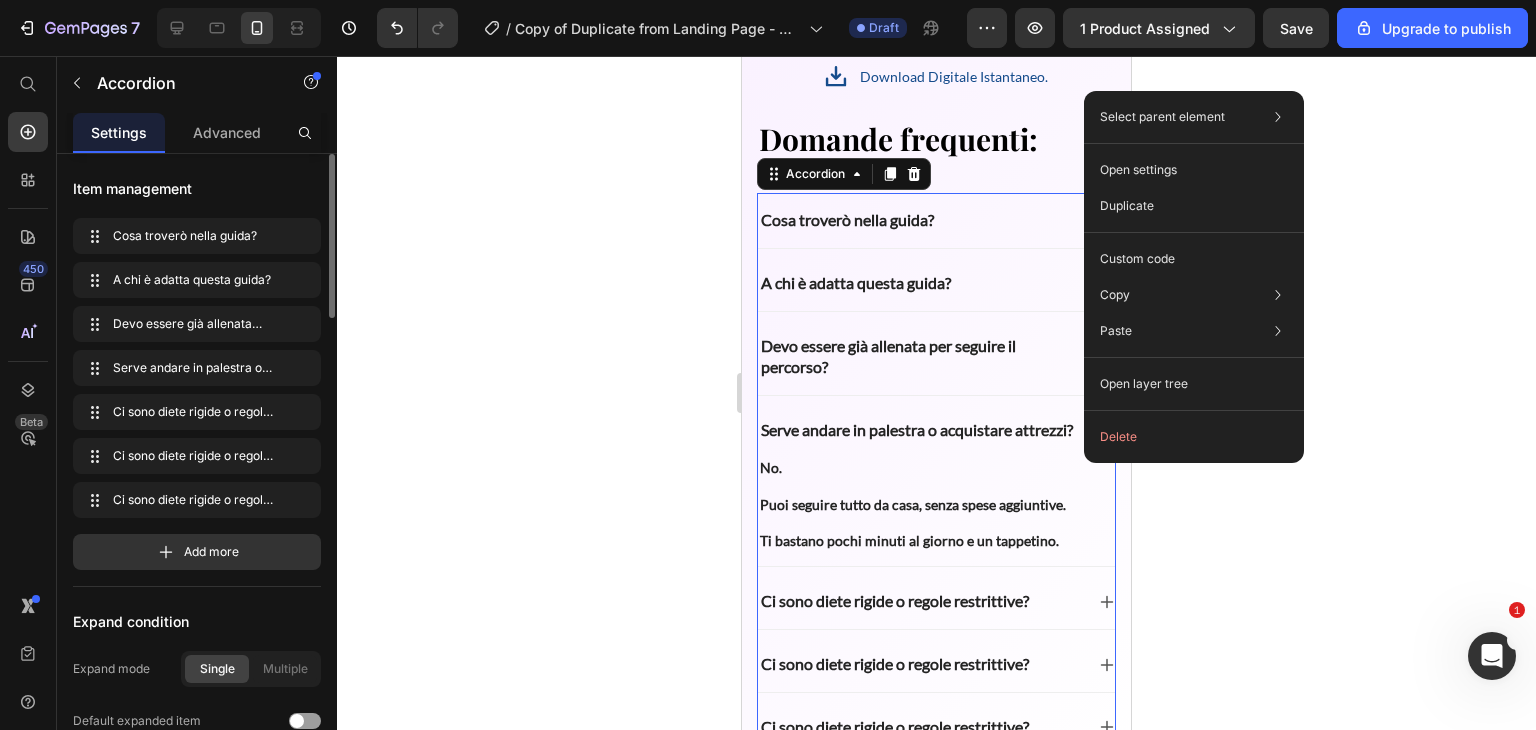 click on "Serve andare in palestra o acquistare attrezzi?" at bounding box center (936, 430) 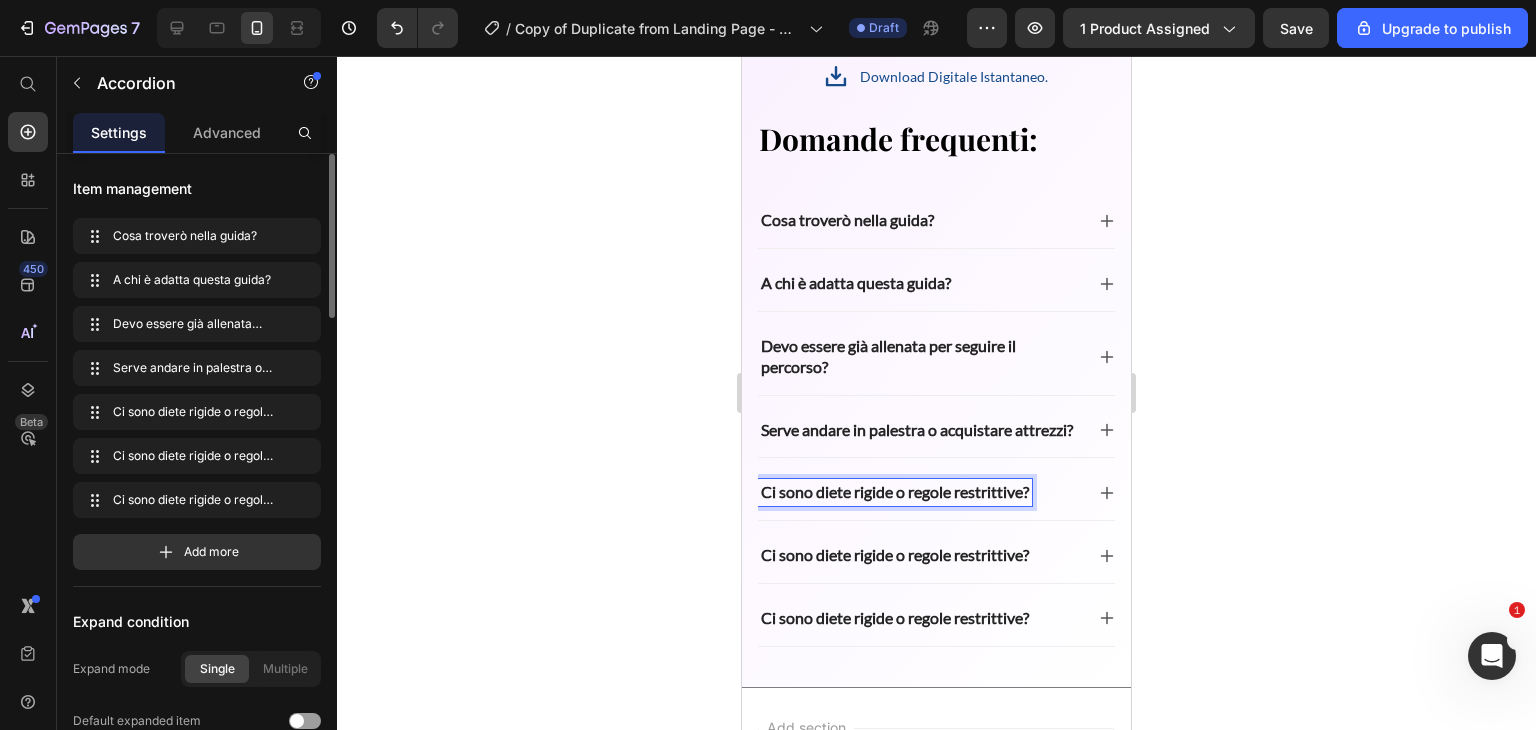 click on "Ci sono diete rigide o regole restrittive?" at bounding box center [895, 491] 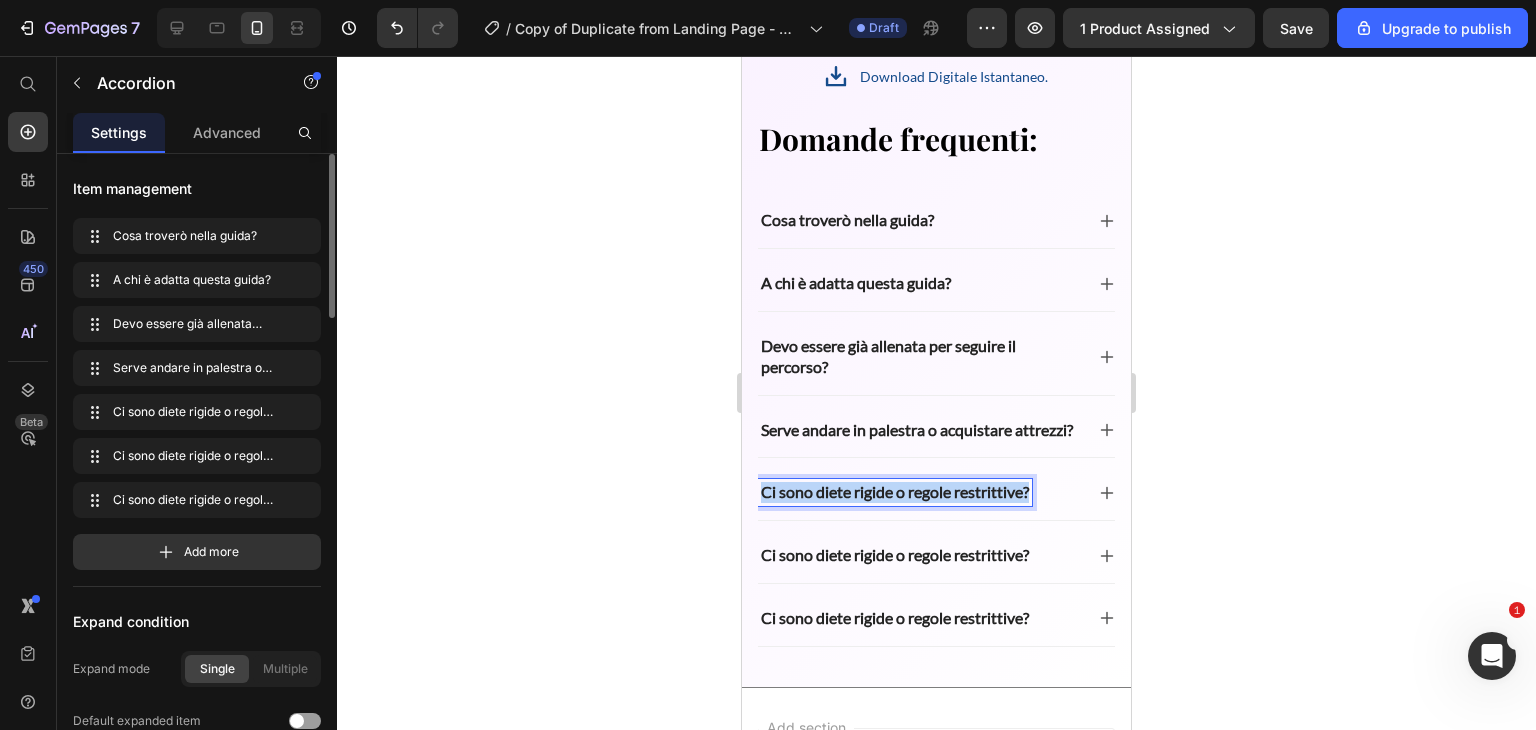 drag, startPoint x: 764, startPoint y: 513, endPoint x: 1043, endPoint y: 521, distance: 279.1147 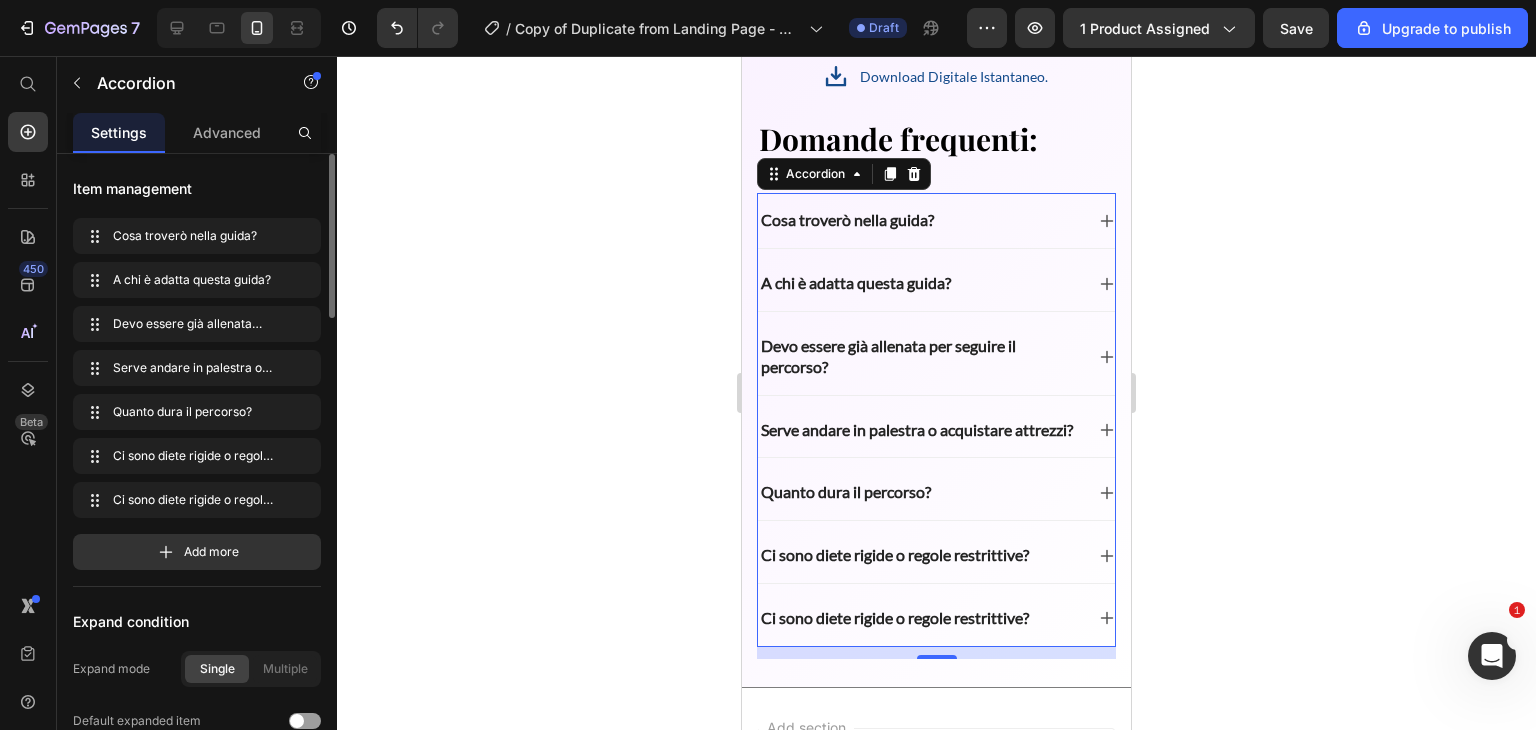 click on "Quanto dura il percorso?" at bounding box center (920, 492) 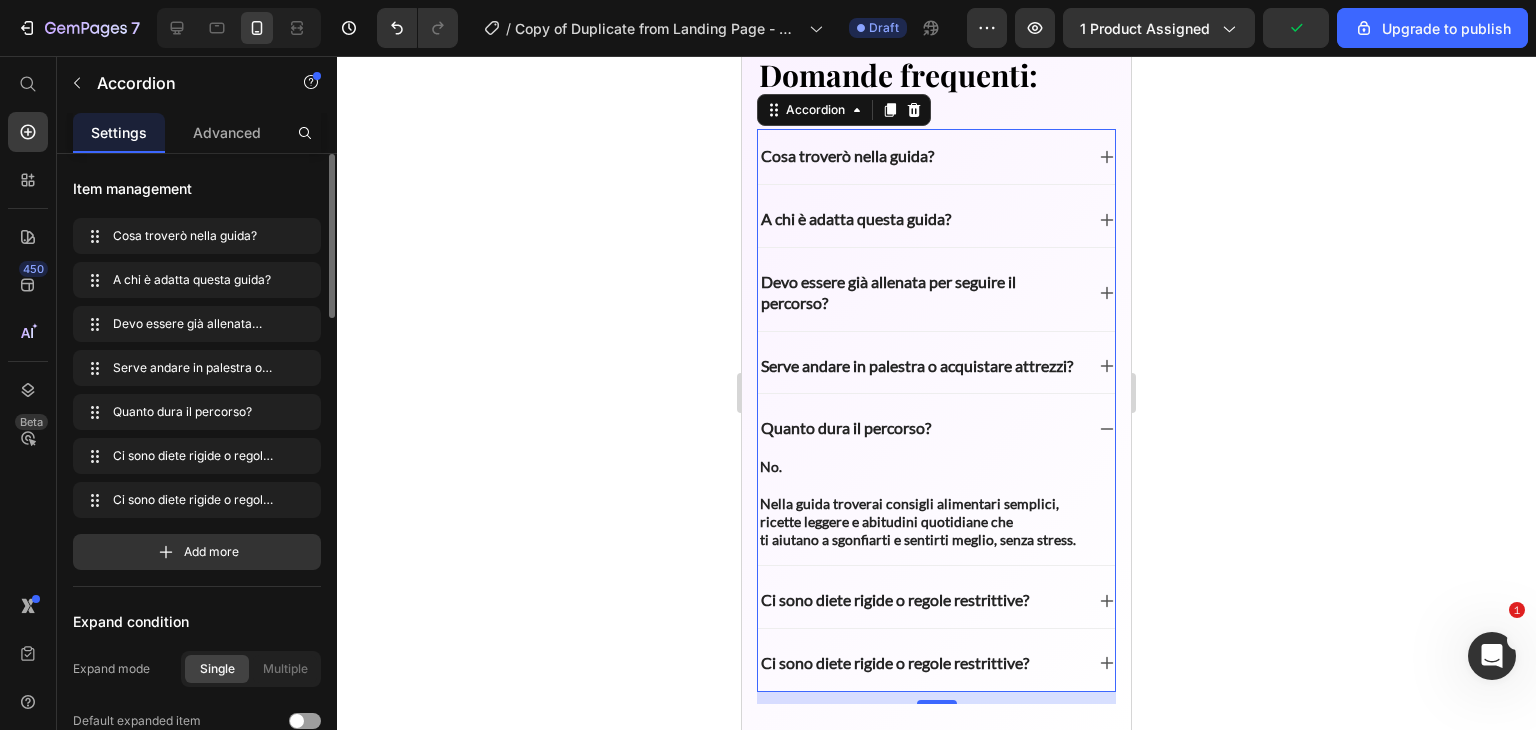 scroll, scrollTop: 7196, scrollLeft: 0, axis: vertical 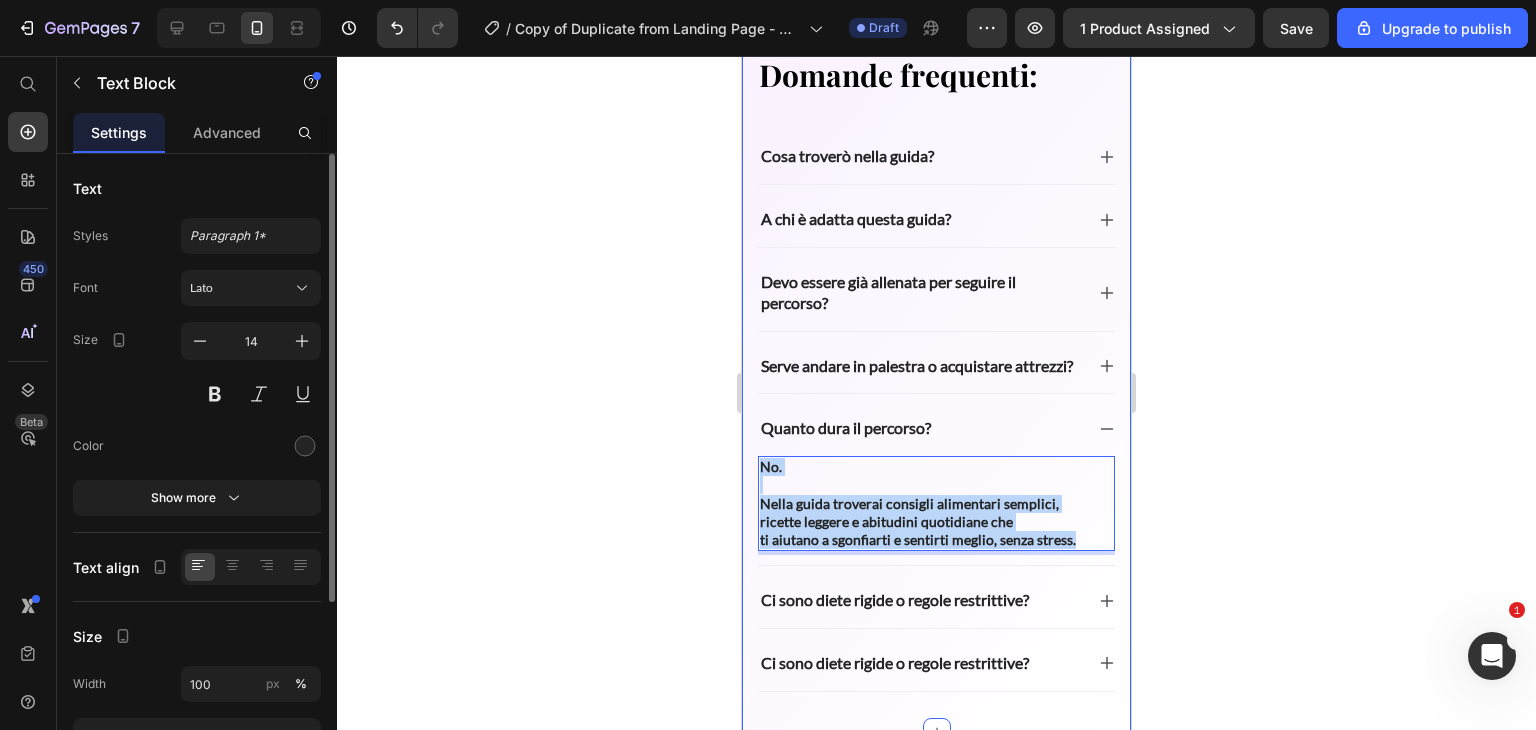 drag, startPoint x: 760, startPoint y: 488, endPoint x: 1130, endPoint y: 572, distance: 379.41534 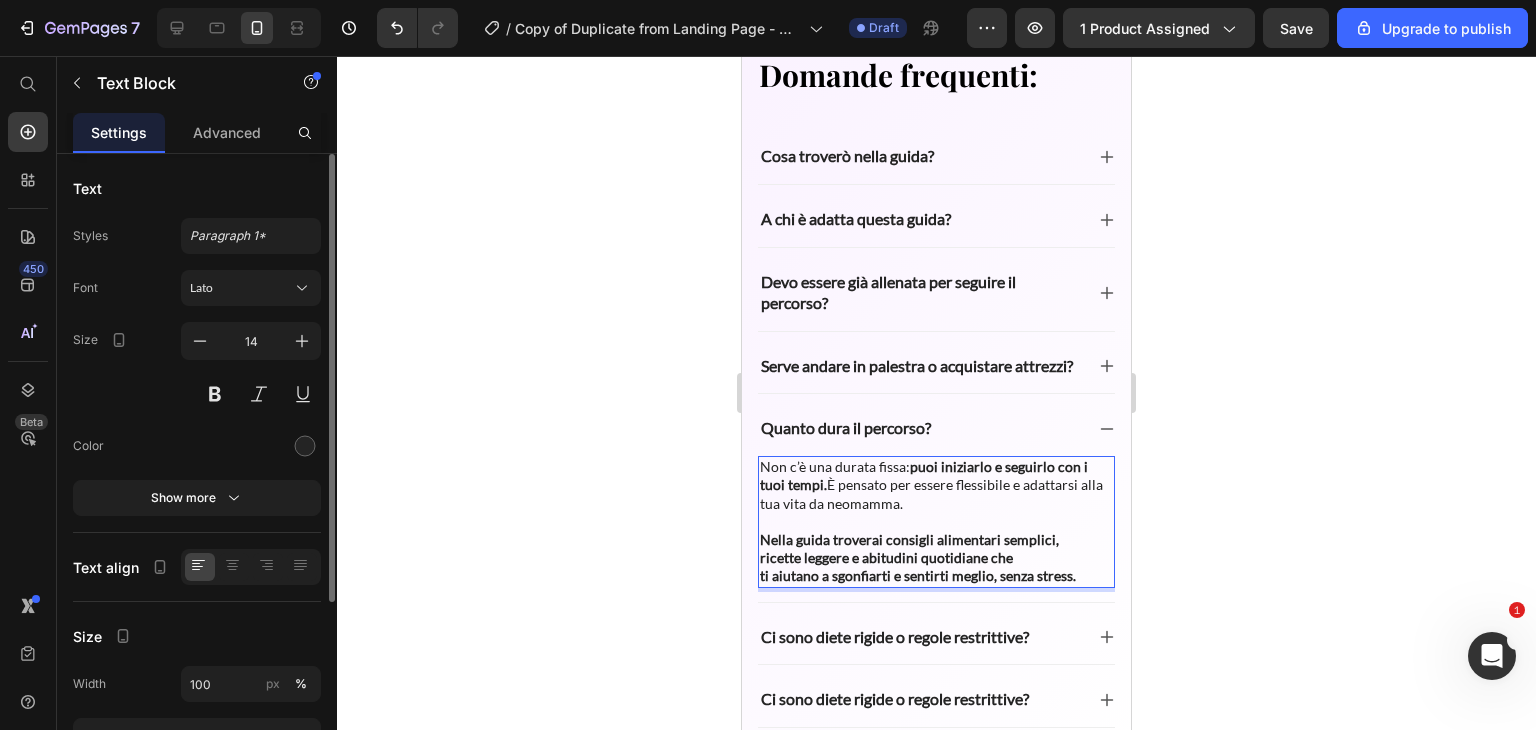 click on "Non c’è una durata fissa:  puoi iniziarlo e seguirlo con i tuoi tempi.  È pensato per essere flessibile e adattarsi alla tua vita da neomamma." at bounding box center (936, 485) 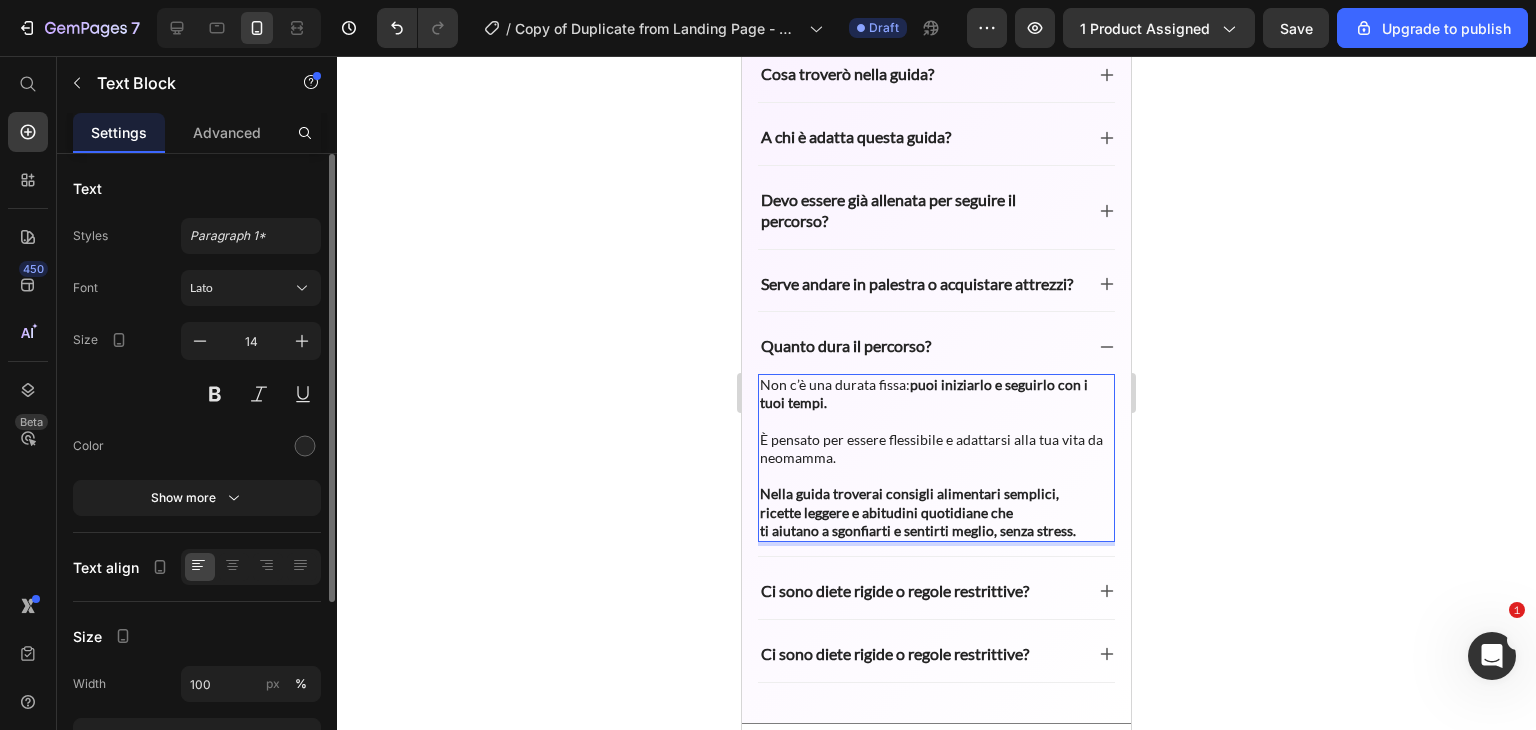 scroll, scrollTop: 7284, scrollLeft: 0, axis: vertical 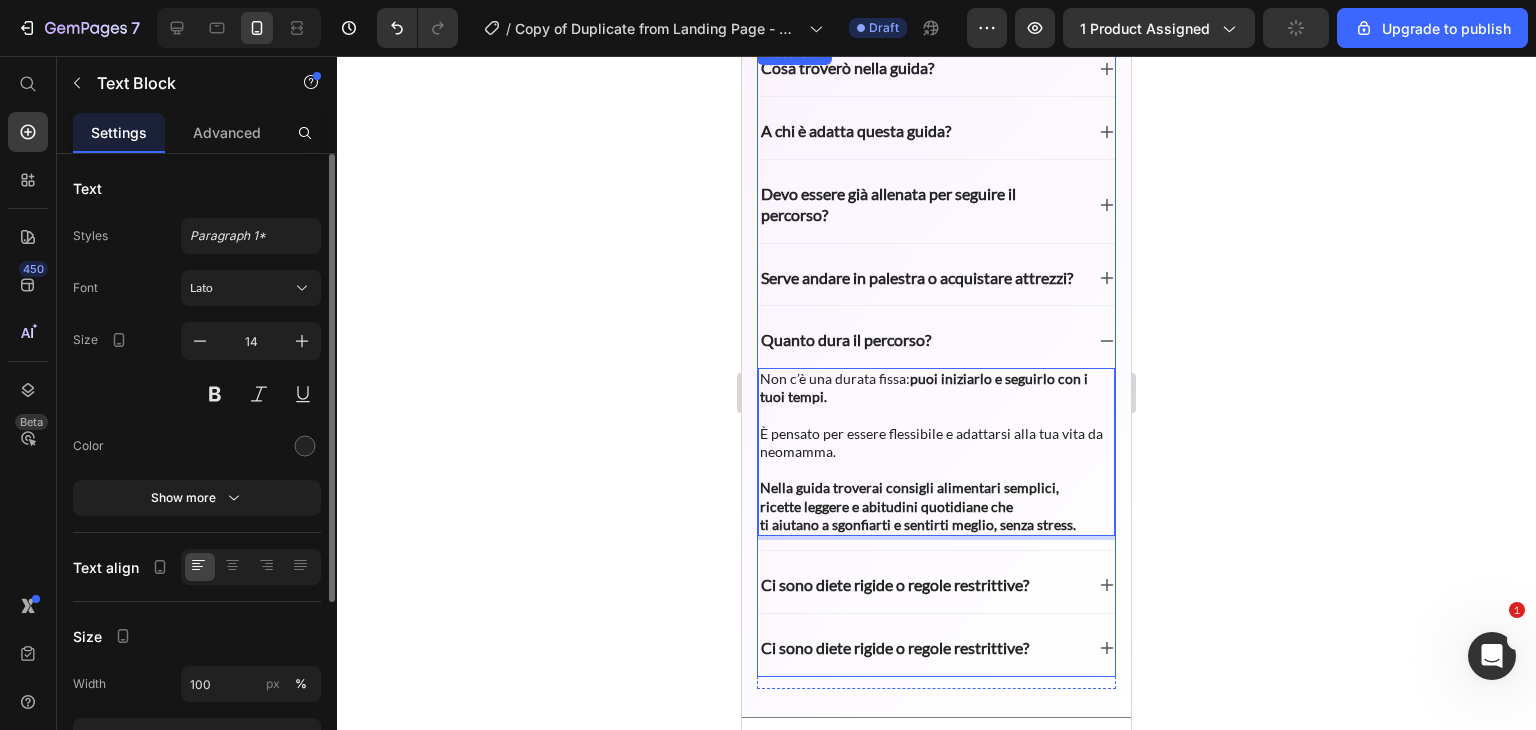 click on "Quanto dura il percorso?" at bounding box center (920, 340) 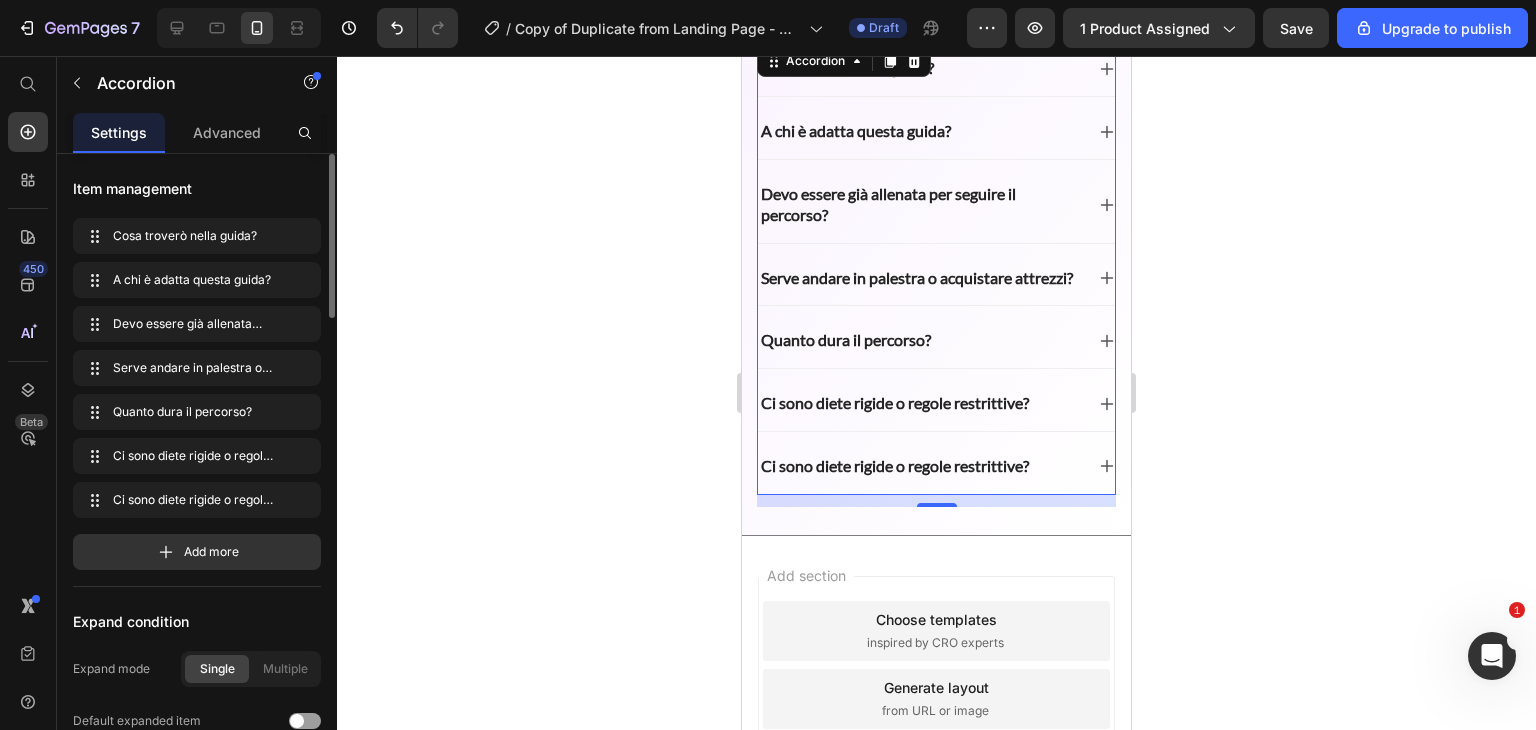 click on "Ci sono diete rigide o regole restrittive?" at bounding box center [936, 403] 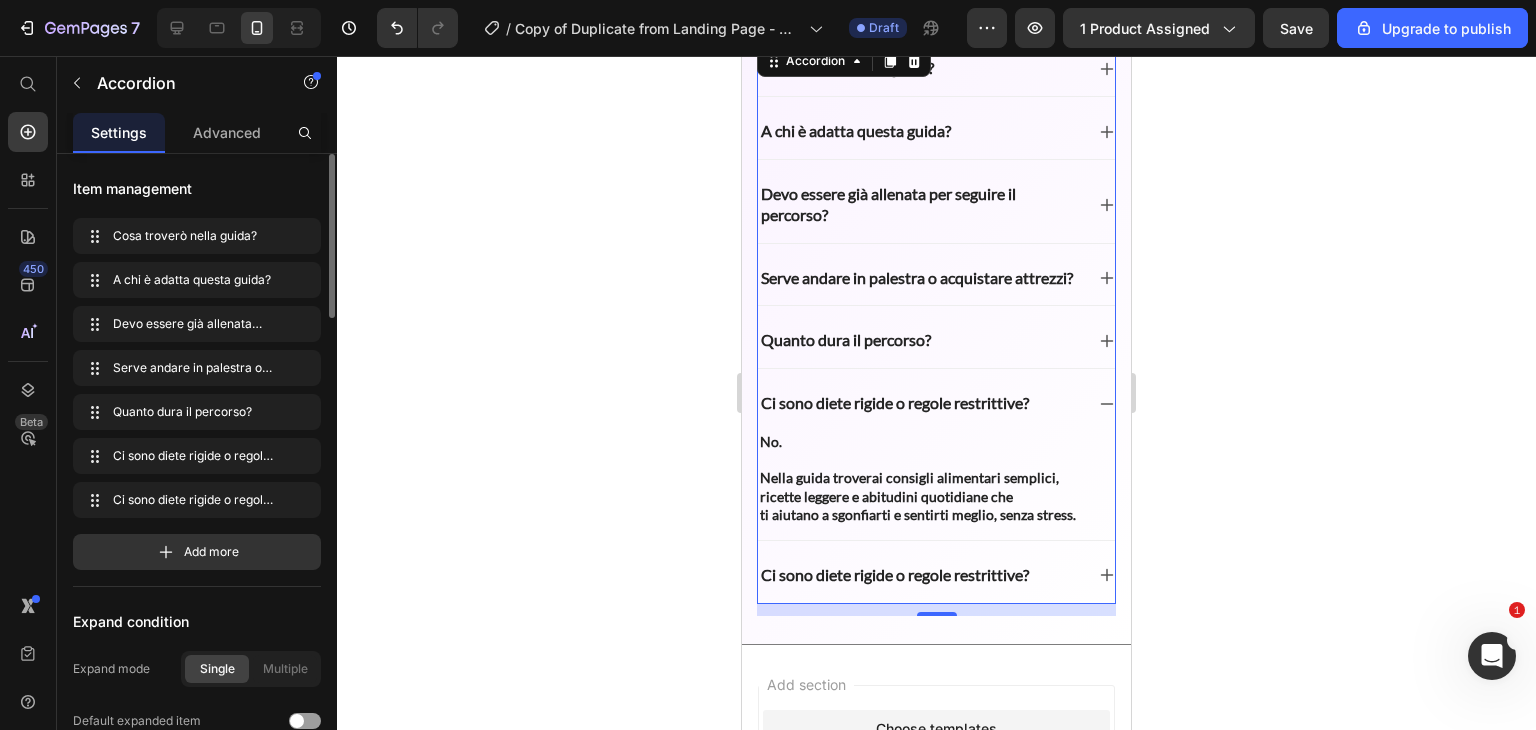 click on "Ci sono diete rigide o regole restrittive?" at bounding box center (936, 403) 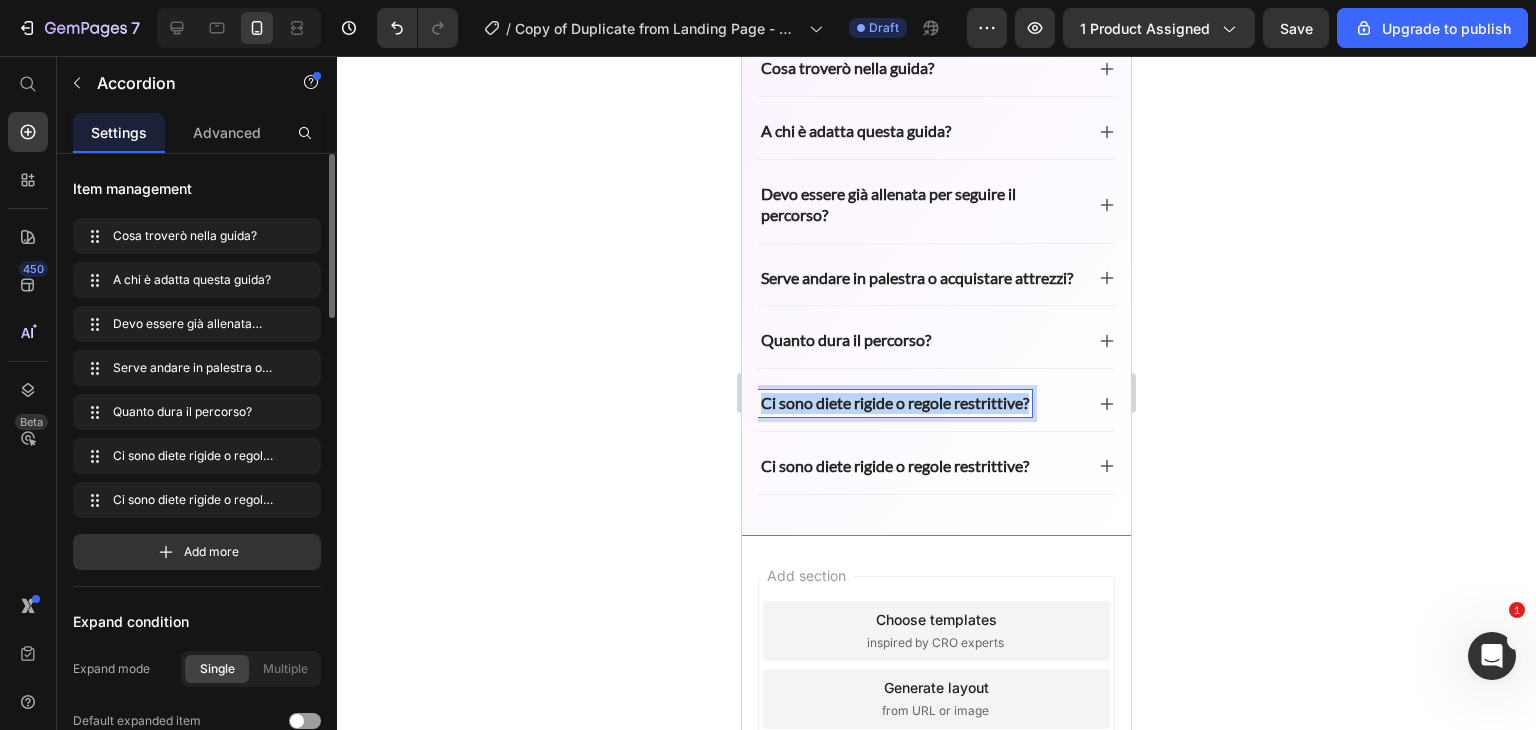 drag, startPoint x: 761, startPoint y: 428, endPoint x: 1072, endPoint y: 430, distance: 311.00644 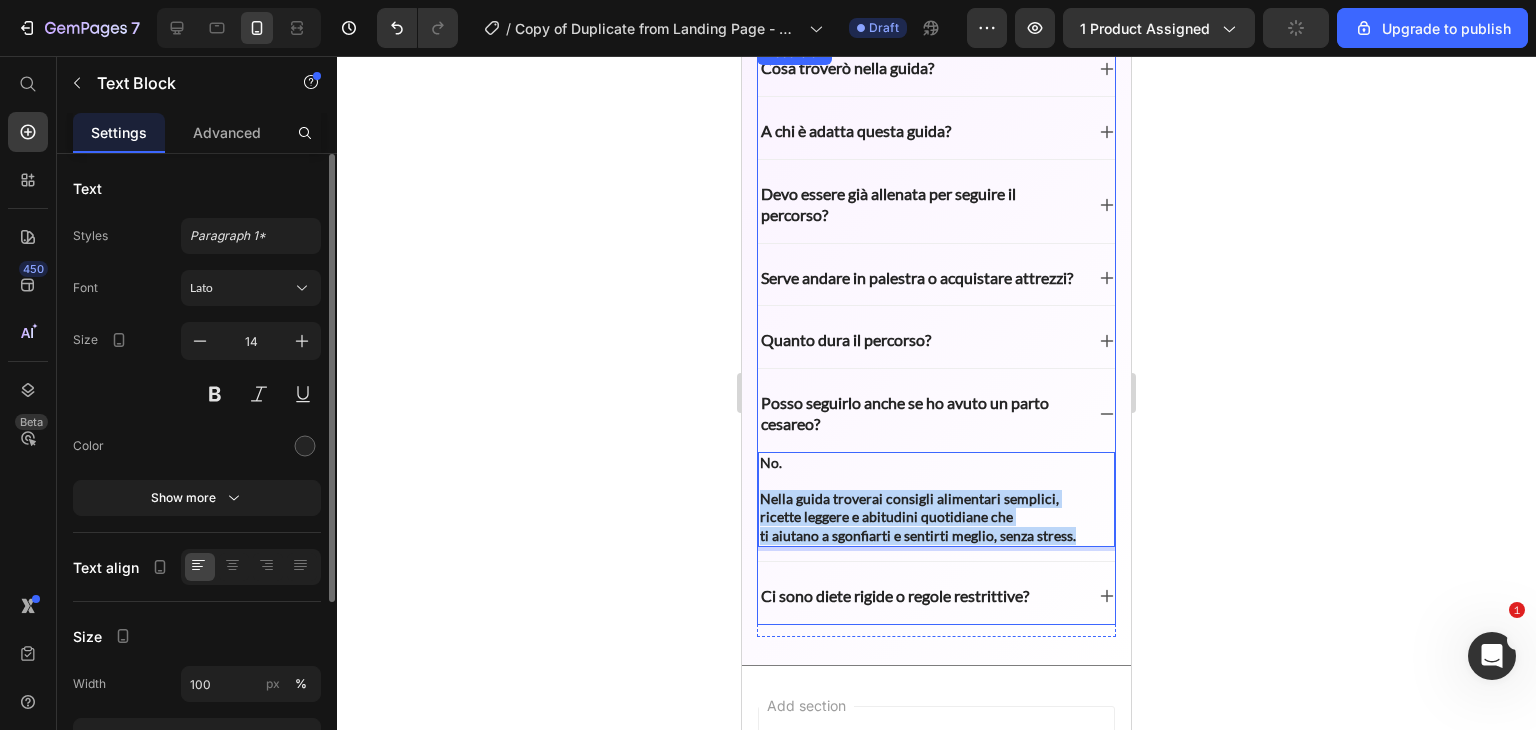 drag, startPoint x: 760, startPoint y: 519, endPoint x: 1078, endPoint y: 577, distance: 323.24603 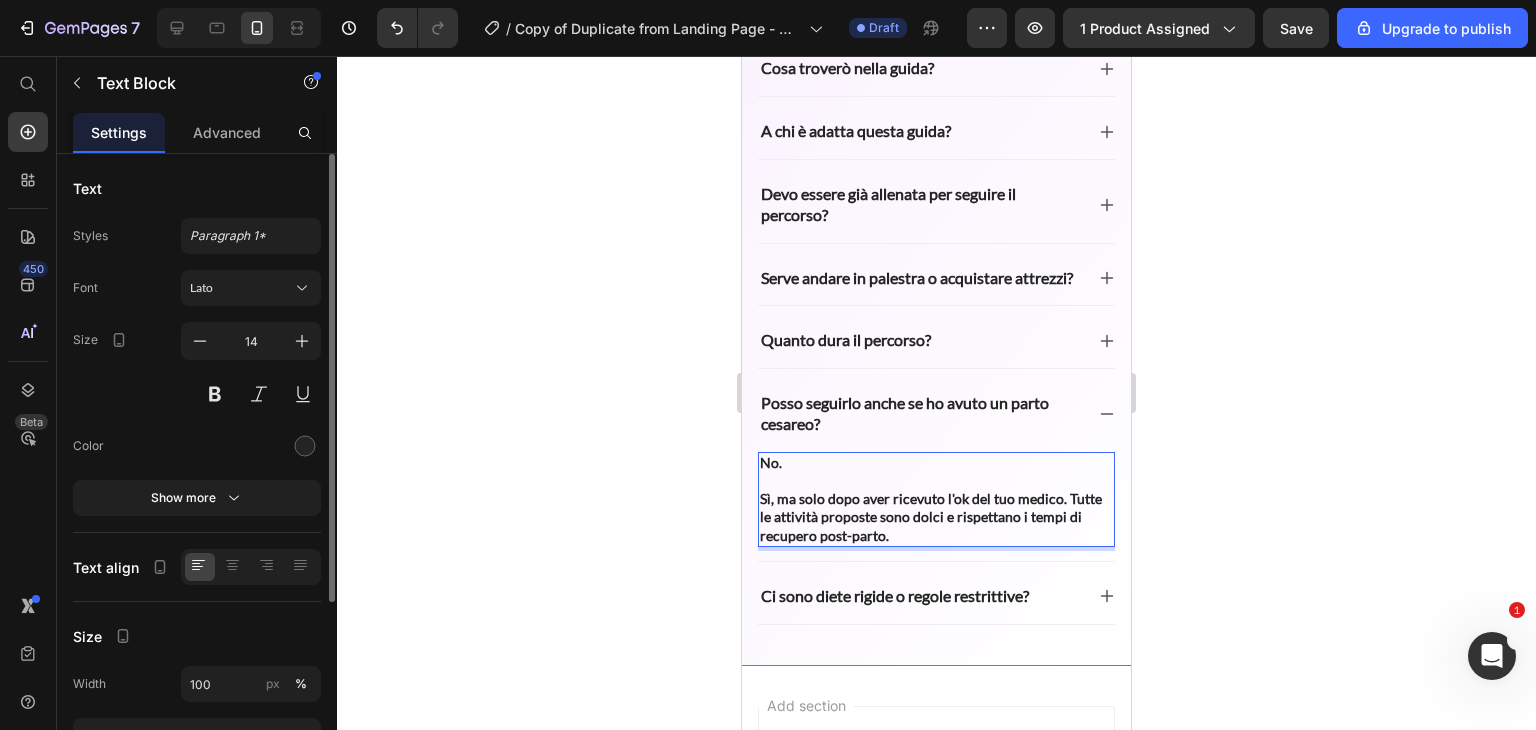 click on "Sì, ma solo dopo aver ricevuto l'ok del tuo medico. Tutte le attività proposte sono dolci e rispettano i tempi di recupero post-parto." at bounding box center [931, 516] 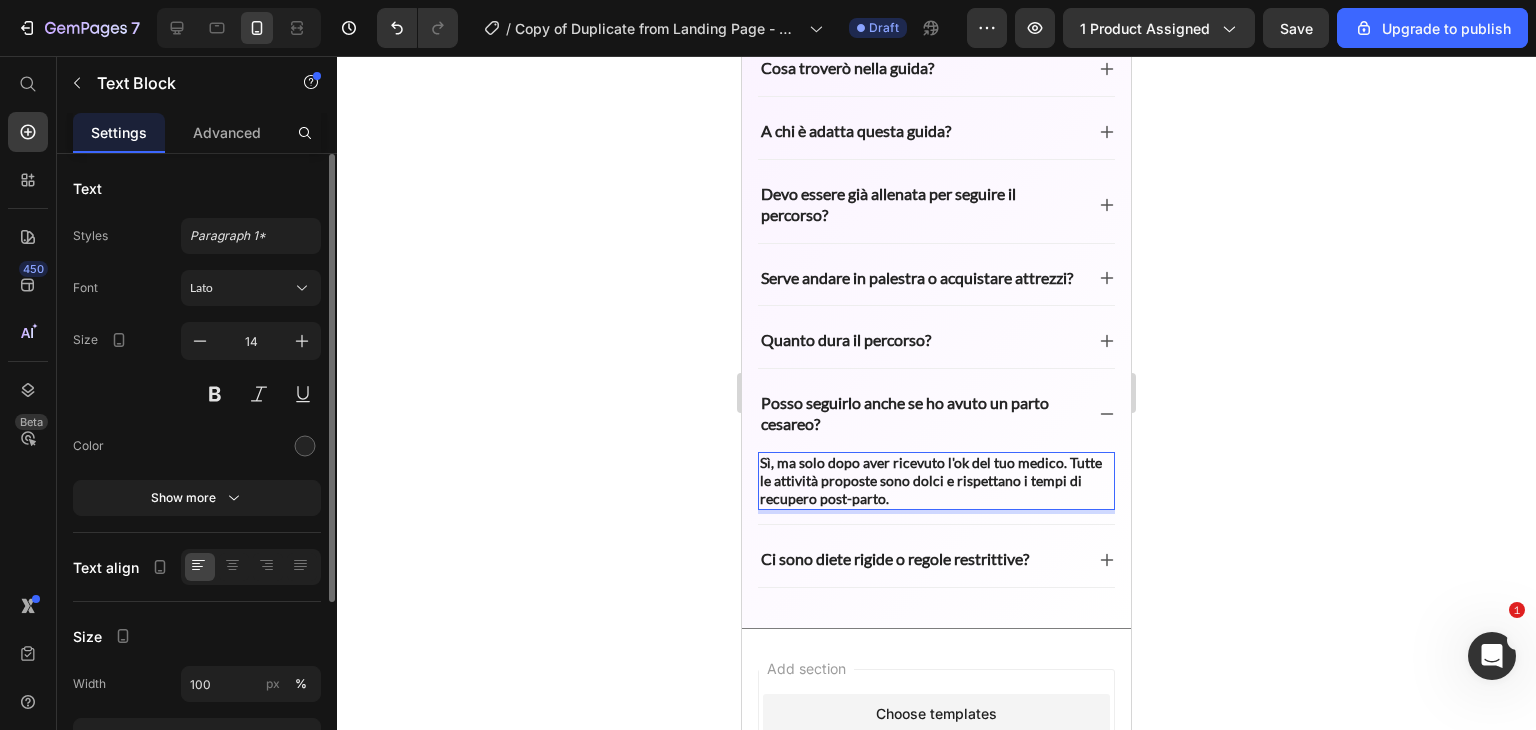 click on "Sì, ma solo dopo aver ricevuto l'ok del tuo medico. Tutte le attività proposte sono dolci e rispettano i tempi di recupero post-parto." at bounding box center [931, 480] 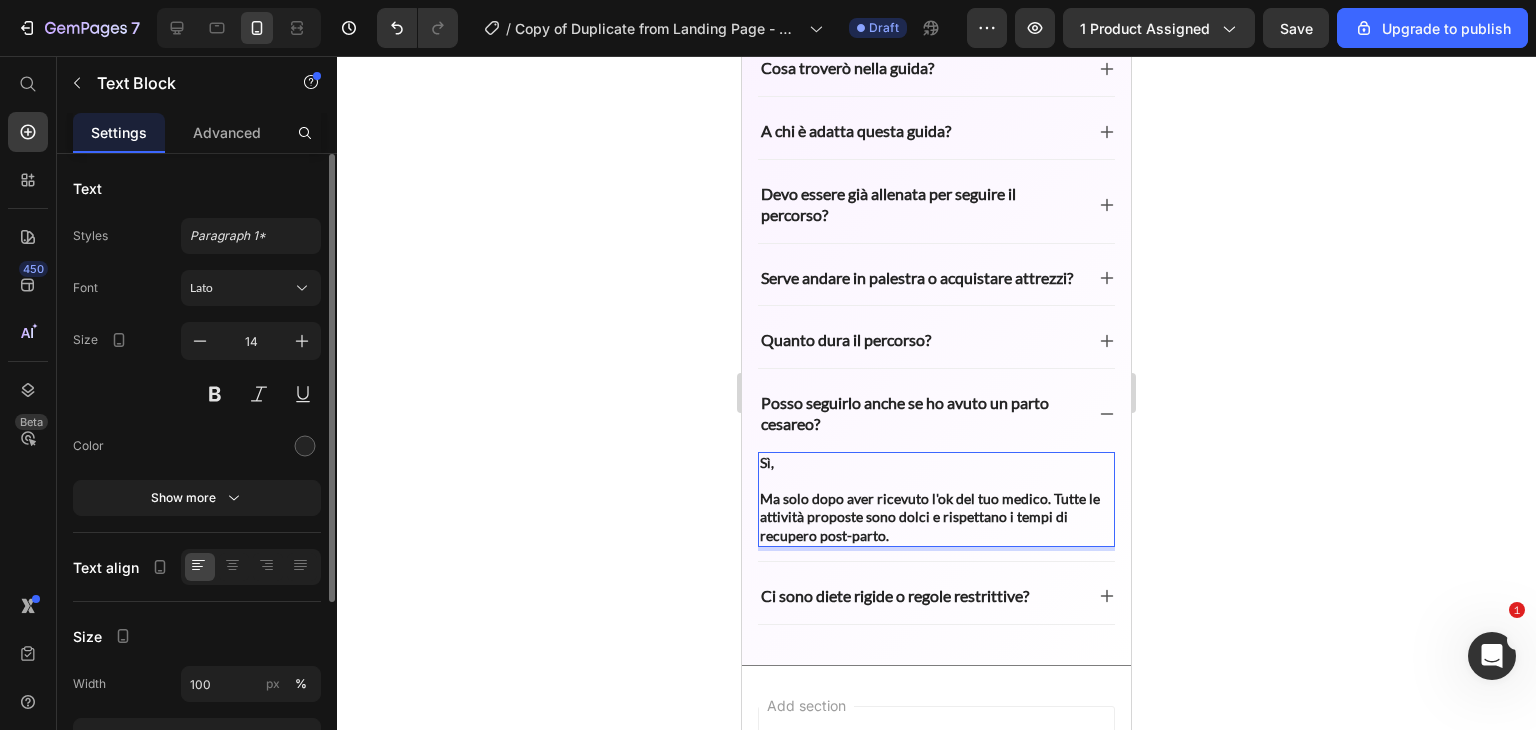click on "Sì," at bounding box center [936, 463] 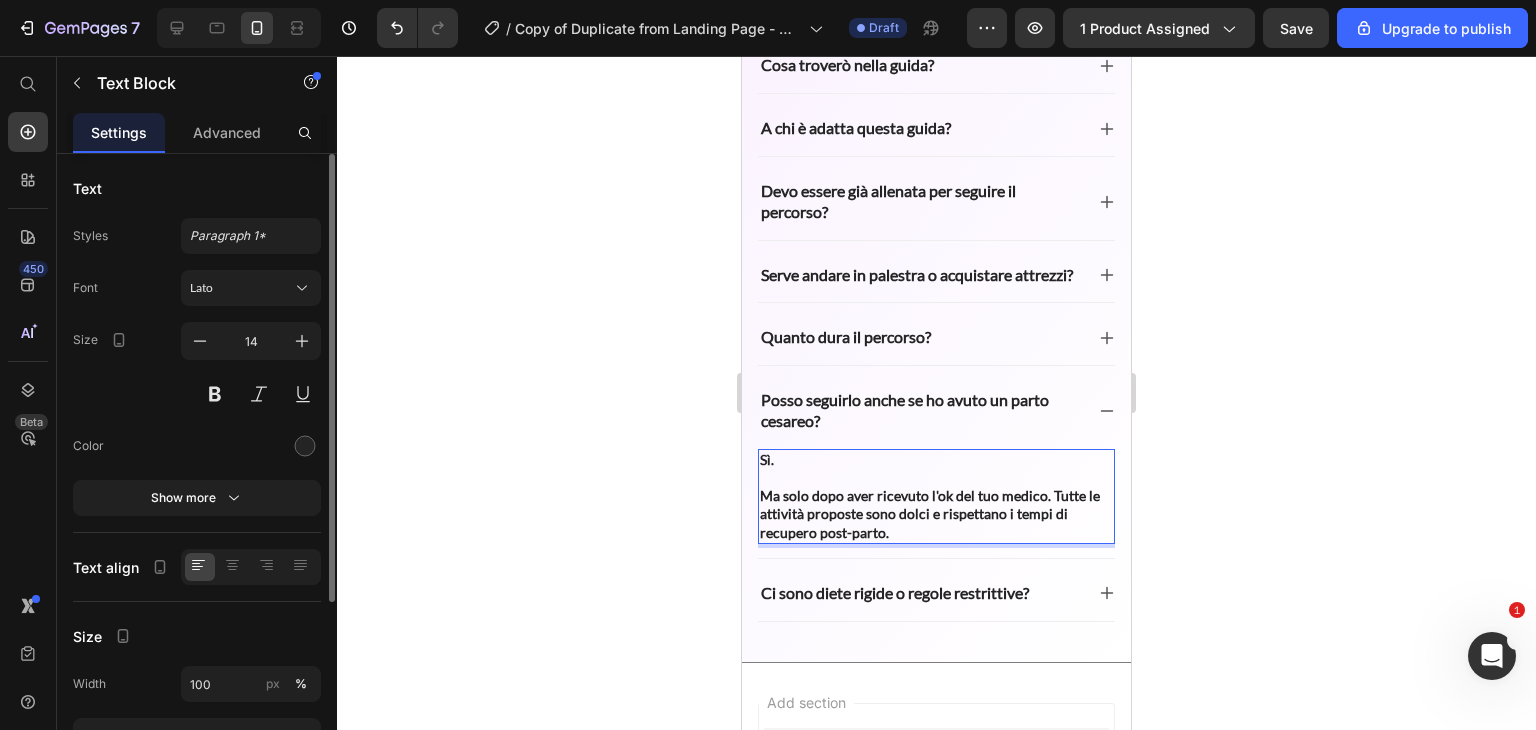 scroll, scrollTop: 7288, scrollLeft: 0, axis: vertical 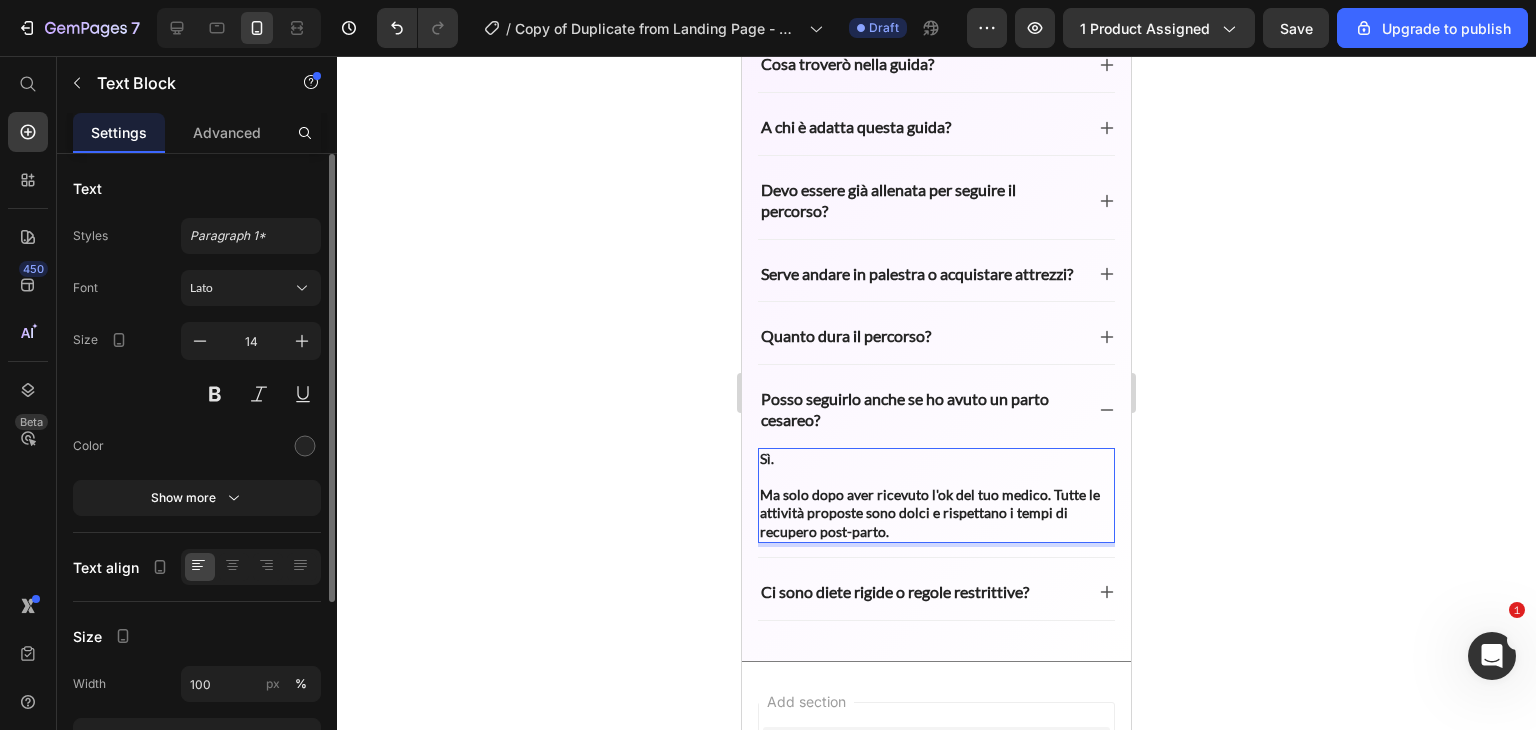 click on "Ma solo dopo aver ricevuto l'ok del tuo medico. Tutte le attività proposte sono dolci e rispettano i tempi di recupero post-parto." at bounding box center [930, 512] 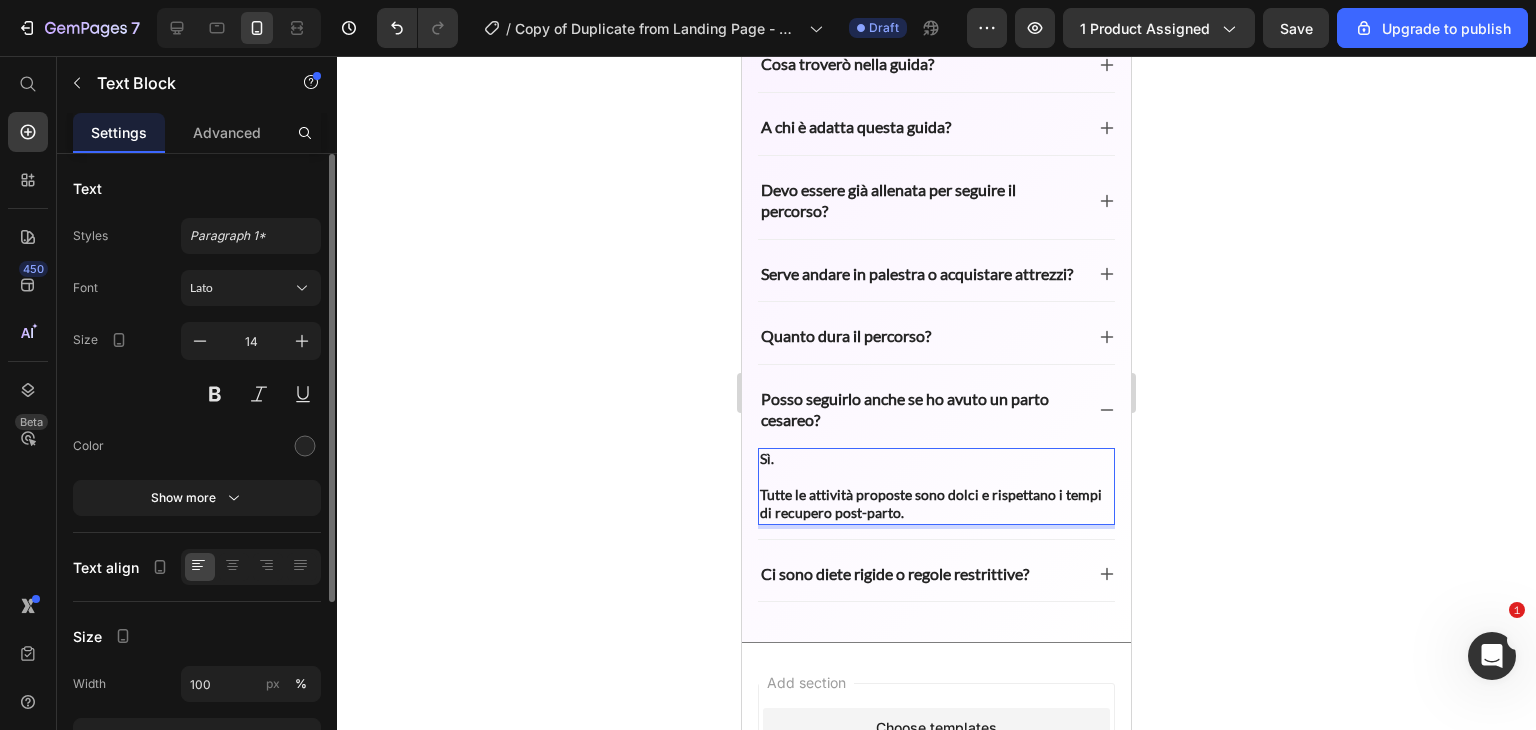 click on "Tutte le attività proposte sono dolci e rispettano i tempi di recupero post-parto." at bounding box center (936, 504) 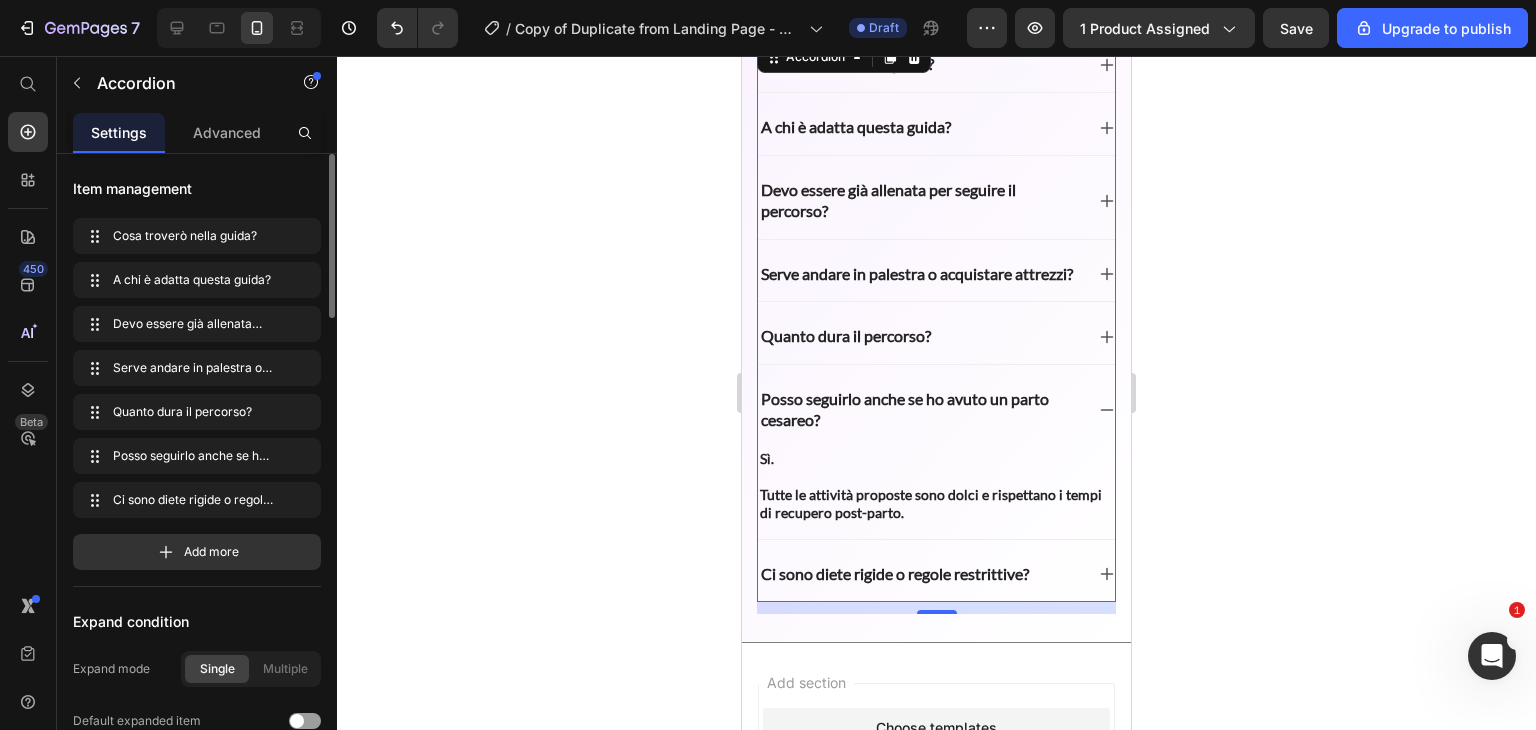 click on "Posso seguirlo anche se ho avuto un parto cesareo?" at bounding box center [936, 410] 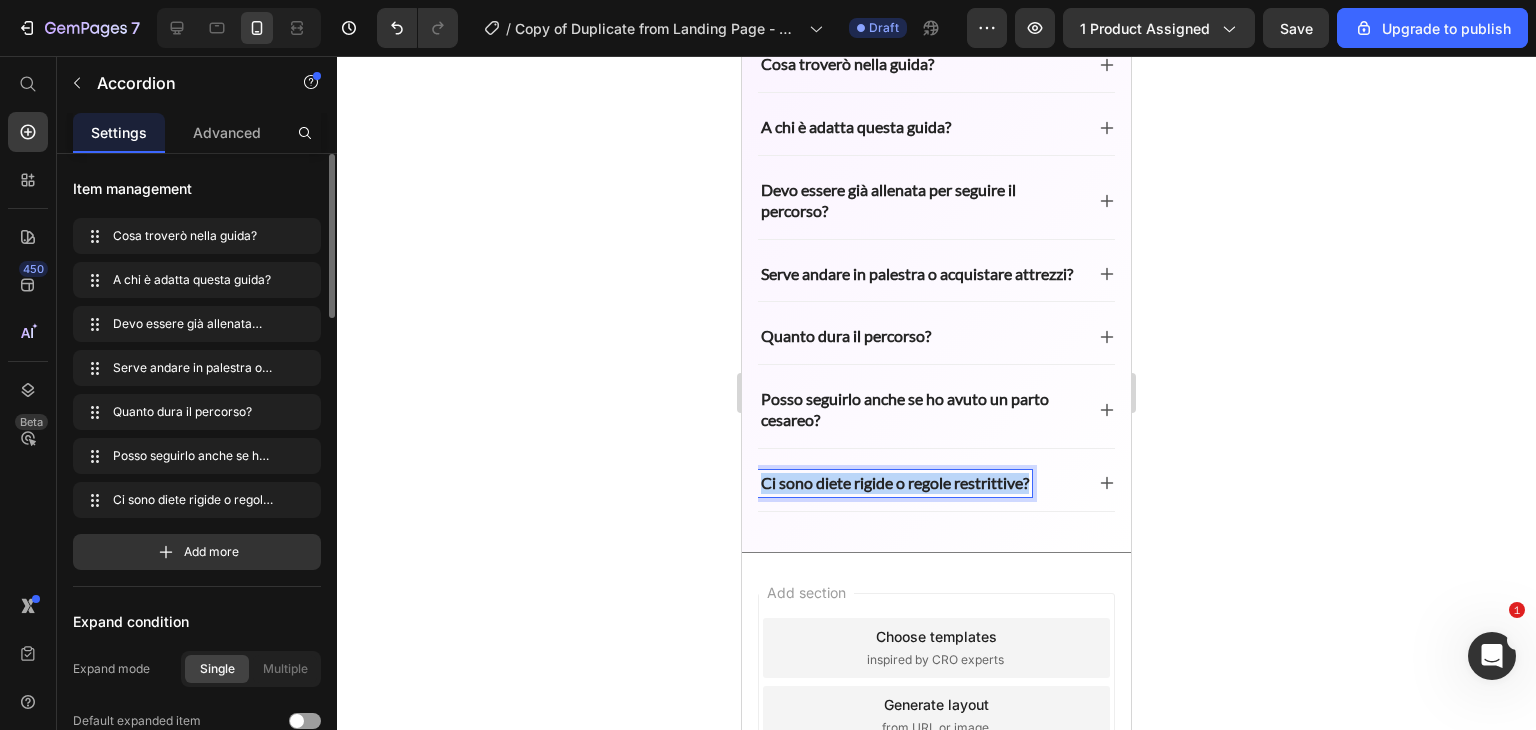 drag, startPoint x: 762, startPoint y: 497, endPoint x: 1052, endPoint y: 501, distance: 290.0276 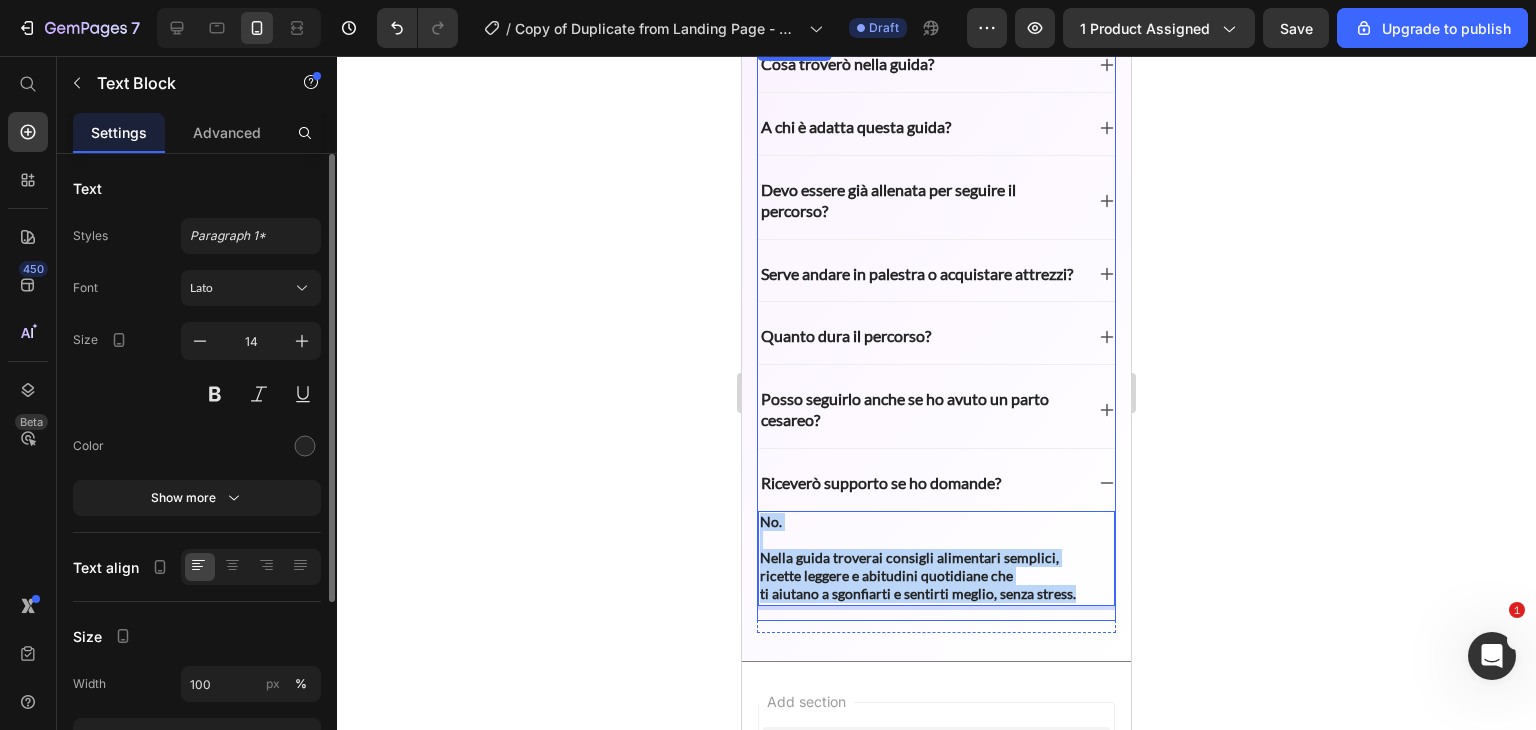 drag, startPoint x: 759, startPoint y: 532, endPoint x: 1084, endPoint y: 634, distance: 340.6303 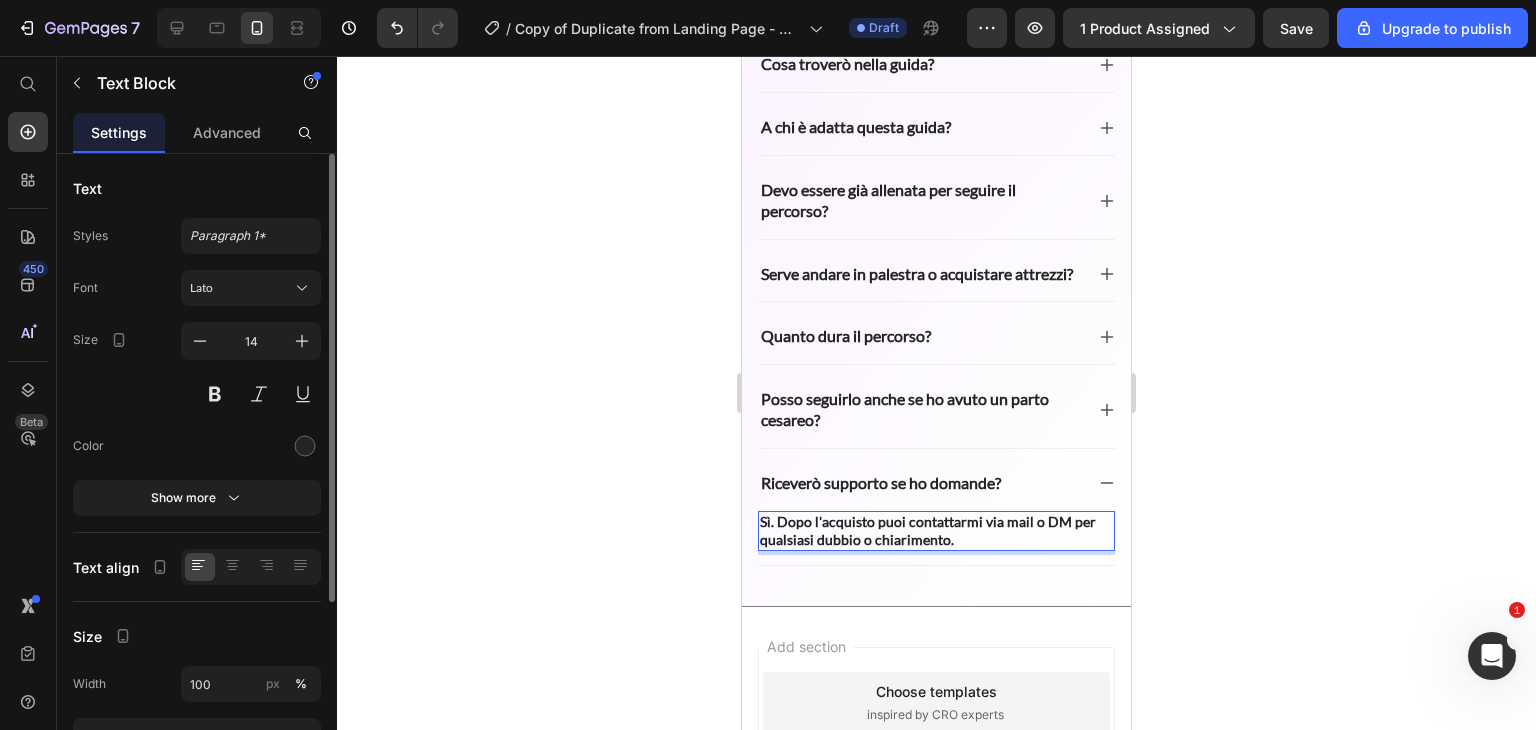 click on "Sì. Dopo l'acquisto puoi contattarmi via mail o DM per qualsiasi dubbio o chiarimento." at bounding box center [928, 530] 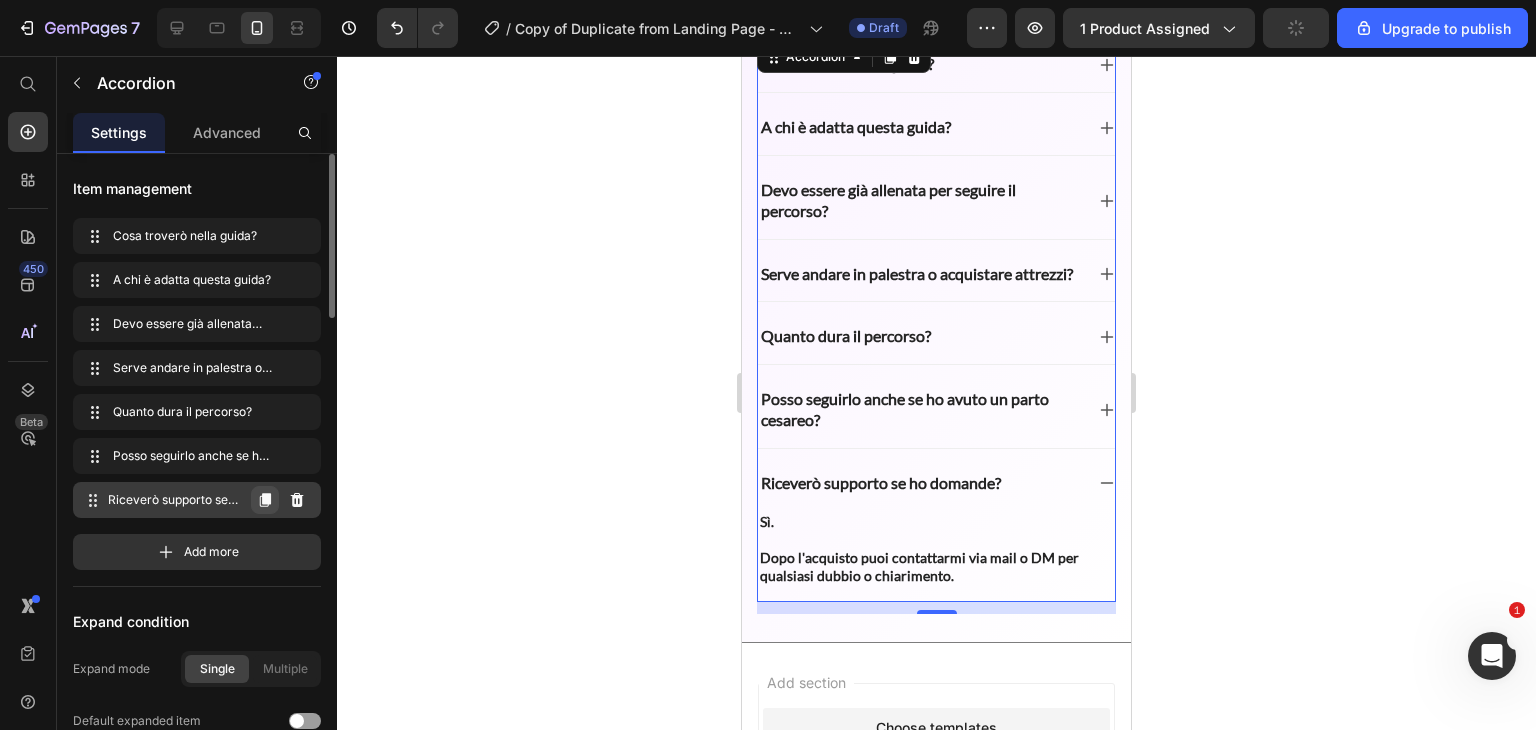 click 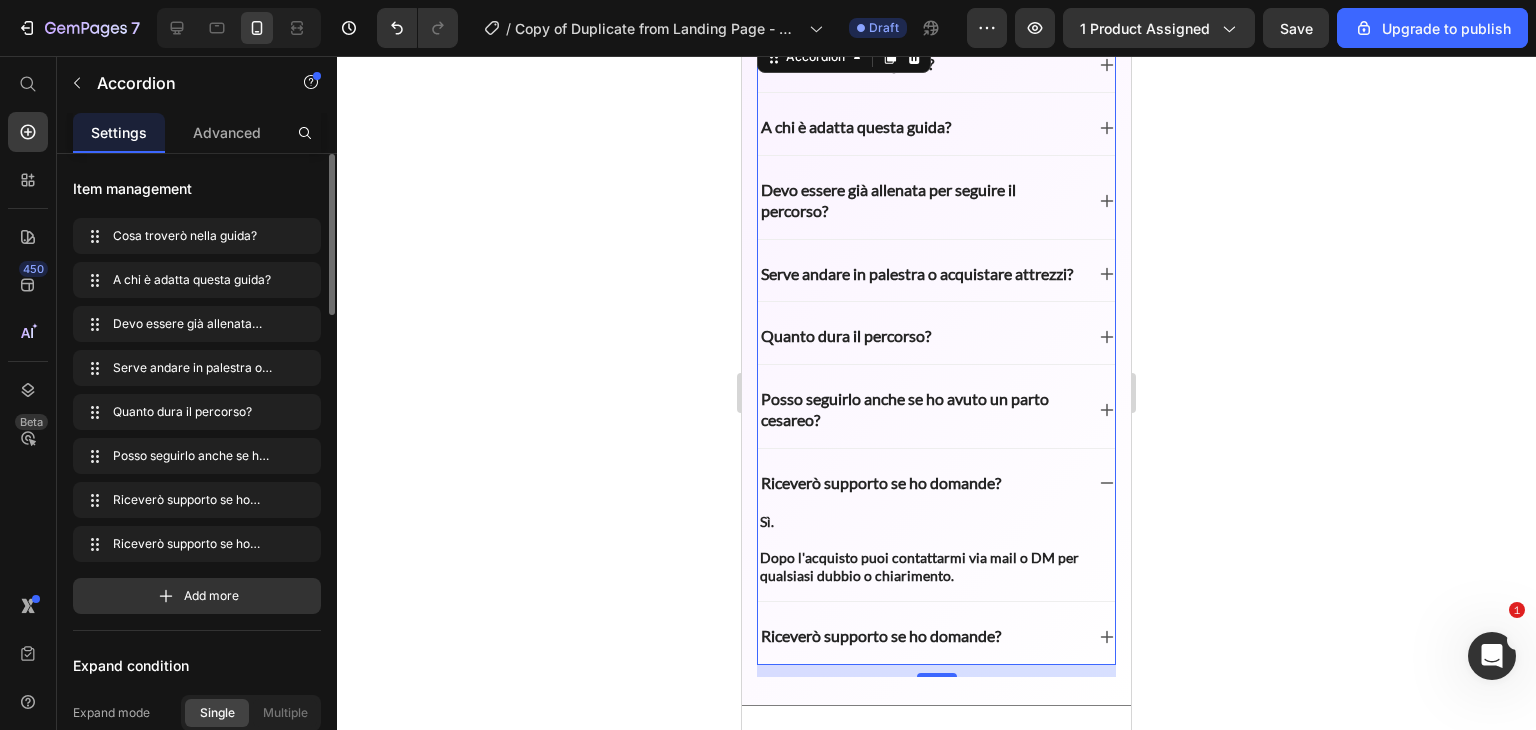 scroll, scrollTop: 7435, scrollLeft: 0, axis: vertical 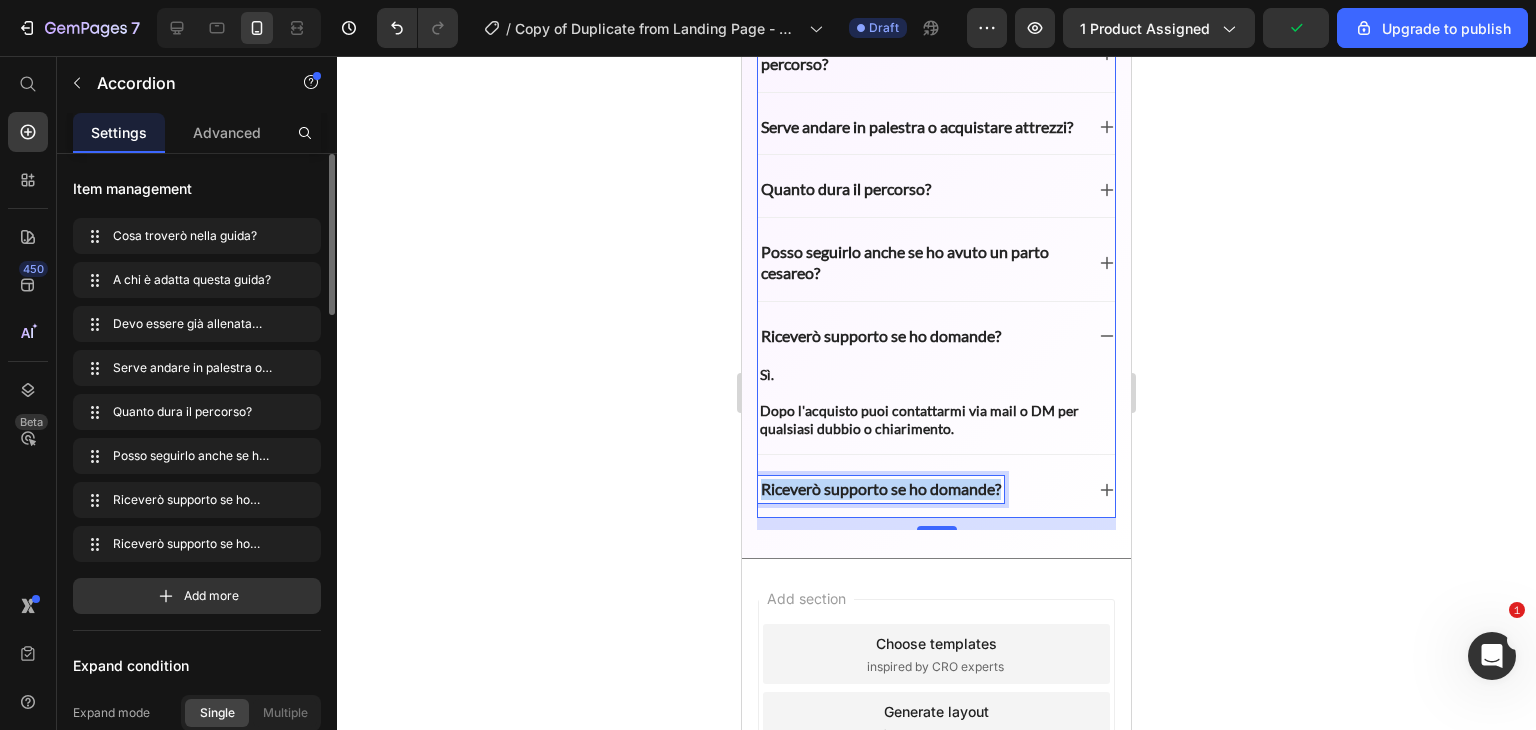 drag, startPoint x: 763, startPoint y: 509, endPoint x: 1030, endPoint y: 499, distance: 267.1872 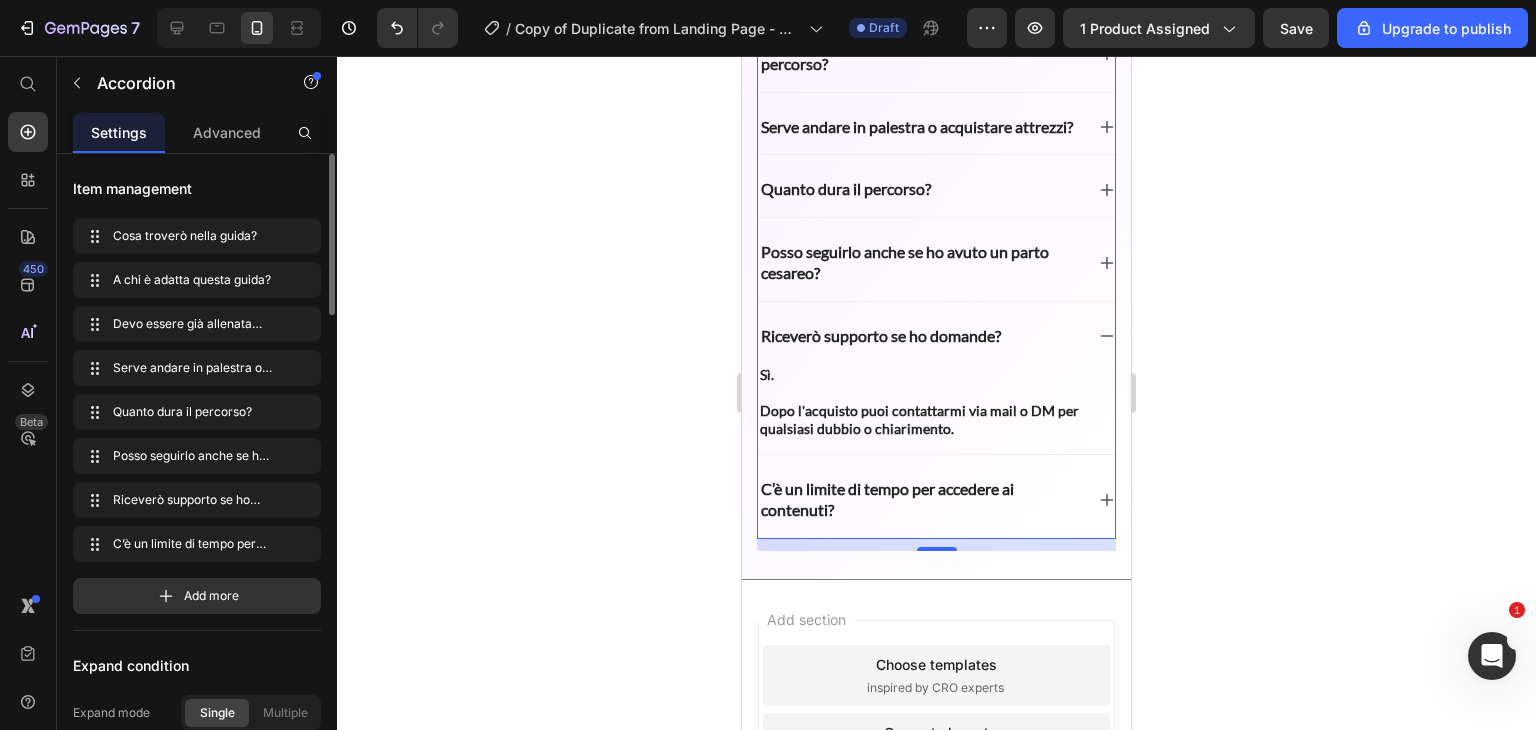 click on "C’è un limite di tempo per accedere ai contenuti?" at bounding box center (936, 500) 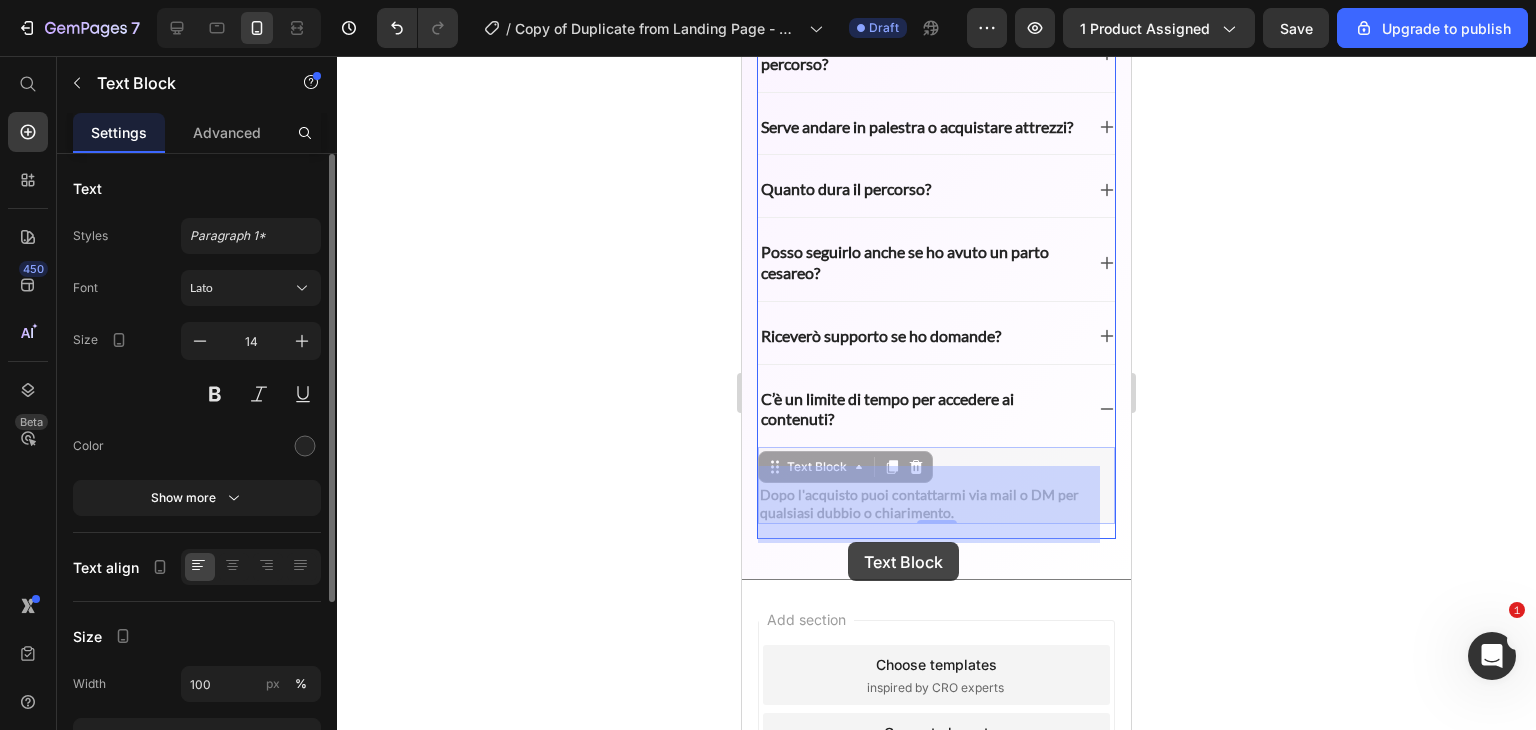 drag, startPoint x: 760, startPoint y: 468, endPoint x: 866, endPoint y: 541, distance: 128.7051 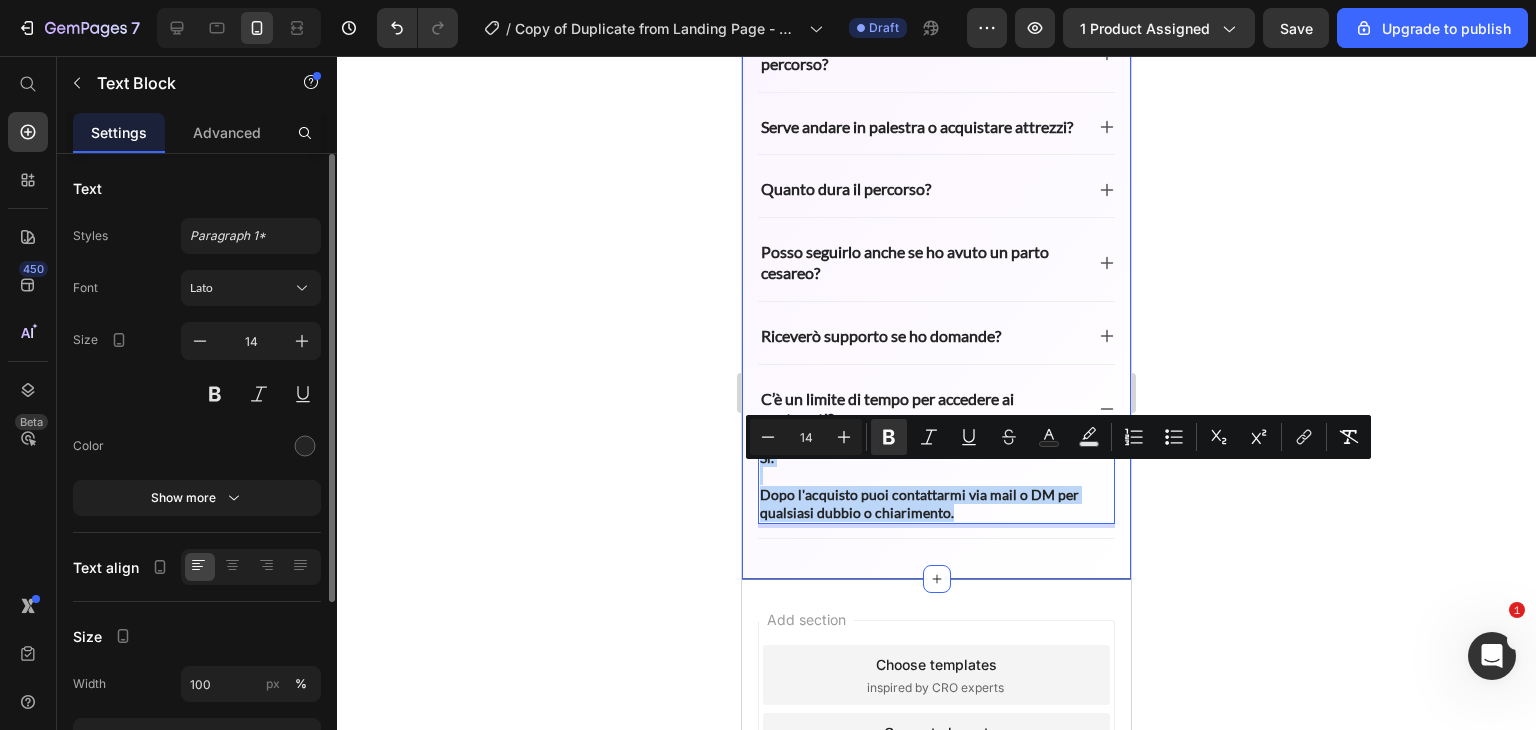 drag, startPoint x: 952, startPoint y: 533, endPoint x: 750, endPoint y: 476, distance: 209.88806 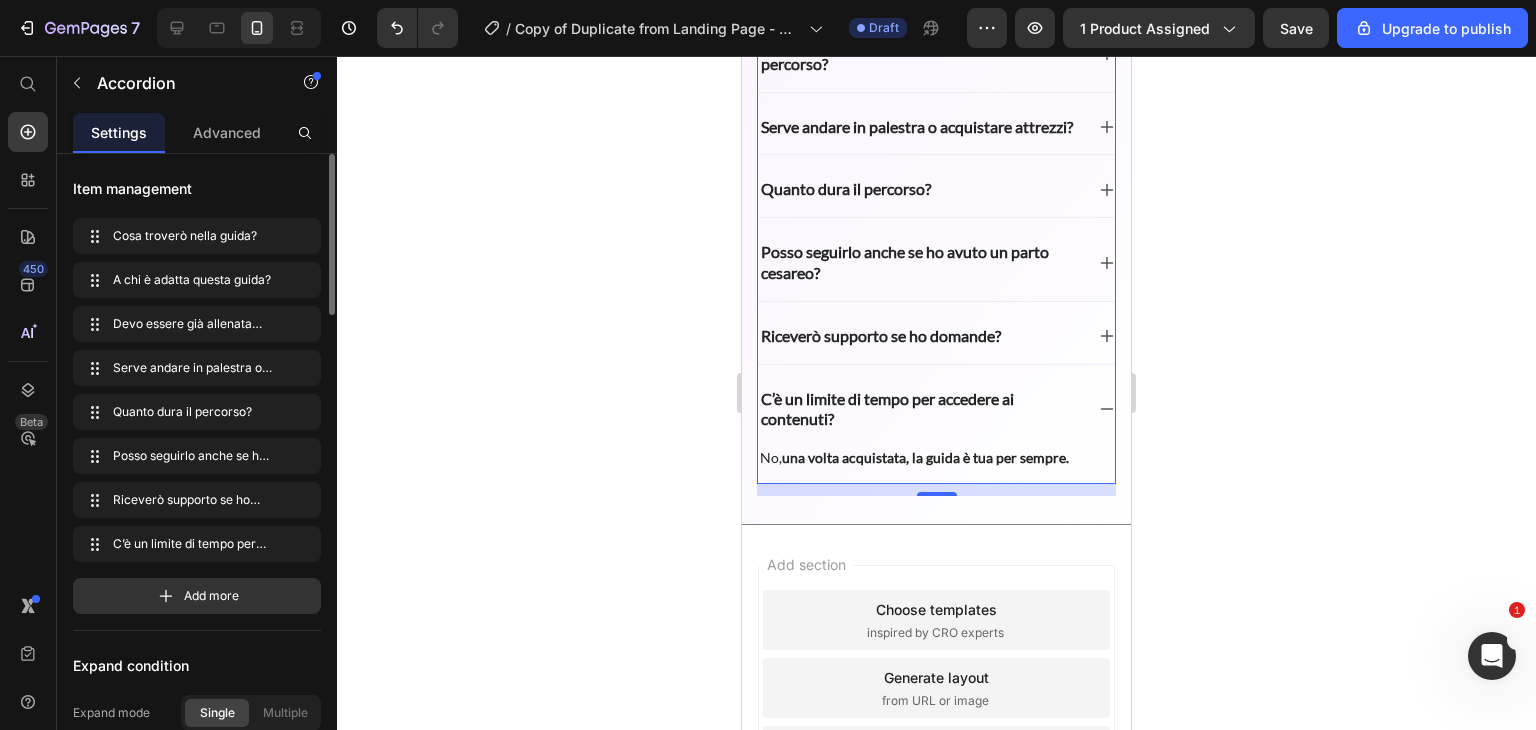 click on "C’è un limite di tempo per accedere ai contenuti?" at bounding box center [936, 410] 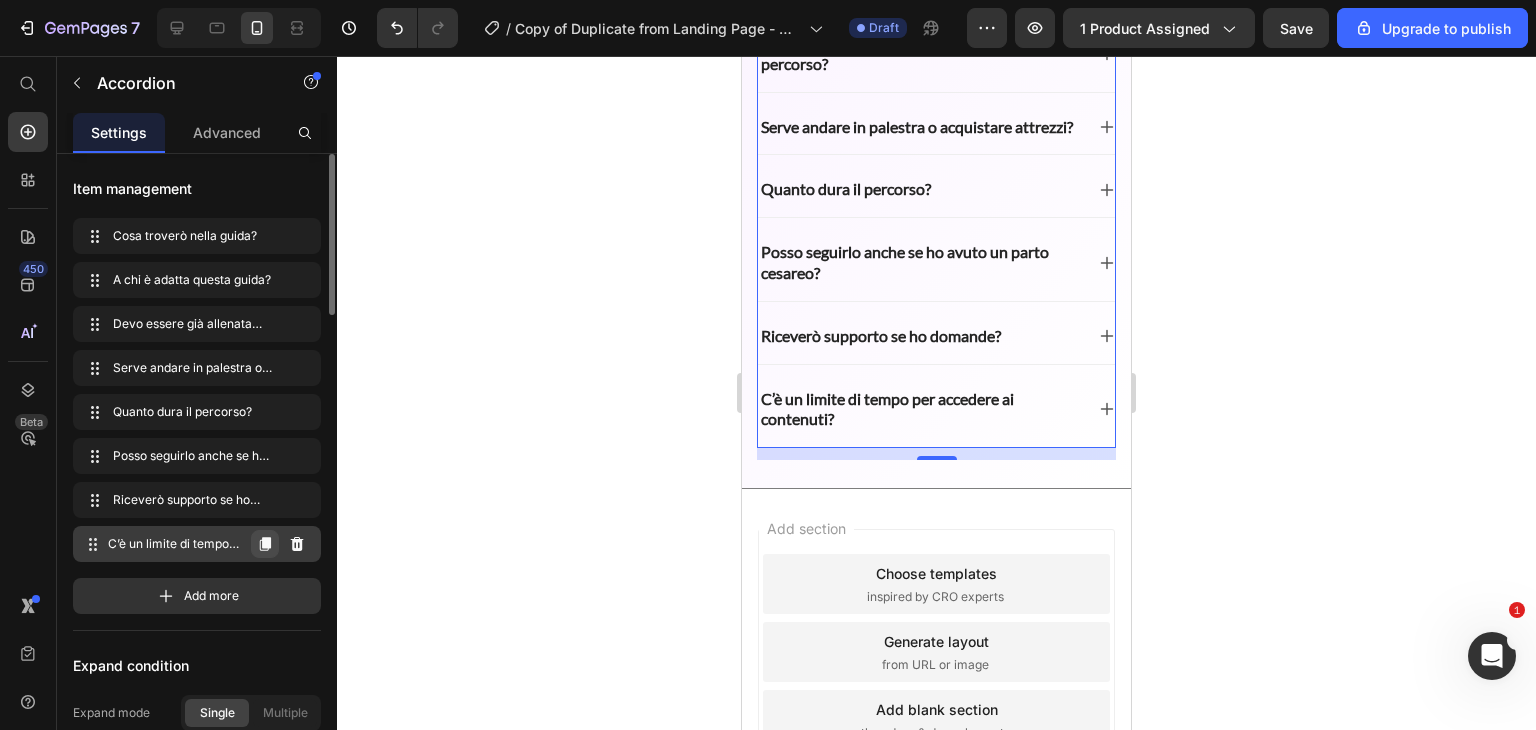 click 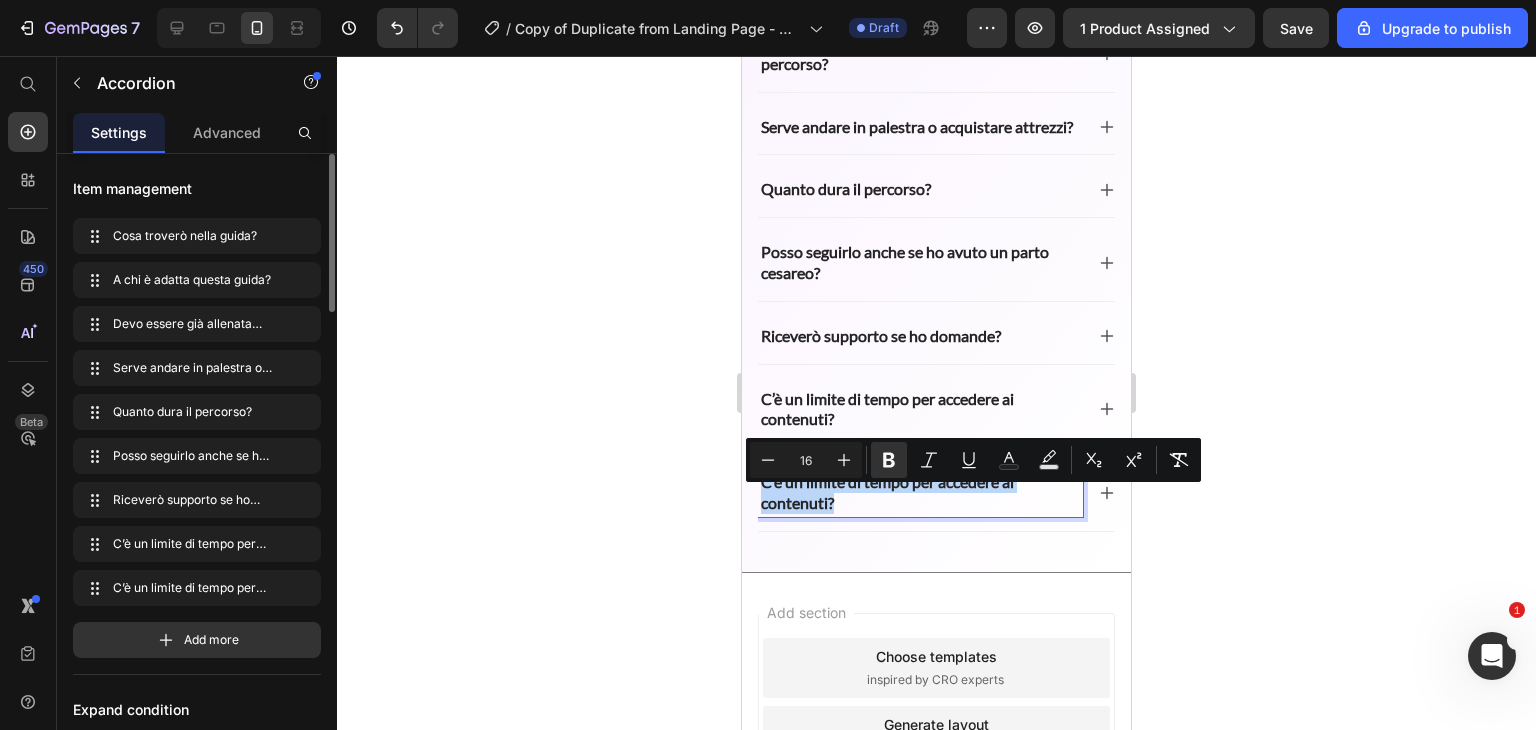 drag, startPoint x: 765, startPoint y: 503, endPoint x: 853, endPoint y: 525, distance: 90.70832 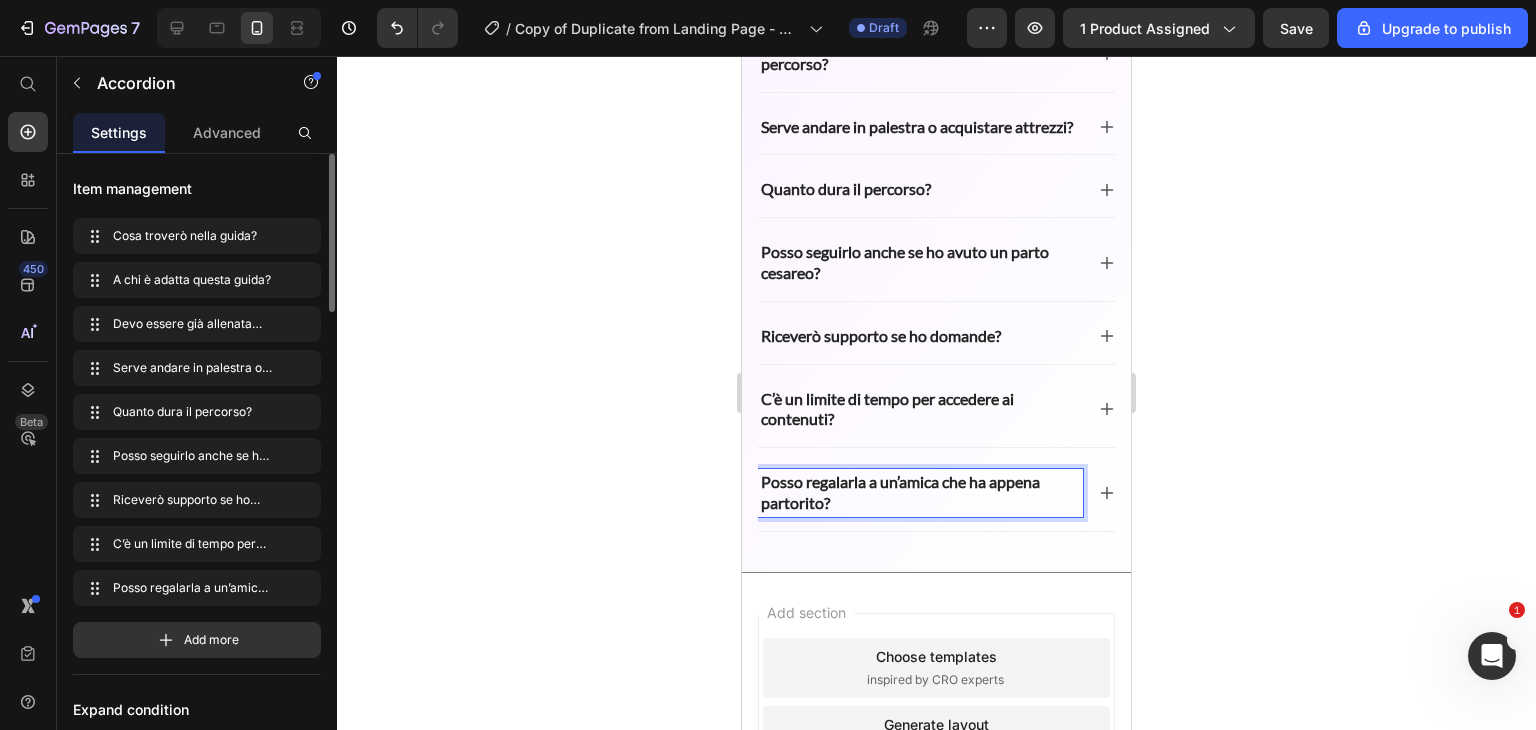 click 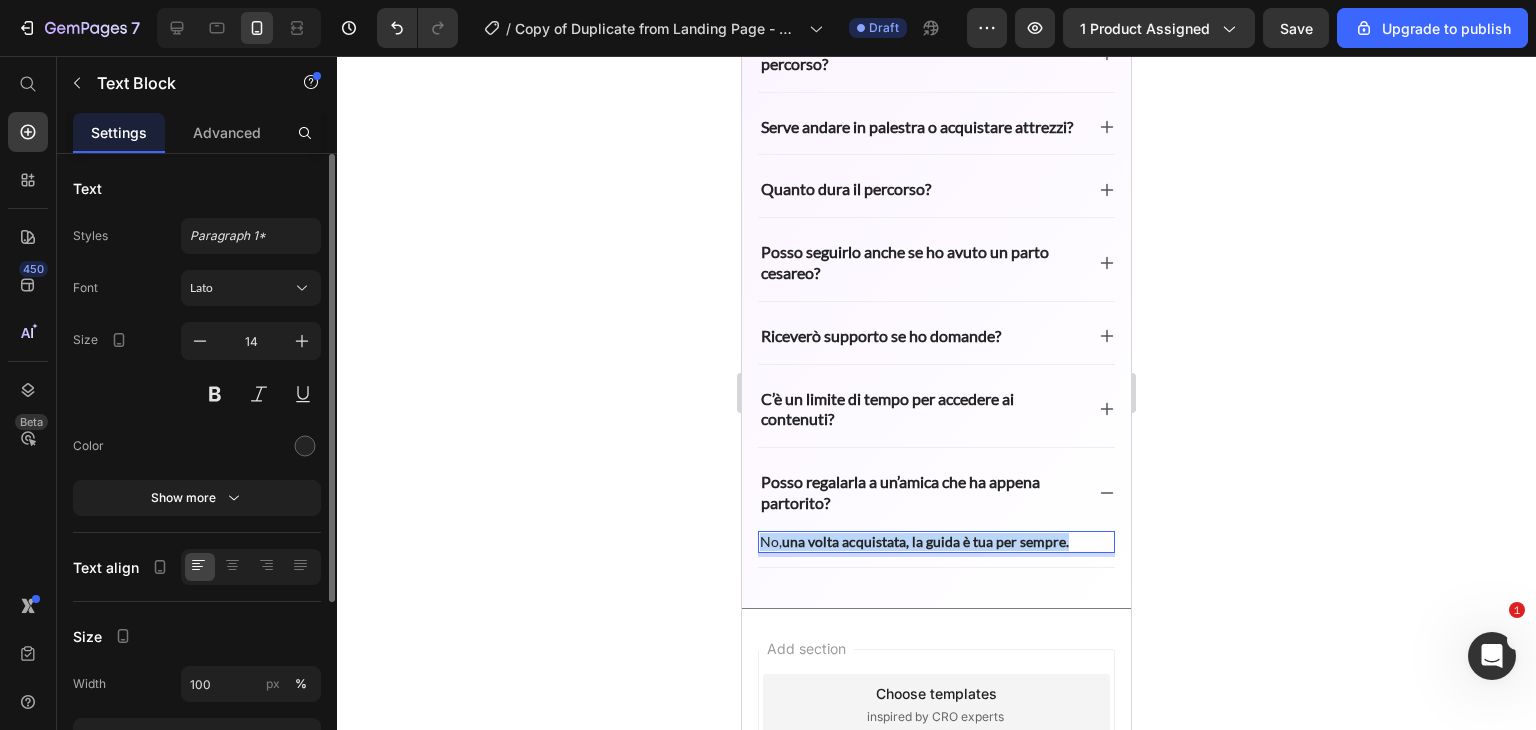 drag, startPoint x: 764, startPoint y: 560, endPoint x: 1097, endPoint y: 553, distance: 333.07358 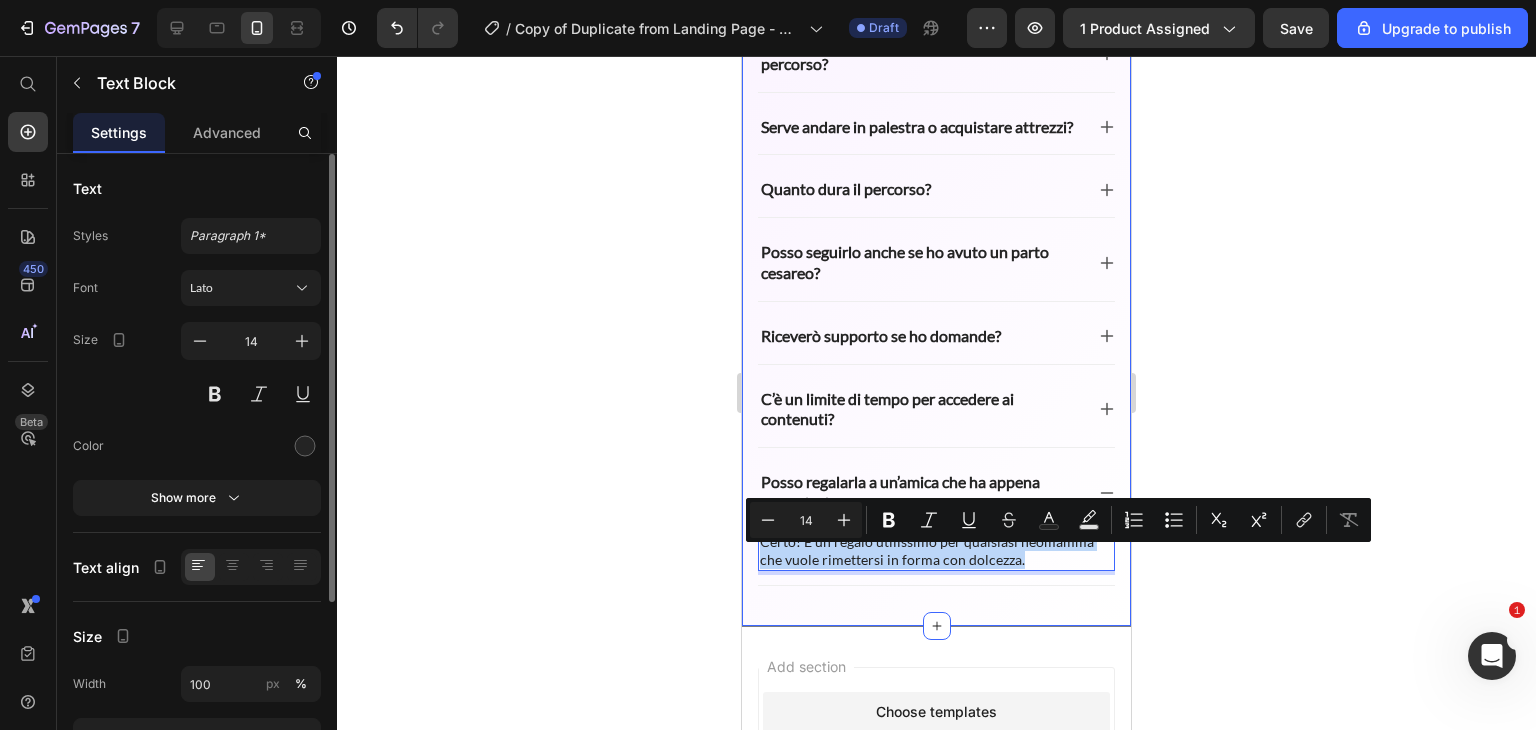 drag, startPoint x: 1037, startPoint y: 577, endPoint x: 748, endPoint y: 557, distance: 289.69122 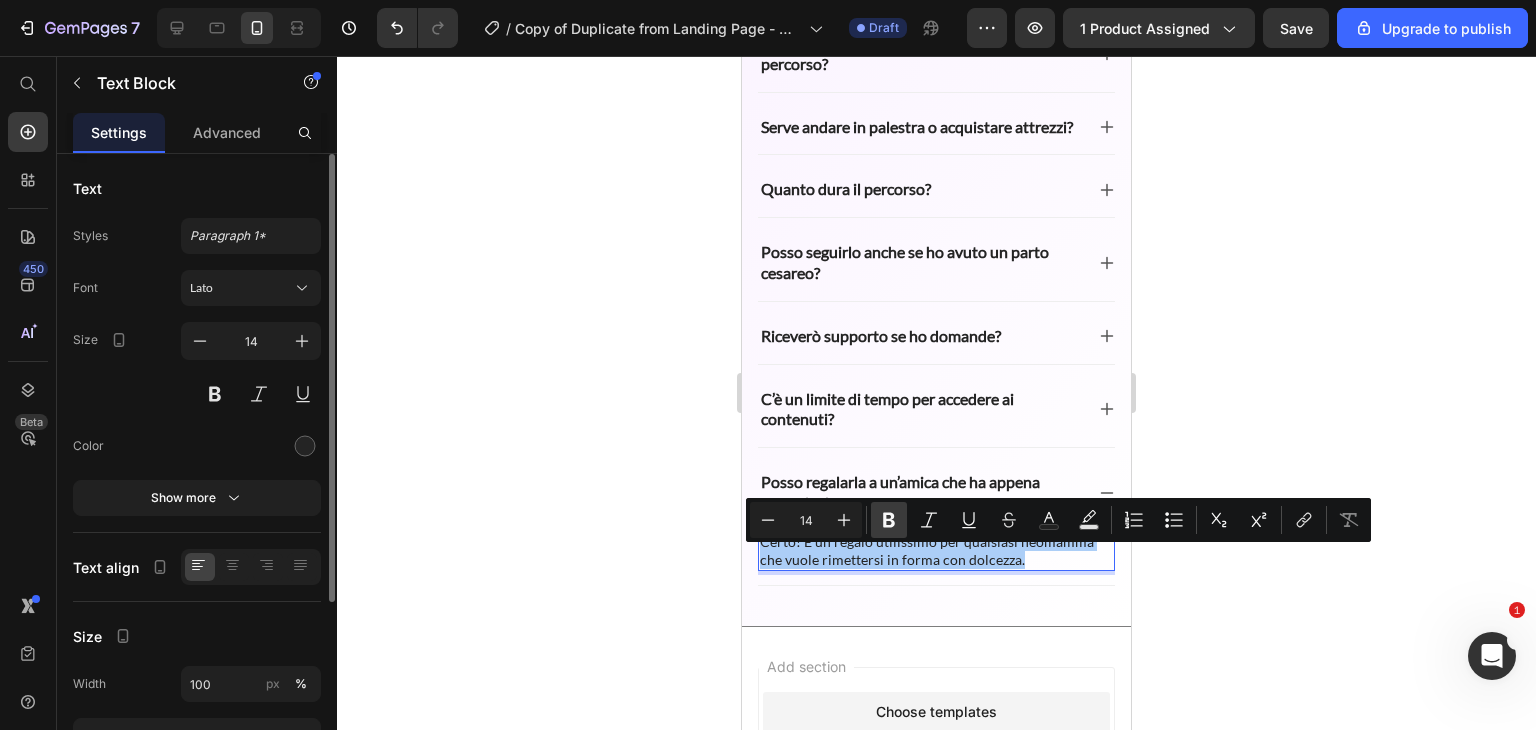 click 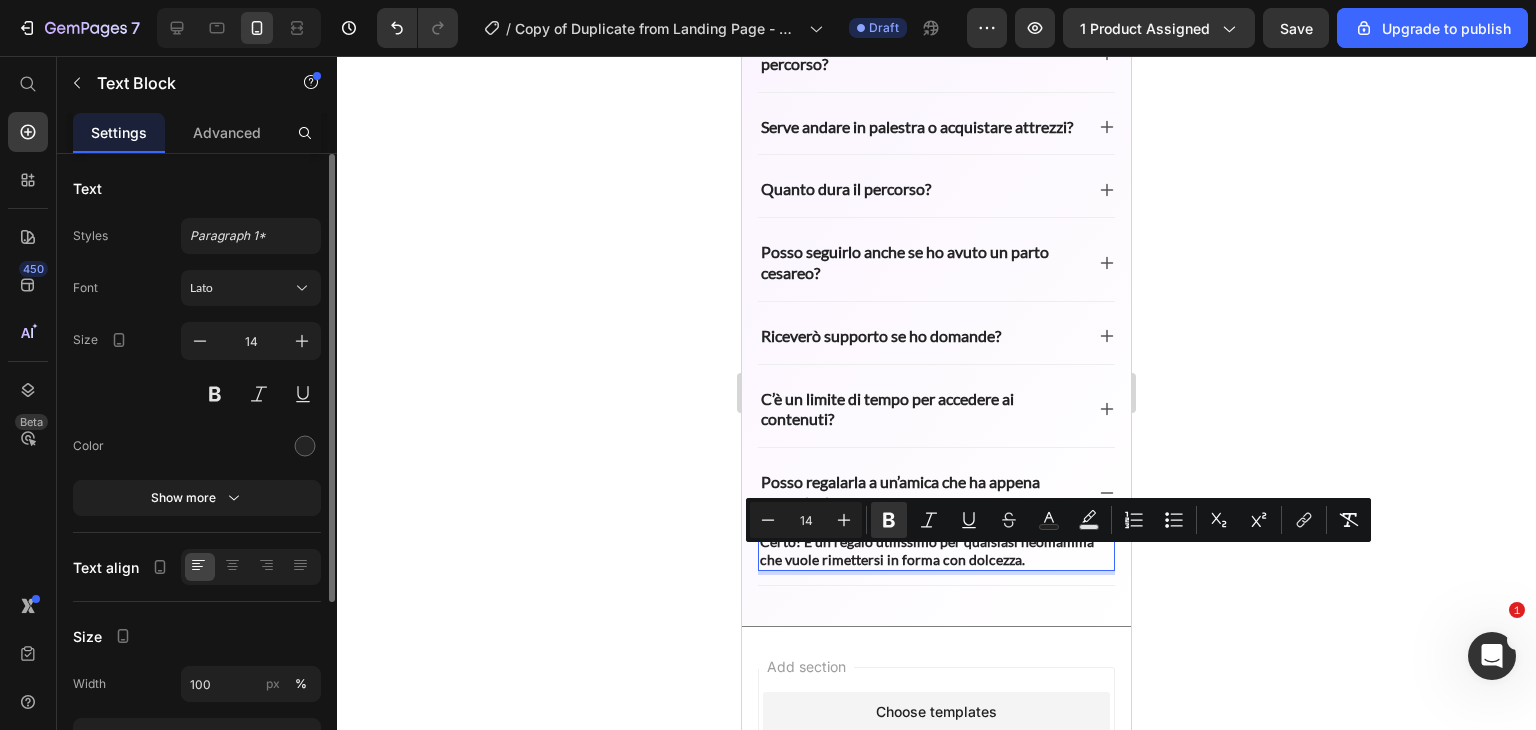 click on "Certo! È un regalo utilissimo per qualsiasi neomamma che vuole rimettersi in forma con dolcezza." at bounding box center [927, 550] 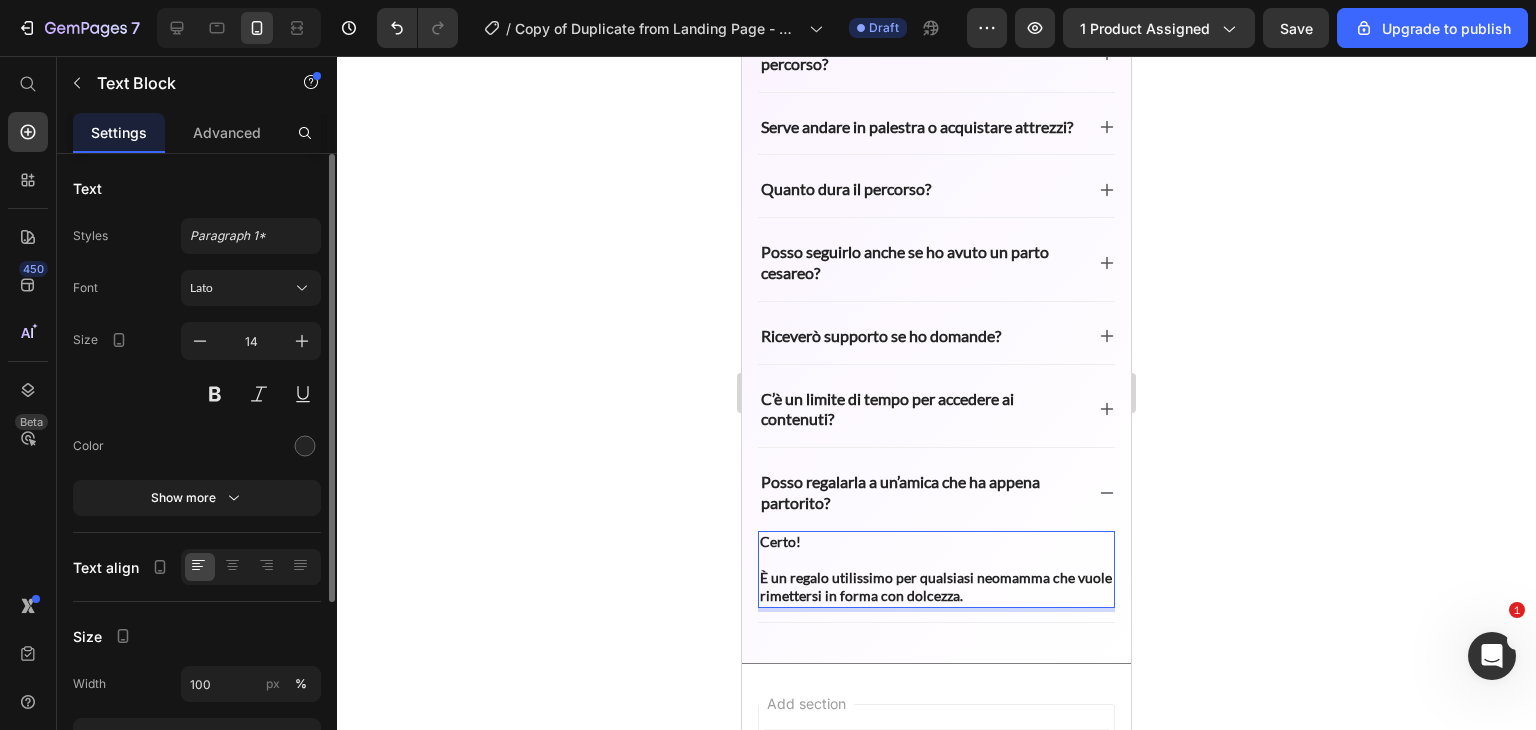 click at bounding box center [936, 560] 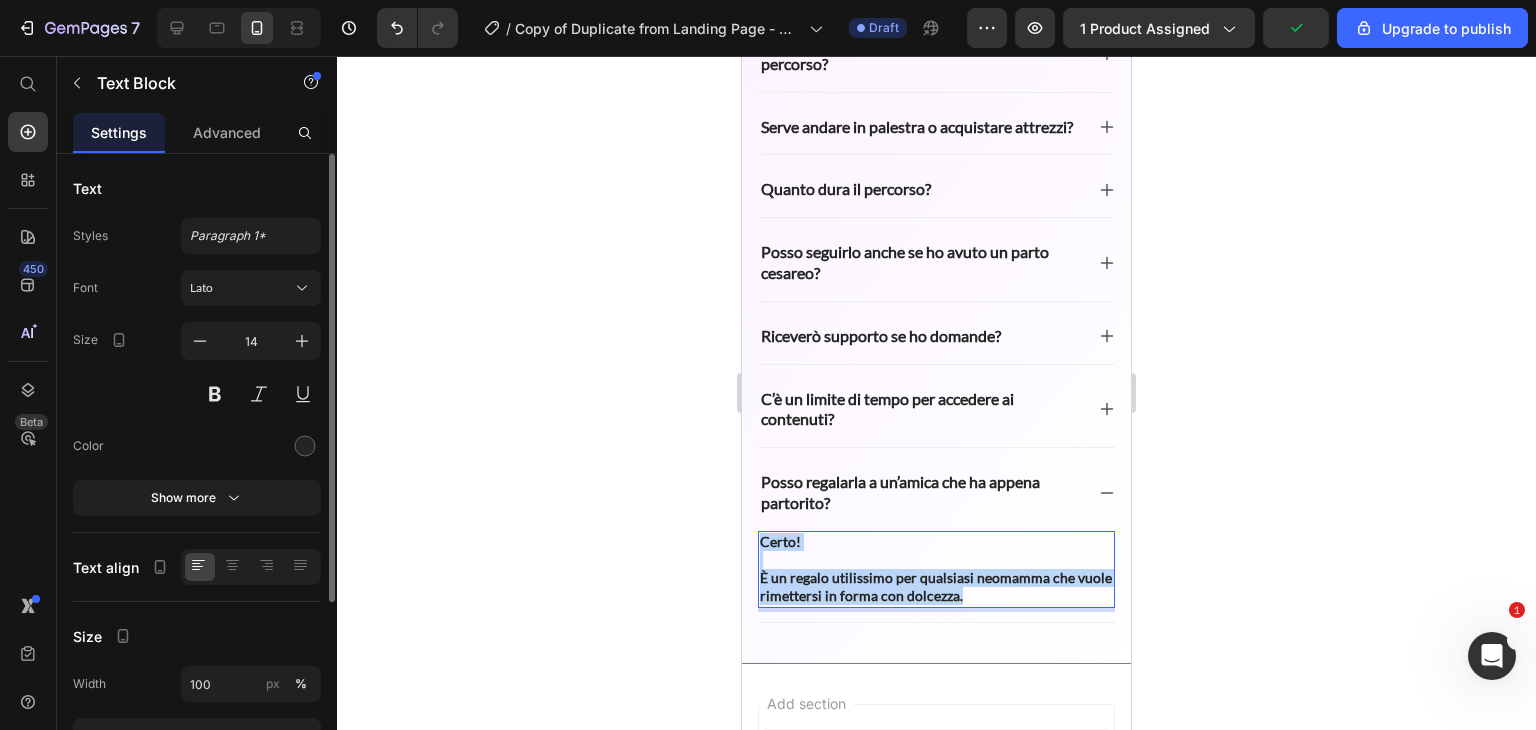 drag, startPoint x: 996, startPoint y: 612, endPoint x: 760, endPoint y: 549, distance: 244.2642 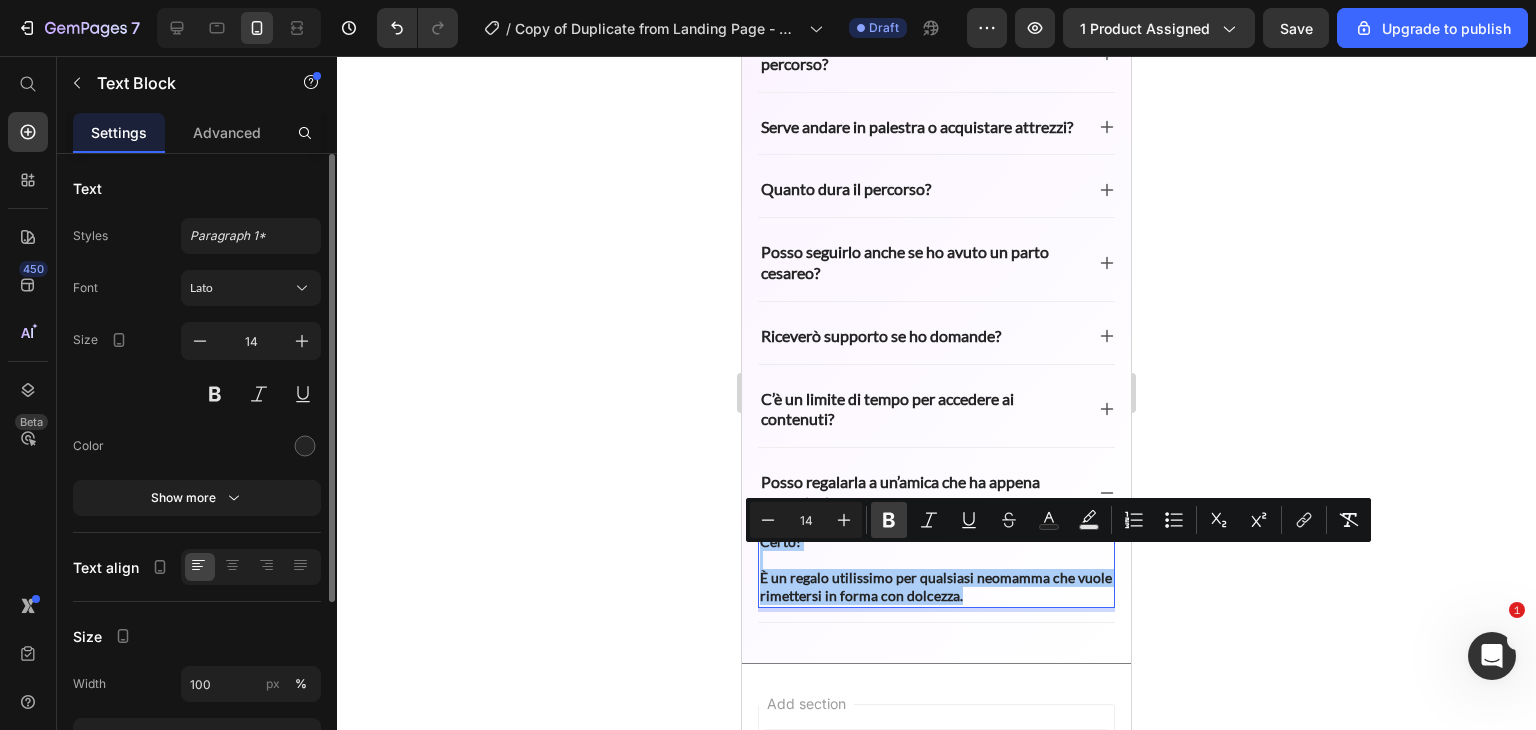 click 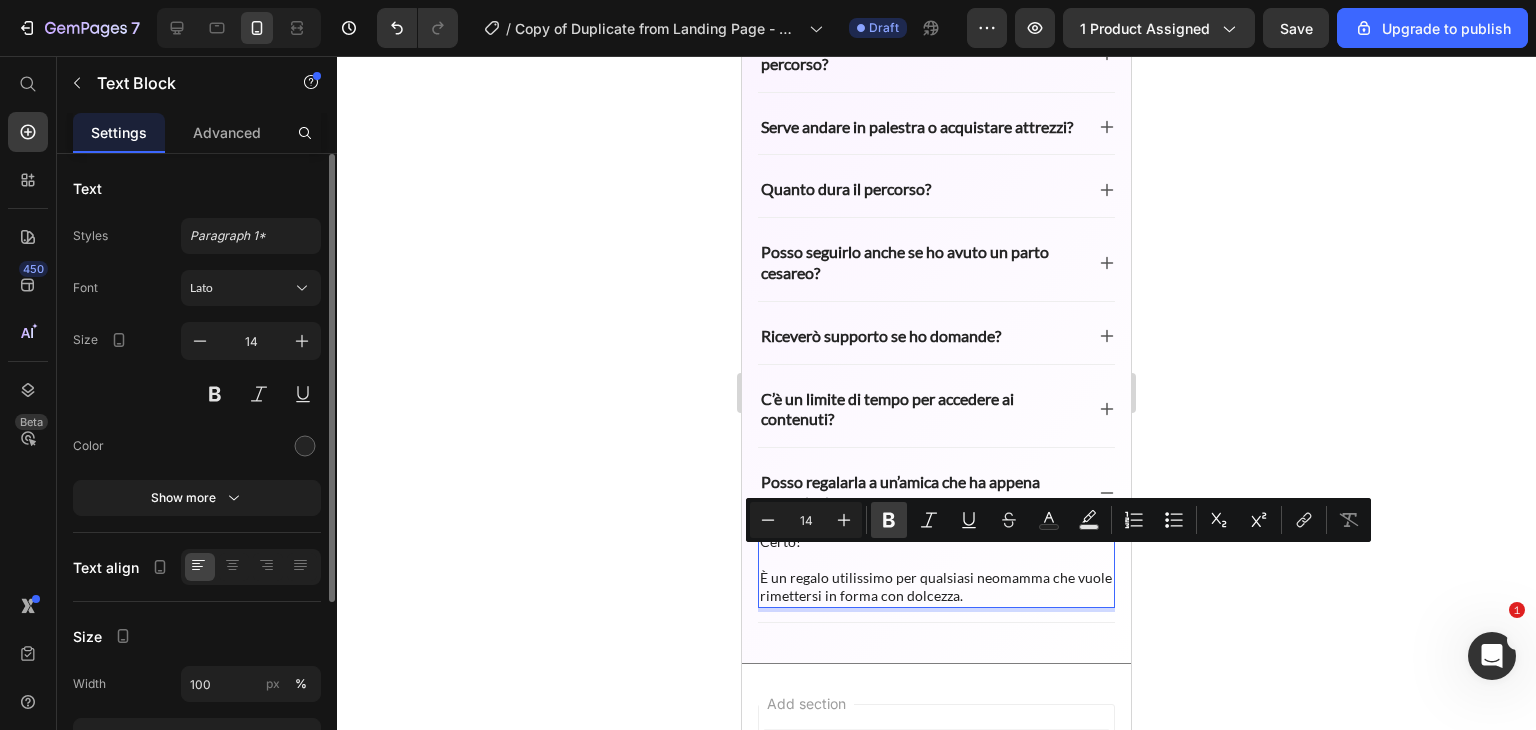 click 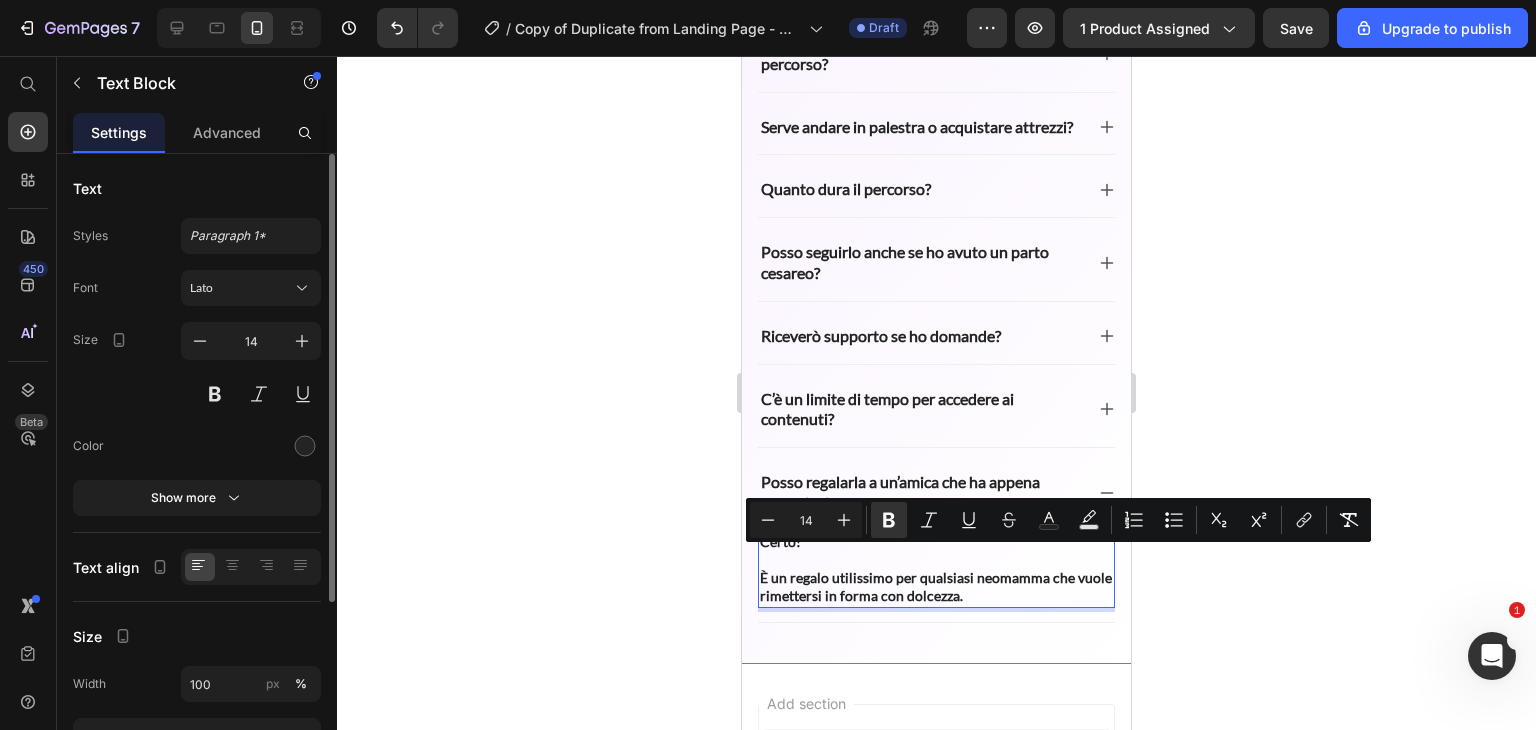click at bounding box center (936, 560) 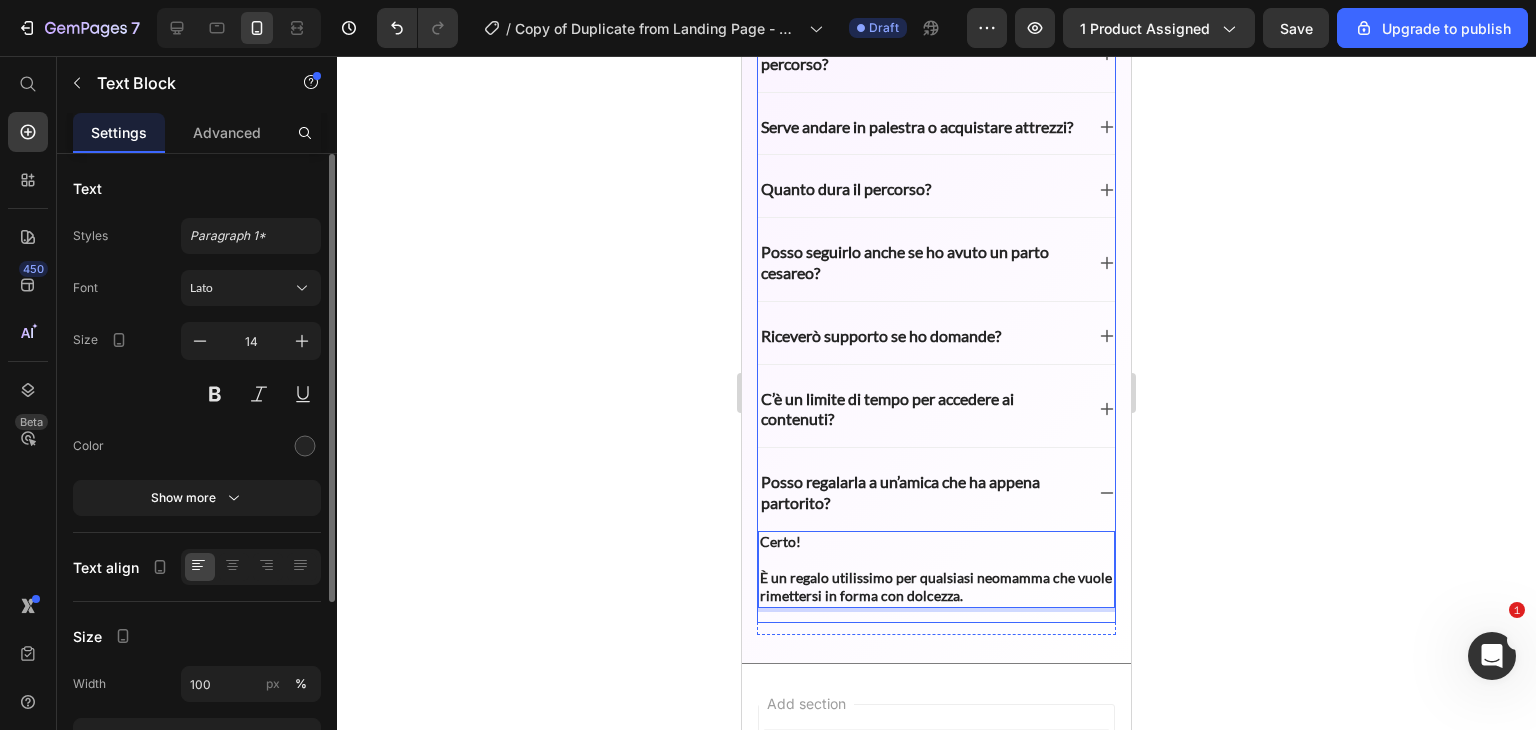 click on "Posso regalarla a un’amica che ha appena partorito?" at bounding box center [920, 493] 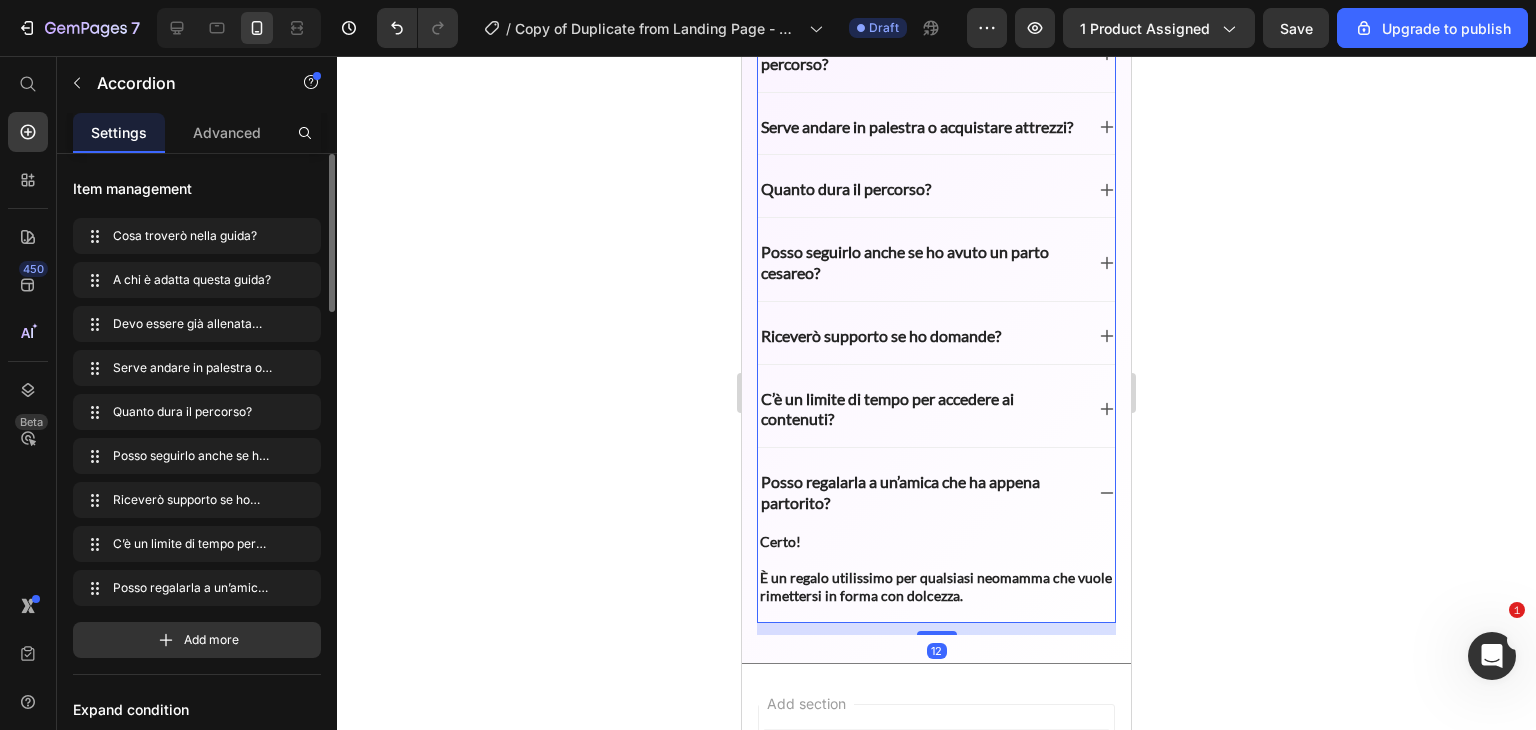 click on "Posso regalarla a un’amica che ha appena partorito?" at bounding box center (936, 493) 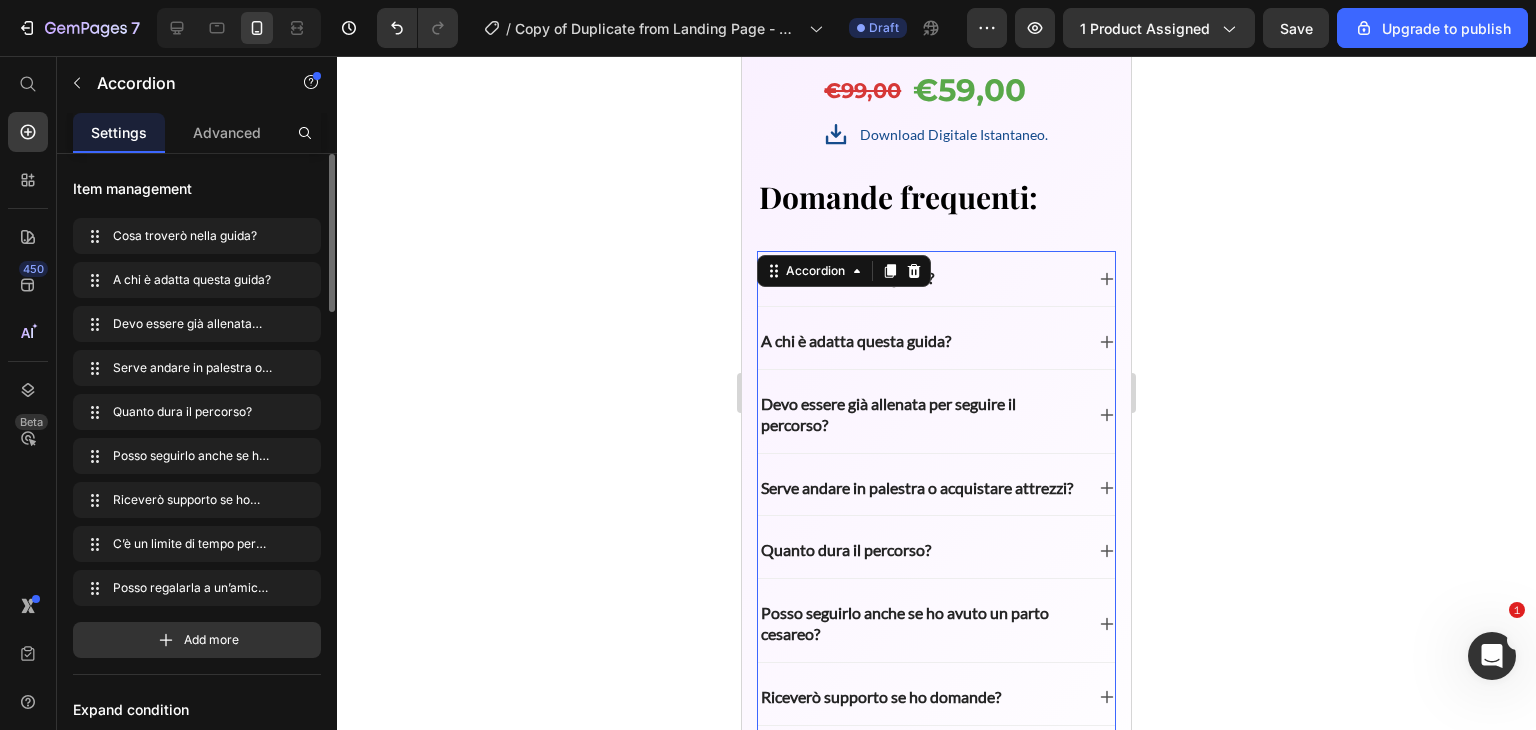scroll, scrollTop: 7071, scrollLeft: 0, axis: vertical 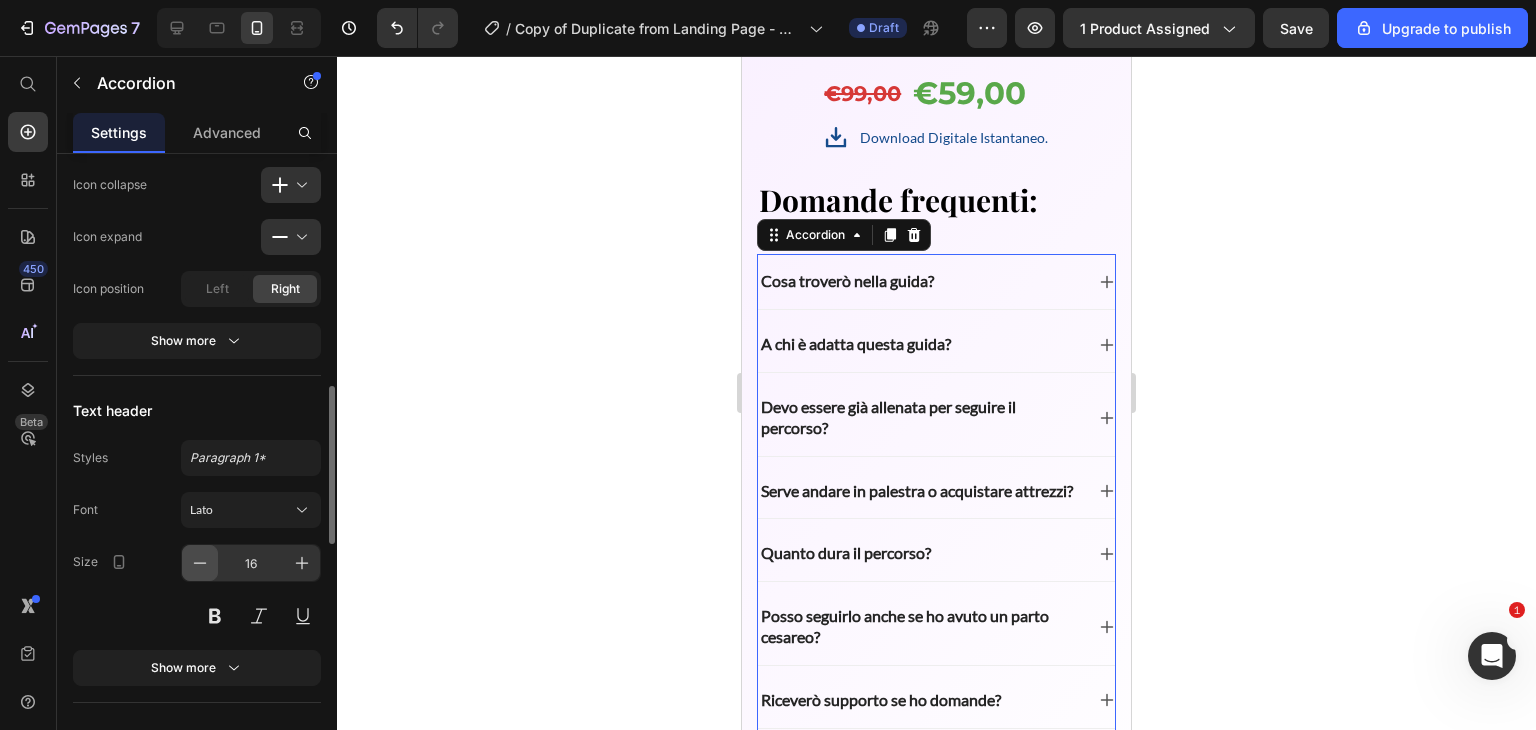 click 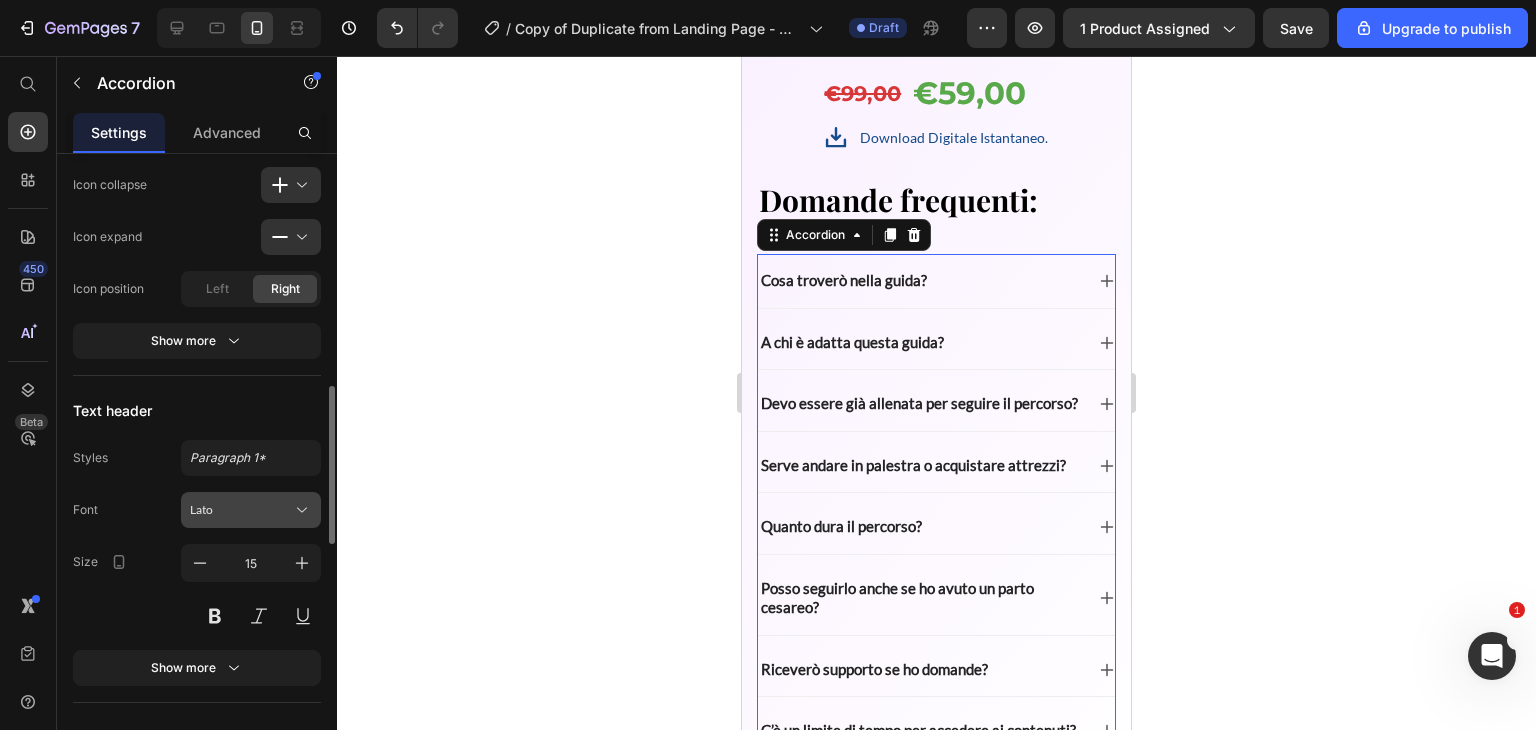 click on "Lato" at bounding box center (241, 510) 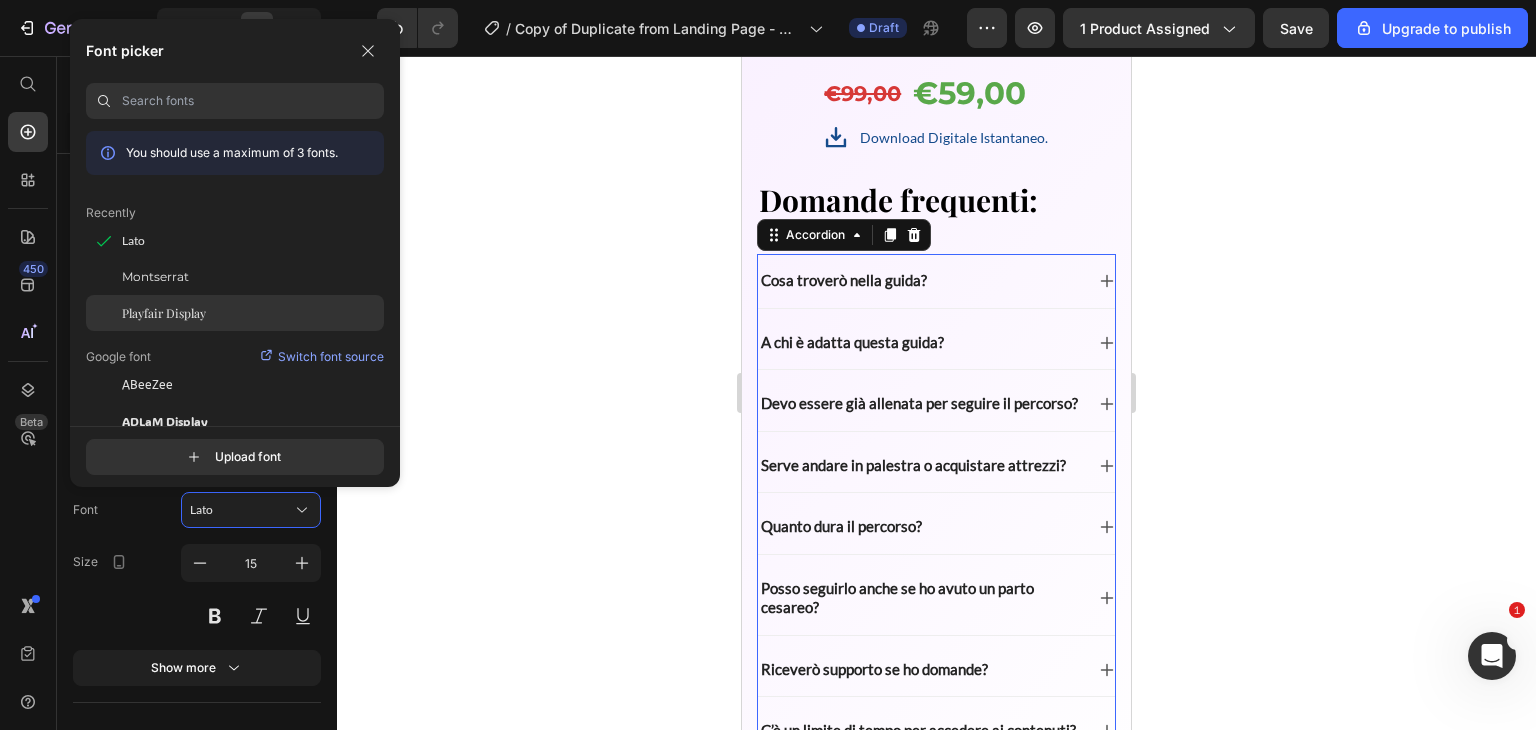 click on "Playfair Display" 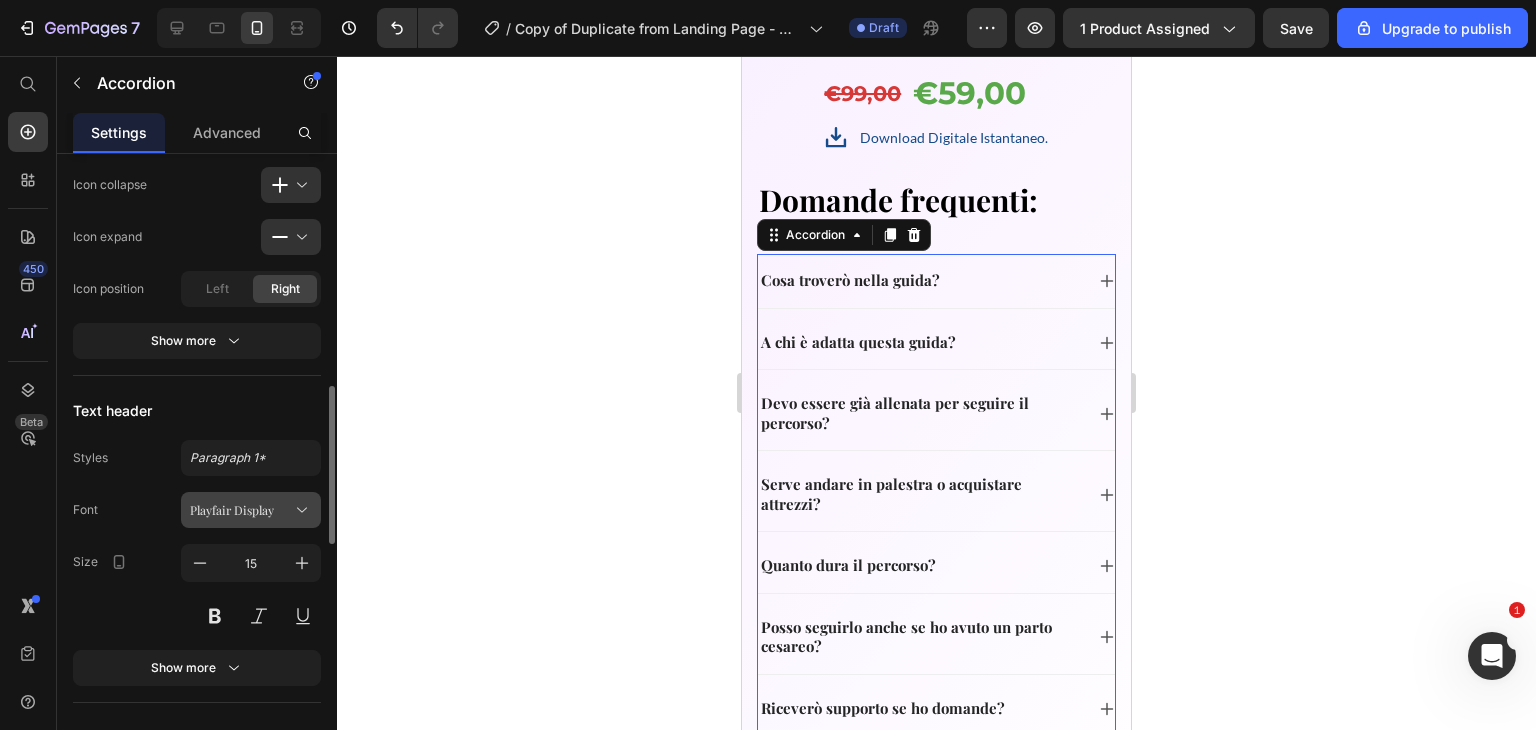 click on "Playfair Display" at bounding box center [251, 510] 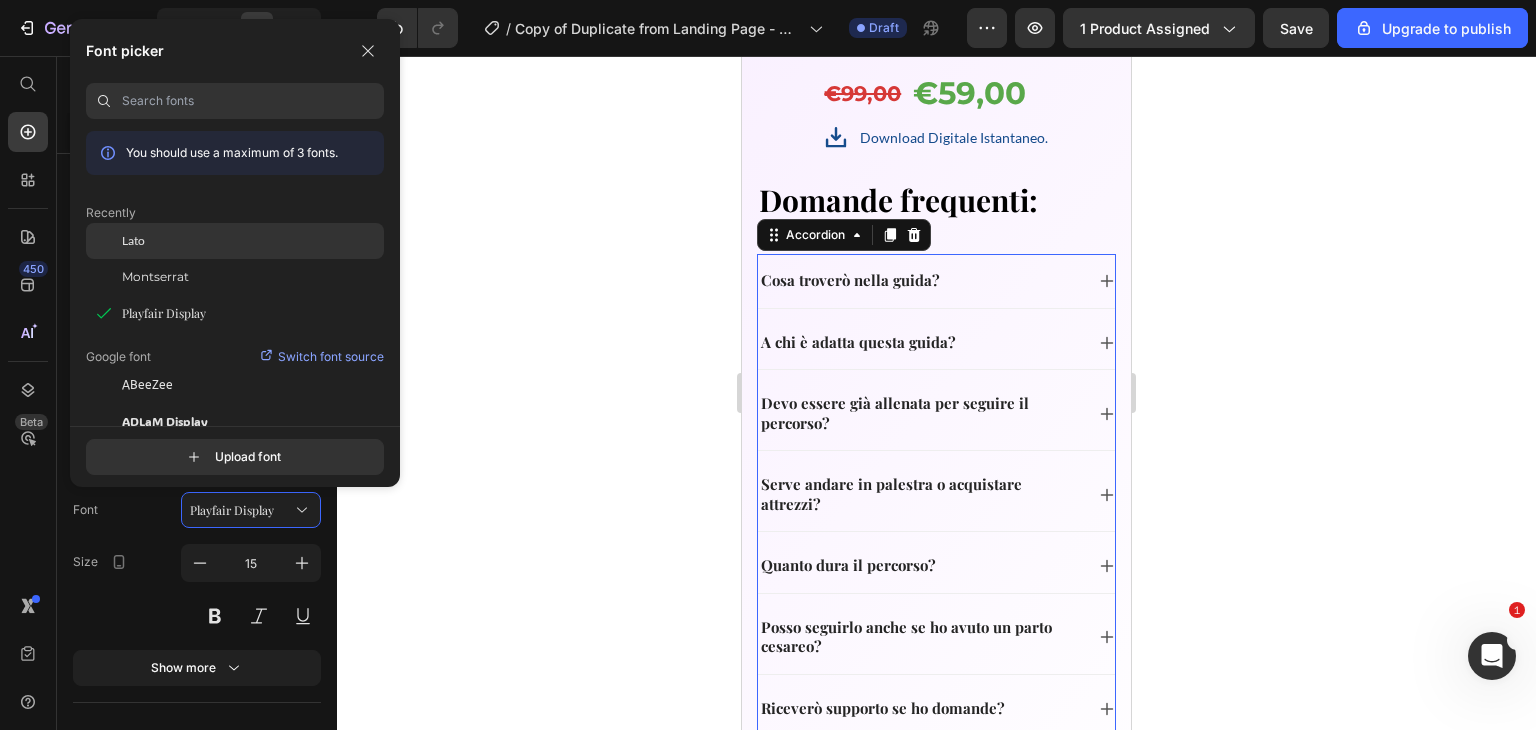 click on "Lato" 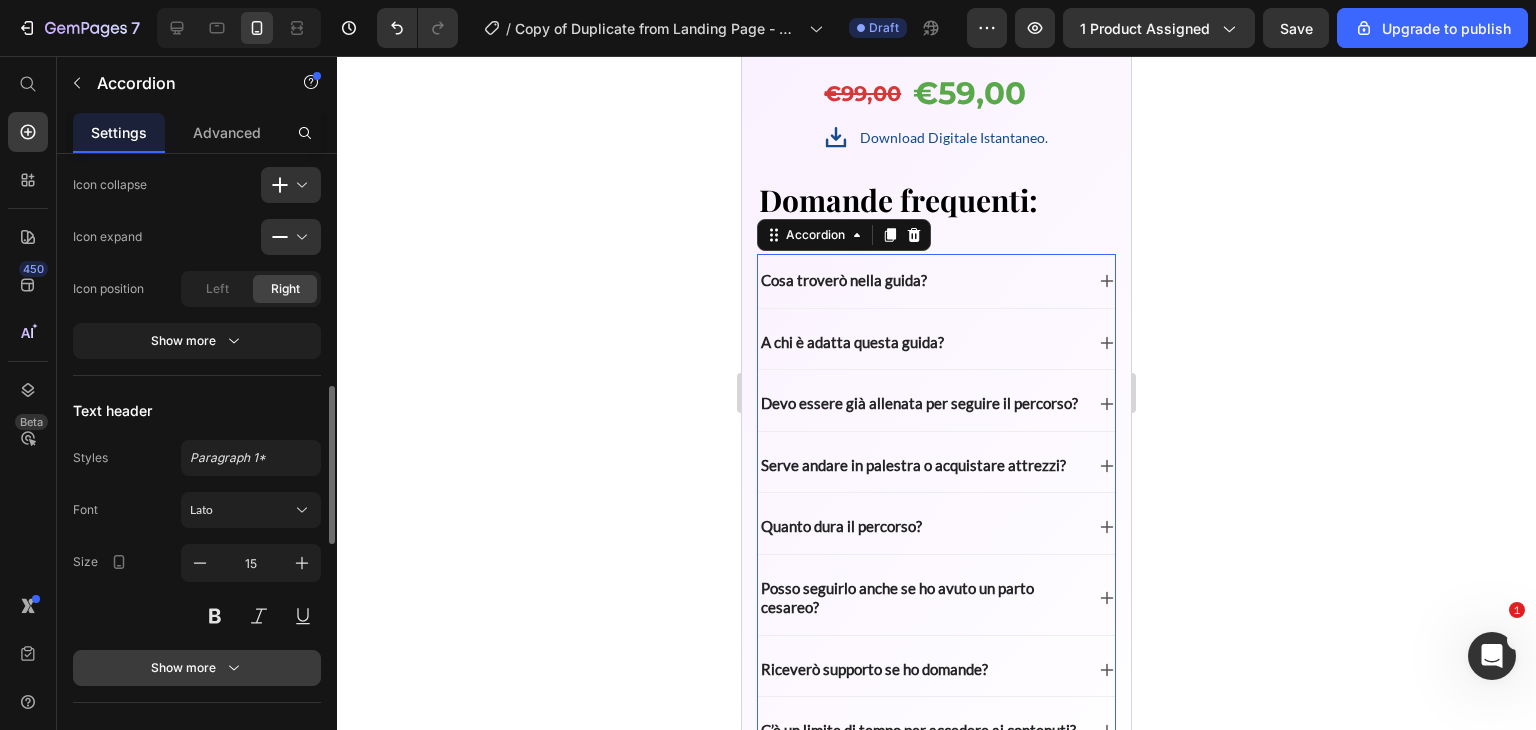 click on "Show more" at bounding box center [197, 668] 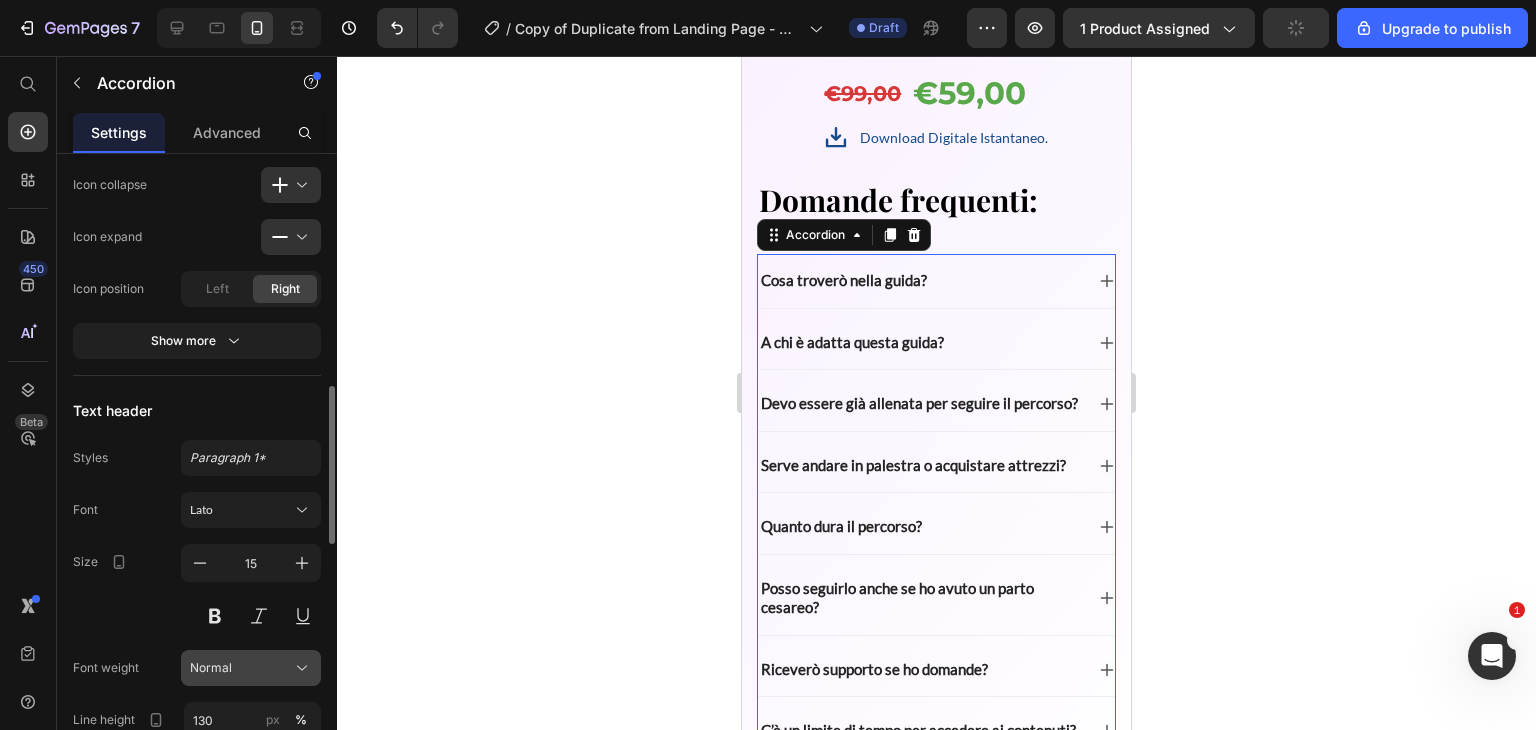 click on "Normal" at bounding box center (211, 668) 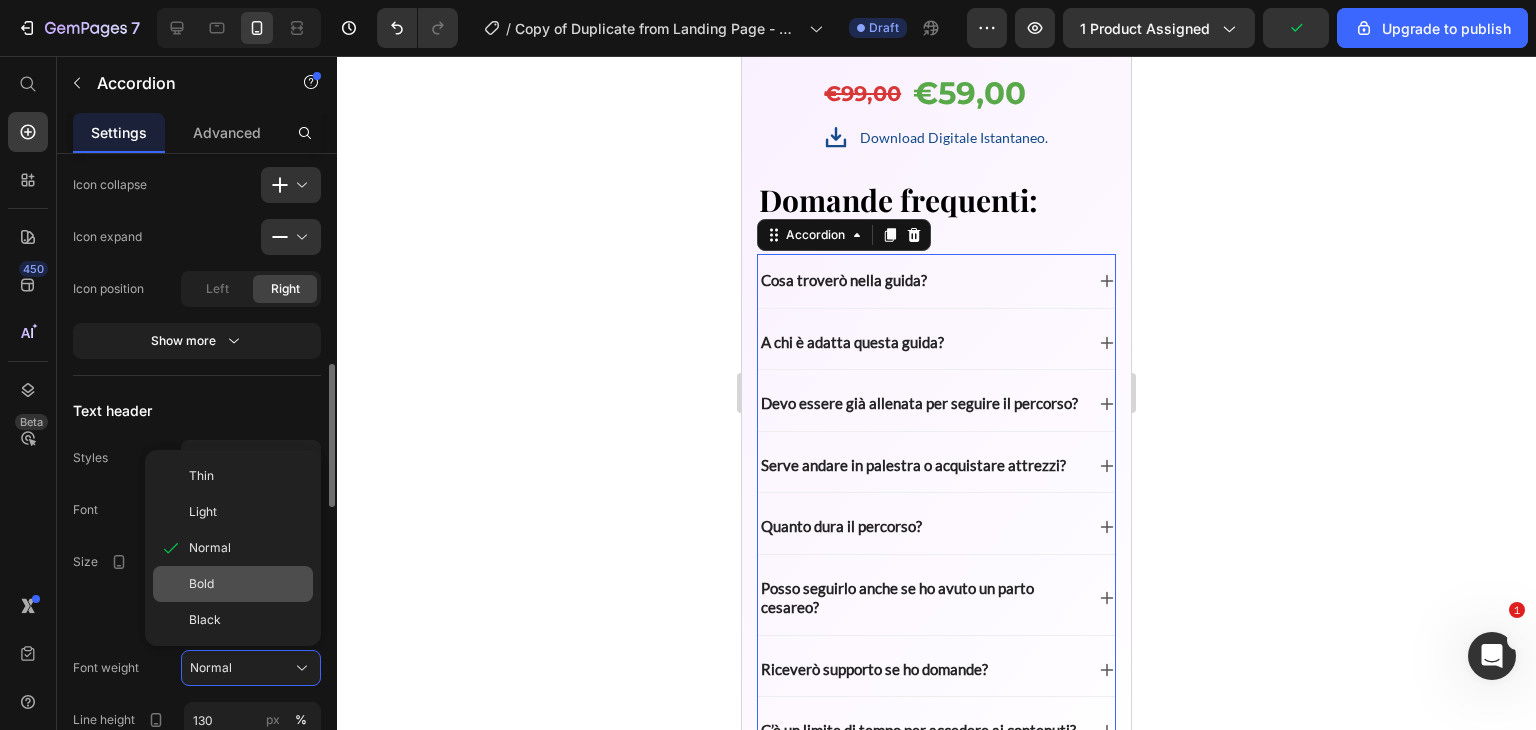 click on "Bold" 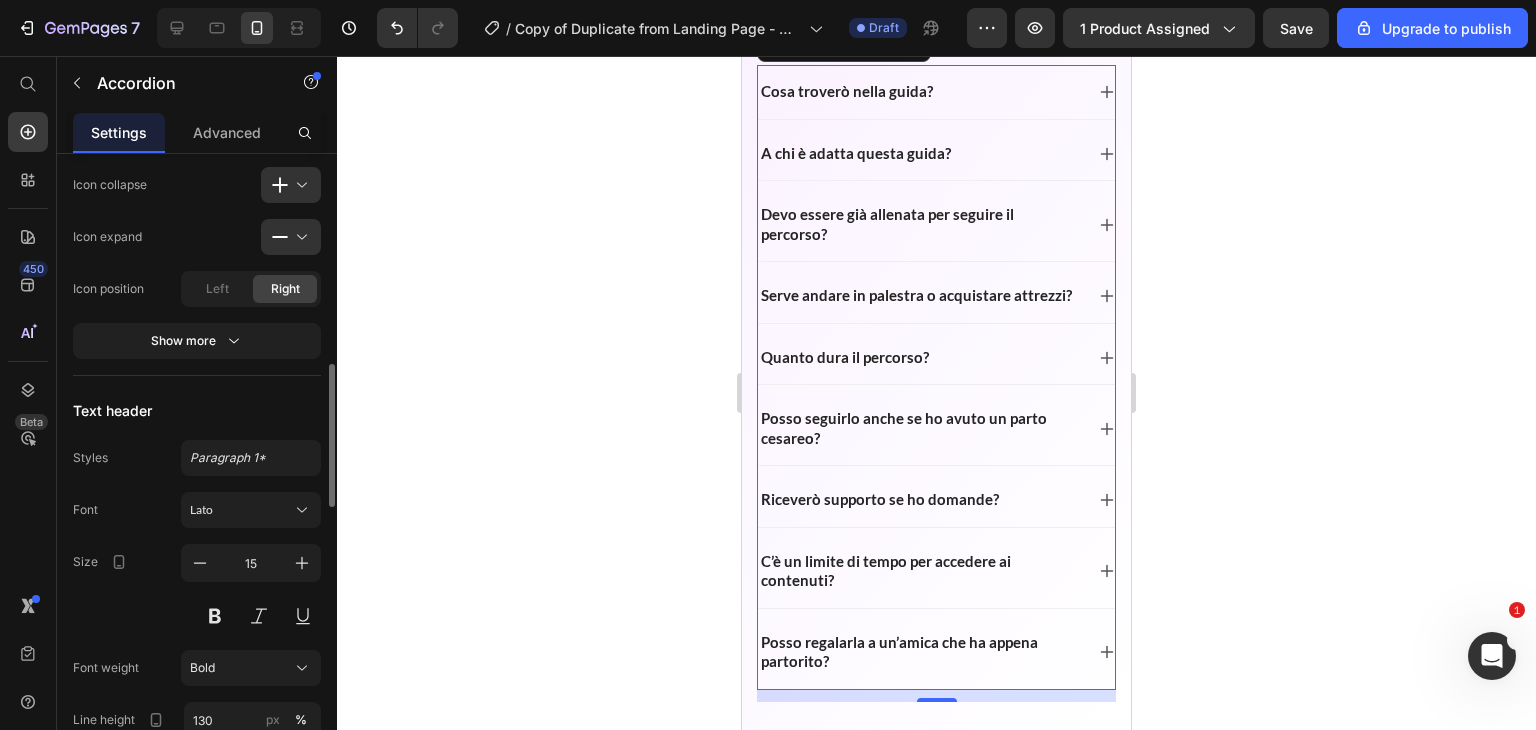 scroll, scrollTop: 7212, scrollLeft: 0, axis: vertical 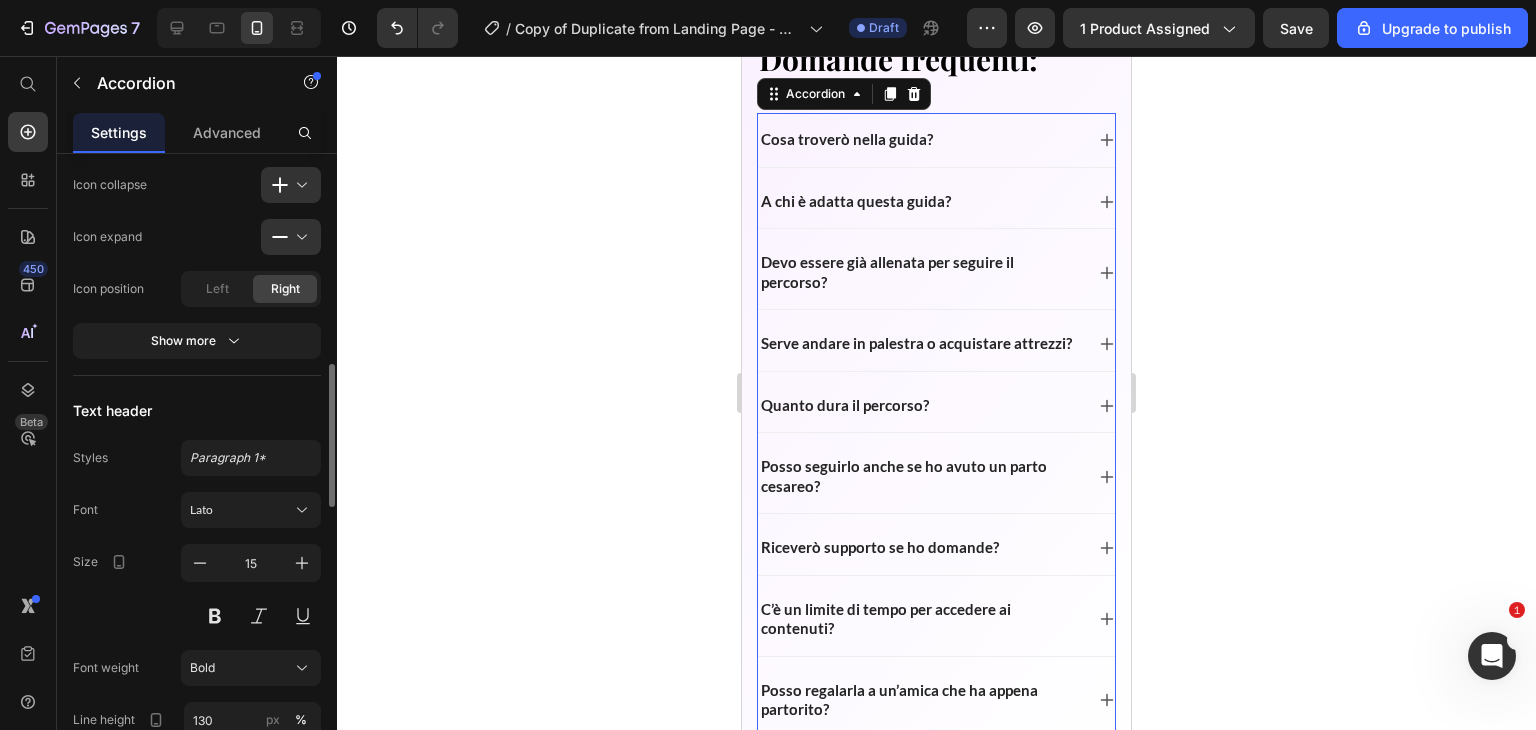 click on "Cosa troverò nella guida?" at bounding box center (920, 140) 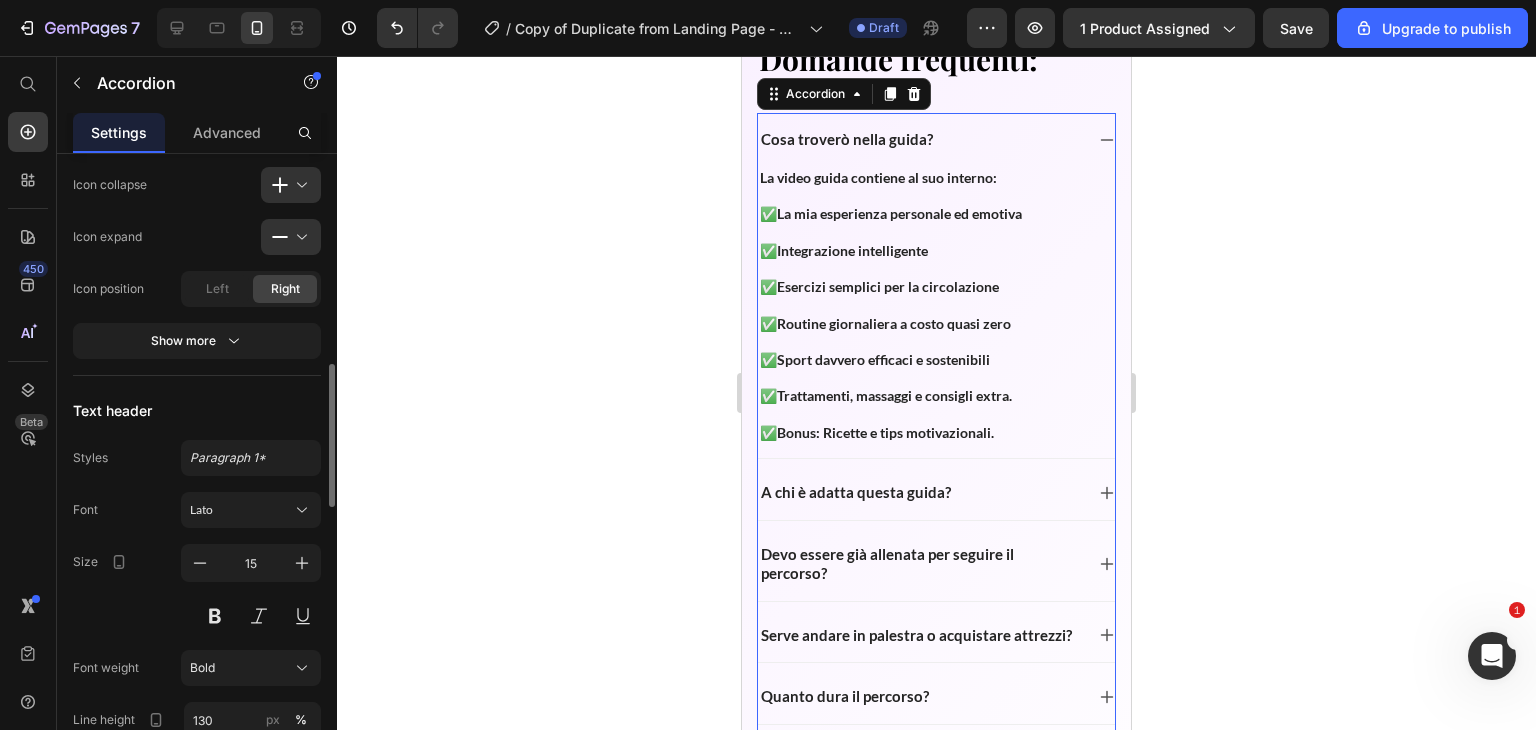 click on "Cosa troverò nella guida?" at bounding box center [920, 140] 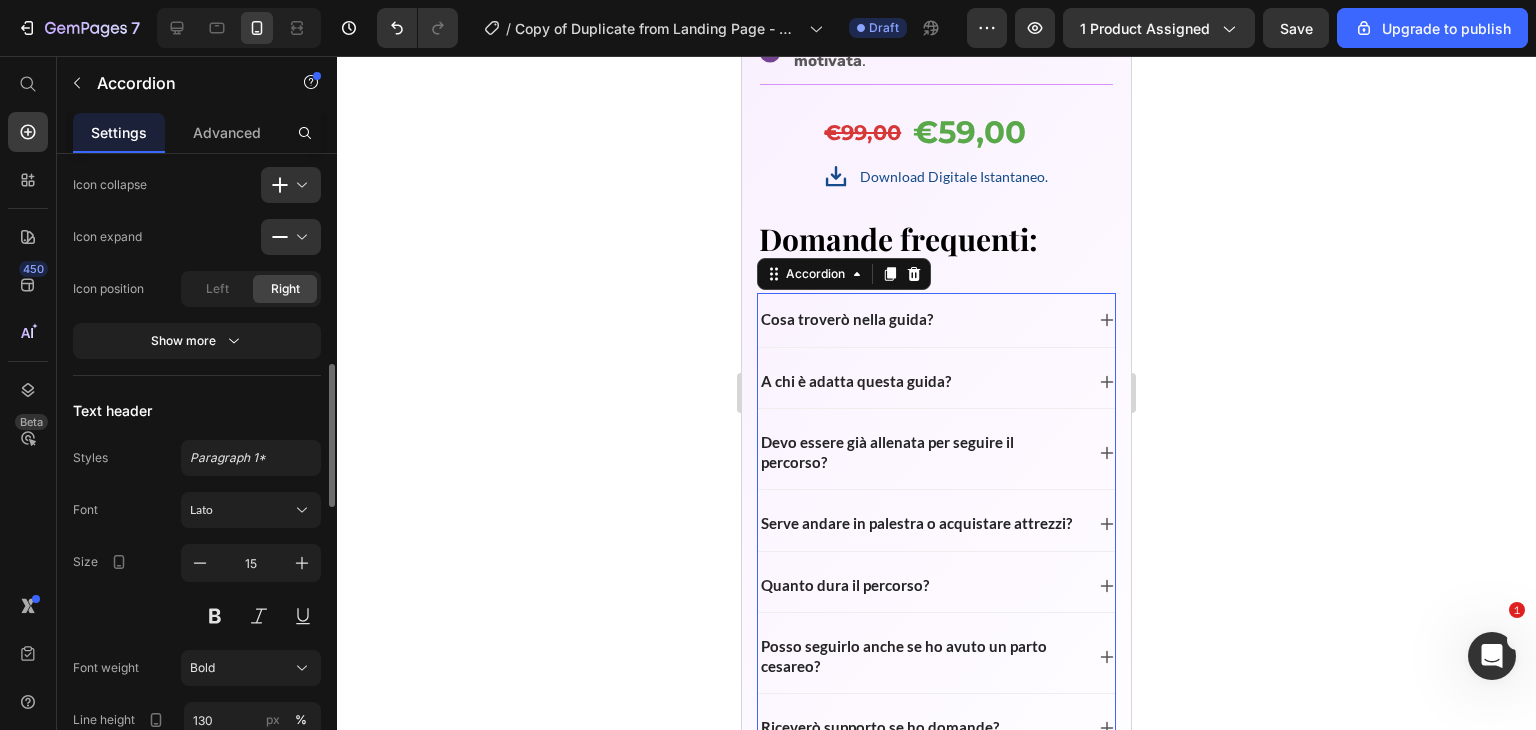 scroll, scrollTop: 7028, scrollLeft: 0, axis: vertical 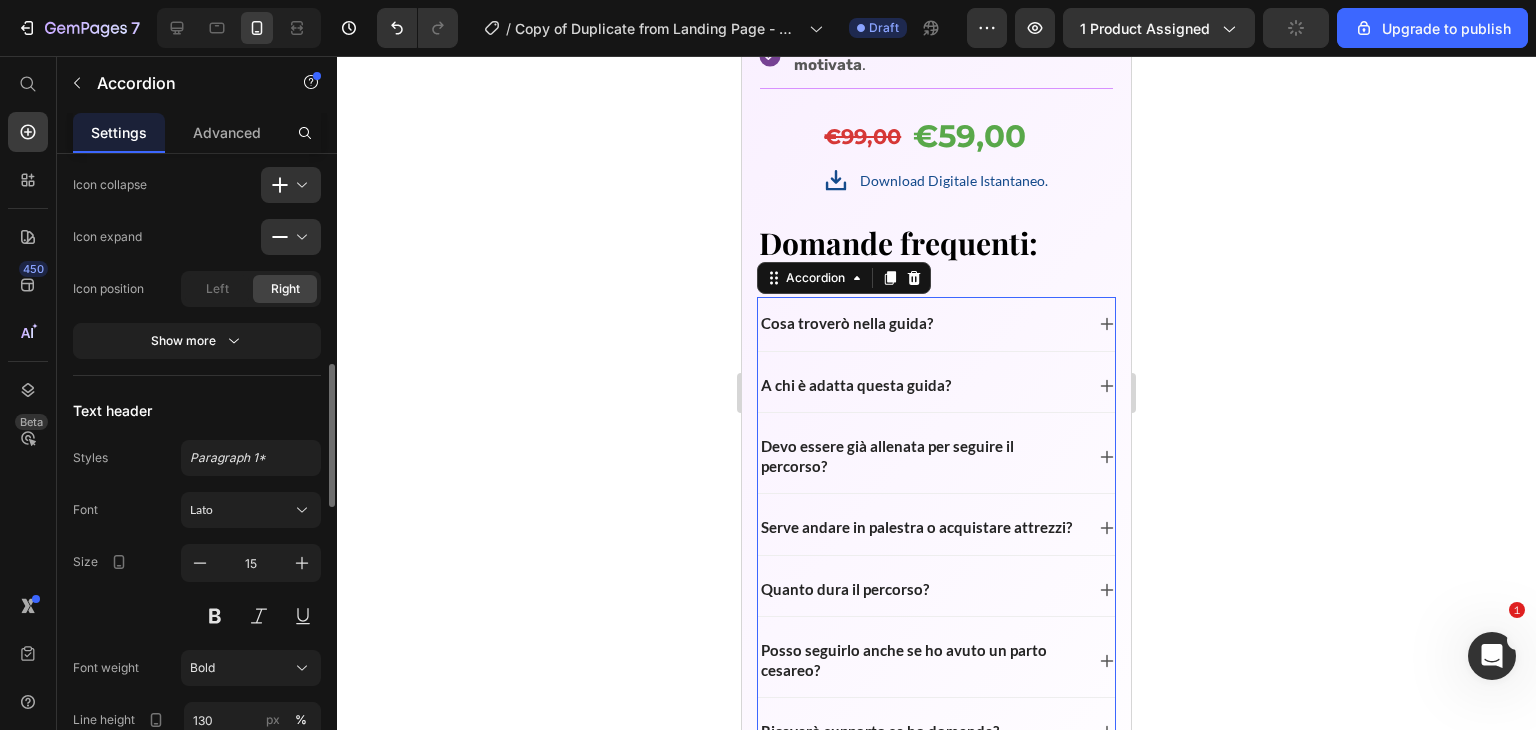 click 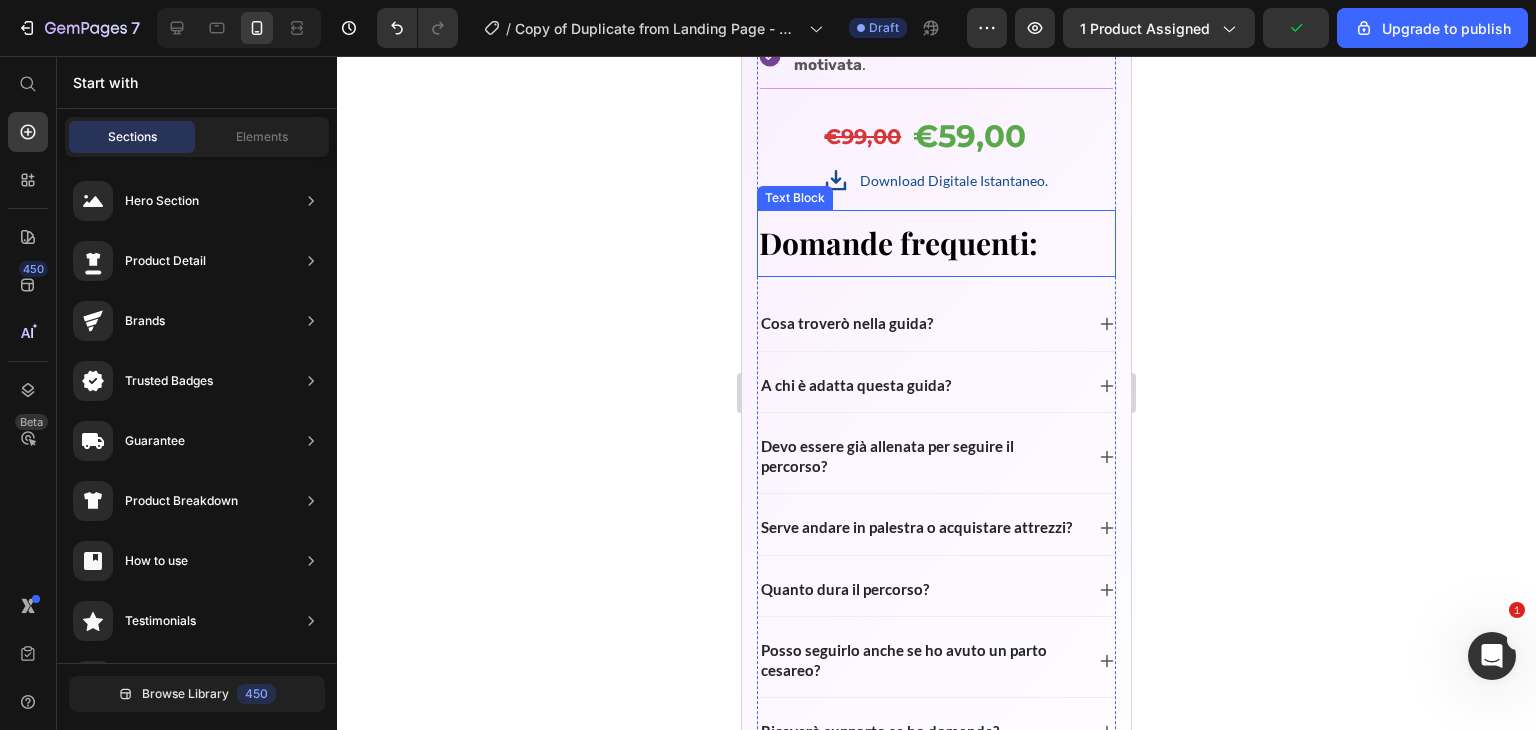 scroll, scrollTop: 0, scrollLeft: 0, axis: both 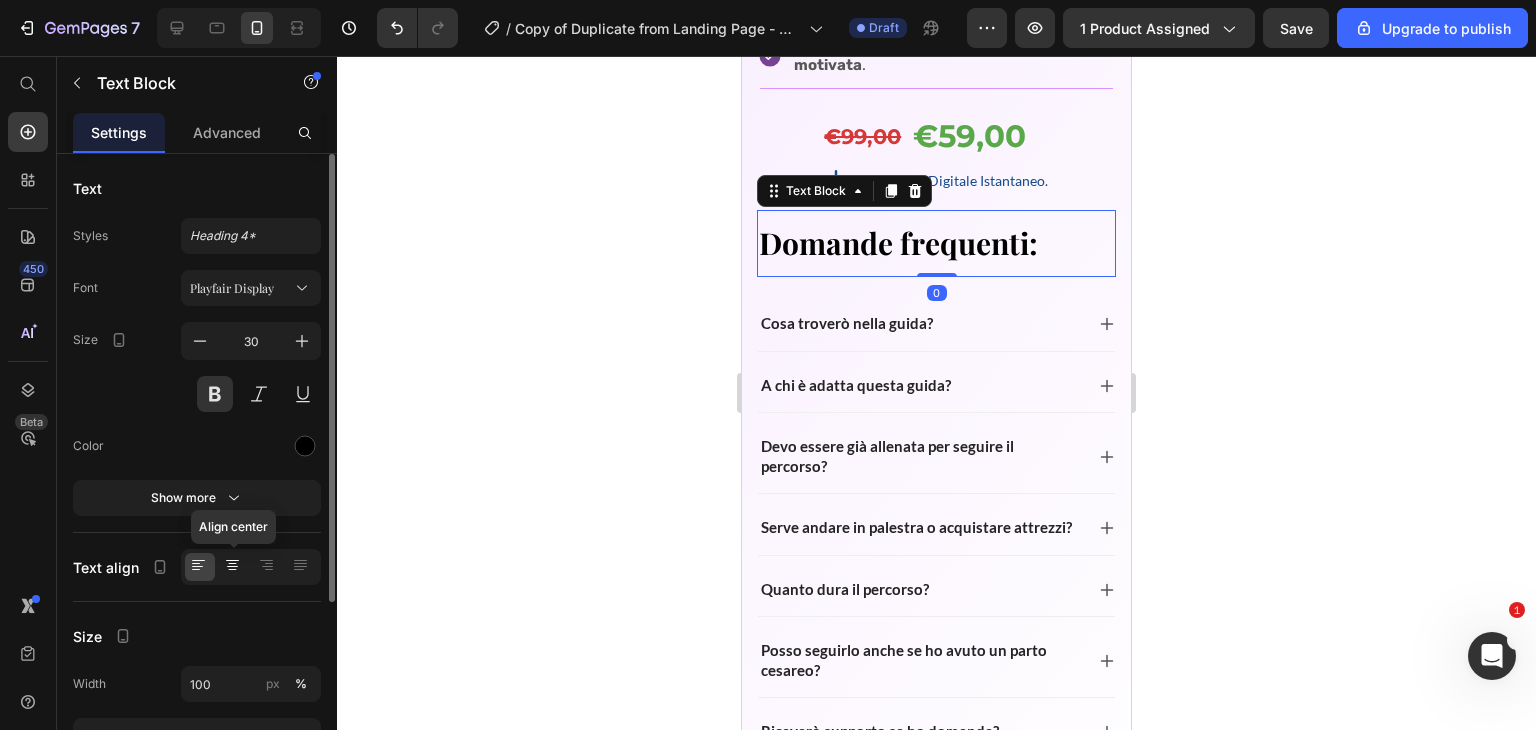 click 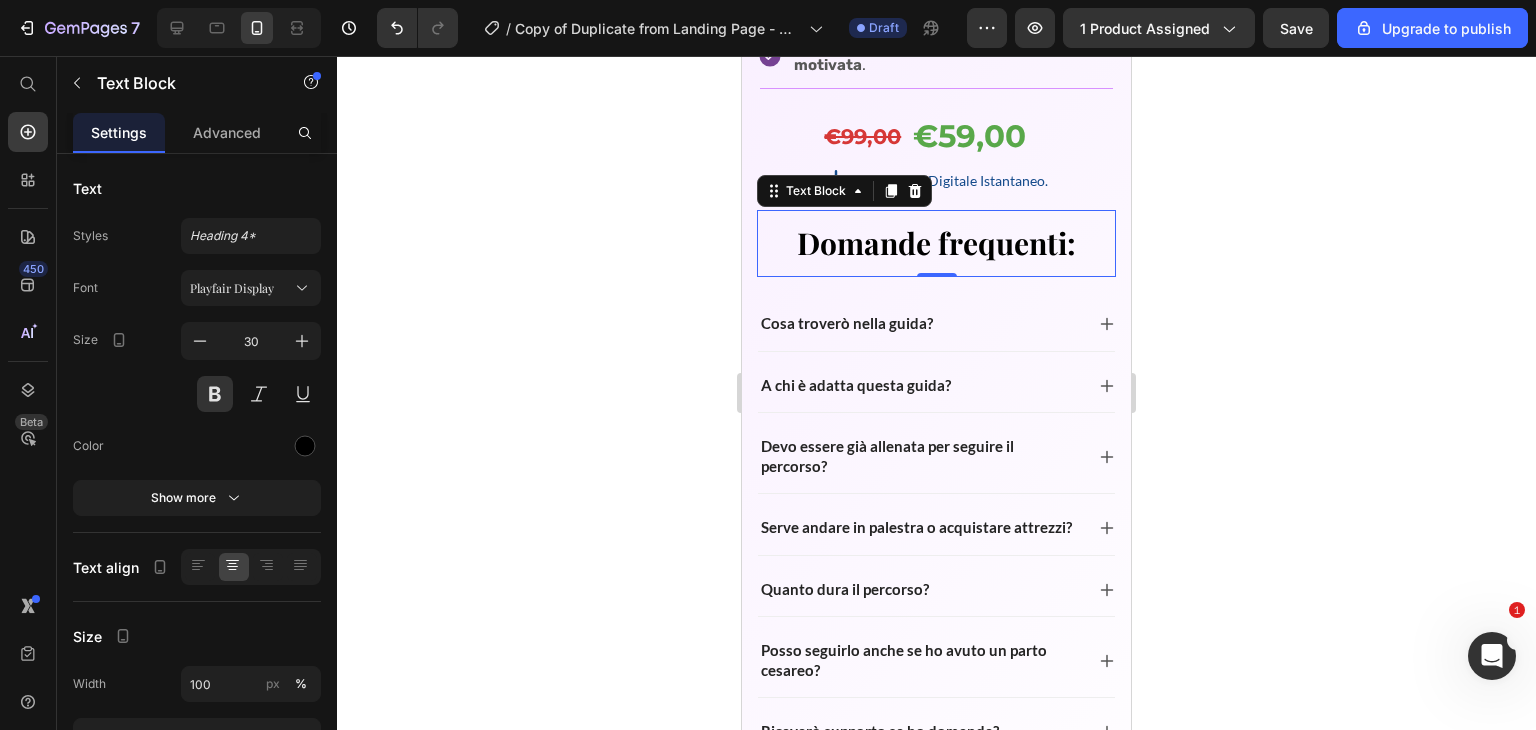click 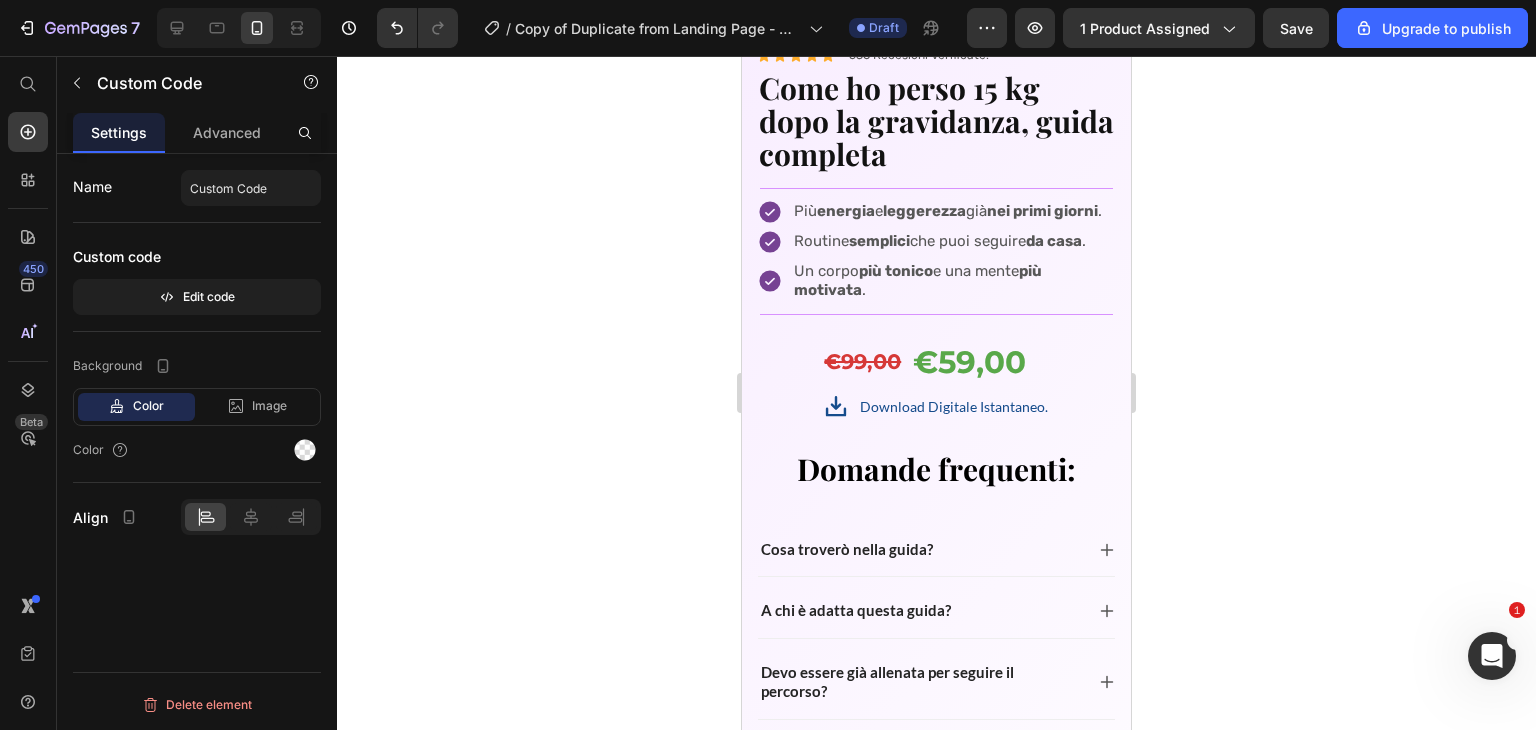 scroll, scrollTop: 6511, scrollLeft: 0, axis: vertical 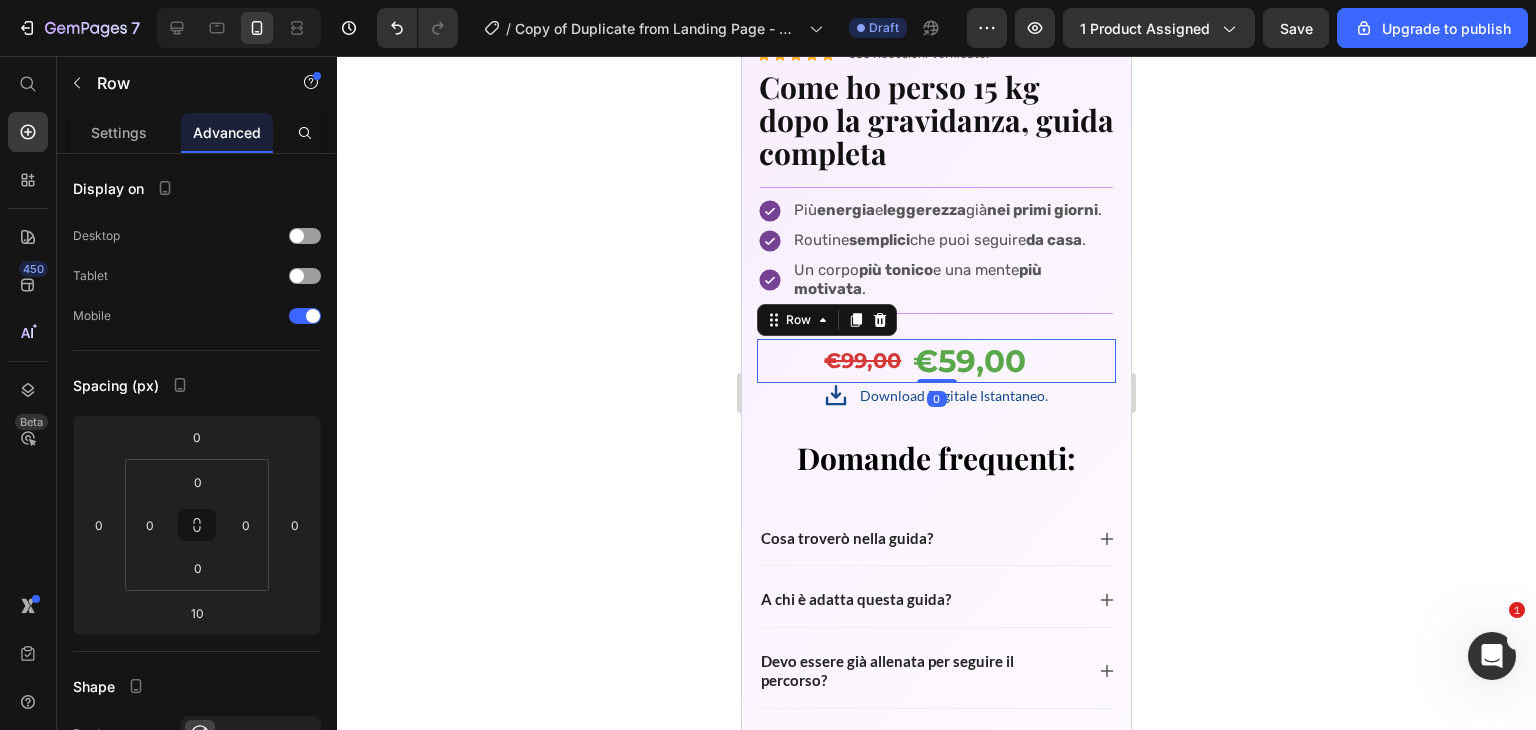 drag, startPoint x: 924, startPoint y: 391, endPoint x: 924, endPoint y: 374, distance: 17 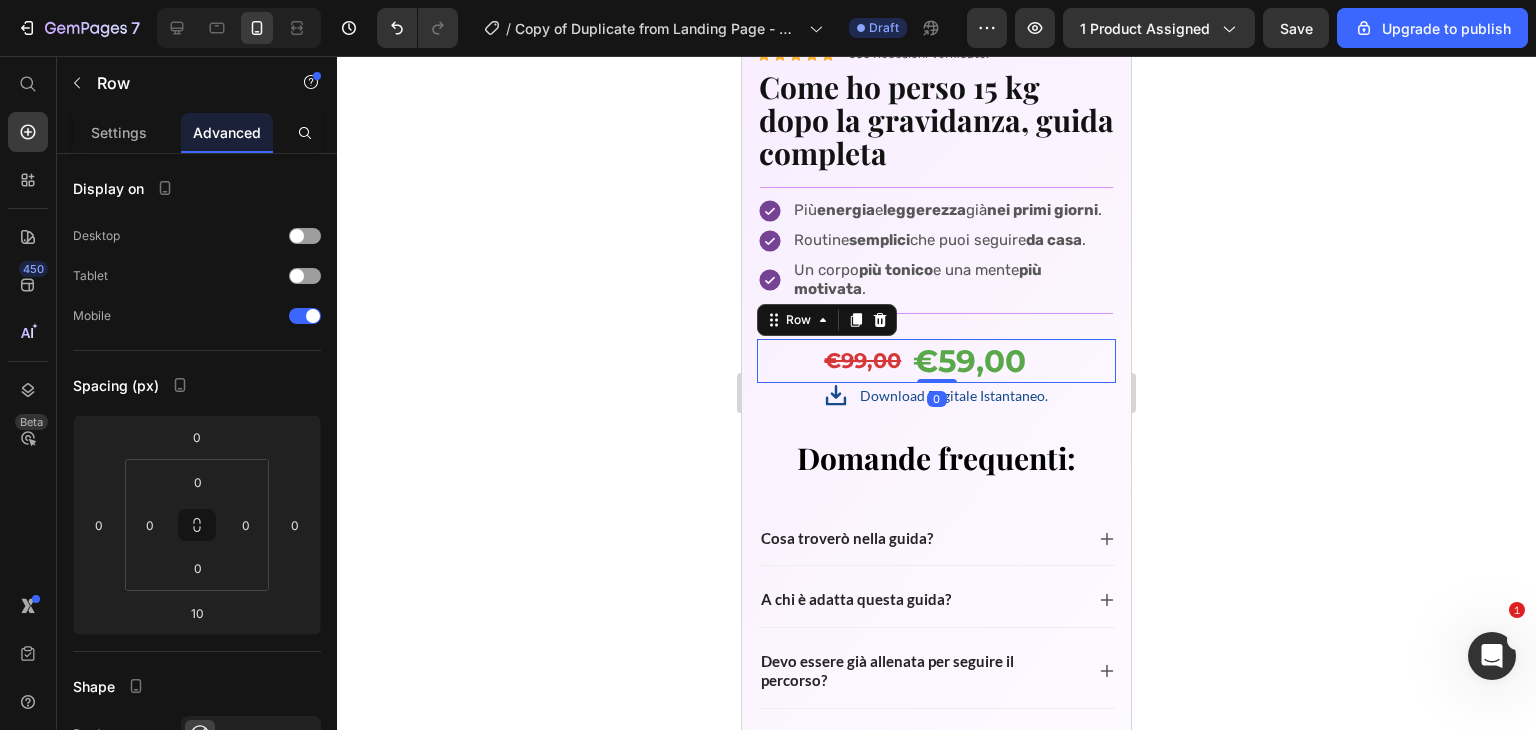 click on "€99,00 Product Price €59,00 Product Price Row   0" at bounding box center [936, 361] 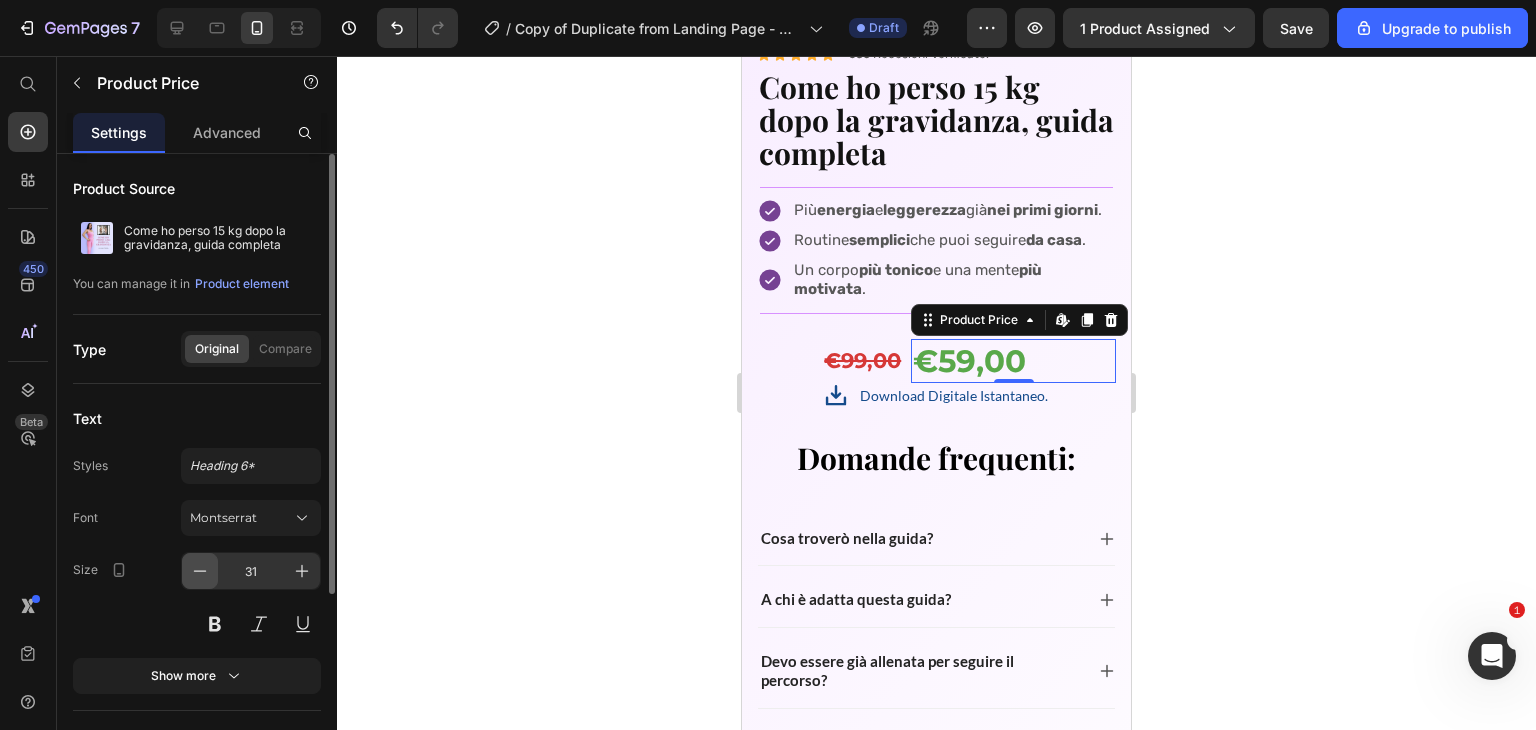 click 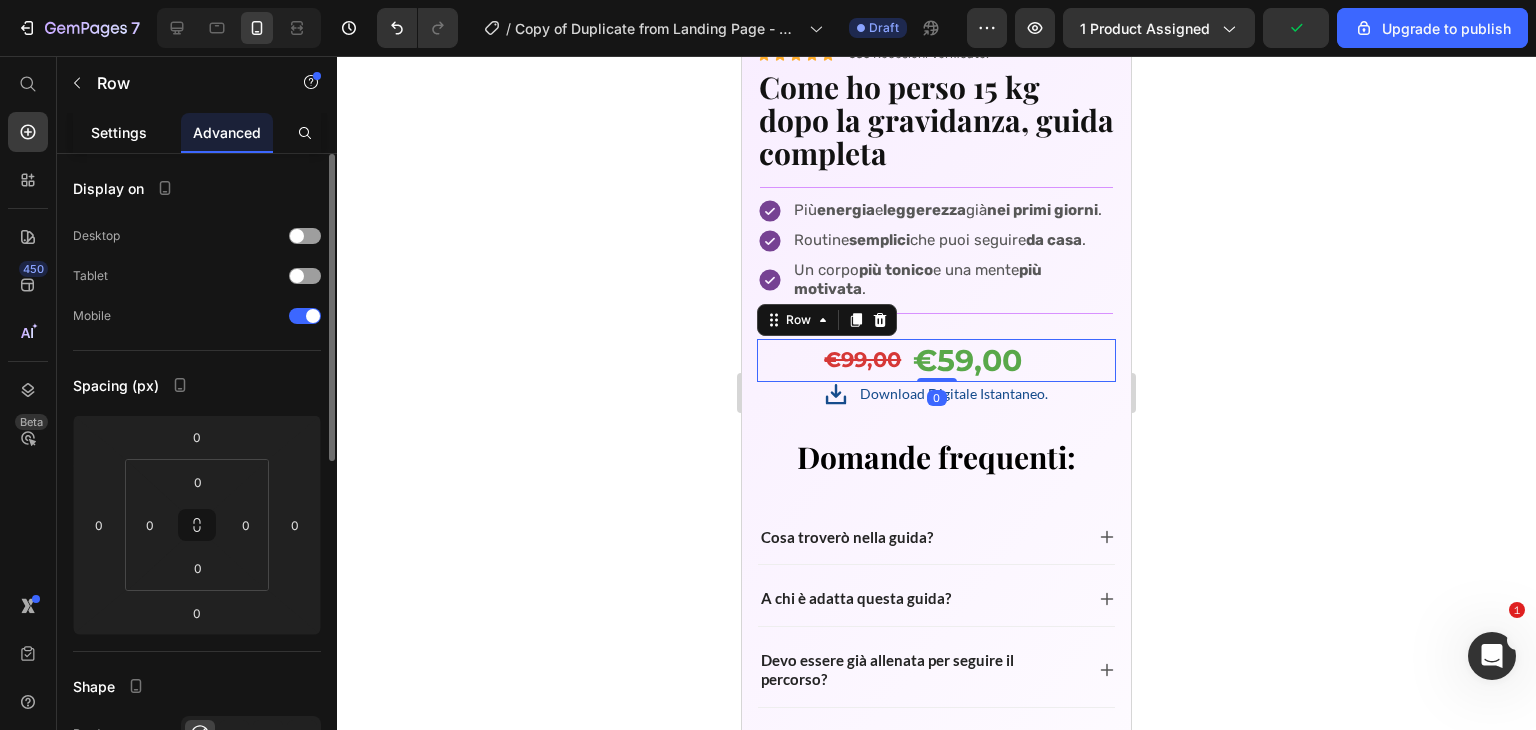 click on "Settings" at bounding box center (119, 132) 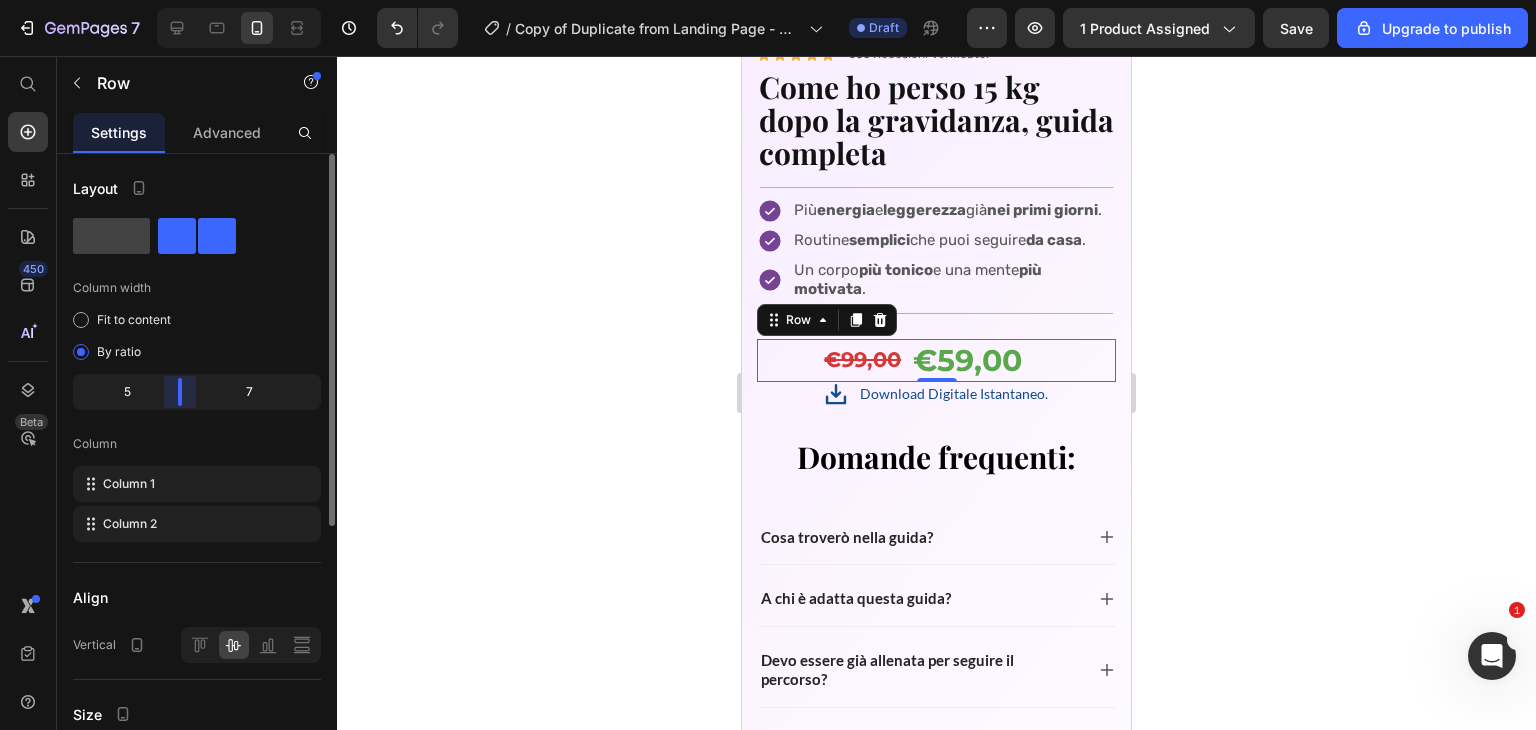 click on "7   /  Copy of Duplicate from Landing Page - May 5, 20:34:54 Draft Preview 1 product assigned  Save  Upgrade to publish 450 Beta Start with Sections Elements Hero Section Product Detail Brands Trusted Badges Guarantee Product Breakdown How to use Testimonials Compare Bundle FAQs Social Proof Brand Story Product List Collection Blog List Contact Sticky Add to Cart Custom Footer Browse Library 450 Layout
Row
Row
Row
Row Text
Heading
Text Block Button
Button
Button
Sticky Back to top Media" at bounding box center (768, 0) 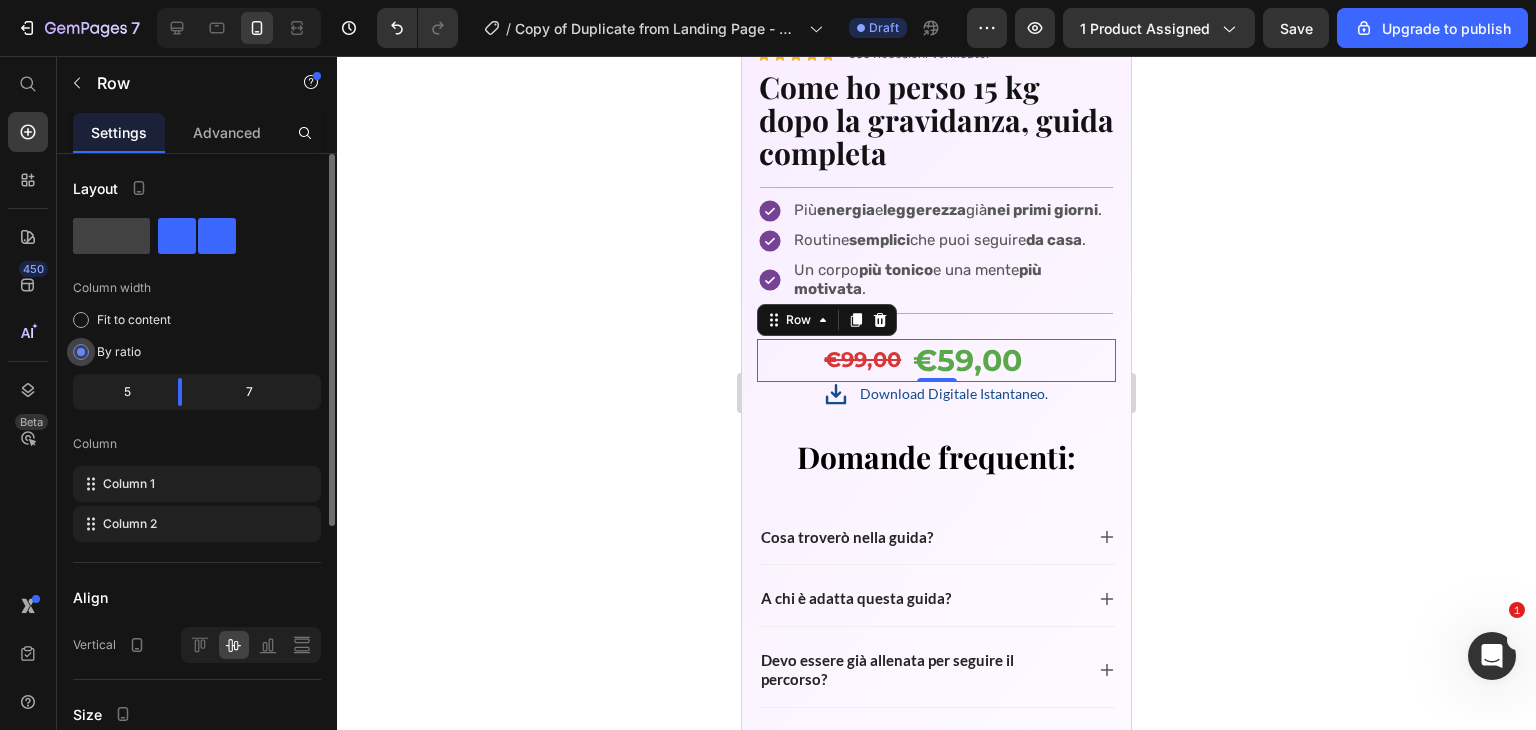 click on "By ratio" 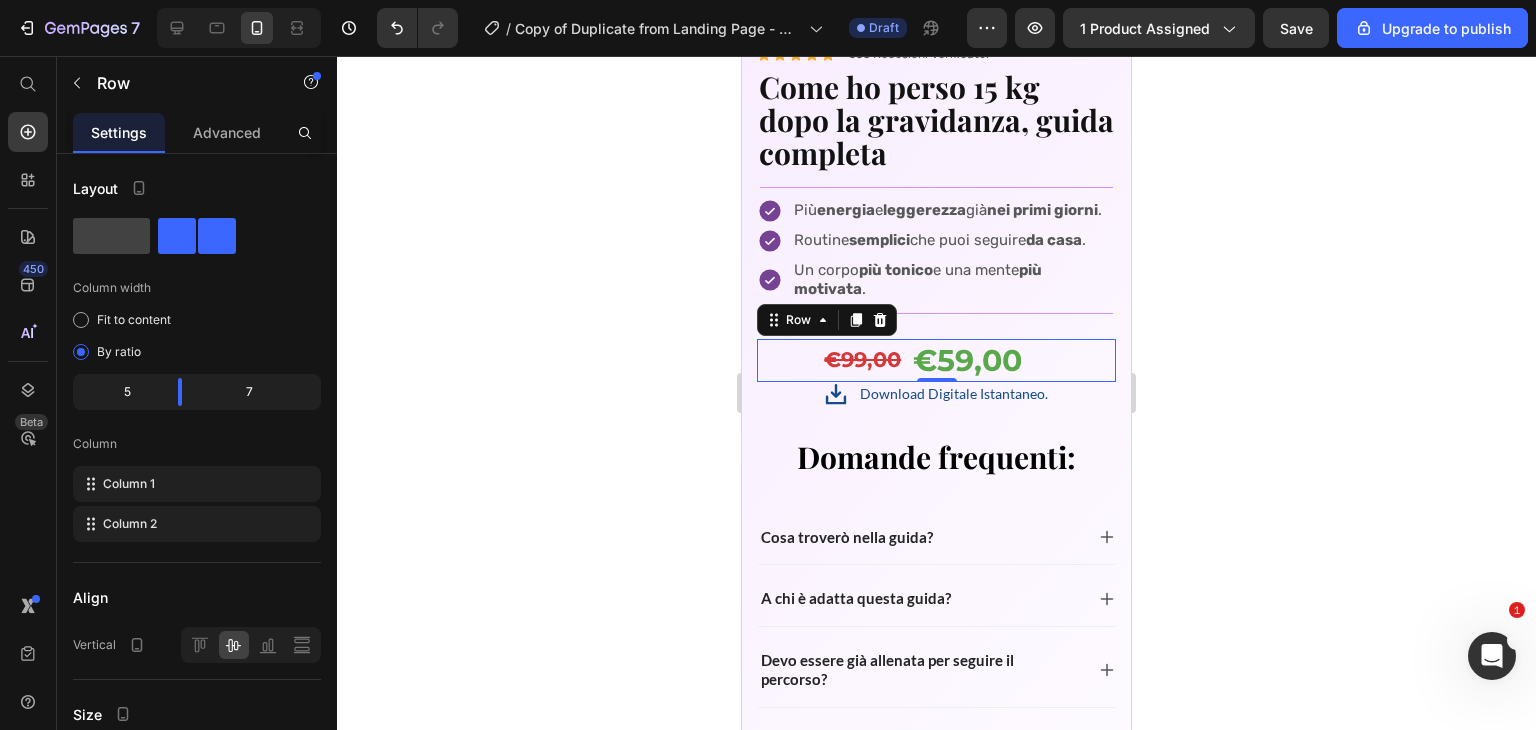 click 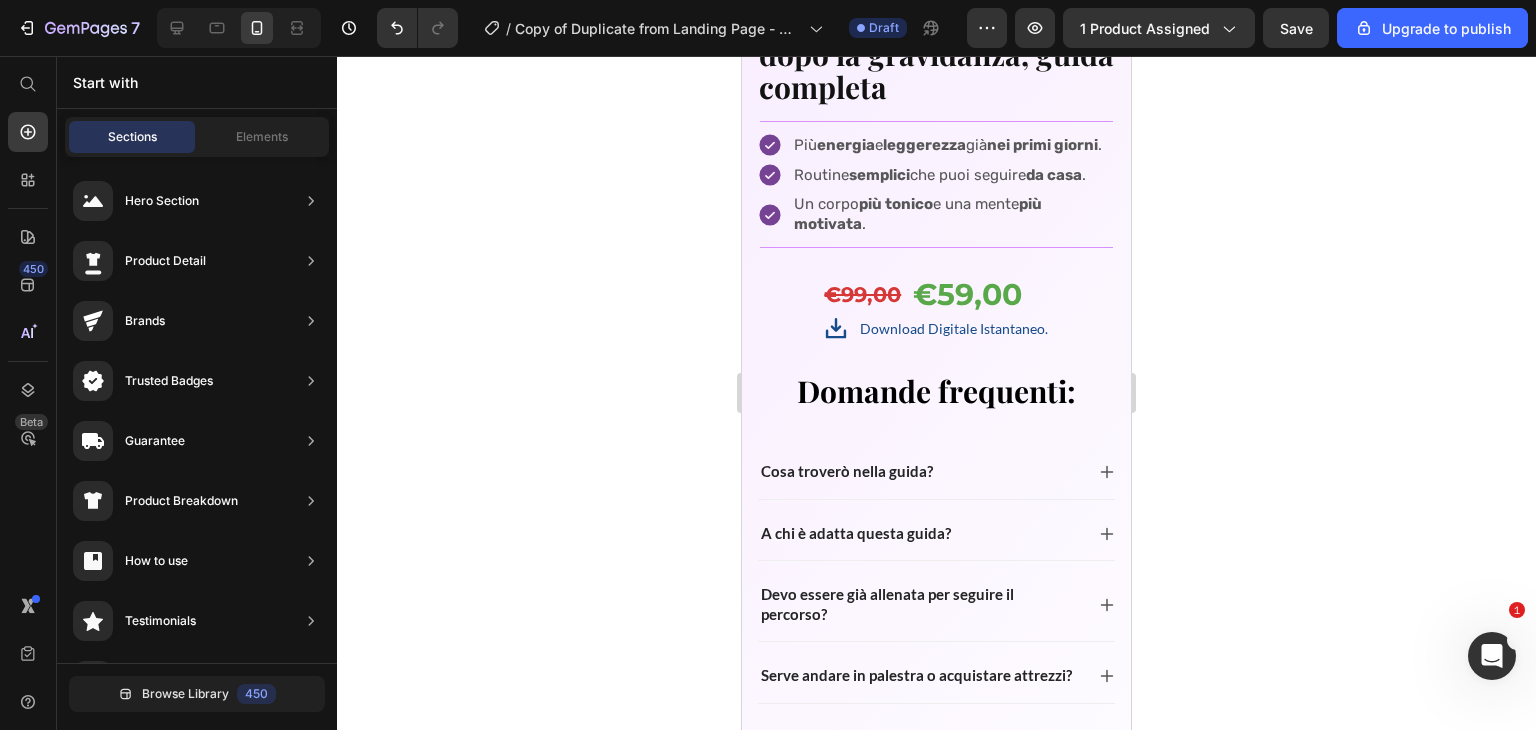 scroll, scrollTop: 6574, scrollLeft: 0, axis: vertical 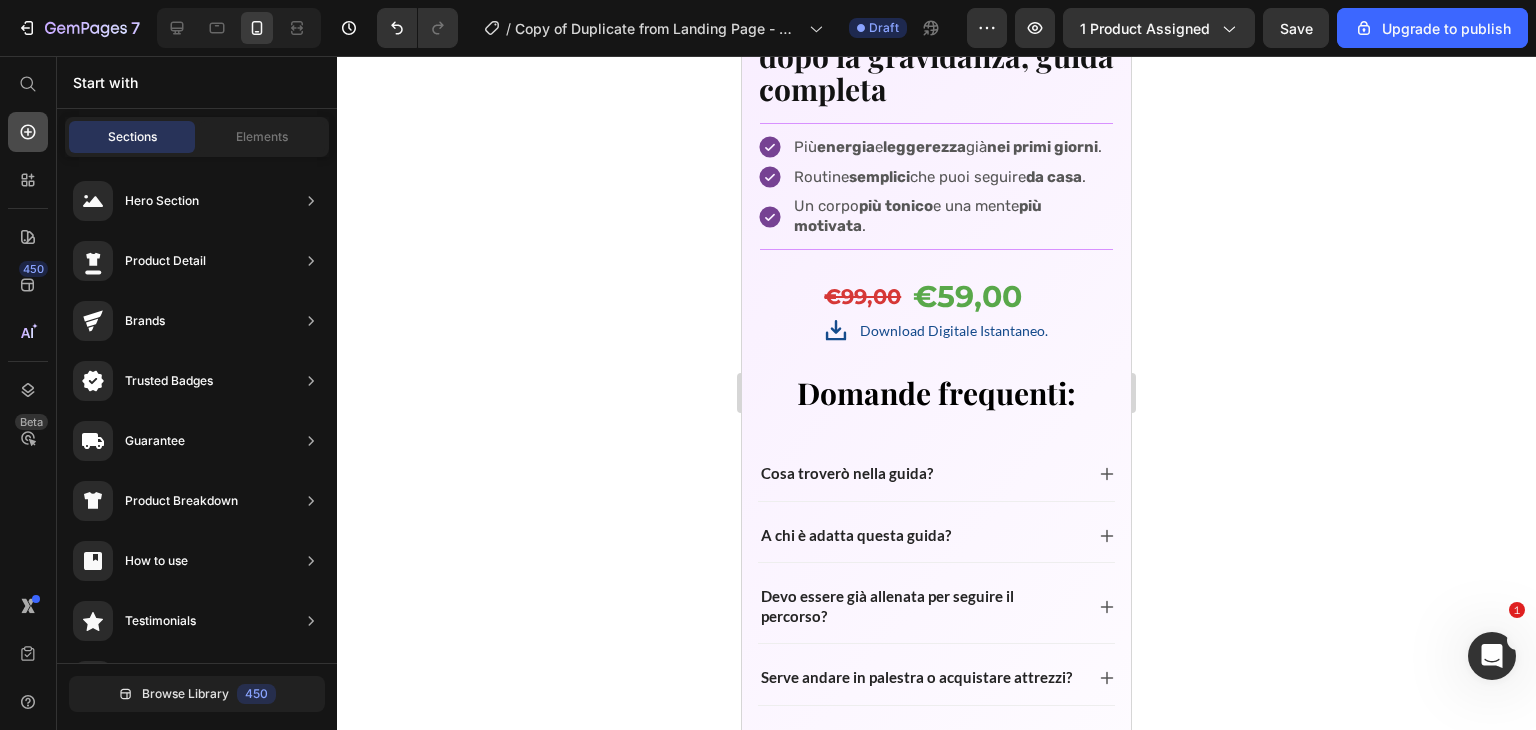 click 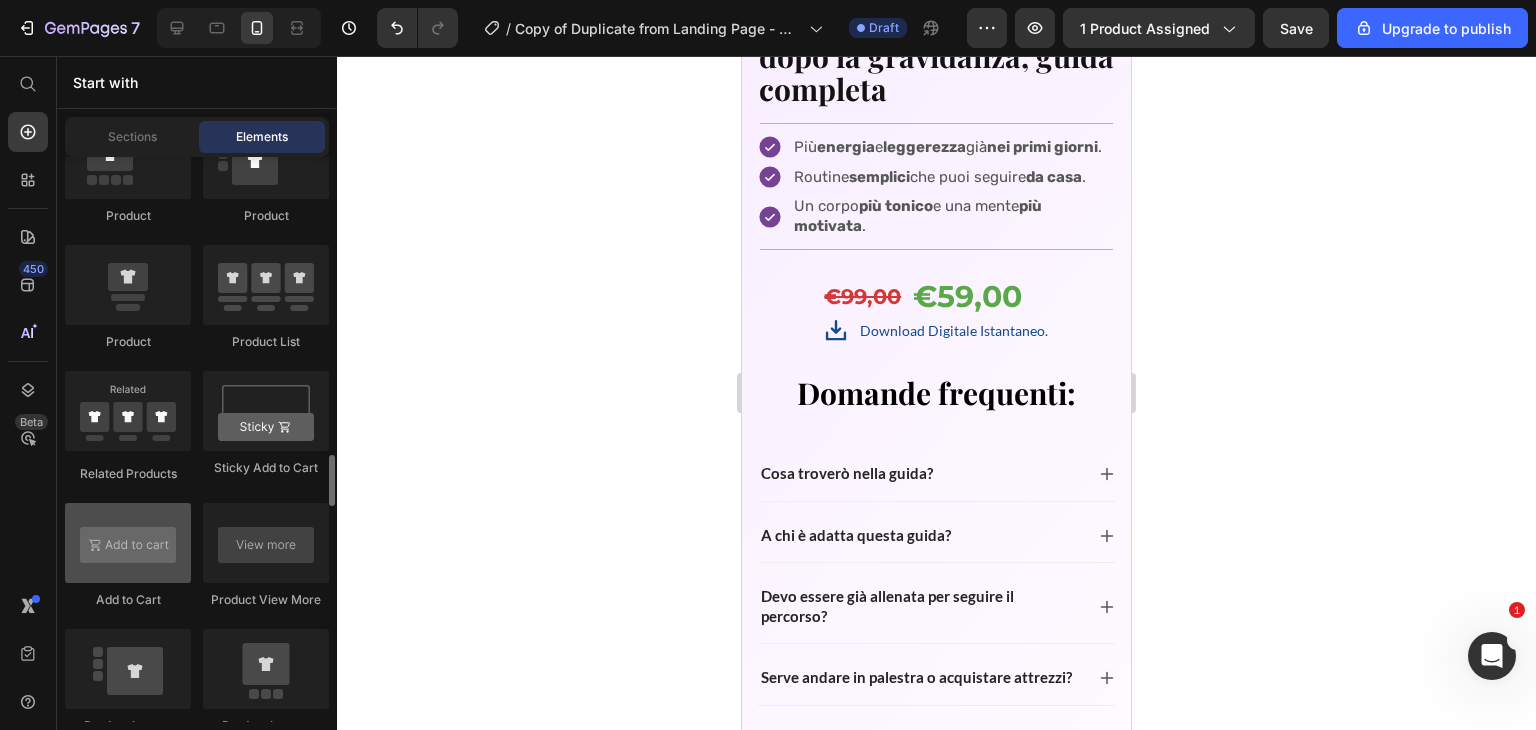 scroll, scrollTop: 2813, scrollLeft: 0, axis: vertical 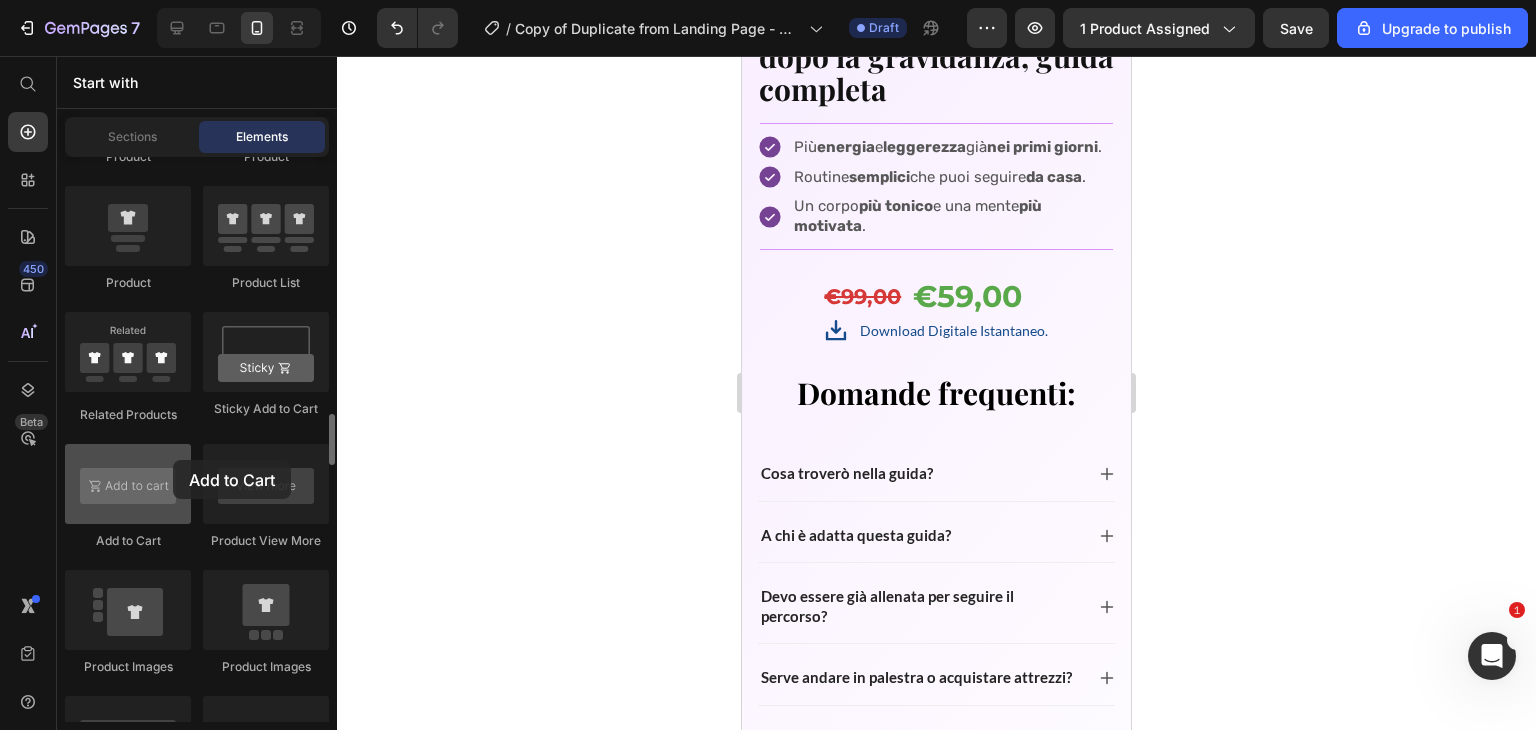 click at bounding box center [128, 484] 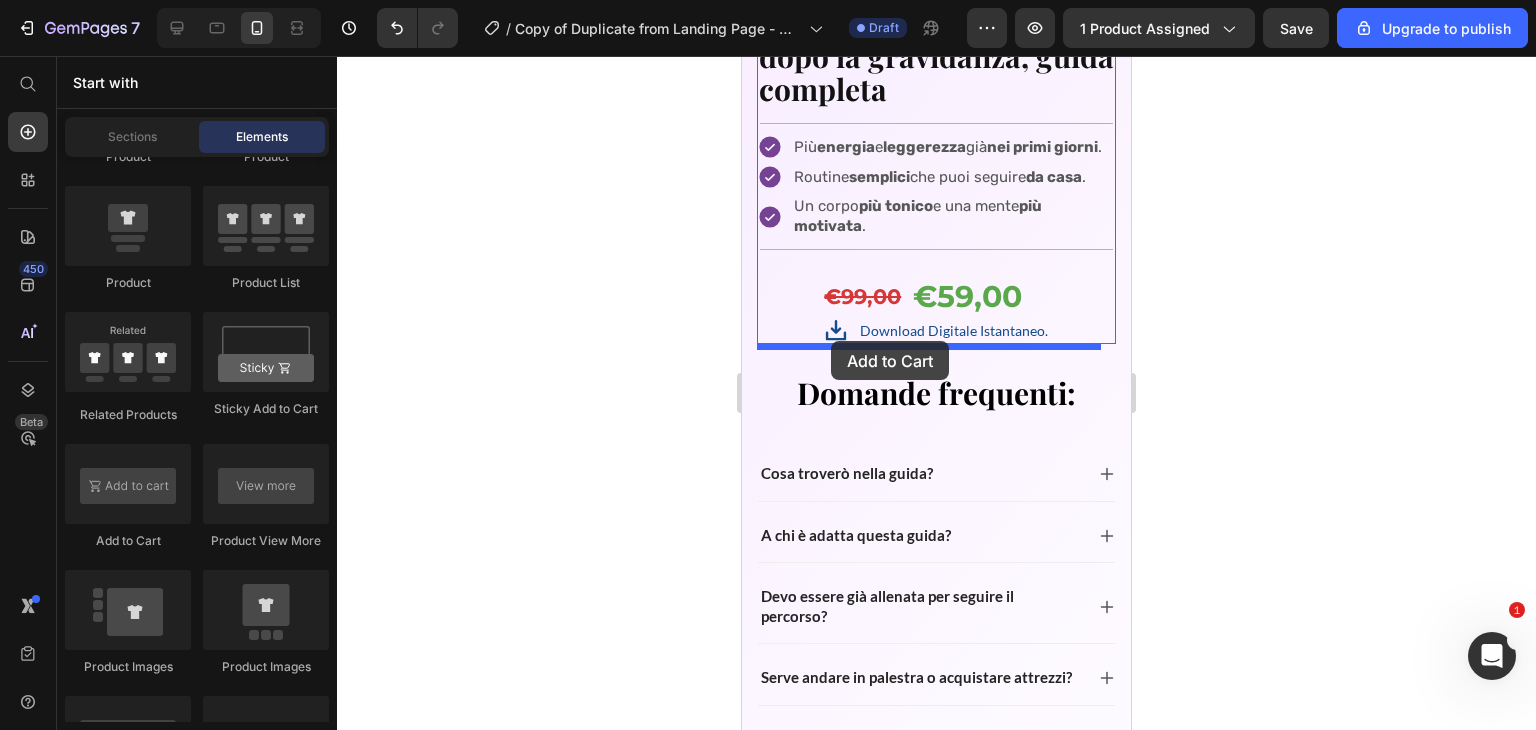 drag, startPoint x: 915, startPoint y: 516, endPoint x: 830, endPoint y: 341, distance: 194.55077 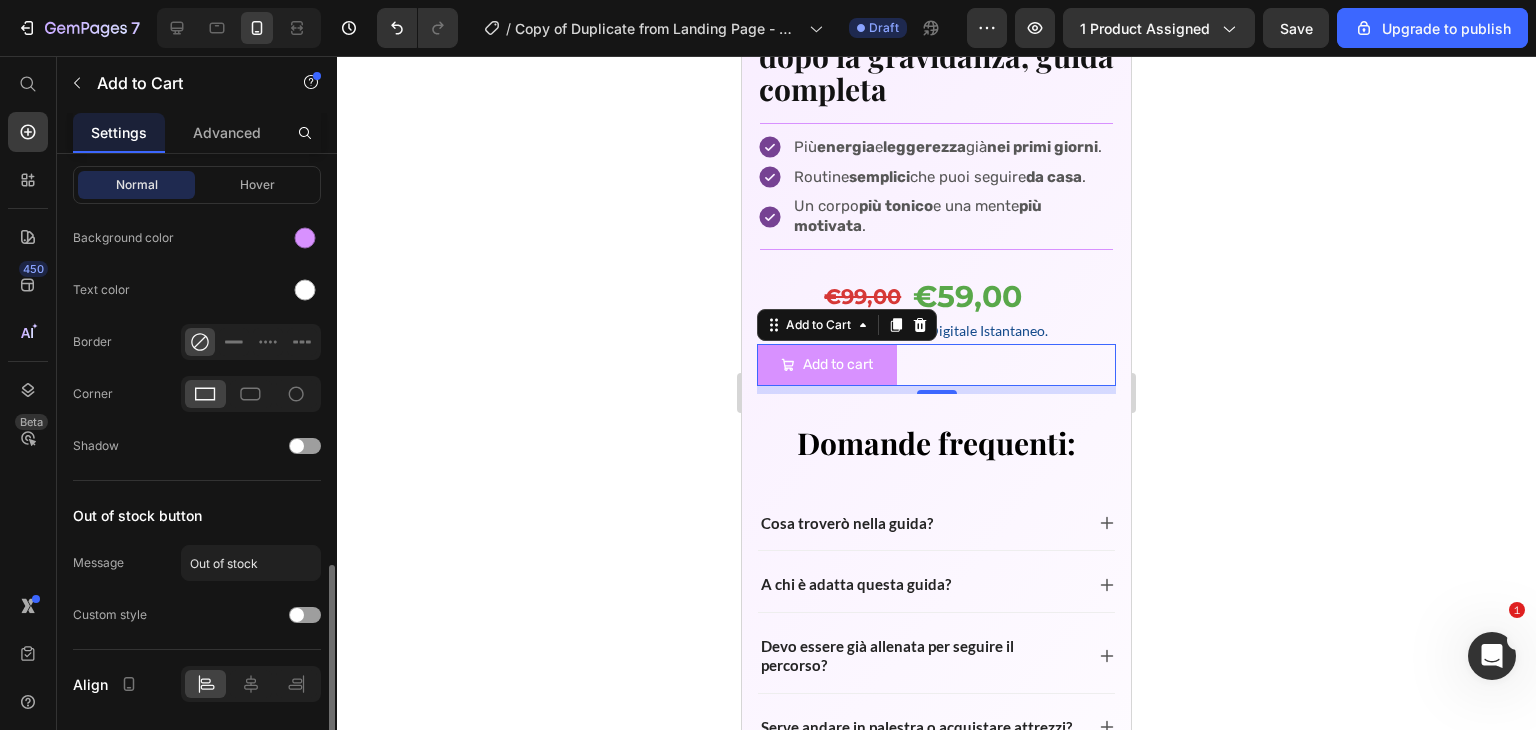 scroll, scrollTop: 1336, scrollLeft: 0, axis: vertical 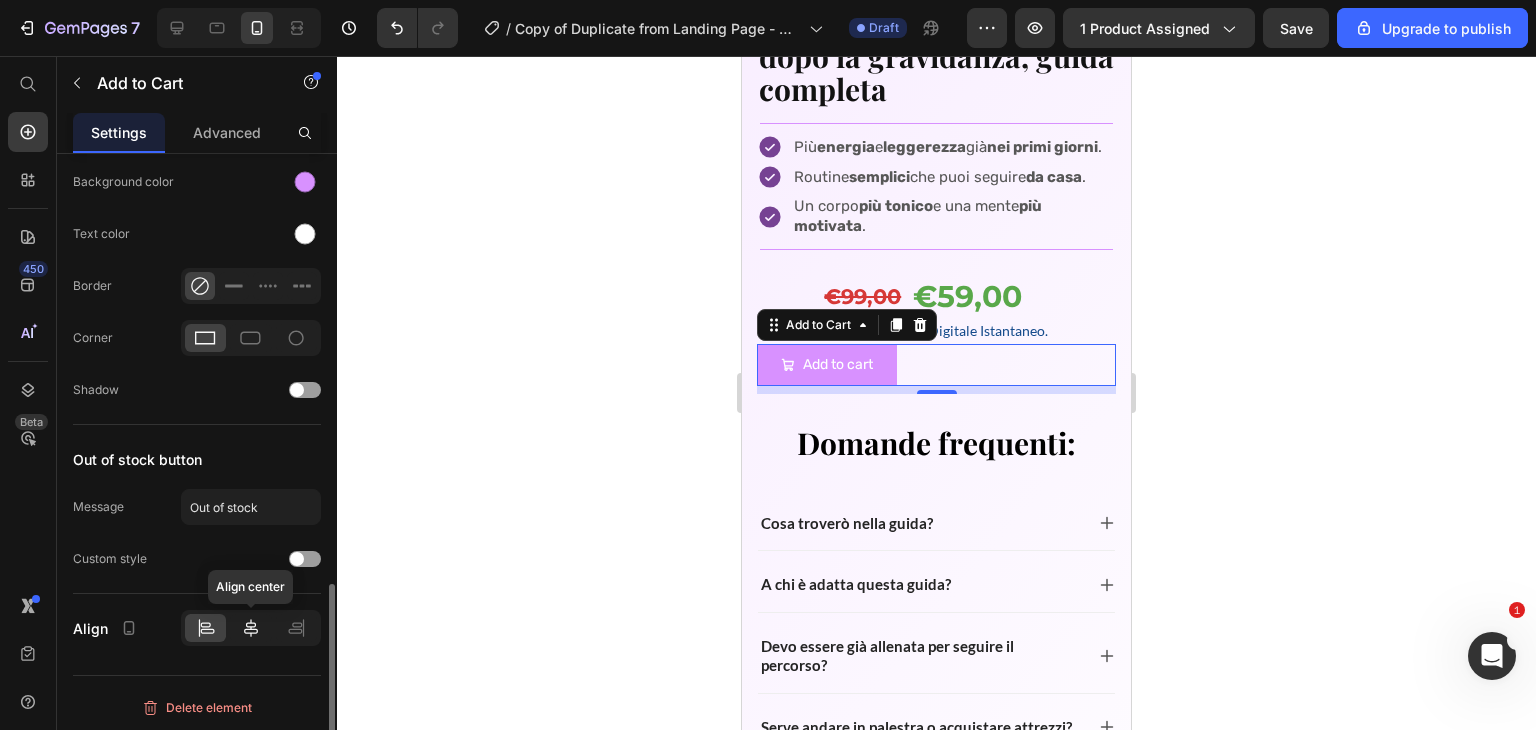 click 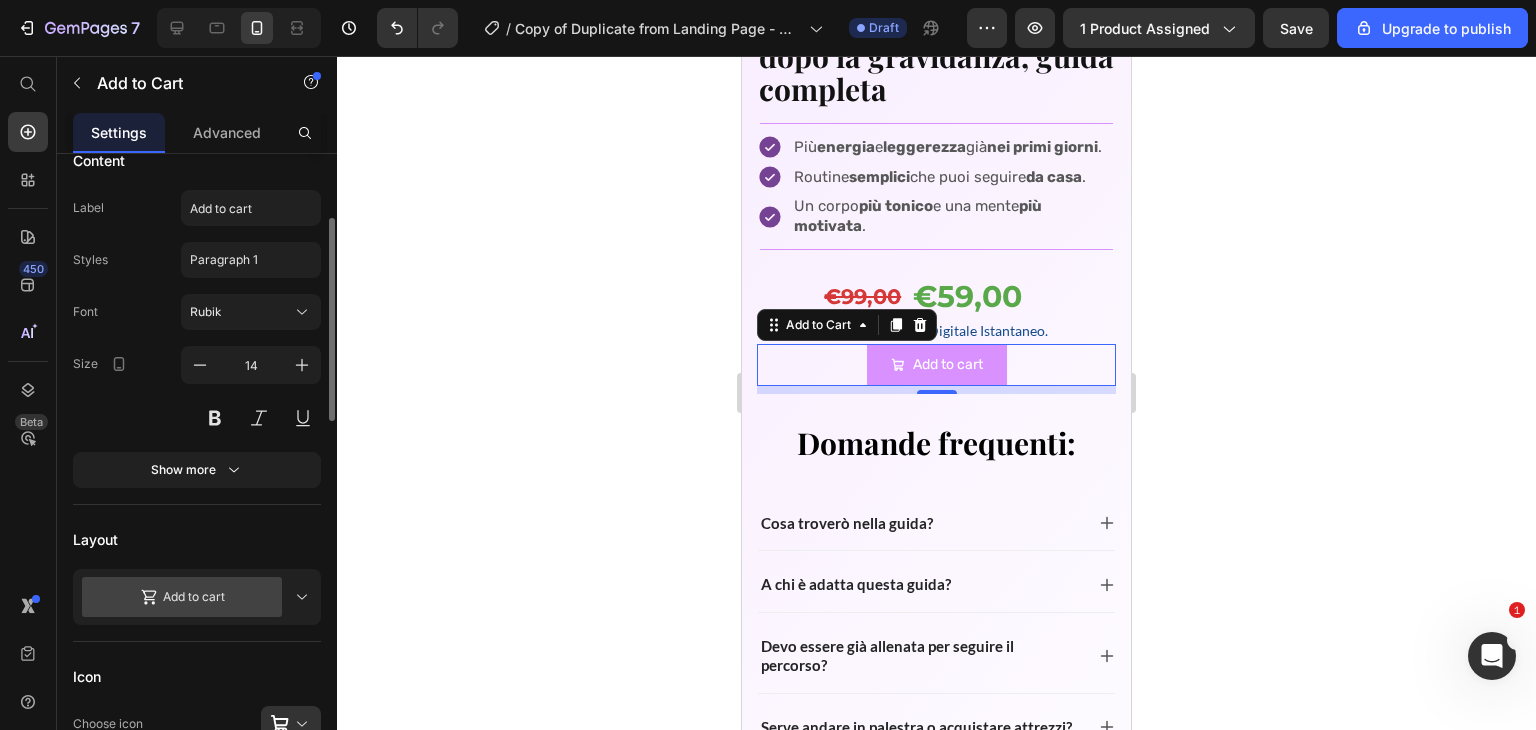 scroll, scrollTop: 188, scrollLeft: 0, axis: vertical 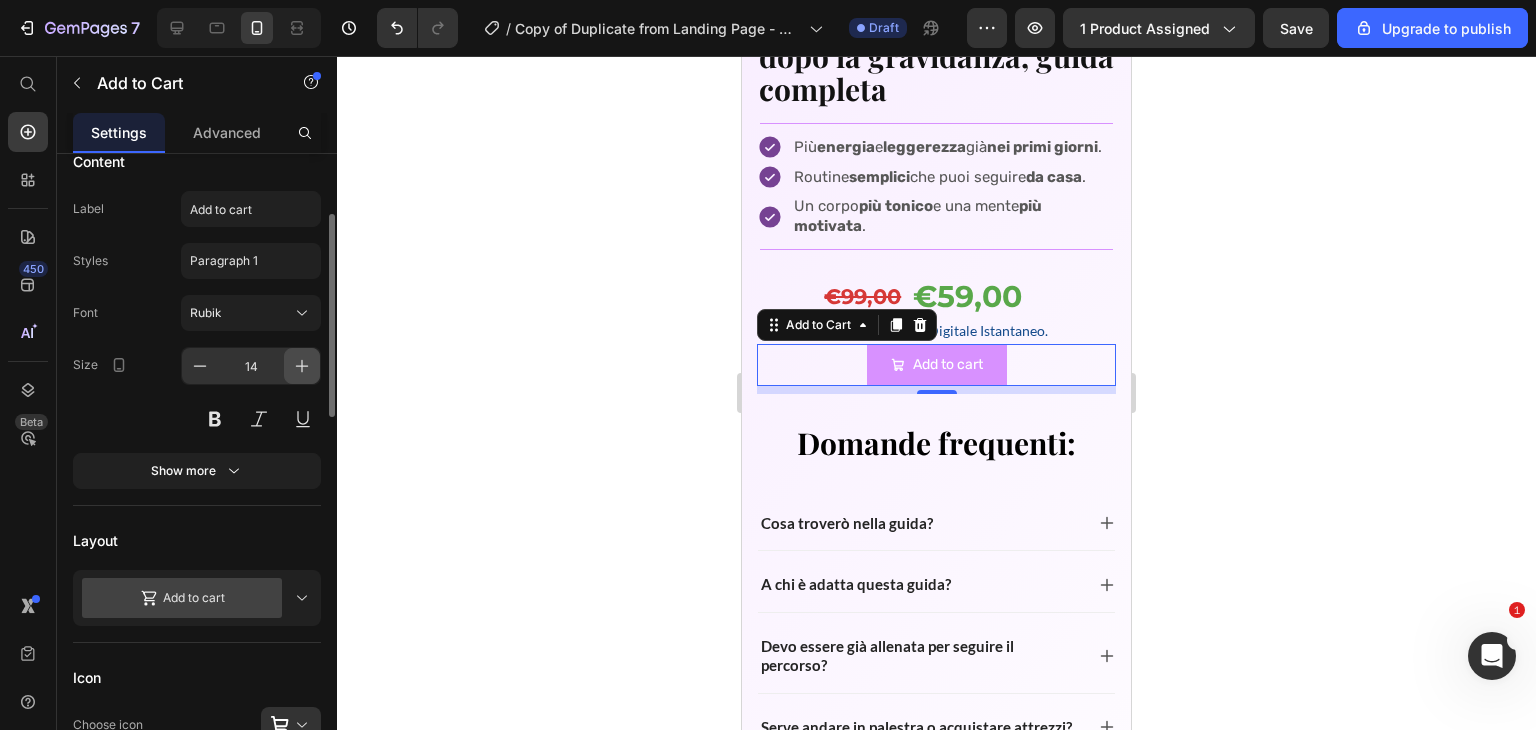 click 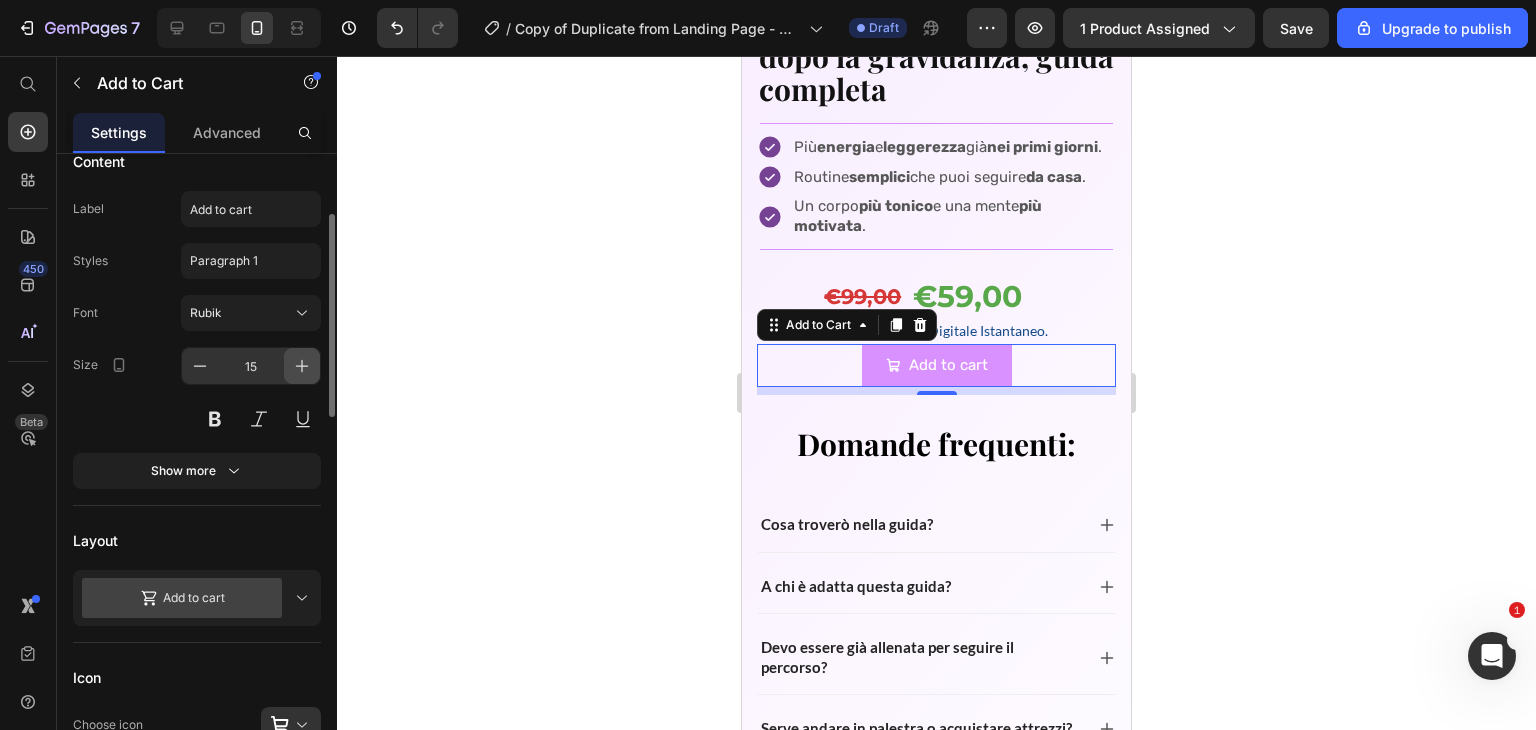 click 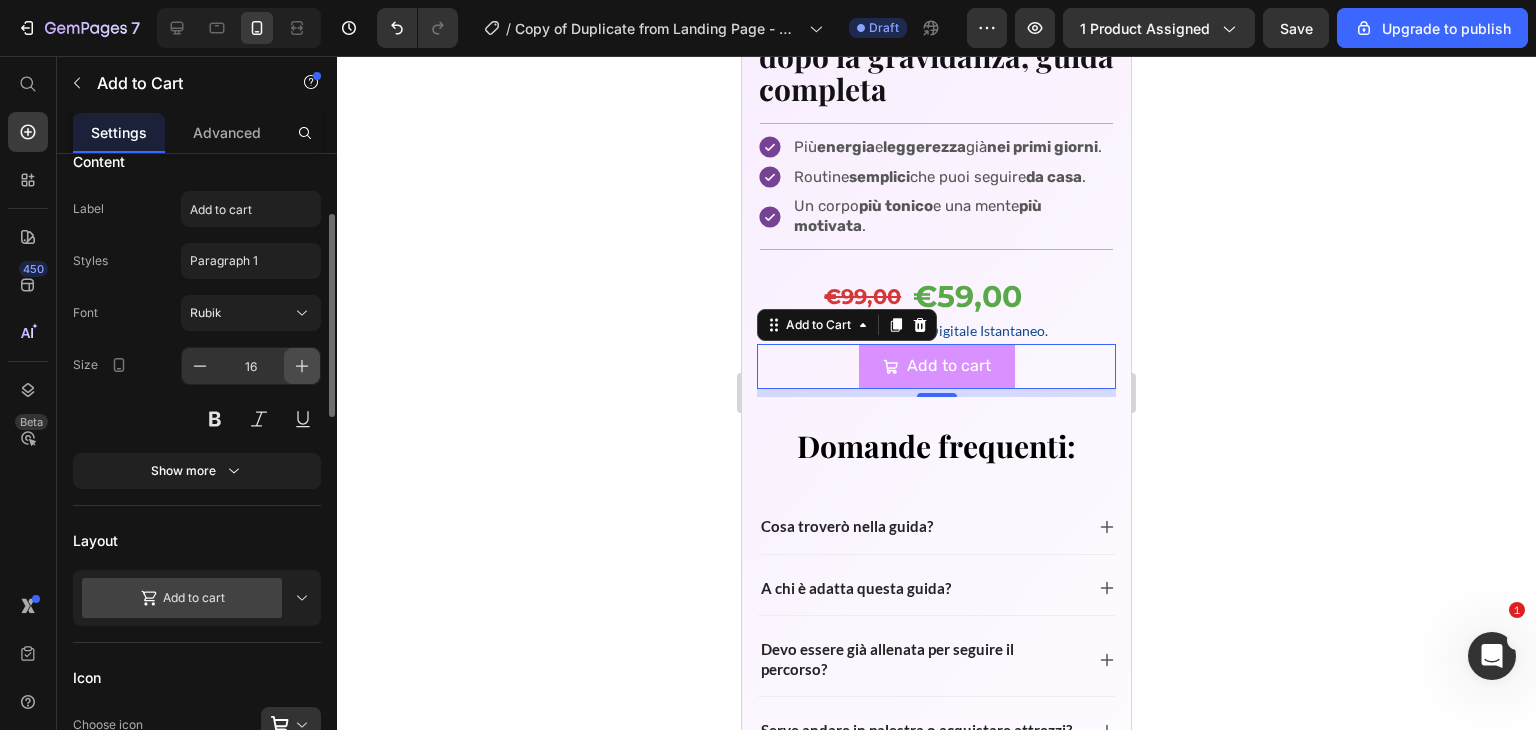 click 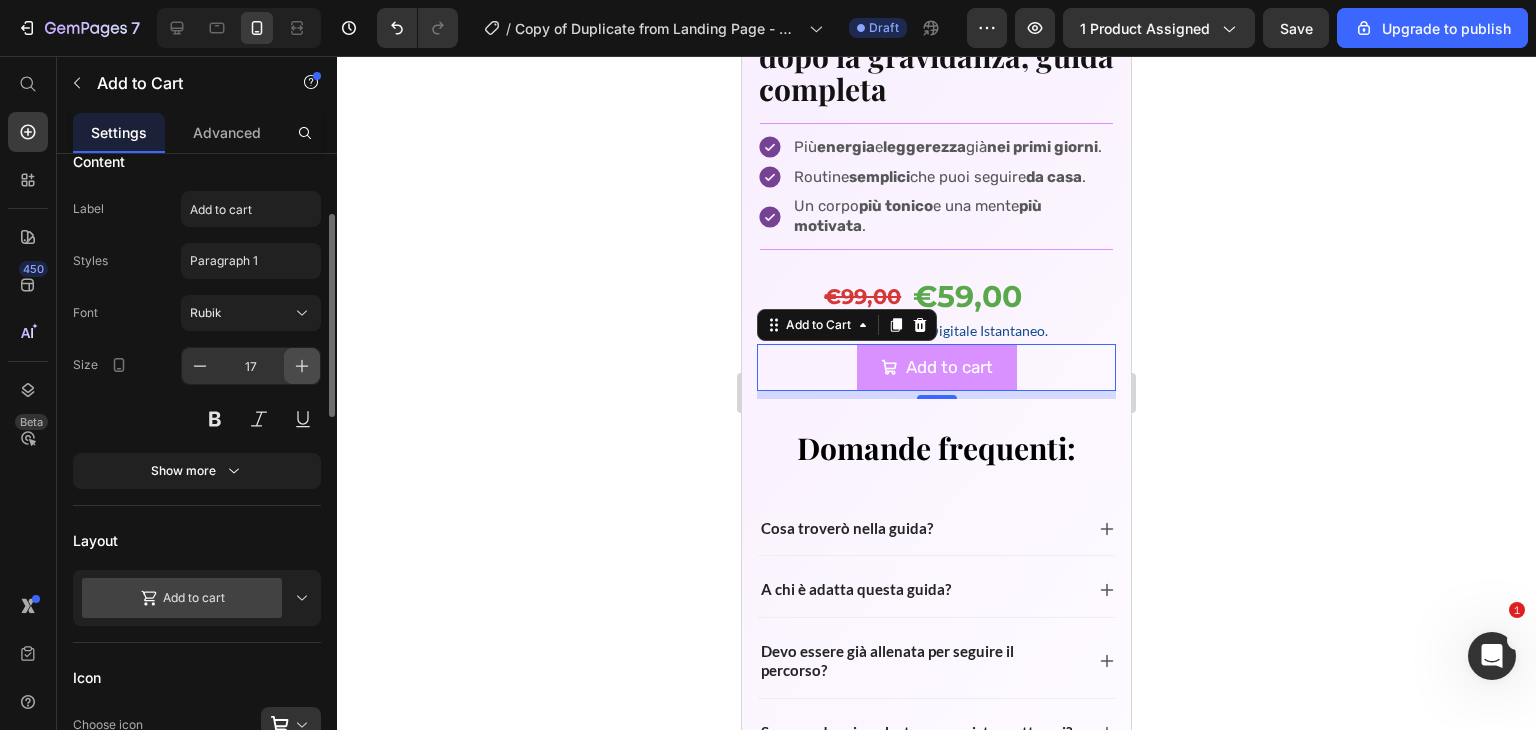 click 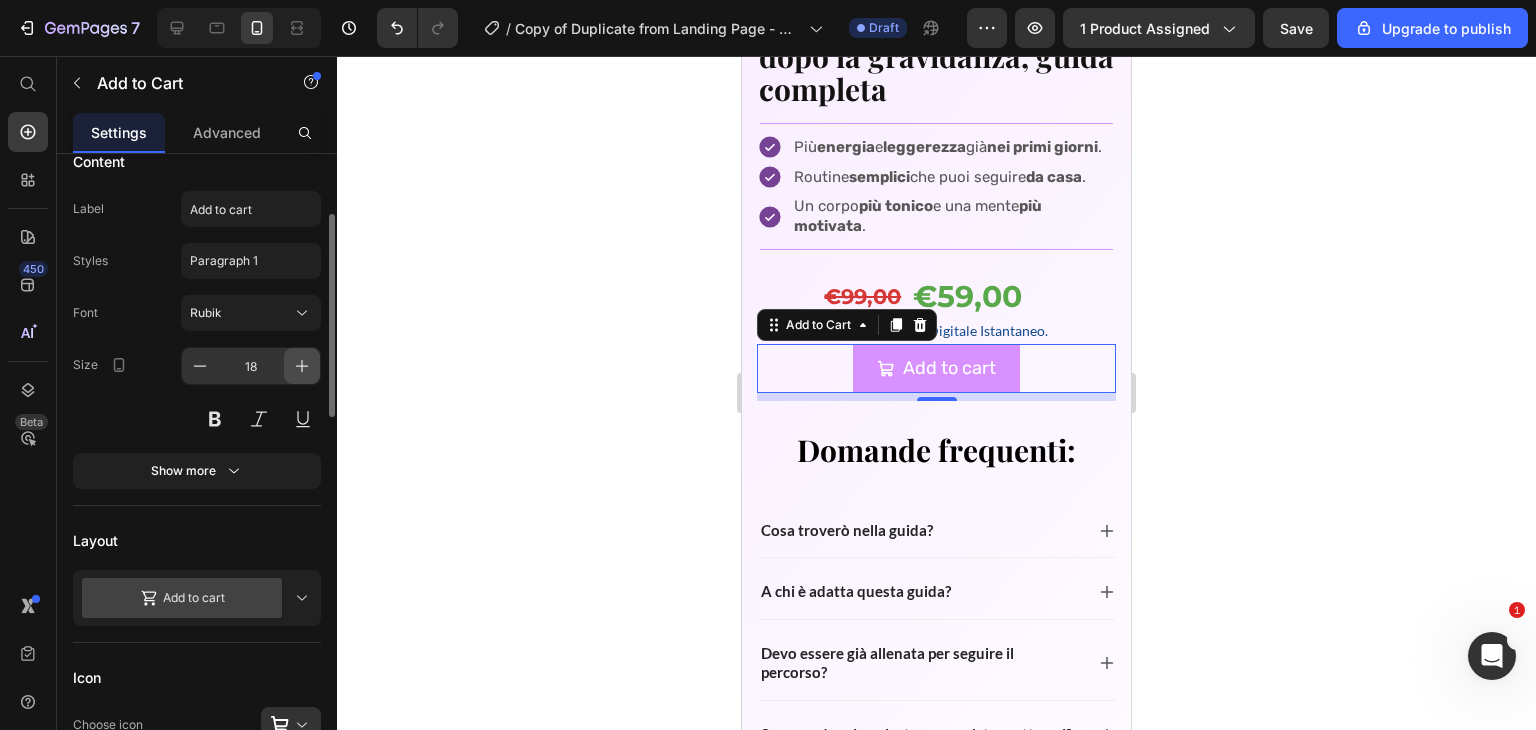 click 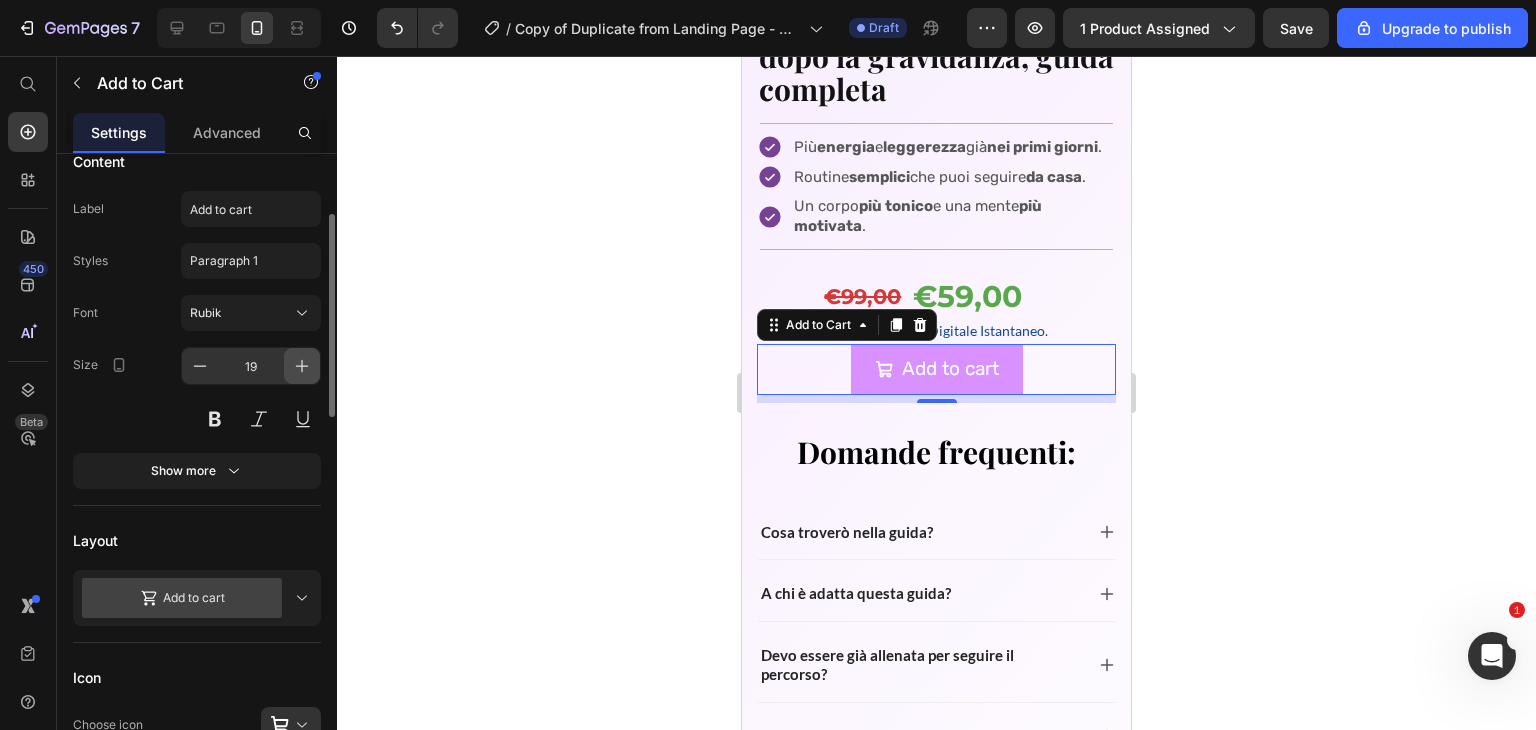 click 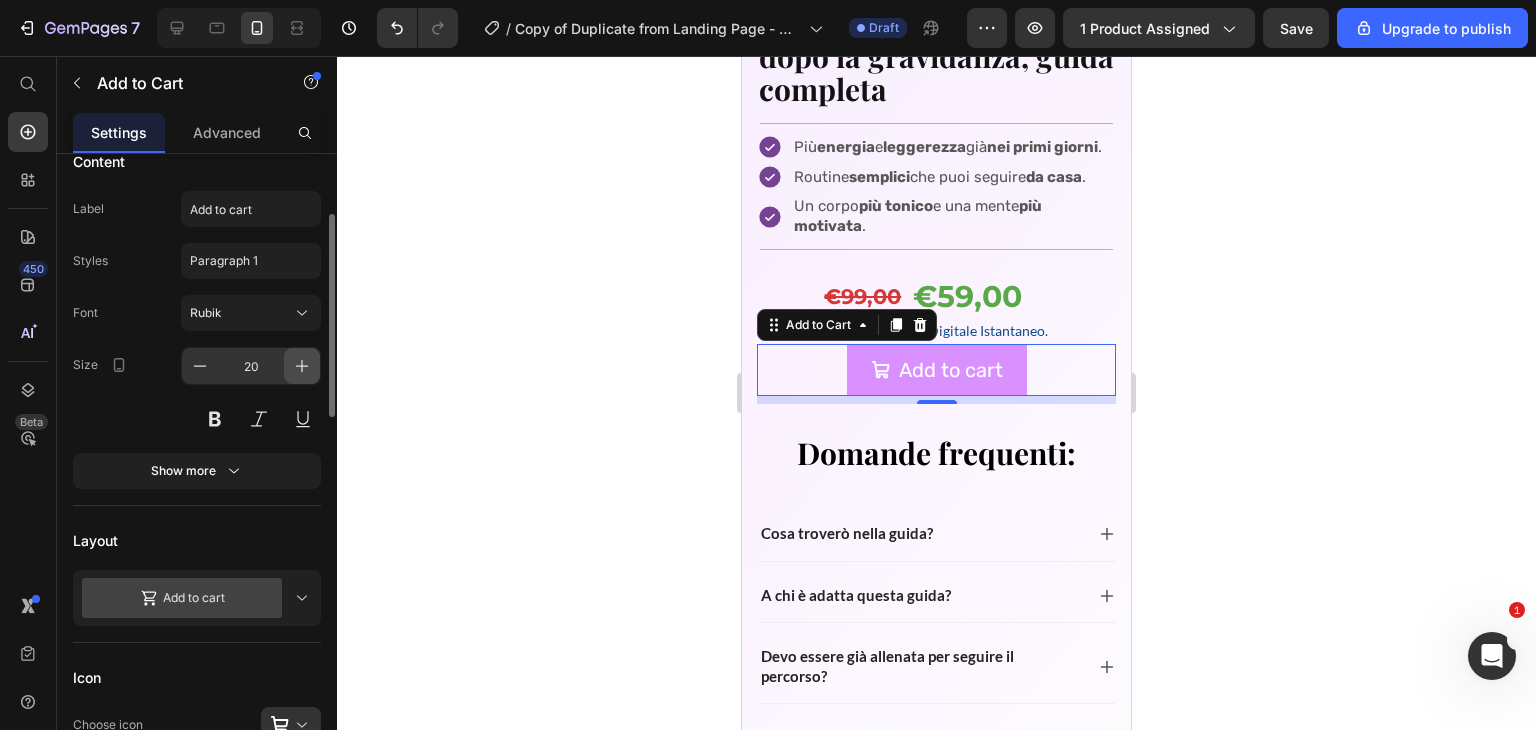click 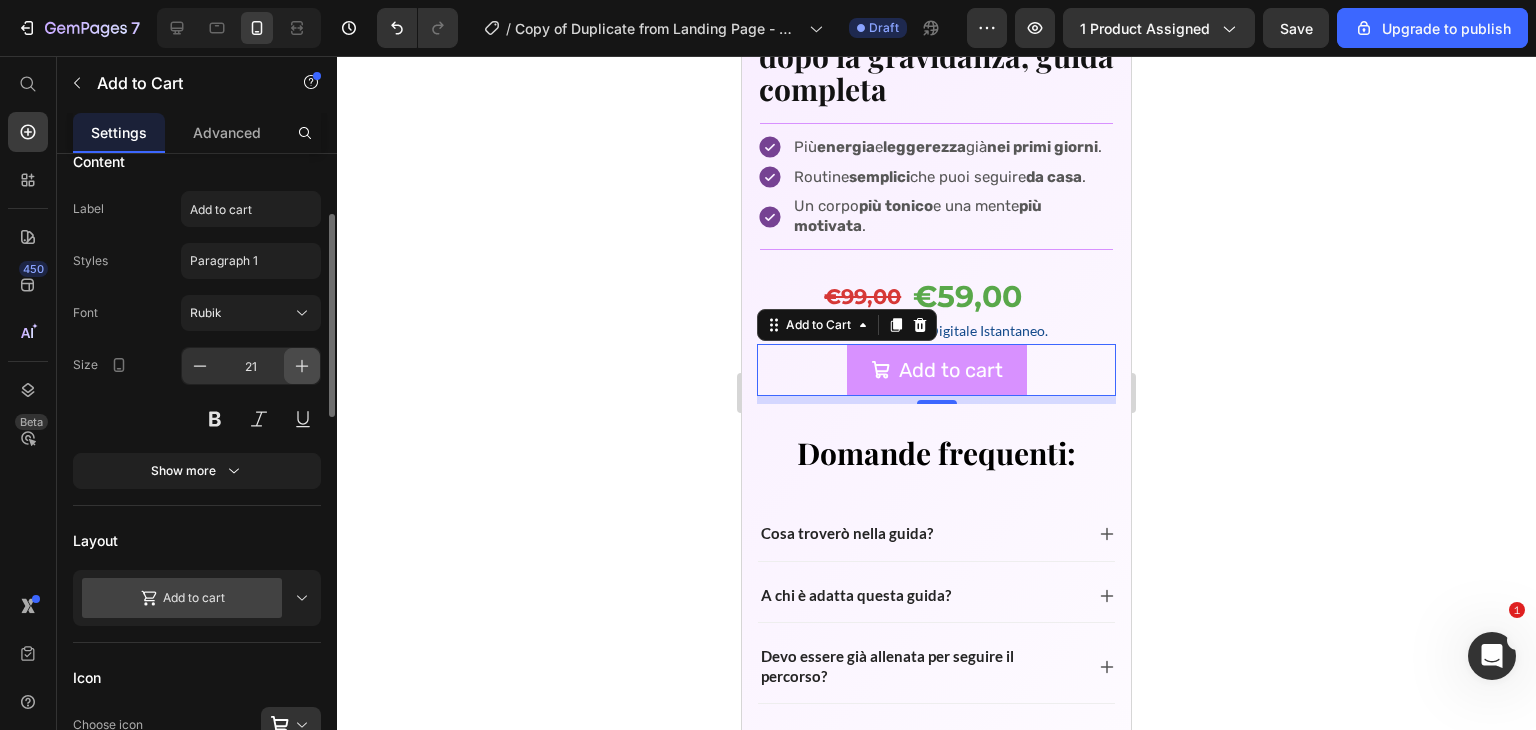click 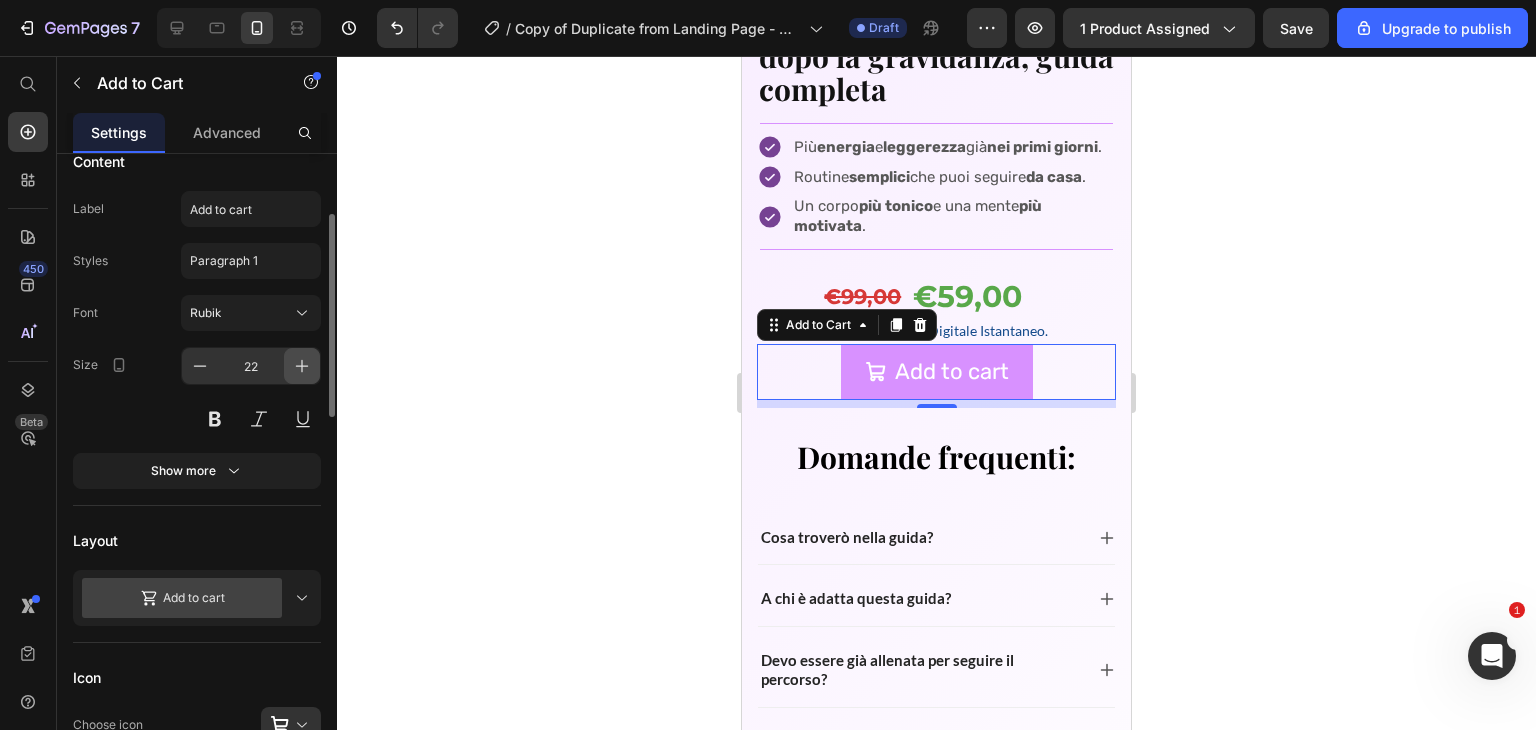click 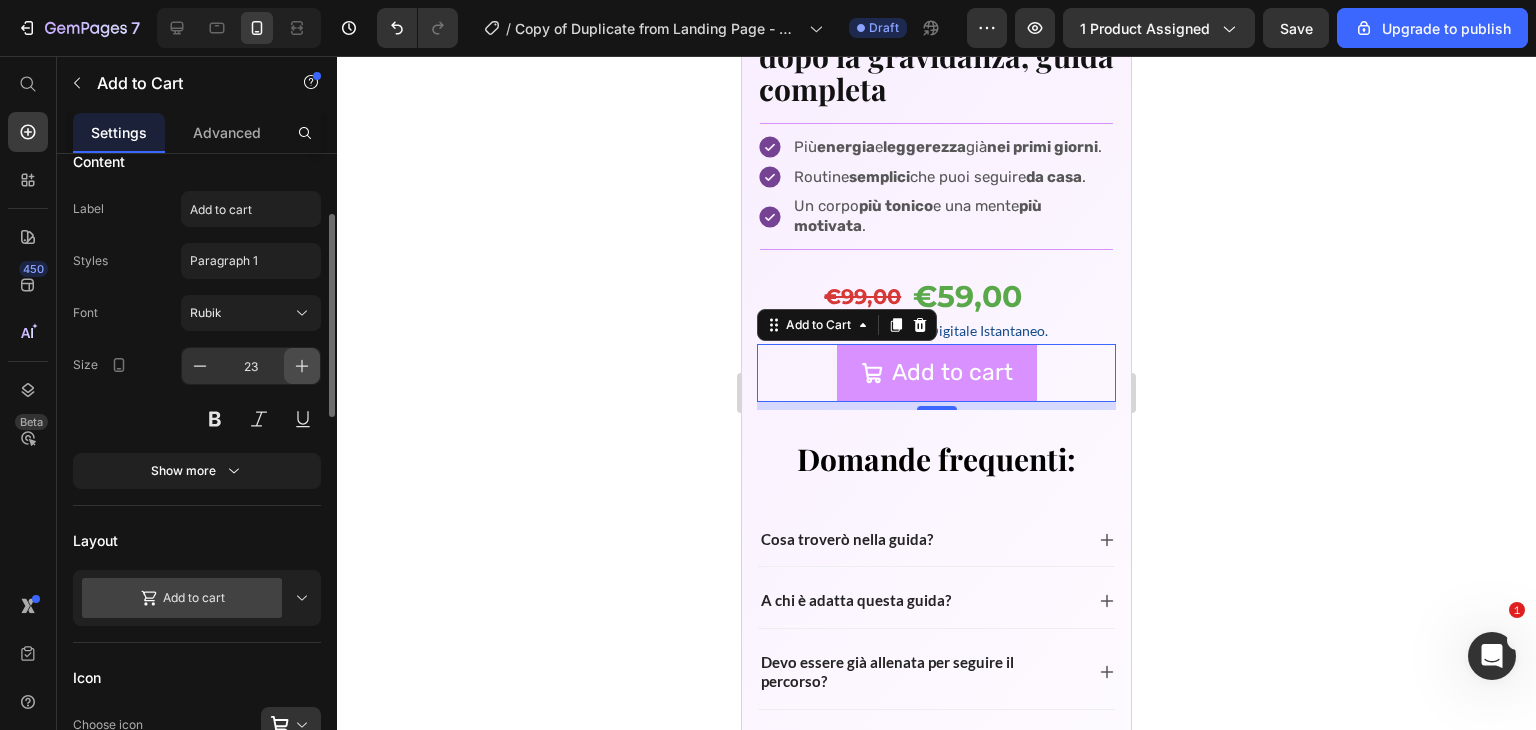 click 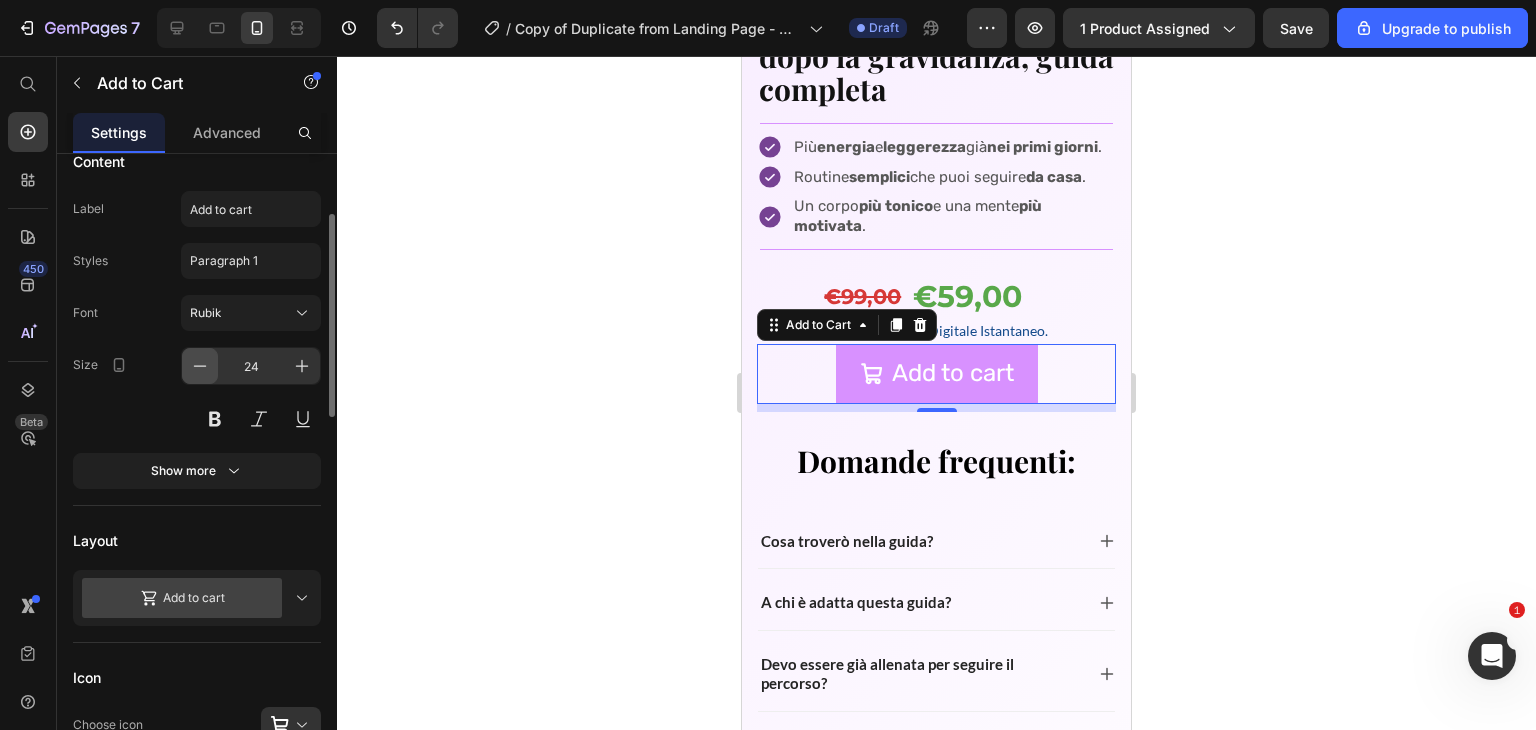 click 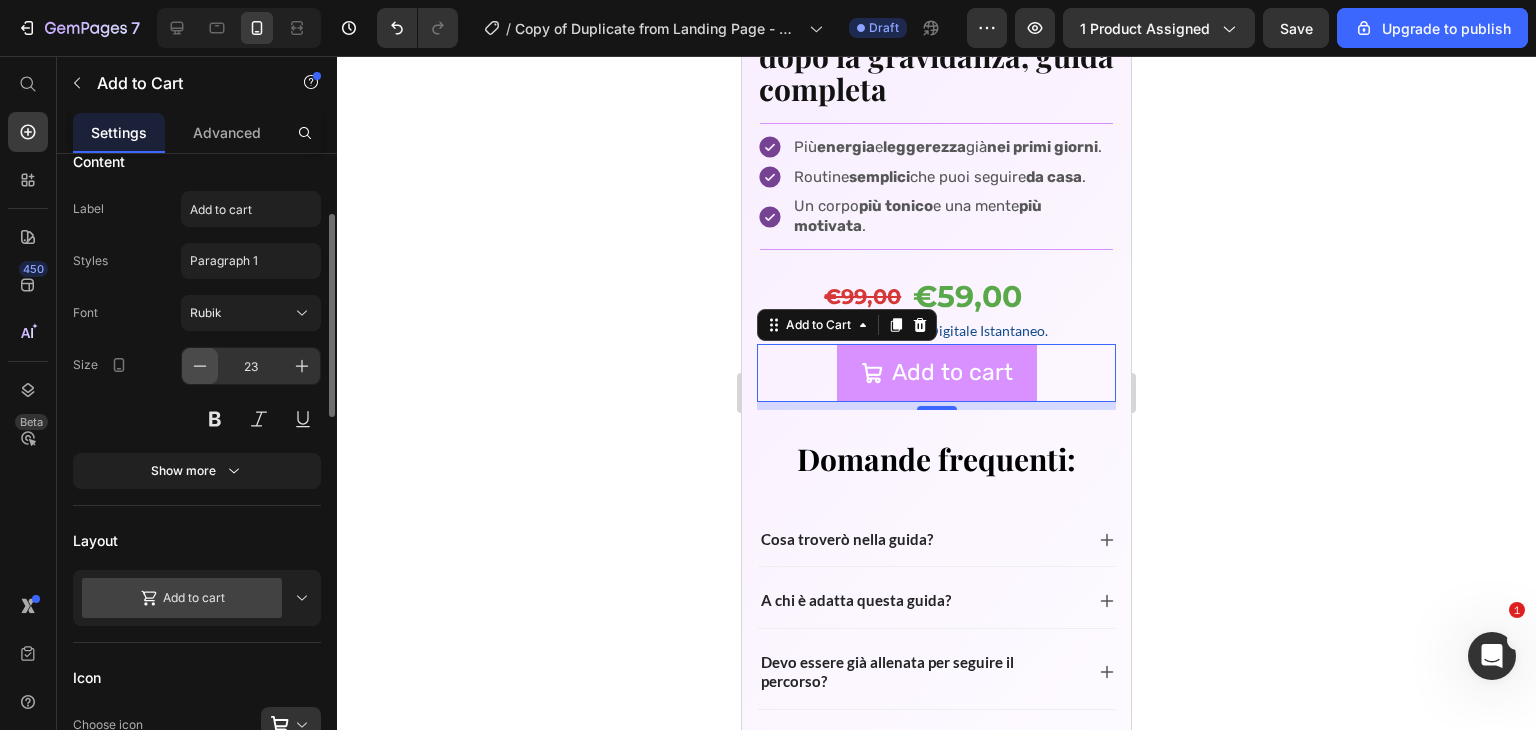click 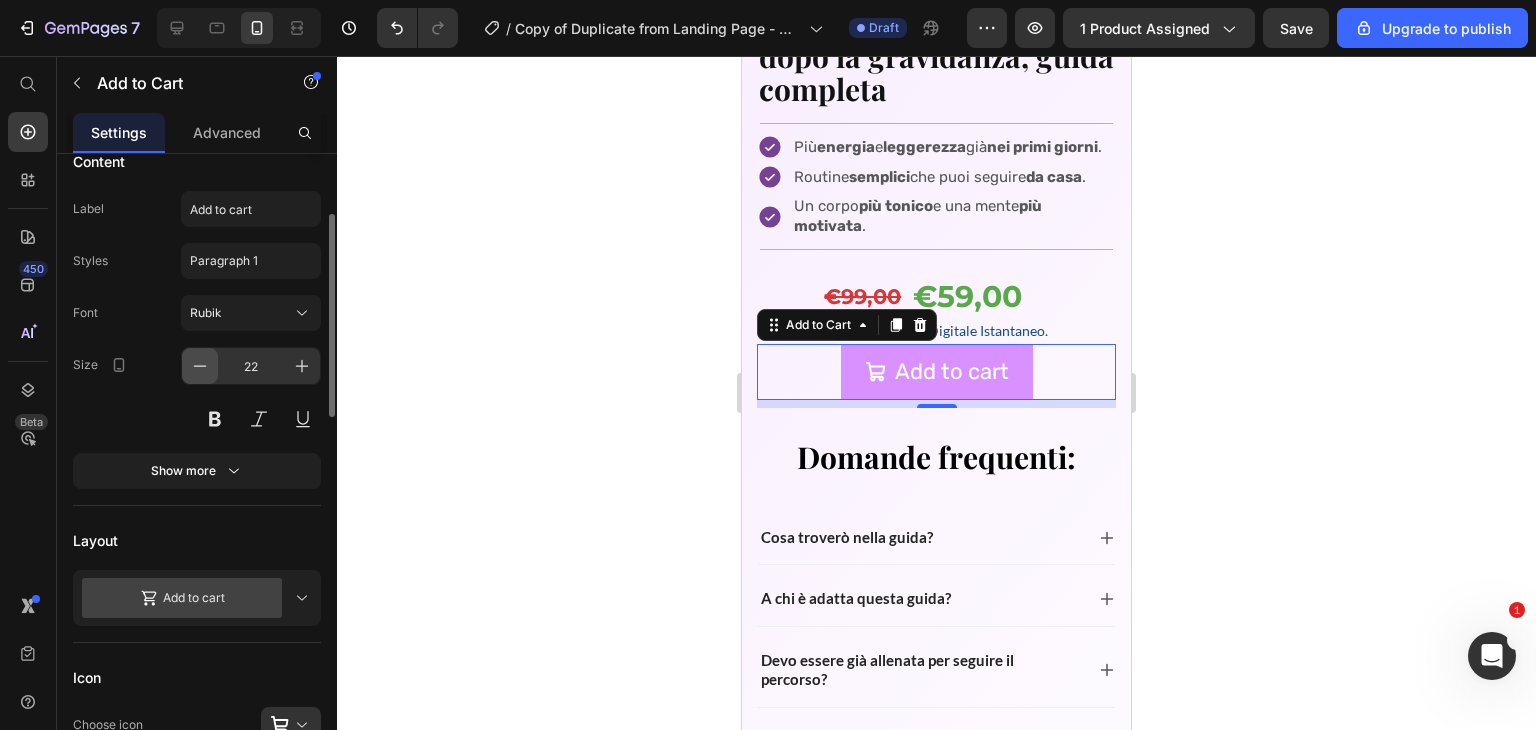 click 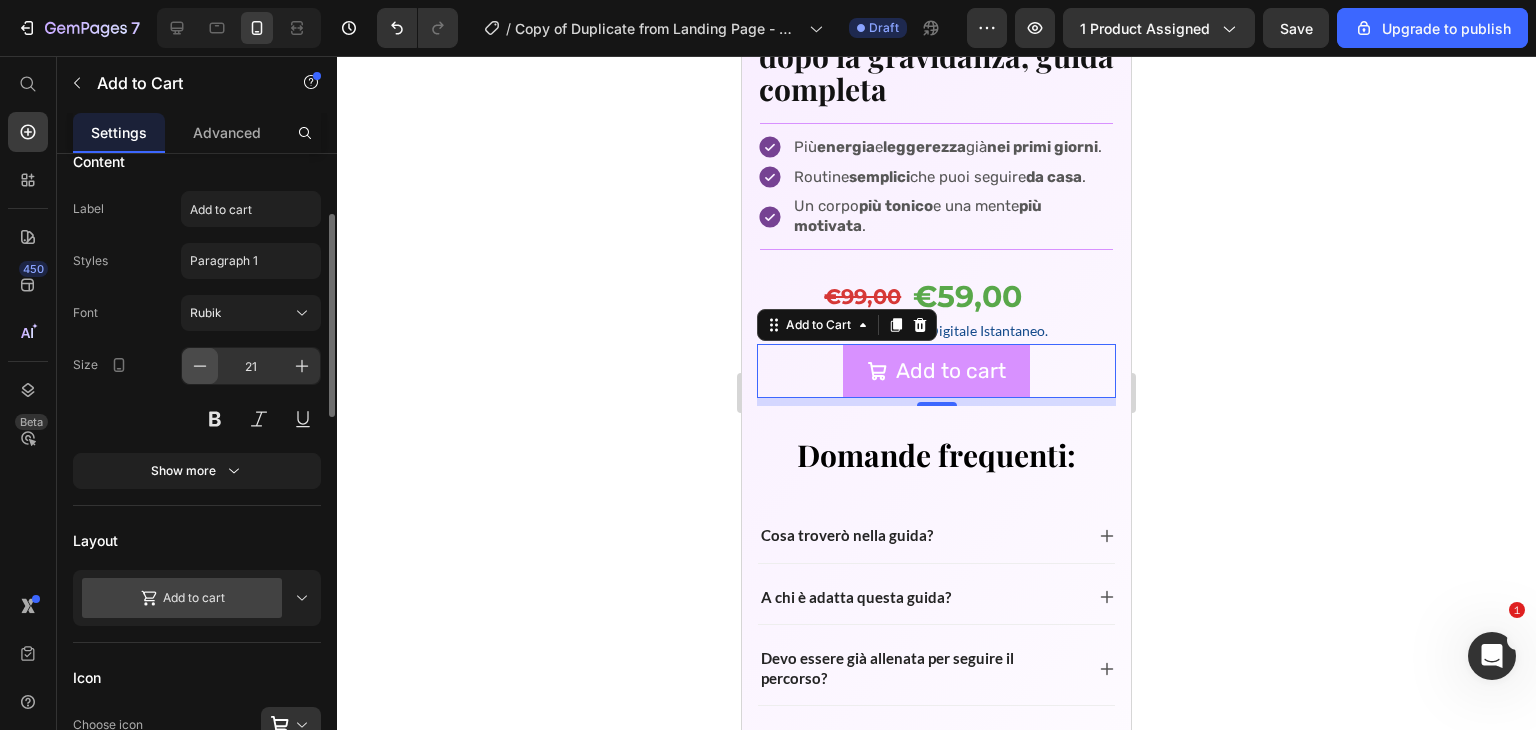 click 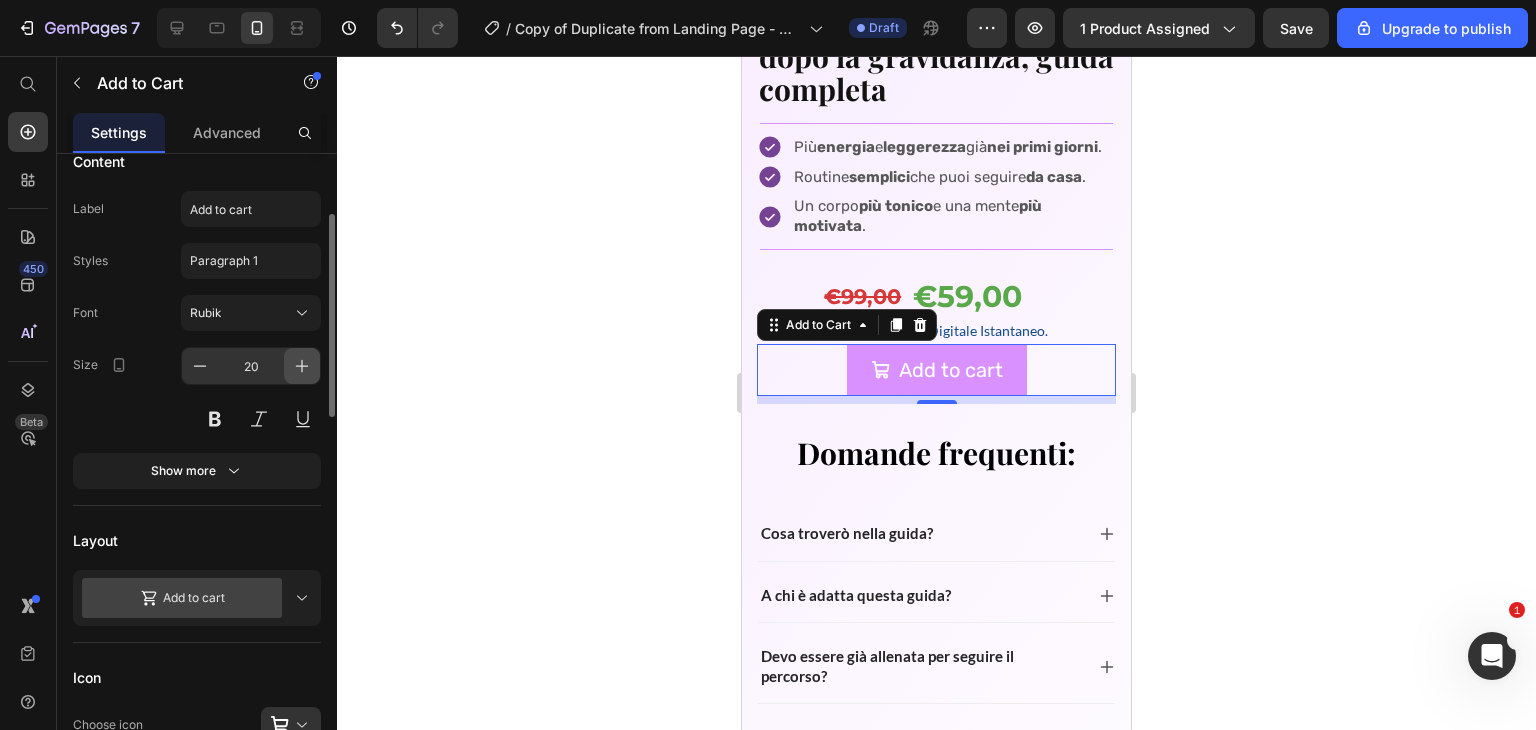click at bounding box center (302, 366) 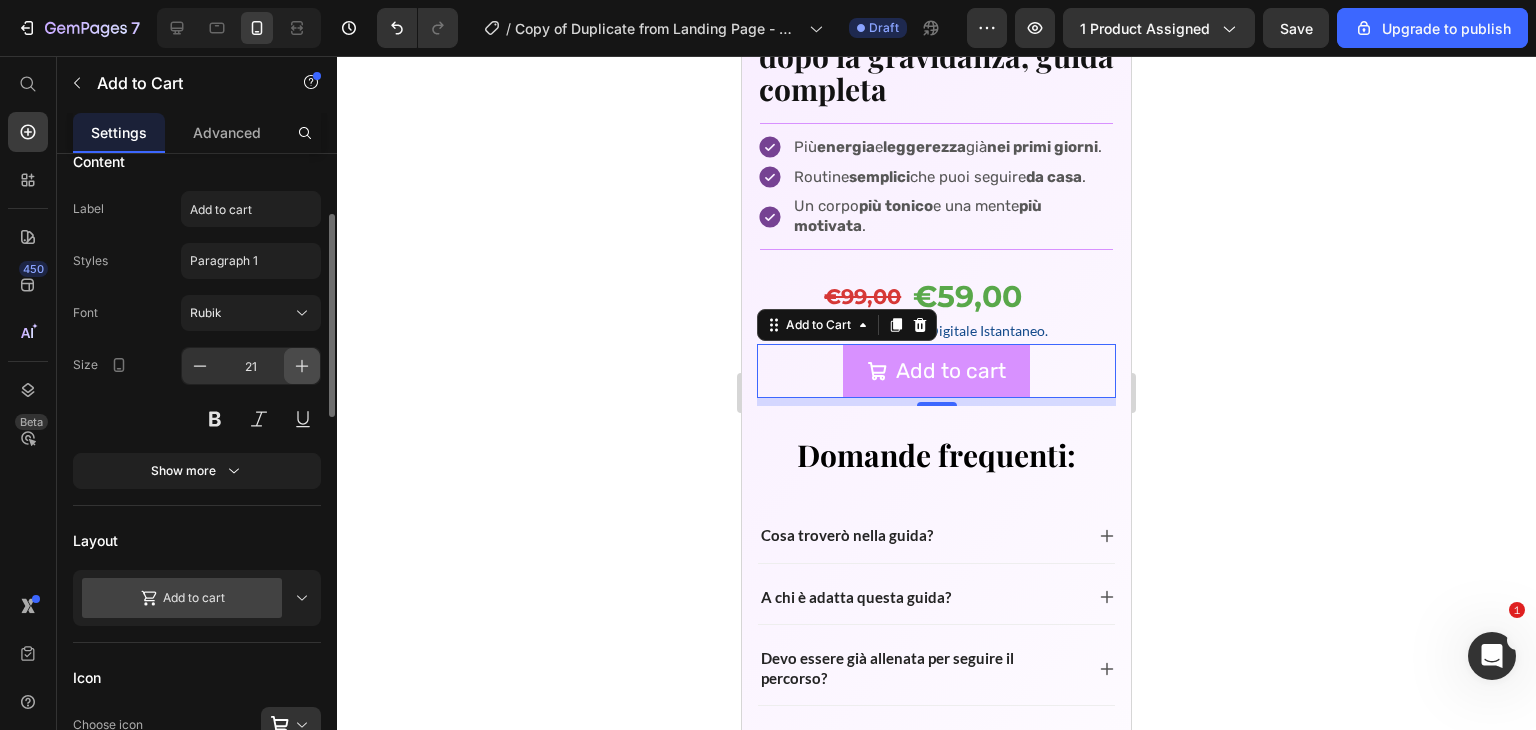 click at bounding box center [302, 366] 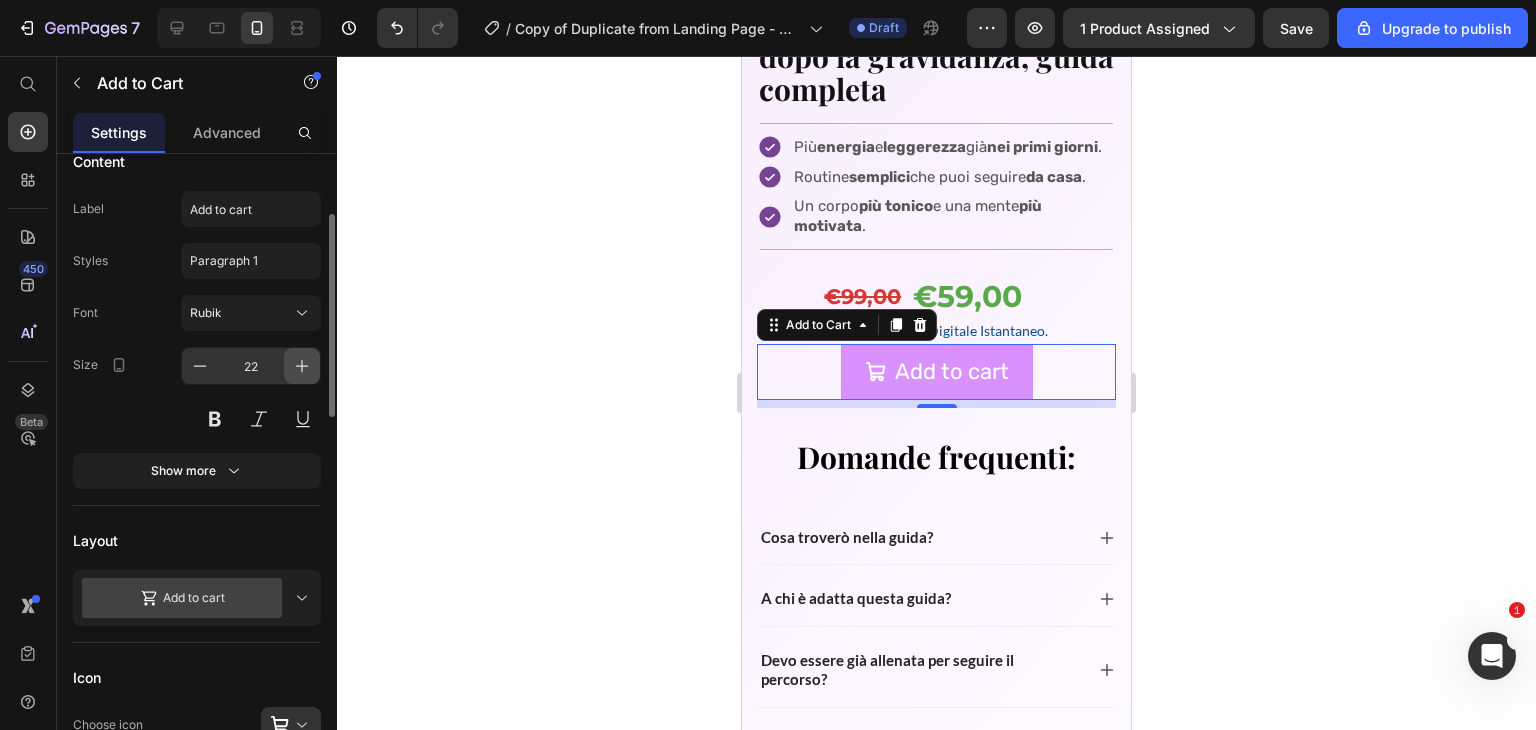 click at bounding box center (302, 366) 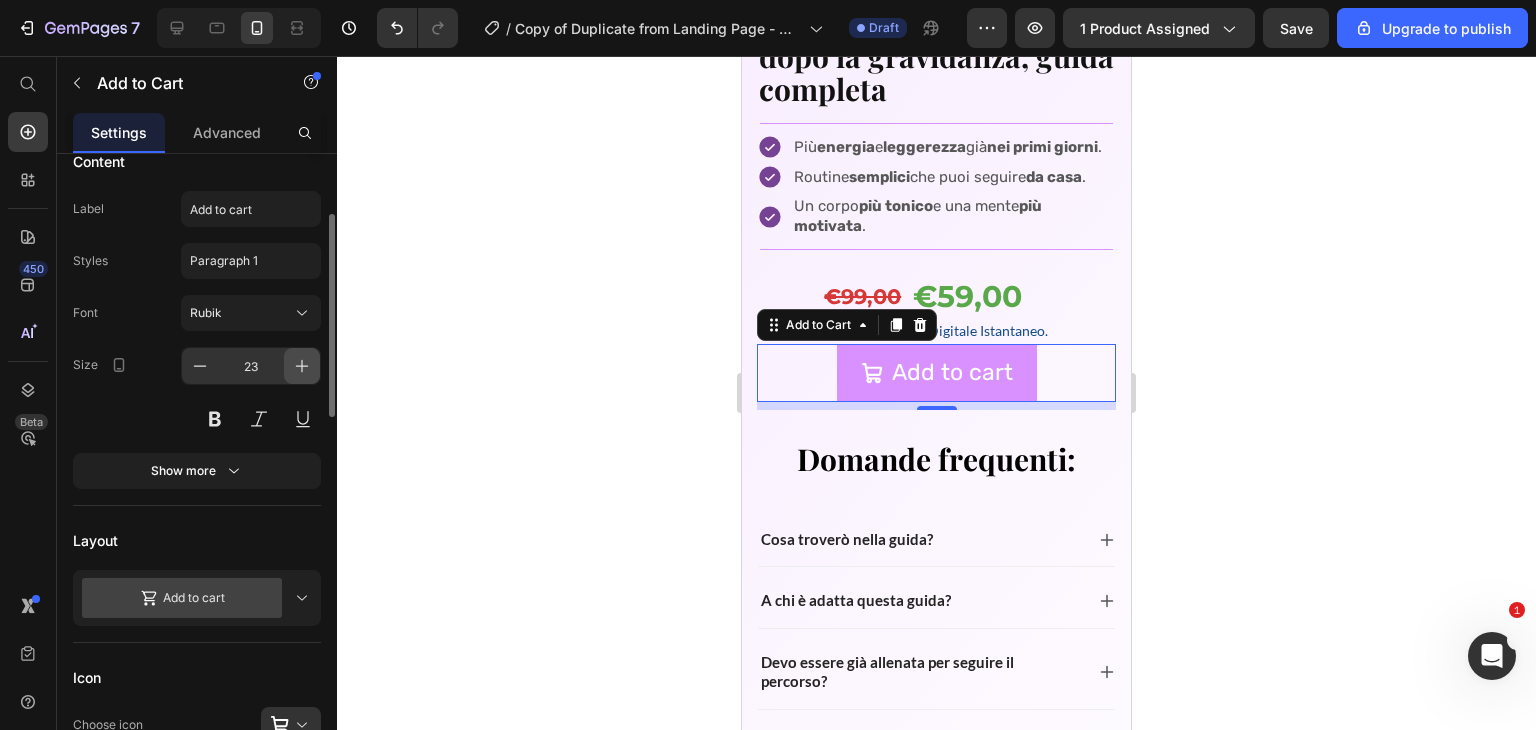 click at bounding box center (302, 366) 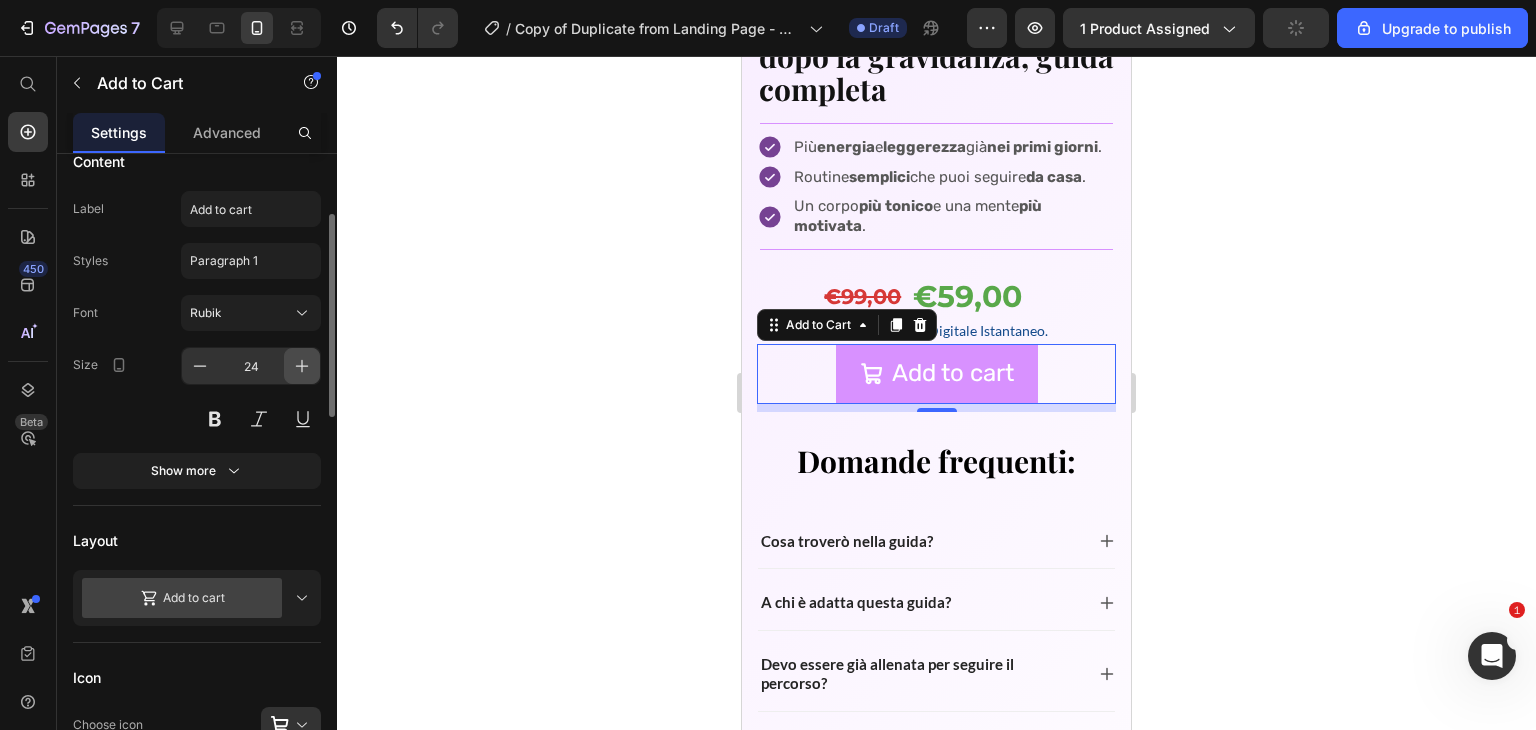 click at bounding box center (302, 366) 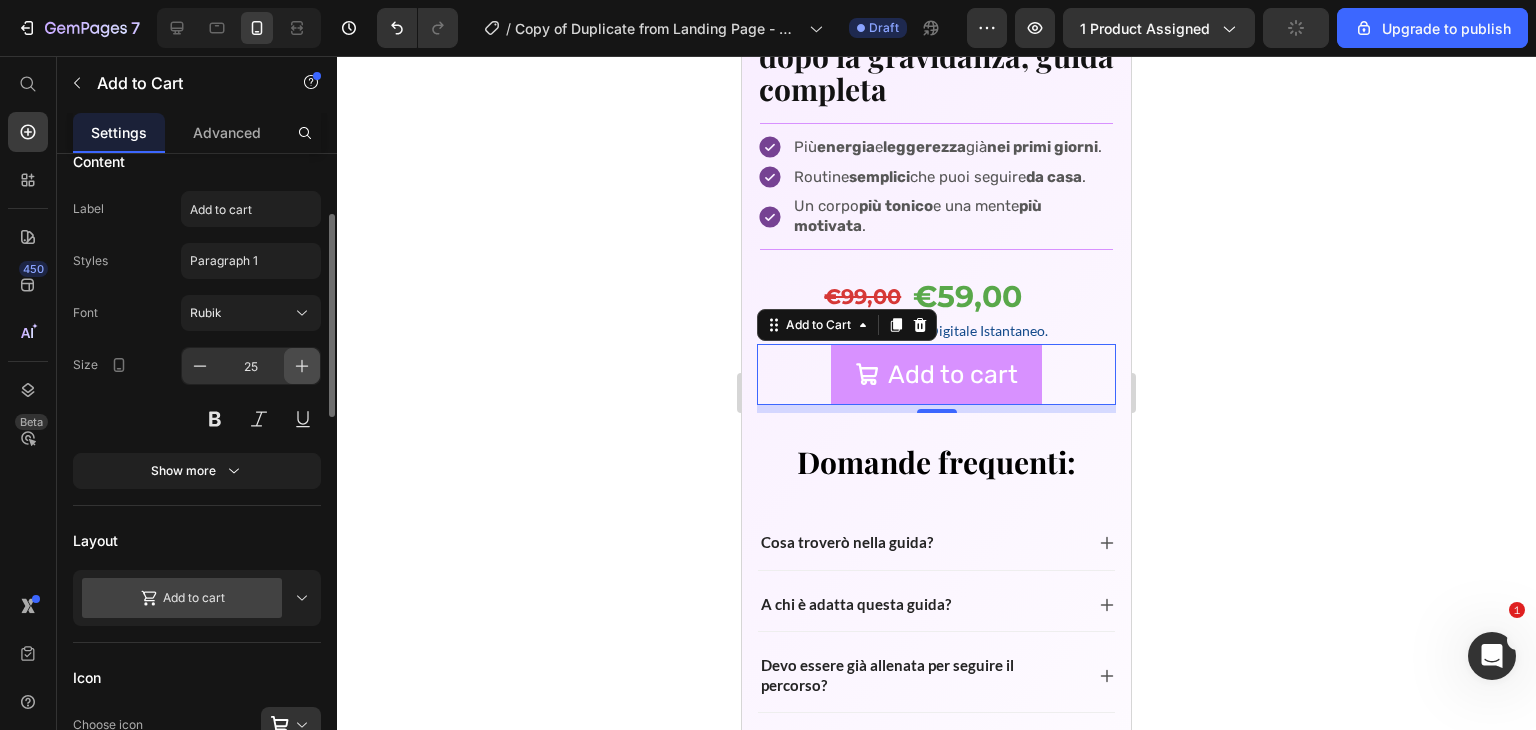 click at bounding box center [302, 366] 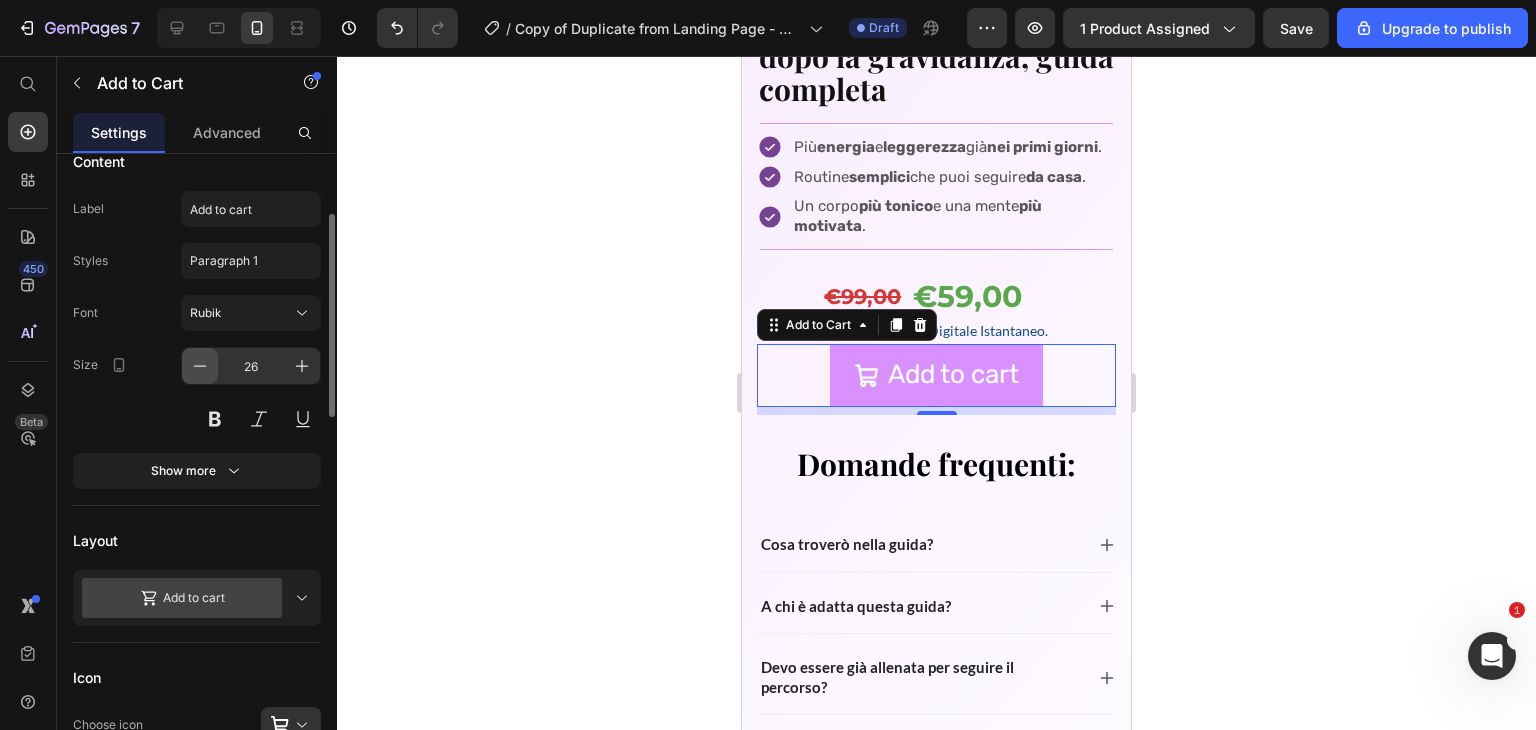 click 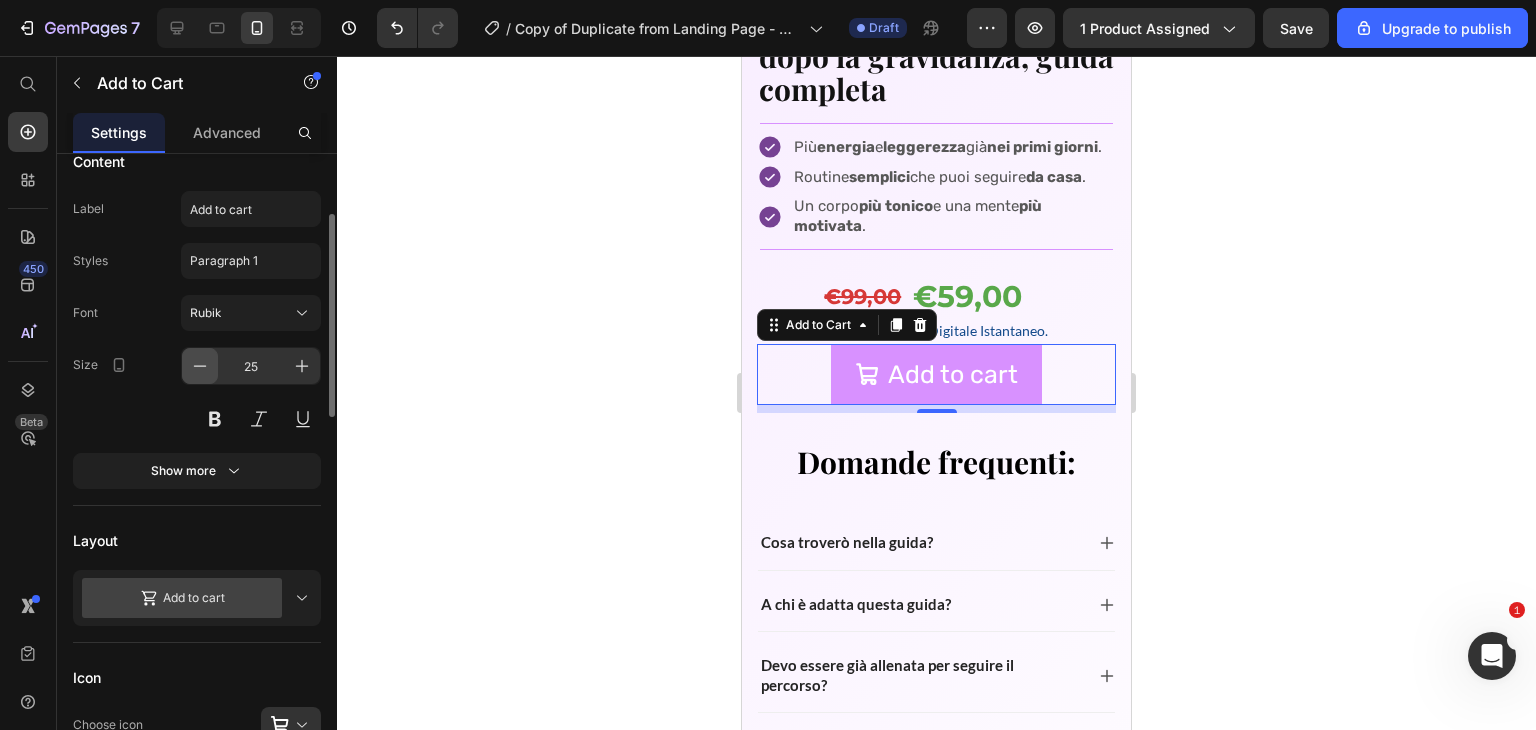 click 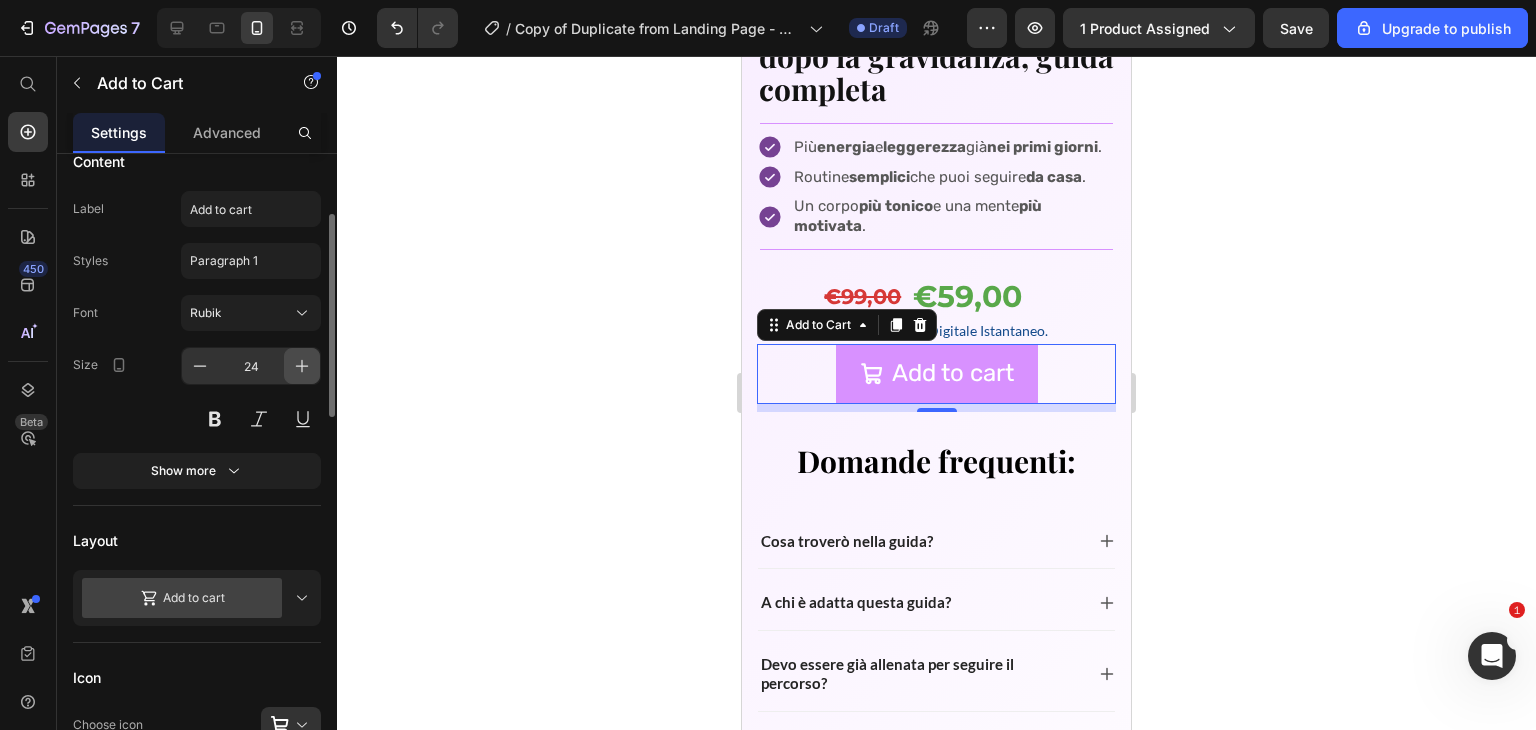 click 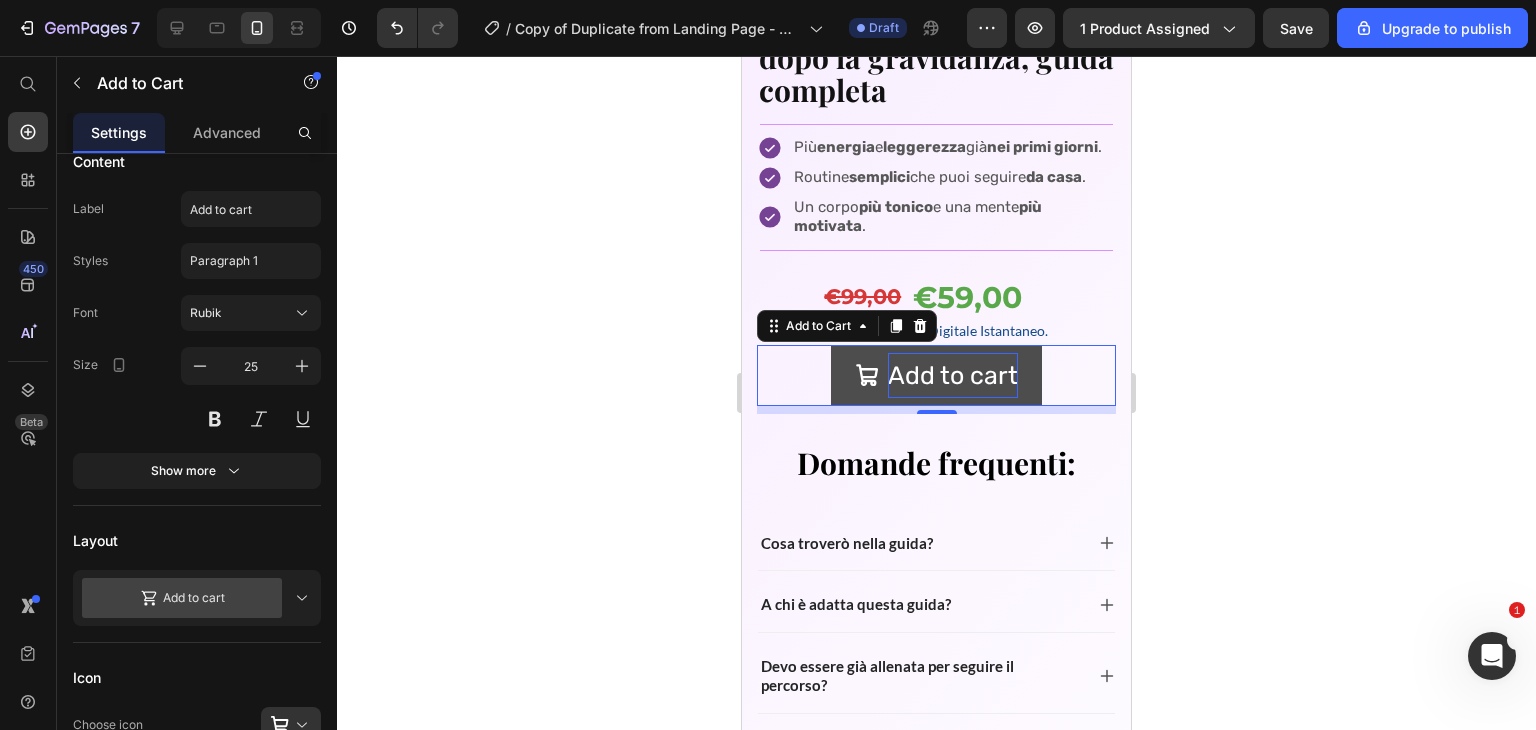 scroll, scrollTop: 6541, scrollLeft: 0, axis: vertical 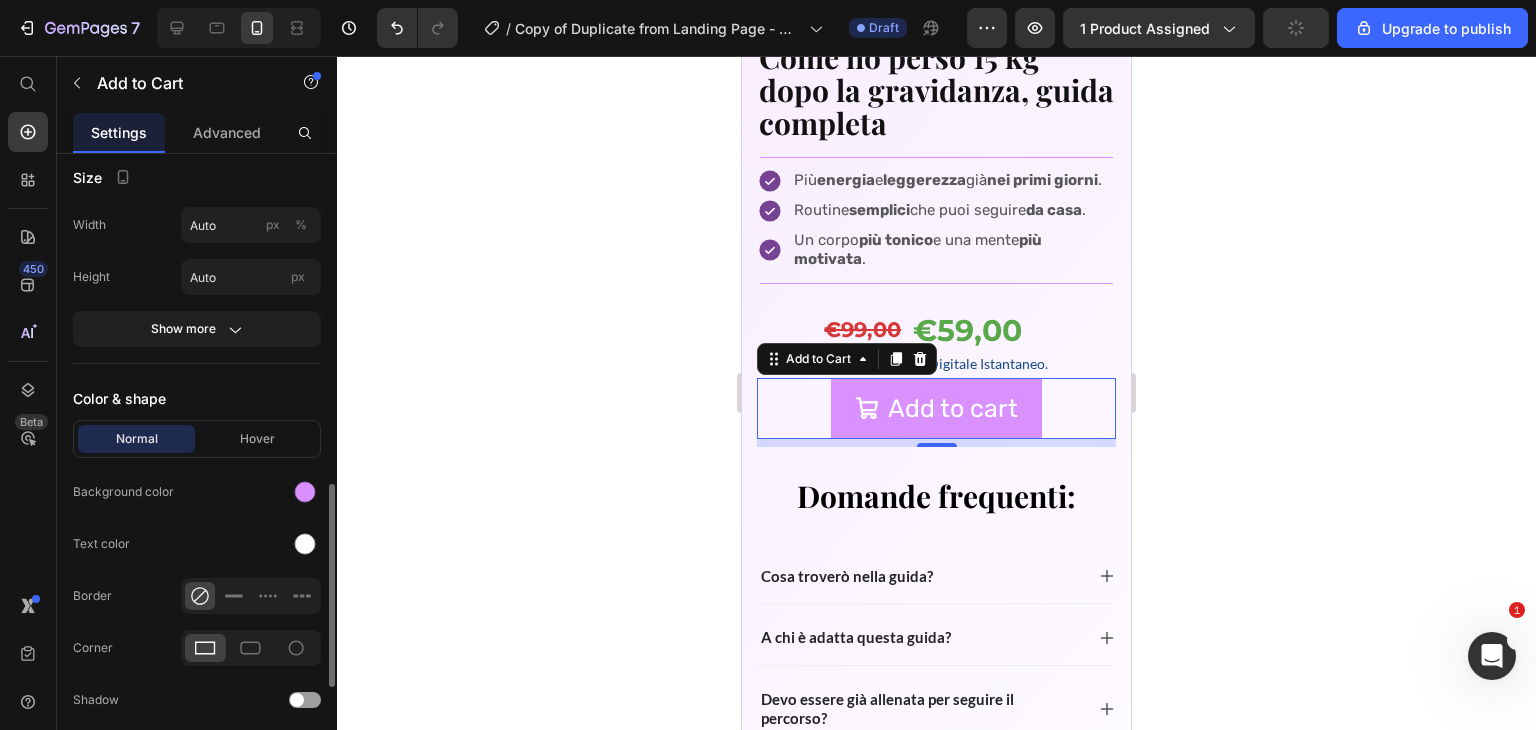 click 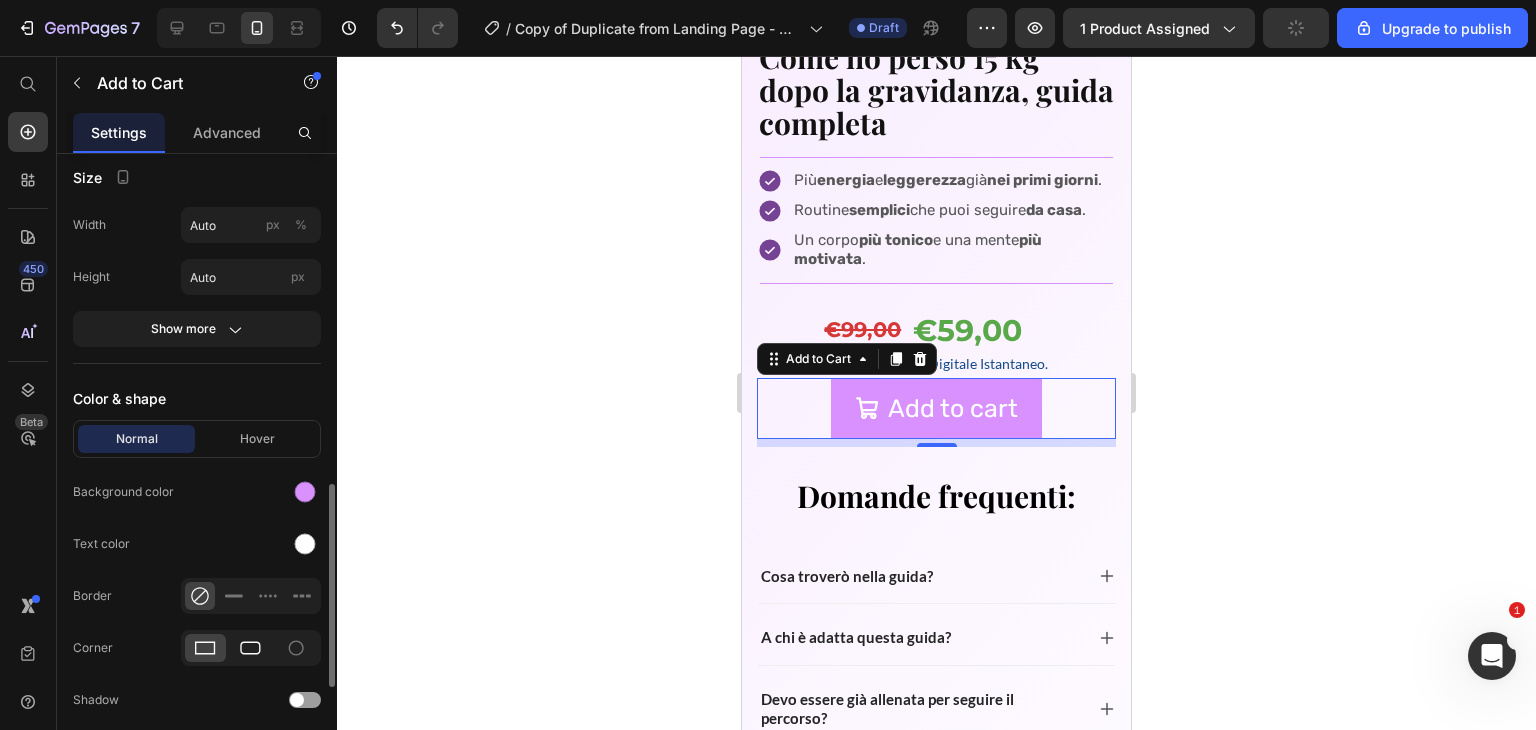 click 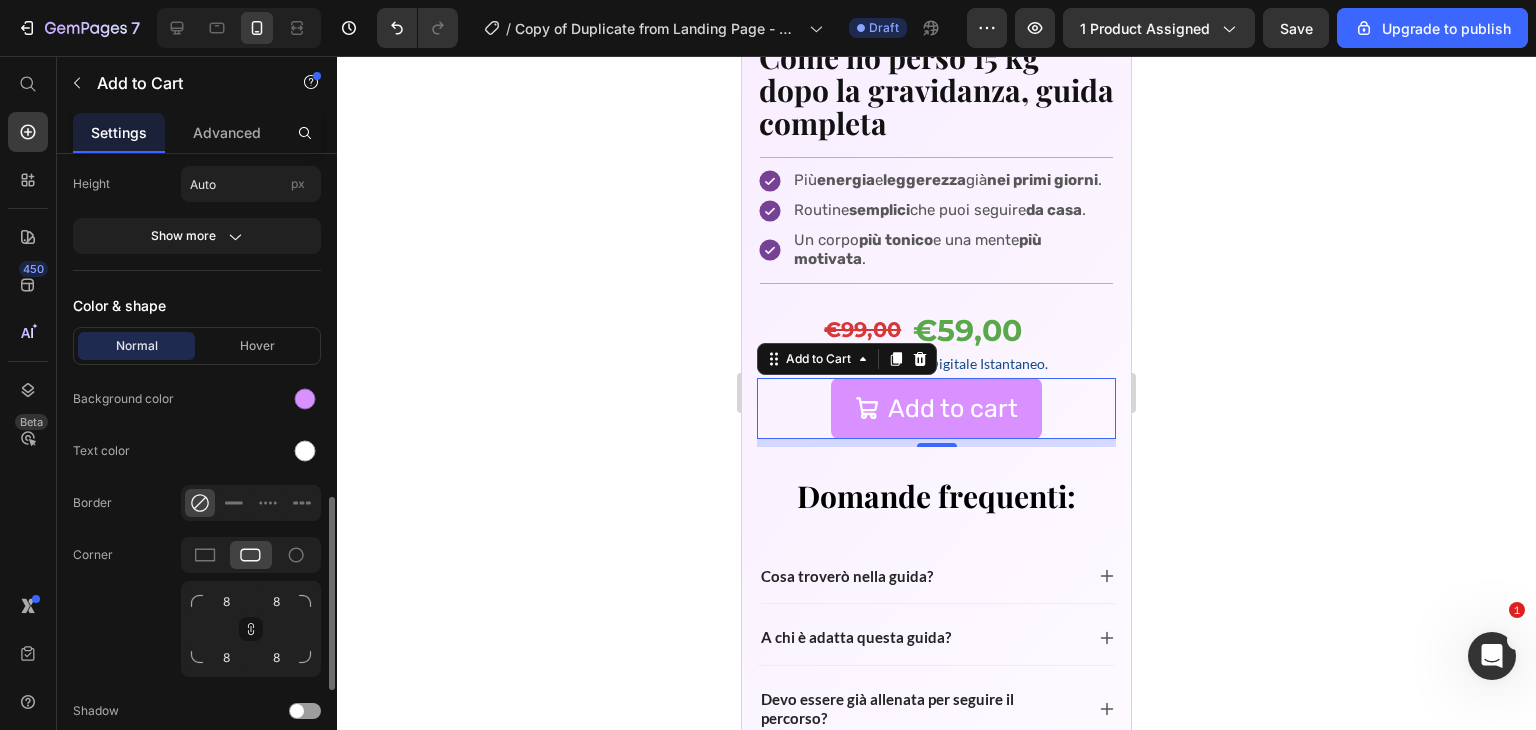 scroll, scrollTop: 1120, scrollLeft: 0, axis: vertical 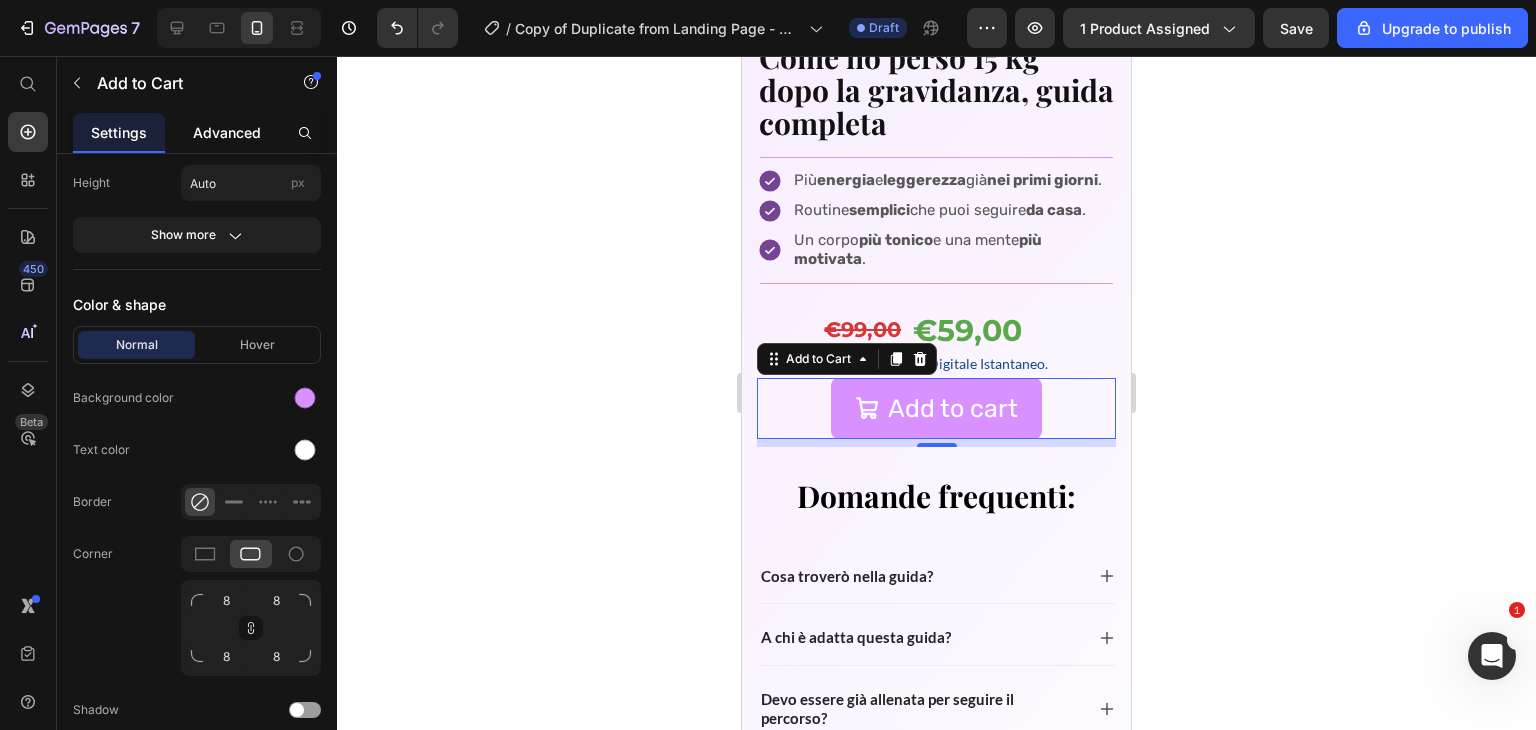 click on "Advanced" at bounding box center (227, 132) 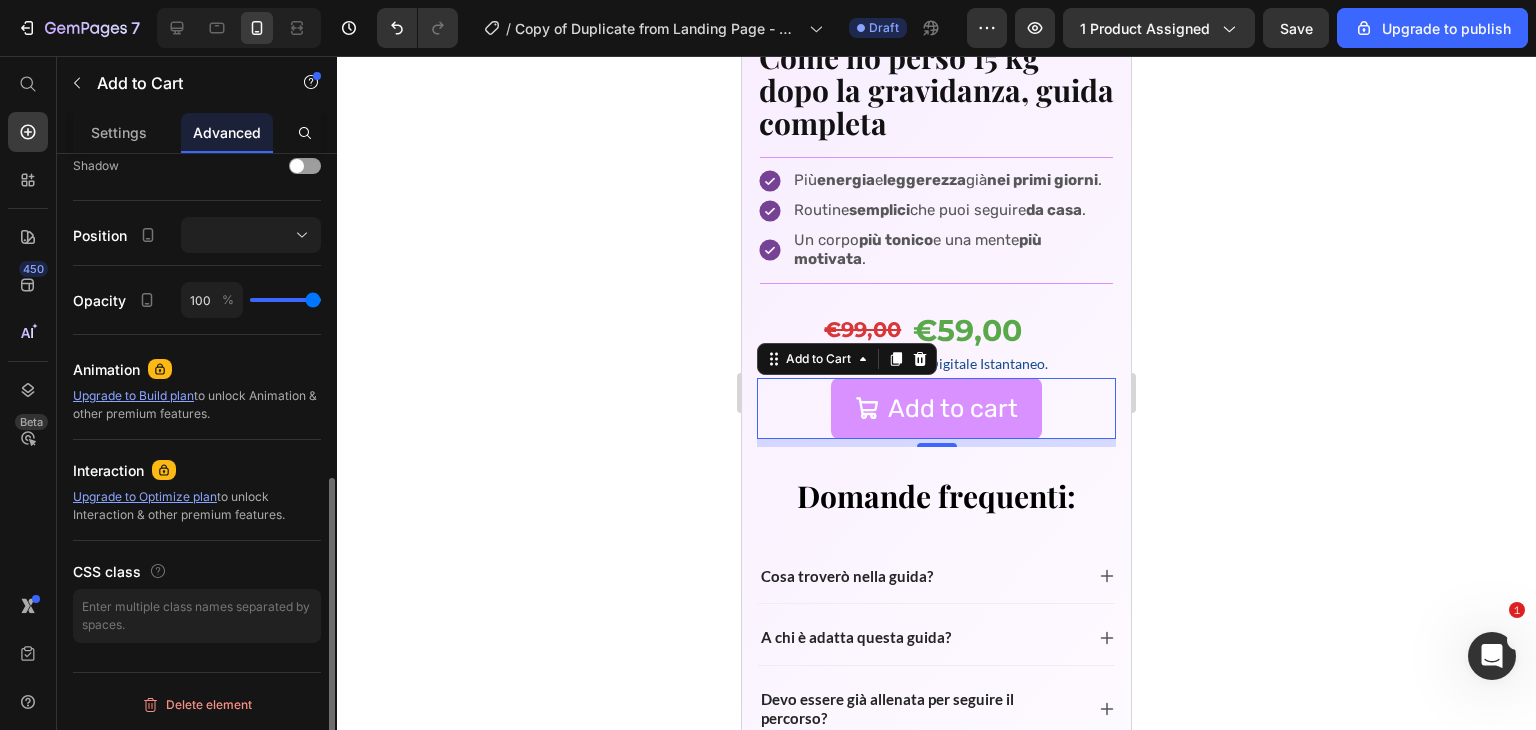 scroll, scrollTop: 0, scrollLeft: 0, axis: both 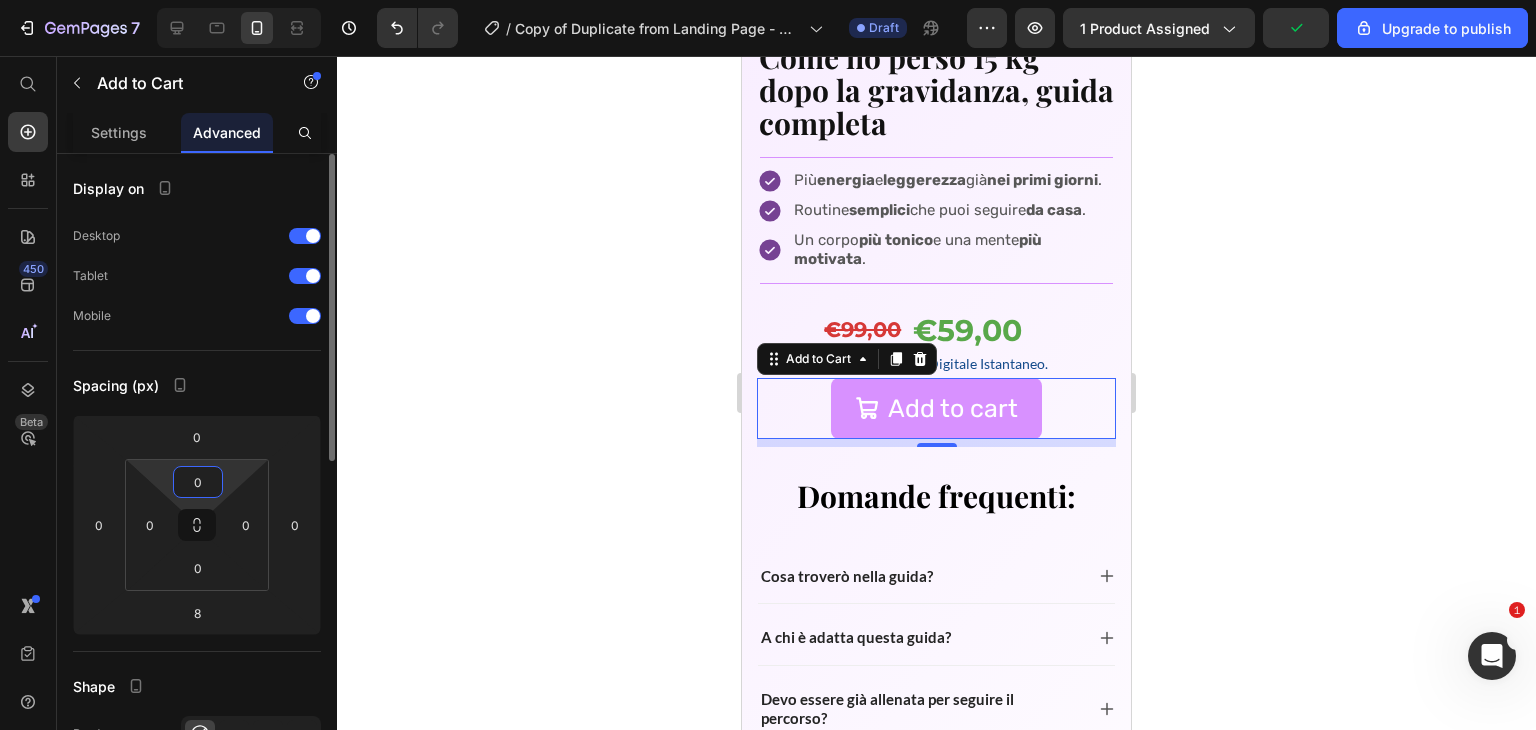 click on "0" at bounding box center [198, 482] 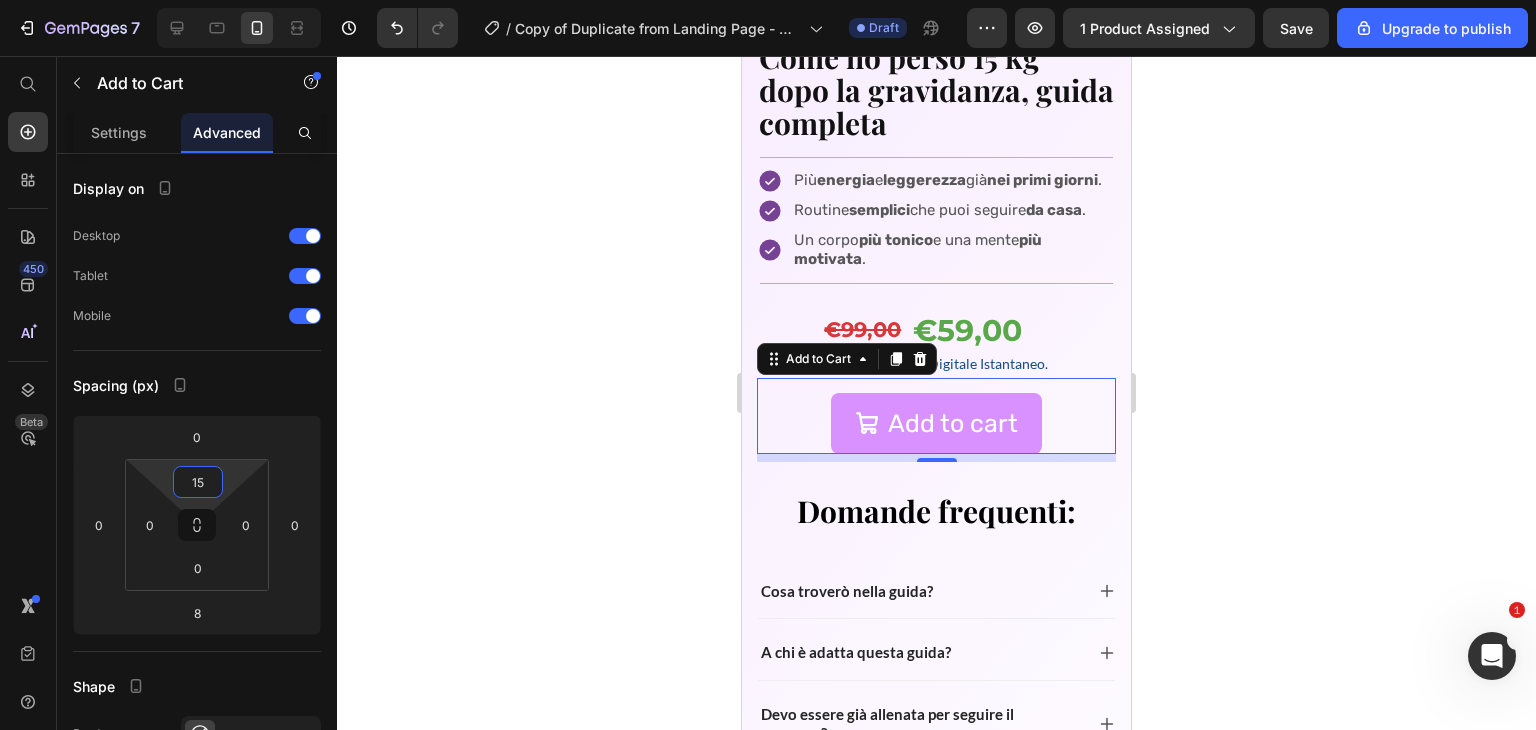type on "15" 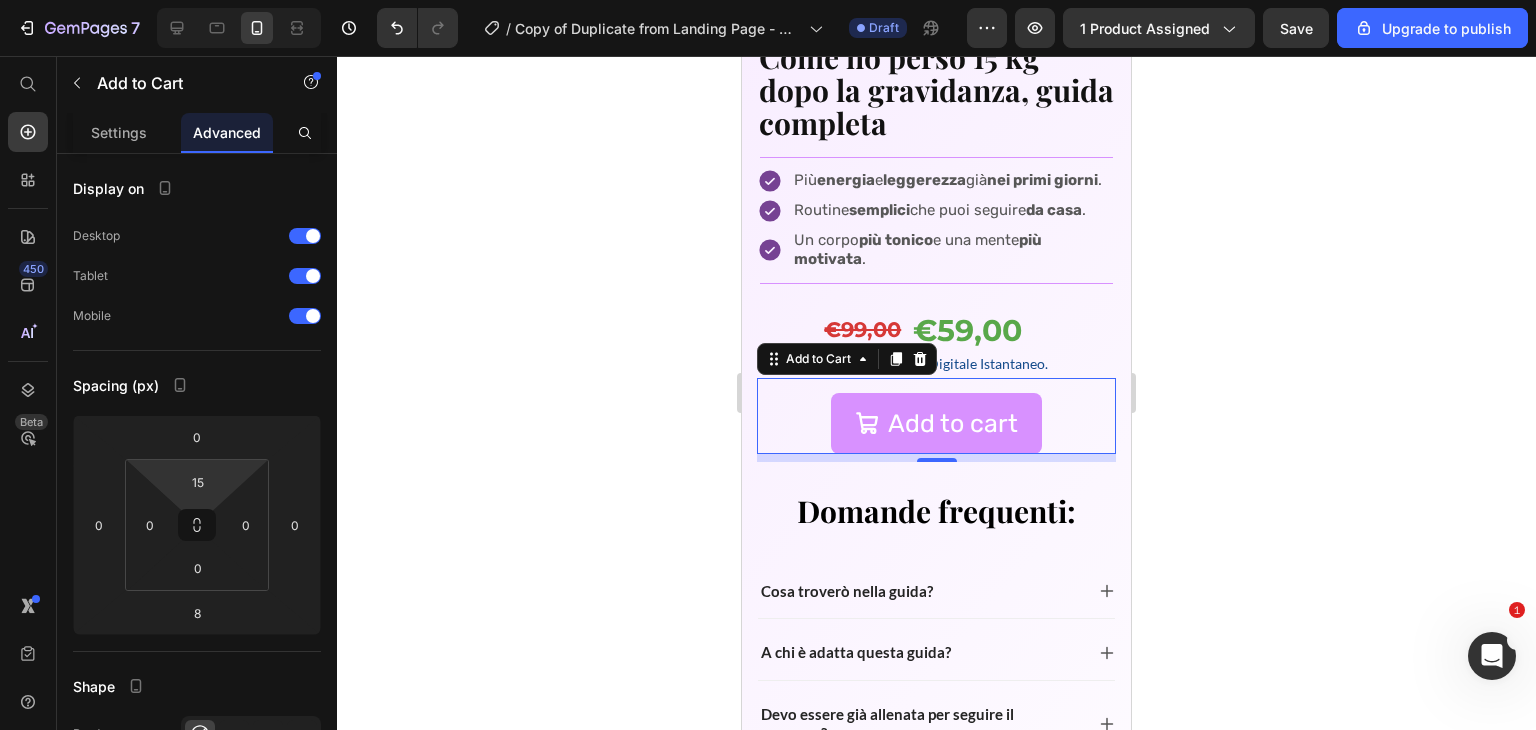 click 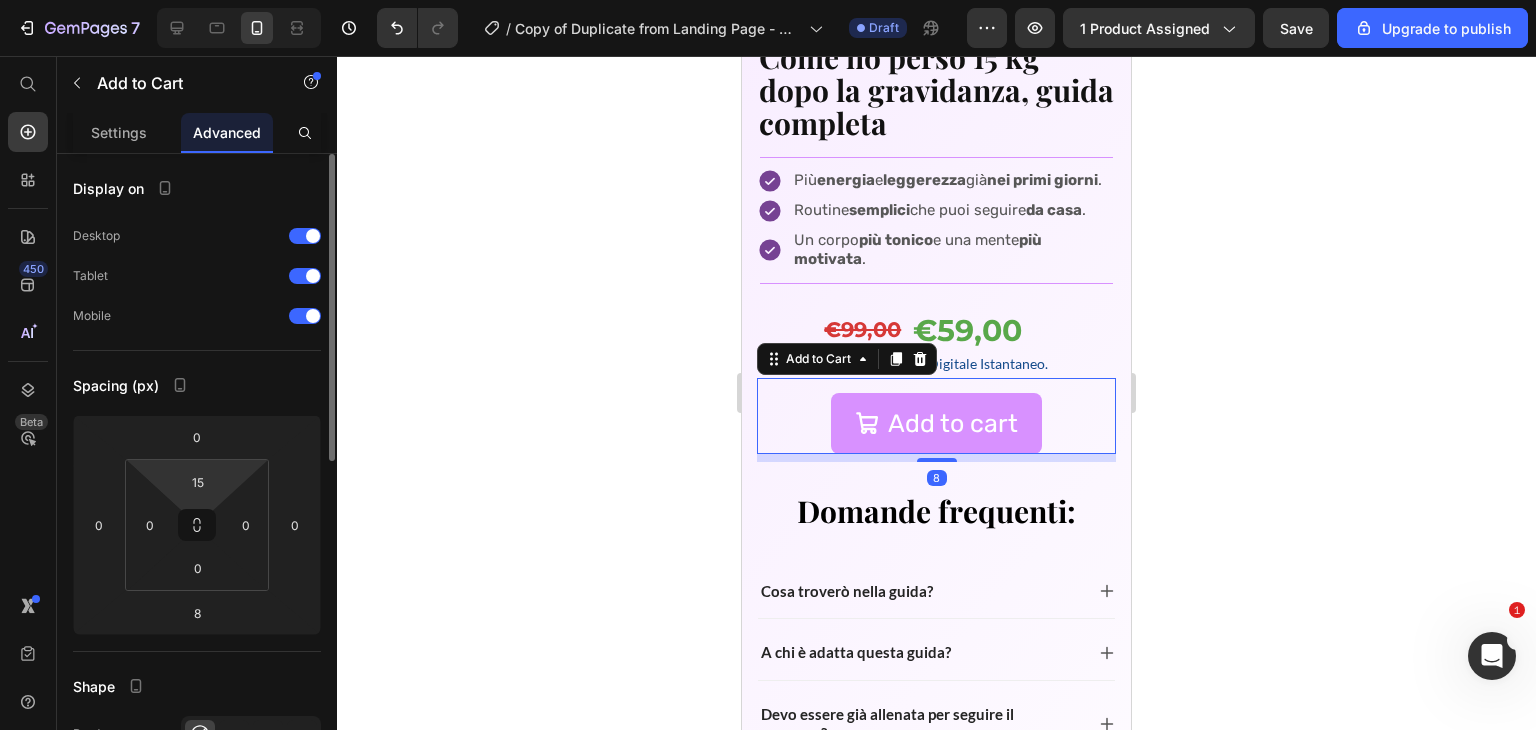 click on "7   /  Copy of Duplicate from Landing Page - May 5, 20:34:54 Draft Preview 1 product assigned  Save  Upgrade to publish 450 Beta Start with Sections Elements Hero Section Product Detail Brands Trusted Badges Guarantee Product Breakdown How to use Testimonials Compare Bundle FAQs Social Proof Brand Story Product List Collection Blog List Contact Sticky Add to Cart Custom Footer Browse Library 450 Layout
Row
Row
Row
Row Text
Heading
Text Block Button
Button
Button
Sticky Back to top Media" at bounding box center [768, 0] 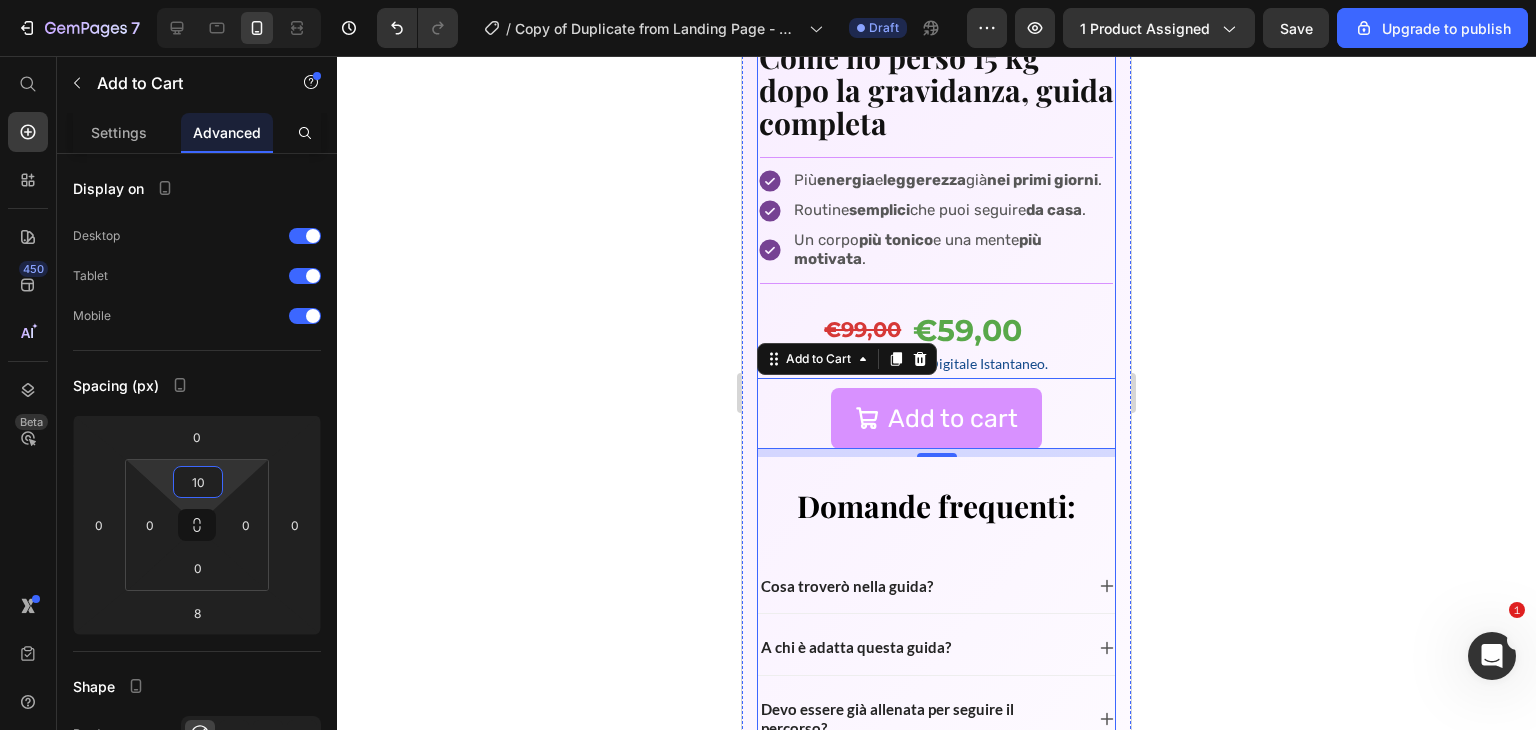 type on "10" 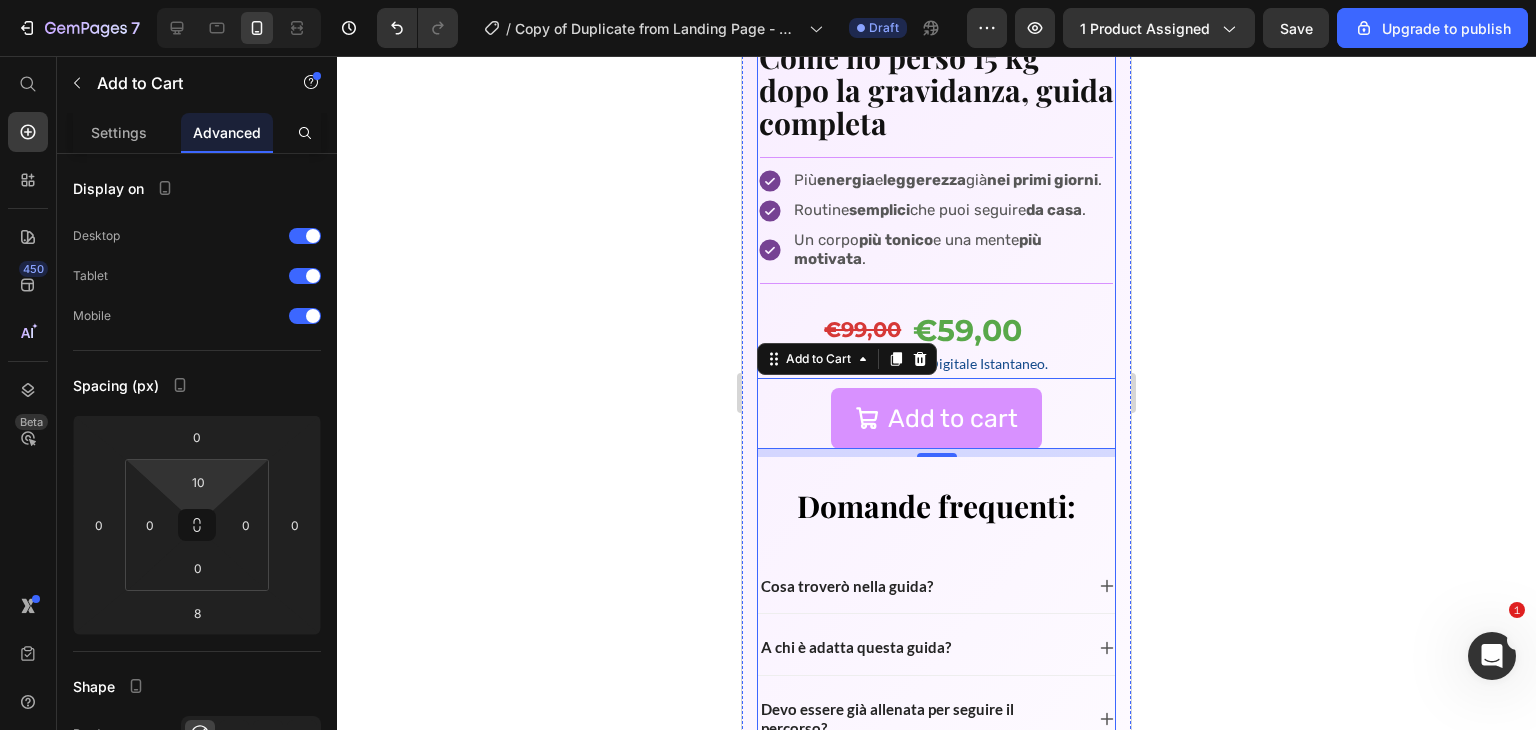 click 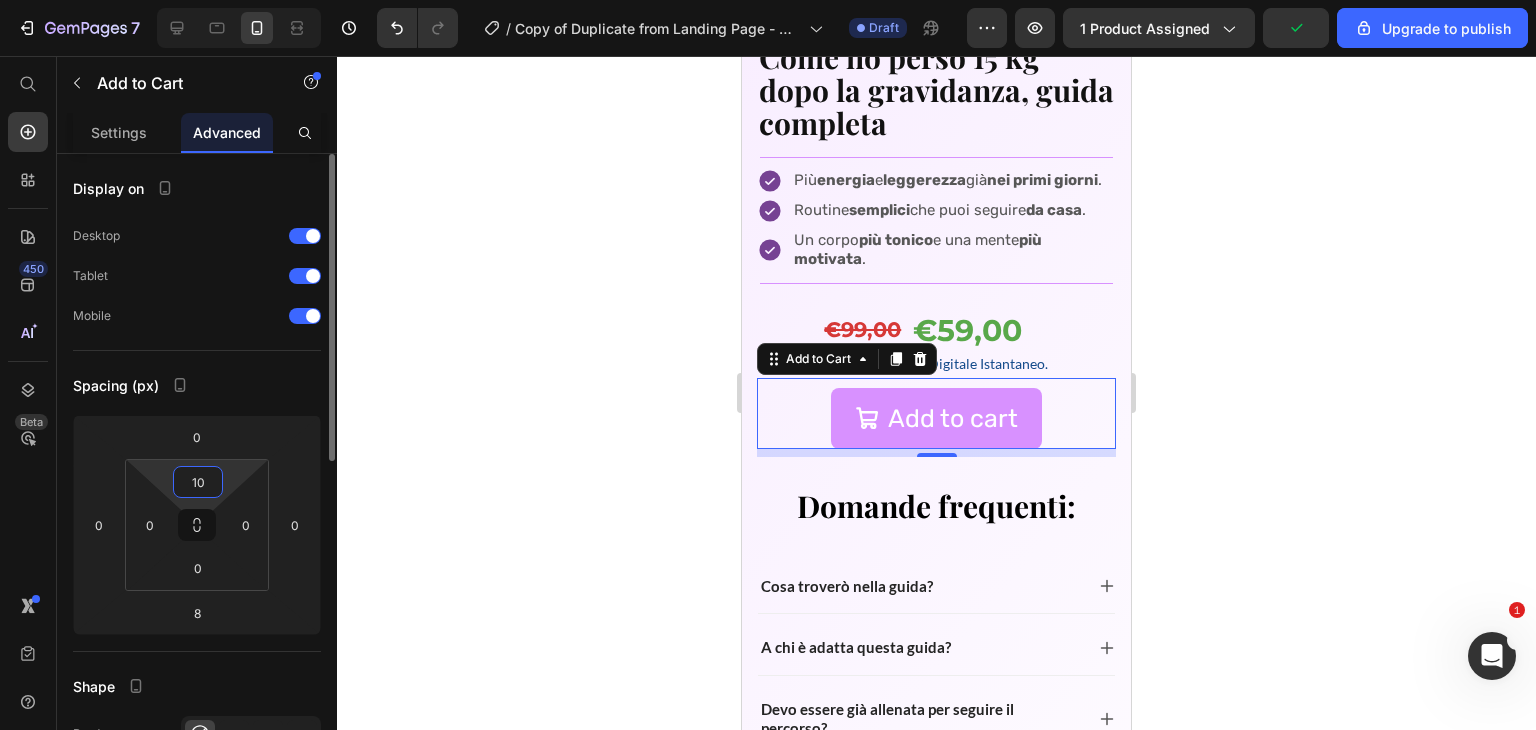 click on "7   /  Copy of Duplicate from Landing Page - May 5, 20:34:54 Draft Preview 1 product assigned Upgrade to publish 450 Beta Start with Sections Elements Hero Section Product Detail Brands Trusted Badges Guarantee Product Breakdown How to use Testimonials Compare Bundle FAQs Social Proof Brand Story Product List Collection Blog List Contact Sticky Add to Cart Custom Footer Browse Library 450 Layout
Row
Row
Row
Row Text
Heading
Text Block Button
Button
Button
Sticky Back to top Media
Image" at bounding box center [768, 0] 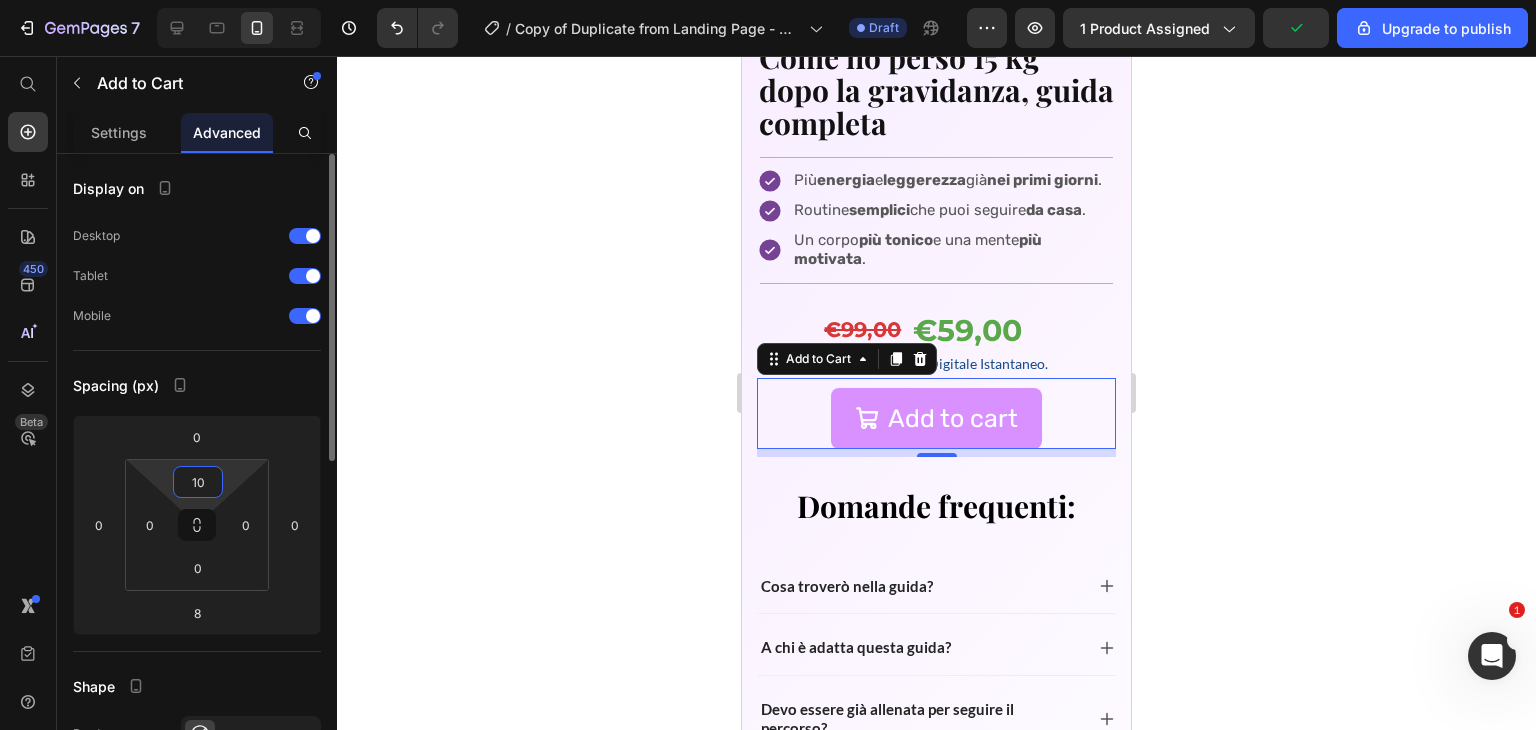 type on "5" 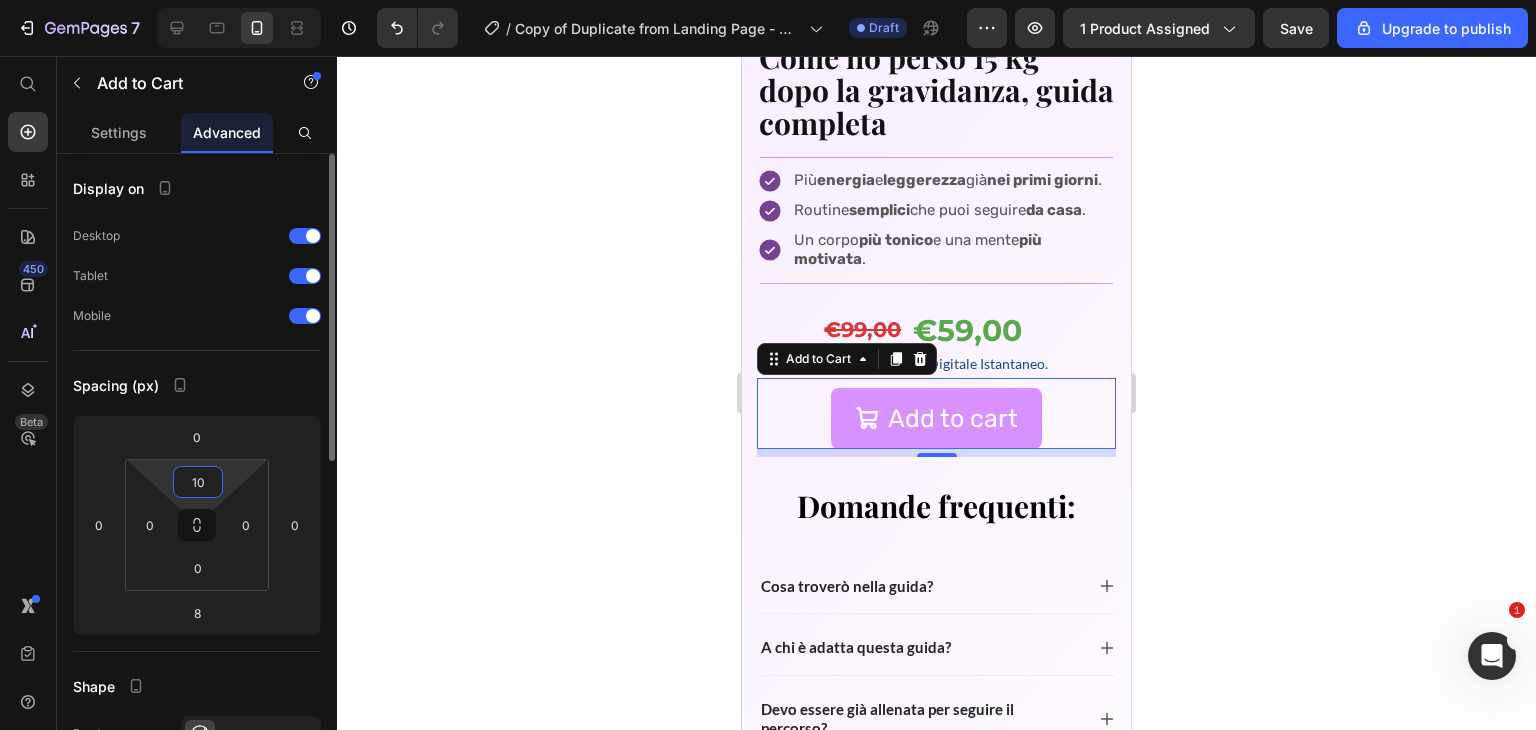 type on "1" 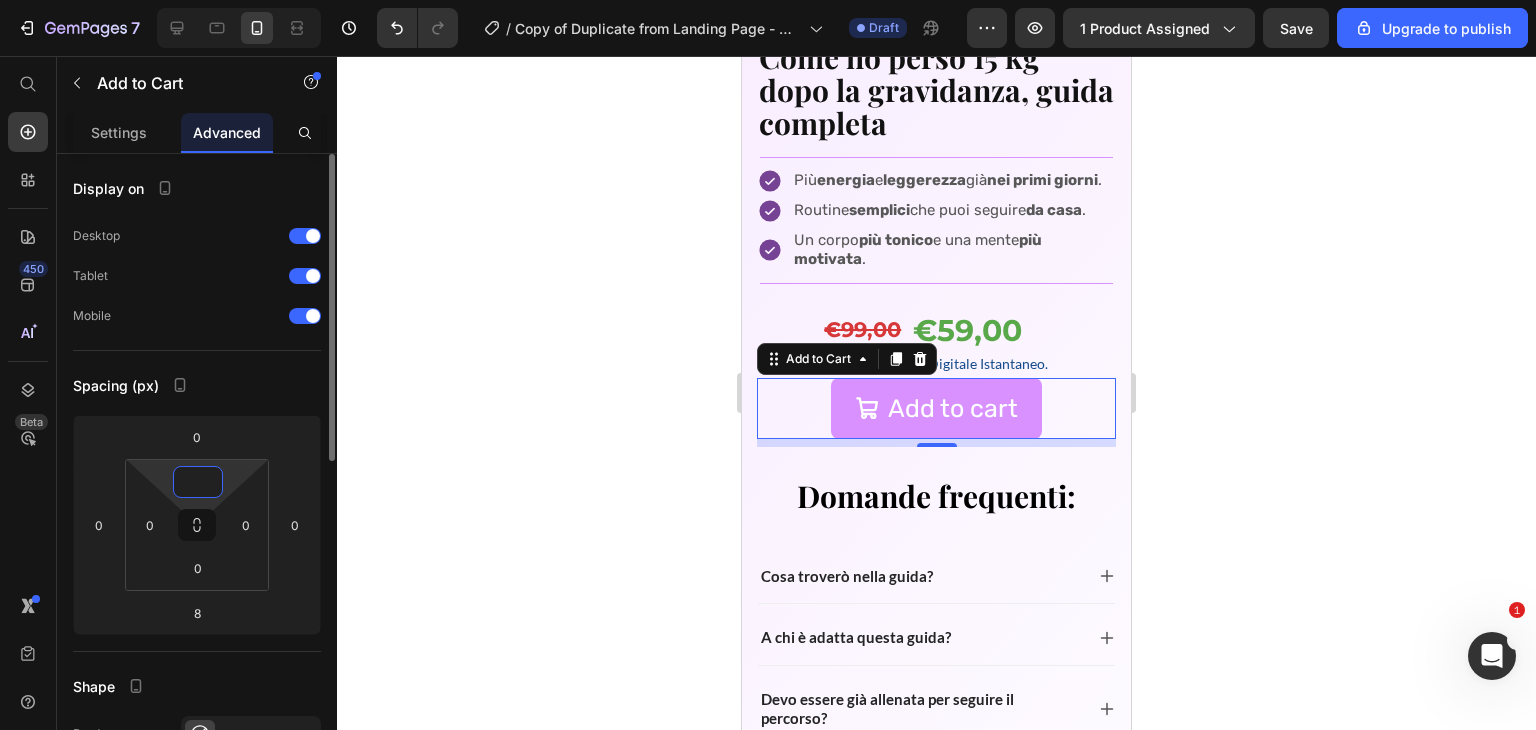 type on "5" 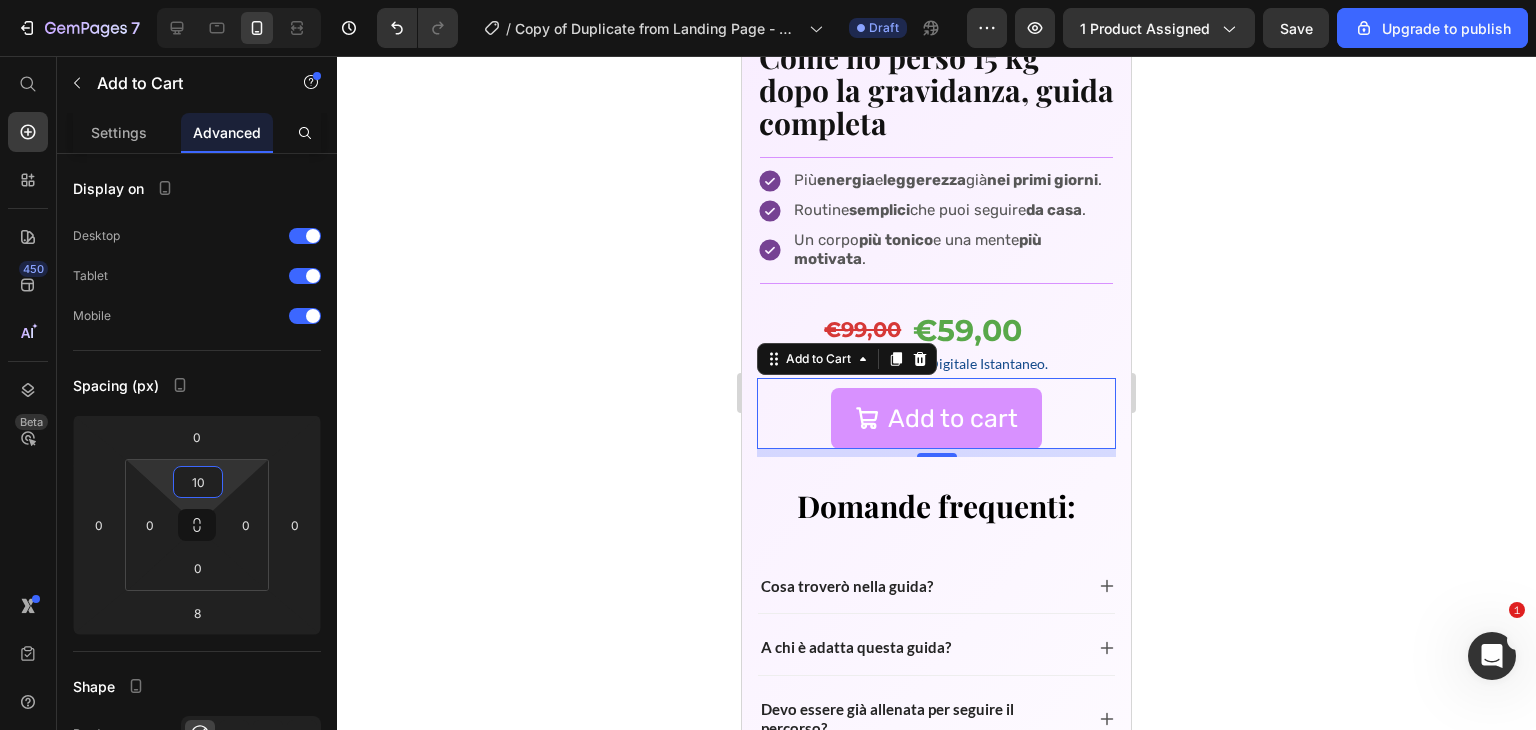 type on "1" 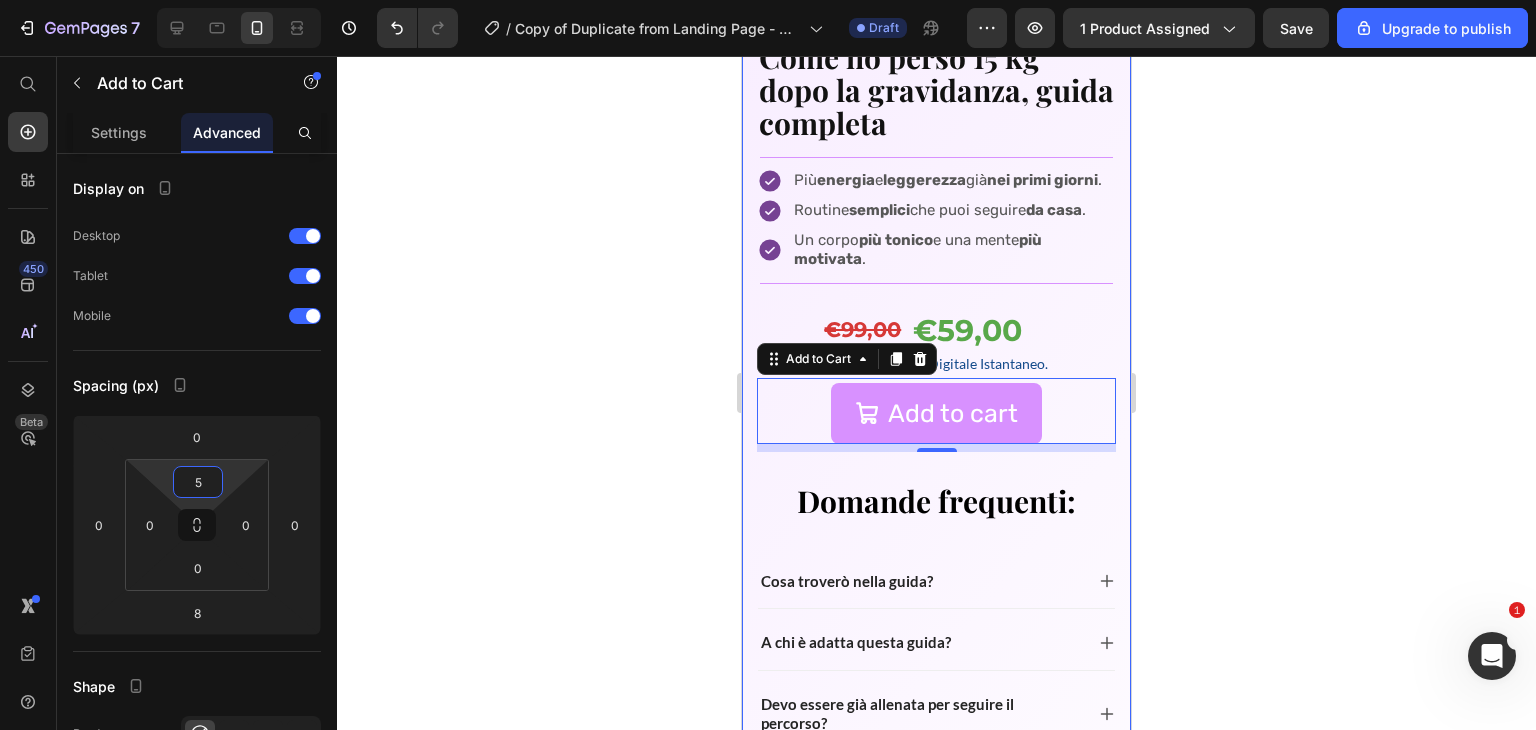 type on "5" 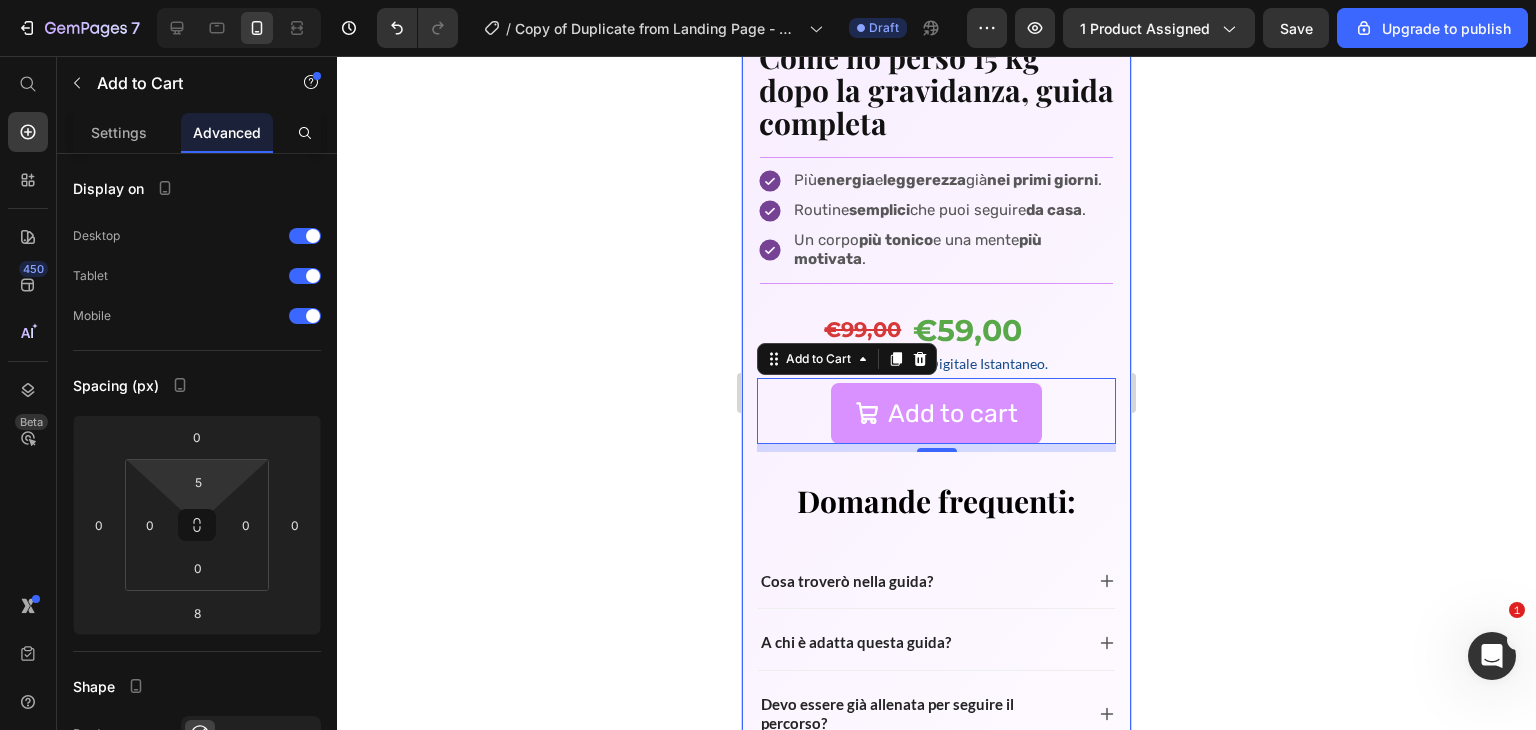 click 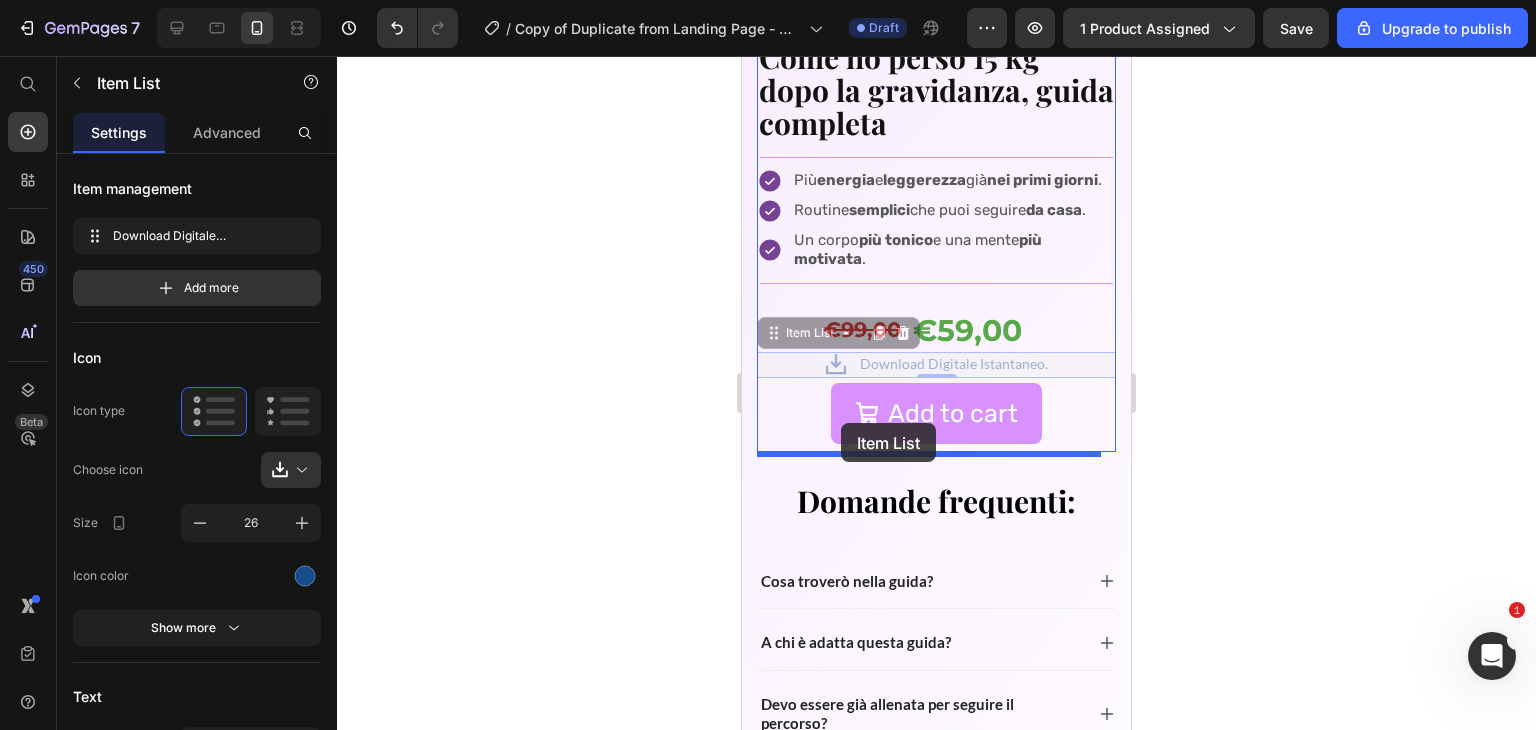 drag, startPoint x: 840, startPoint y: 337, endPoint x: 842, endPoint y: 420, distance: 83.02409 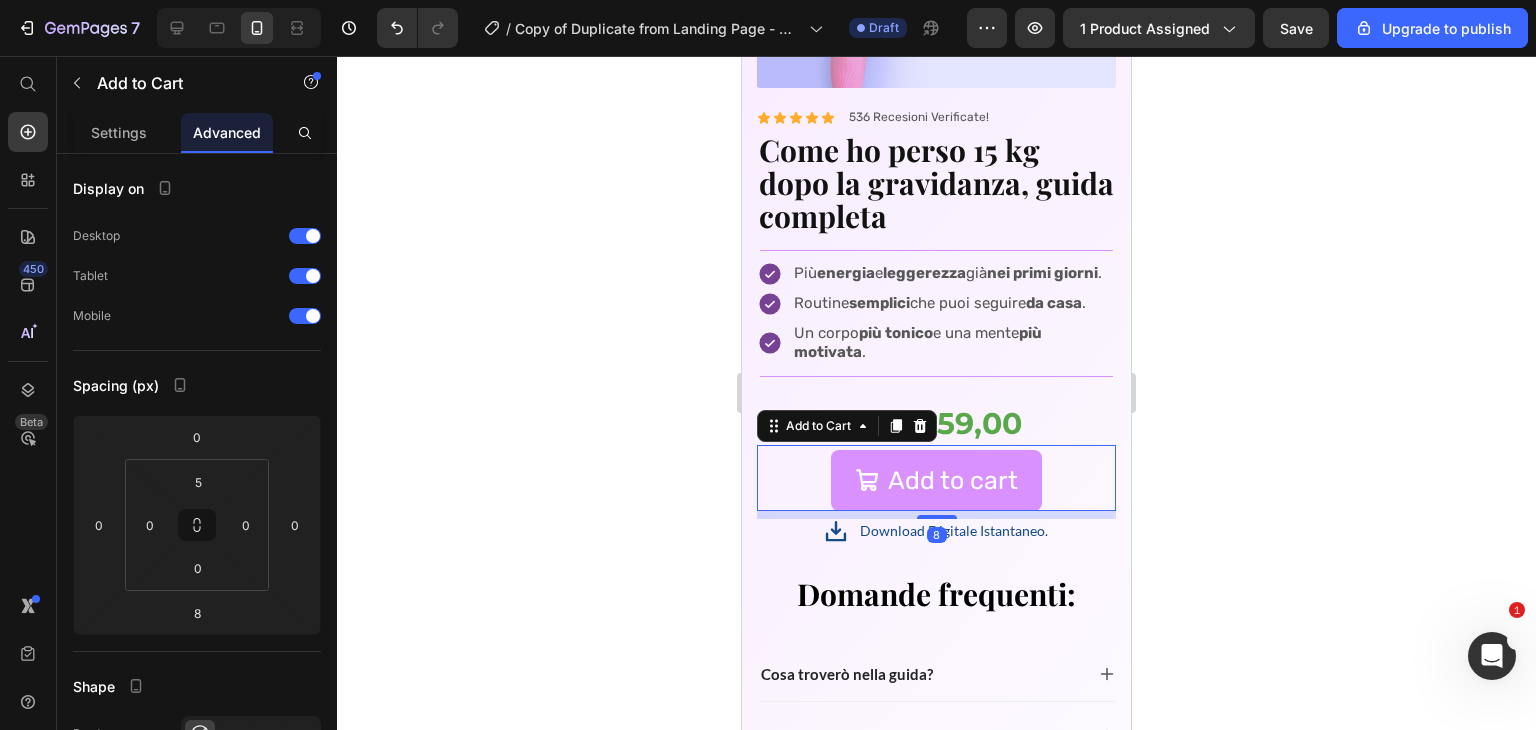 scroll, scrollTop: 6442, scrollLeft: 0, axis: vertical 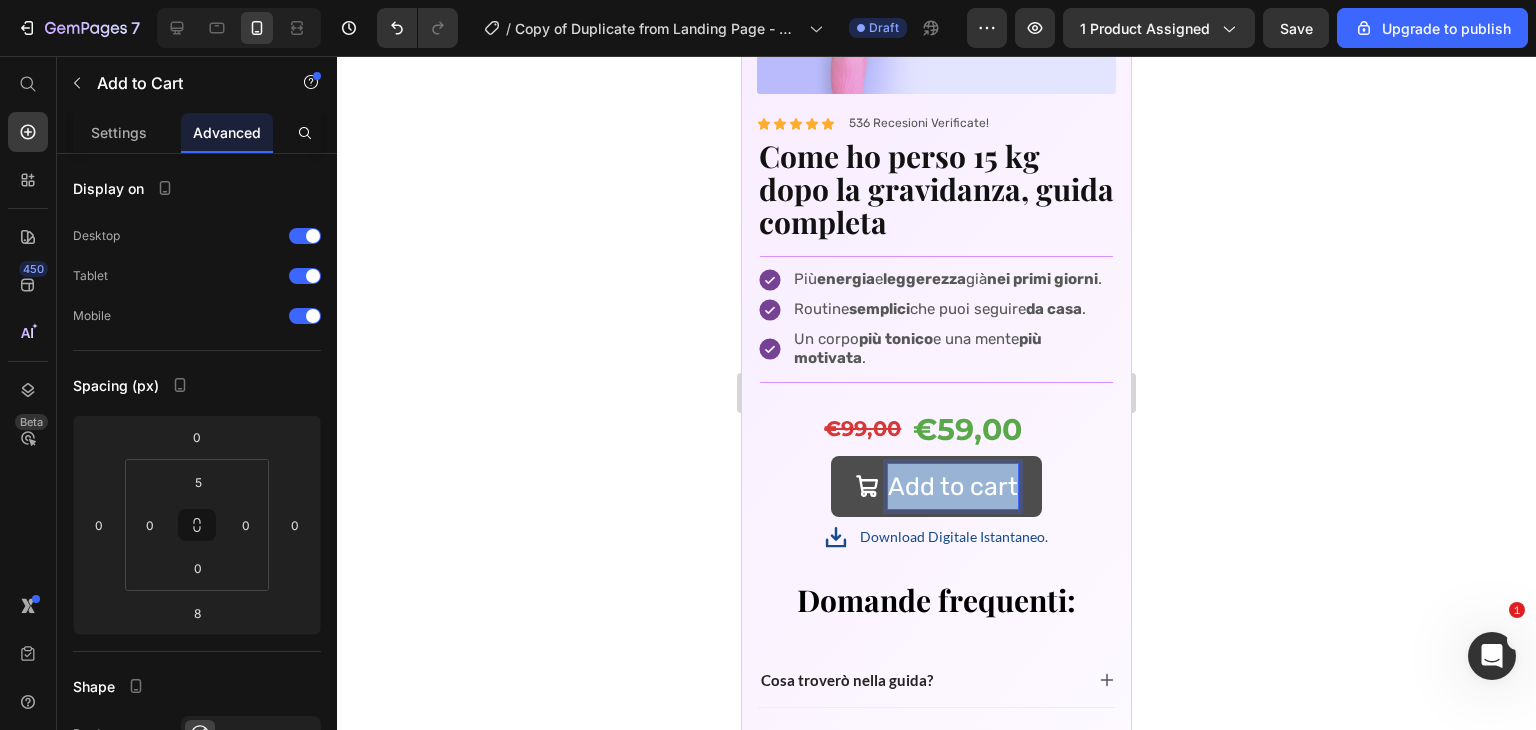 drag, startPoint x: 1009, startPoint y: 489, endPoint x: 881, endPoint y: 483, distance: 128.14055 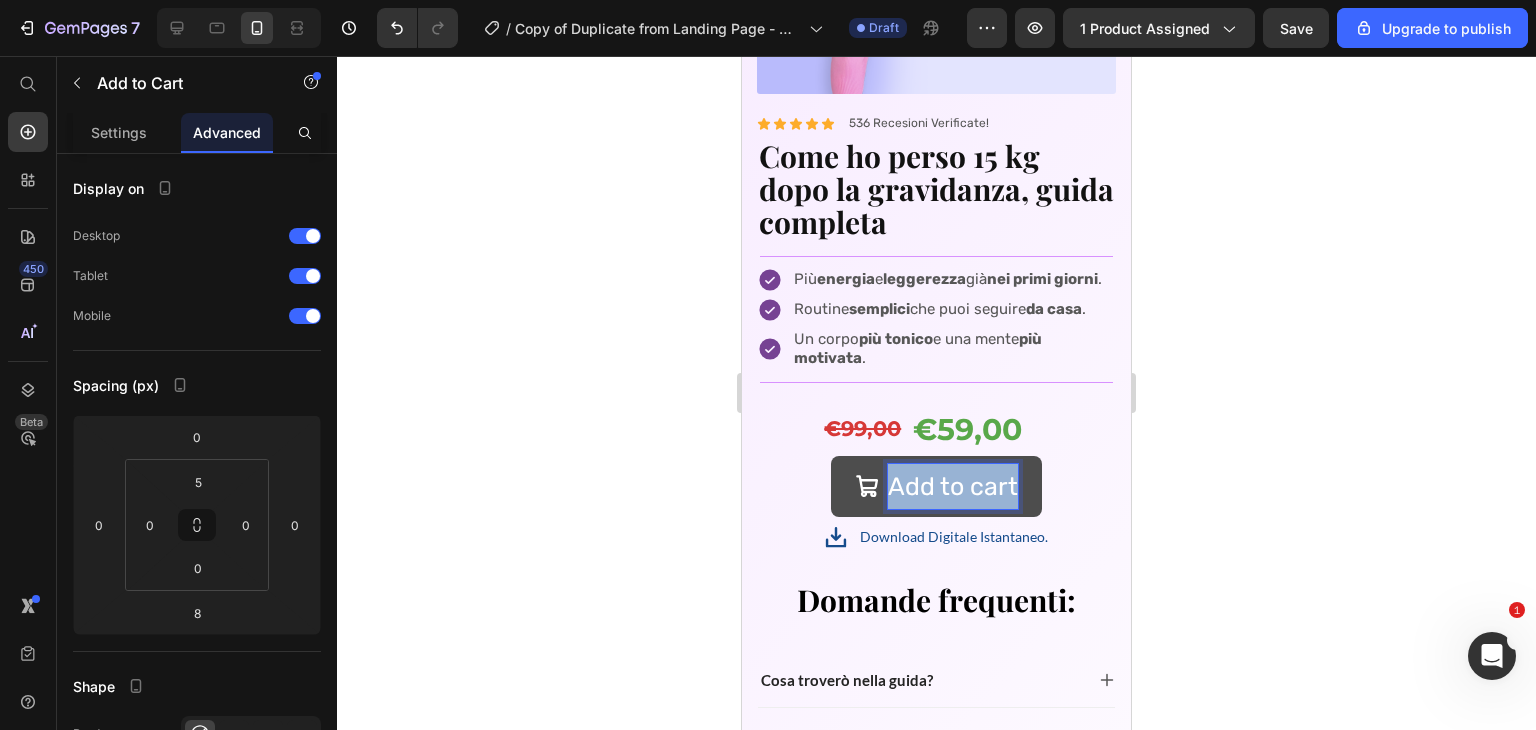 click on "Add to cart" at bounding box center [953, 486] 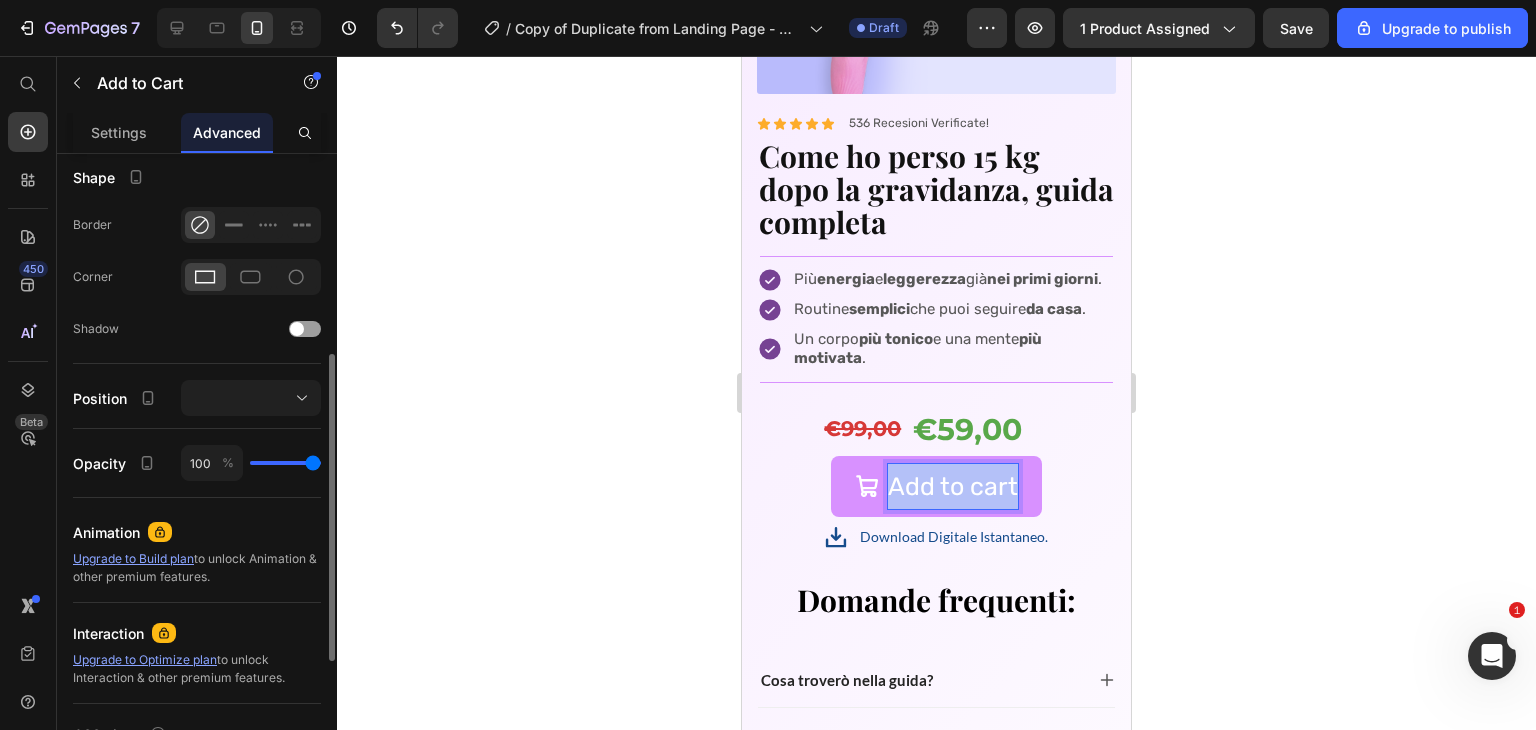 scroll, scrollTop: 0, scrollLeft: 0, axis: both 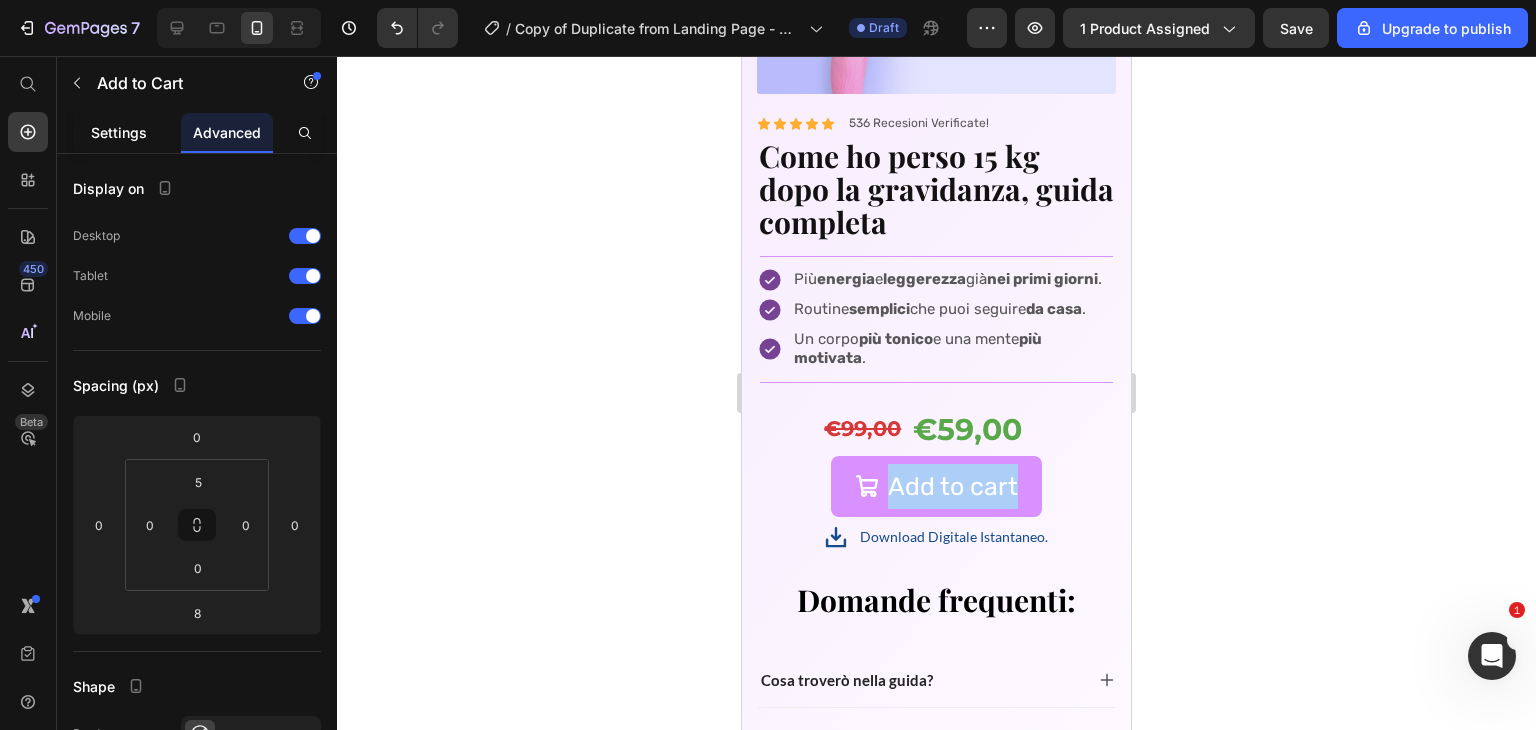 click on "Settings" 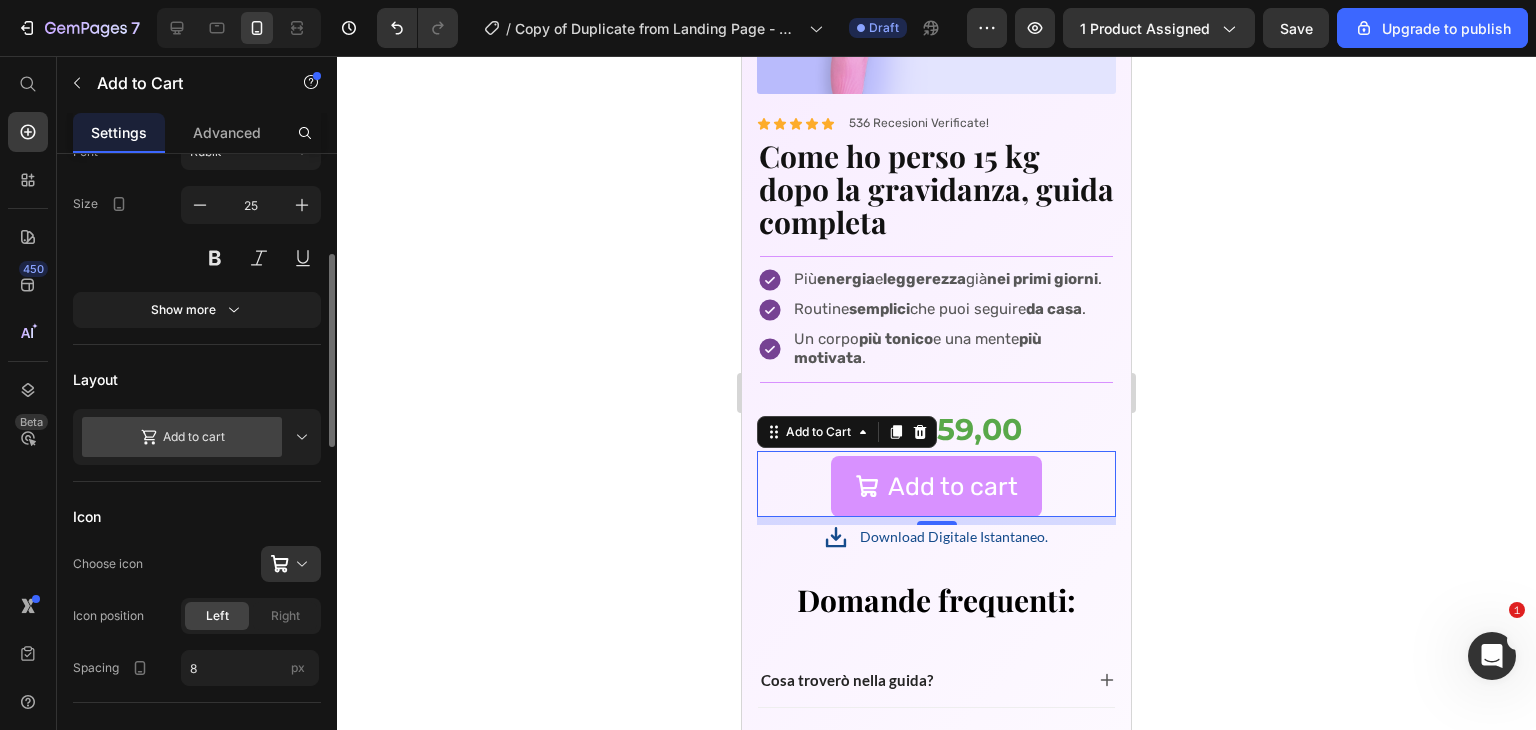 scroll, scrollTop: 351, scrollLeft: 0, axis: vertical 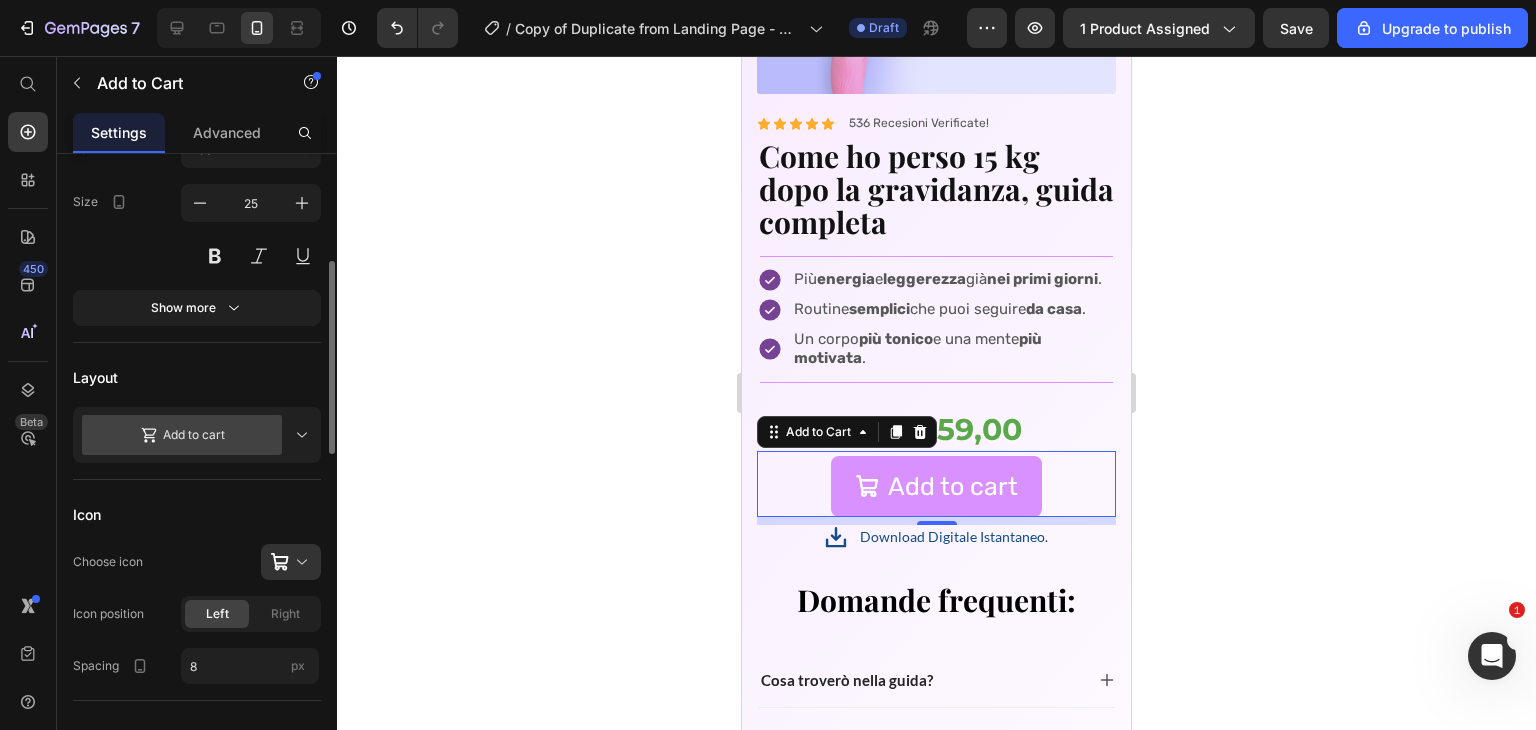 click on "Add to cart" at bounding box center (182, 435) 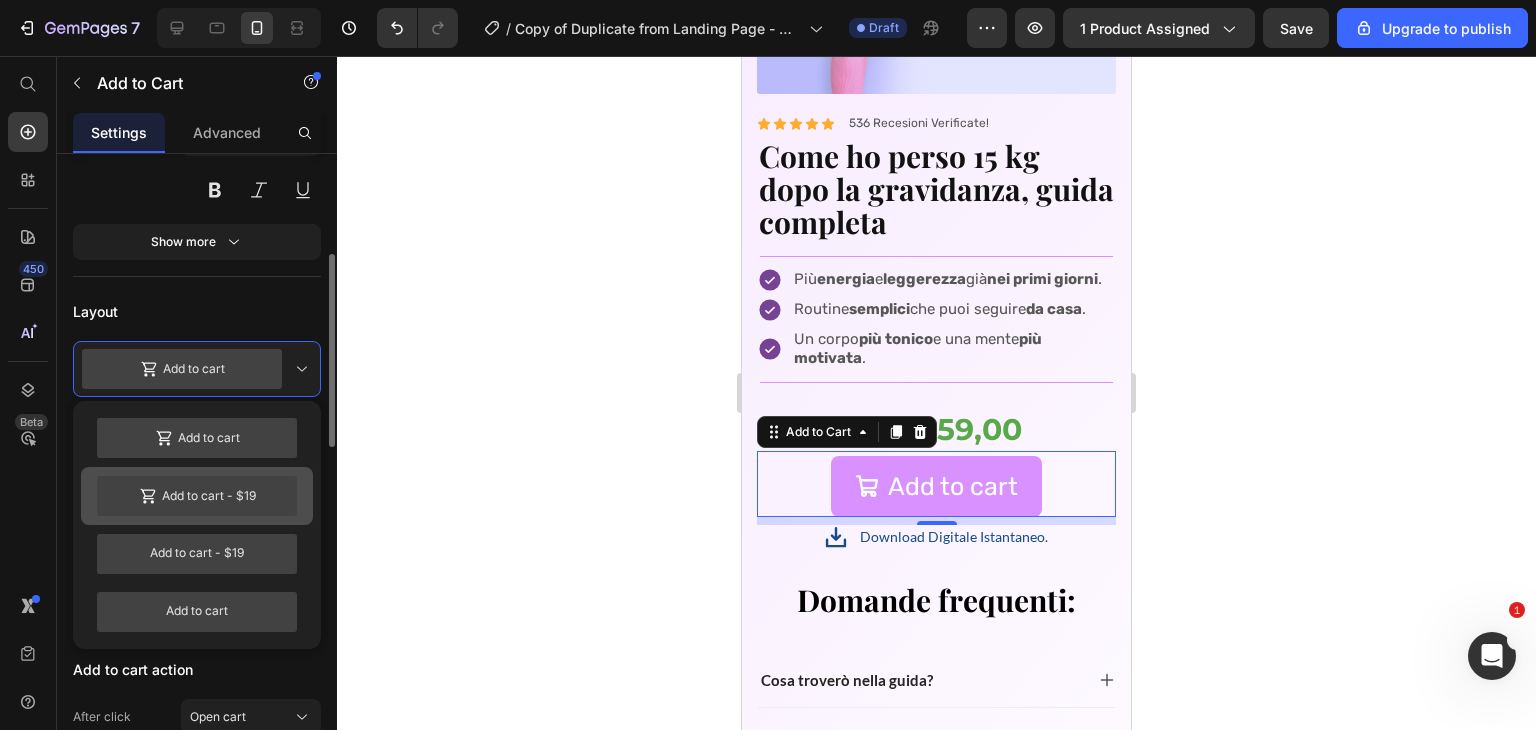 scroll, scrollTop: 418, scrollLeft: 0, axis: vertical 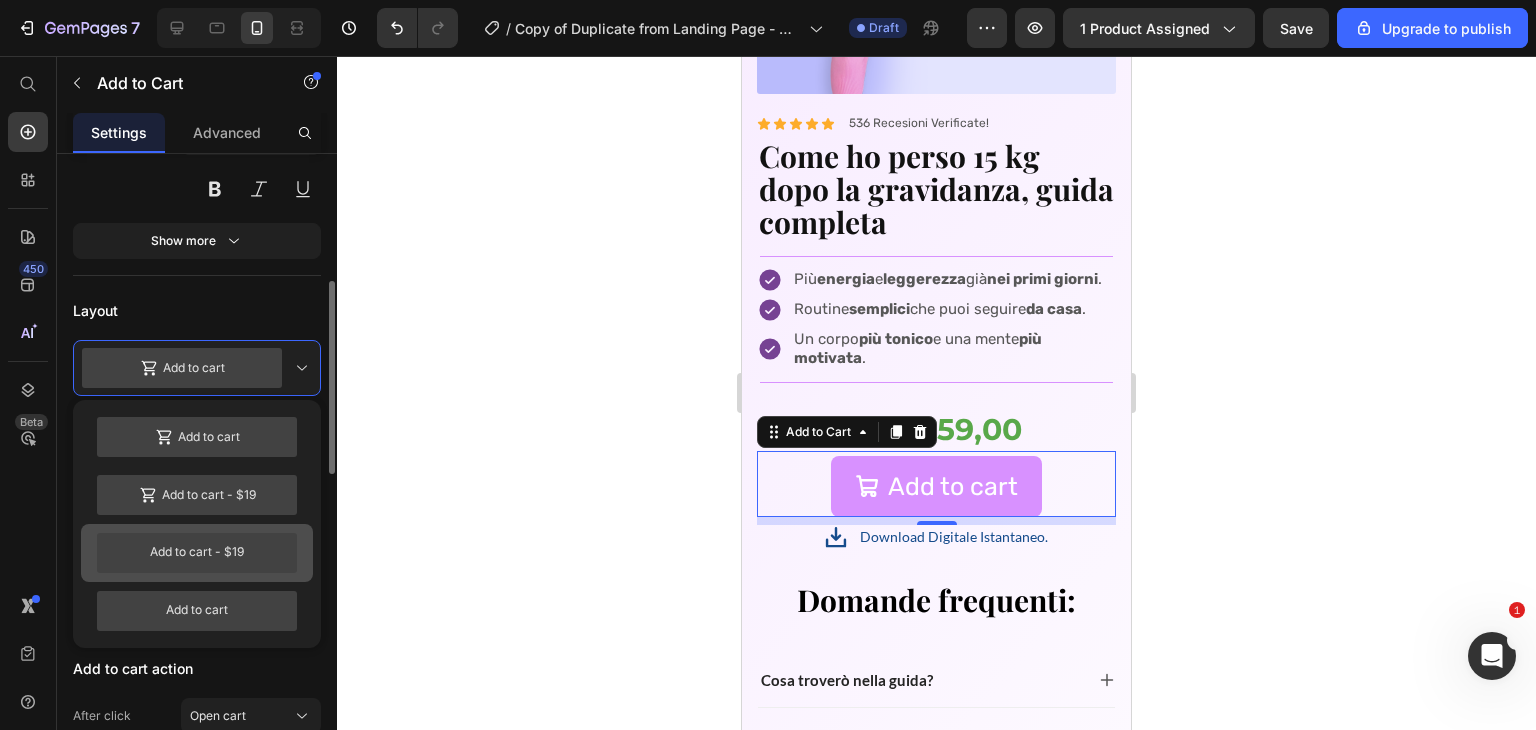 click on "Add to cart  -  $19" at bounding box center (197, 553) 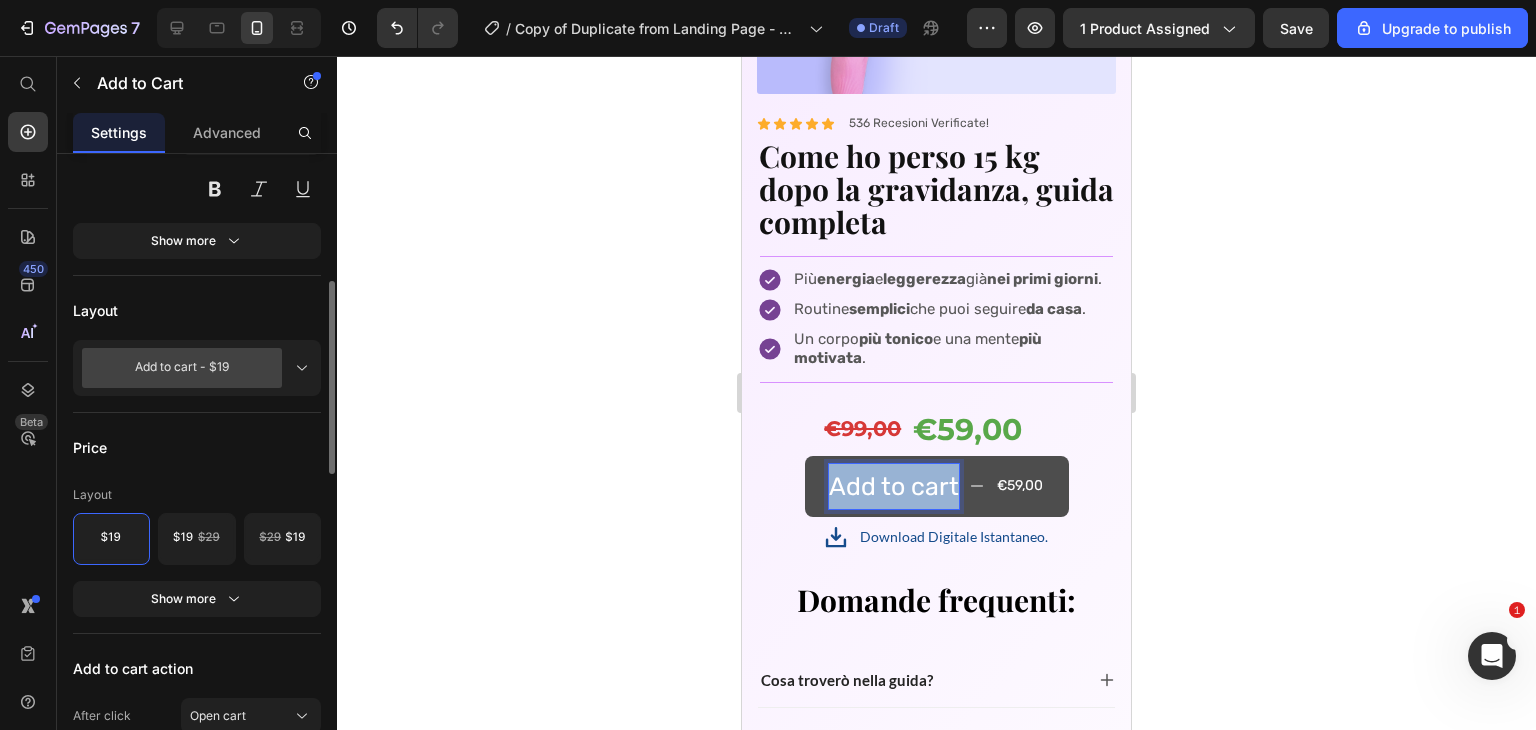 drag, startPoint x: 947, startPoint y: 487, endPoint x: 804, endPoint y: 481, distance: 143.12582 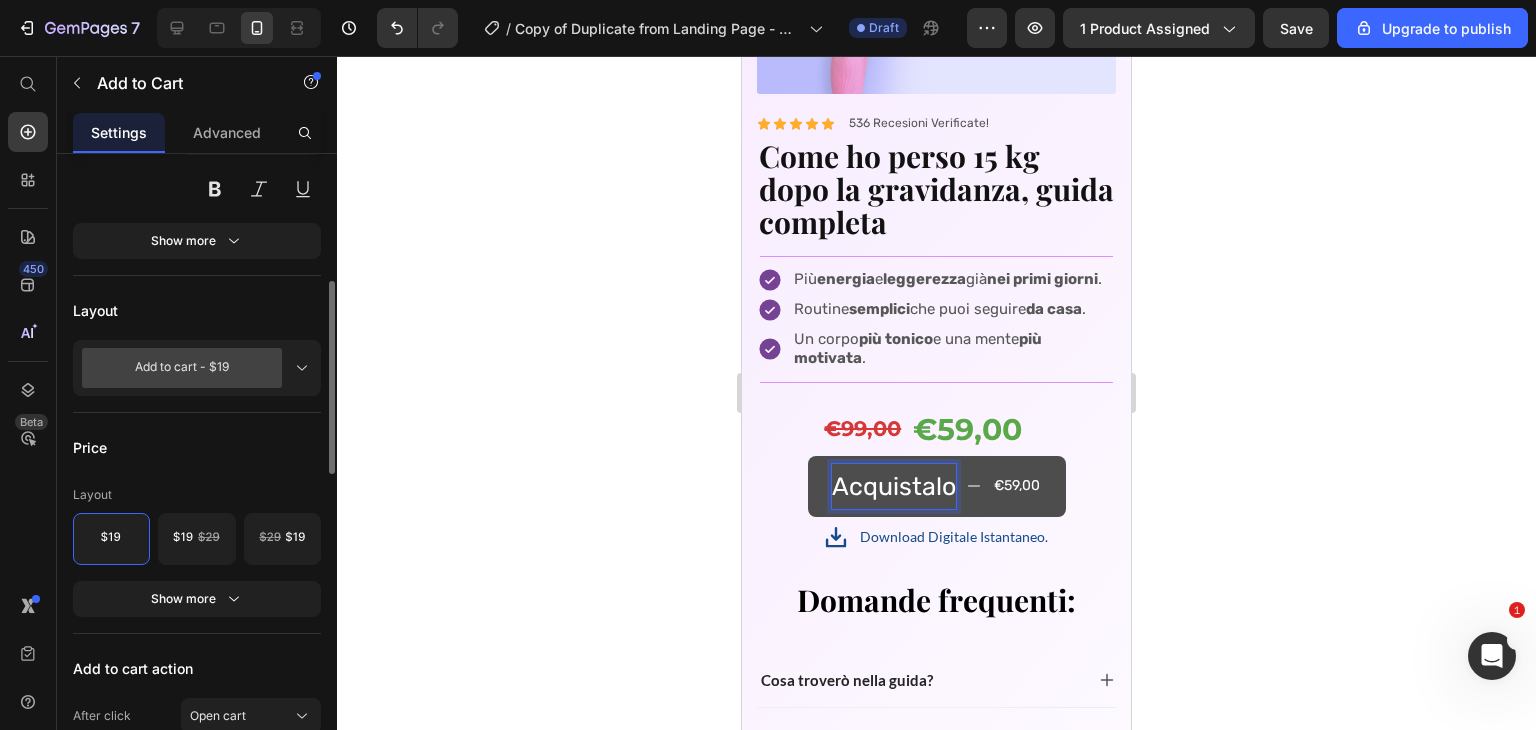 click on "Acquistalo
€59,00" at bounding box center [937, 486] 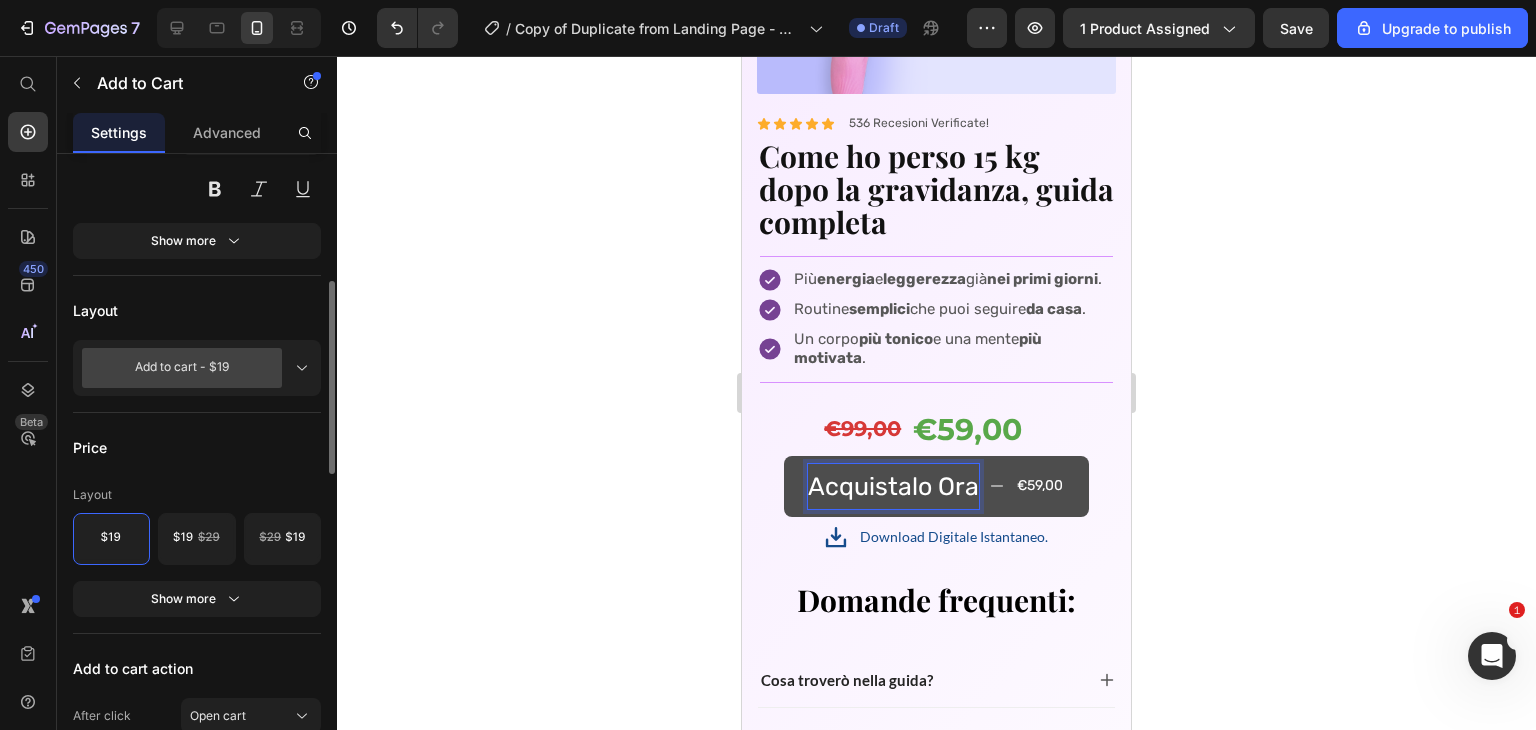 click on "Acquistalo Ora
€59,00" at bounding box center (936, 486) 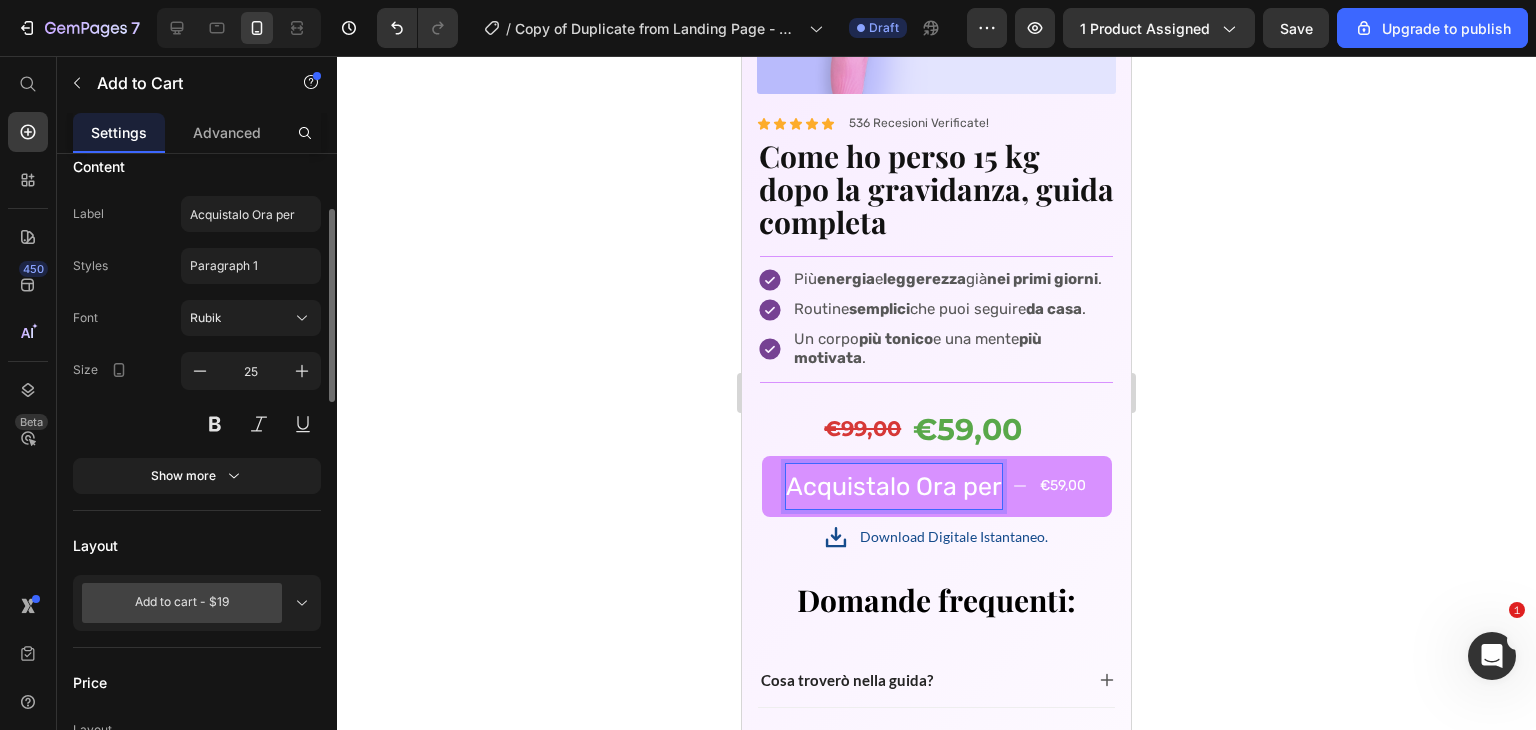 scroll, scrollTop: 180, scrollLeft: 0, axis: vertical 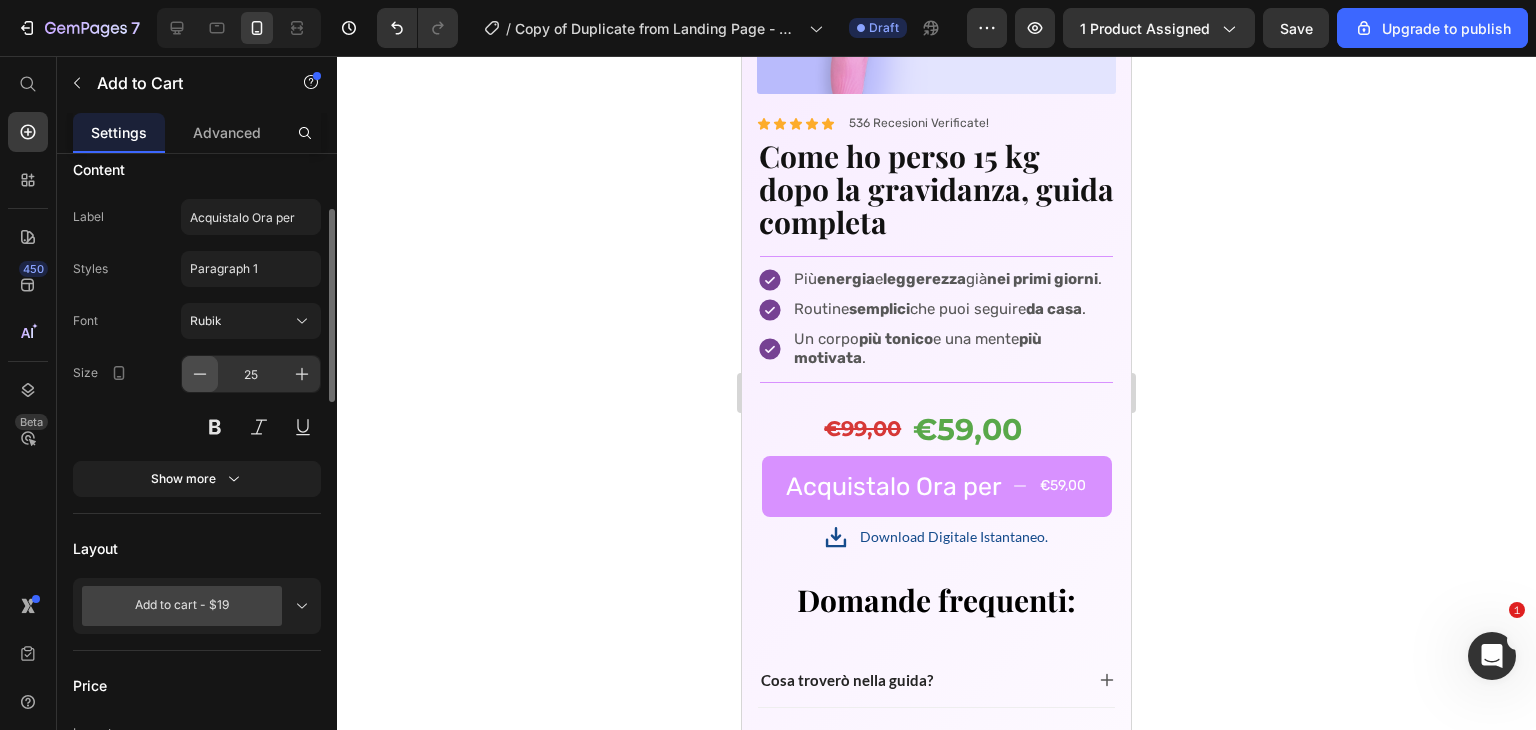 click at bounding box center (200, 374) 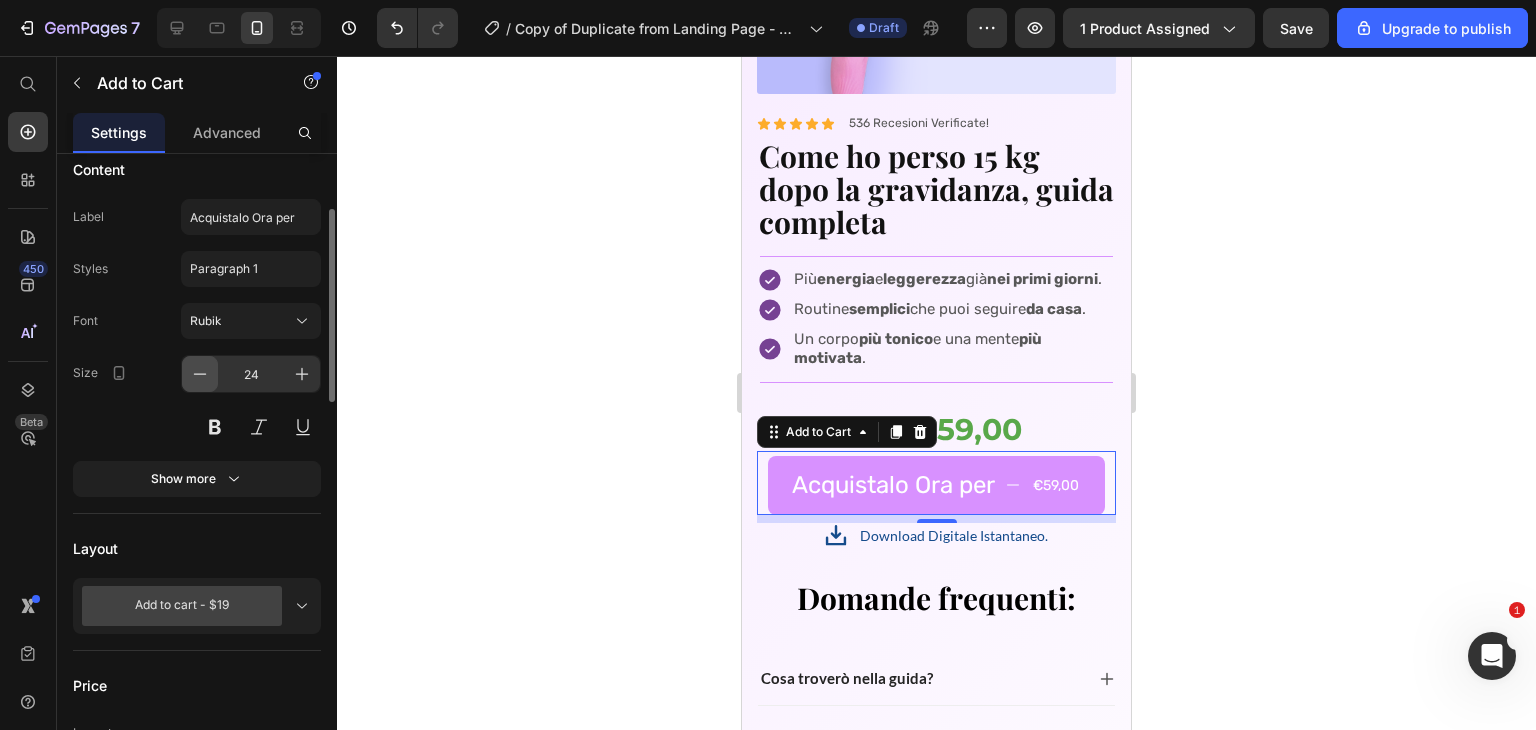 click at bounding box center (200, 374) 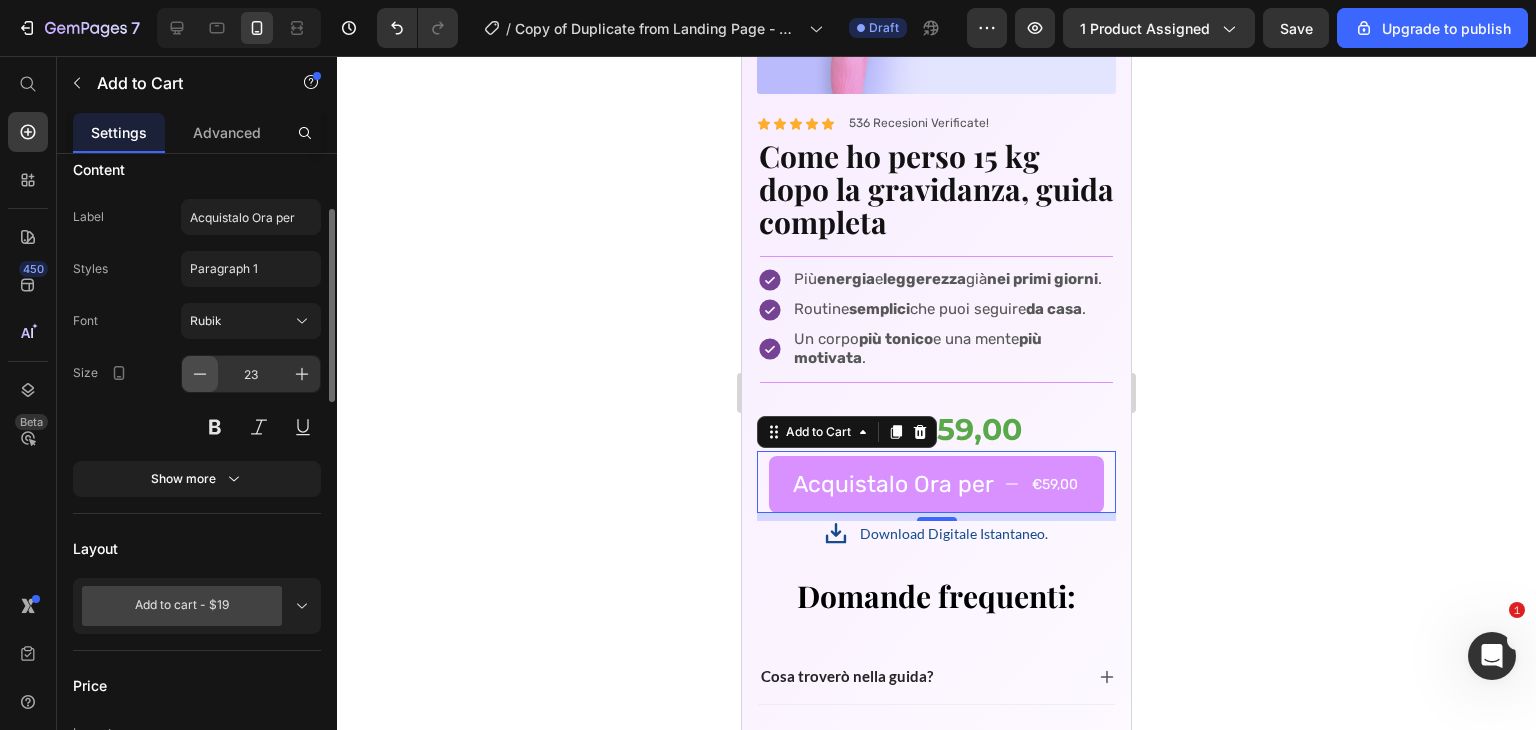 click at bounding box center [200, 374] 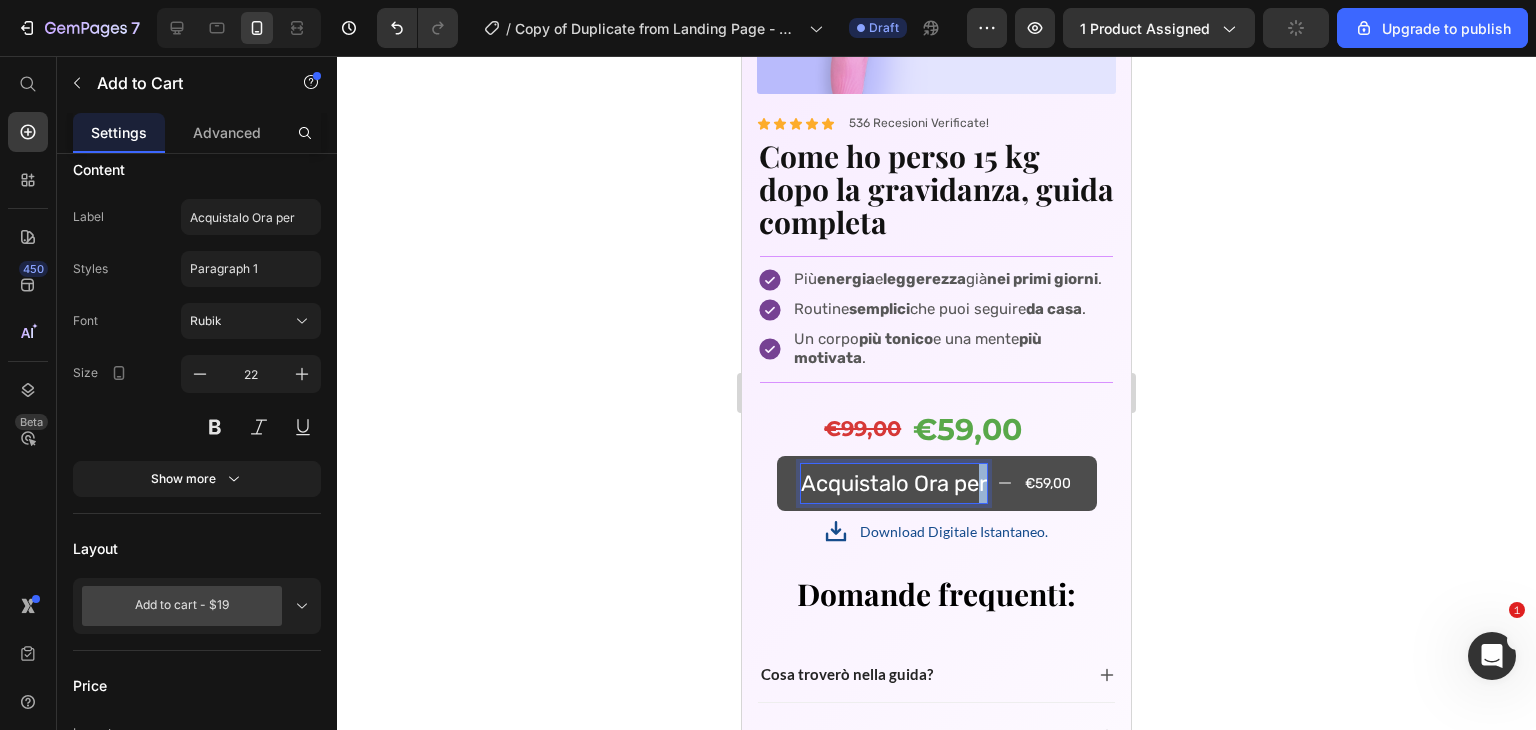 click on "Acquistalo Ora per" at bounding box center (894, 484) 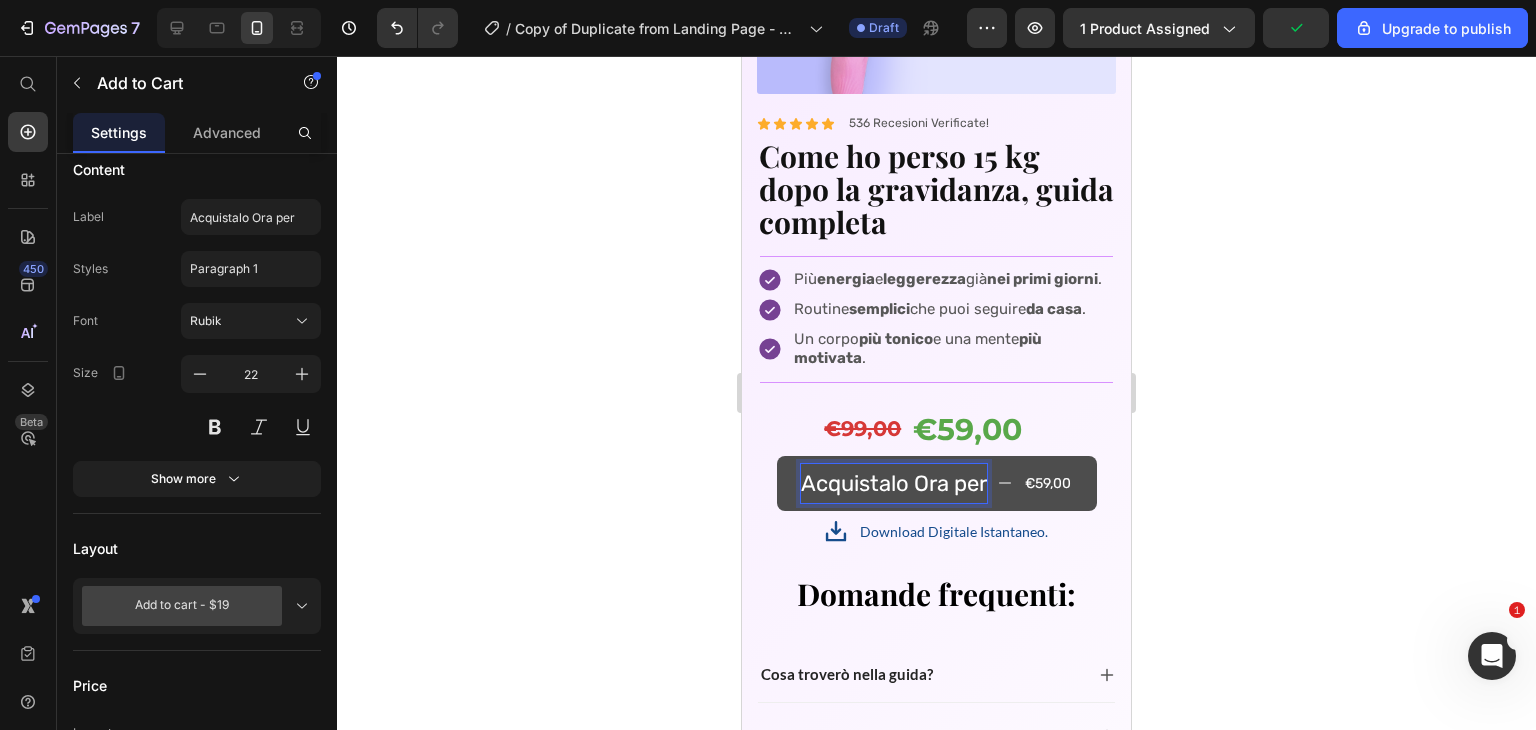 click on "Acquistalo Ora per" at bounding box center [894, 484] 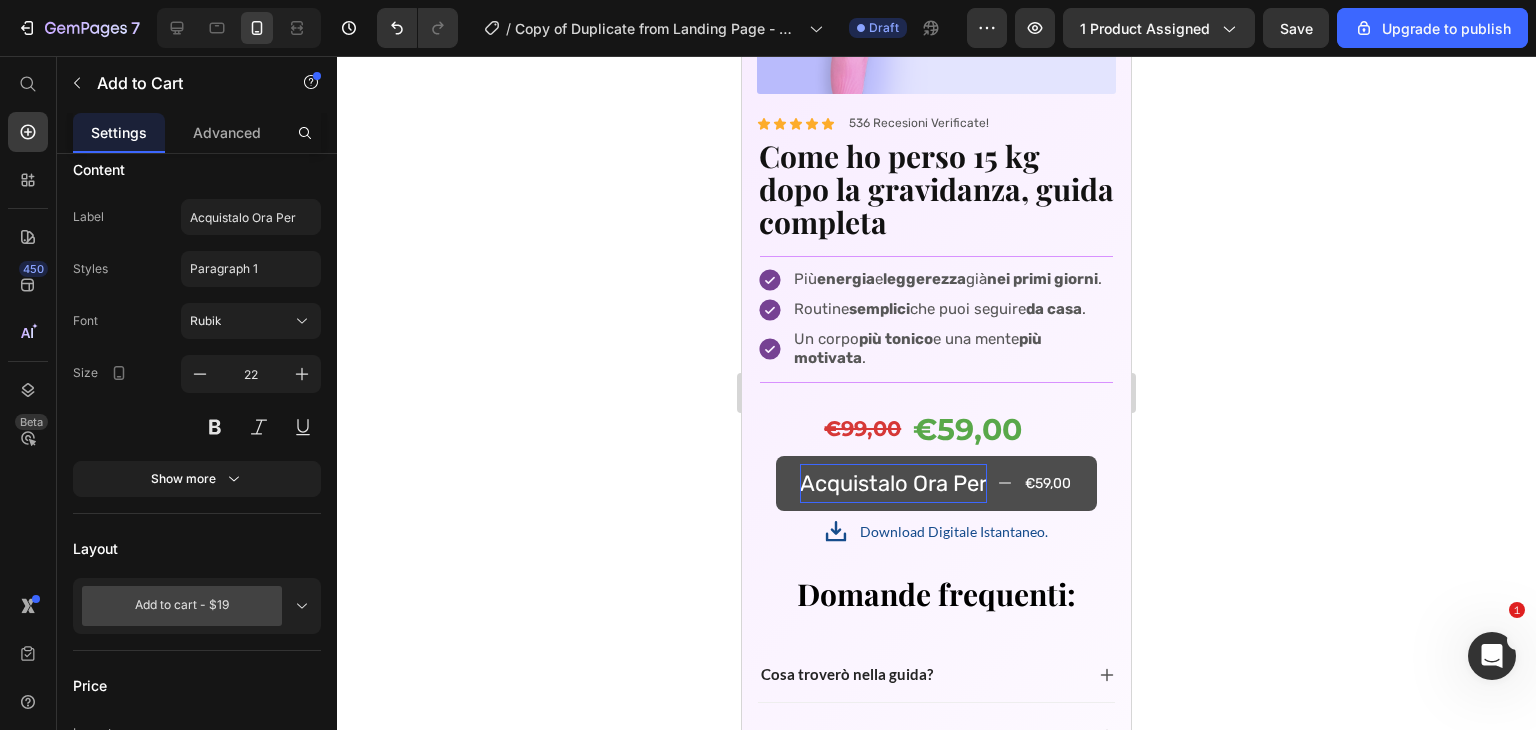 click on "€59,00" at bounding box center [1048, 483] 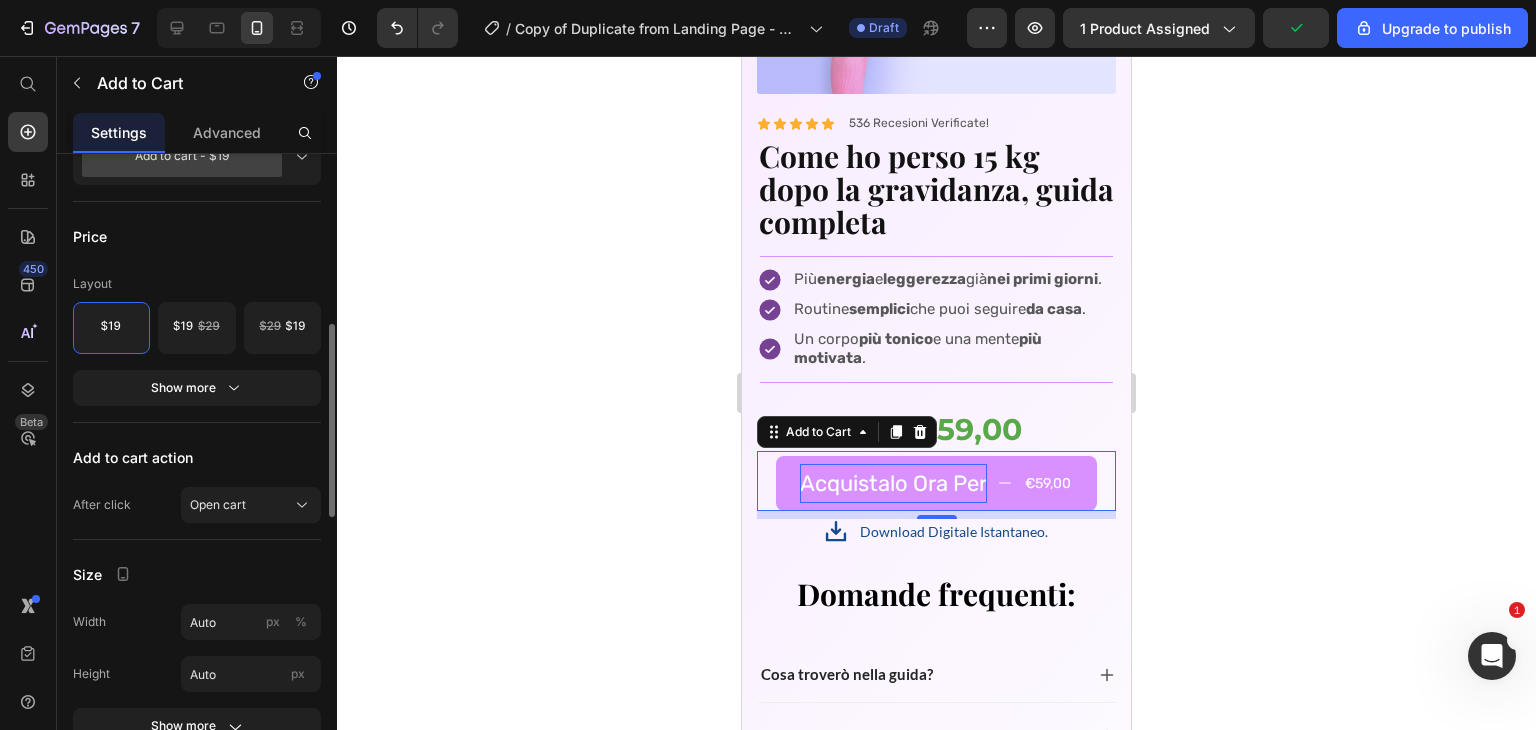 scroll, scrollTop: 0, scrollLeft: 0, axis: both 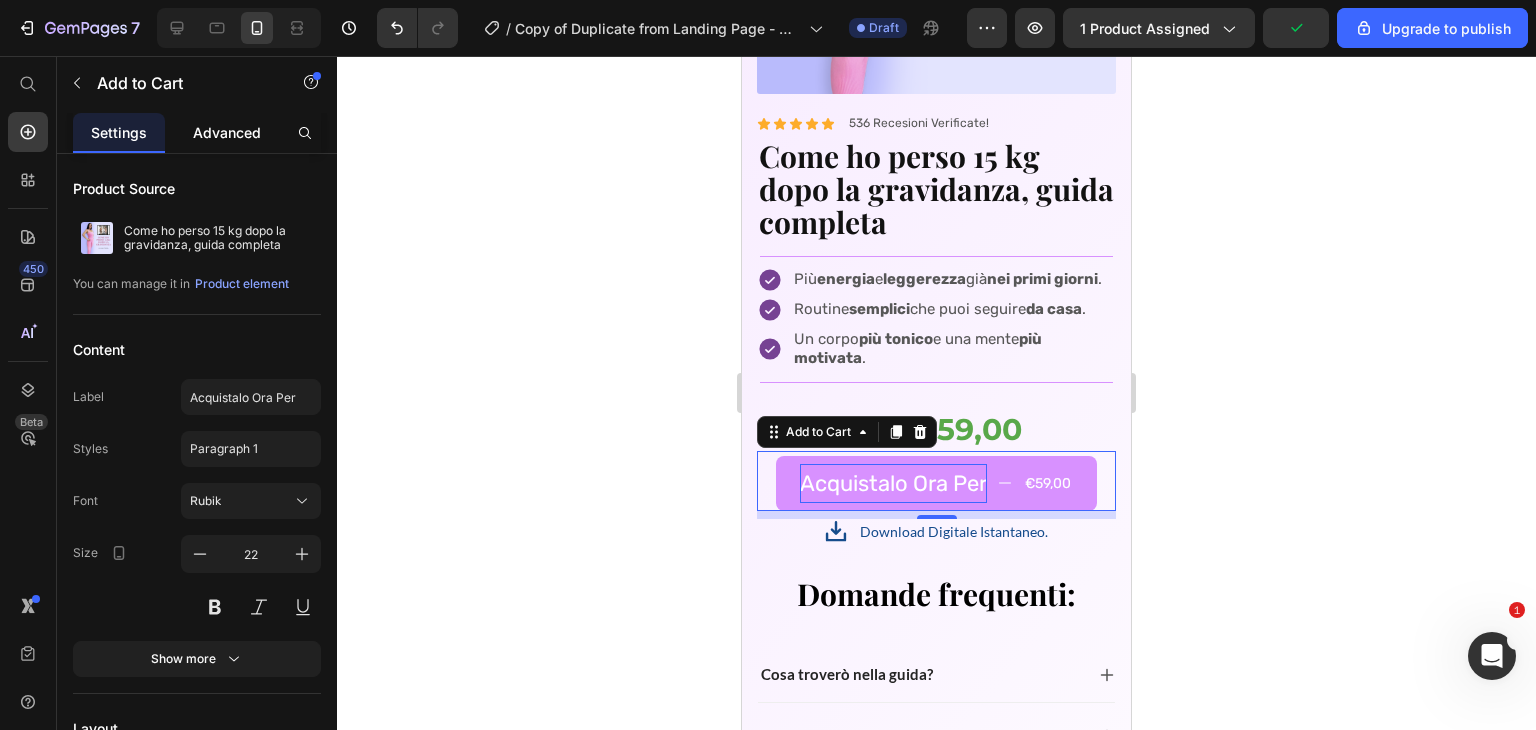 click on "Advanced" at bounding box center [227, 132] 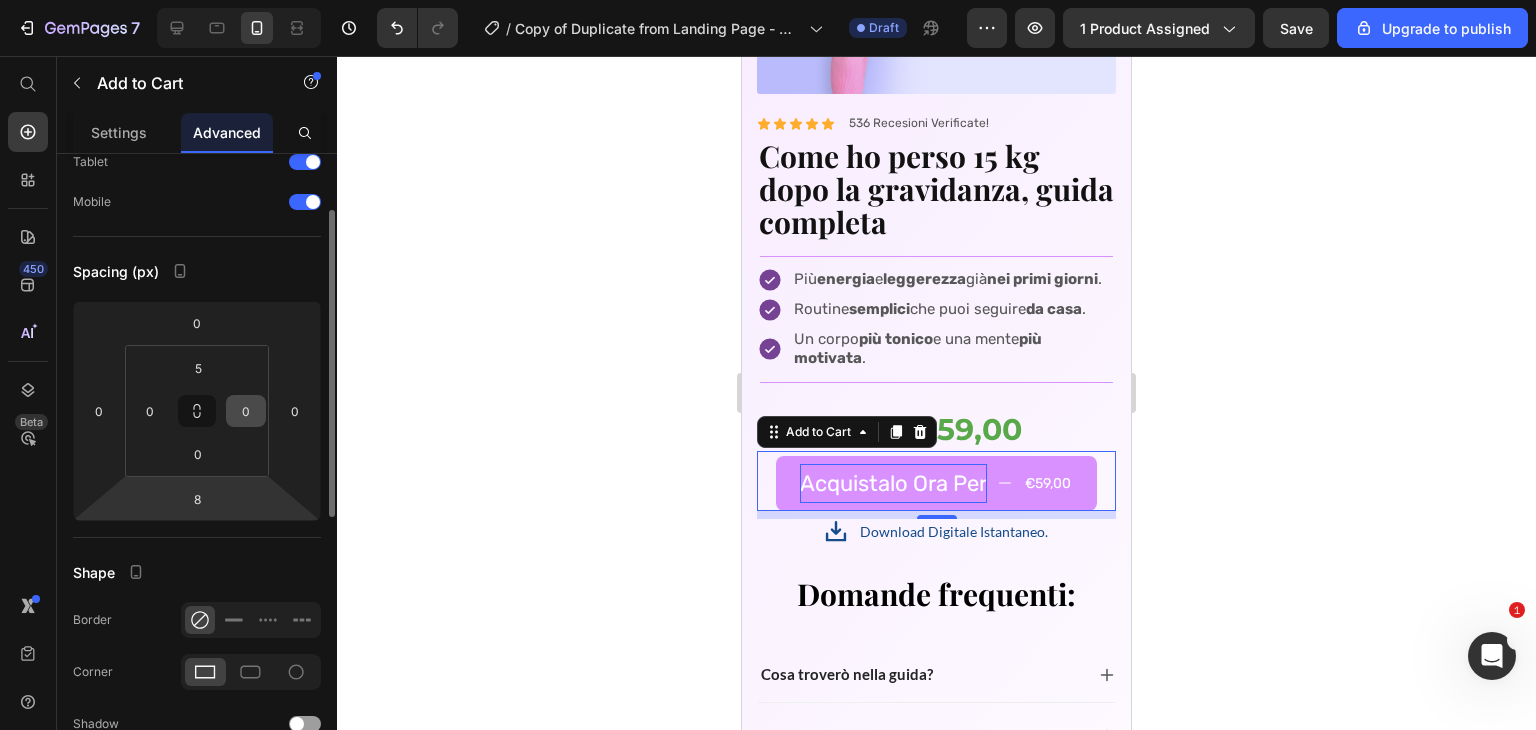 scroll, scrollTop: 115, scrollLeft: 0, axis: vertical 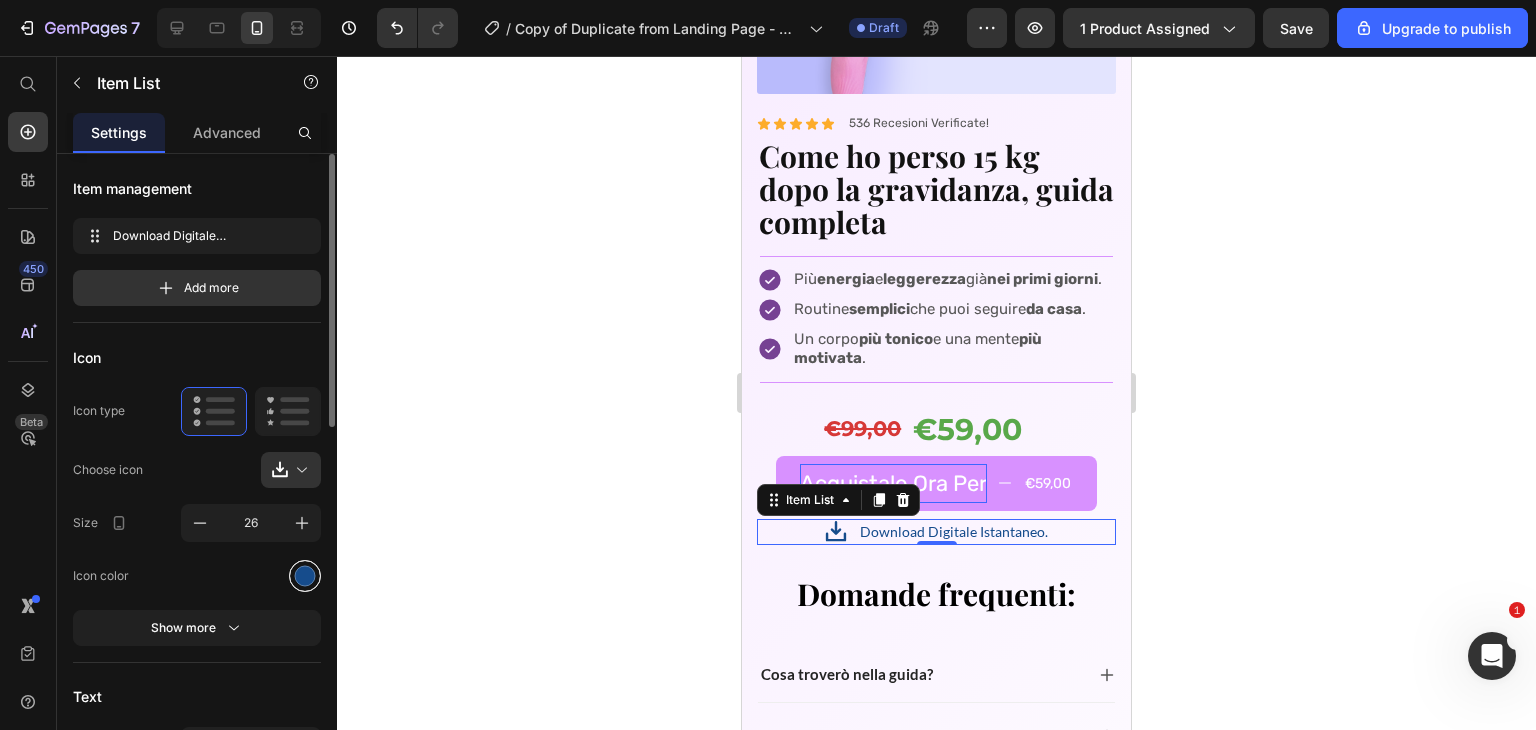 click at bounding box center [305, 575] 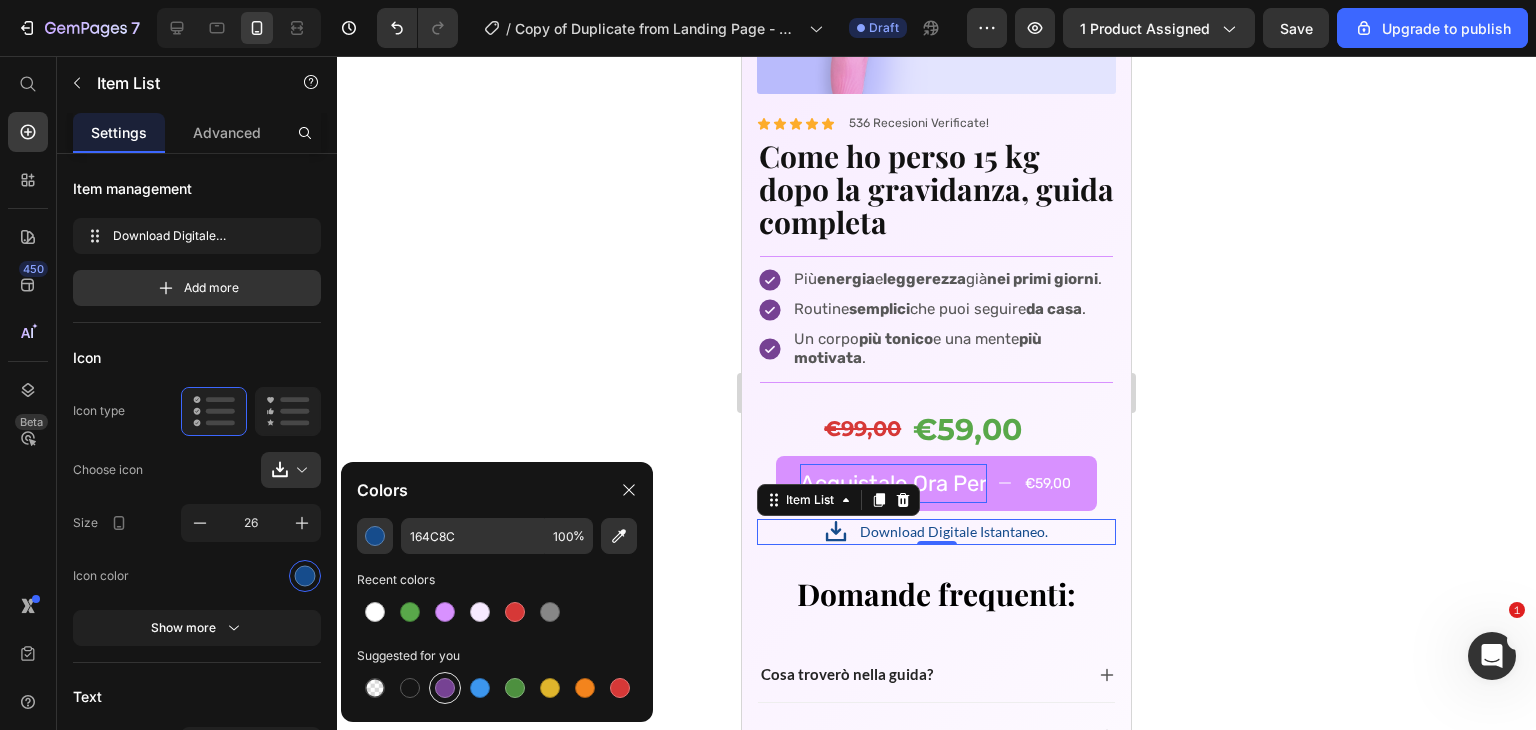 click at bounding box center (445, 688) 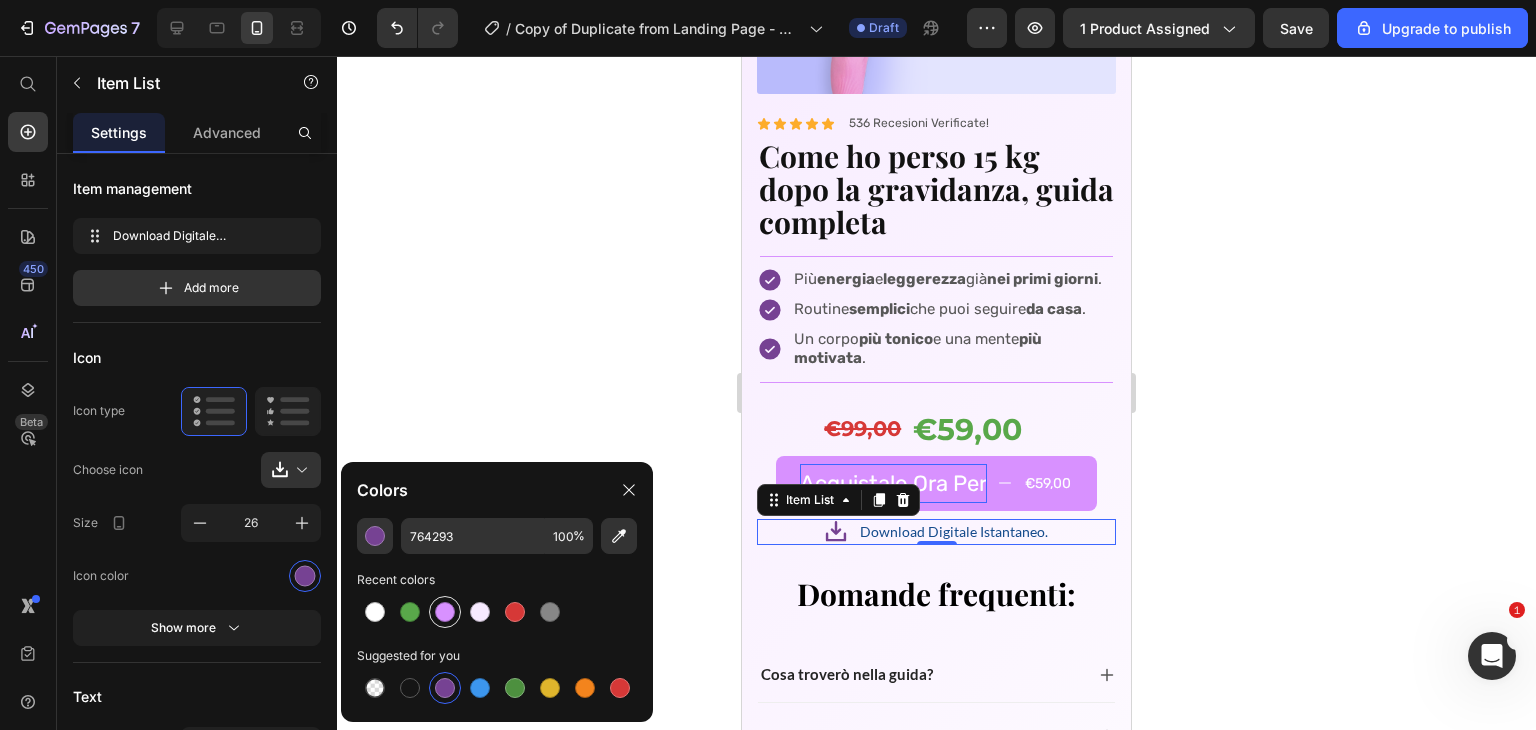 click at bounding box center [445, 612] 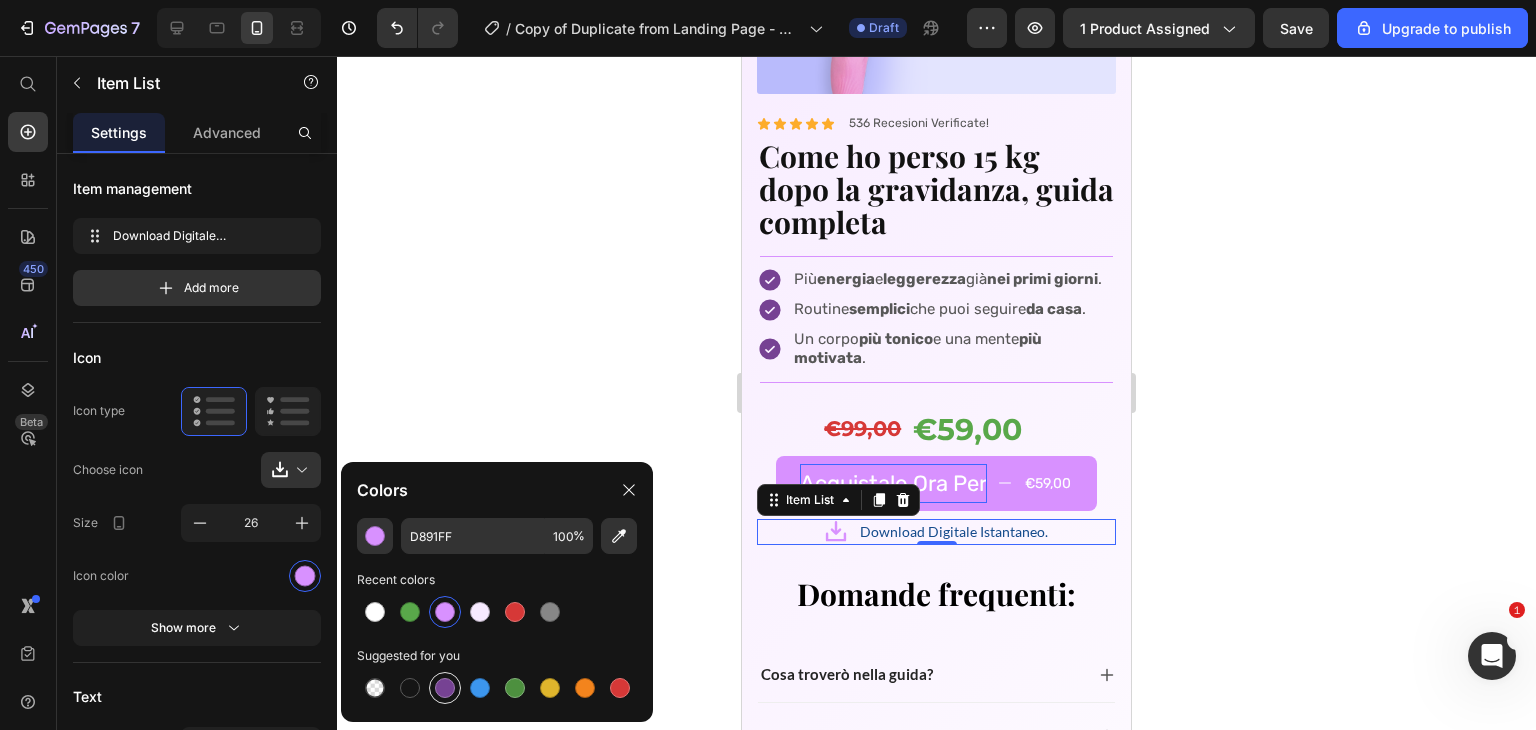 click at bounding box center (445, 688) 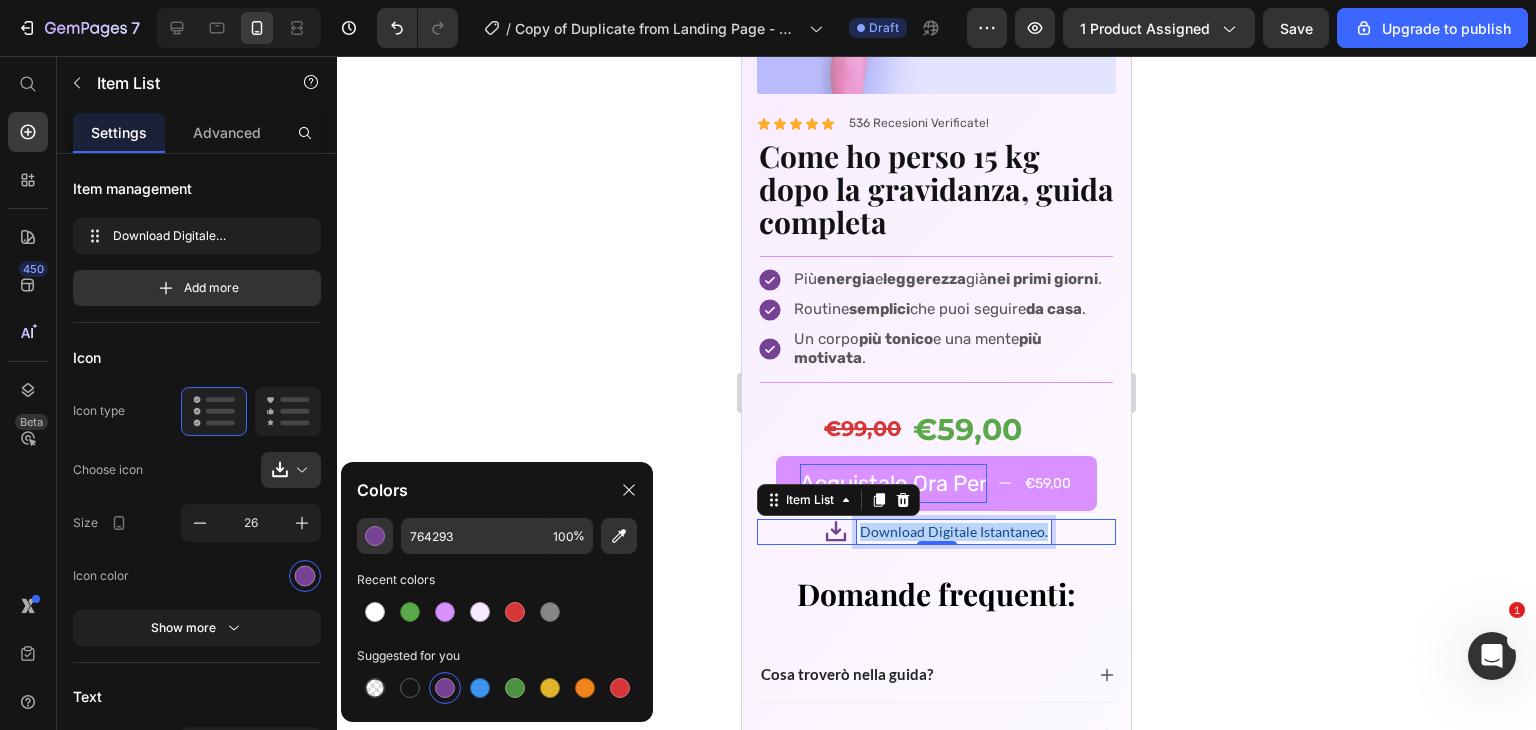 drag, startPoint x: 854, startPoint y: 529, endPoint x: 1040, endPoint y: 535, distance: 186.09676 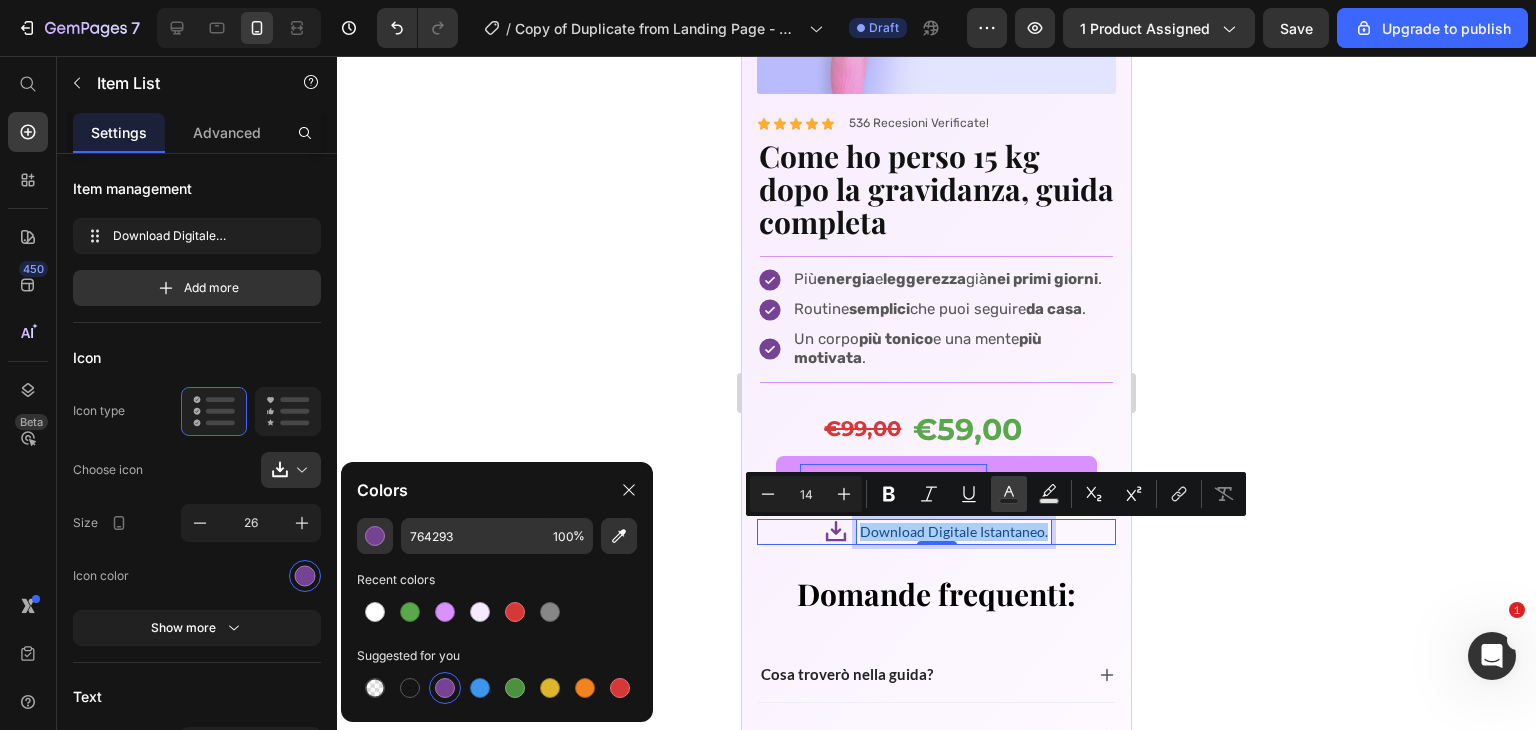 click 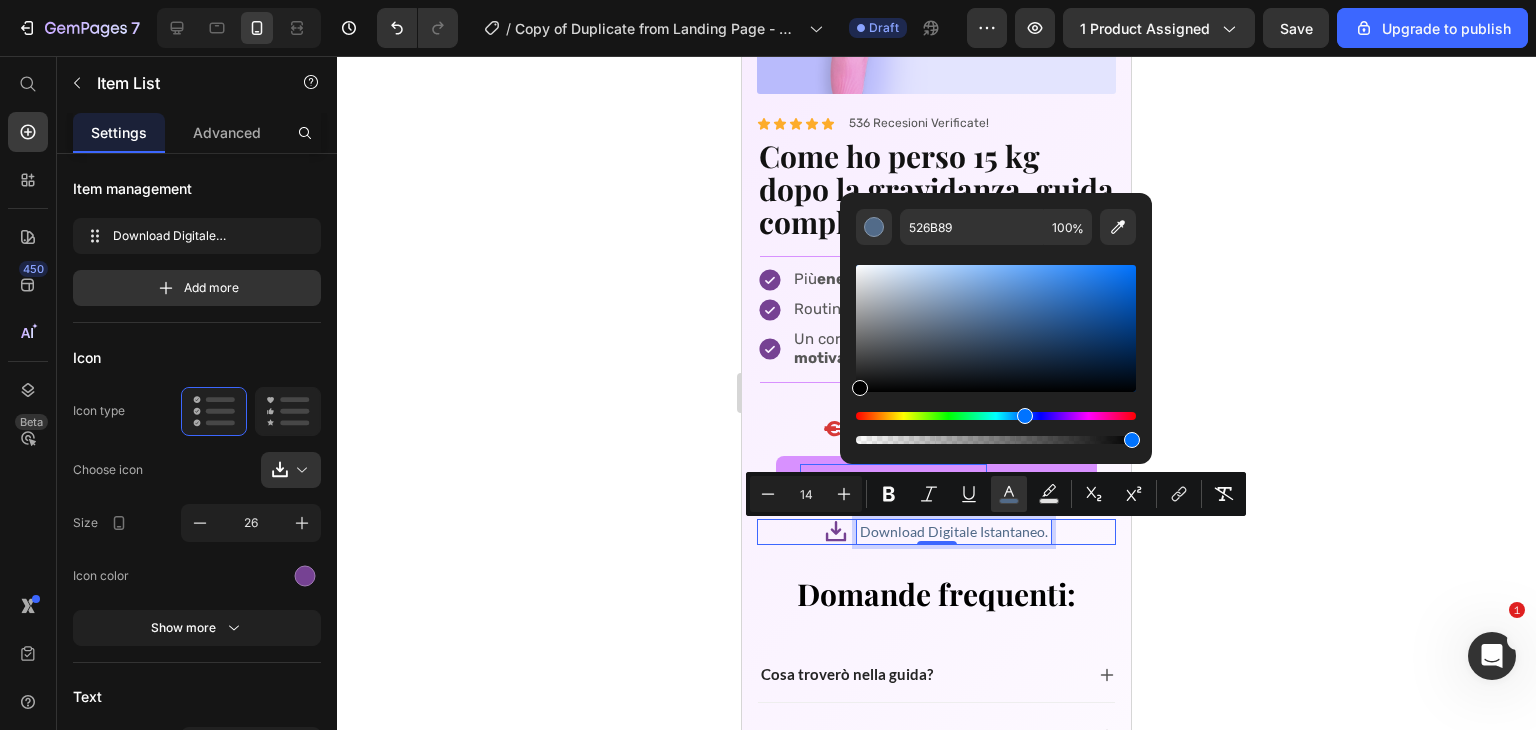 drag, startPoint x: 969, startPoint y: 323, endPoint x: 850, endPoint y: 403, distance: 143.39107 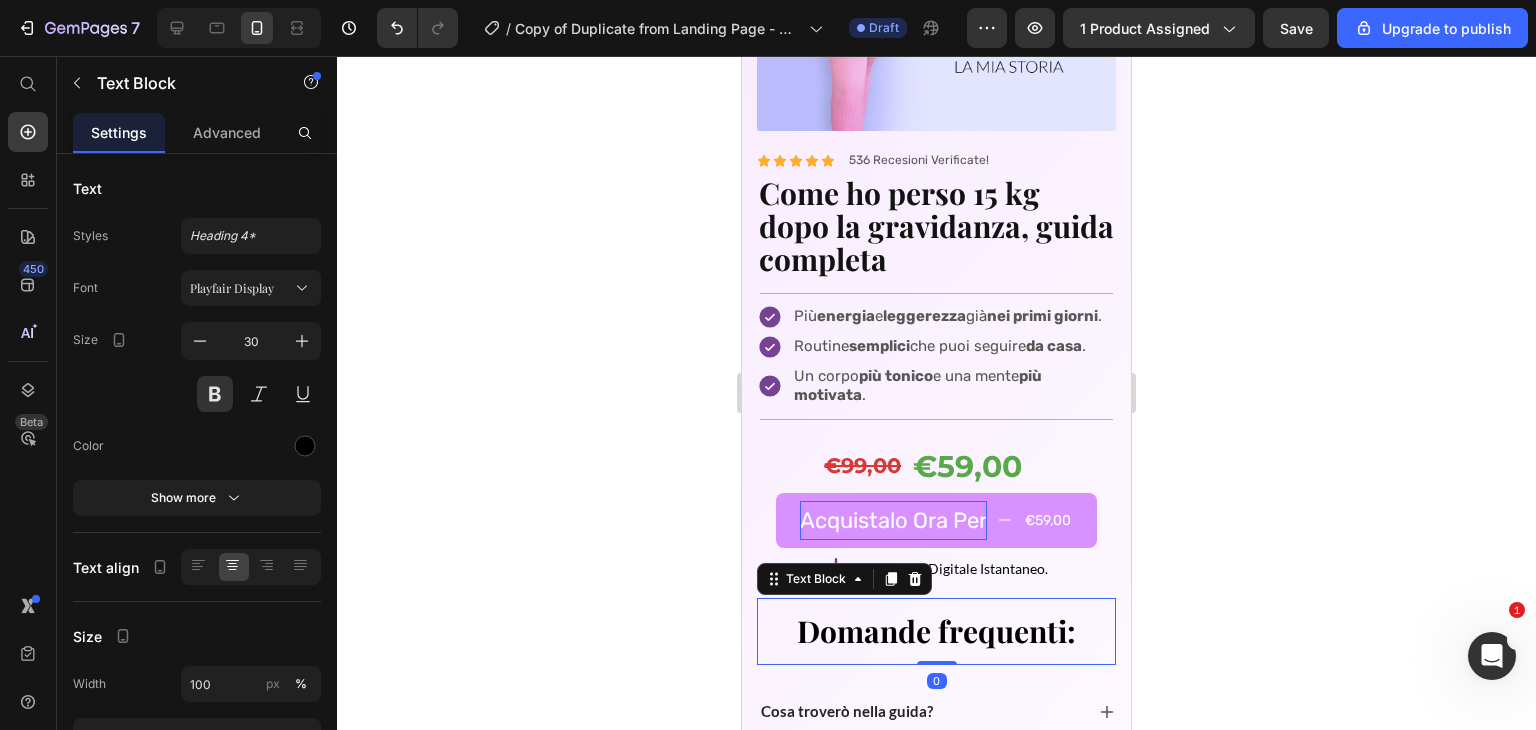 scroll, scrollTop: 6441, scrollLeft: 0, axis: vertical 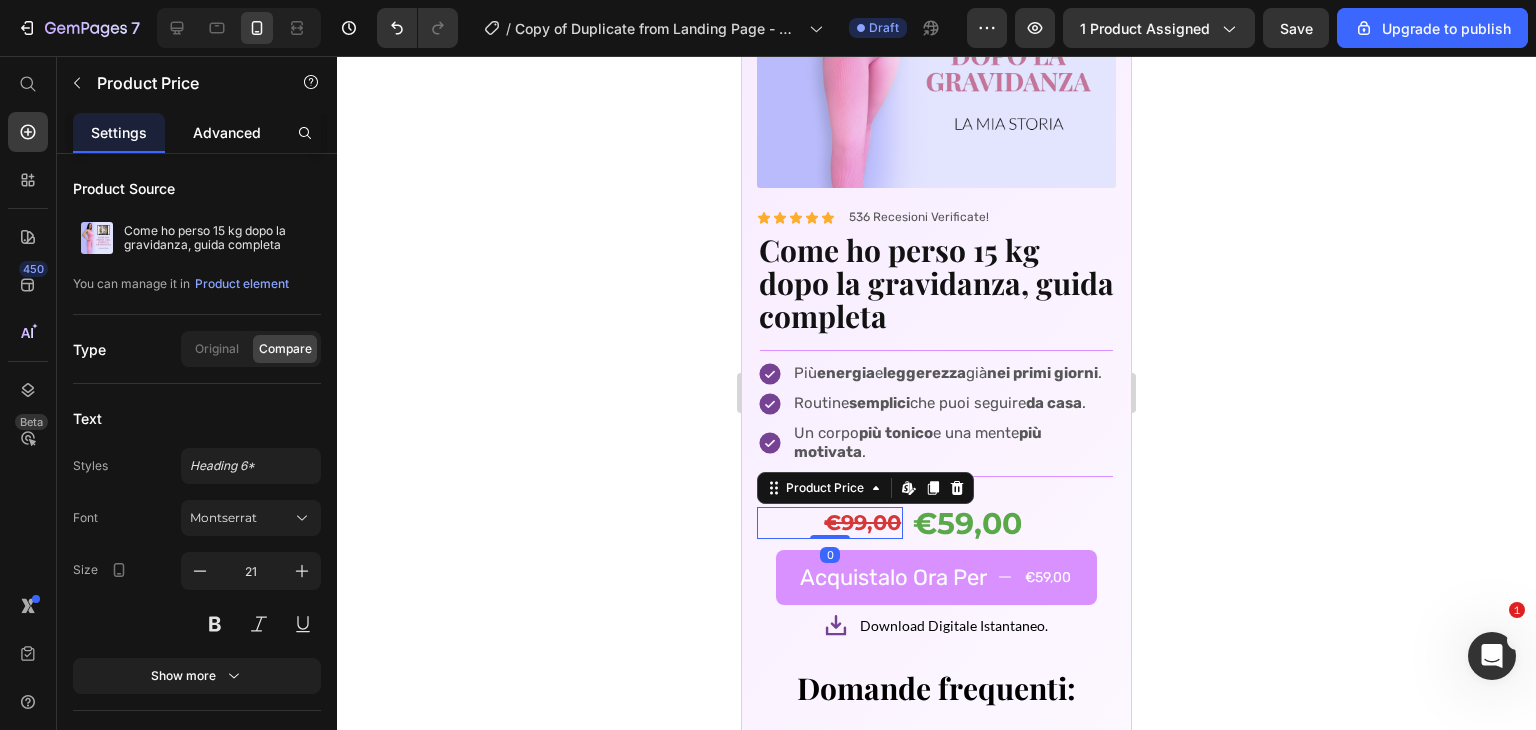 click on "Advanced" at bounding box center (227, 132) 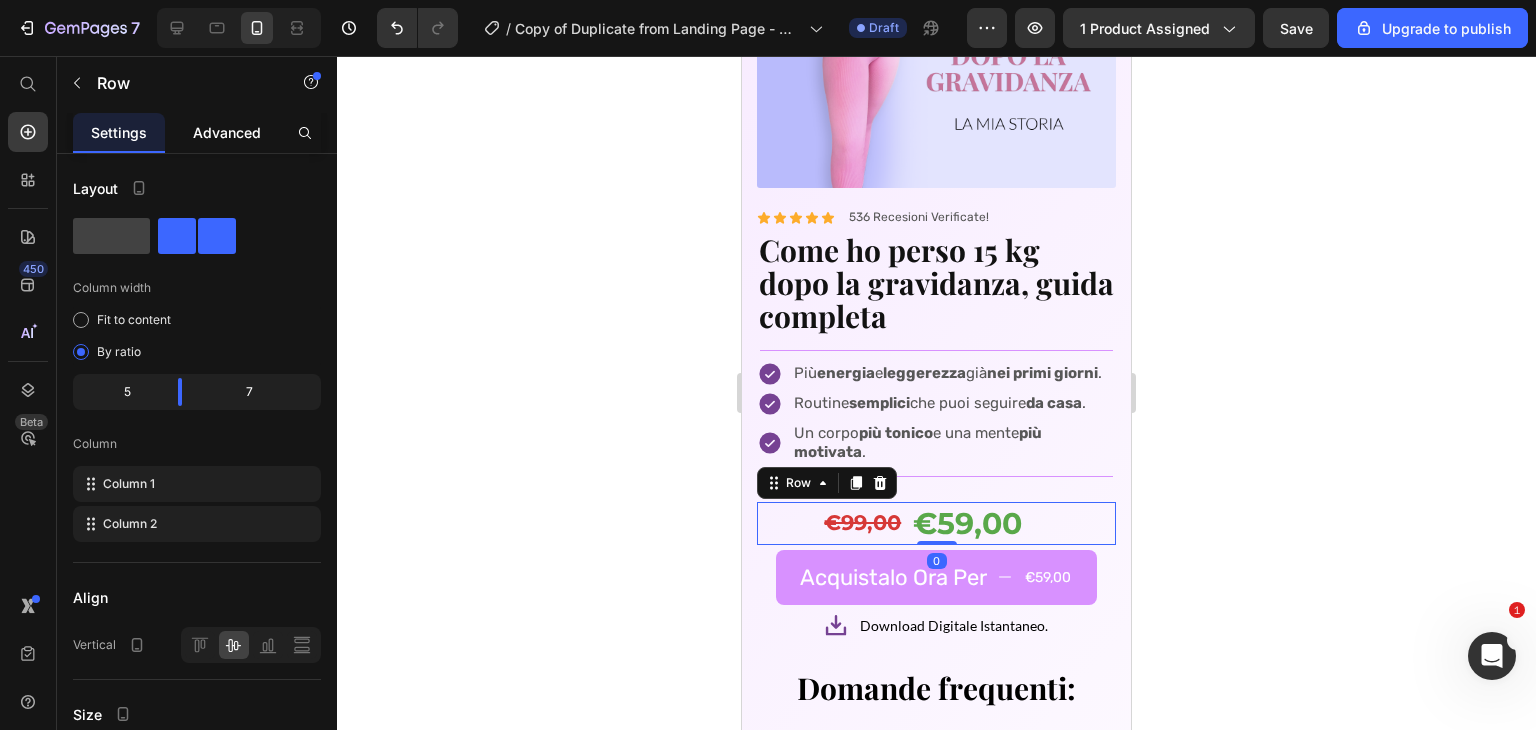 click on "Advanced" at bounding box center [227, 132] 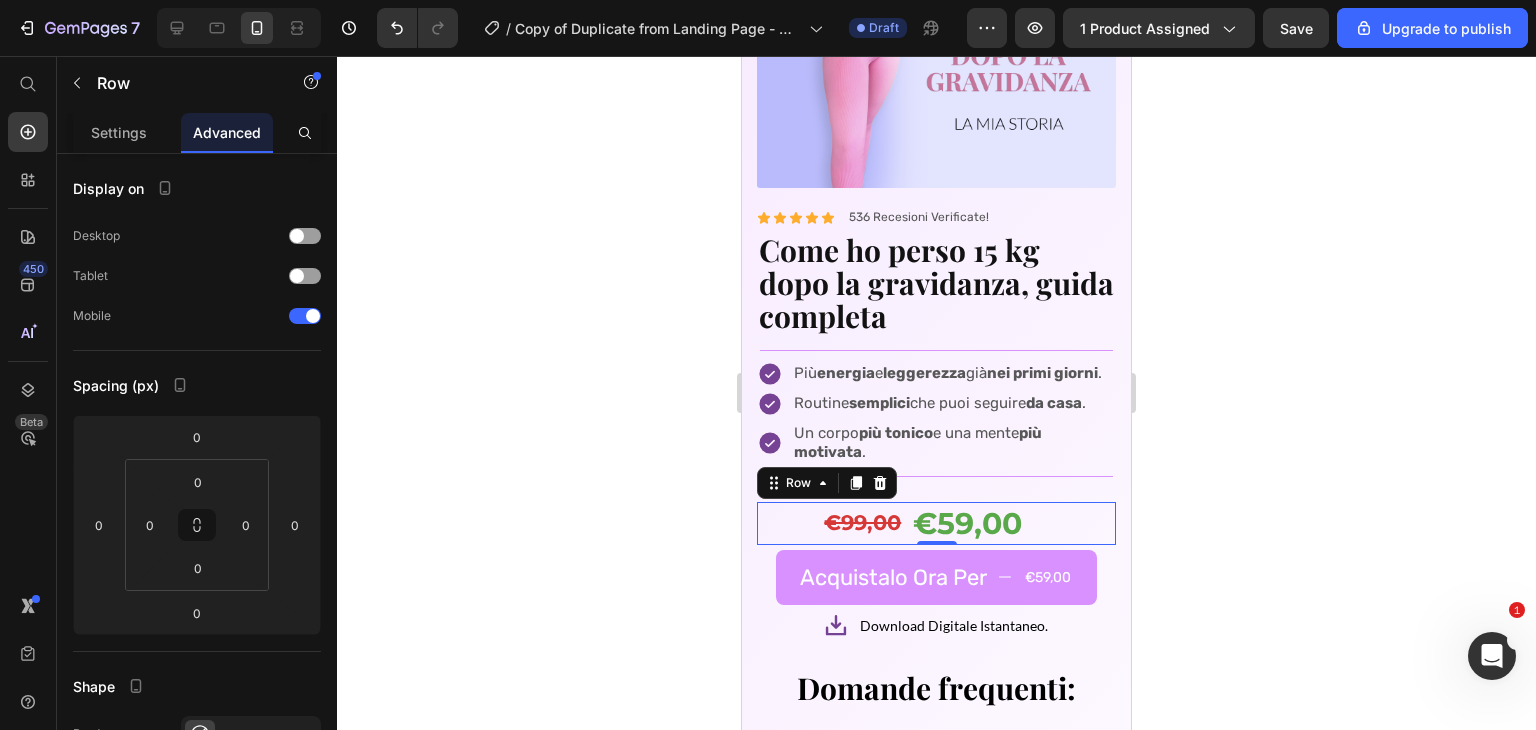 click 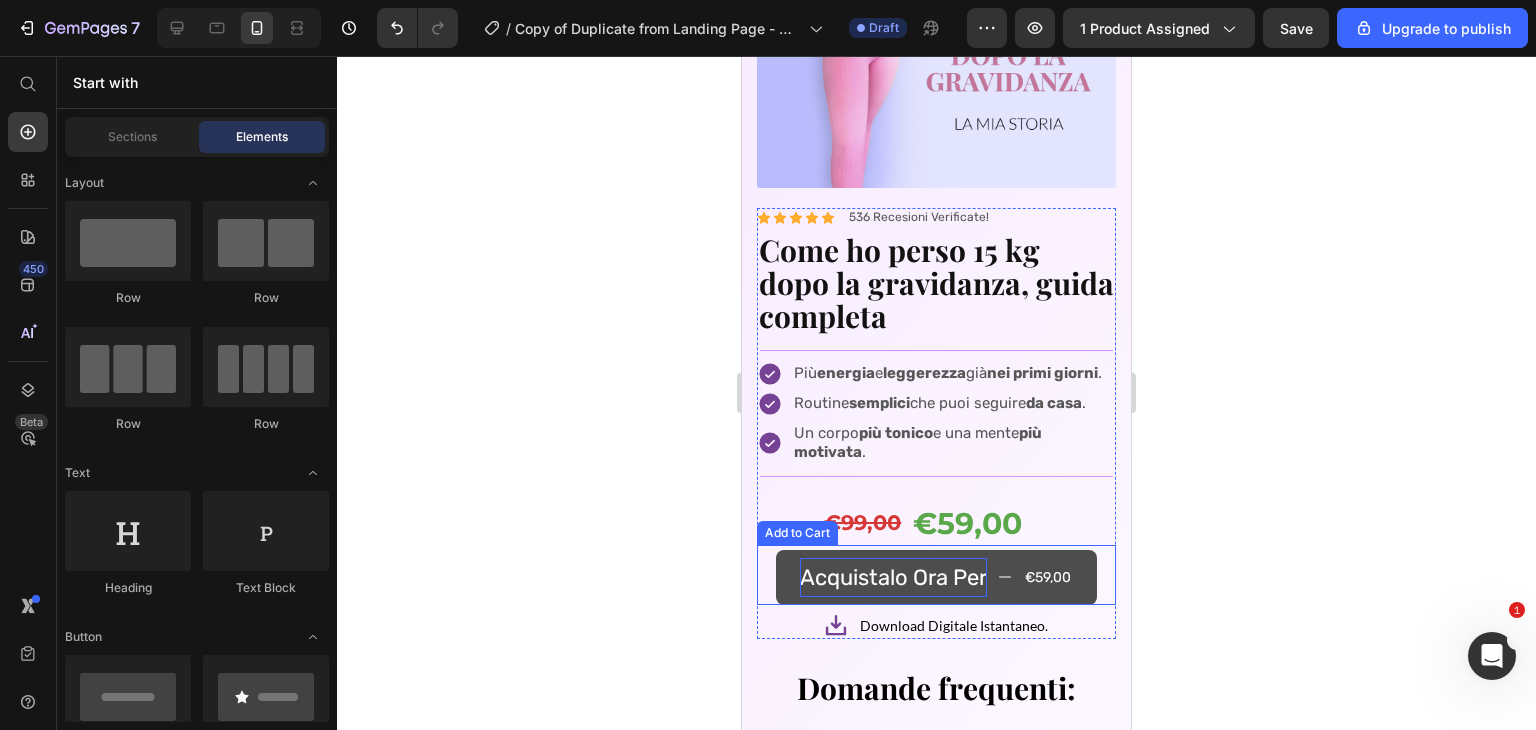 scroll, scrollTop: 6385, scrollLeft: 0, axis: vertical 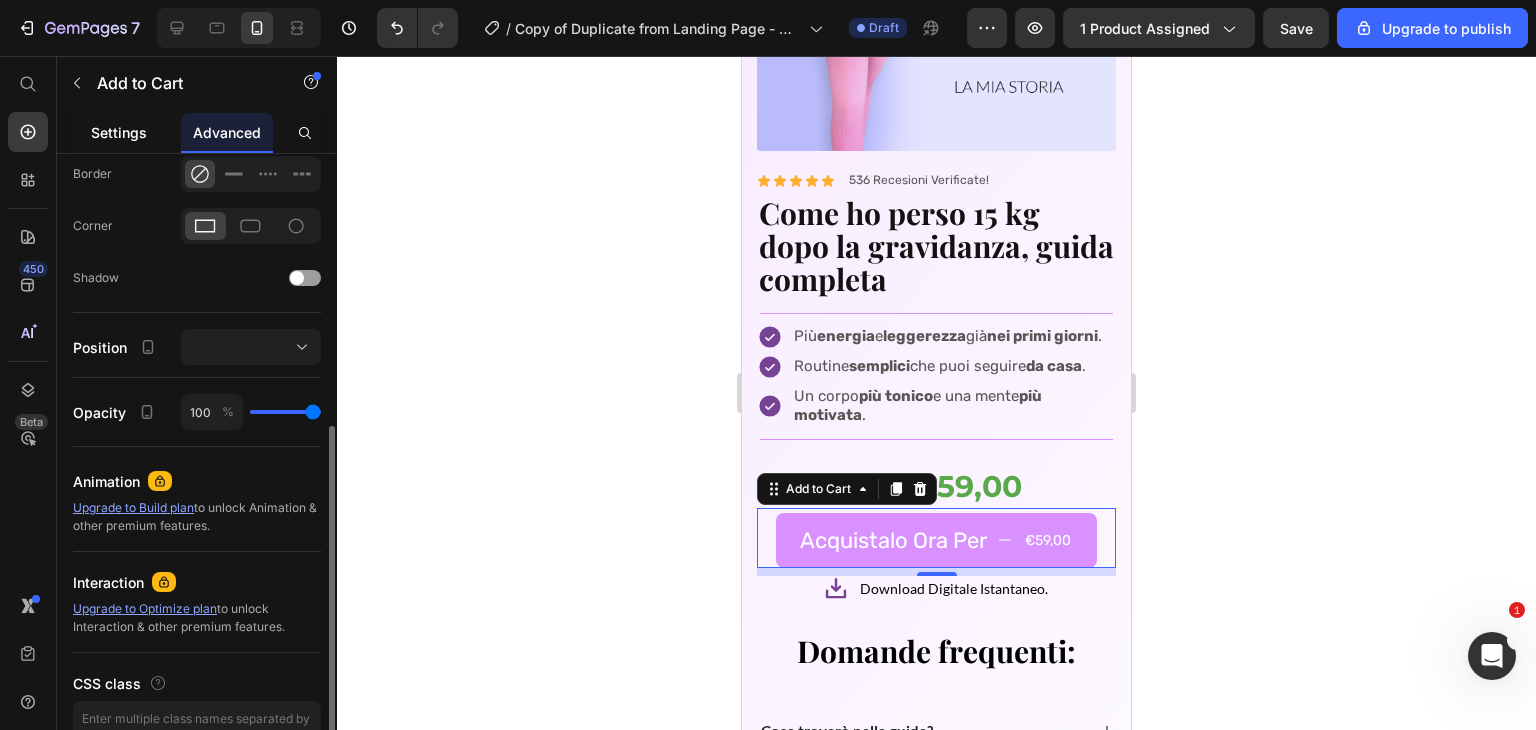 click on "Settings" 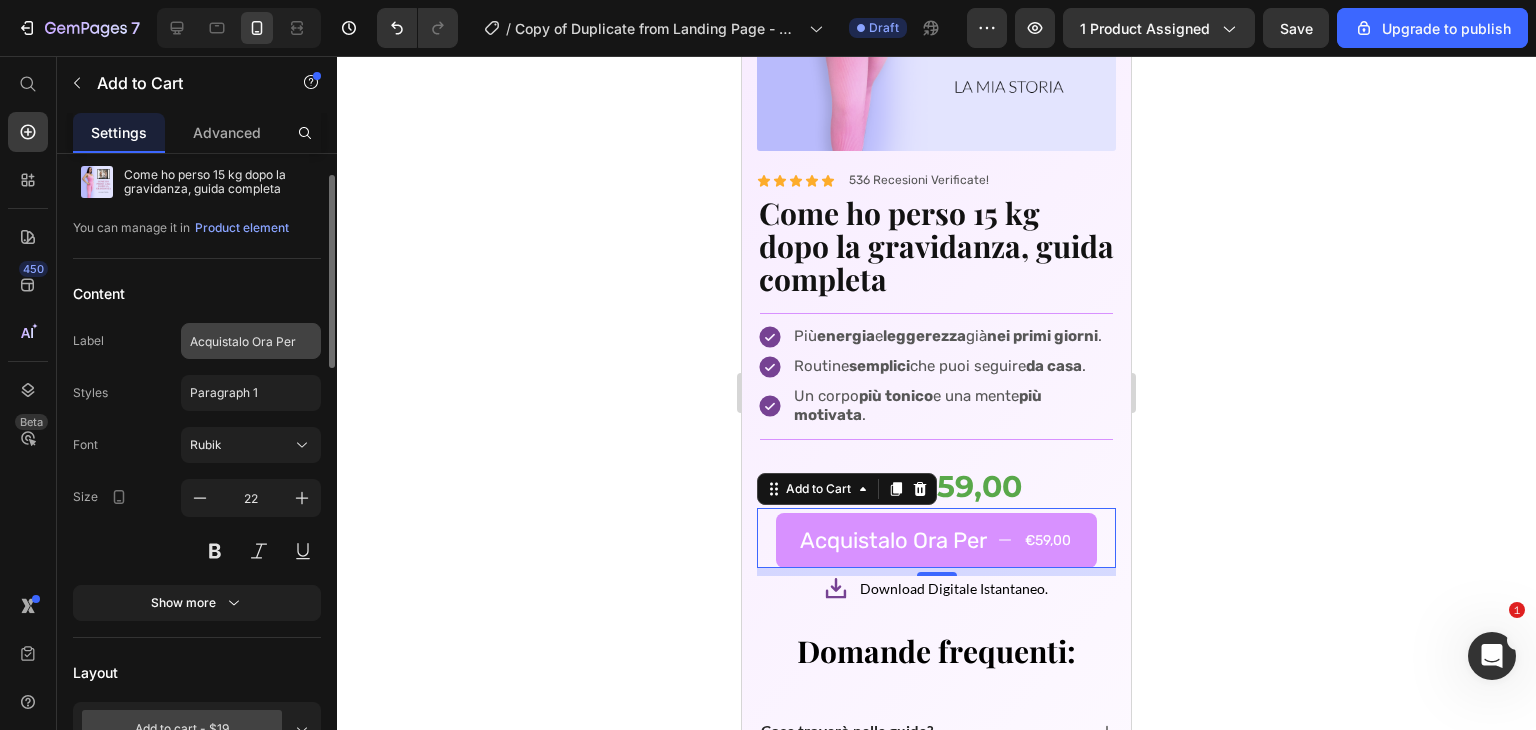 scroll, scrollTop: 64, scrollLeft: 0, axis: vertical 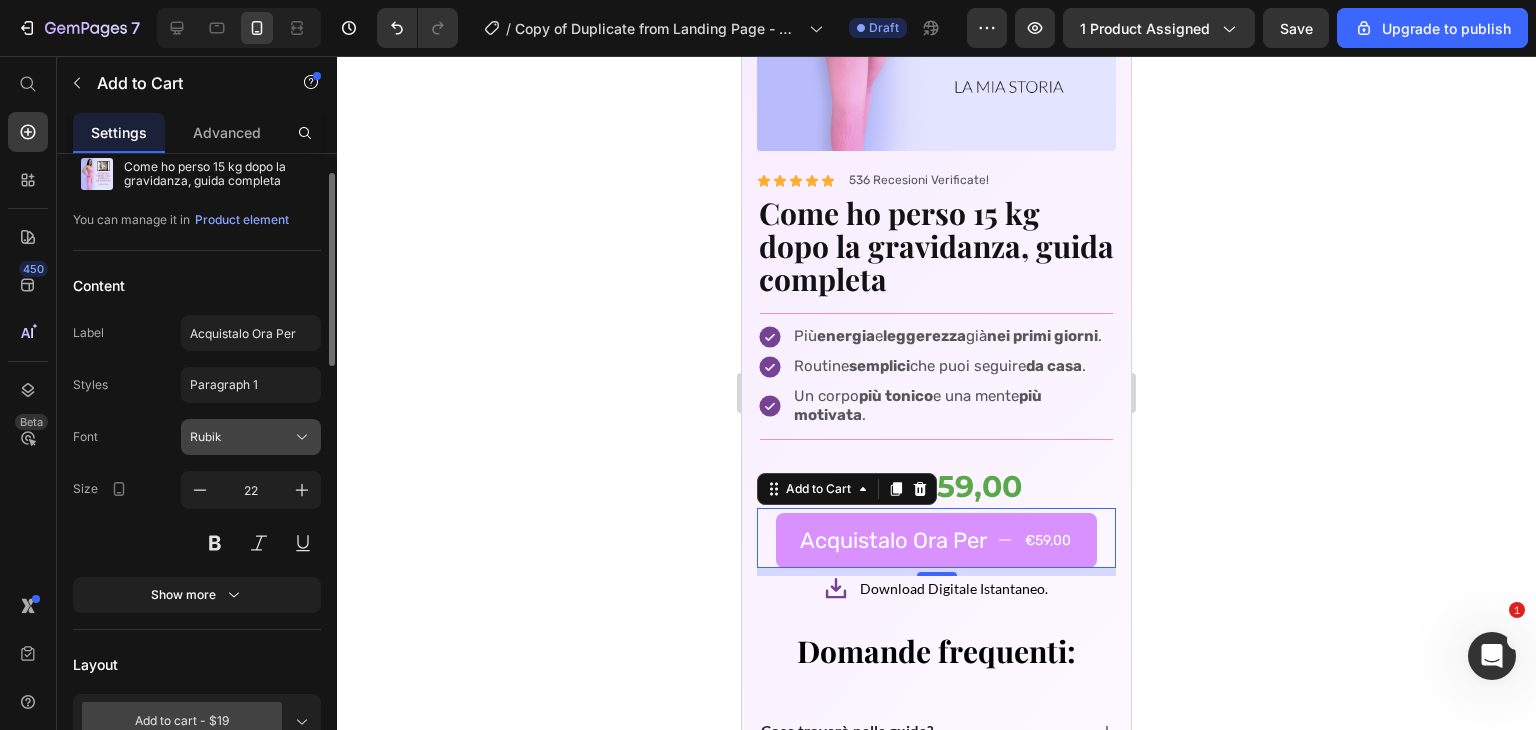 click on "Rubik" at bounding box center (241, 437) 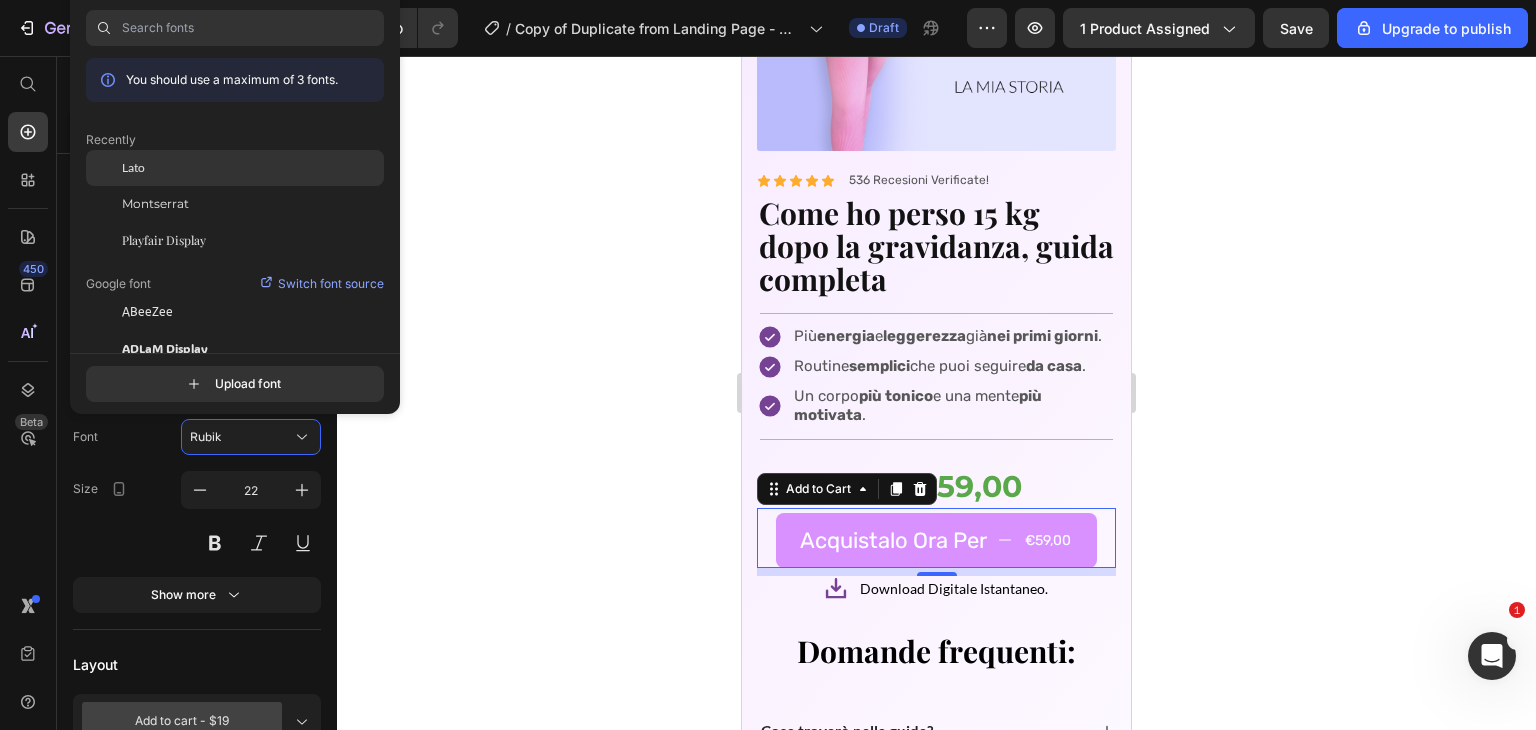 click on "Lato" 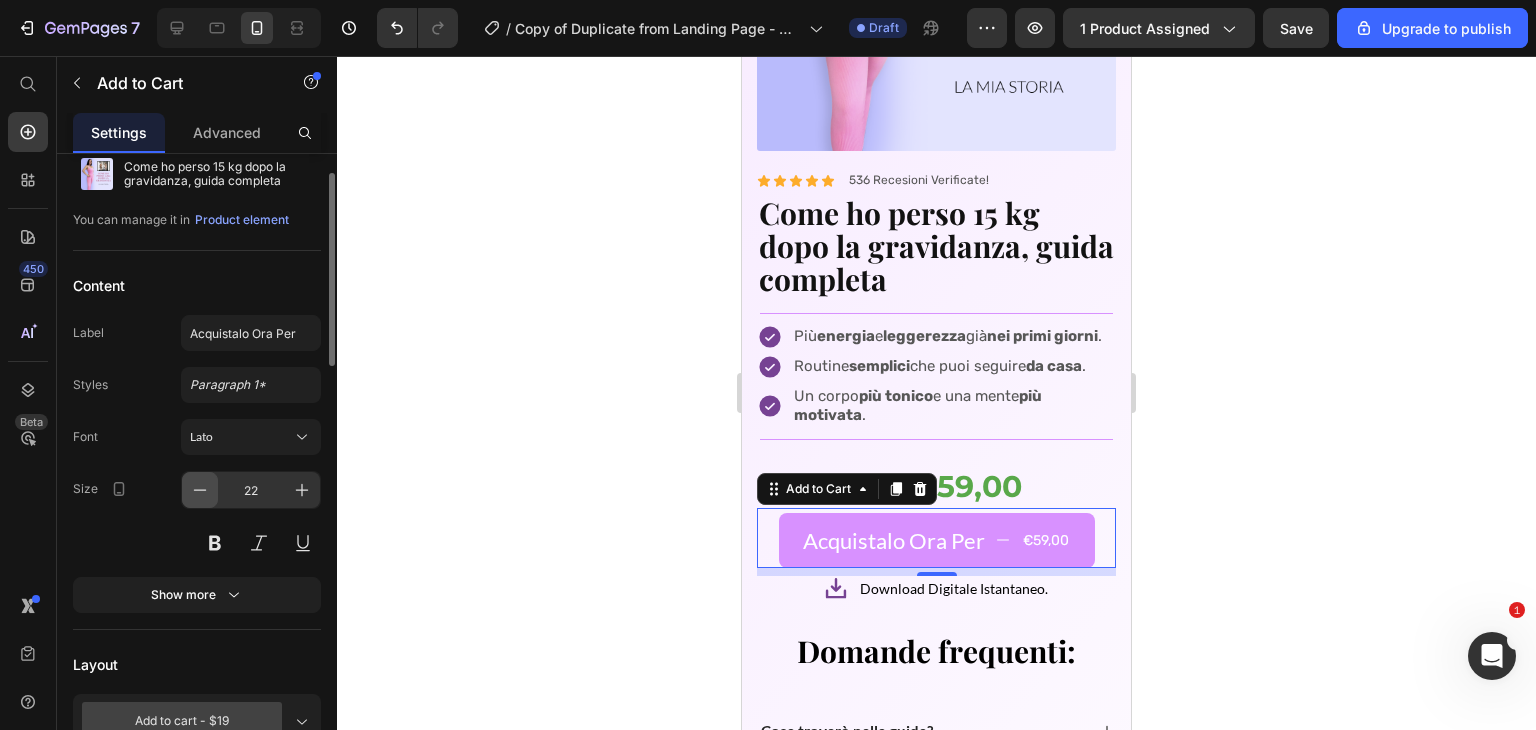 click at bounding box center [200, 490] 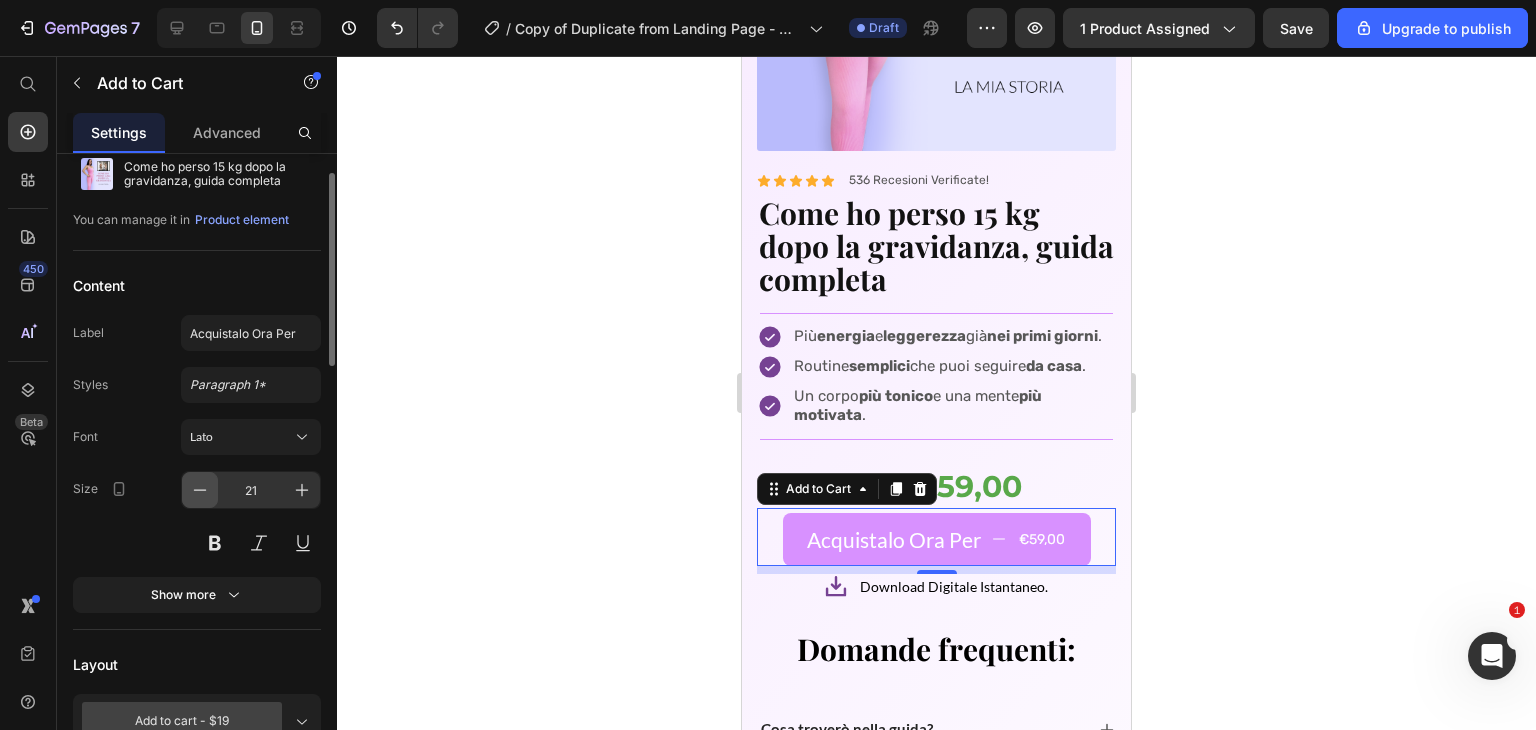 click at bounding box center (200, 490) 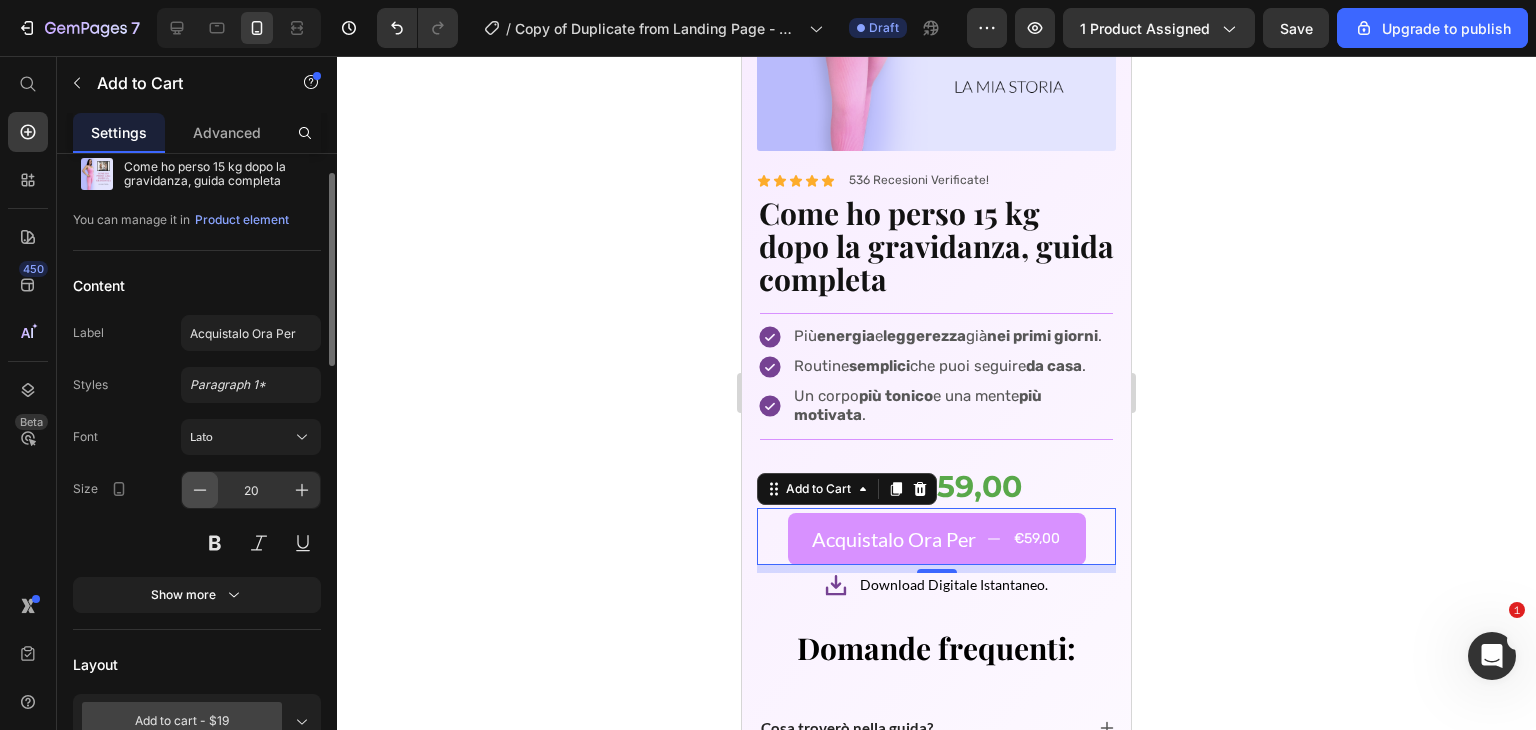 click at bounding box center [200, 490] 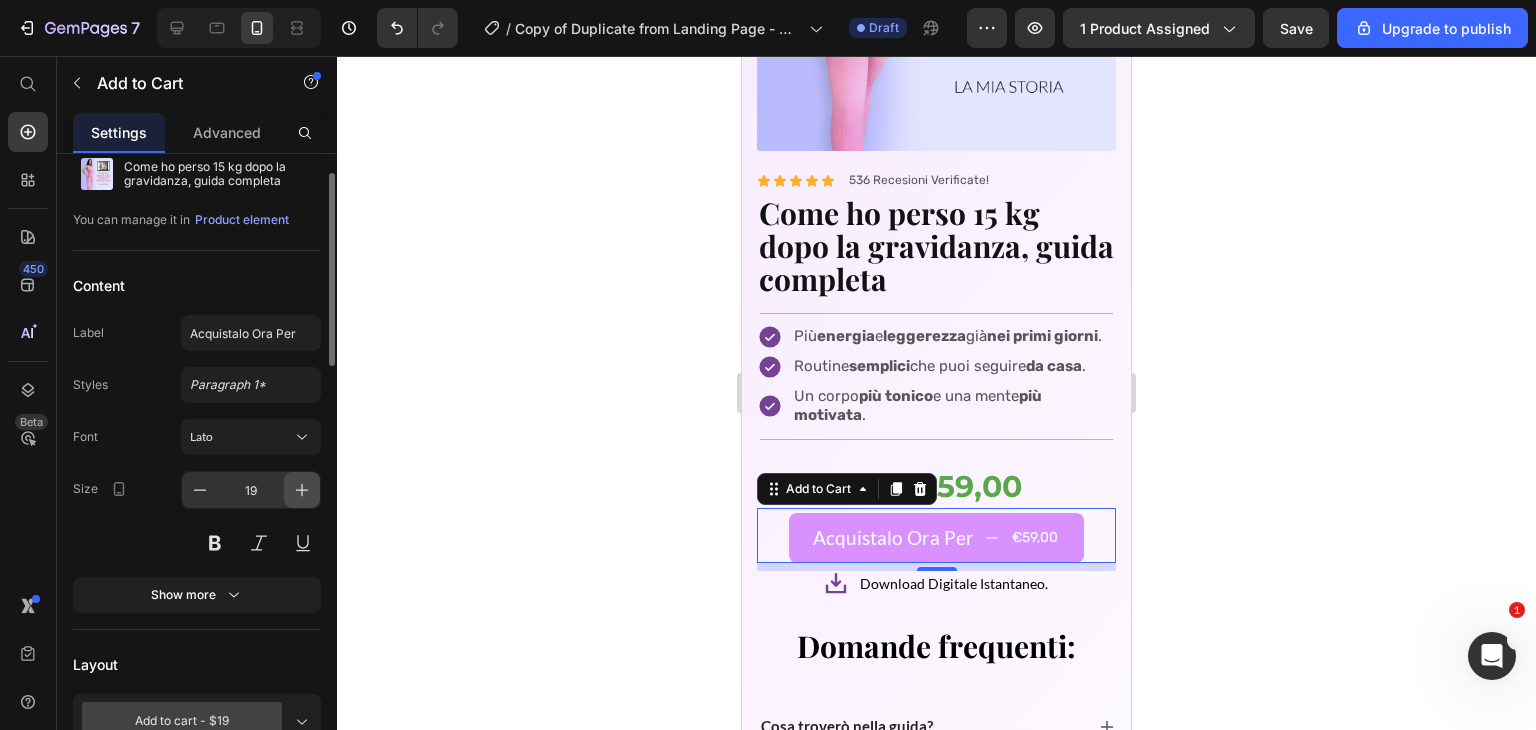 click at bounding box center [302, 490] 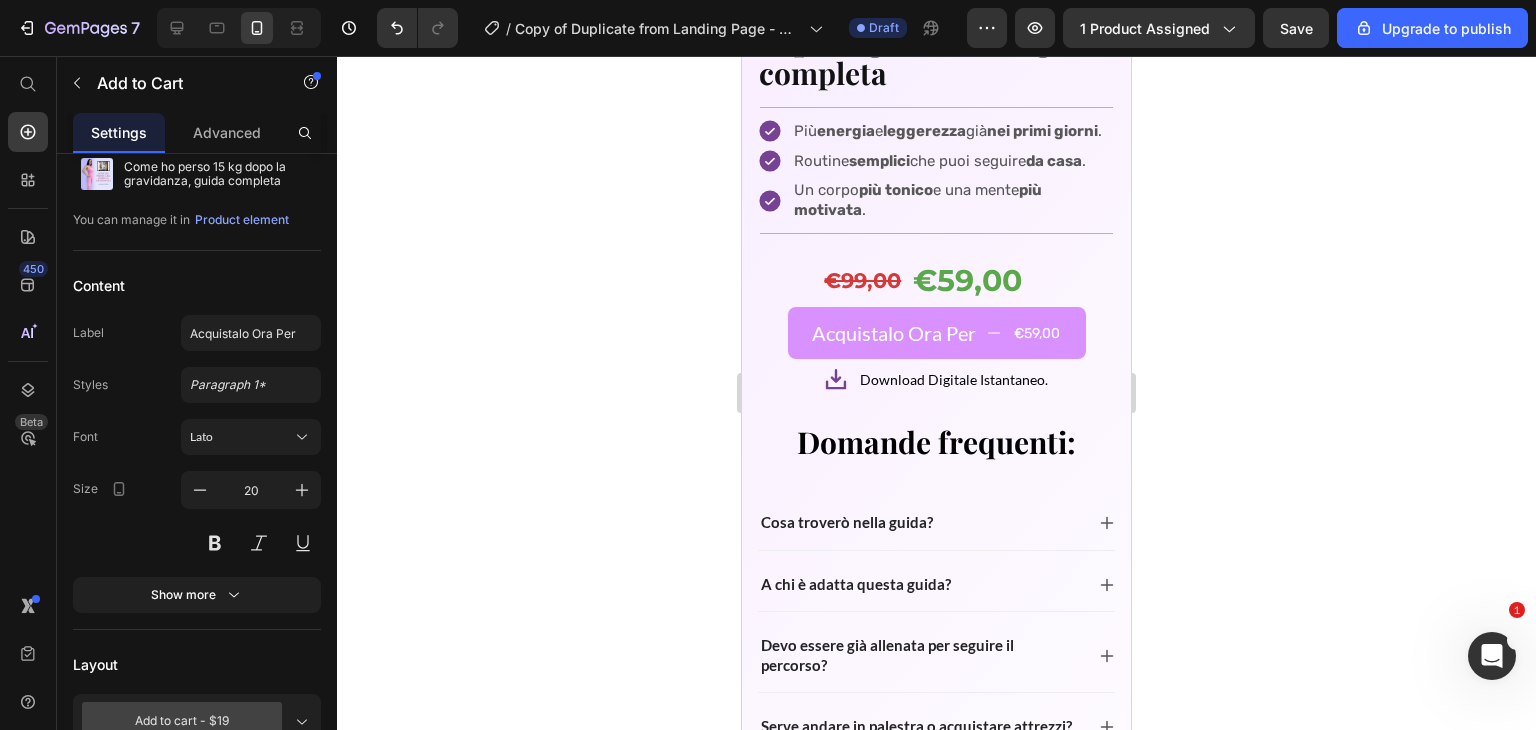 scroll, scrollTop: 6565, scrollLeft: 0, axis: vertical 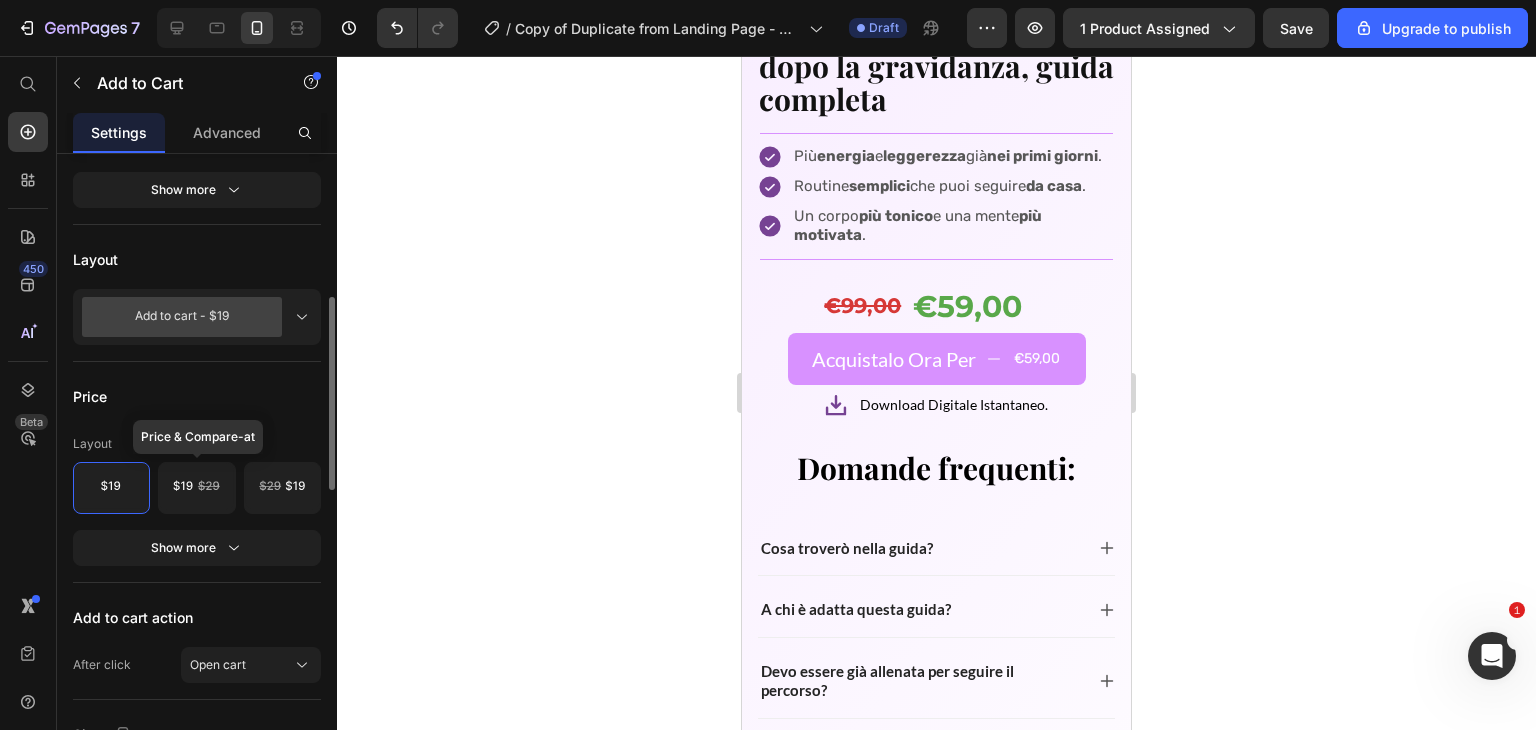 click 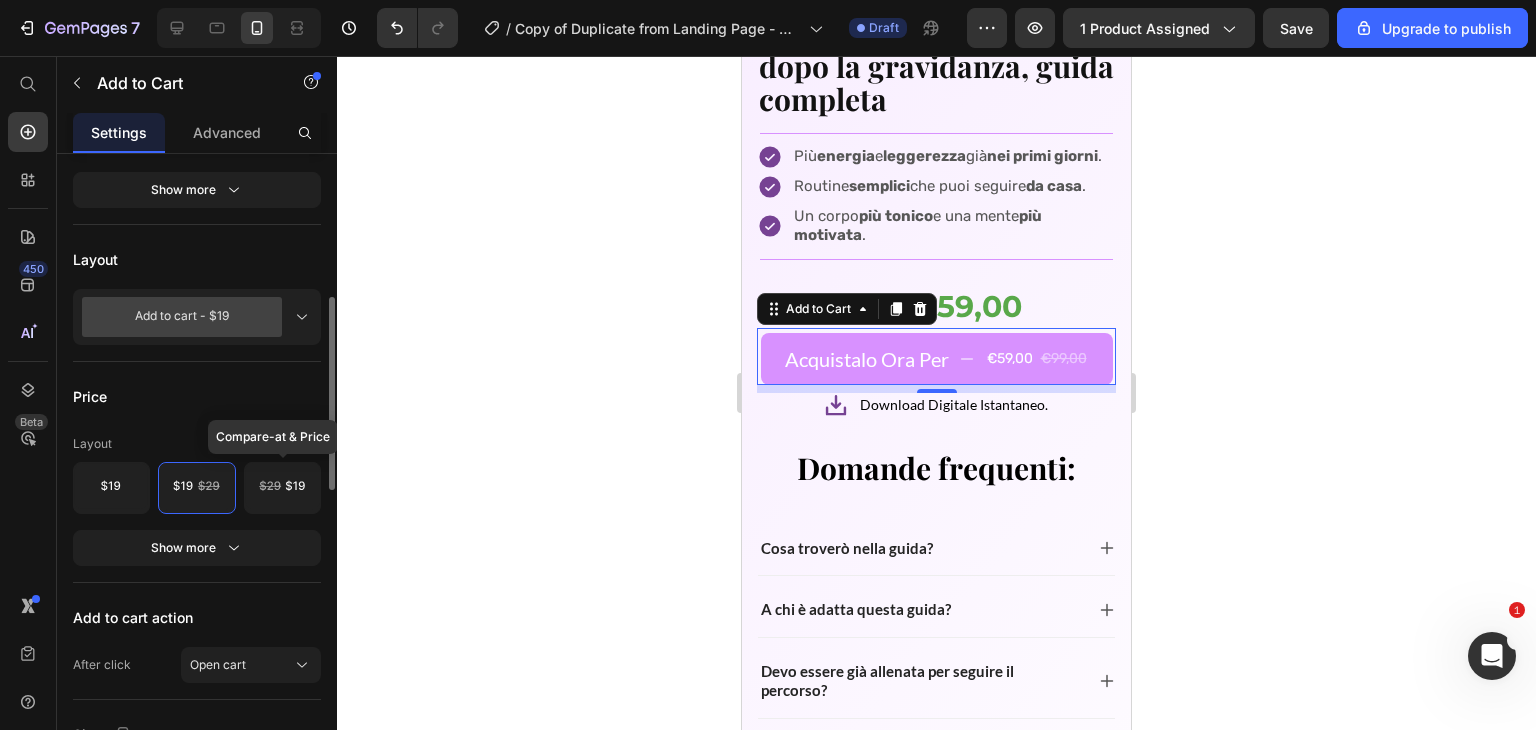 click 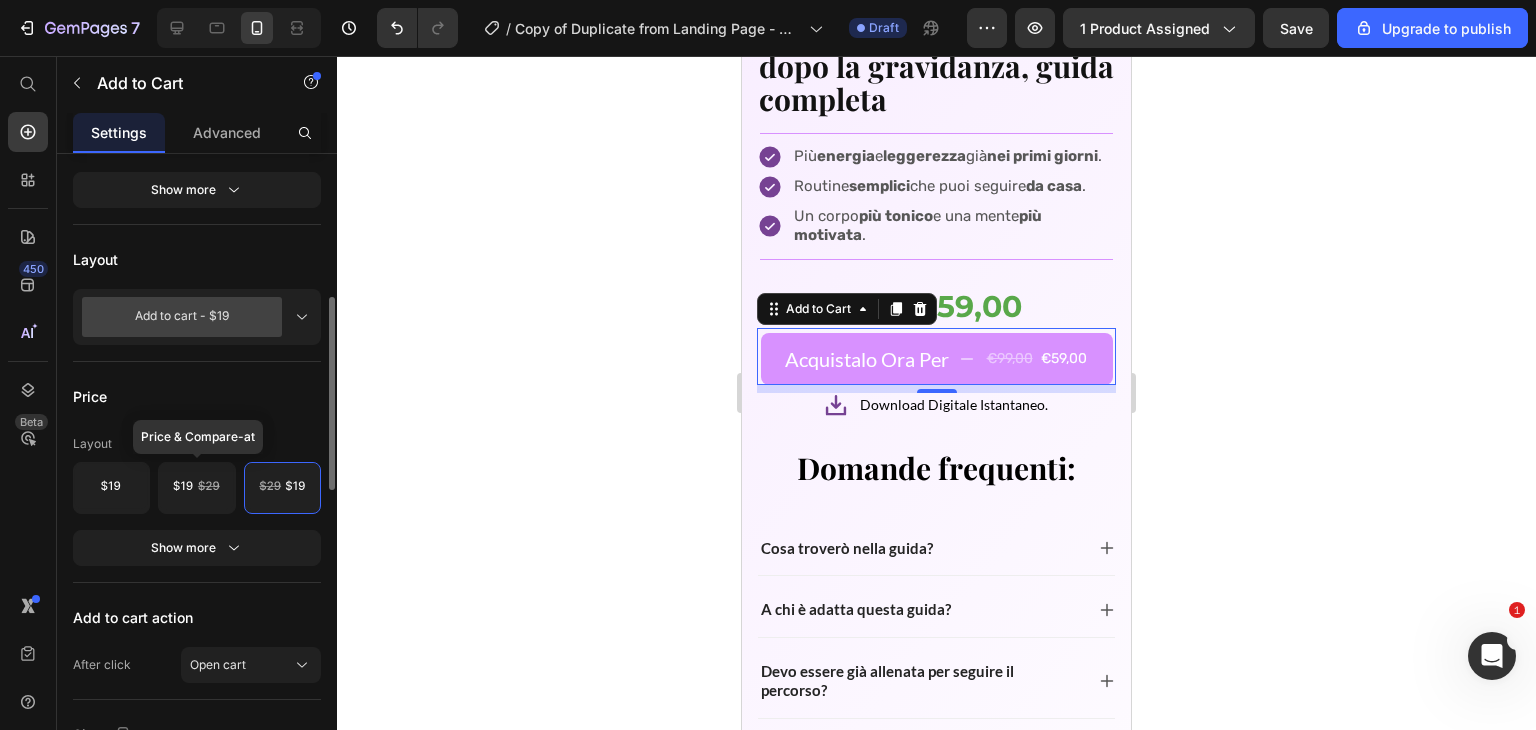 click 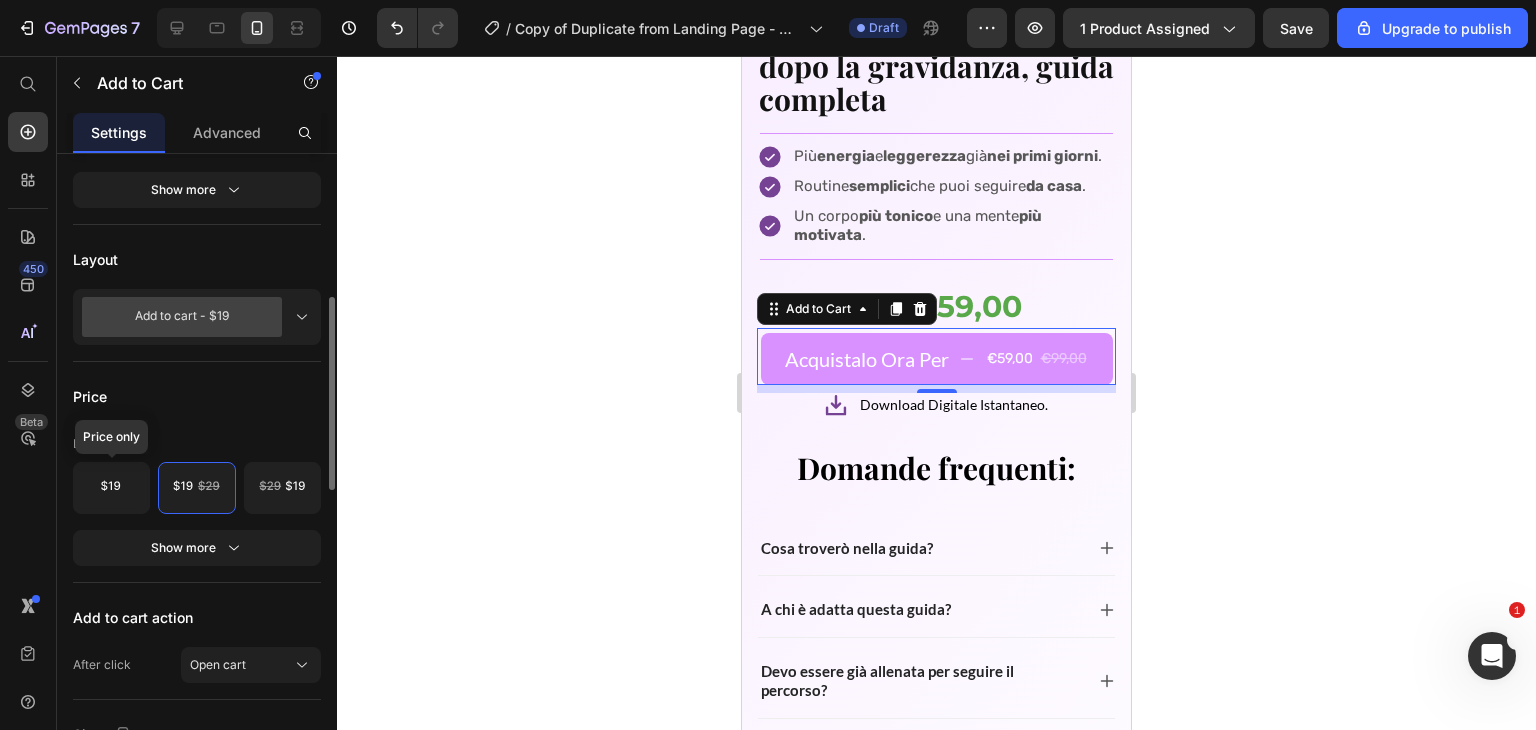 click 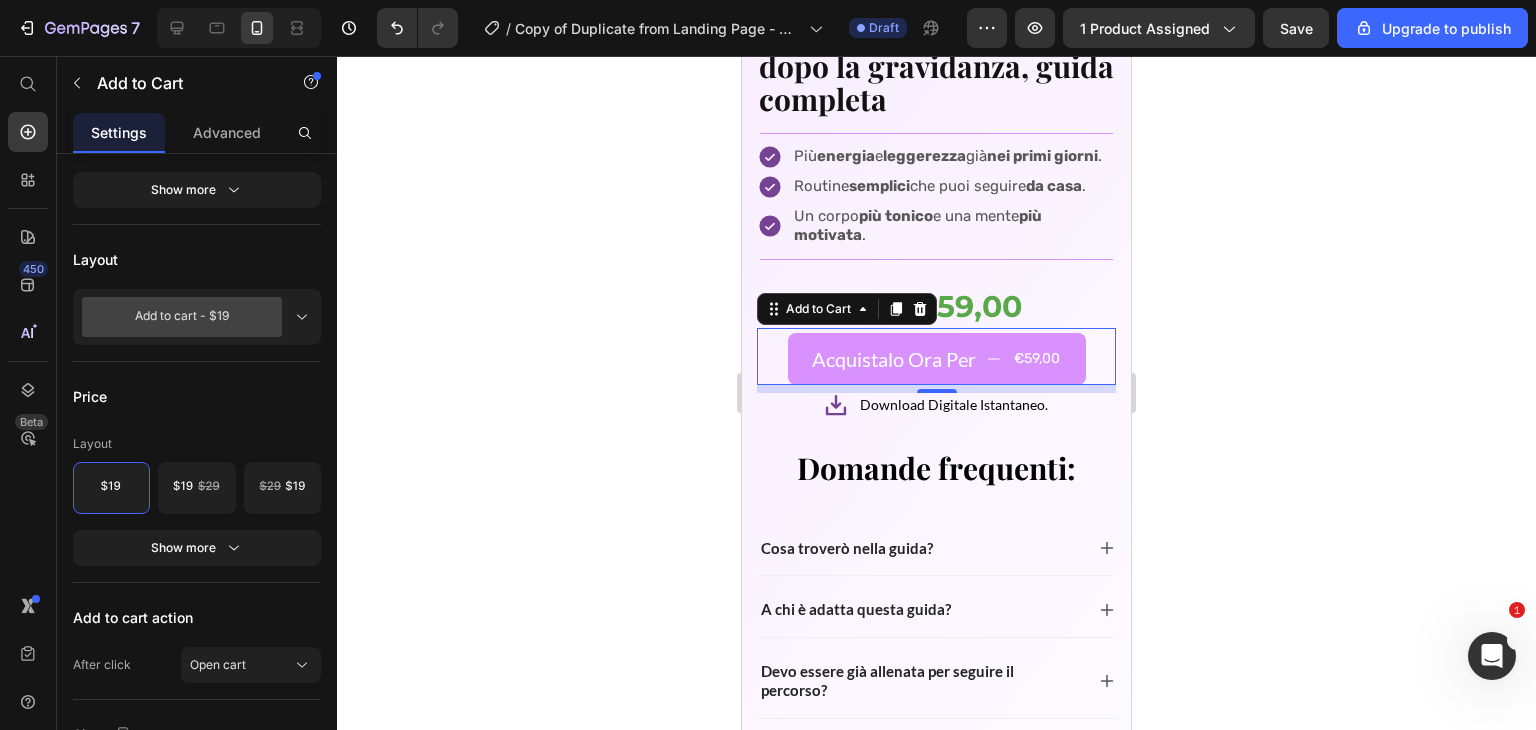 click 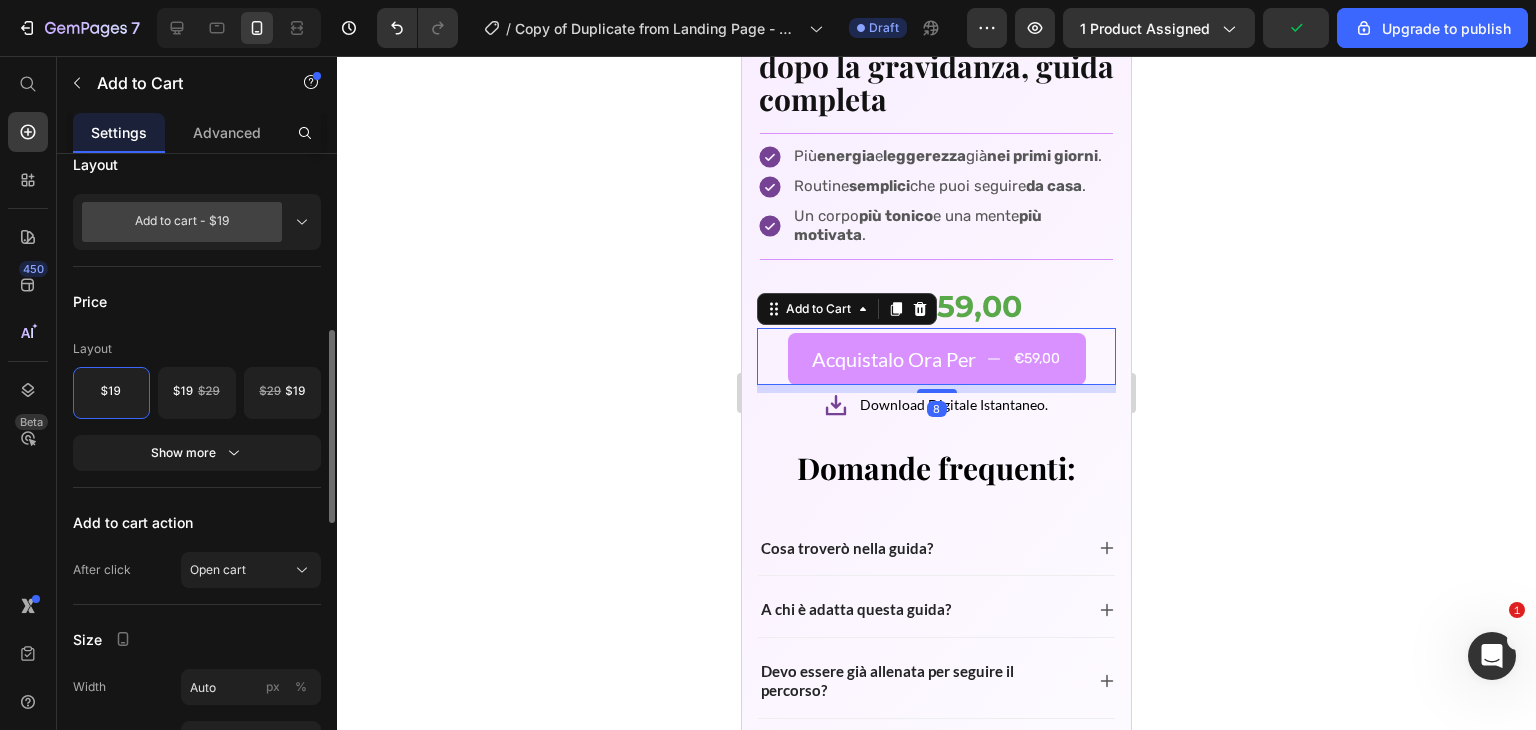 scroll, scrollTop: 567, scrollLeft: 0, axis: vertical 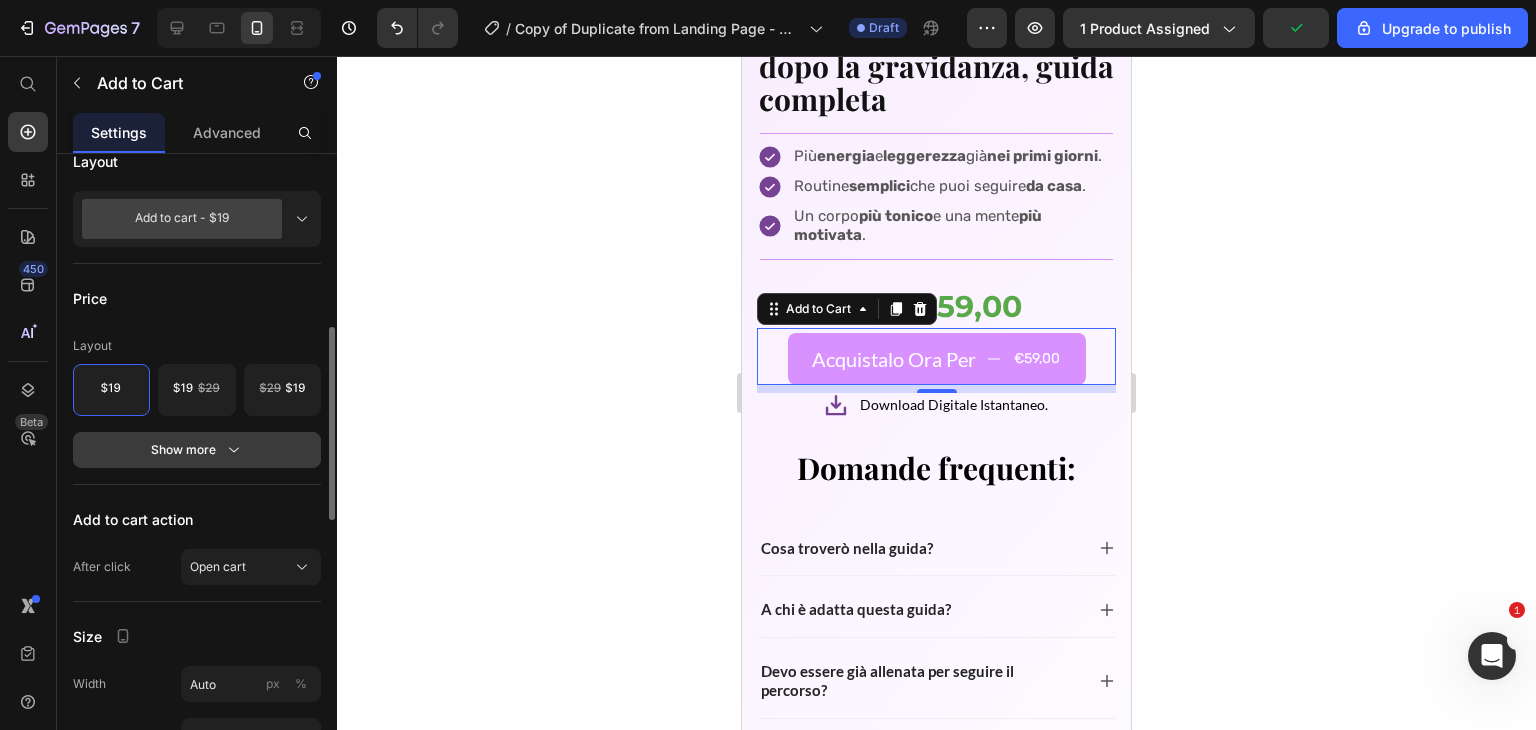 click 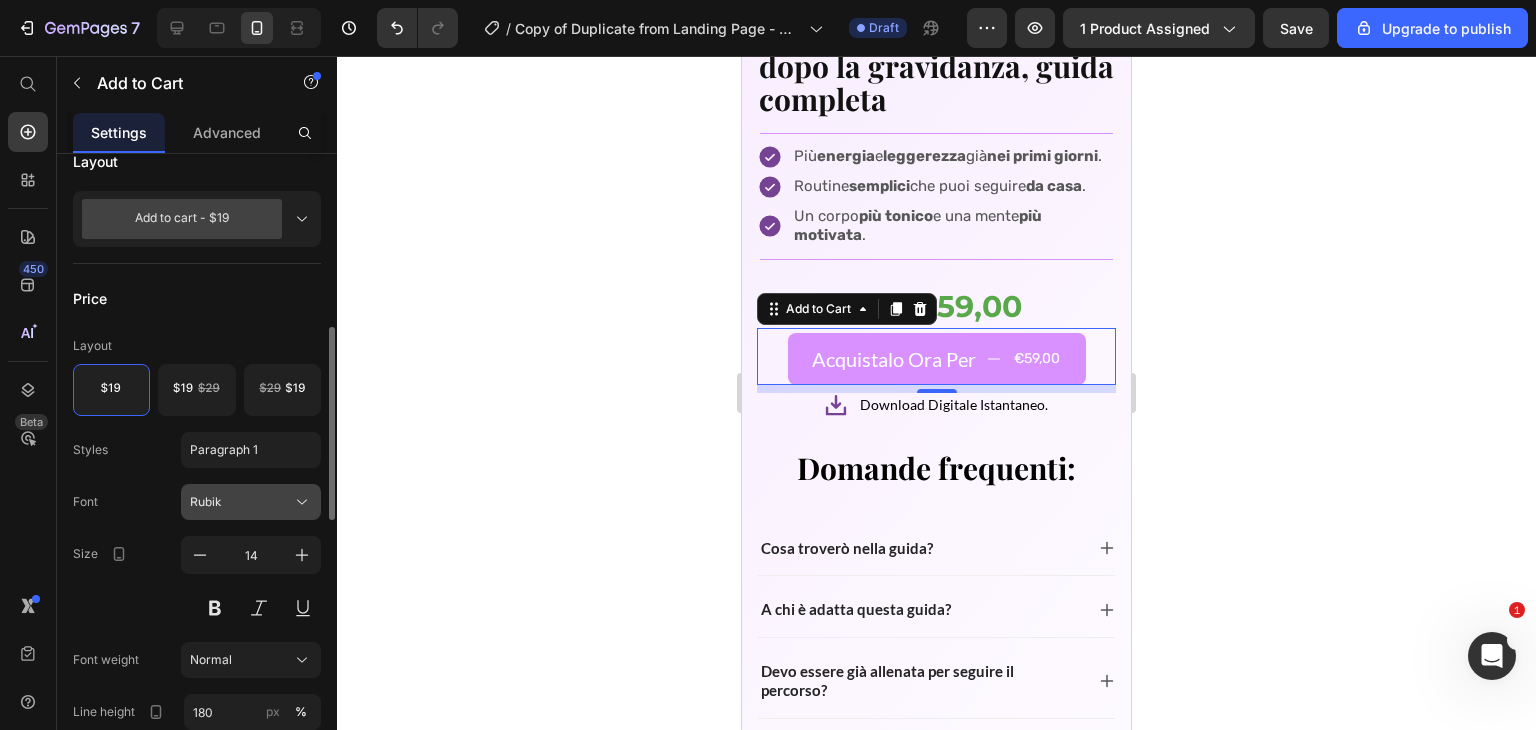 click on "Rubik" at bounding box center (241, 502) 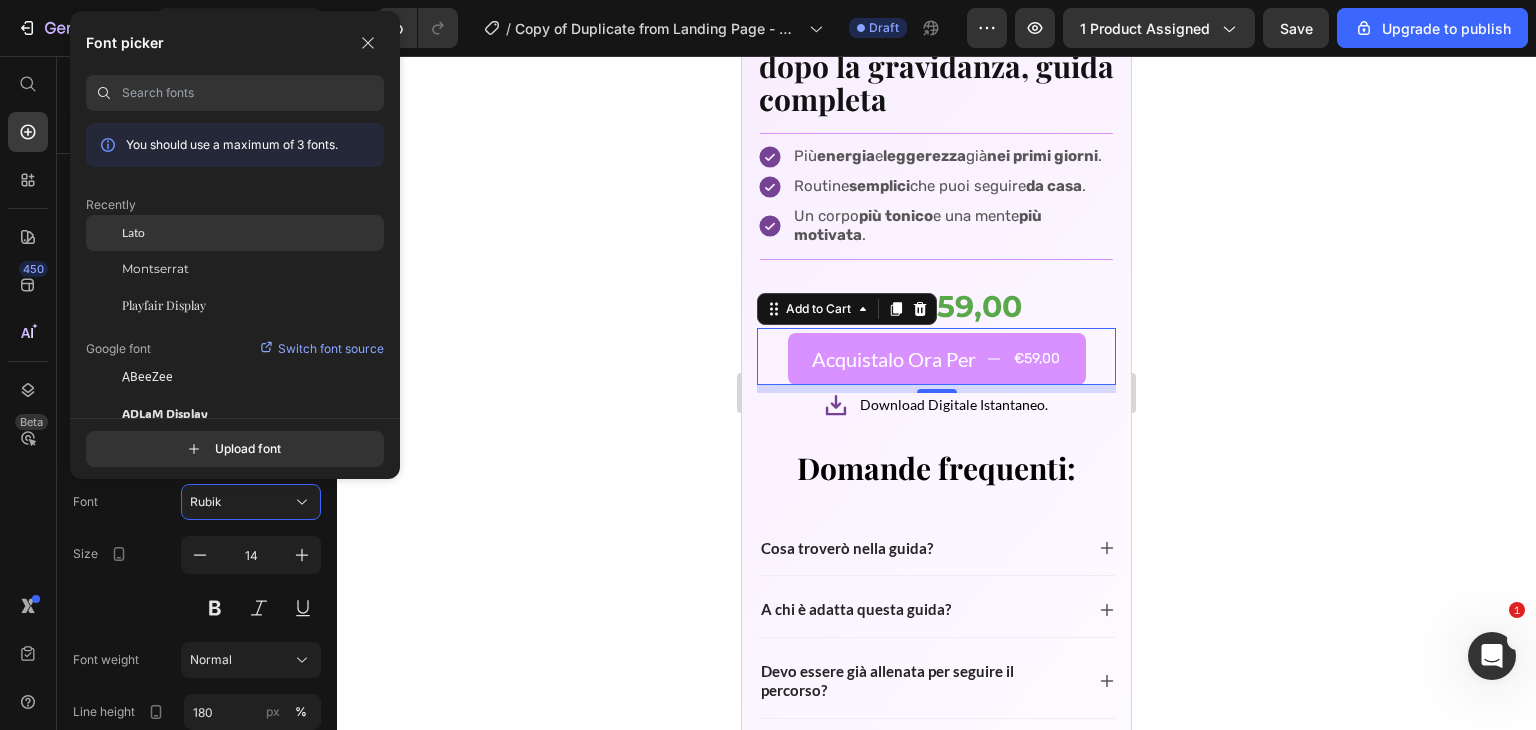 click on "Lato" 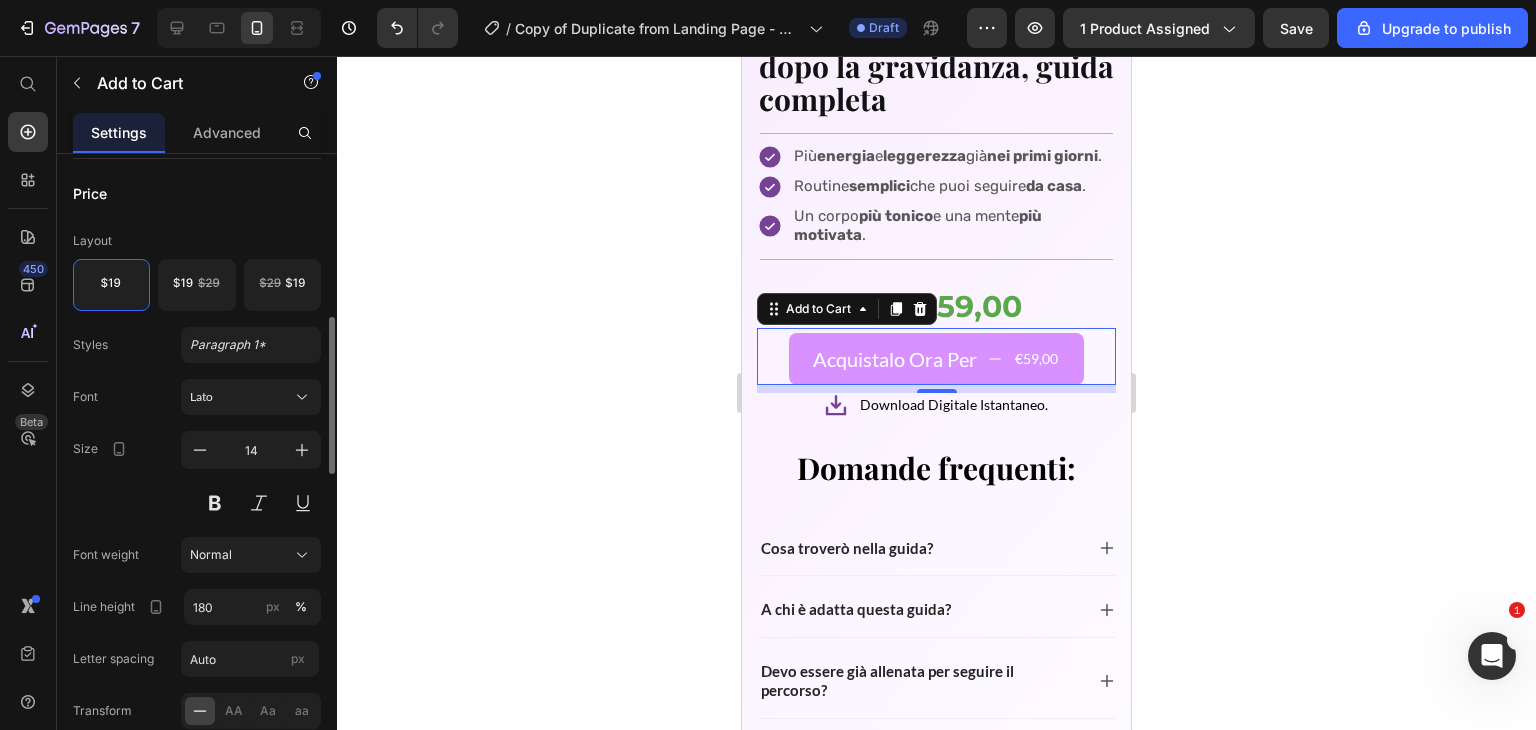 scroll, scrollTop: 672, scrollLeft: 0, axis: vertical 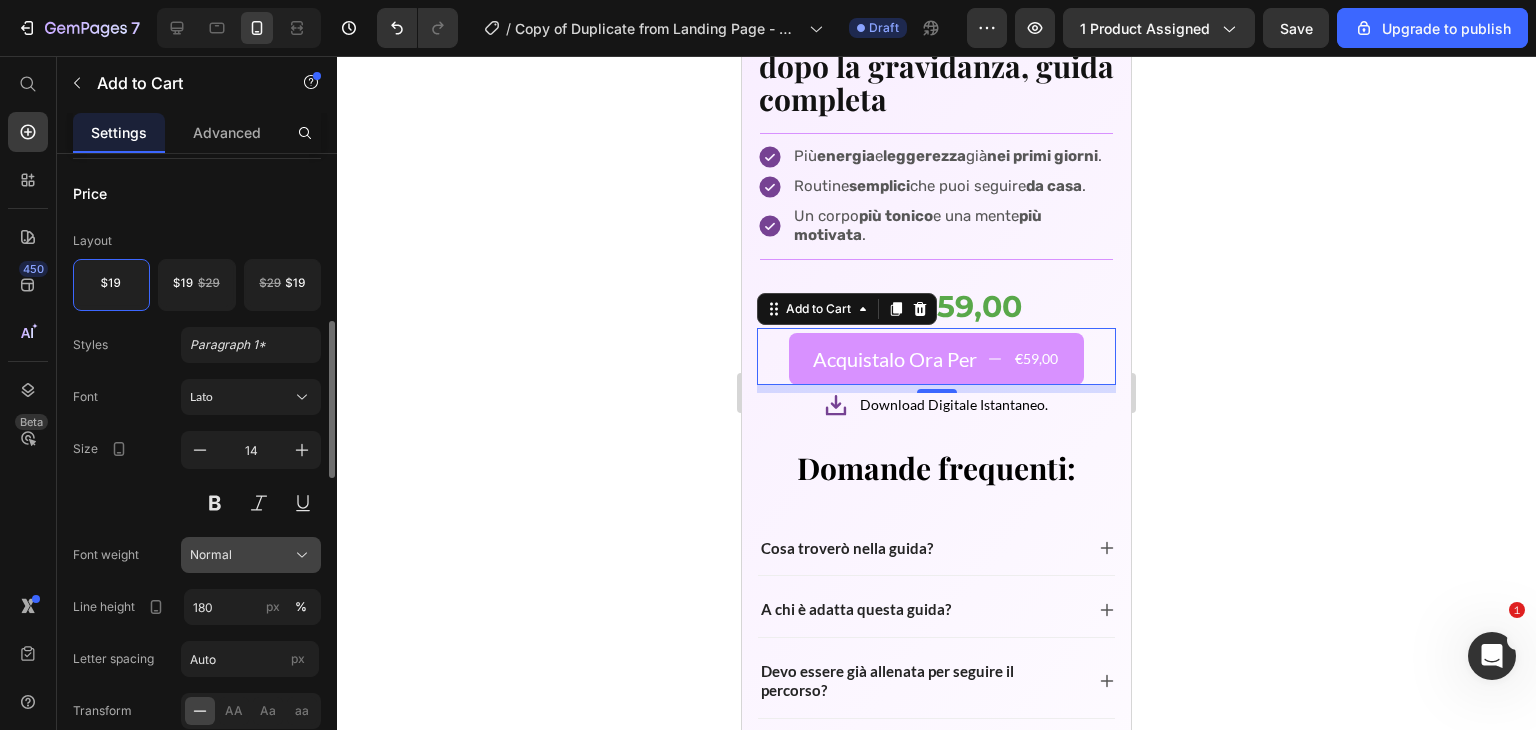 click on "Normal" at bounding box center [251, 555] 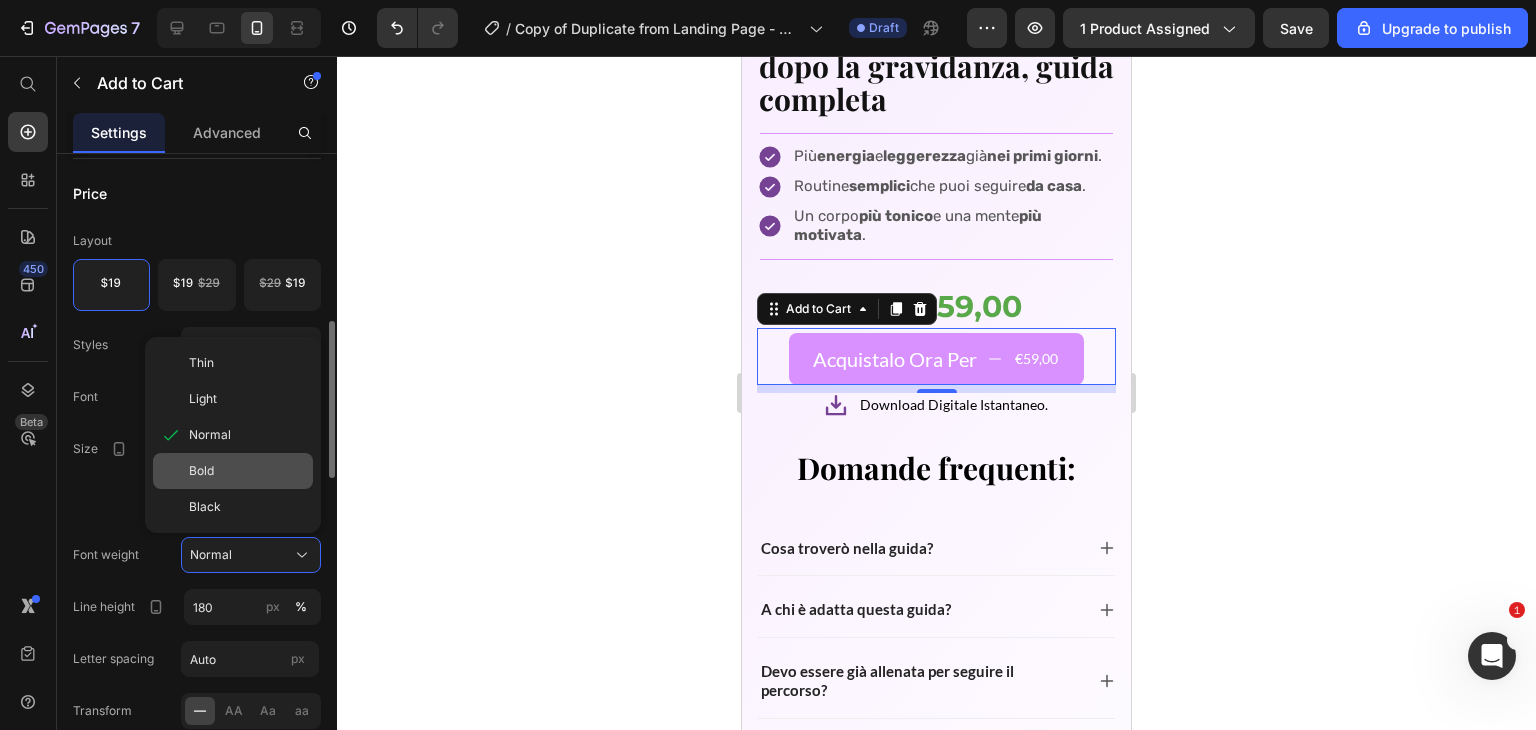 click on "Bold" at bounding box center [247, 471] 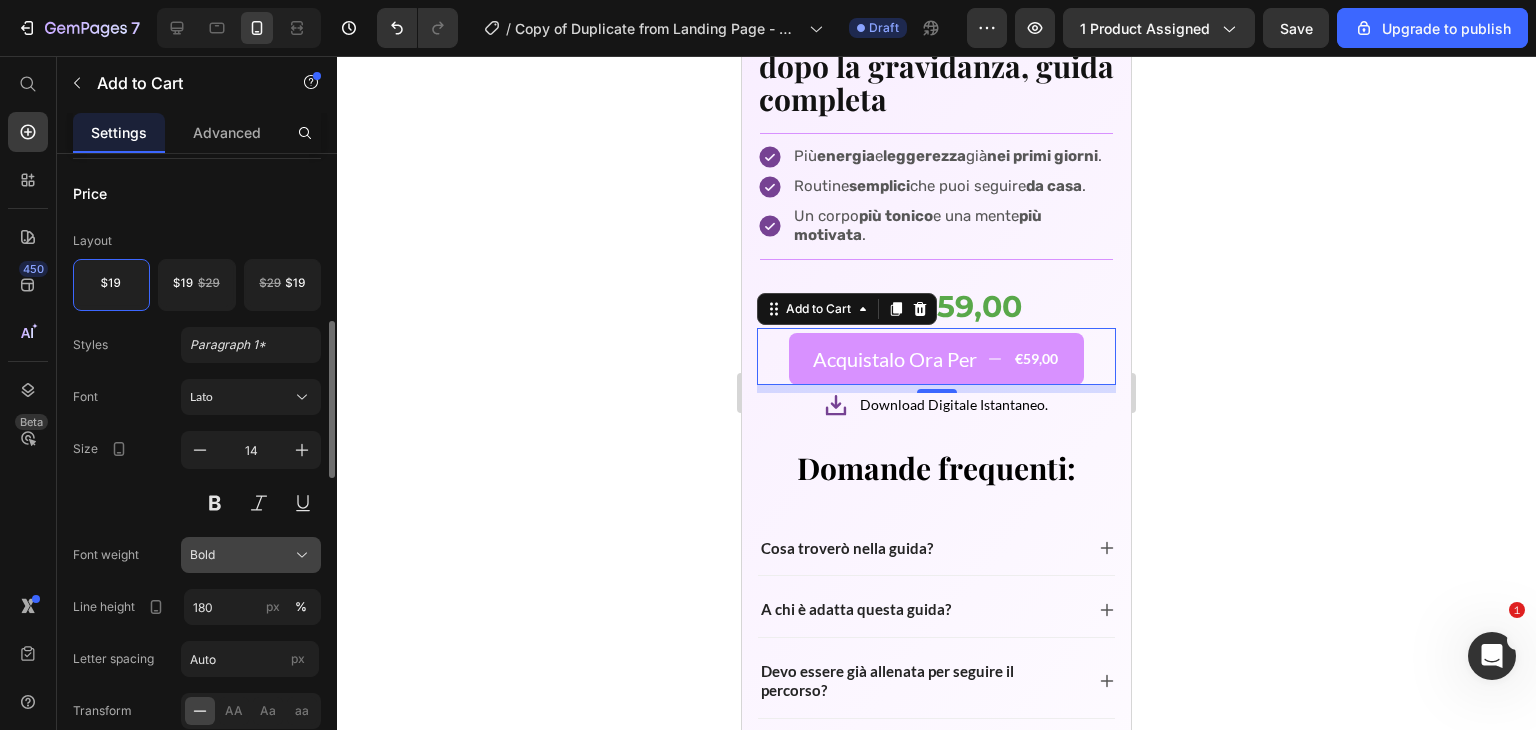 click on "Bold" at bounding box center [251, 555] 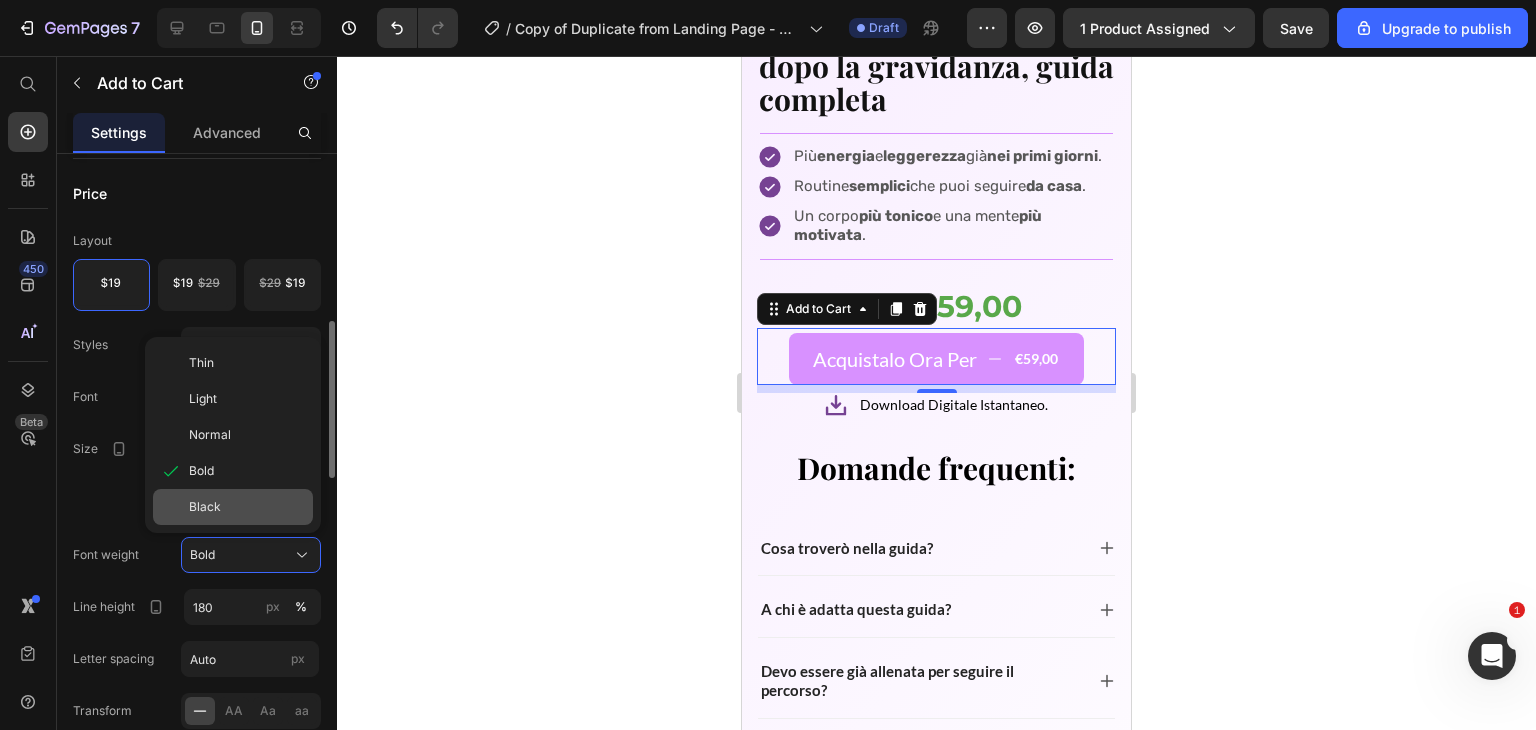 click on "Black" 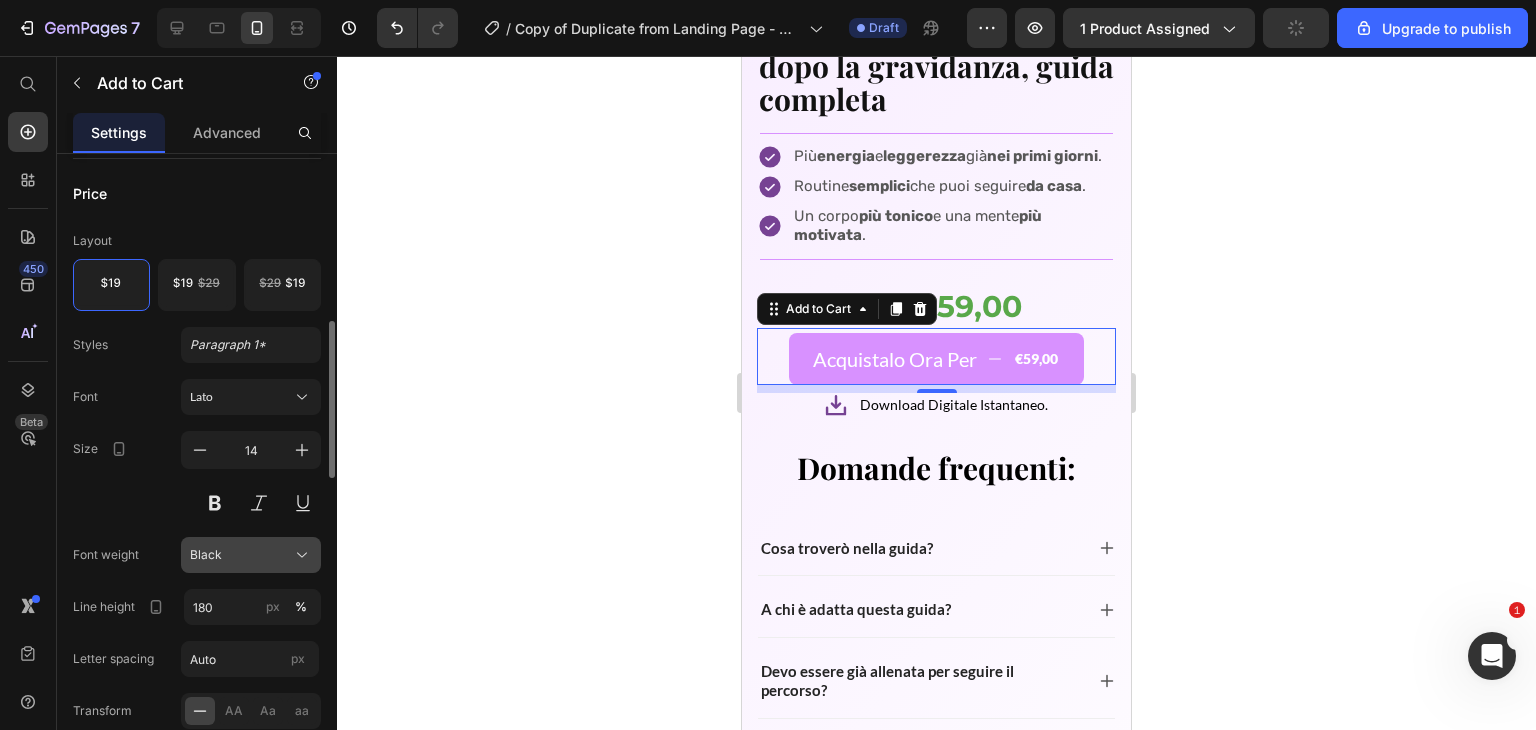 drag, startPoint x: 252, startPoint y: 530, endPoint x: 248, endPoint y: 540, distance: 10.770329 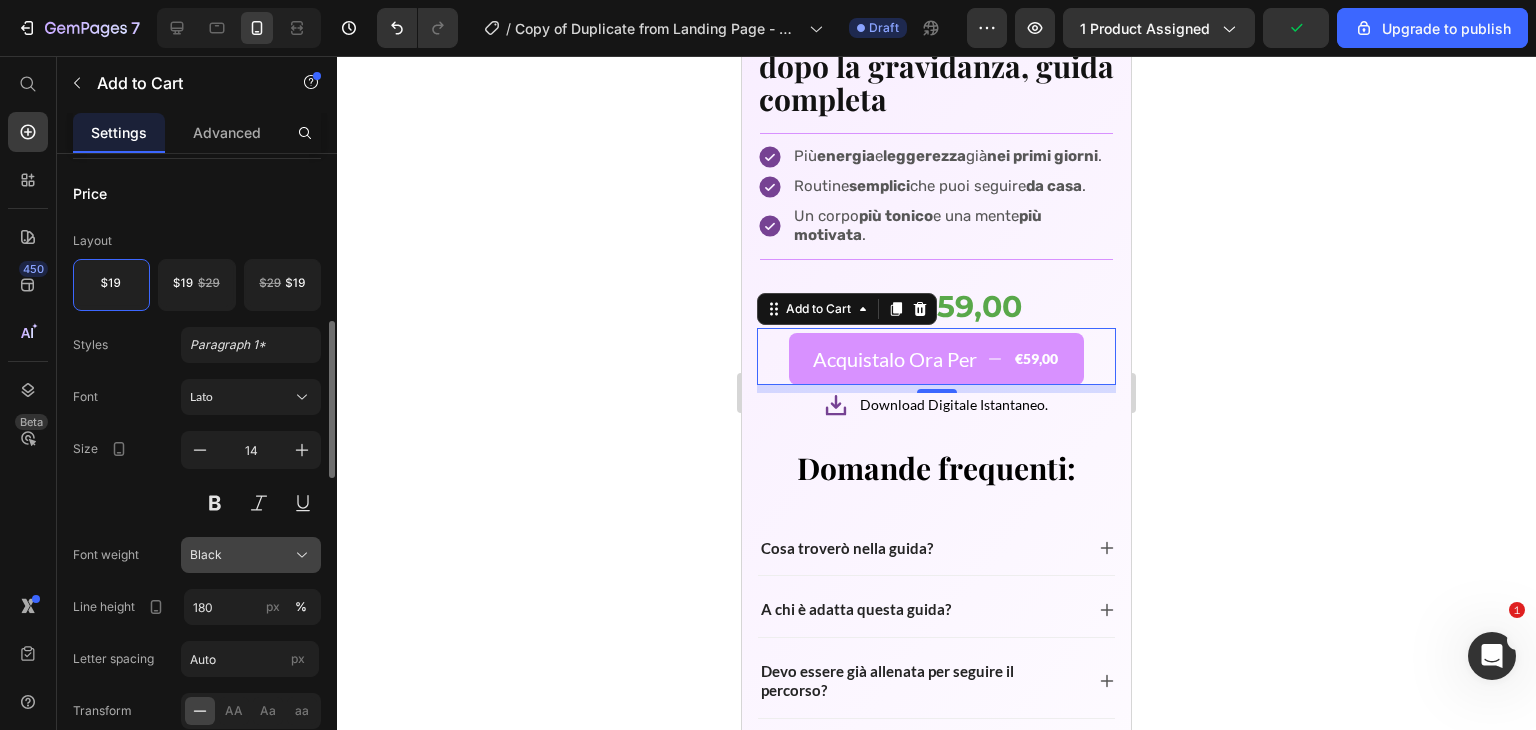click on "Black" at bounding box center (251, 555) 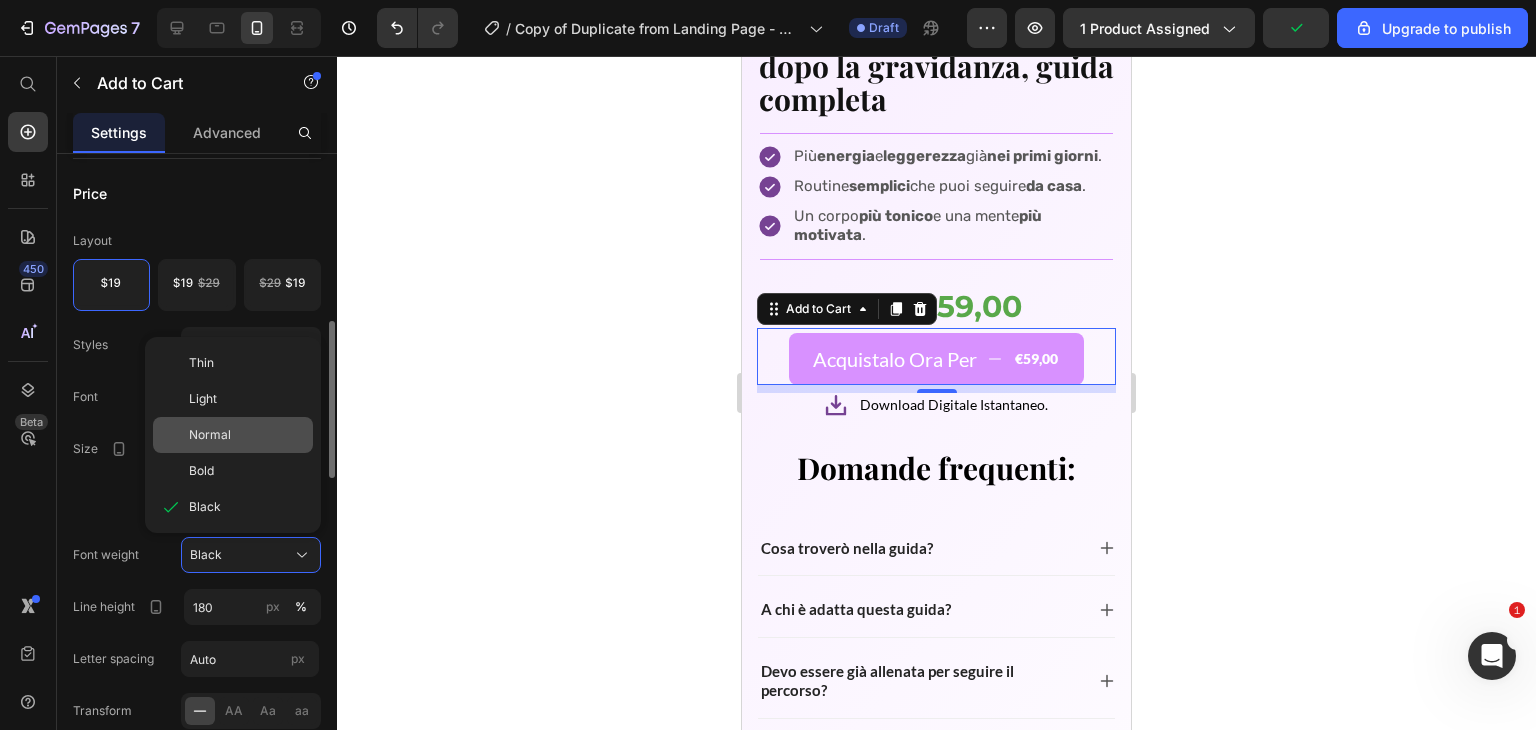 click on "Normal" 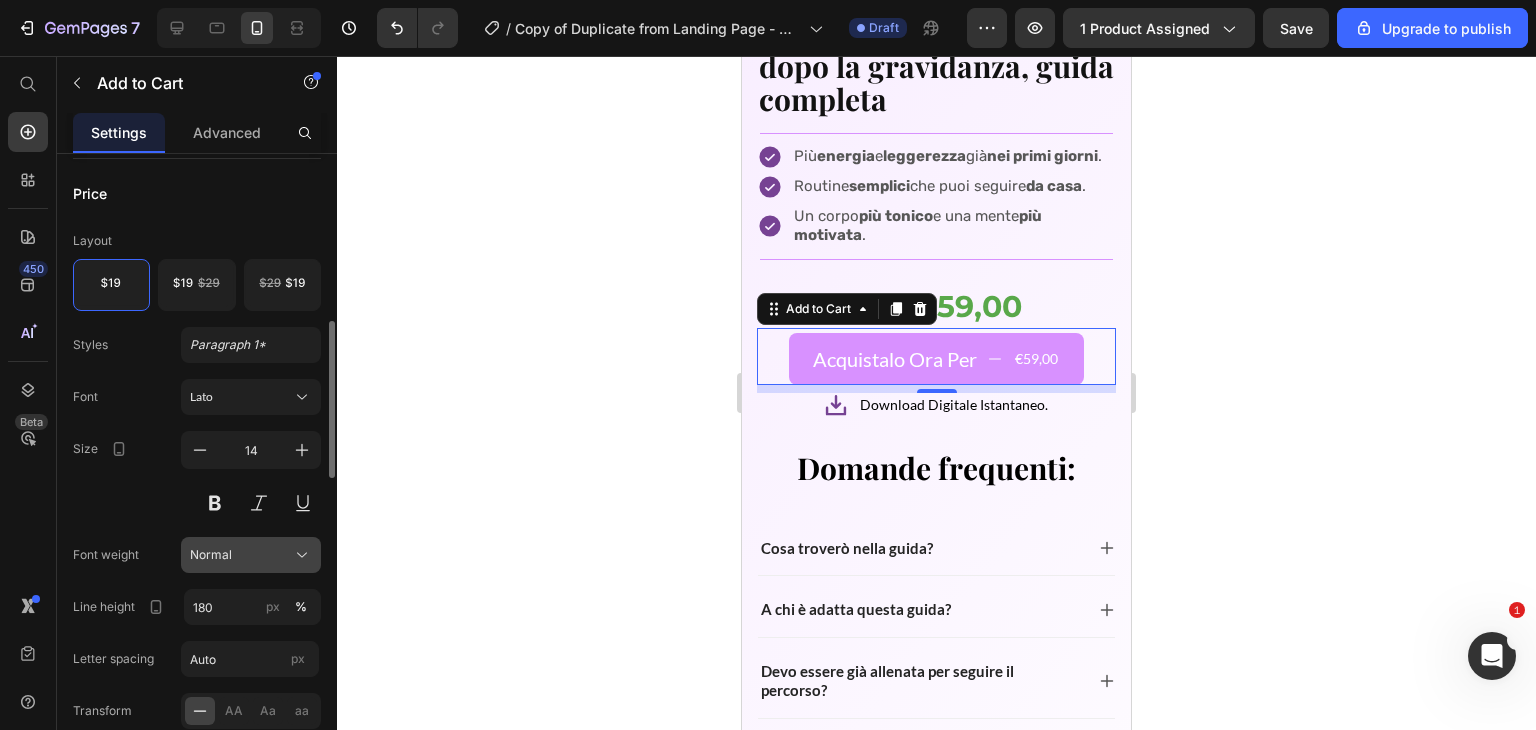 click on "Normal" 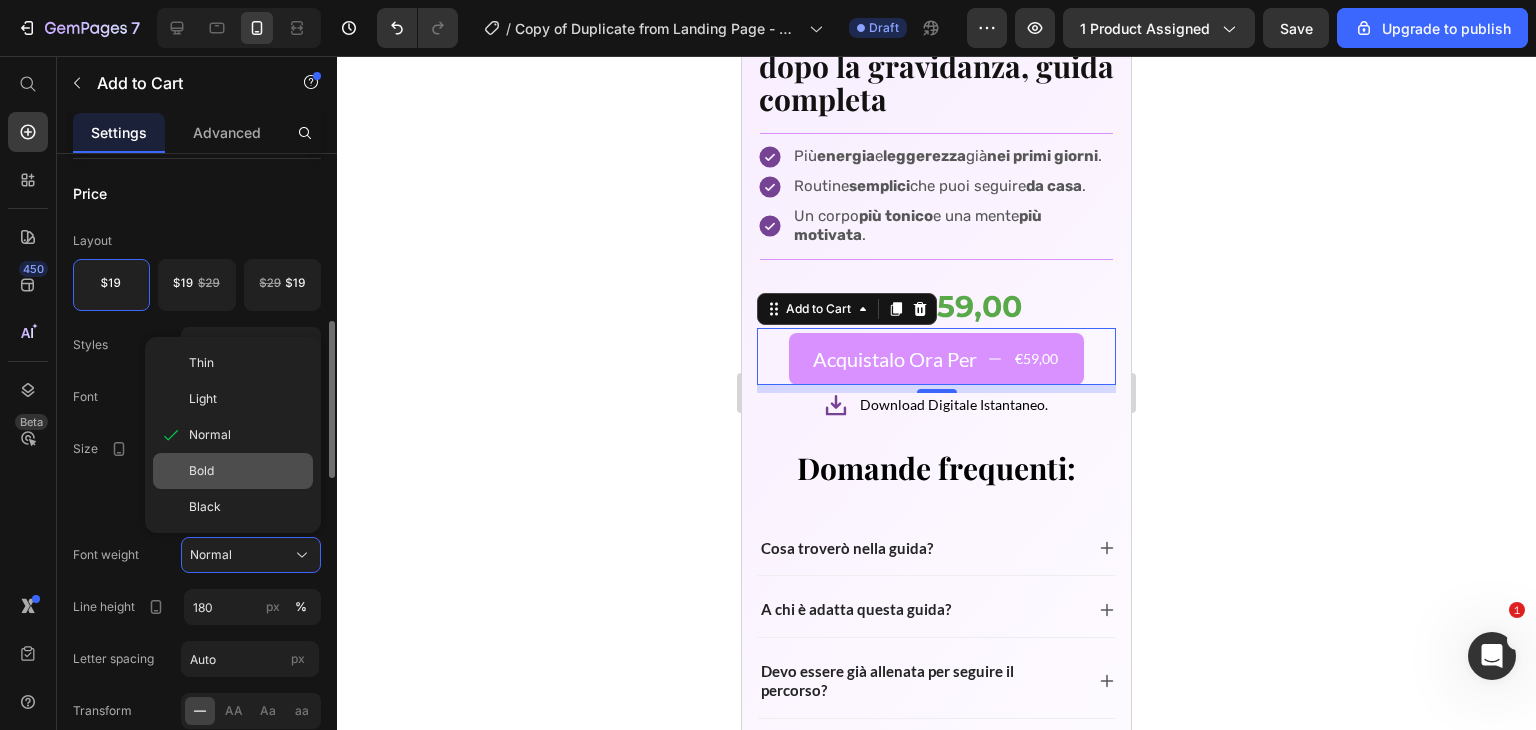 click on "Bold" at bounding box center [247, 471] 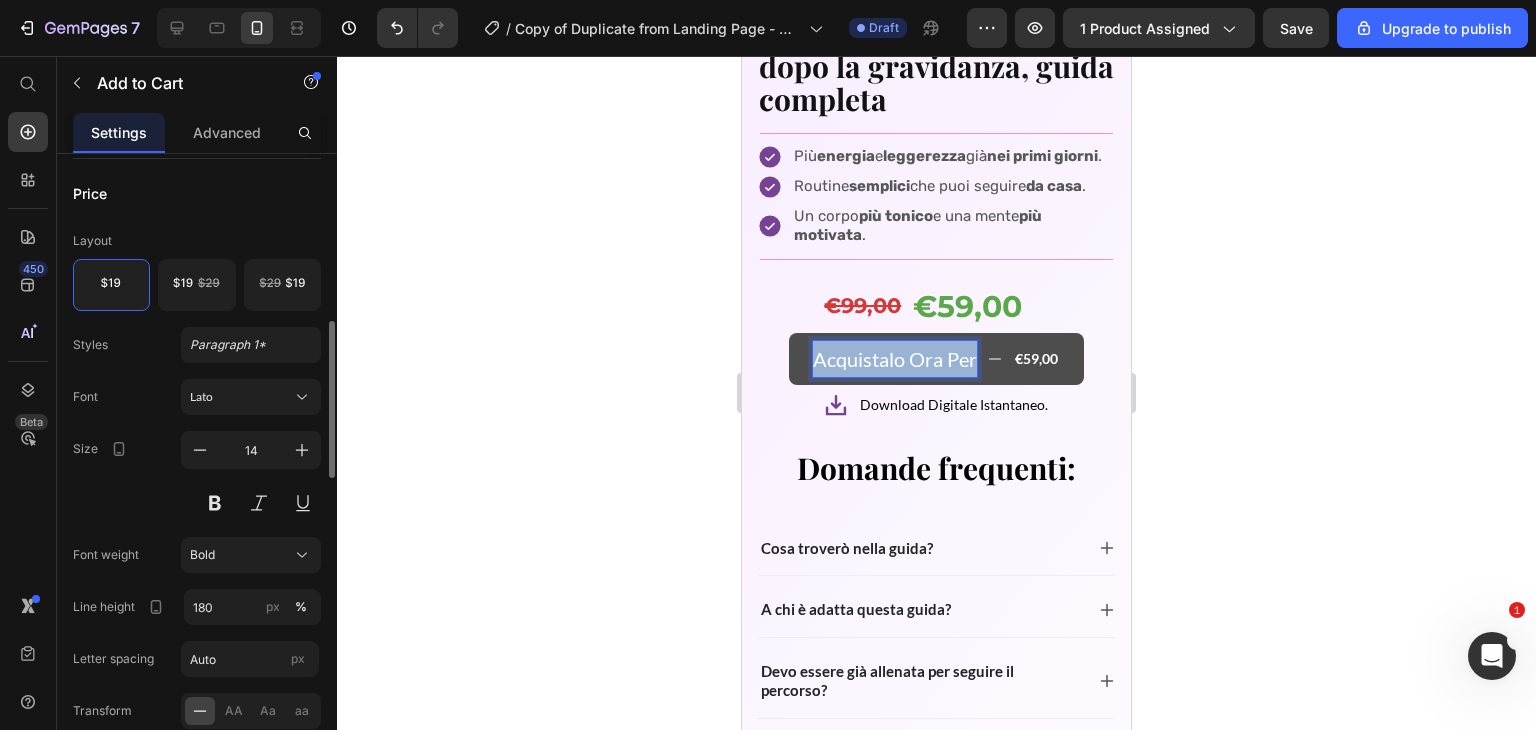 drag, startPoint x: 808, startPoint y: 355, endPoint x: 988, endPoint y: 359, distance: 180.04443 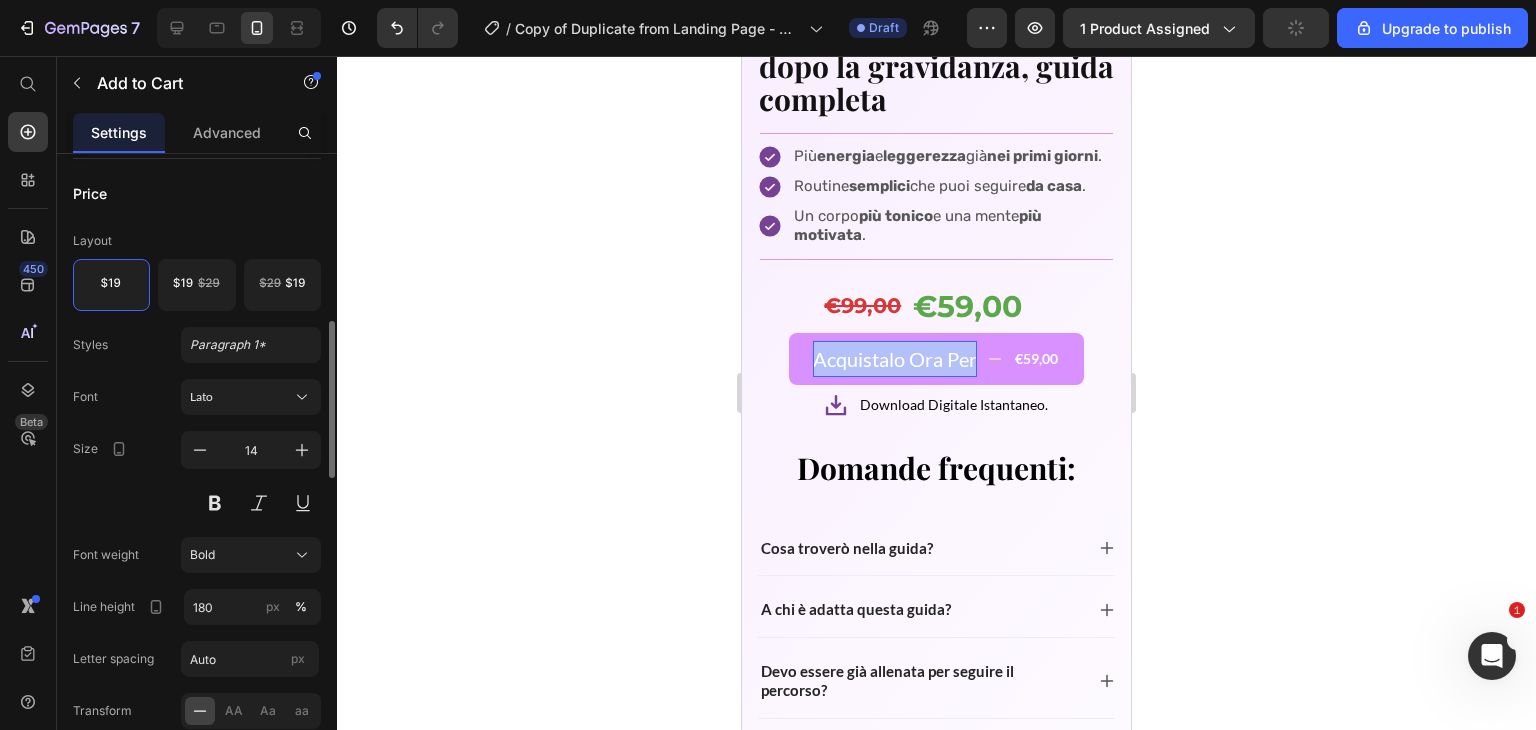 click on "Acquistalo Ora Per
€59,00 Add to Cart   8" at bounding box center (936, 356) 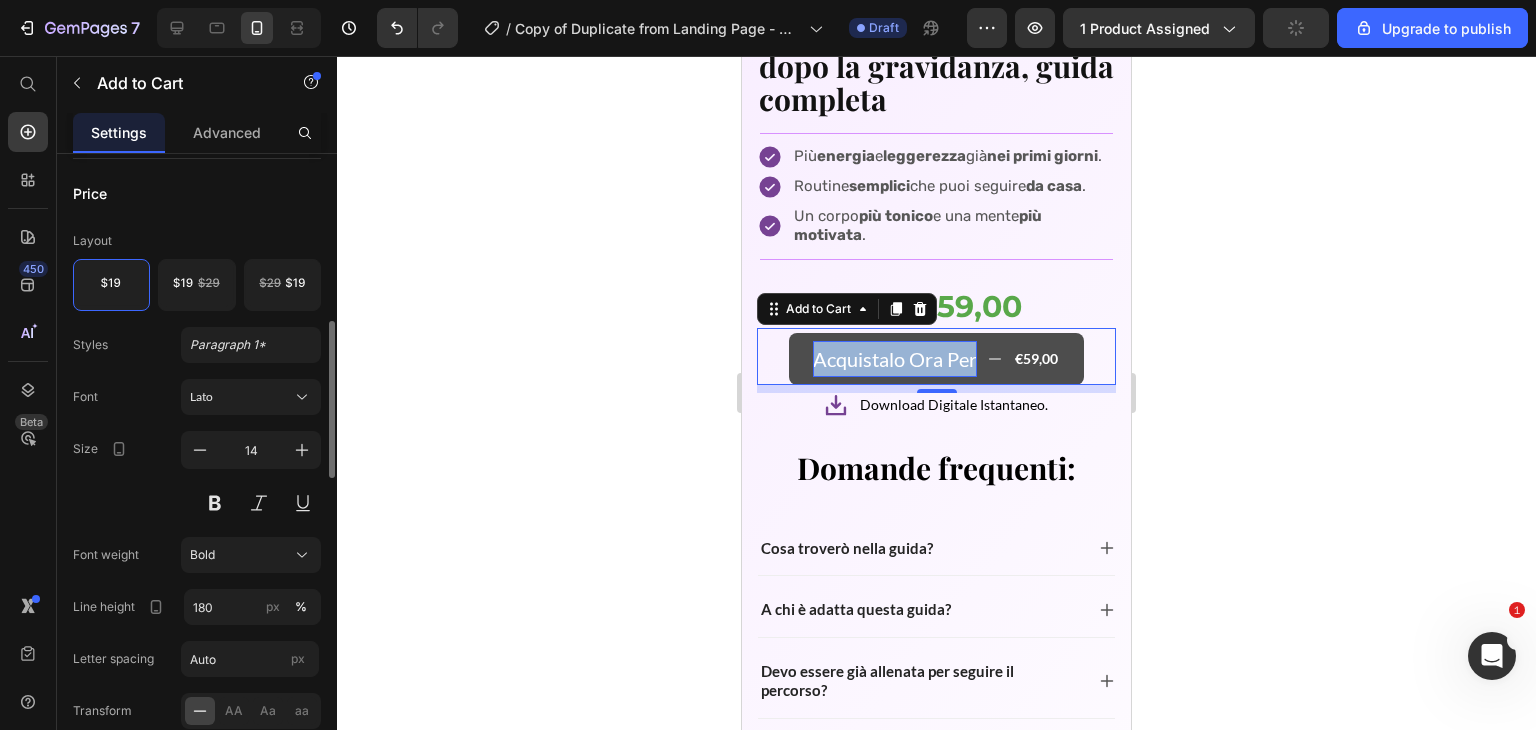 click on "Acquistalo Ora Per
€59,00" at bounding box center (936, 359) 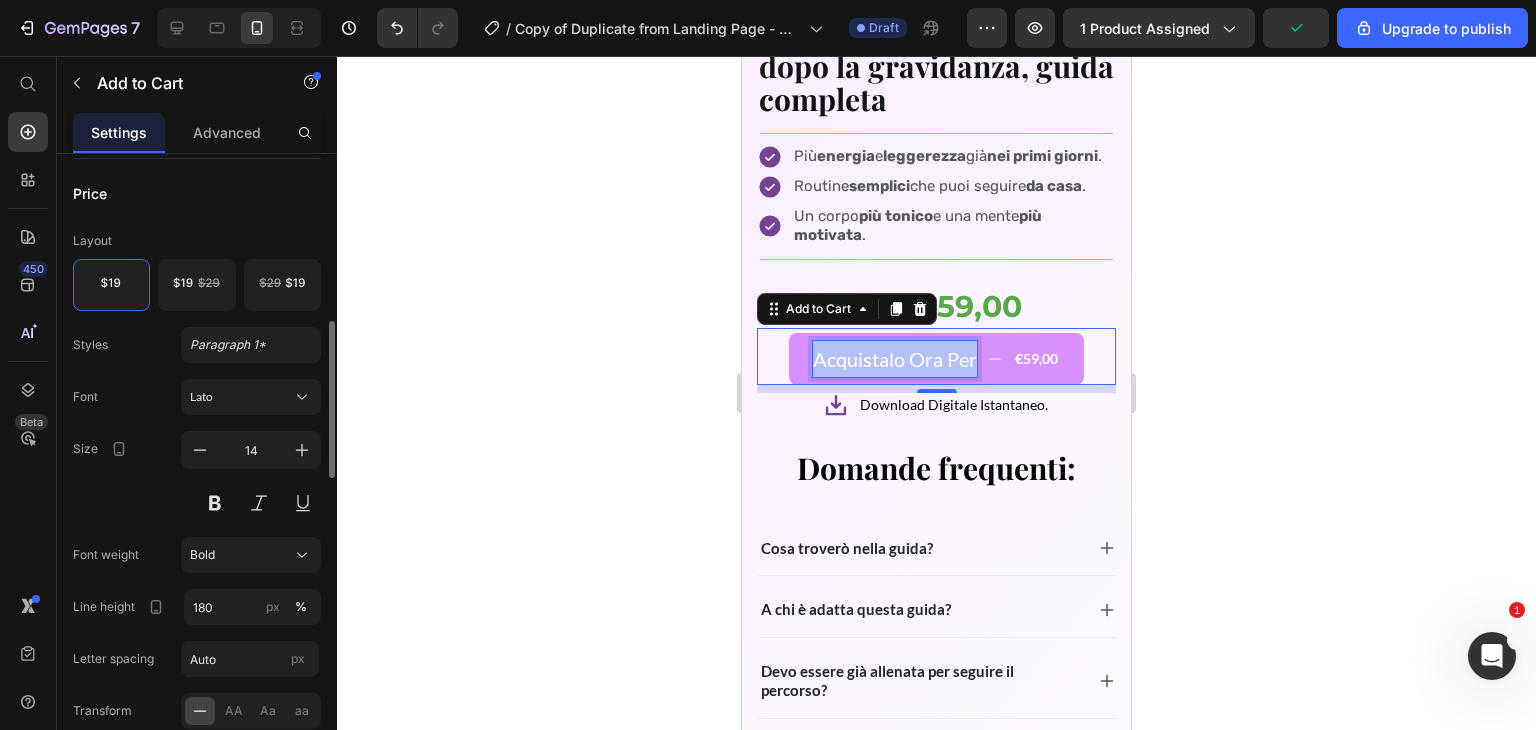 click on "Acquistalo Ora Per" at bounding box center [895, 359] 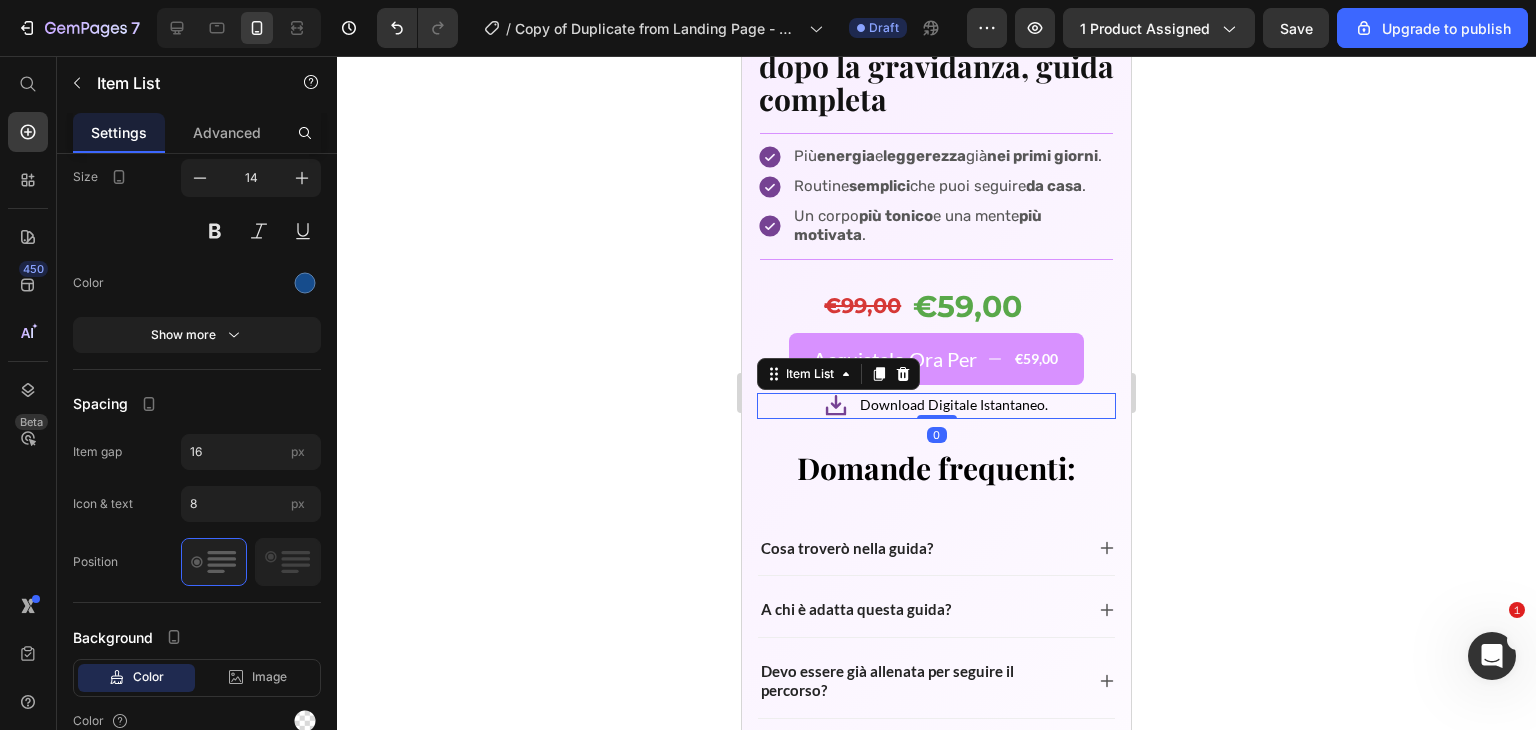scroll, scrollTop: 0, scrollLeft: 0, axis: both 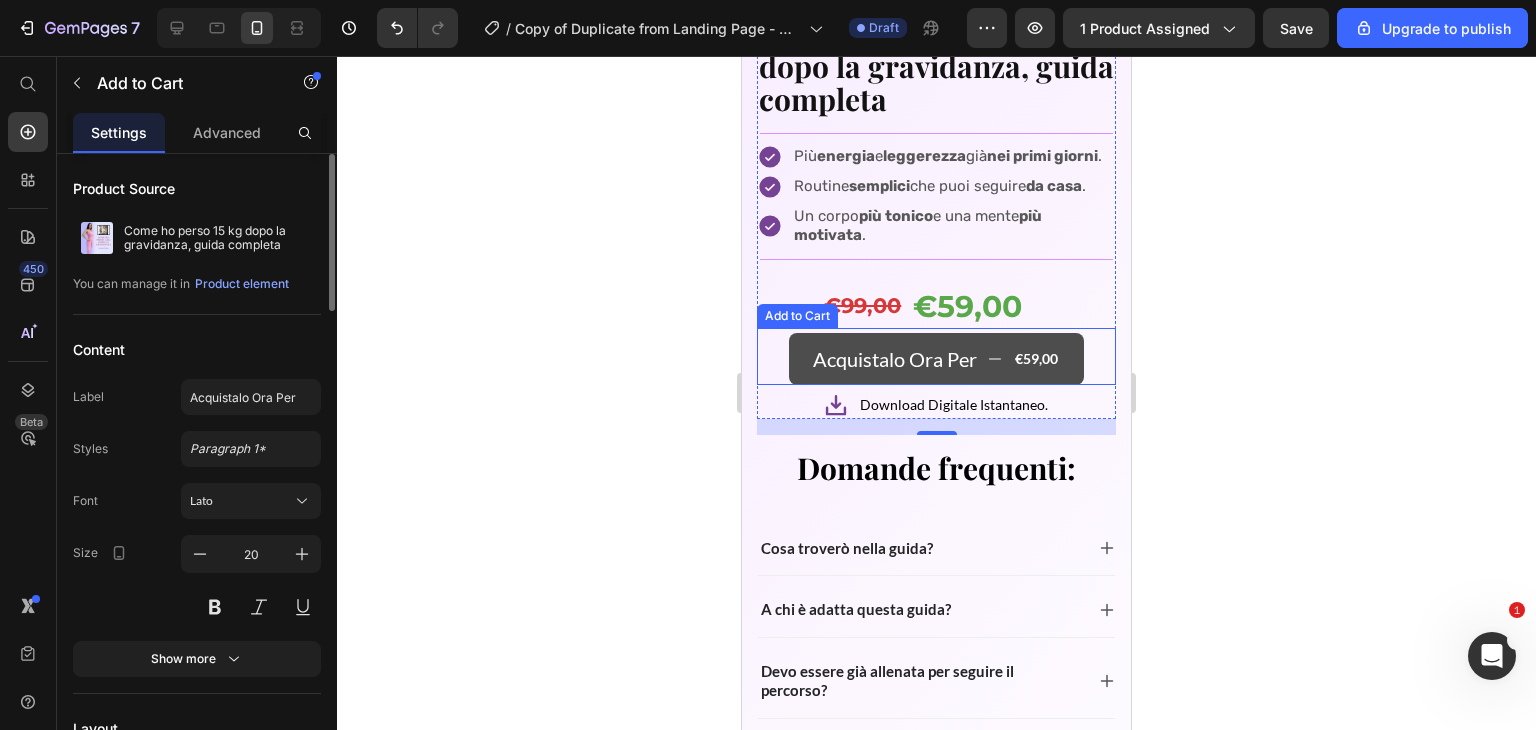 click on "Acquistalo Ora Per
€59,00" at bounding box center [936, 359] 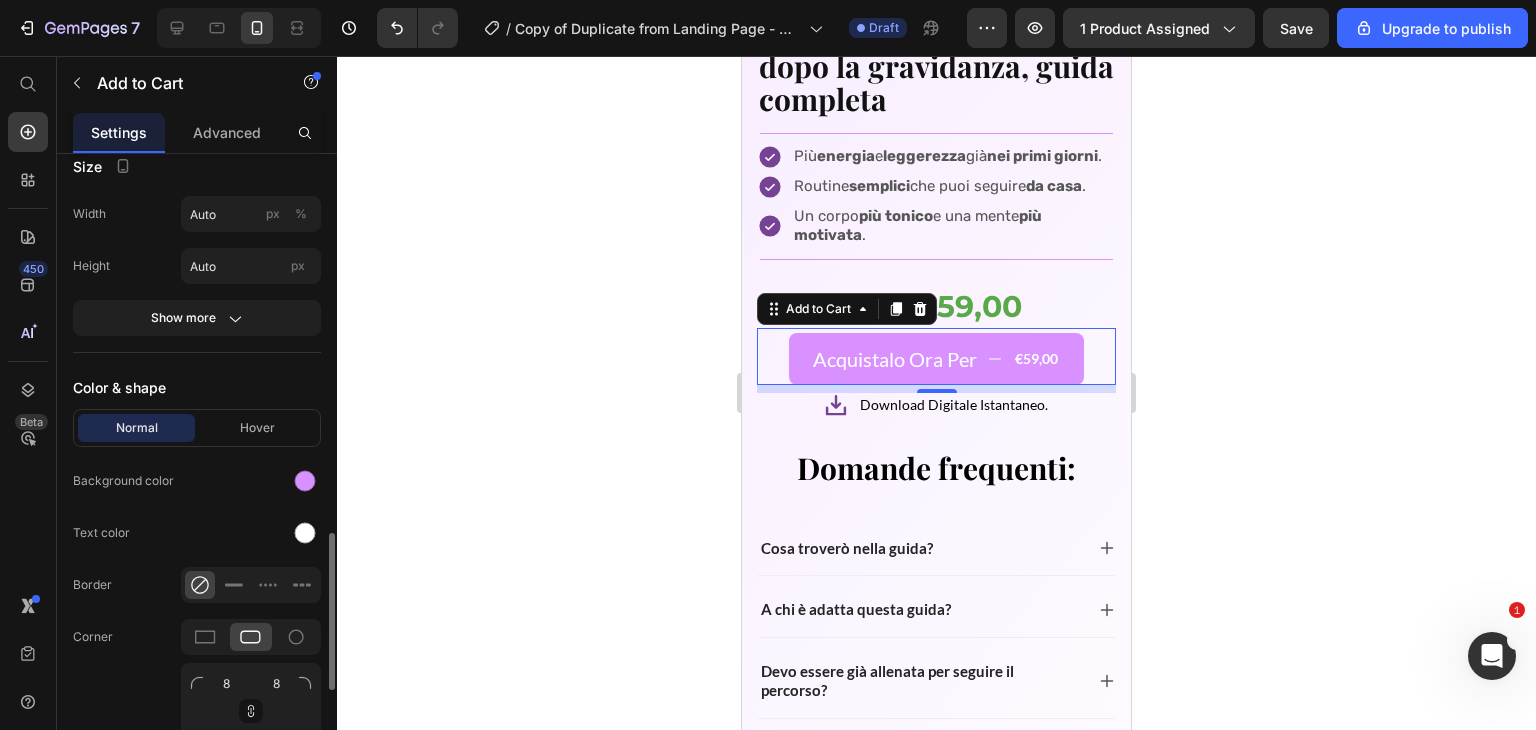 scroll, scrollTop: 1510, scrollLeft: 0, axis: vertical 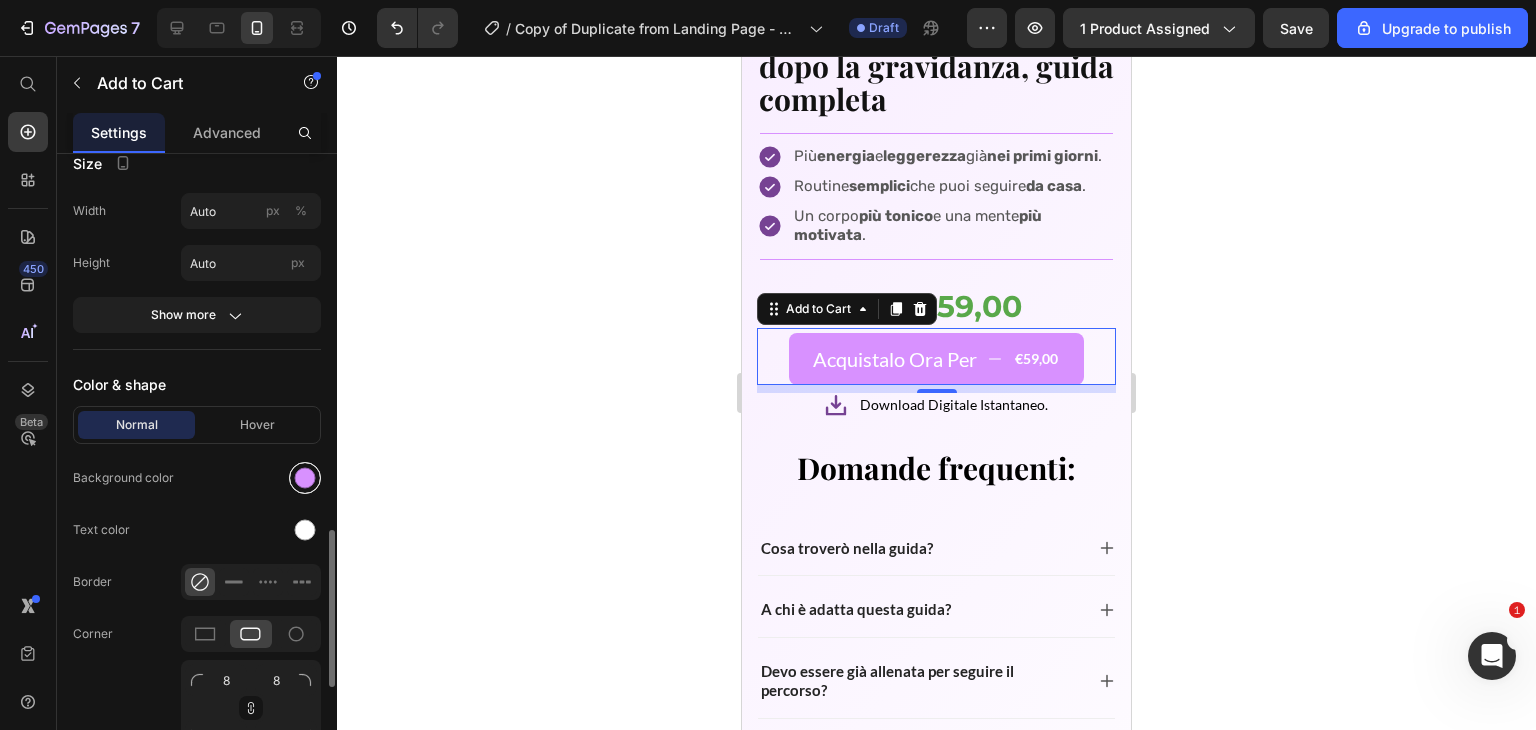 click at bounding box center [305, 478] 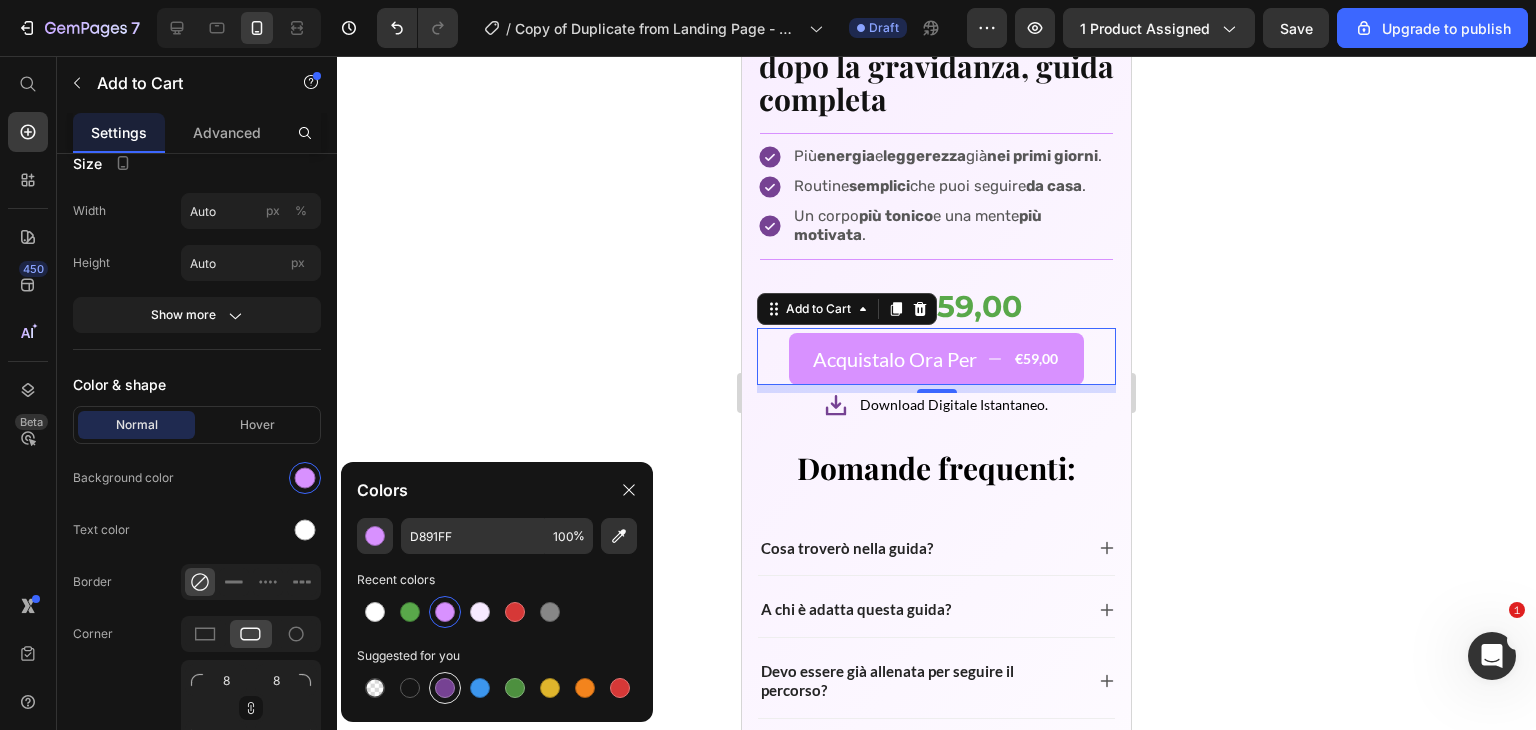 click at bounding box center (445, 688) 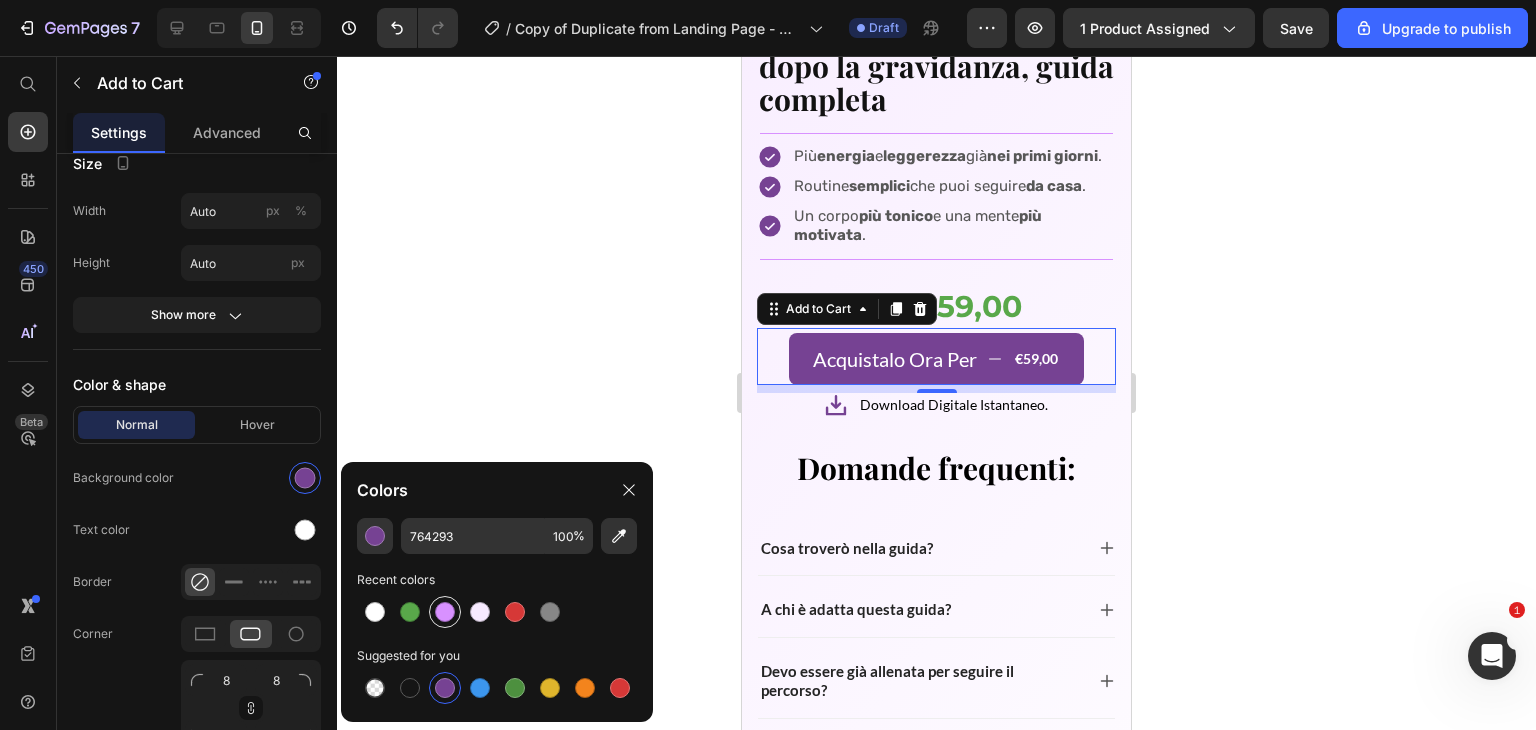 click at bounding box center (445, 612) 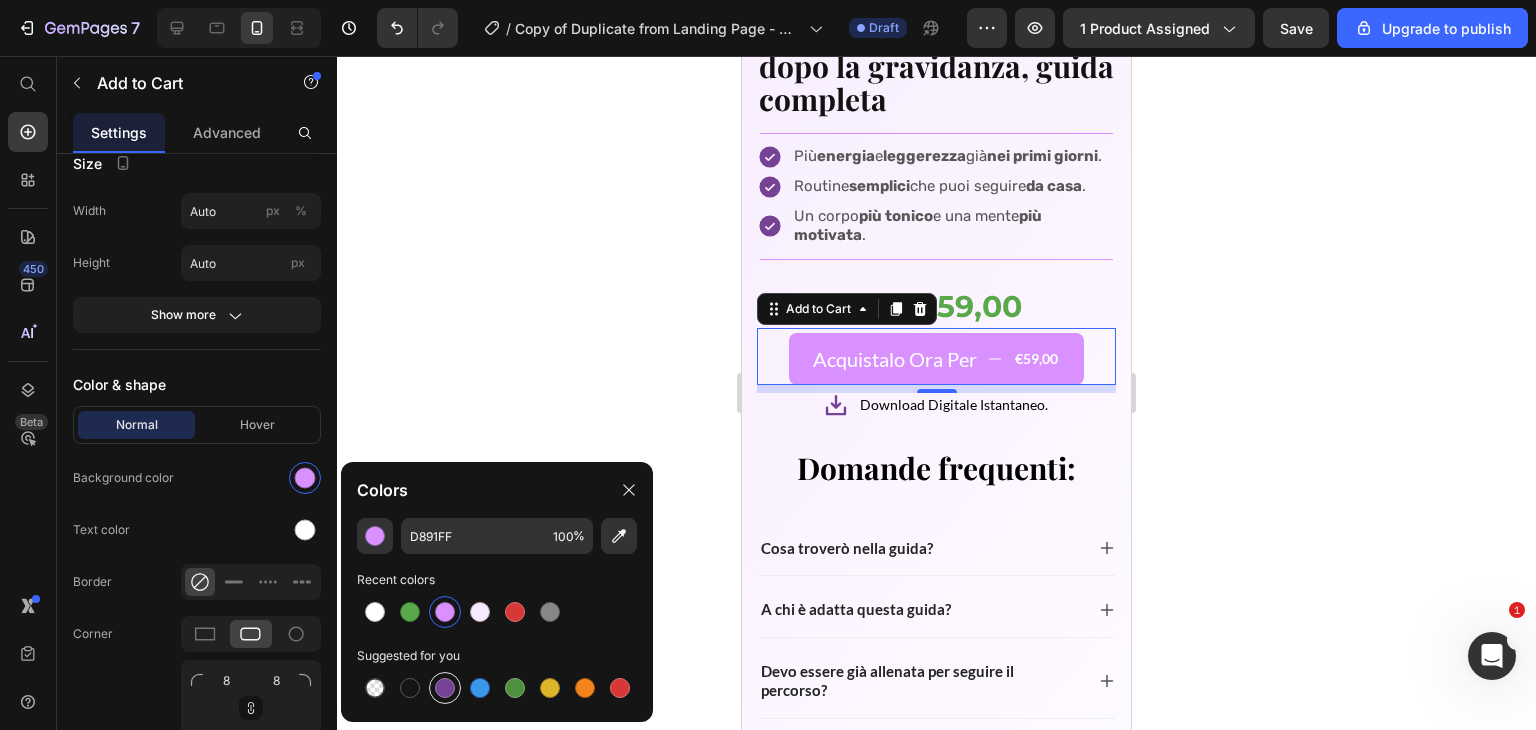 click at bounding box center [445, 688] 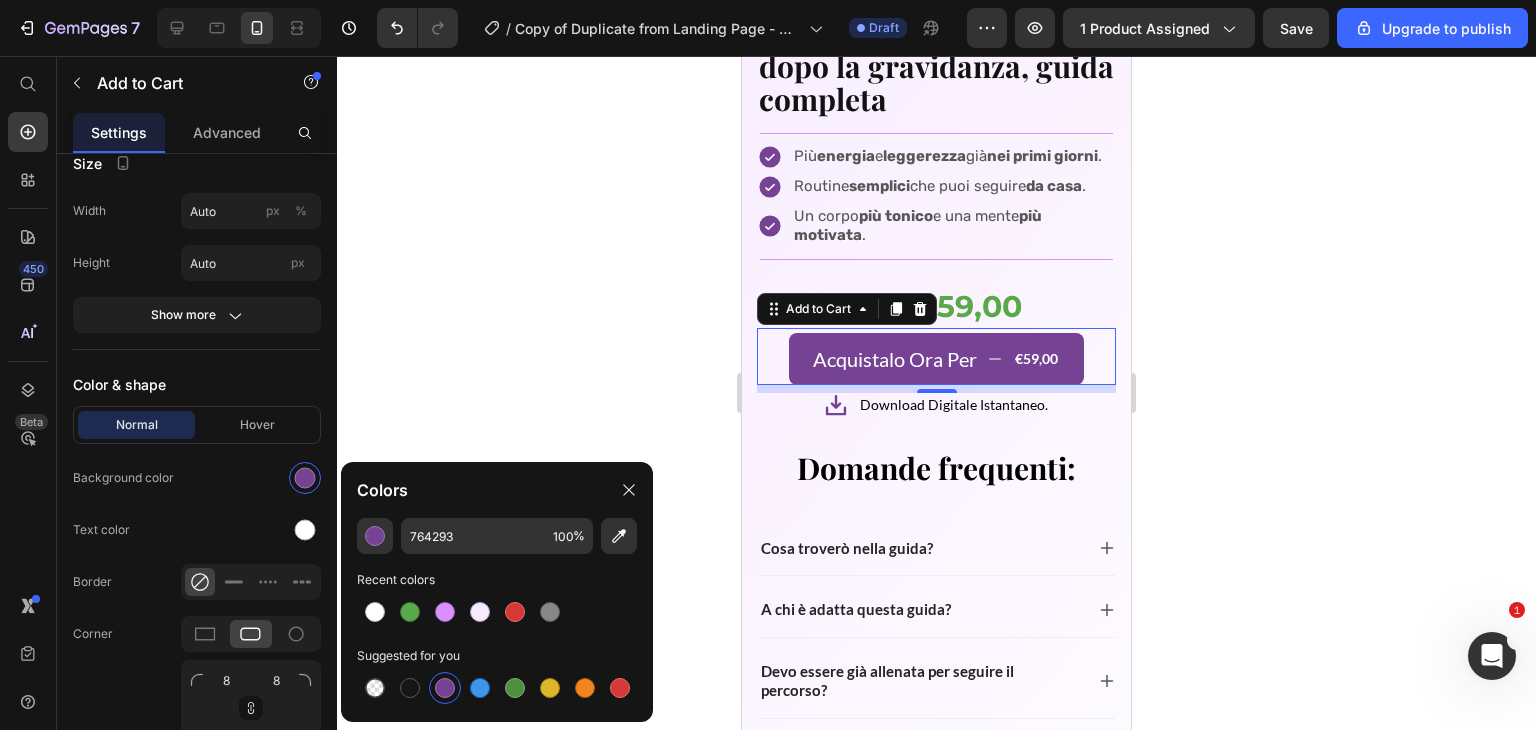 click 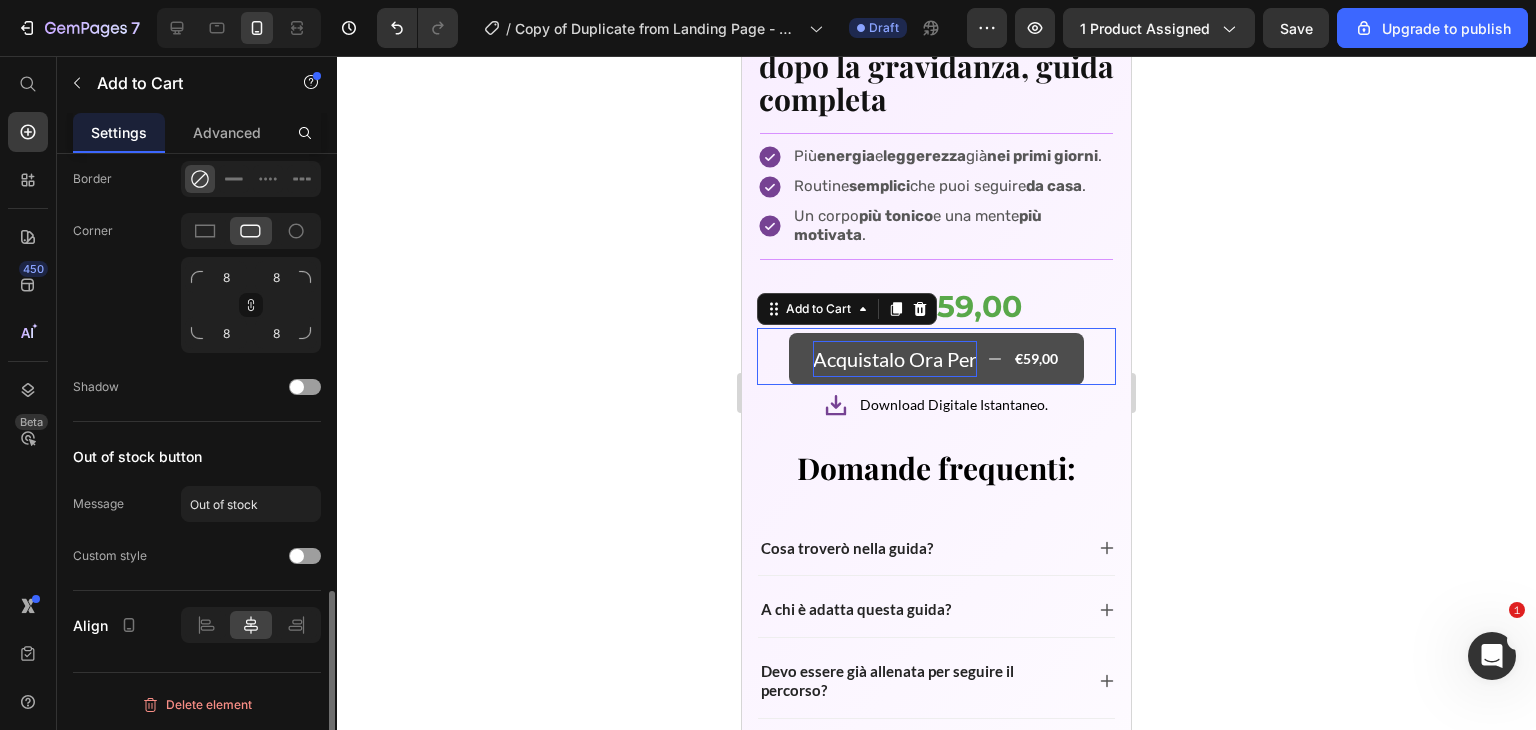 click on "Acquistalo Ora Per" at bounding box center [895, 359] 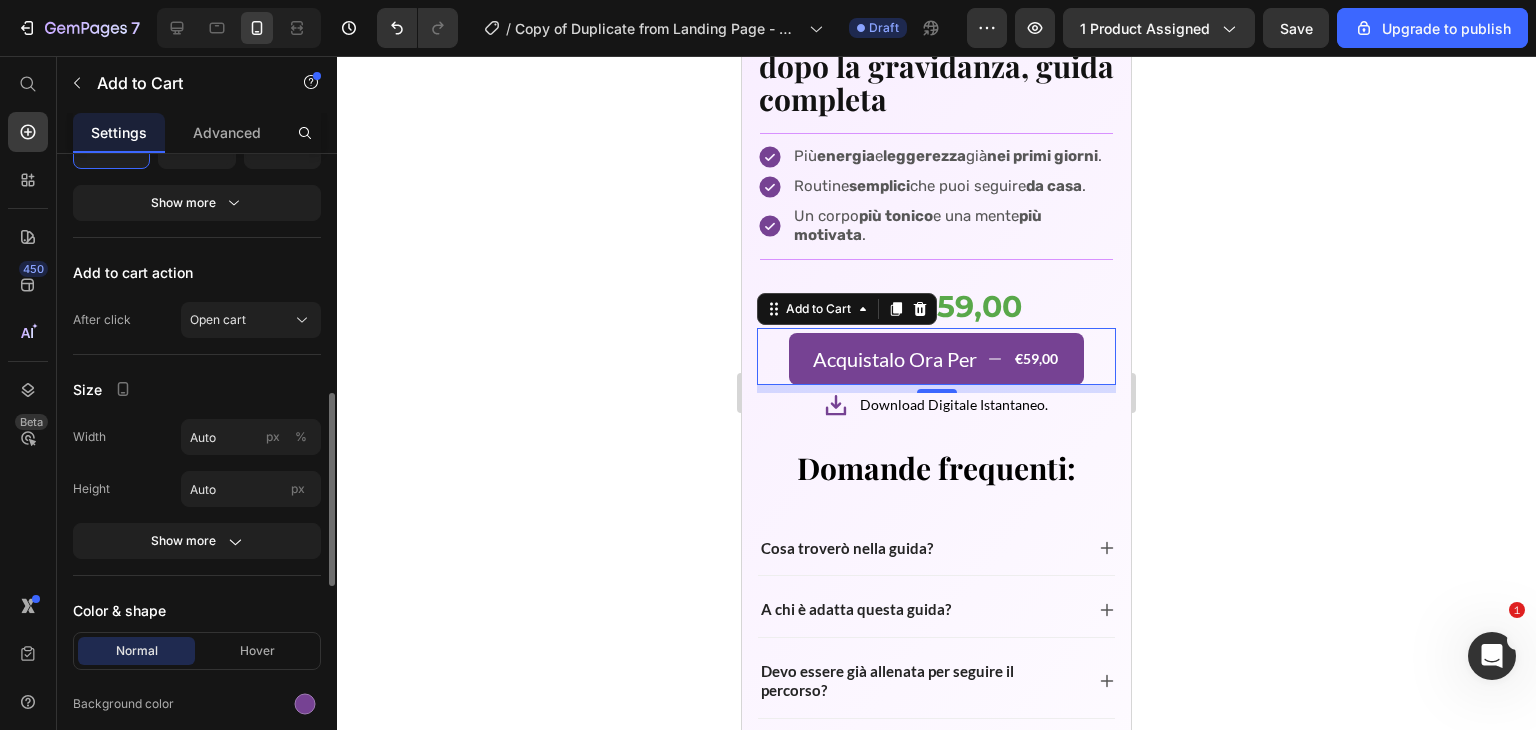 scroll, scrollTop: 781, scrollLeft: 0, axis: vertical 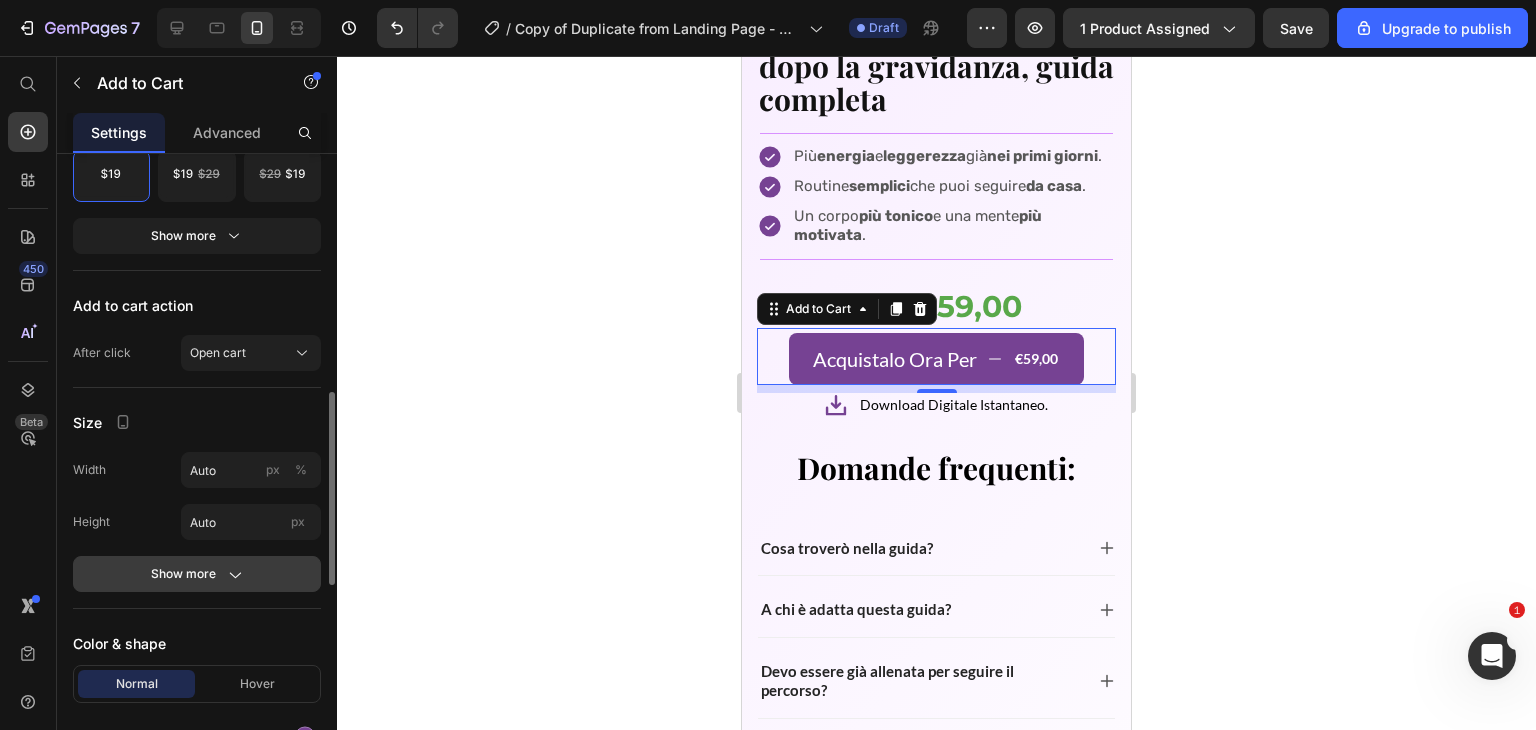 click on "Show more" 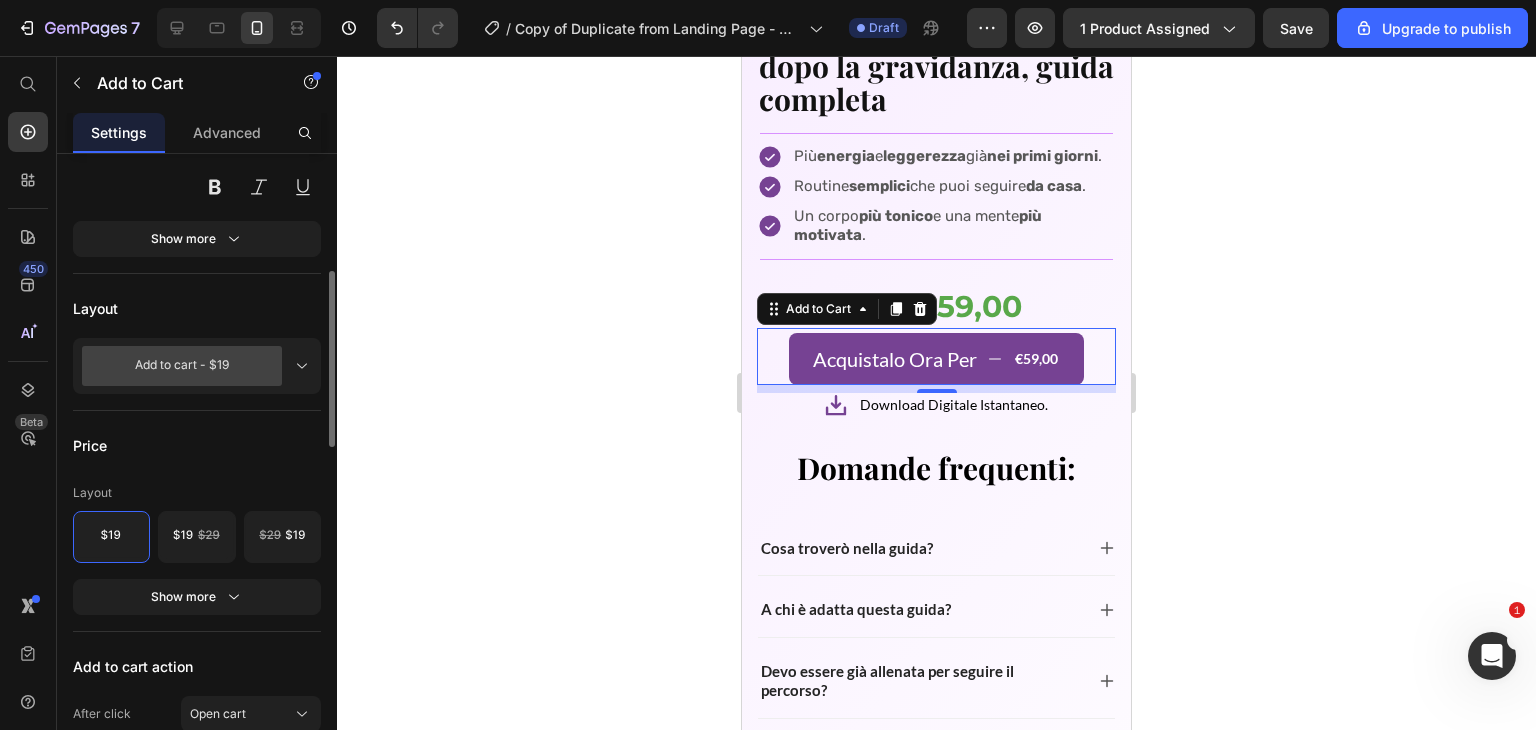 scroll, scrollTop: 421, scrollLeft: 0, axis: vertical 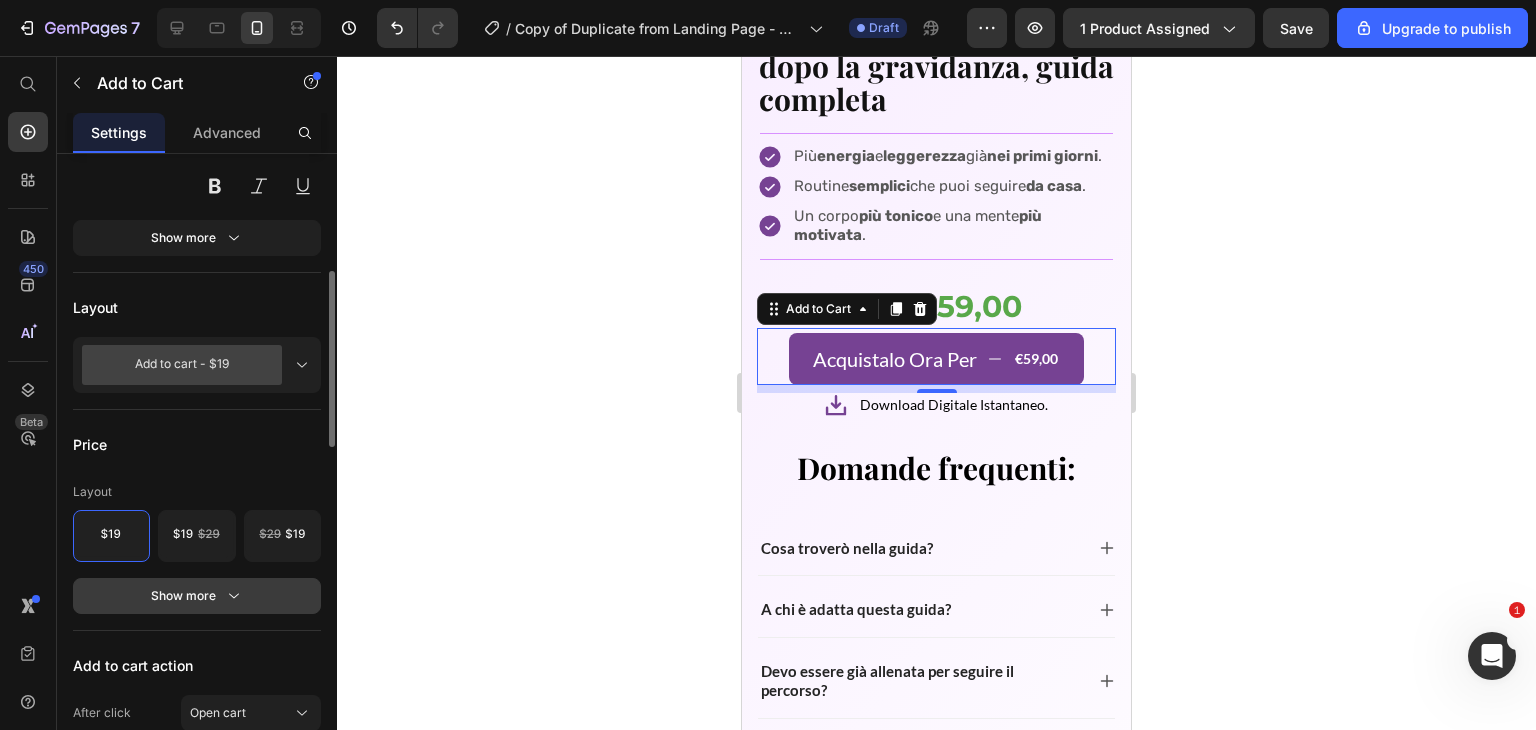 click 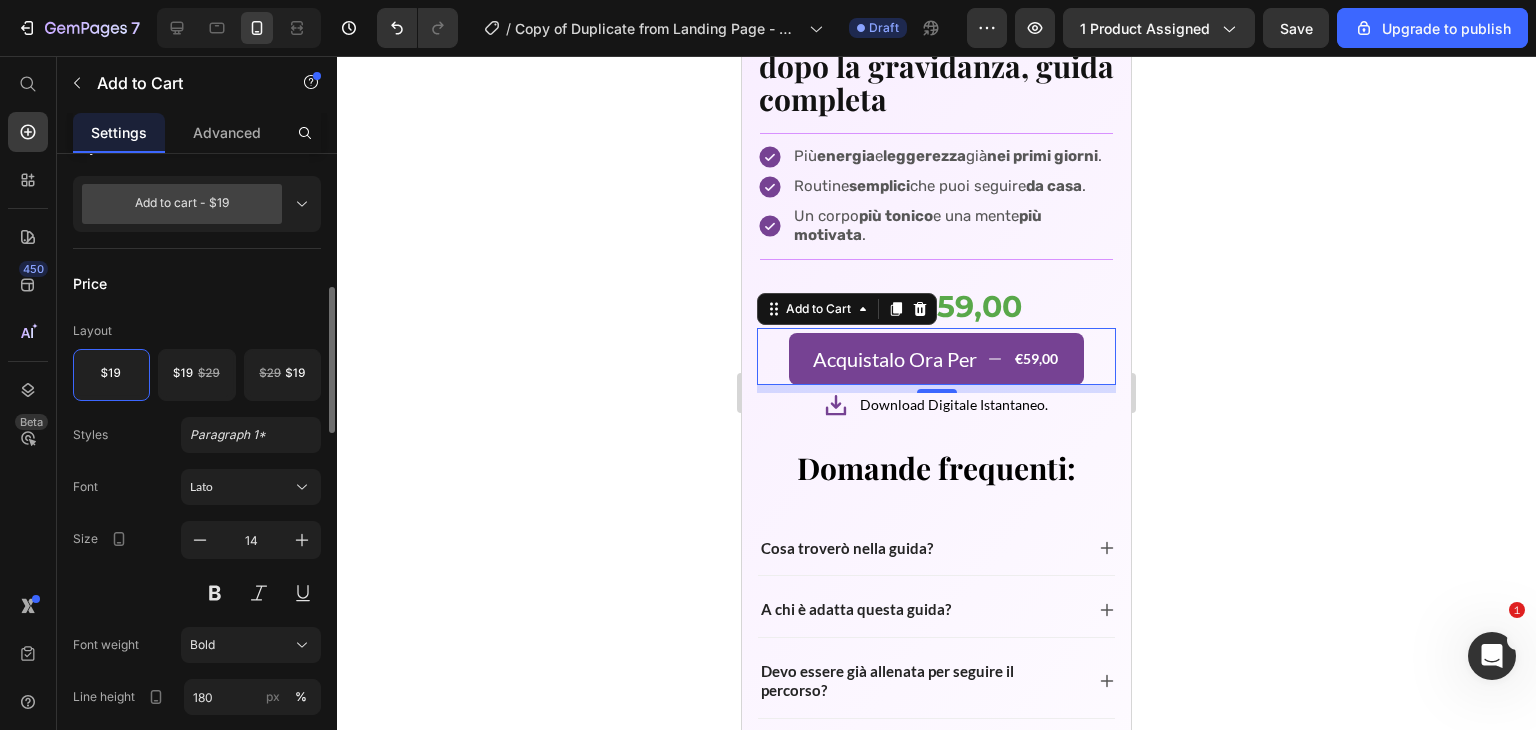 scroll, scrollTop: 583, scrollLeft: 0, axis: vertical 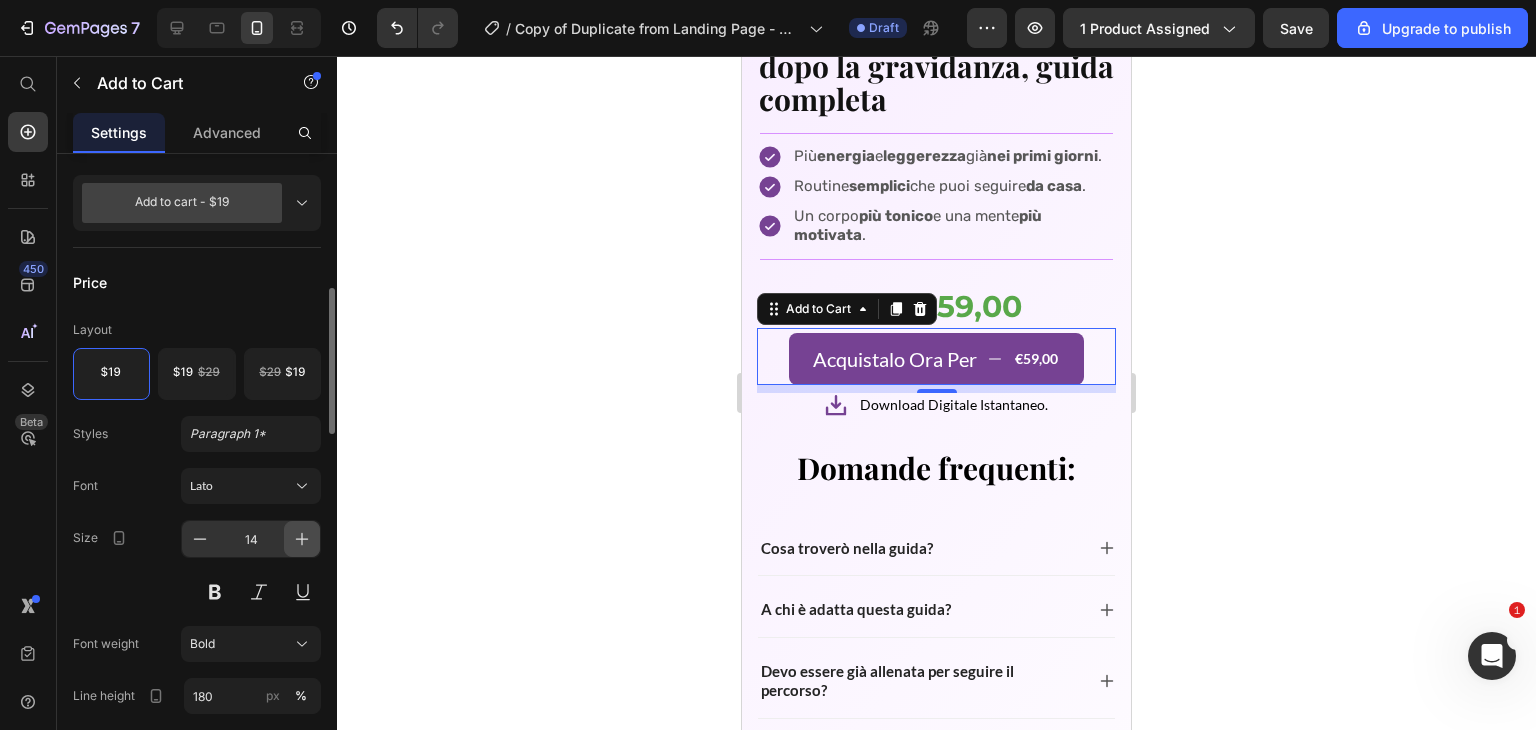 click 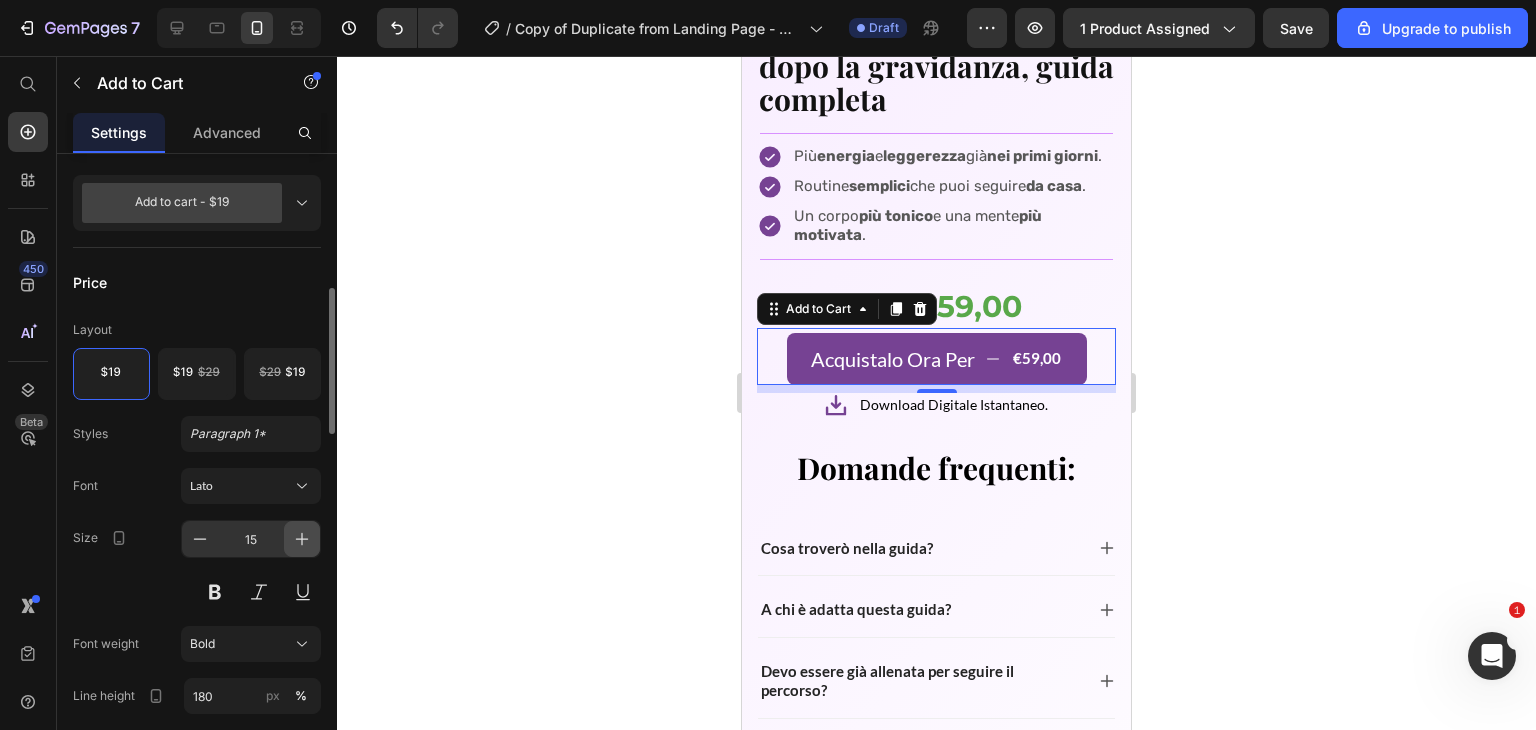 click 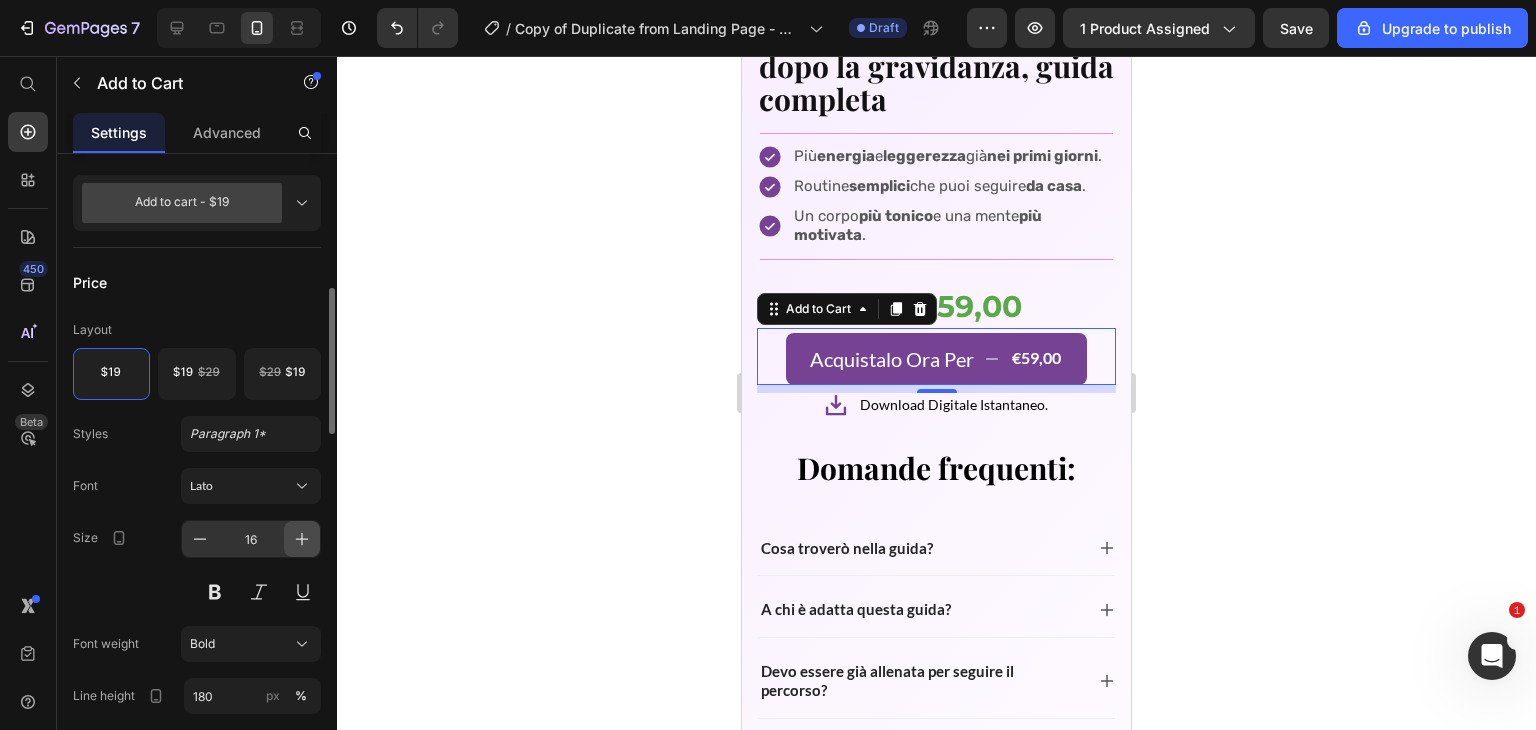 click 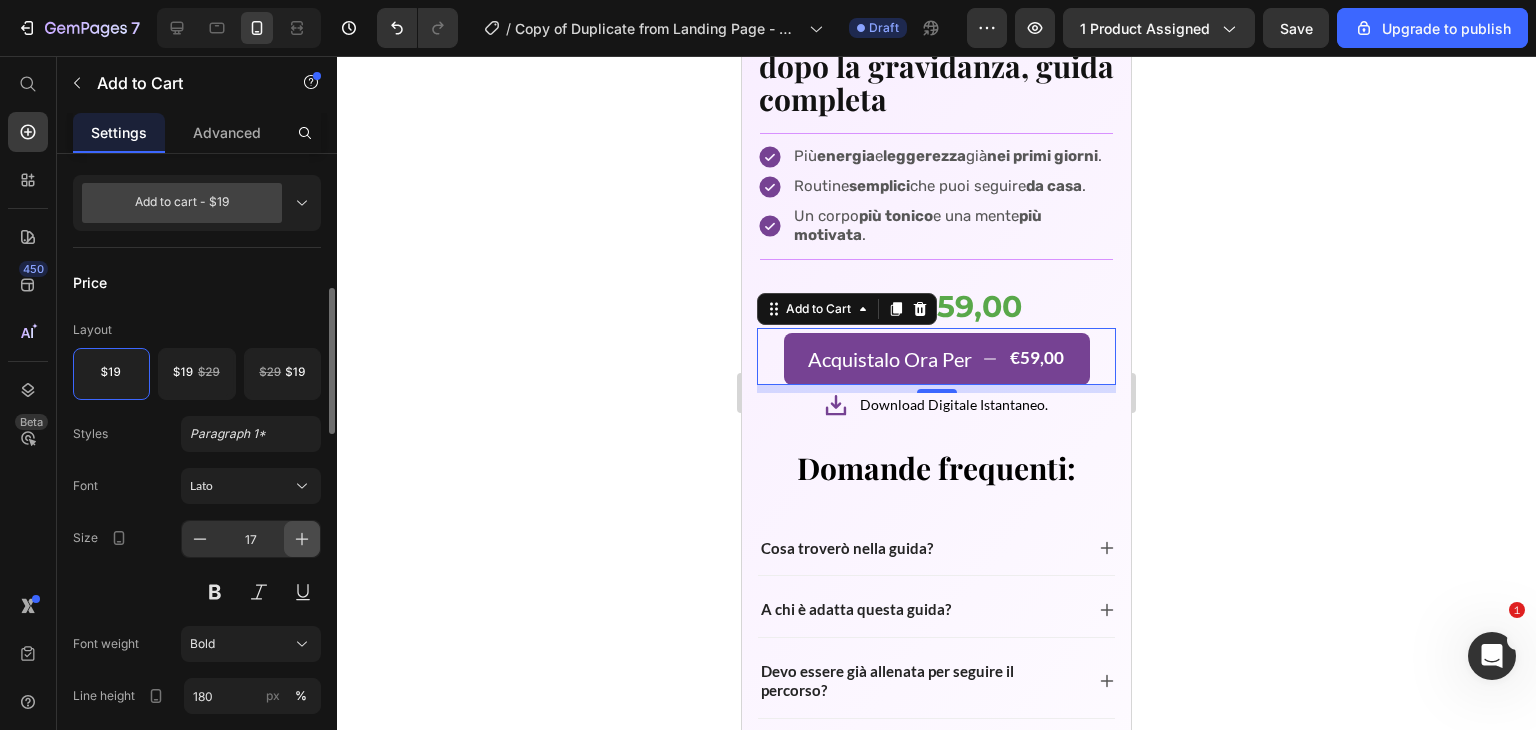 click 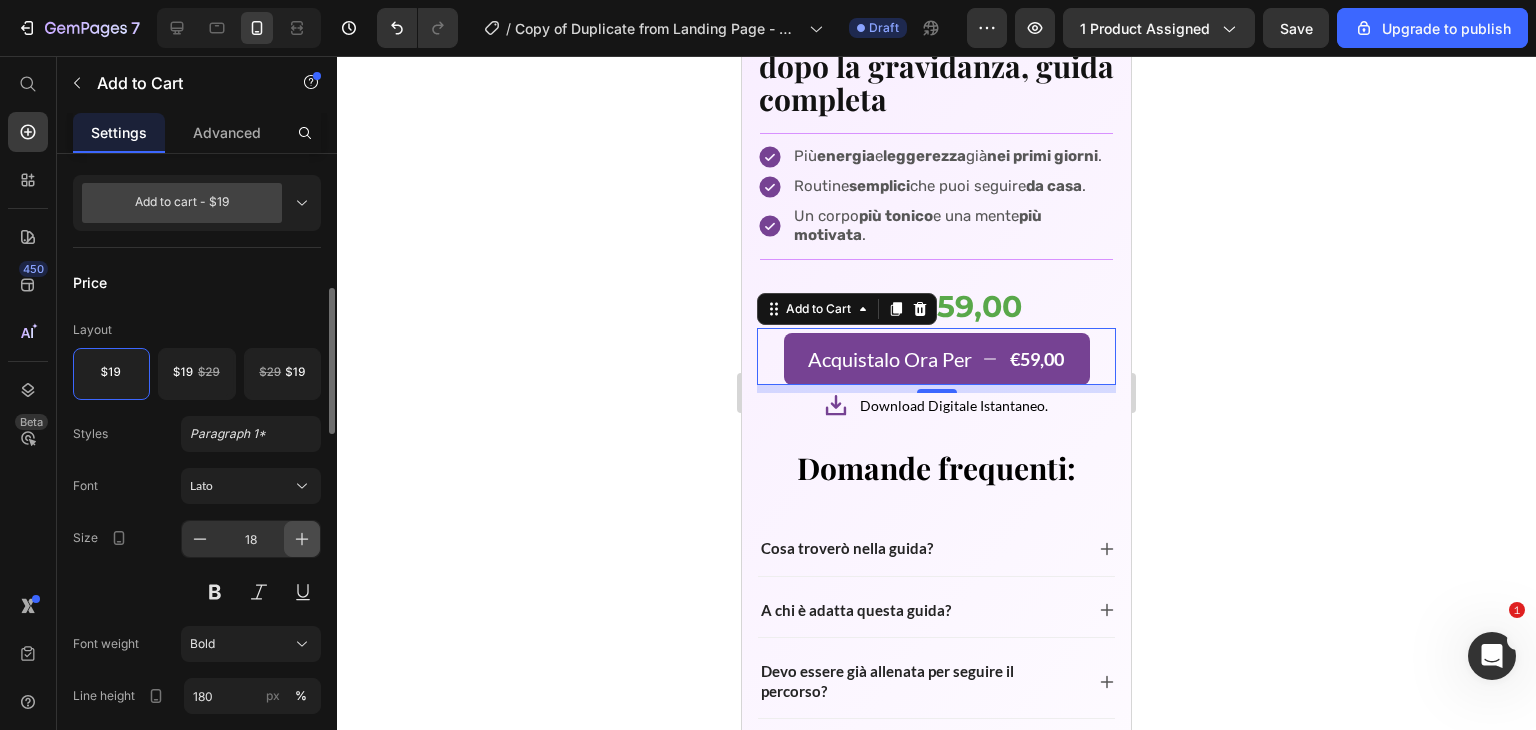 click 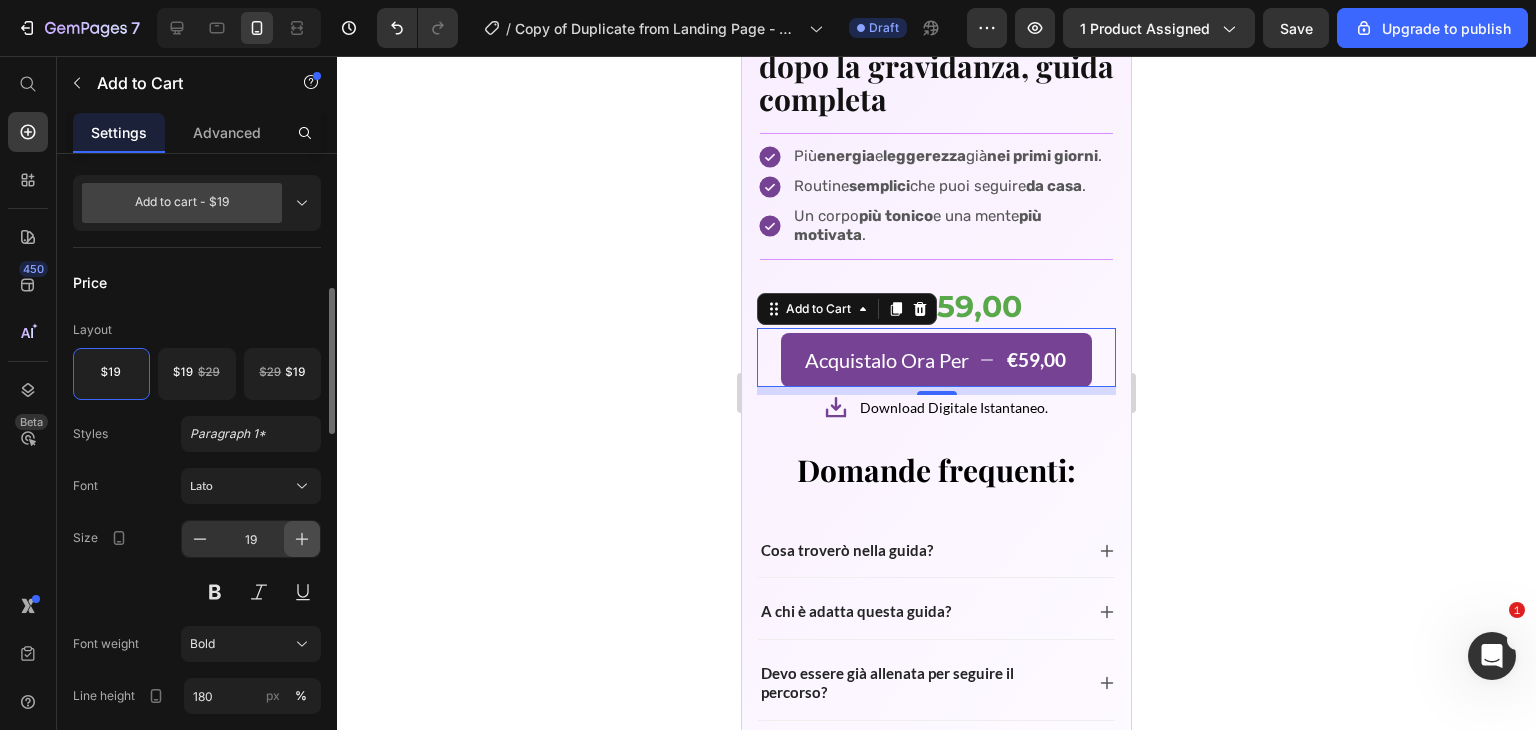 click 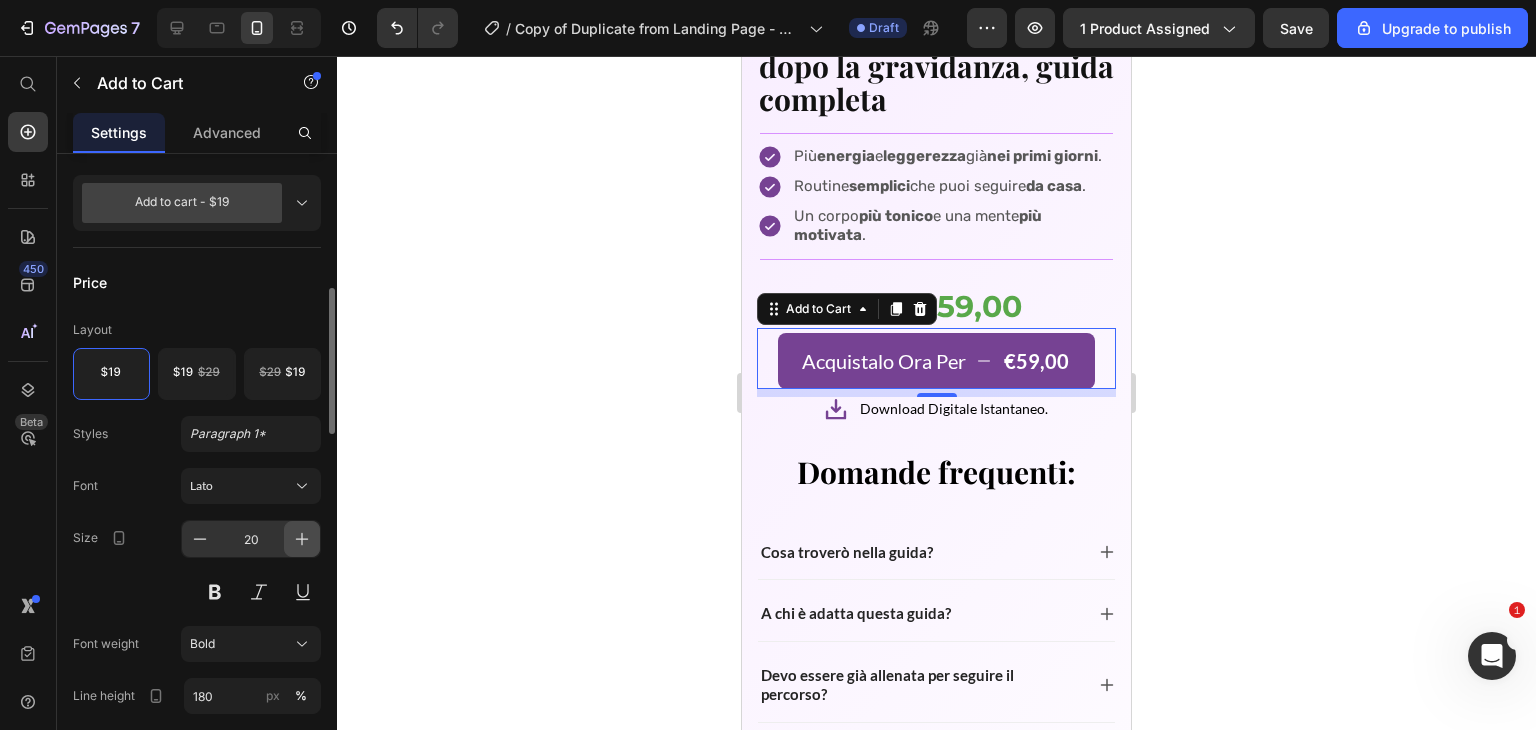 click 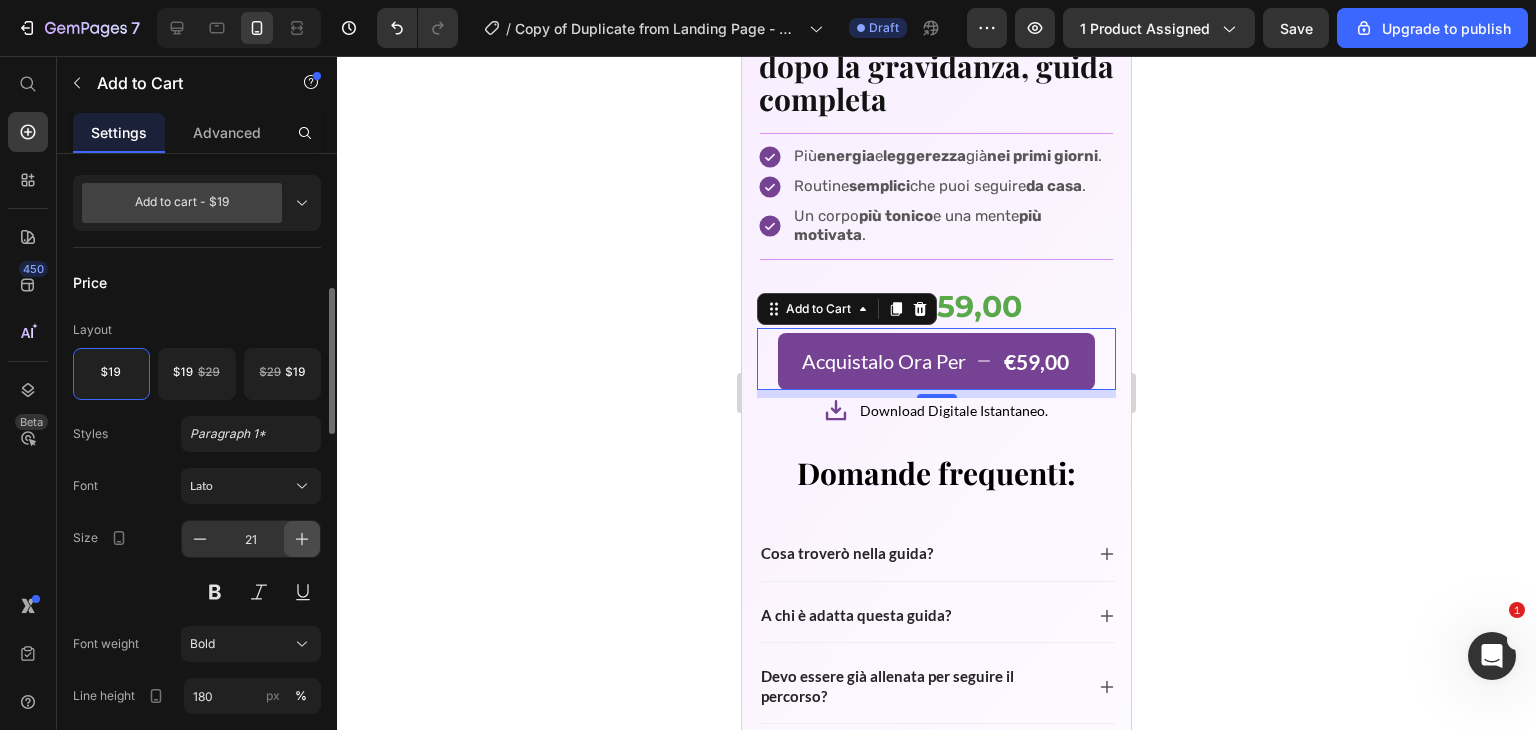 click 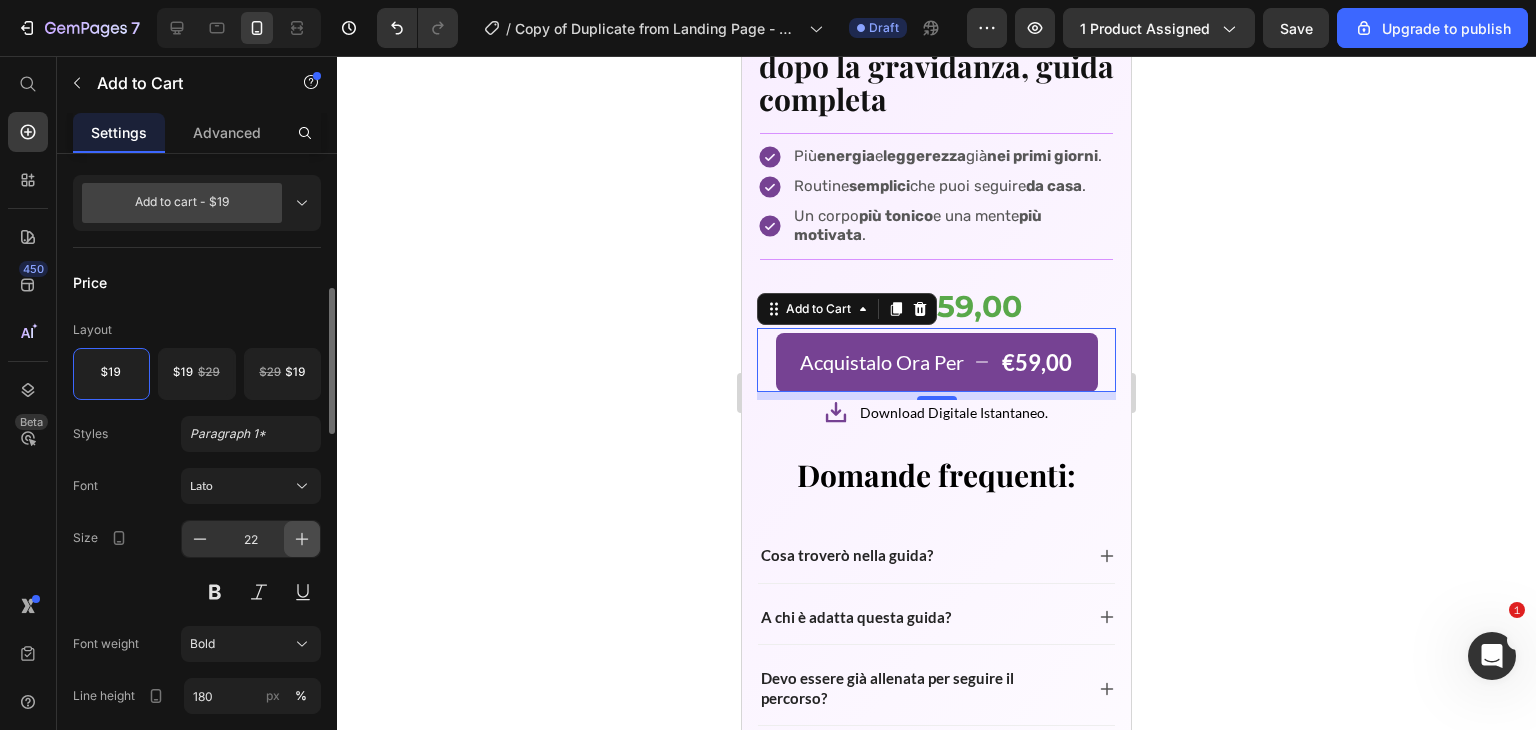 click 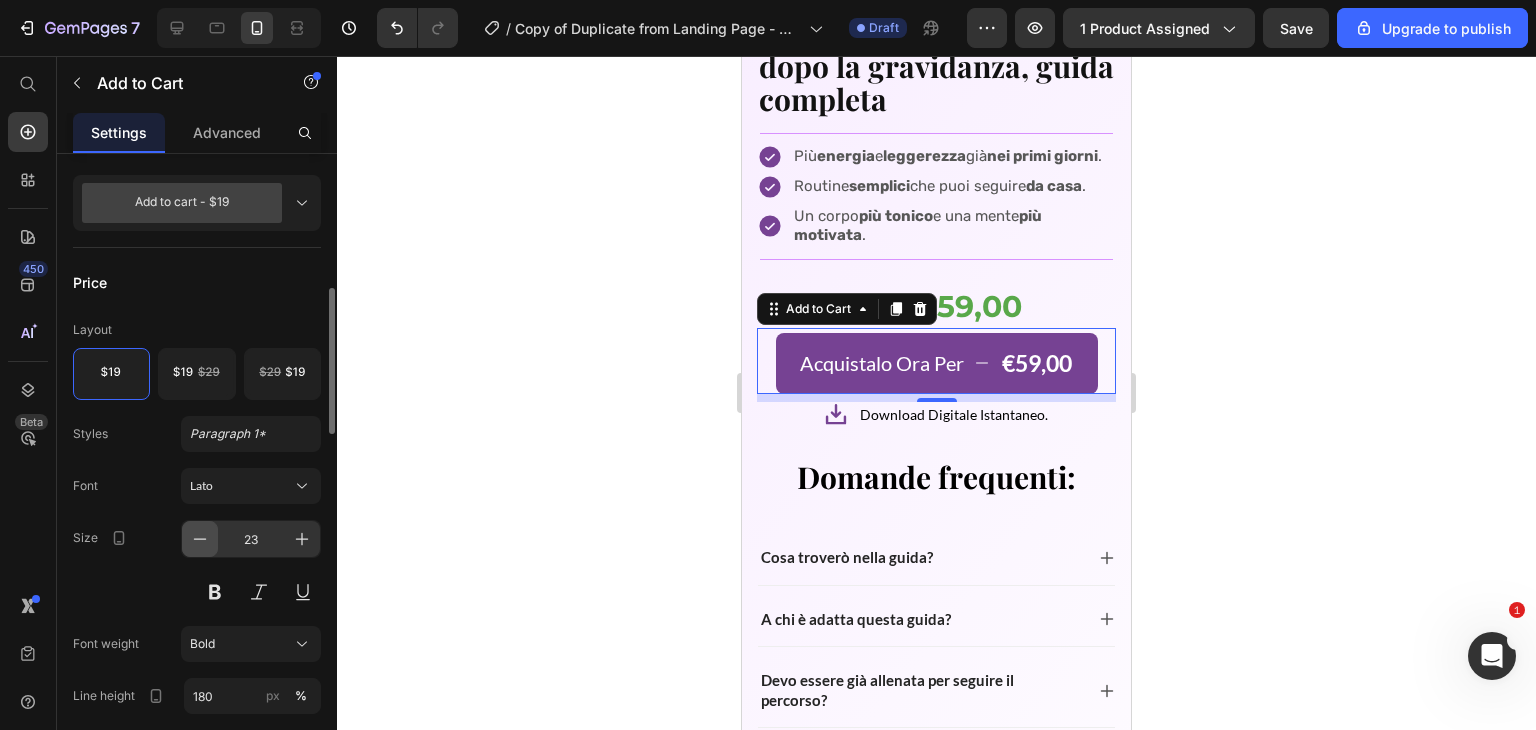 click 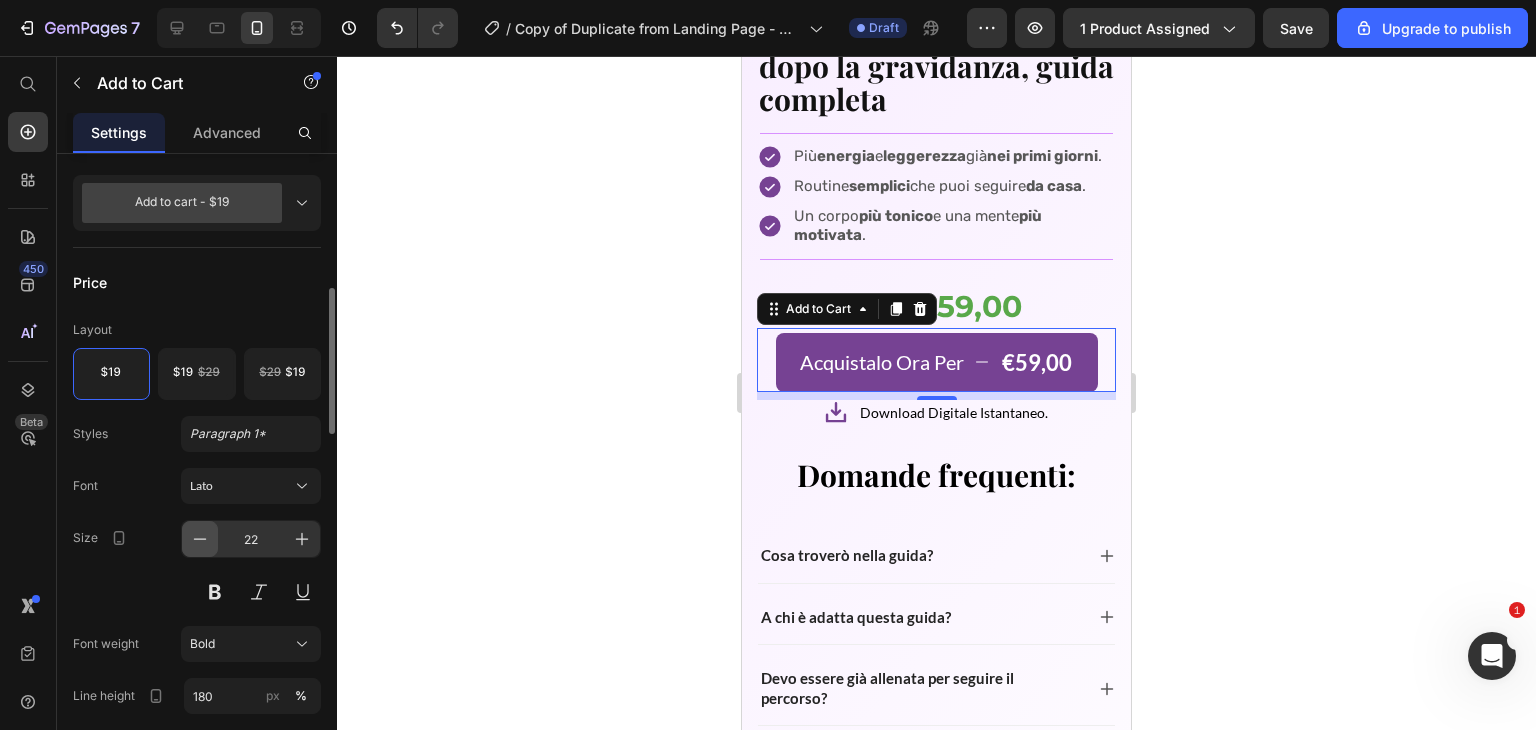 click 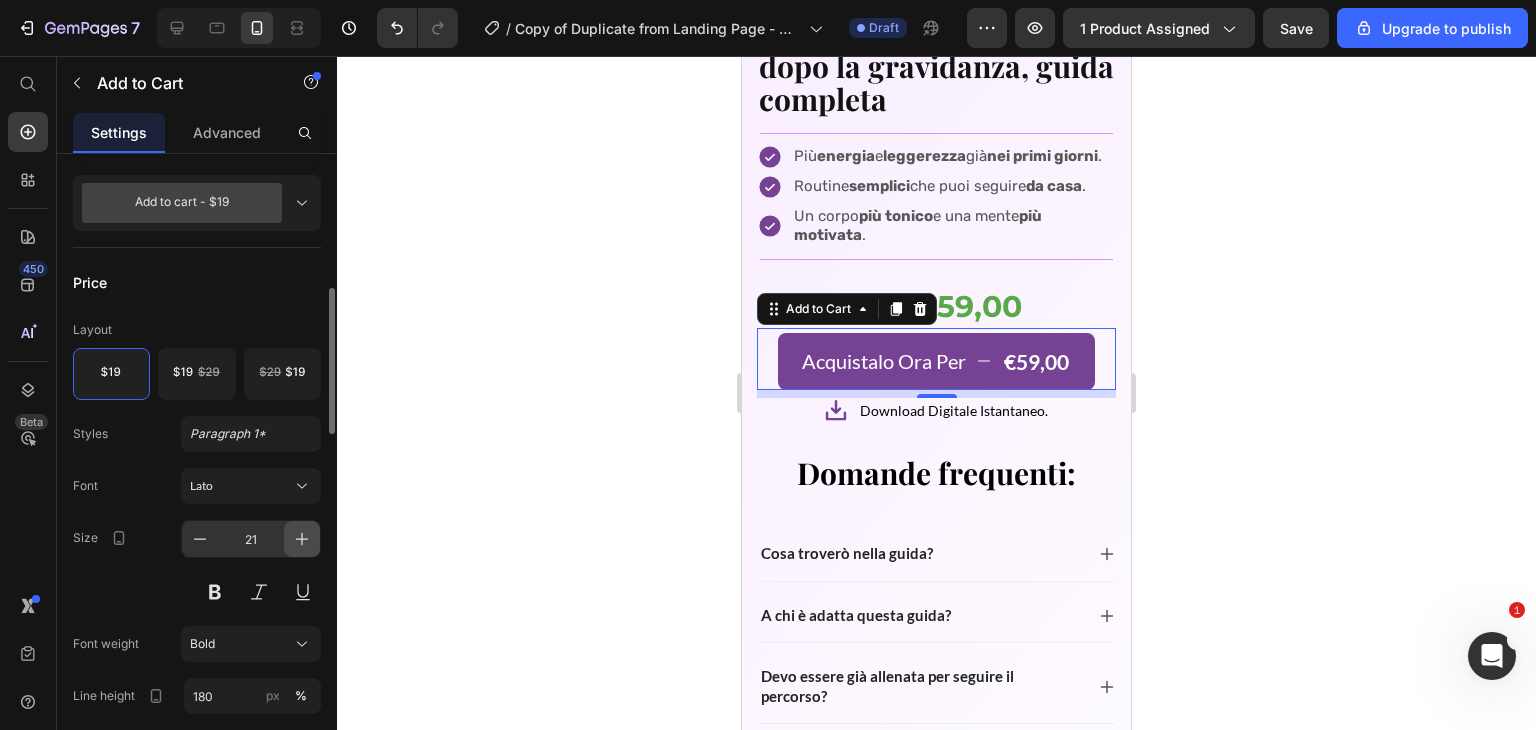click 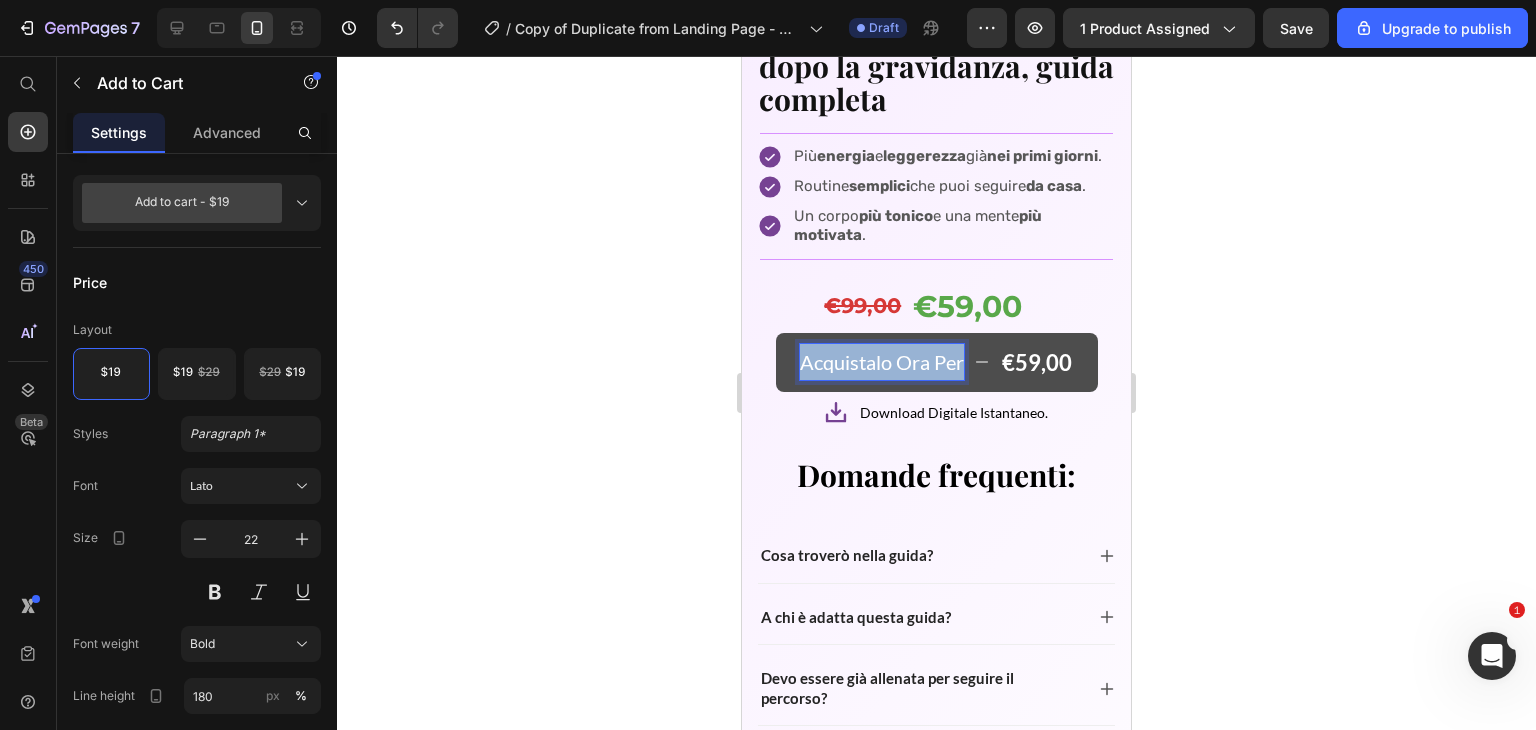 drag, startPoint x: 796, startPoint y: 365, endPoint x: 956, endPoint y: 370, distance: 160.07811 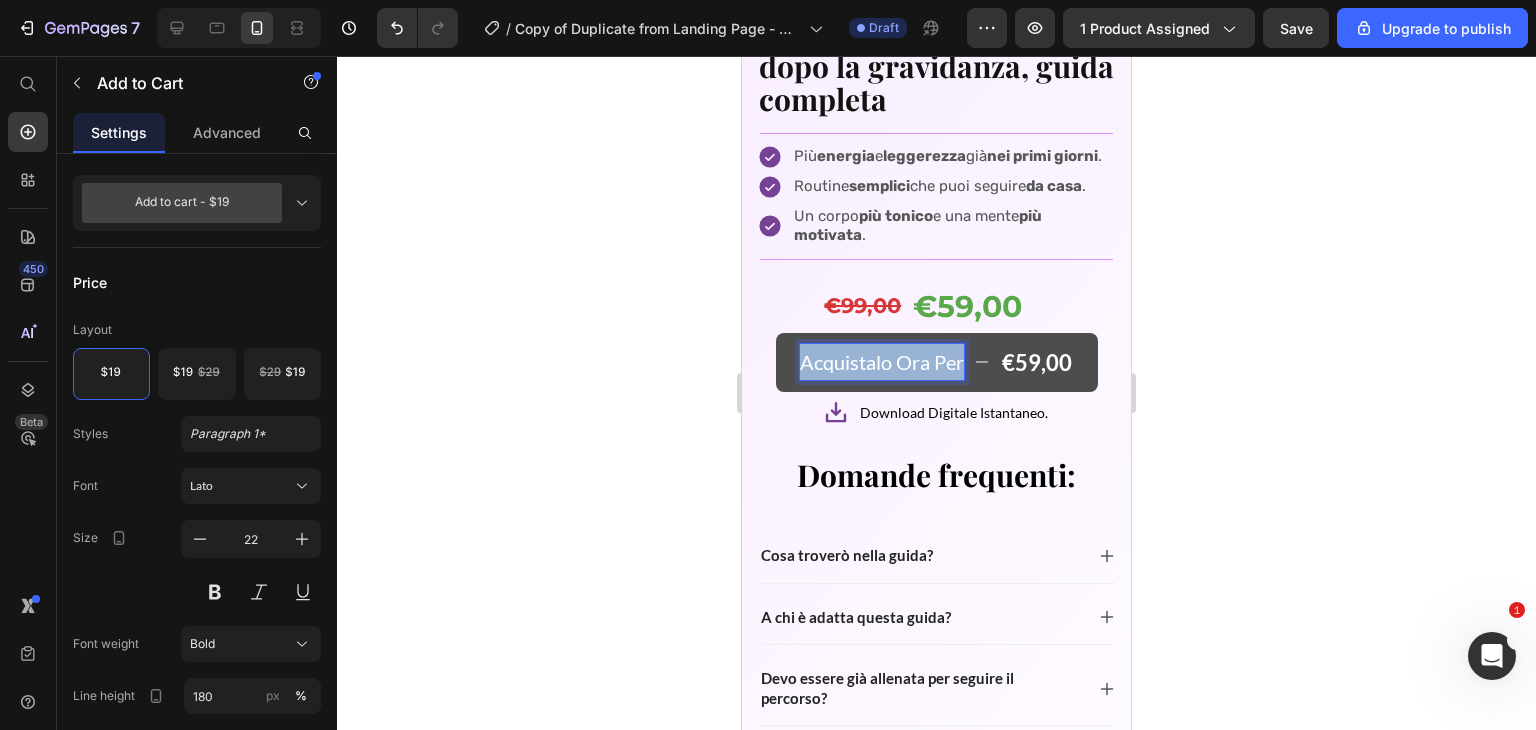 click on "Acquistalo Ora Per" at bounding box center [882, 362] 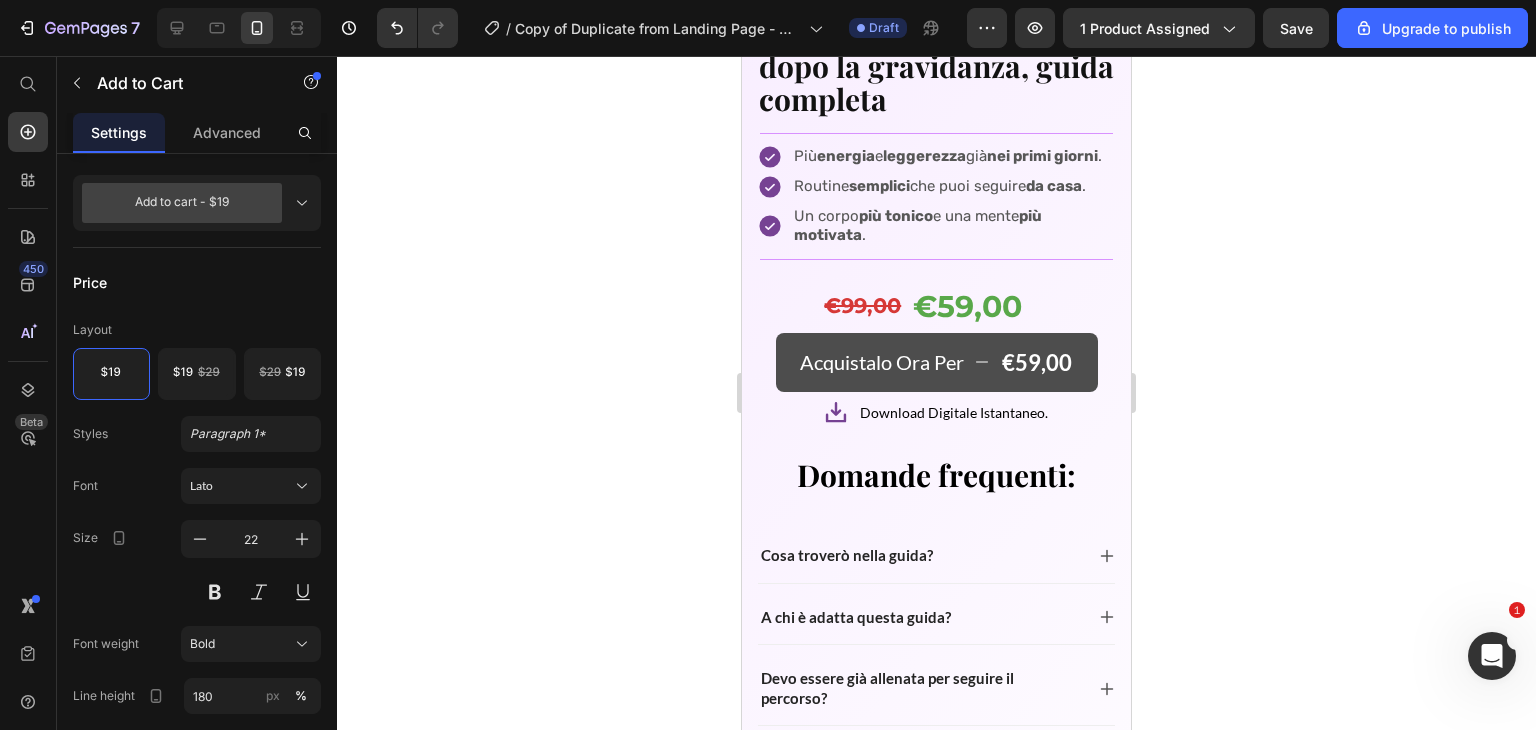 click on "€59,00" at bounding box center [1037, 363] 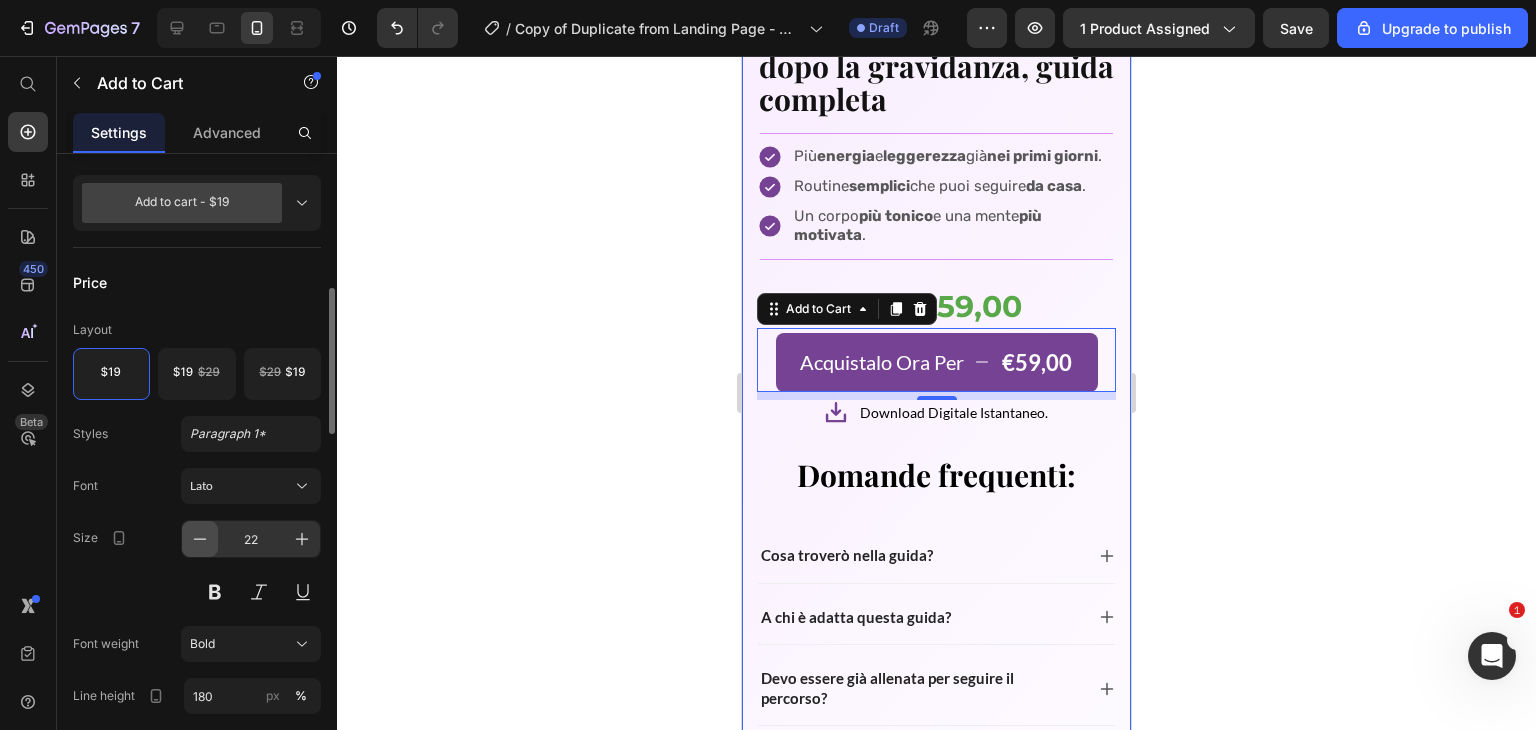 click 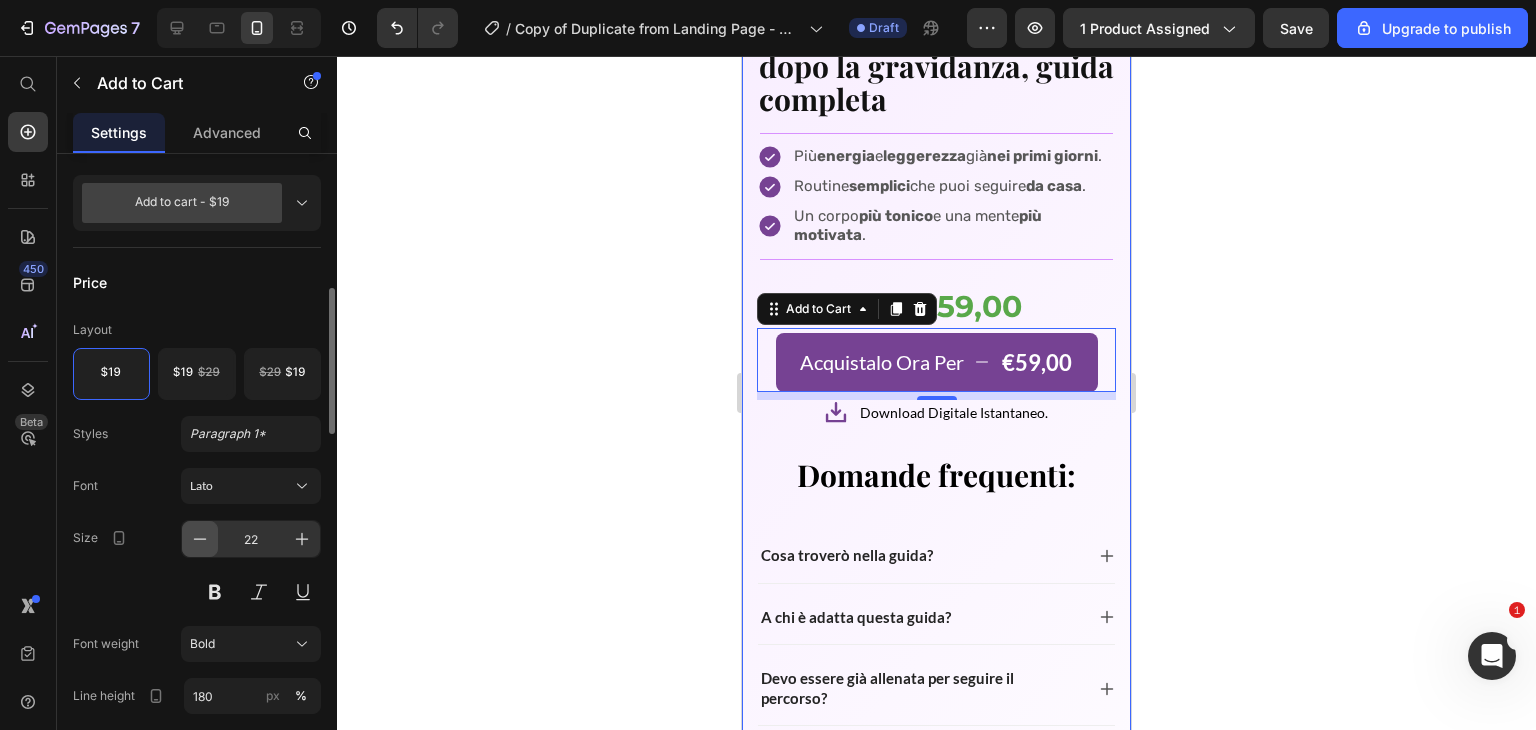 type on "21" 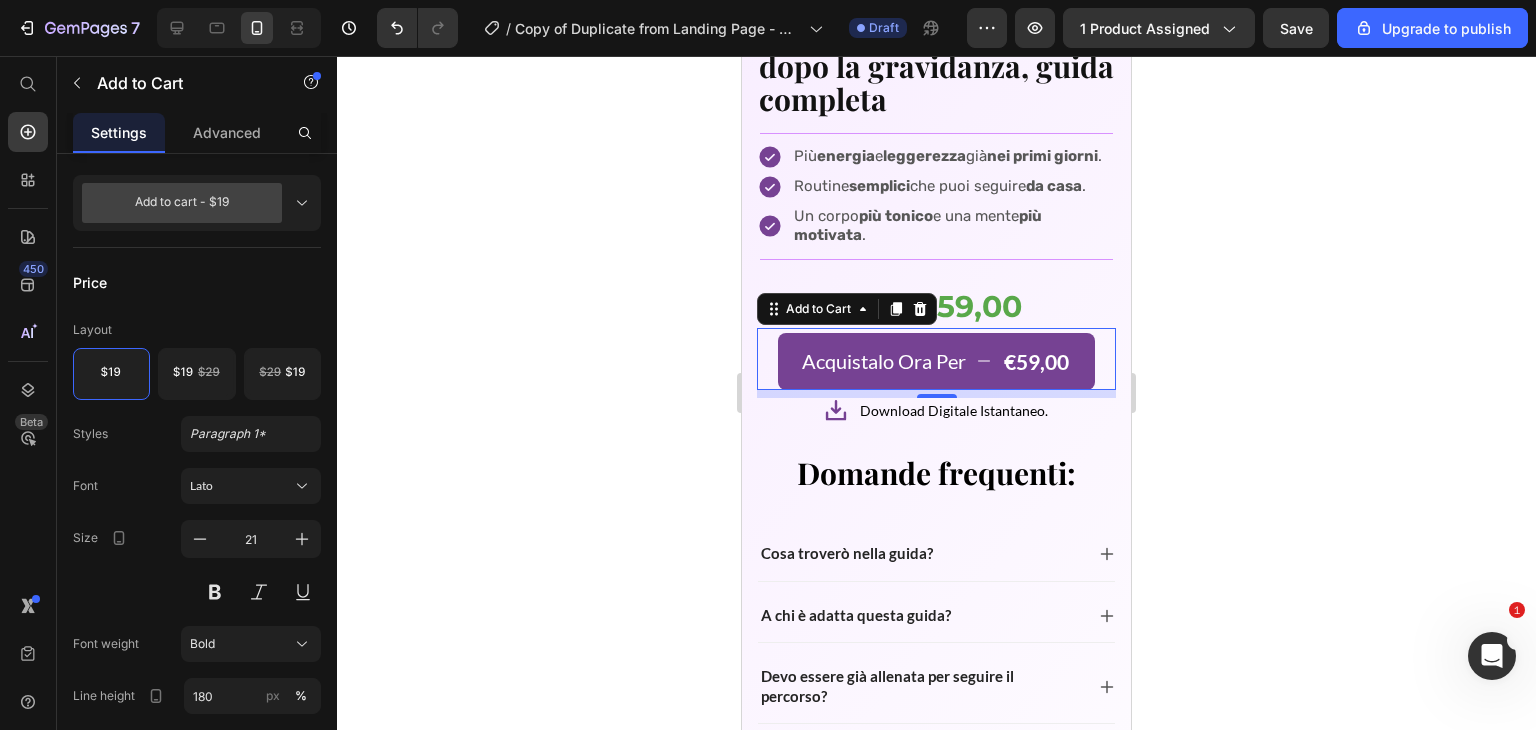 click 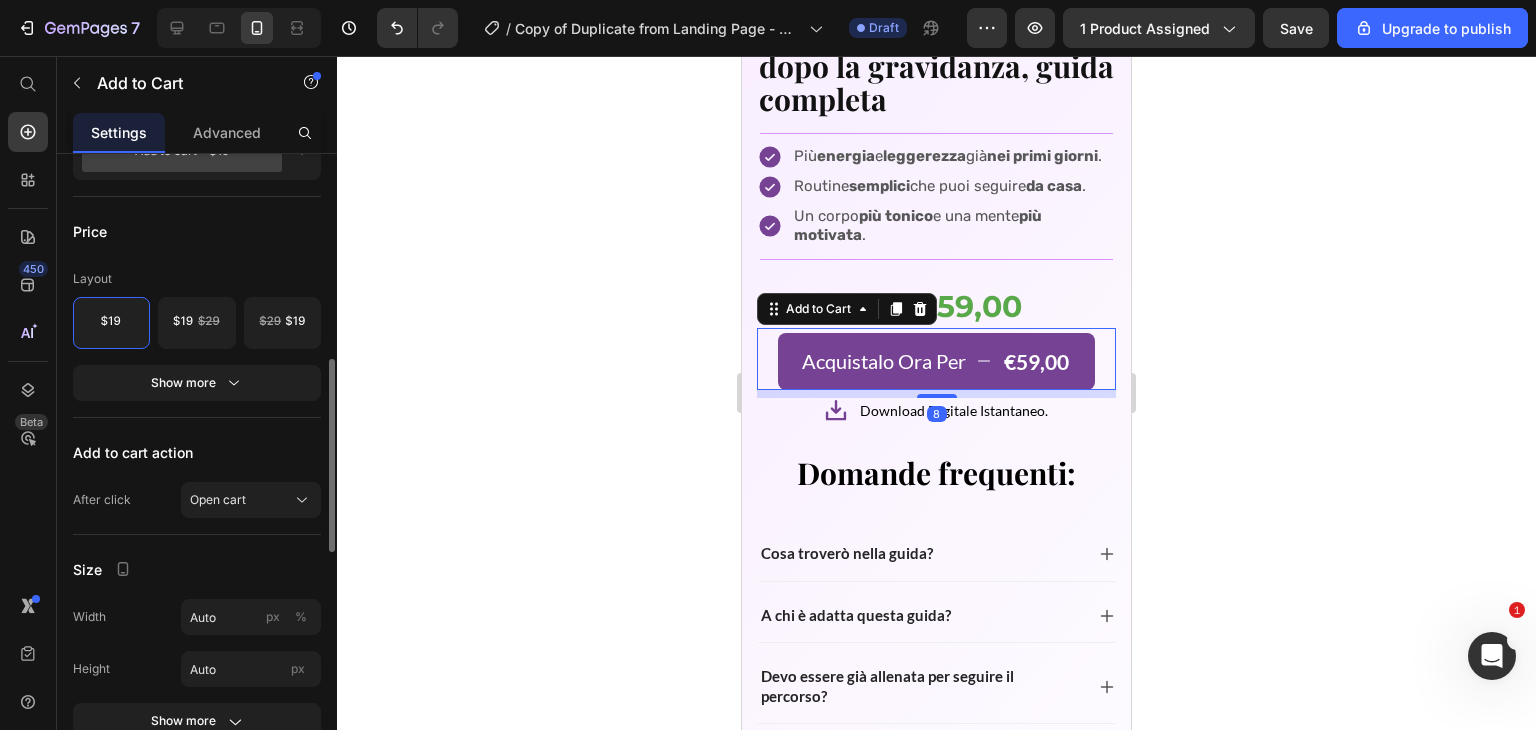 scroll, scrollTop: 643, scrollLeft: 0, axis: vertical 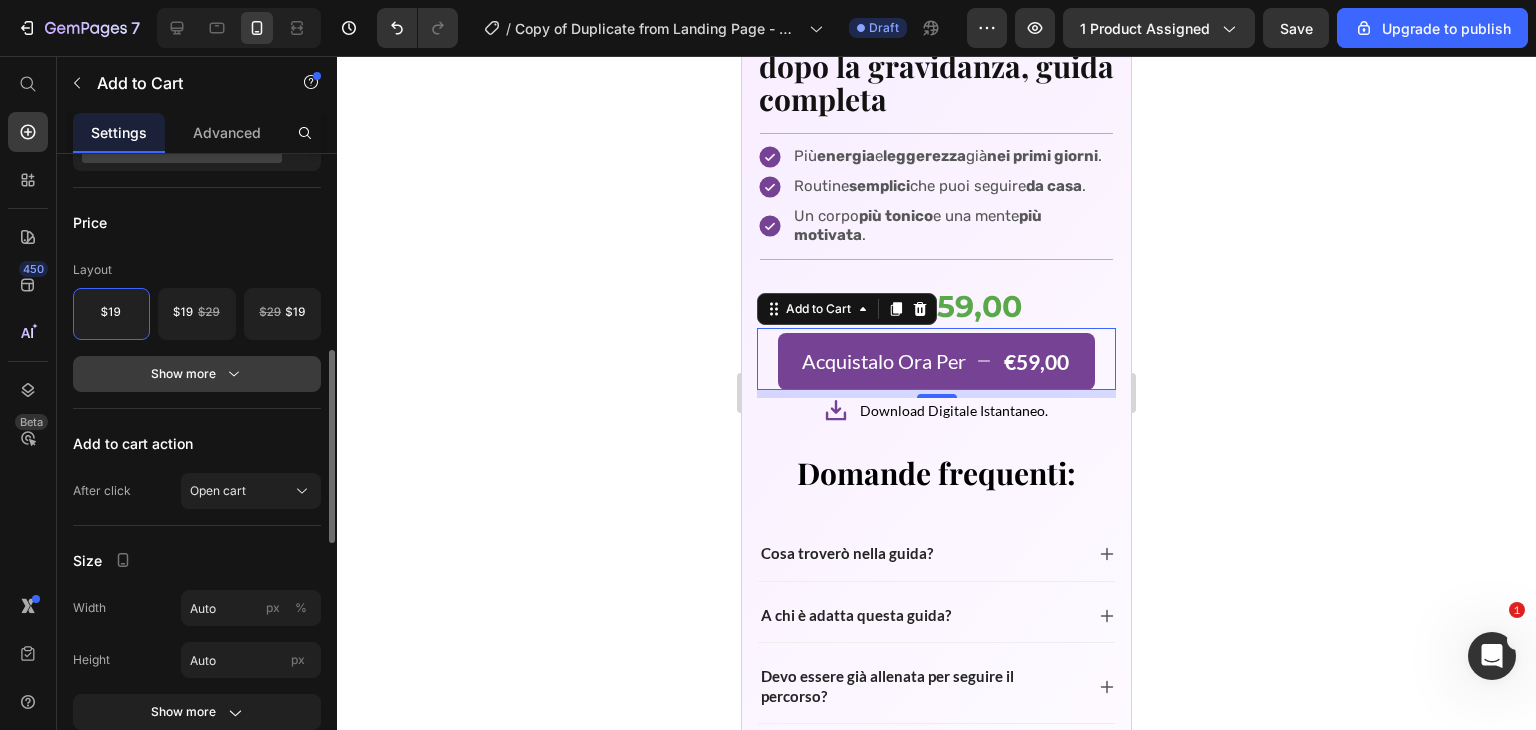 click on "Show more" at bounding box center [197, 374] 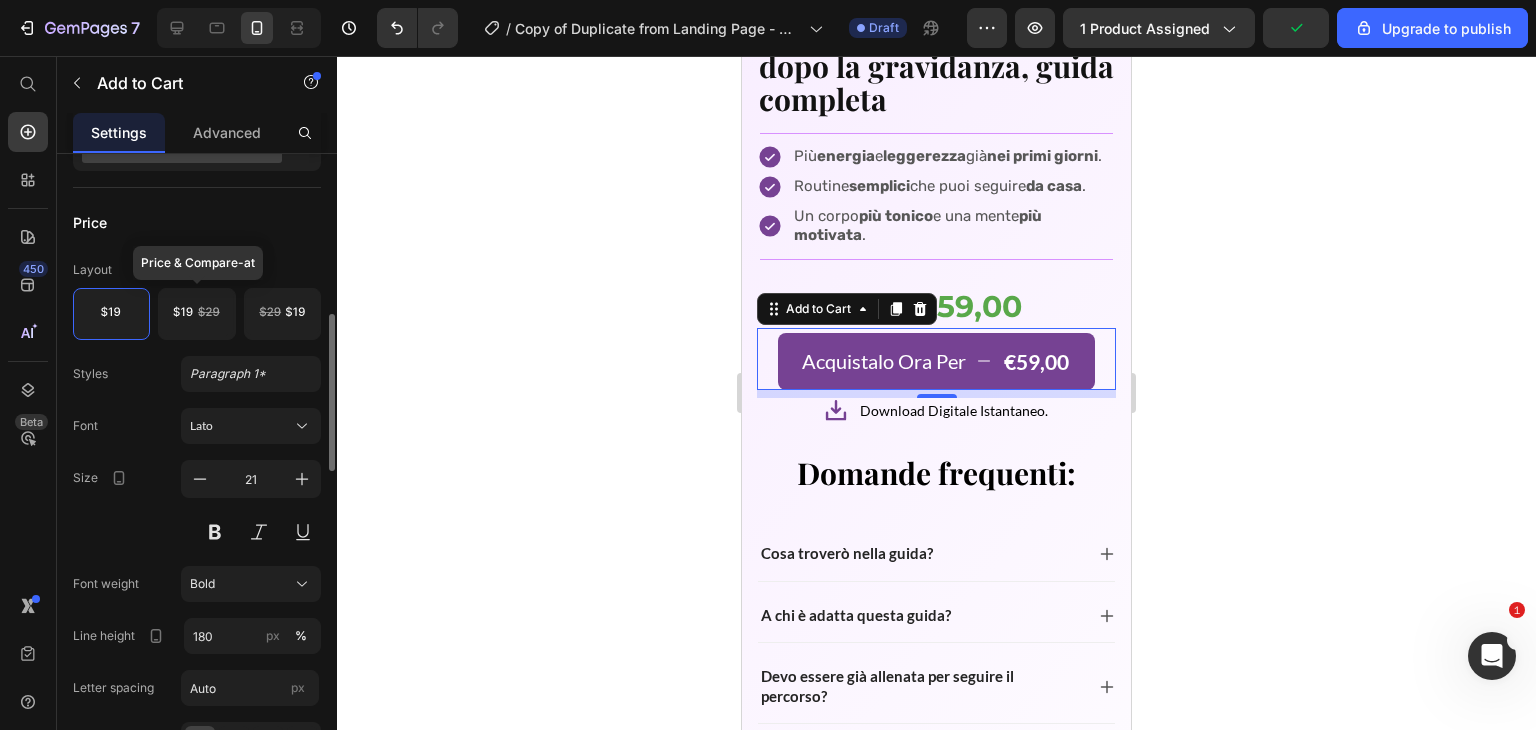 click 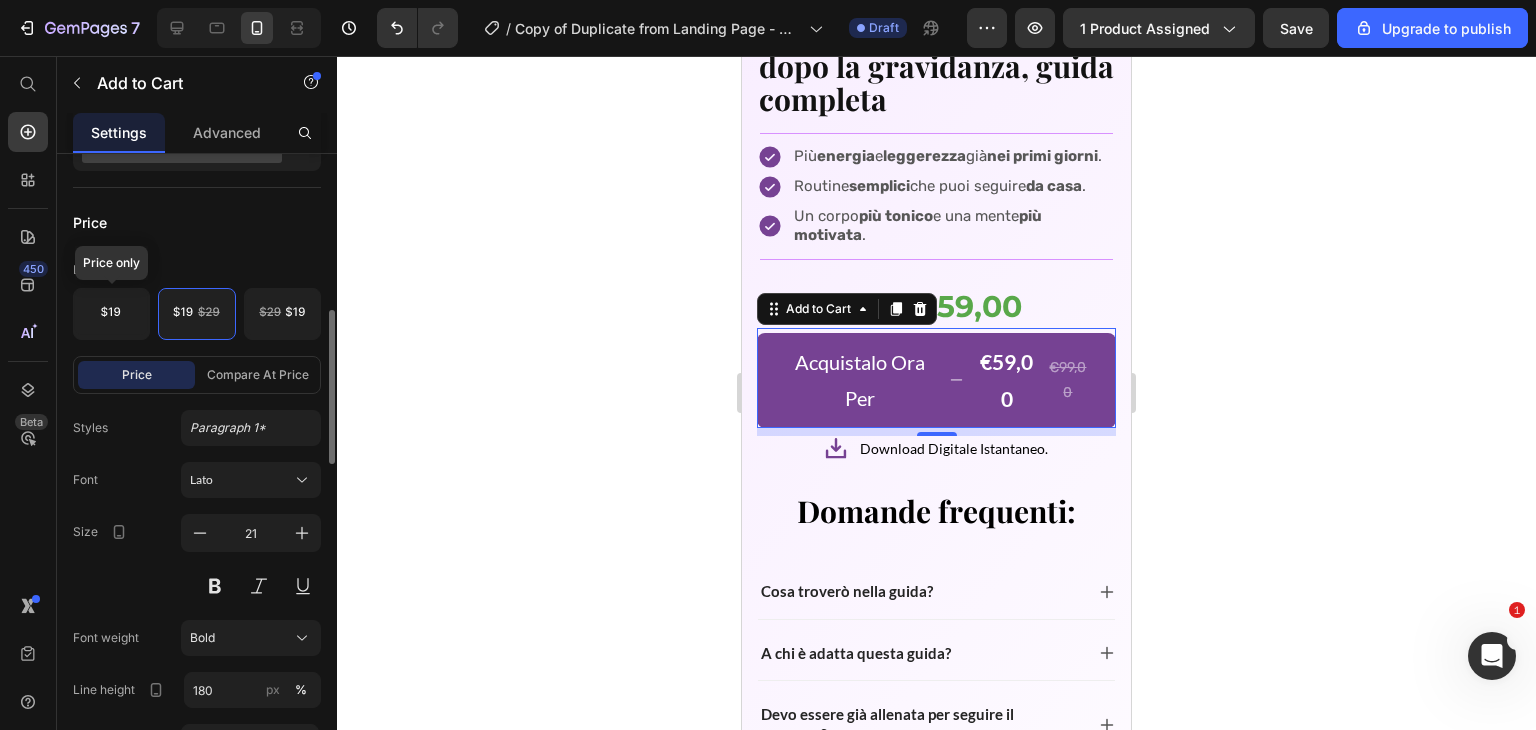 click 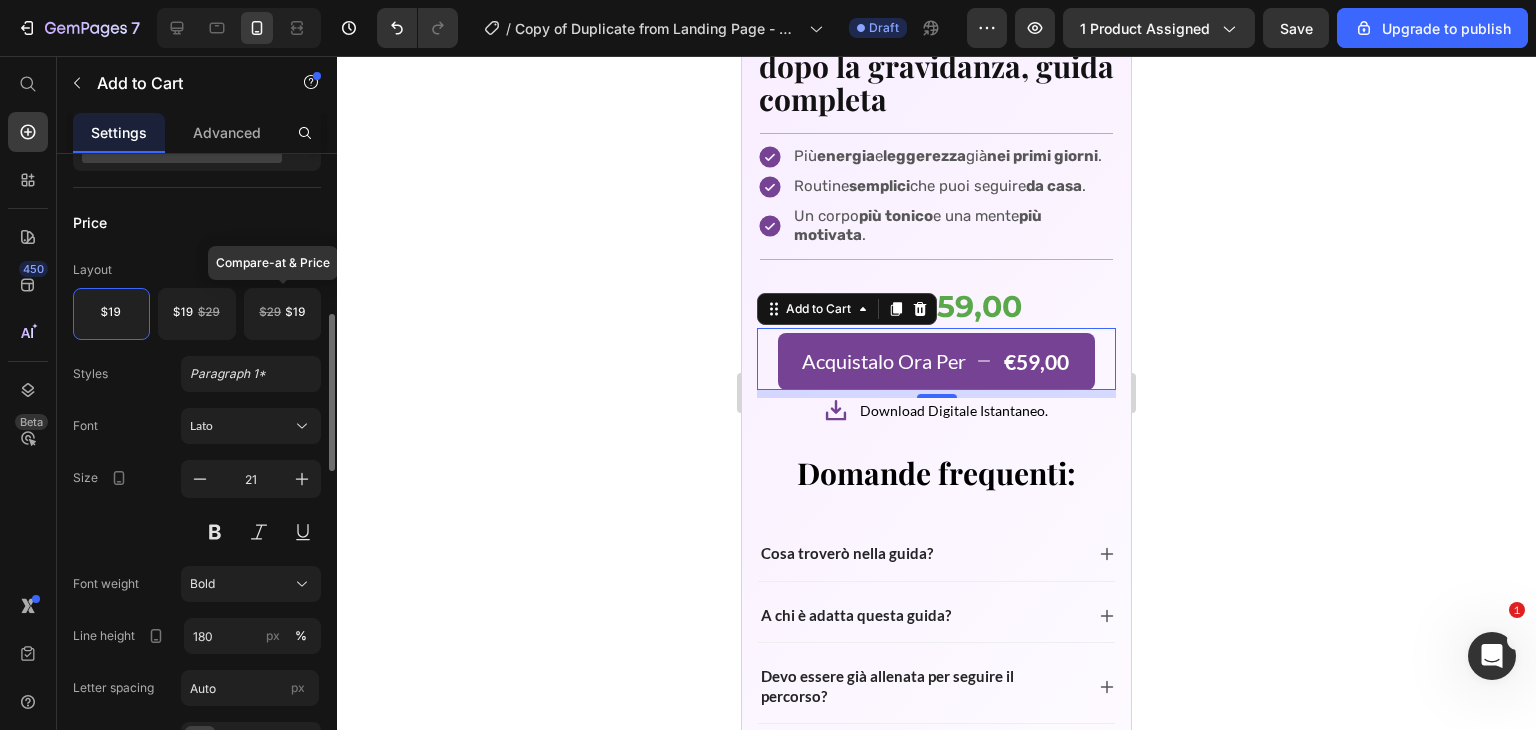 click 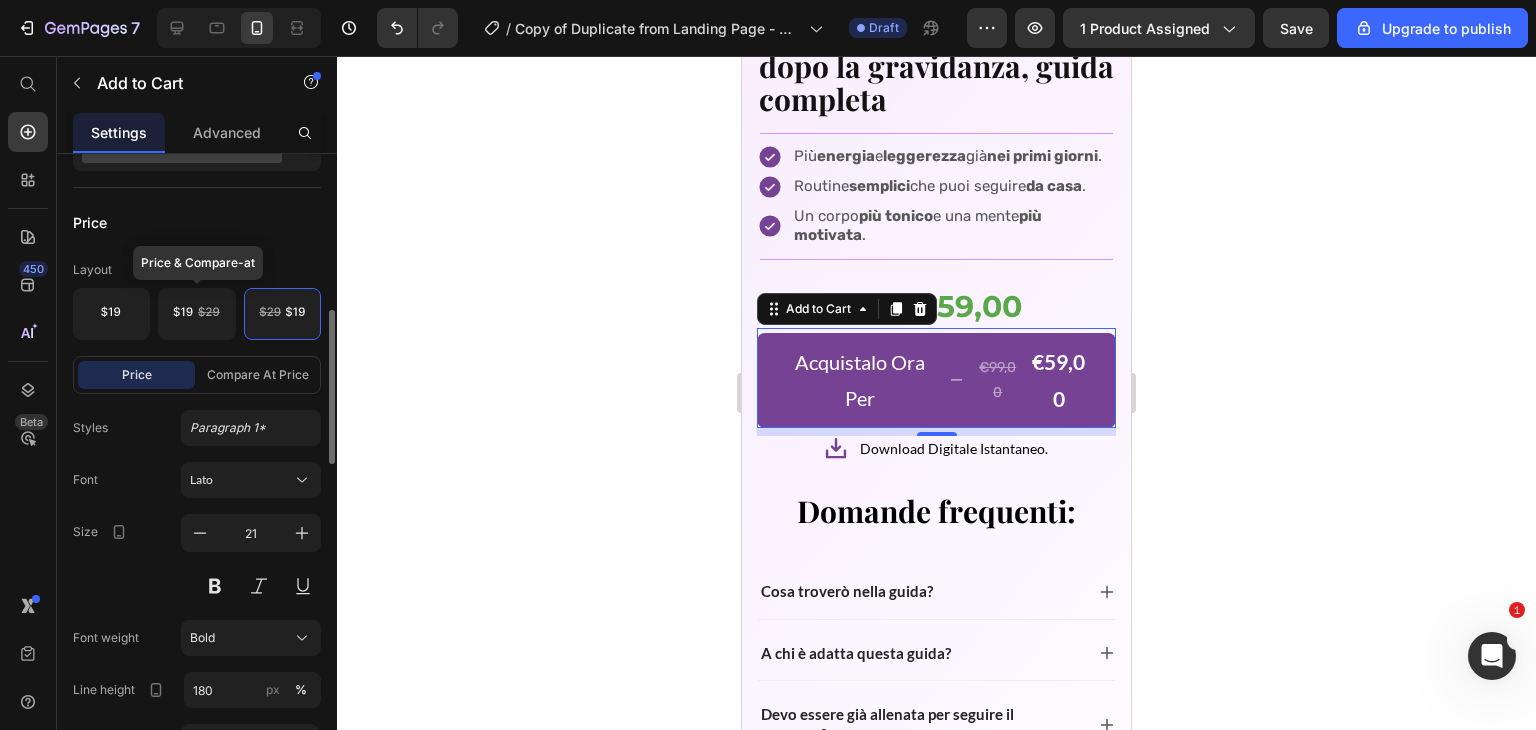 click 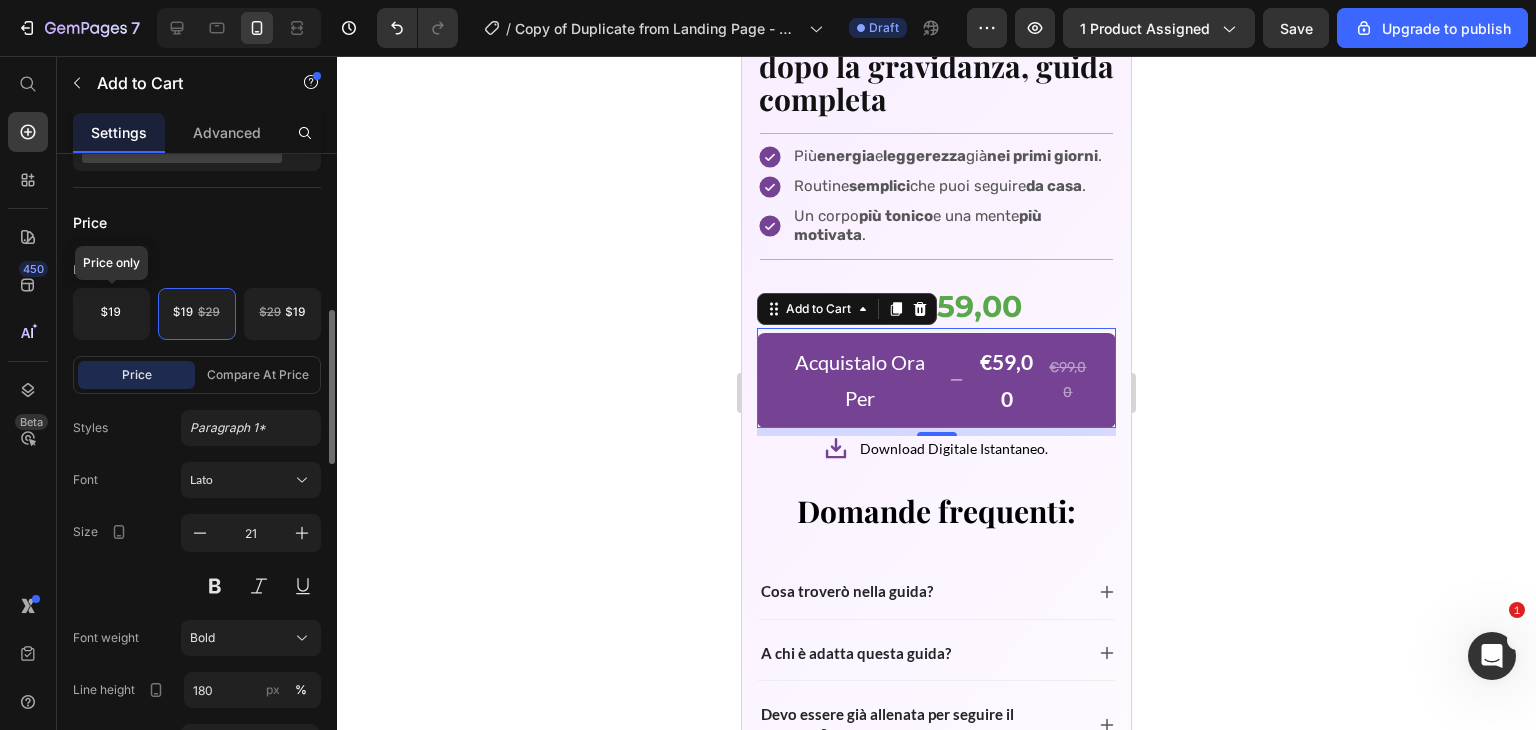 click 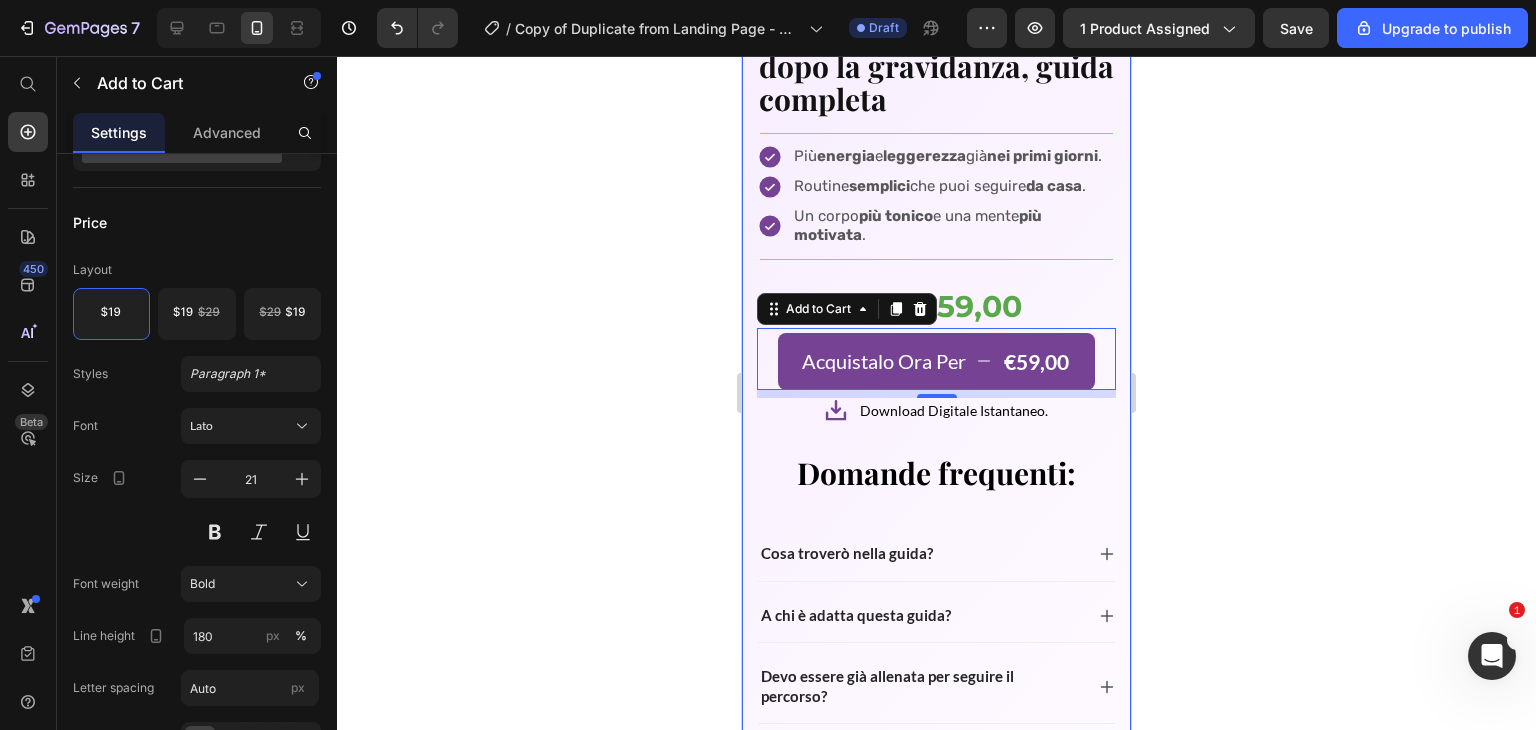 click 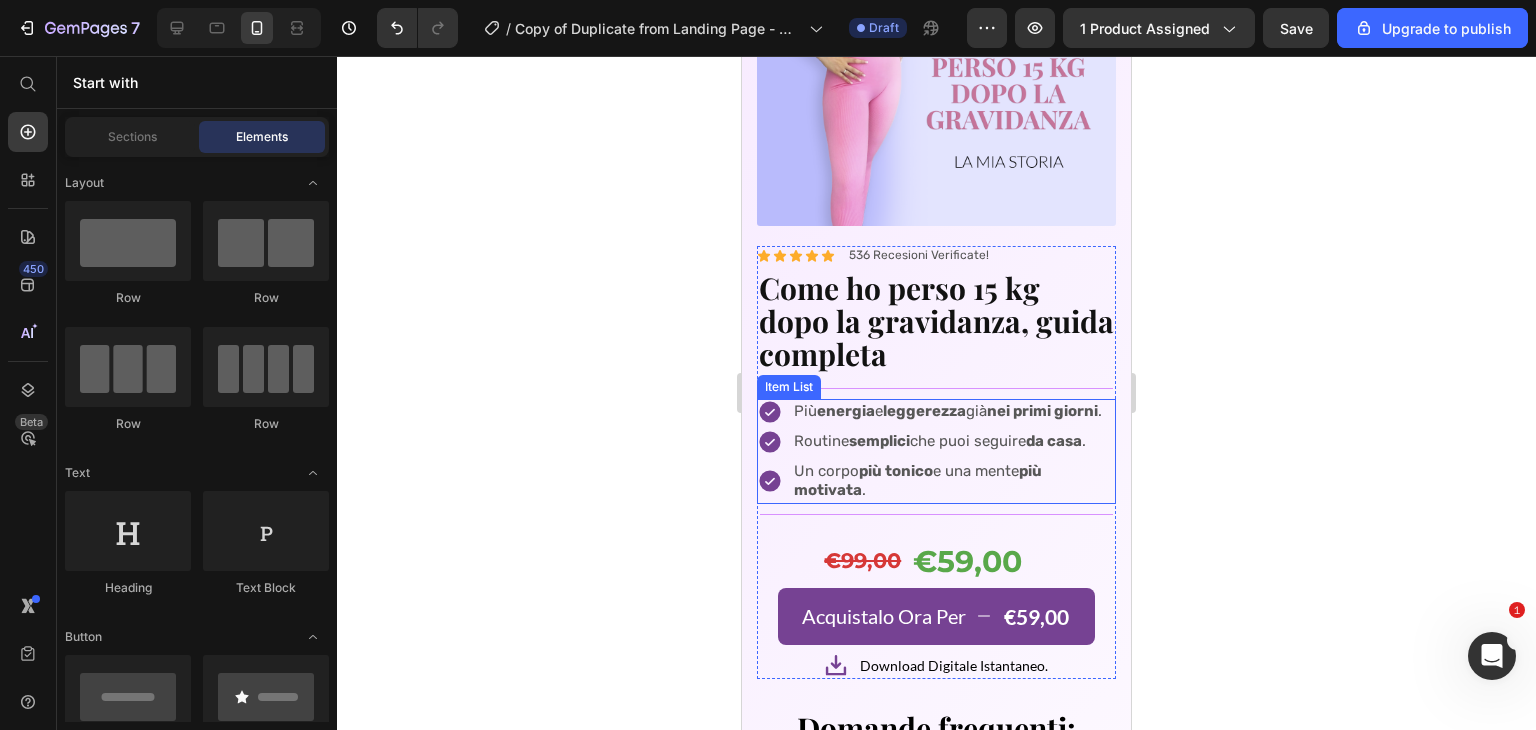 scroll, scrollTop: 6309, scrollLeft: 0, axis: vertical 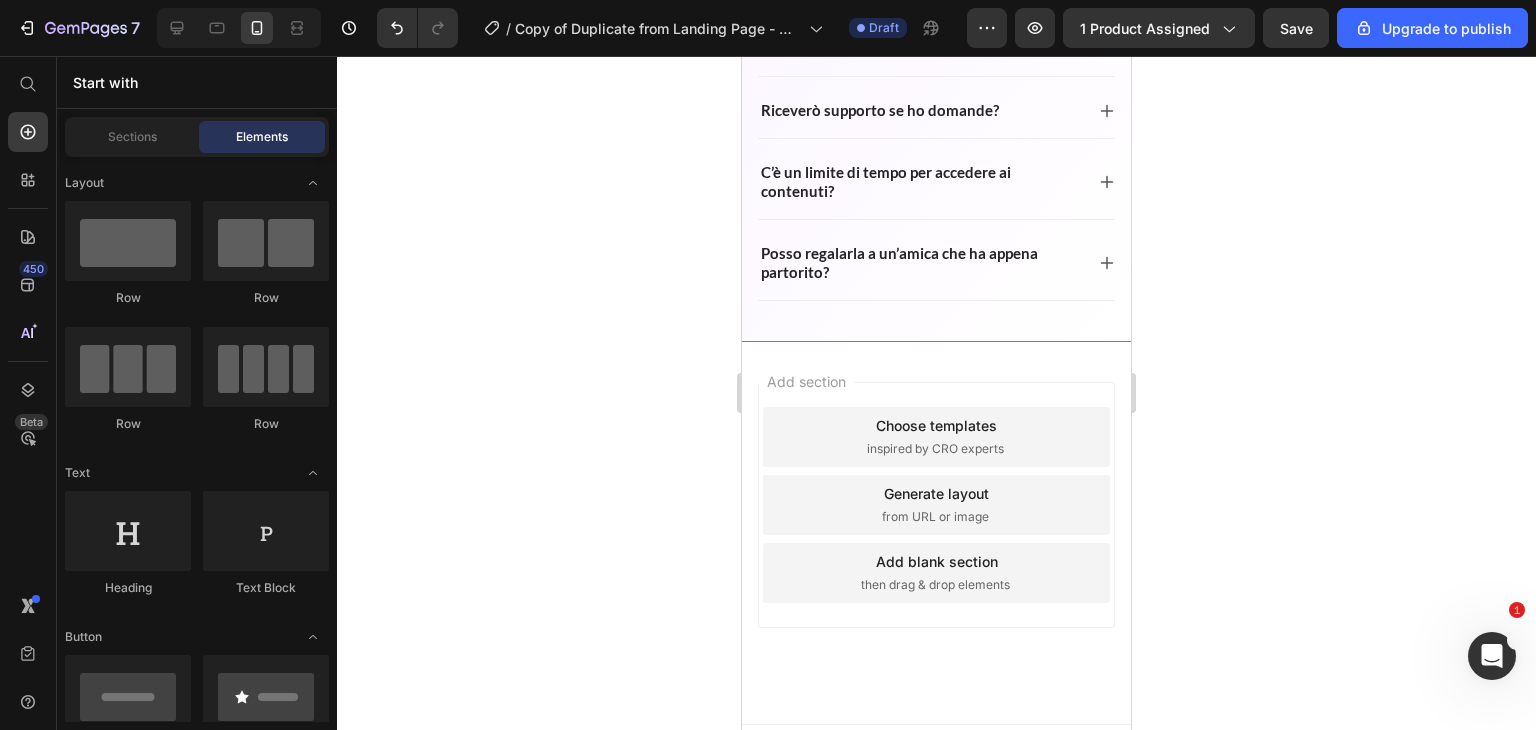 click on "Choose templates" at bounding box center (936, 425) 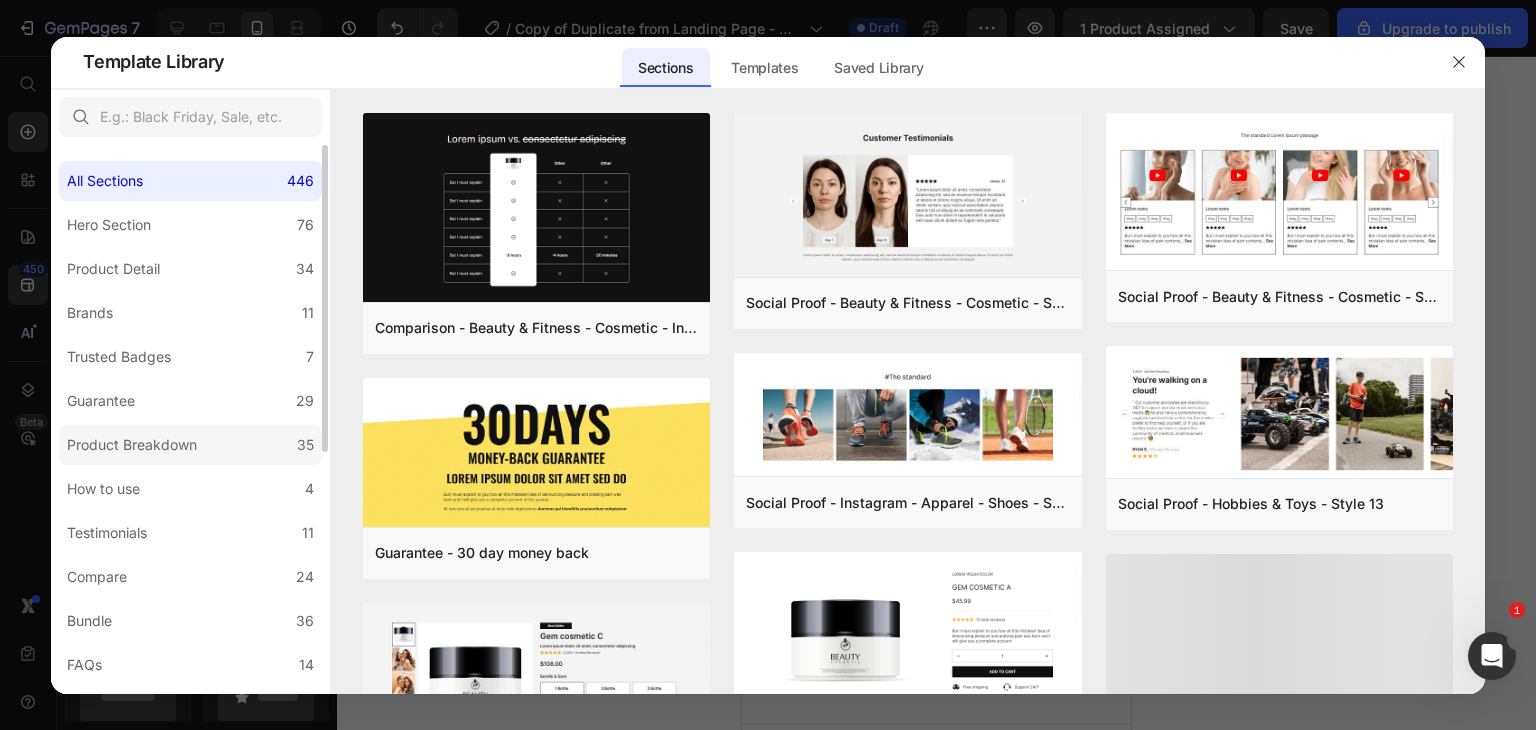 click on "Product Breakdown" at bounding box center [132, 445] 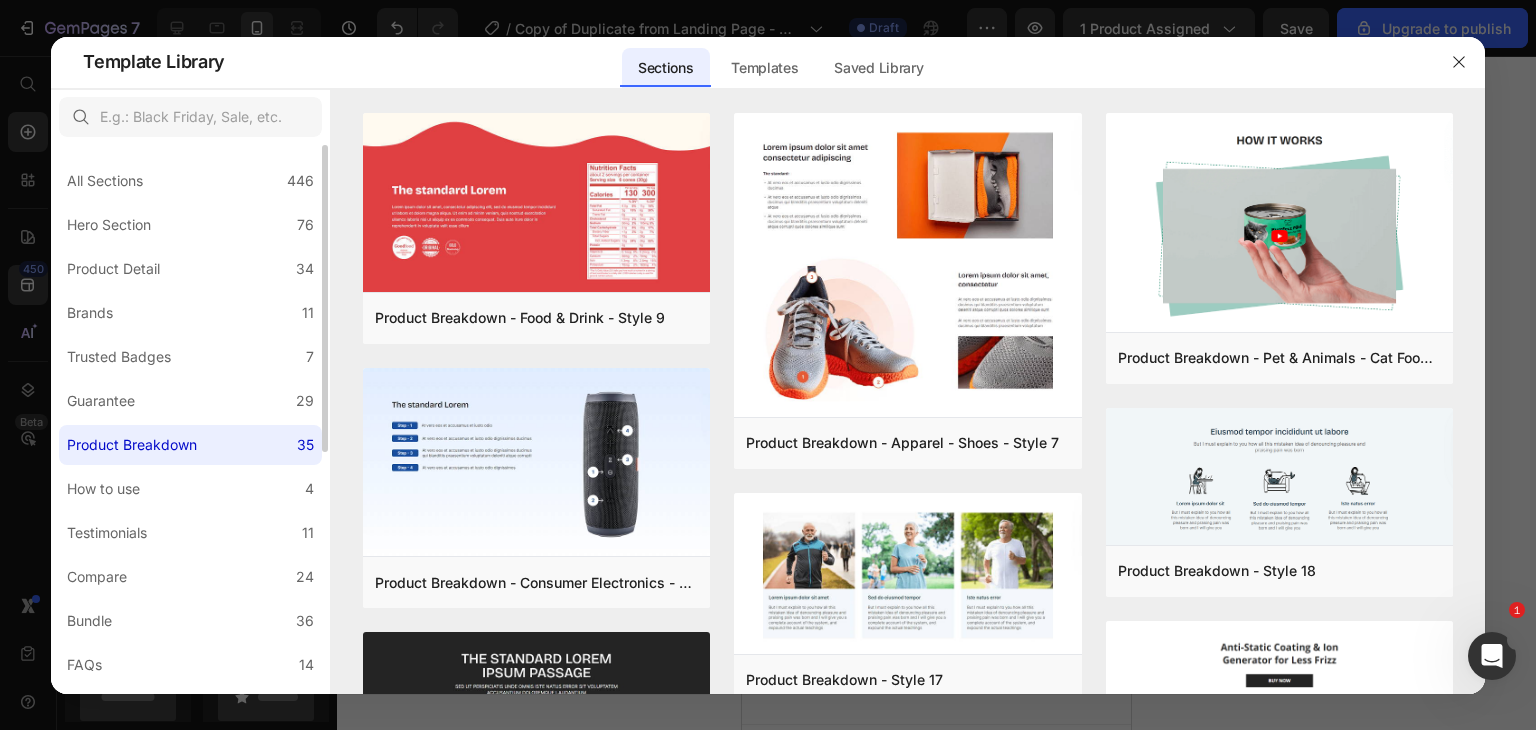 click on "All Sections 446 Hero Section 76 Product Detail 34 Brands 11 Trusted Badges 7 Guarantee 29 Product Breakdown 35 How to use 4 Testimonials 11 Compare 24 Bundle 36 FAQs 14 Social Proof 43 Brand Story 19 Product List 22 Collection 19 Blog List 3 Contact 10 Sticky Add to Cart 11 Custom Footer 15 Mobile Focused 27 Announcement Bar 7" at bounding box center [190, 635] 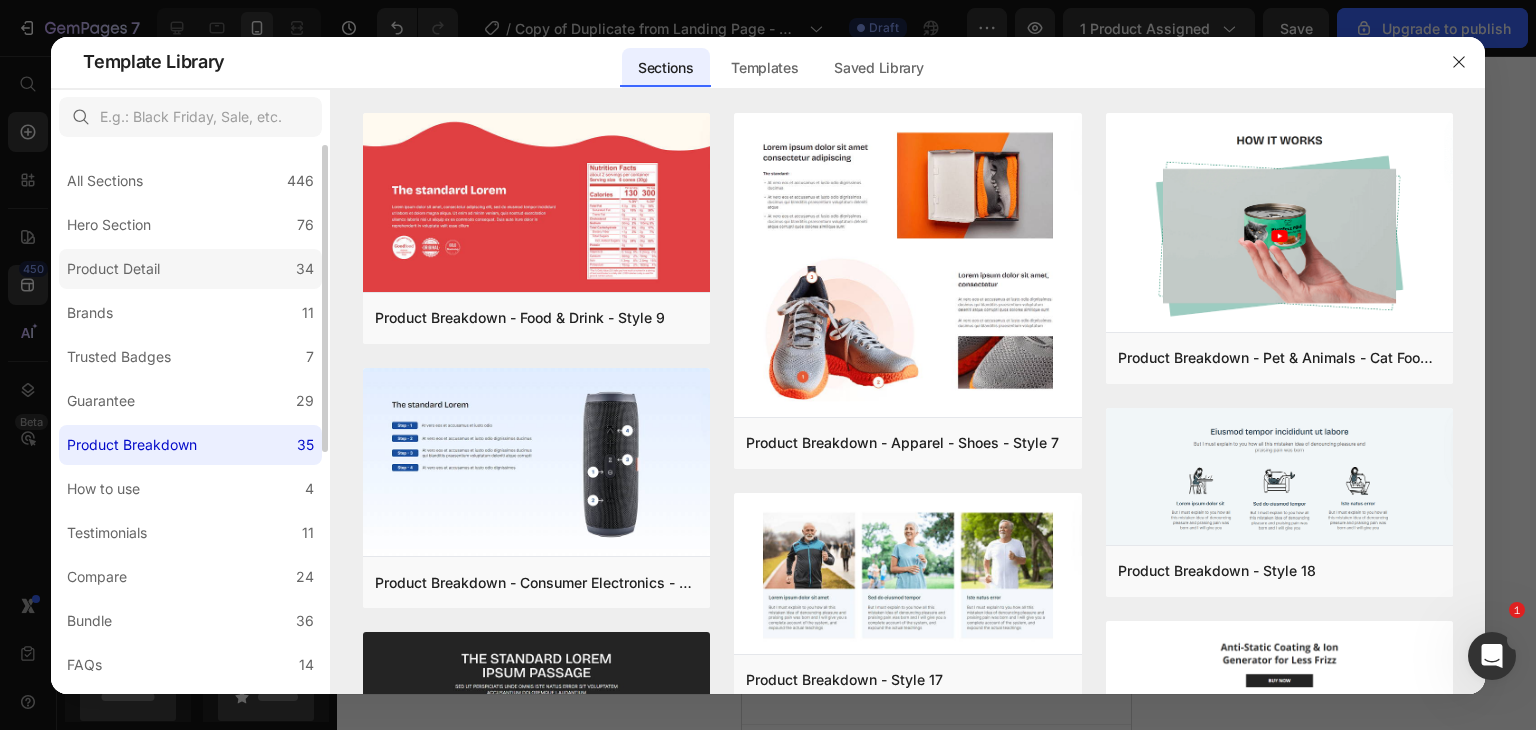 click on "Product Detail 34" 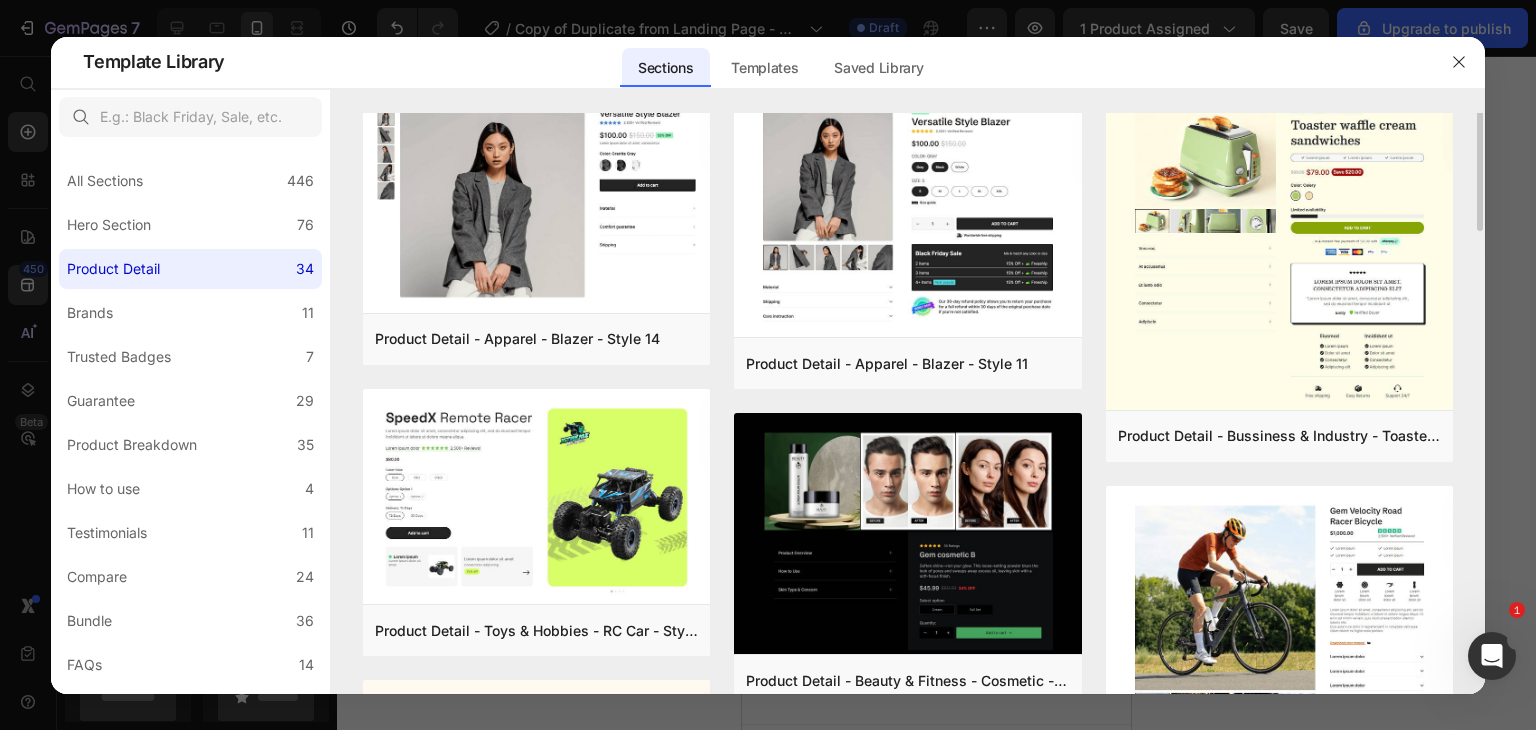 scroll, scrollTop: 0, scrollLeft: 0, axis: both 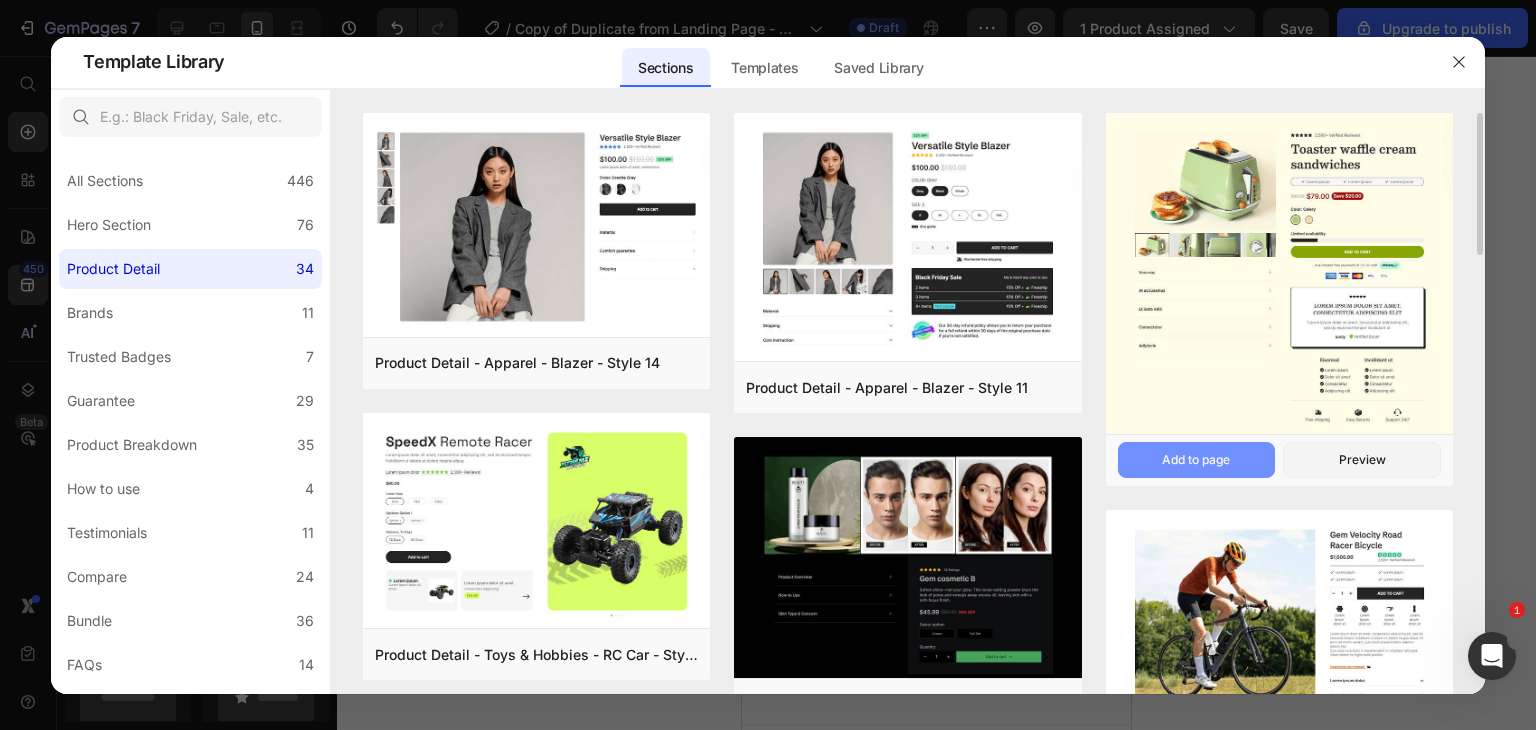 click on "Add to page" at bounding box center [1196, 460] 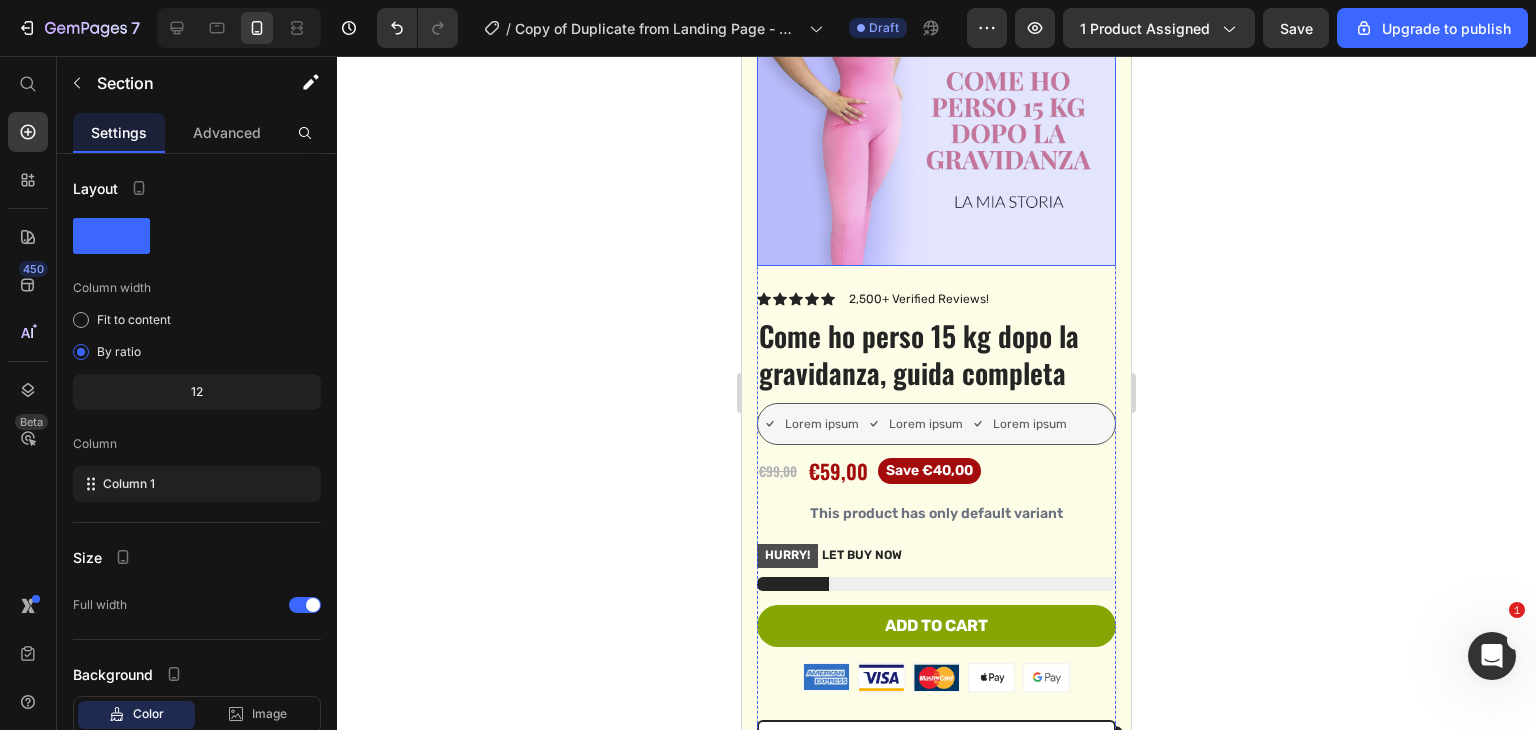 scroll, scrollTop: 7852, scrollLeft: 0, axis: vertical 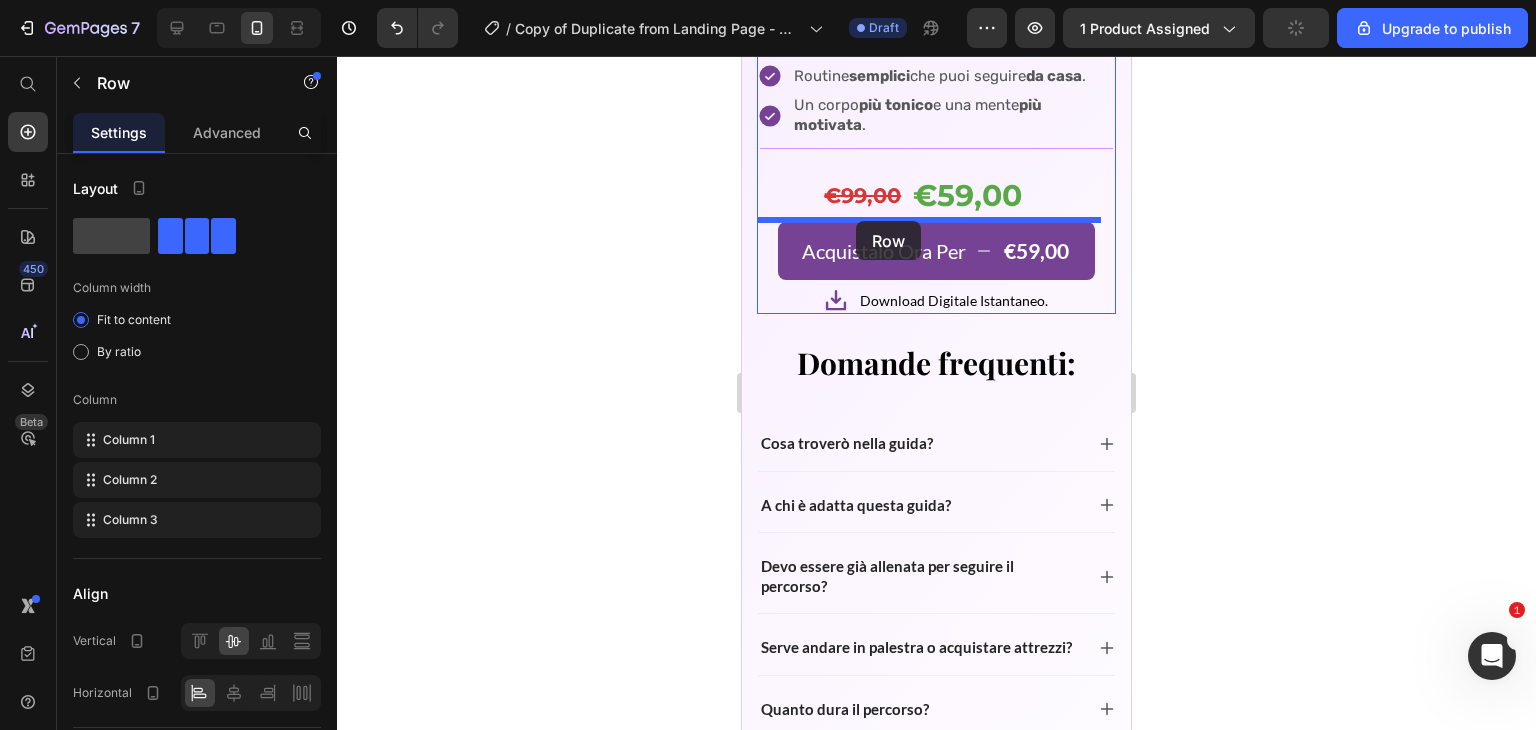 drag, startPoint x: 810, startPoint y: 441, endPoint x: 856, endPoint y: 221, distance: 224.75764 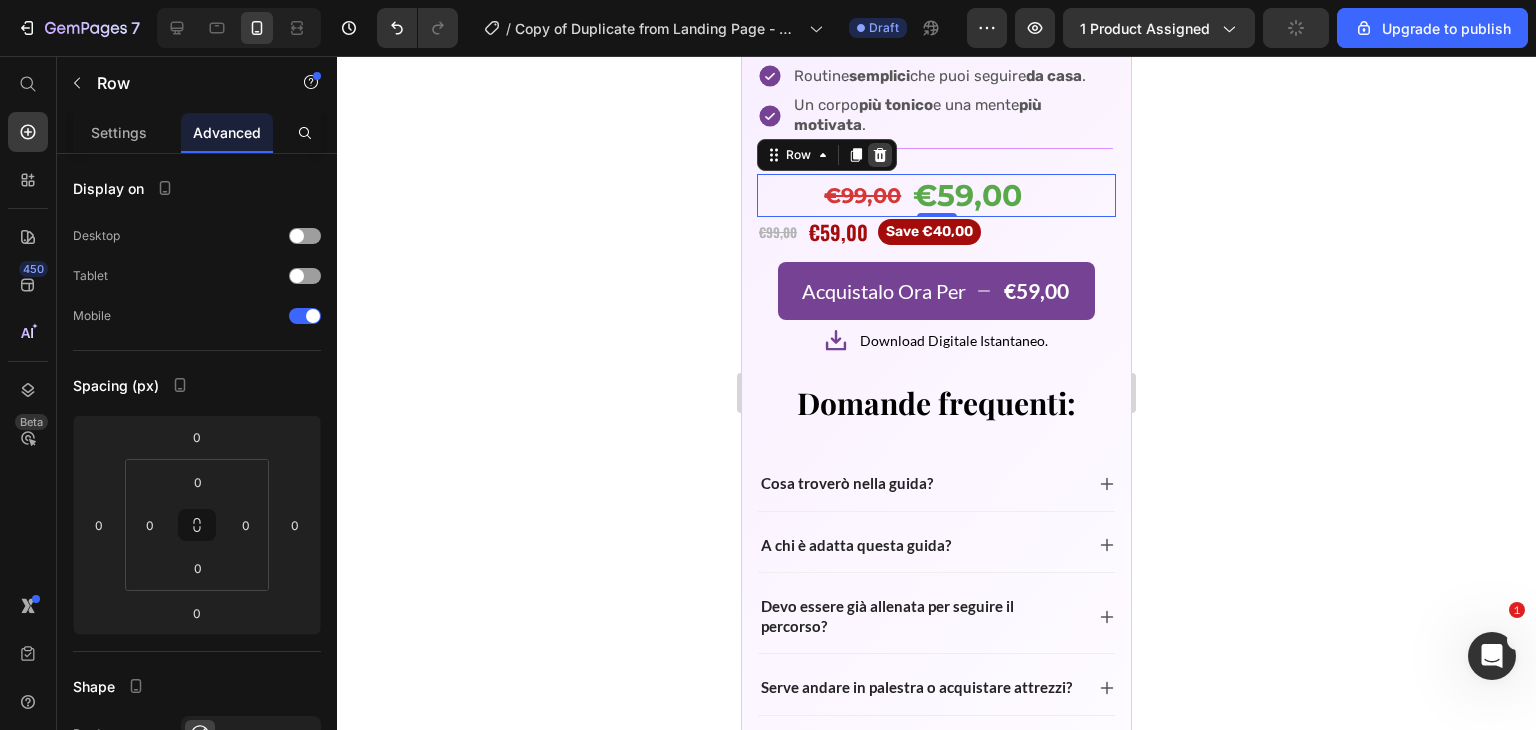 click 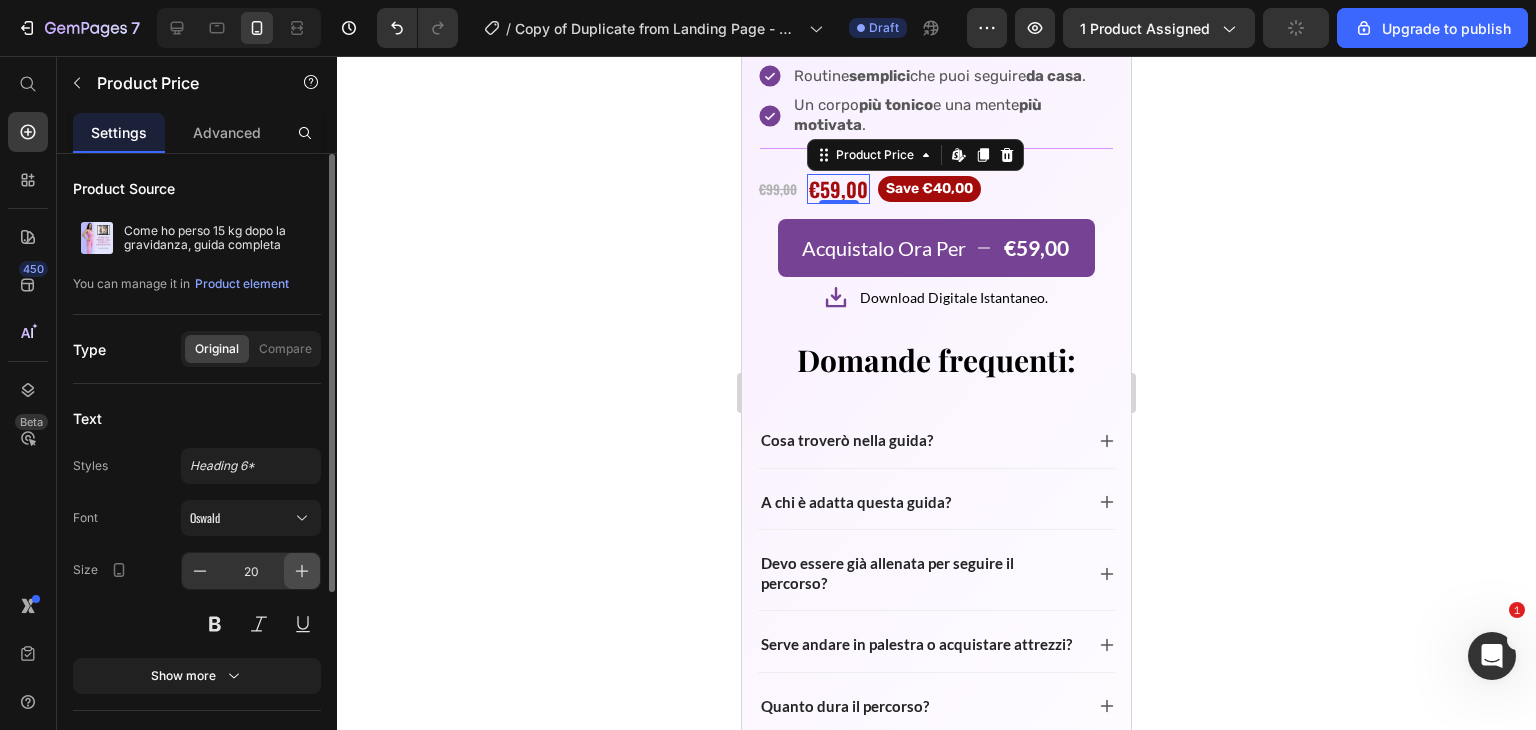 click at bounding box center (302, 571) 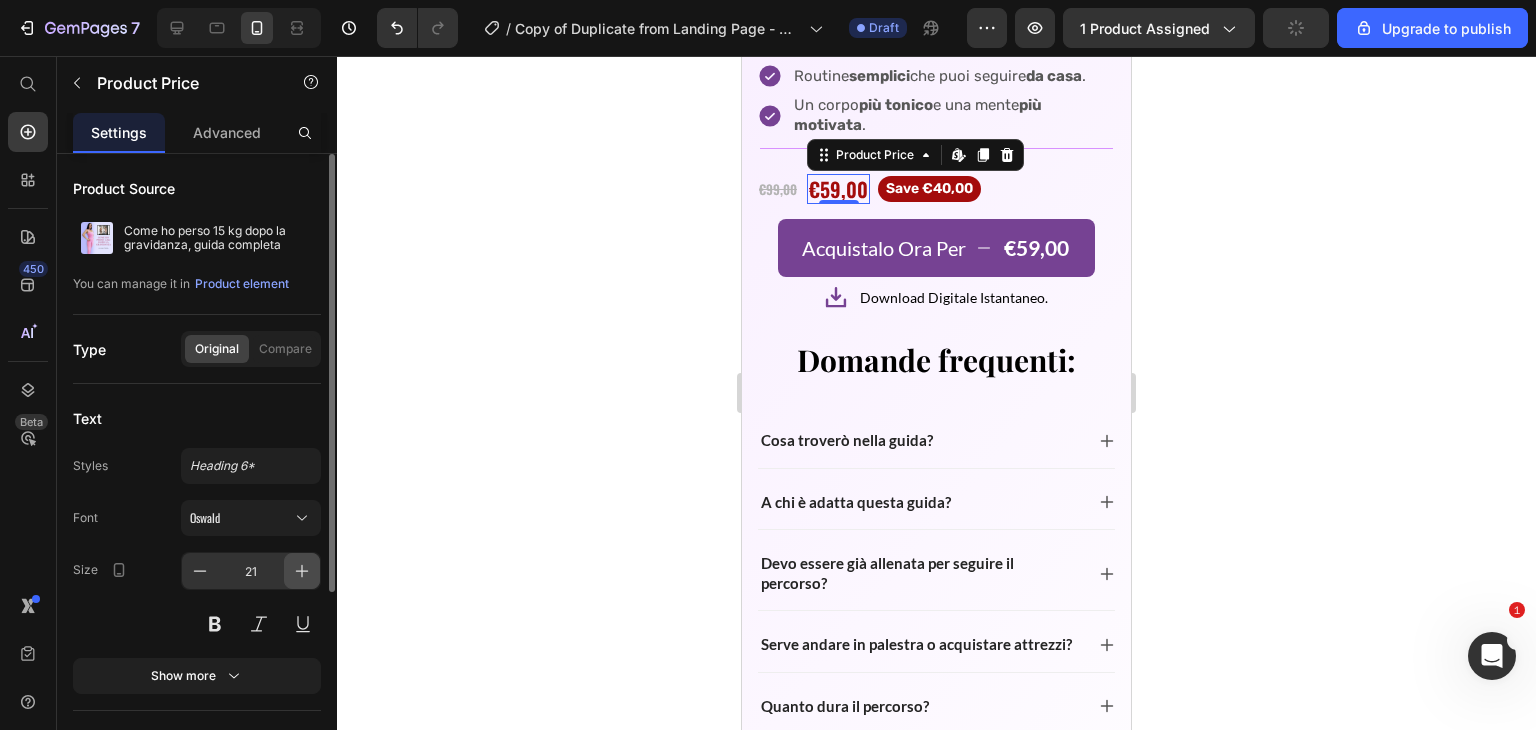 click at bounding box center (302, 571) 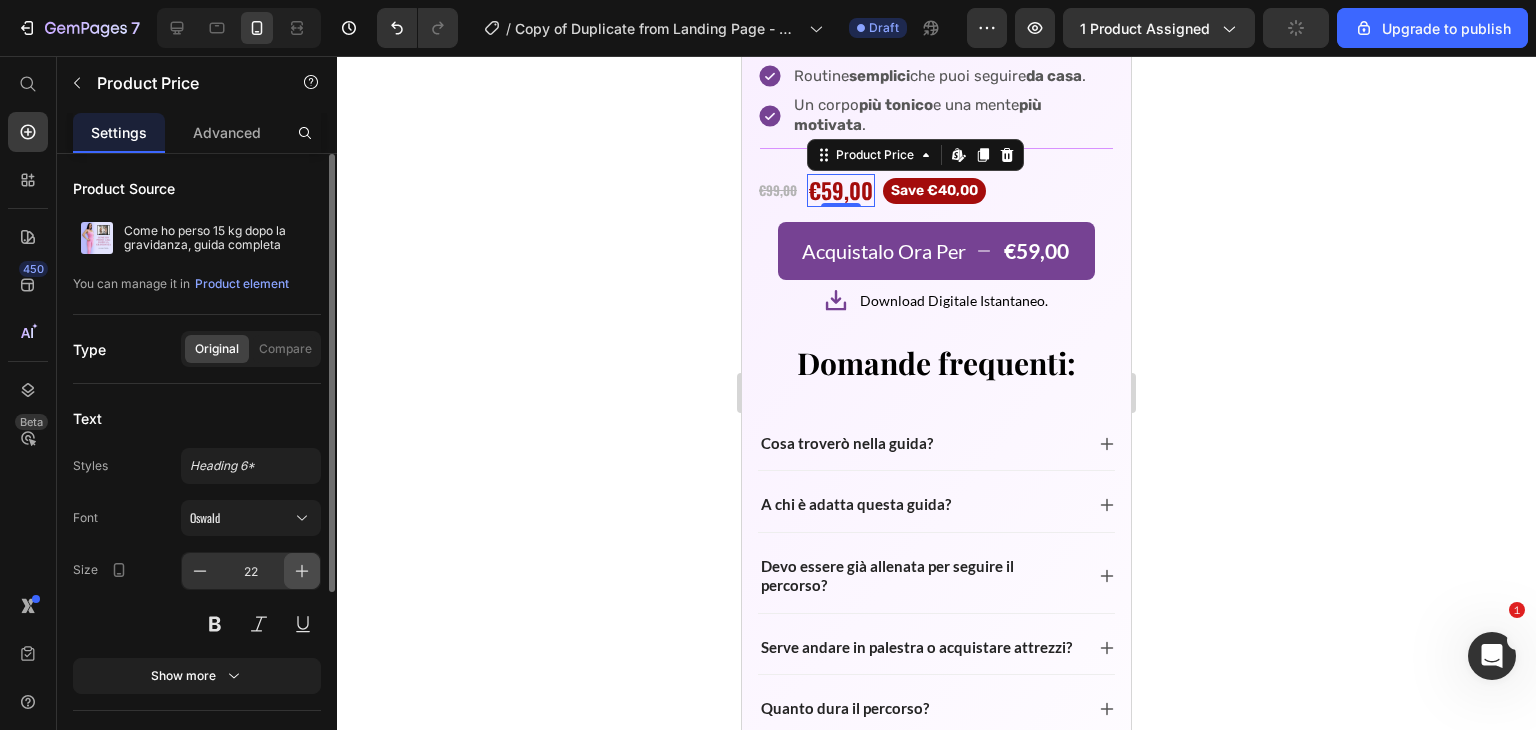 click at bounding box center [302, 571] 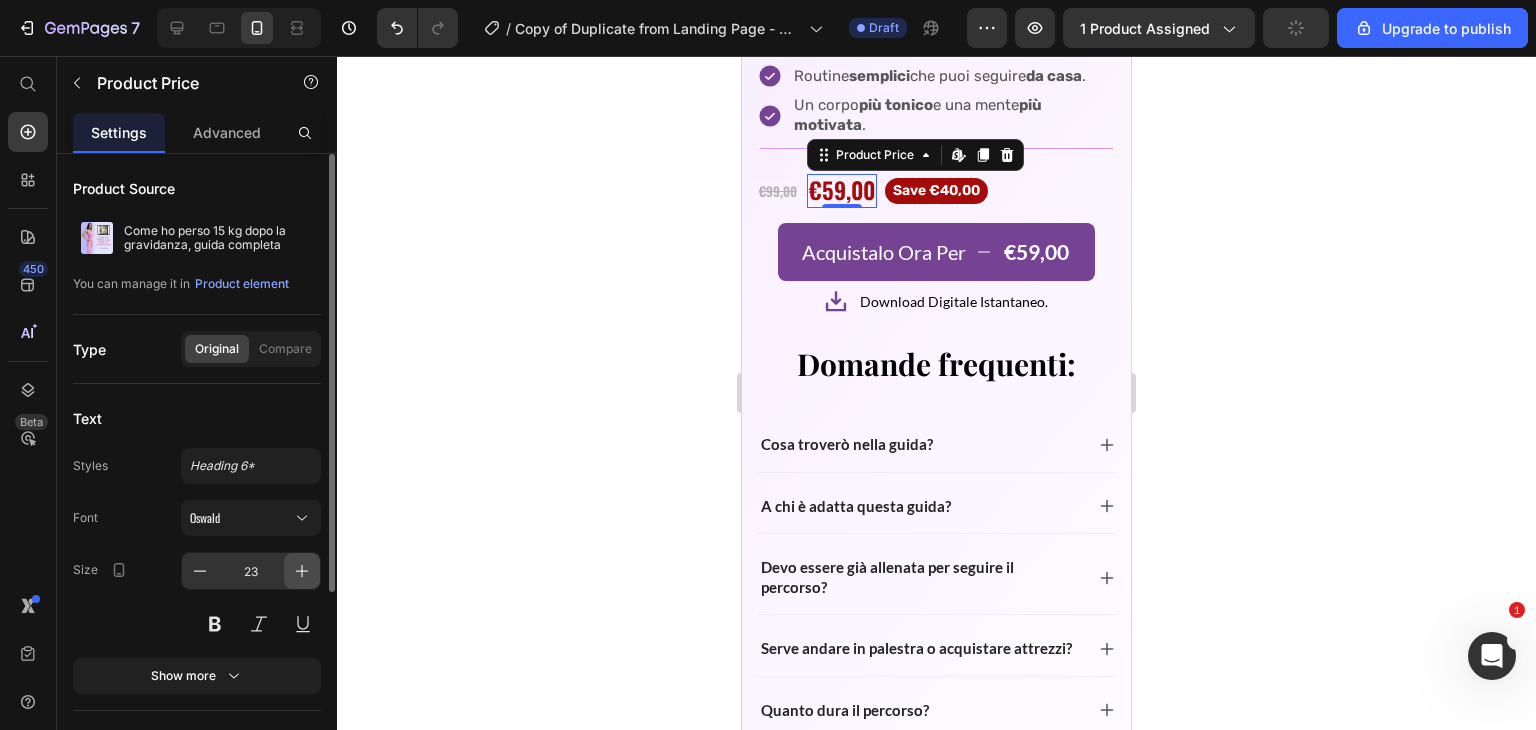 click at bounding box center [302, 571] 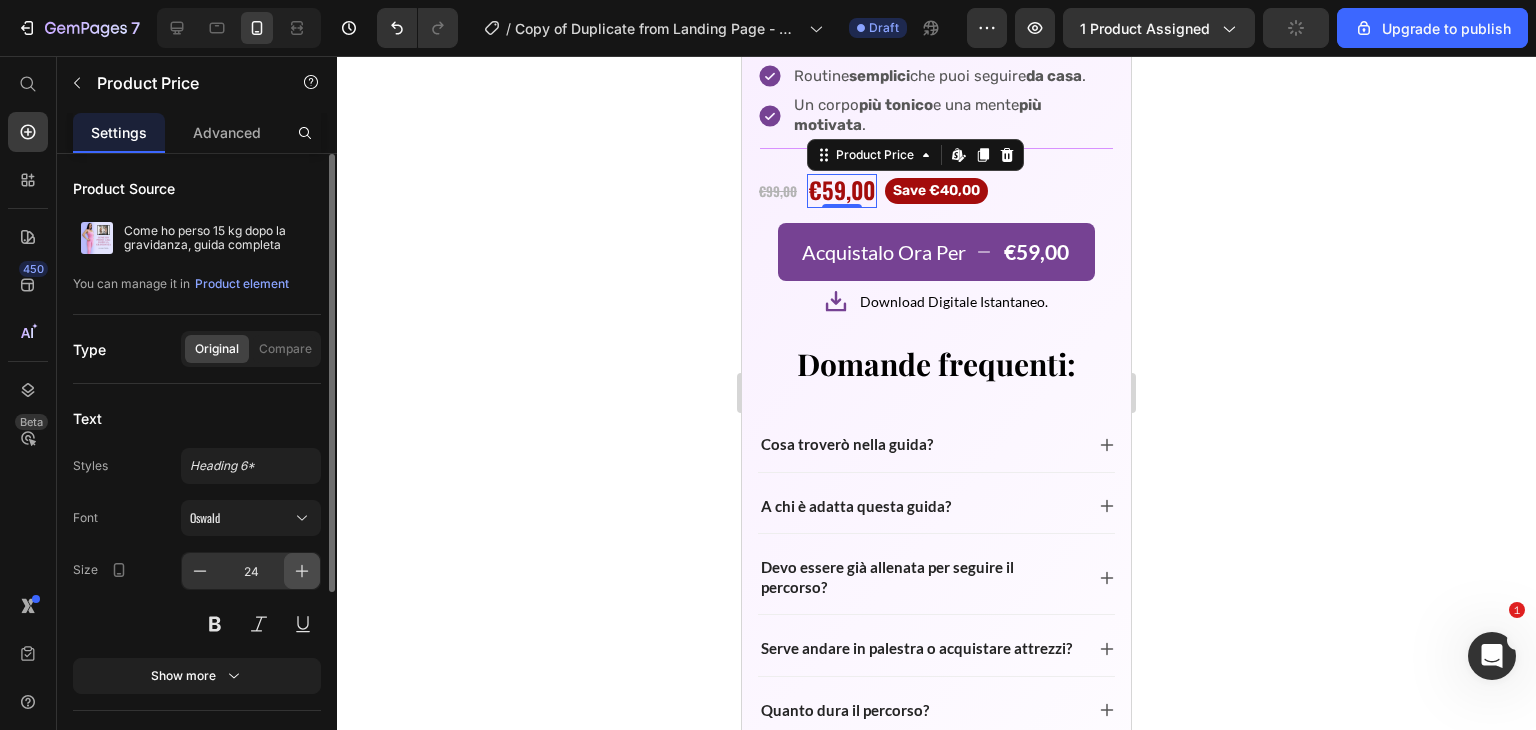 click at bounding box center [302, 571] 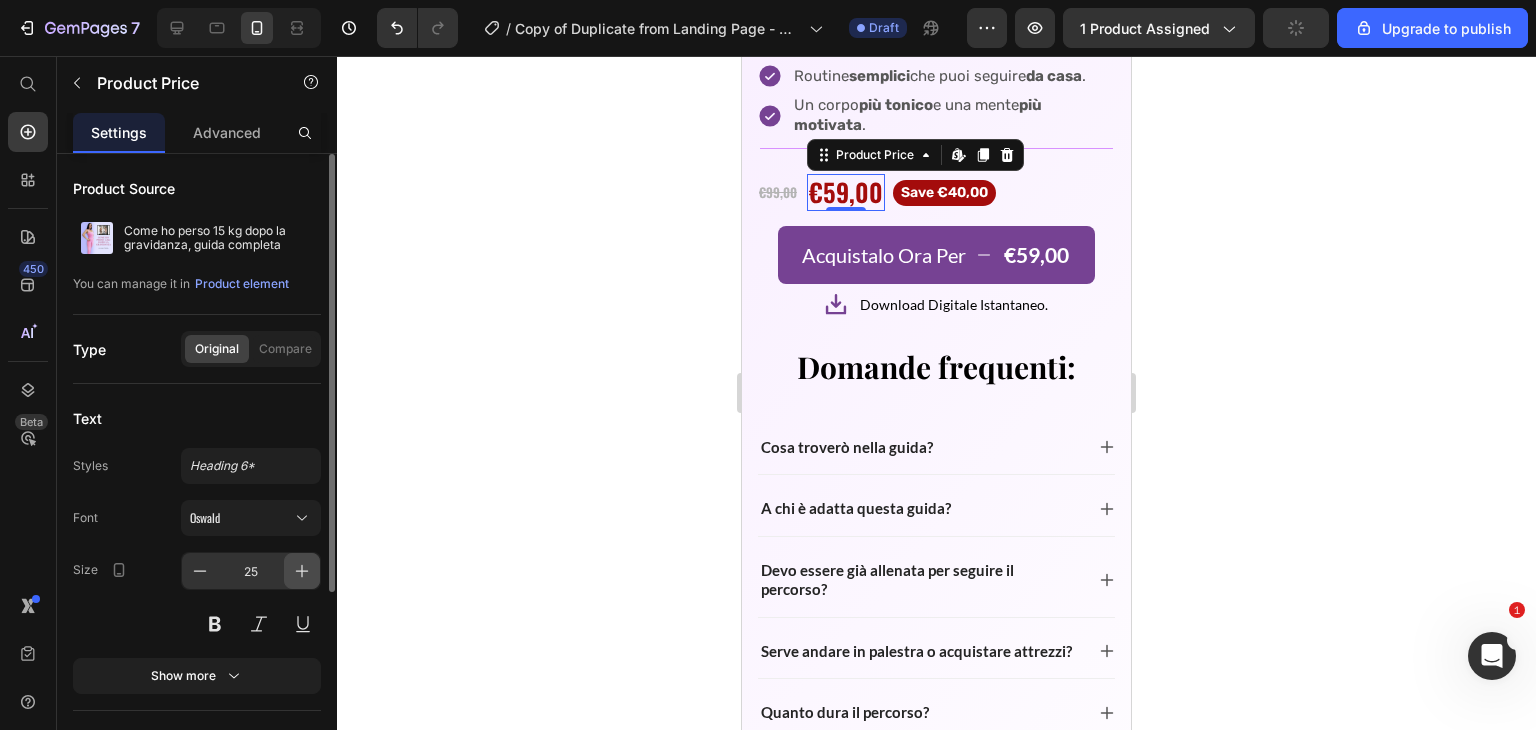click at bounding box center [302, 571] 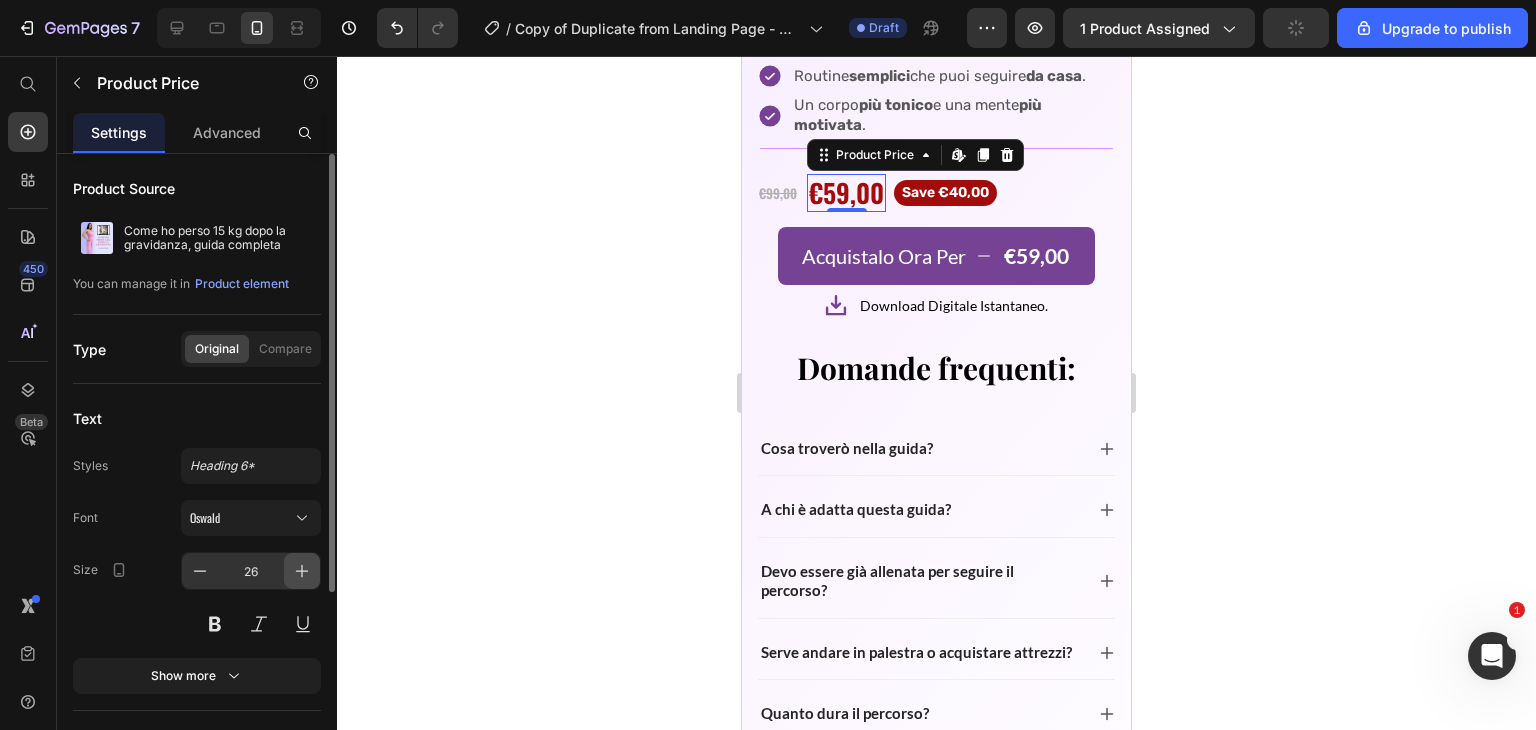 click at bounding box center (302, 571) 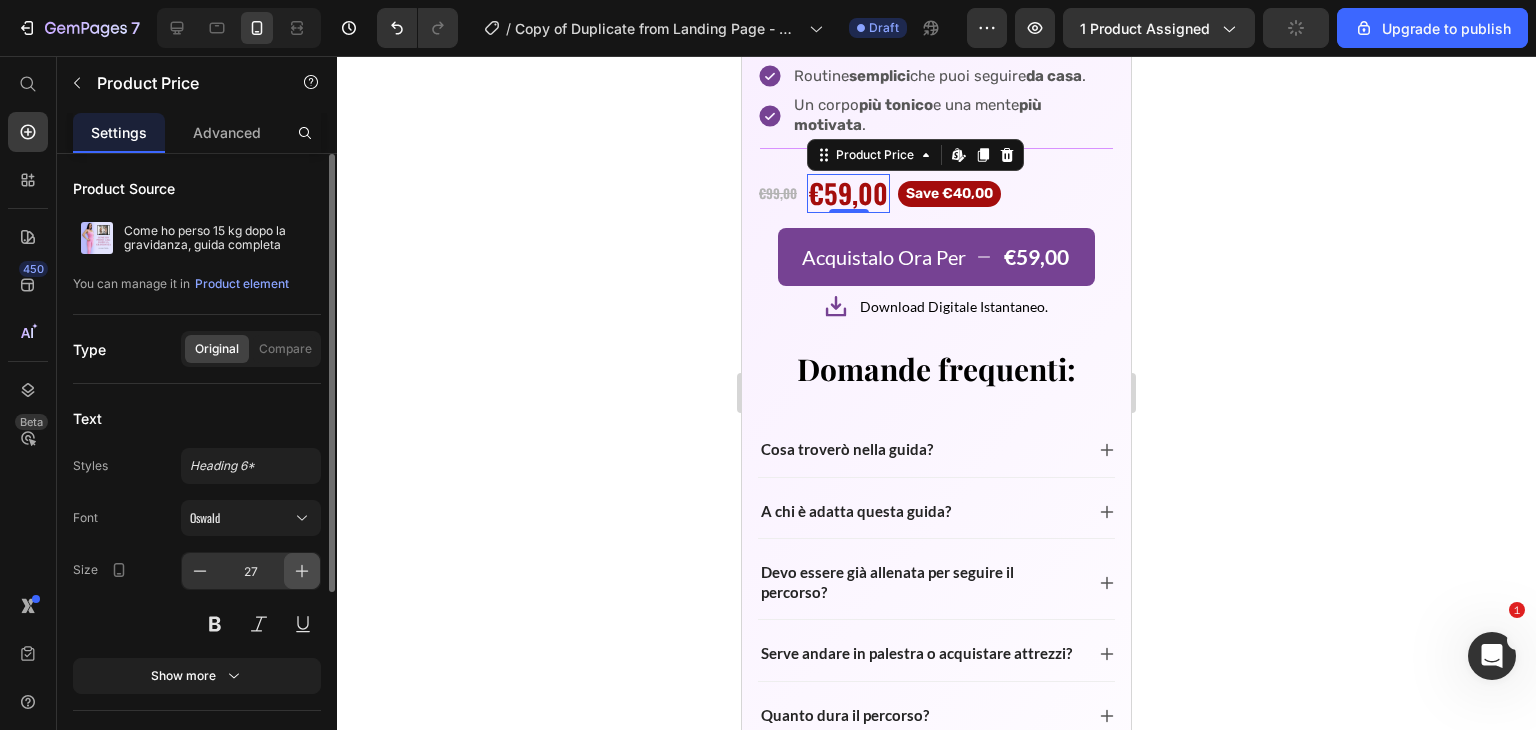 click at bounding box center [302, 571] 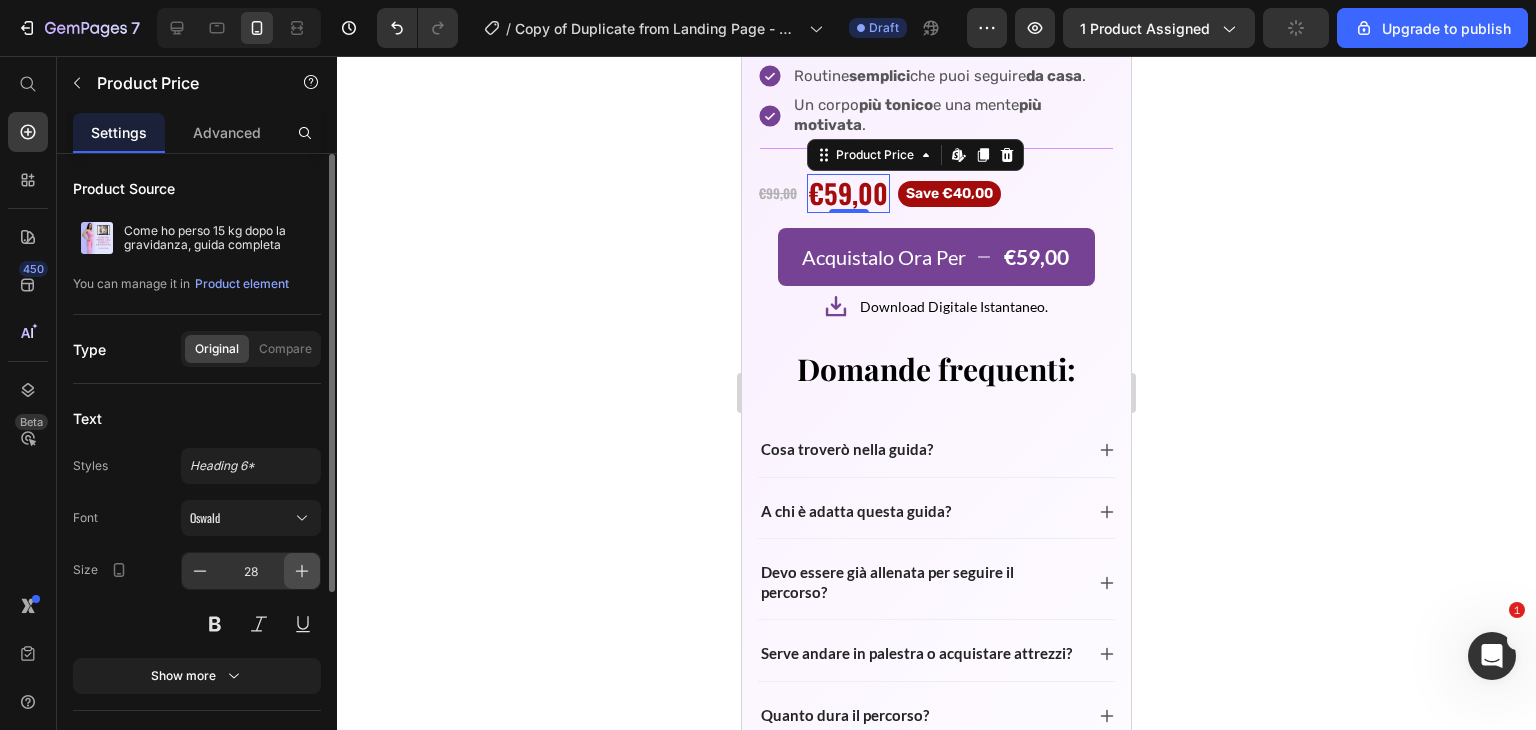 click at bounding box center (302, 571) 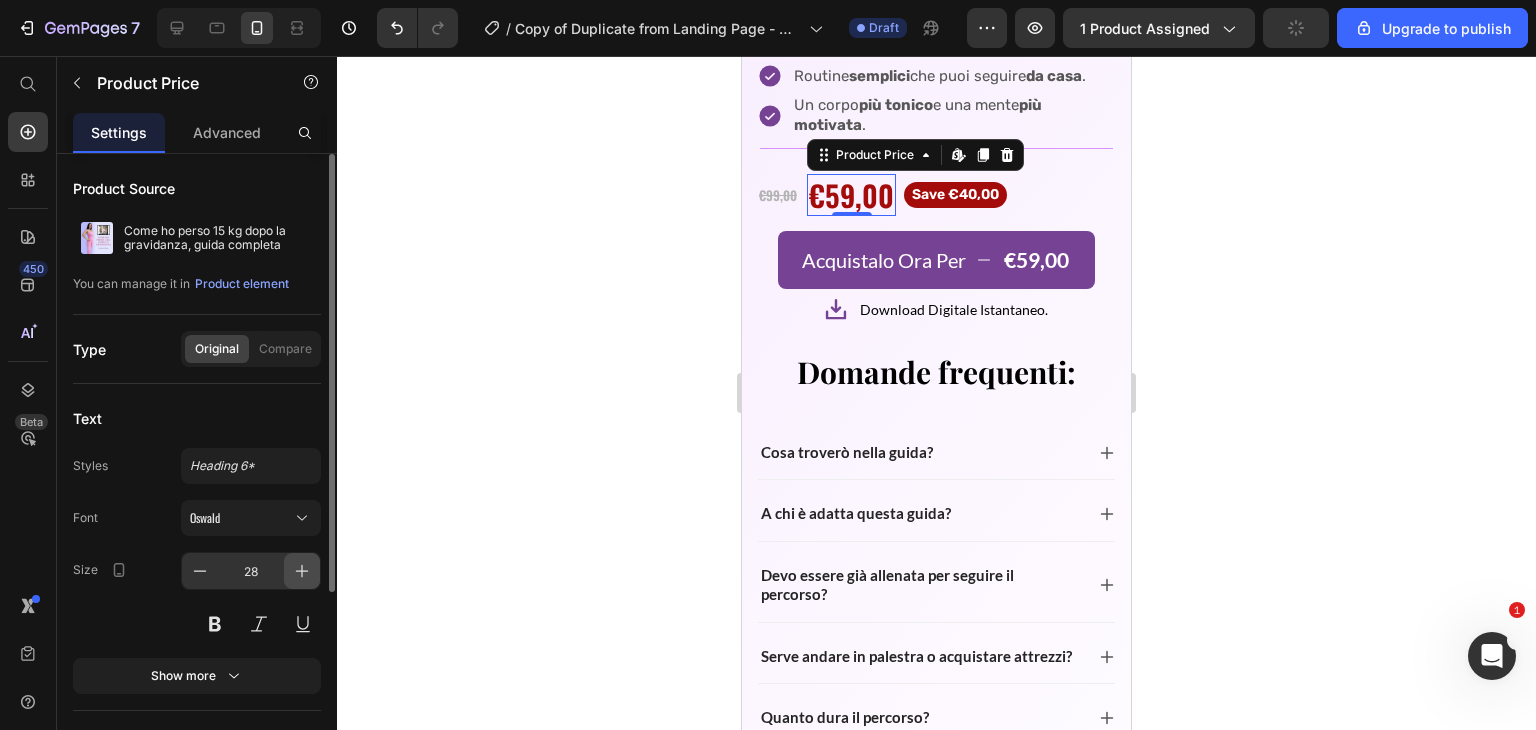 type on "29" 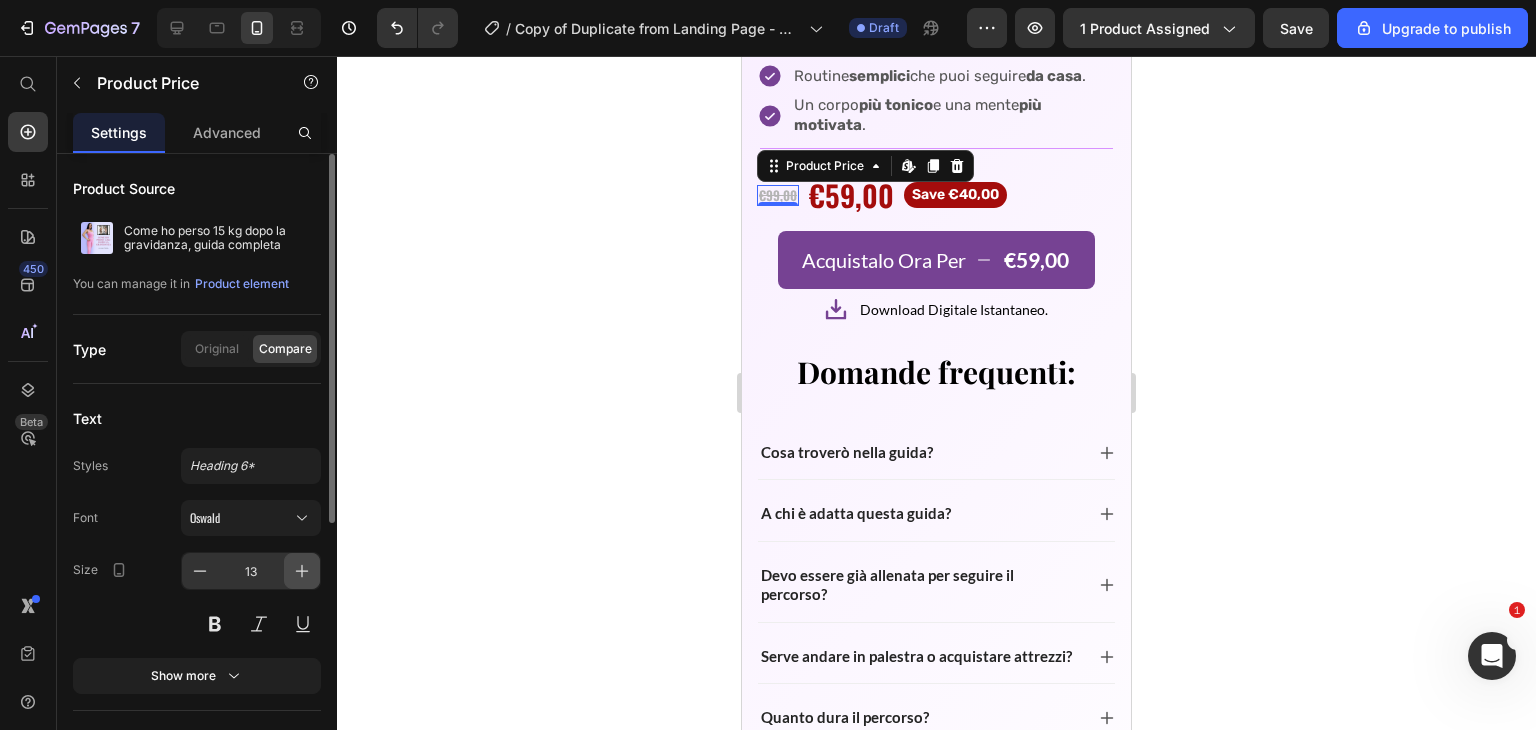 click 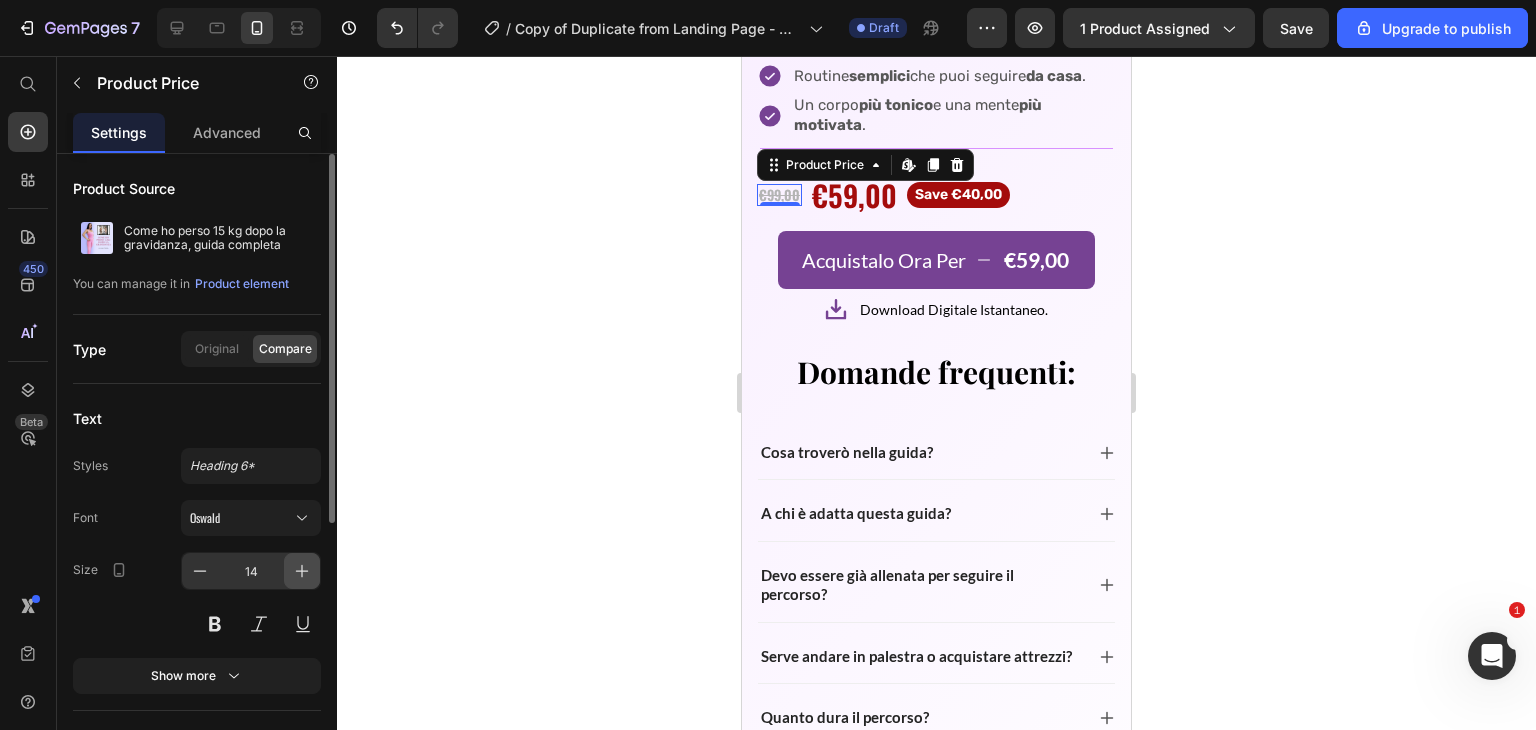 click 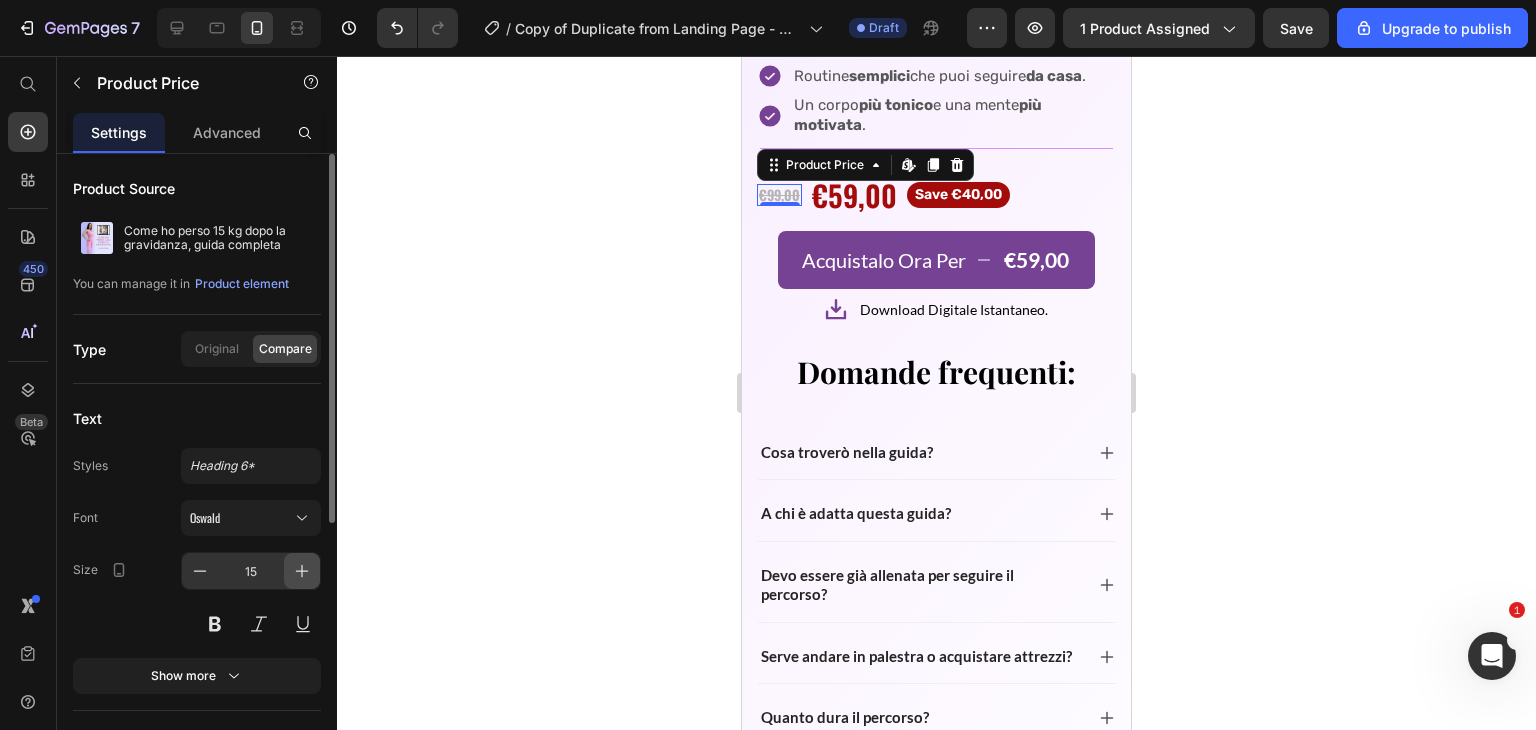 click 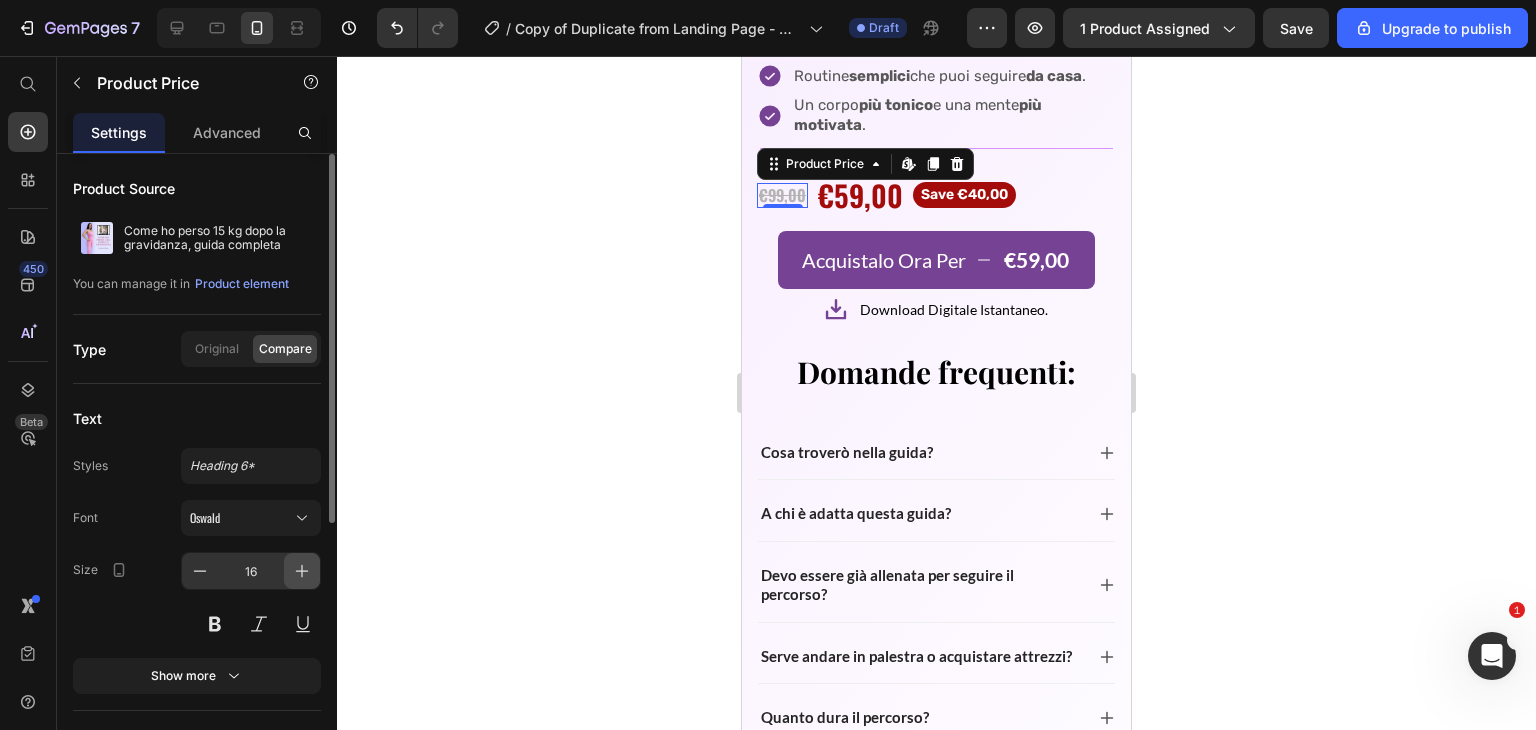 click 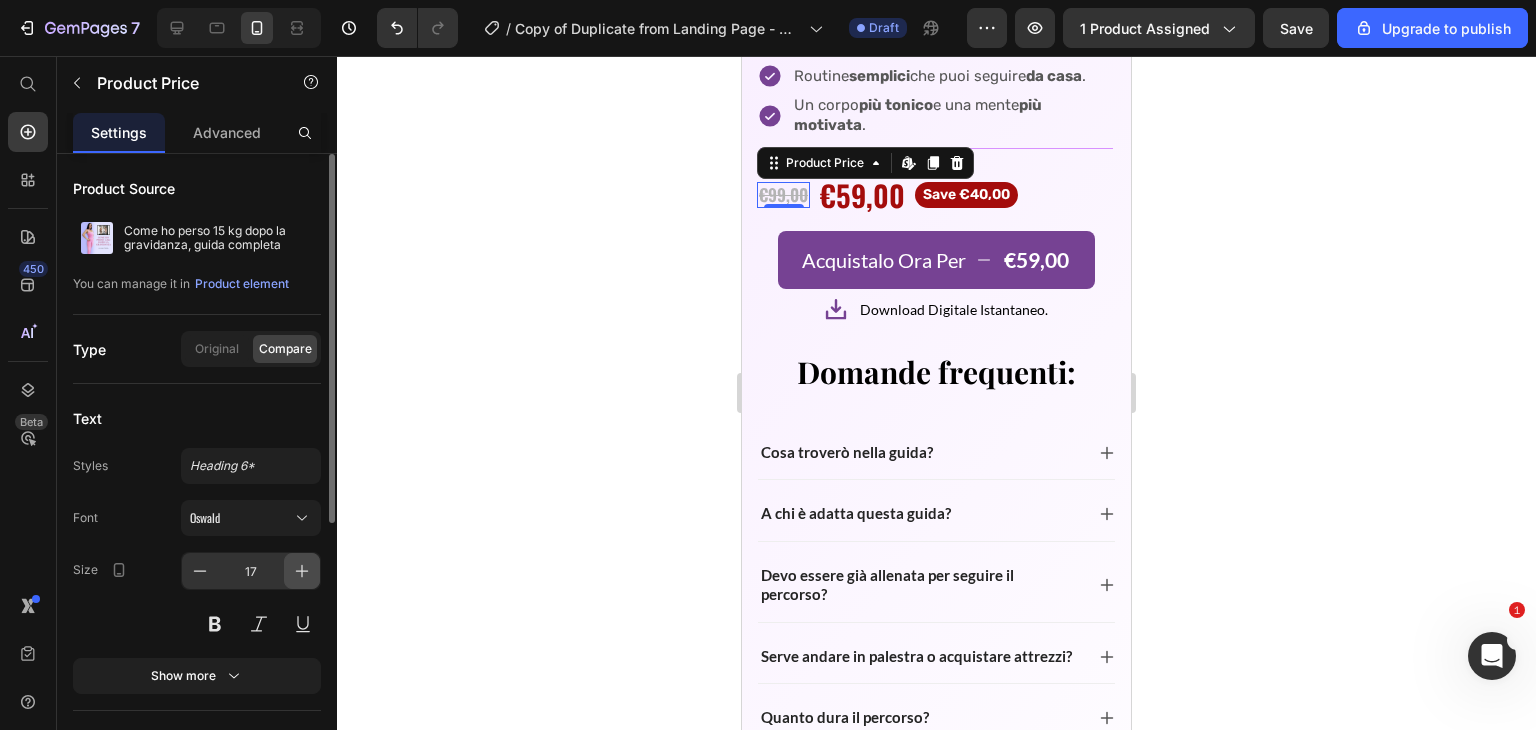 click 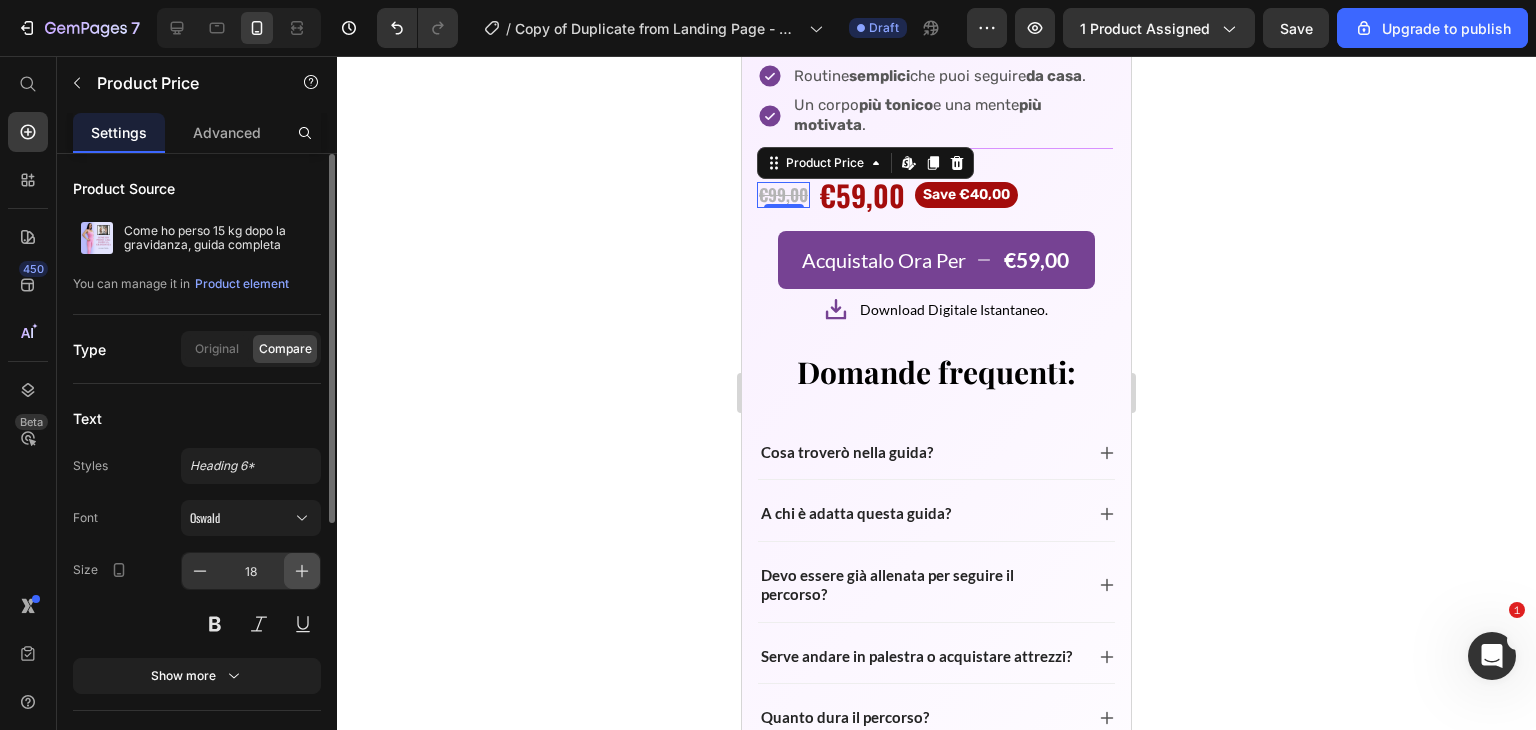 click 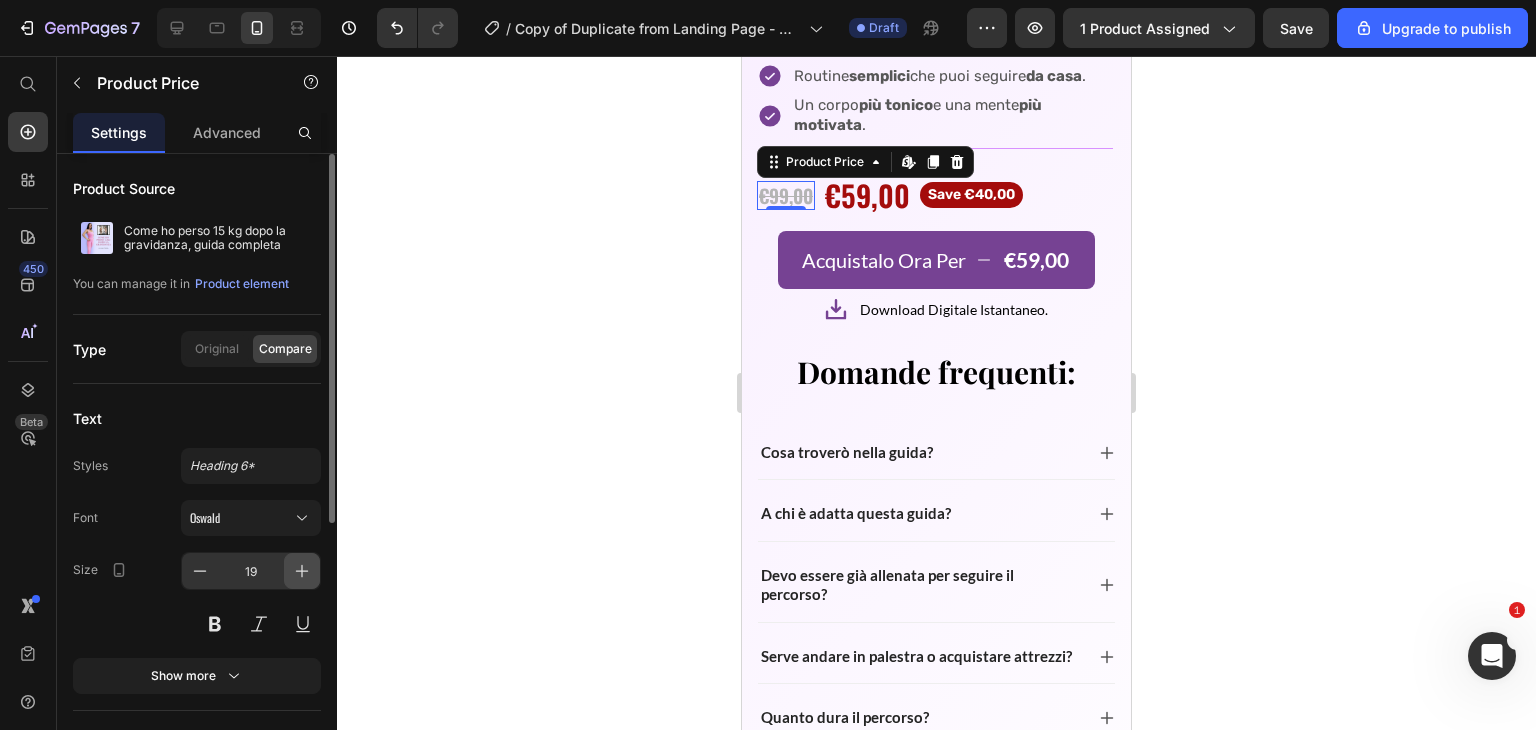 click 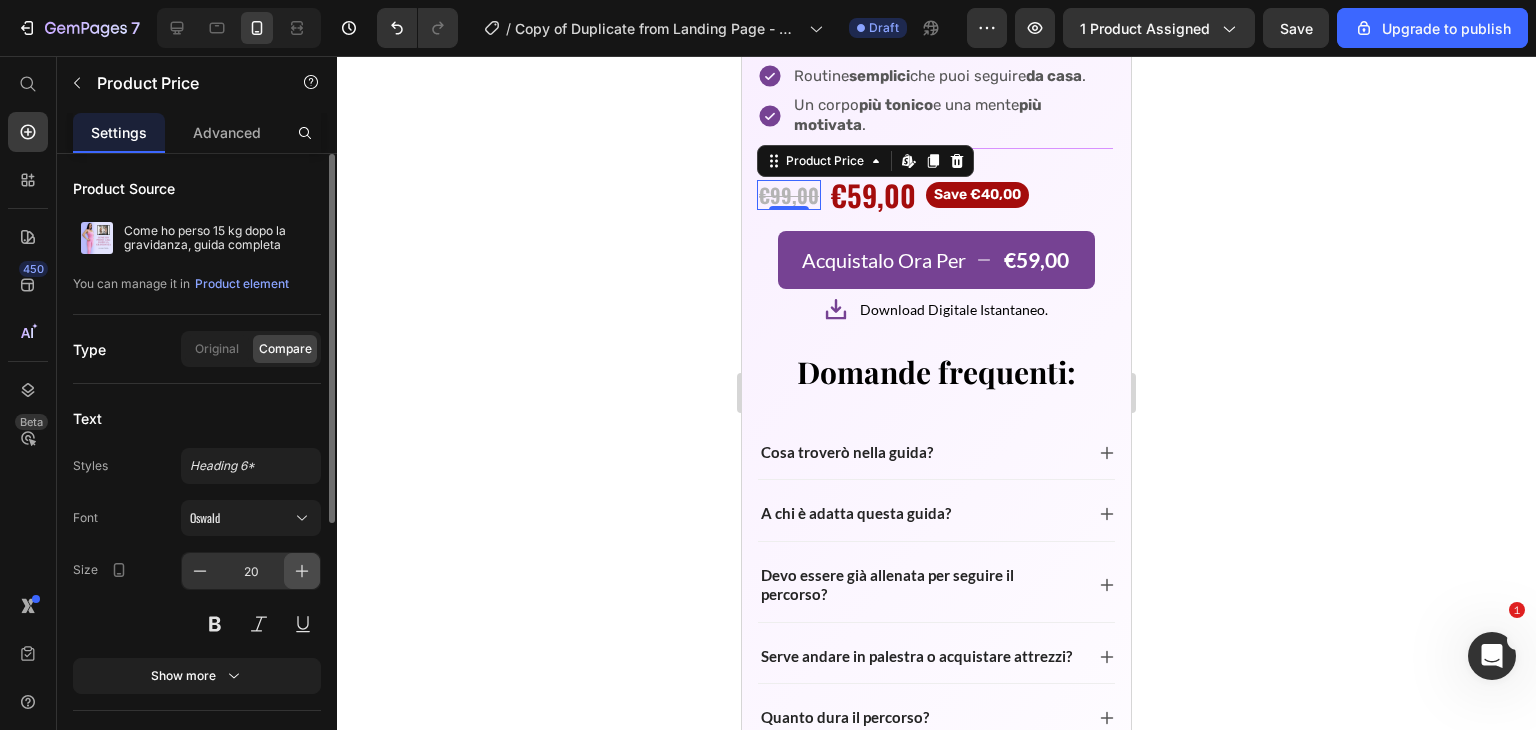 click 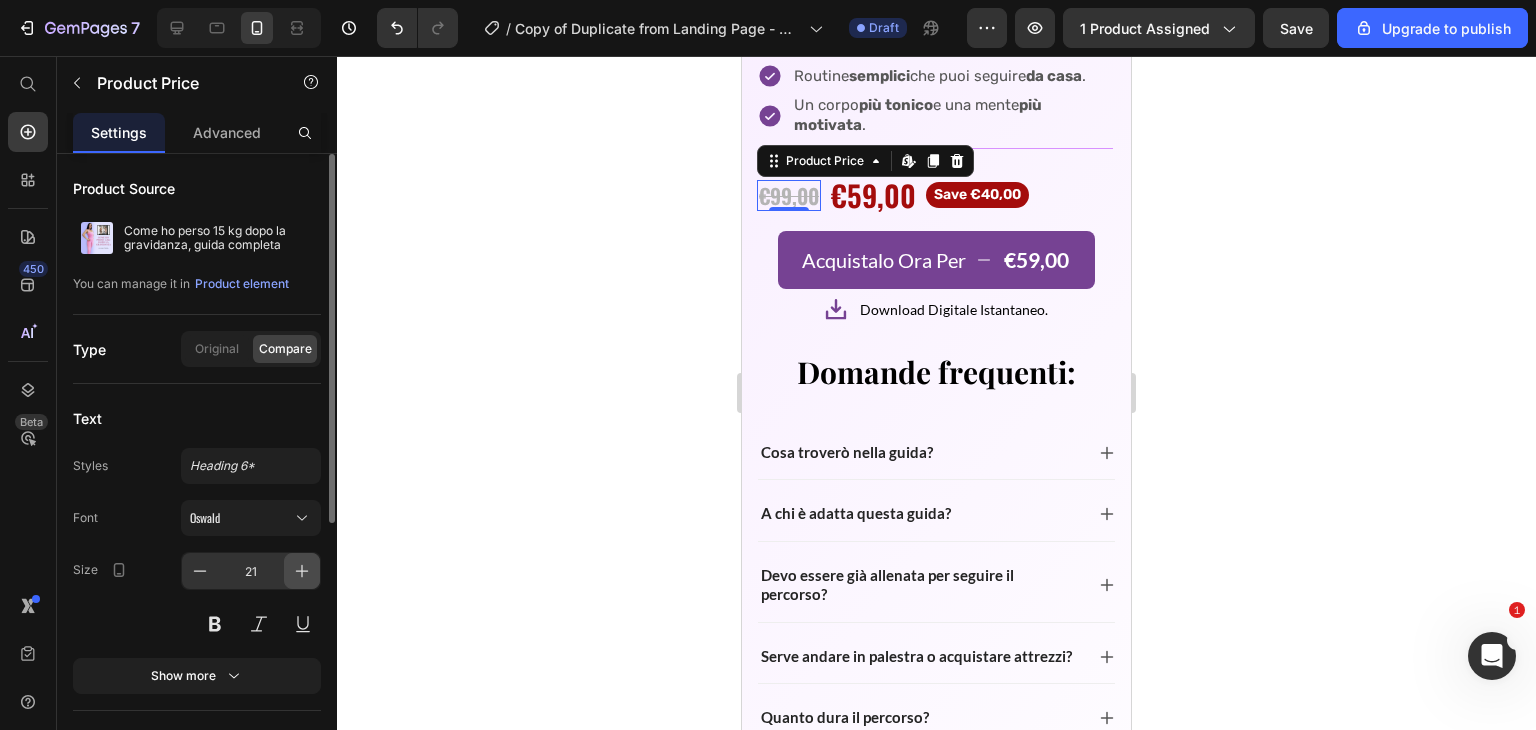 click 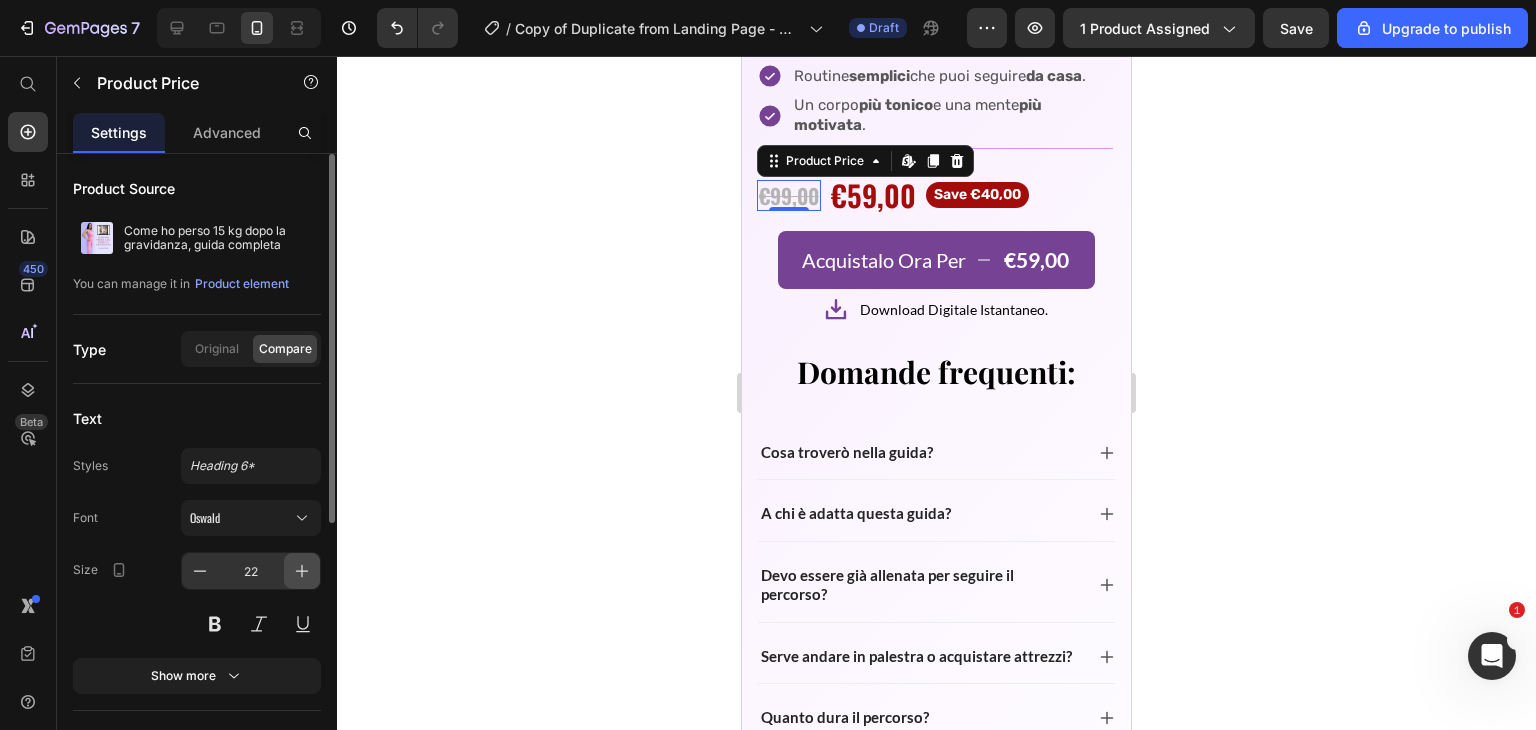 click 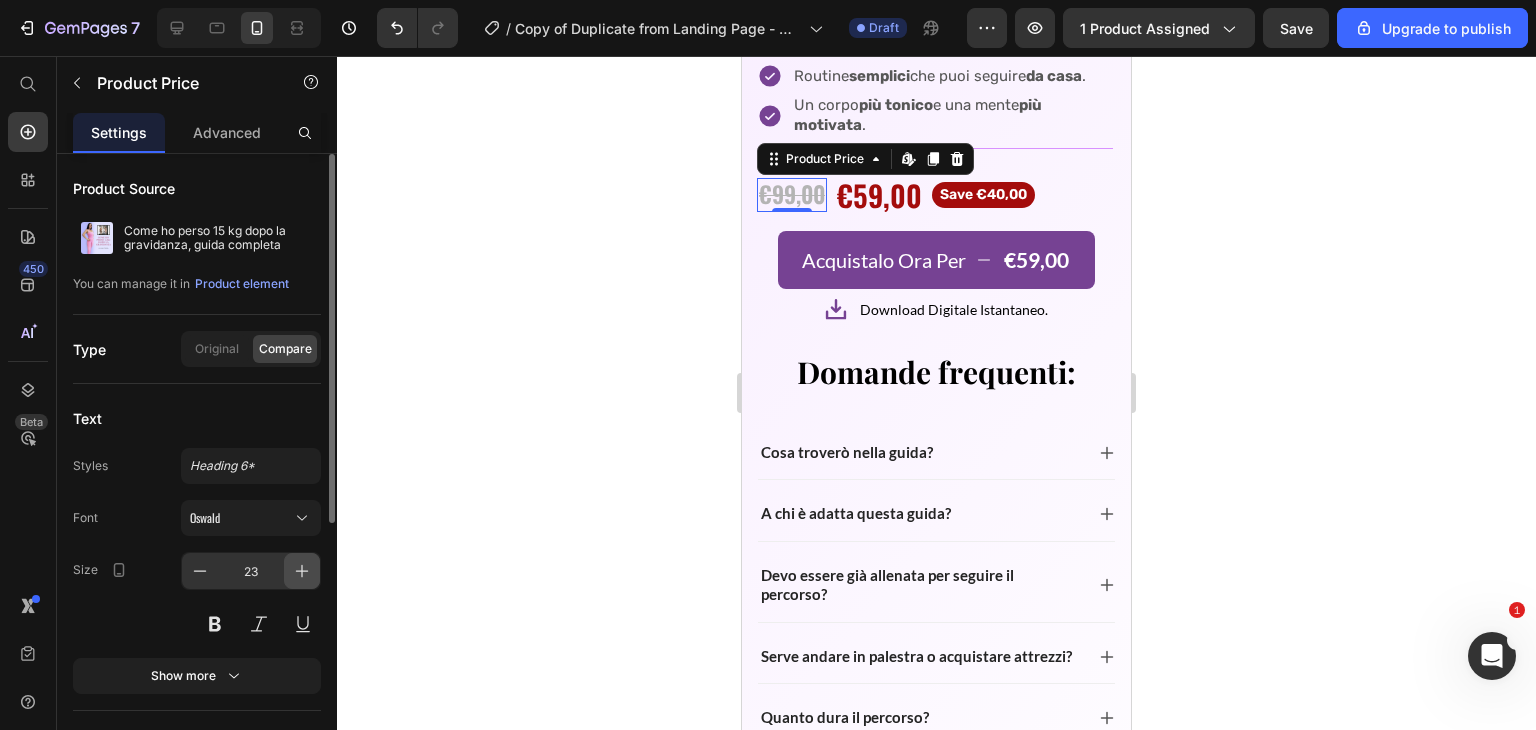 click 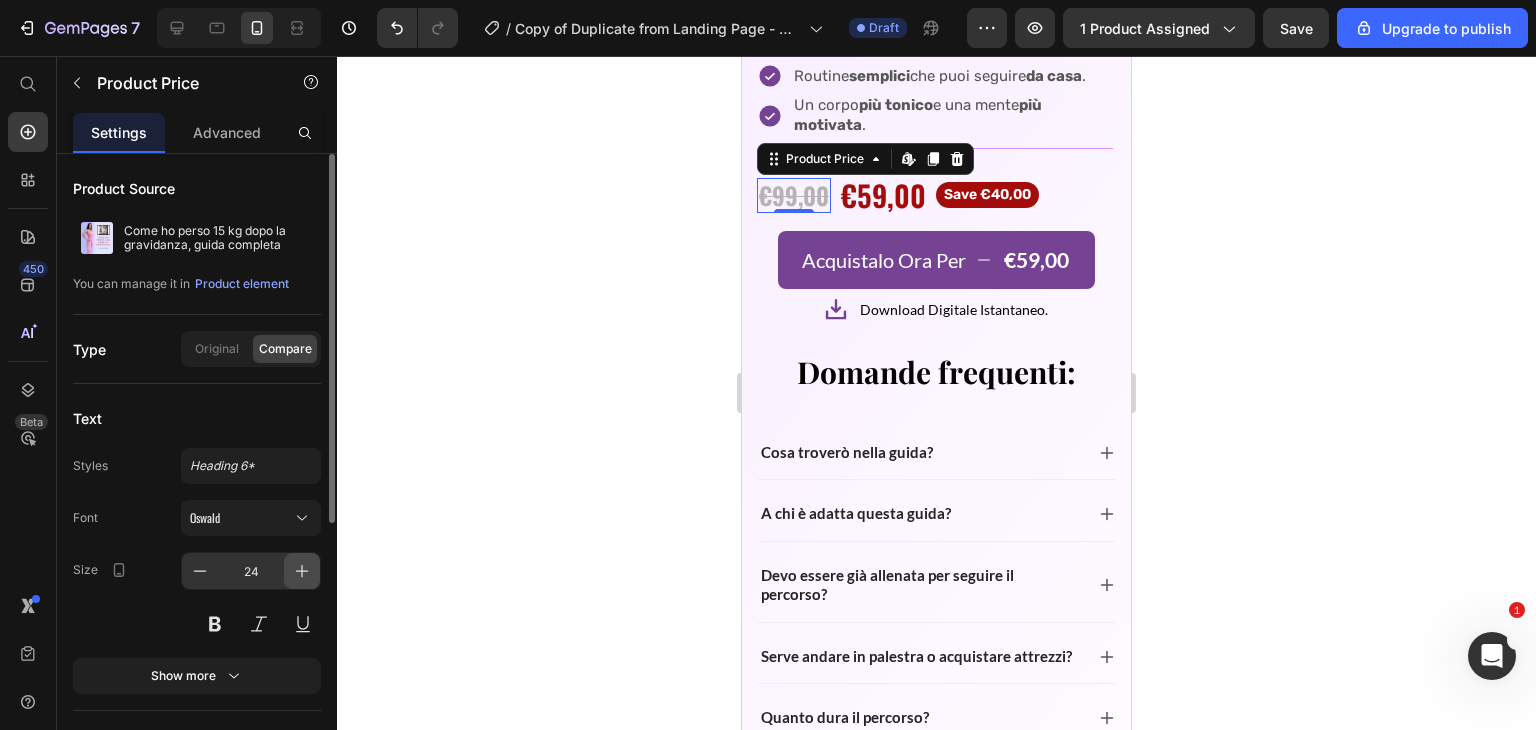 click 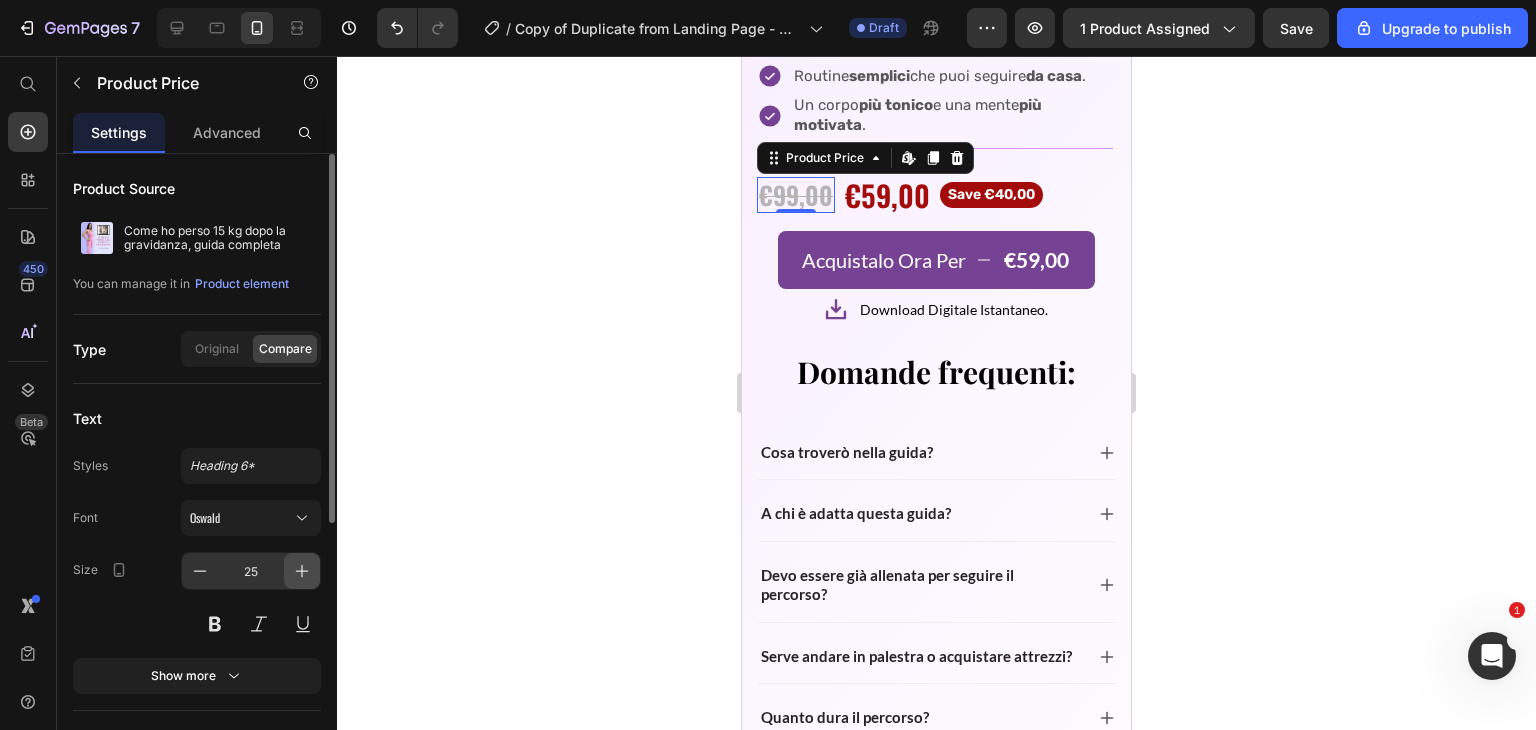 click 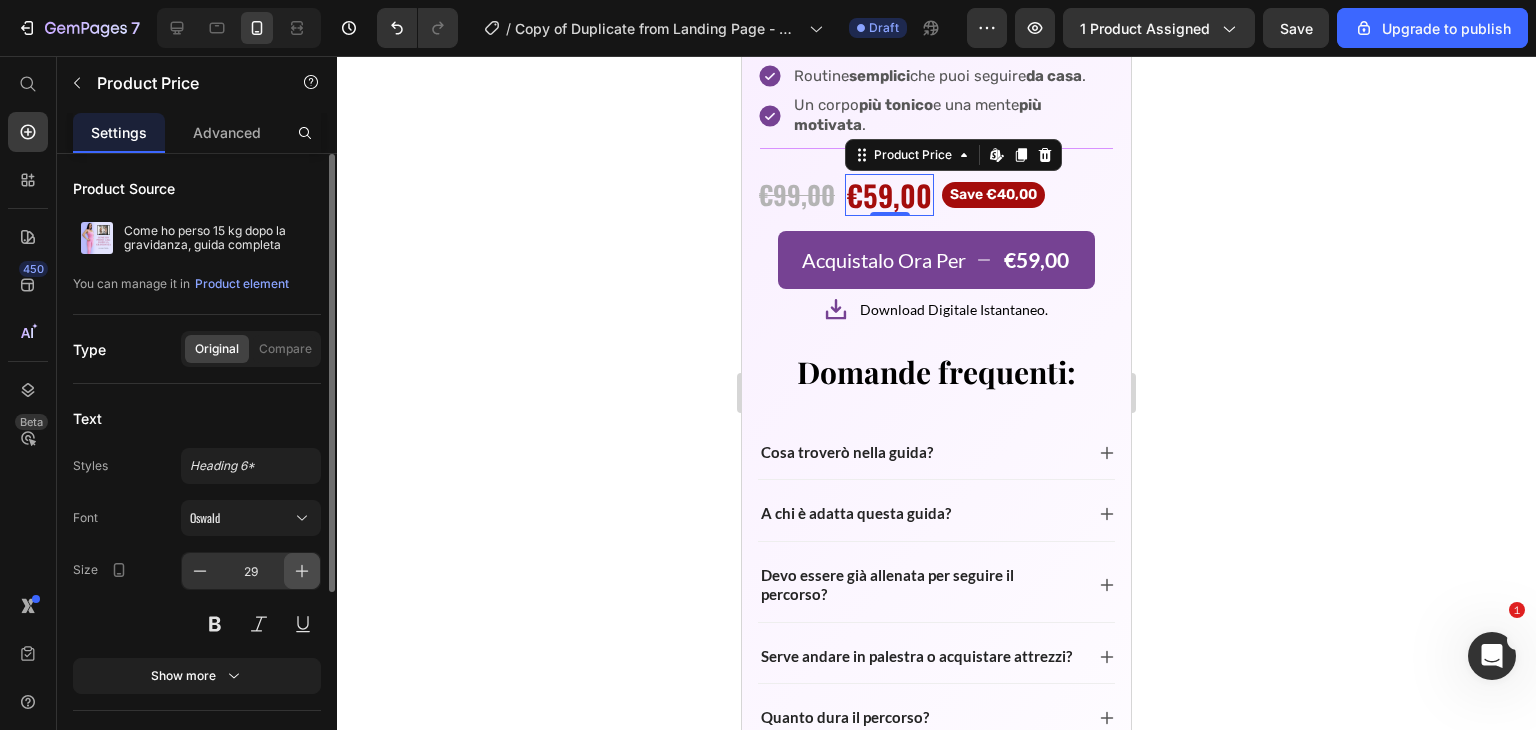 click 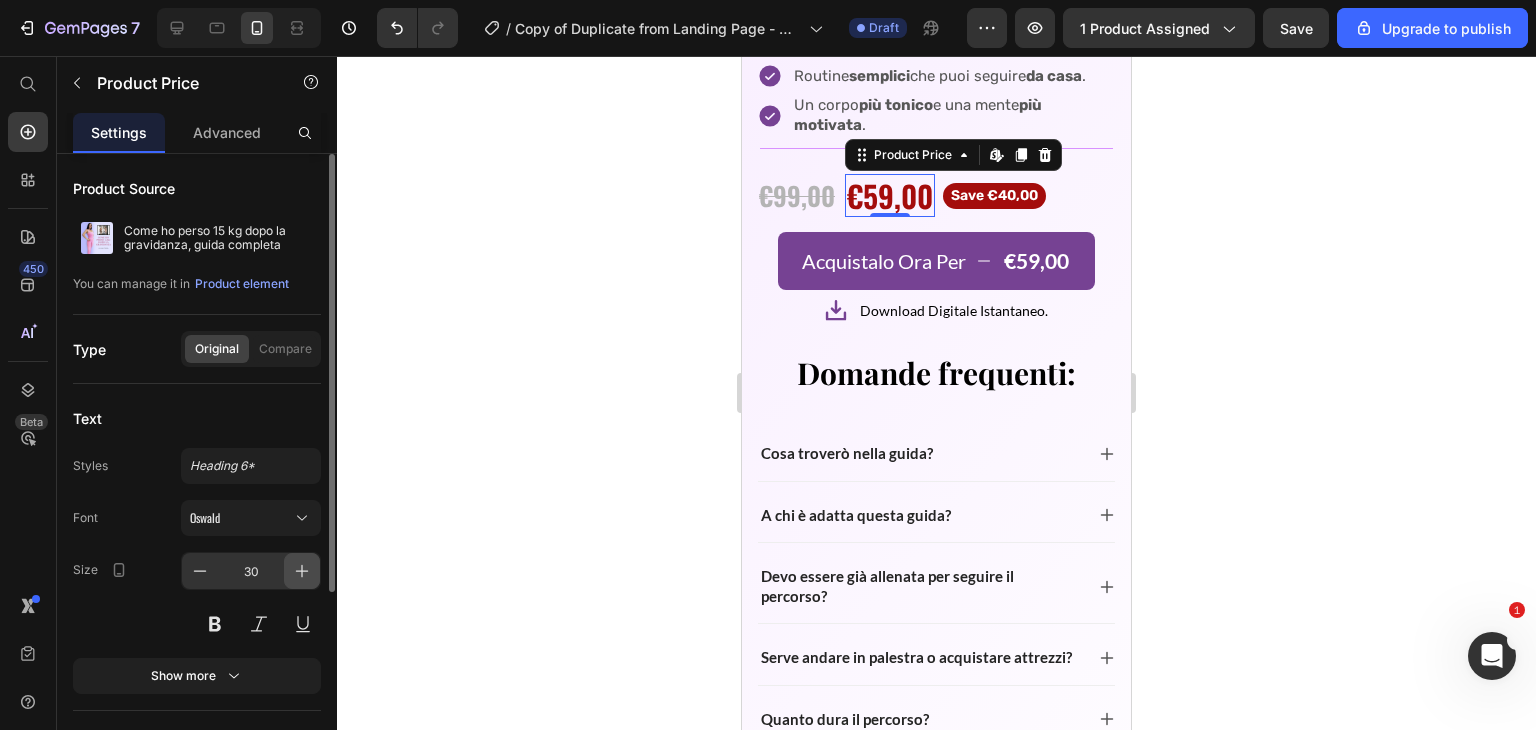 click 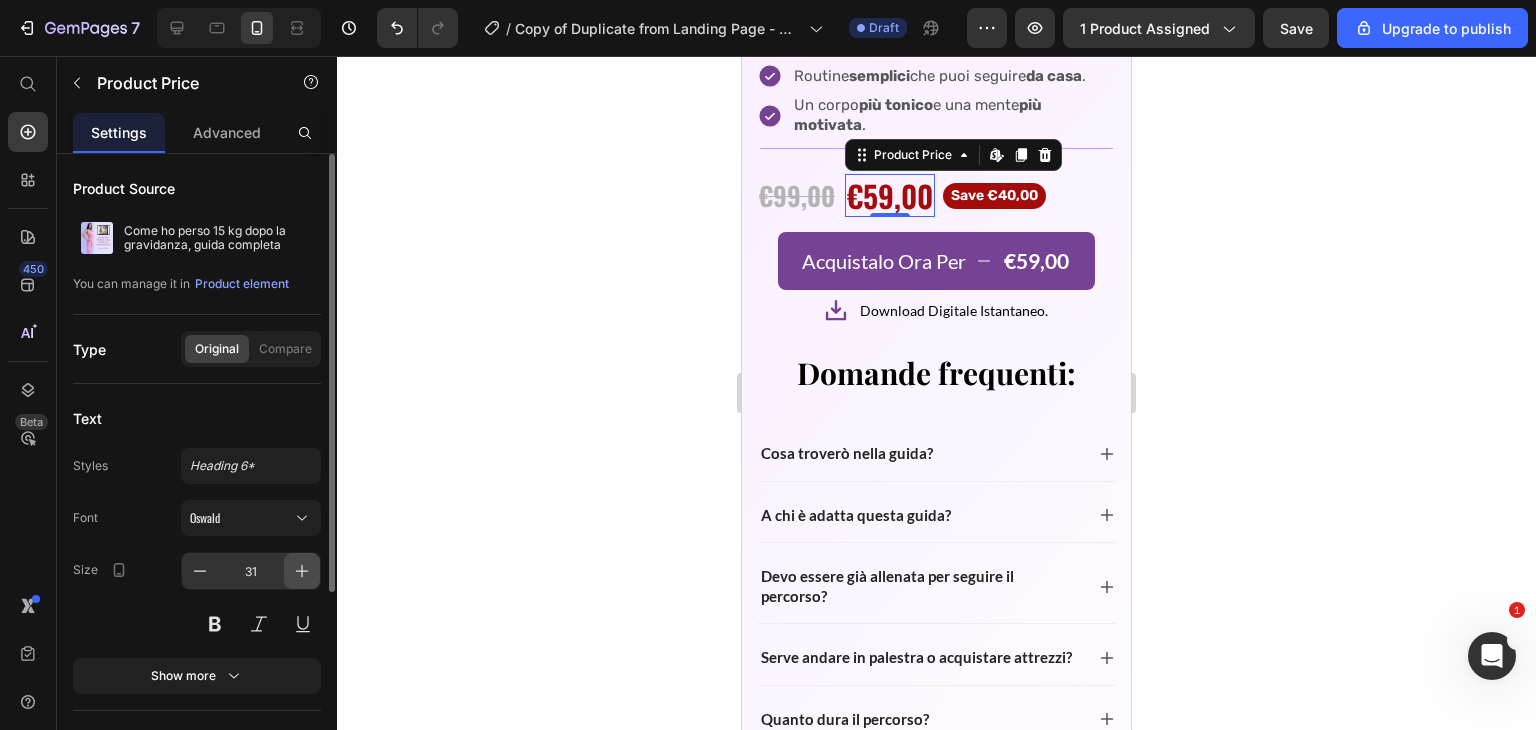 click 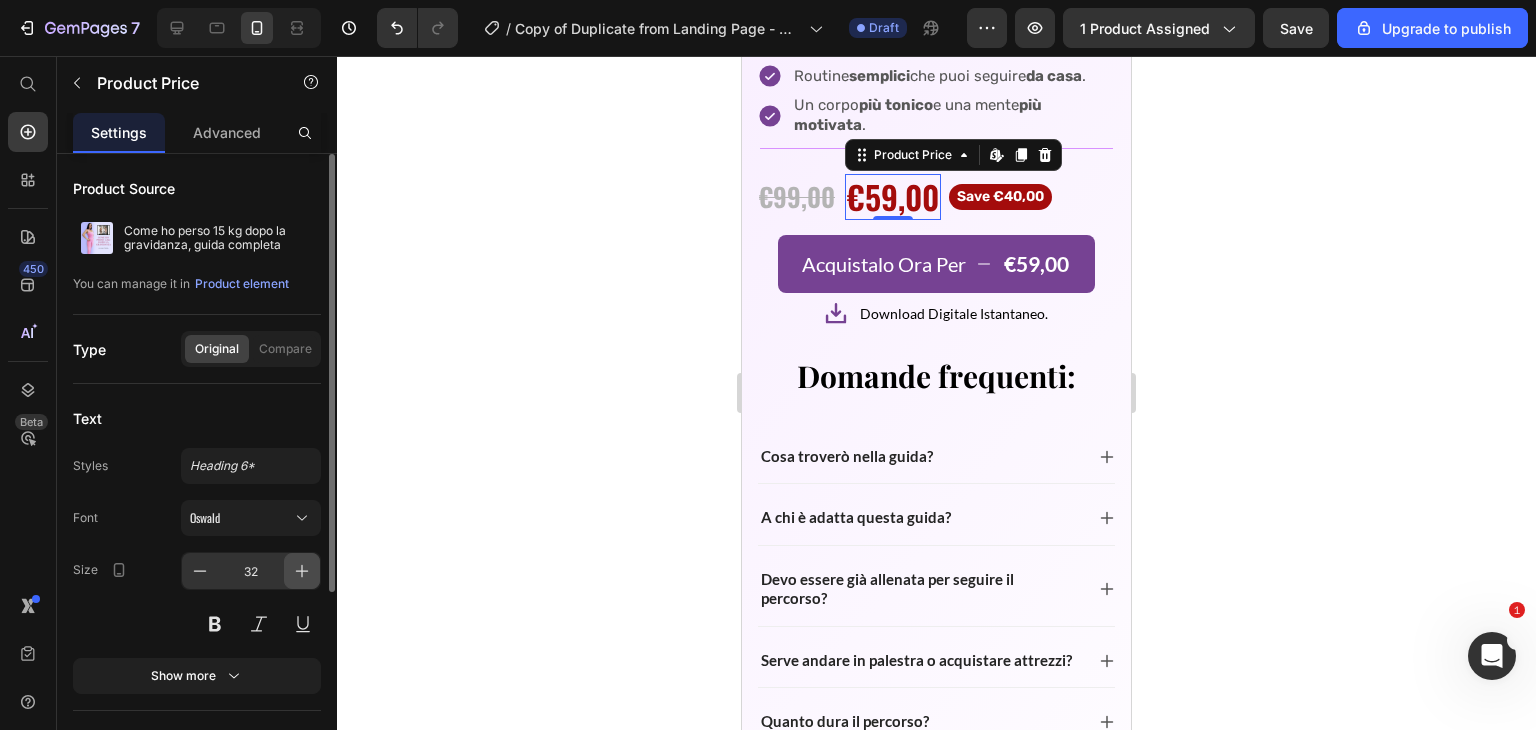 click 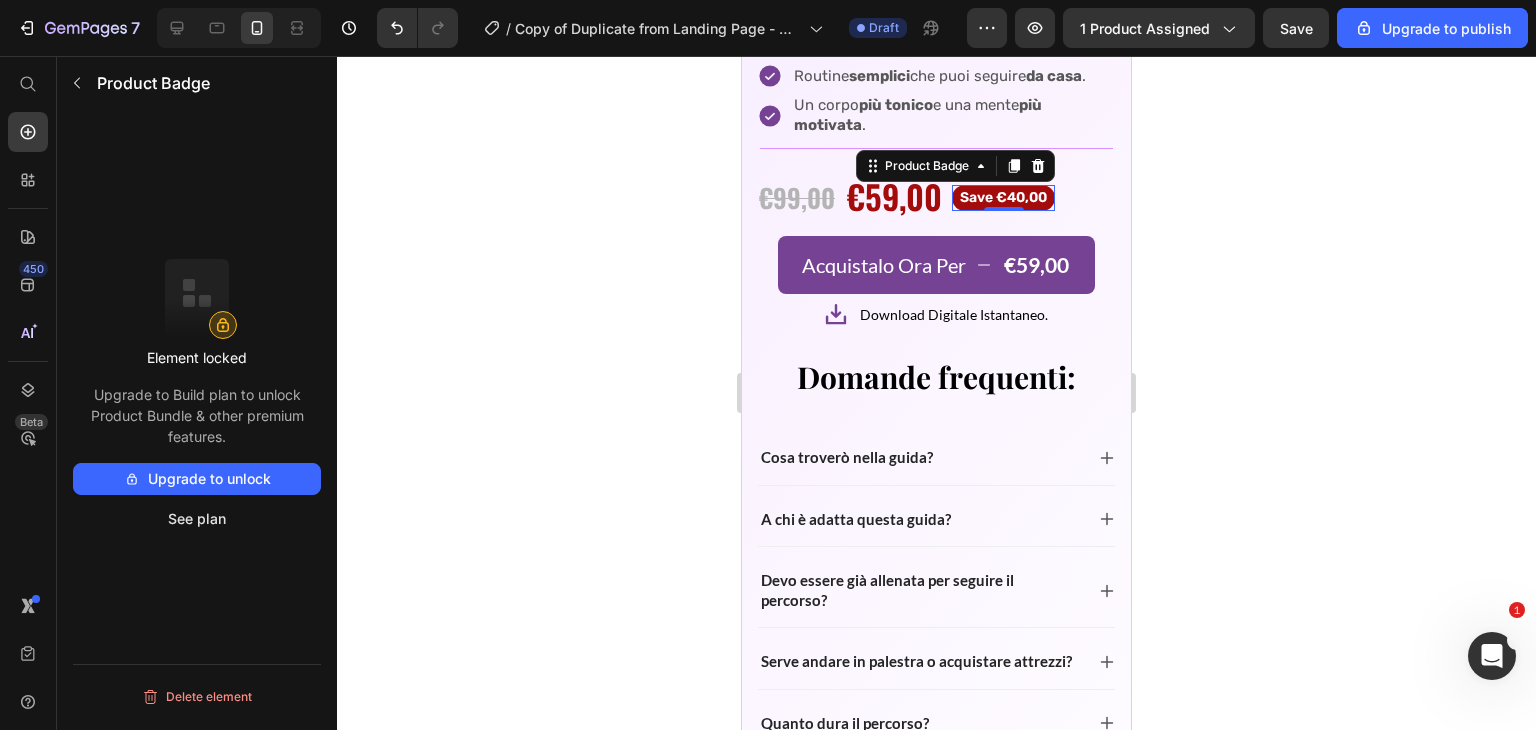 click on "Upgrade to unlock" at bounding box center [197, 479] 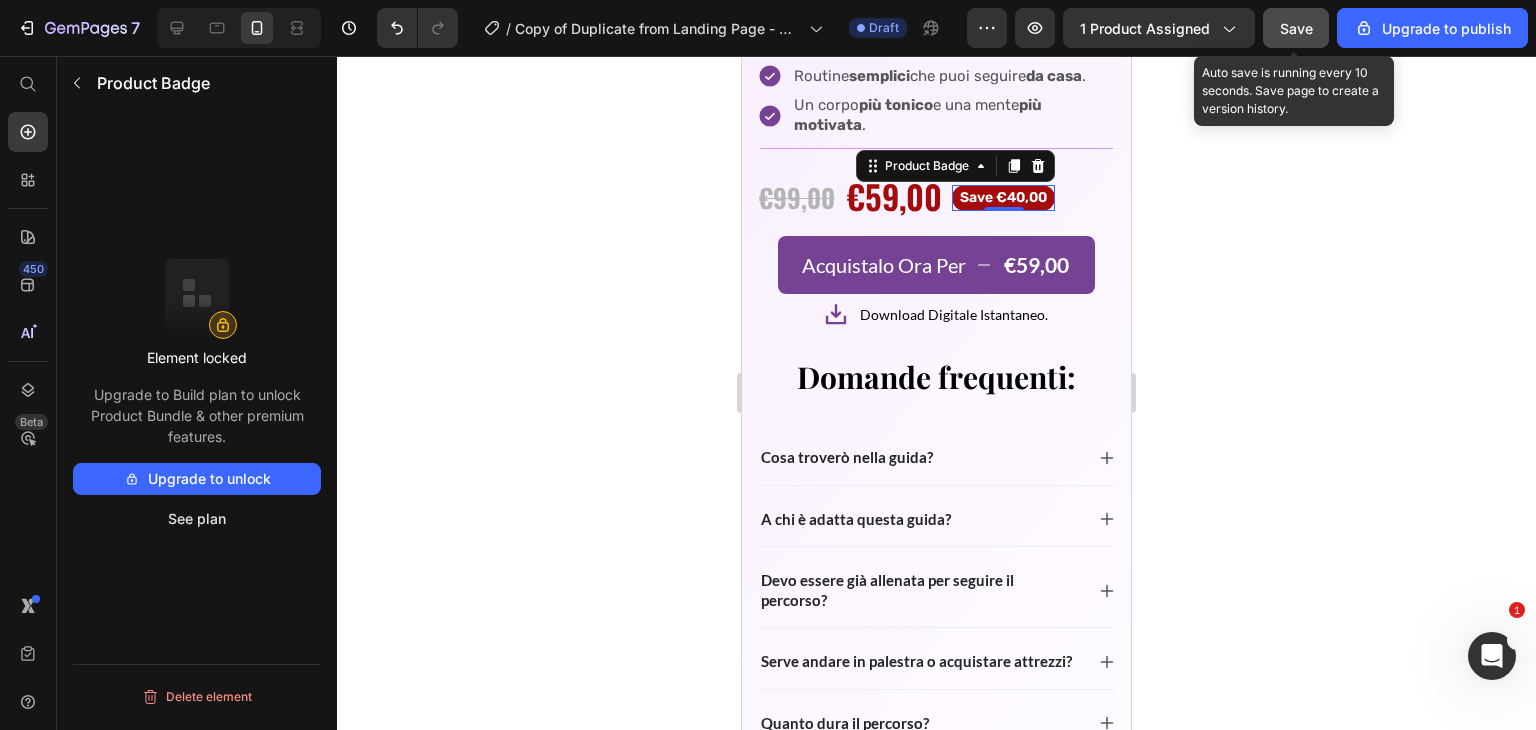 click on "Save" at bounding box center [1296, 28] 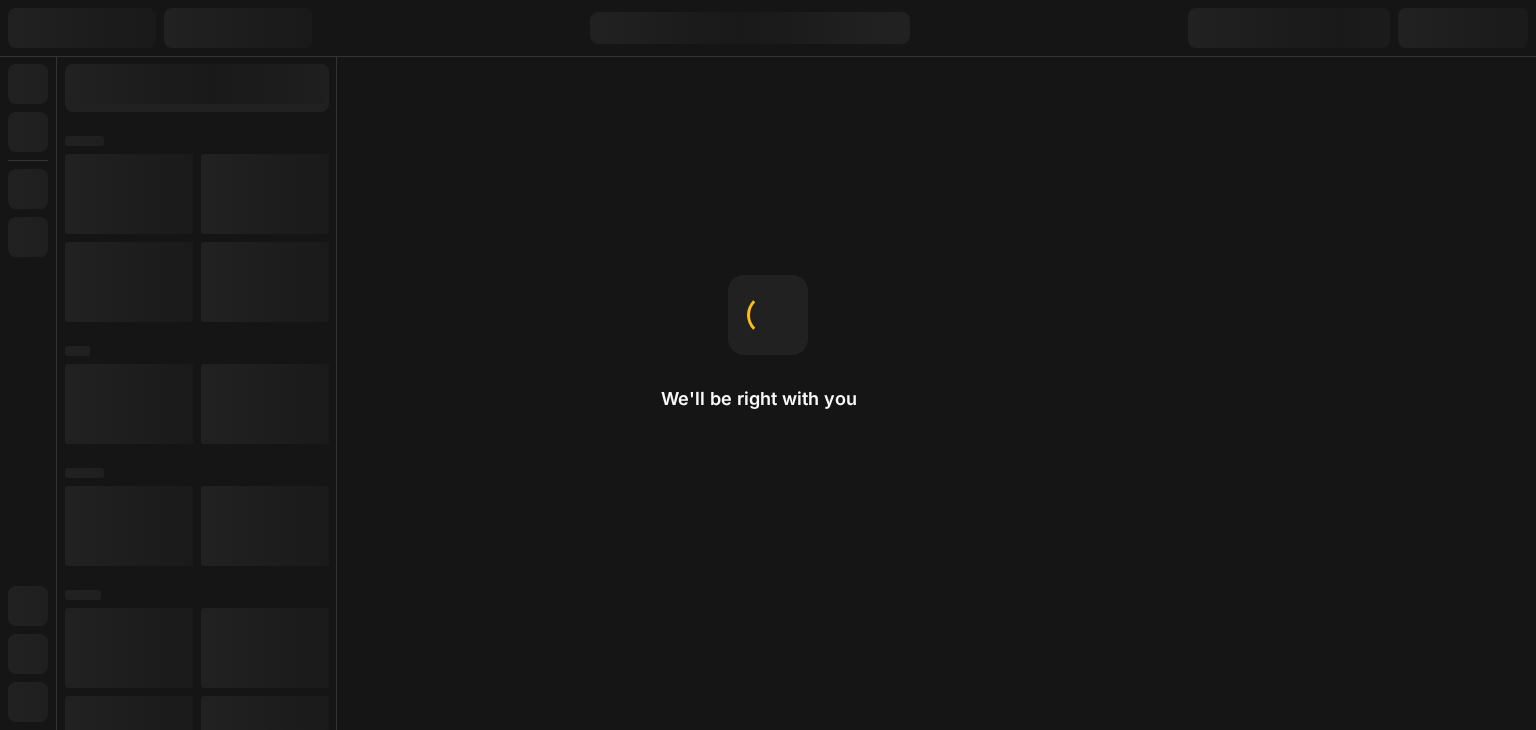 scroll, scrollTop: 0, scrollLeft: 0, axis: both 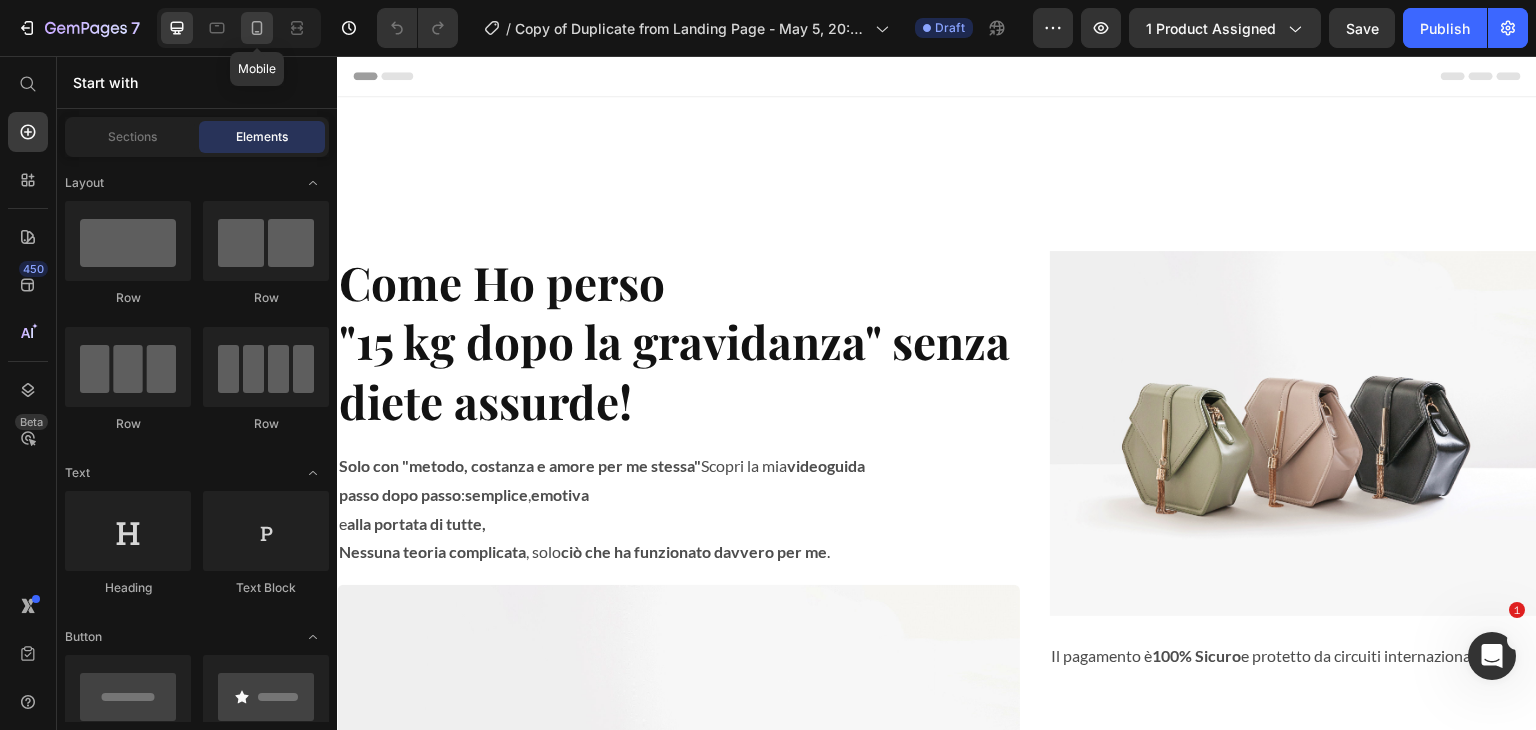 click 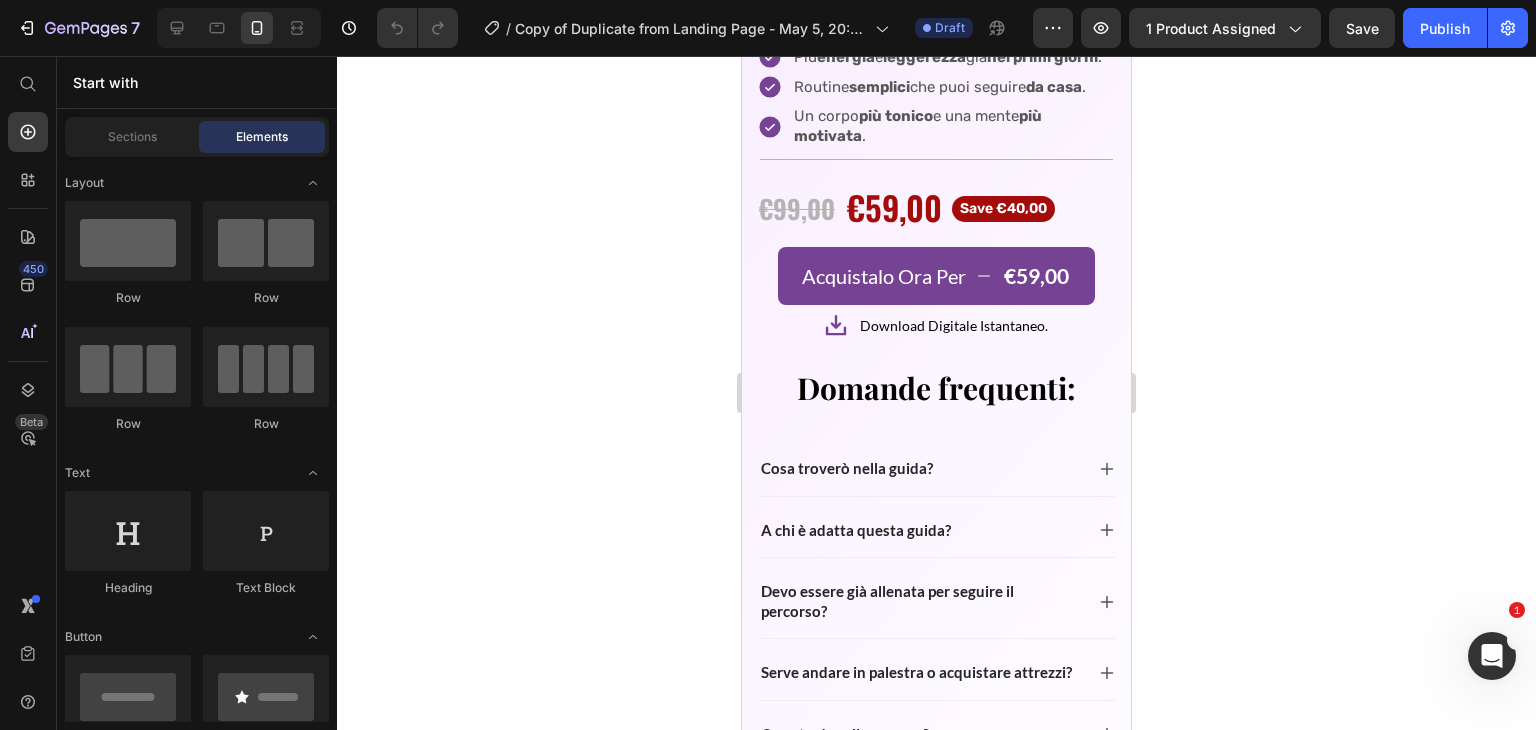 scroll, scrollTop: 6614, scrollLeft: 0, axis: vertical 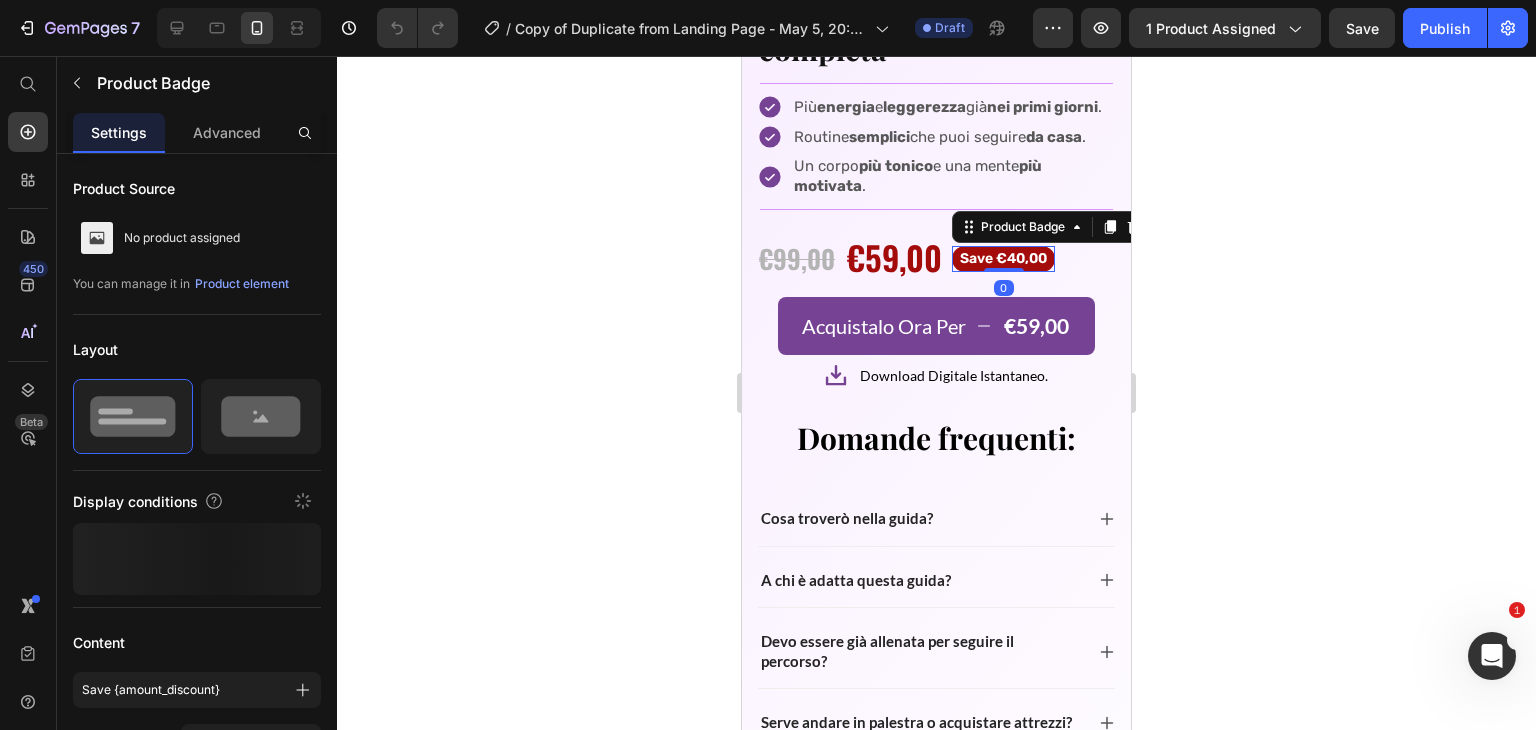 click on "Save €40,00" at bounding box center (1003, 259) 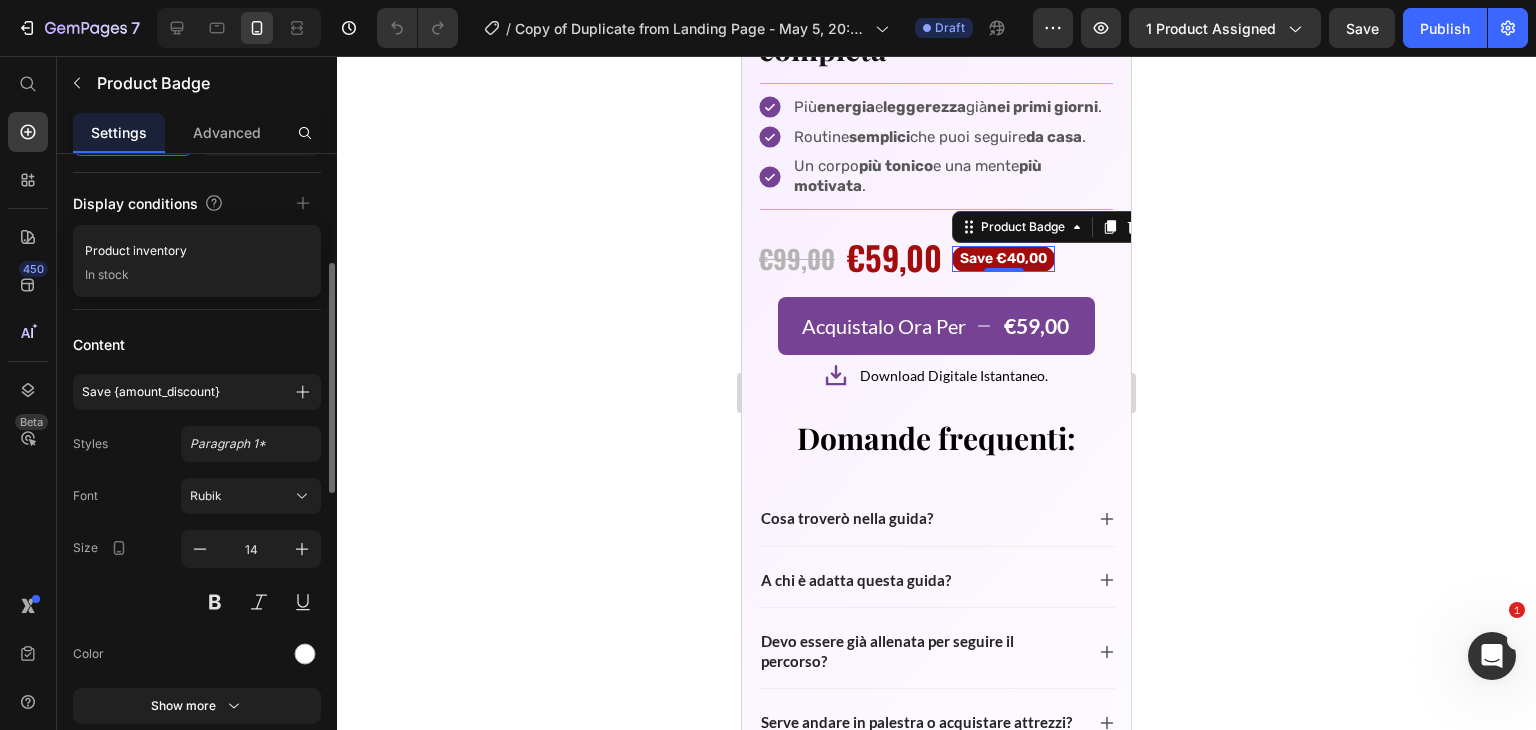 scroll, scrollTop: 299, scrollLeft: 0, axis: vertical 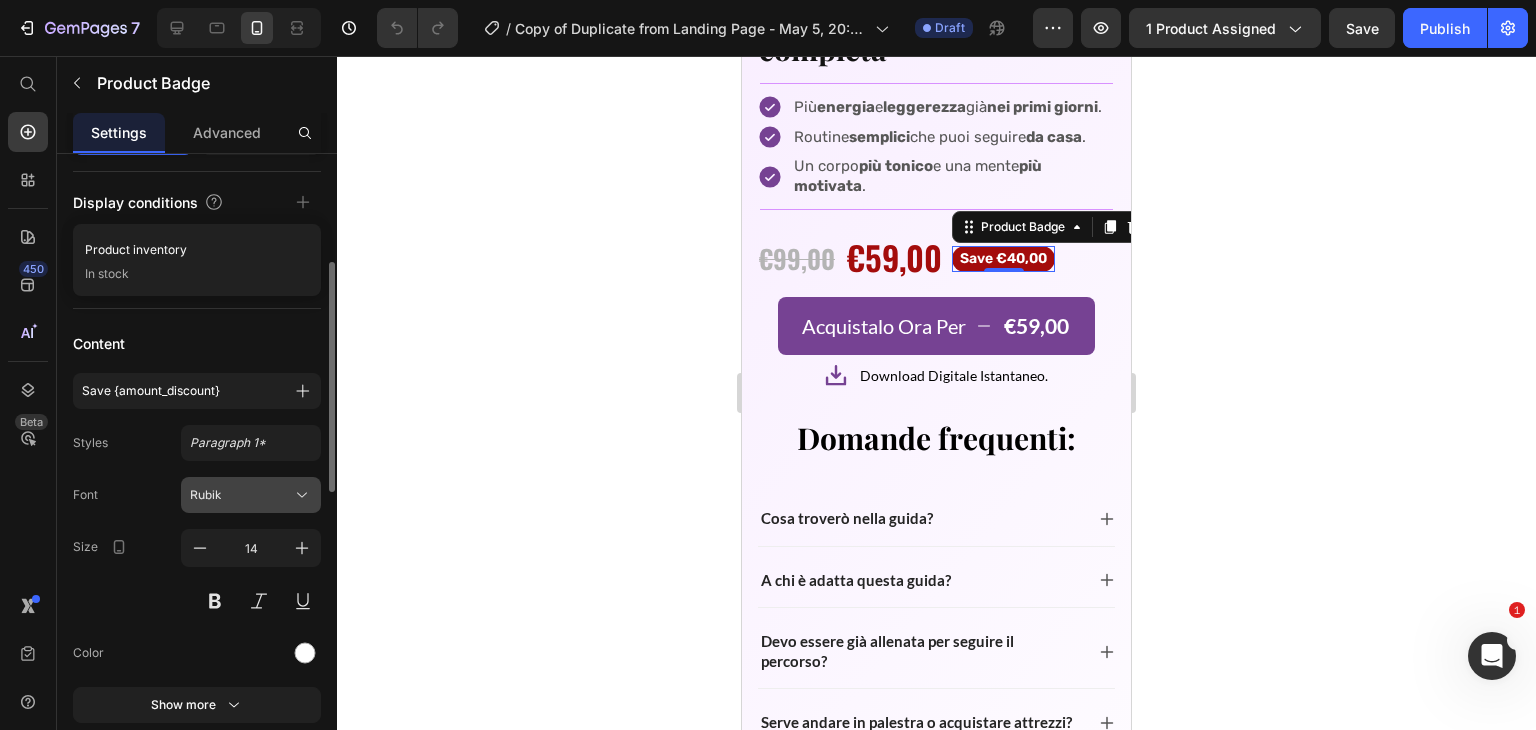 click on "Rubik" at bounding box center (251, 495) 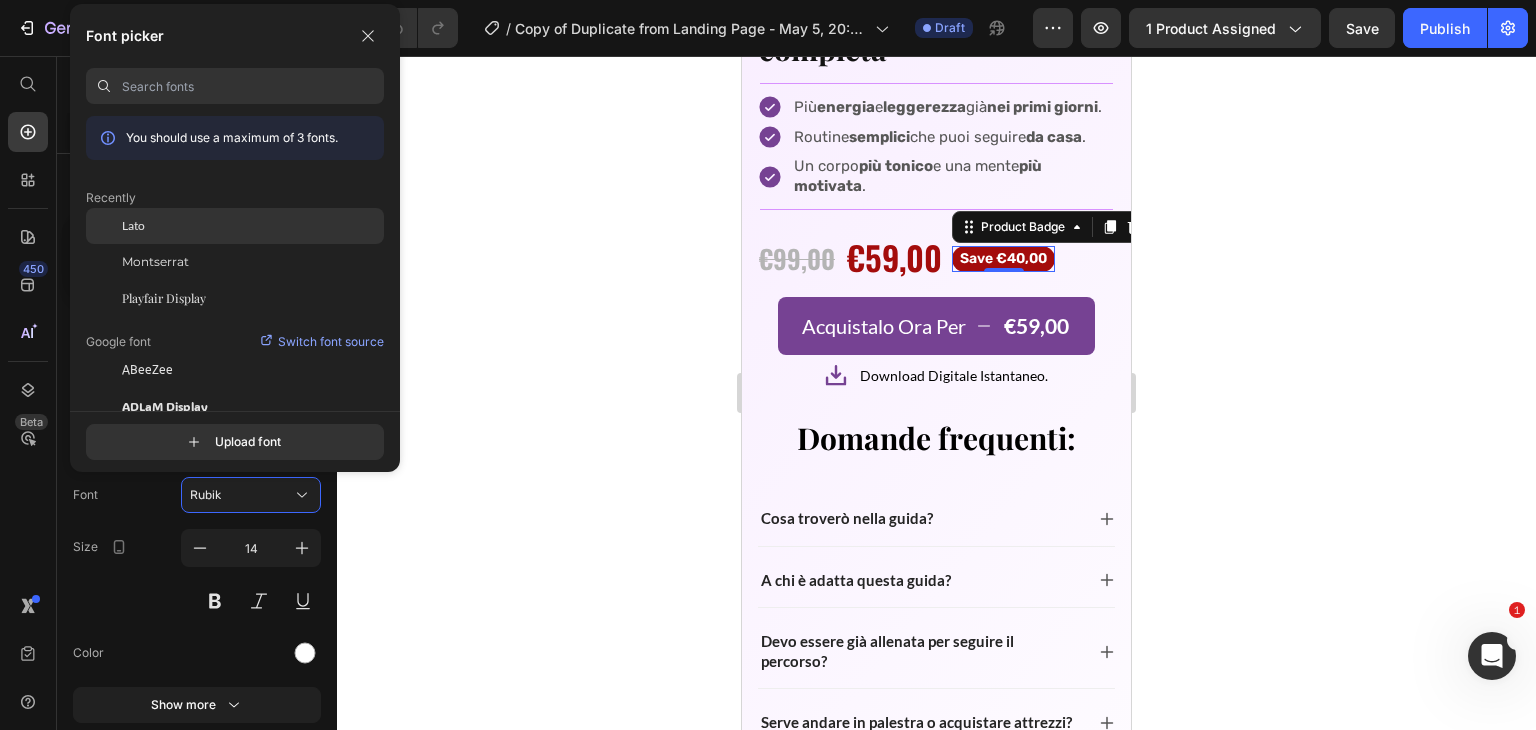 click on "Lato" 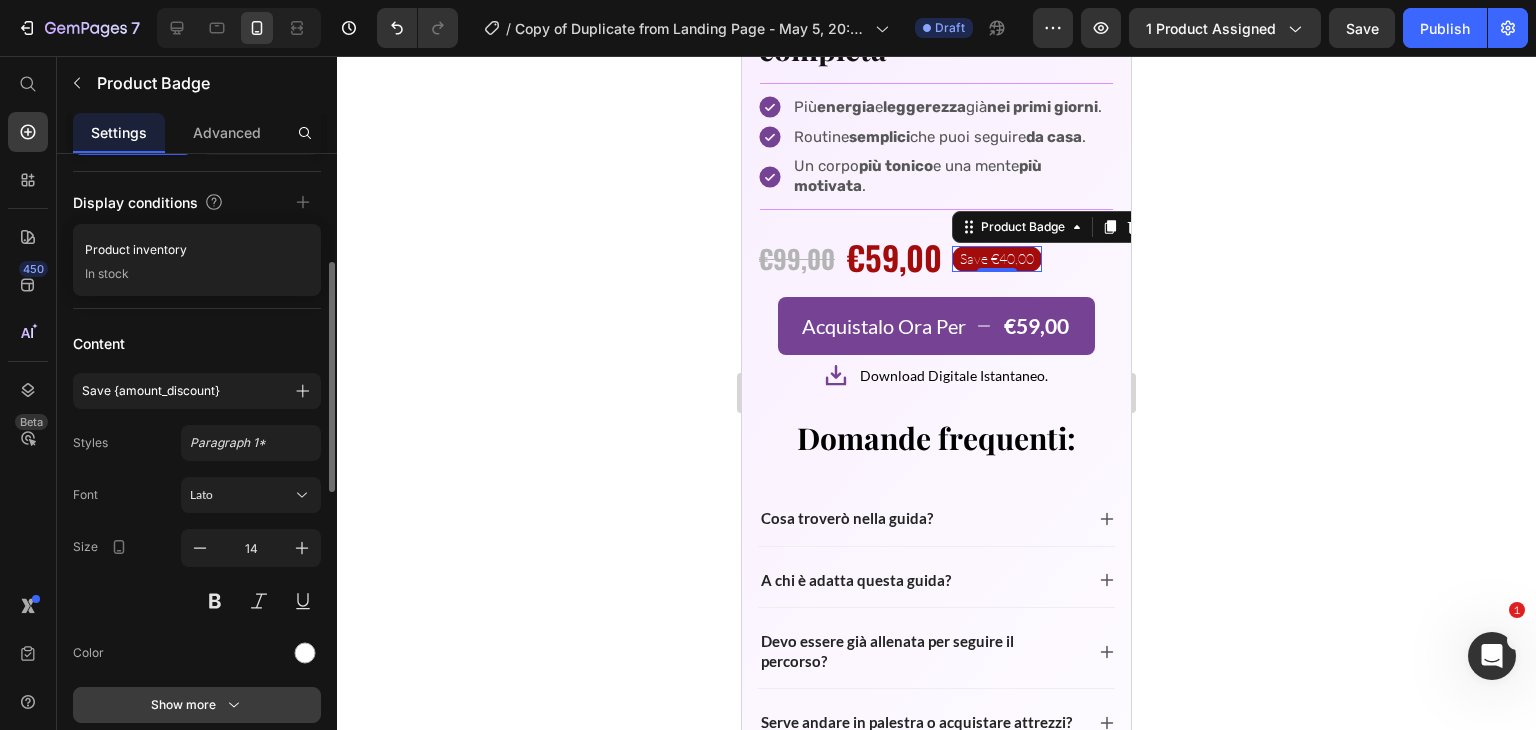 click on "Show more" at bounding box center [197, 705] 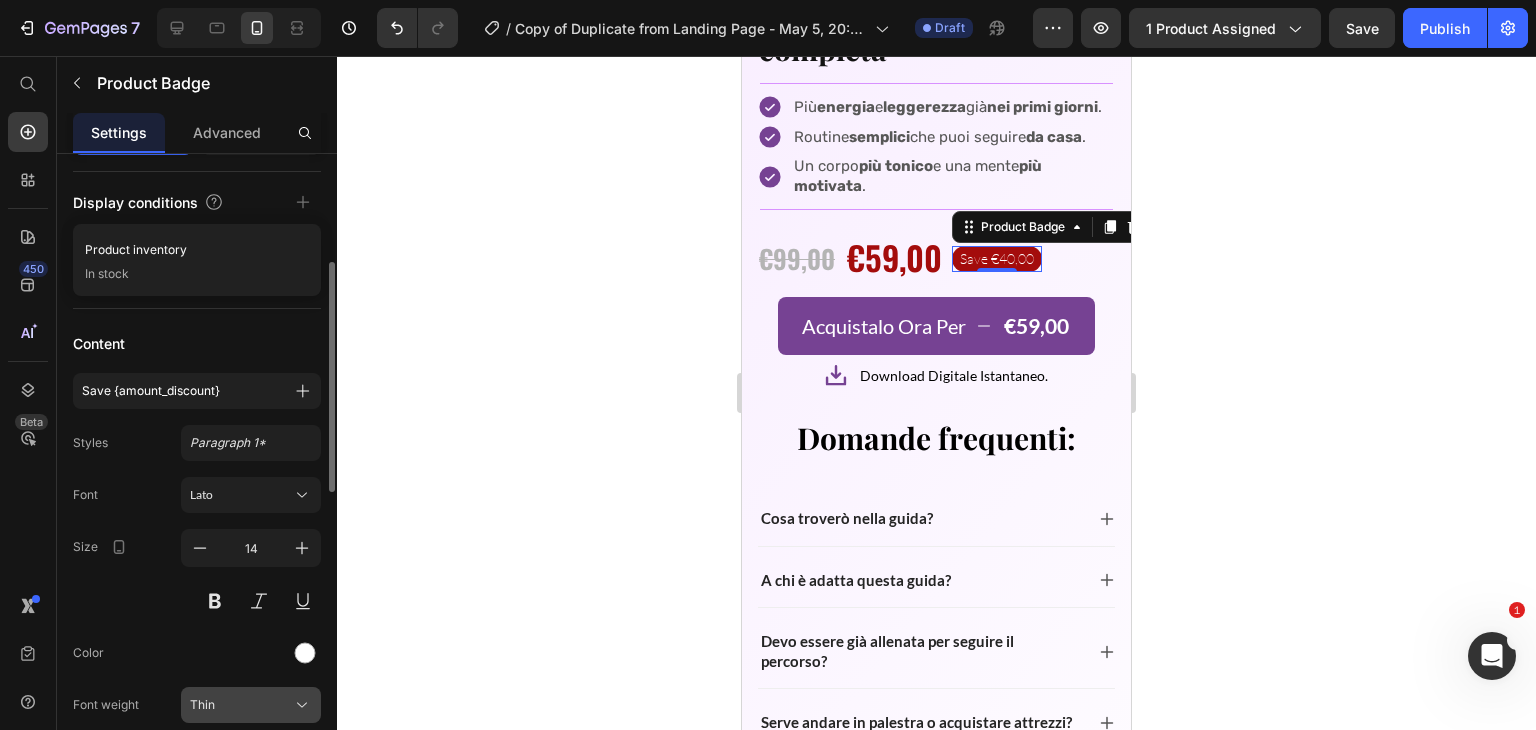 click on "Thin" at bounding box center (251, 705) 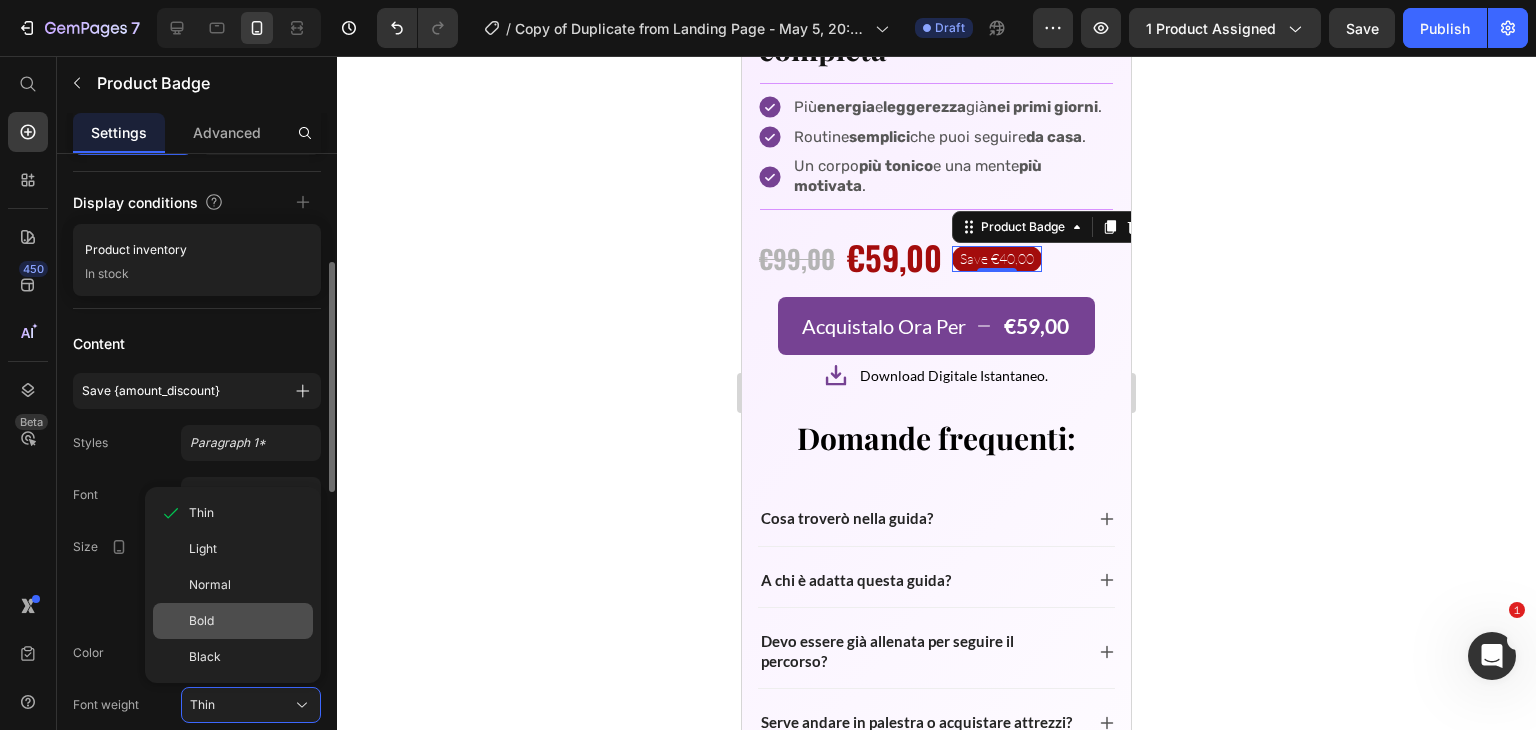 click on "Bold" at bounding box center [247, 621] 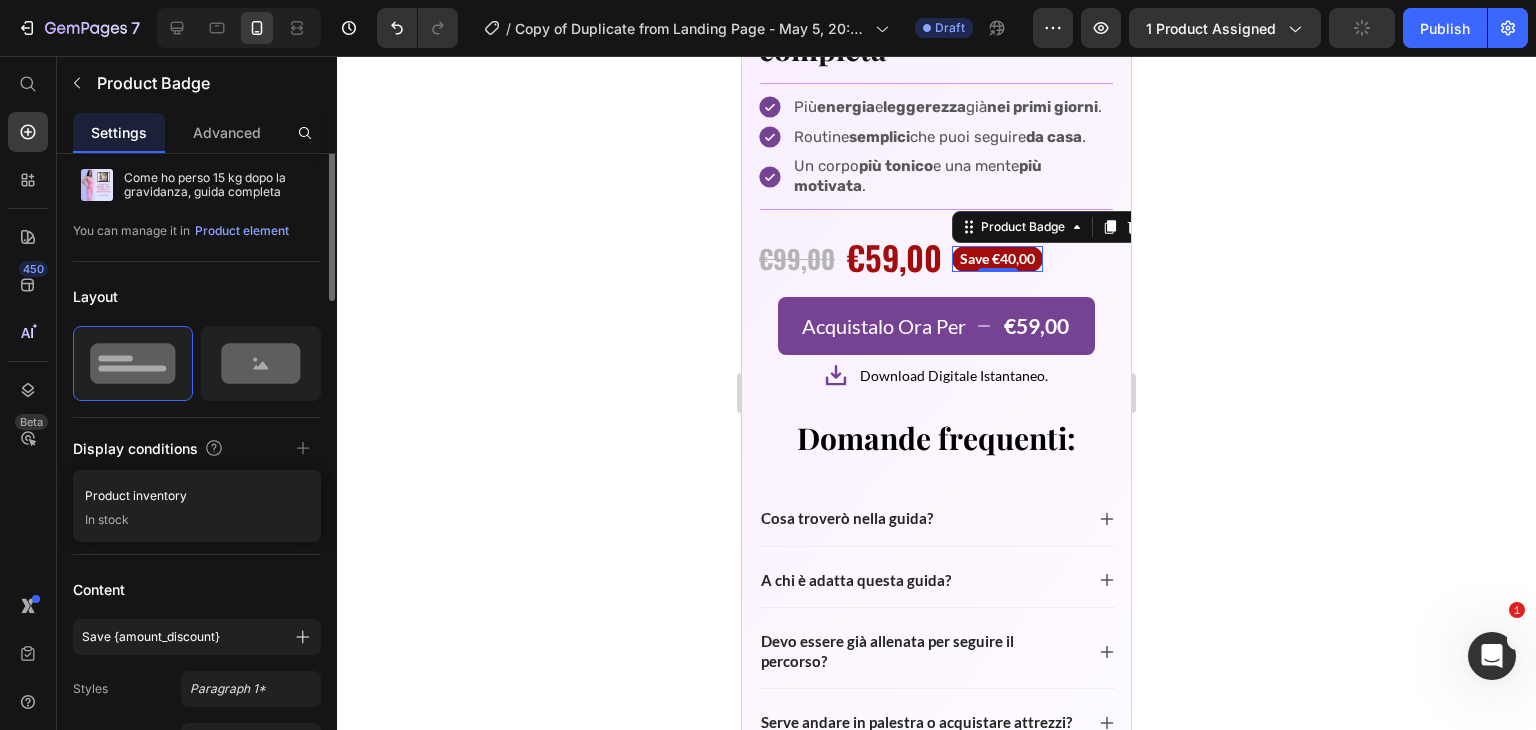 scroll, scrollTop: 0, scrollLeft: 0, axis: both 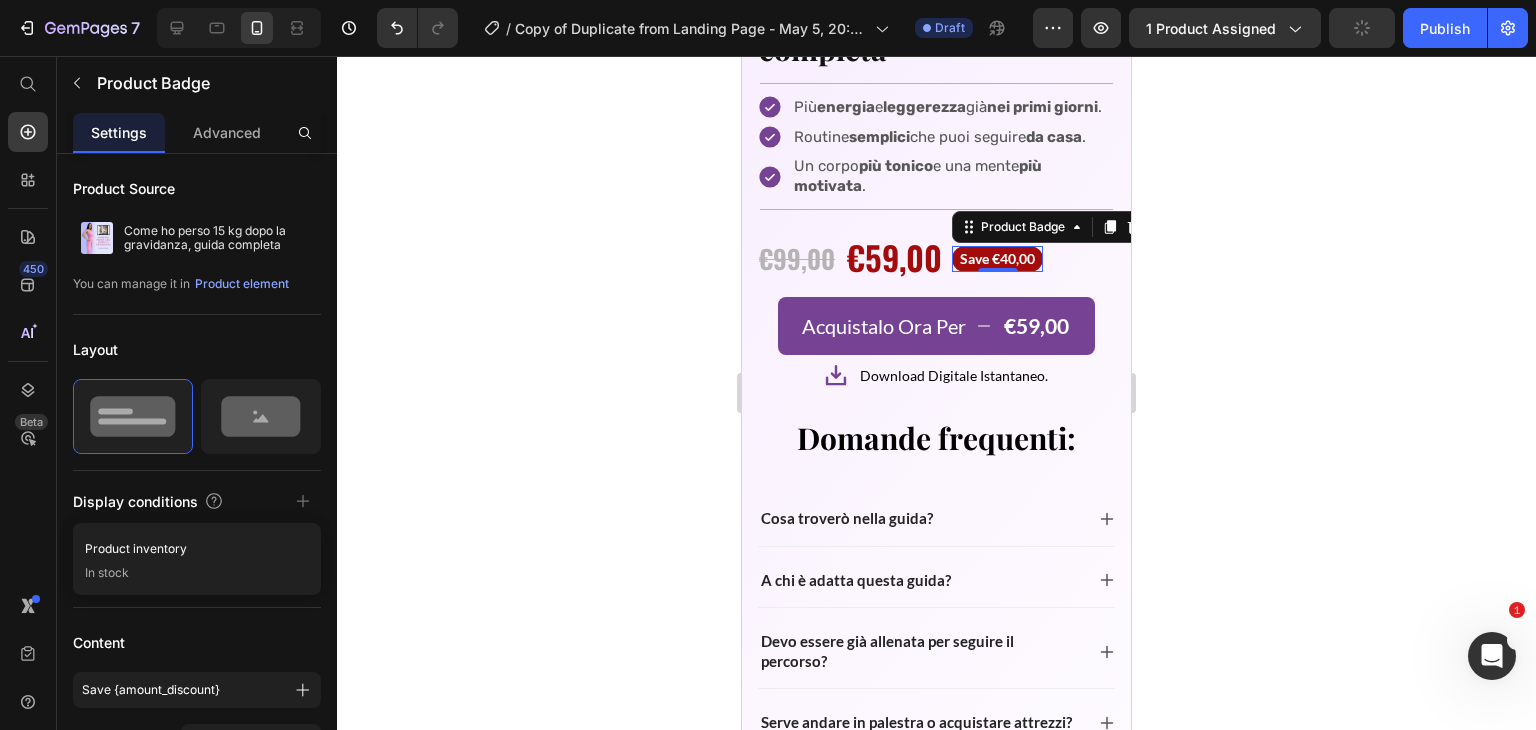 drag, startPoint x: 960, startPoint y: 471, endPoint x: 971, endPoint y: 257, distance: 214.28252 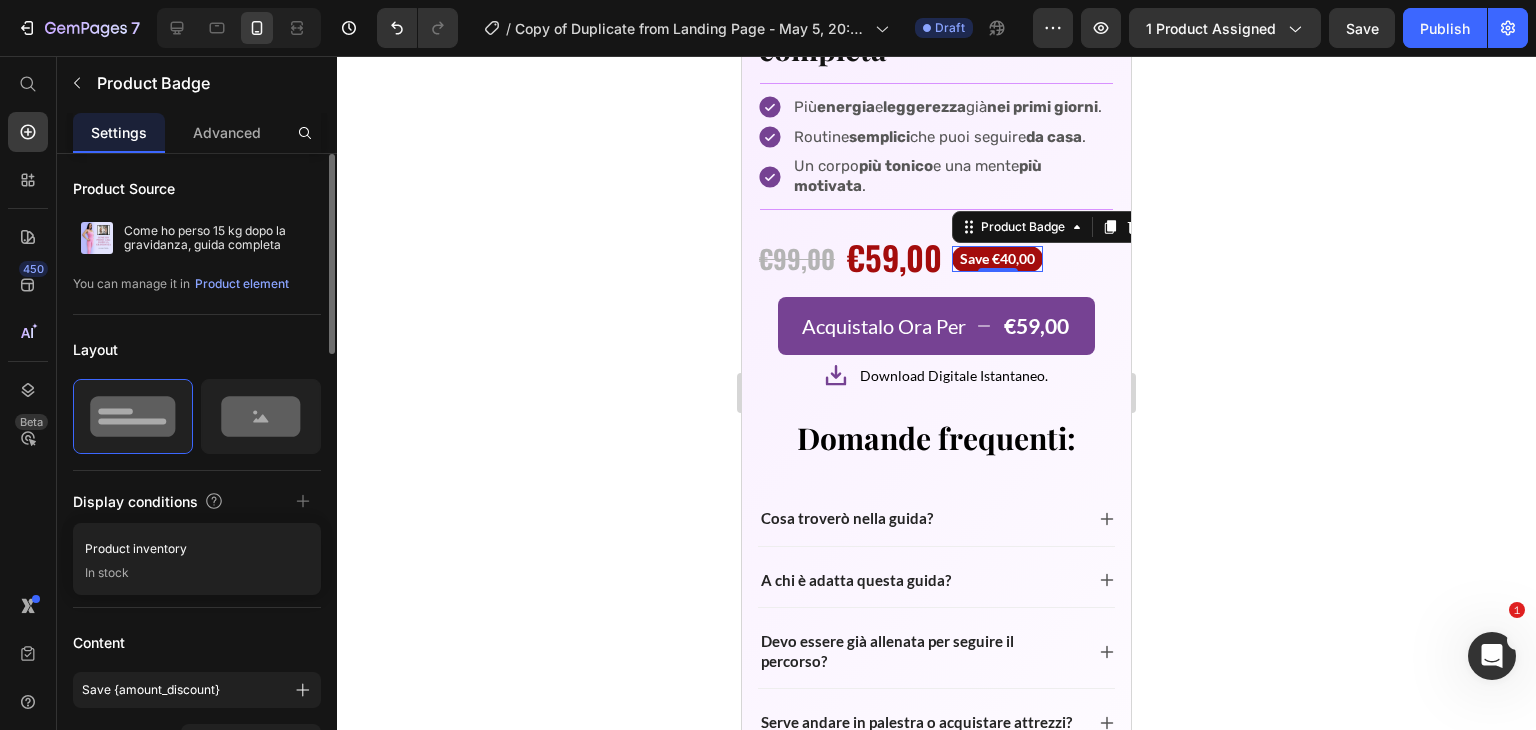 scroll, scrollTop: 0, scrollLeft: 0, axis: both 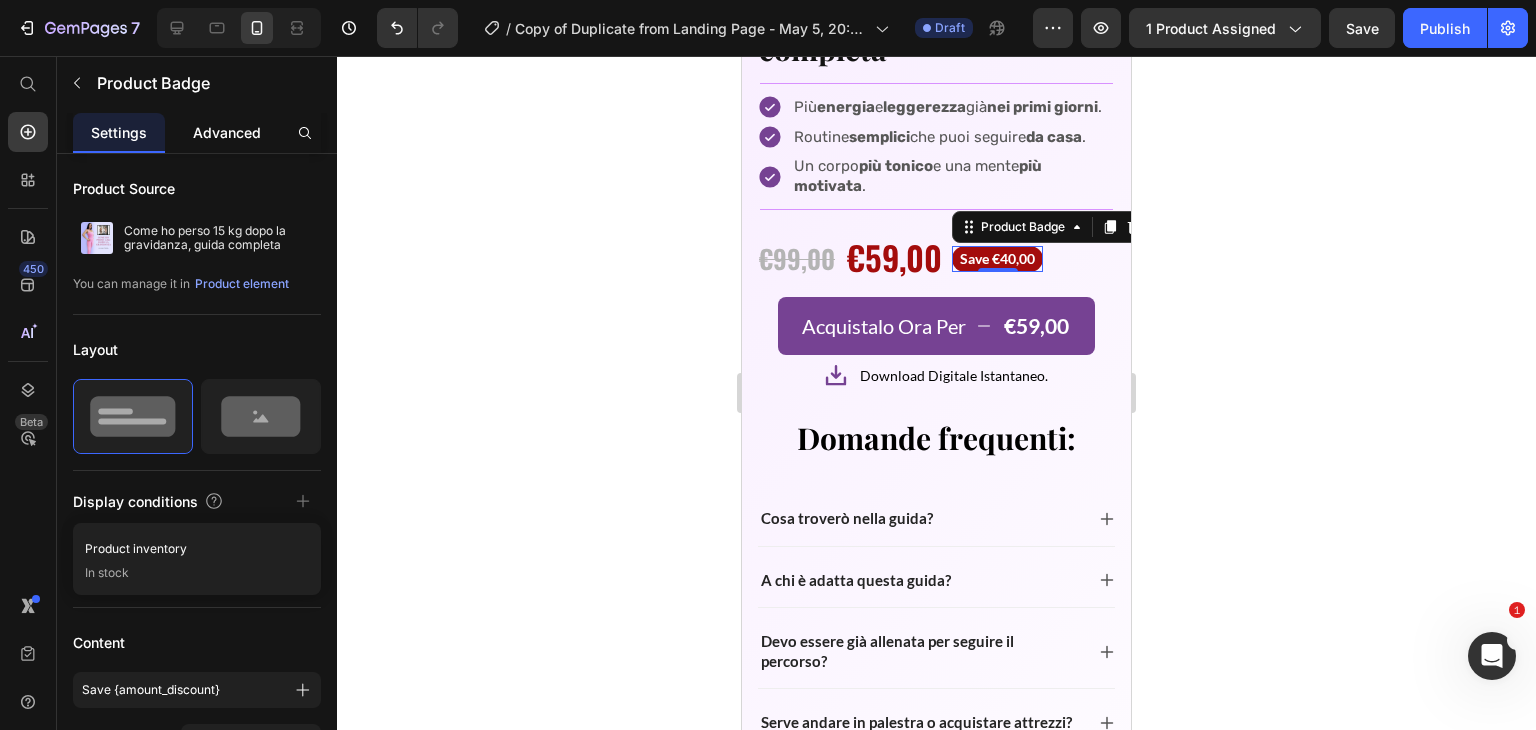 click on "Advanced" at bounding box center [227, 132] 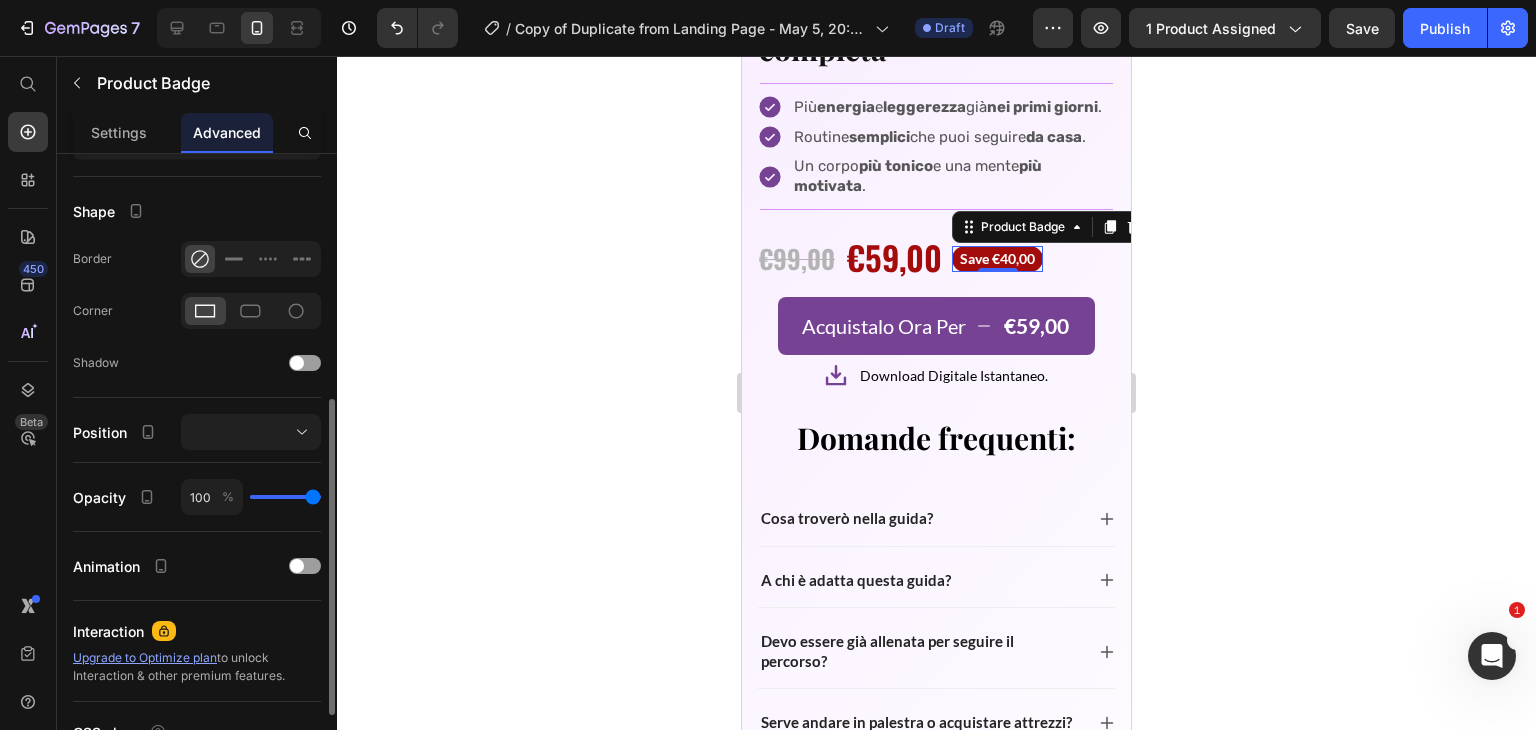 scroll, scrollTop: 480, scrollLeft: 0, axis: vertical 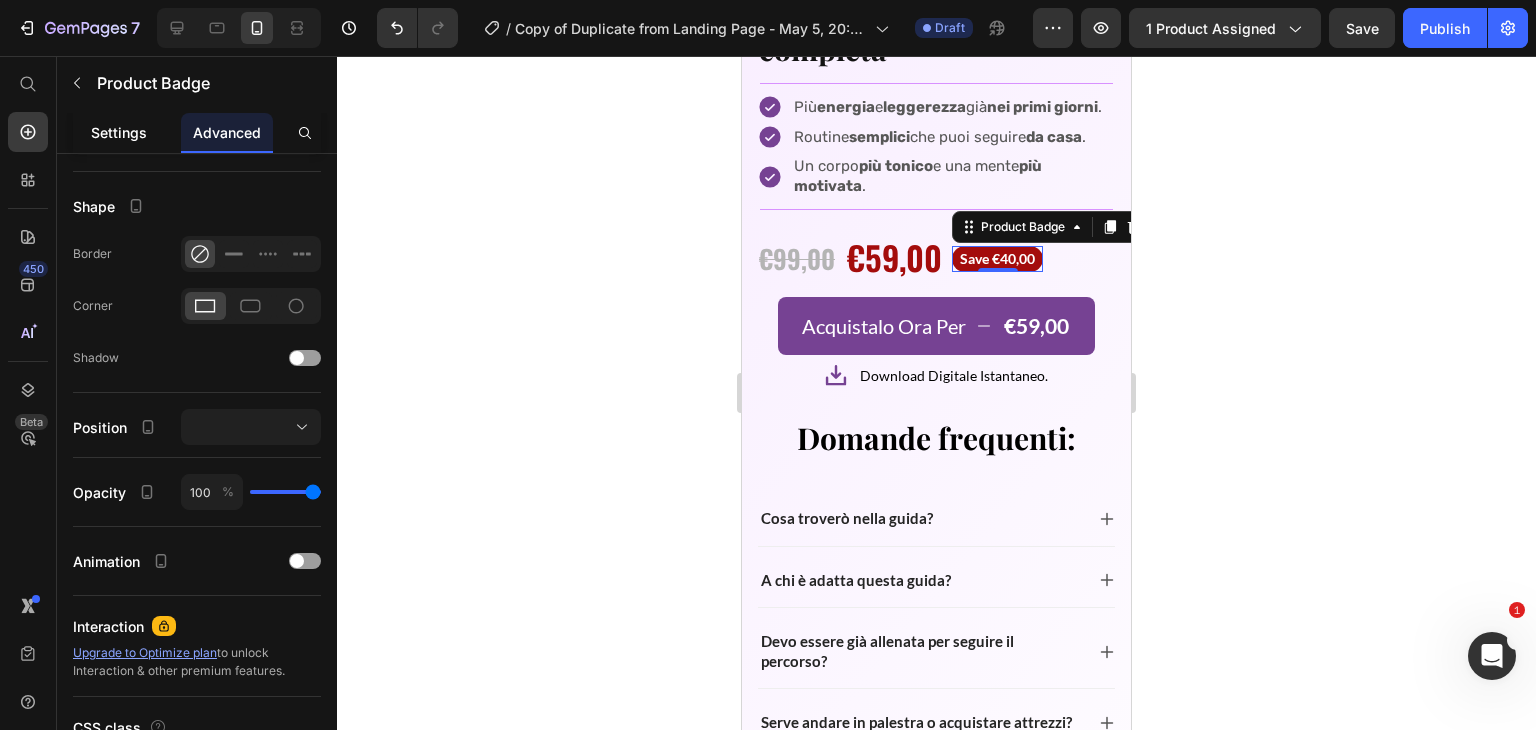 click on "Settings" at bounding box center (119, 132) 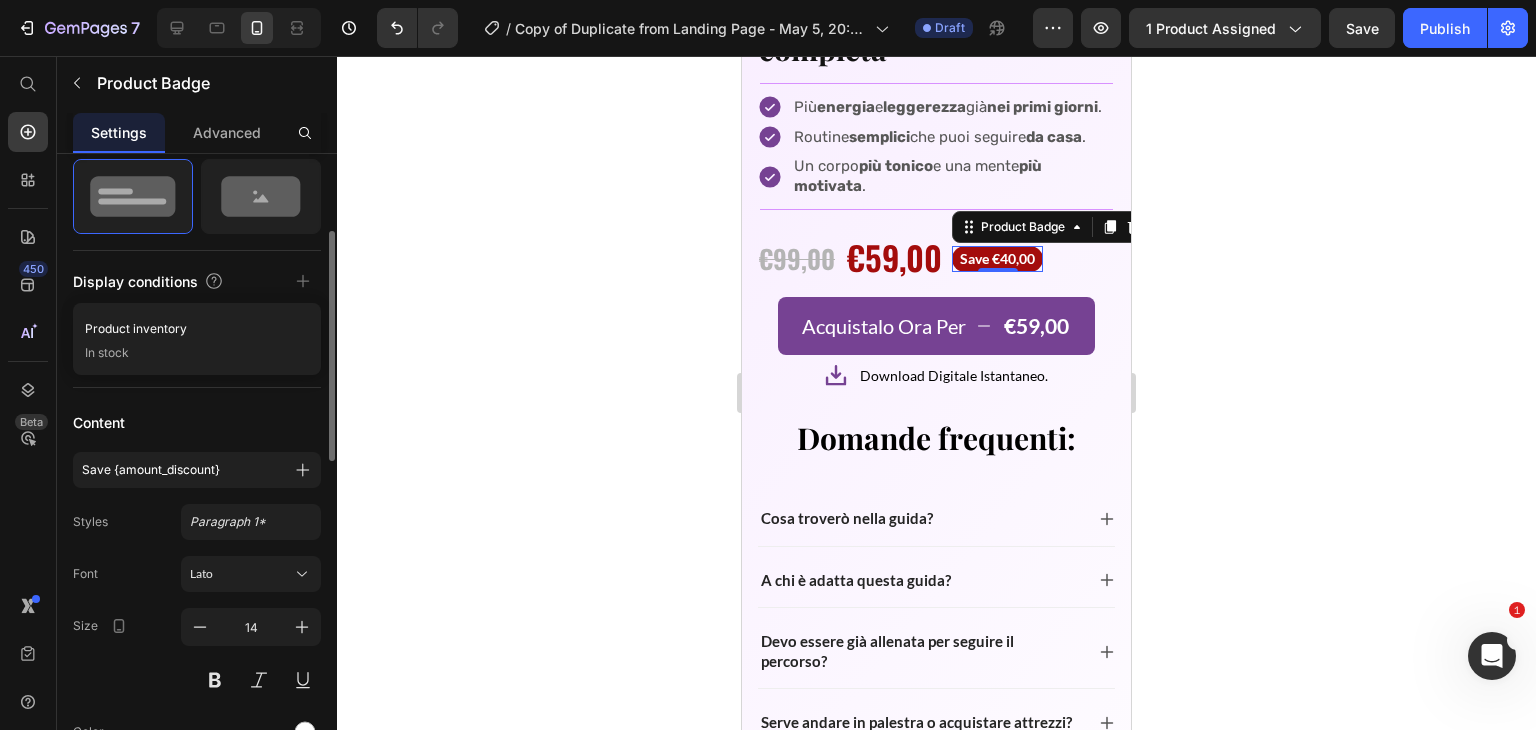 scroll, scrollTop: 221, scrollLeft: 0, axis: vertical 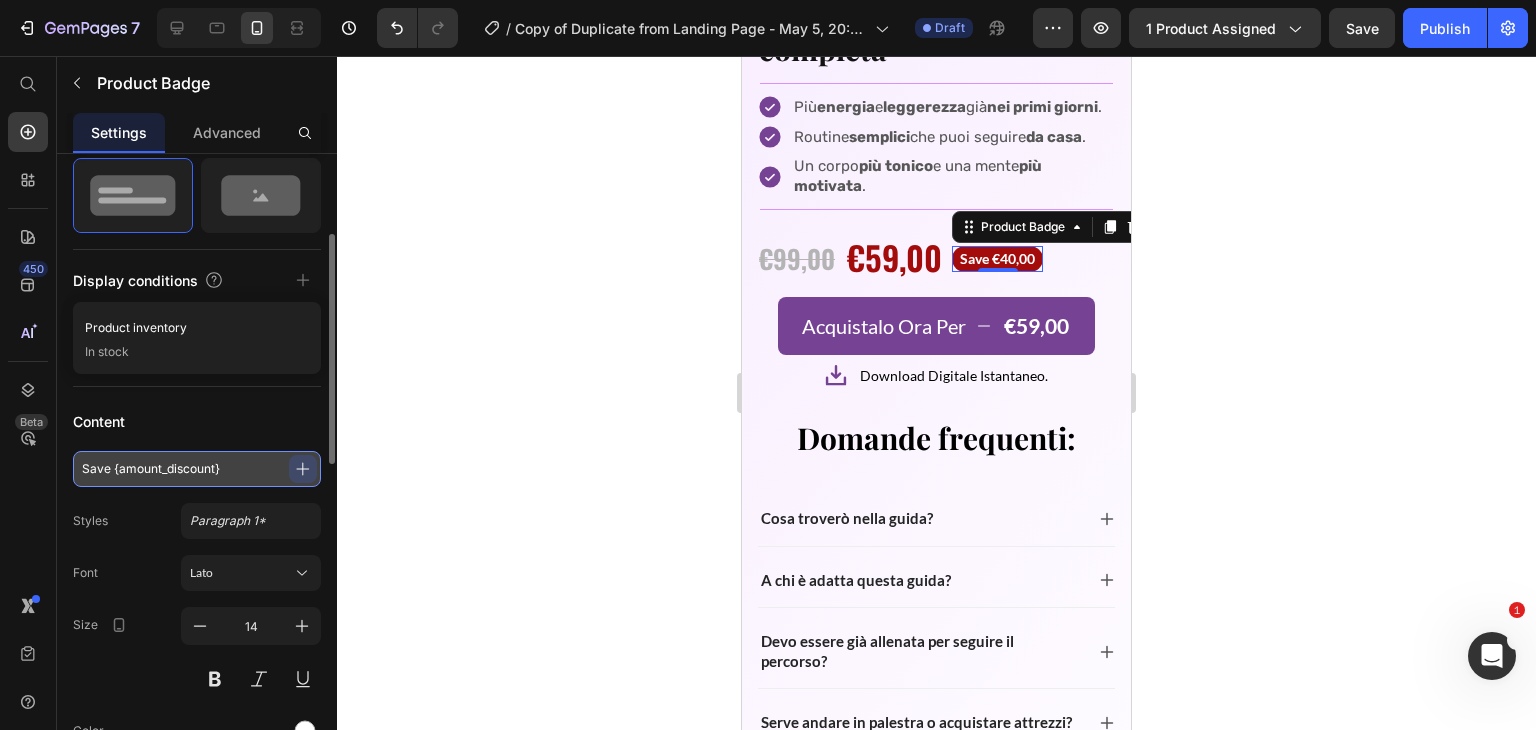 drag, startPoint x: 108, startPoint y: 469, endPoint x: 82, endPoint y: 476, distance: 26.925823 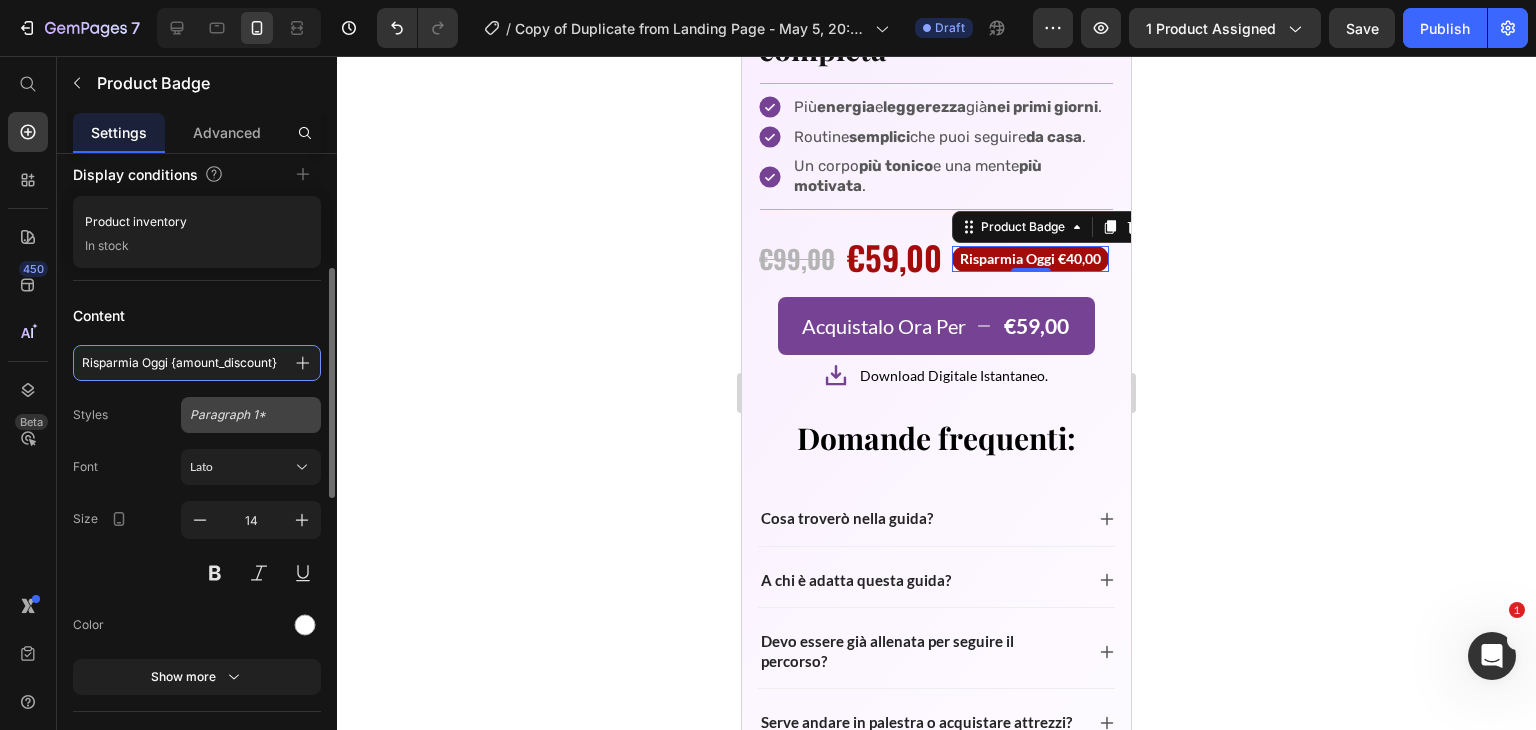 scroll, scrollTop: 329, scrollLeft: 0, axis: vertical 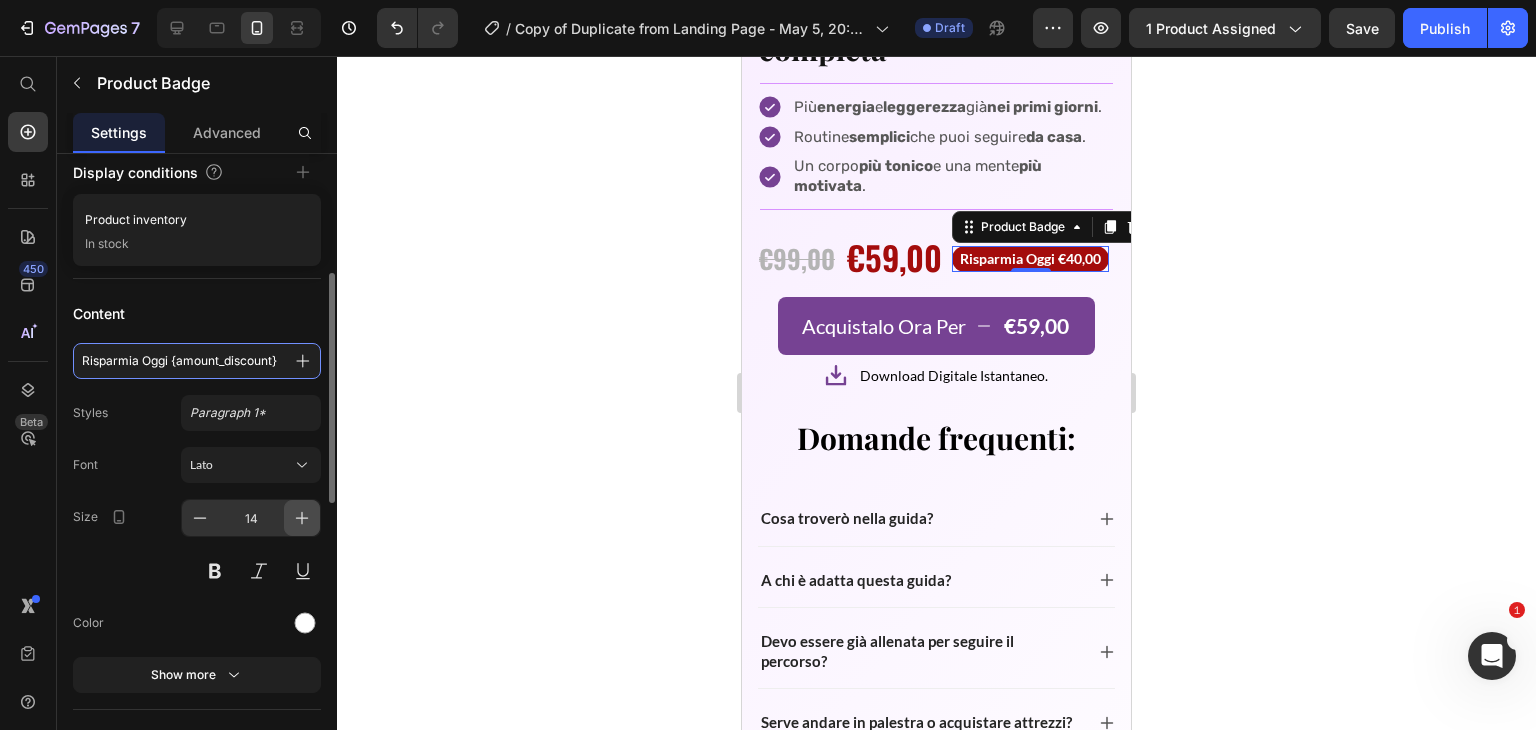 type on "Risparmia Oggi {amount_discount}" 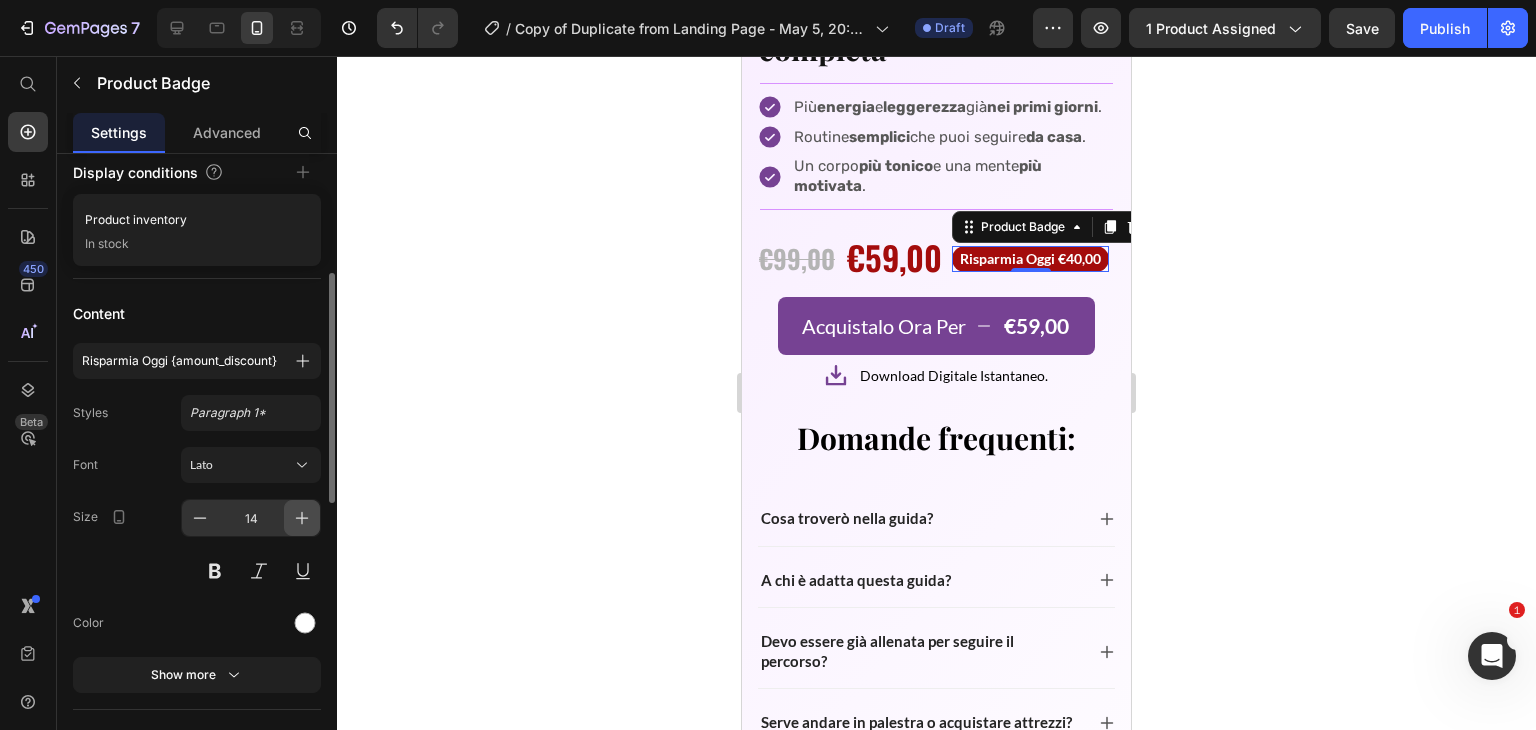 click 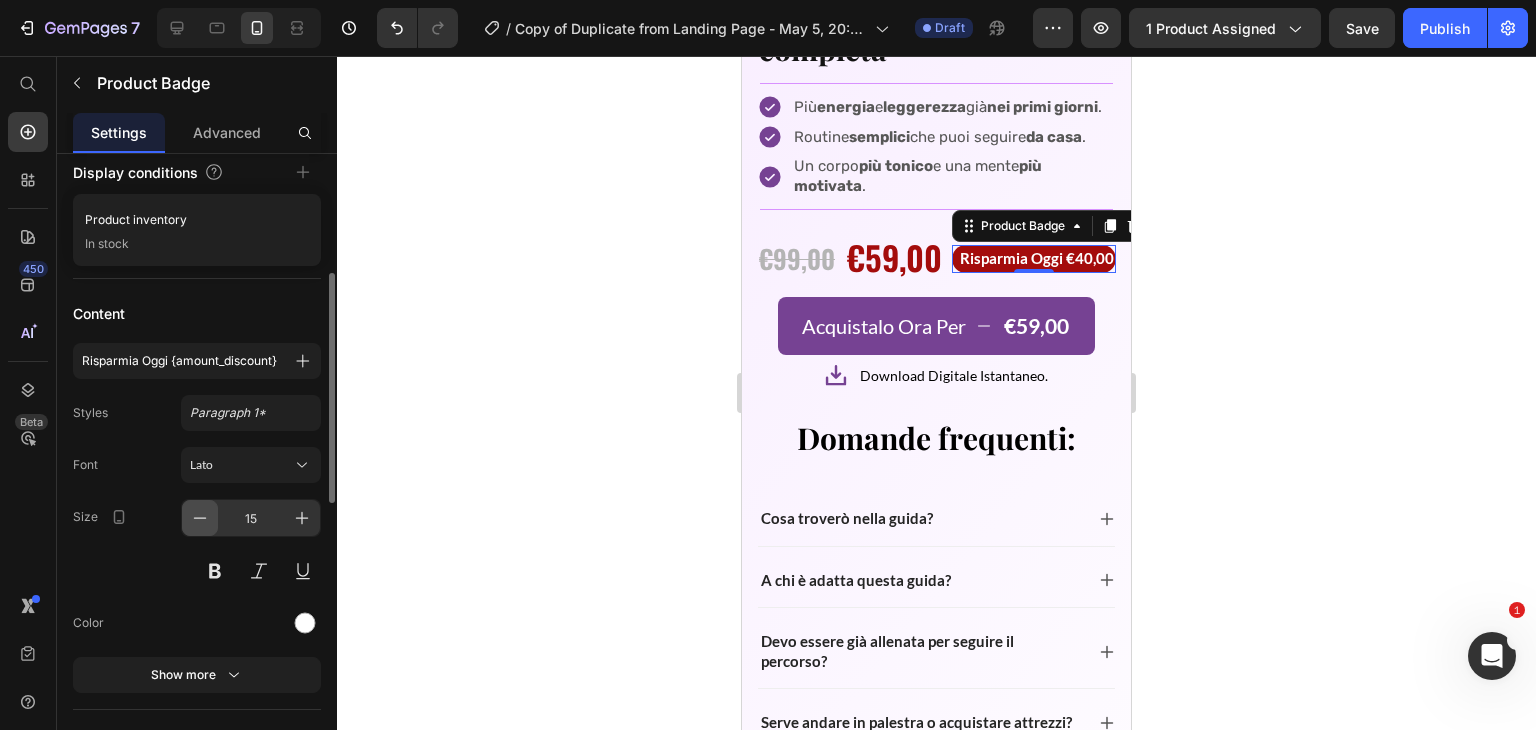 click at bounding box center (200, 518) 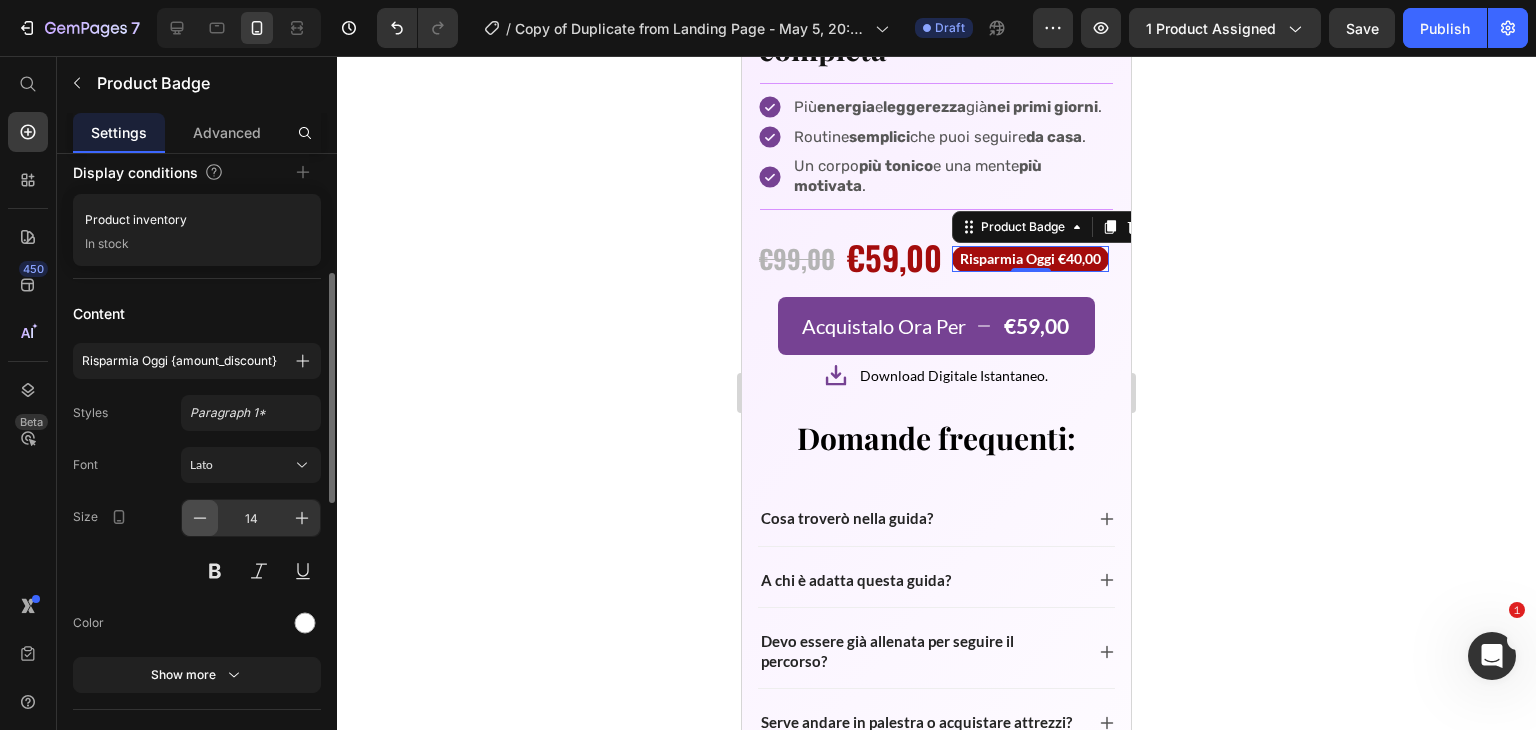 click at bounding box center (200, 518) 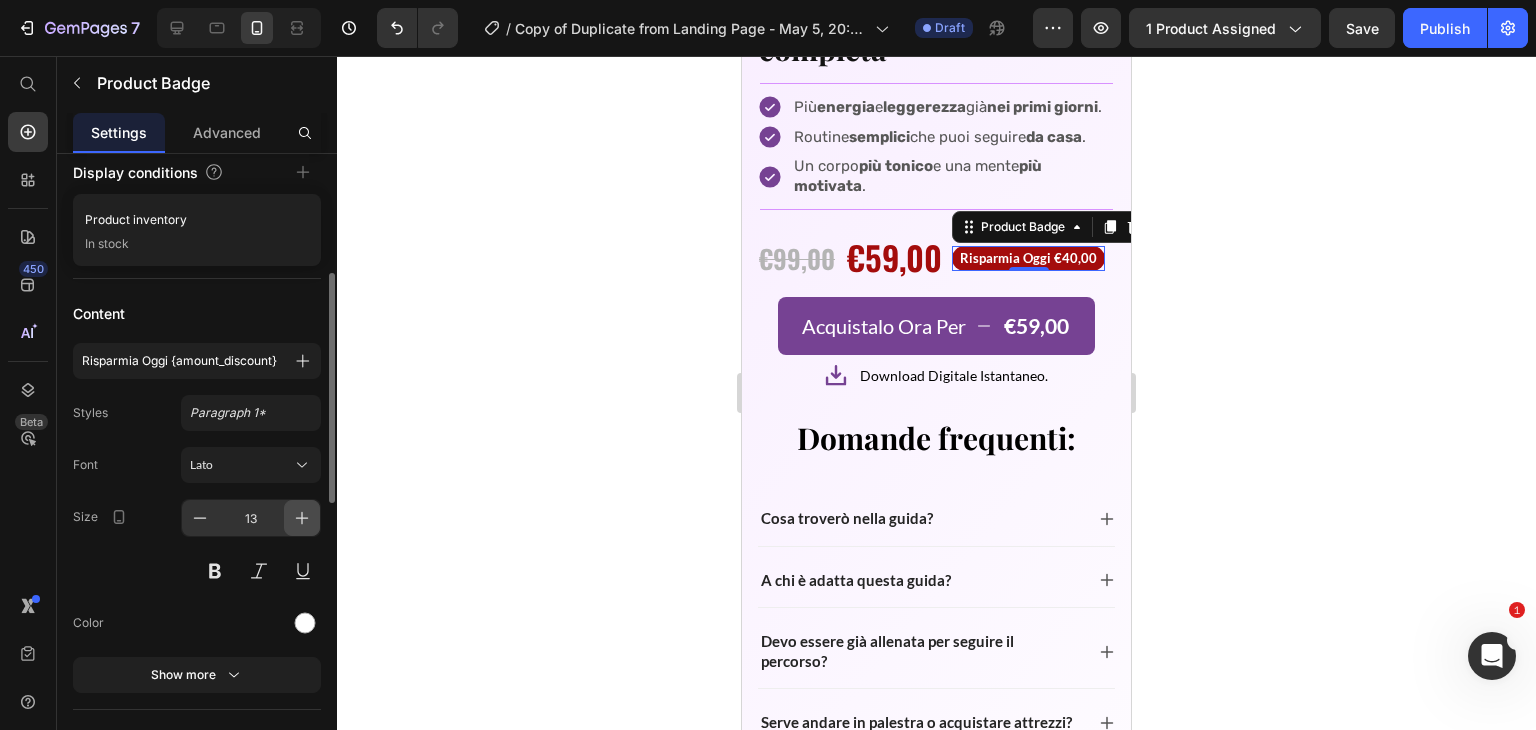 click at bounding box center (302, 518) 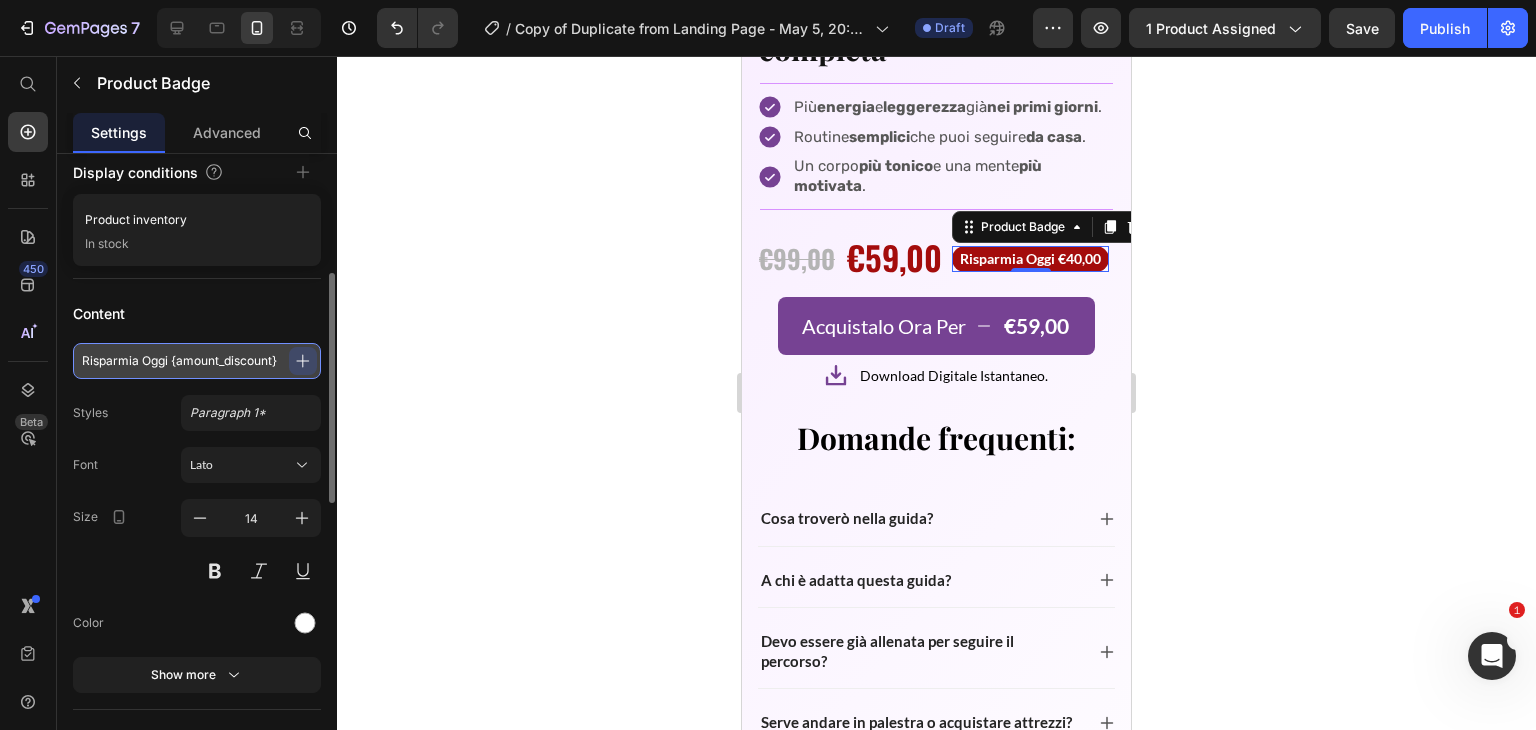 click on "Risparmia Oggi {amount_discount}" at bounding box center [197, 361] 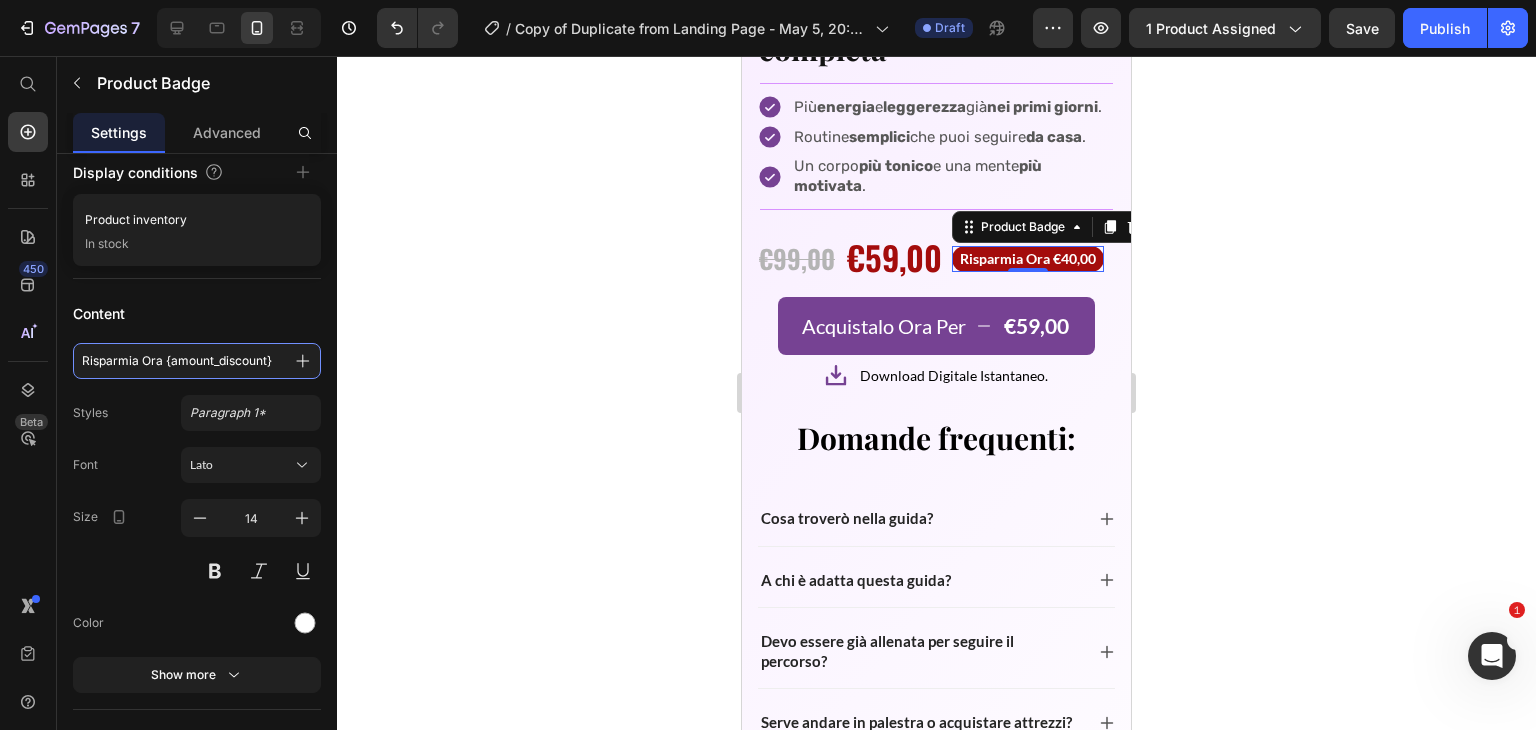 type on "Risparmia Ora {amount_discount}" 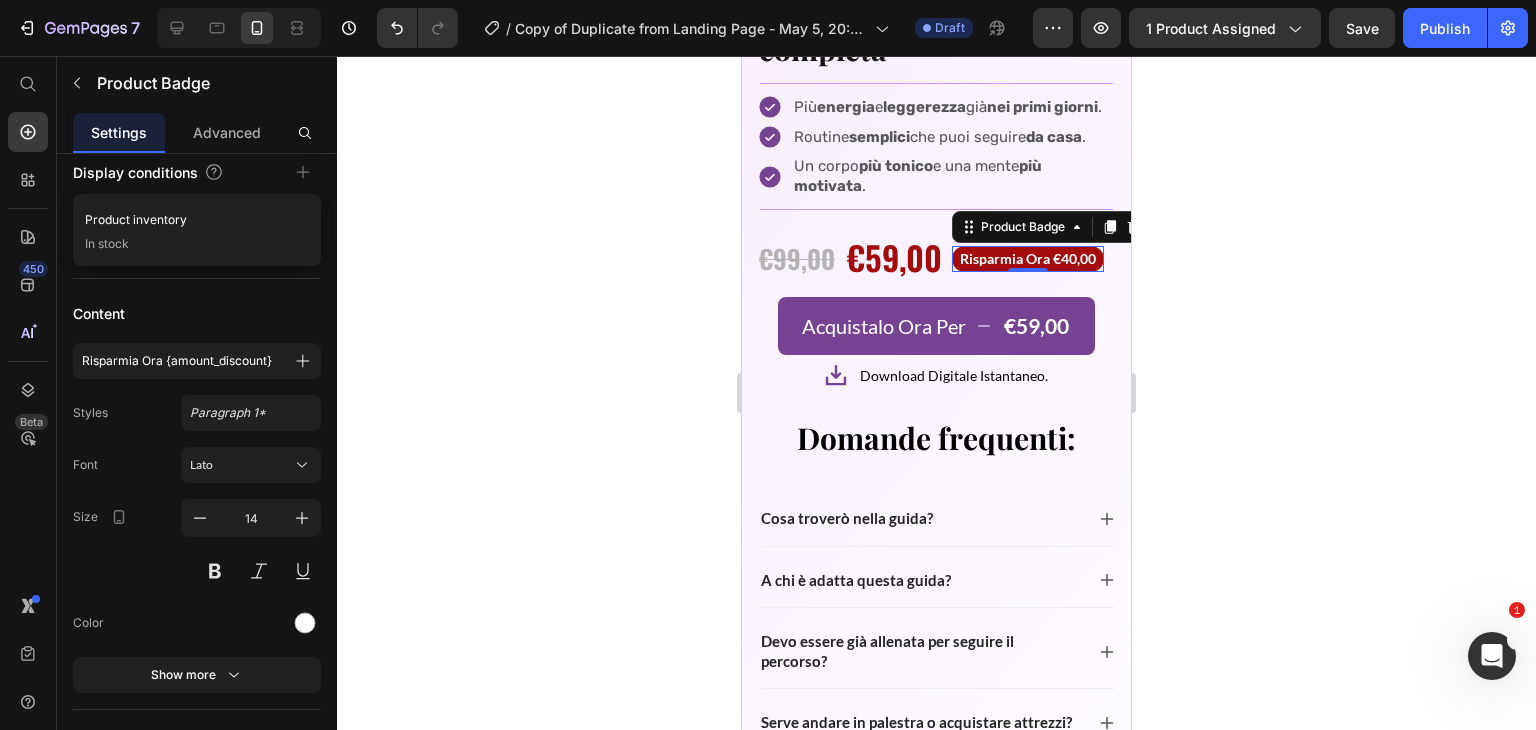 click 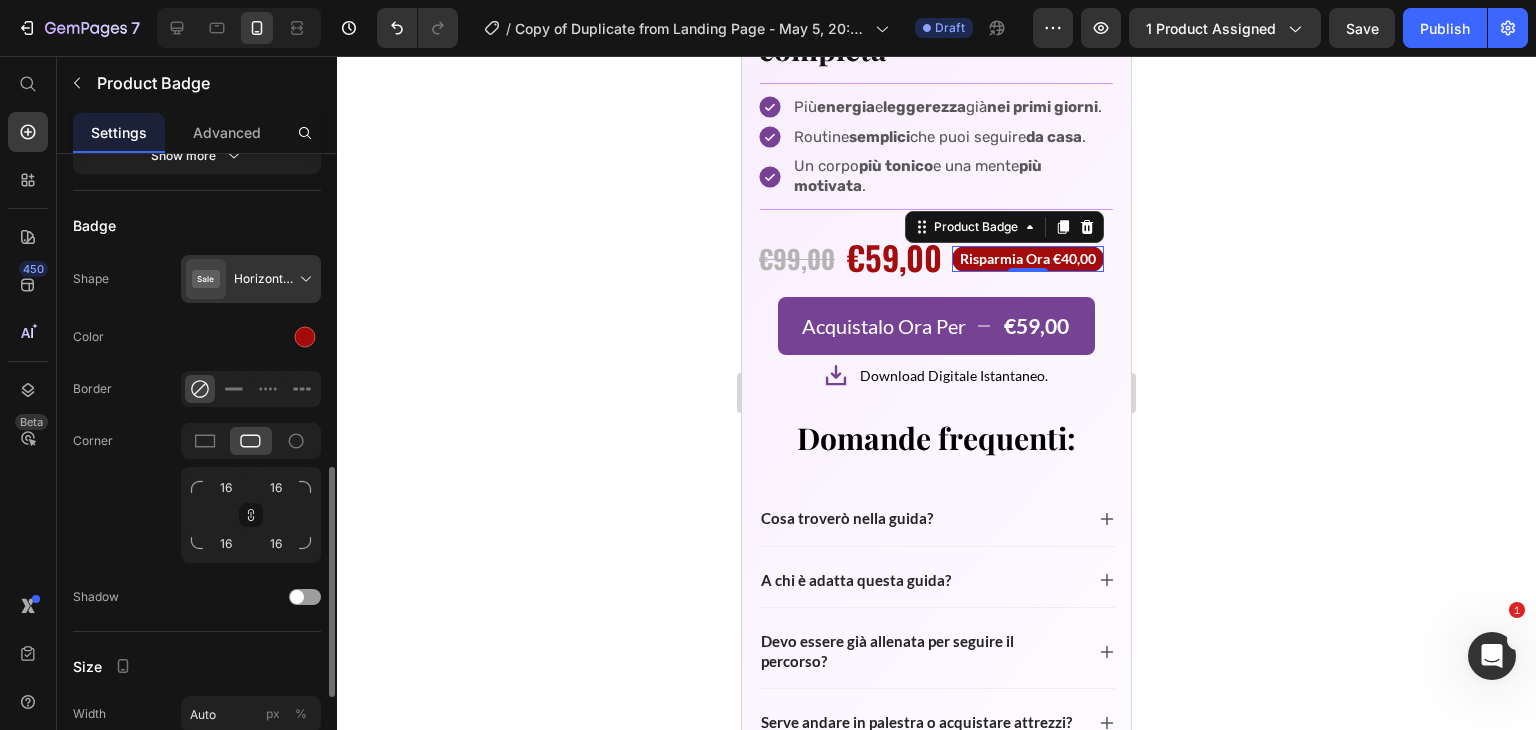 scroll, scrollTop: 848, scrollLeft: 0, axis: vertical 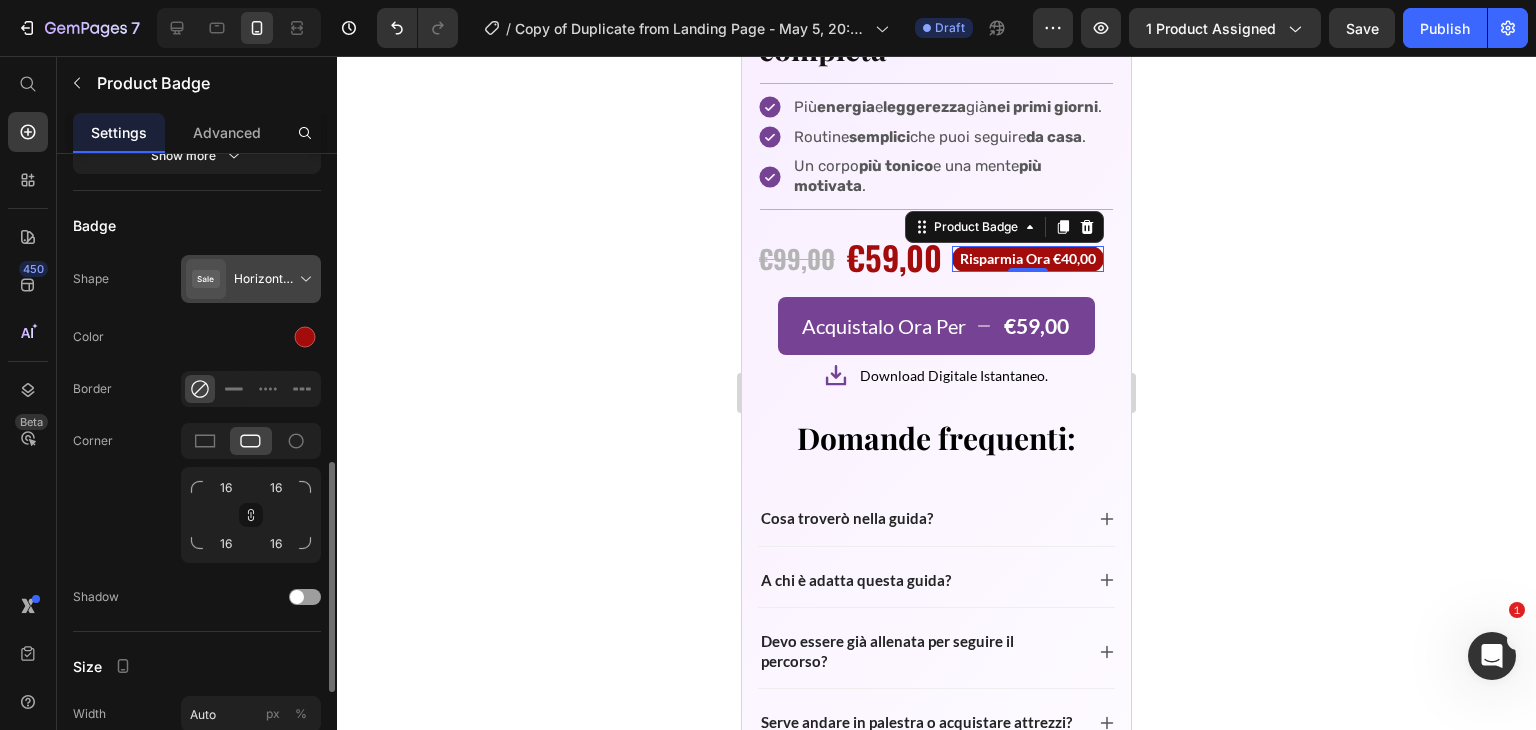 click at bounding box center (255, 279) 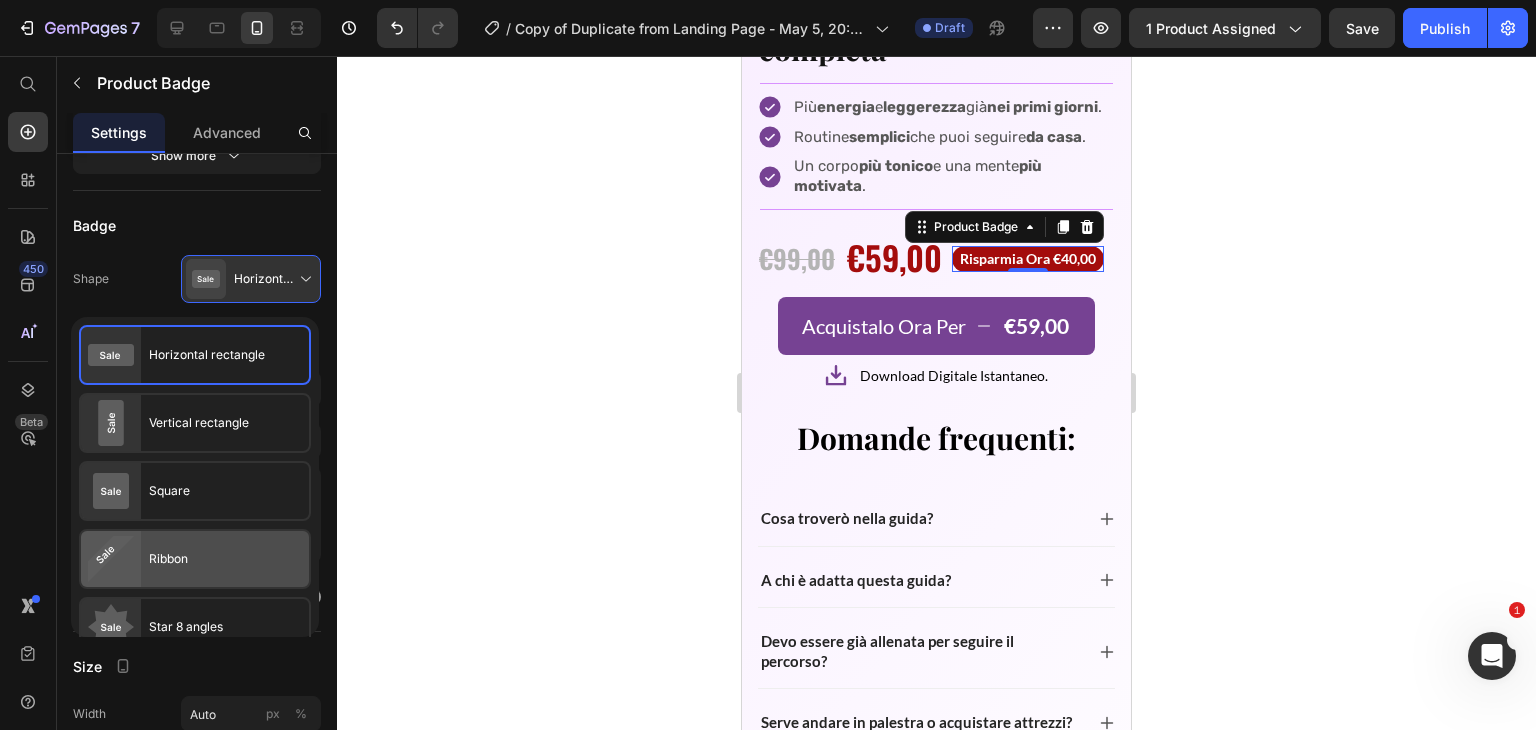click on "Ribbon" 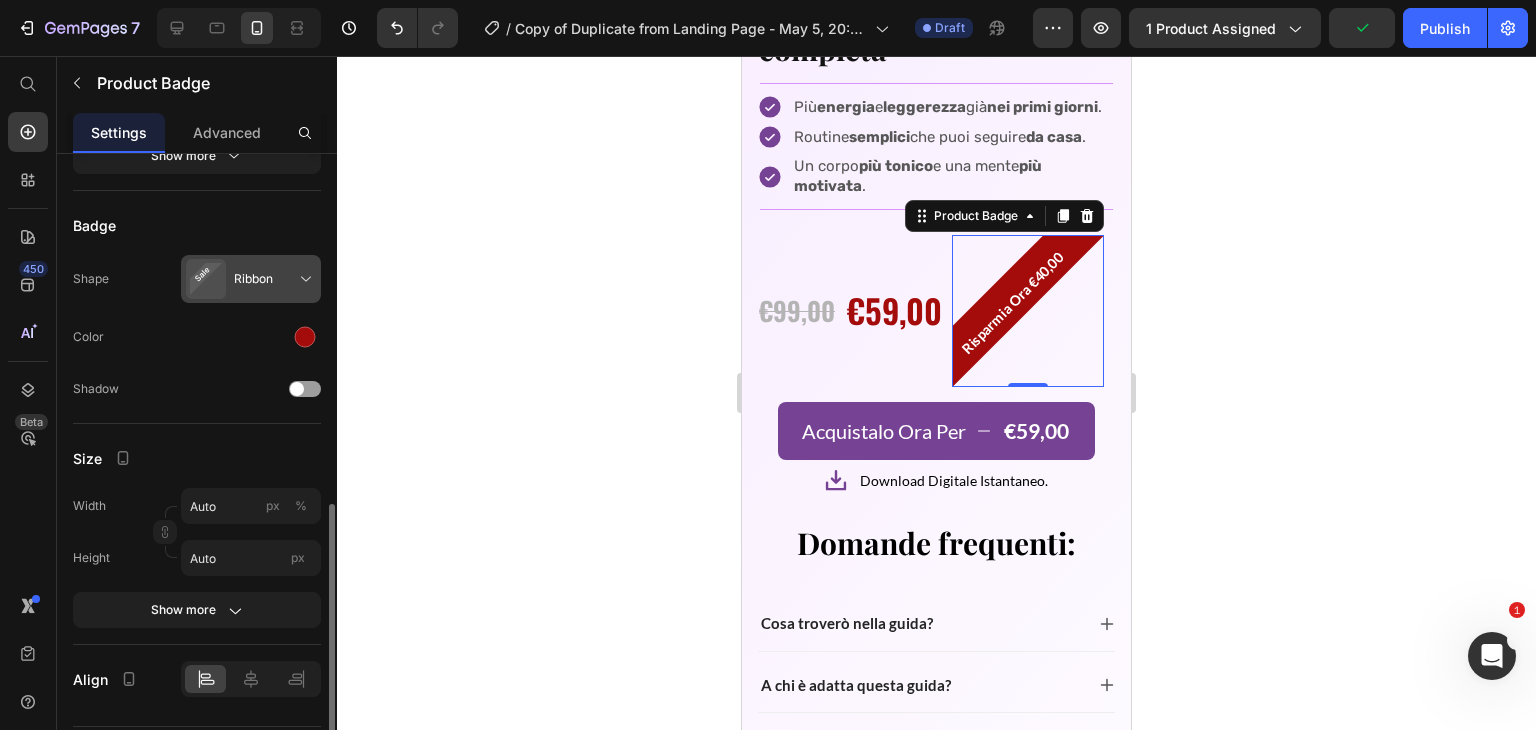 click at bounding box center [255, 279] 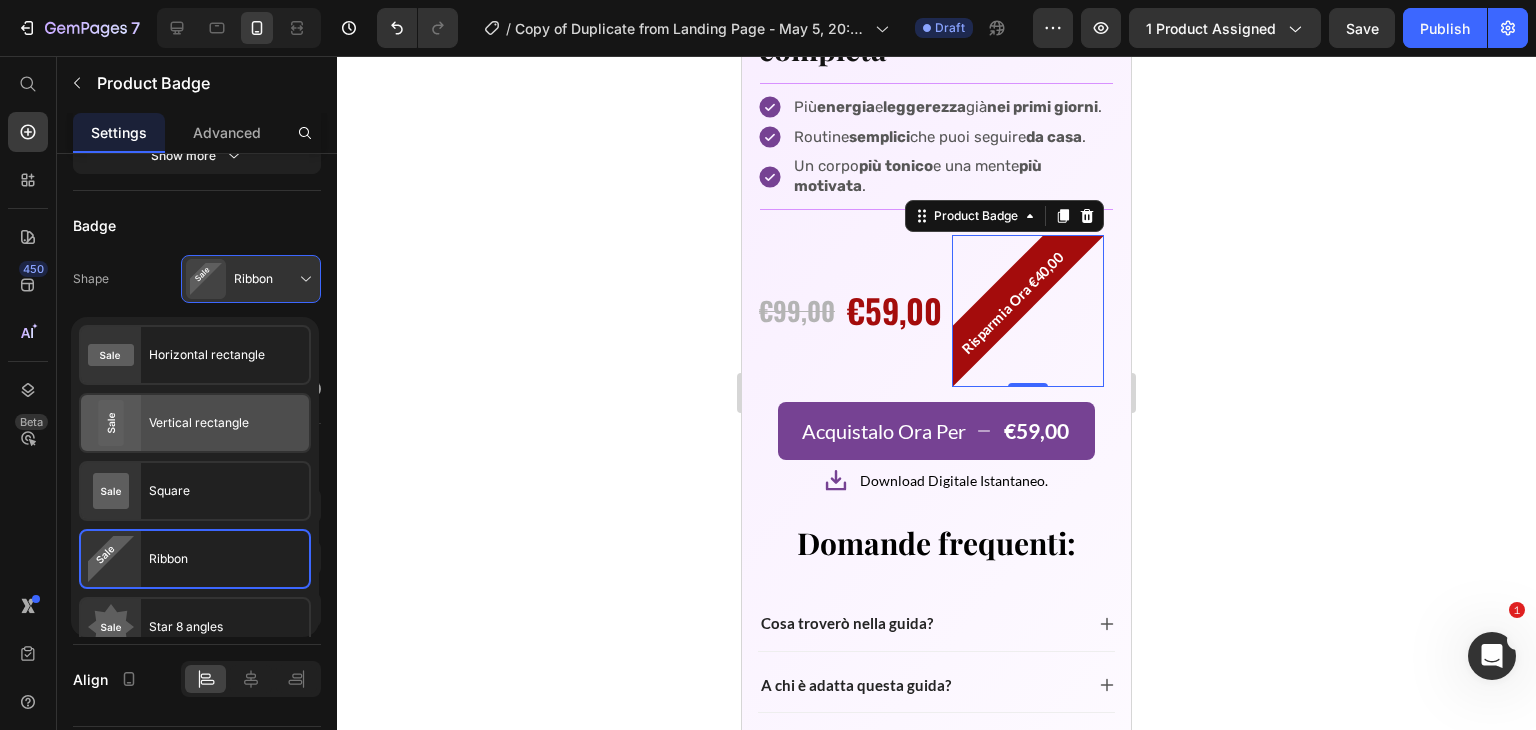 scroll, scrollTop: 164, scrollLeft: 0, axis: vertical 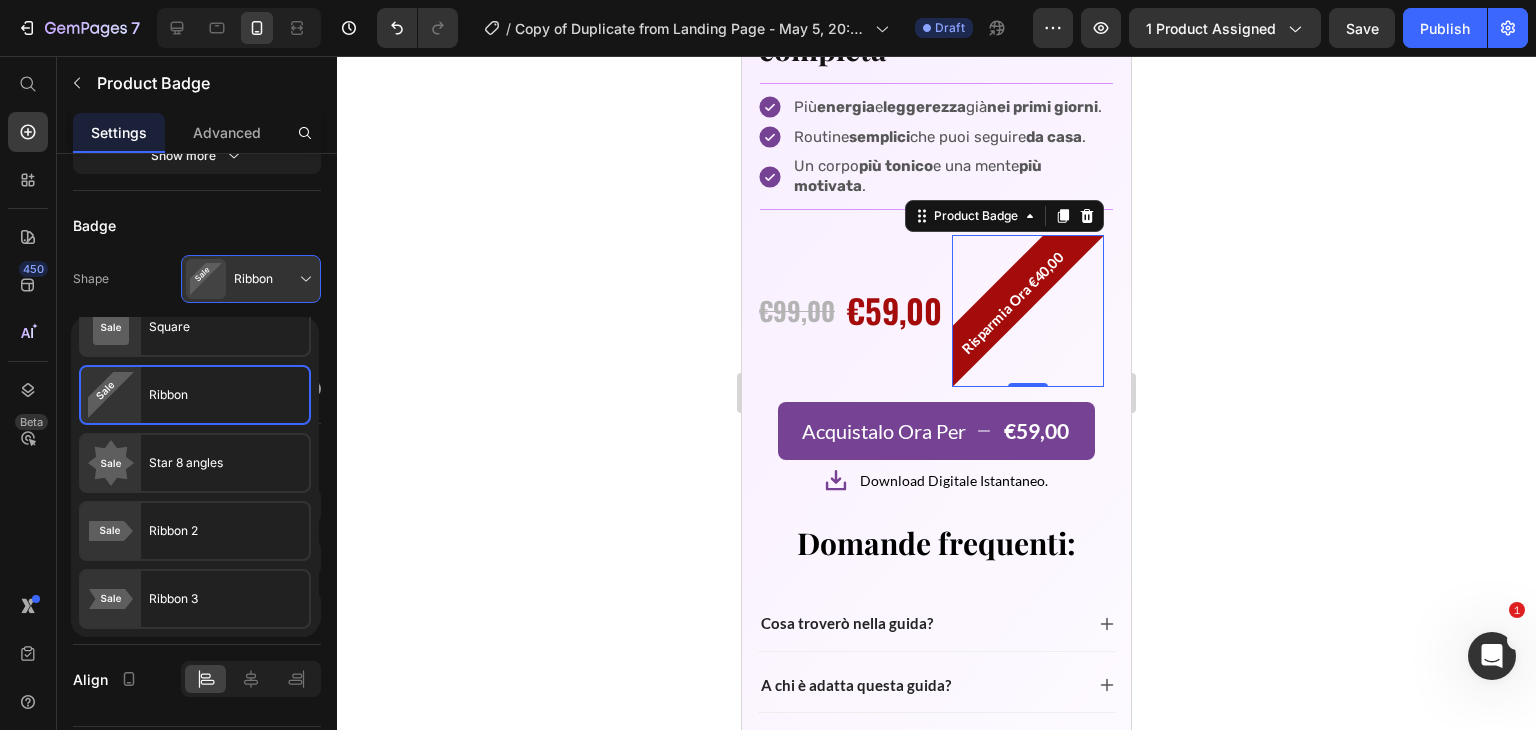click on "Star 8 angles" 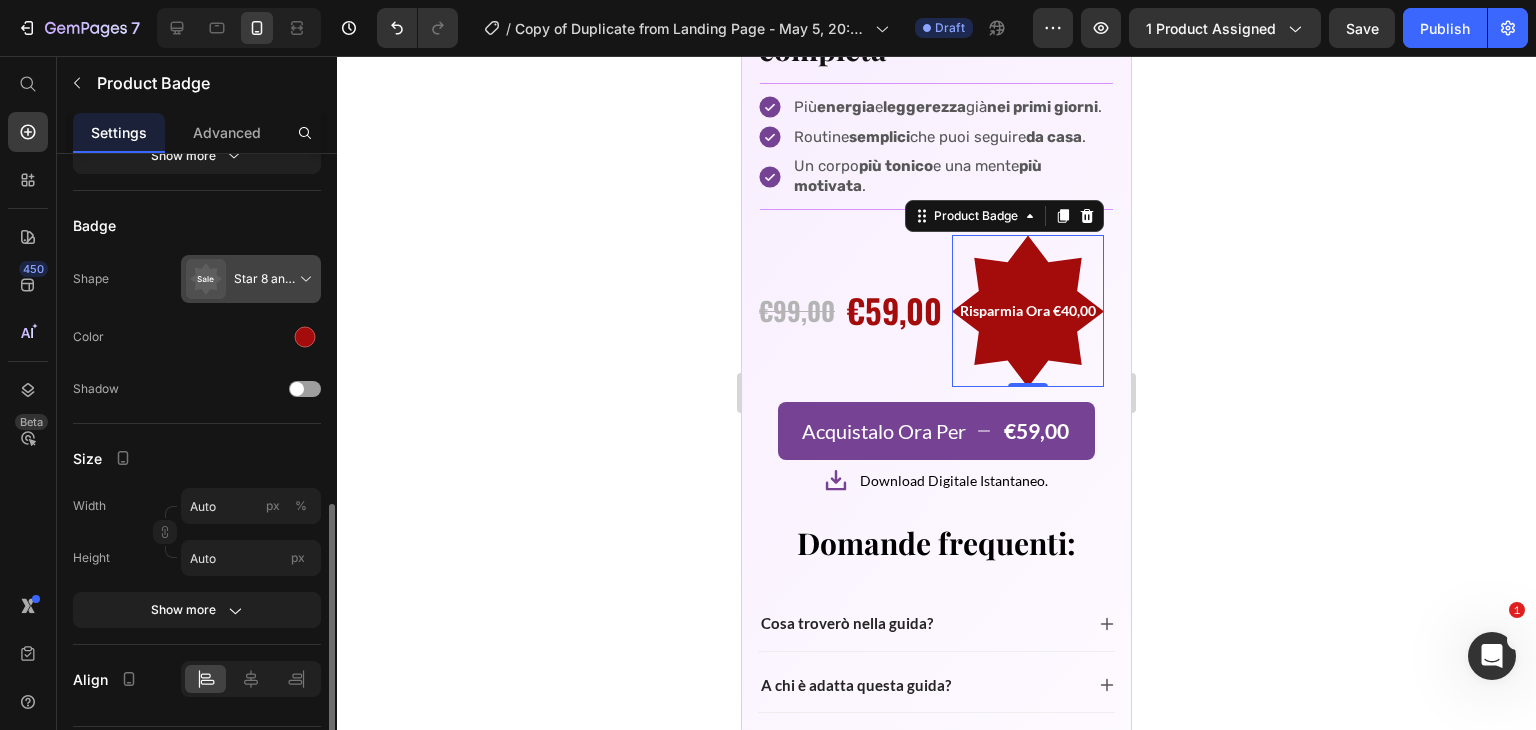 click at bounding box center [255, 279] 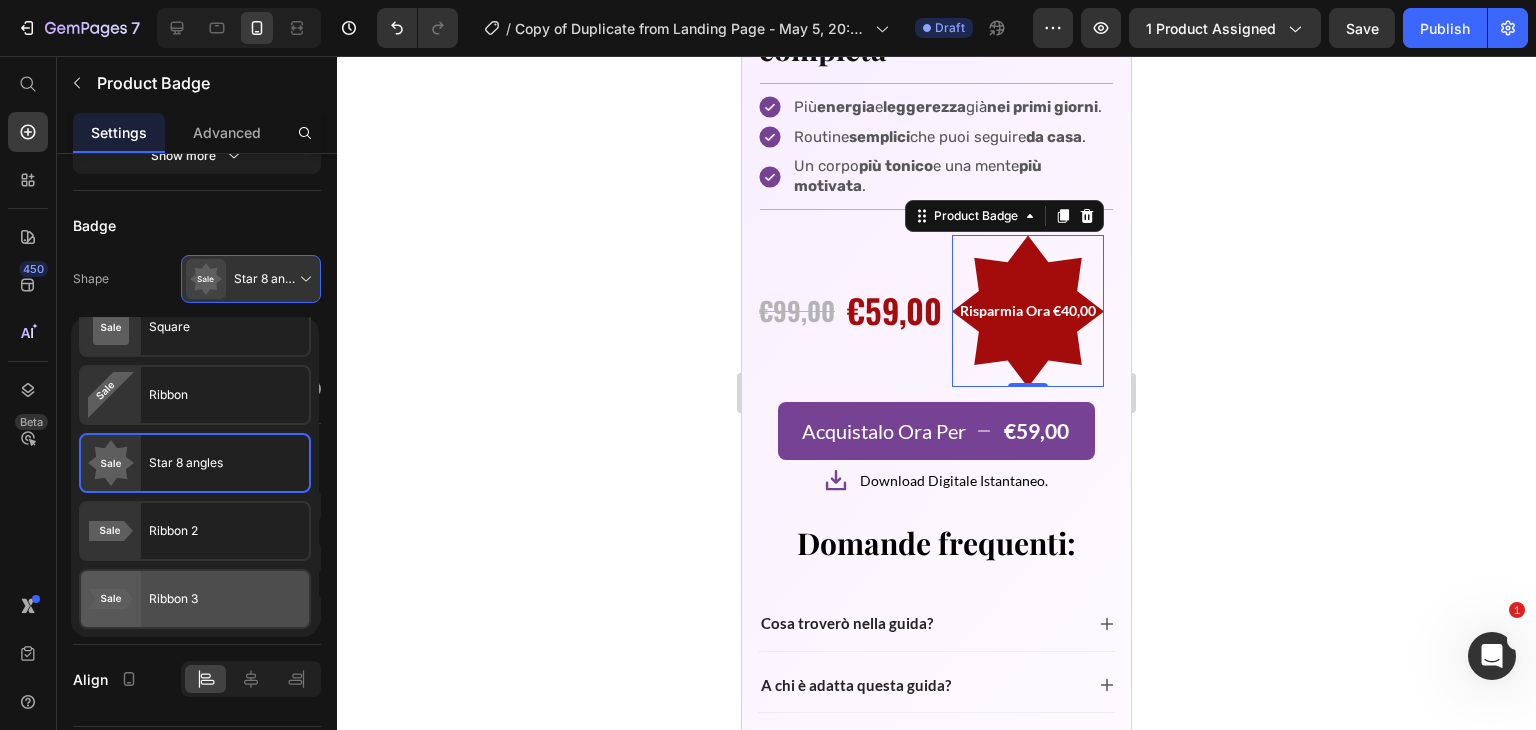 click on "Ribbon 3" 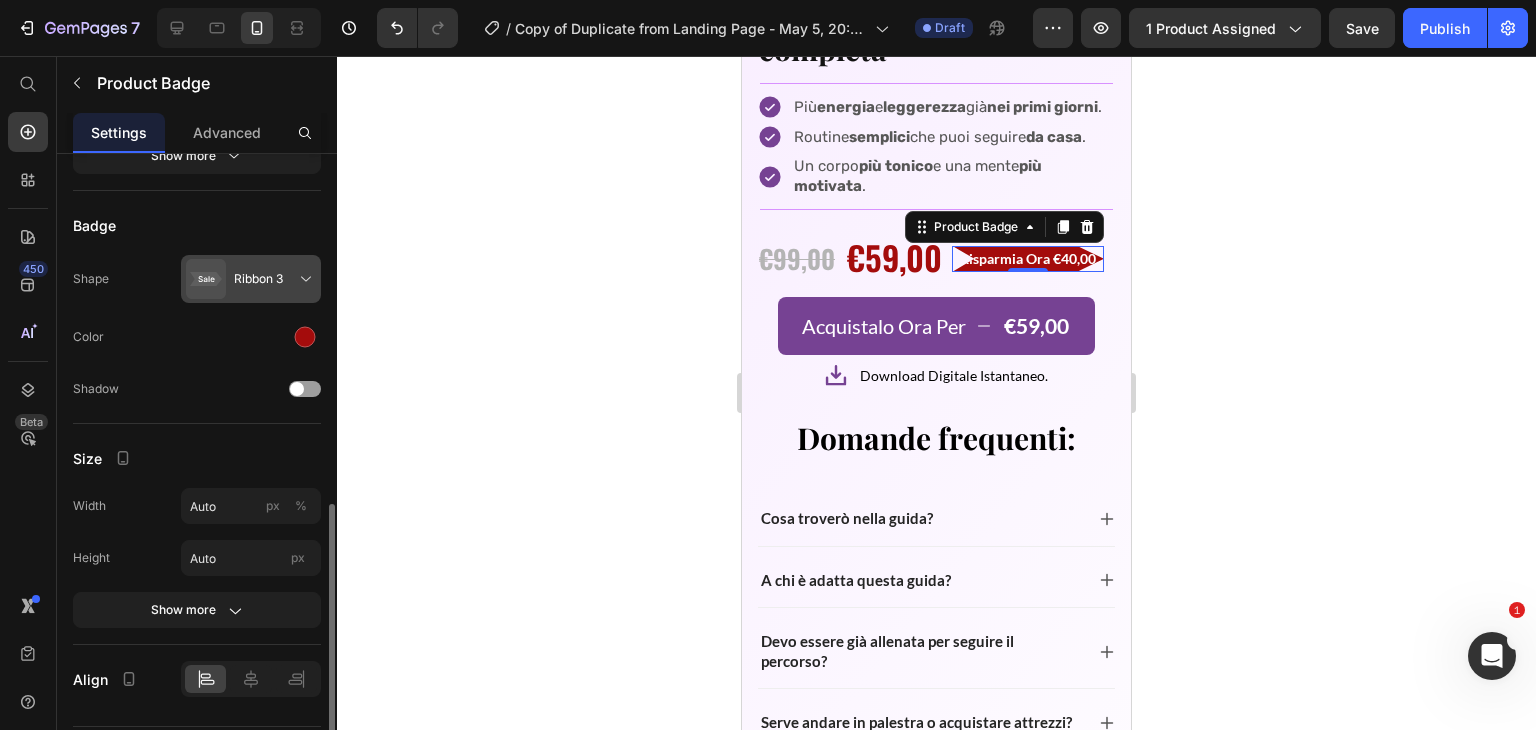 click at bounding box center (255, 279) 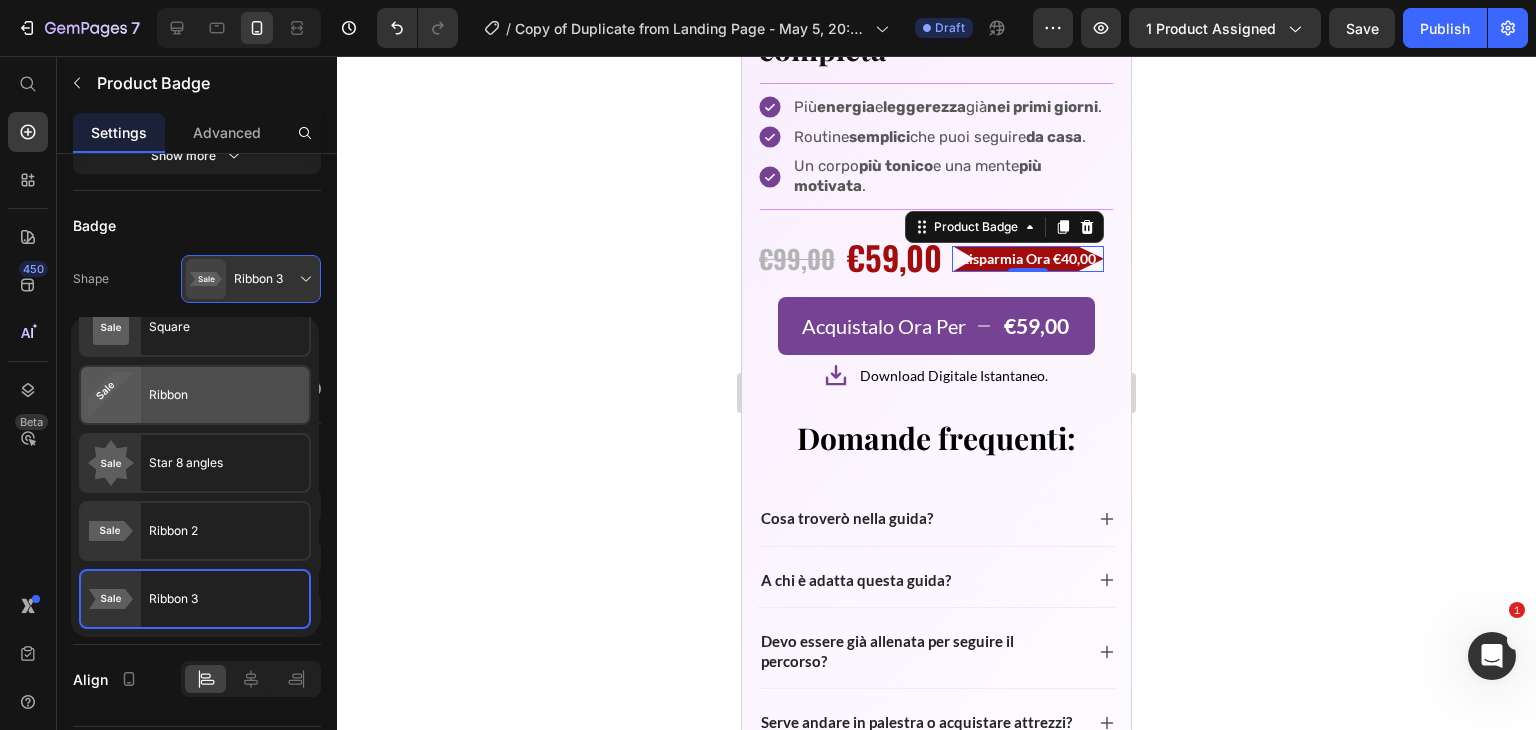 scroll, scrollTop: 0, scrollLeft: 0, axis: both 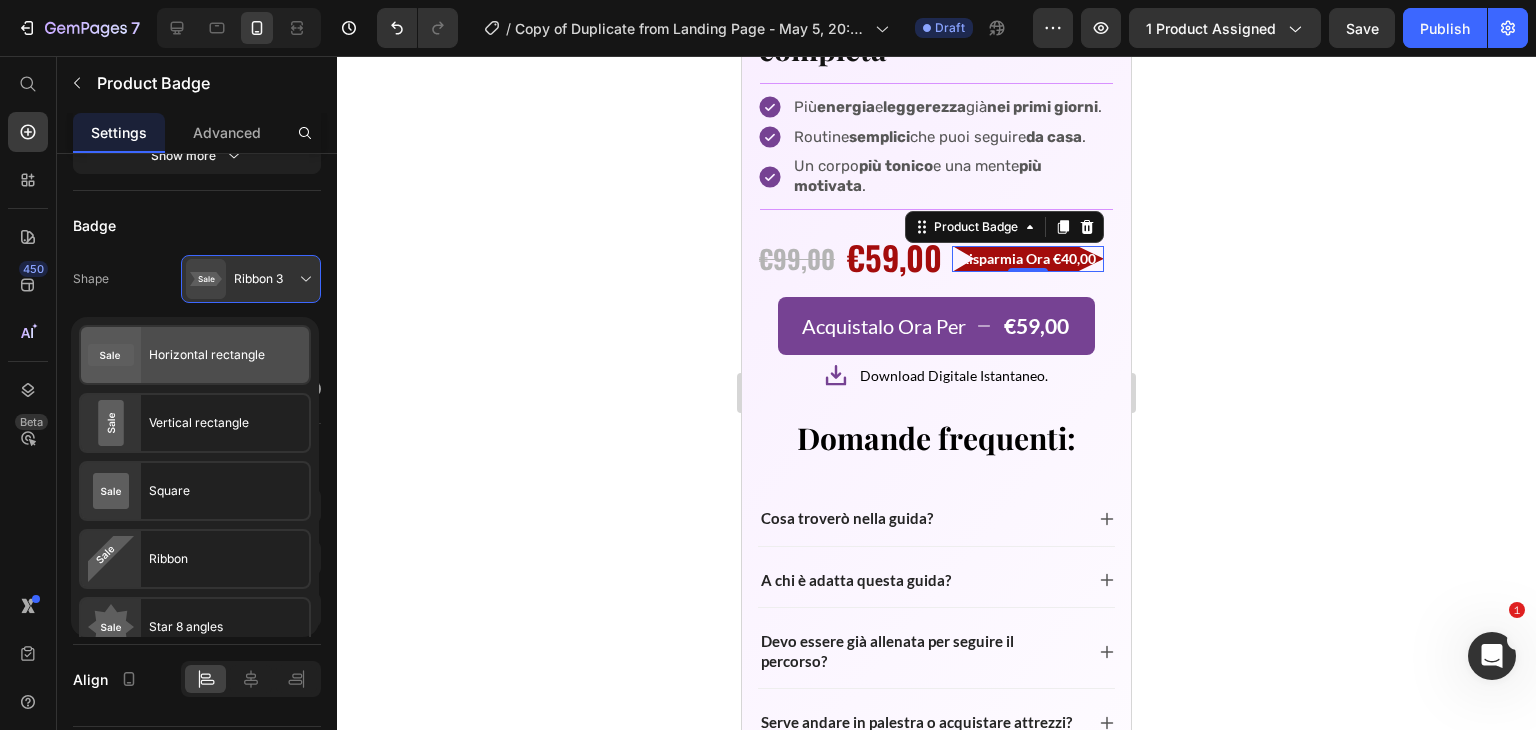 click on "Horizontal rectangle" 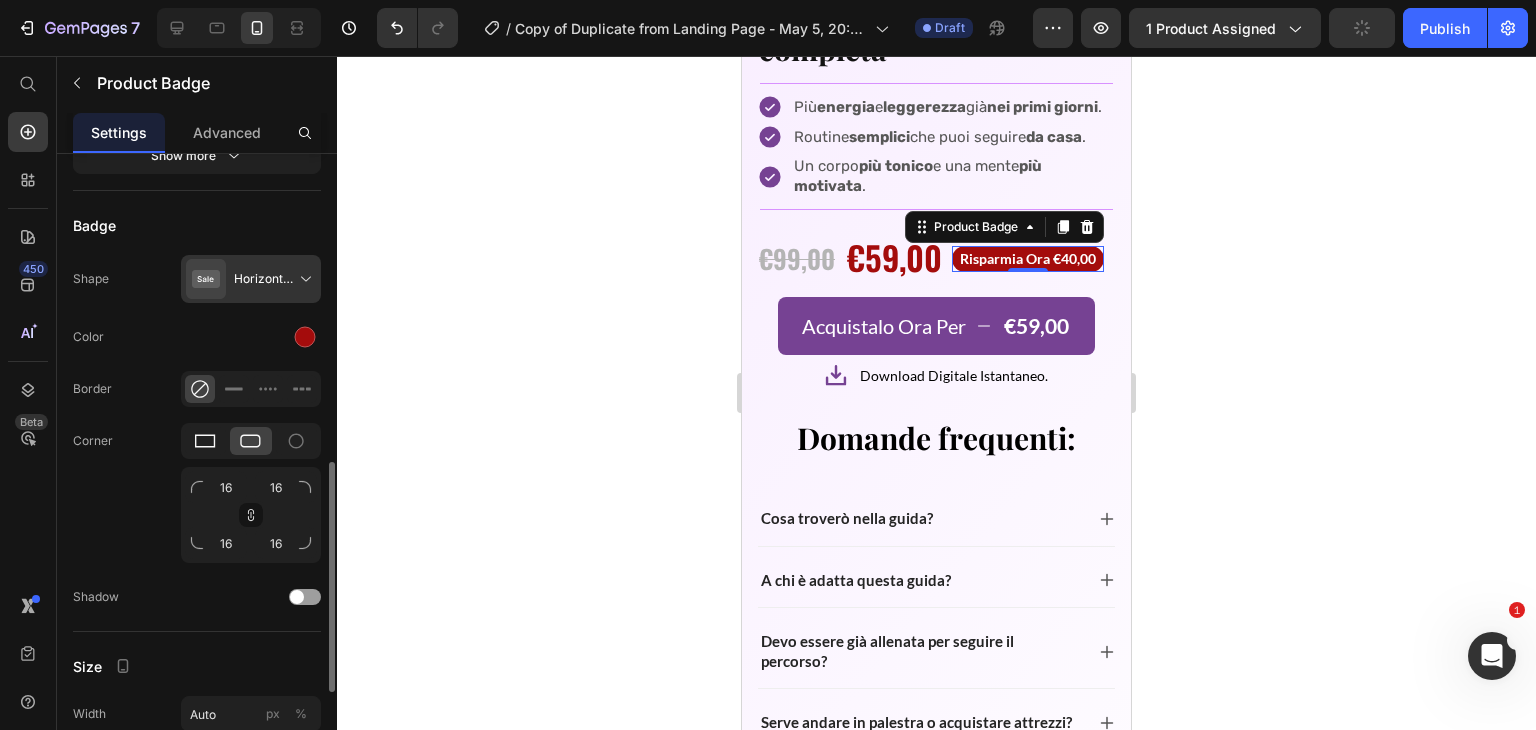 click 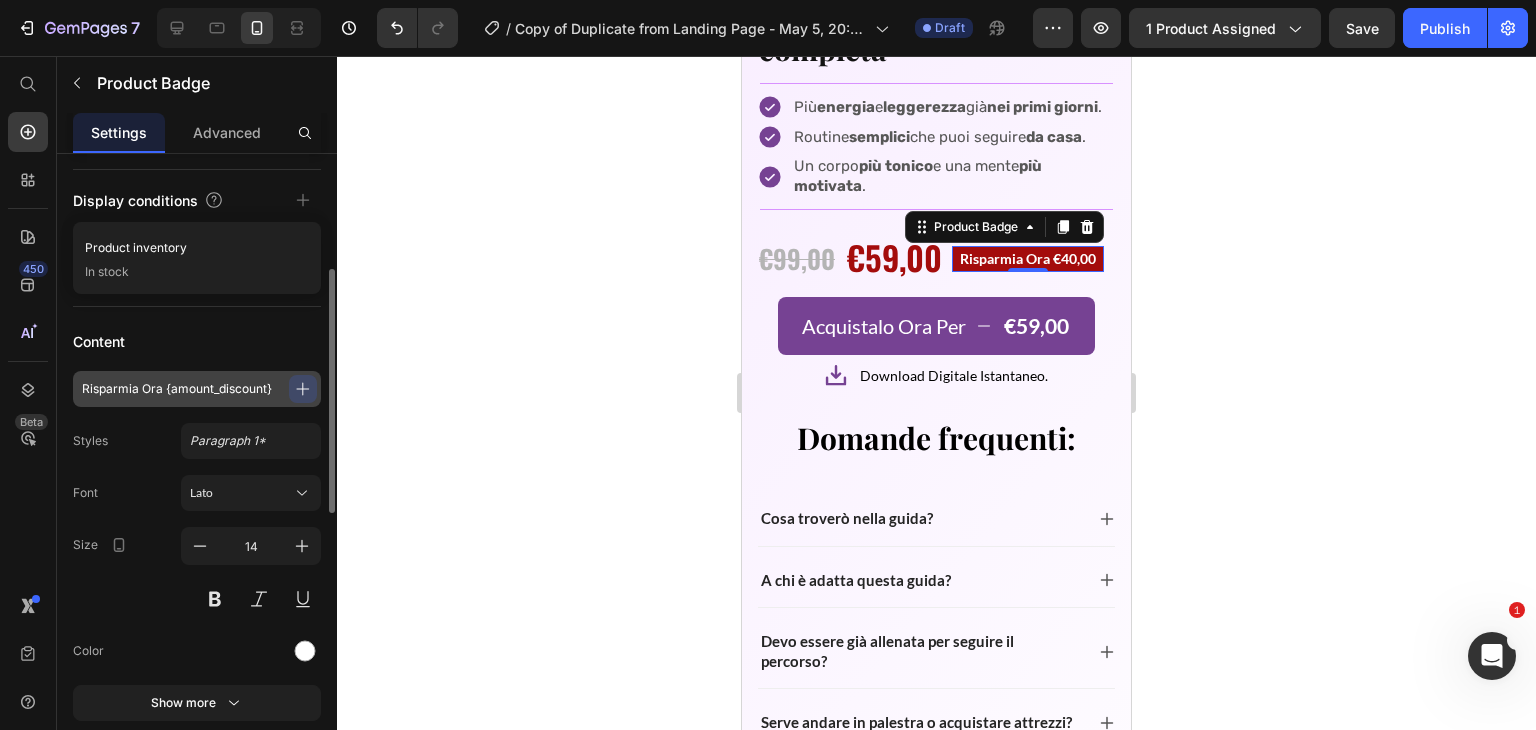 scroll, scrollTop: 300, scrollLeft: 0, axis: vertical 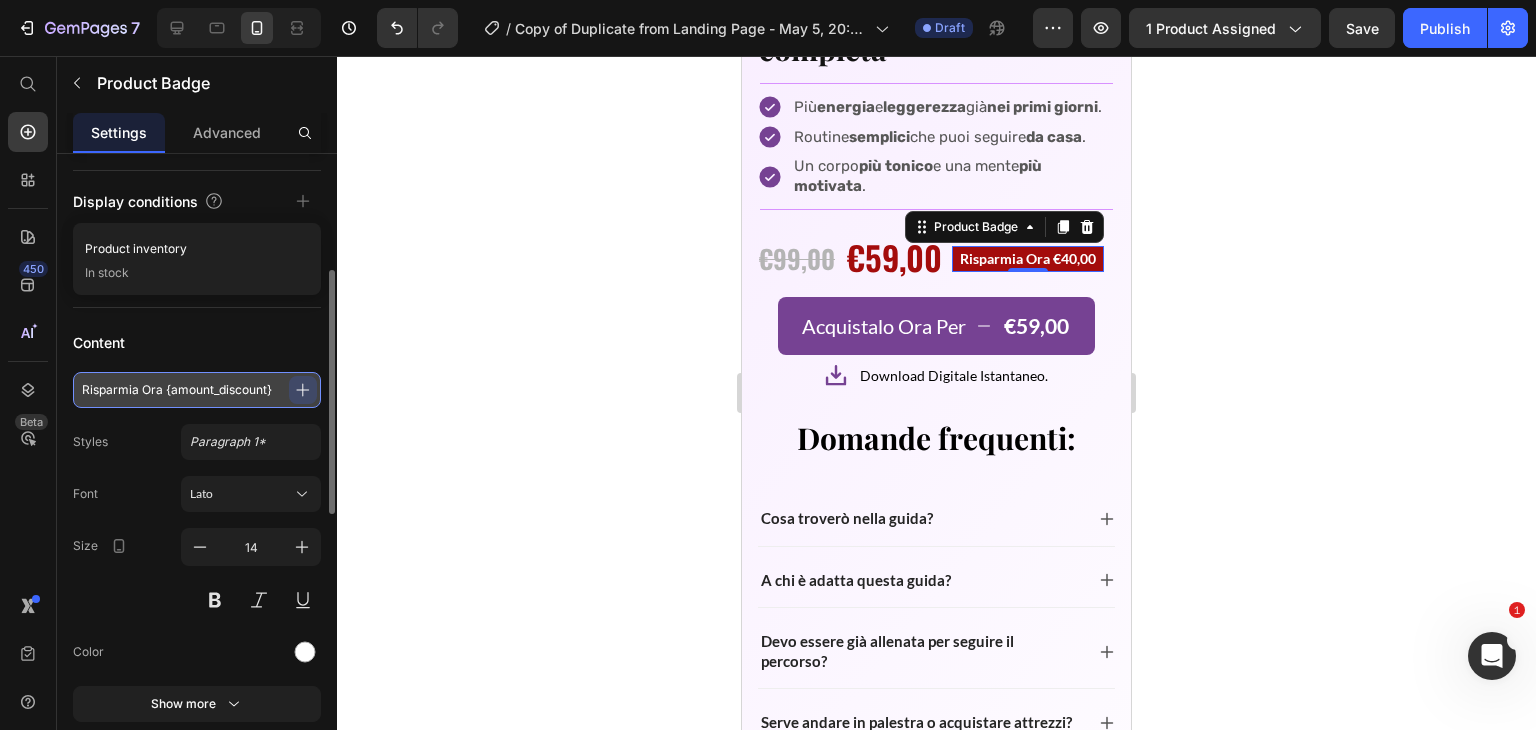click on "Risparmia Ora {amount_discount}" at bounding box center [197, 390] 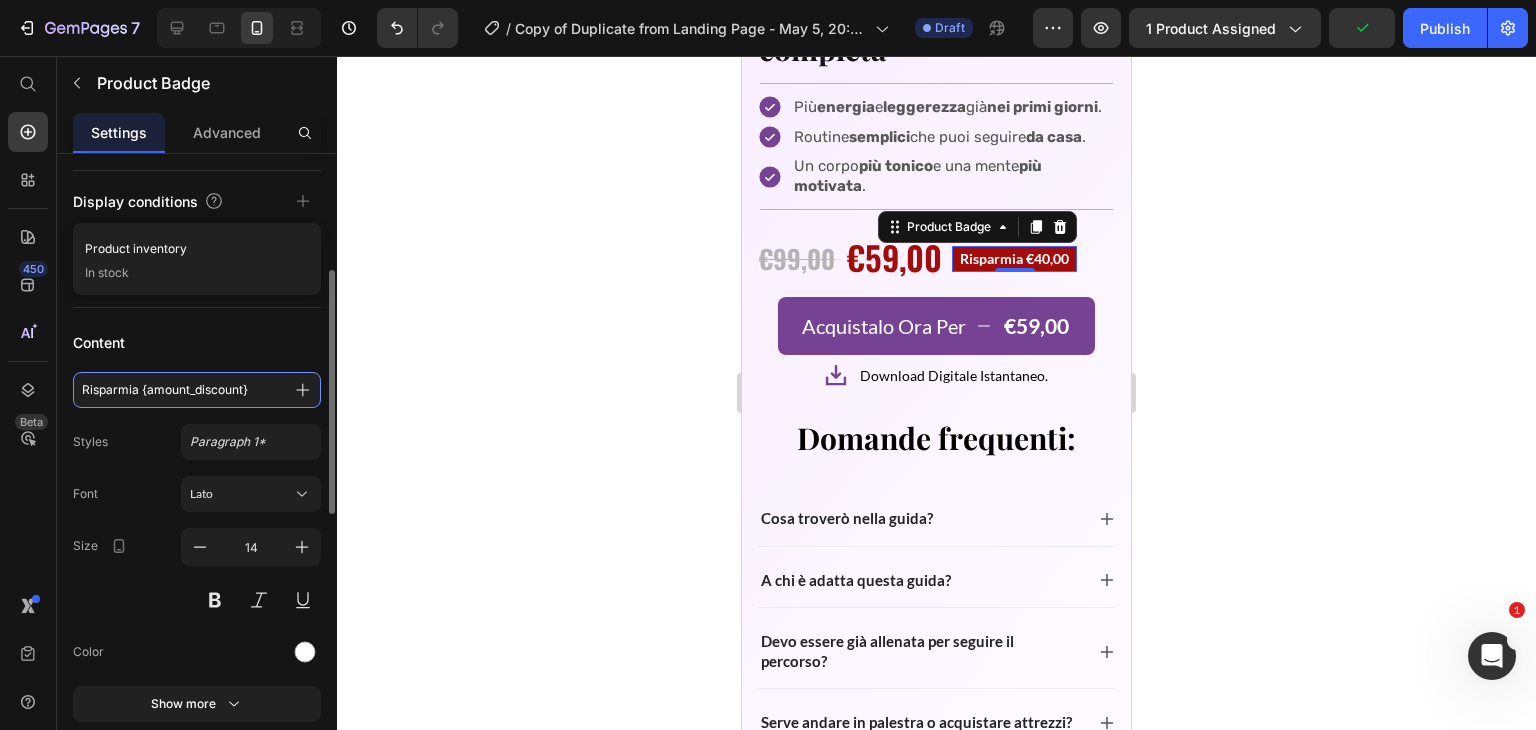 type on "Risparmia {amount_discount}" 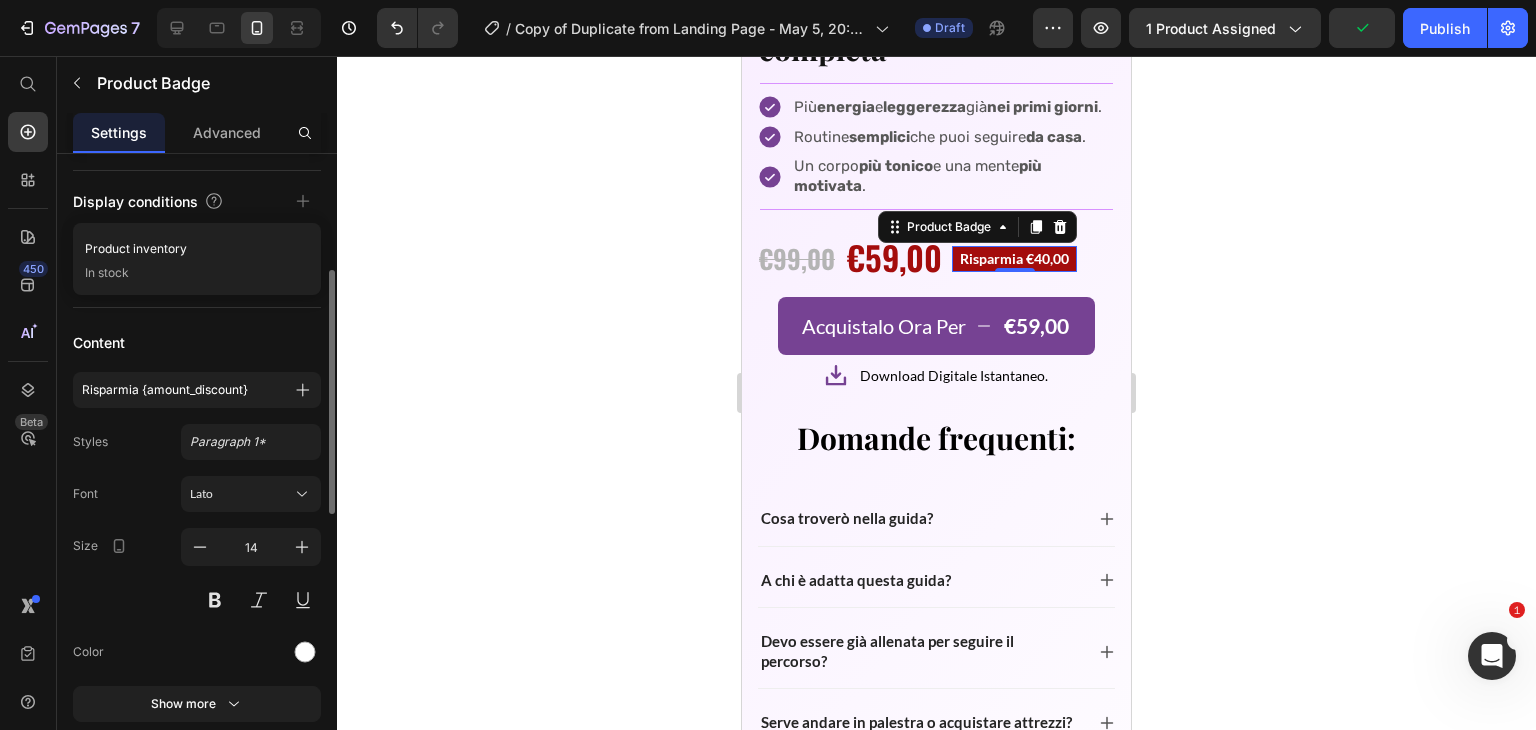 click on "Content Risparmia {amount_discount} Styles Paragraph 1* Font Lato Size 14 Color Show more" 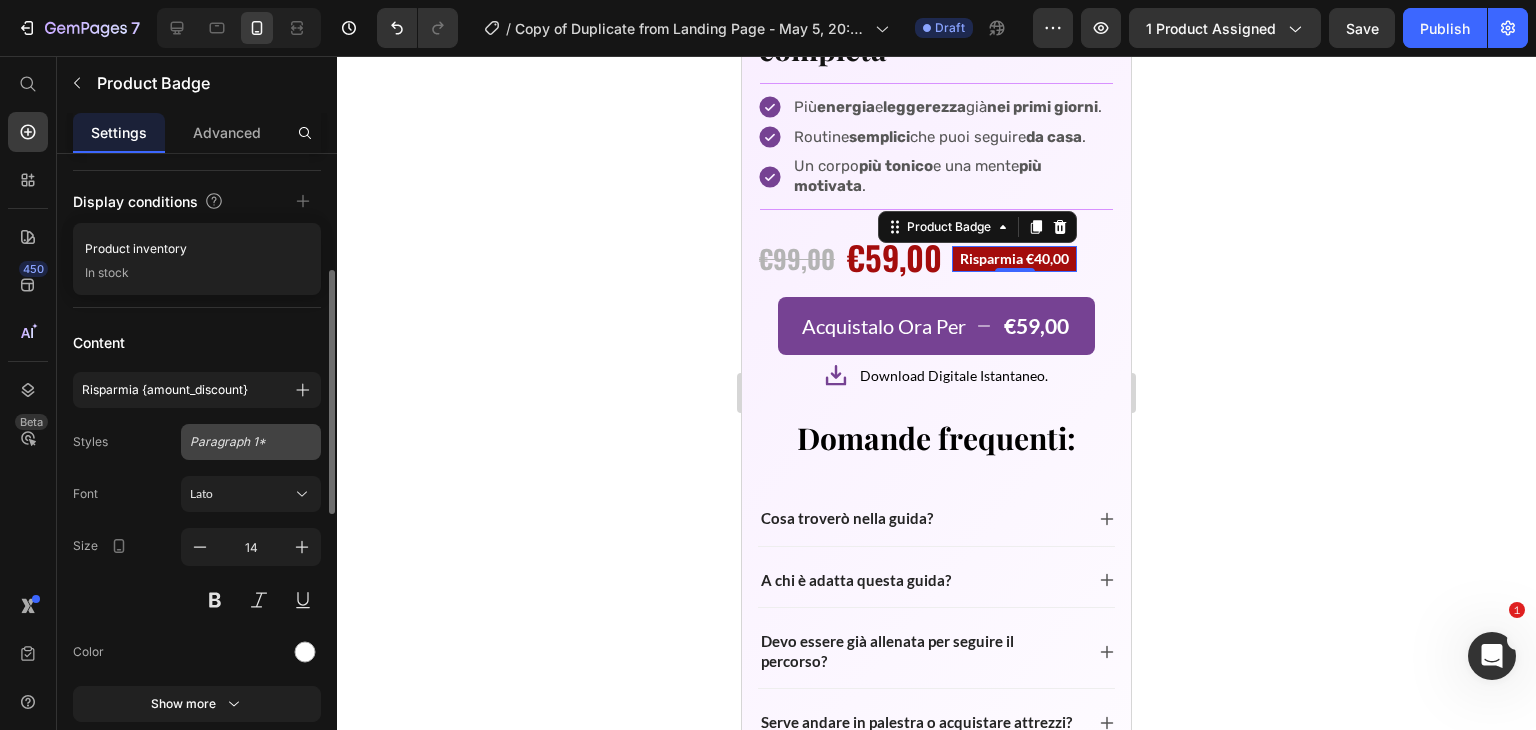 click on "Paragraph 1*" 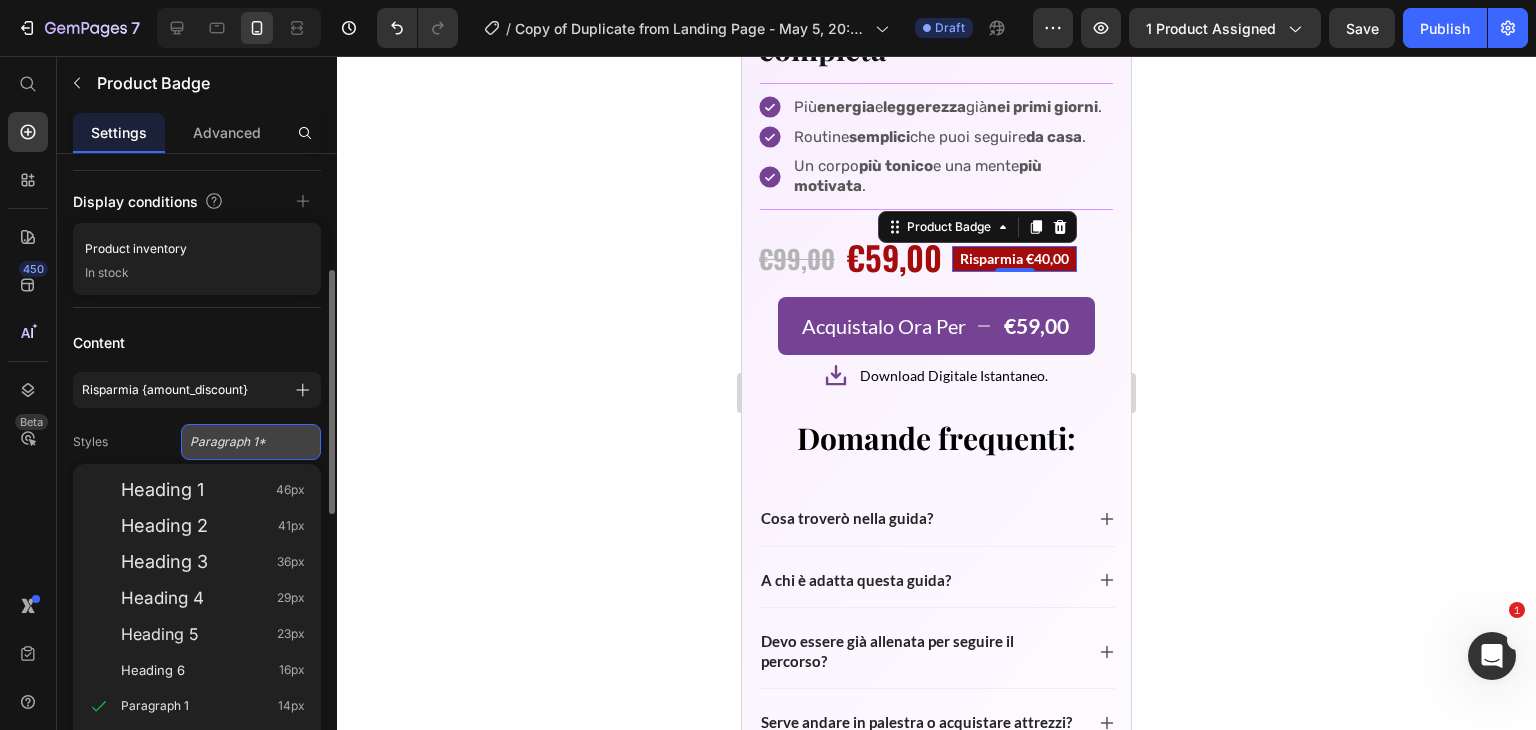 click on "Paragraph 1*" 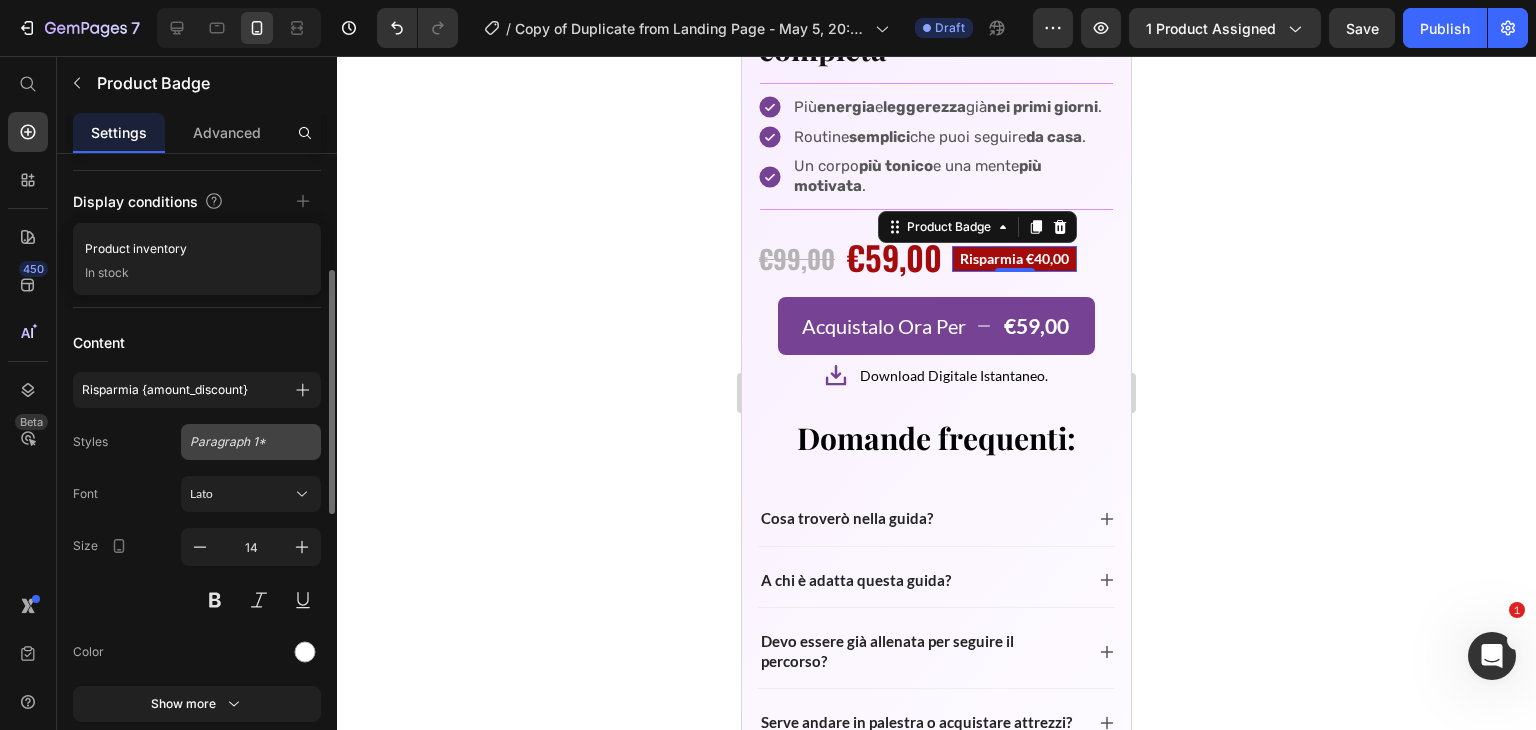 click on "Paragraph 1*" 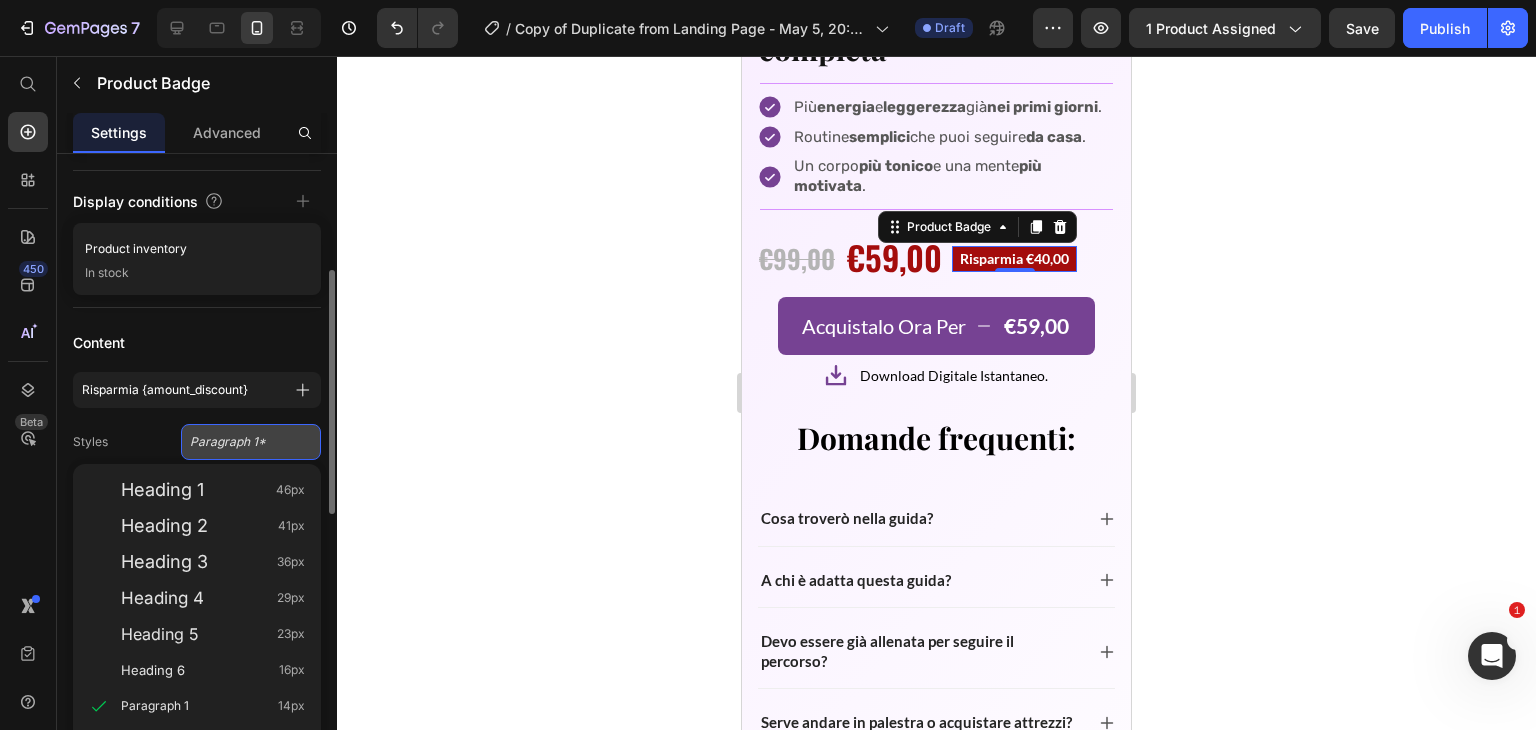 click on "Paragraph 1*" 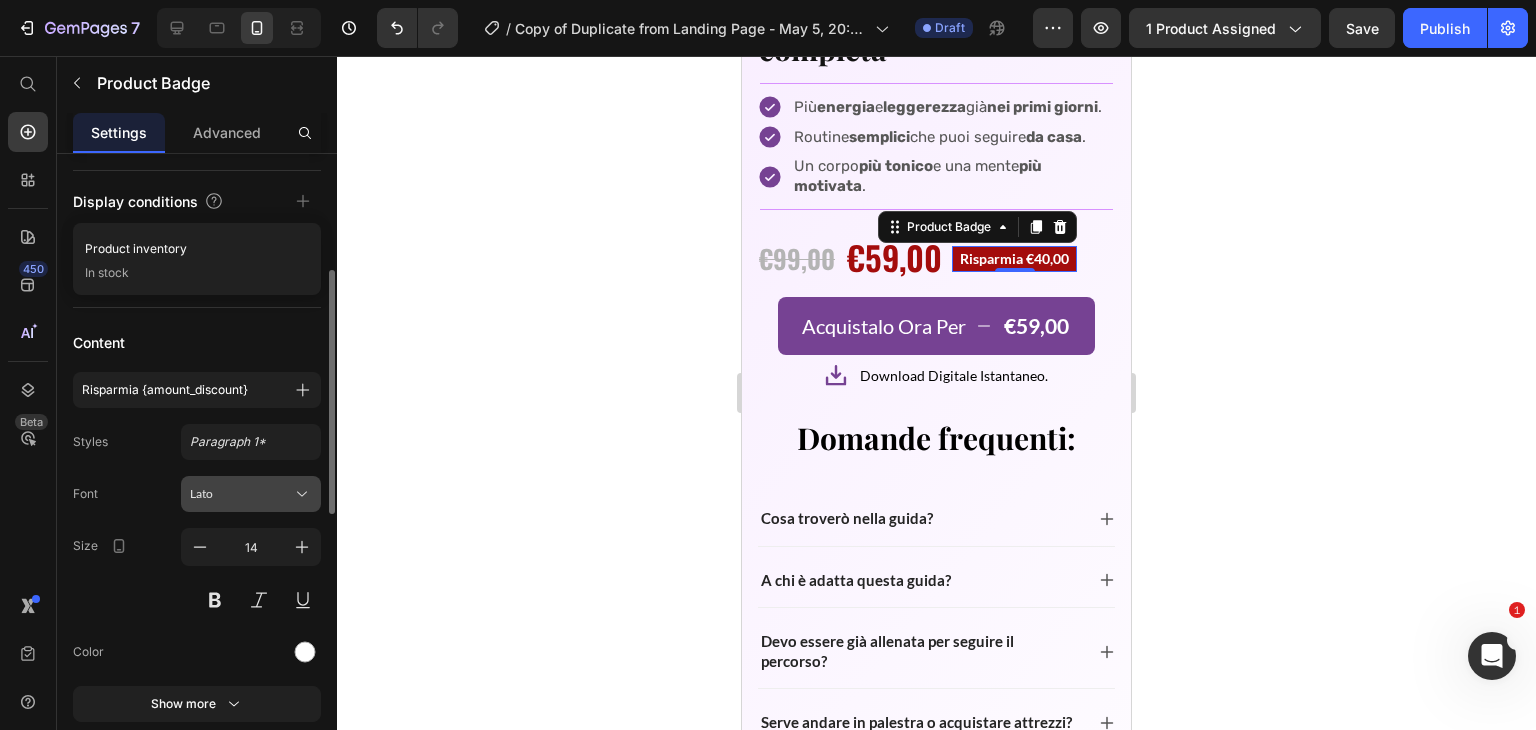 scroll, scrollTop: 336, scrollLeft: 0, axis: vertical 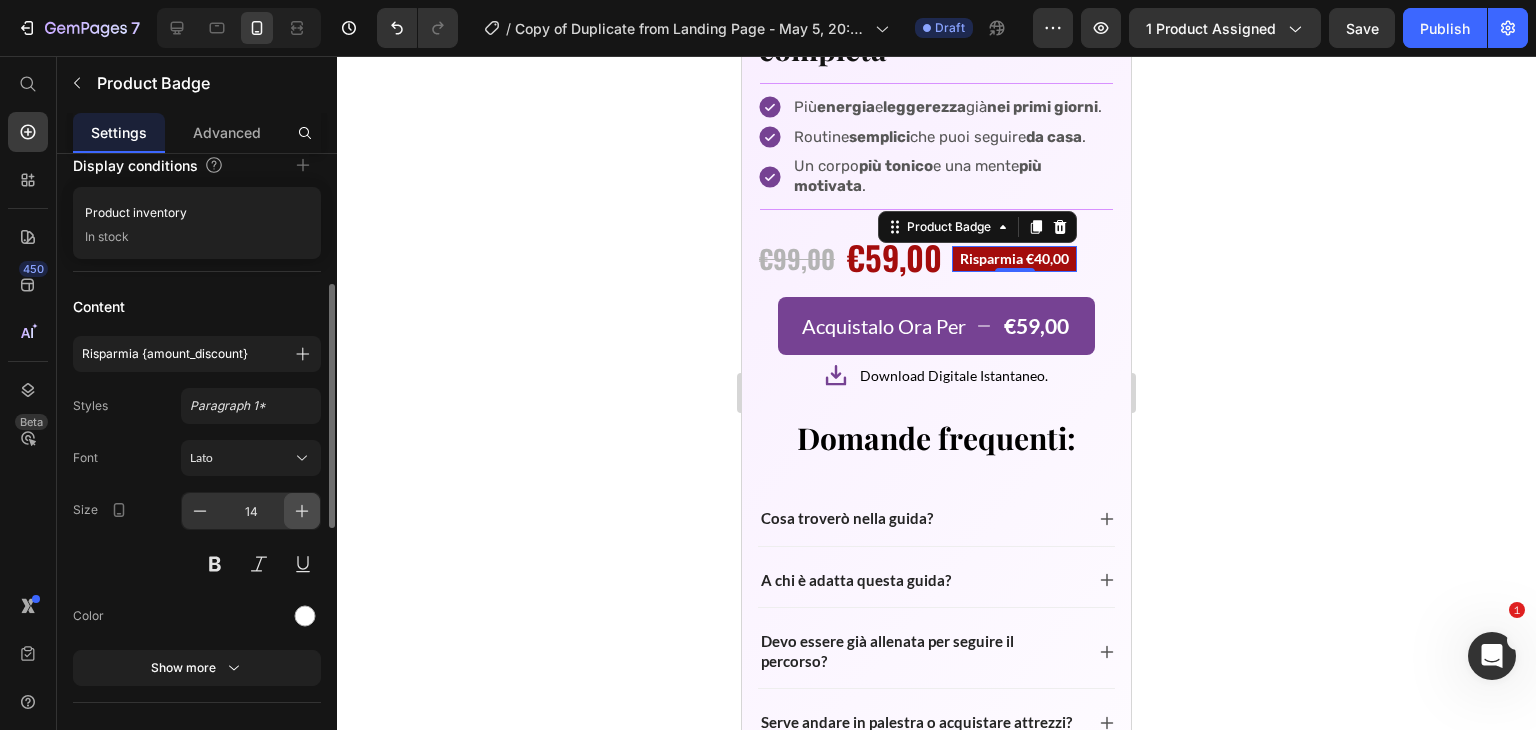 click at bounding box center (302, 511) 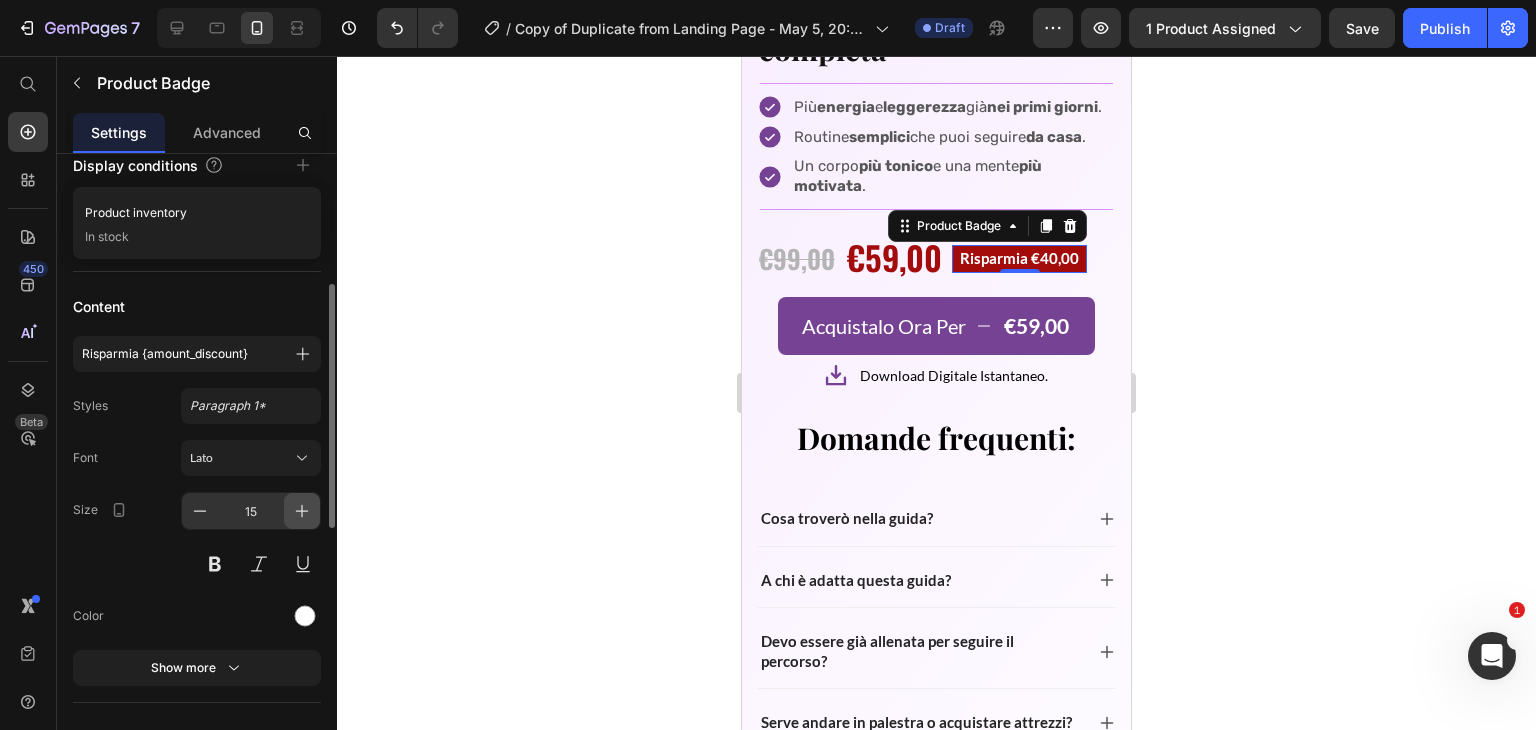 click at bounding box center (302, 511) 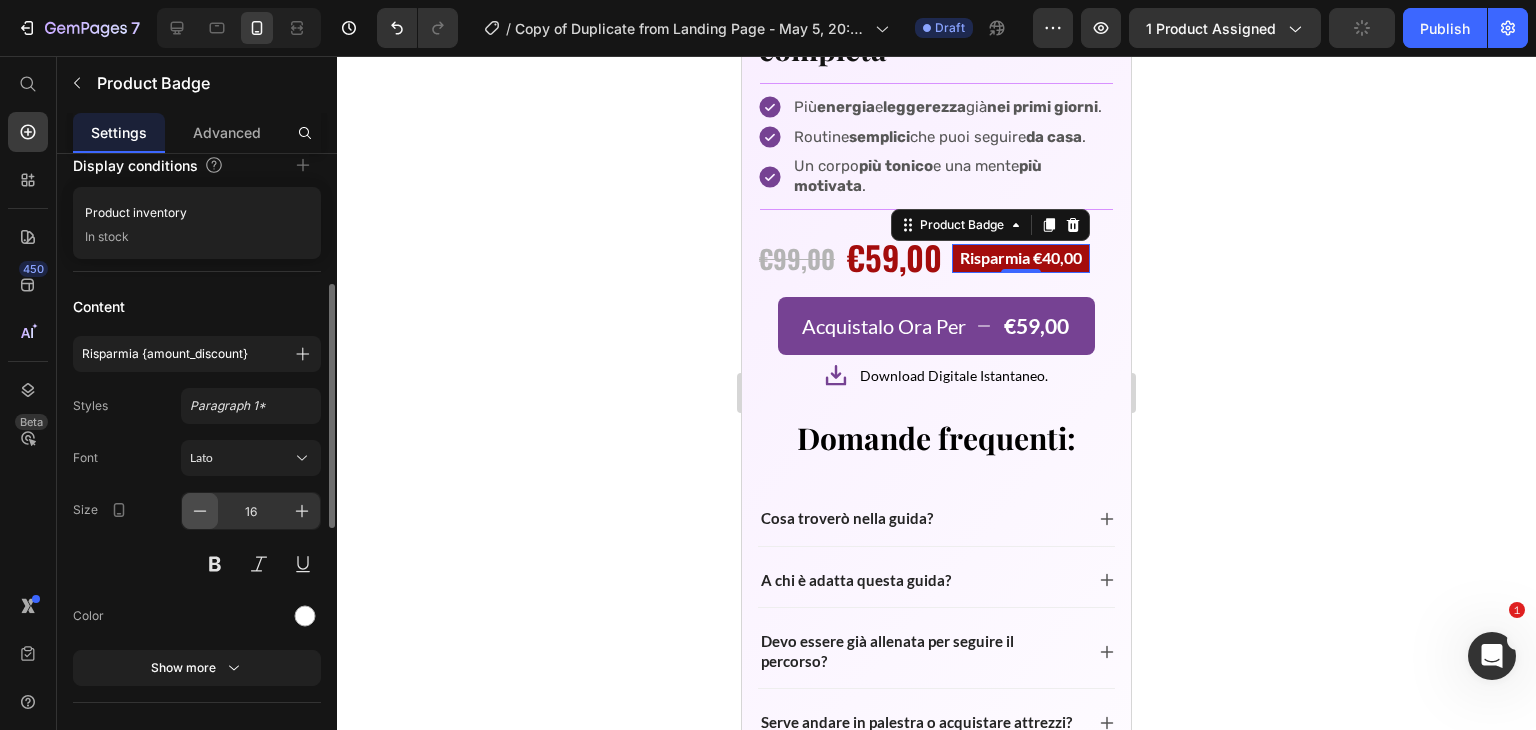 click 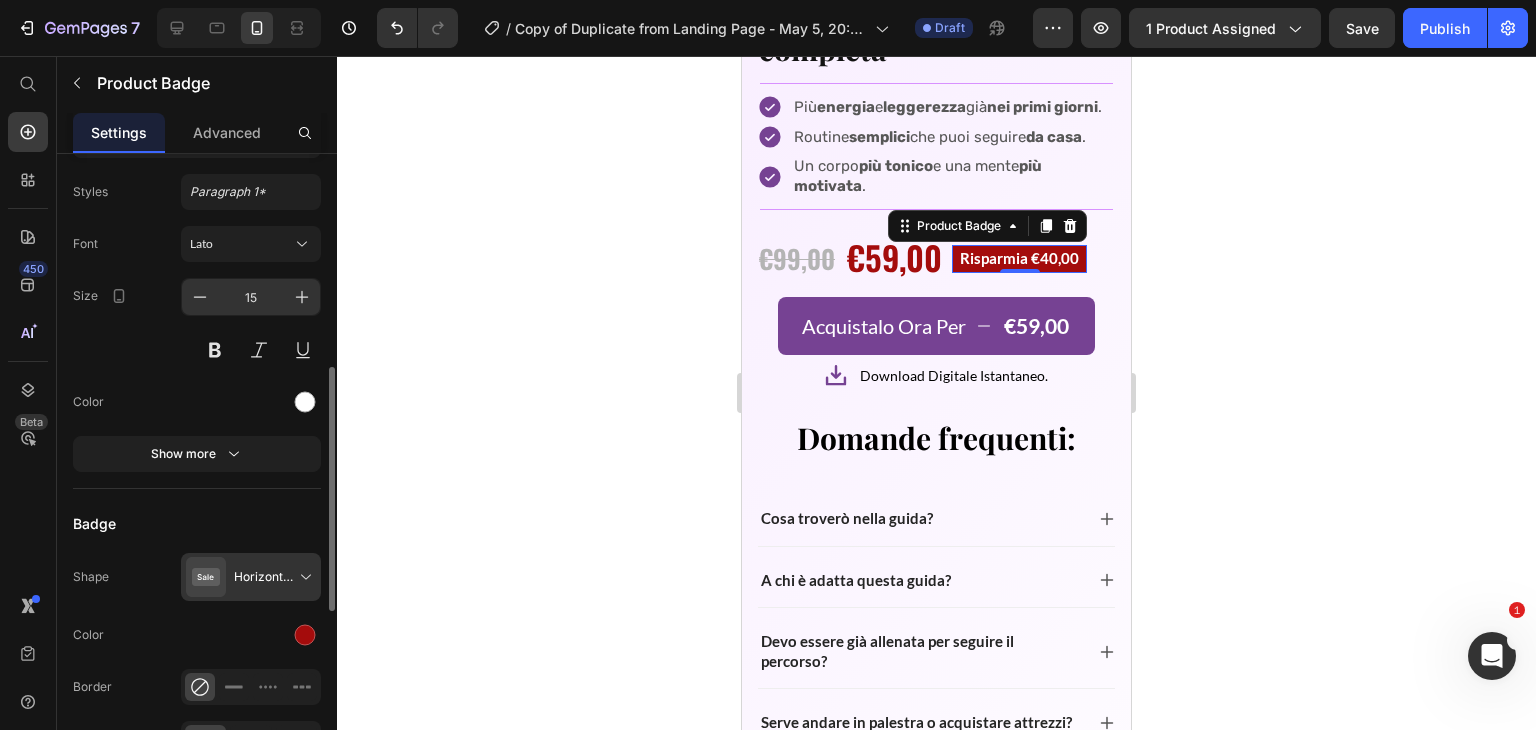 scroll, scrollTop: 648, scrollLeft: 0, axis: vertical 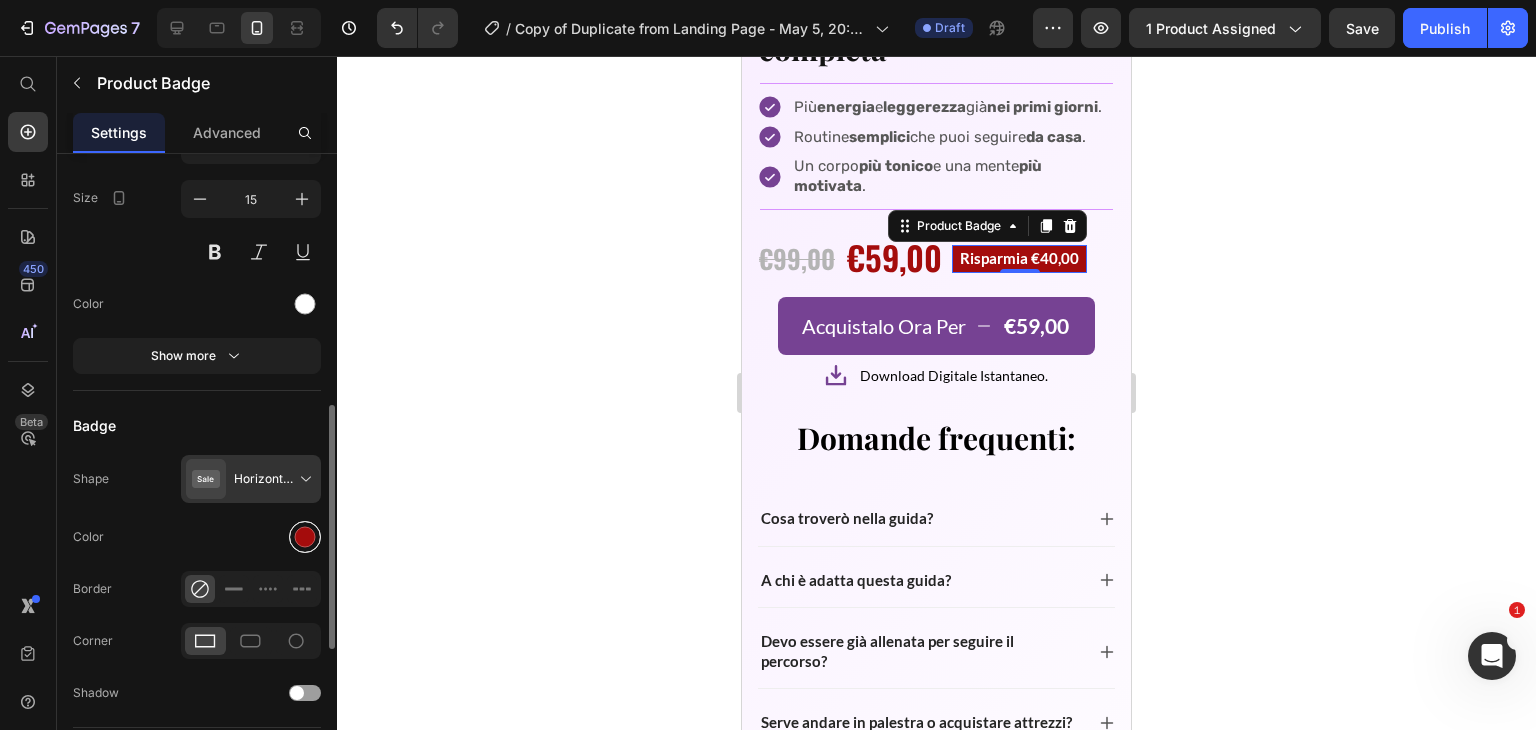 click at bounding box center (305, 537) 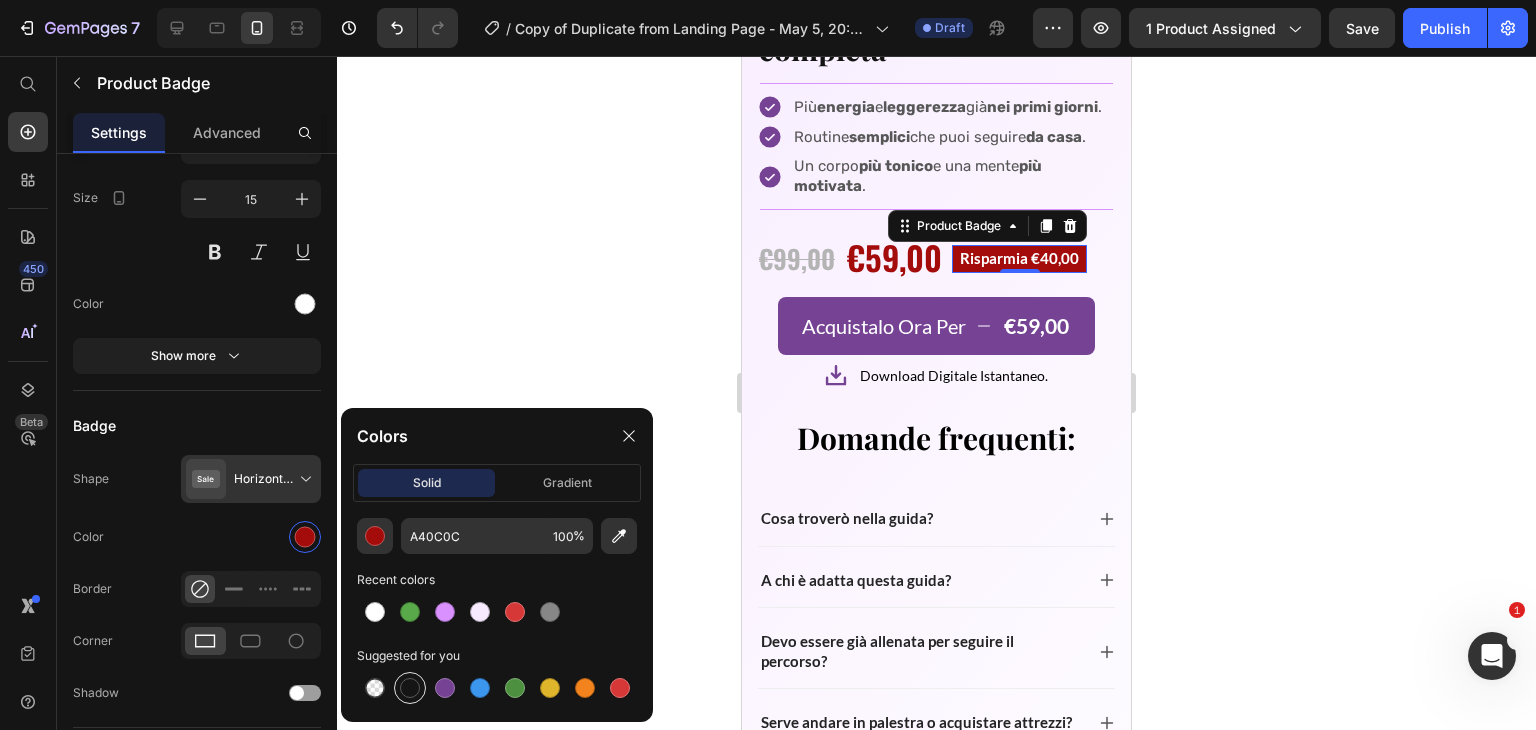 click at bounding box center (410, 688) 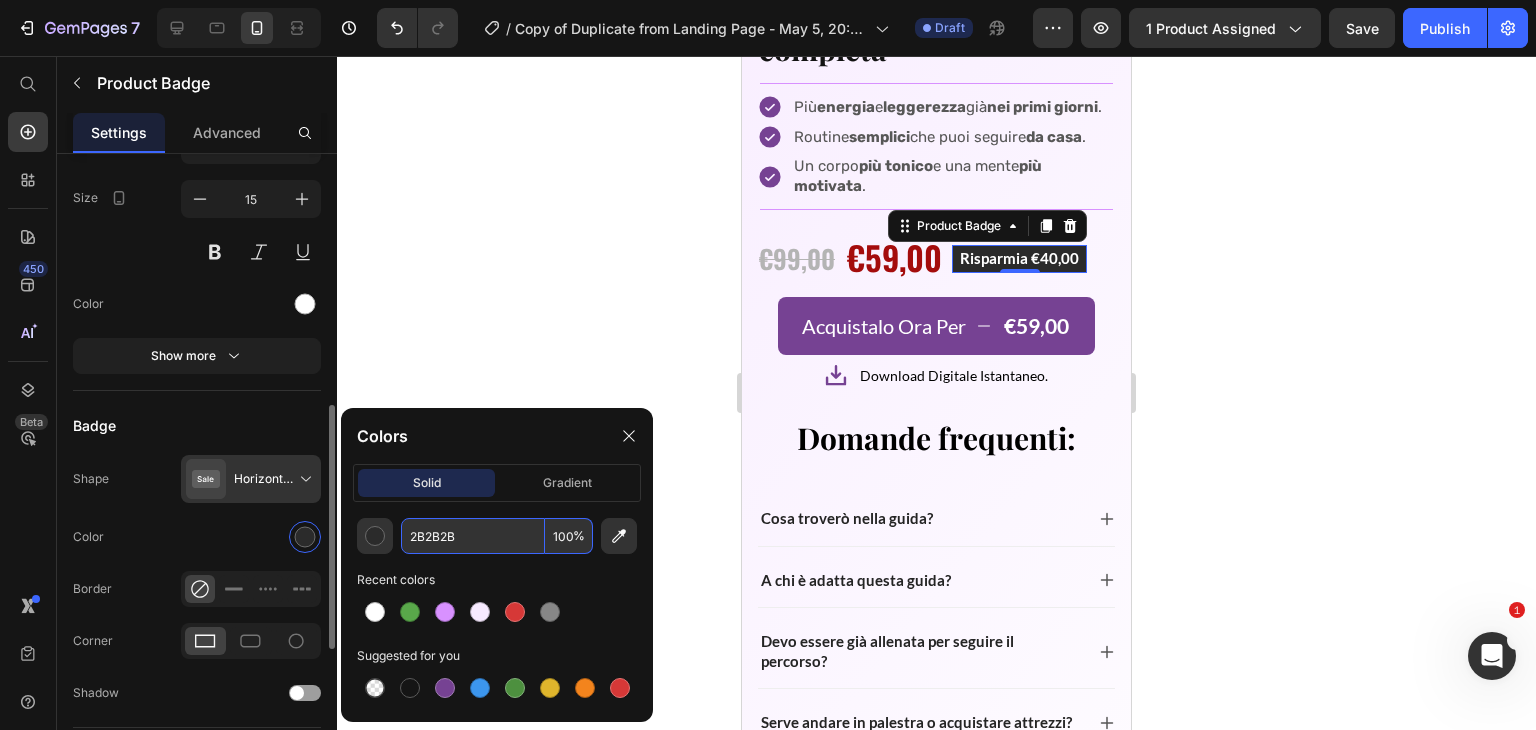 type on "2B2B2B" 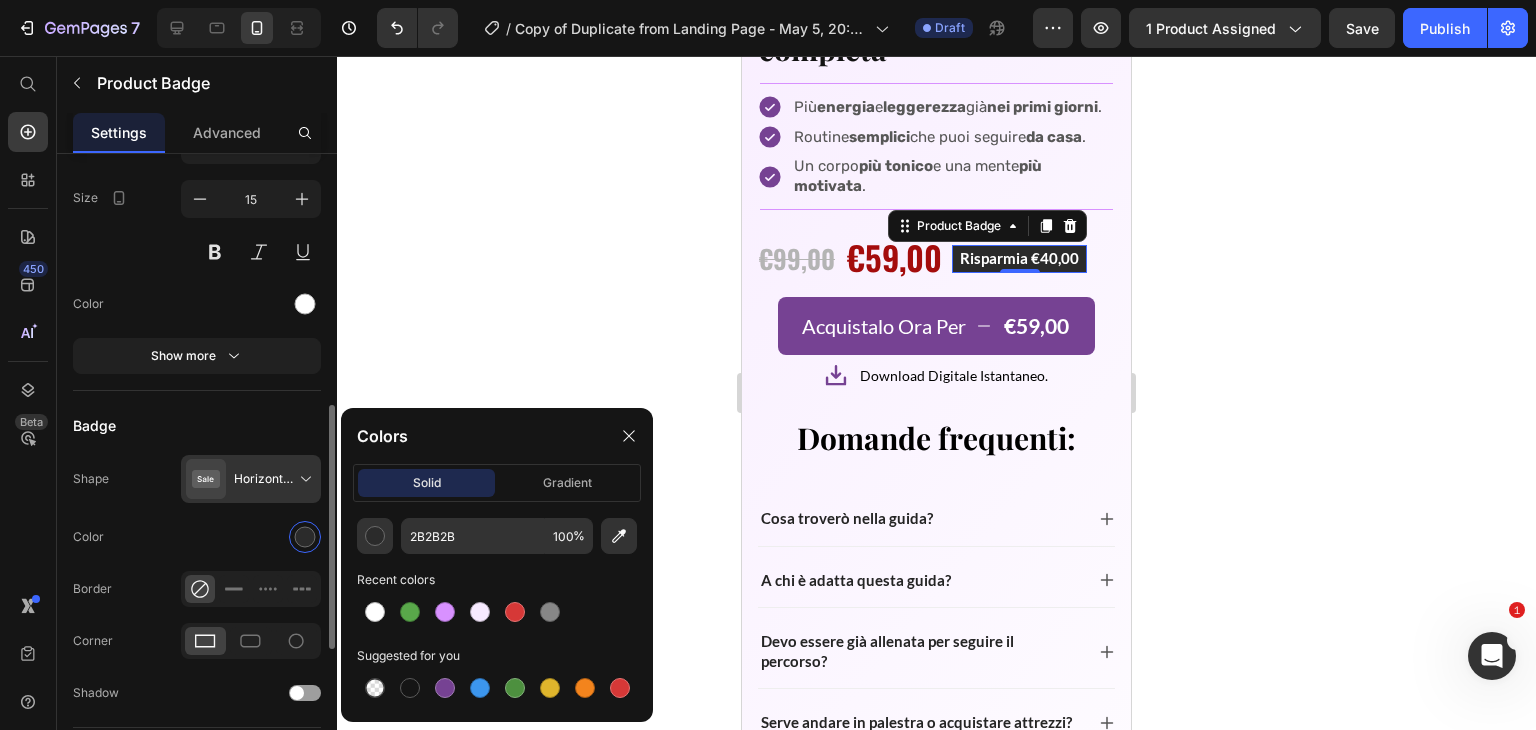 click on "Color" 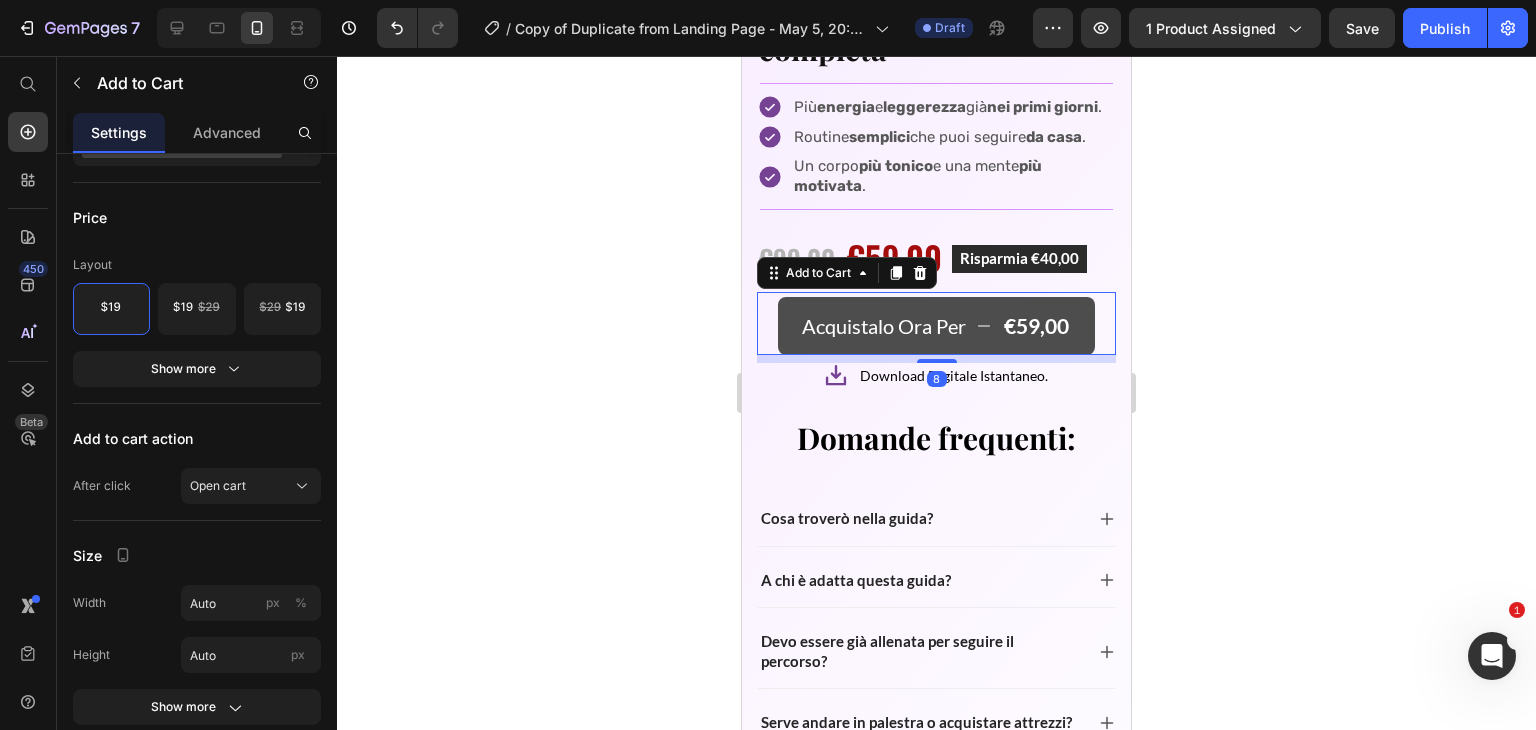 scroll, scrollTop: 0, scrollLeft: 0, axis: both 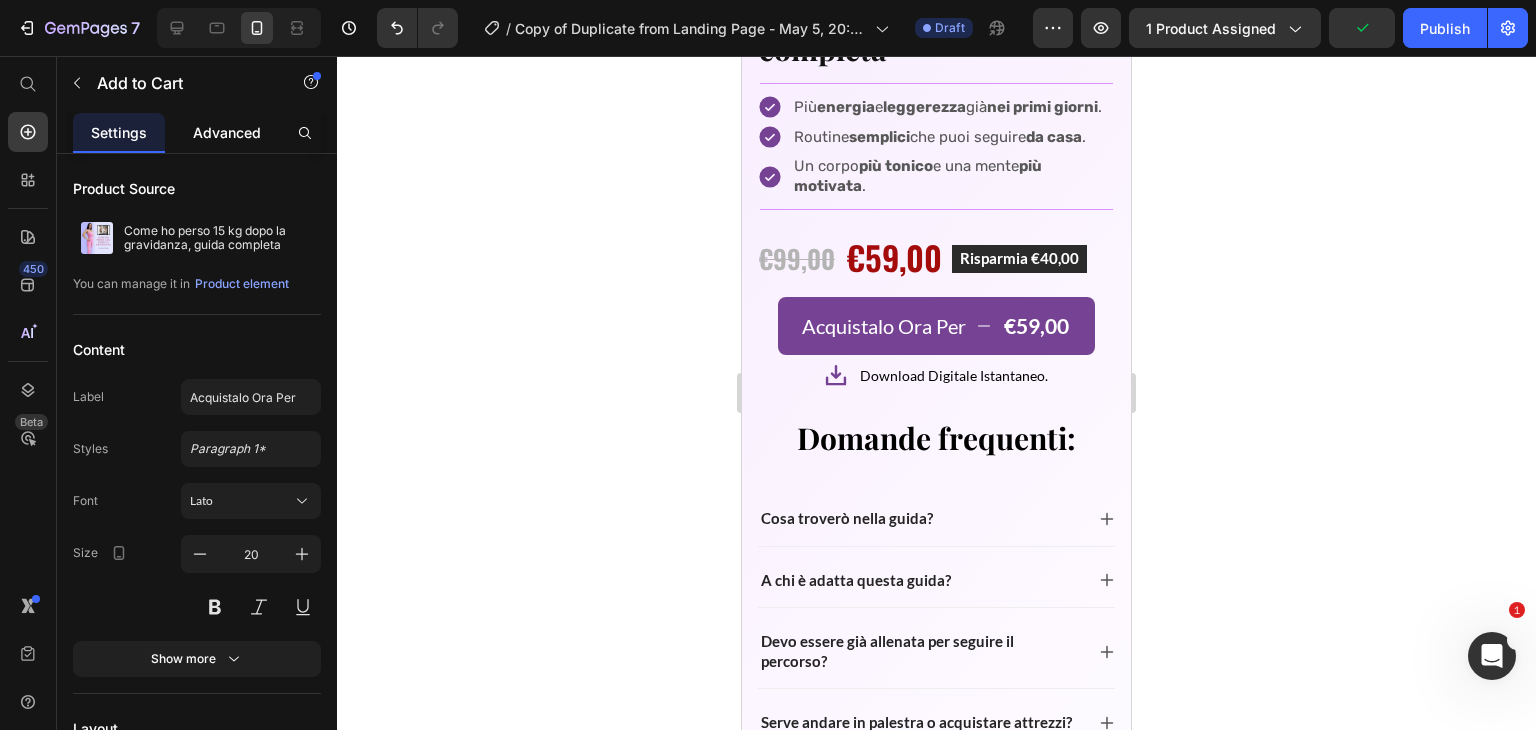 click on "Advanced" 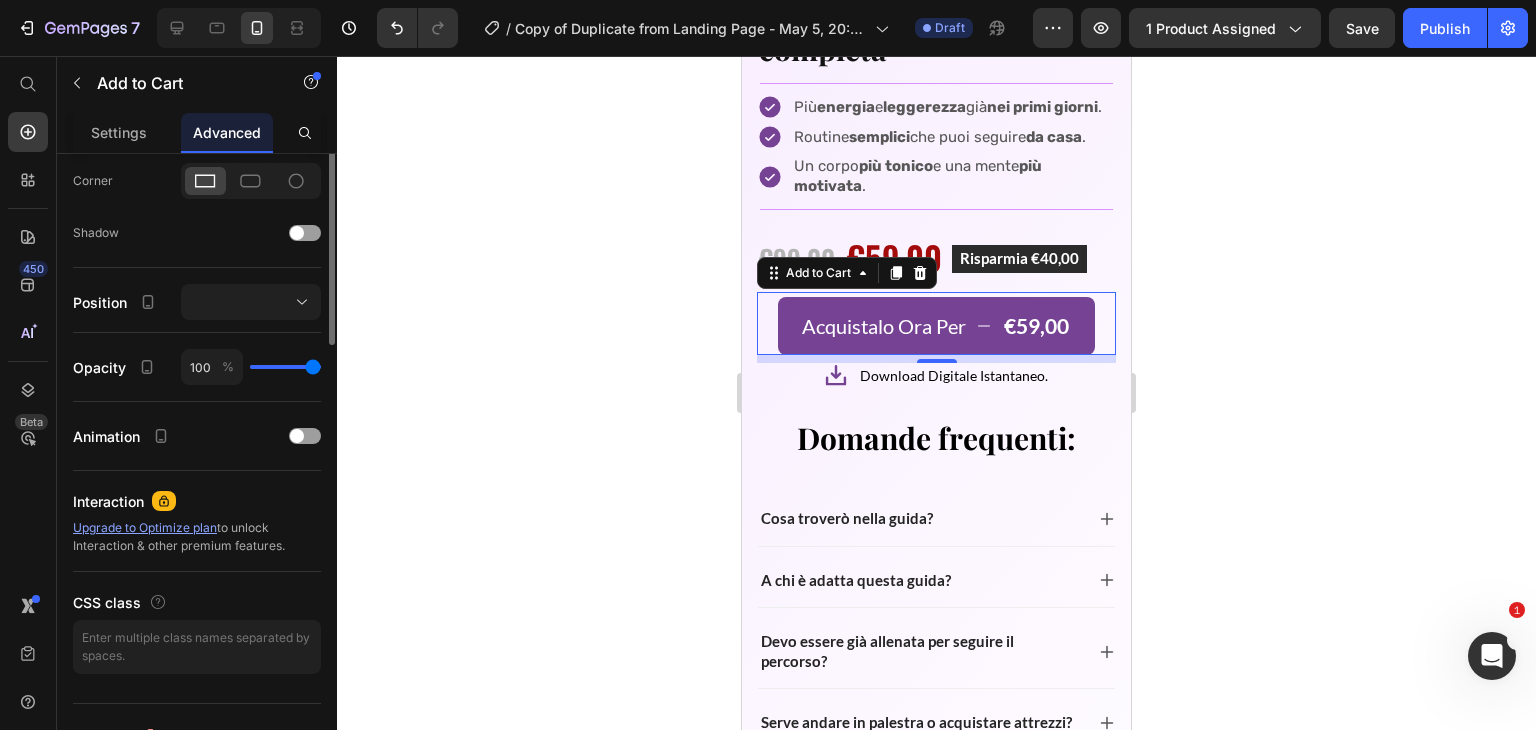 scroll, scrollTop: 0, scrollLeft: 0, axis: both 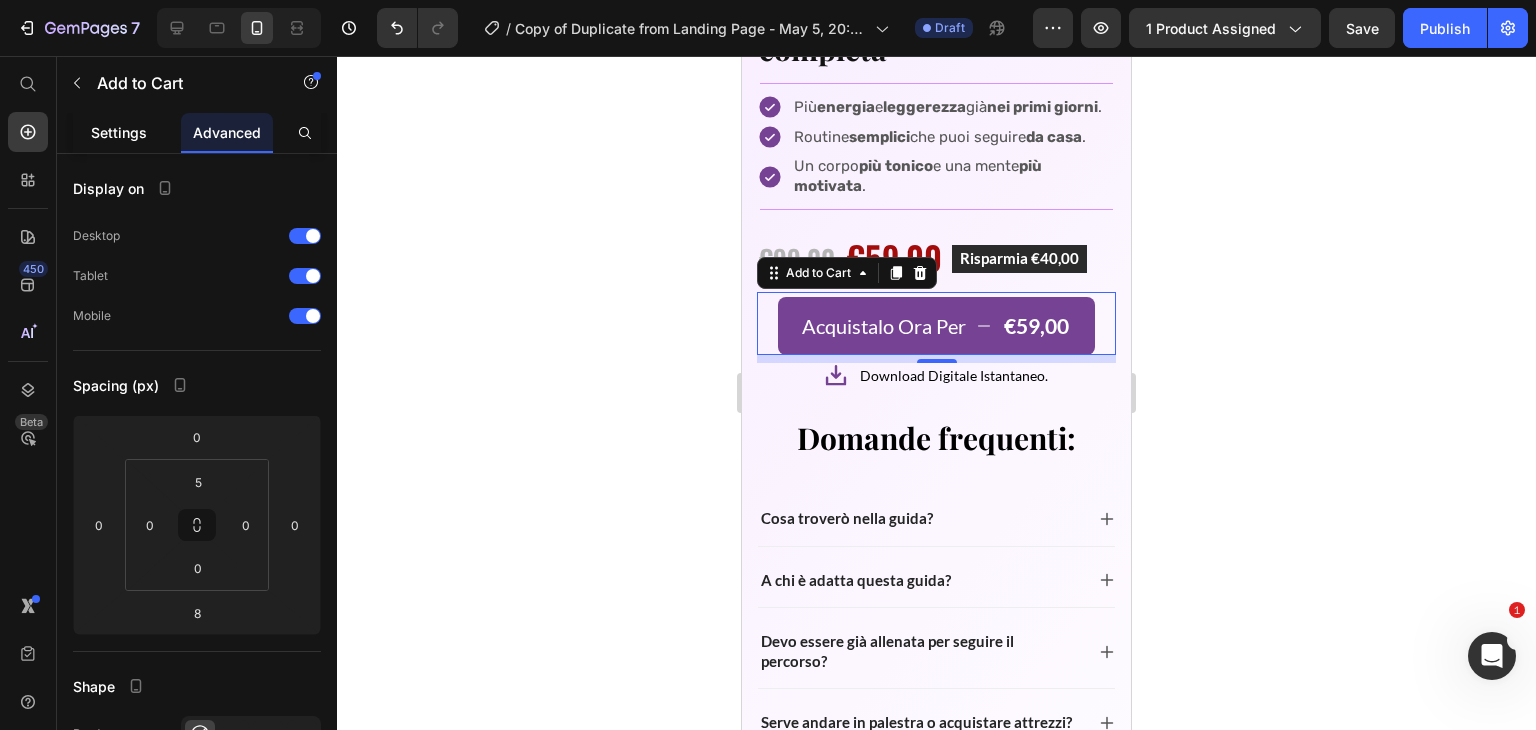 click on "Settings" at bounding box center [119, 132] 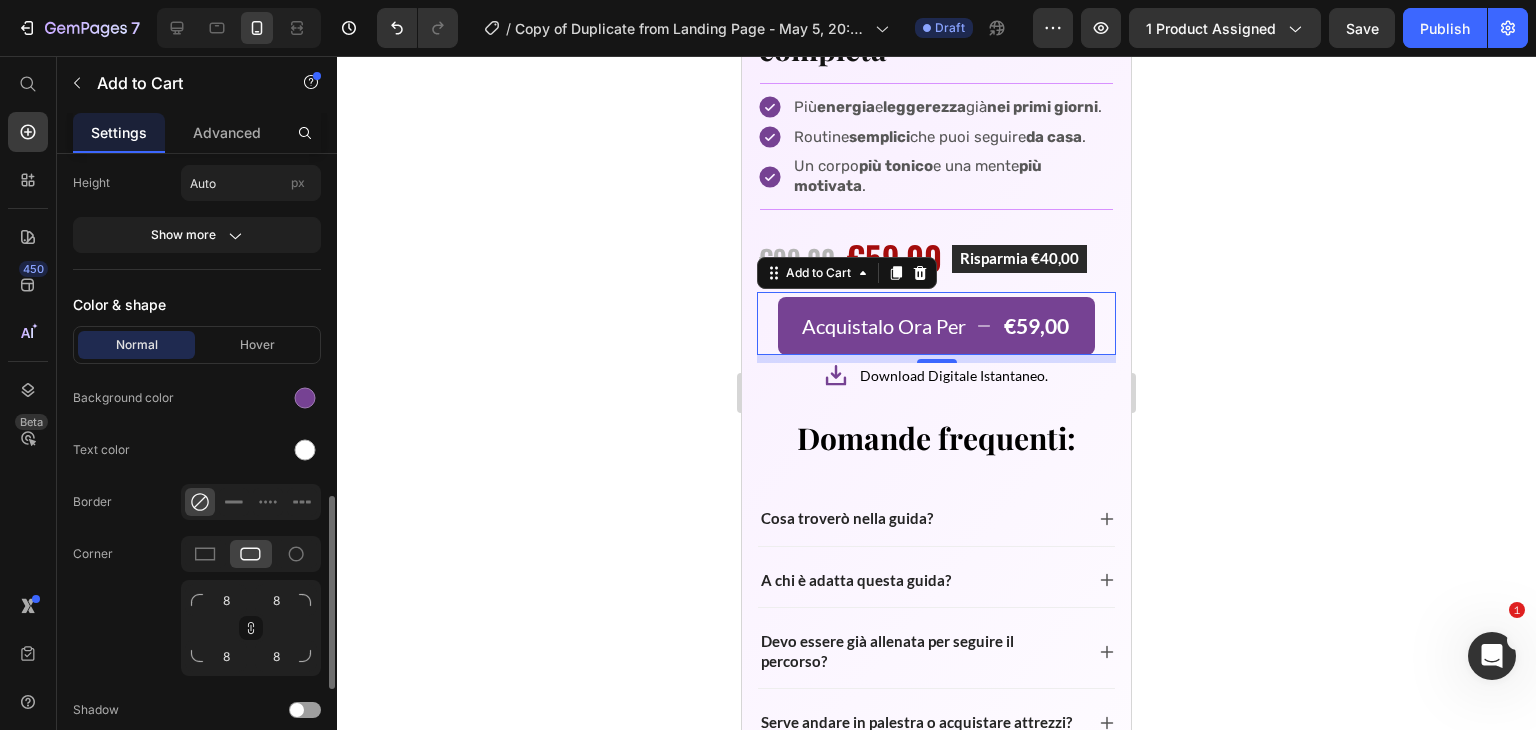 scroll, scrollTop: 1120, scrollLeft: 0, axis: vertical 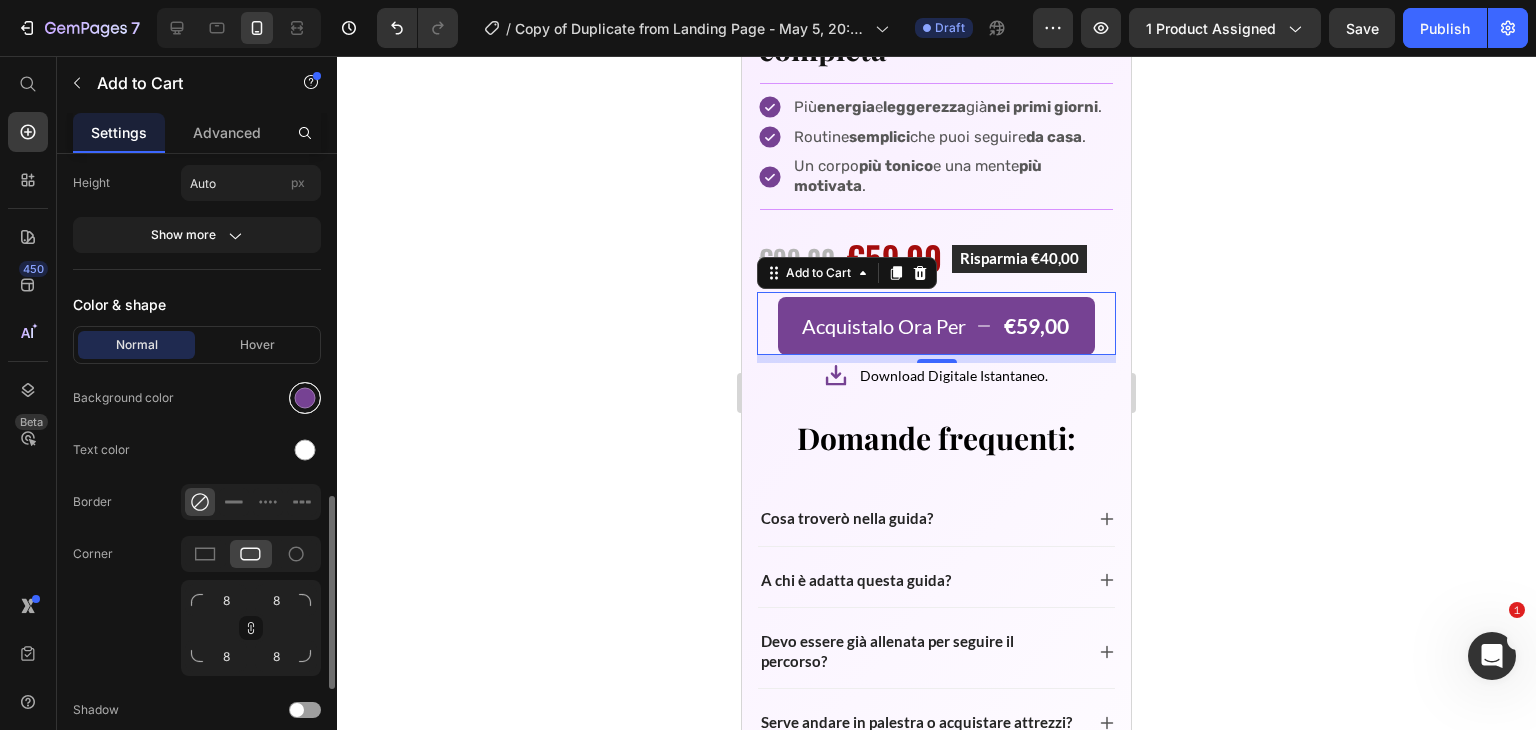 click at bounding box center [305, 398] 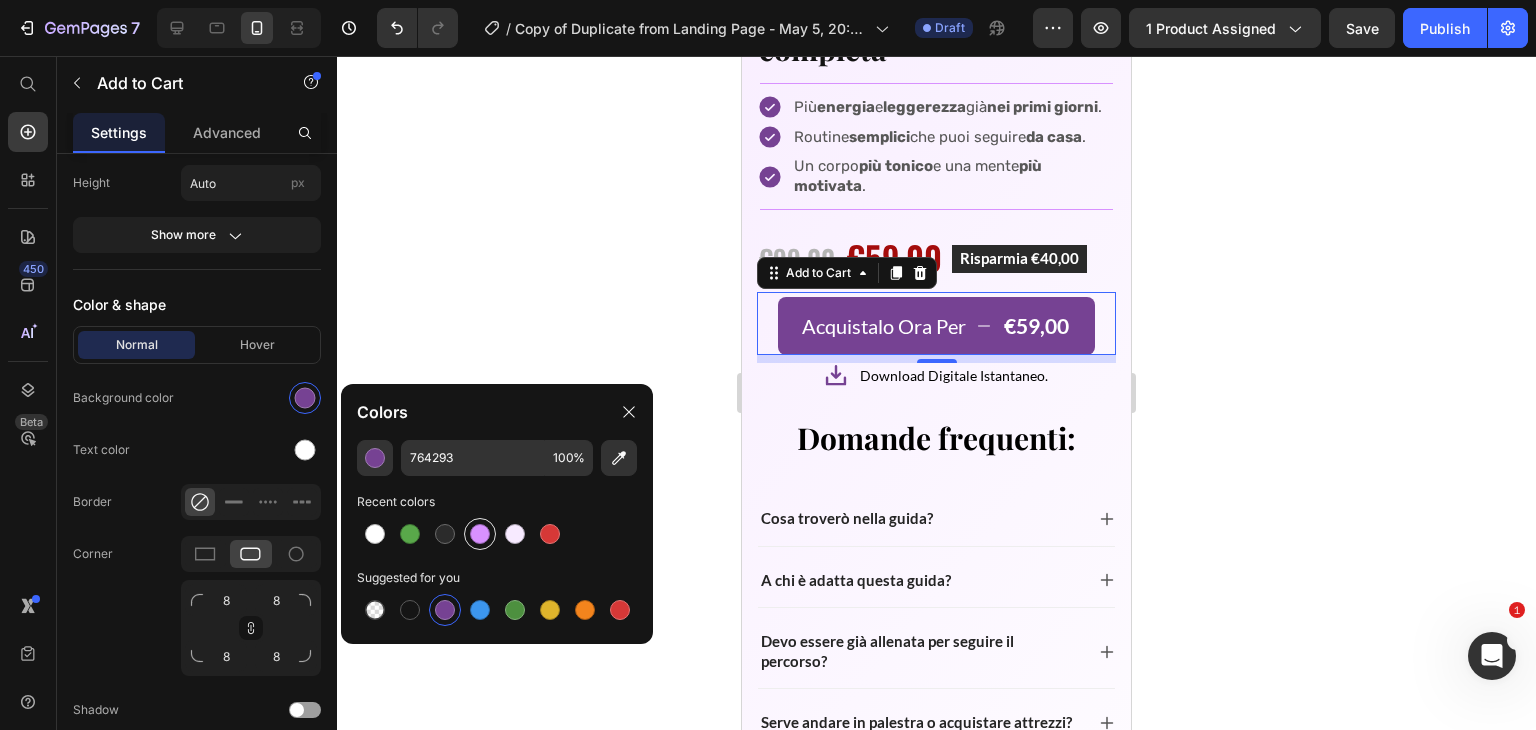 click at bounding box center [480, 534] 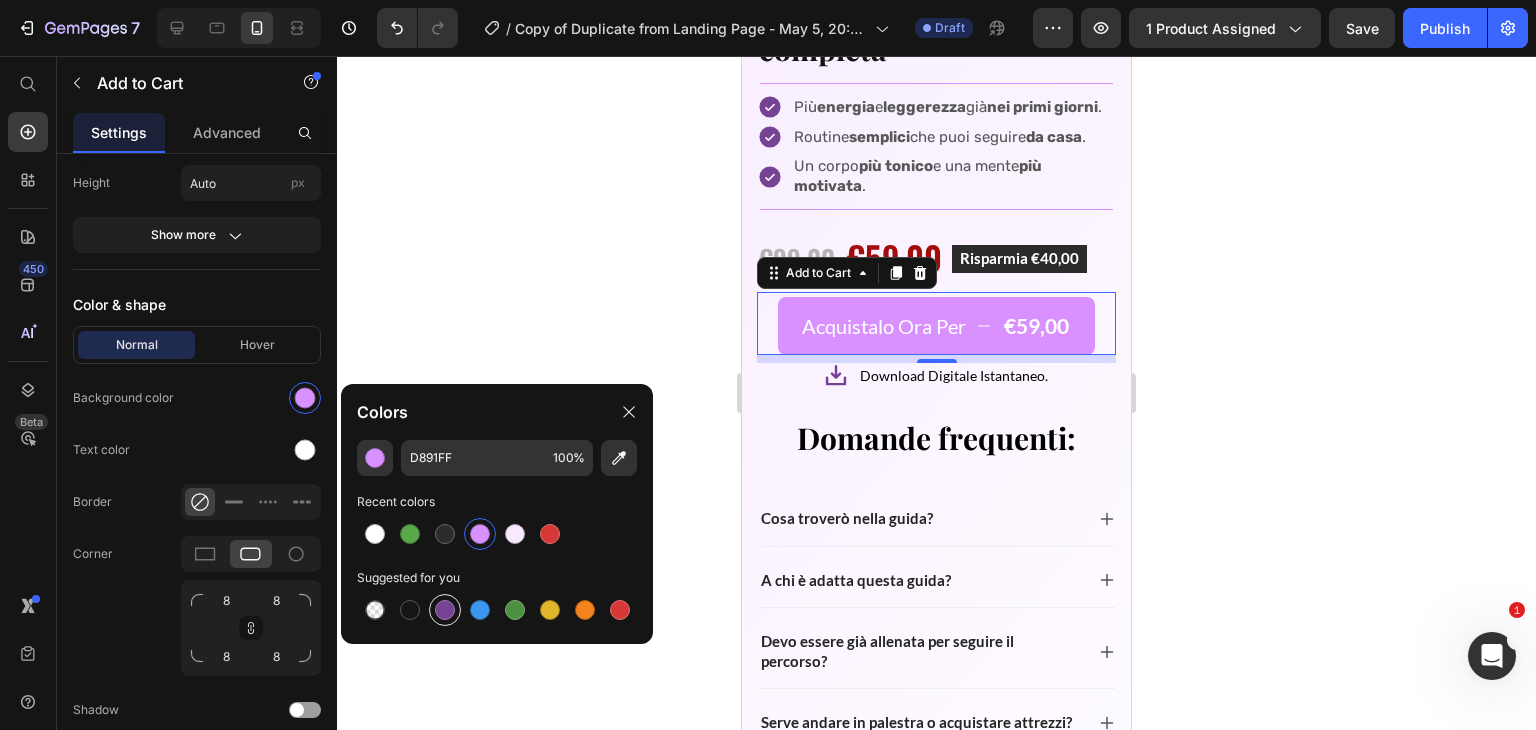 click at bounding box center [445, 610] 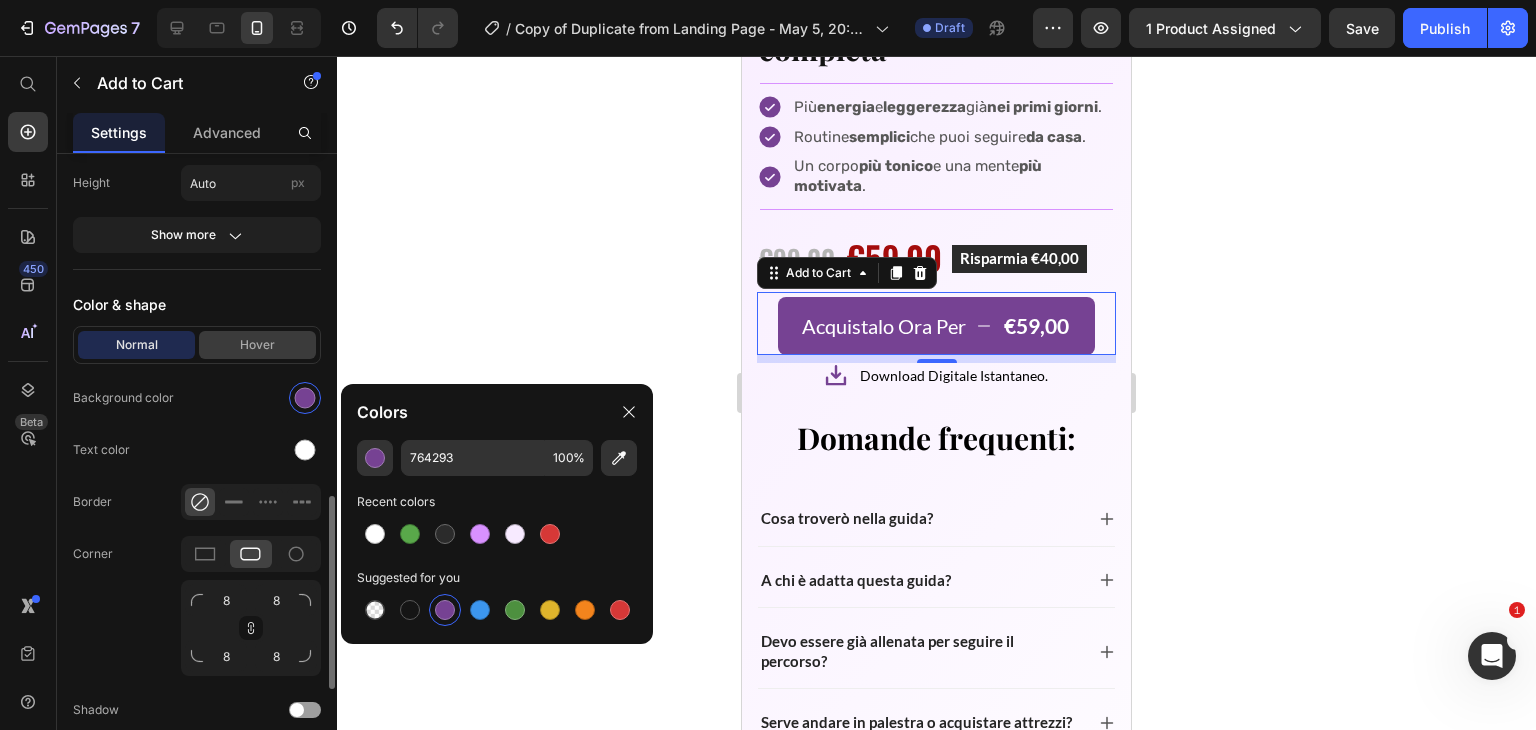 click on "Hover" at bounding box center [257, 345] 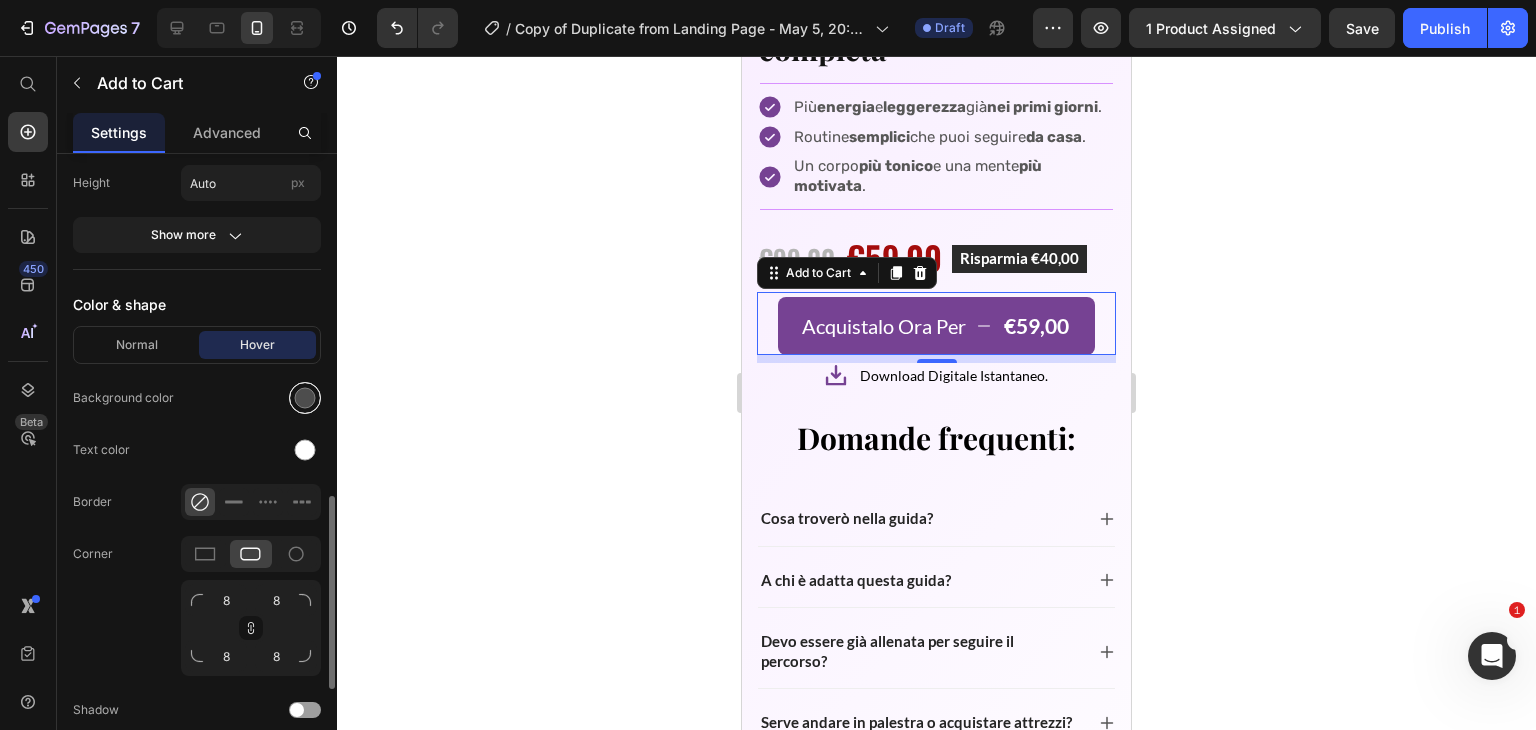 click at bounding box center [305, 398] 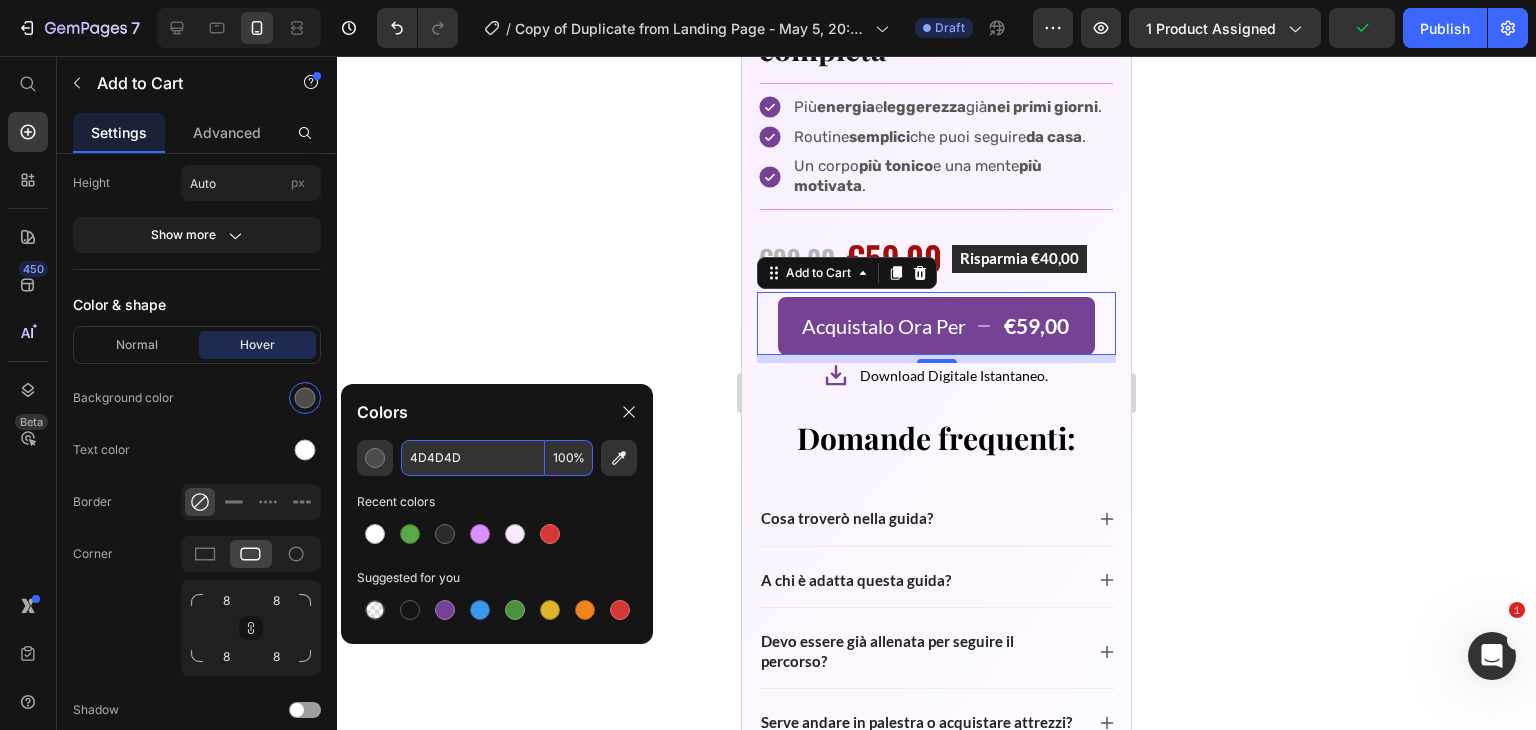 click on "4D4D4D" at bounding box center [473, 458] 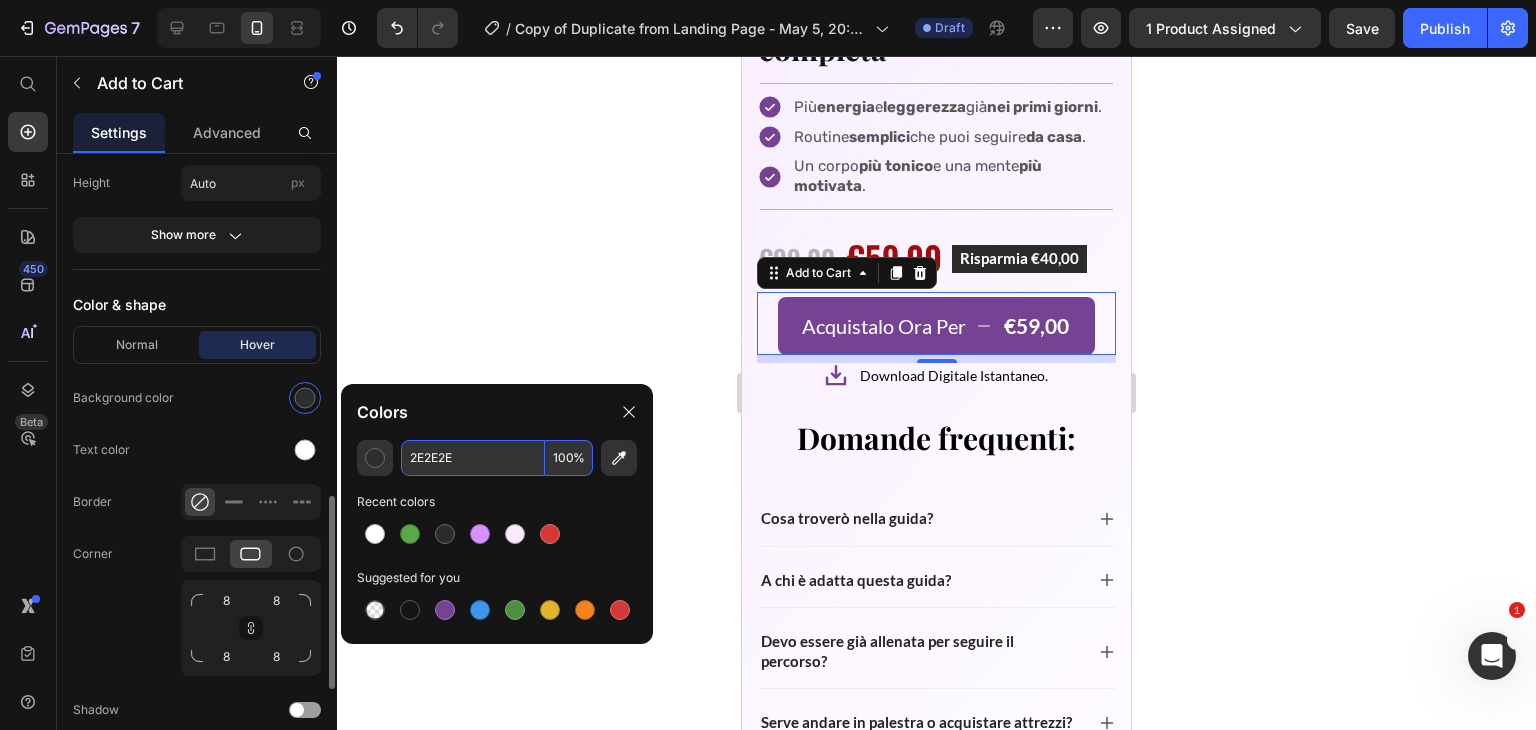 type on "2E2E2E" 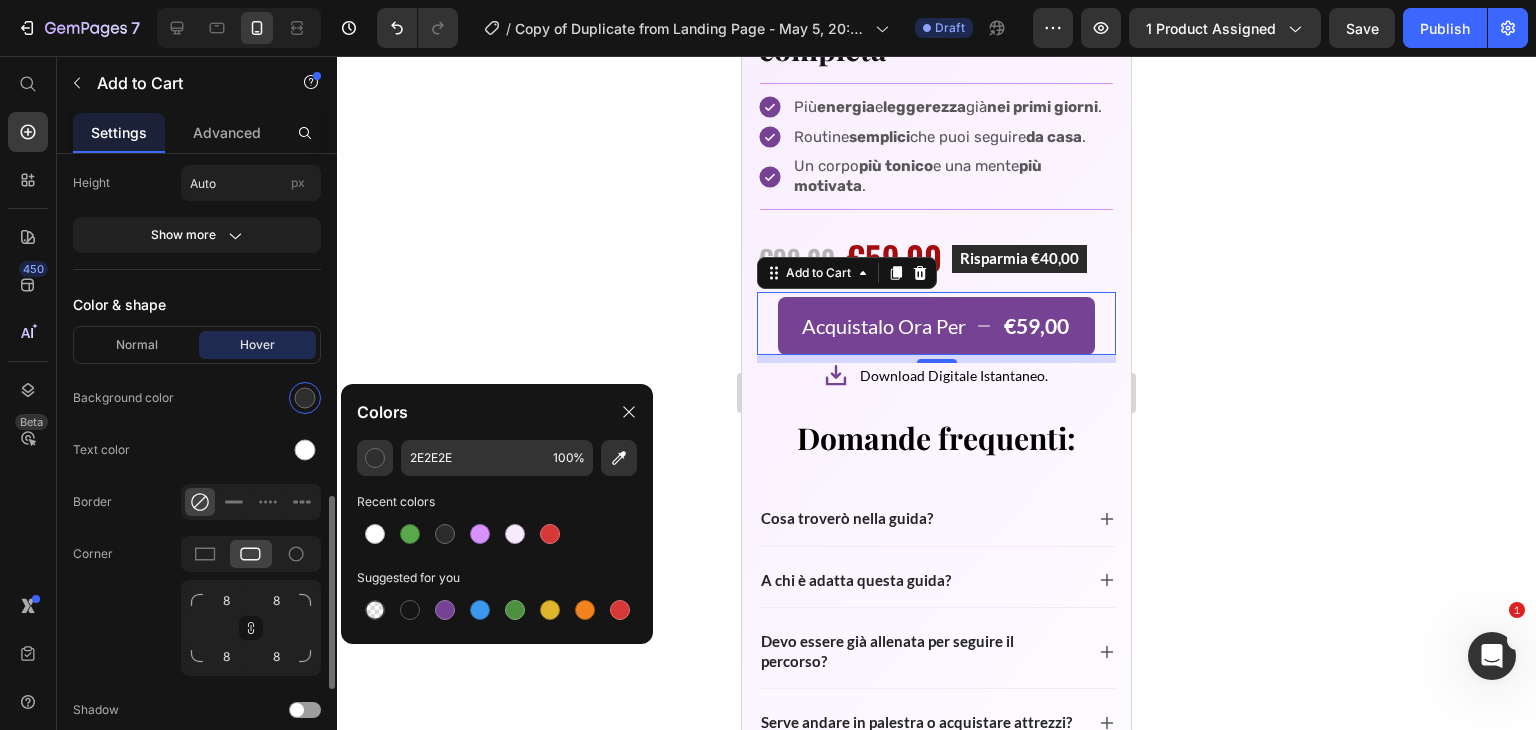 click on "Normal Hover Background color Text color Border Corner 8 8 8 8 Shadow" 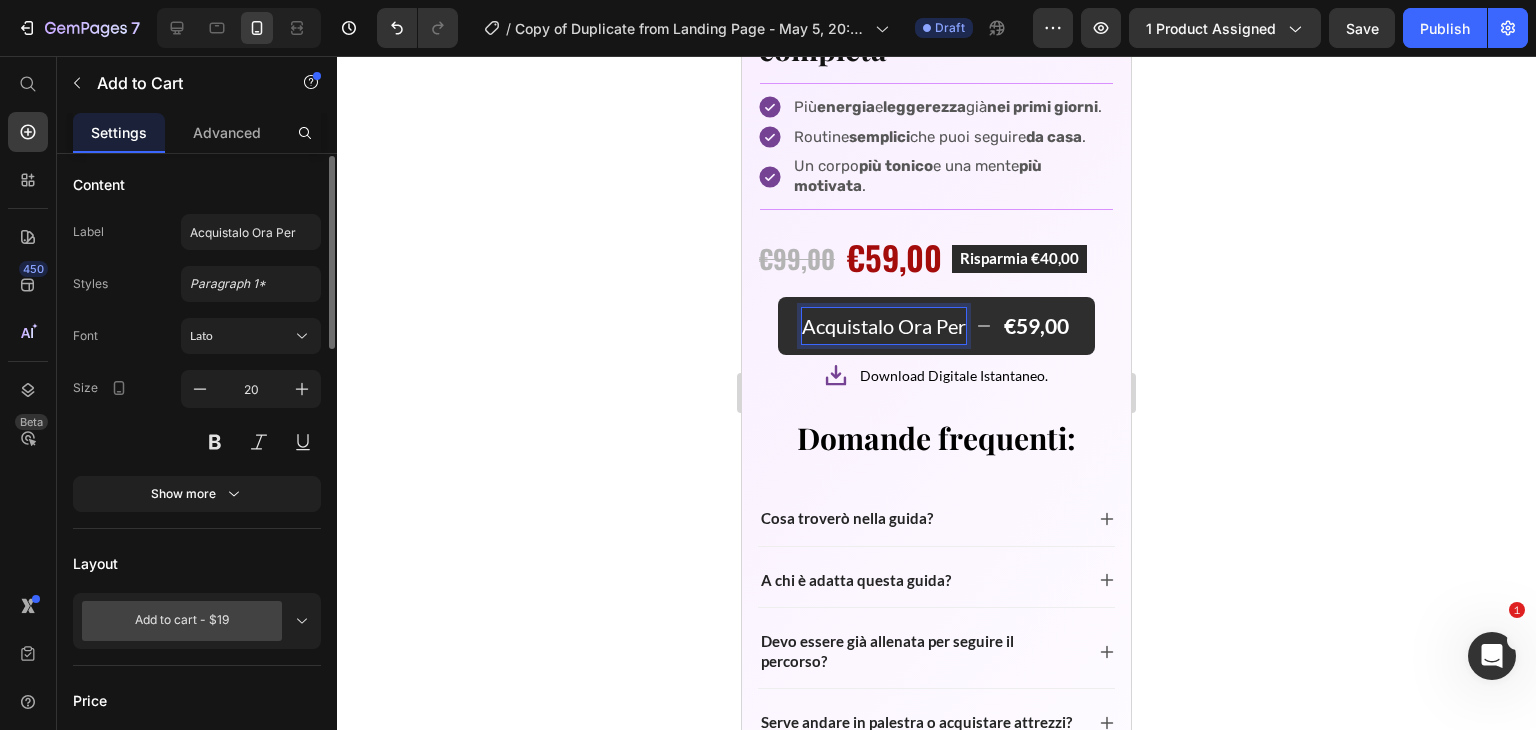scroll, scrollTop: 128, scrollLeft: 0, axis: vertical 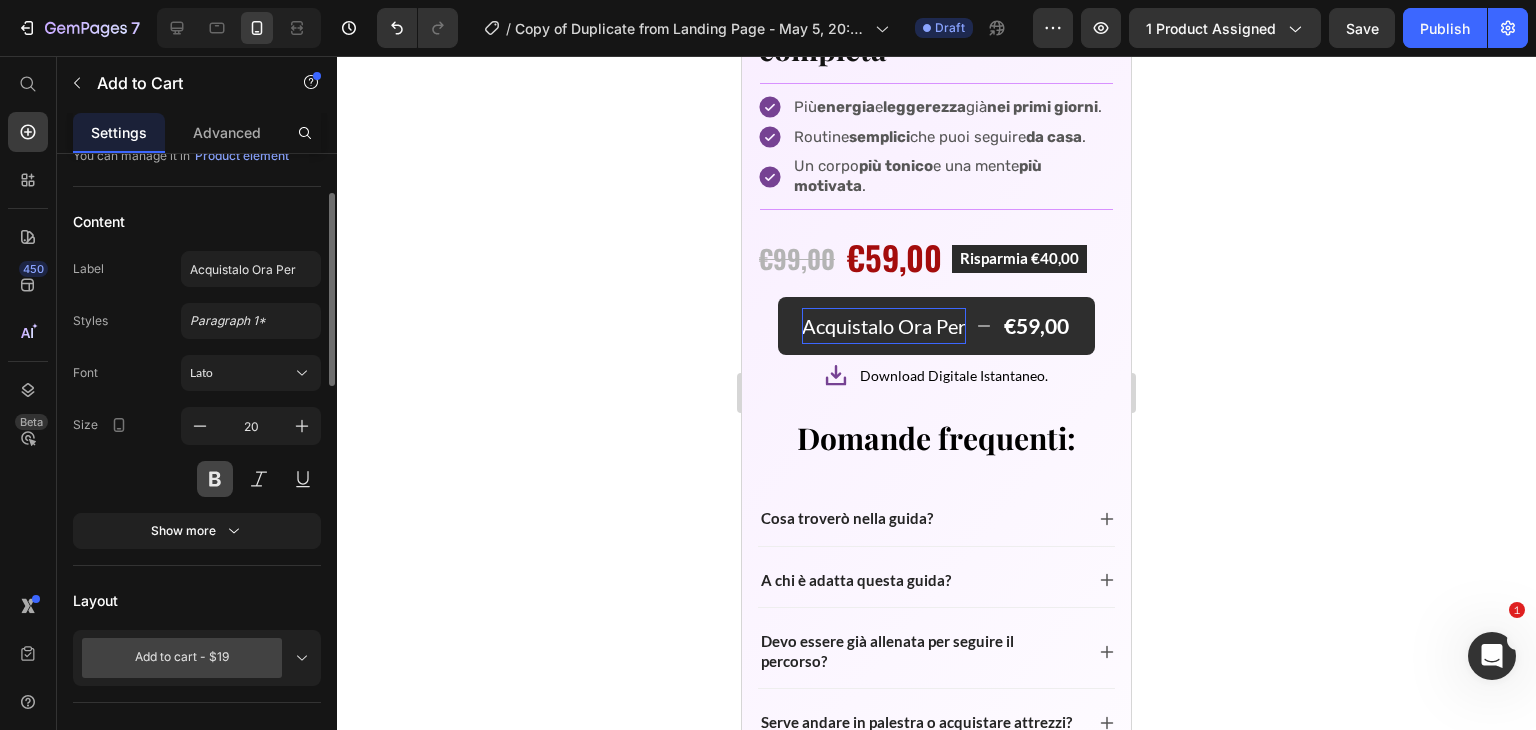 click at bounding box center (215, 479) 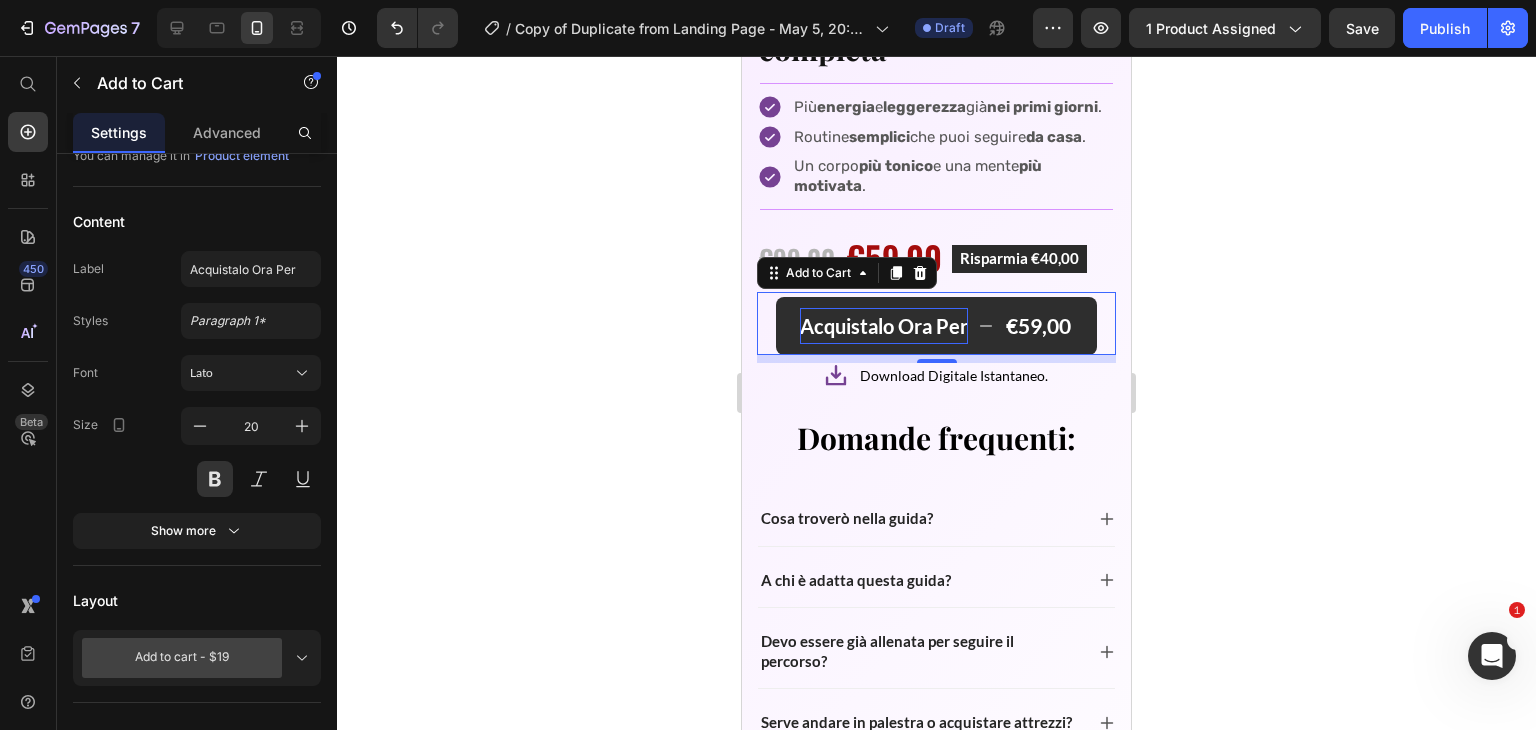 click 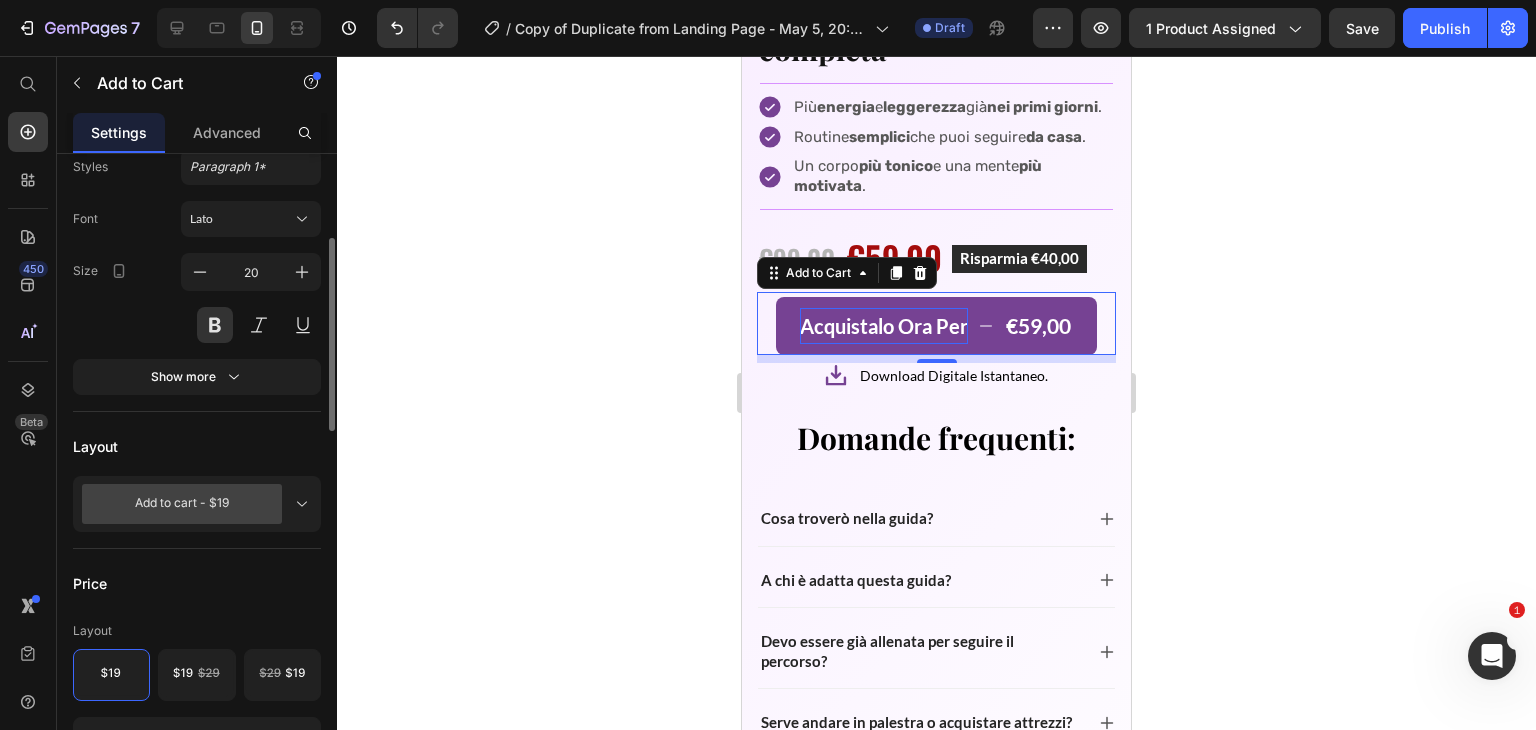 scroll, scrollTop: 281, scrollLeft: 0, axis: vertical 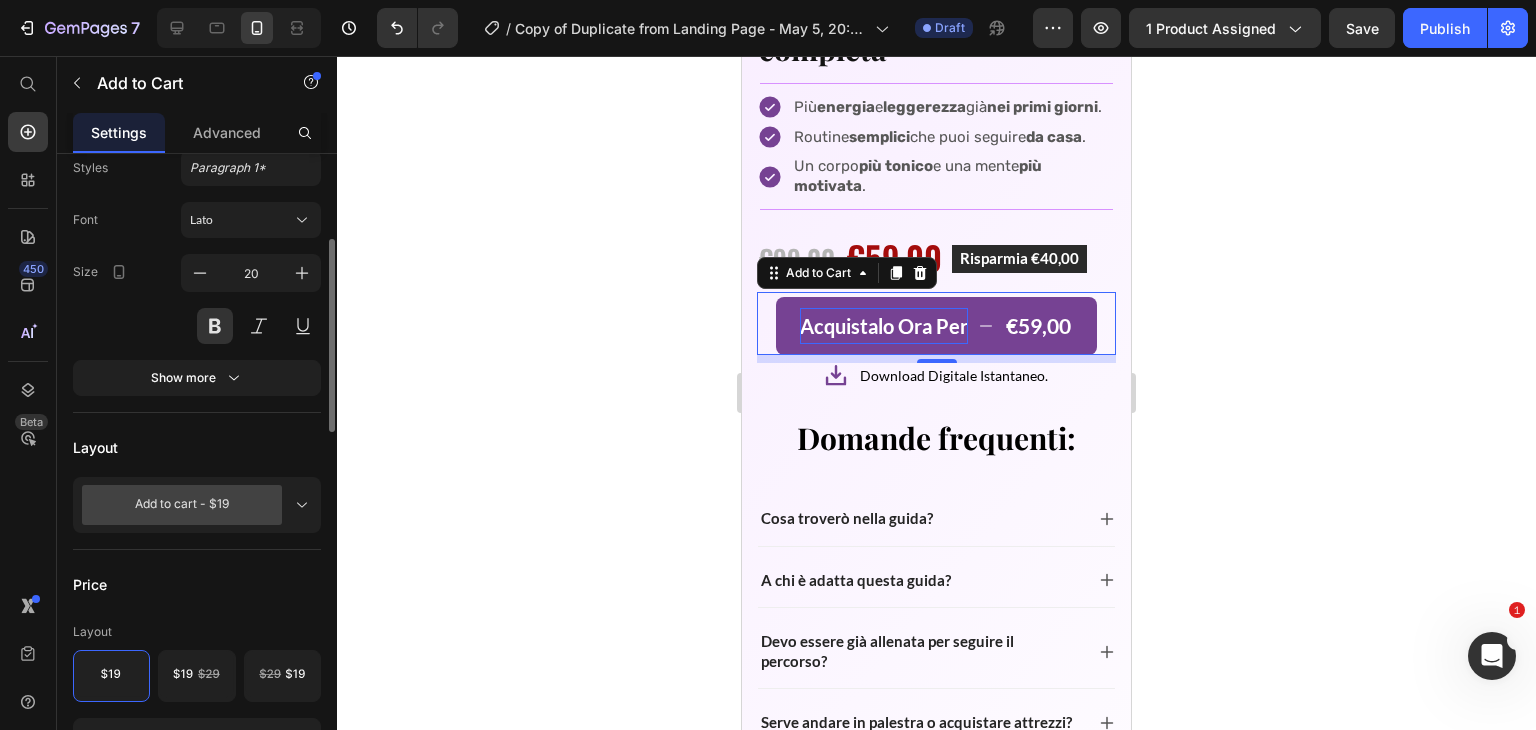 click on "Add to cart  -  $19" at bounding box center [197, 505] 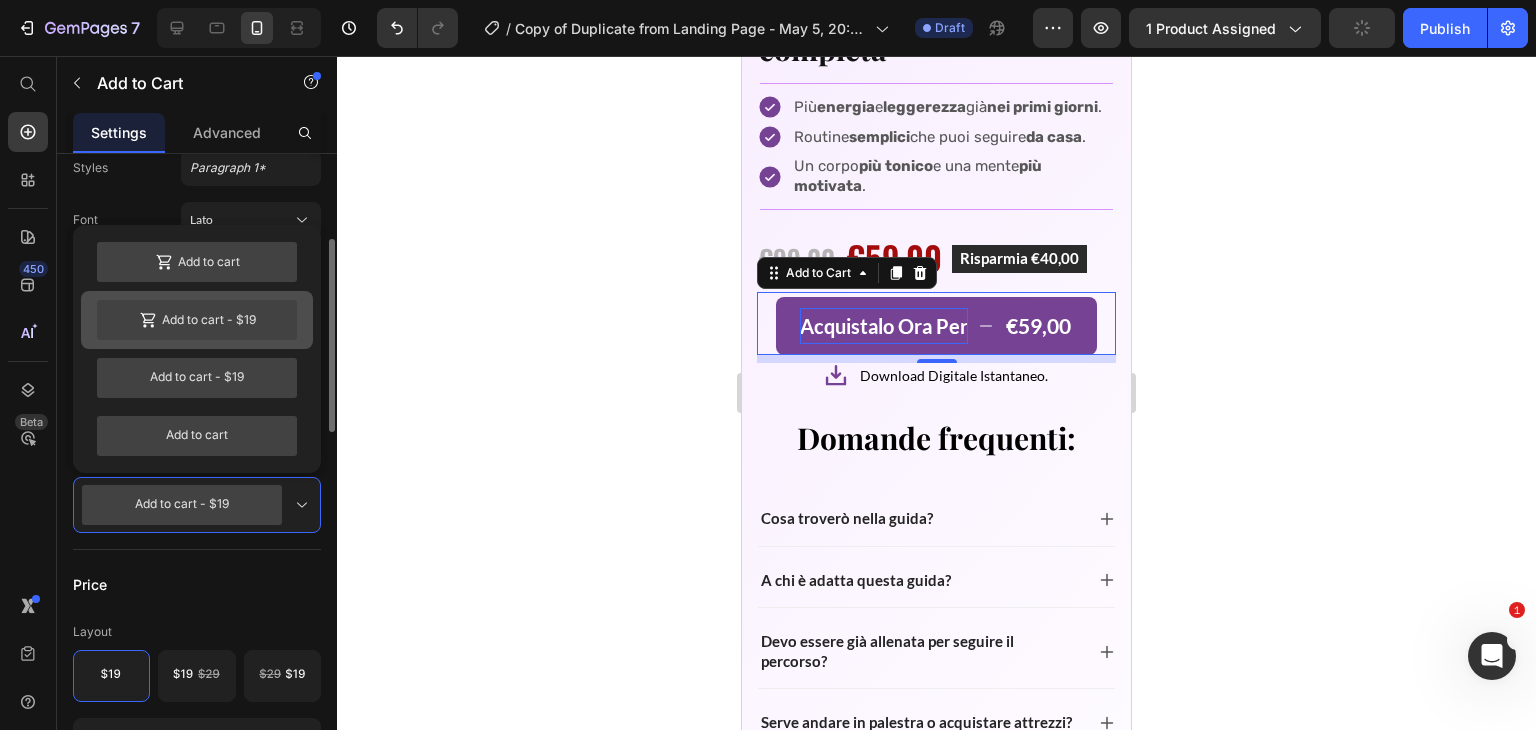 click on "Add to cart  -  $19" at bounding box center [197, 320] 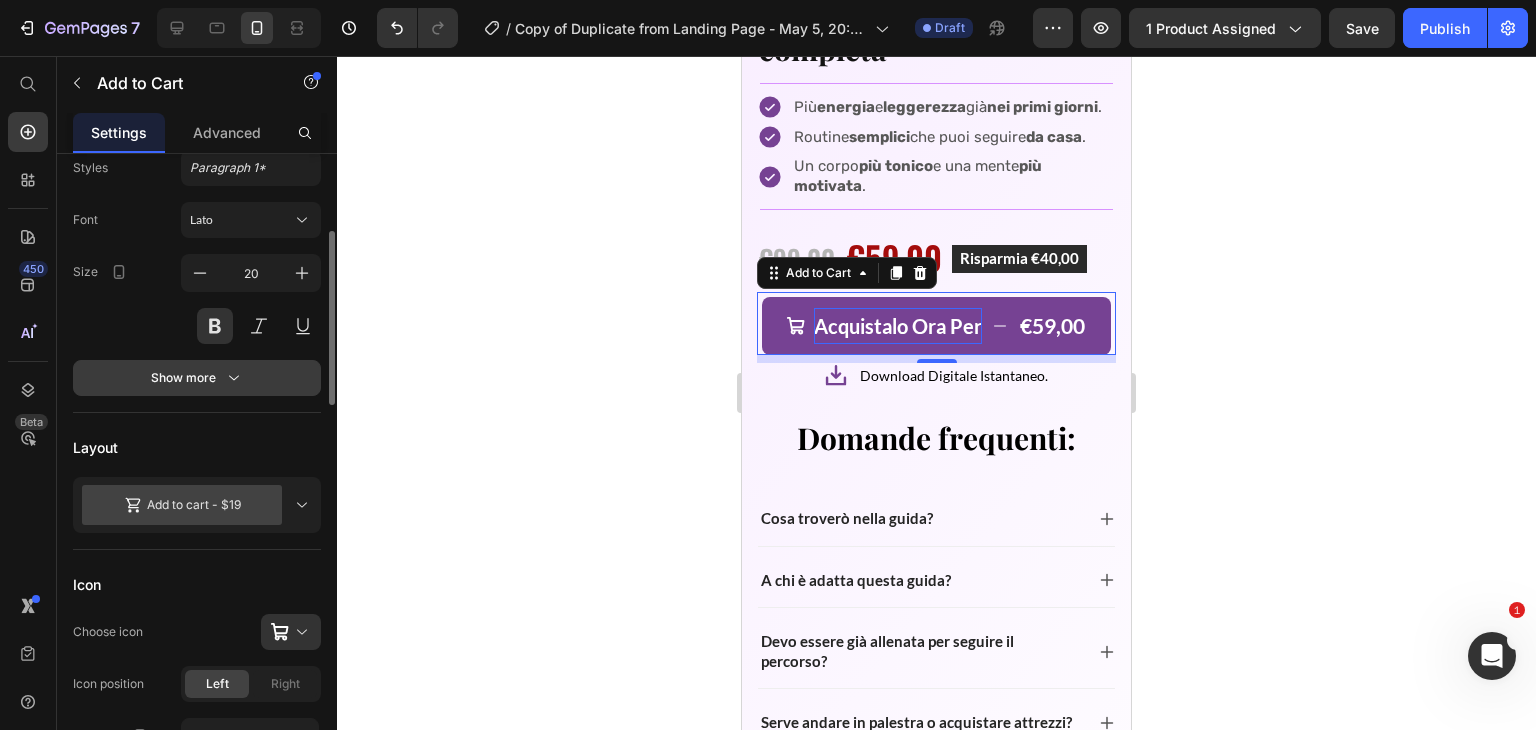 click on "Show more" at bounding box center [197, 378] 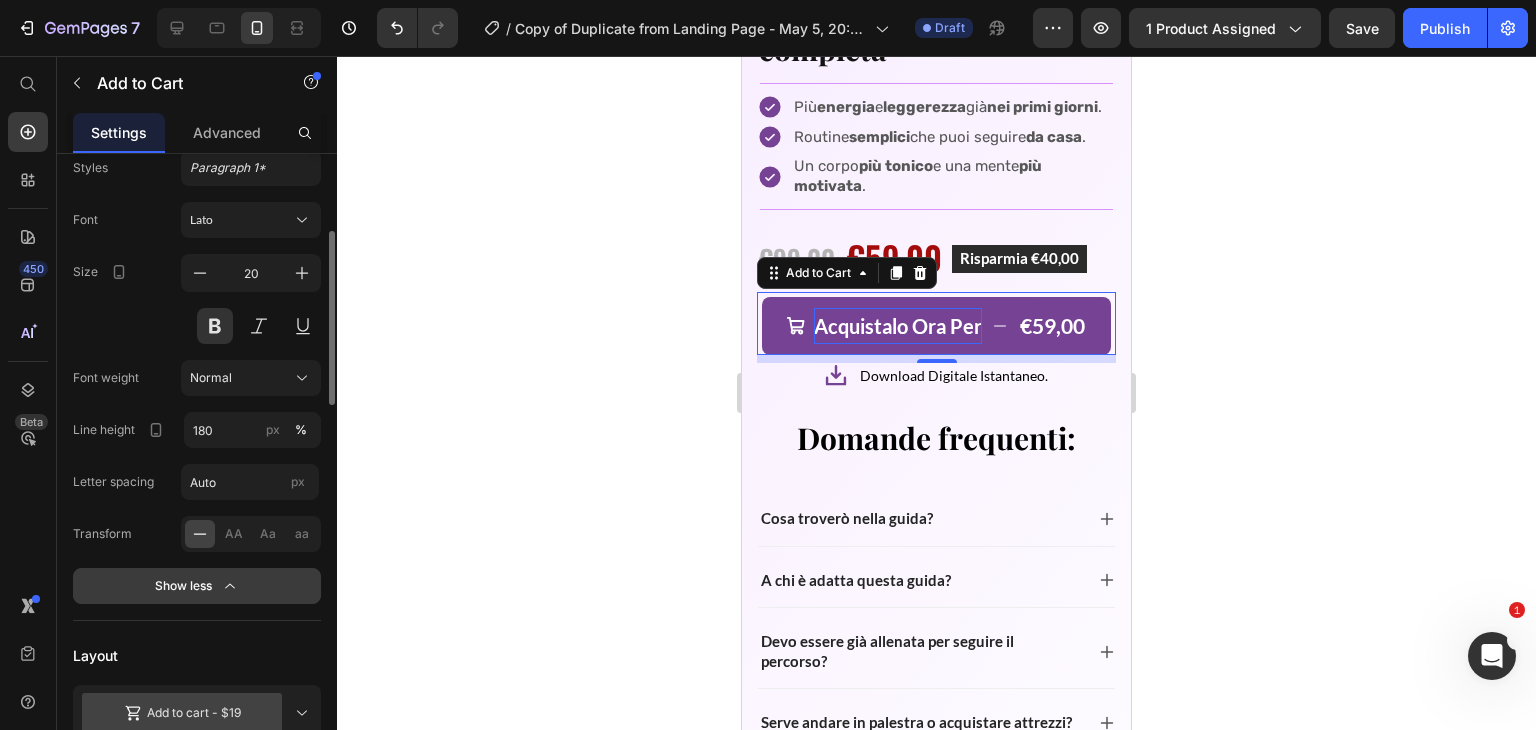 click on "Normal" 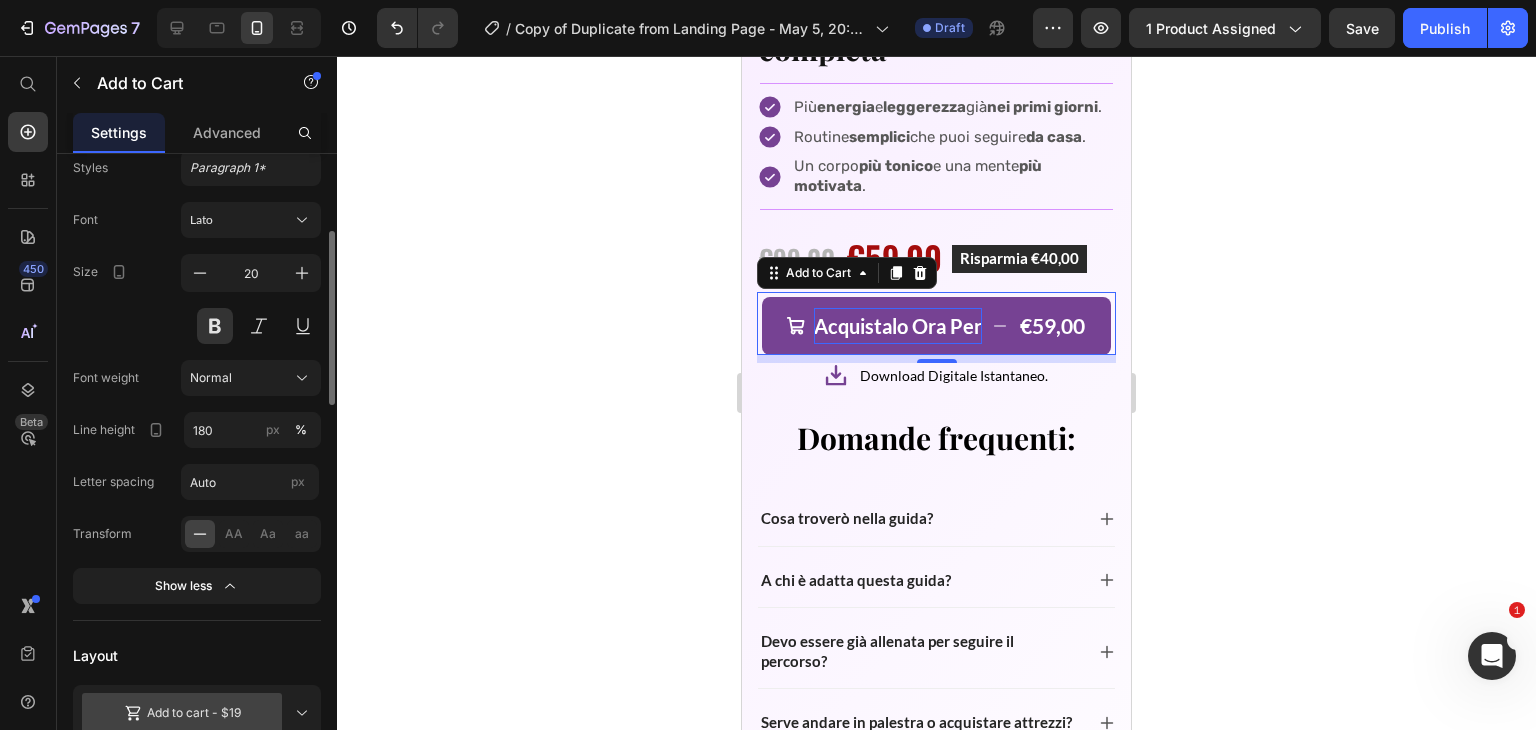 click on "Font weight Normal" 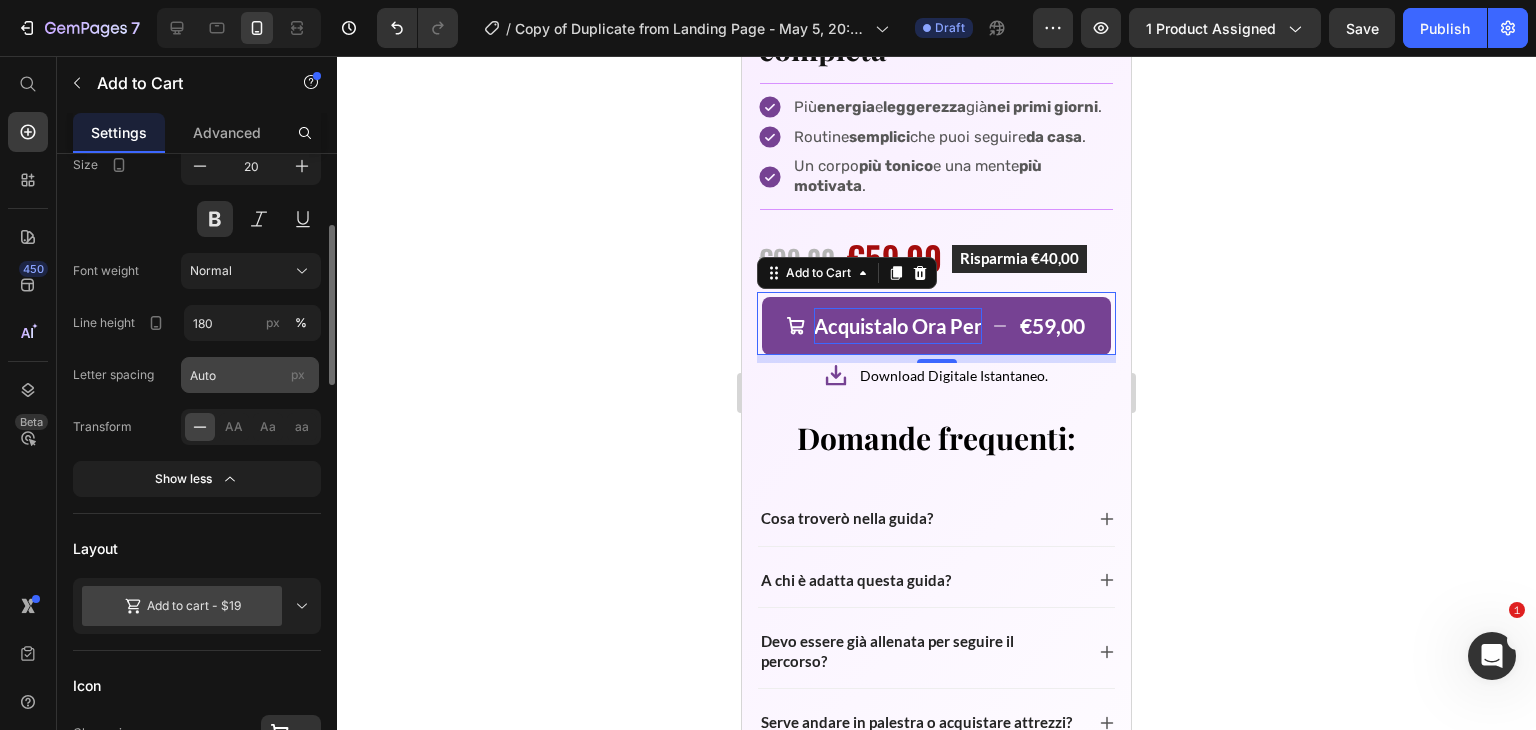 scroll, scrollTop: 389, scrollLeft: 0, axis: vertical 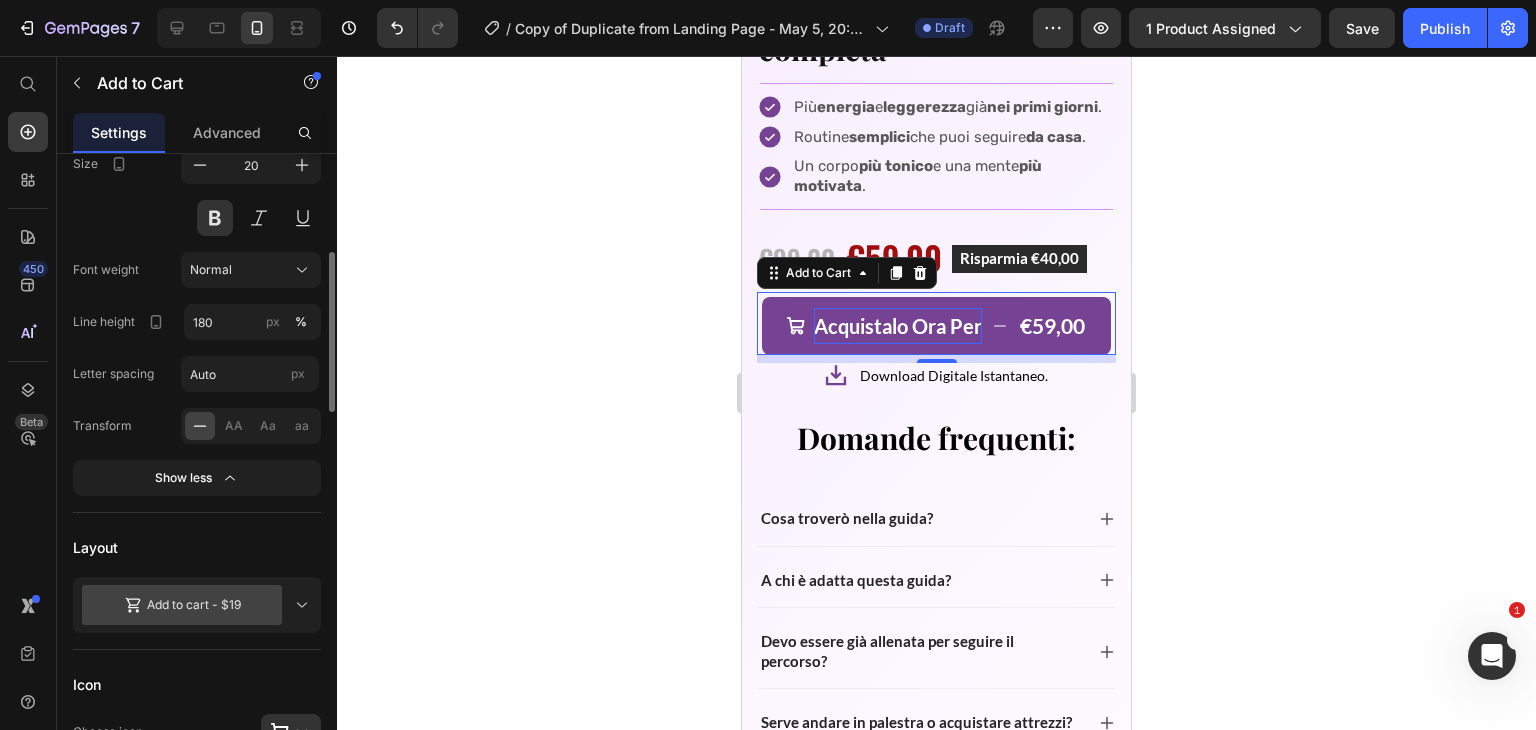click on "Add to cart  -  $19" at bounding box center [182, 605] 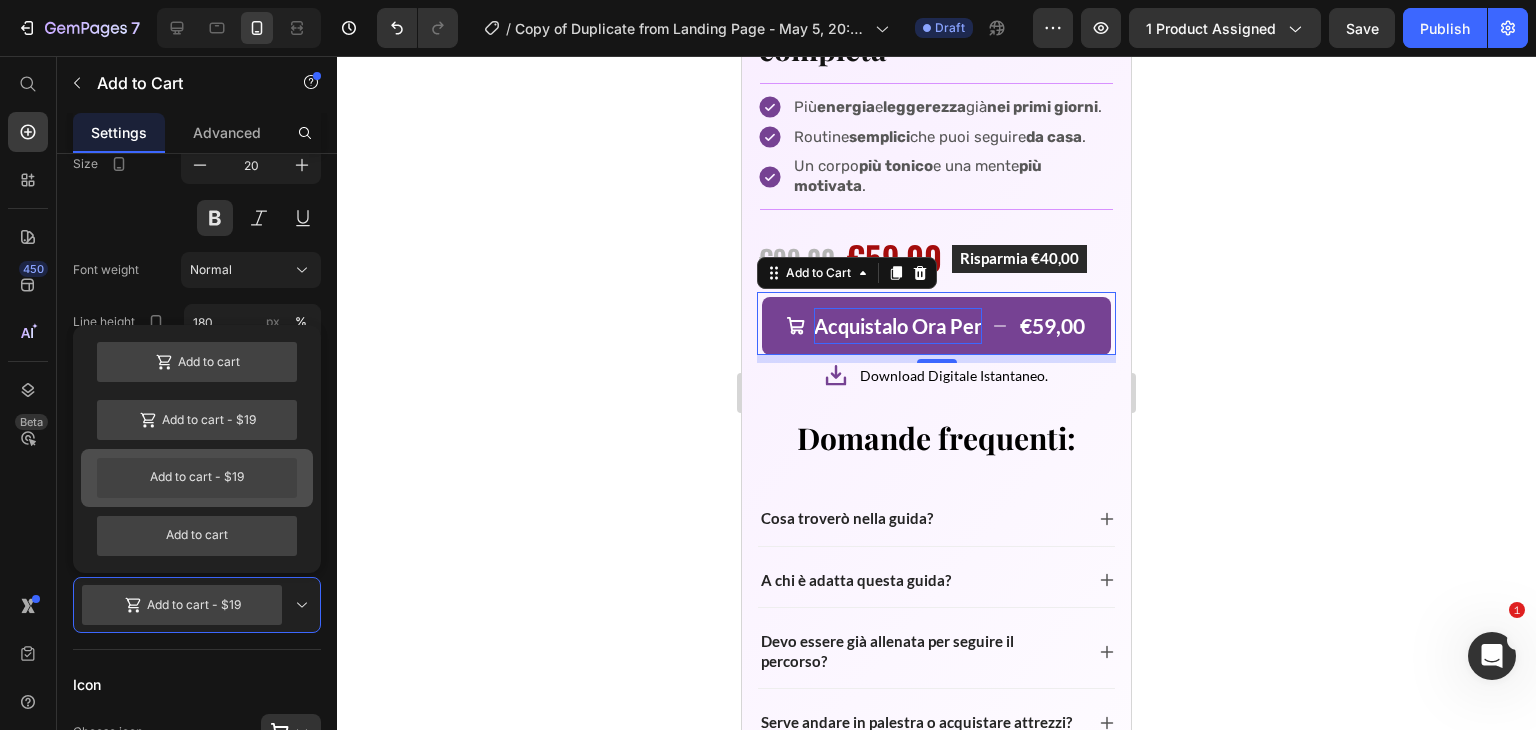 click on "Add to cart  -  $19" at bounding box center [197, 478] 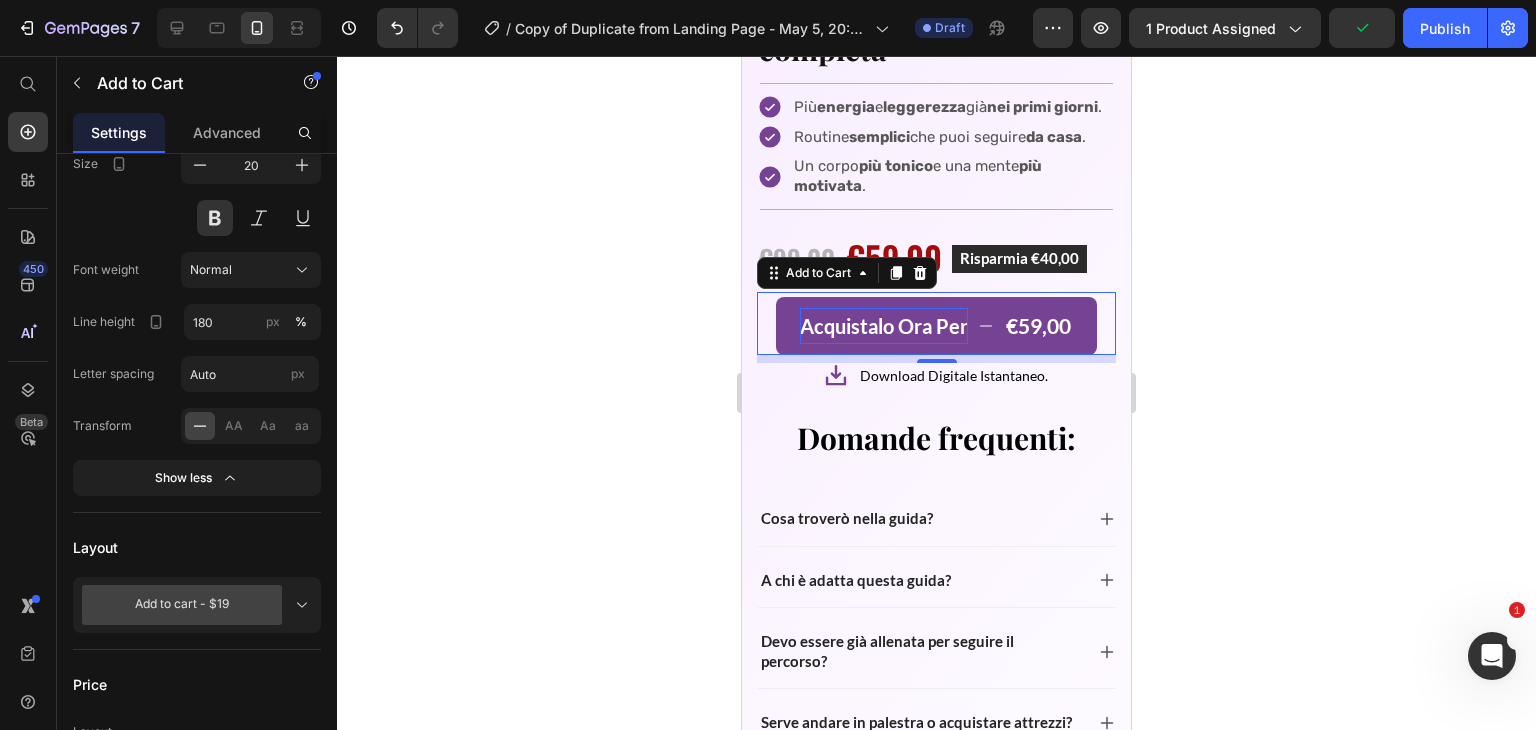 click 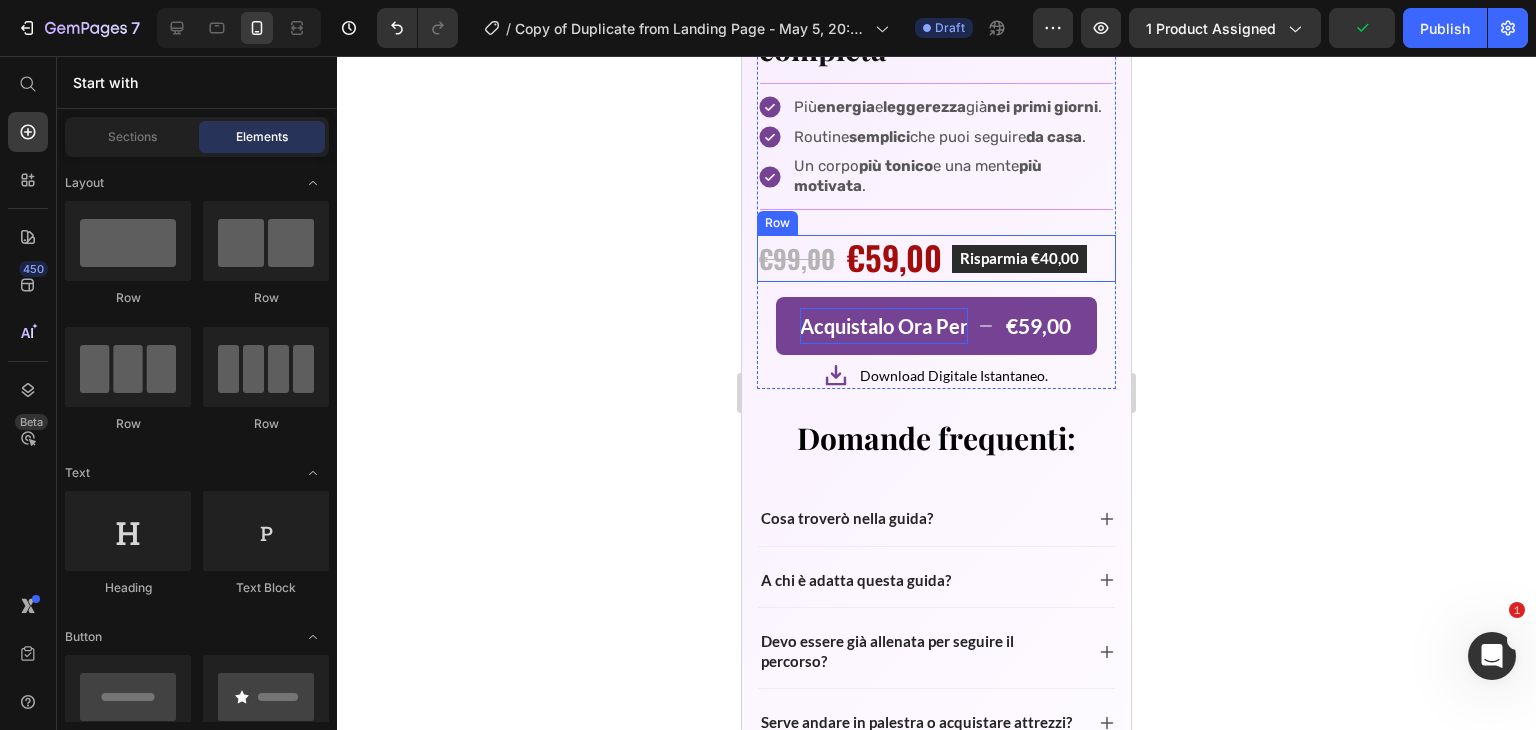 scroll, scrollTop: 6578, scrollLeft: 0, axis: vertical 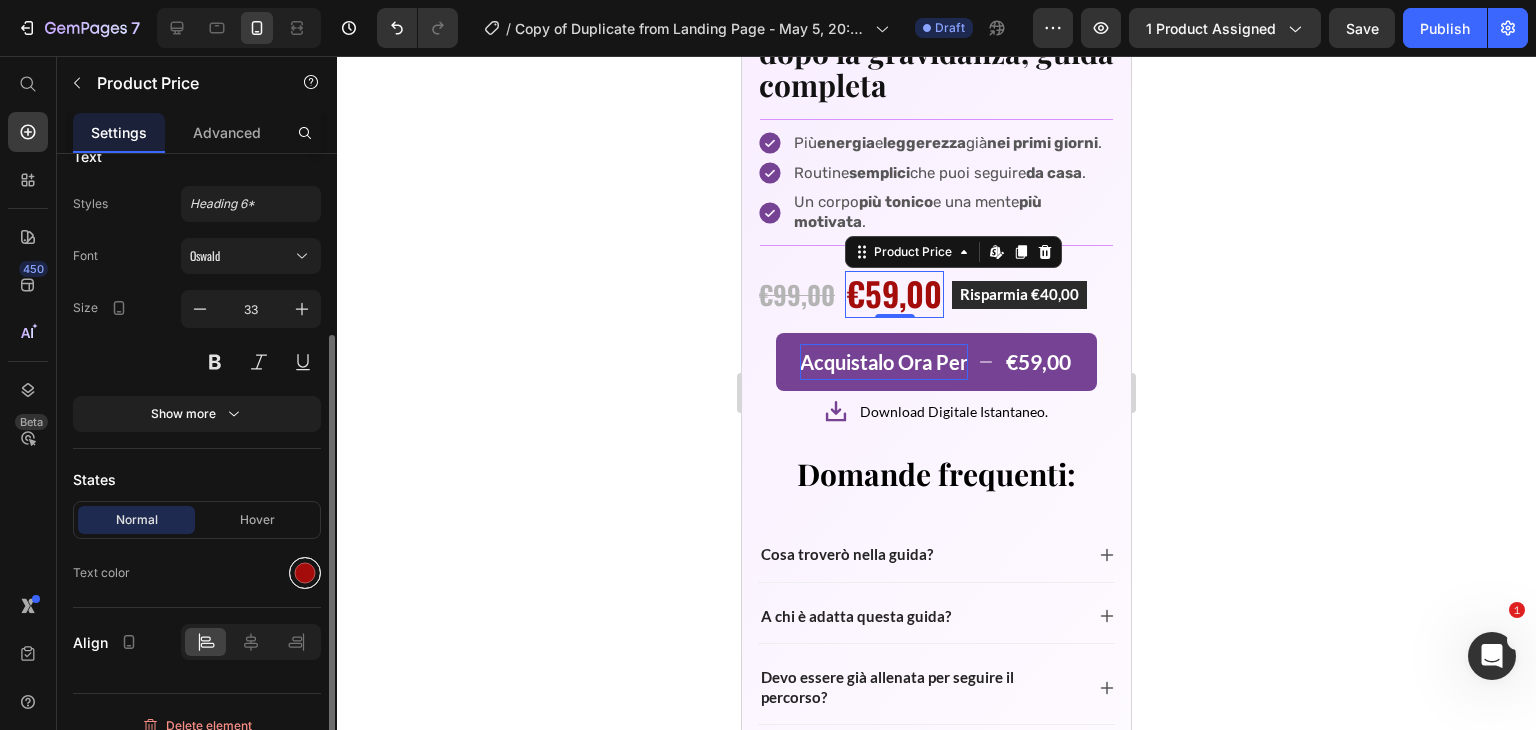 click at bounding box center [305, 573] 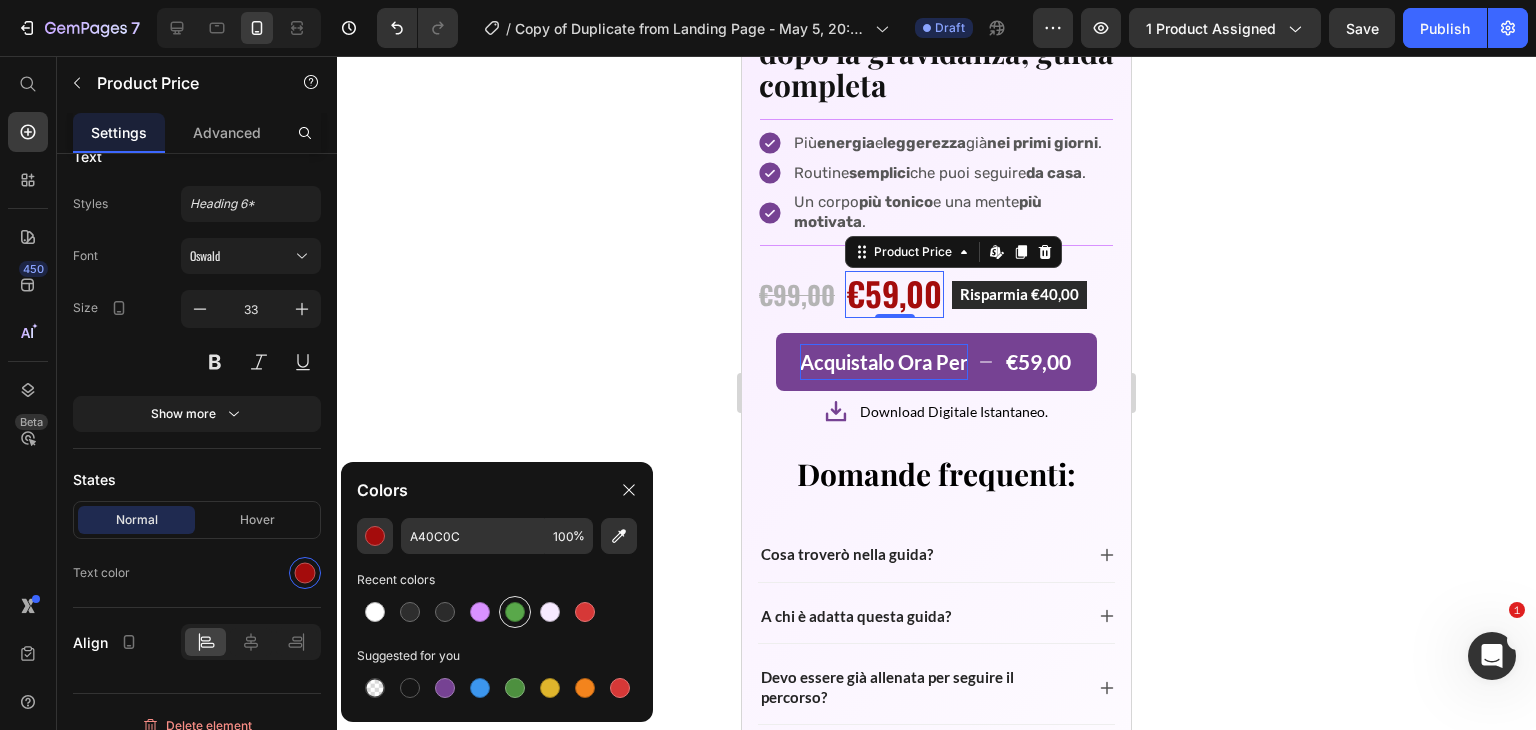click at bounding box center (515, 612) 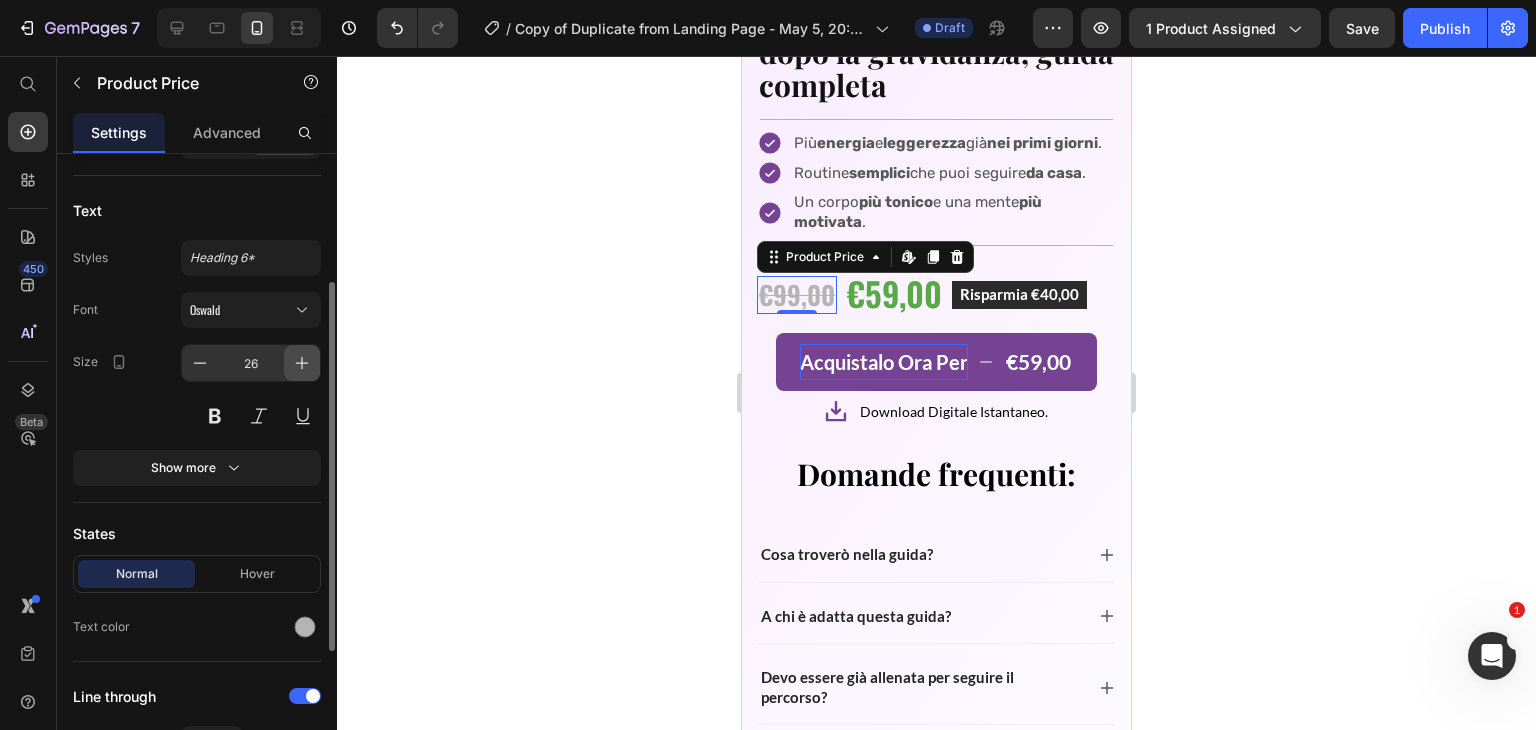 scroll, scrollTop: 271, scrollLeft: 0, axis: vertical 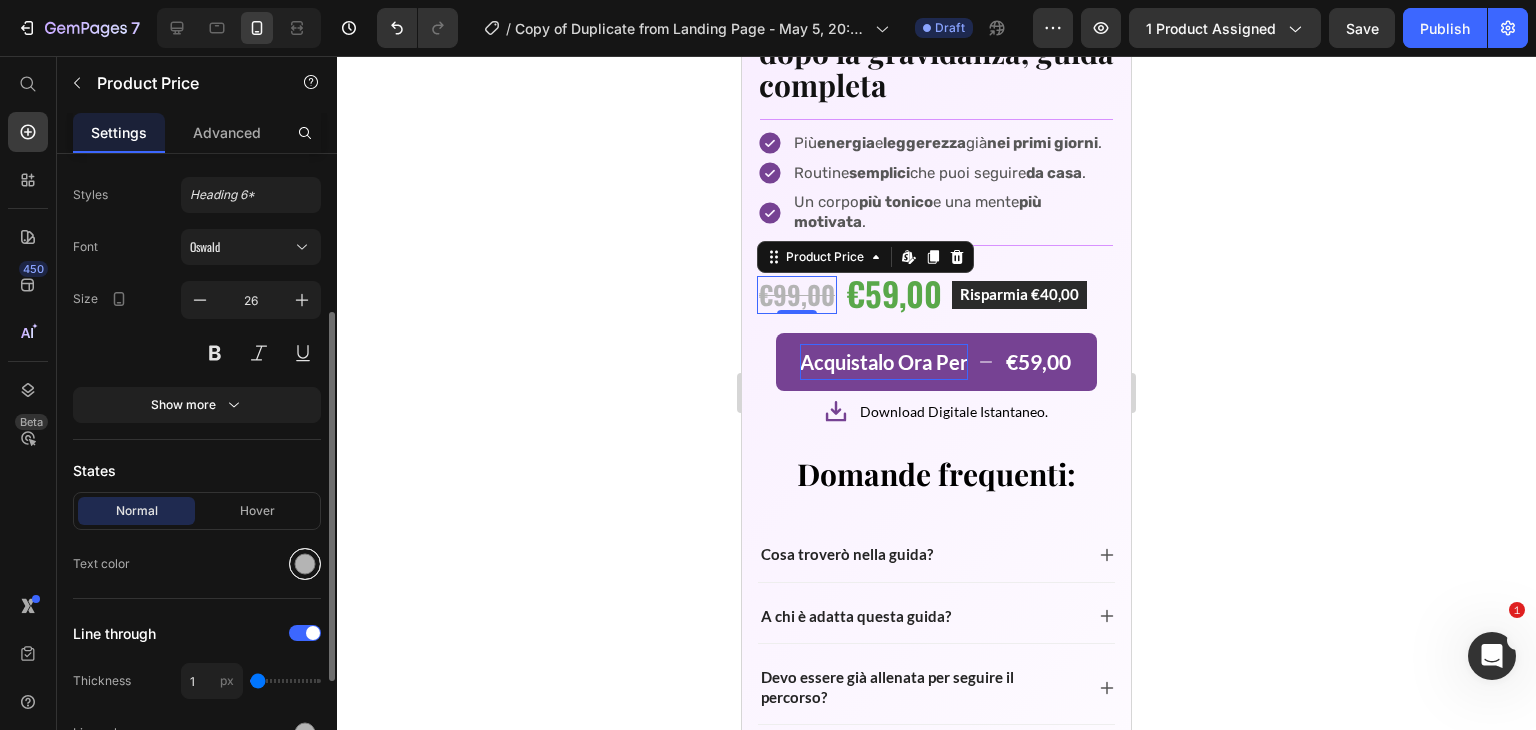 click at bounding box center (305, 564) 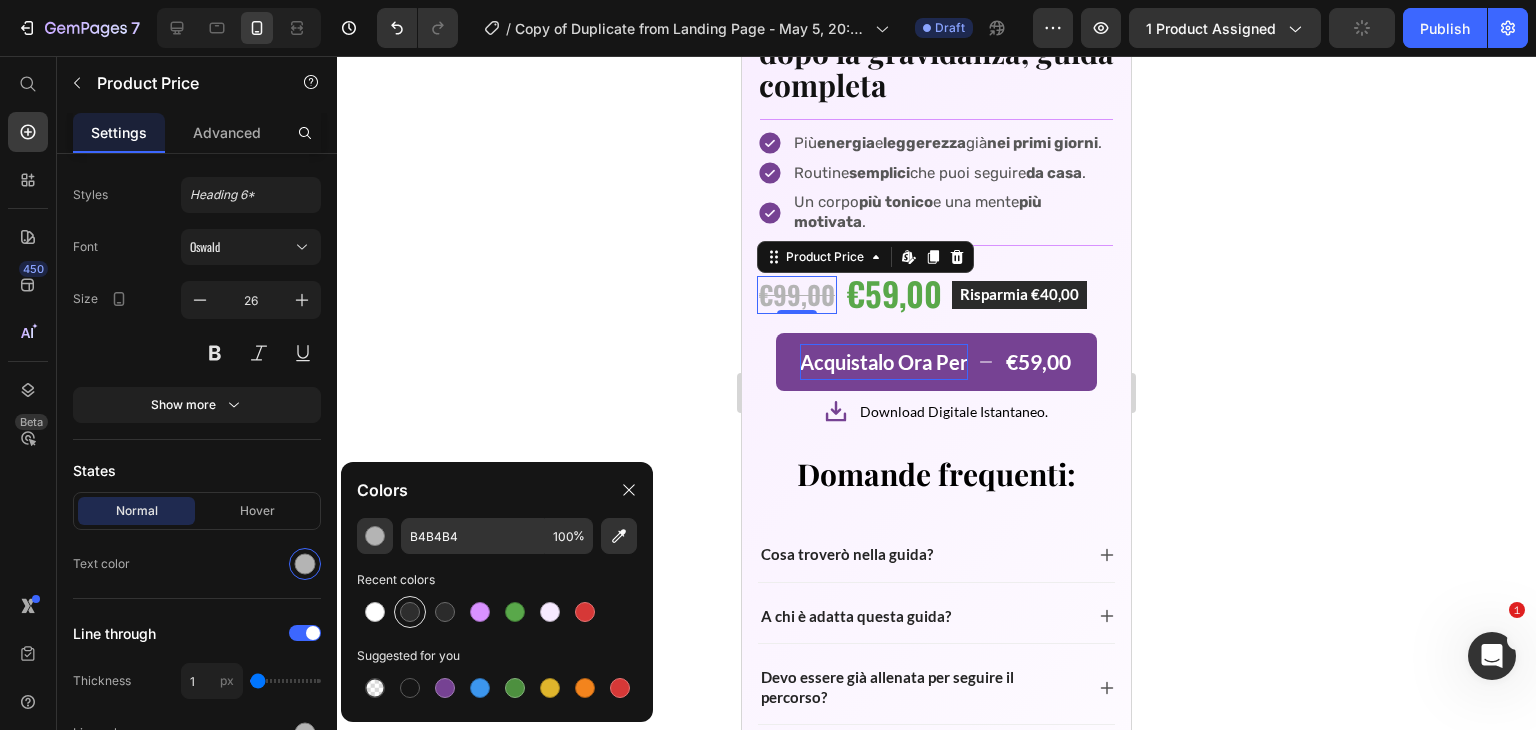 click at bounding box center [410, 612] 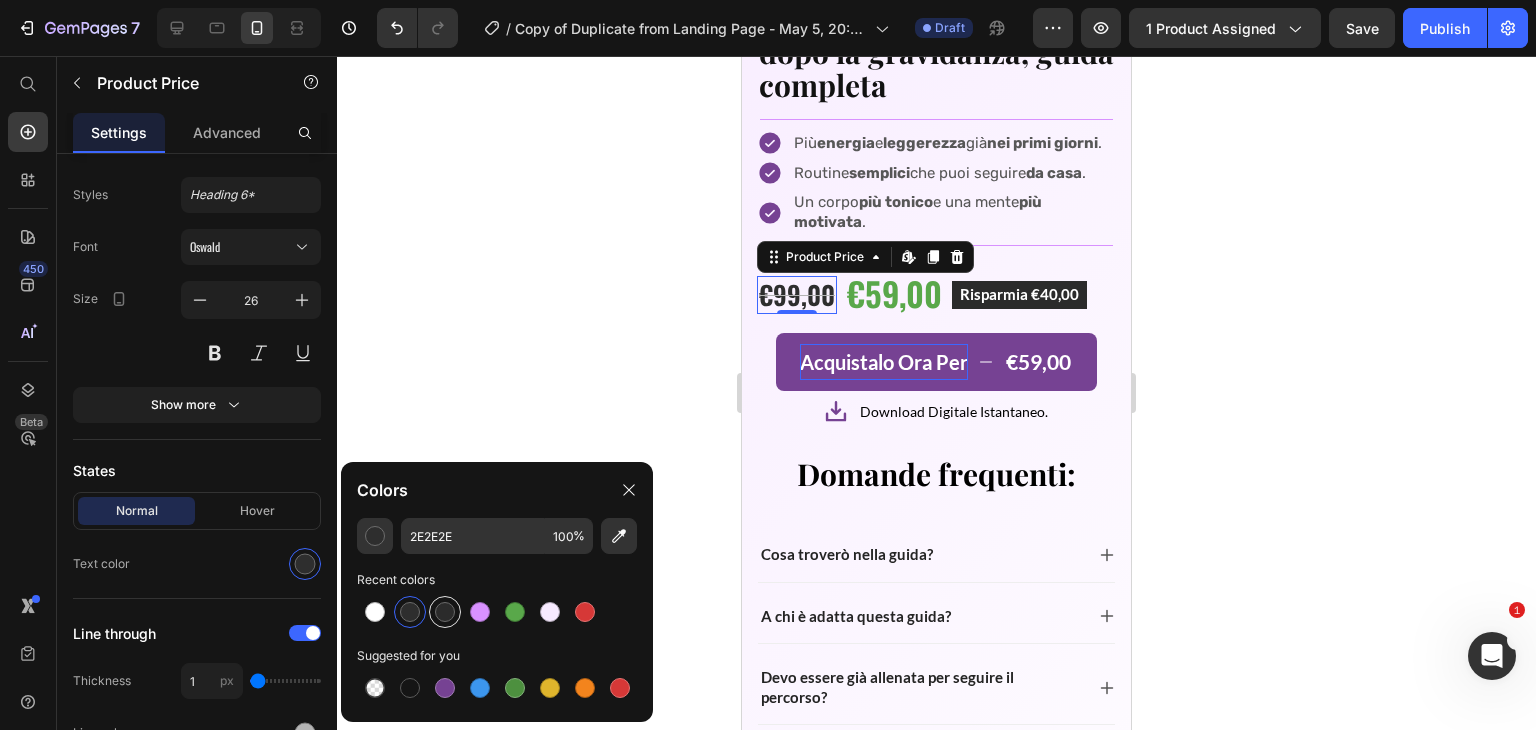 click at bounding box center [445, 612] 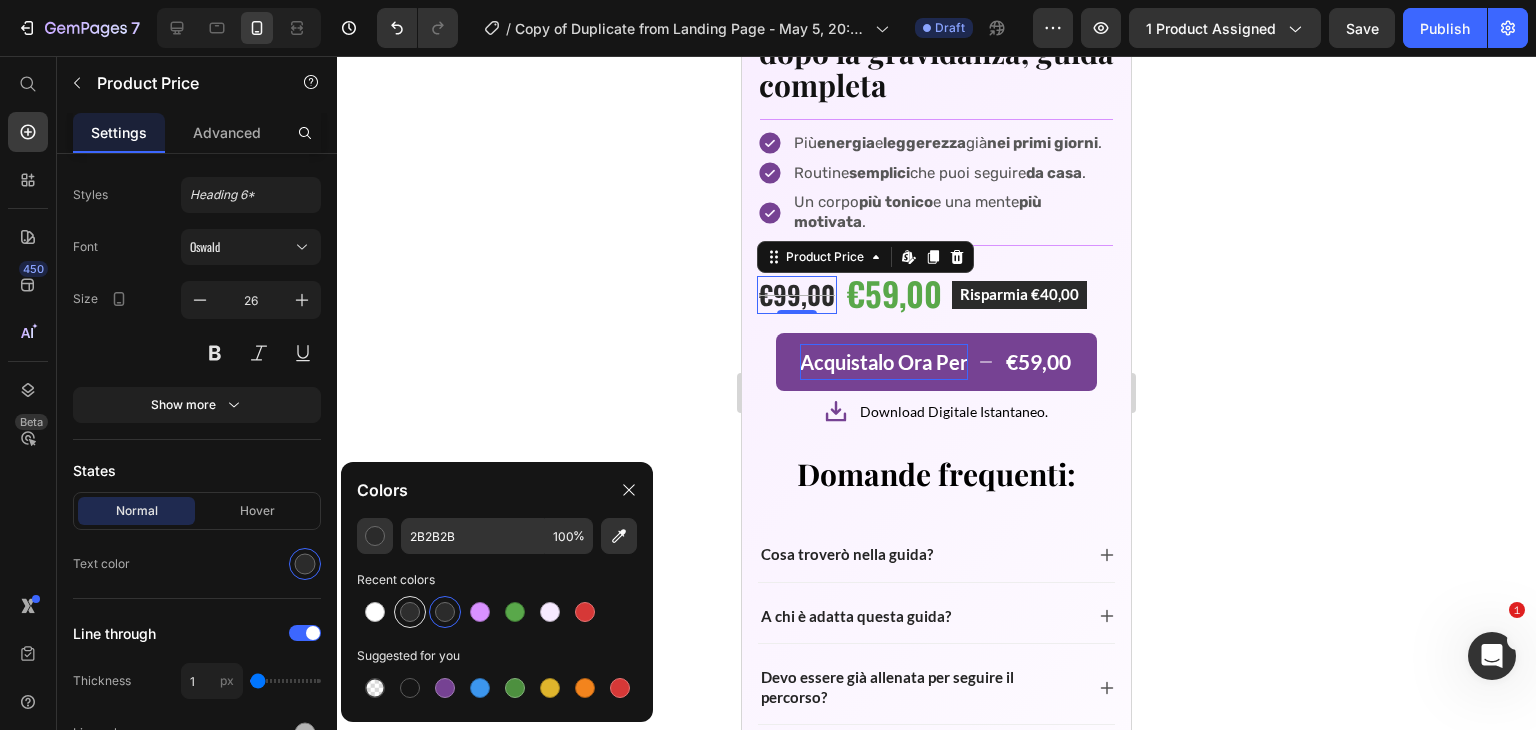 click at bounding box center (410, 612) 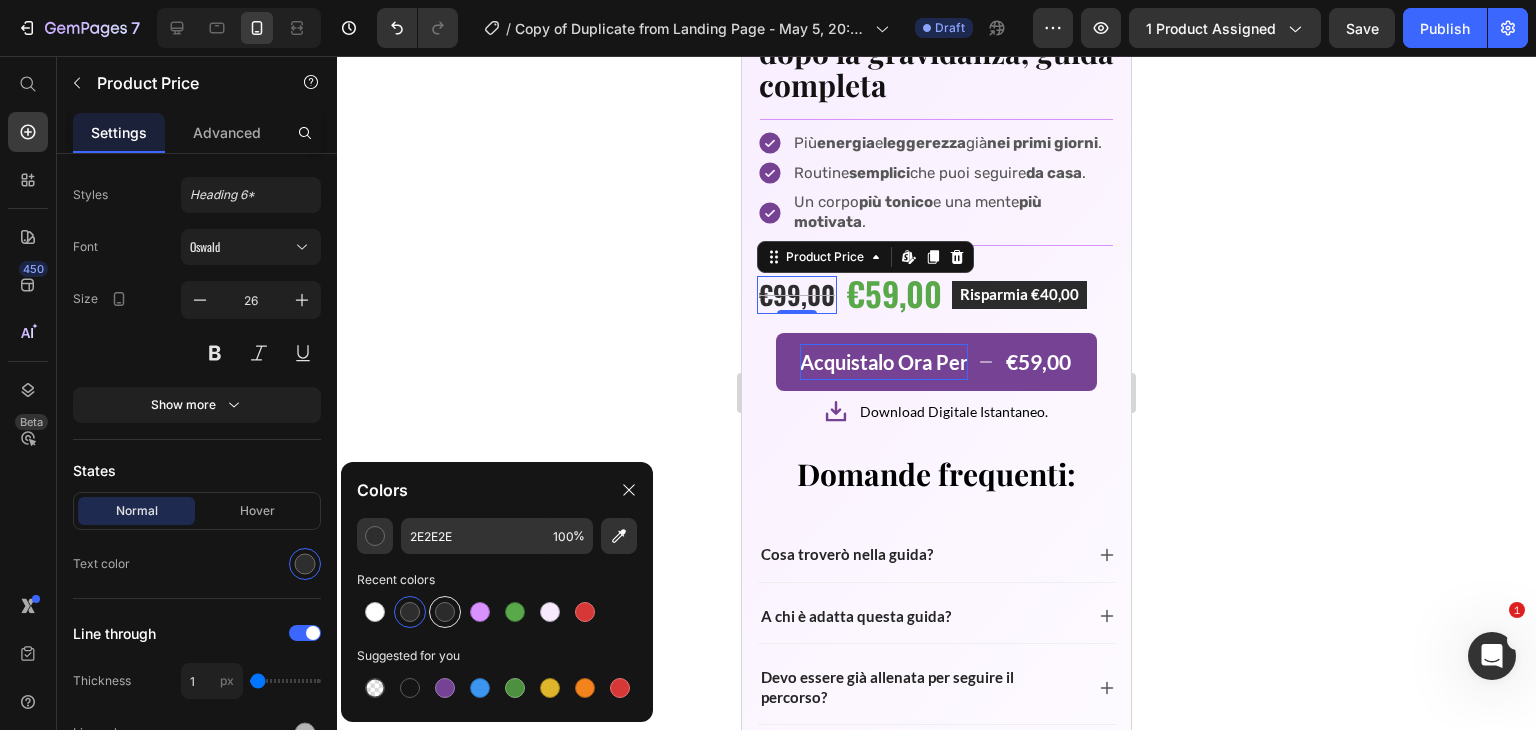 click at bounding box center [445, 612] 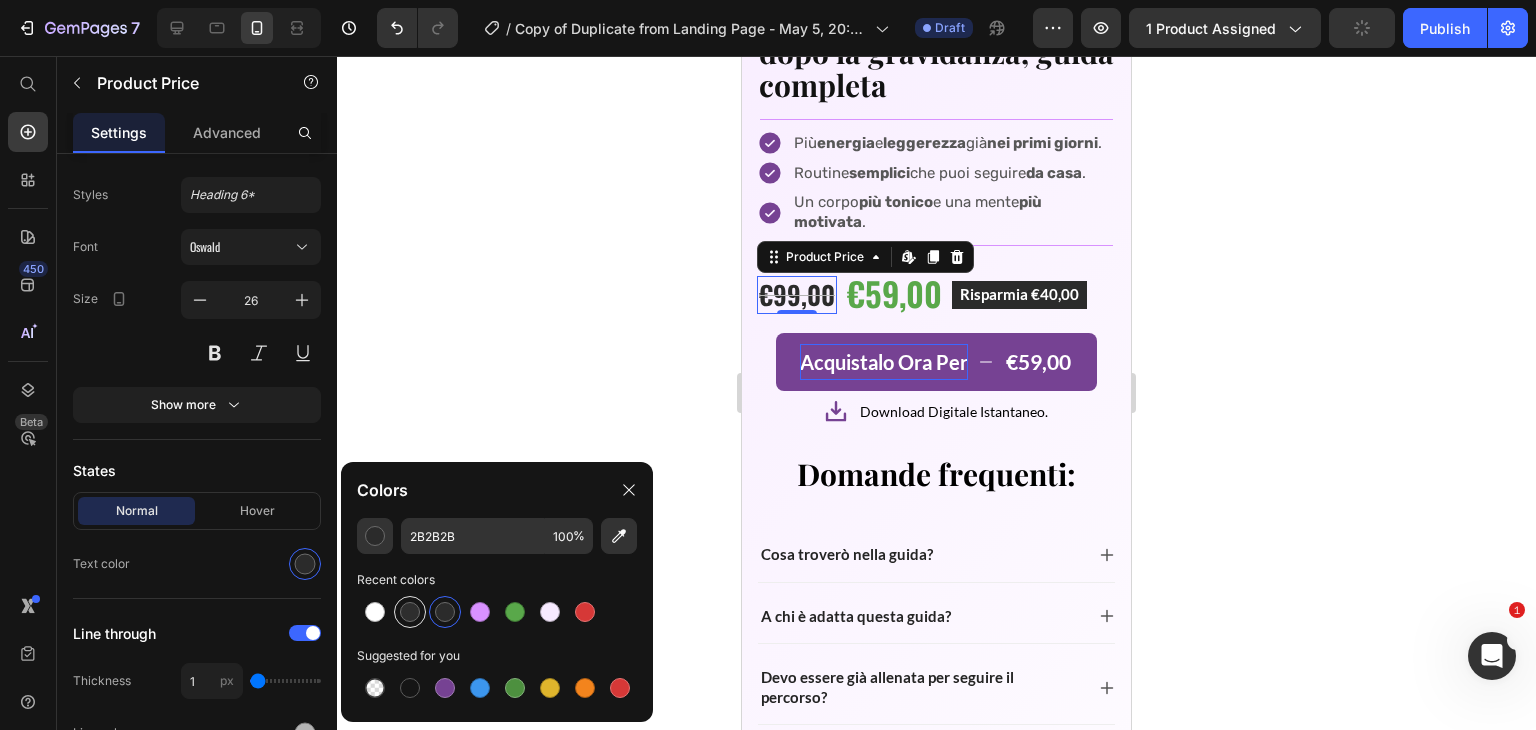click at bounding box center (410, 612) 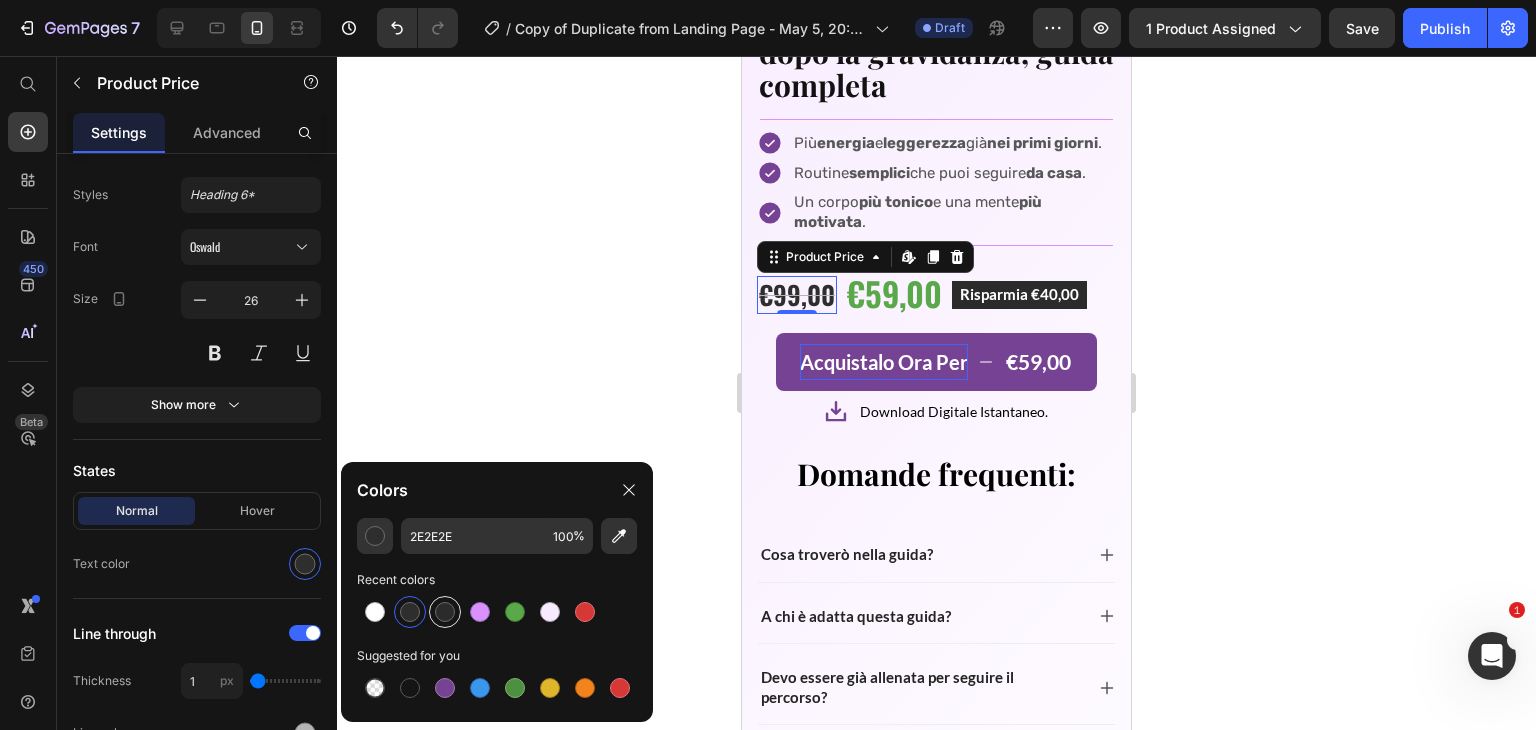 click at bounding box center [445, 612] 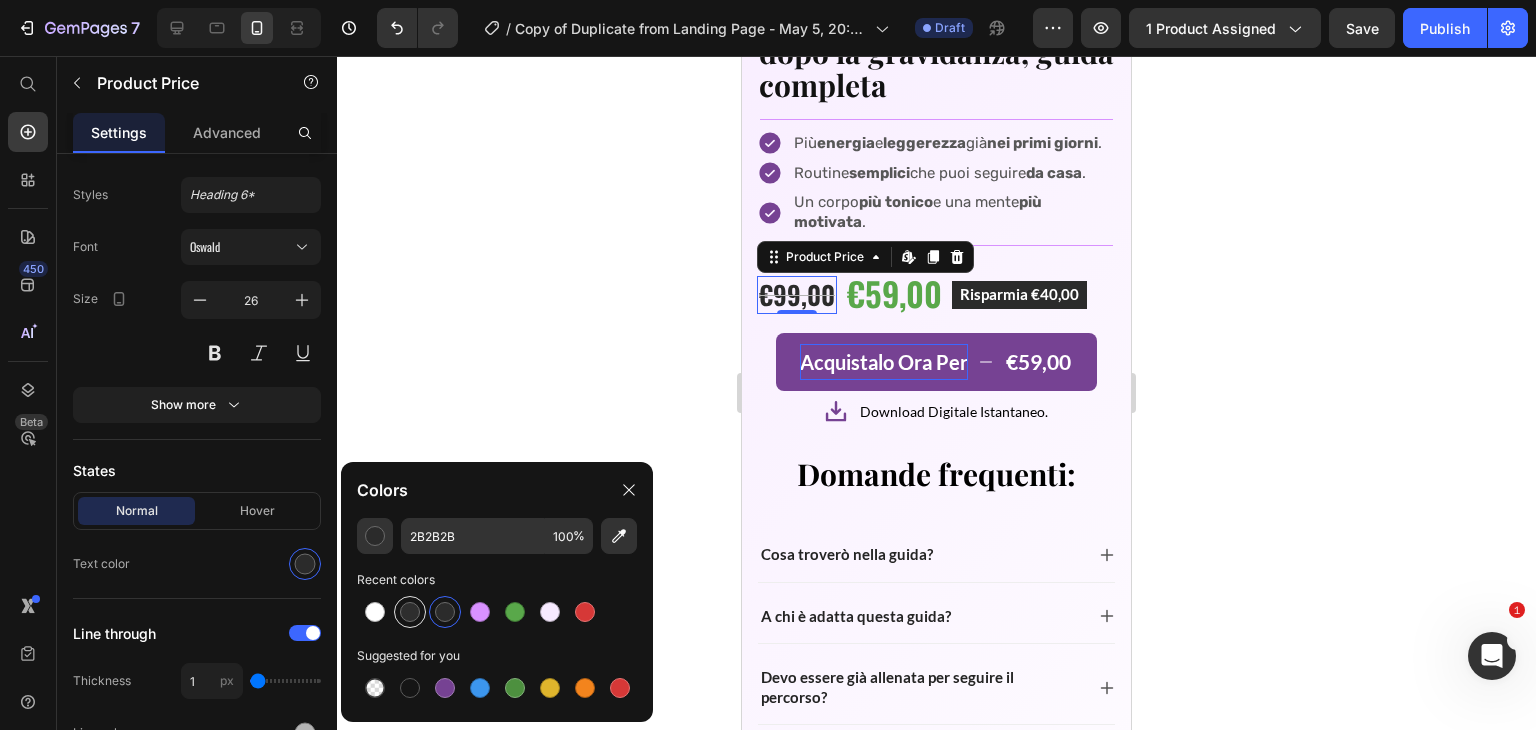 click at bounding box center (410, 612) 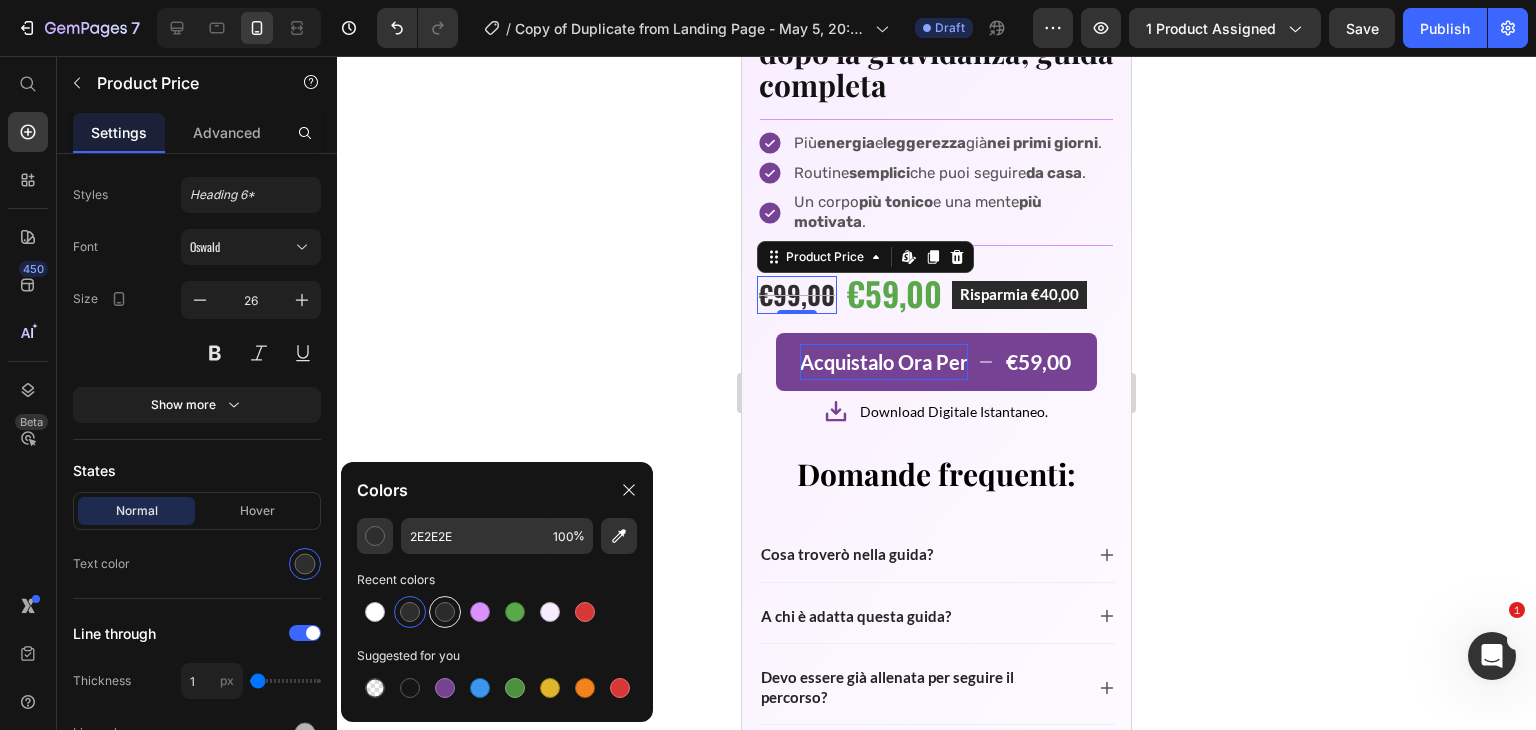 click at bounding box center (445, 612) 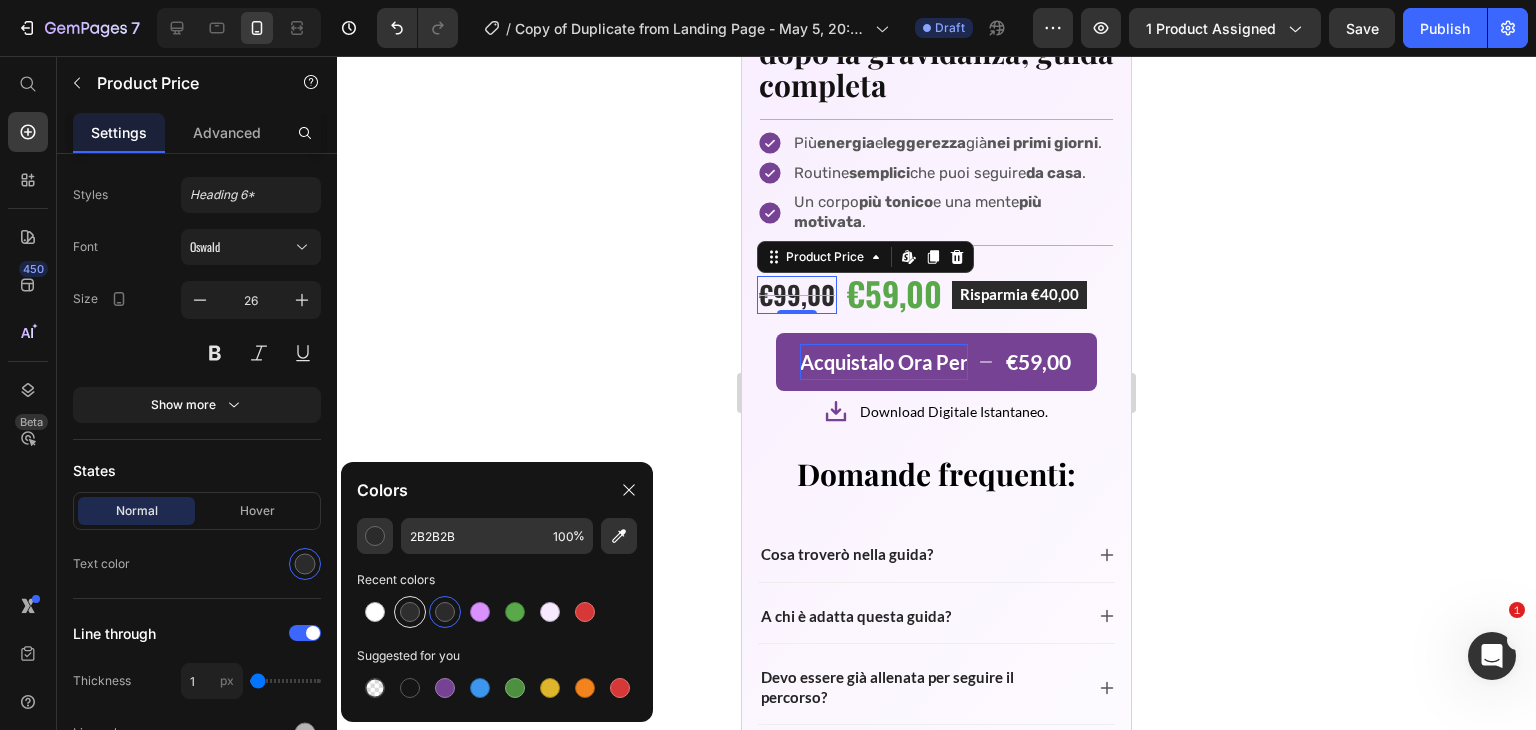 click at bounding box center (410, 612) 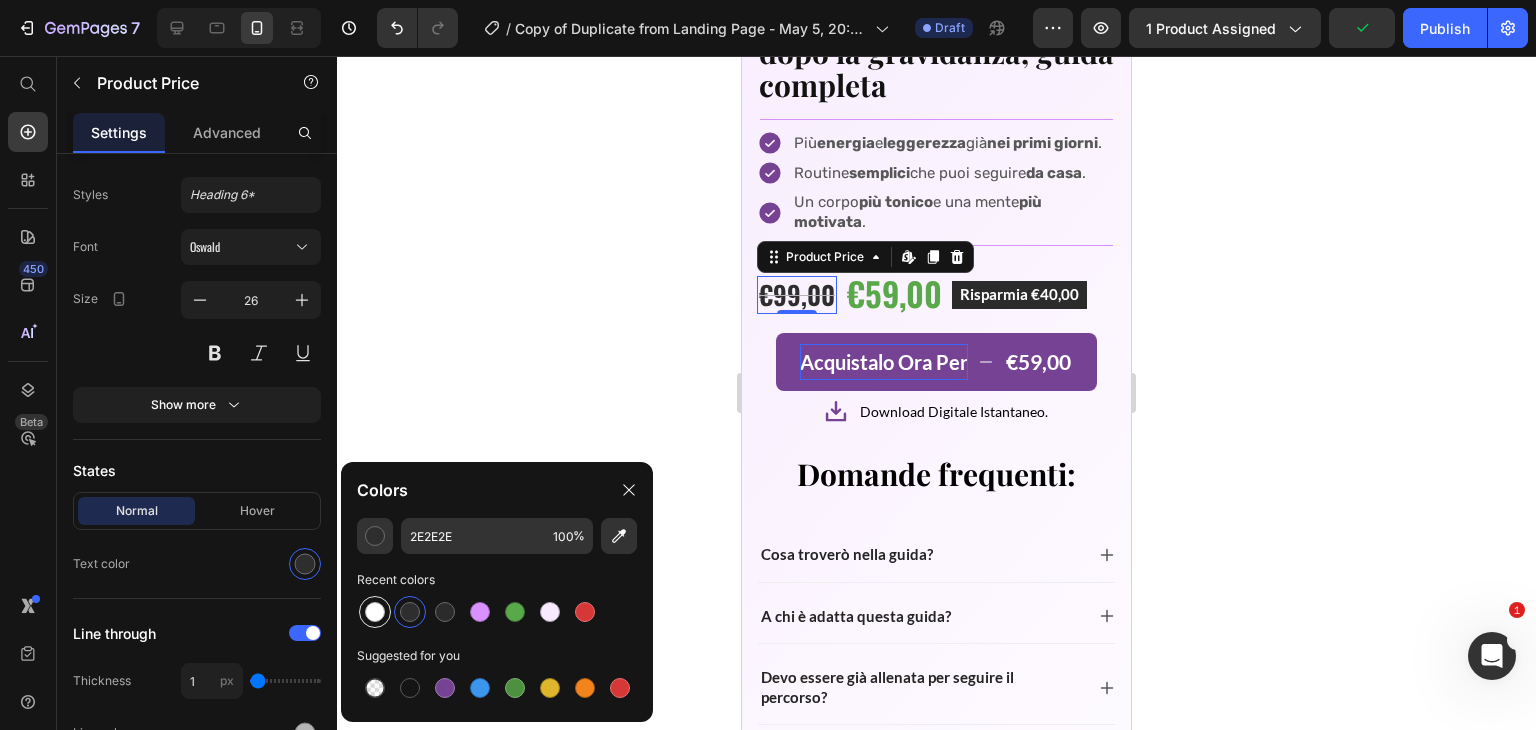 click at bounding box center [375, 612] 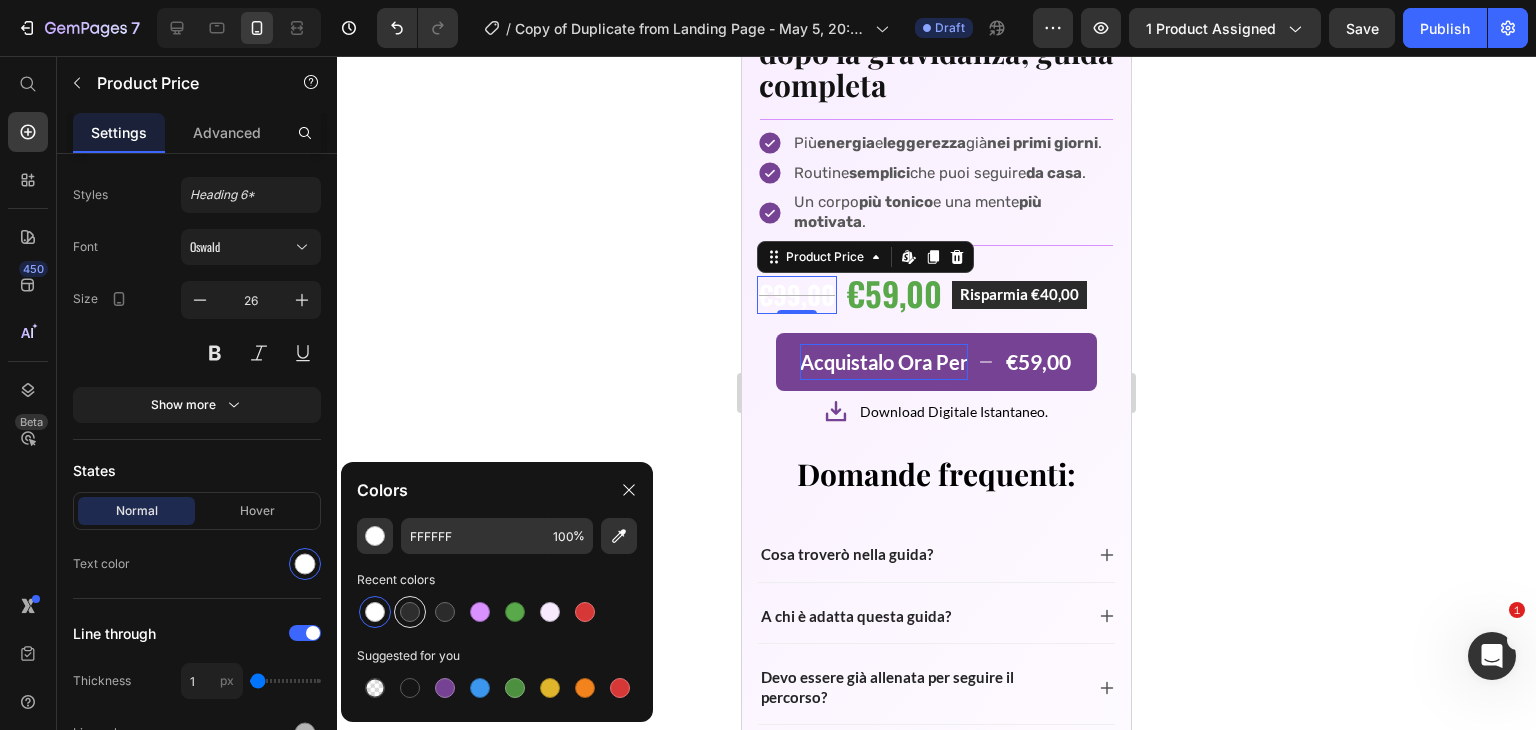click at bounding box center (410, 612) 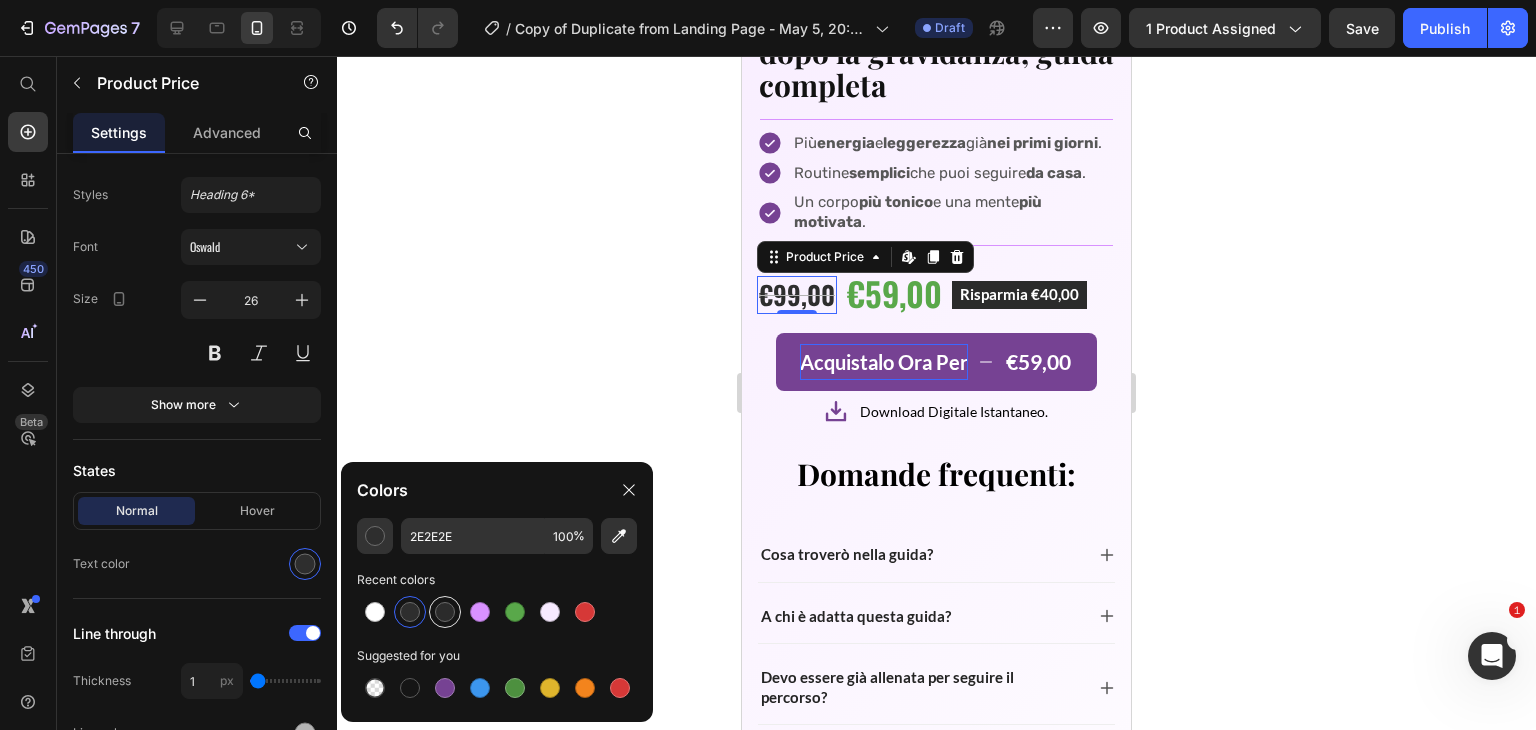 click at bounding box center [445, 612] 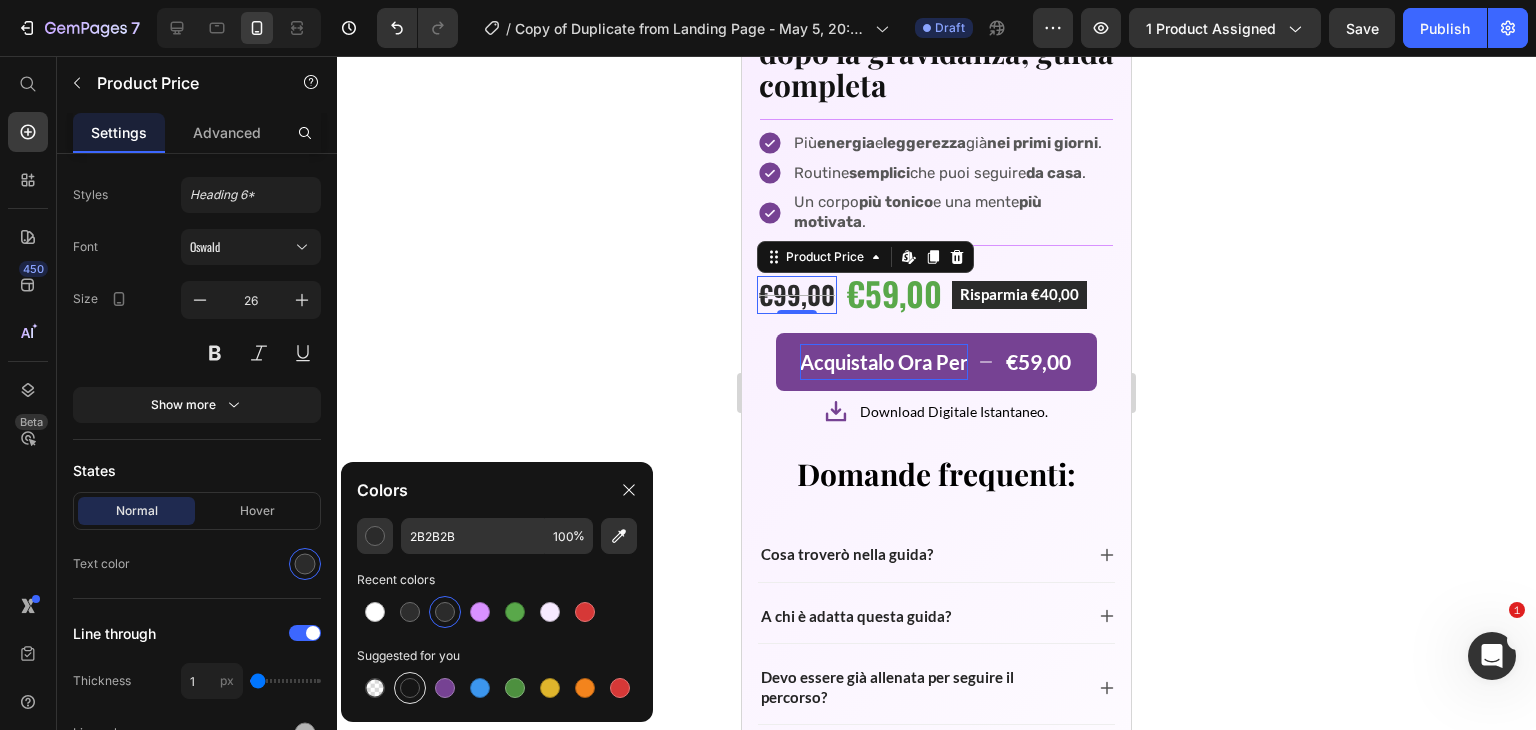 click at bounding box center [410, 688] 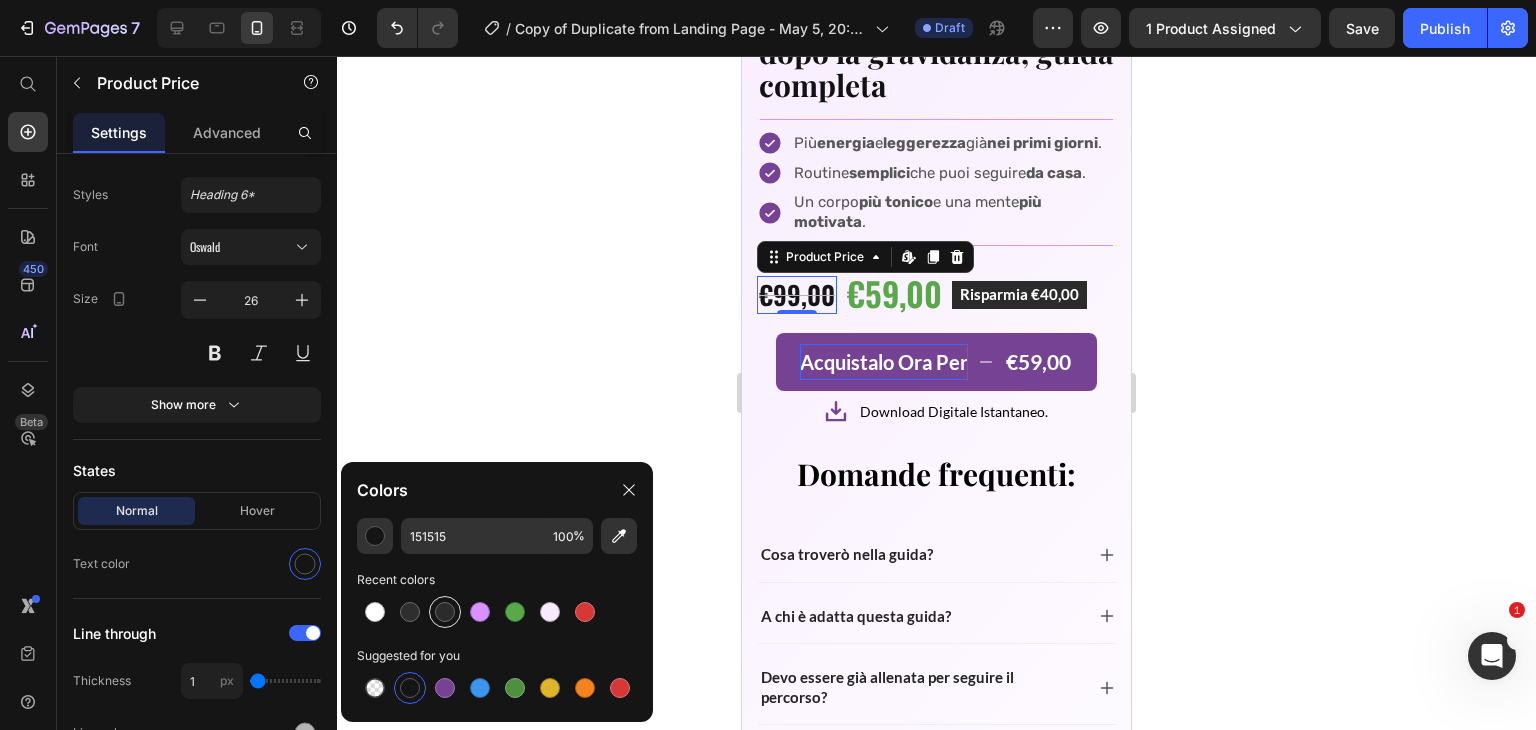 click at bounding box center [445, 612] 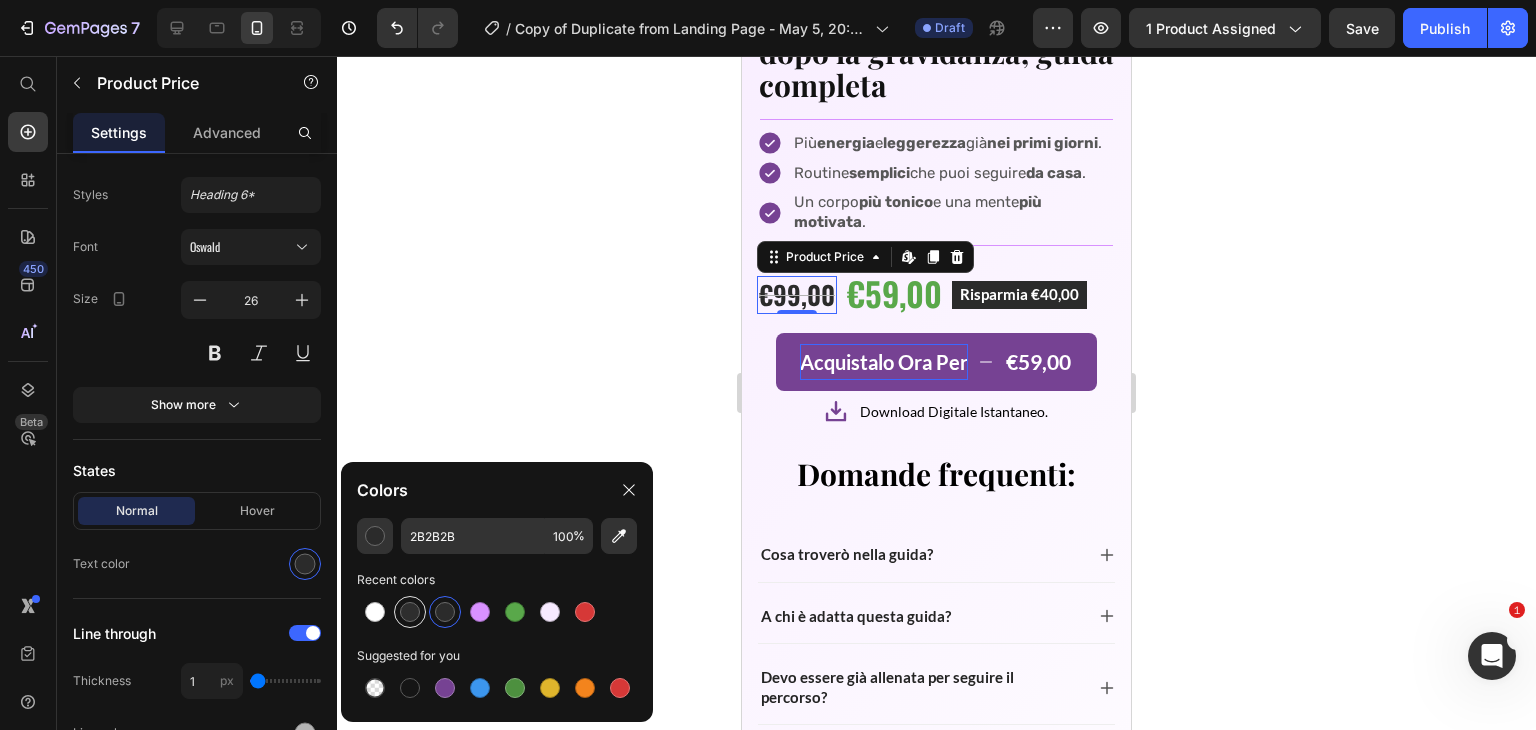 click at bounding box center [410, 612] 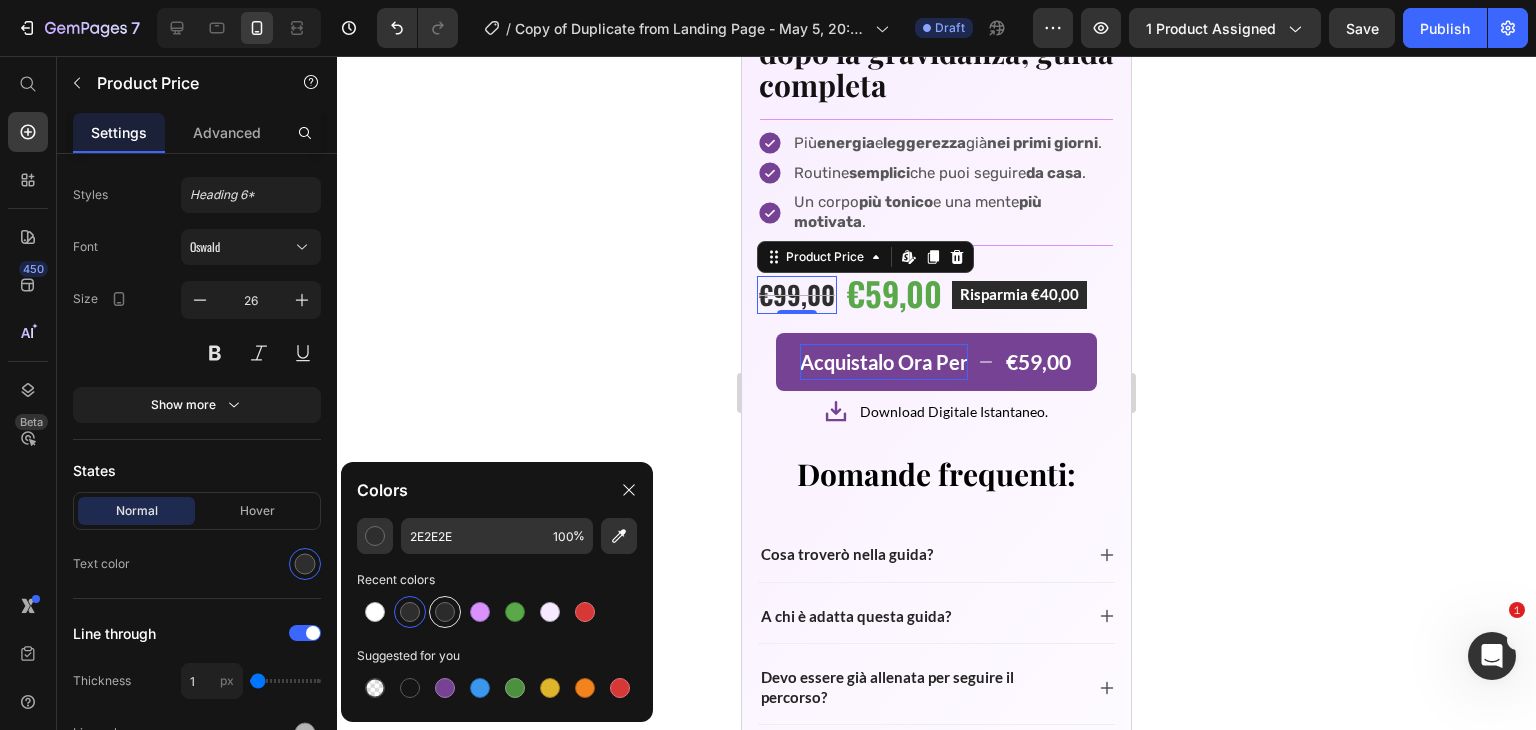 click at bounding box center (445, 612) 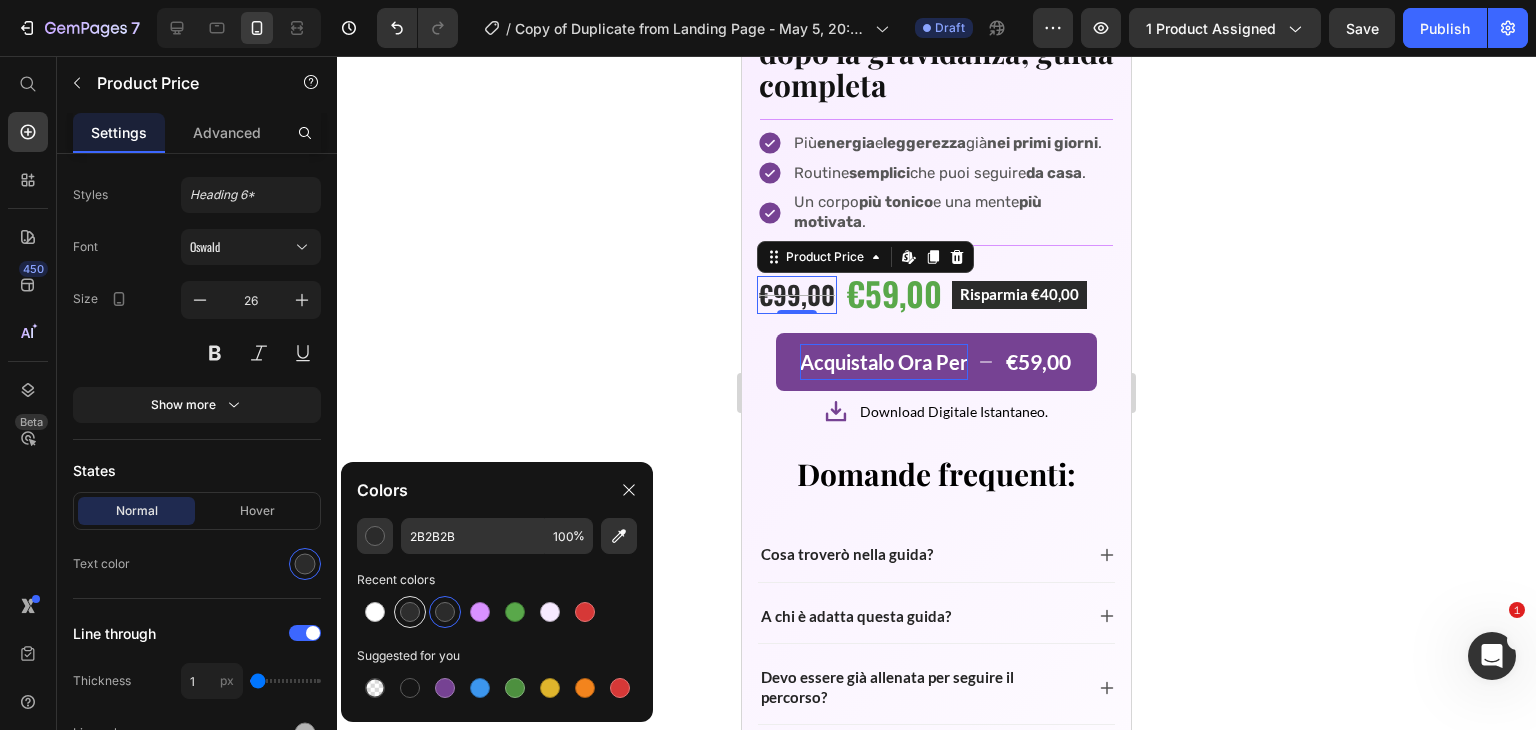 click at bounding box center (410, 612) 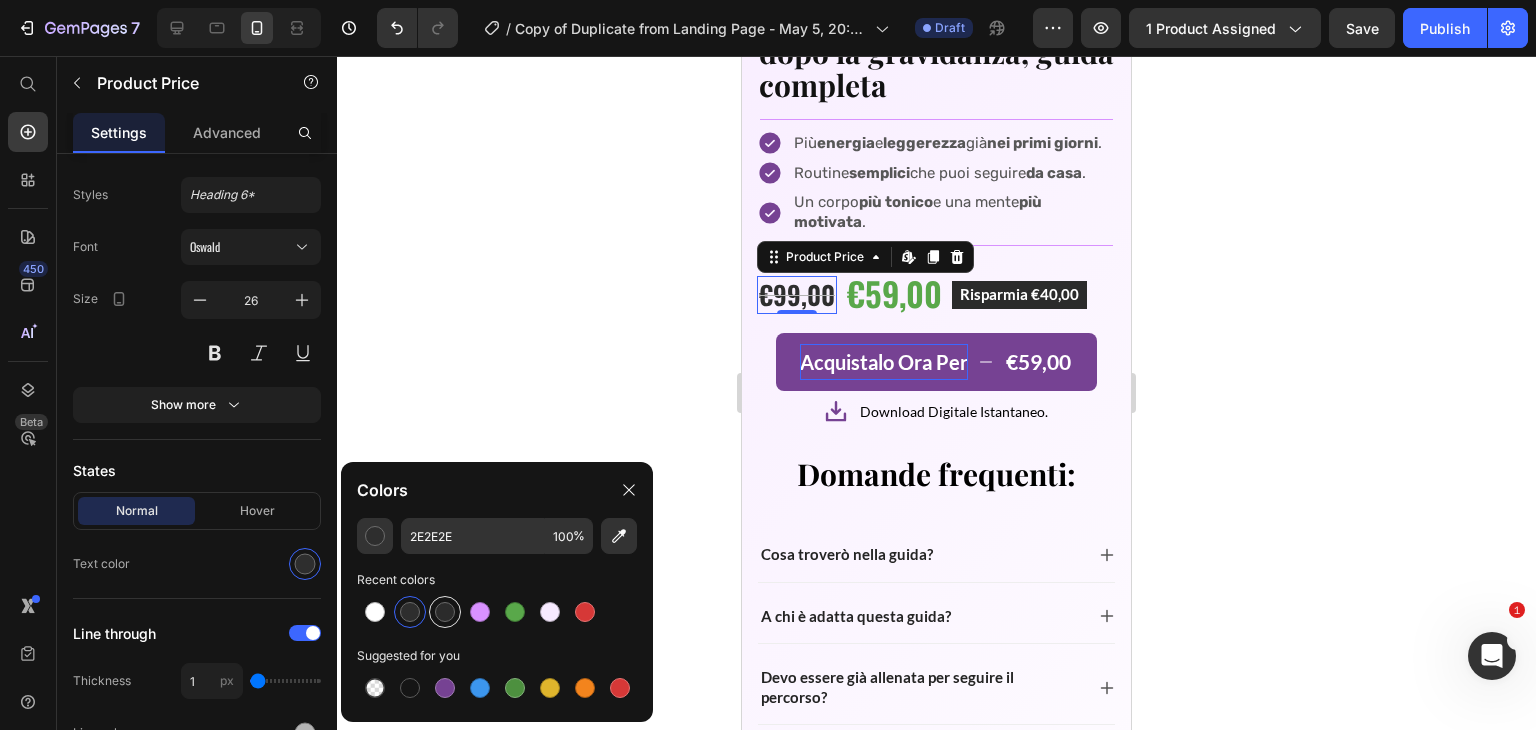 click at bounding box center (445, 612) 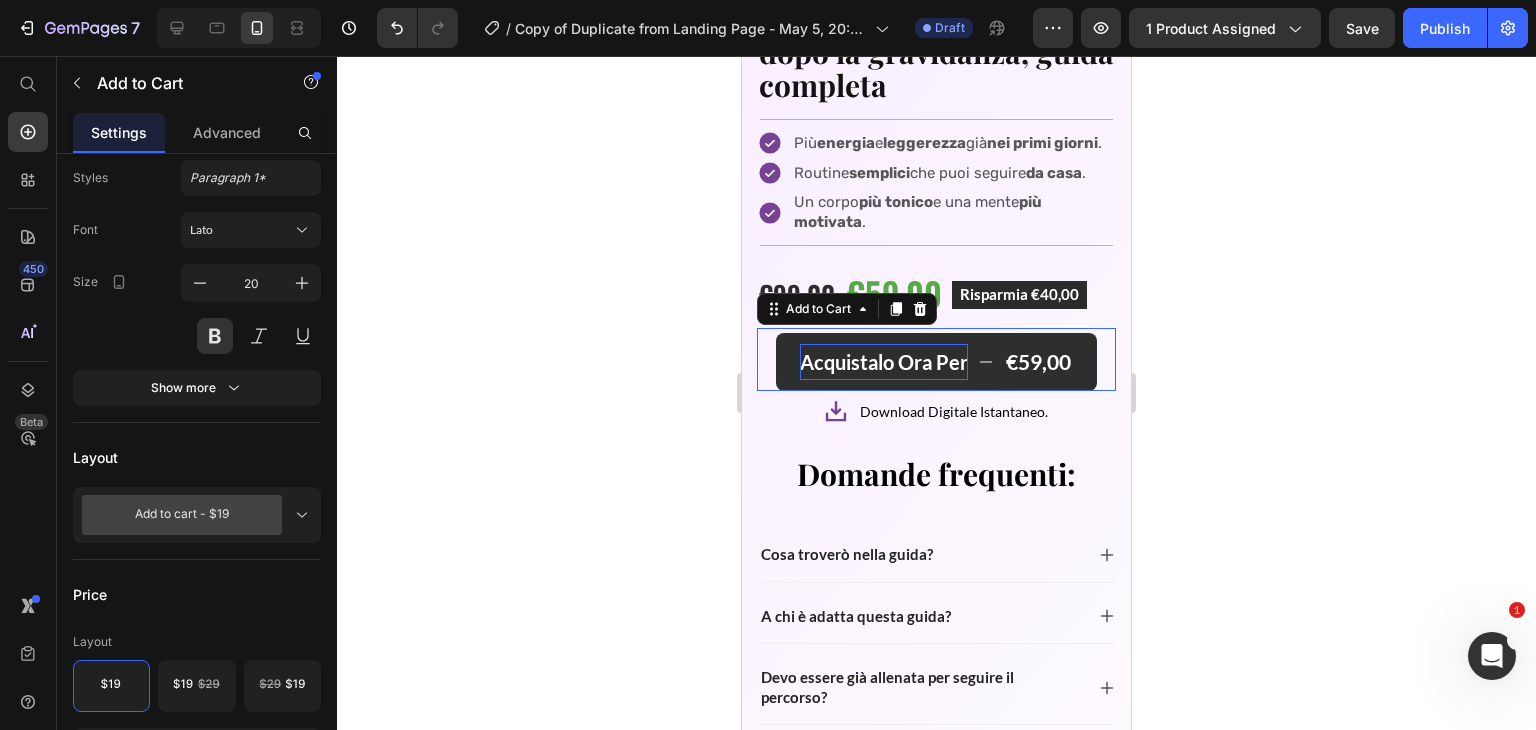click on "Acquistalo Ora Per
€59,00" at bounding box center (936, 362) 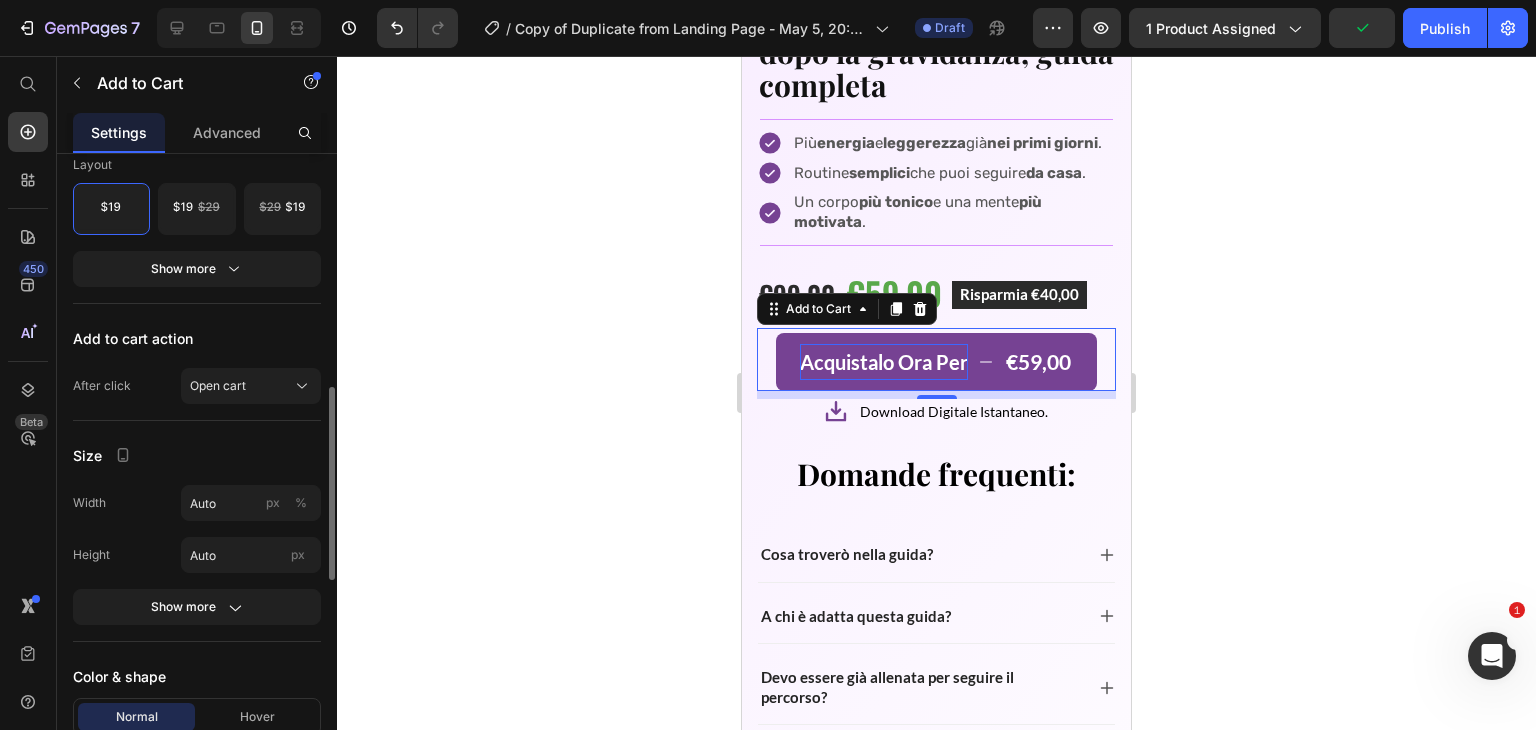 scroll, scrollTop: 752, scrollLeft: 0, axis: vertical 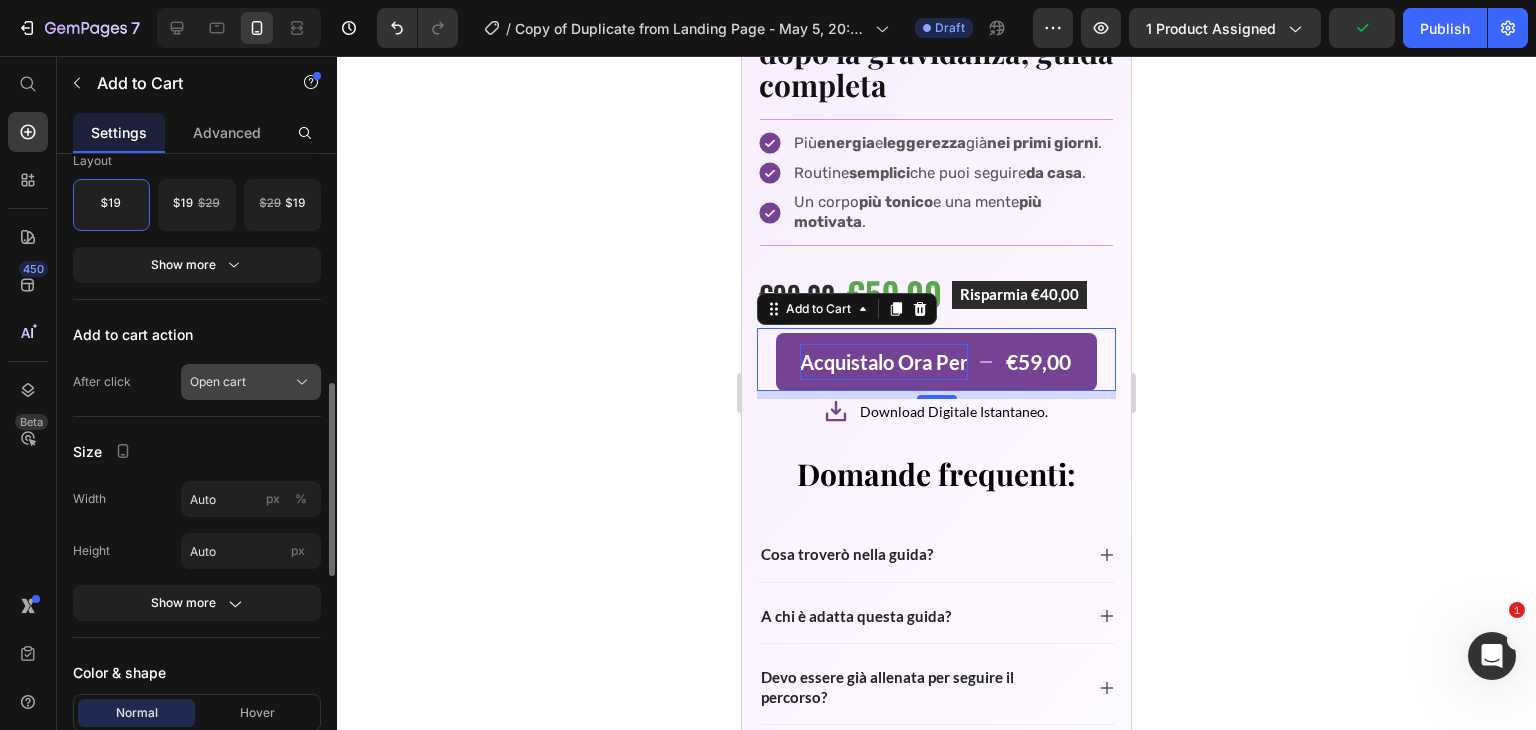click on "Open cart" at bounding box center (251, 382) 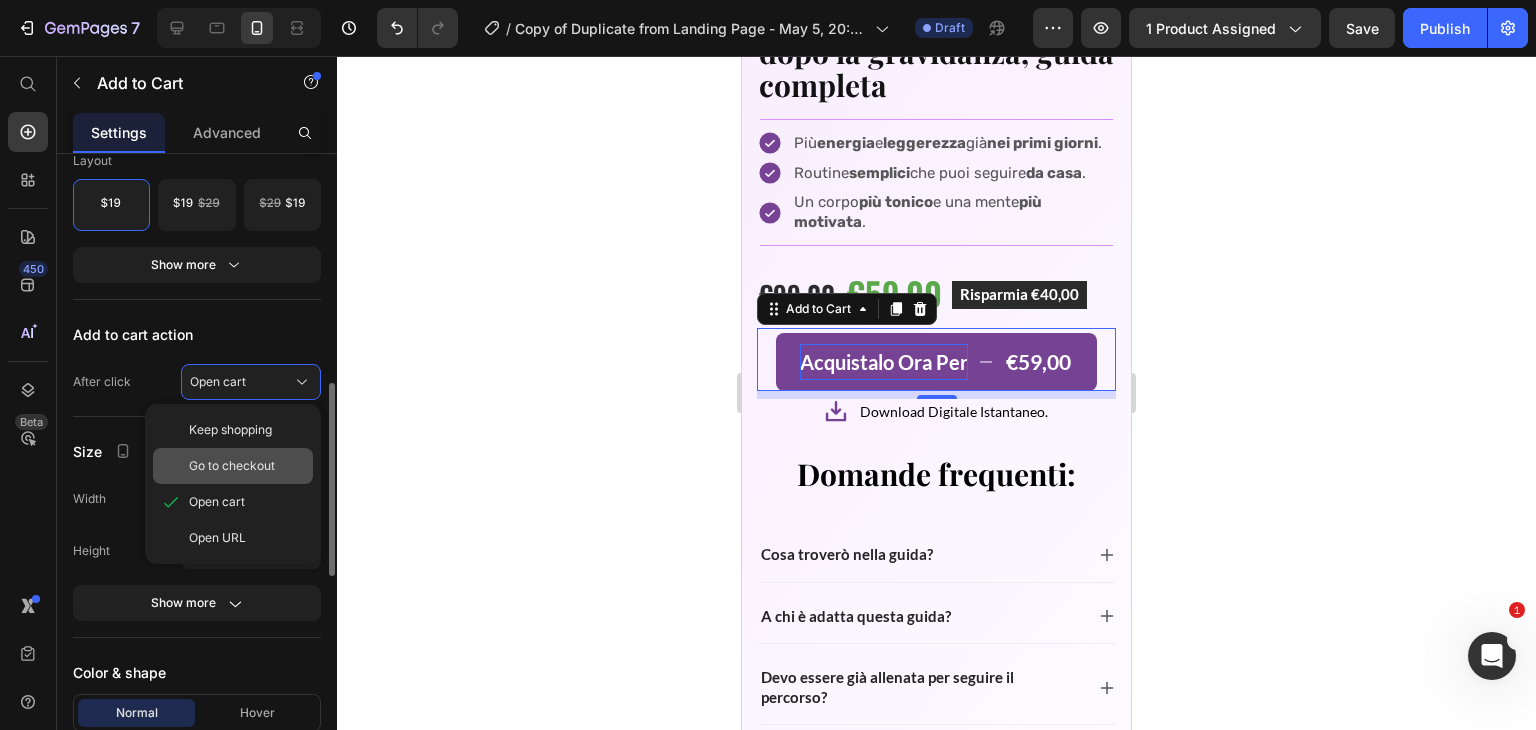 click on "Go to checkout" 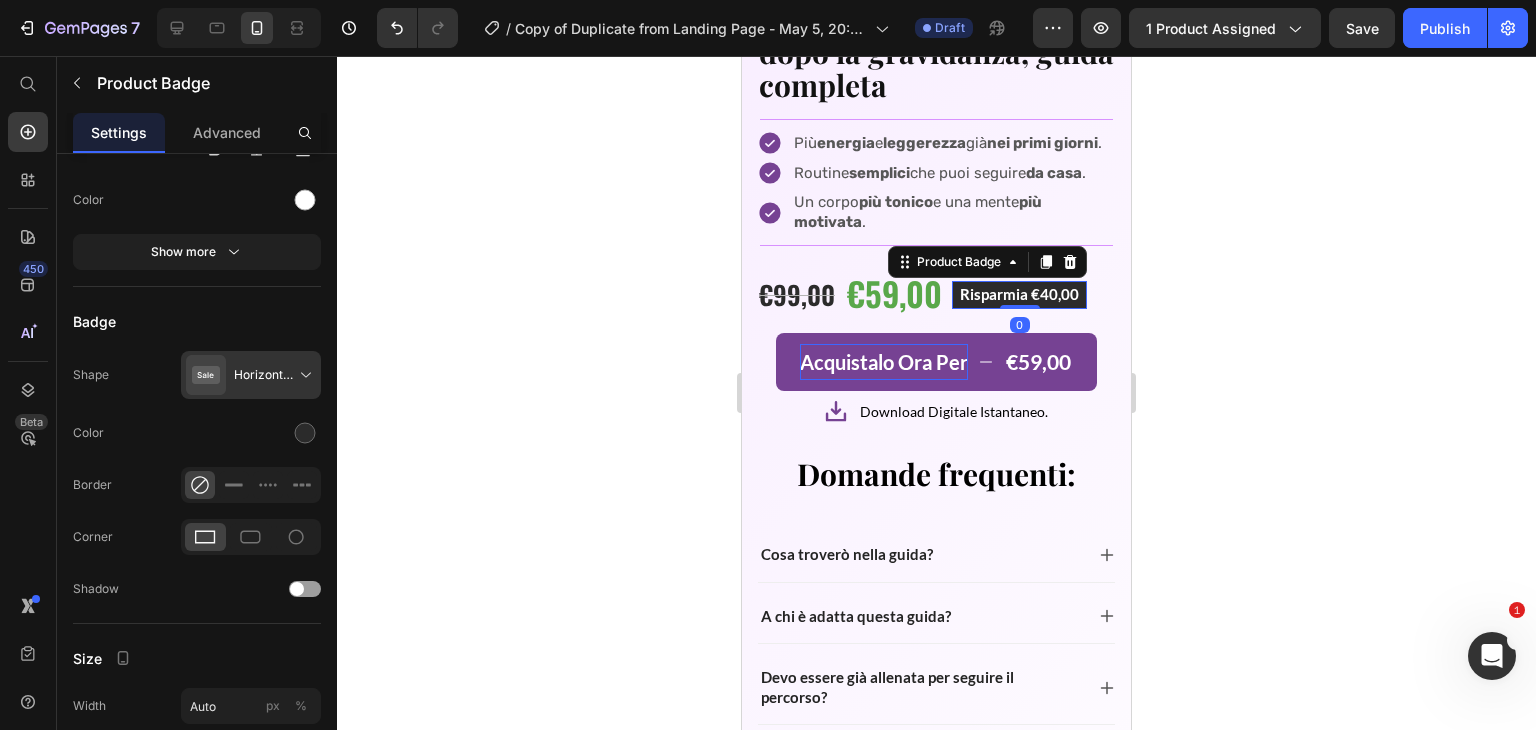 scroll, scrollTop: 0, scrollLeft: 0, axis: both 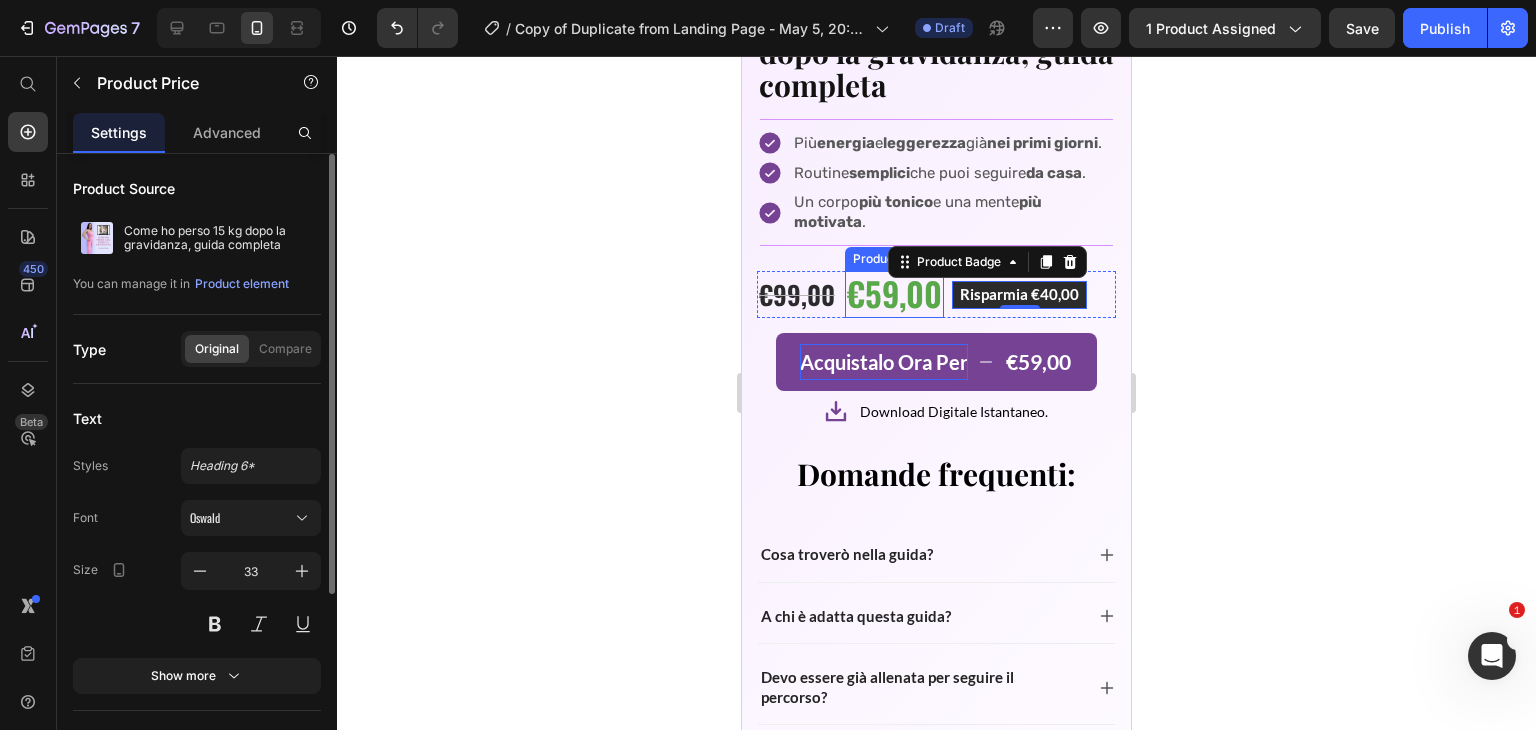 click on "€59,00" at bounding box center [894, 294] 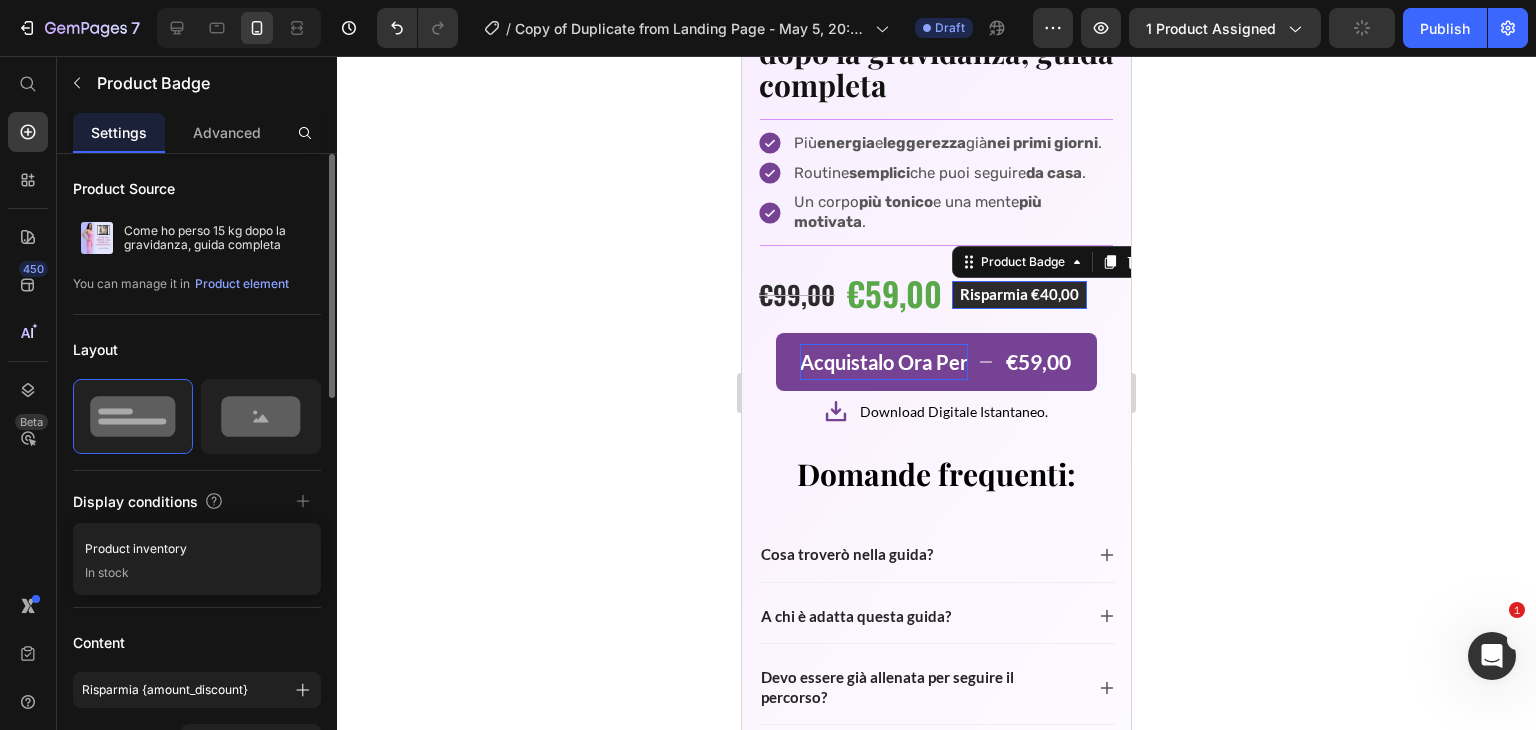 click on "Risparmia €40,00" at bounding box center [1019, 295] 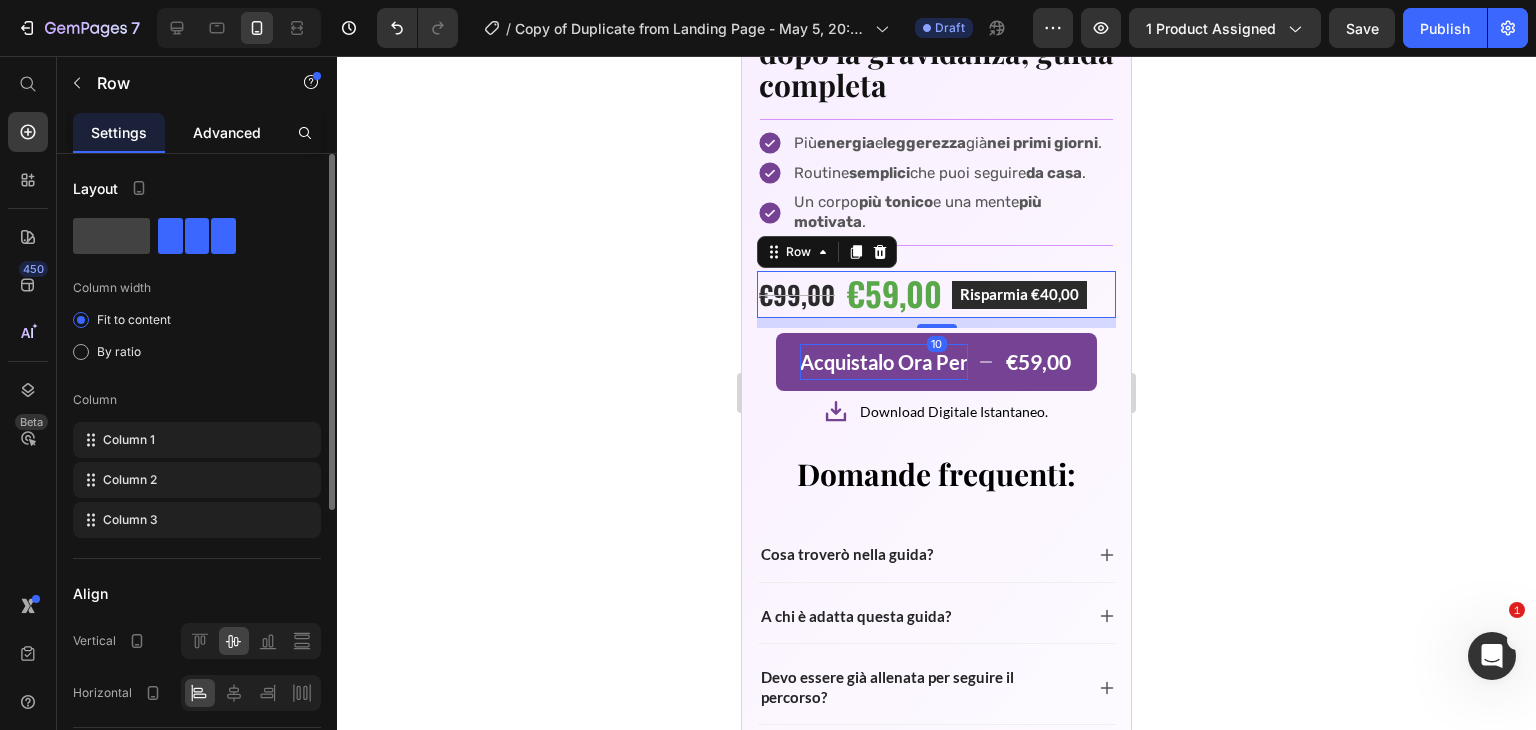 click on "Advanced" at bounding box center (227, 132) 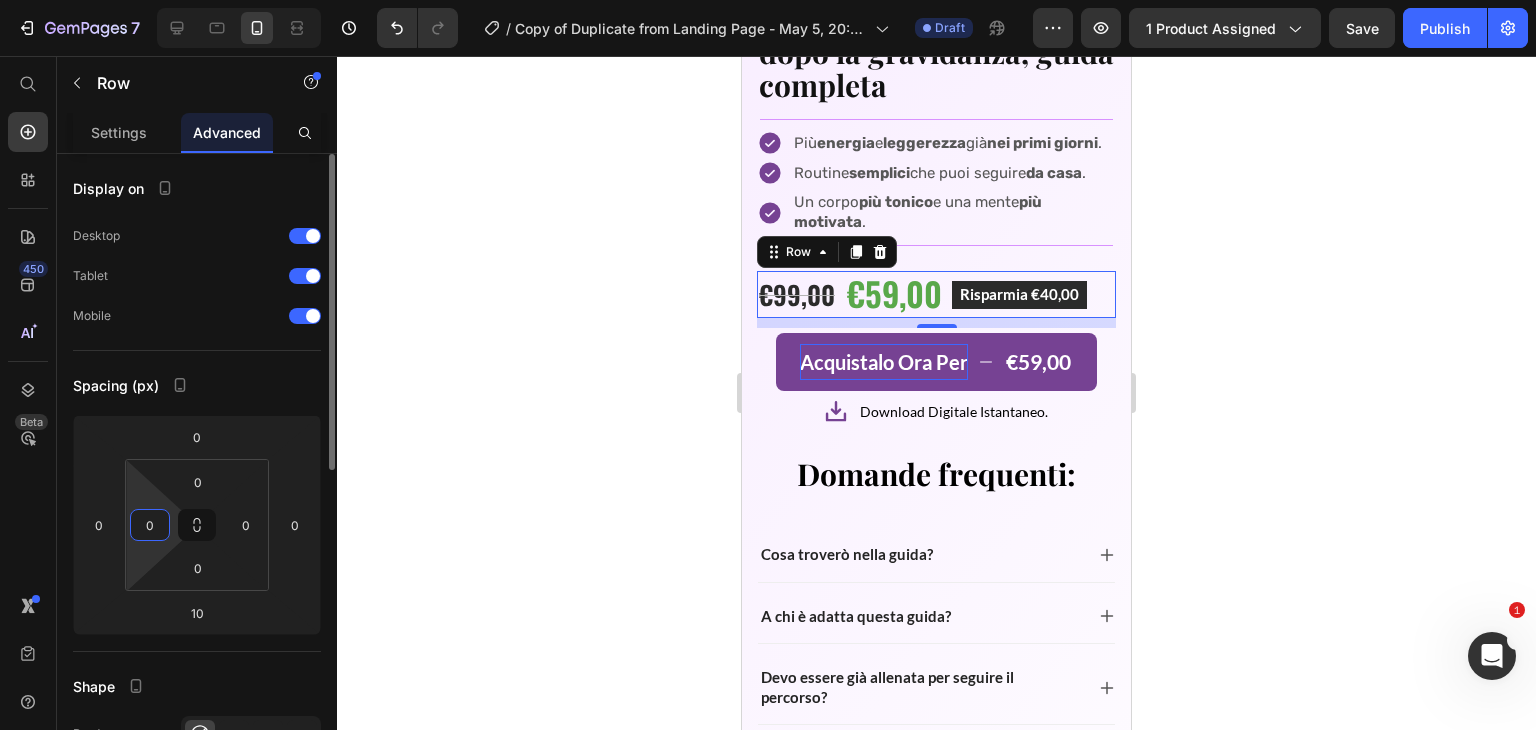 click on "0" at bounding box center (150, 525) 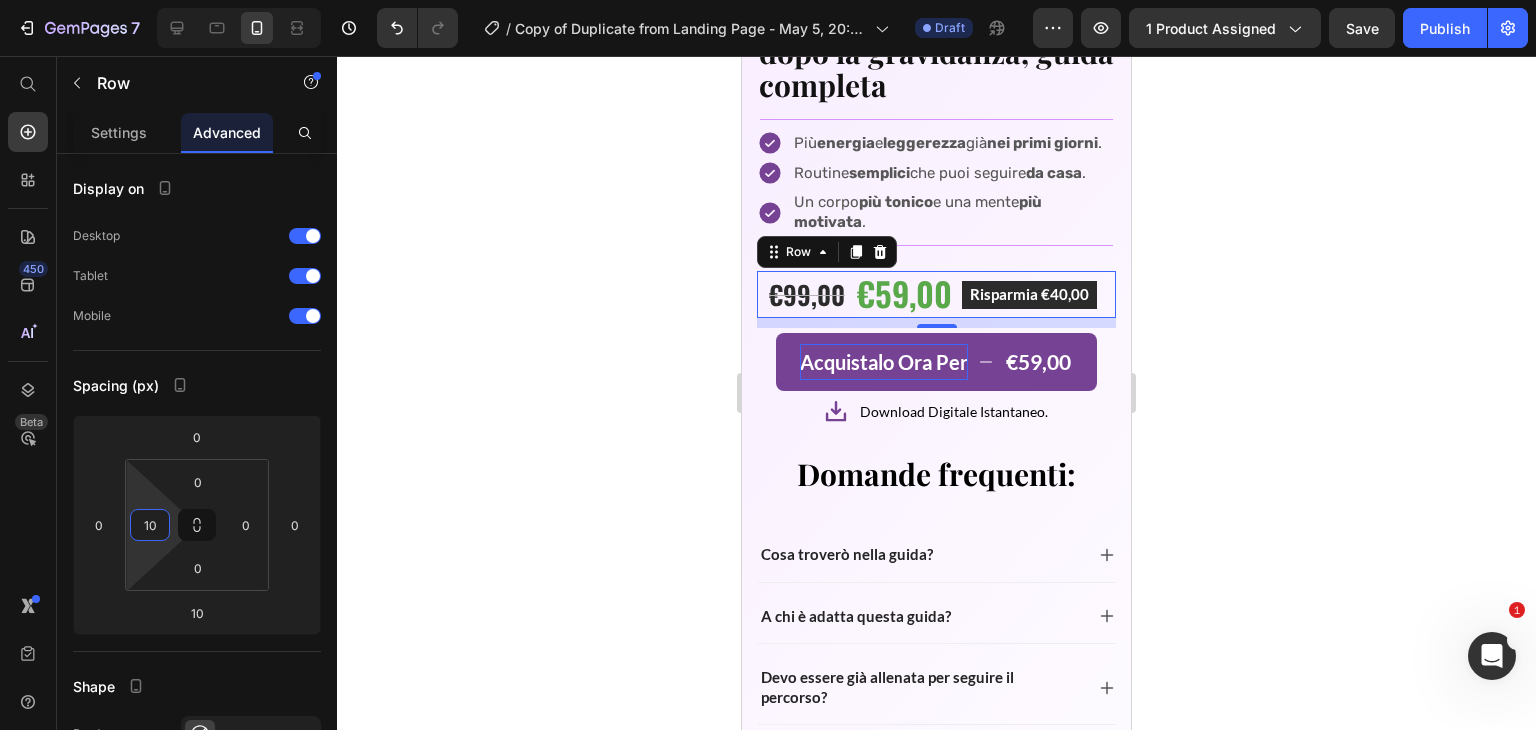 type on "10" 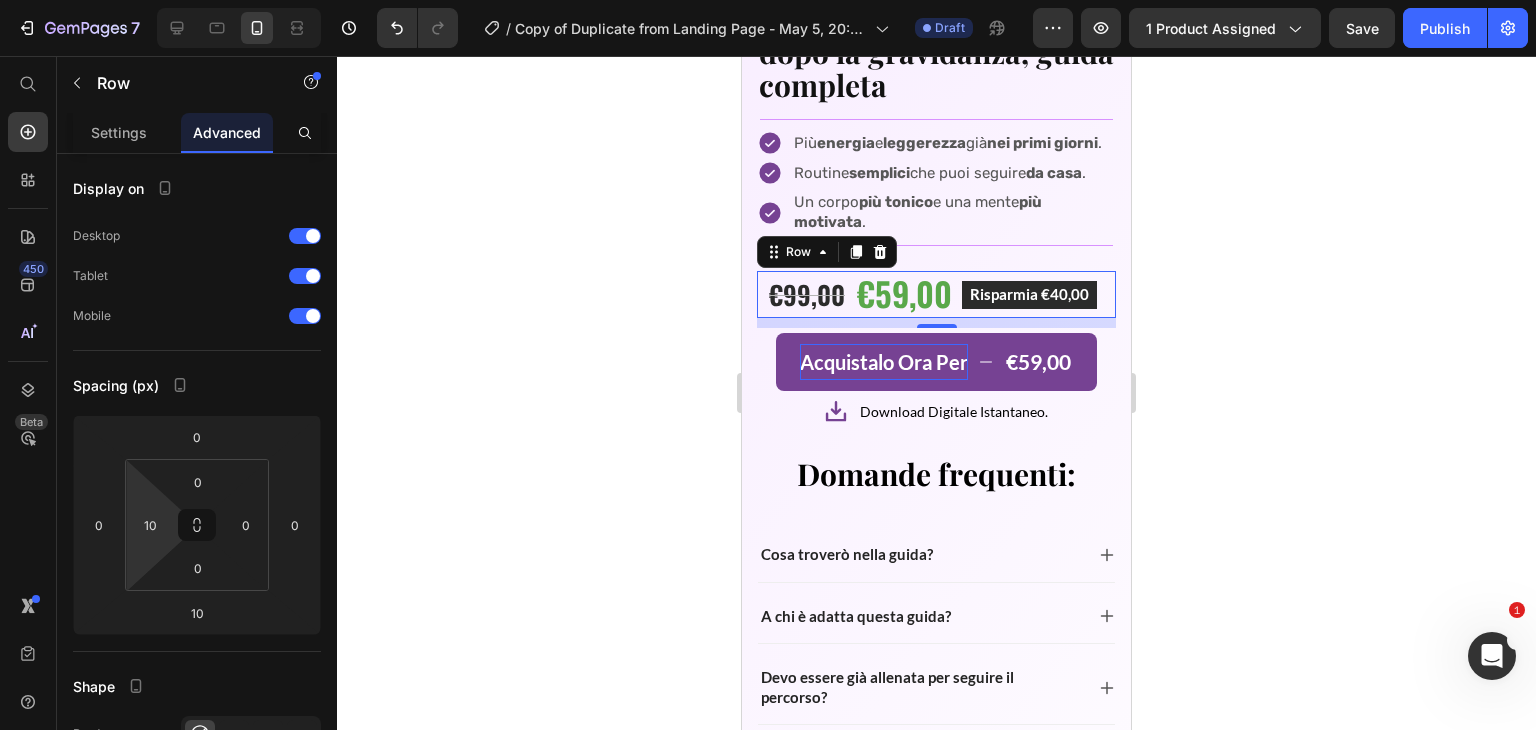 click 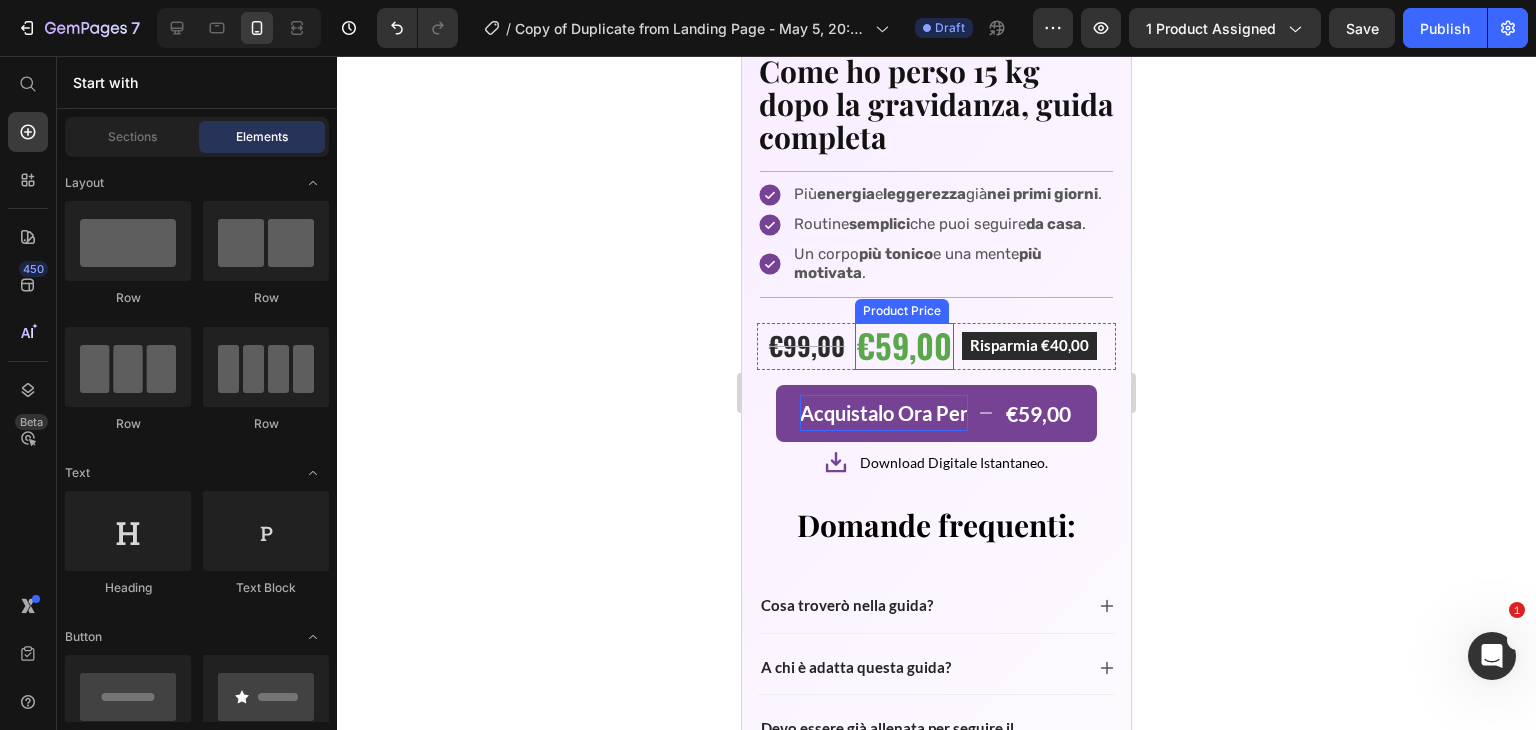scroll, scrollTop: 6506, scrollLeft: 0, axis: vertical 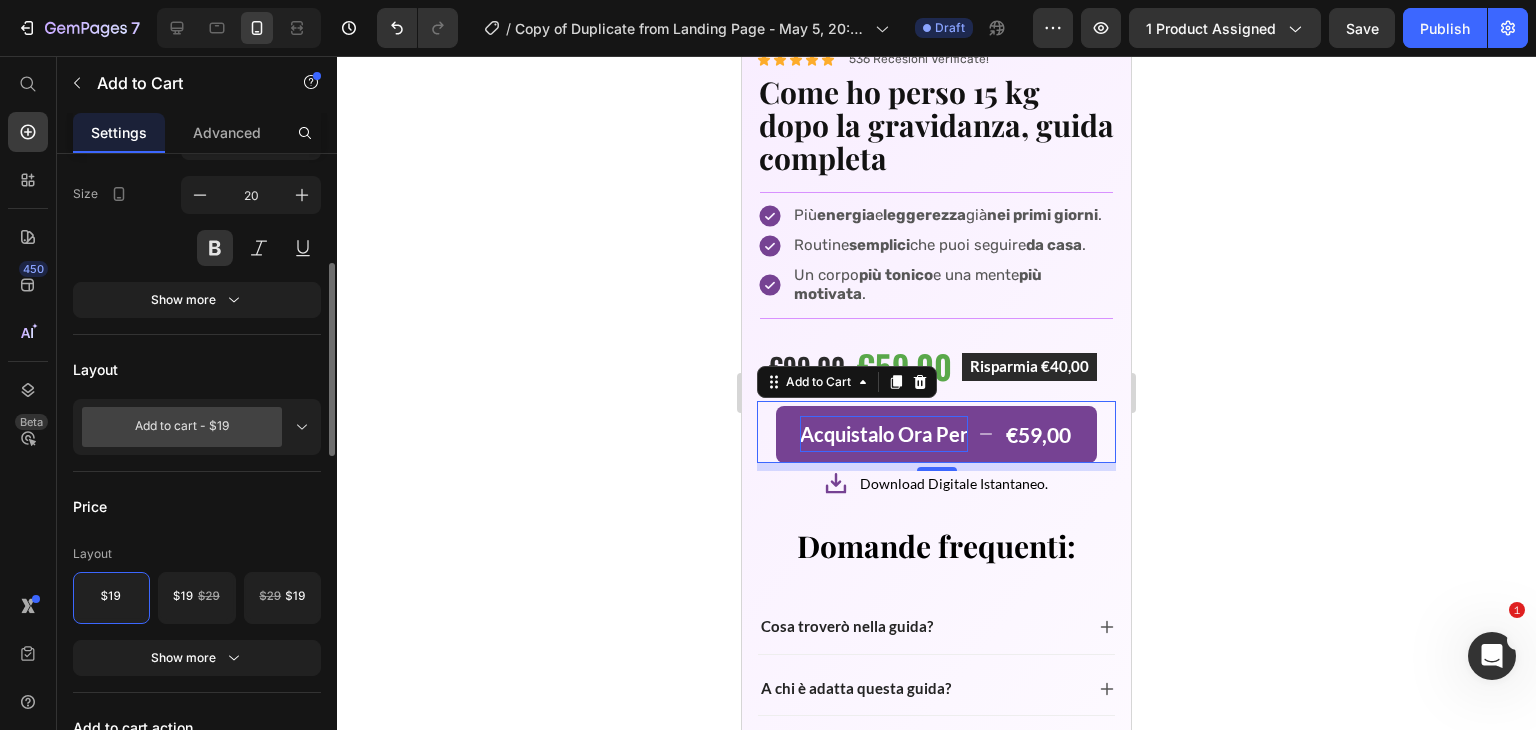 click on "Add to cart  -  $19" at bounding box center (182, 427) 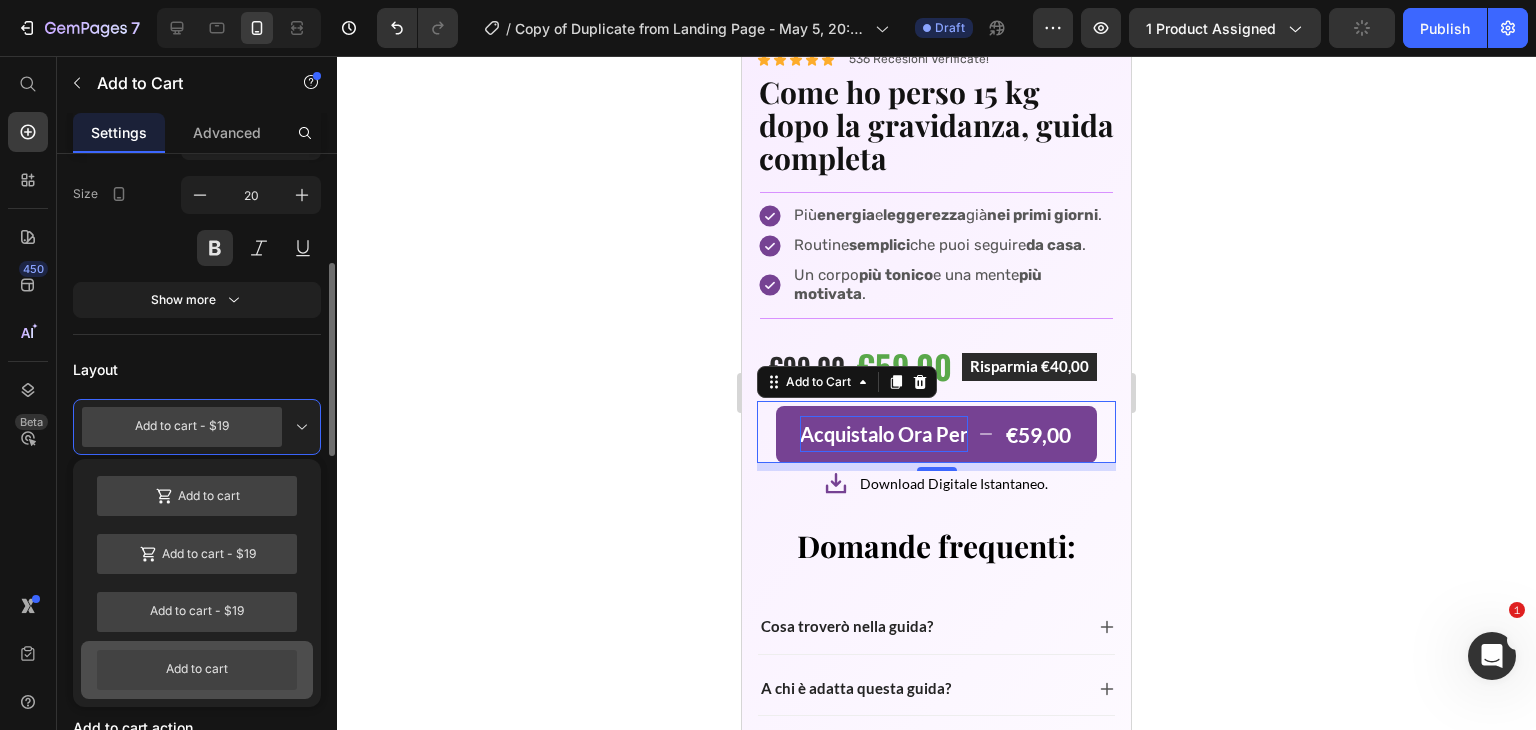click on "Add to cart" at bounding box center (197, 670) 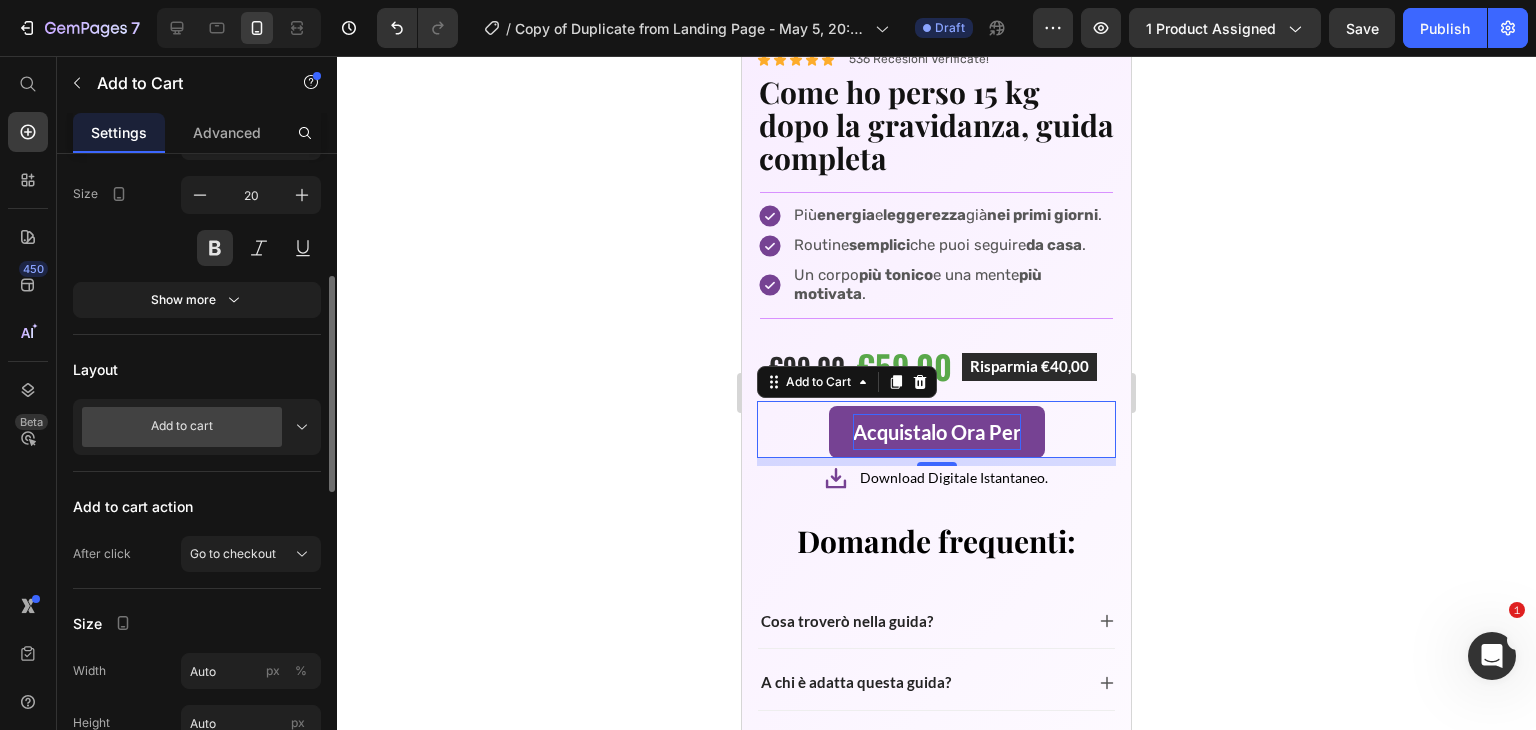 click on "Add to cart" at bounding box center [185, 427] 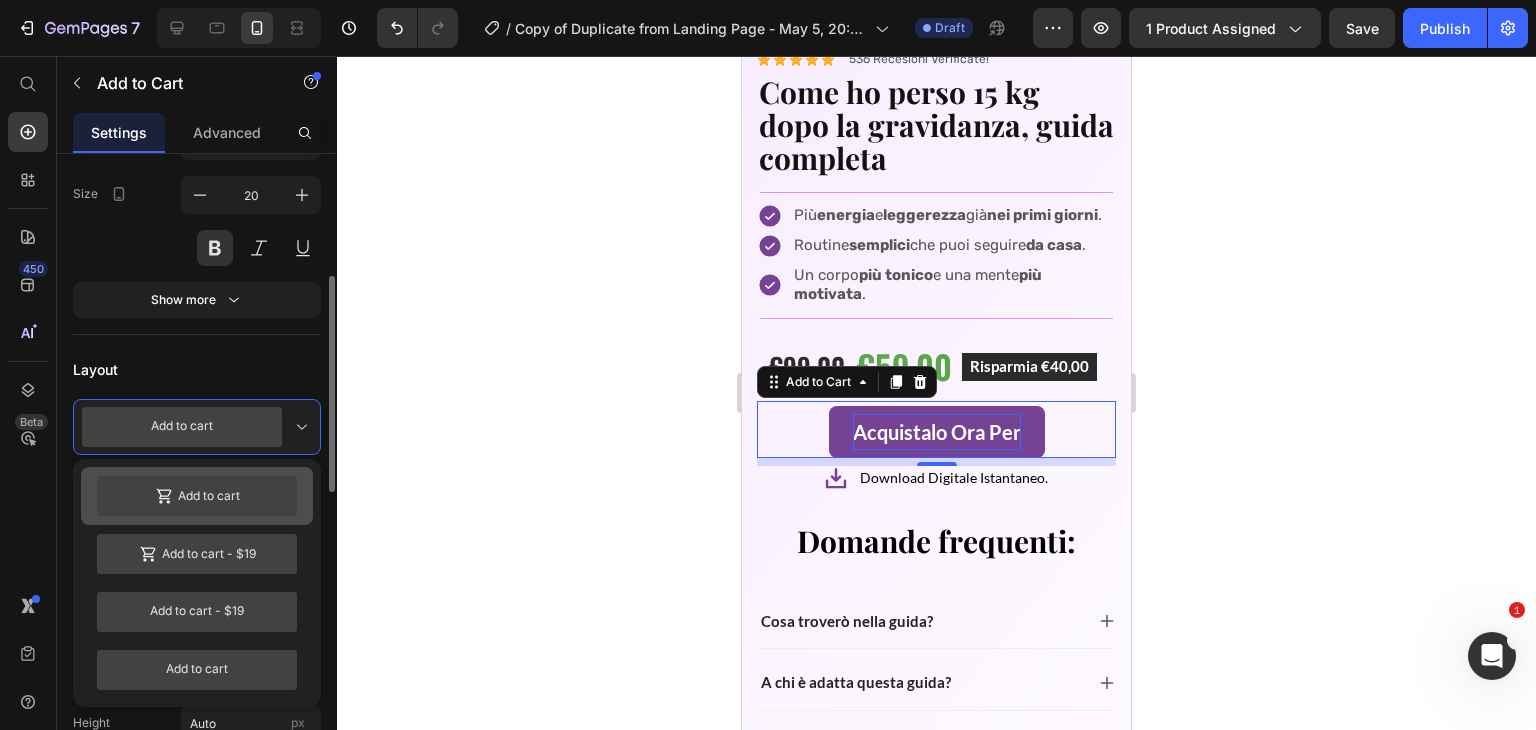 click on "Add to cart" at bounding box center [197, 496] 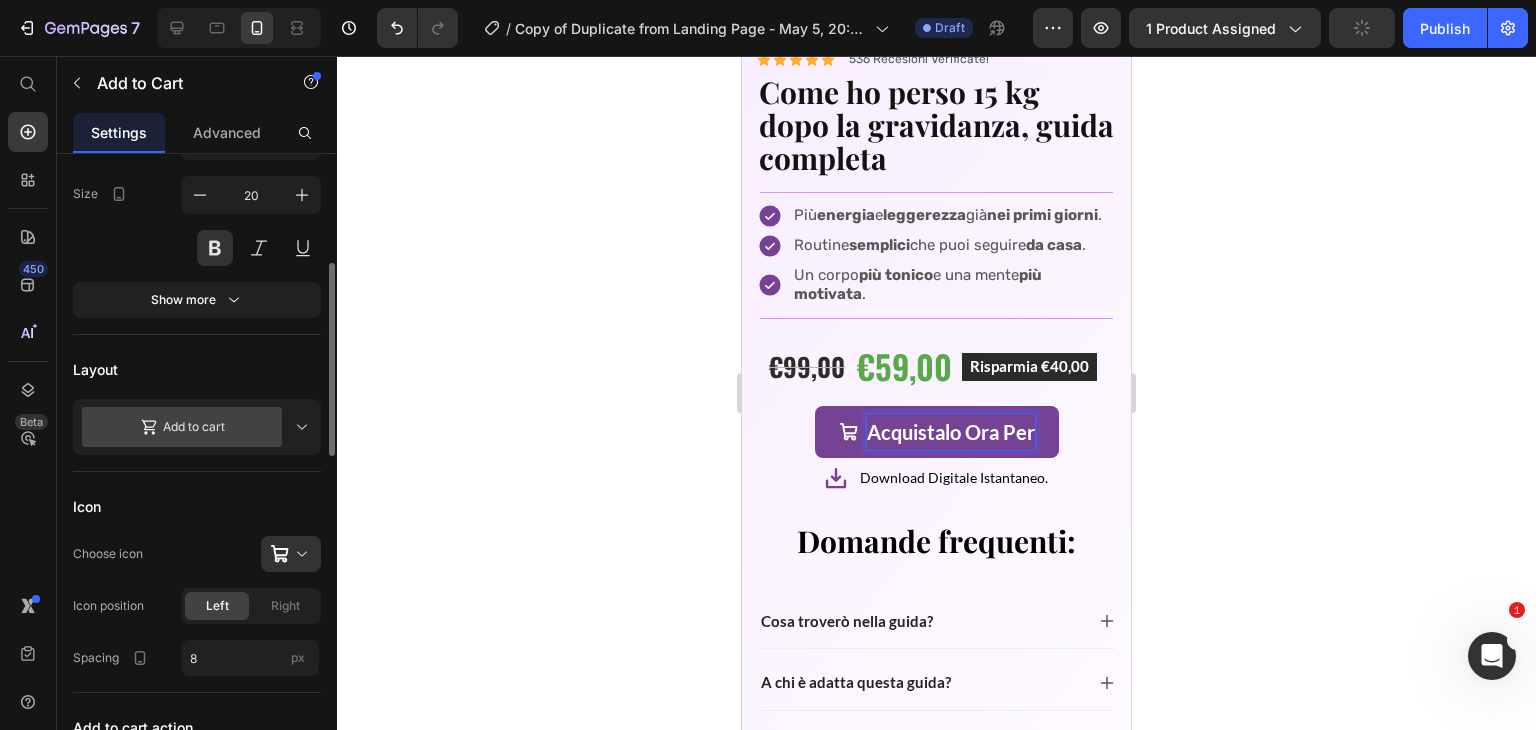 click on "Acquistalo Ora Per" at bounding box center [951, 432] 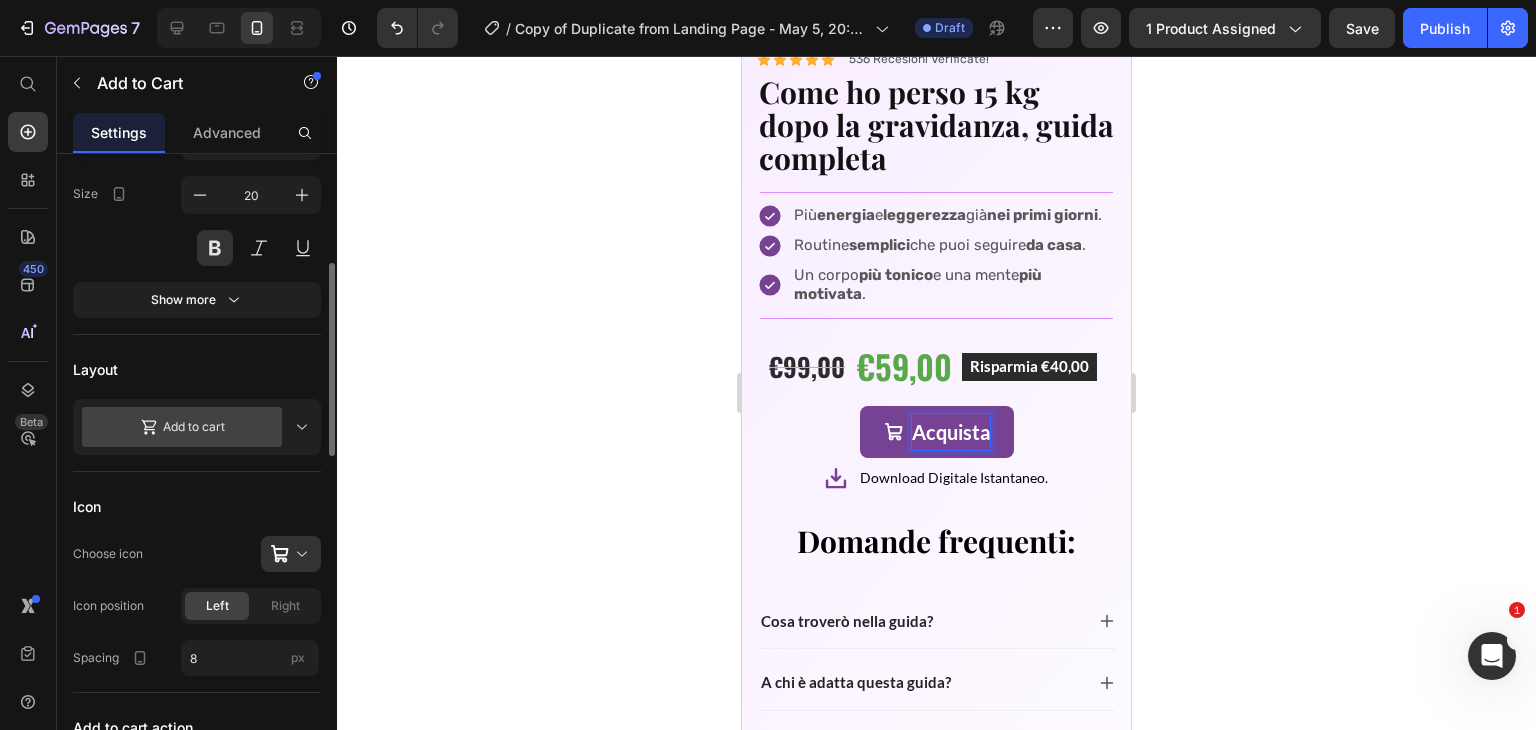 click on "Acquista" at bounding box center (937, 432) 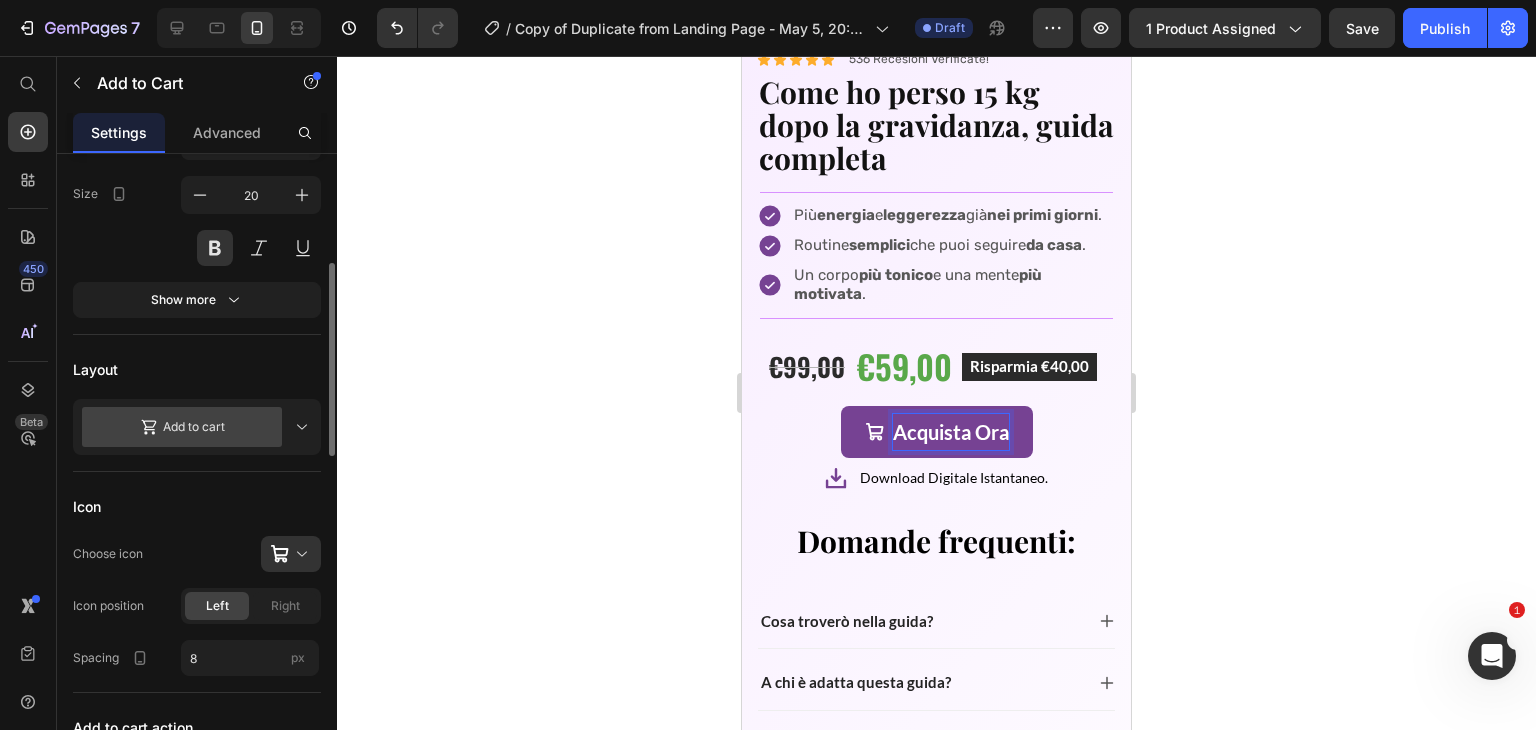 click on "Acquista Ora" at bounding box center (937, 432) 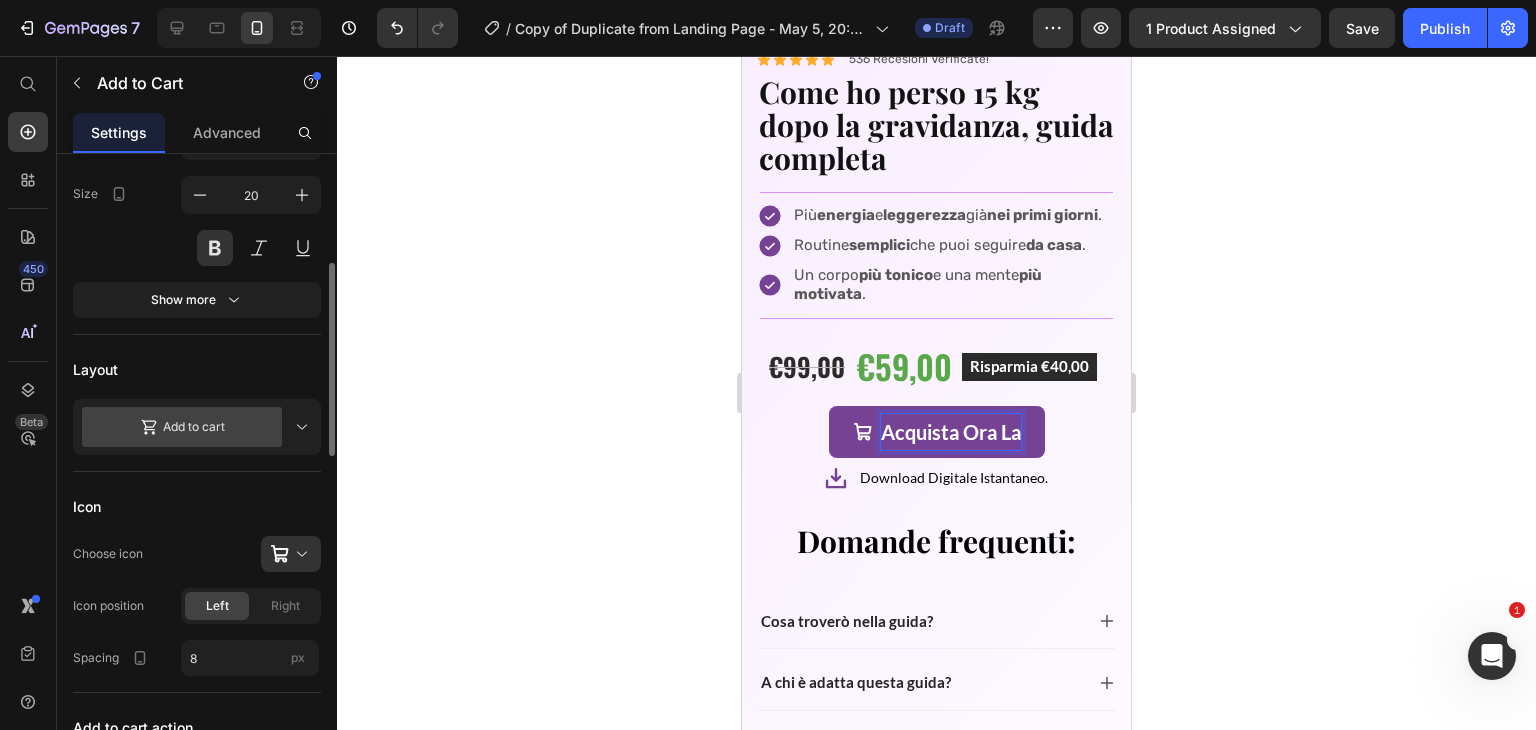 click on "Acquista Ora La" at bounding box center [937, 432] 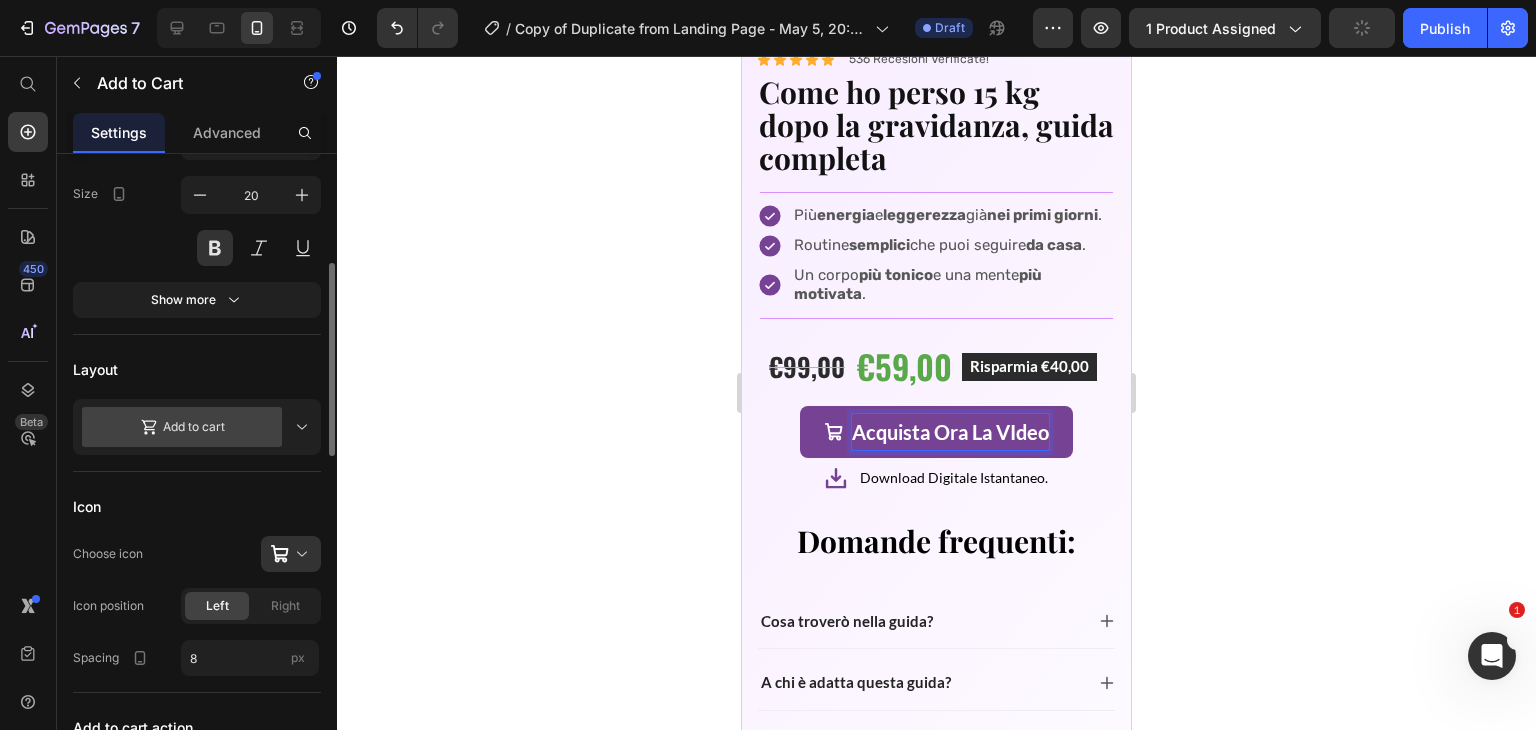 click on "Acquista Ora La VIdeo" at bounding box center [936, 432] 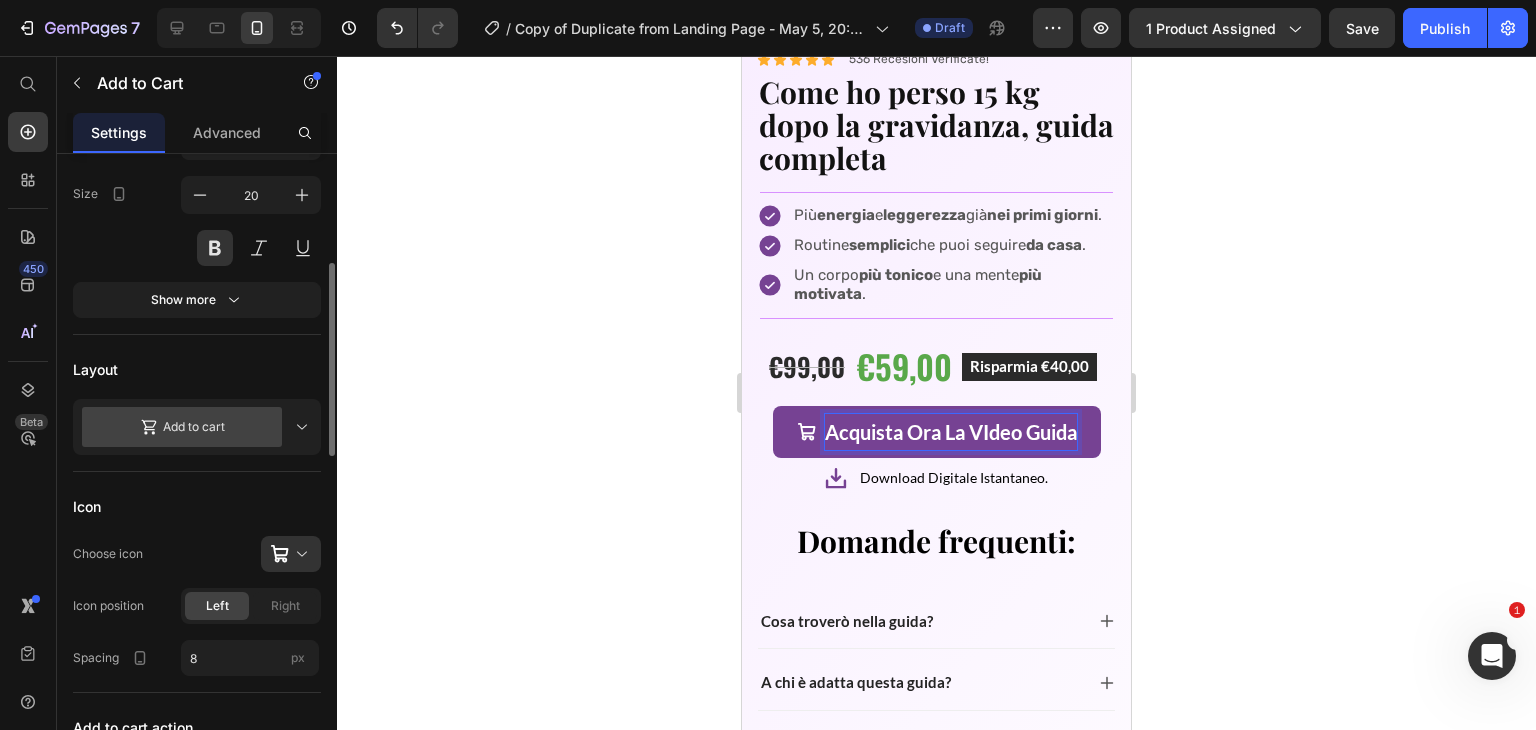 click on "Acquista Ora La VIdeo Guida" at bounding box center [951, 432] 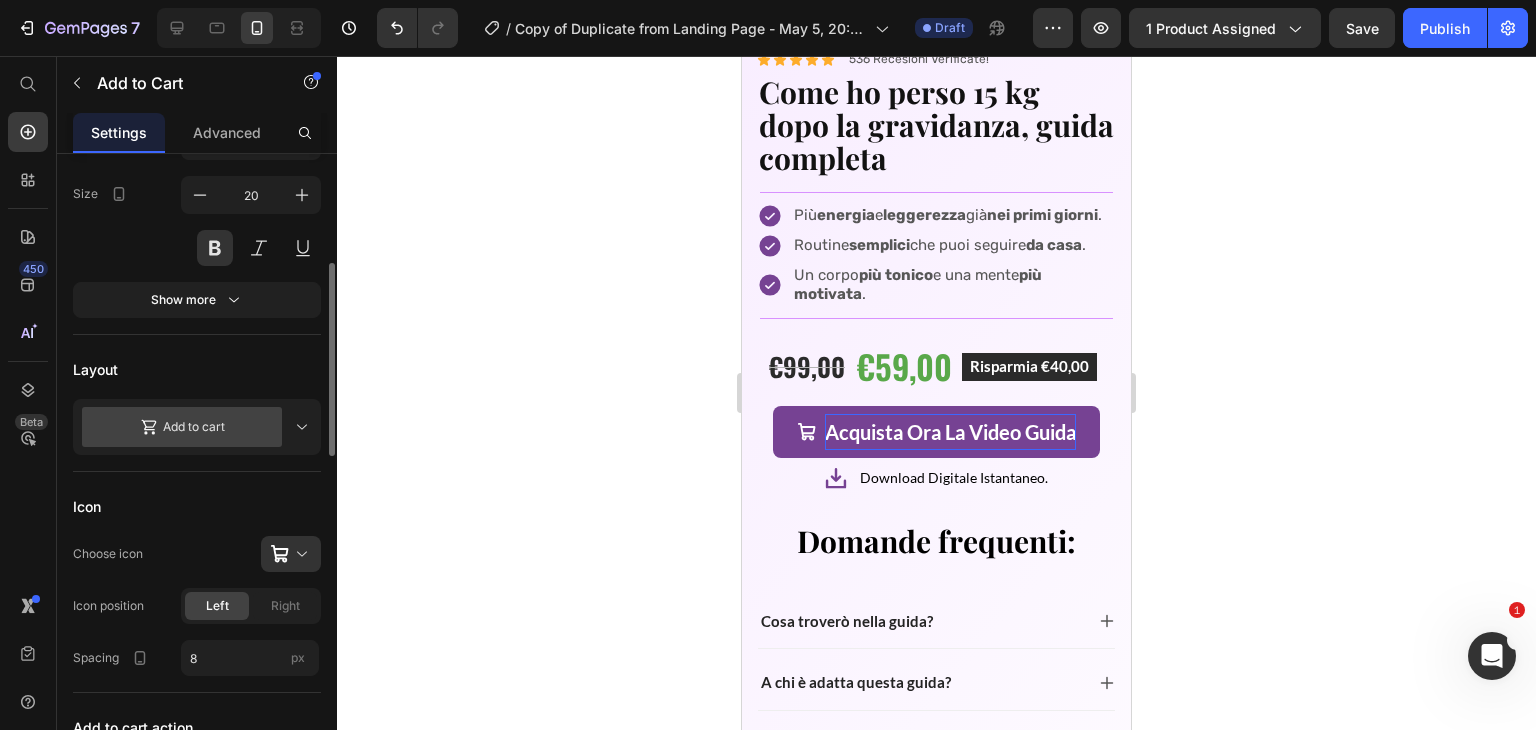 click 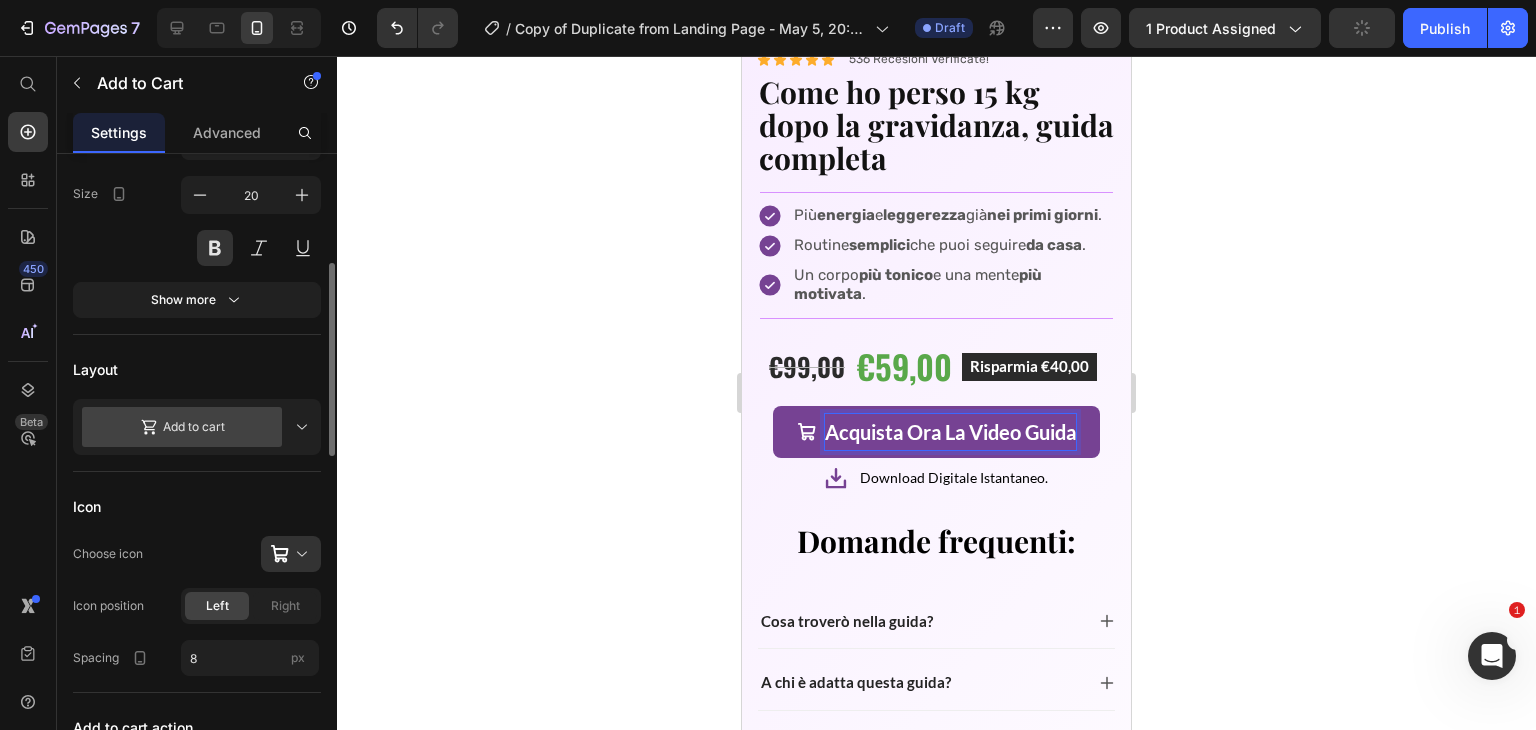 click on "Acquista Ora La Video Guida" at bounding box center (950, 432) 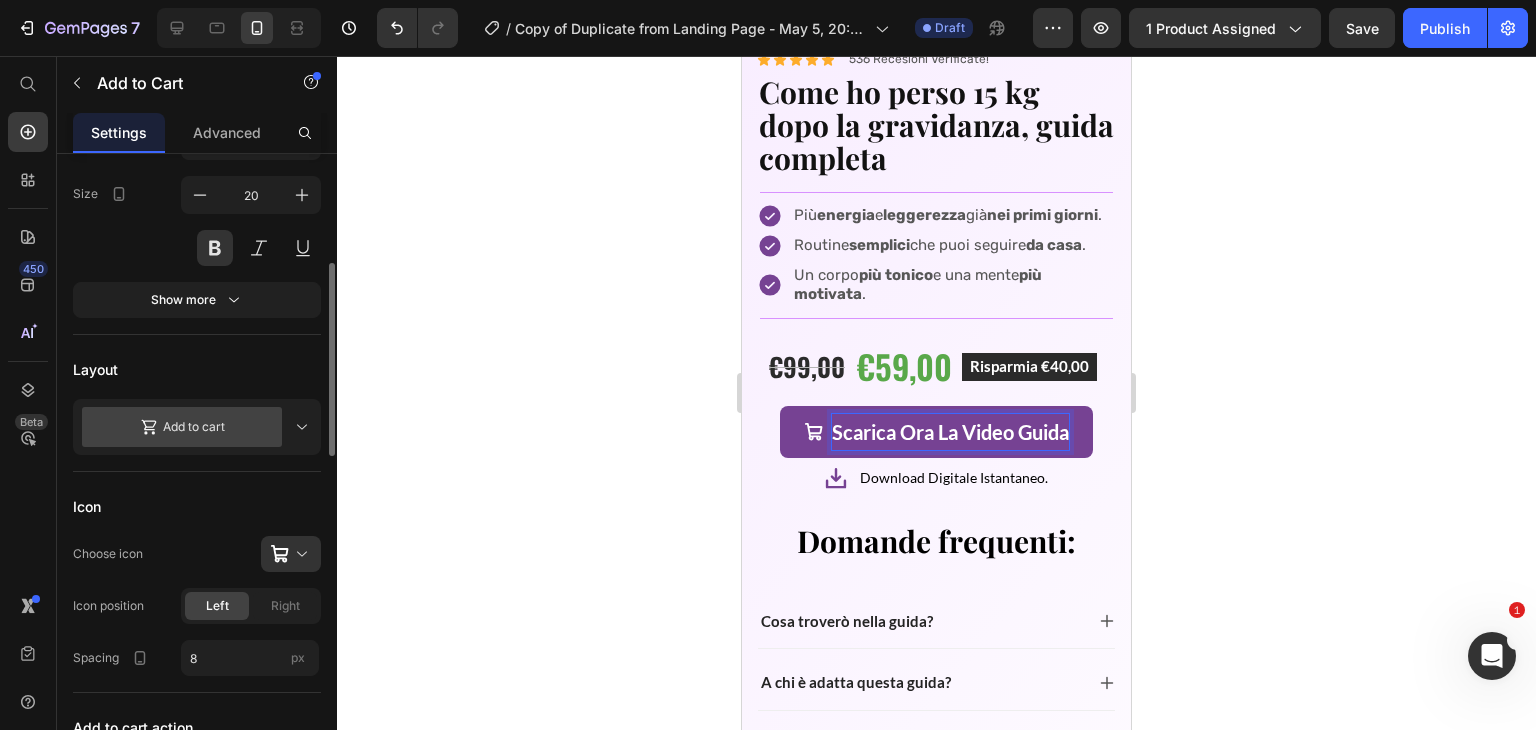 click on "Scarica Ora La Video Guida" at bounding box center (936, 432) 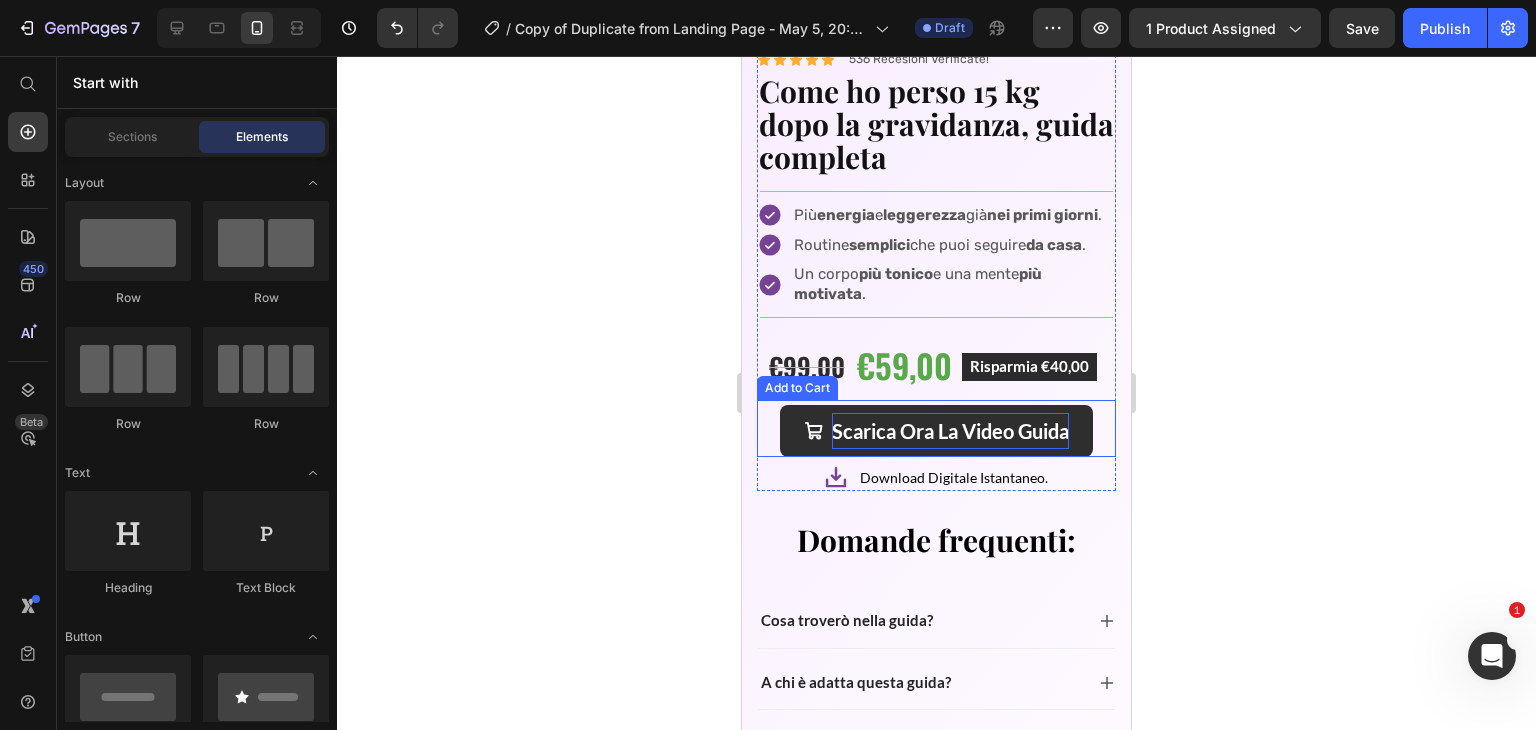 scroll, scrollTop: 6591, scrollLeft: 0, axis: vertical 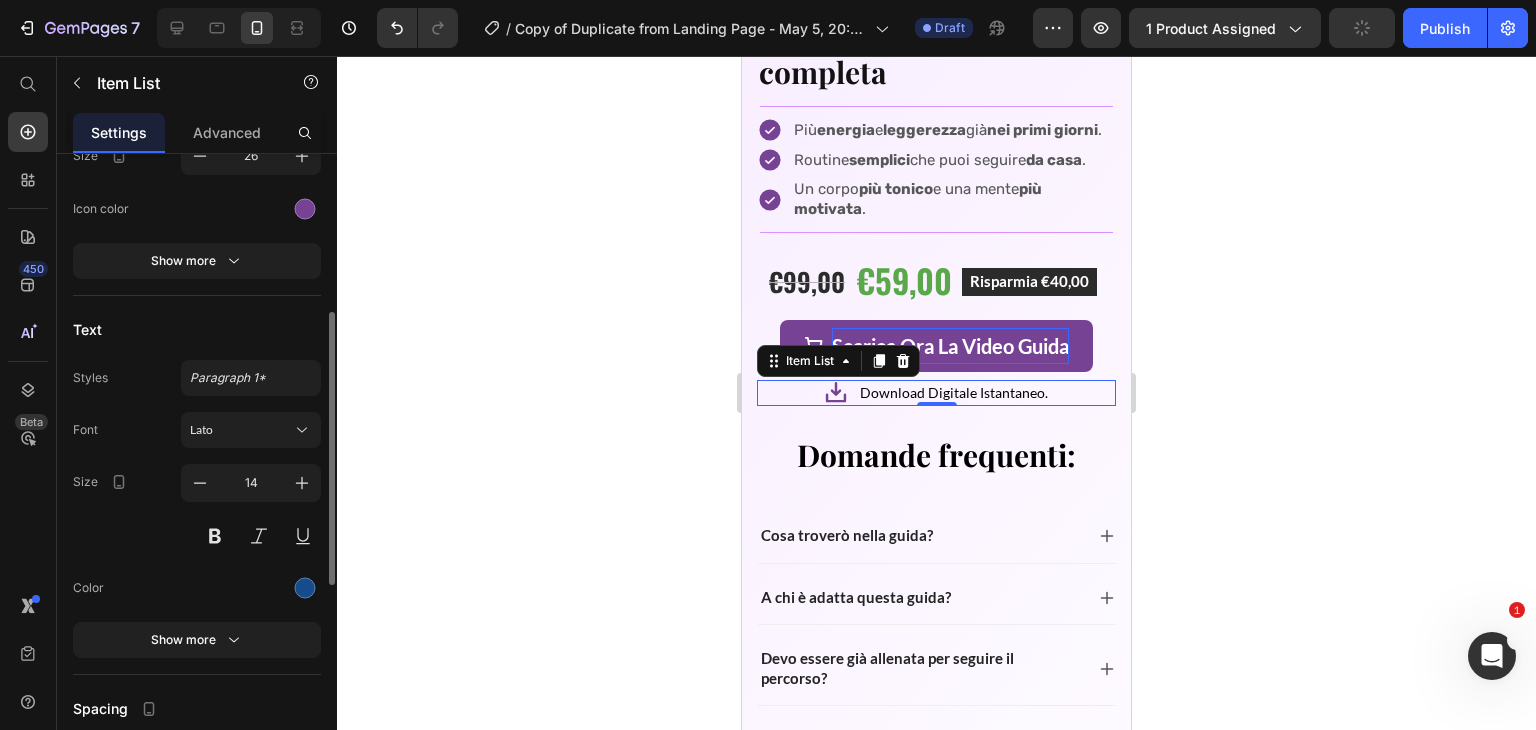 click on "Font Lato Size 14 Color Show more" at bounding box center (197, 535) 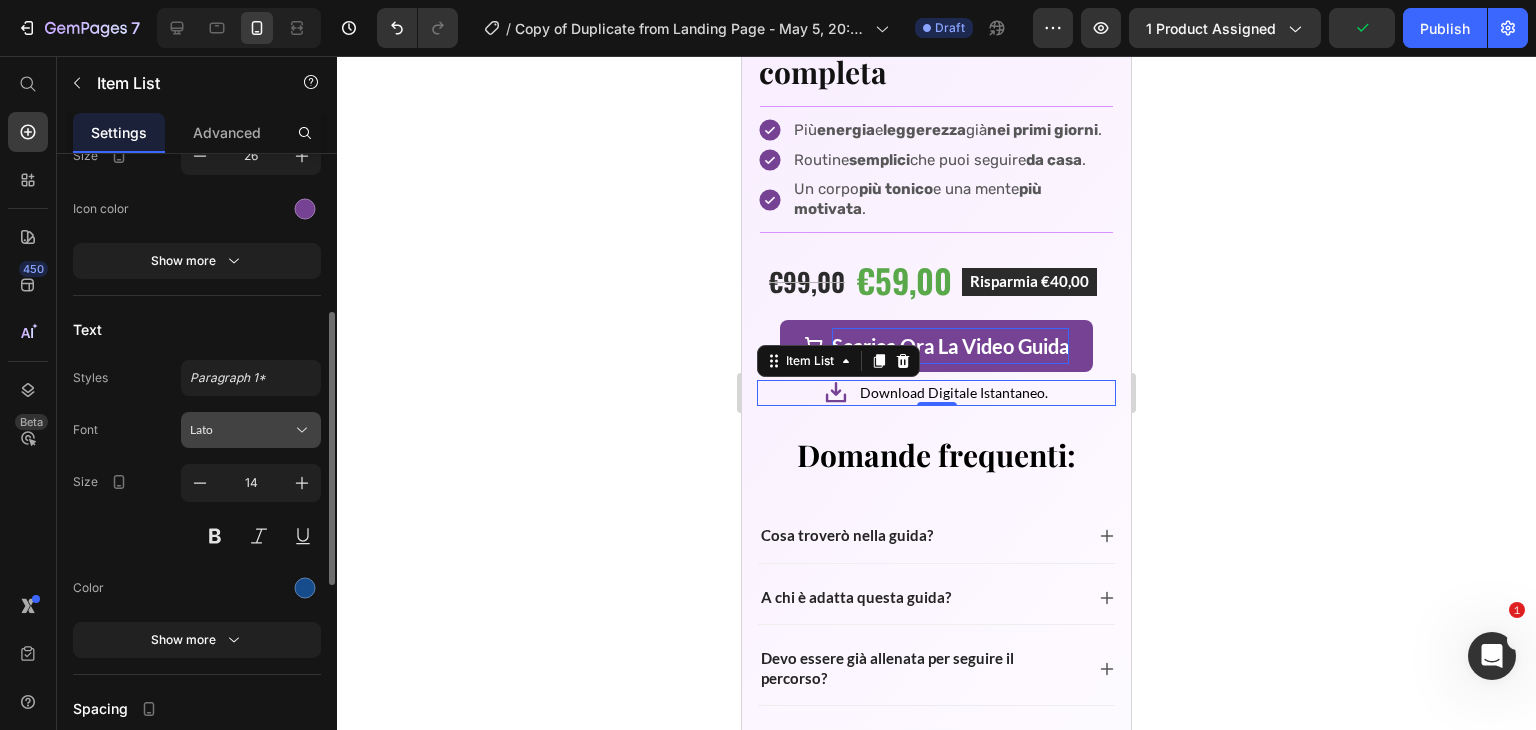 click on "Lato" at bounding box center (251, 430) 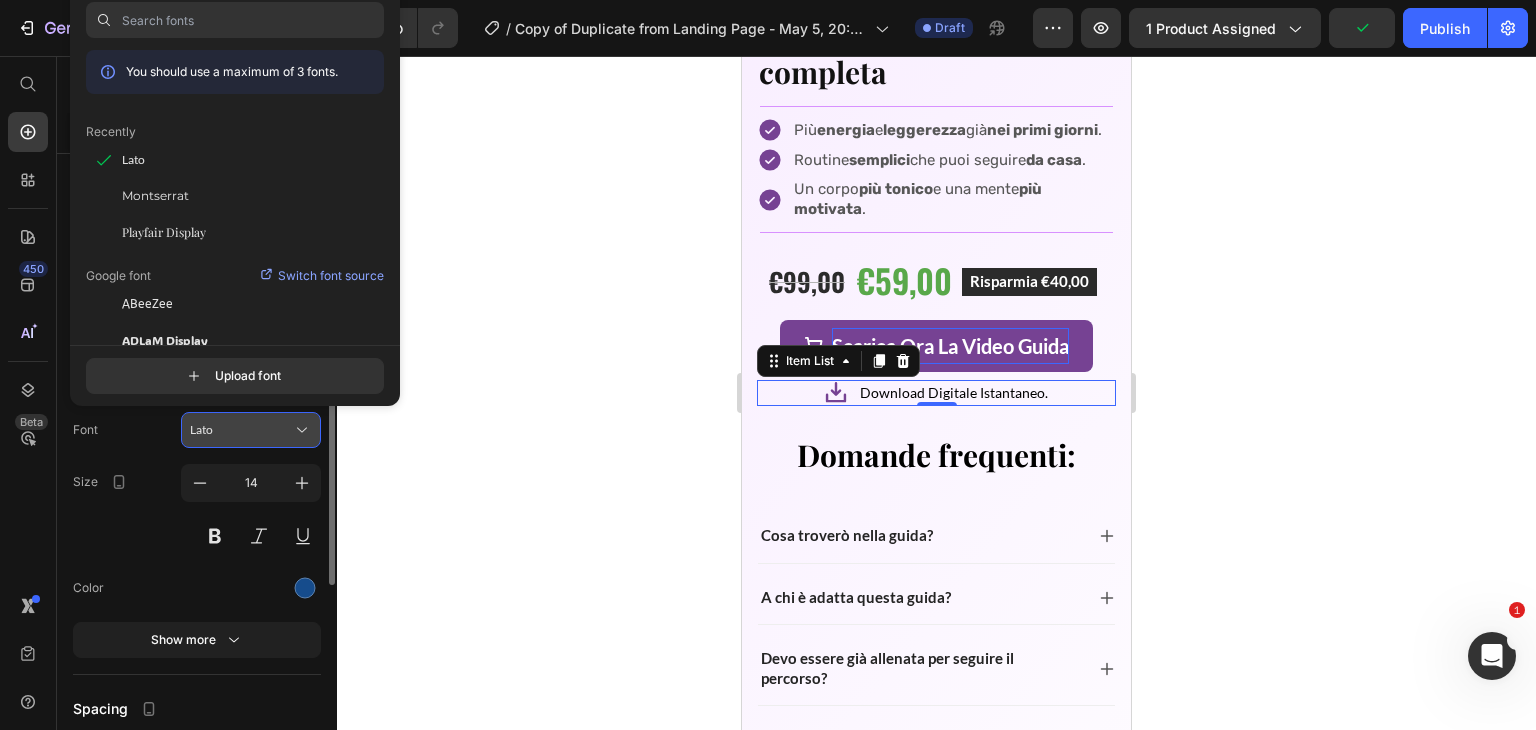 click on "Lato" at bounding box center (241, 430) 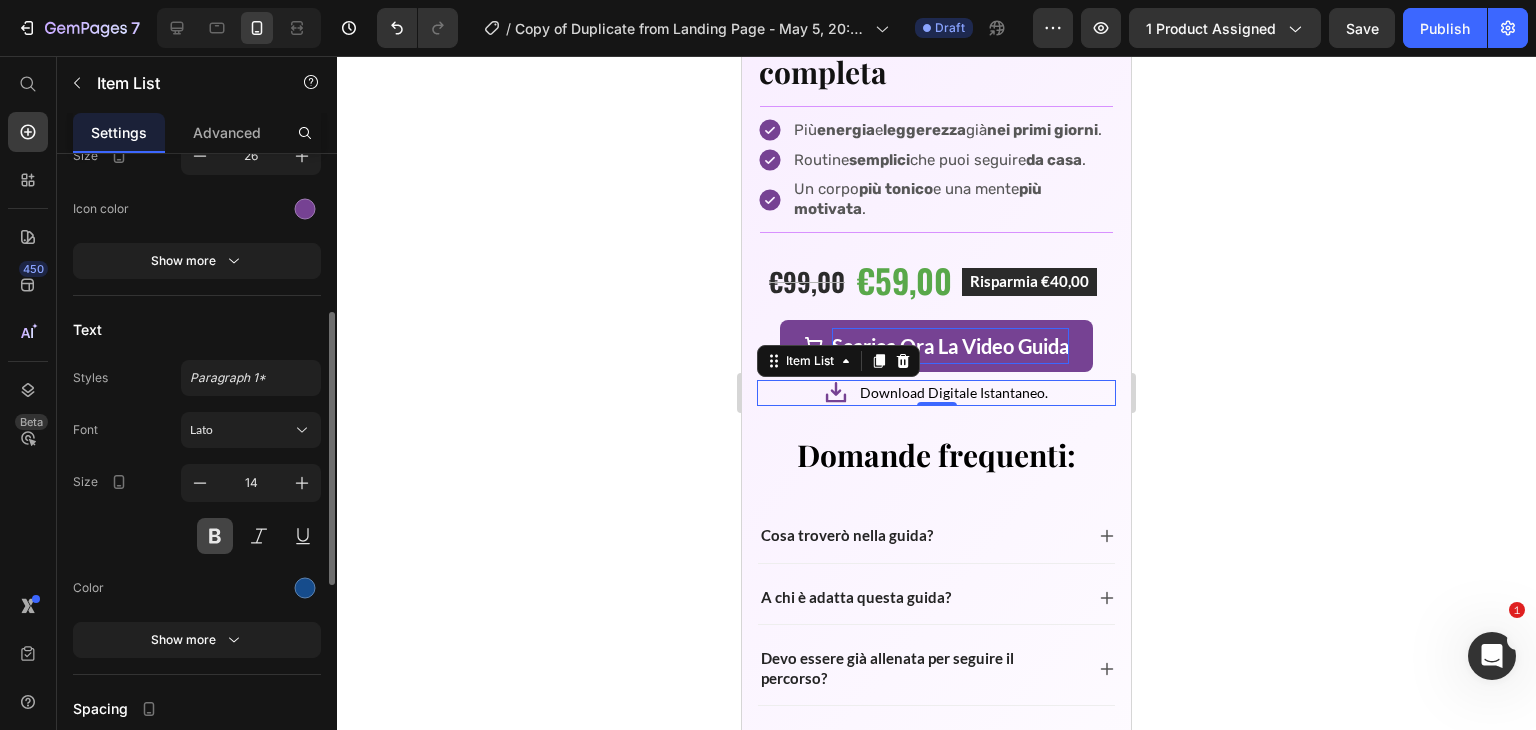 click at bounding box center (215, 536) 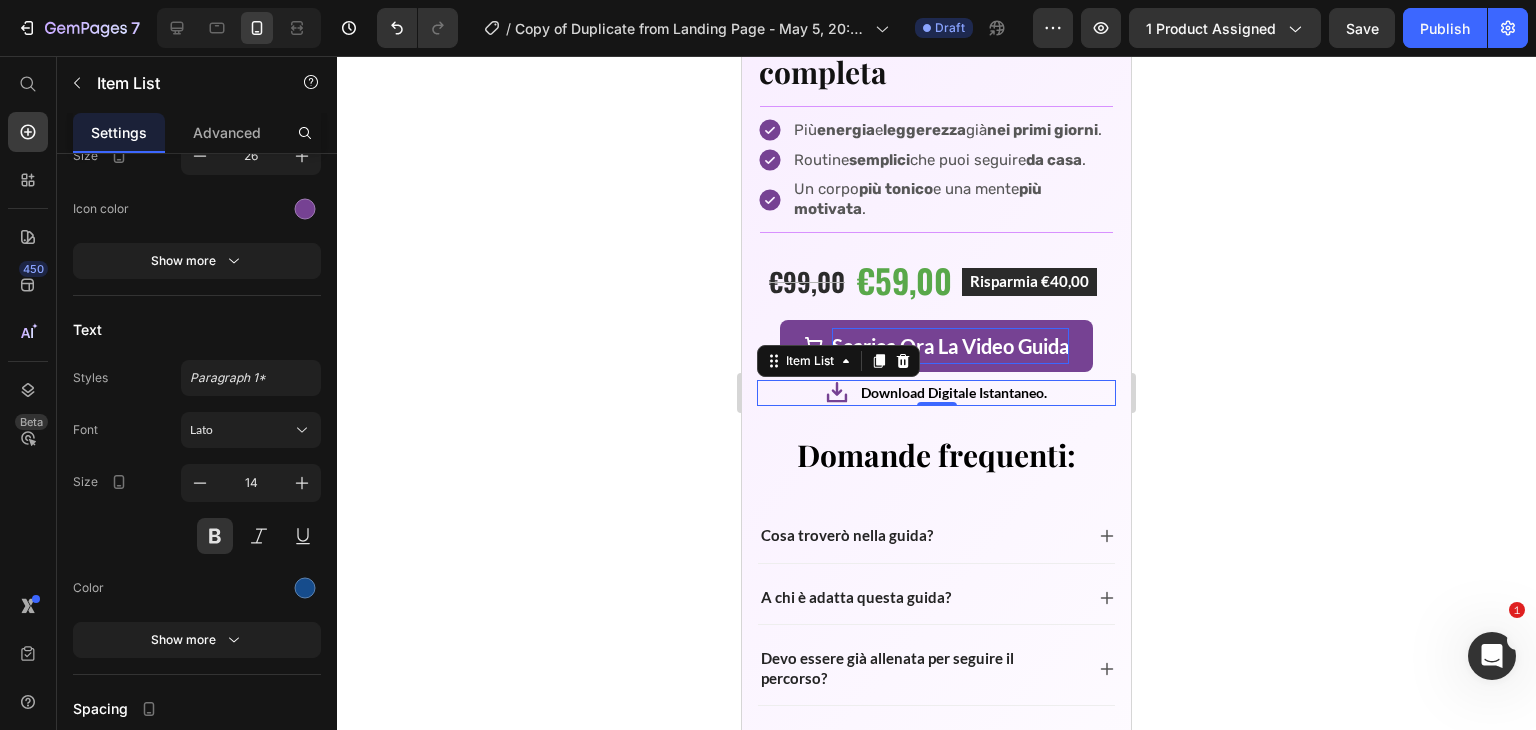 click 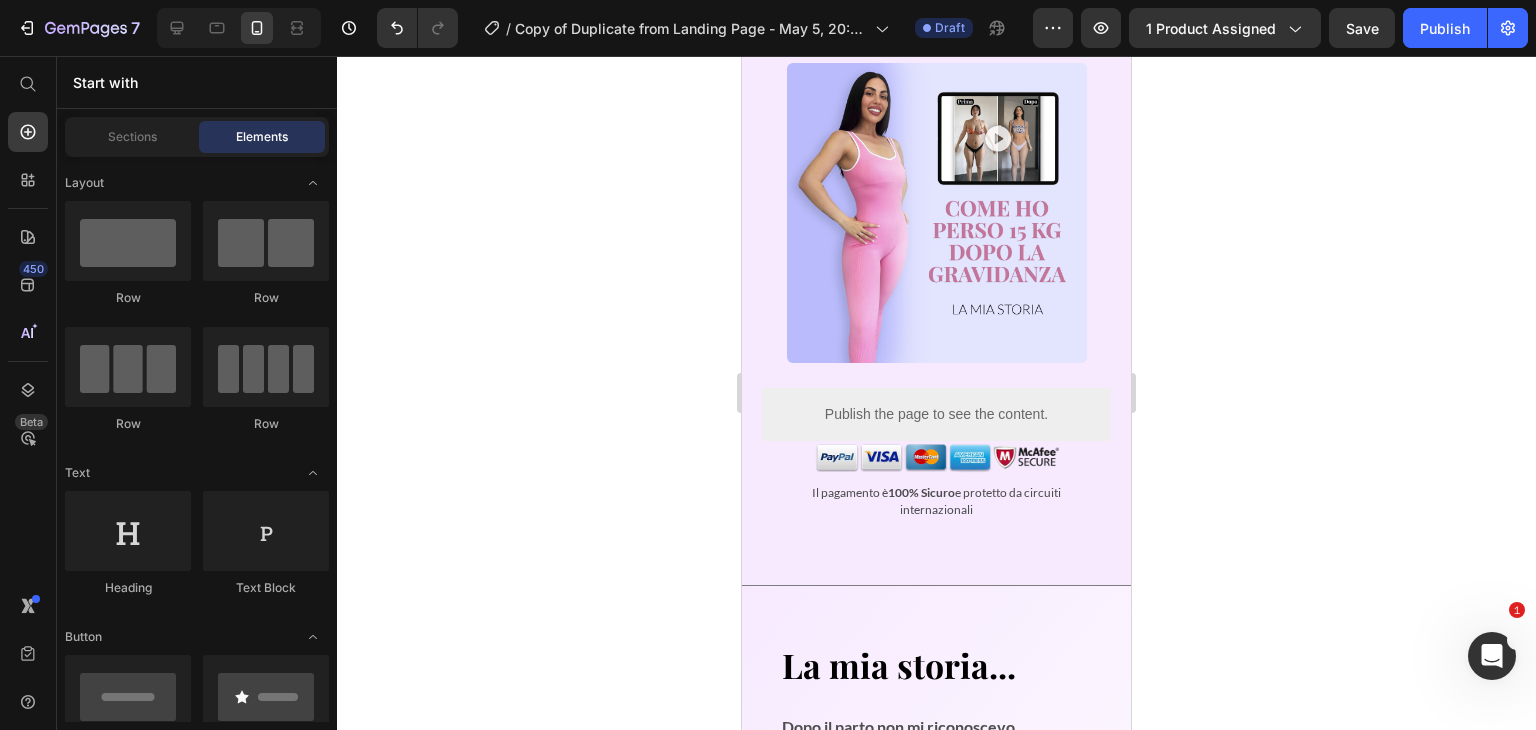 scroll, scrollTop: 411, scrollLeft: 0, axis: vertical 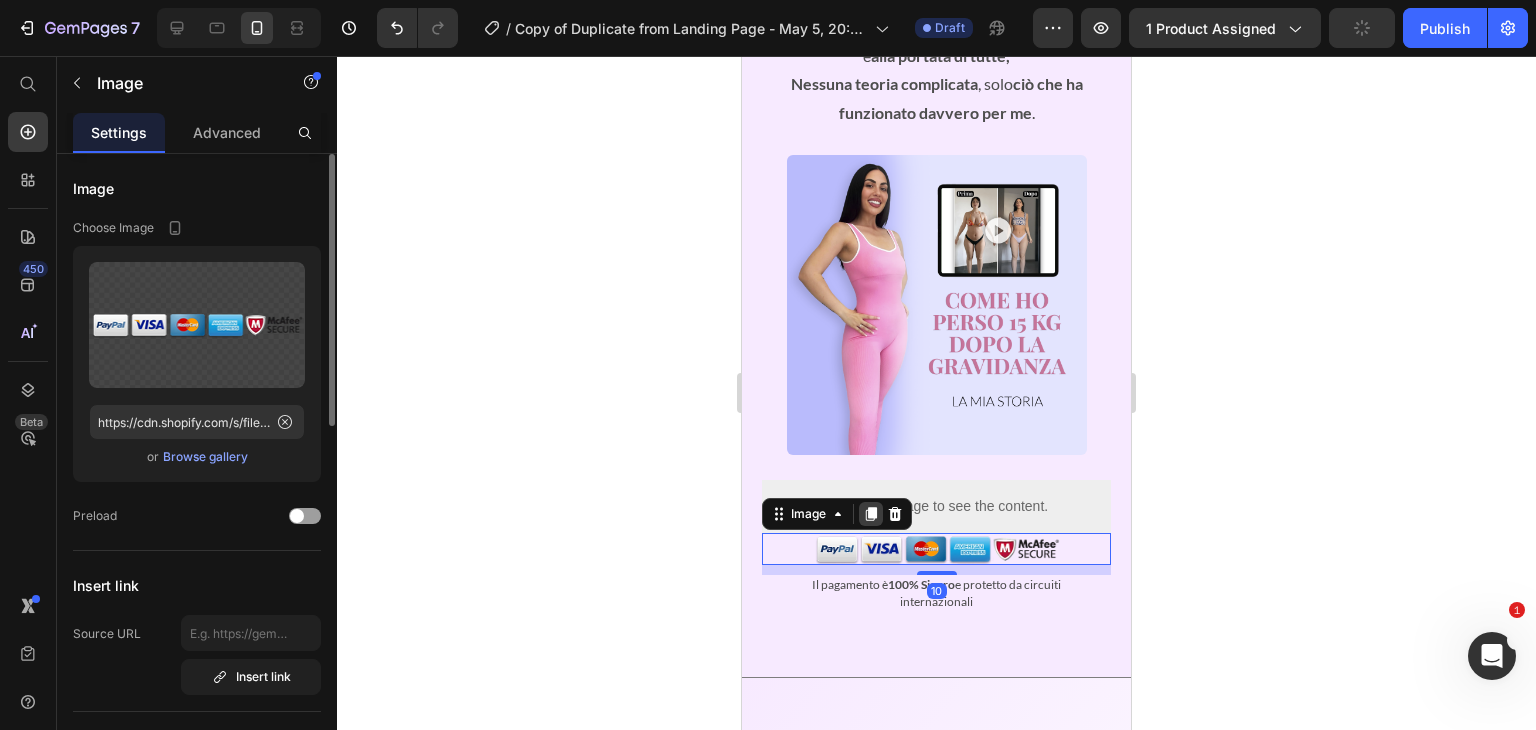 click 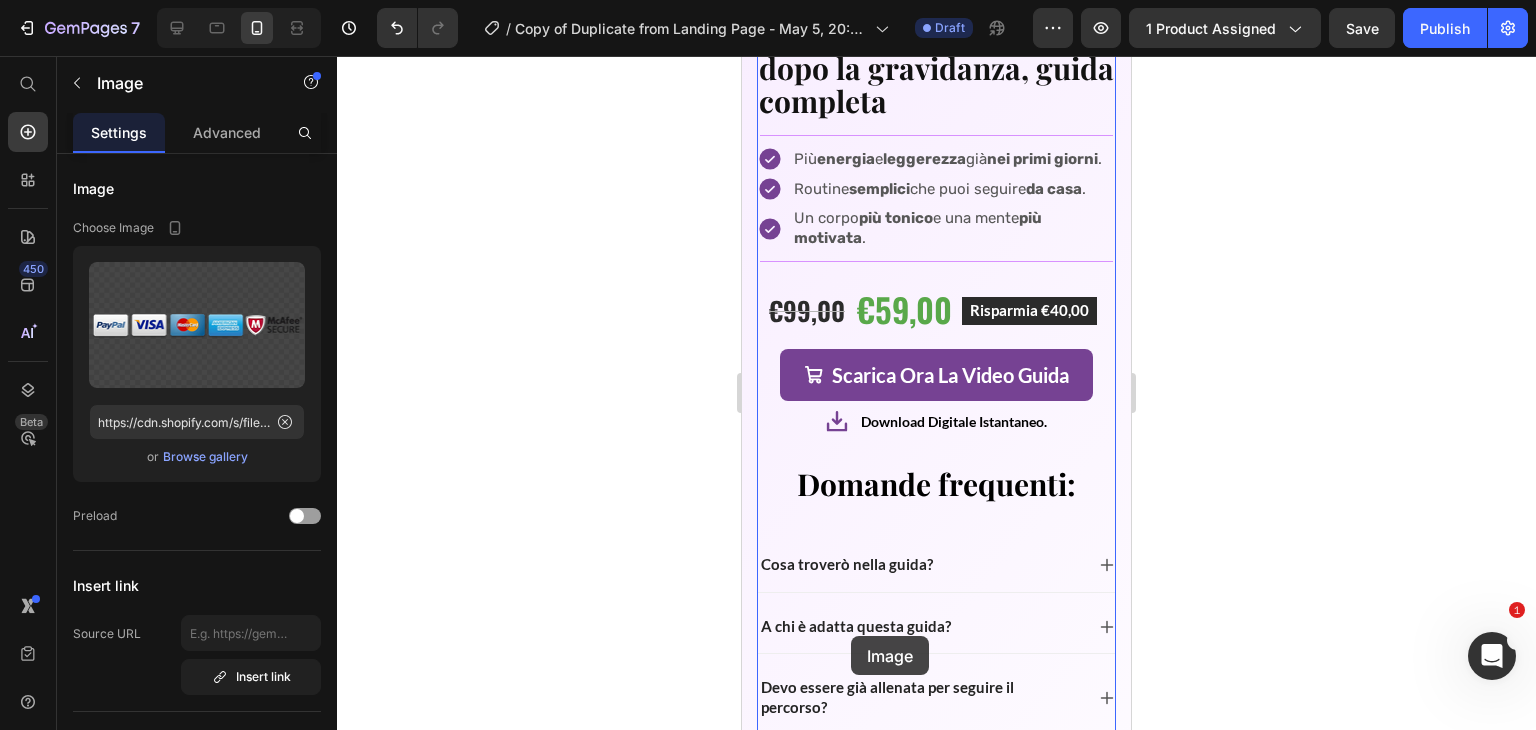 scroll, scrollTop: 6848, scrollLeft: 0, axis: vertical 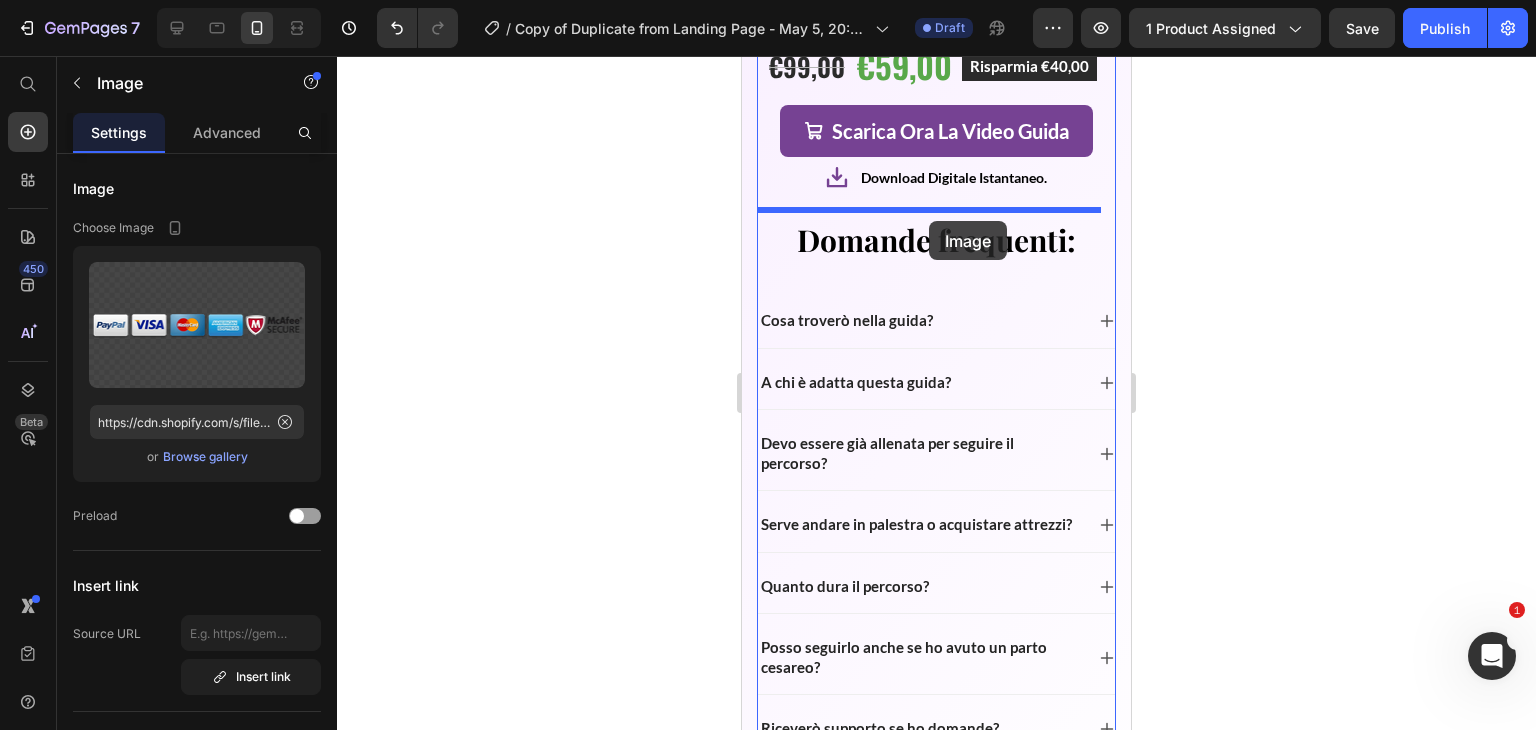 drag, startPoint x: 822, startPoint y: 560, endPoint x: 929, endPoint y: 221, distance: 355.4856 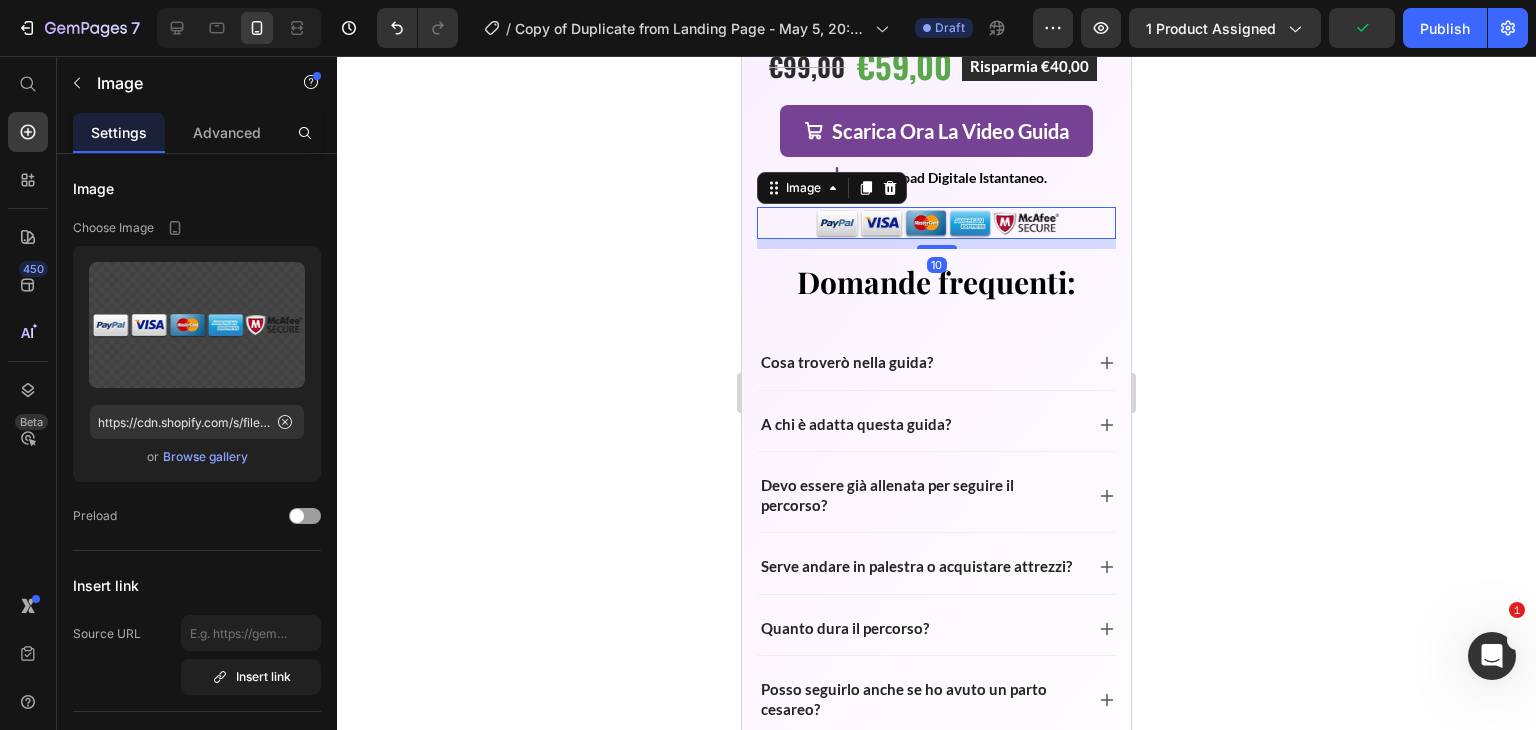 click on "10" at bounding box center [936, 244] 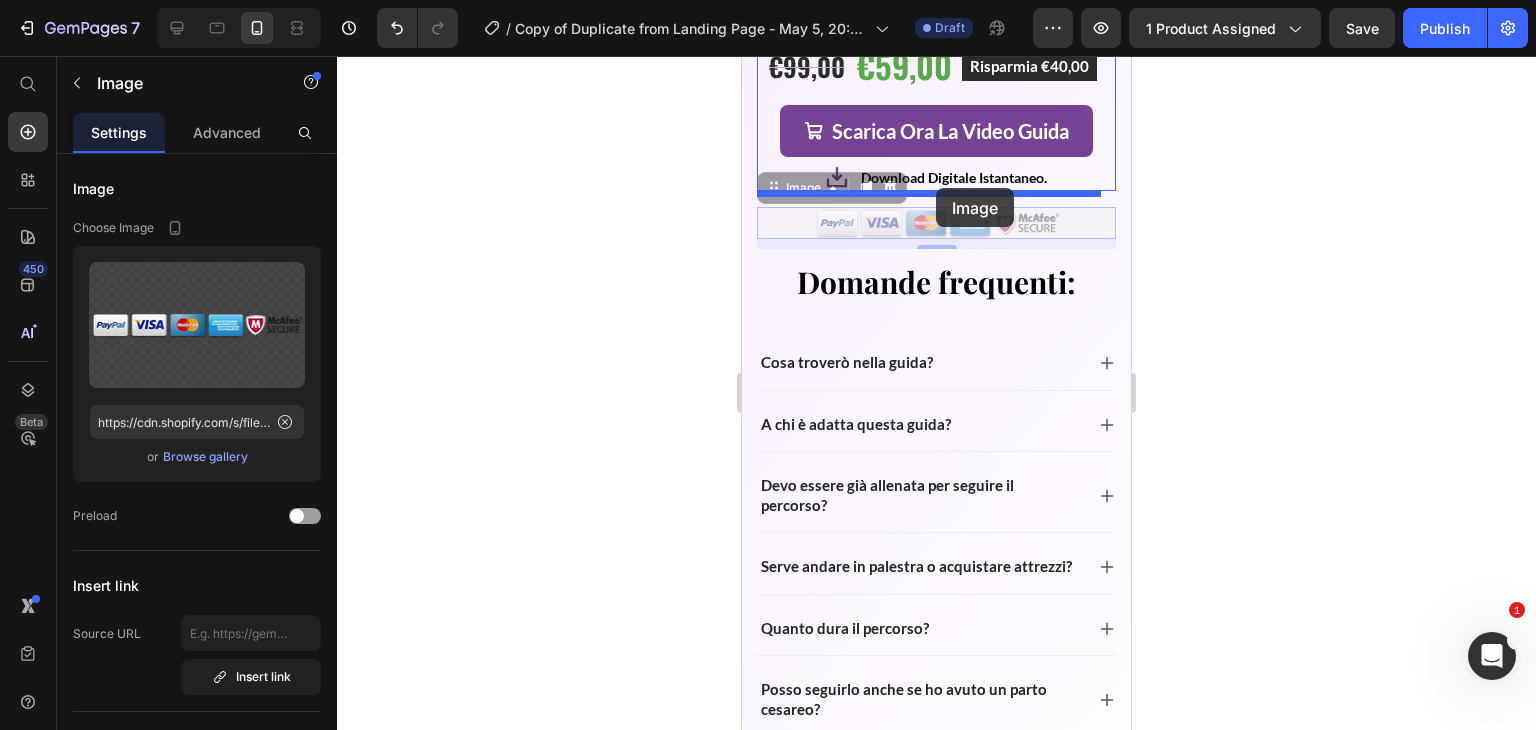 drag, startPoint x: 828, startPoint y: 192, endPoint x: 936, endPoint y: 186, distance: 108.16654 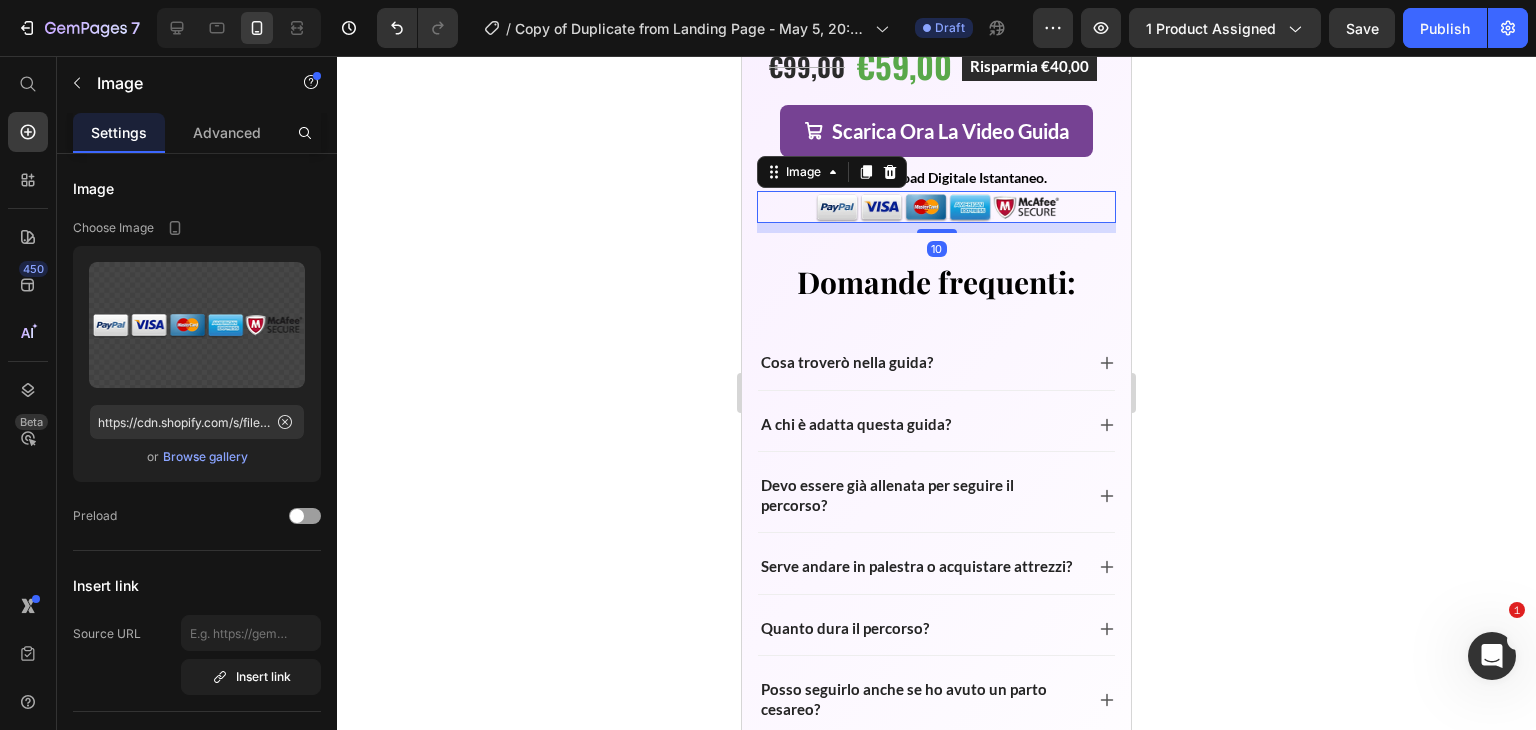 click 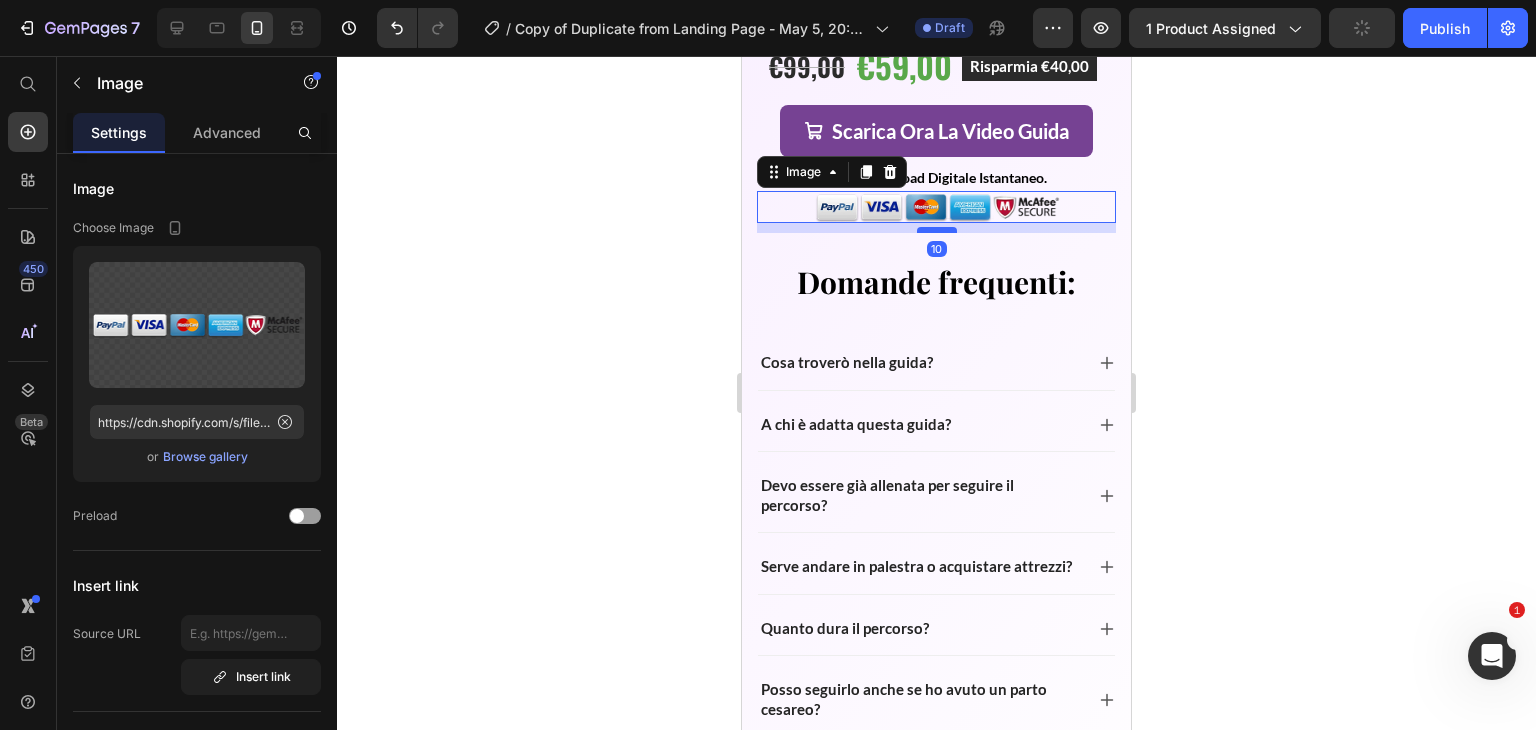 click at bounding box center [937, 230] 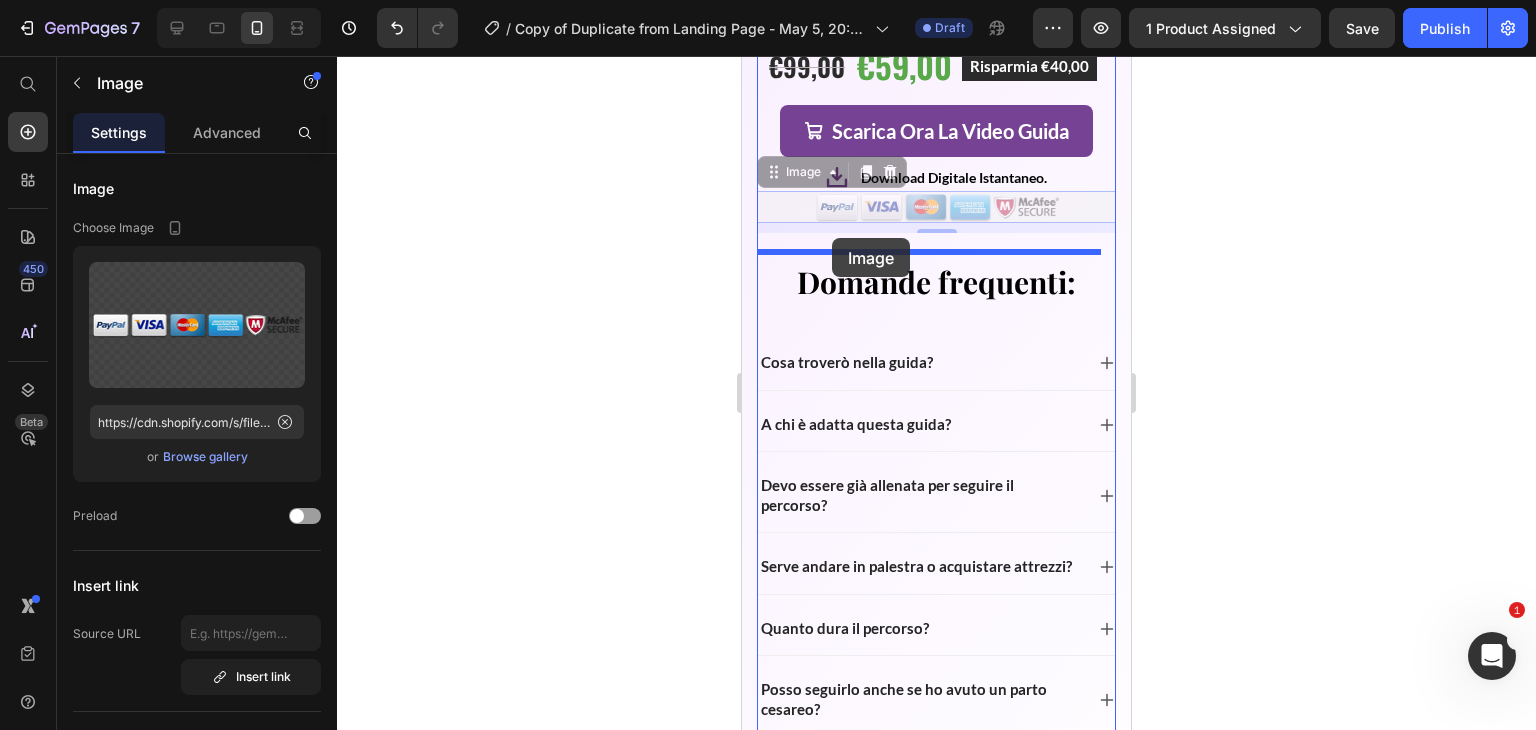 drag, startPoint x: 824, startPoint y: 178, endPoint x: 832, endPoint y: 238, distance: 60.530983 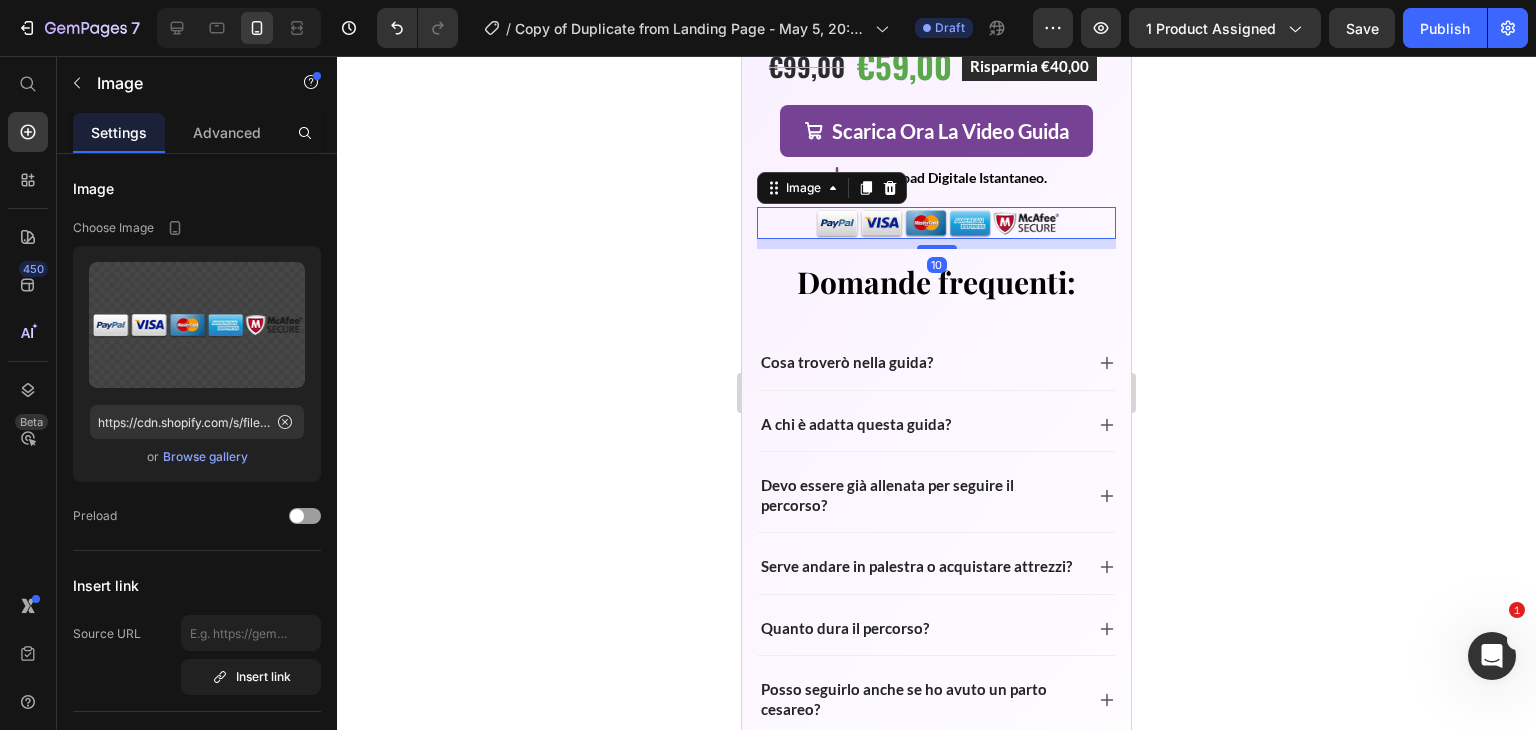 click 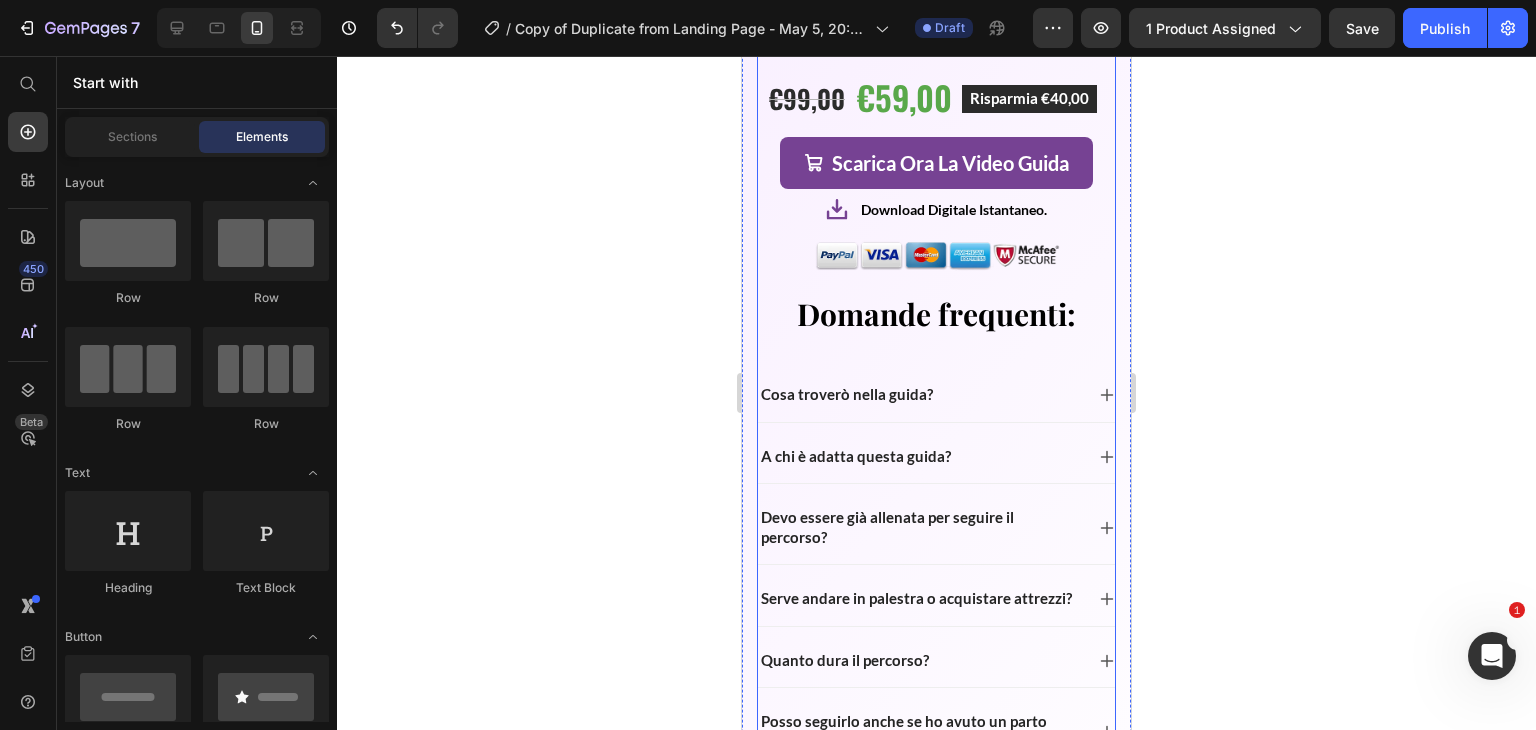 scroll, scrollTop: 6808, scrollLeft: 0, axis: vertical 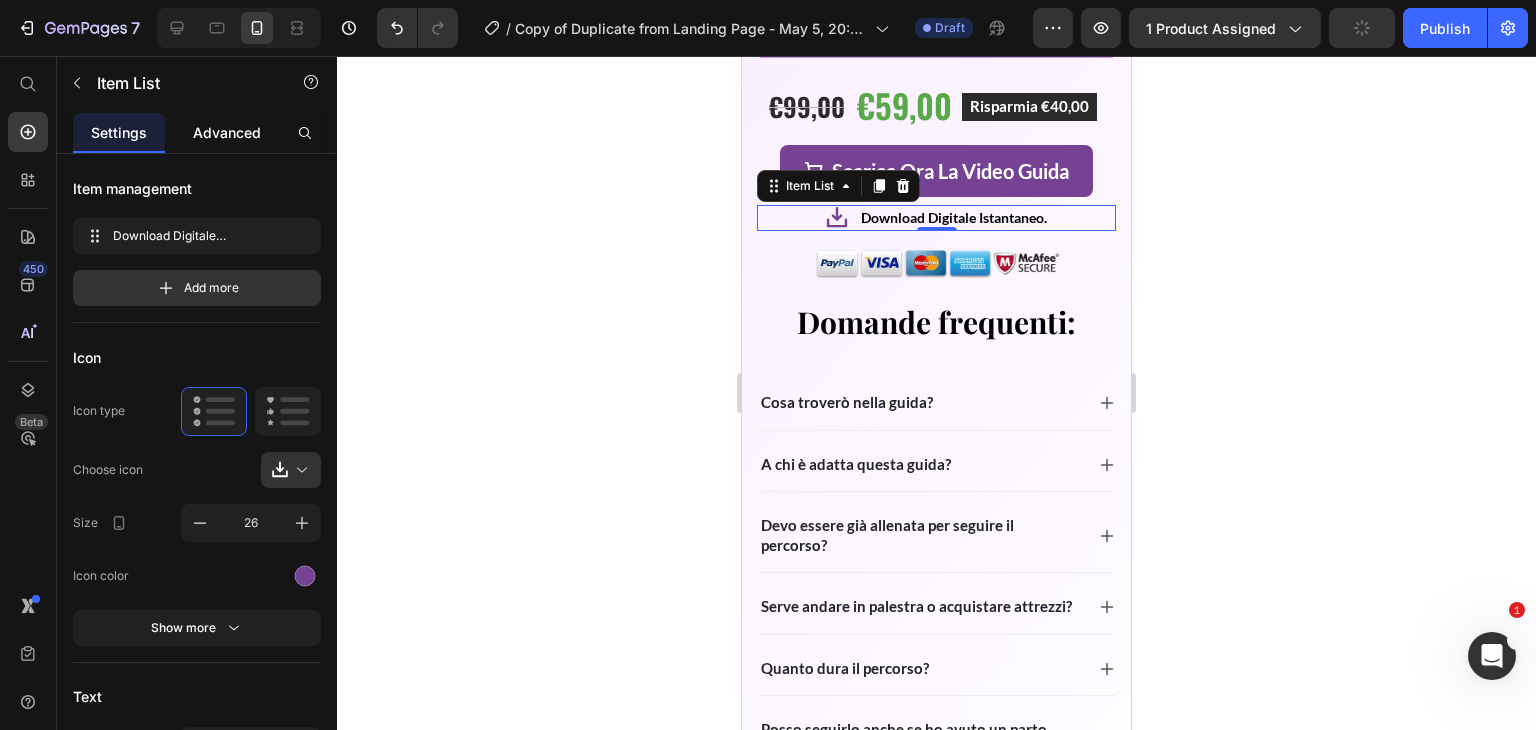 click on "Advanced" at bounding box center [227, 132] 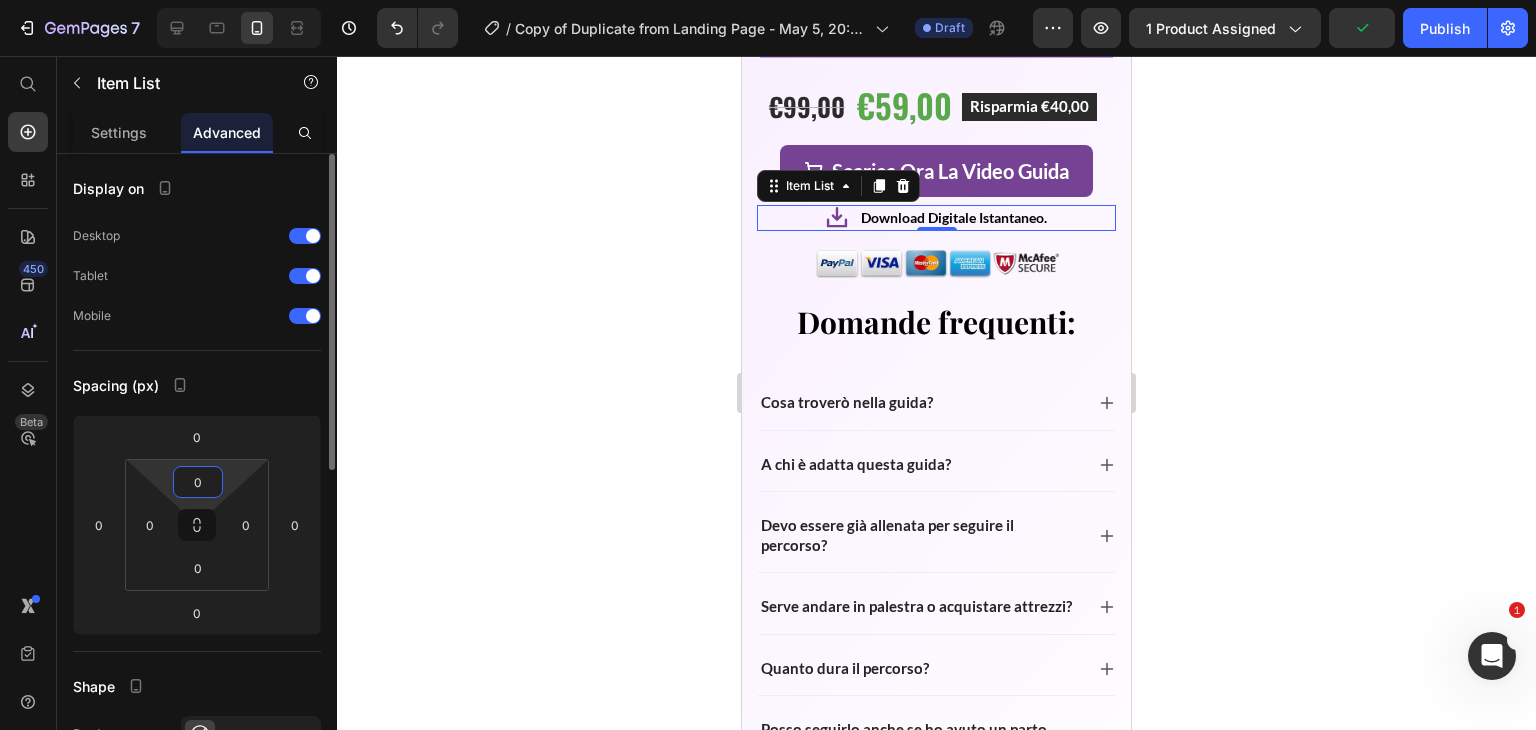 click on "0" at bounding box center (198, 482) 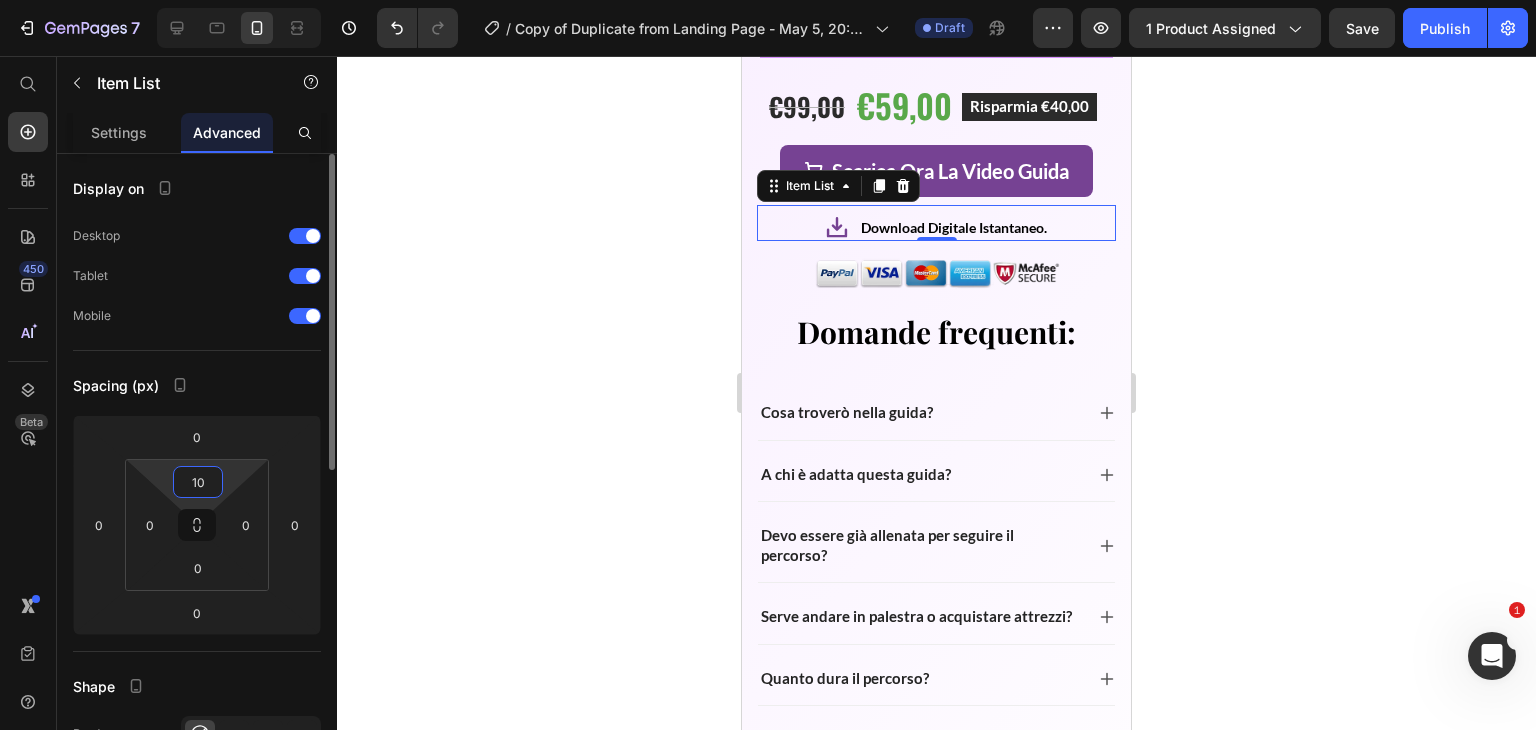 type on "1" 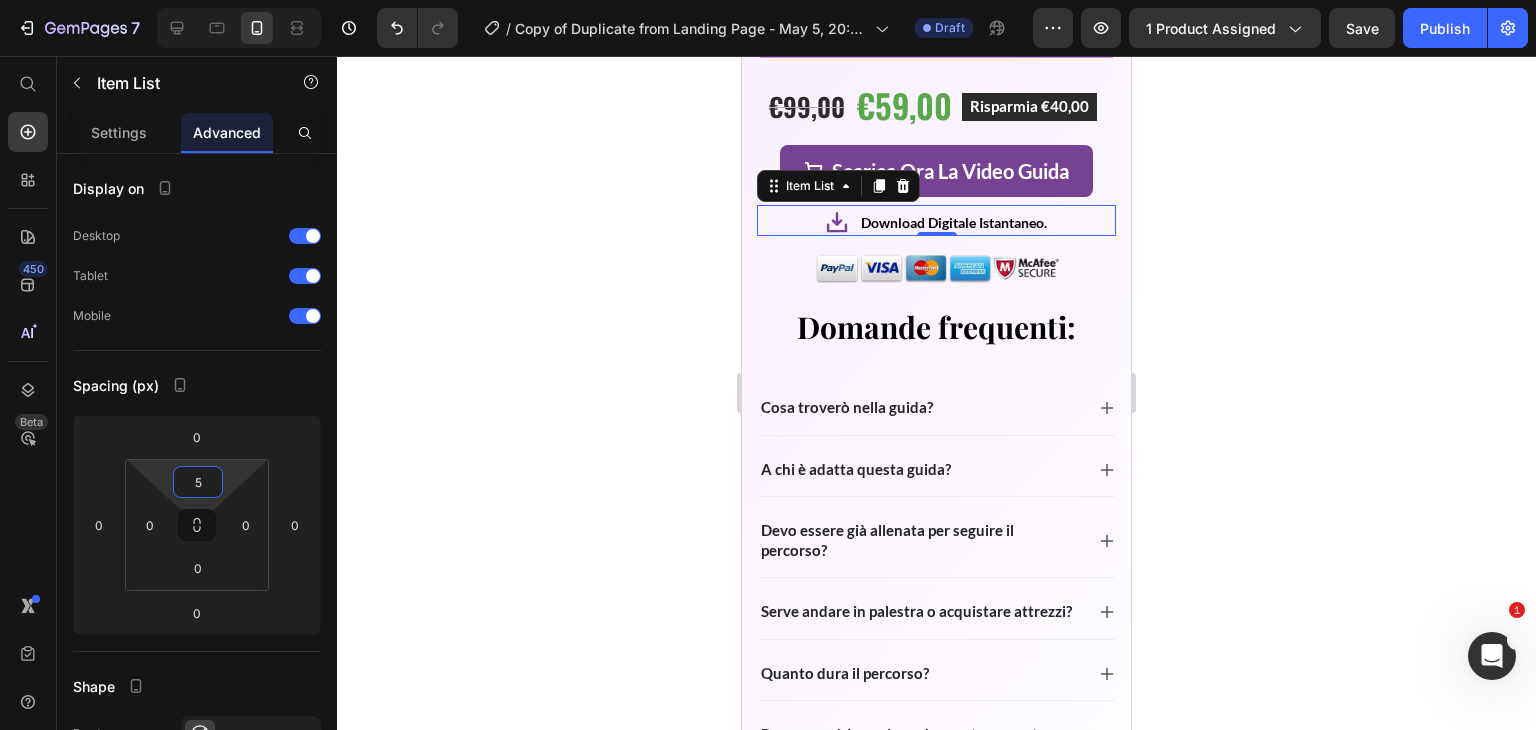 type on "5" 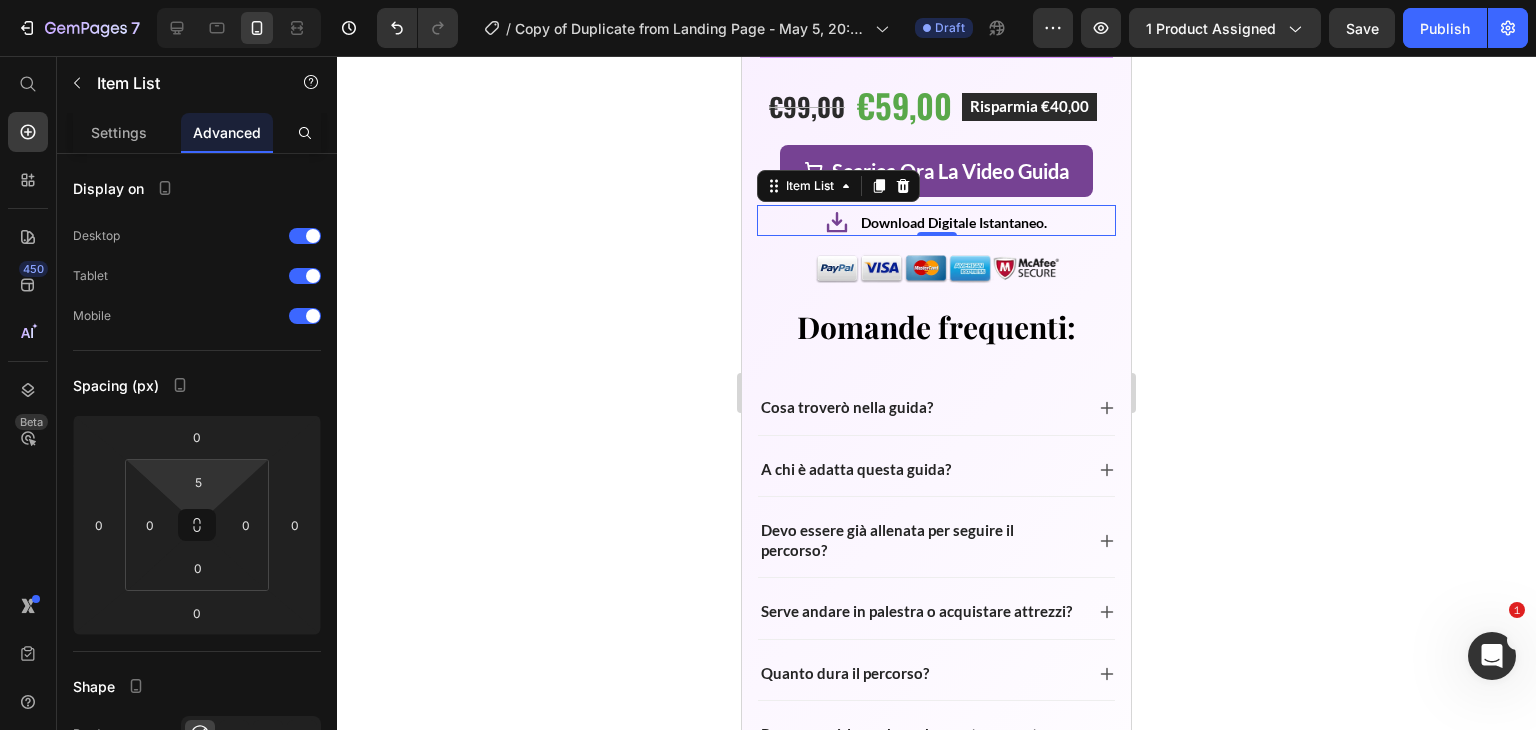 click 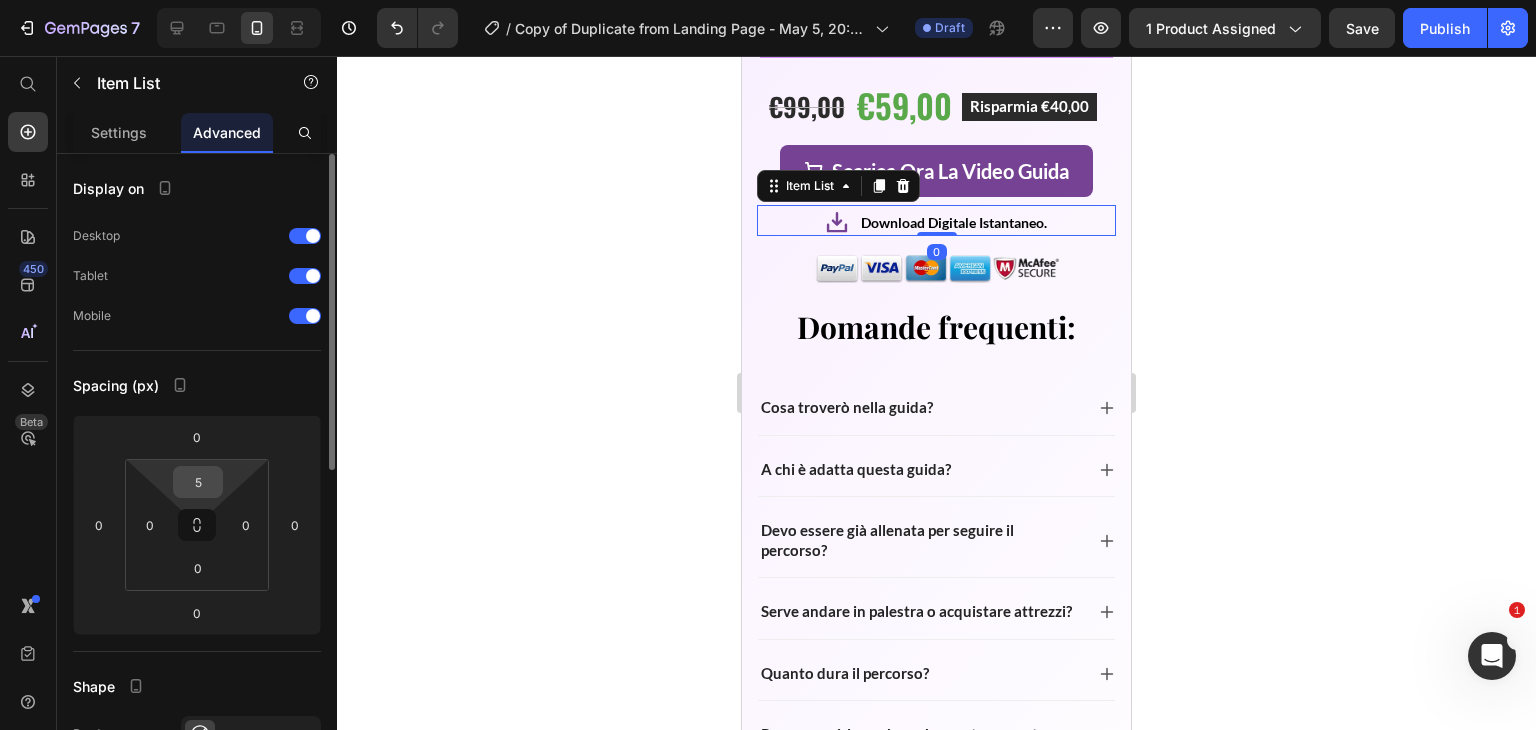 click on "5" at bounding box center (198, 482) 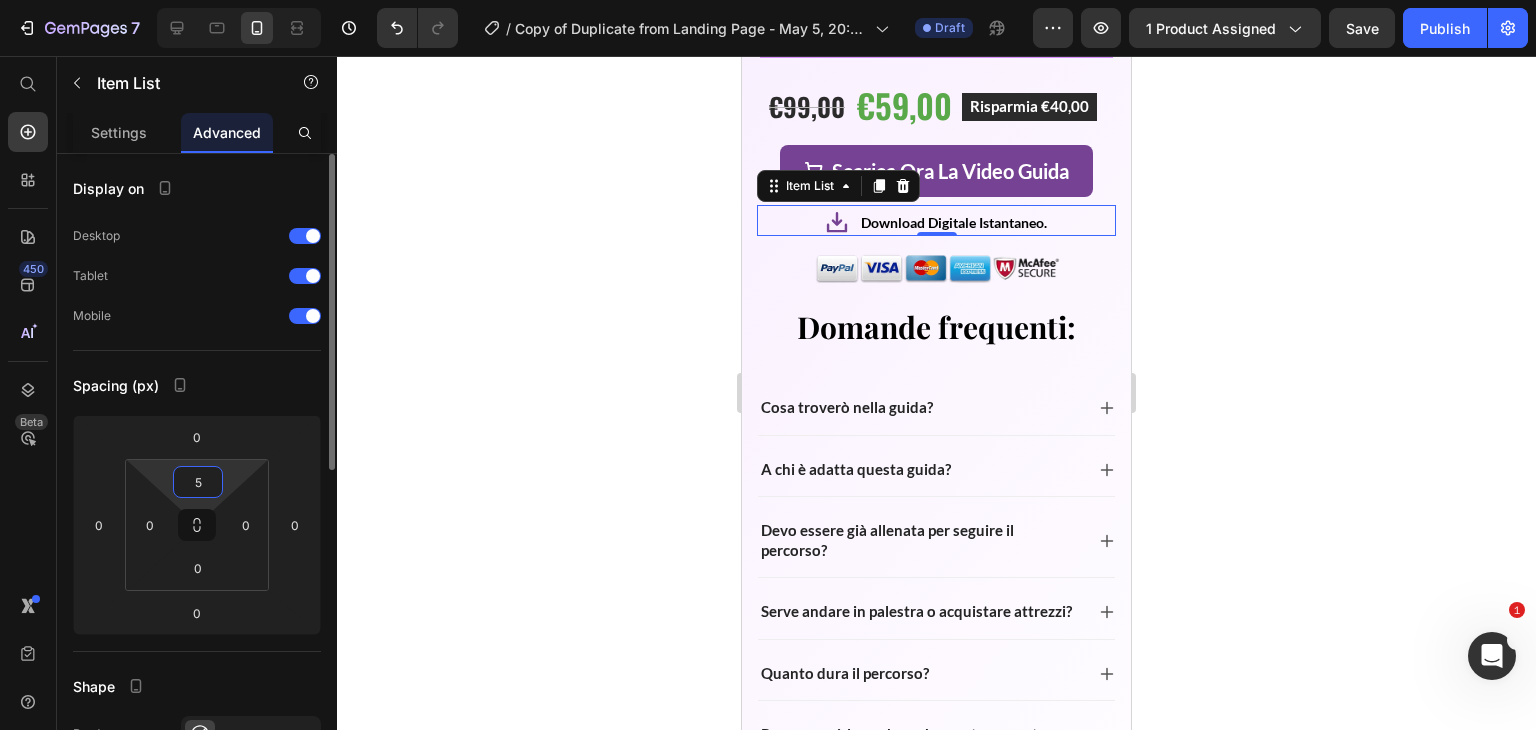 click on "5" at bounding box center (198, 482) 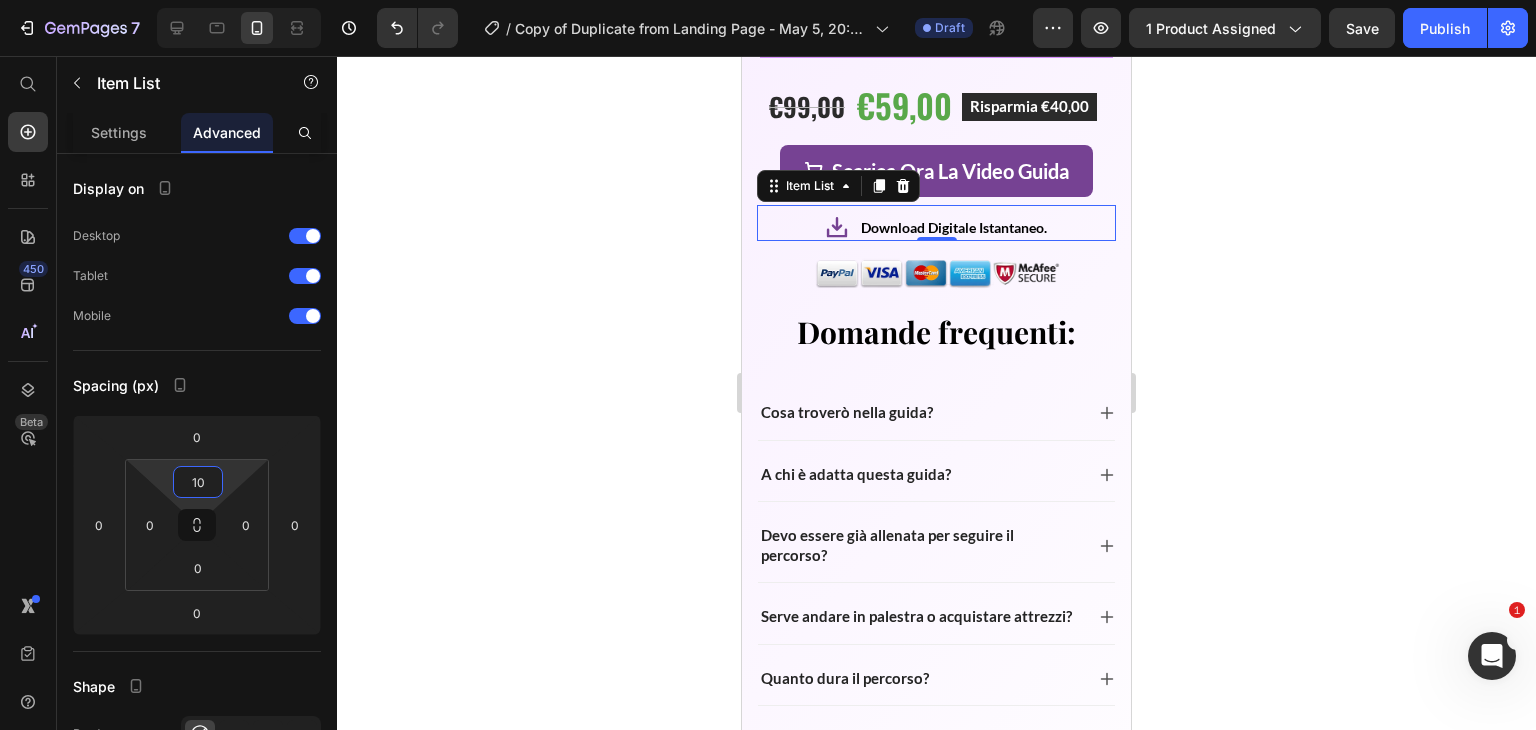 type on "10" 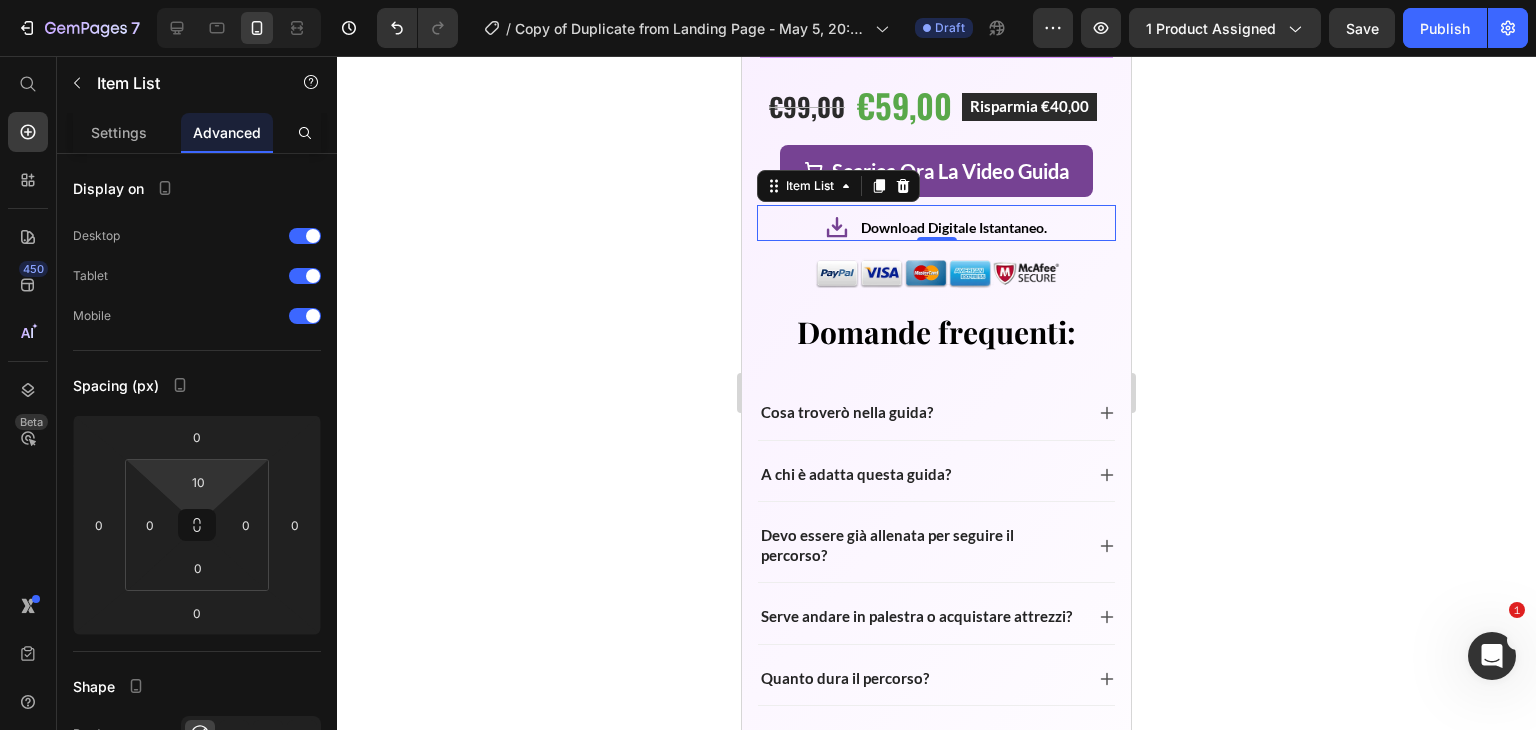 click 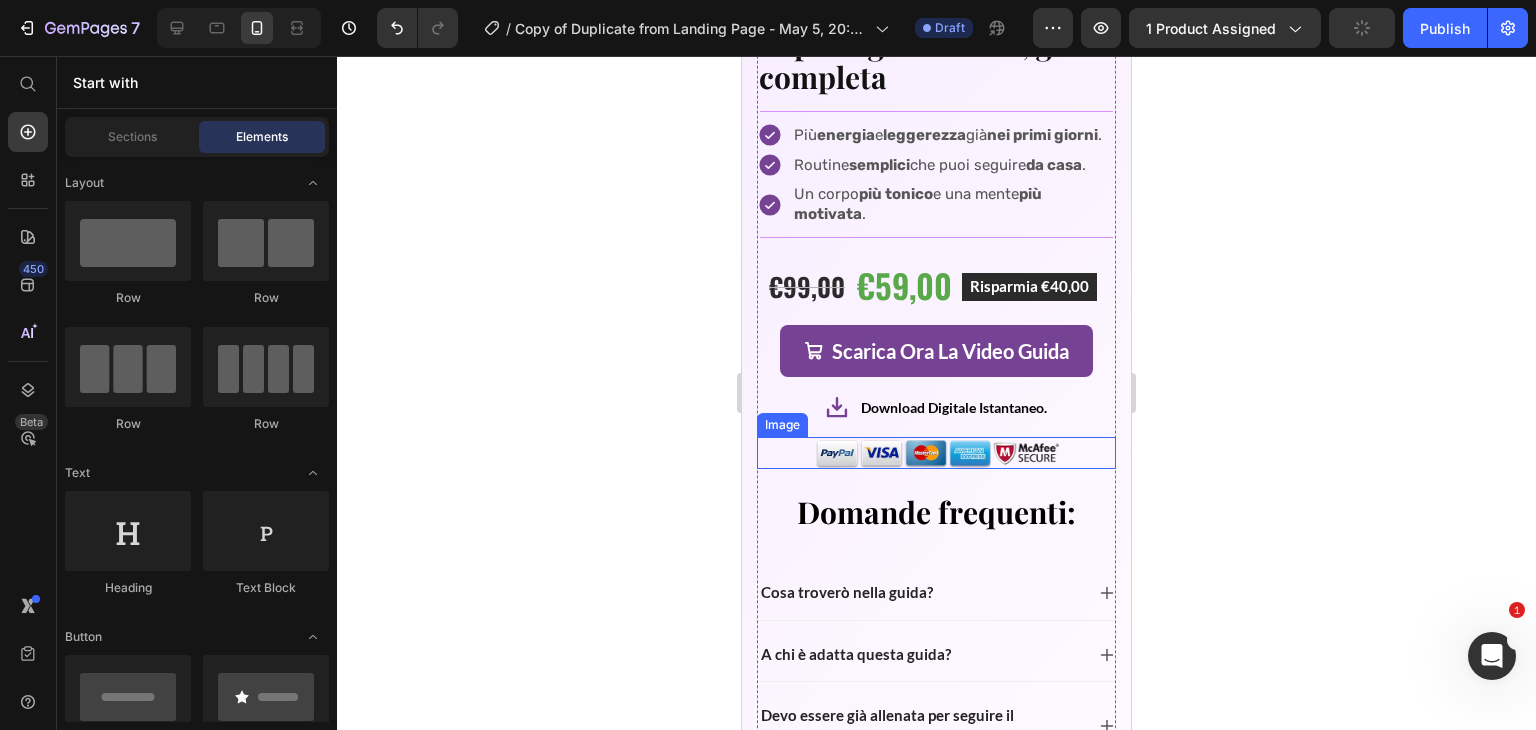 scroll, scrollTop: 6626, scrollLeft: 0, axis: vertical 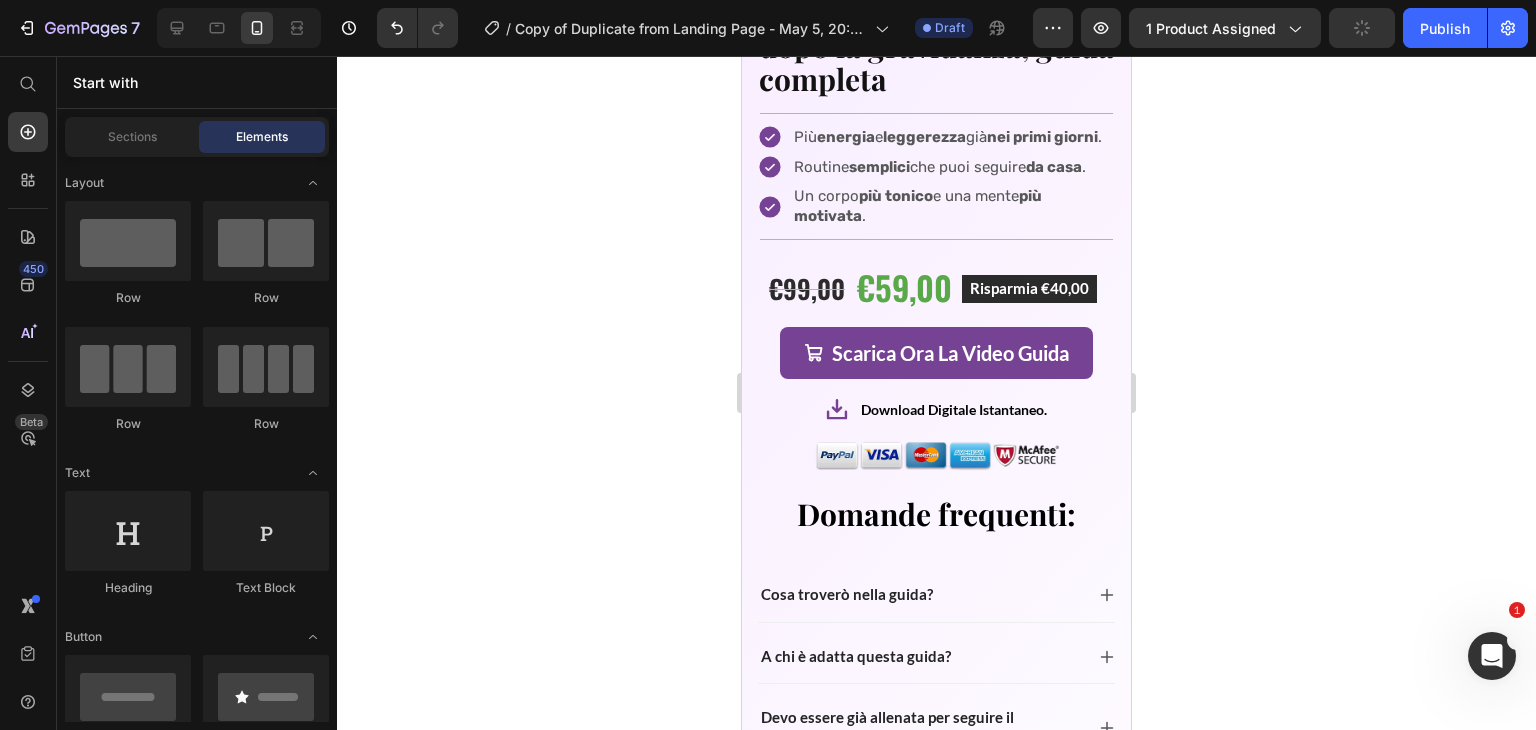 click 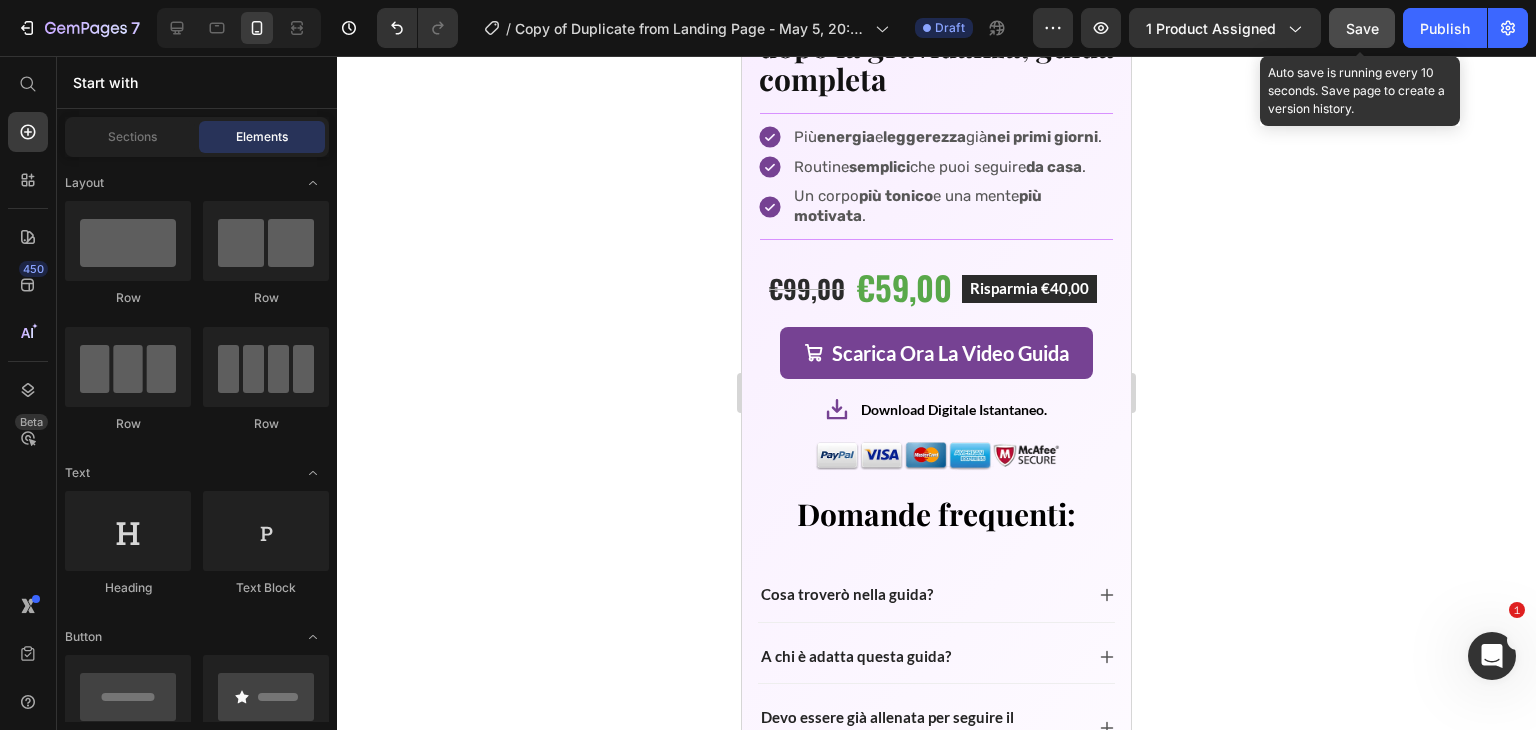 click on "Save" at bounding box center [1362, 28] 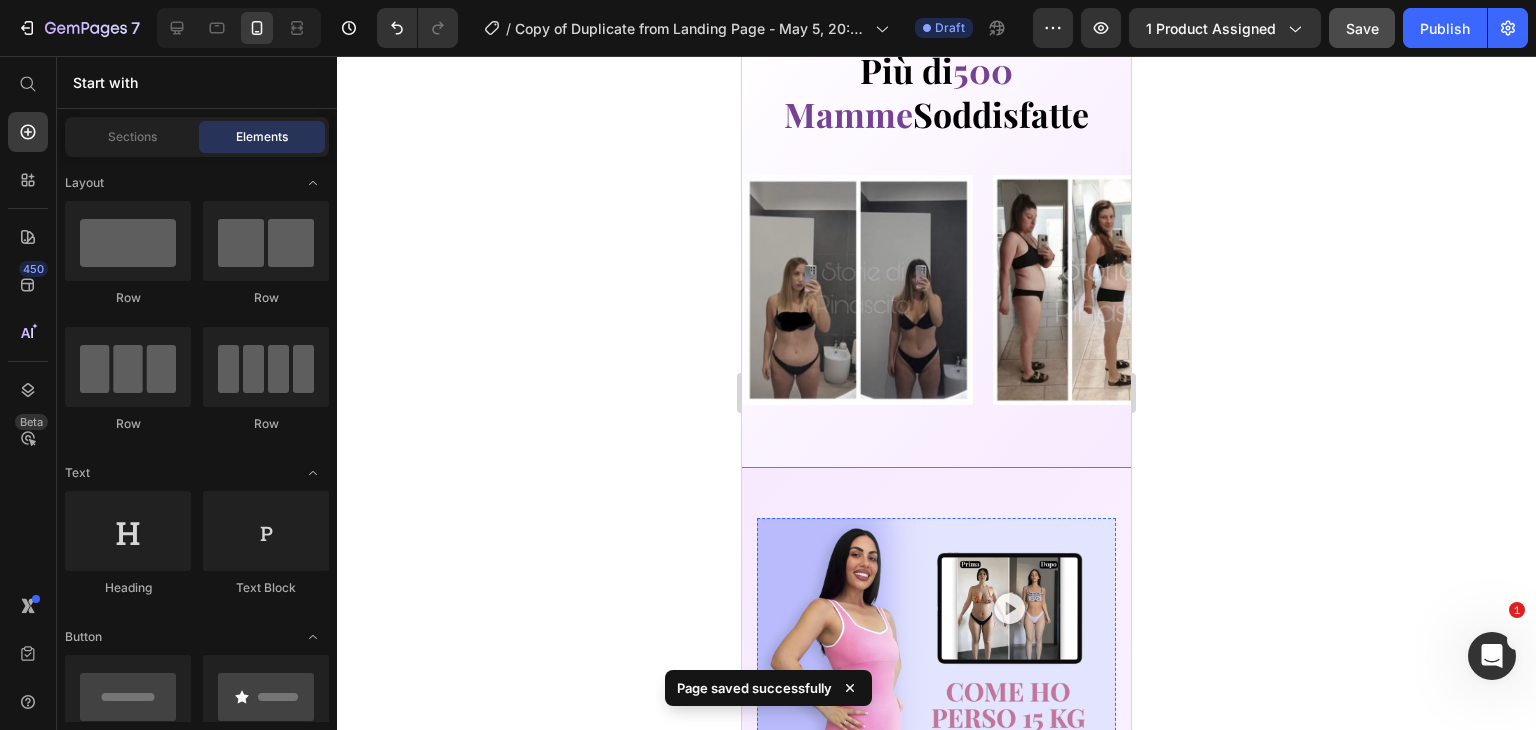 scroll, scrollTop: 5700, scrollLeft: 0, axis: vertical 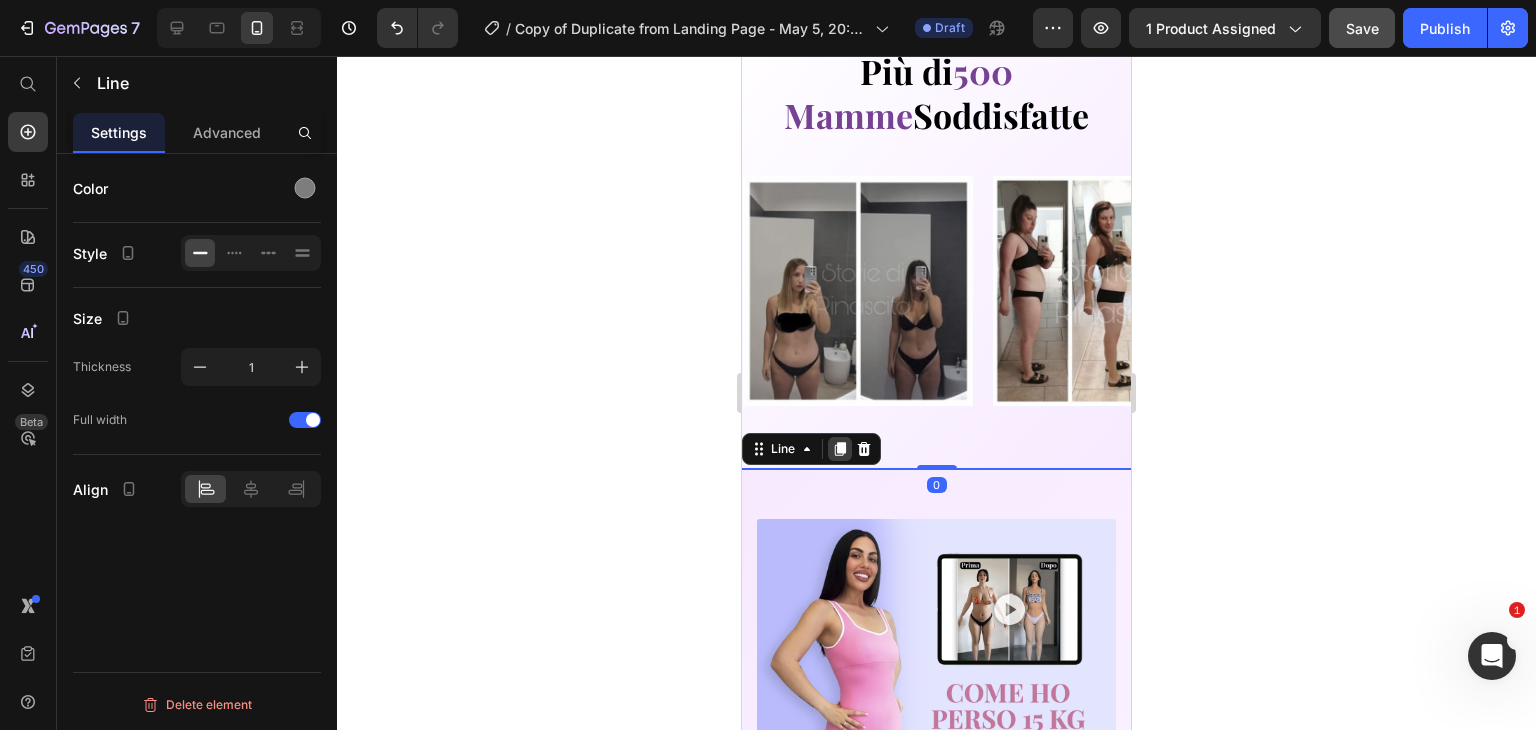 click 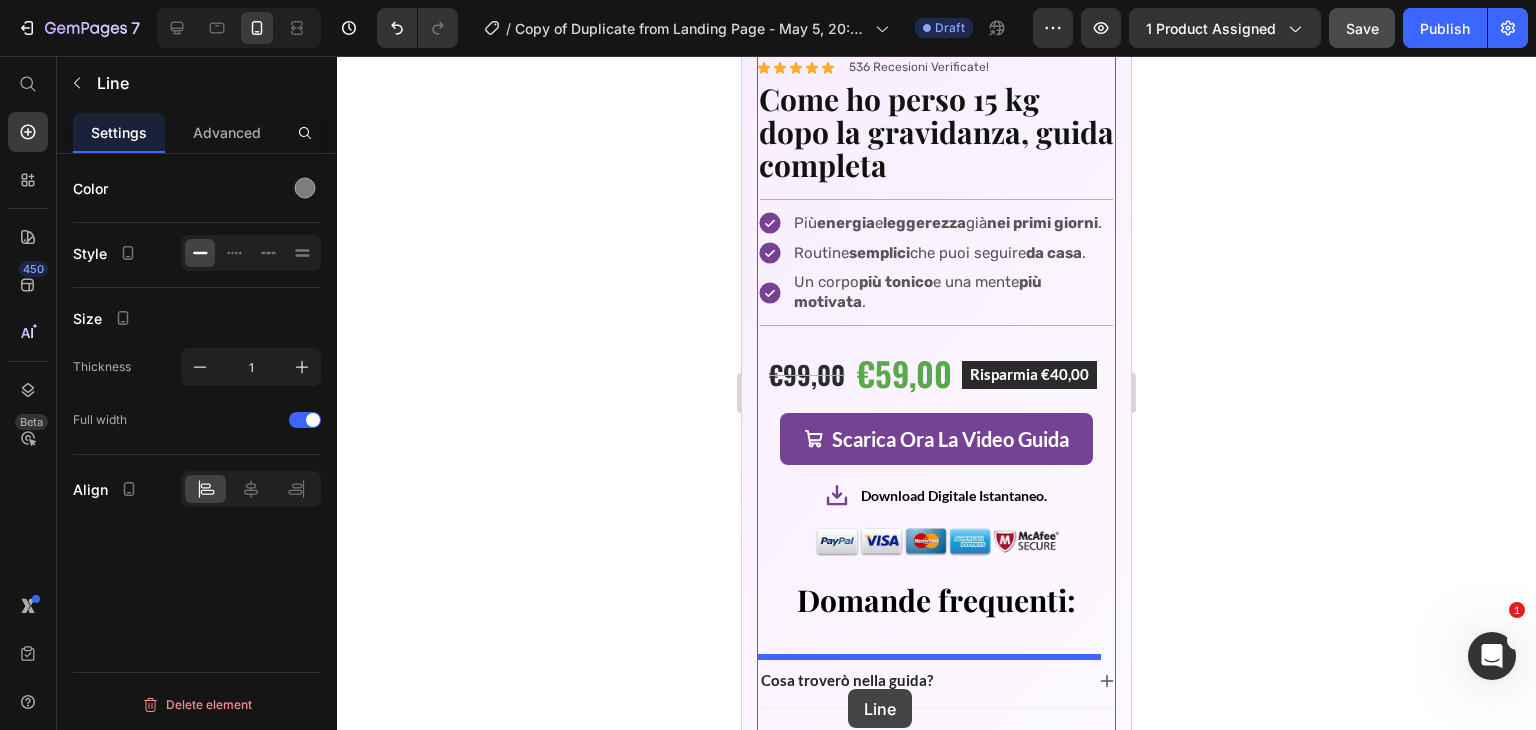 scroll, scrollTop: 6553, scrollLeft: 0, axis: vertical 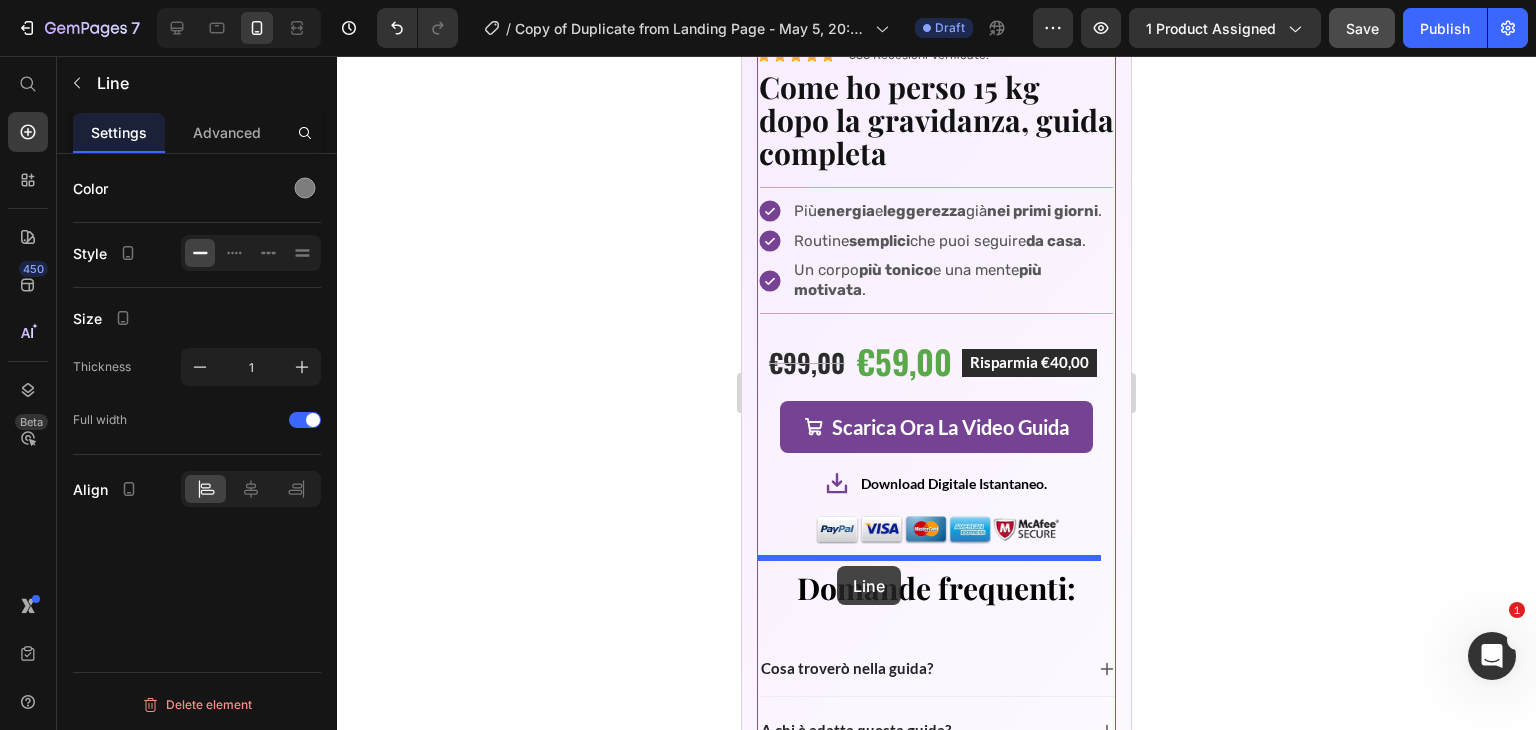 drag, startPoint x: 805, startPoint y: 448, endPoint x: 837, endPoint y: 567, distance: 123.22743 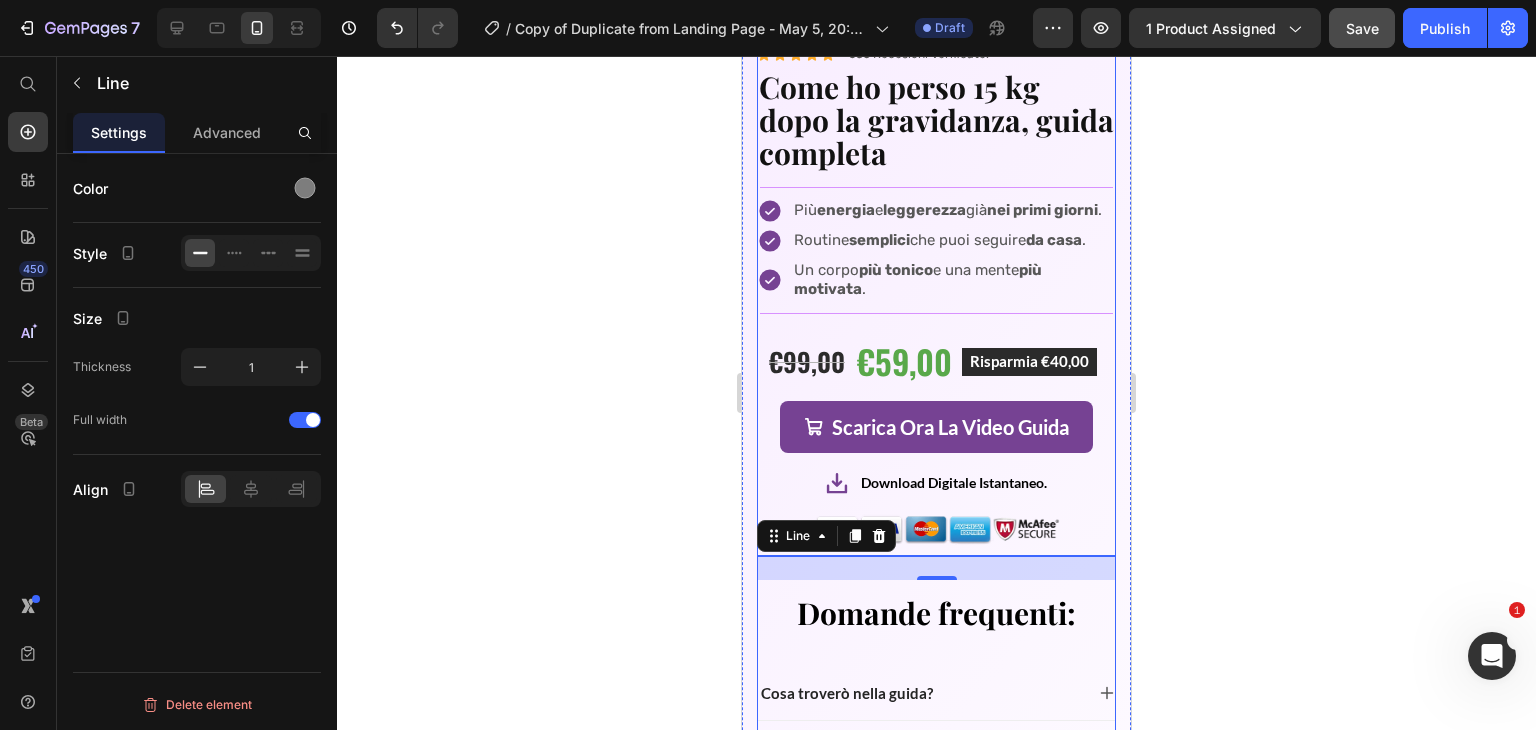 scroll, scrollTop: 6552, scrollLeft: 0, axis: vertical 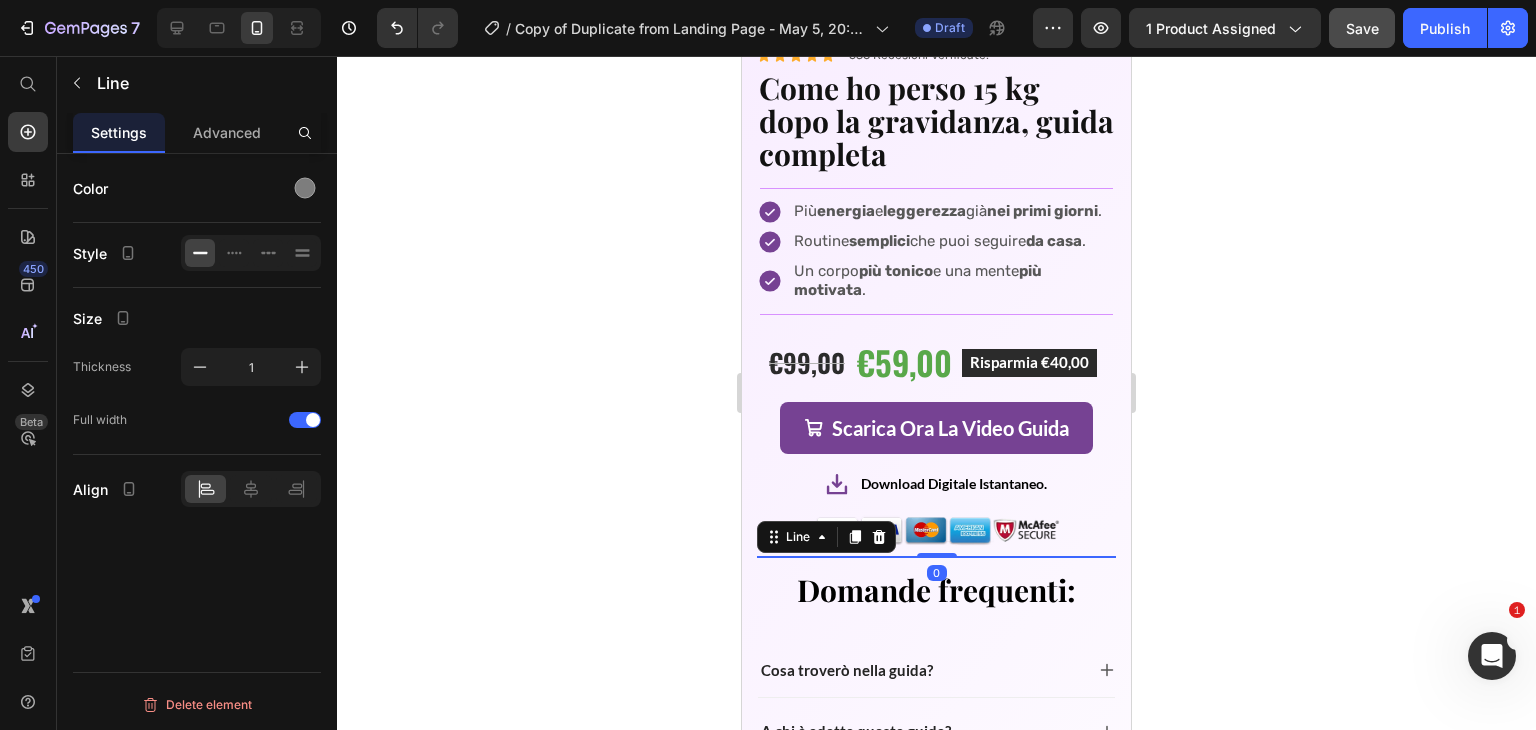 drag, startPoint x: 921, startPoint y: 577, endPoint x: 920, endPoint y: 538, distance: 39.012817 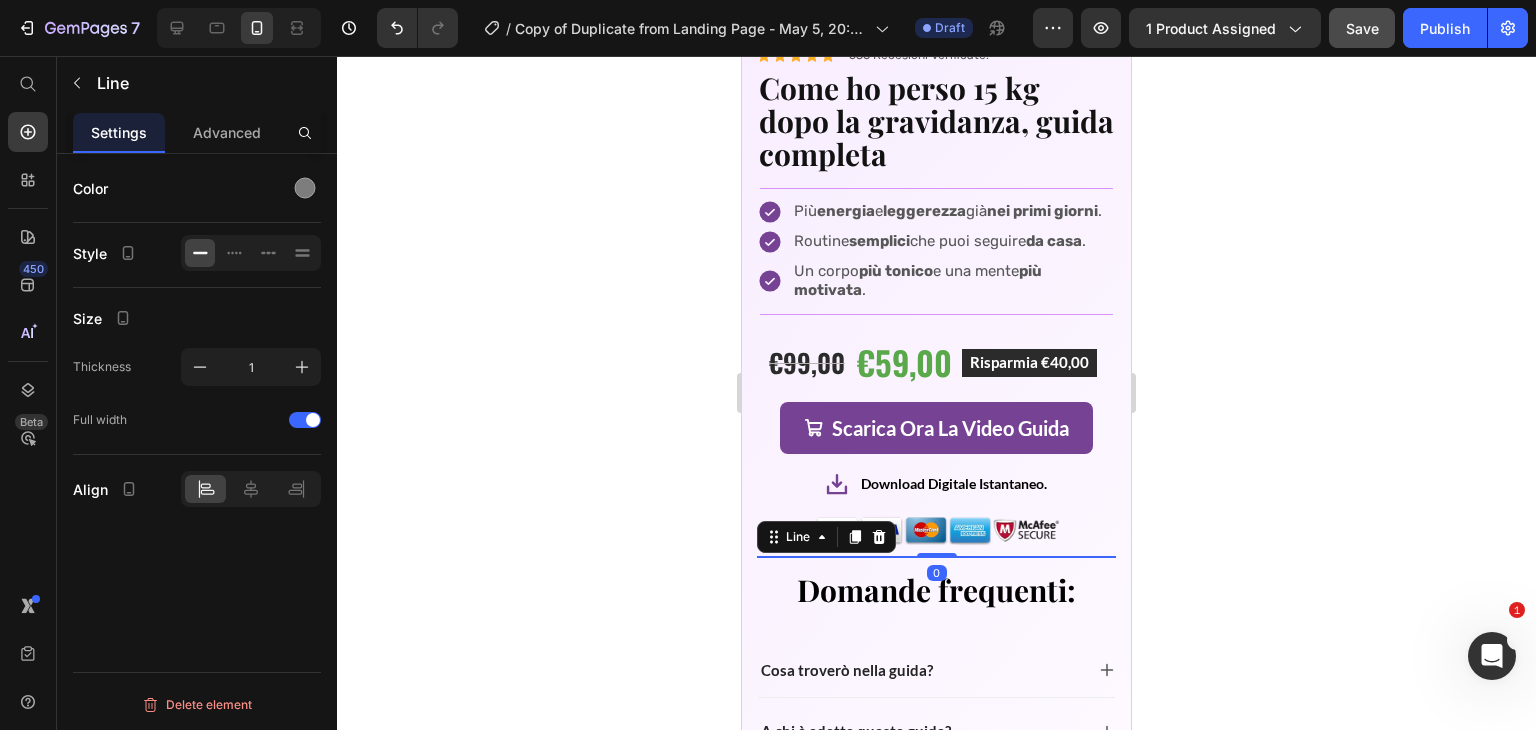 click 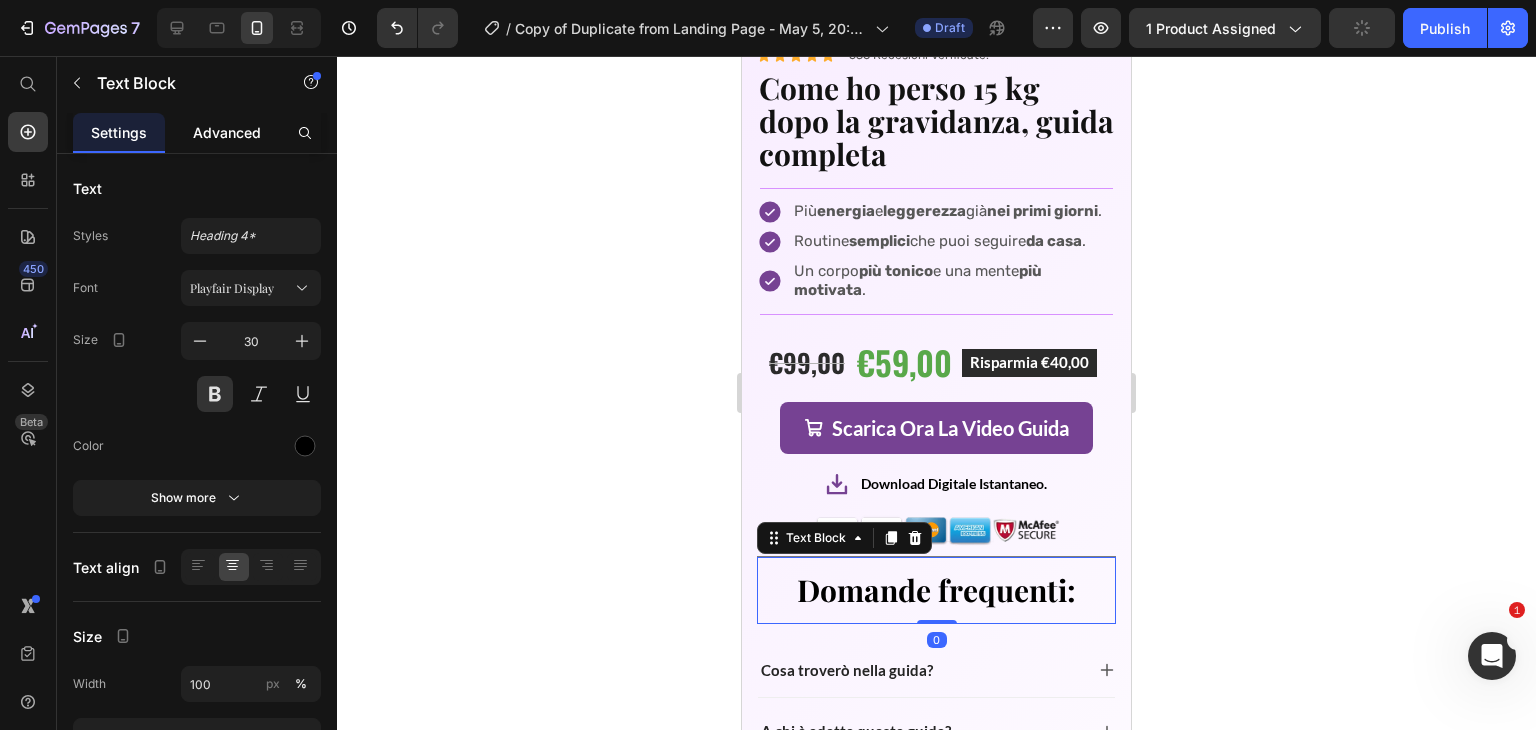 click on "Advanced" 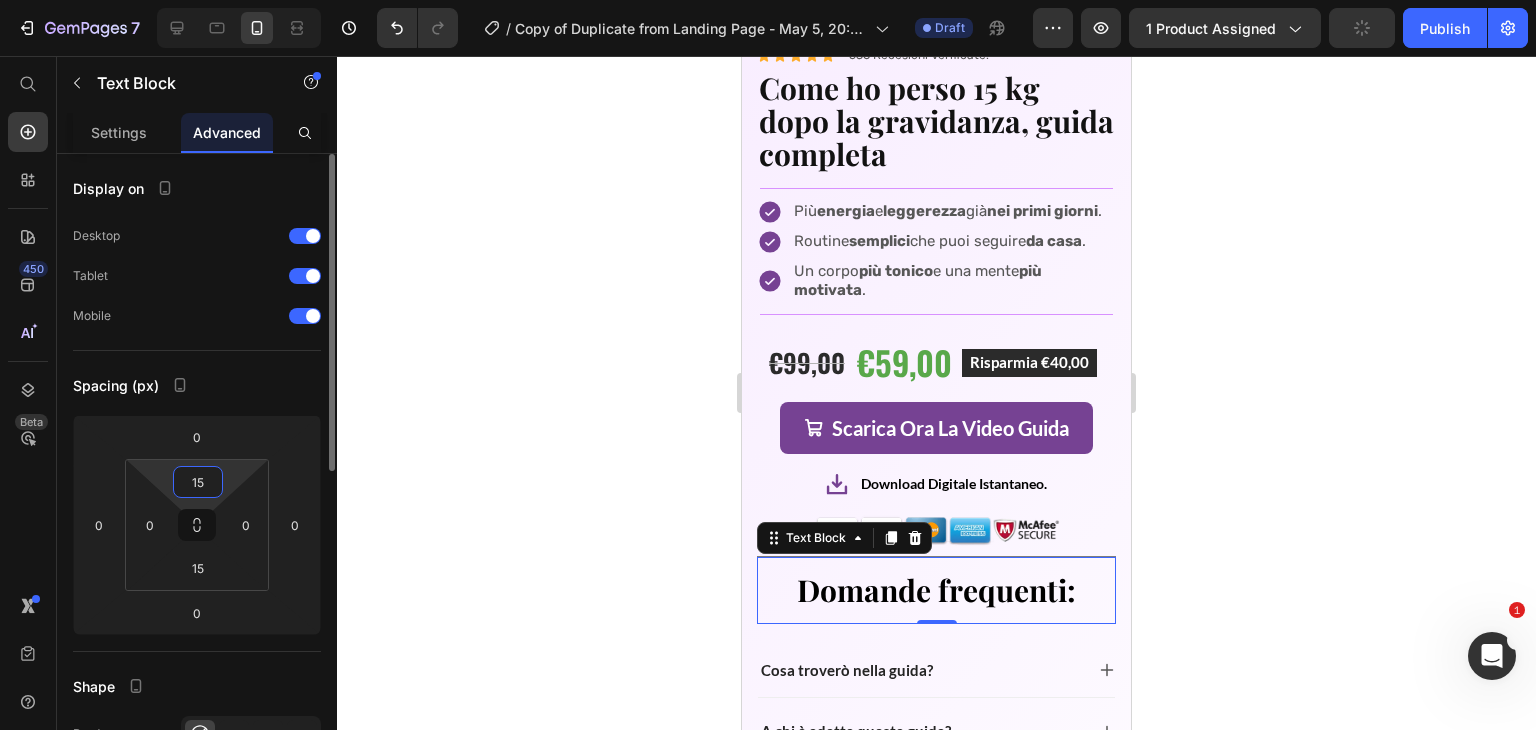click on "15" at bounding box center (198, 482) 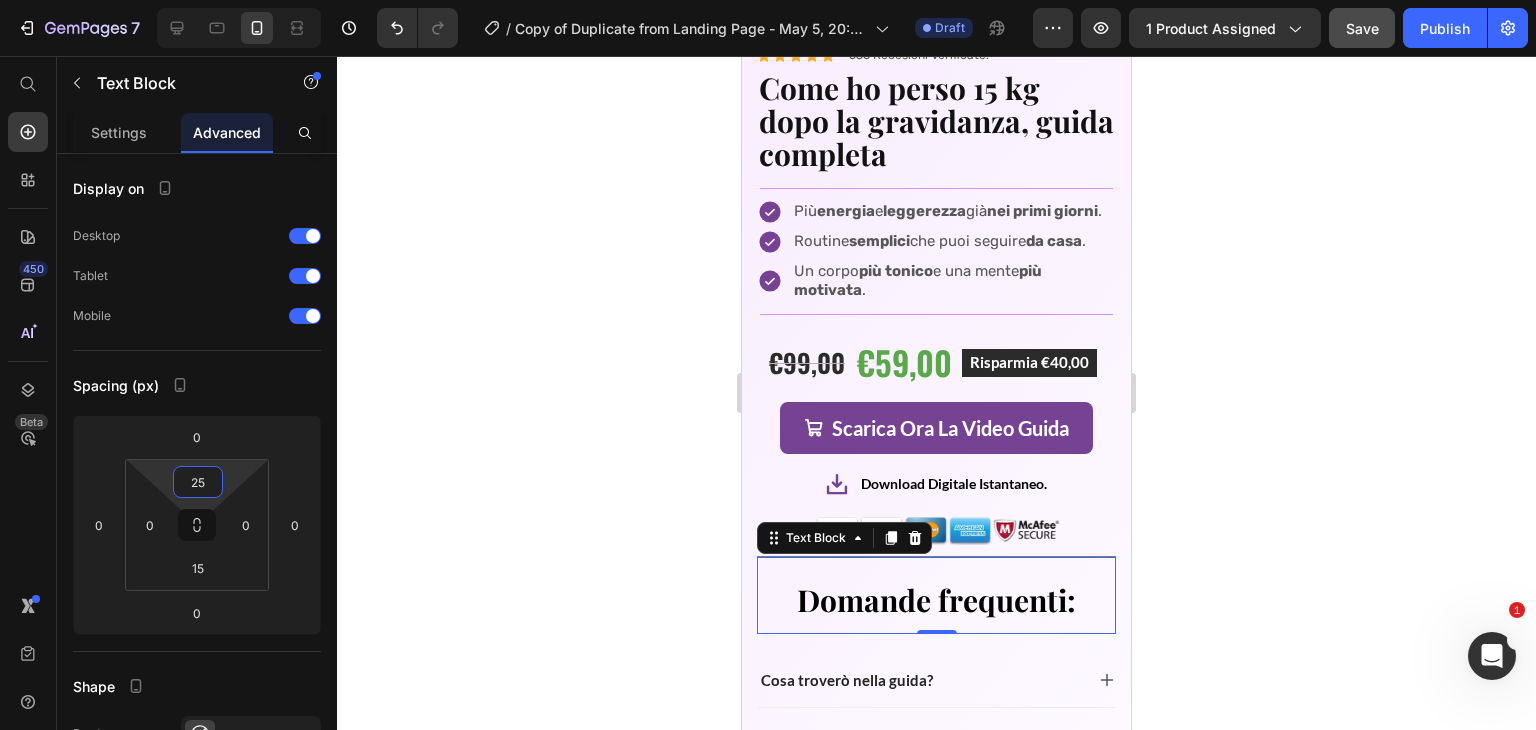 type on "25" 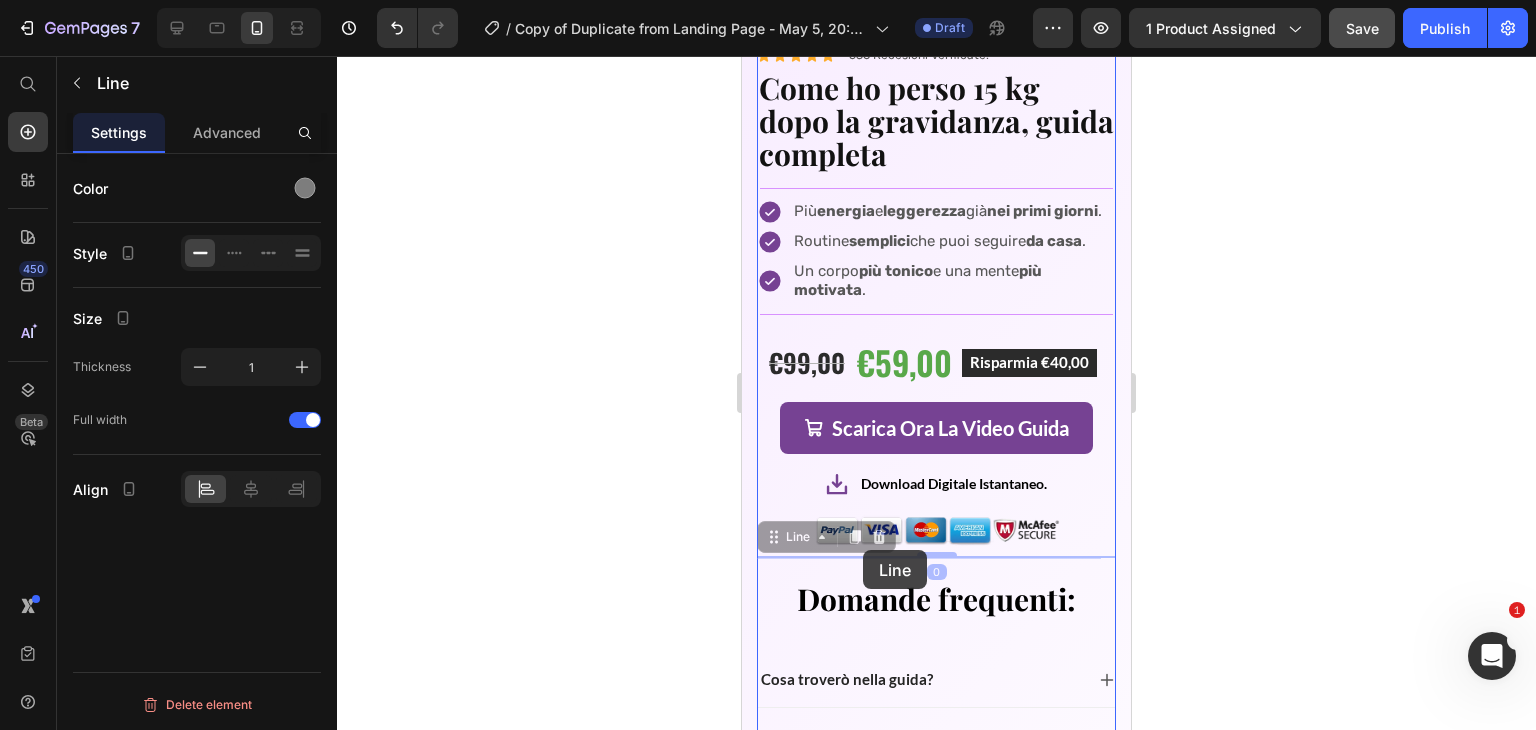 drag, startPoint x: 1017, startPoint y: 556, endPoint x: 863, endPoint y: 550, distance: 154.11684 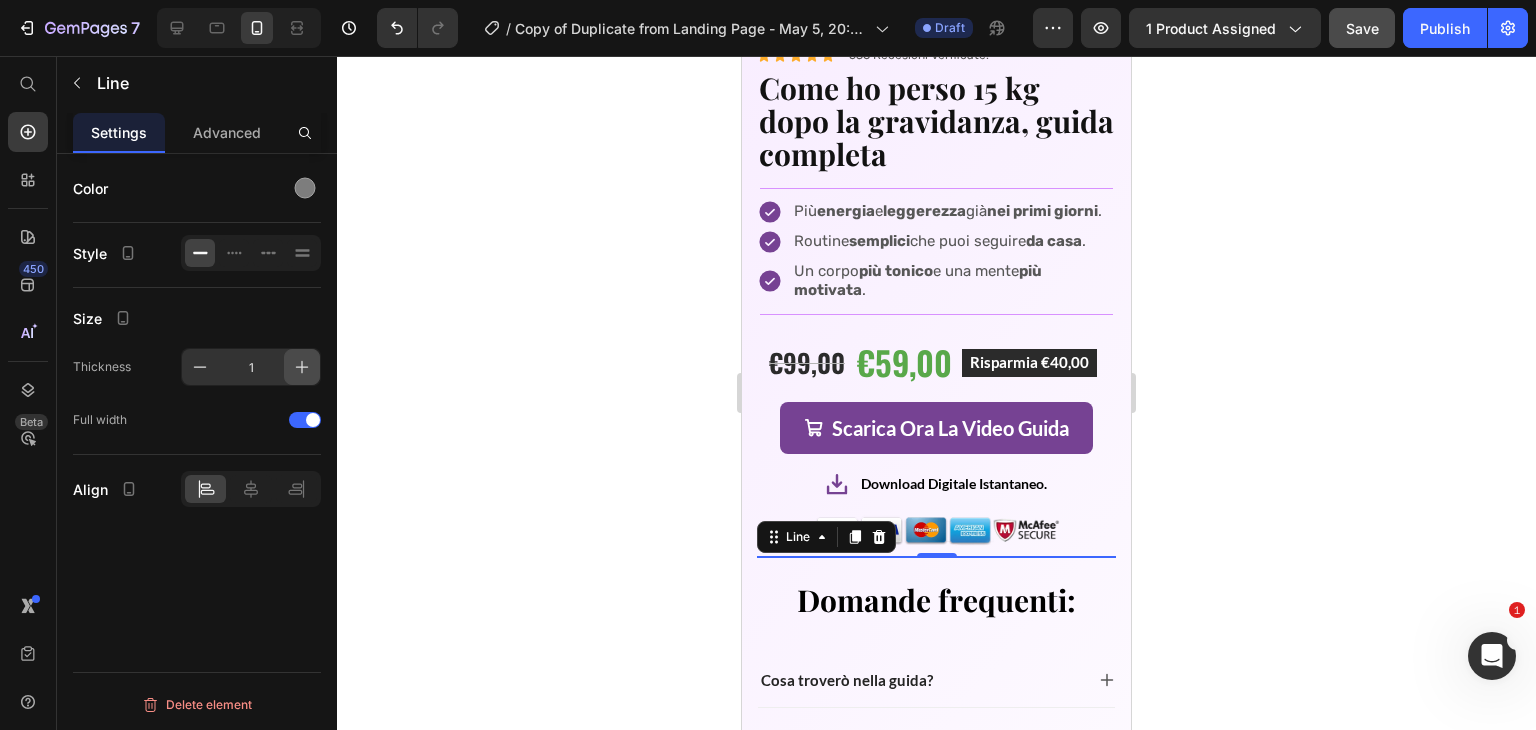click 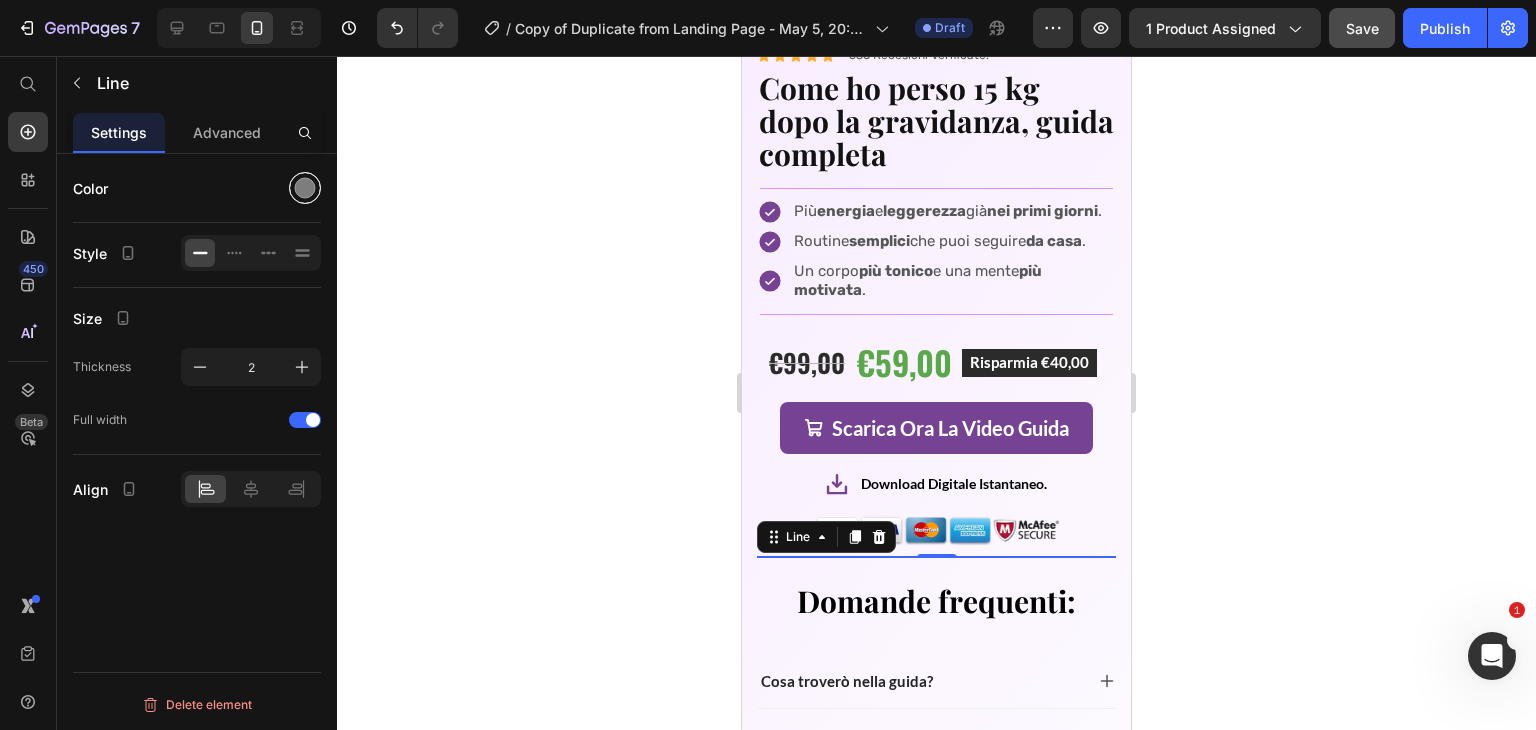 click at bounding box center [305, 188] 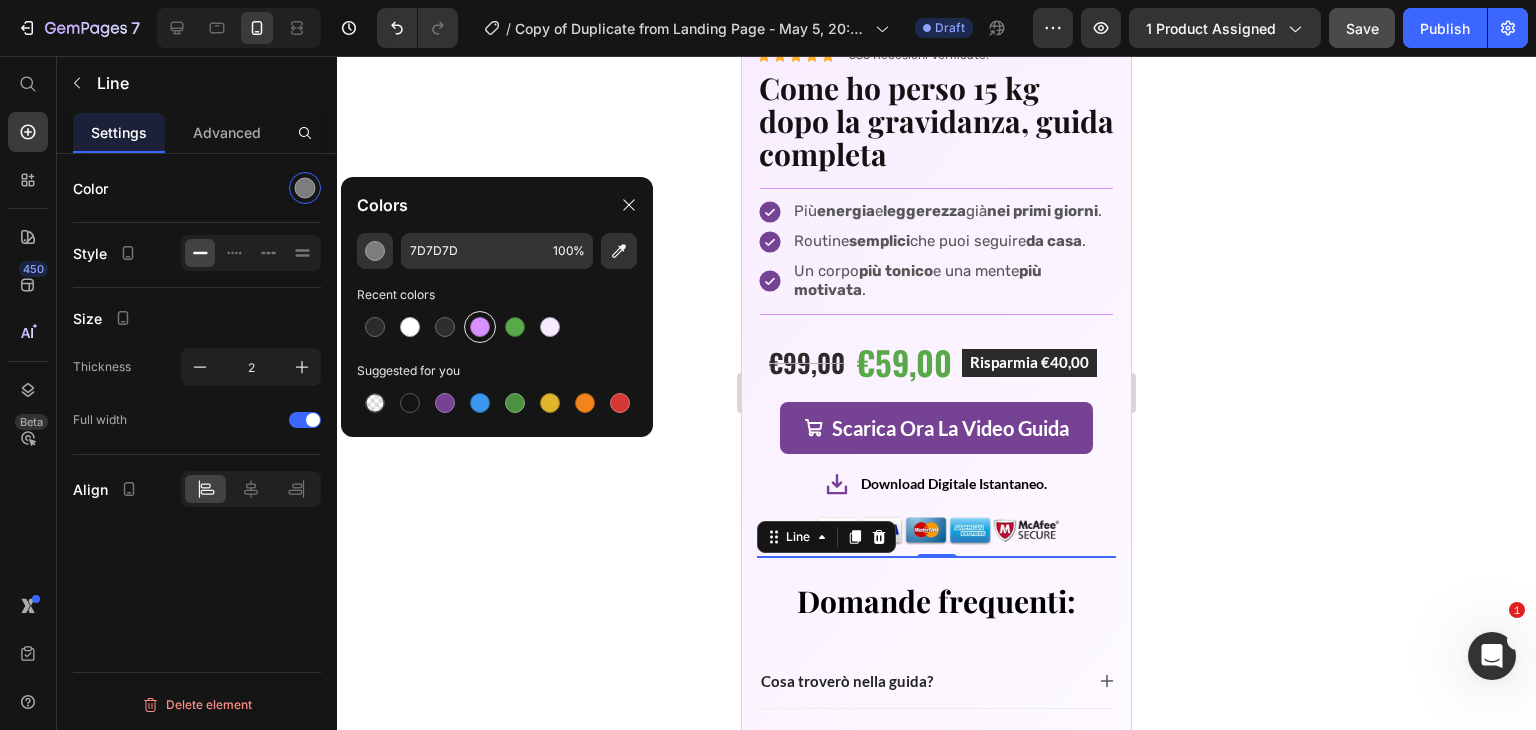 click at bounding box center [480, 327] 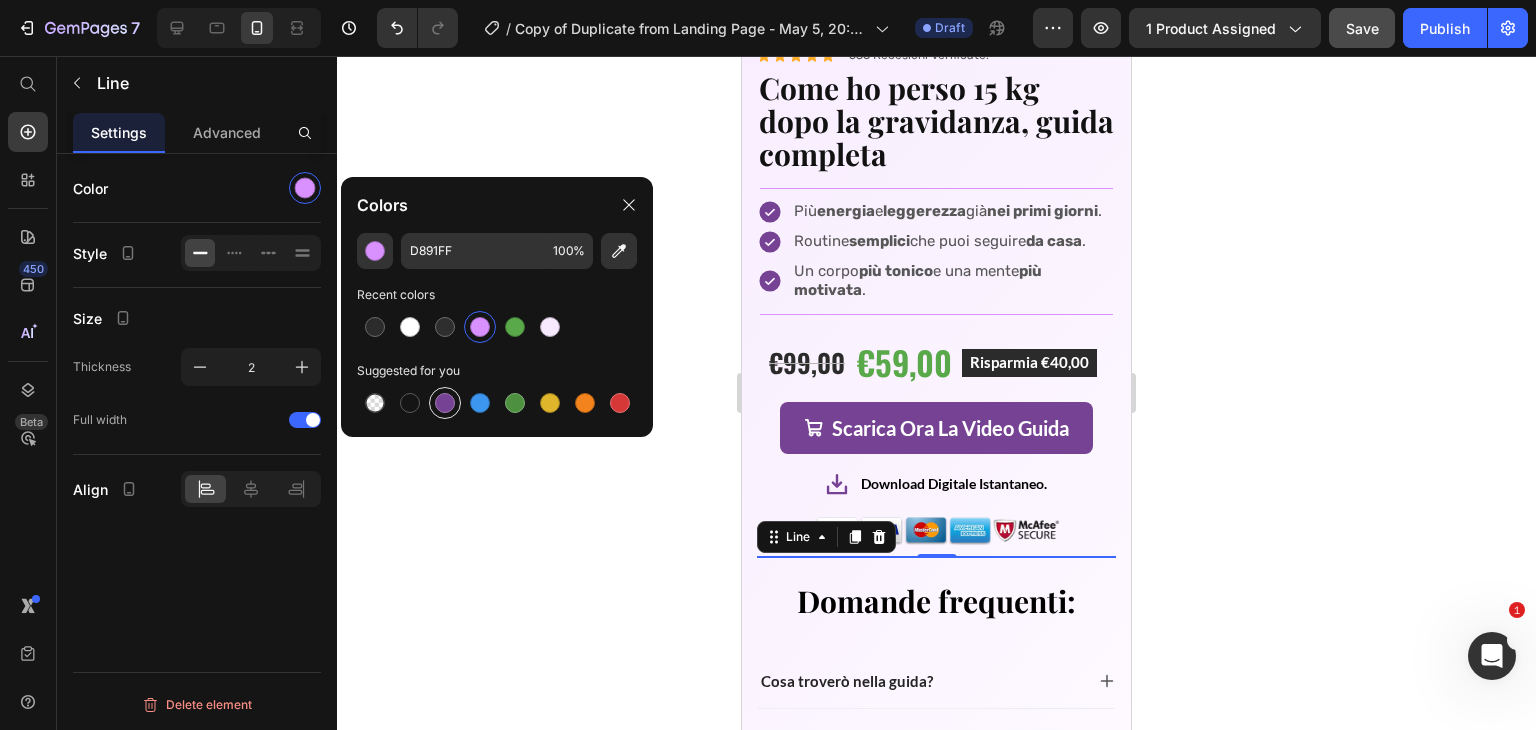 click at bounding box center [445, 403] 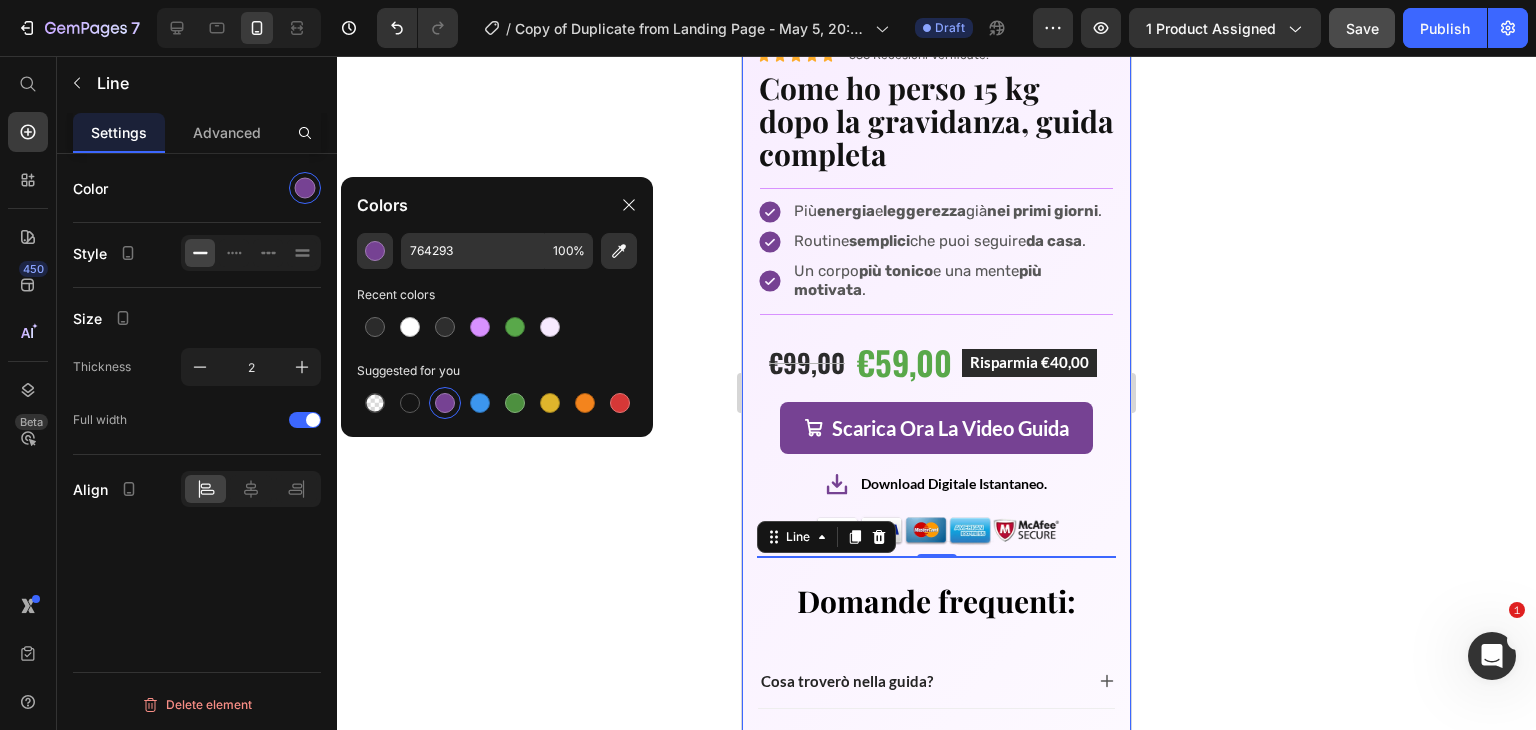 click 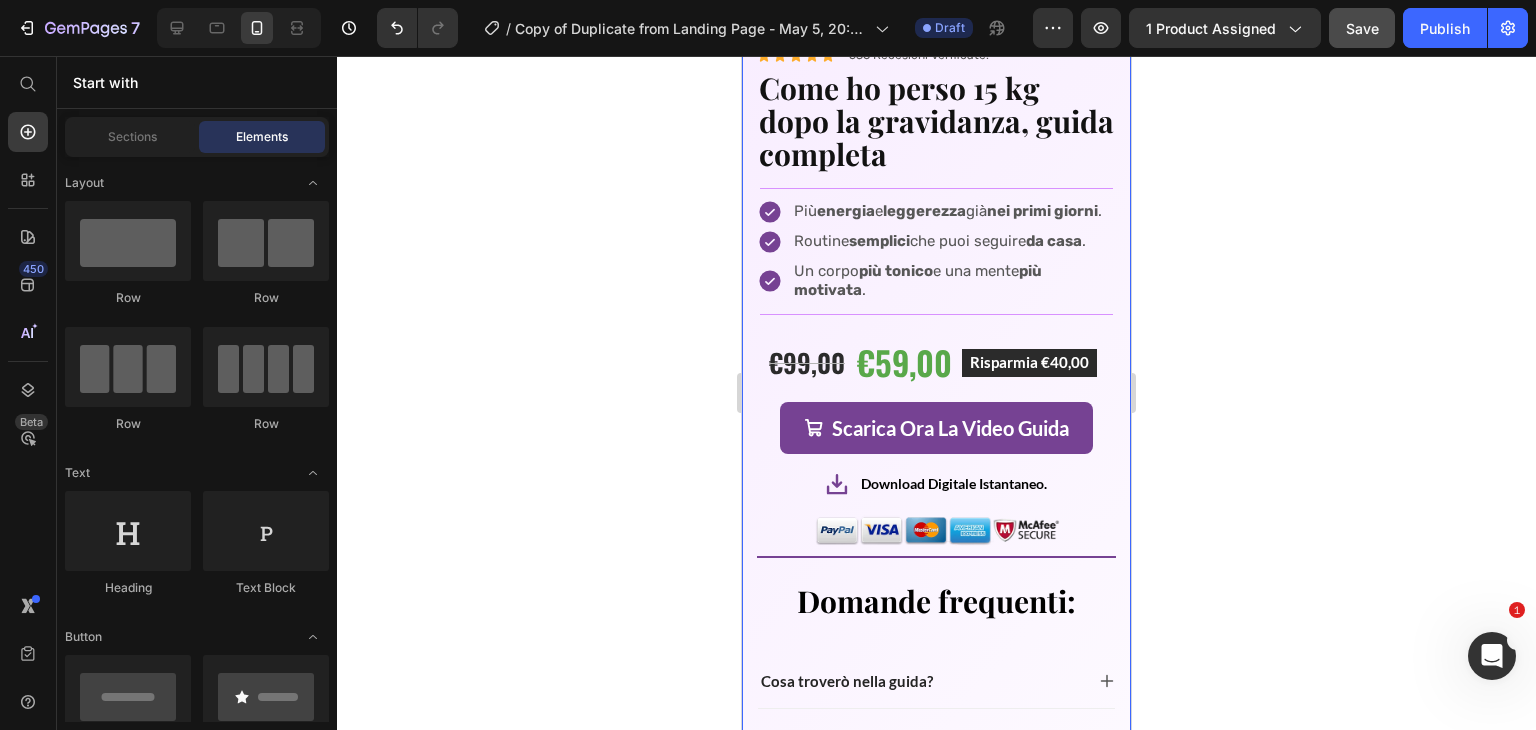 click 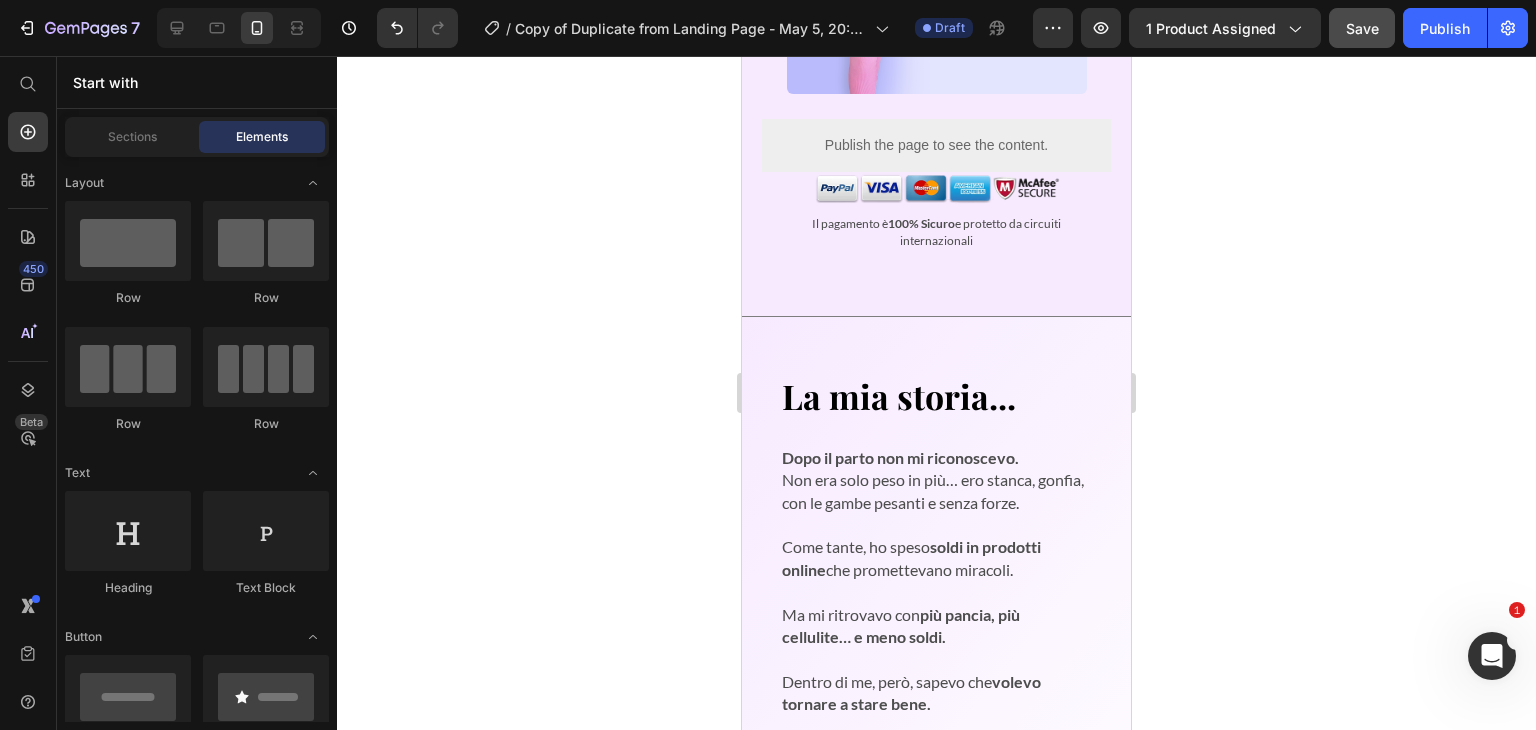 scroll, scrollTop: 775, scrollLeft: 0, axis: vertical 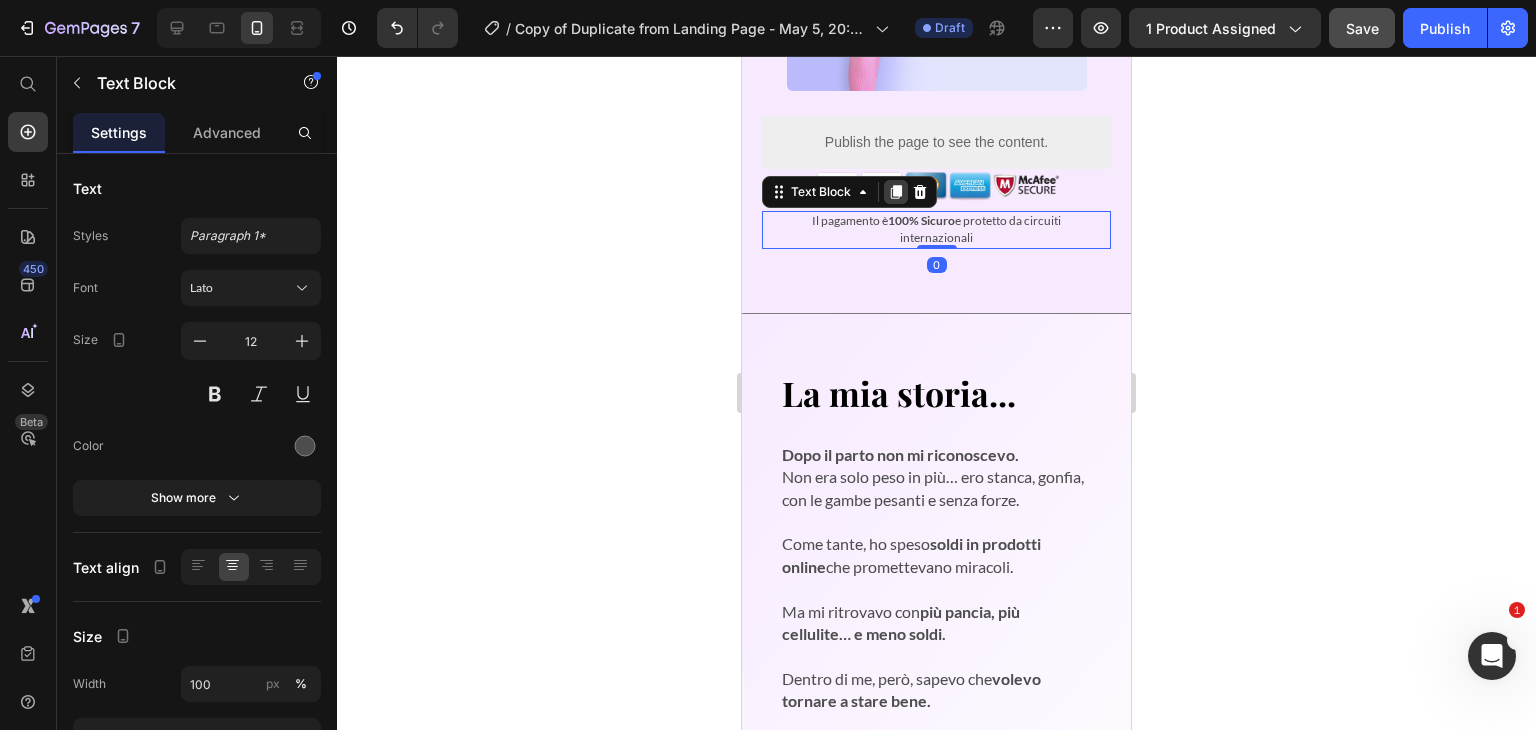 click 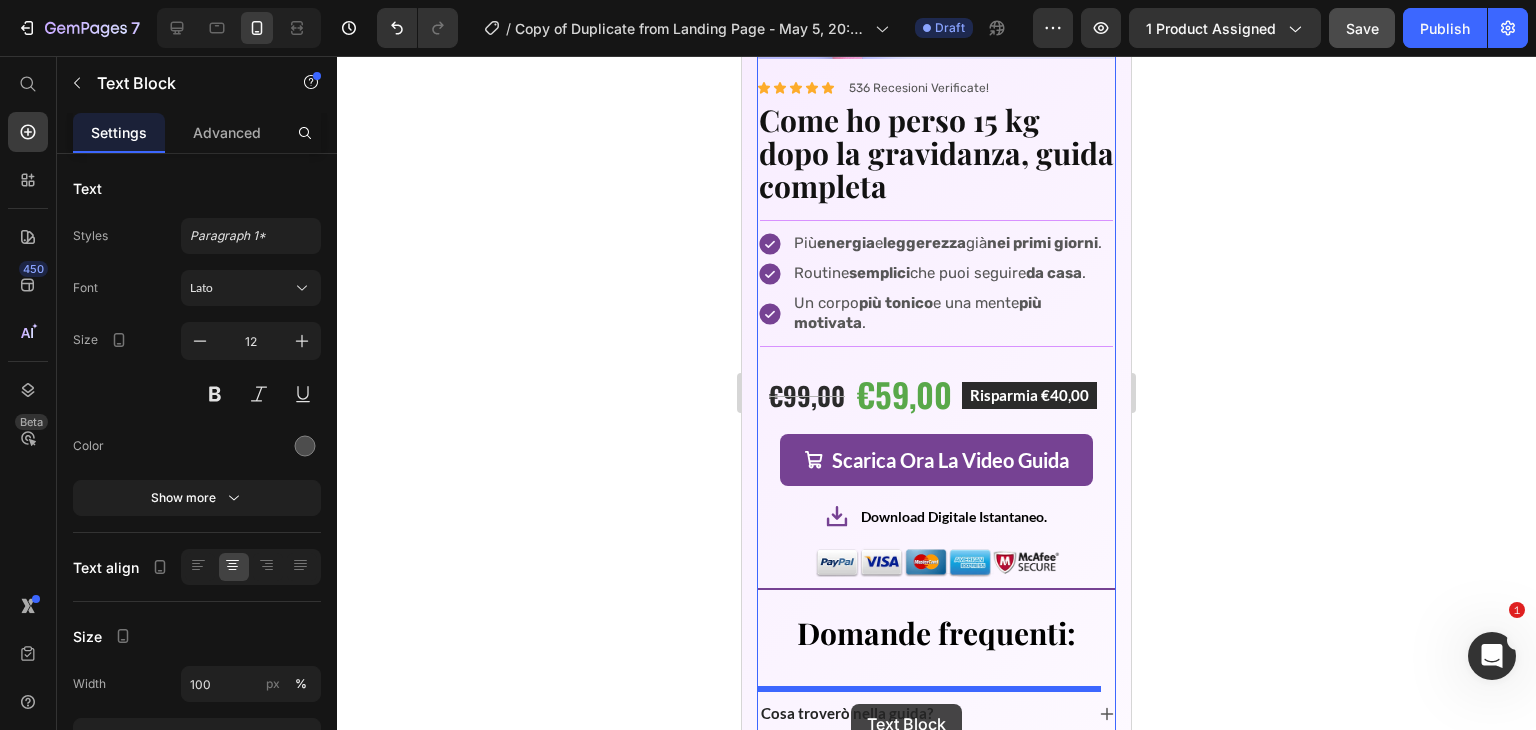 scroll, scrollTop: 6558, scrollLeft: 0, axis: vertical 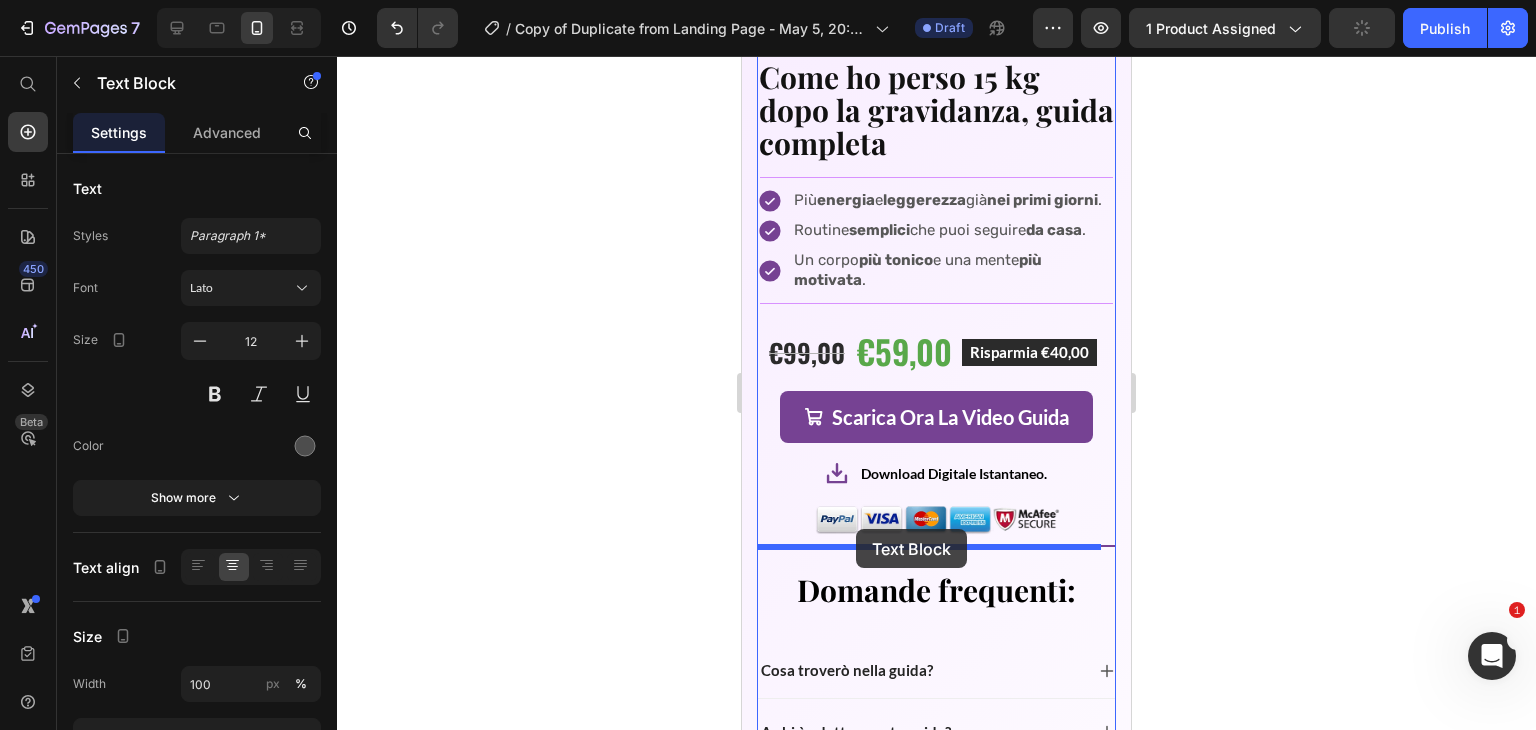 drag, startPoint x: 835, startPoint y: 223, endPoint x: 856, endPoint y: 529, distance: 306.71973 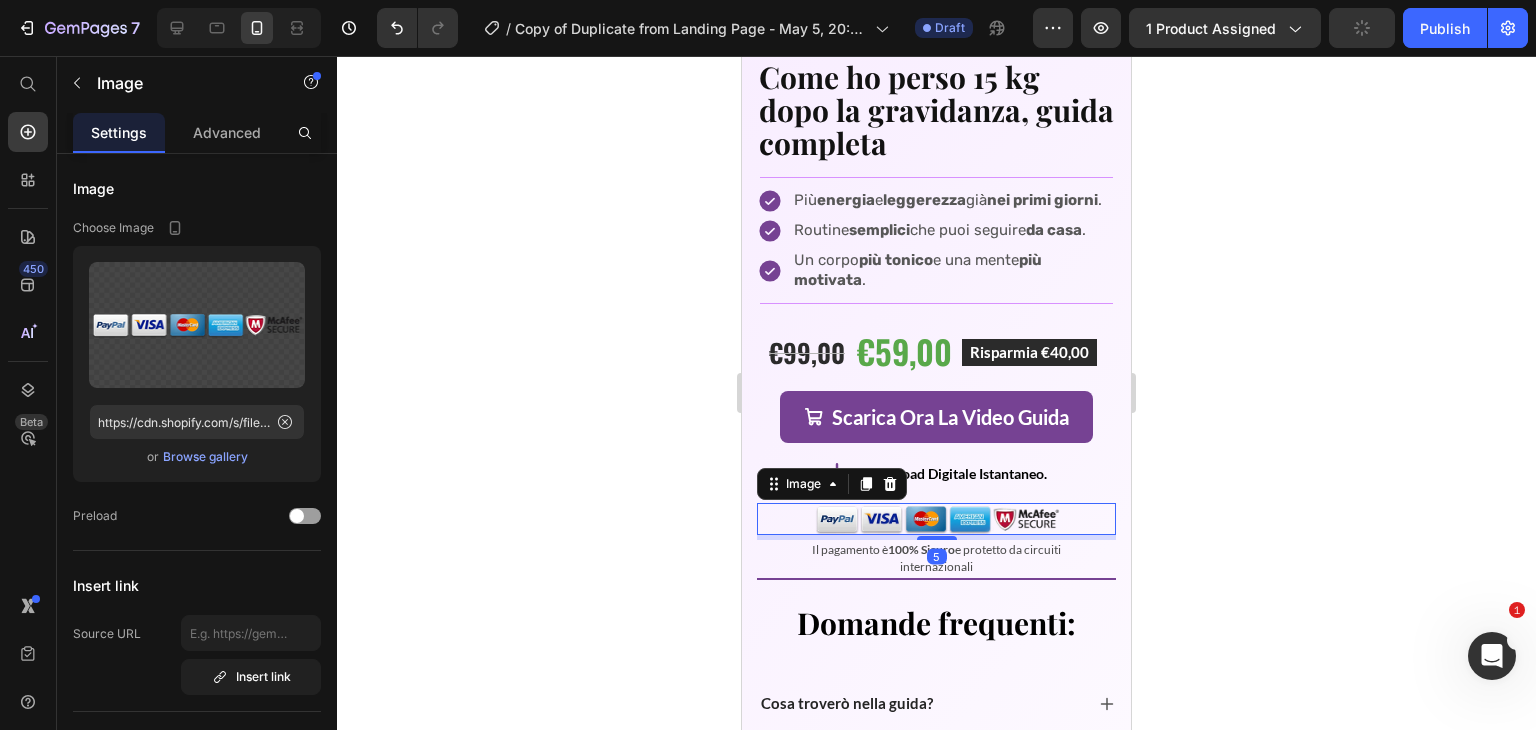 click at bounding box center [937, 538] 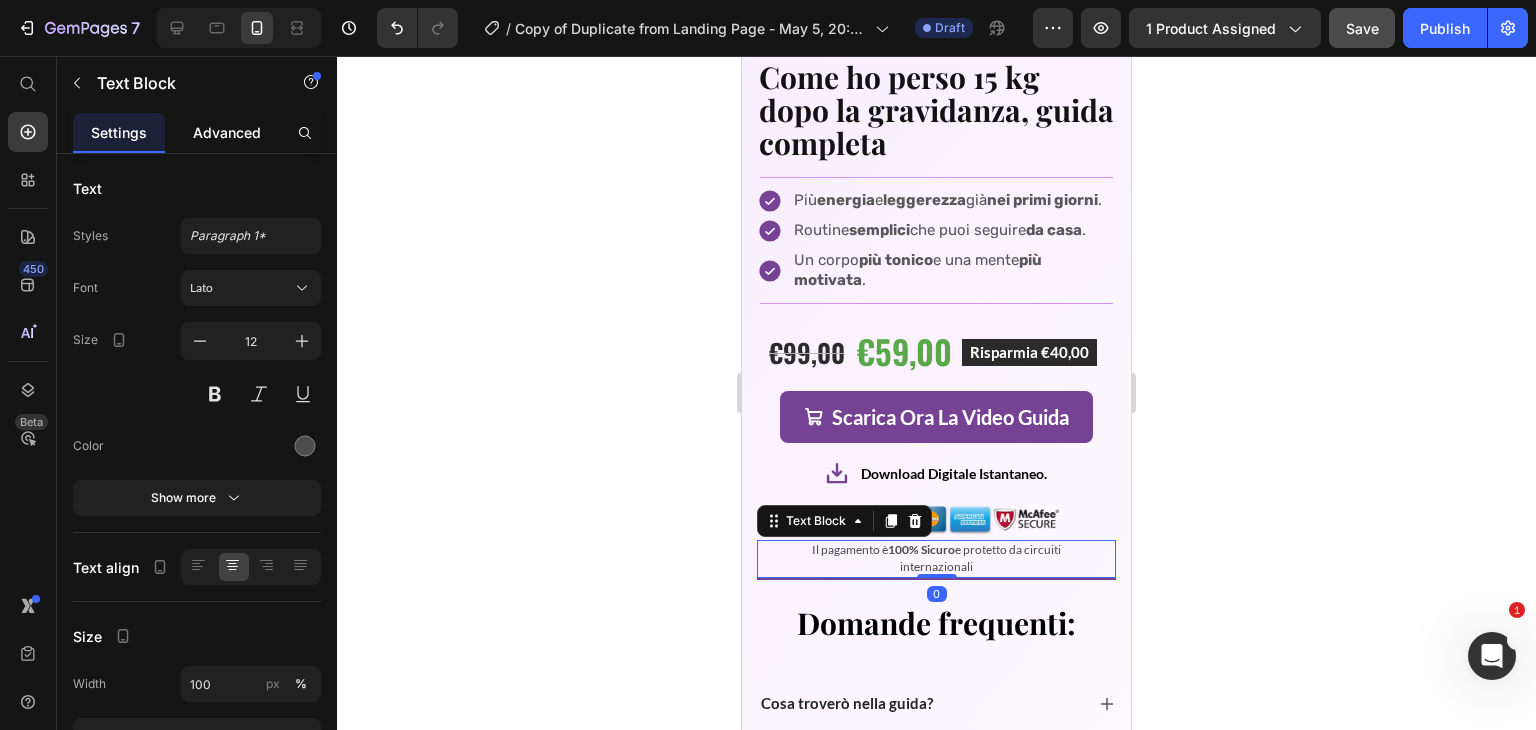 click on "Advanced" at bounding box center (227, 132) 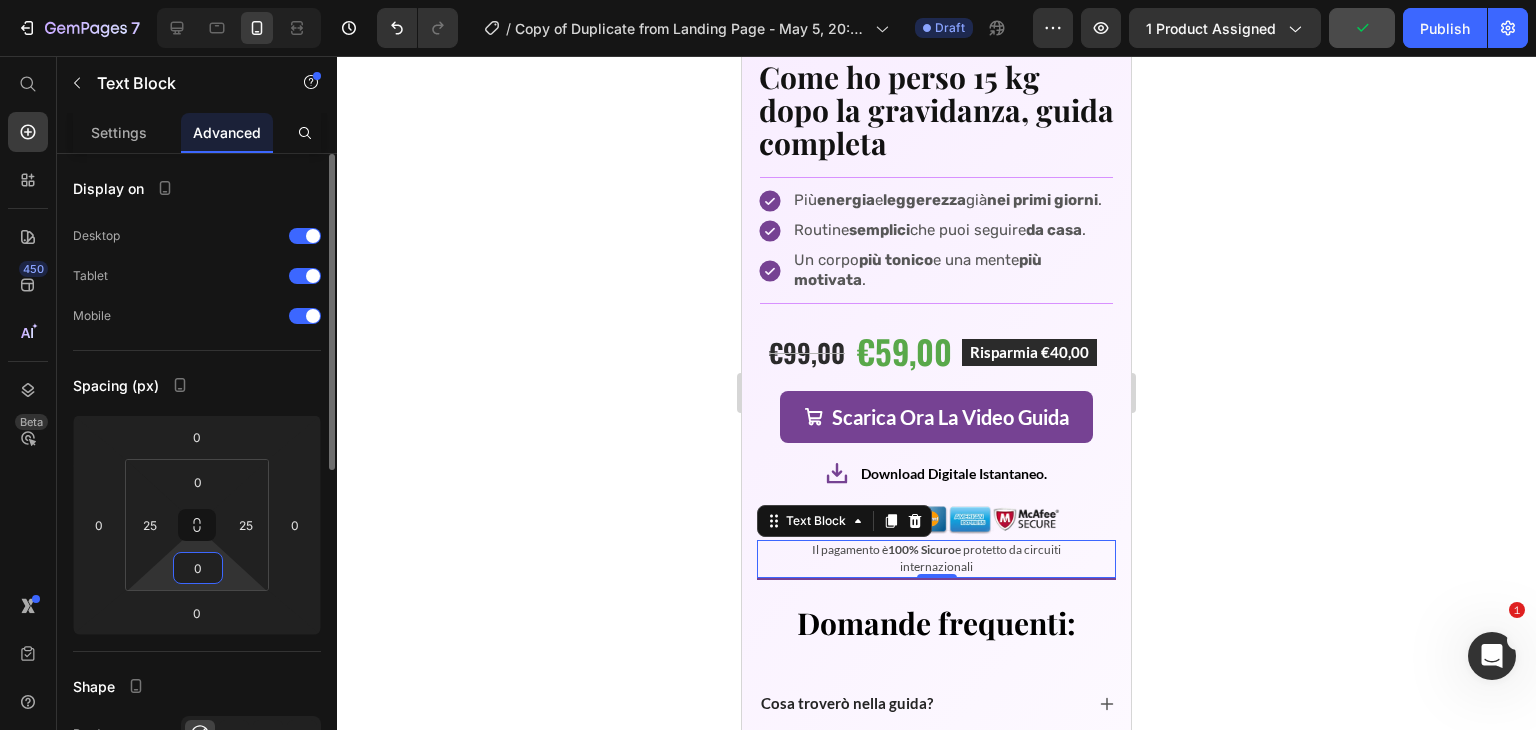 click on "0" at bounding box center [198, 568] 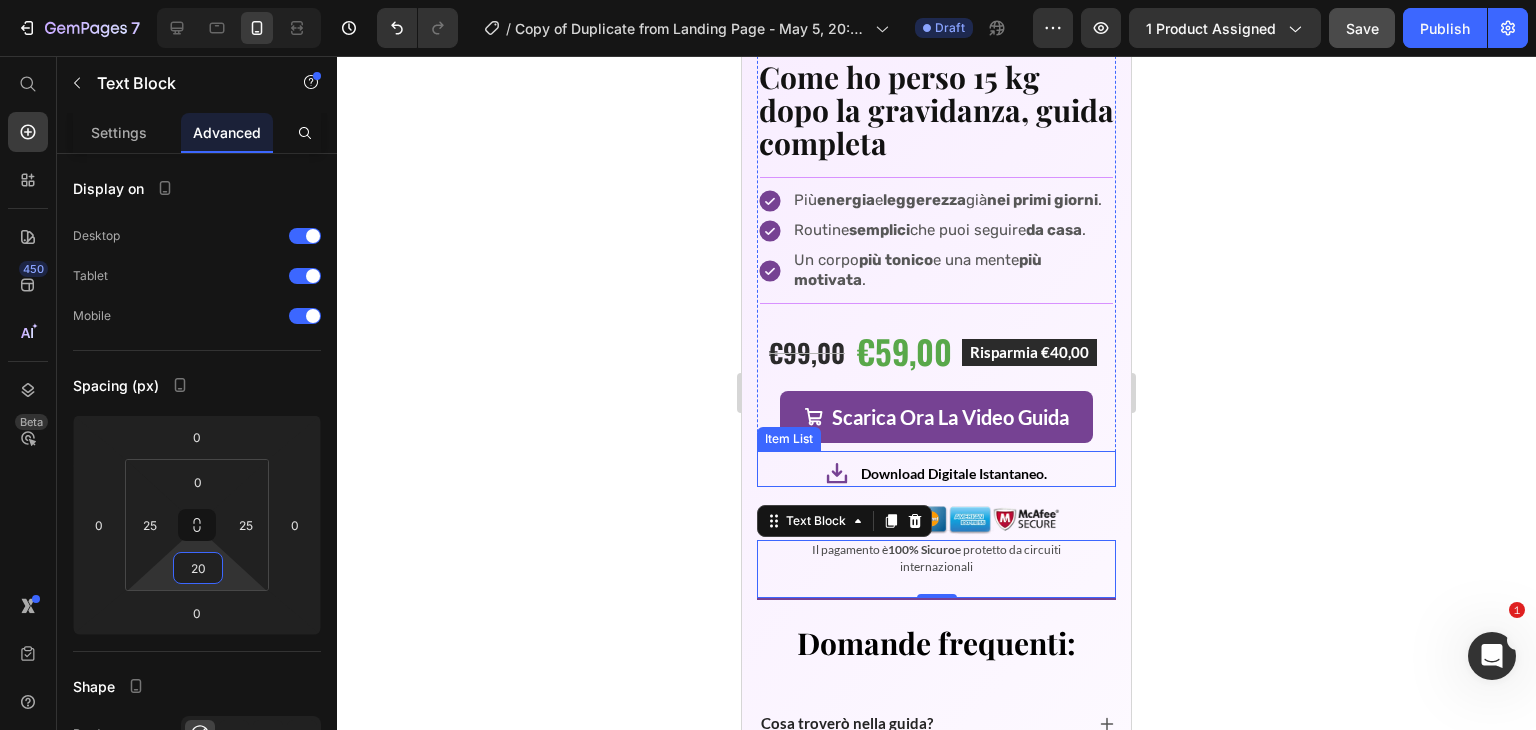 type on "20" 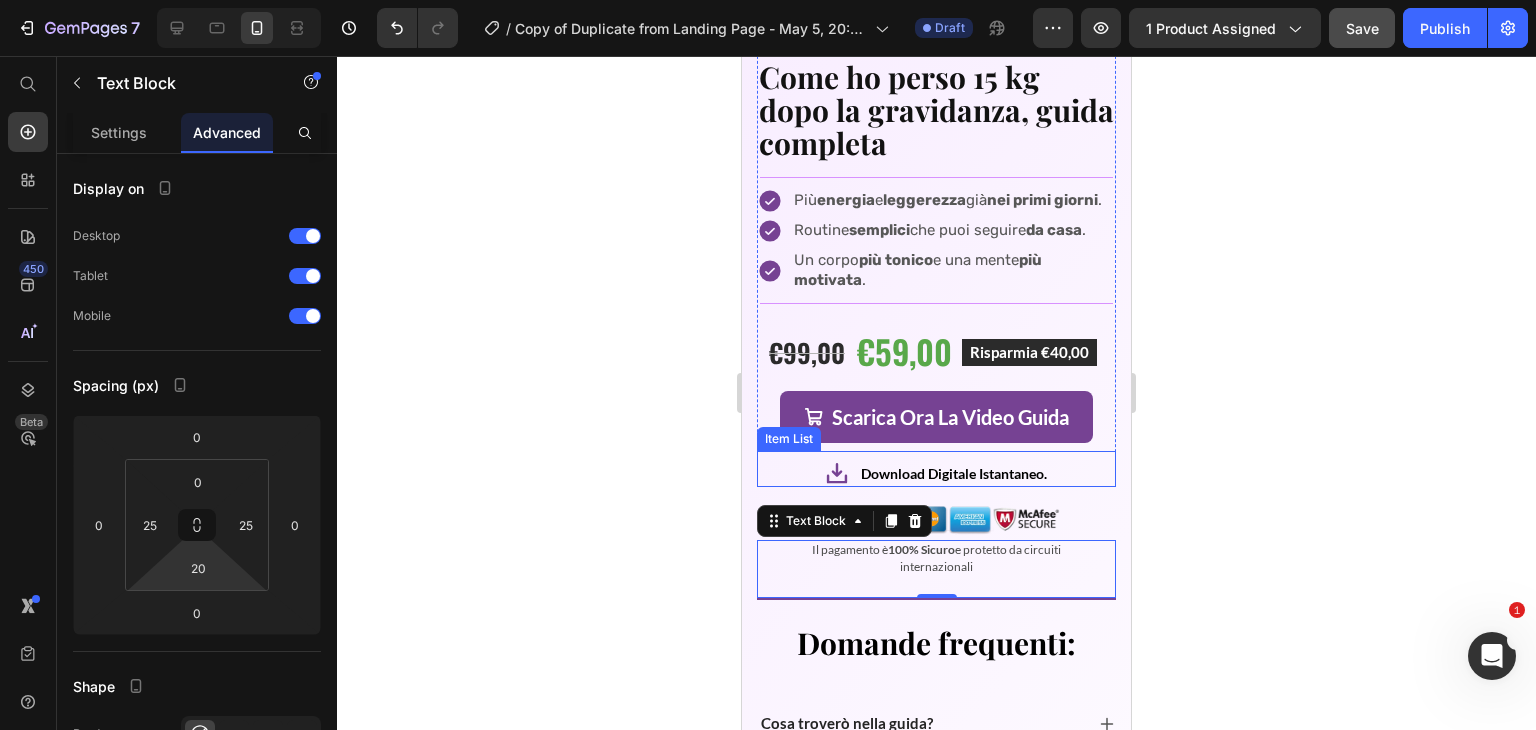 click 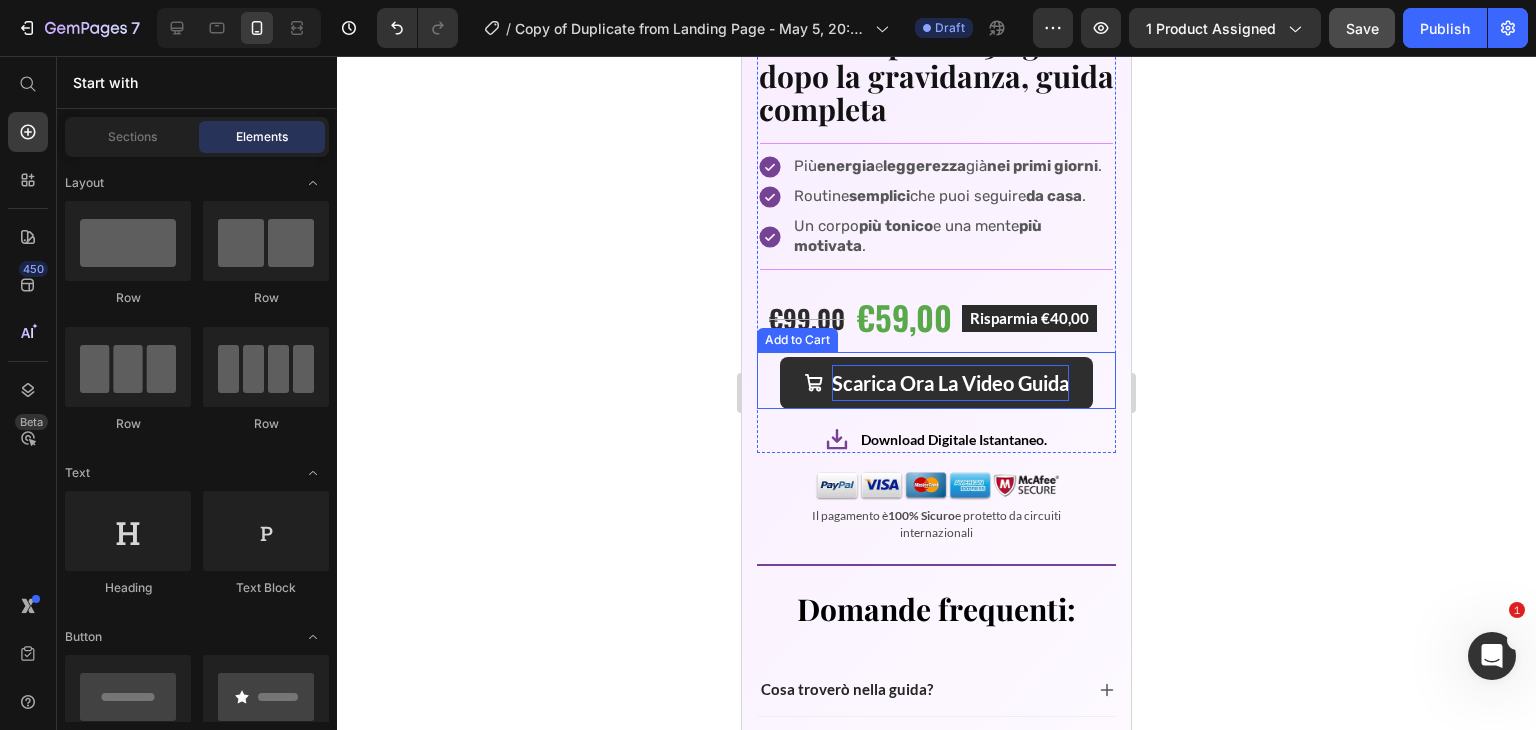 scroll, scrollTop: 6621, scrollLeft: 0, axis: vertical 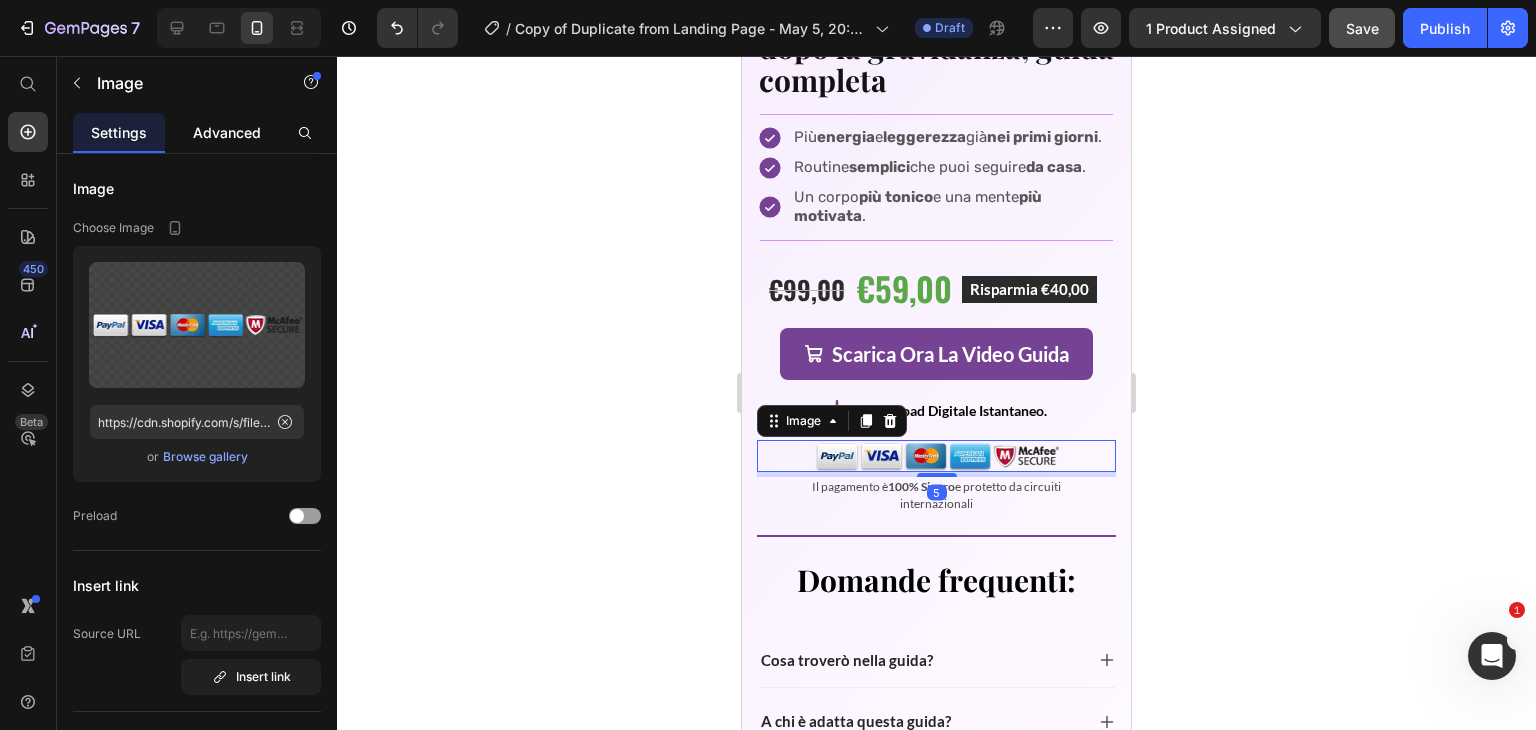 click on "Advanced" at bounding box center [227, 132] 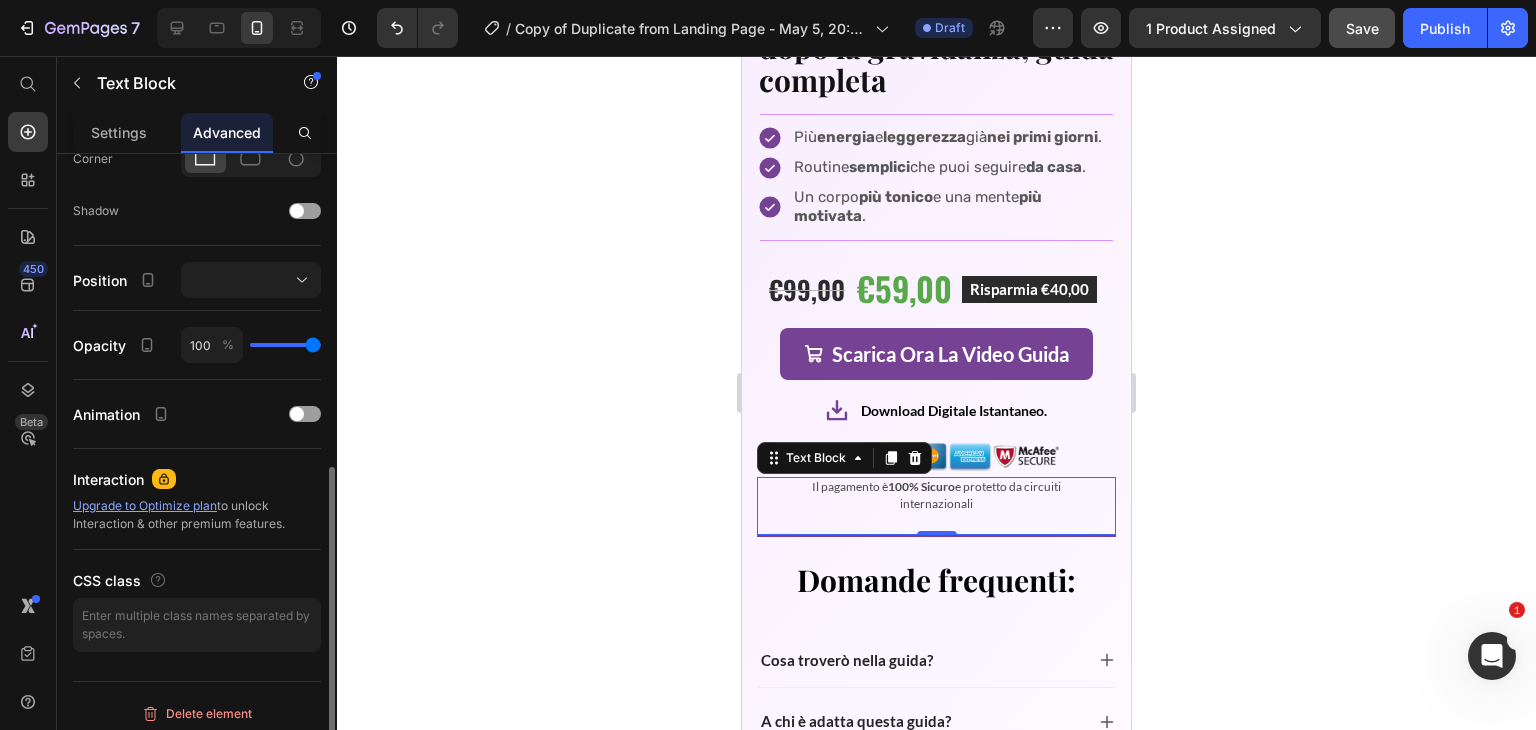 scroll, scrollTop: 0, scrollLeft: 0, axis: both 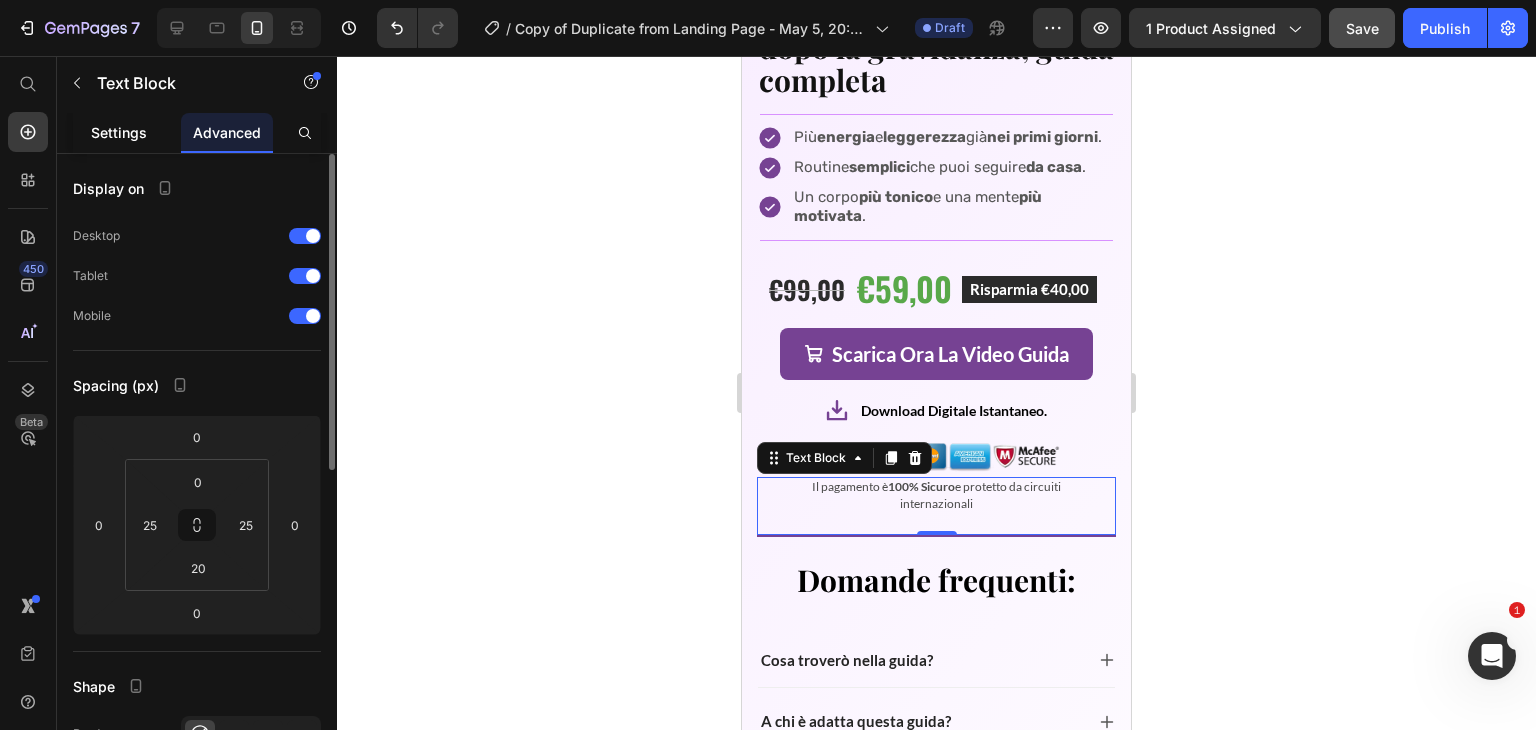 click on "Settings" 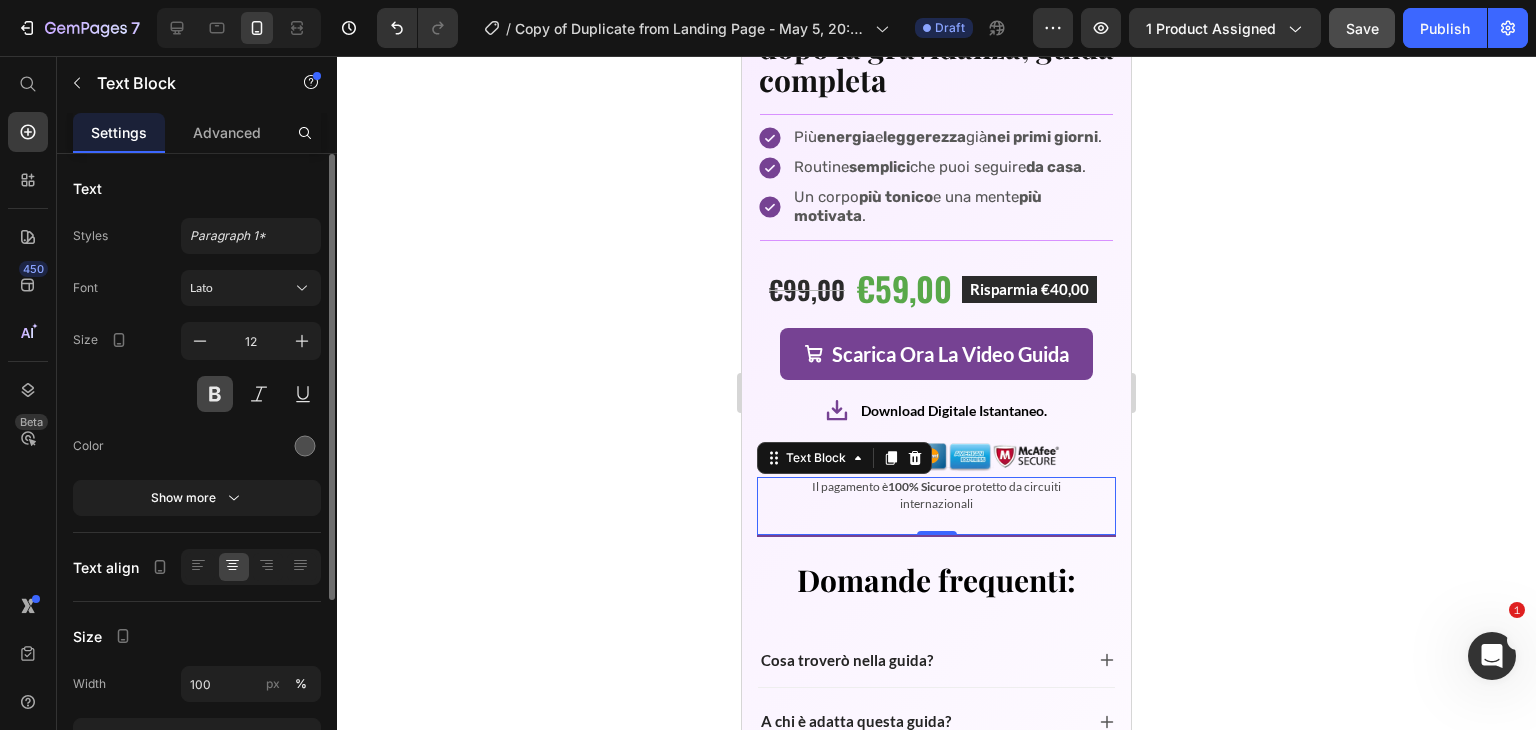click at bounding box center (215, 394) 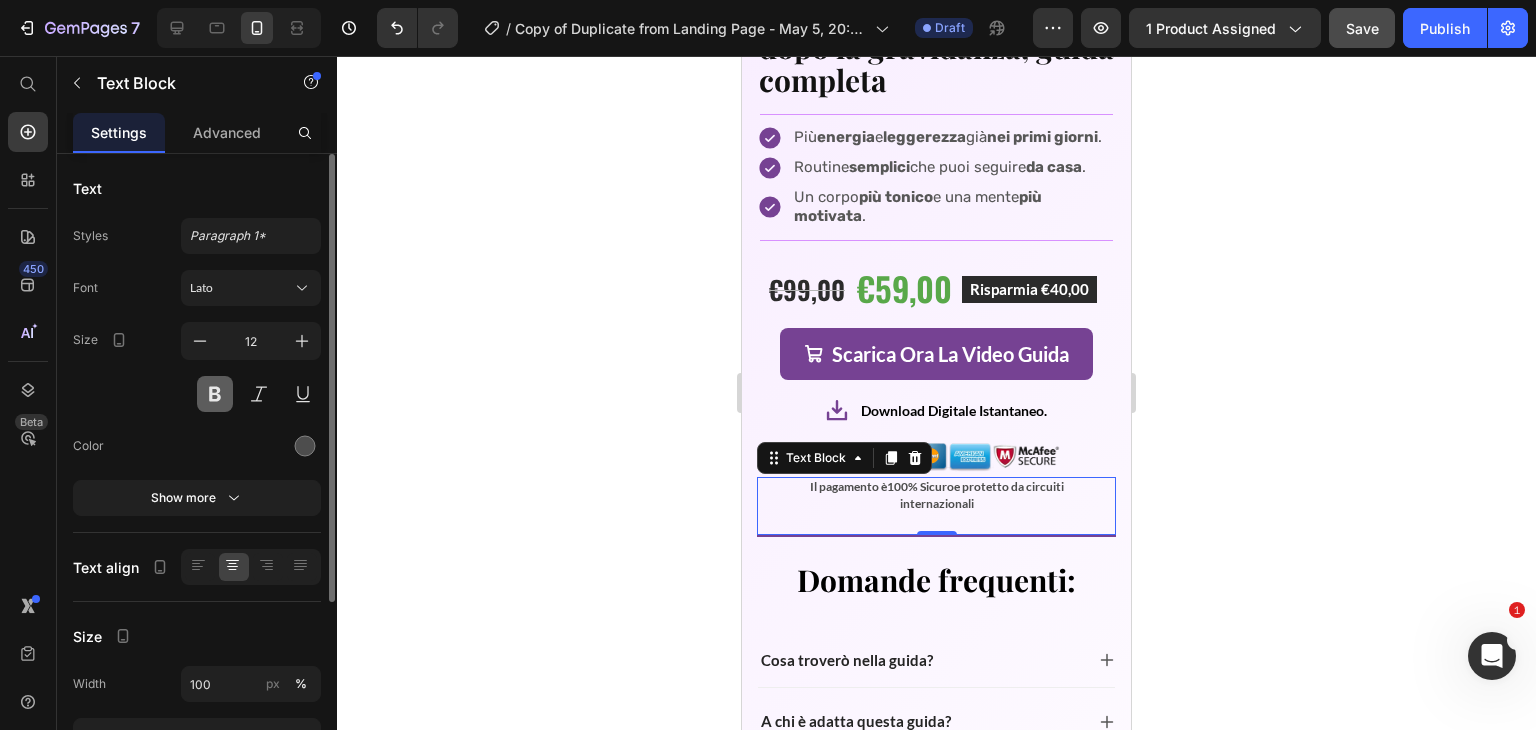 click at bounding box center (215, 394) 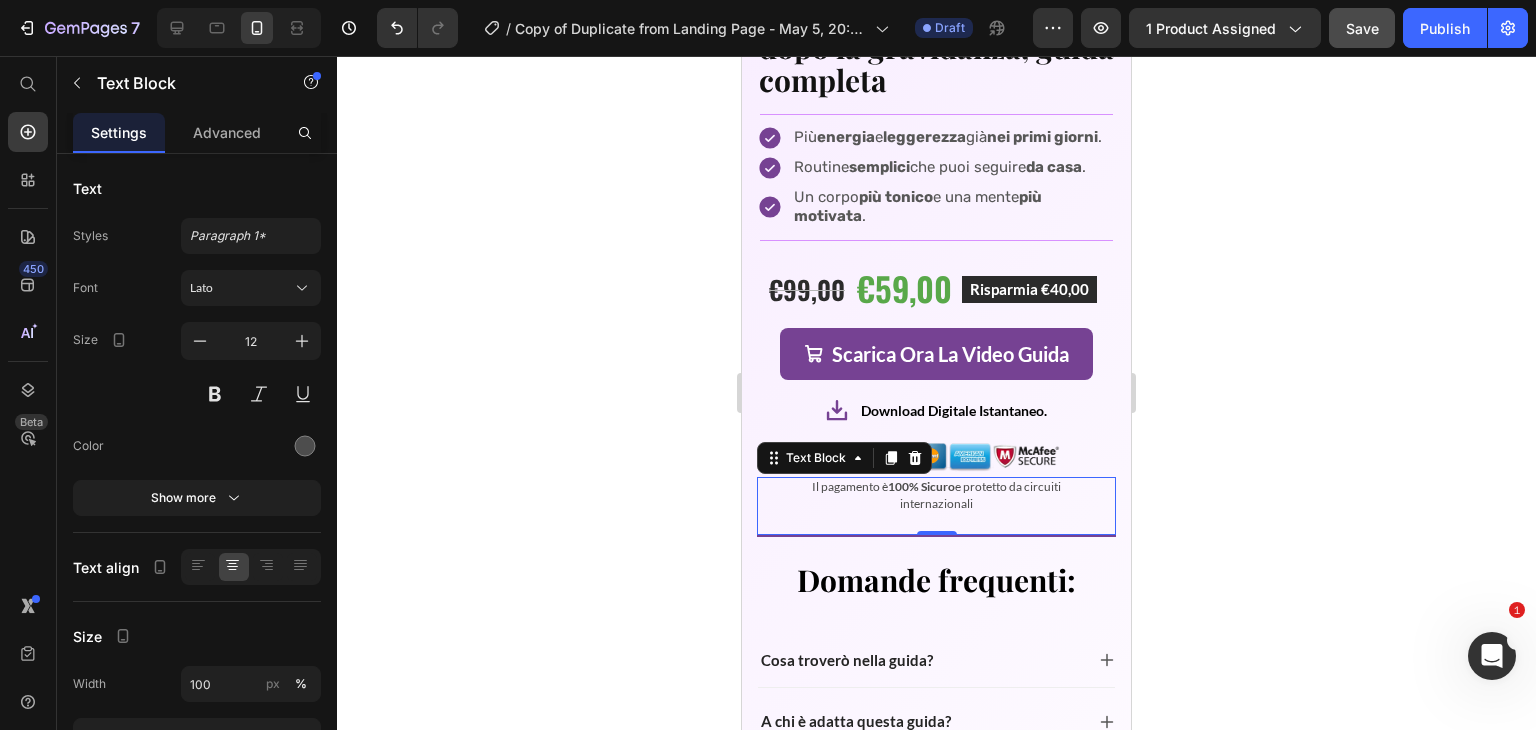 click 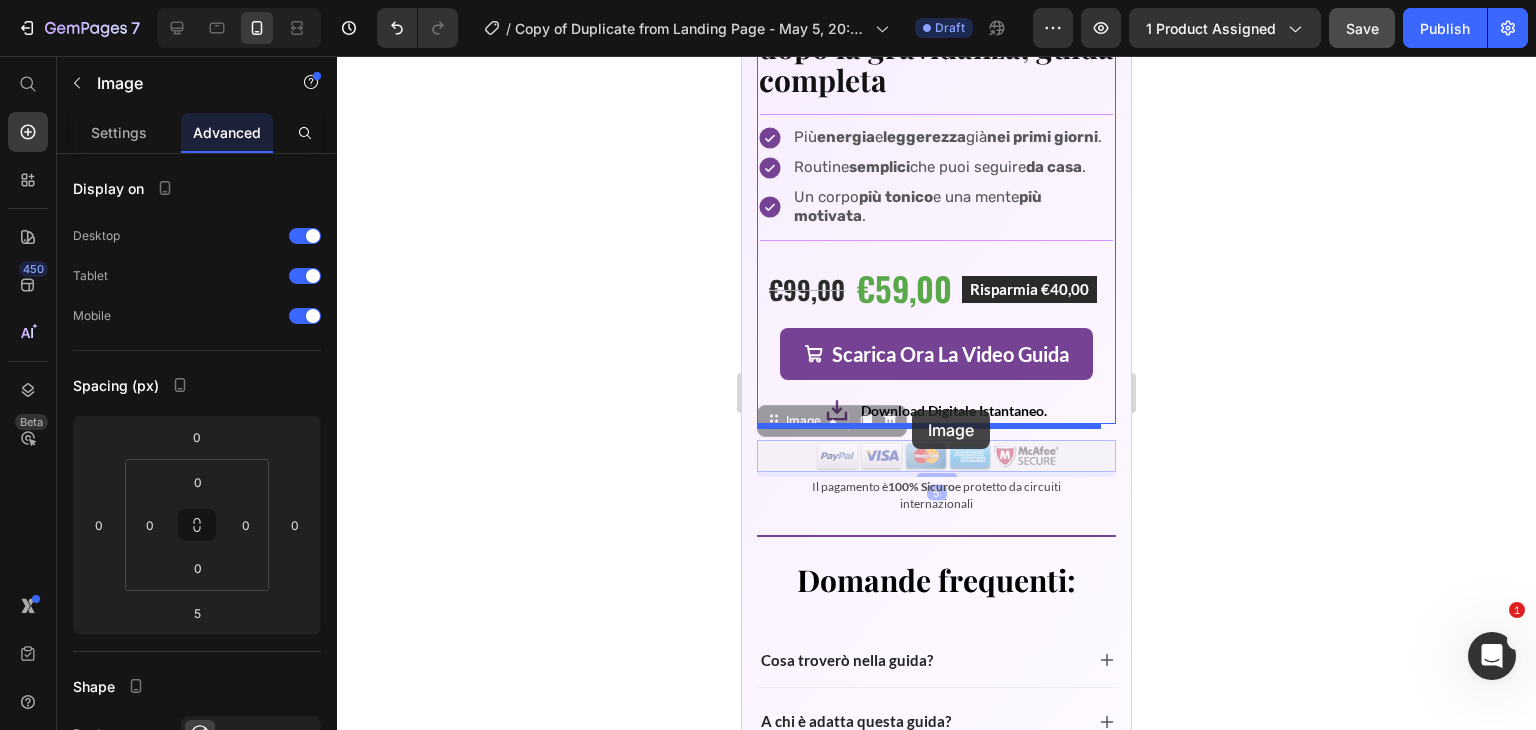 drag, startPoint x: 821, startPoint y: 428, endPoint x: 913, endPoint y: 410, distance: 93.74433 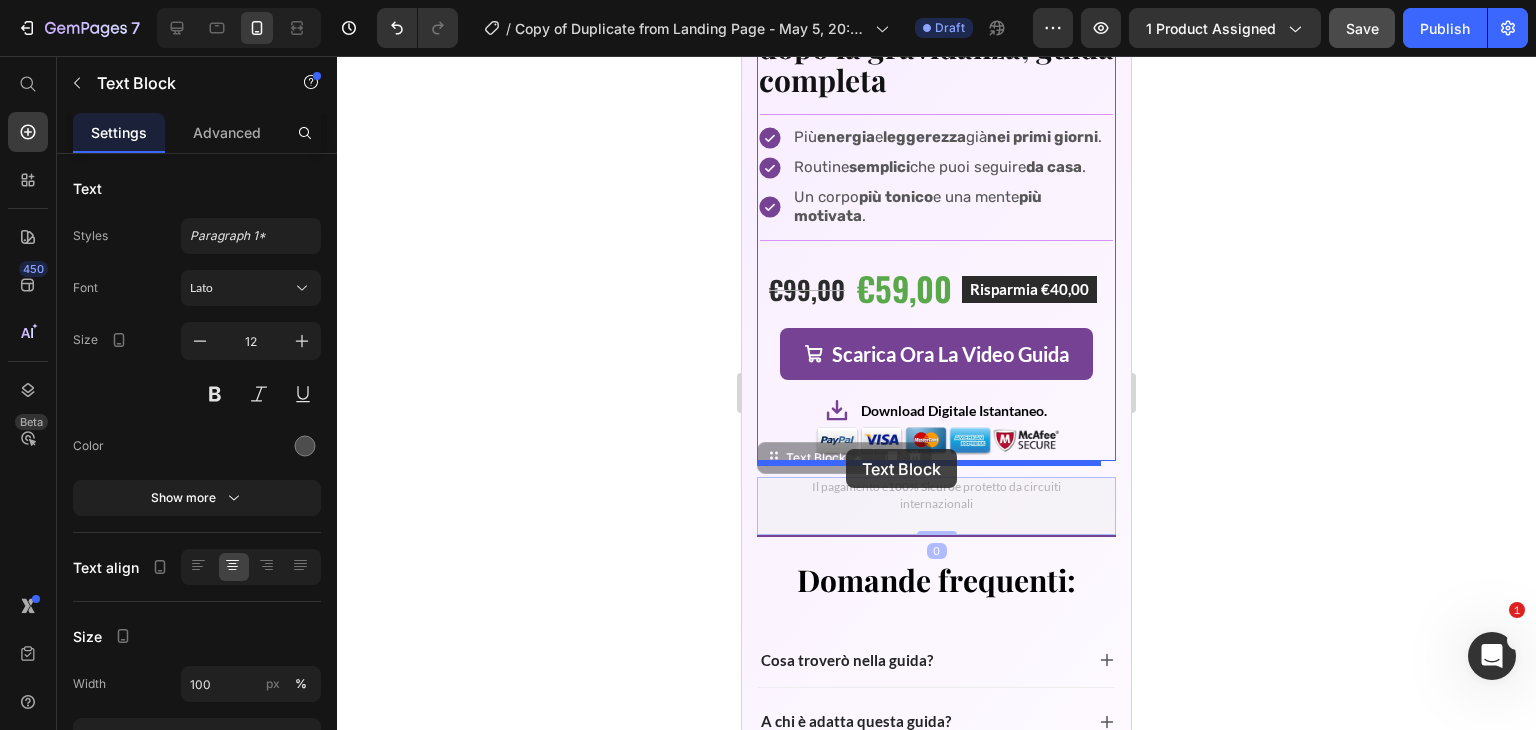 drag, startPoint x: 825, startPoint y: 463, endPoint x: 846, endPoint y: 449, distance: 25.23886 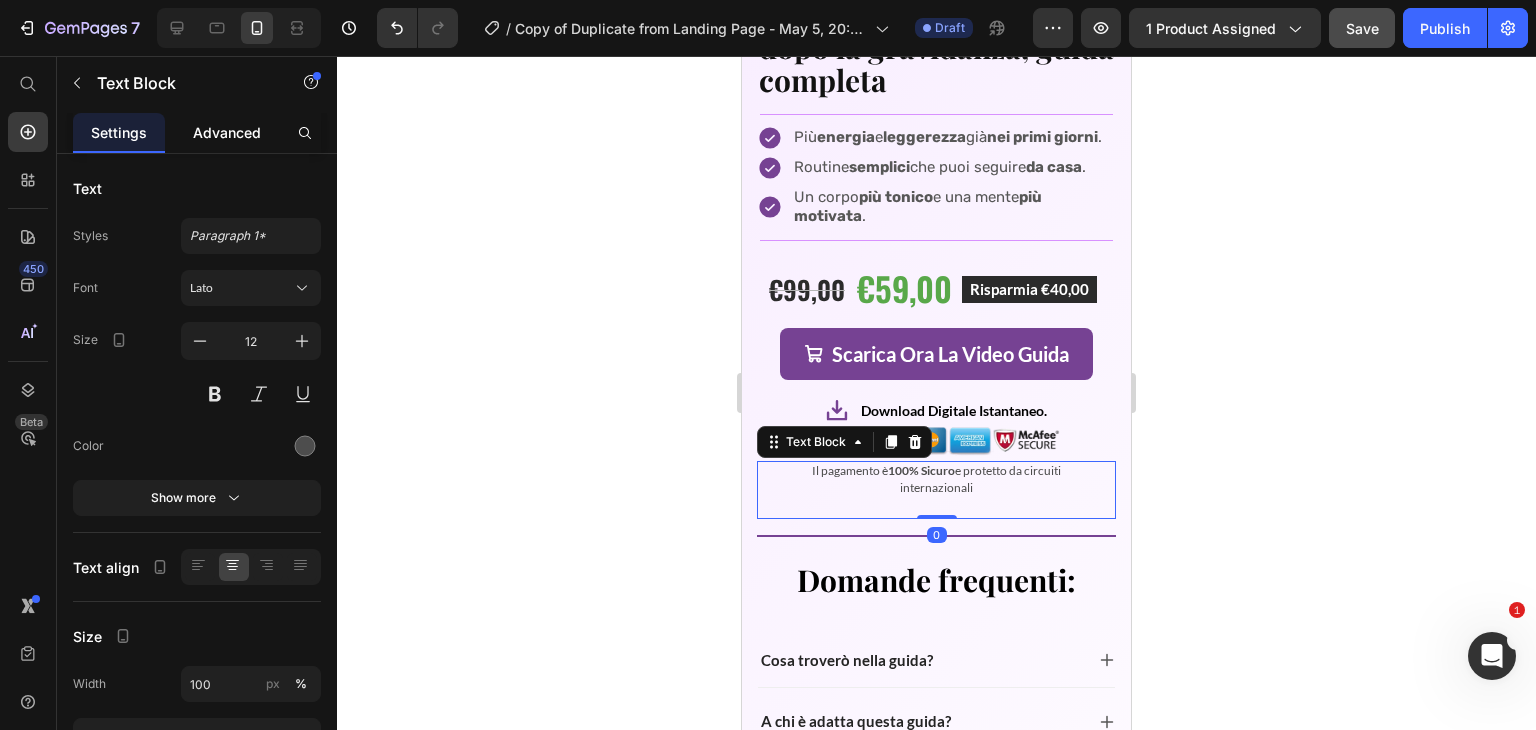 click on "Advanced" at bounding box center (227, 132) 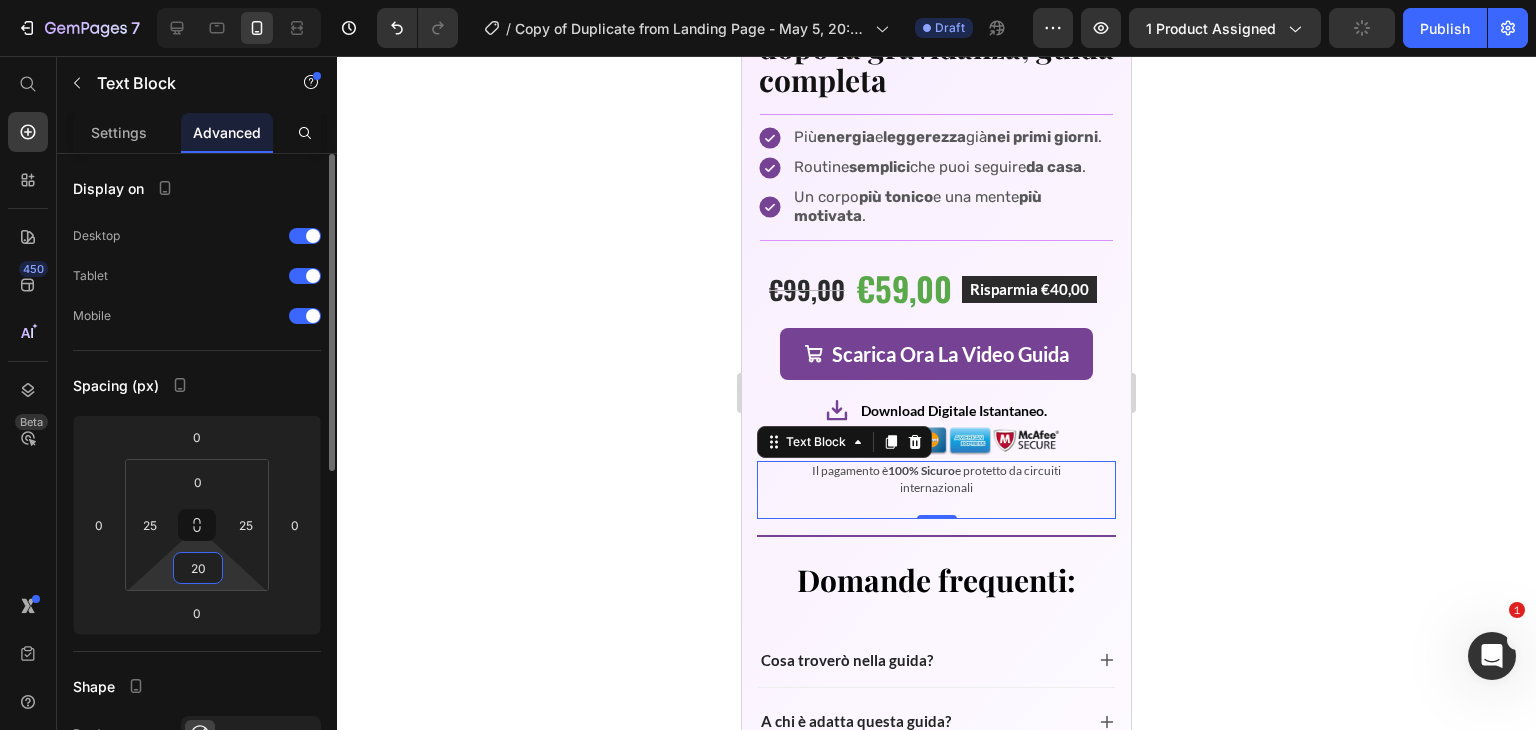 click on "20" at bounding box center (198, 568) 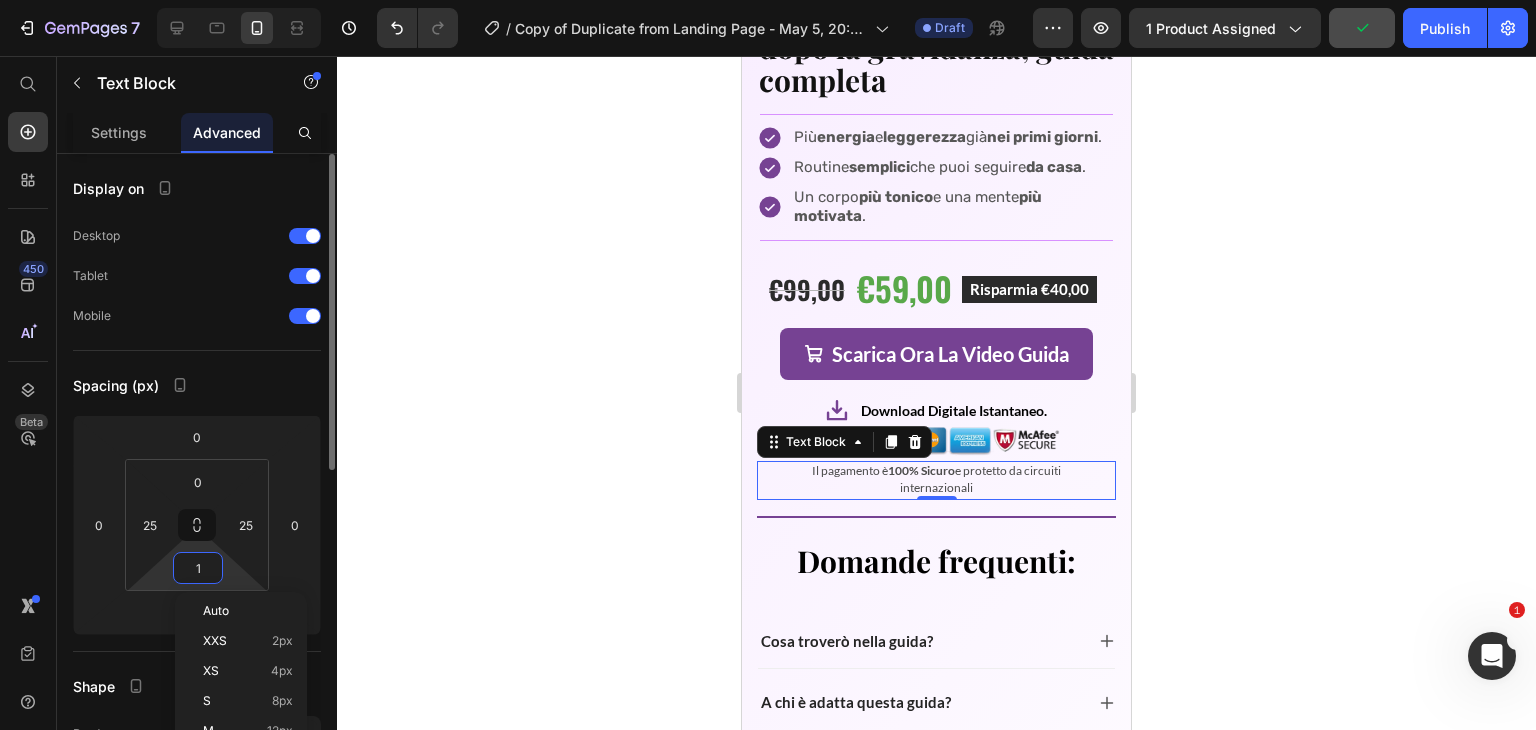 type on "15" 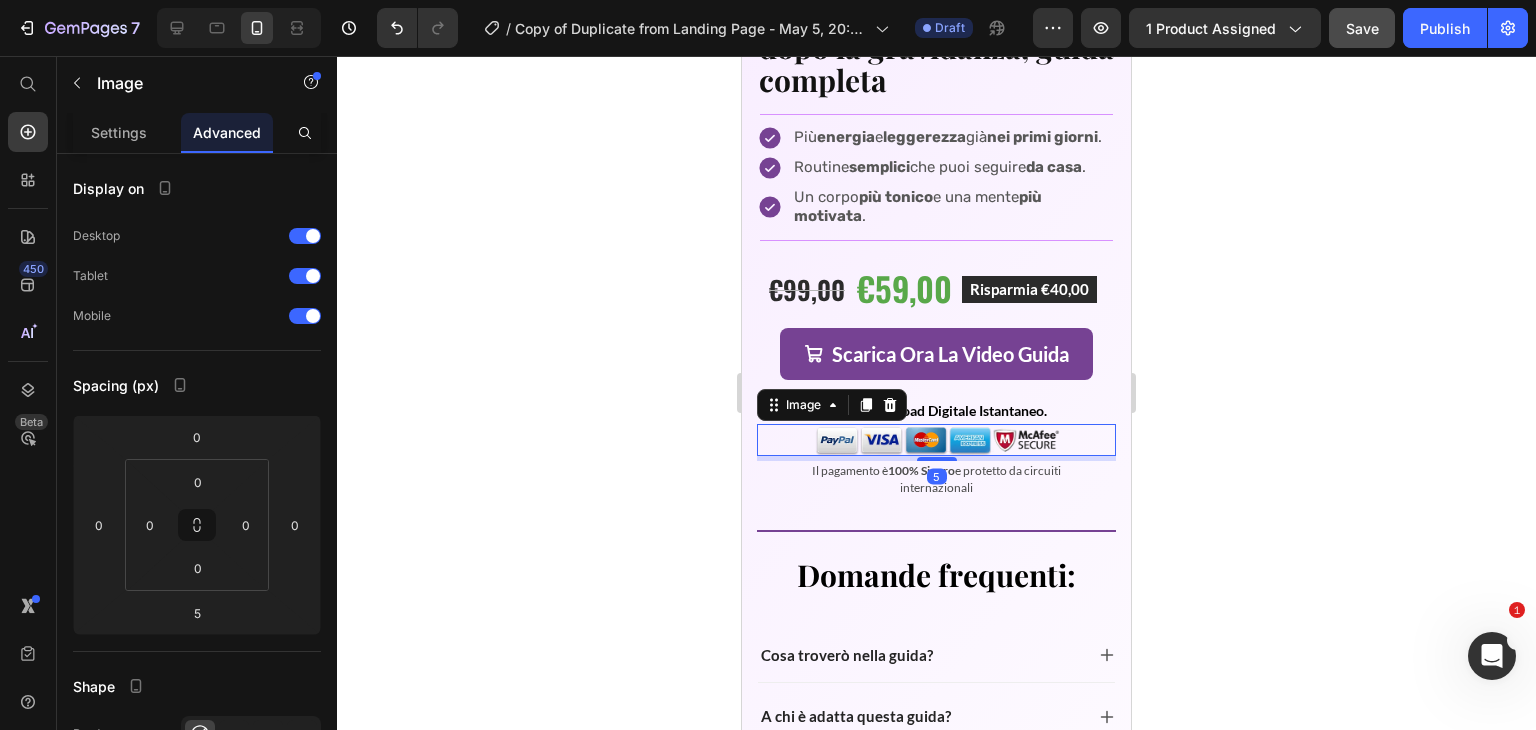 click at bounding box center (936, 440) 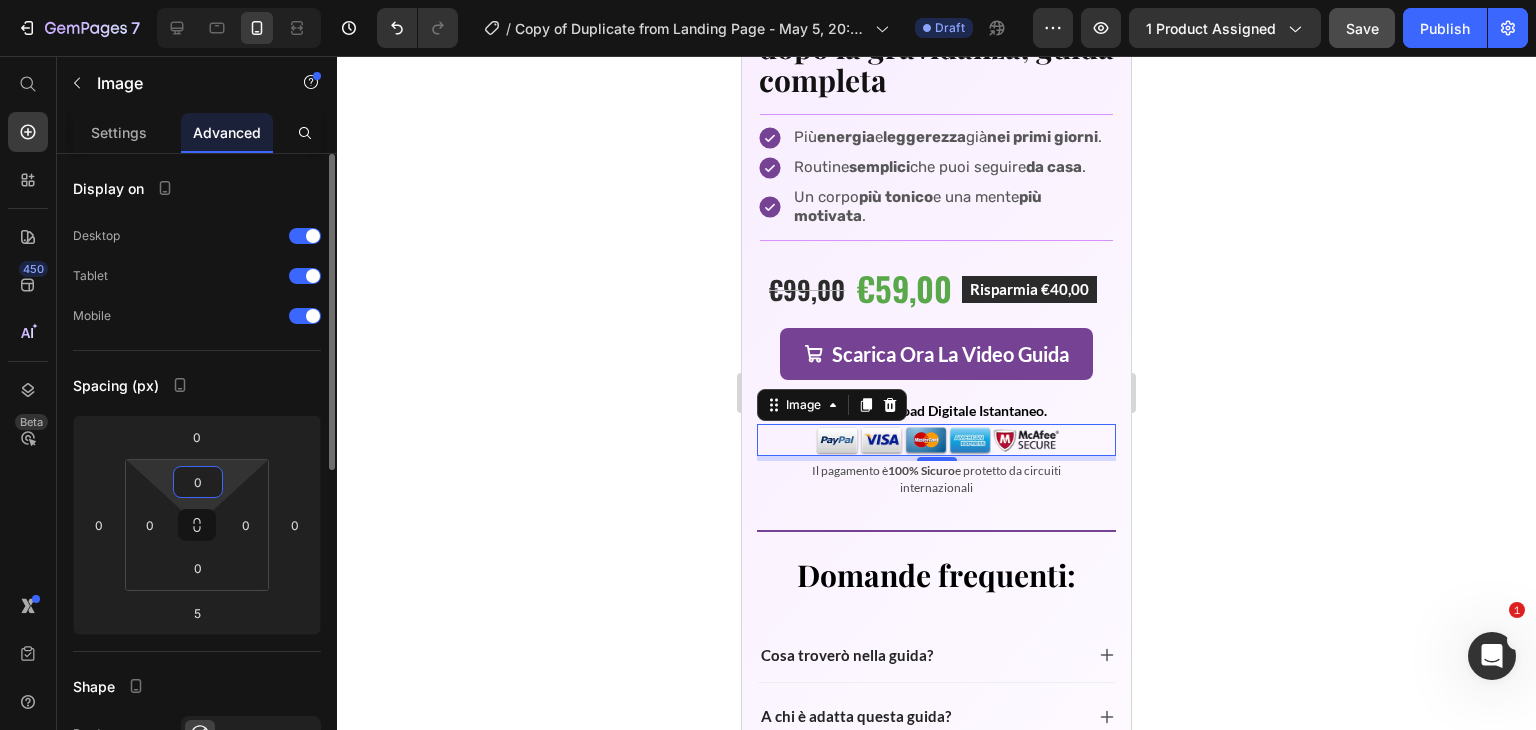 click on "0" at bounding box center [198, 482] 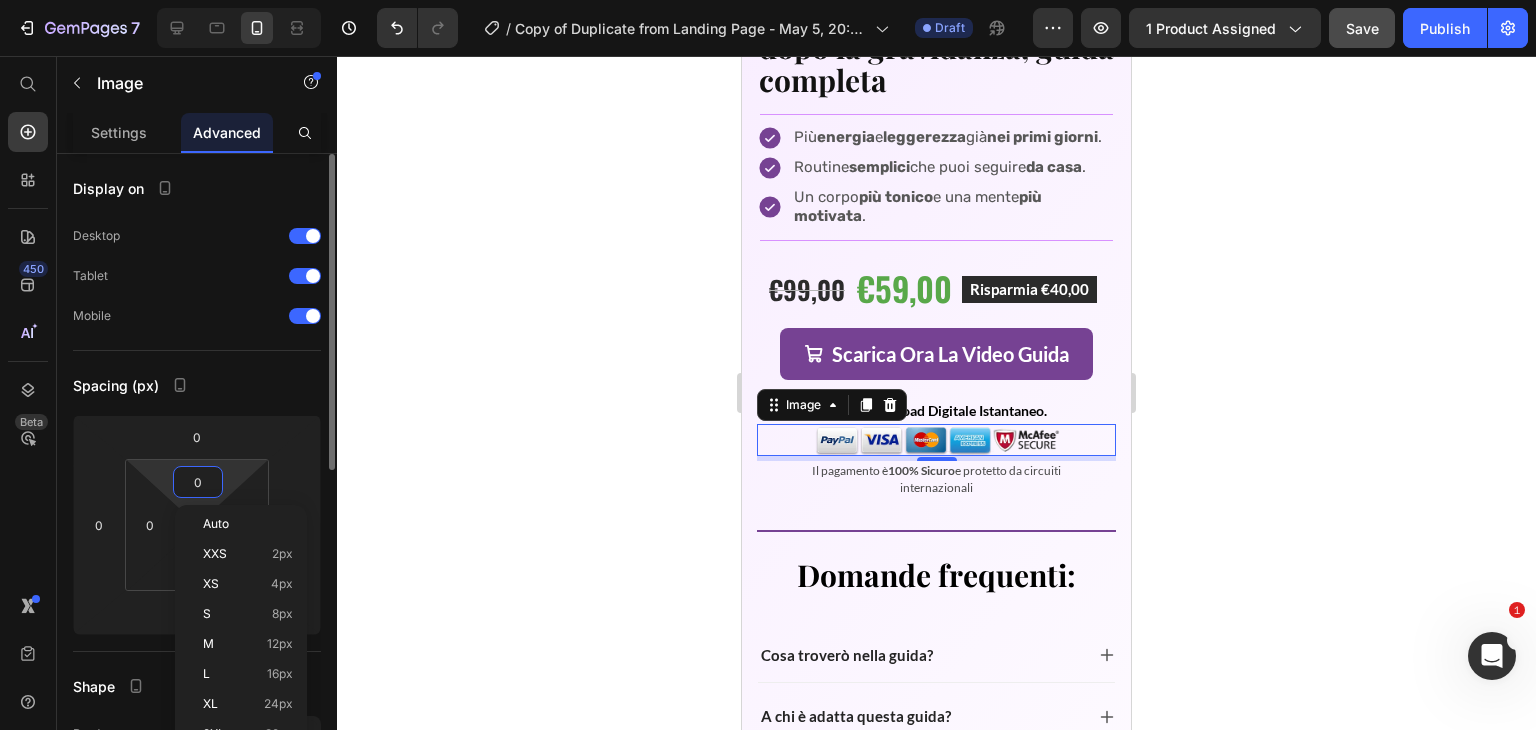 type on "5" 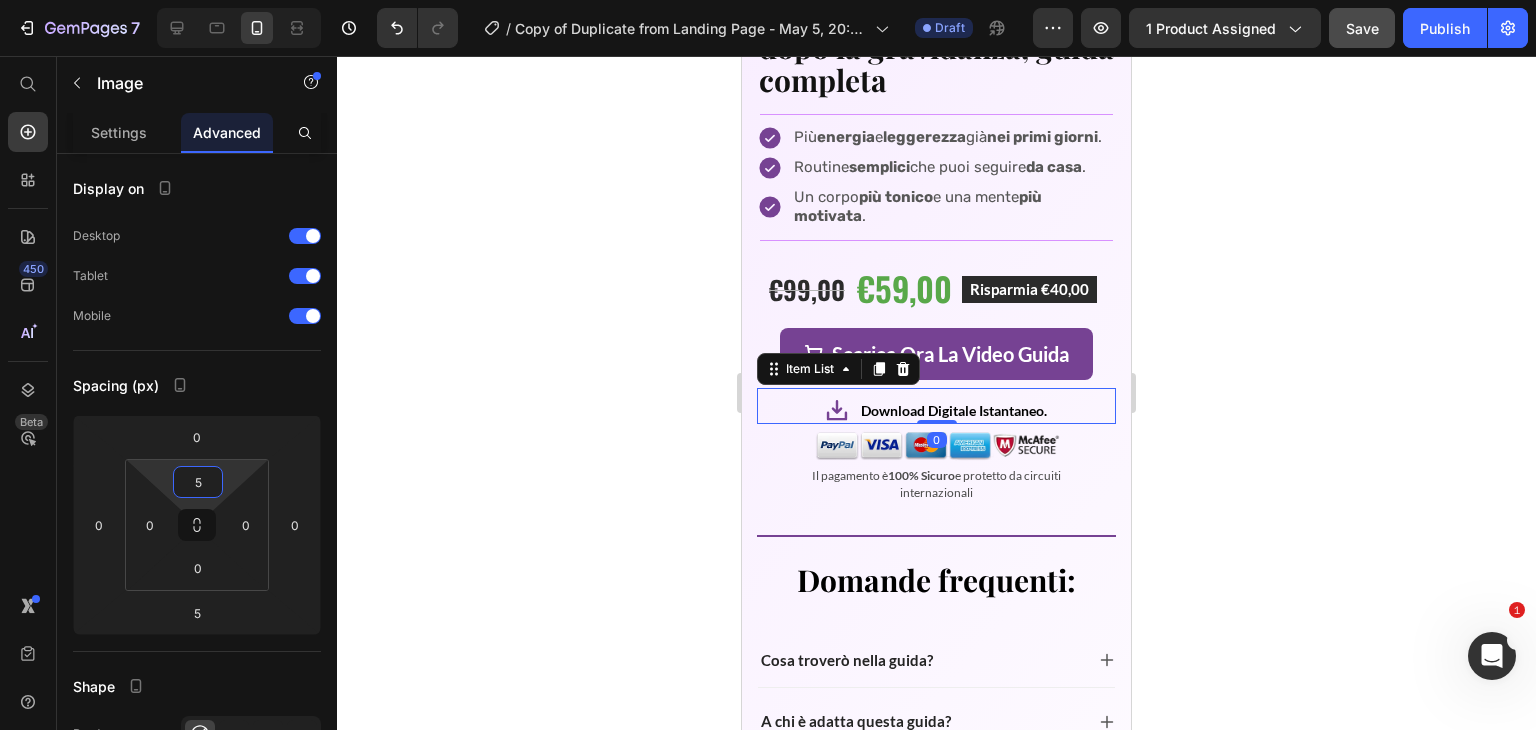 click on "Download Digitale Istantaneo." at bounding box center [954, 411] 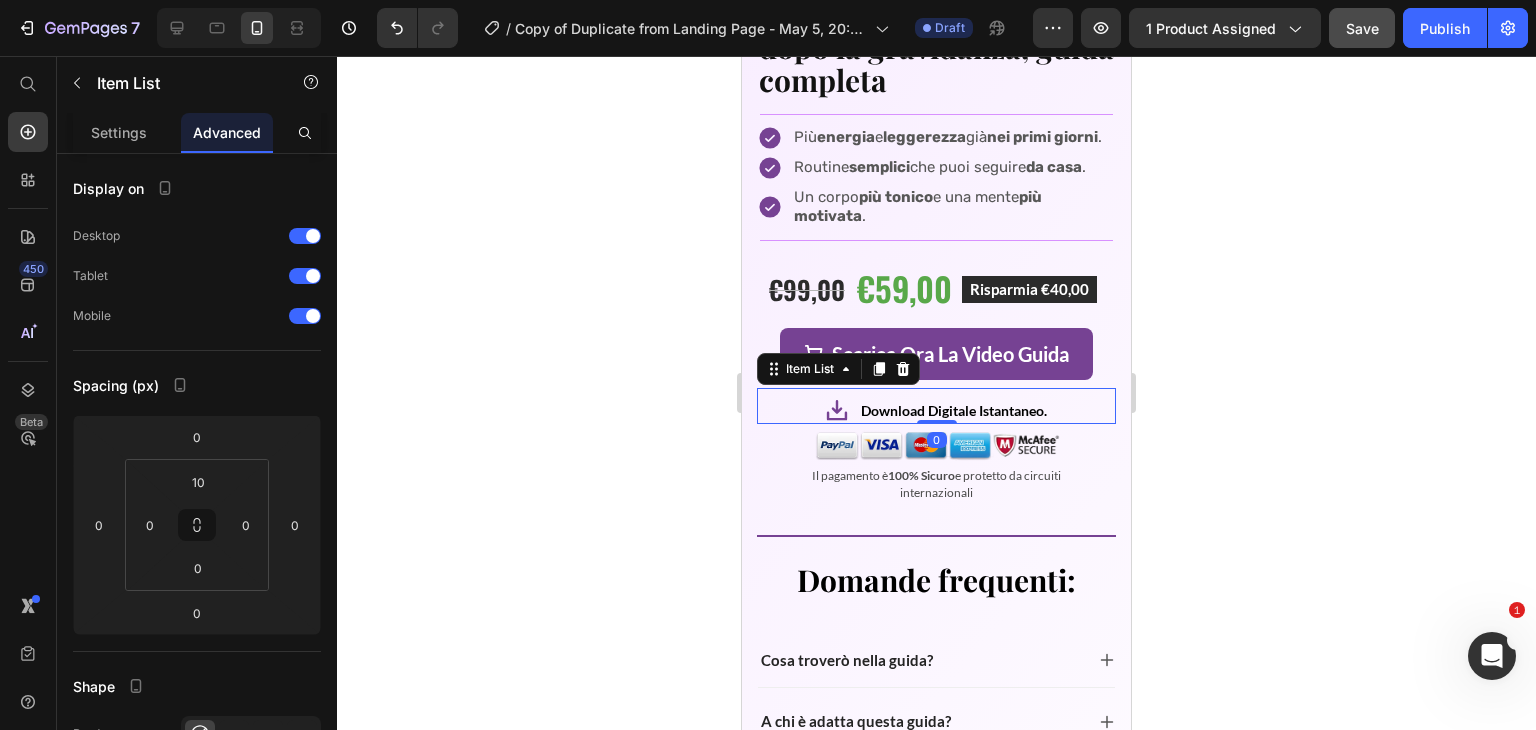 click 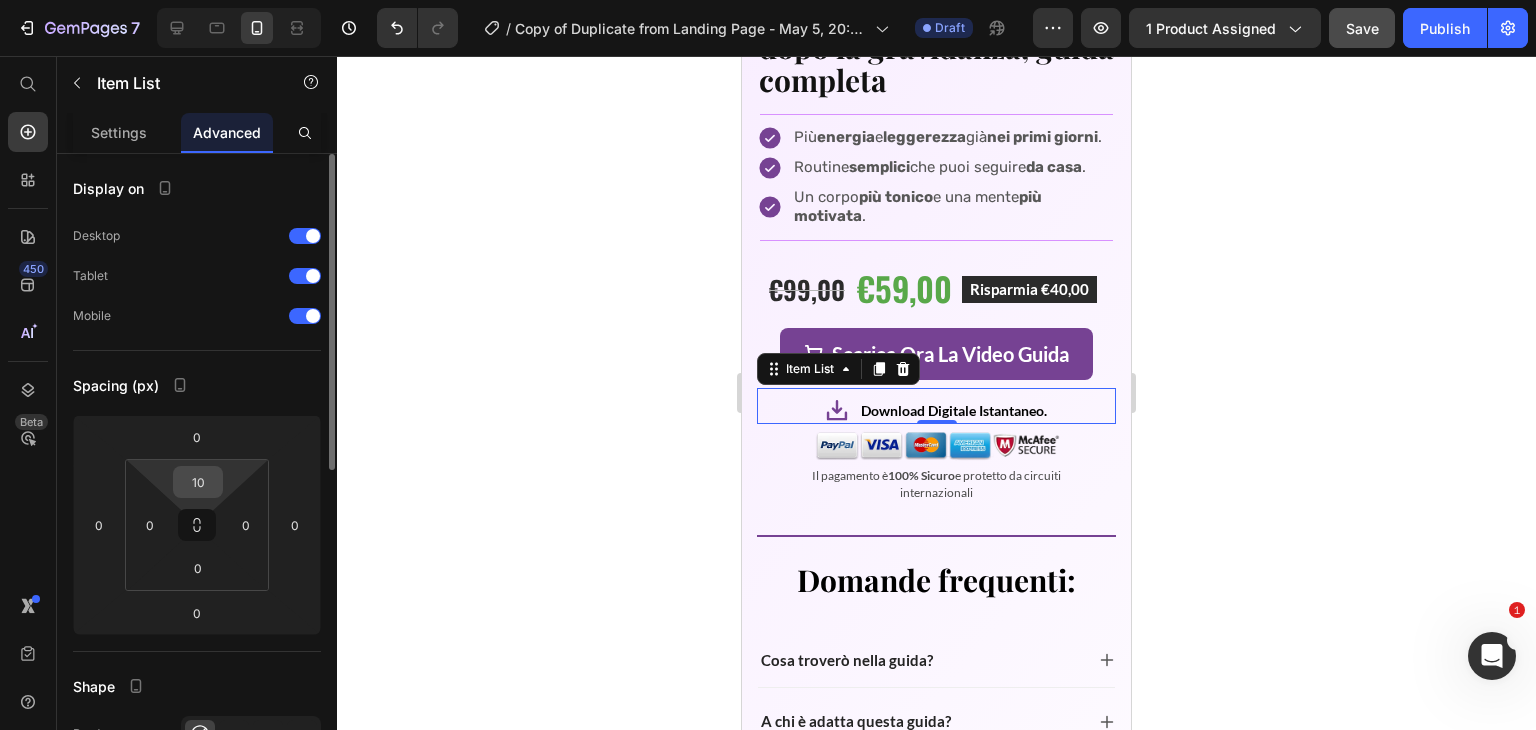 click on "10" at bounding box center (198, 482) 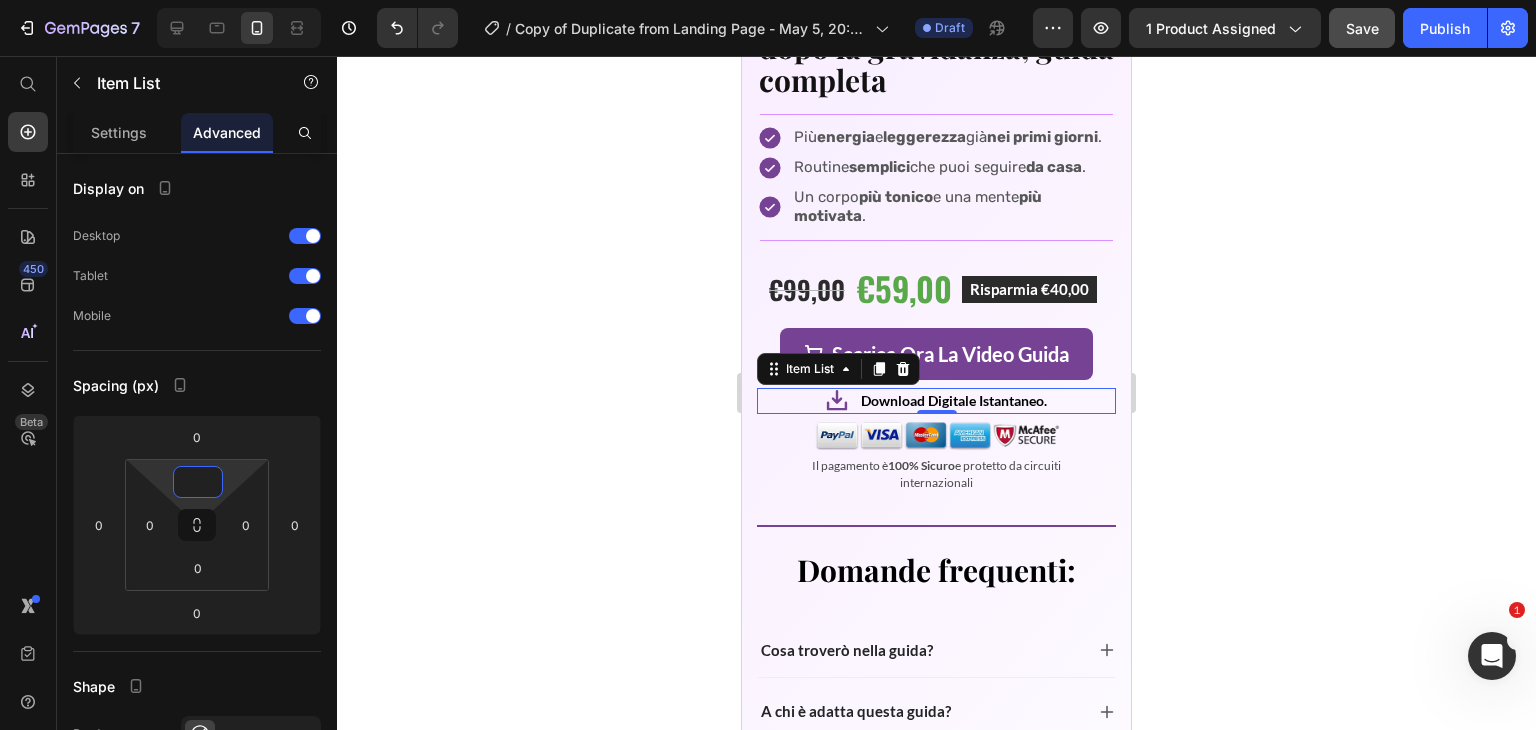 type on "0" 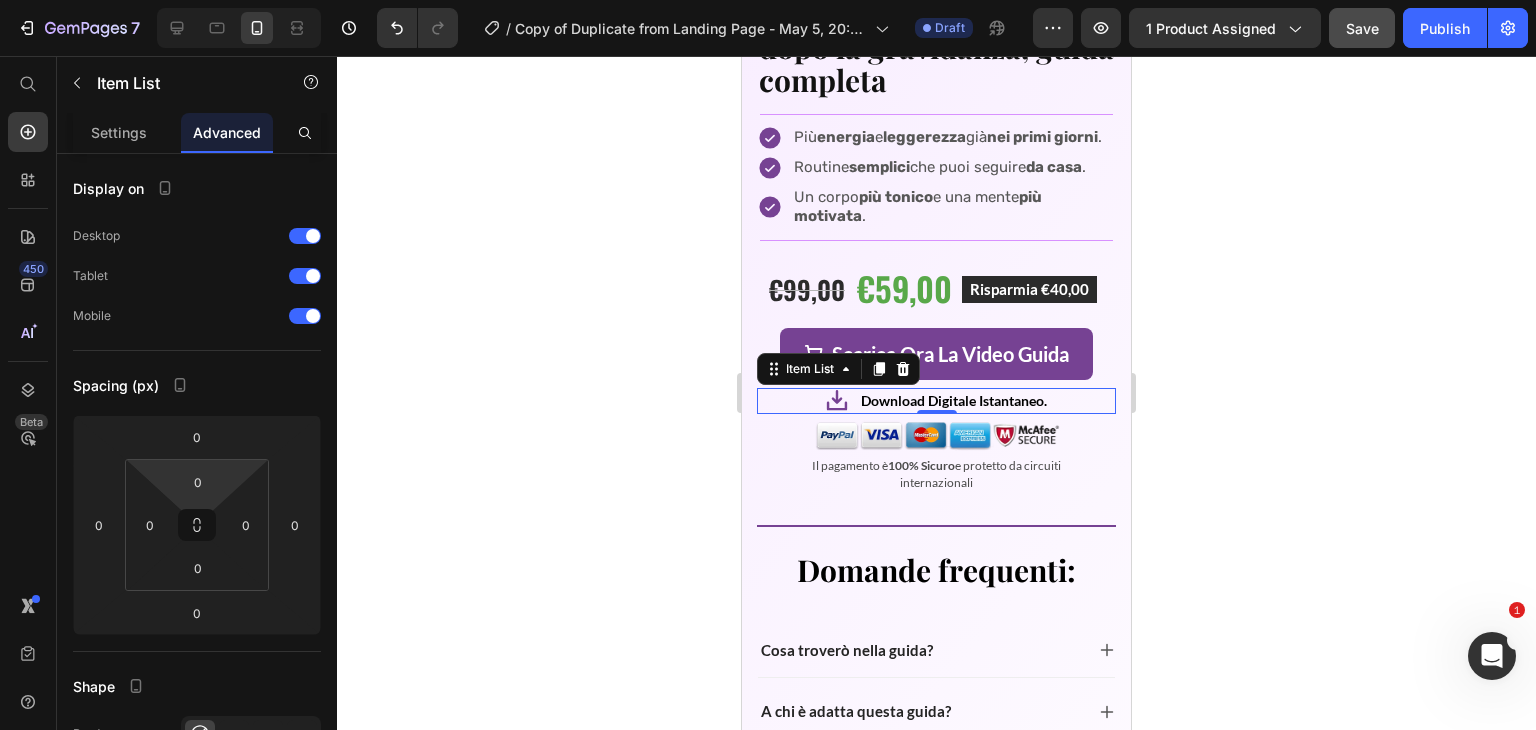 click 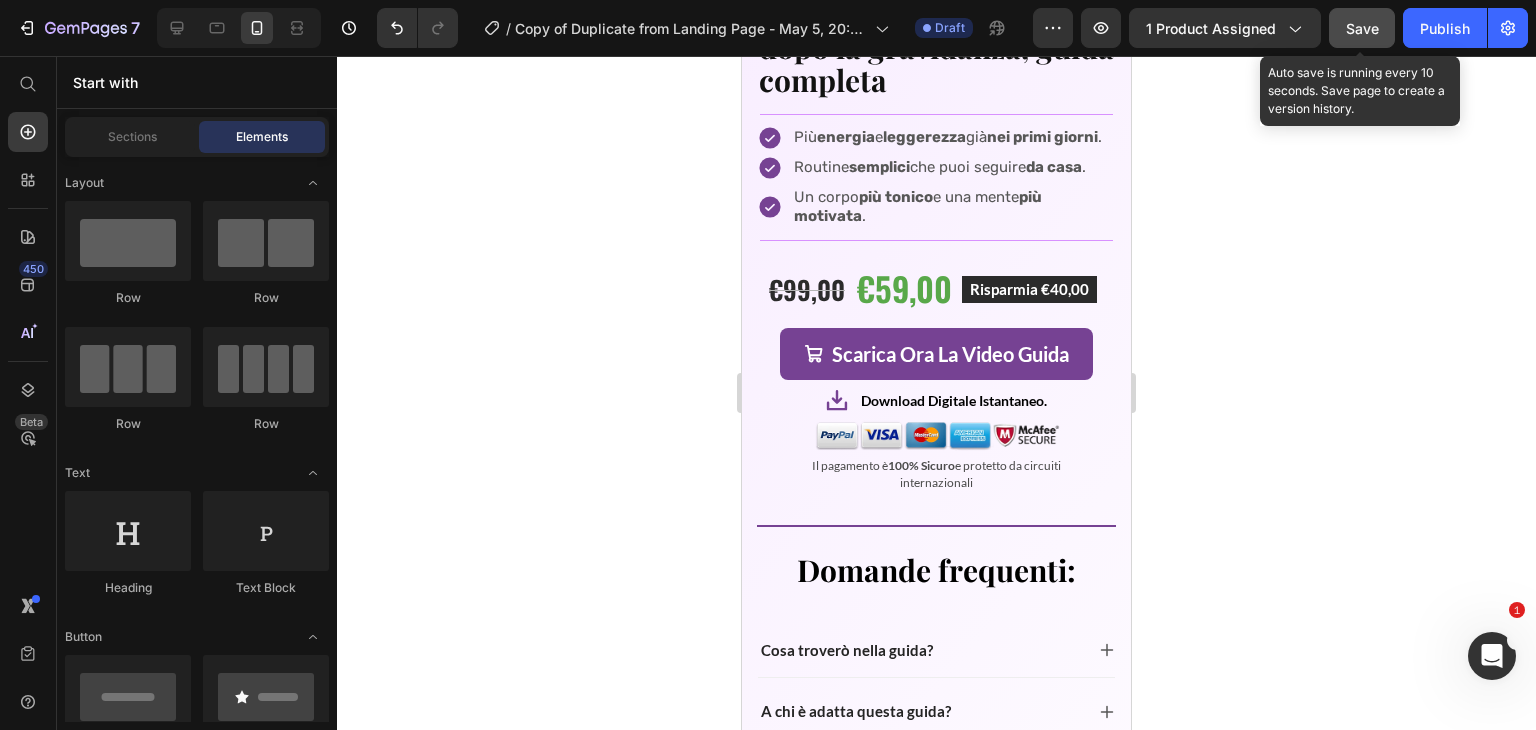 click on "Save" 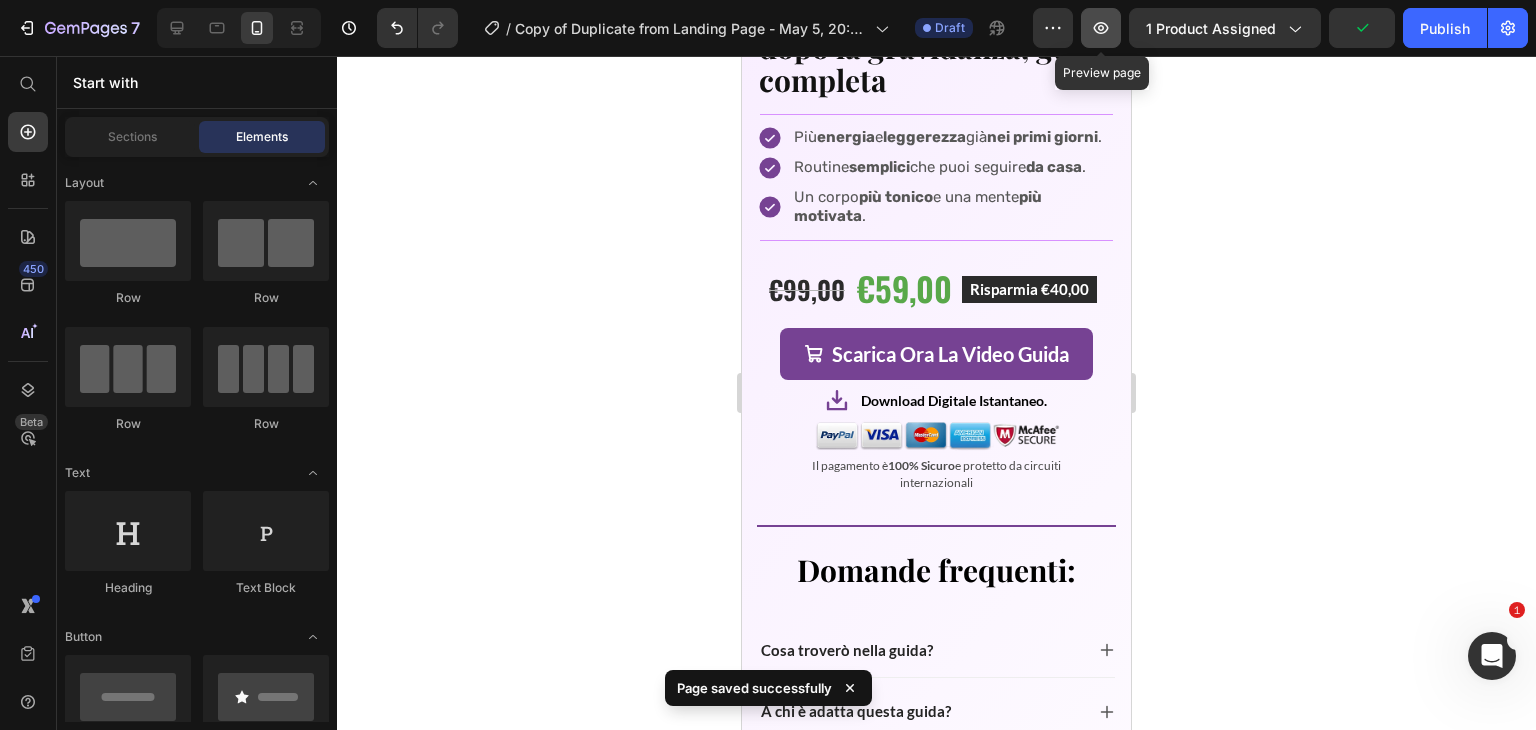 click 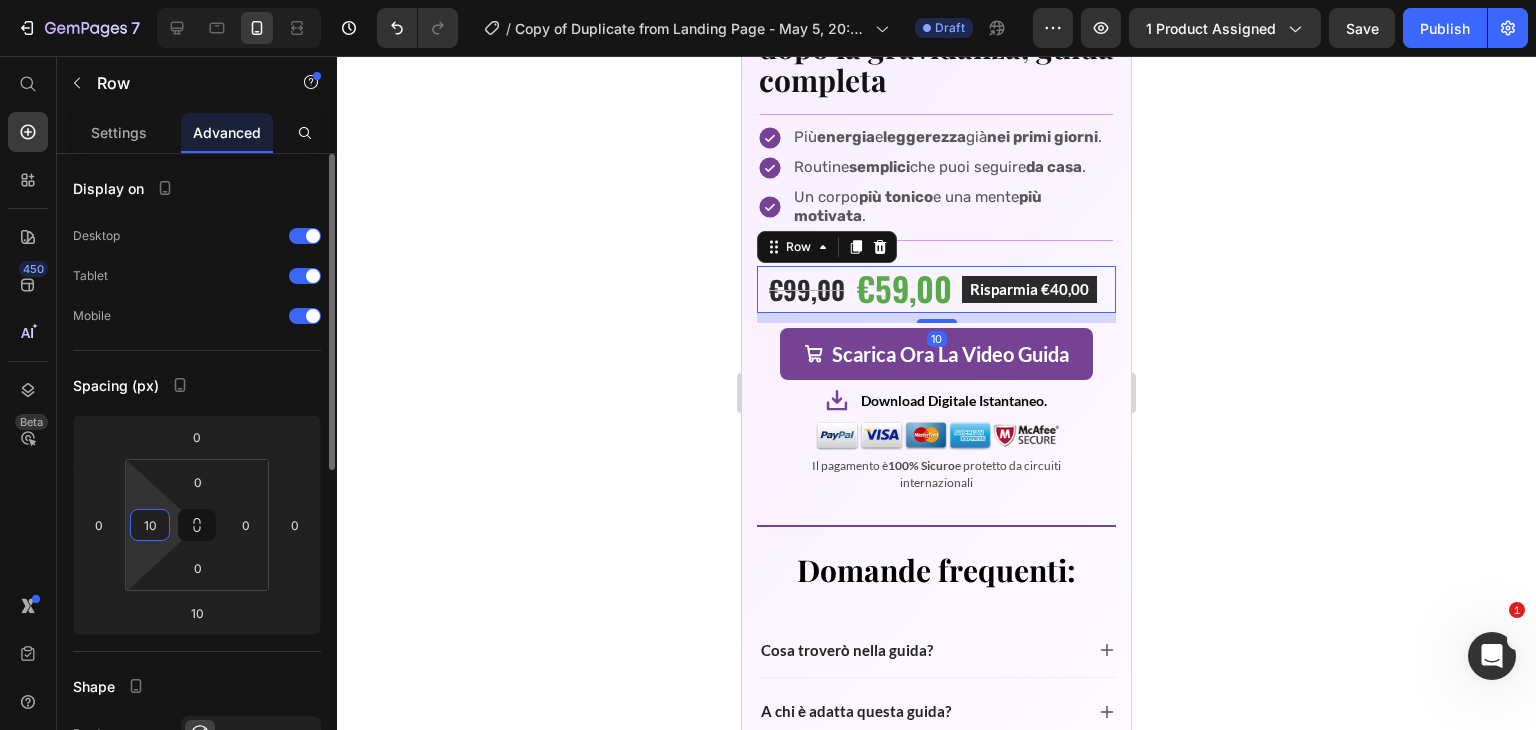 click on "10" at bounding box center (150, 525) 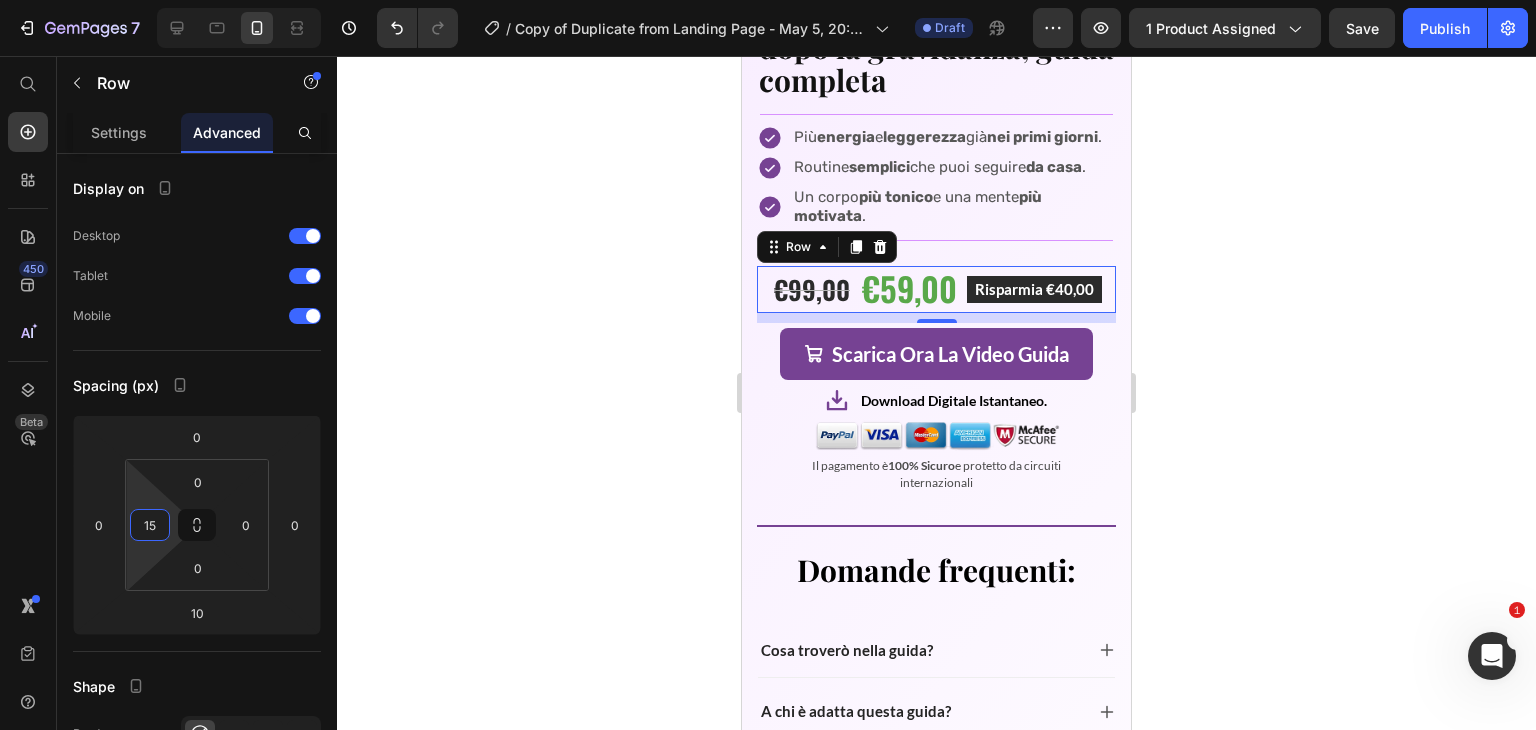 type on "15" 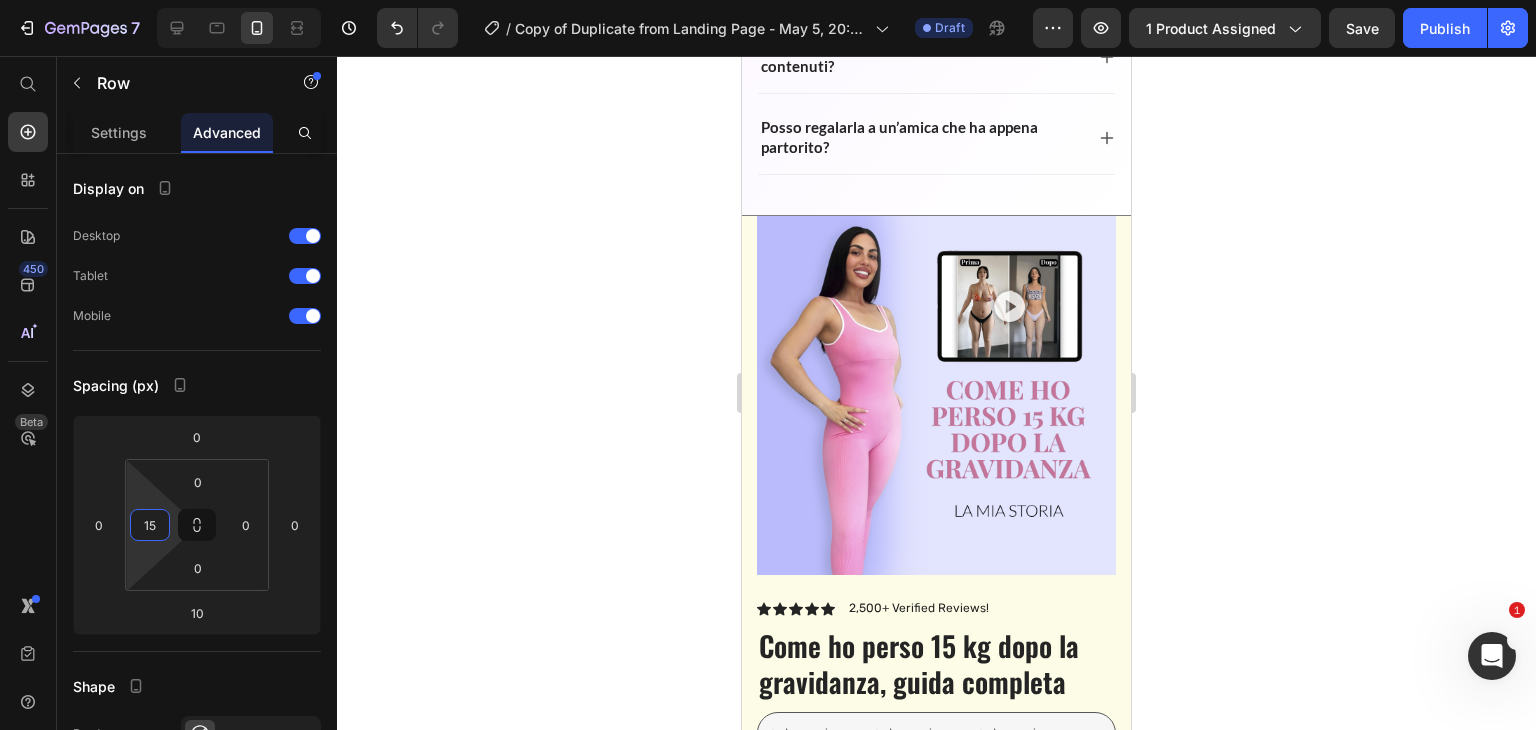 scroll, scrollTop: 7701, scrollLeft: 0, axis: vertical 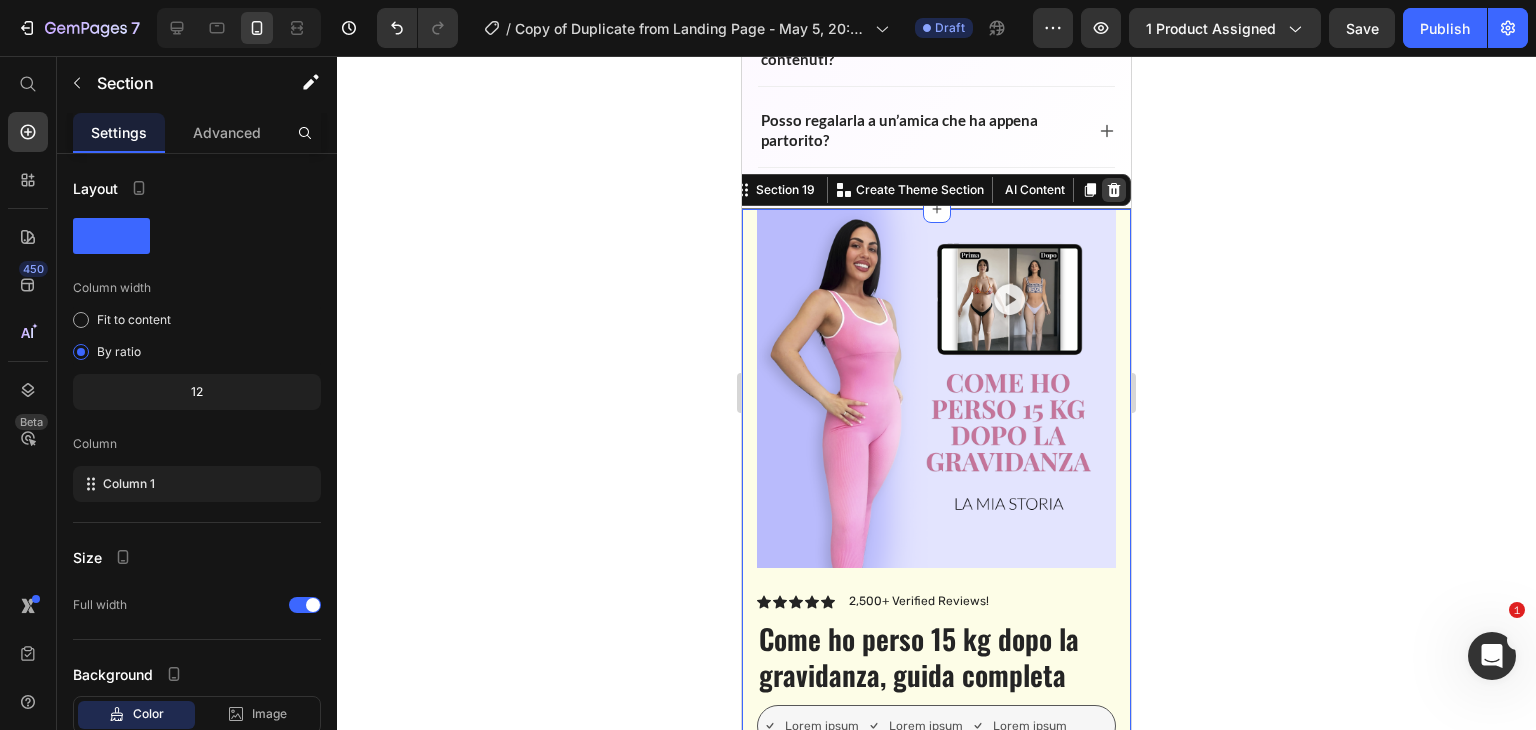 click 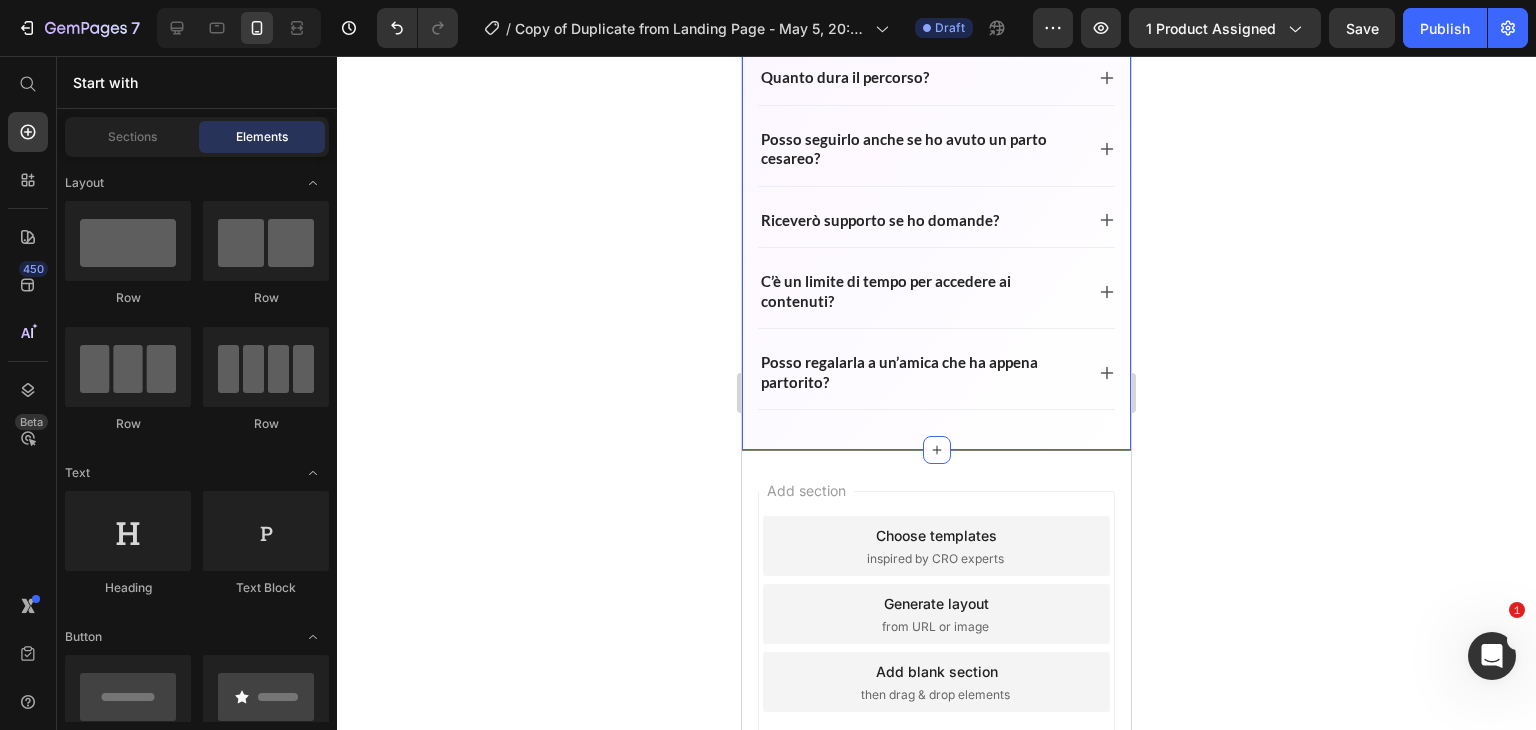 scroll, scrollTop: 7363, scrollLeft: 0, axis: vertical 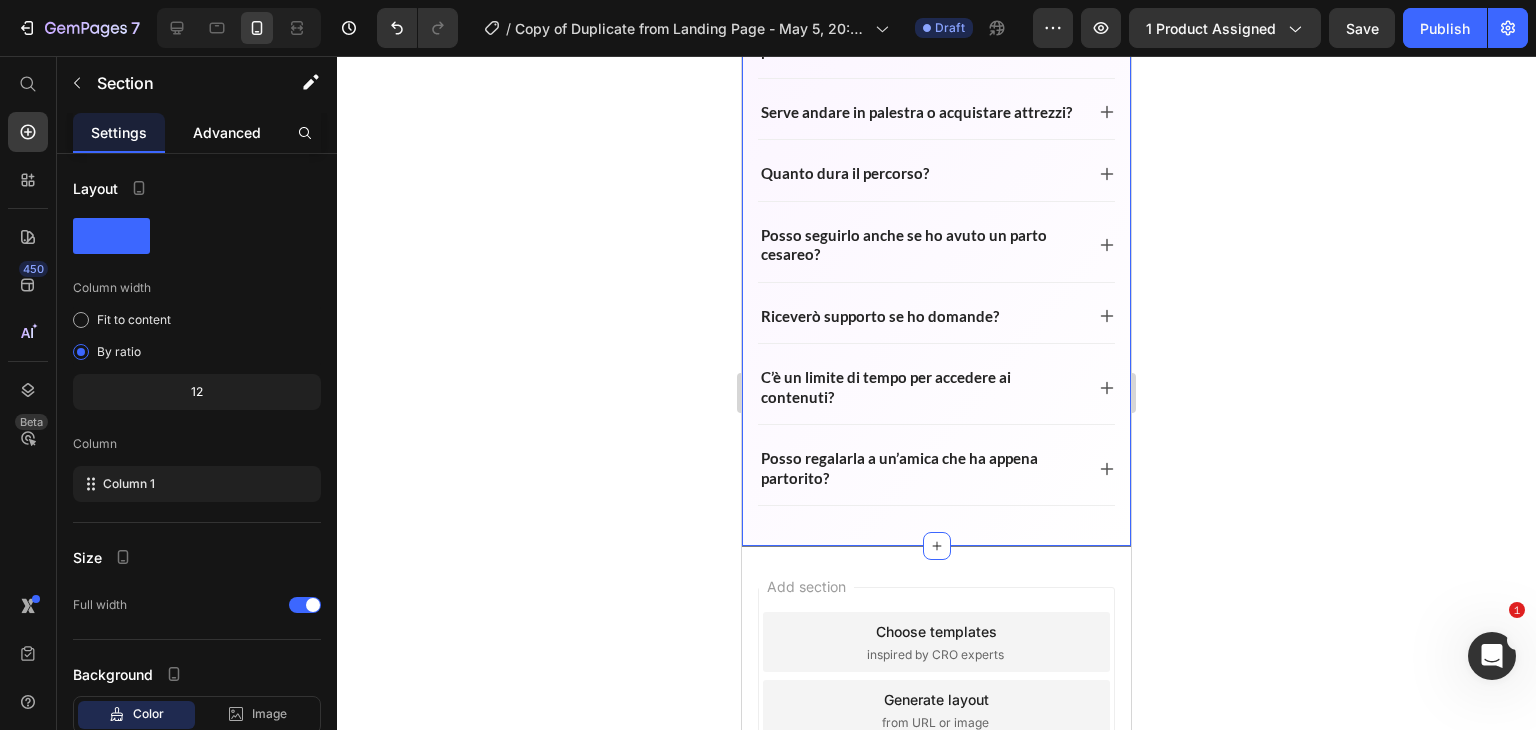 click on "Advanced" at bounding box center [227, 132] 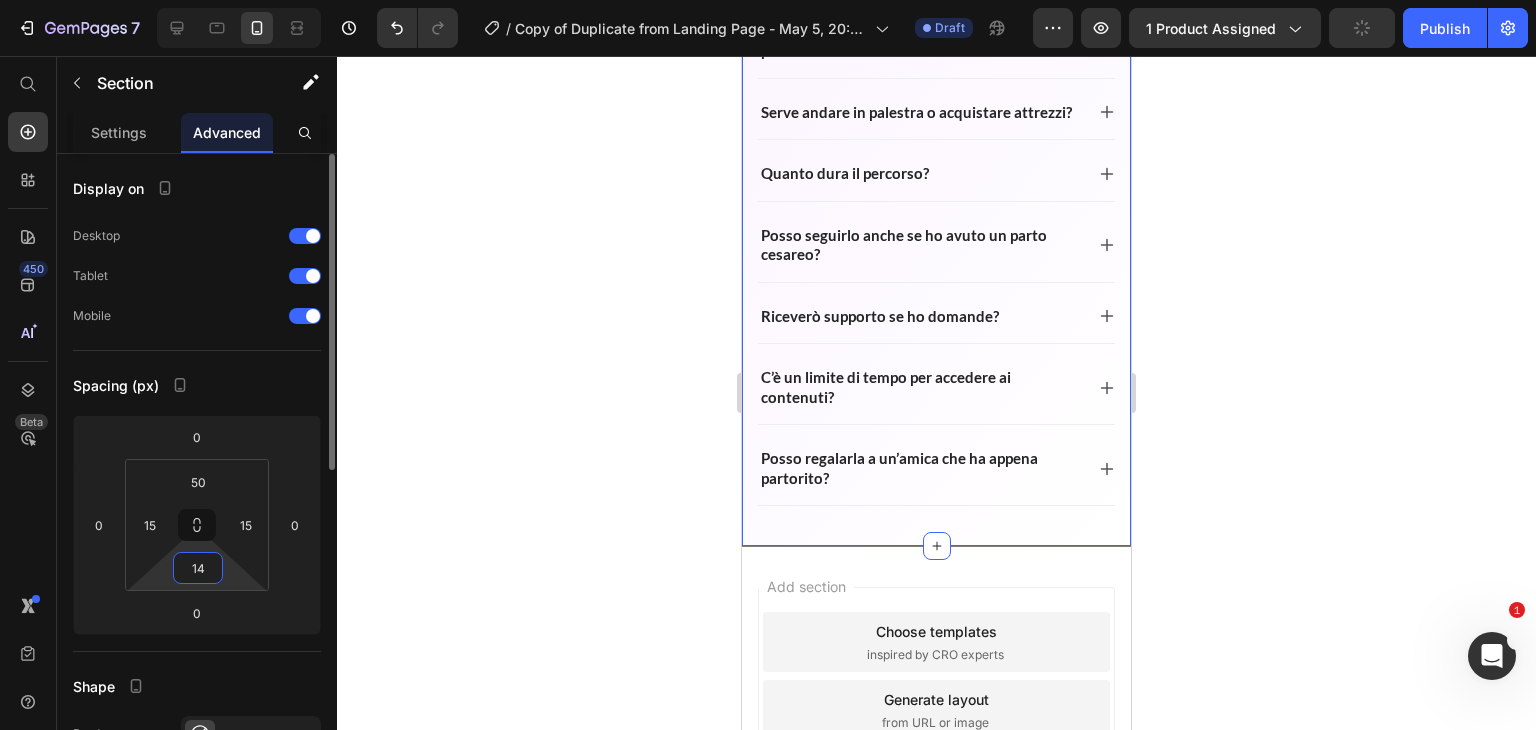 click on "14" at bounding box center [198, 568] 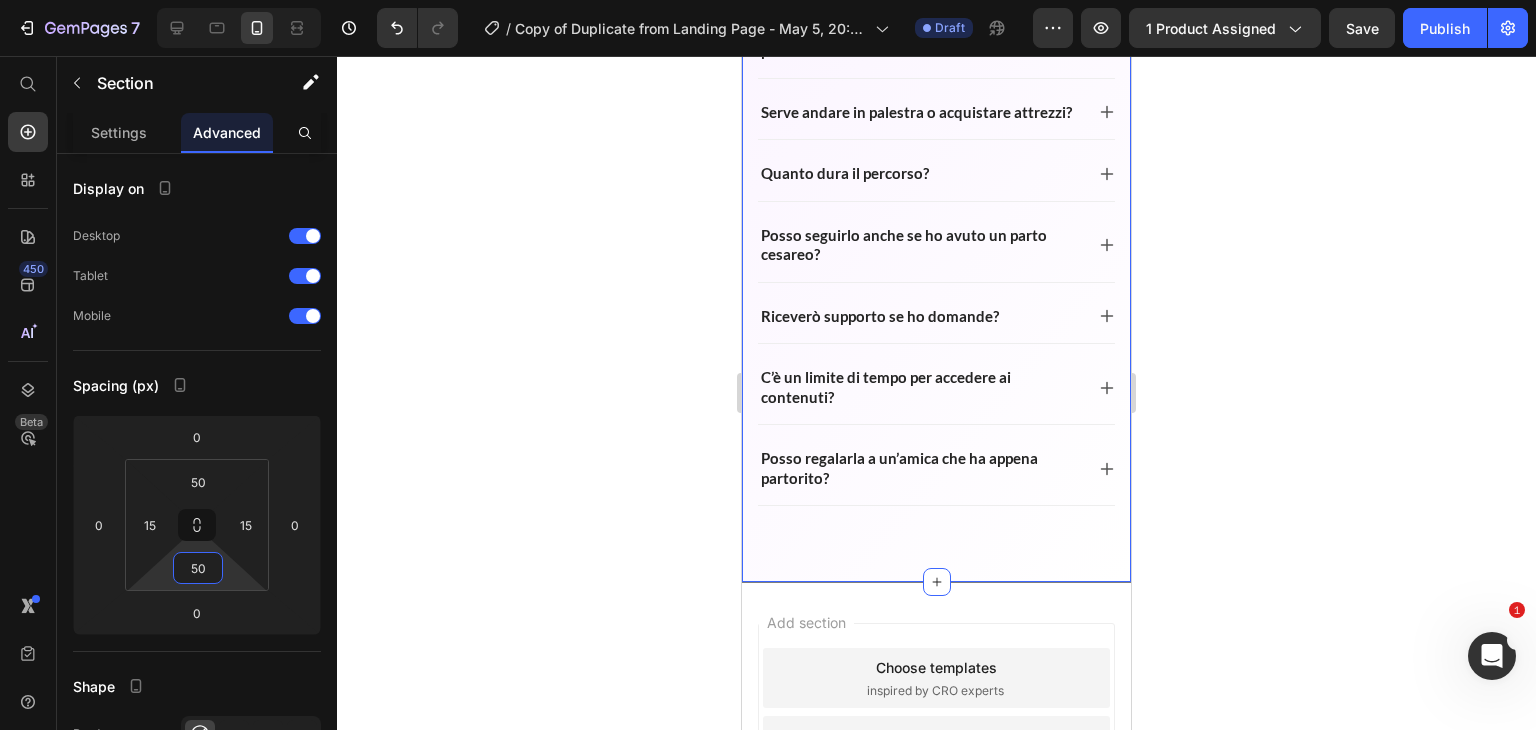 type on "50" 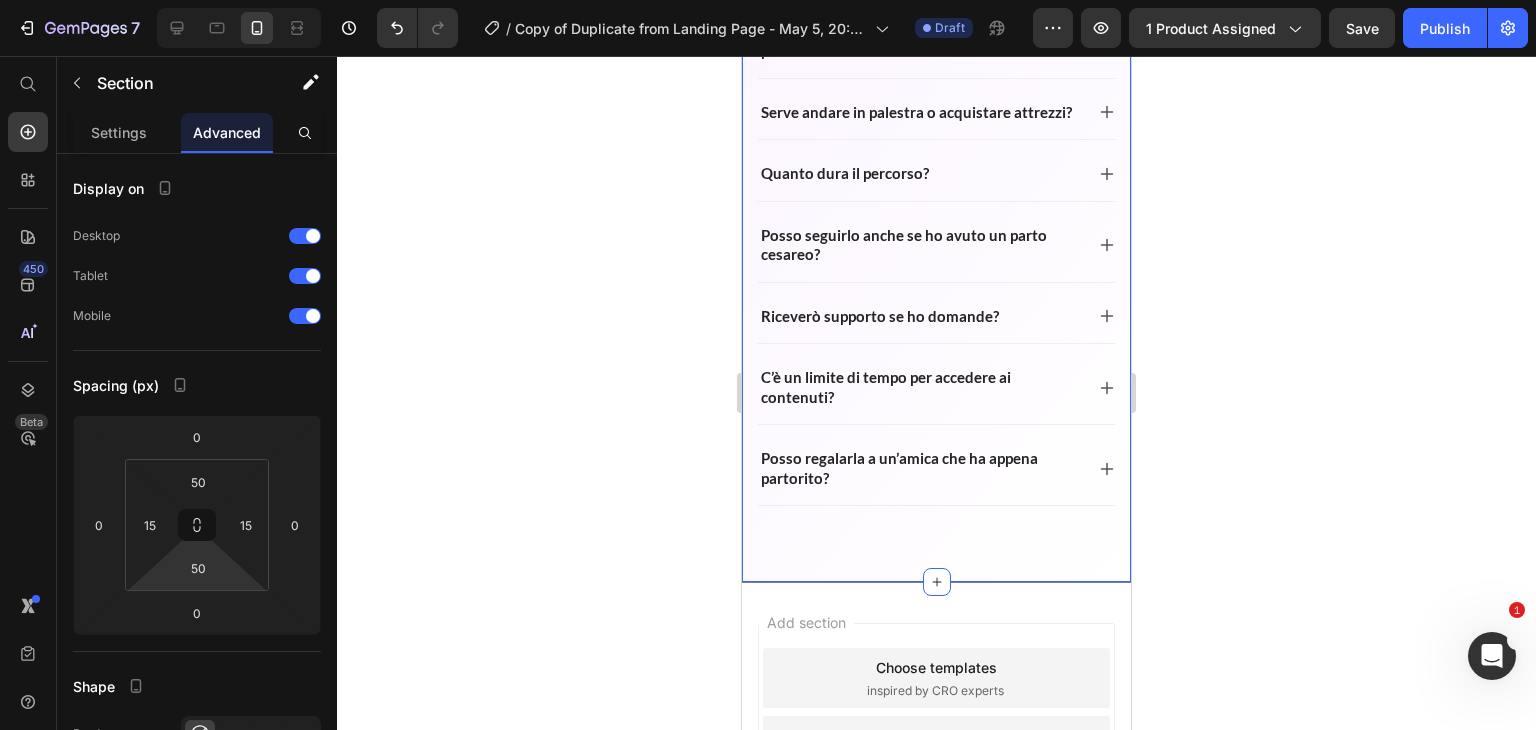 click 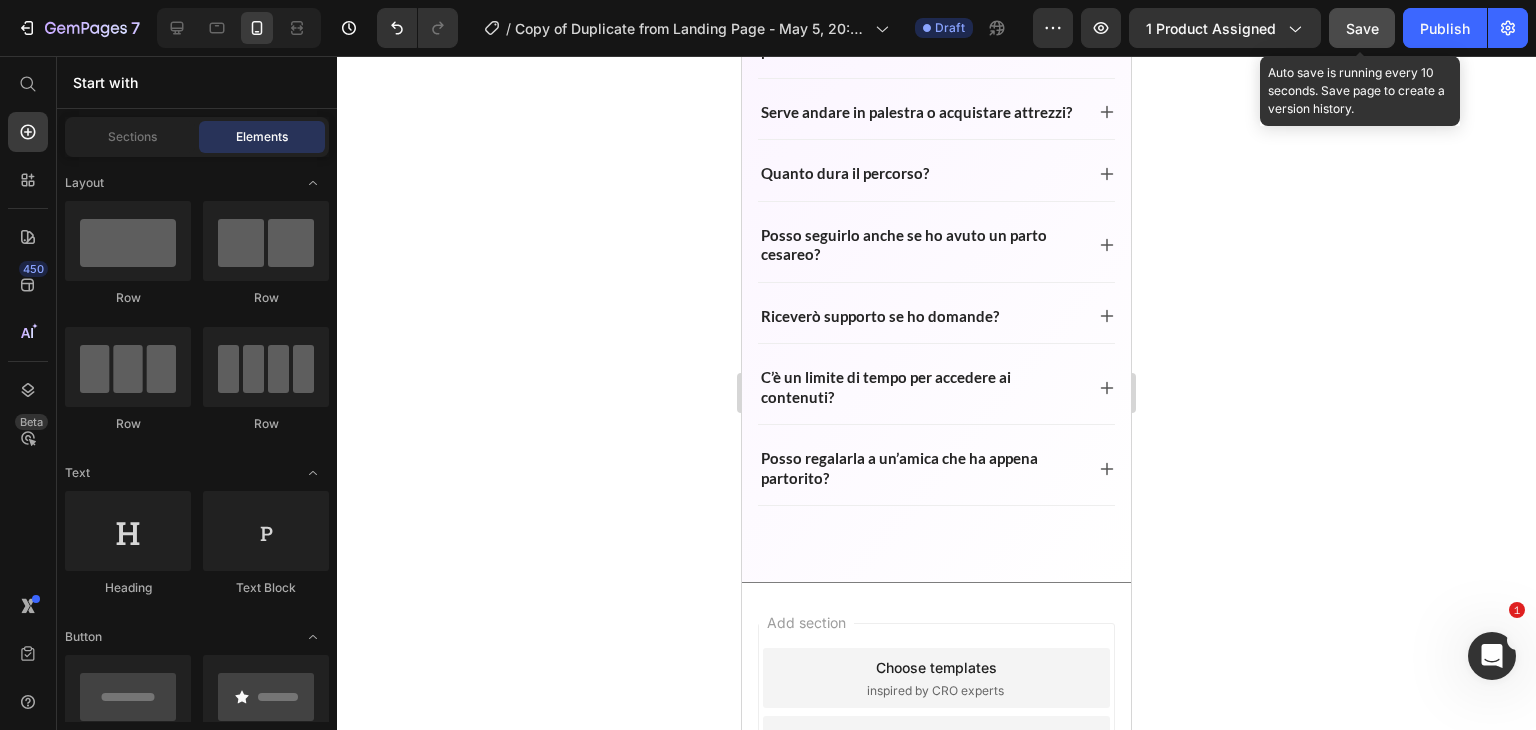 click on "Save" 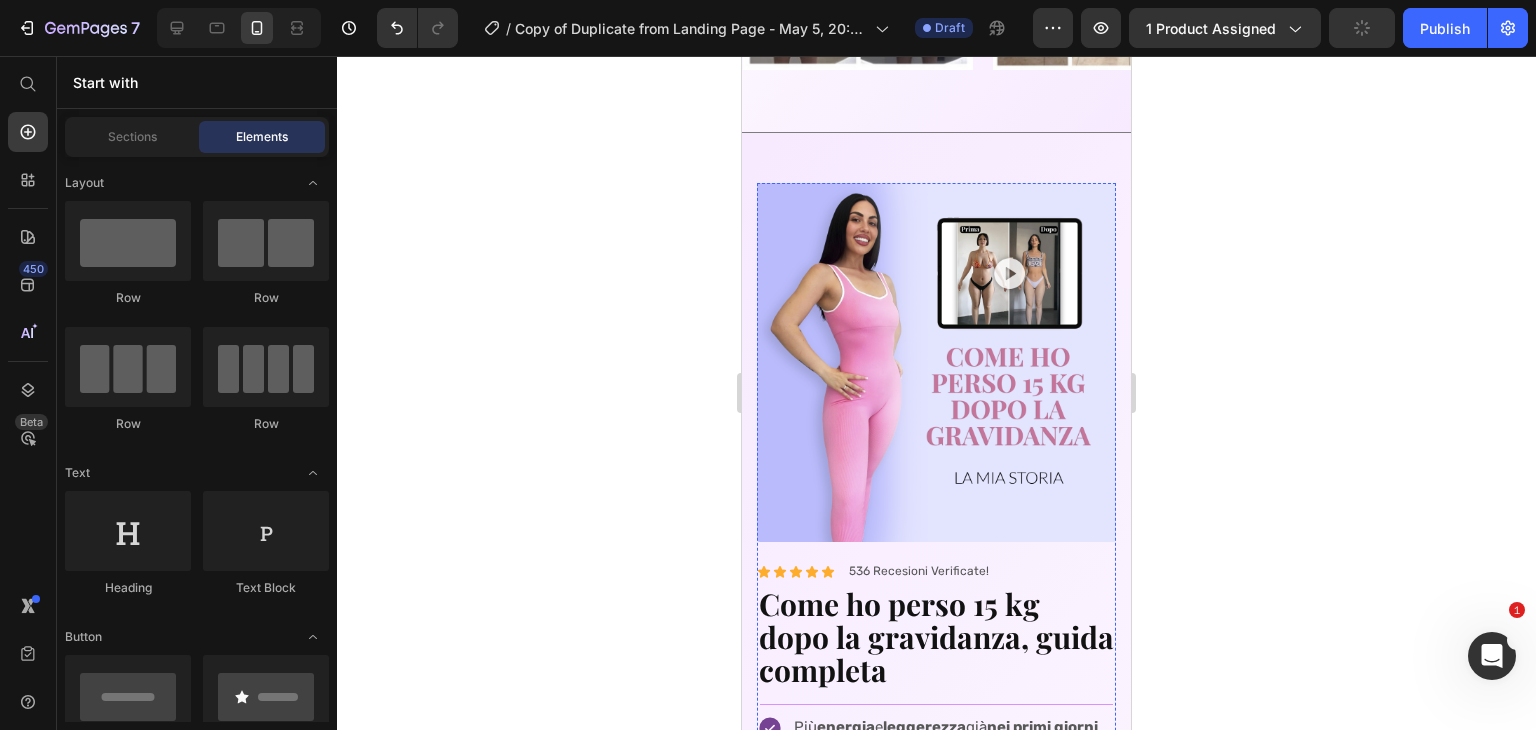 scroll, scrollTop: 5923, scrollLeft: 0, axis: vertical 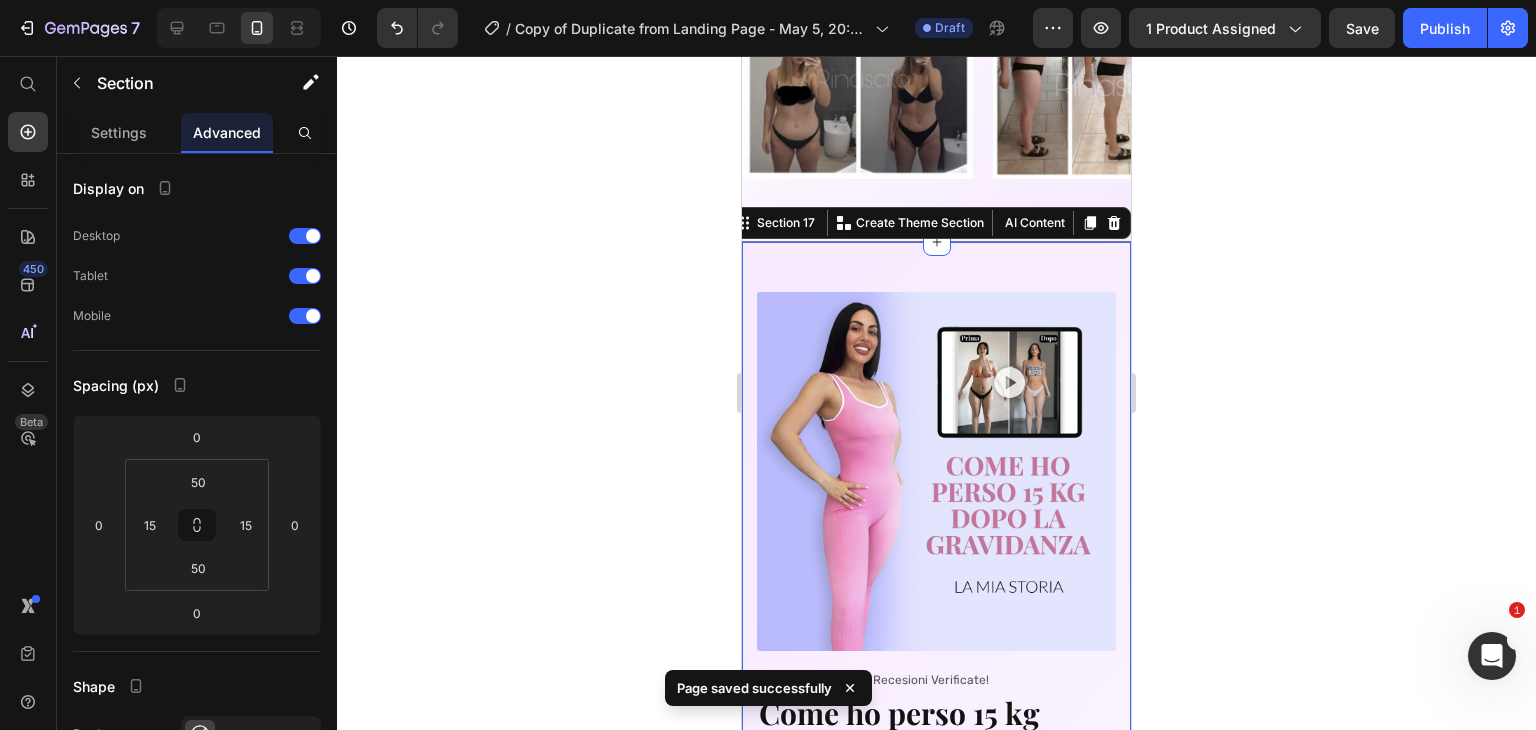 click 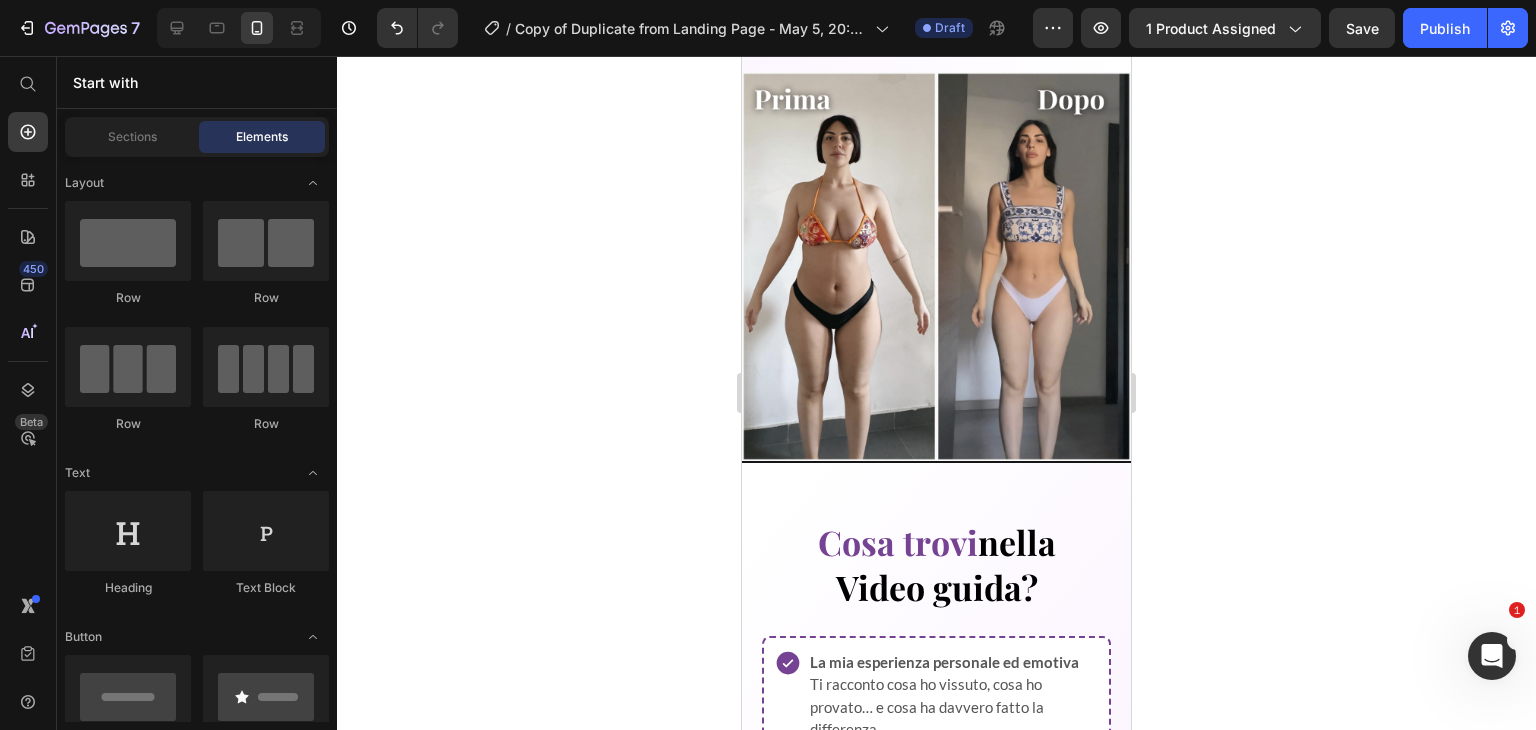 scroll, scrollTop: 1728, scrollLeft: 0, axis: vertical 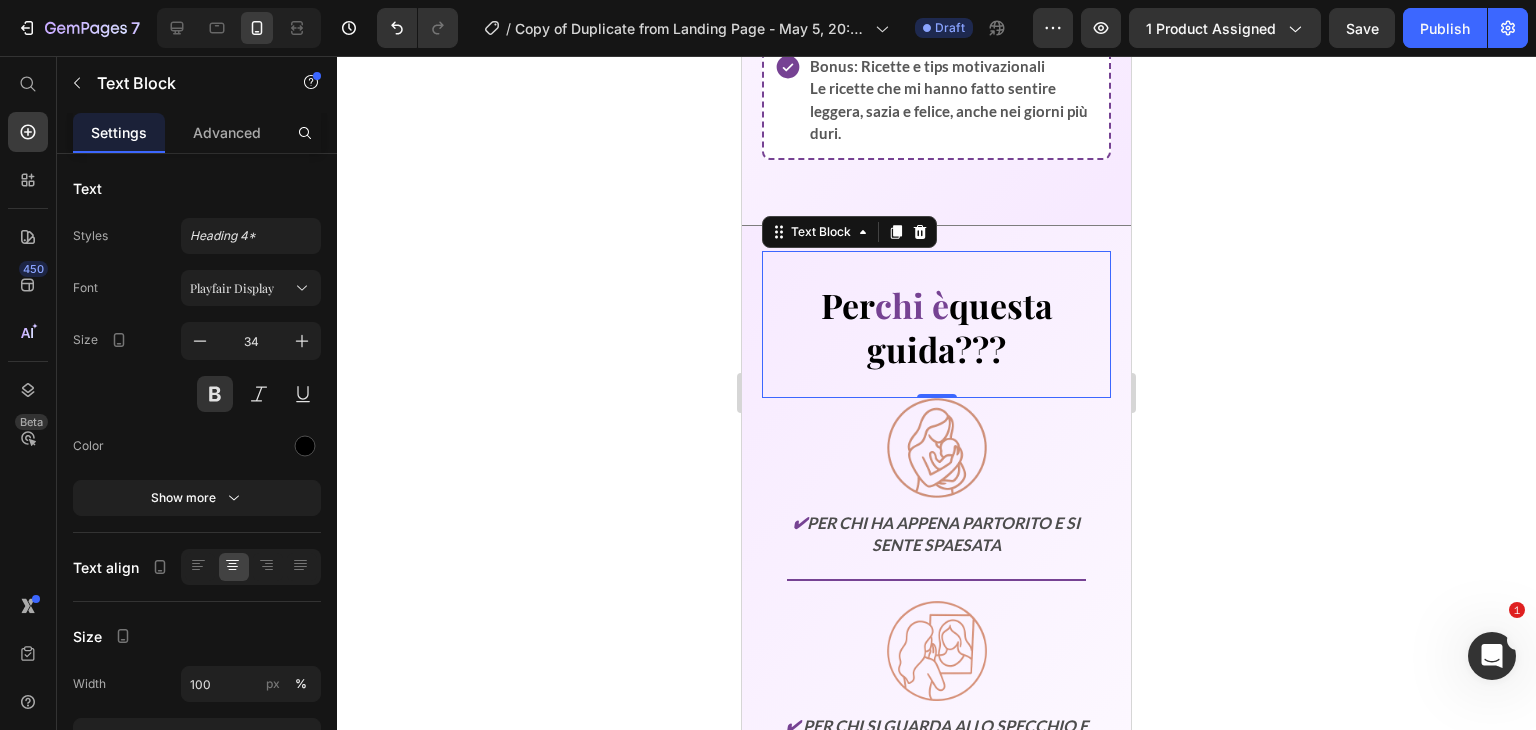 click on "Per  chi è  questa guida???" at bounding box center (936, 327) 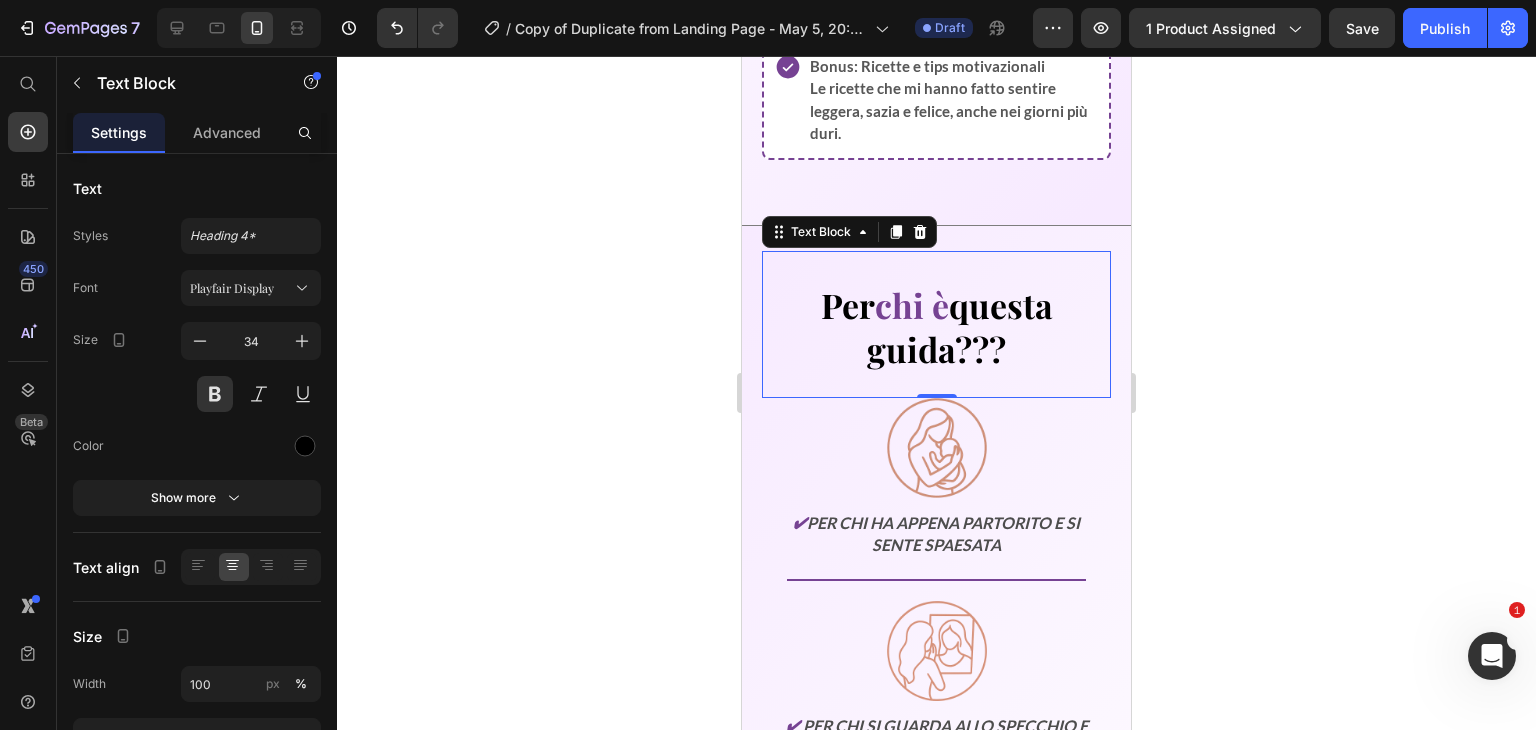 click on "Per  chi è  questa guida???" at bounding box center (936, 327) 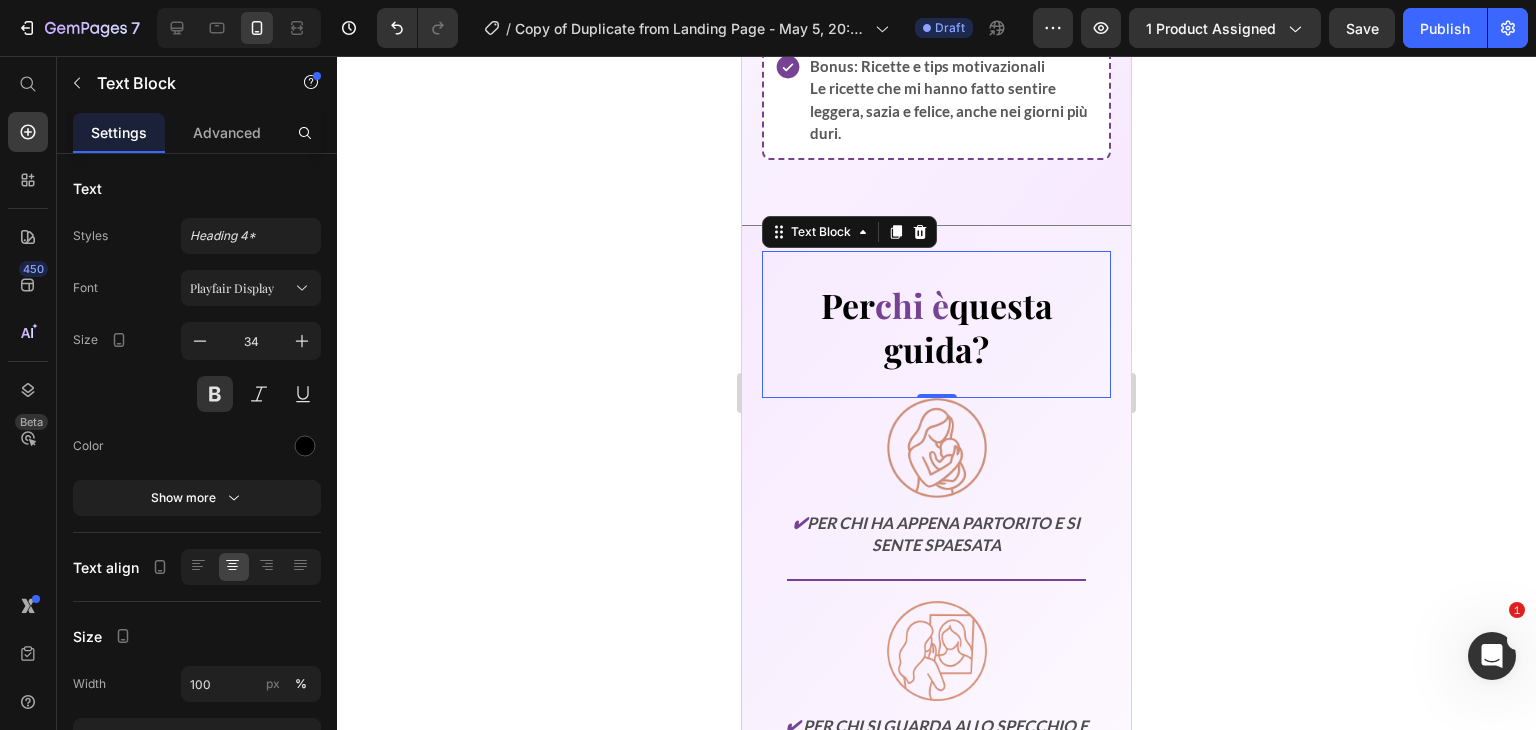 click on "Per  chi è  questa guida?" at bounding box center [936, 327] 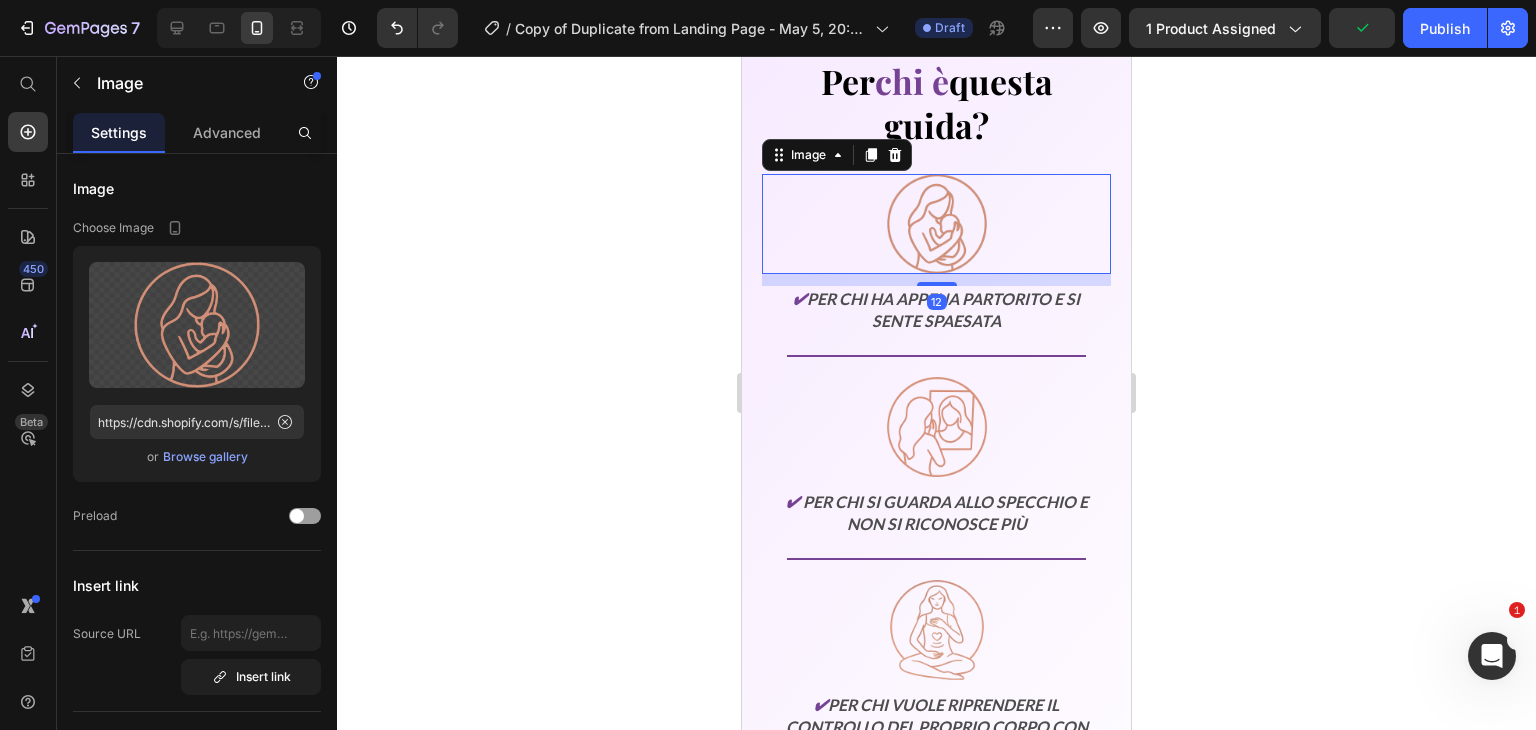 scroll, scrollTop: 3342, scrollLeft: 0, axis: vertical 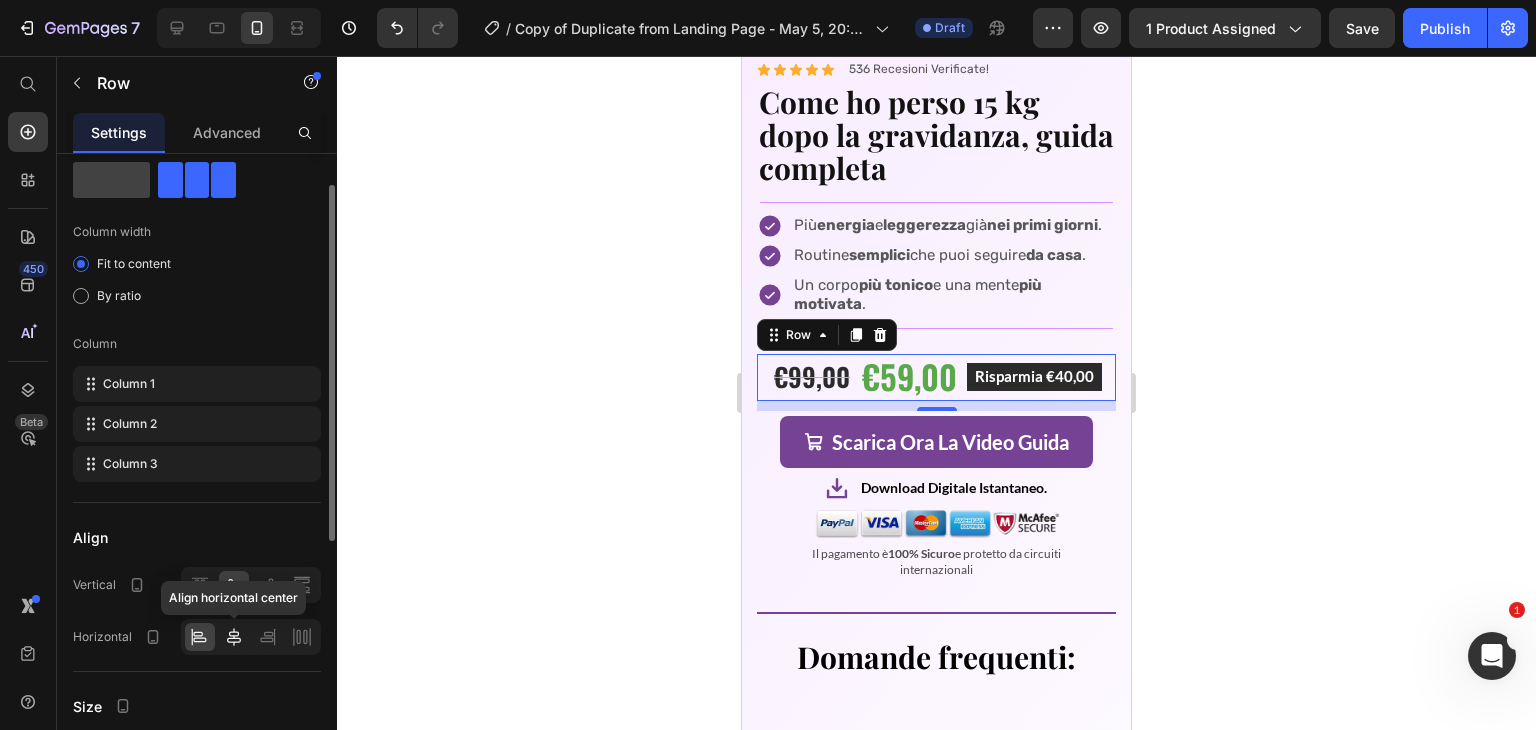 click 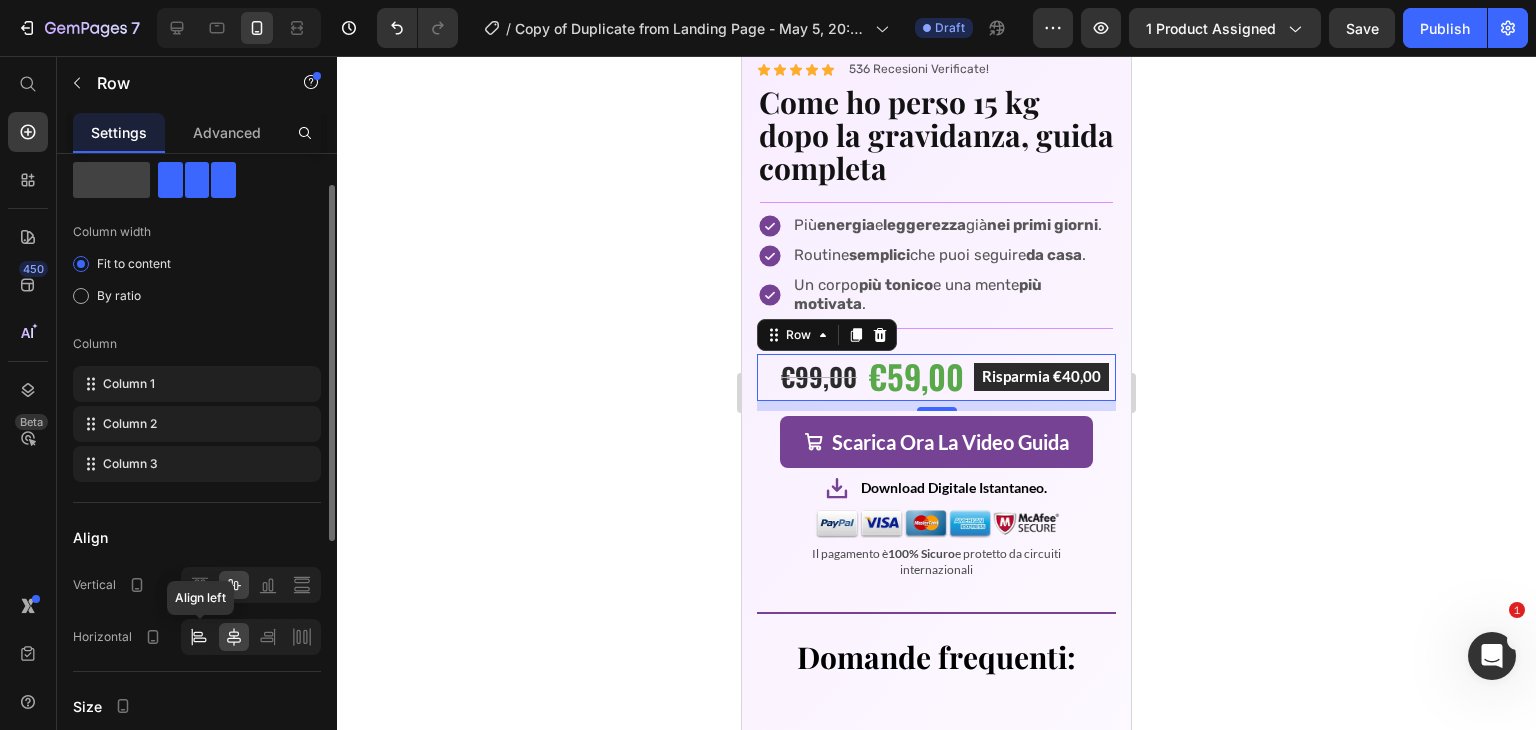 click 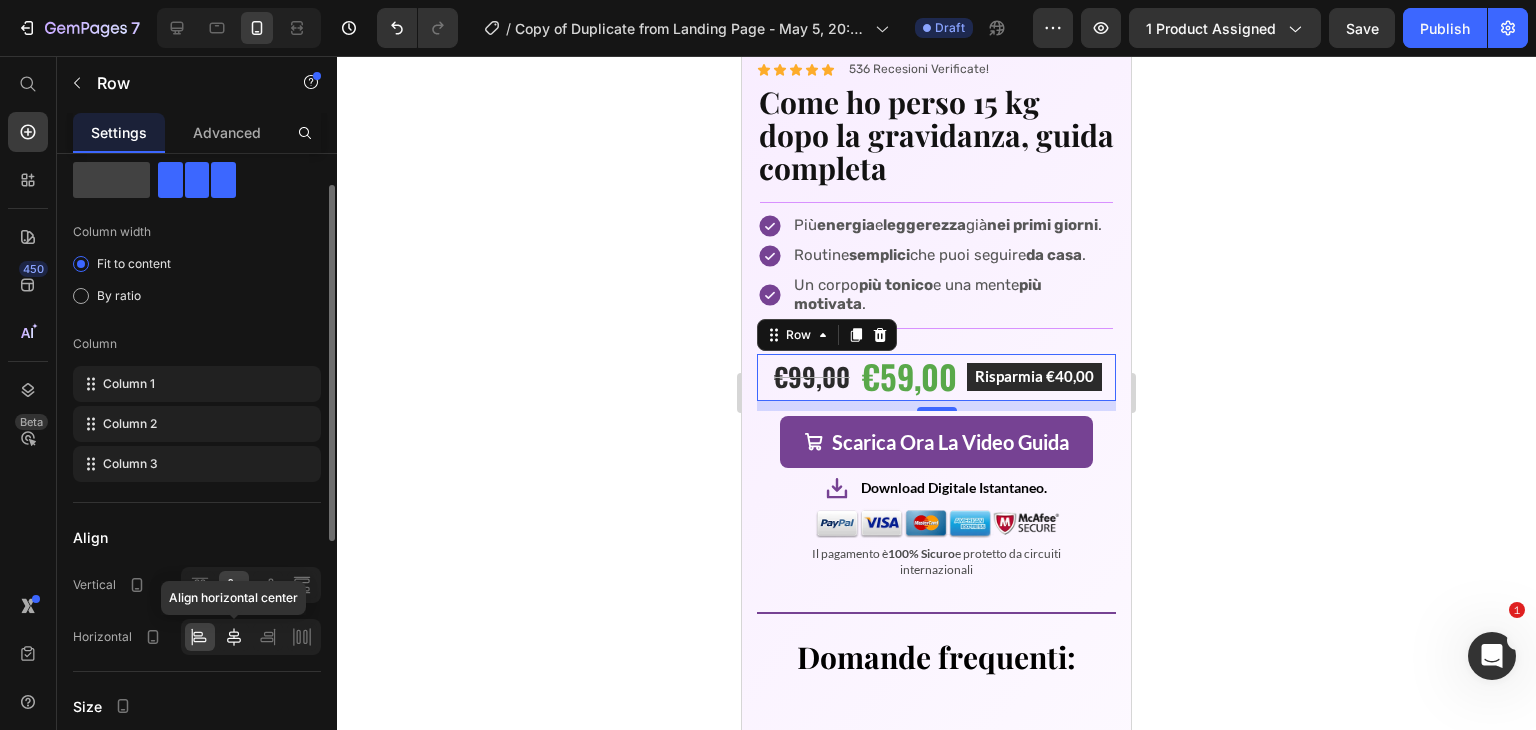 click 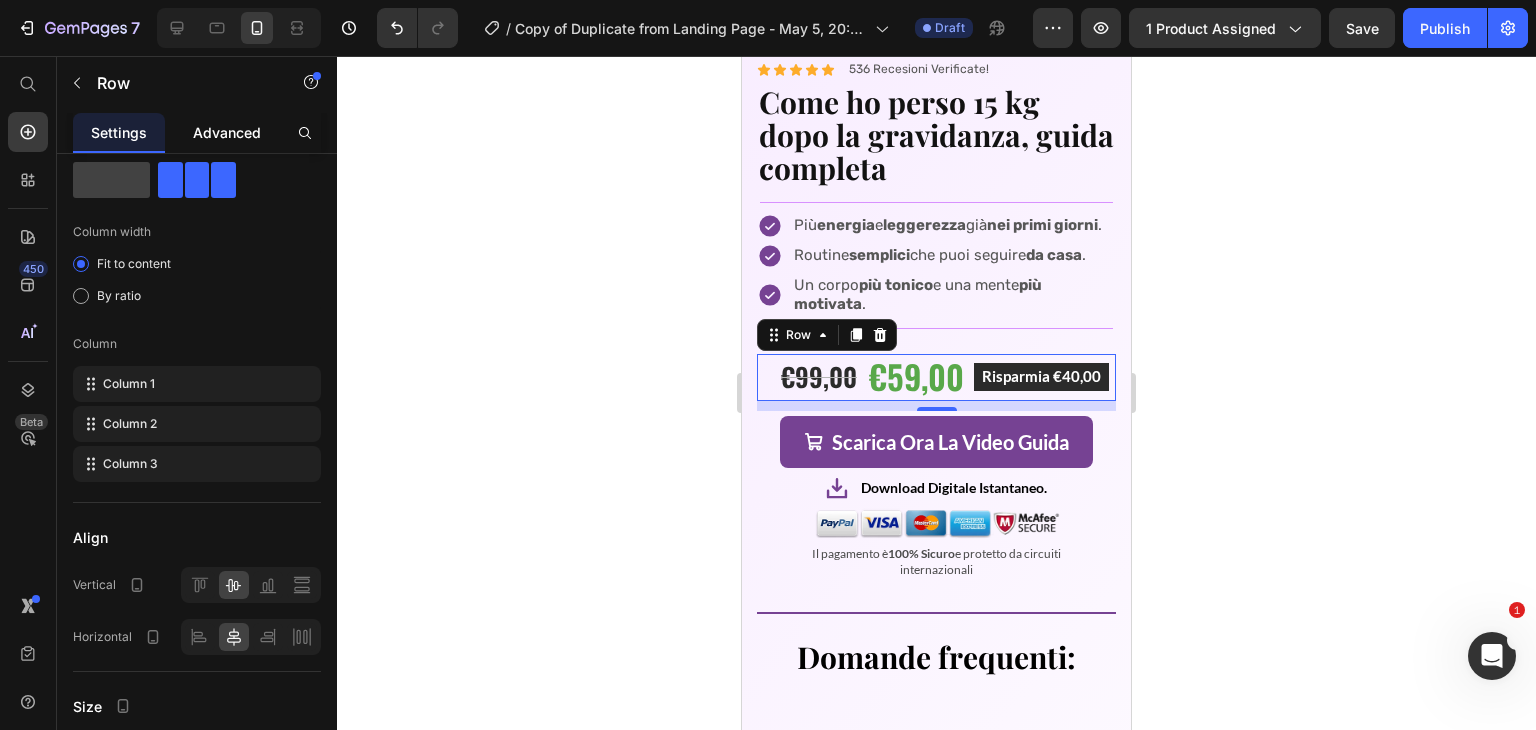 click on "Advanced" at bounding box center (227, 132) 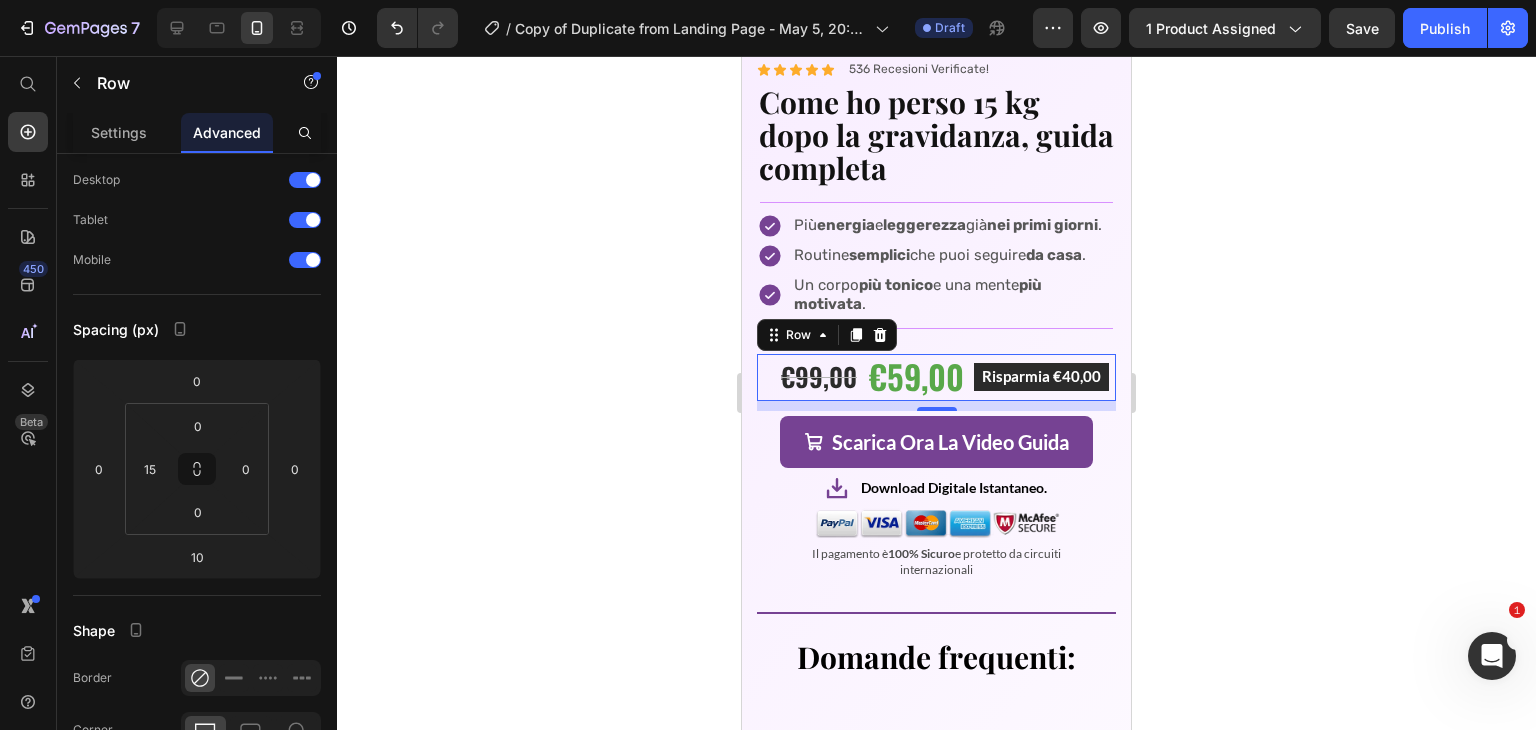 scroll, scrollTop: 0, scrollLeft: 0, axis: both 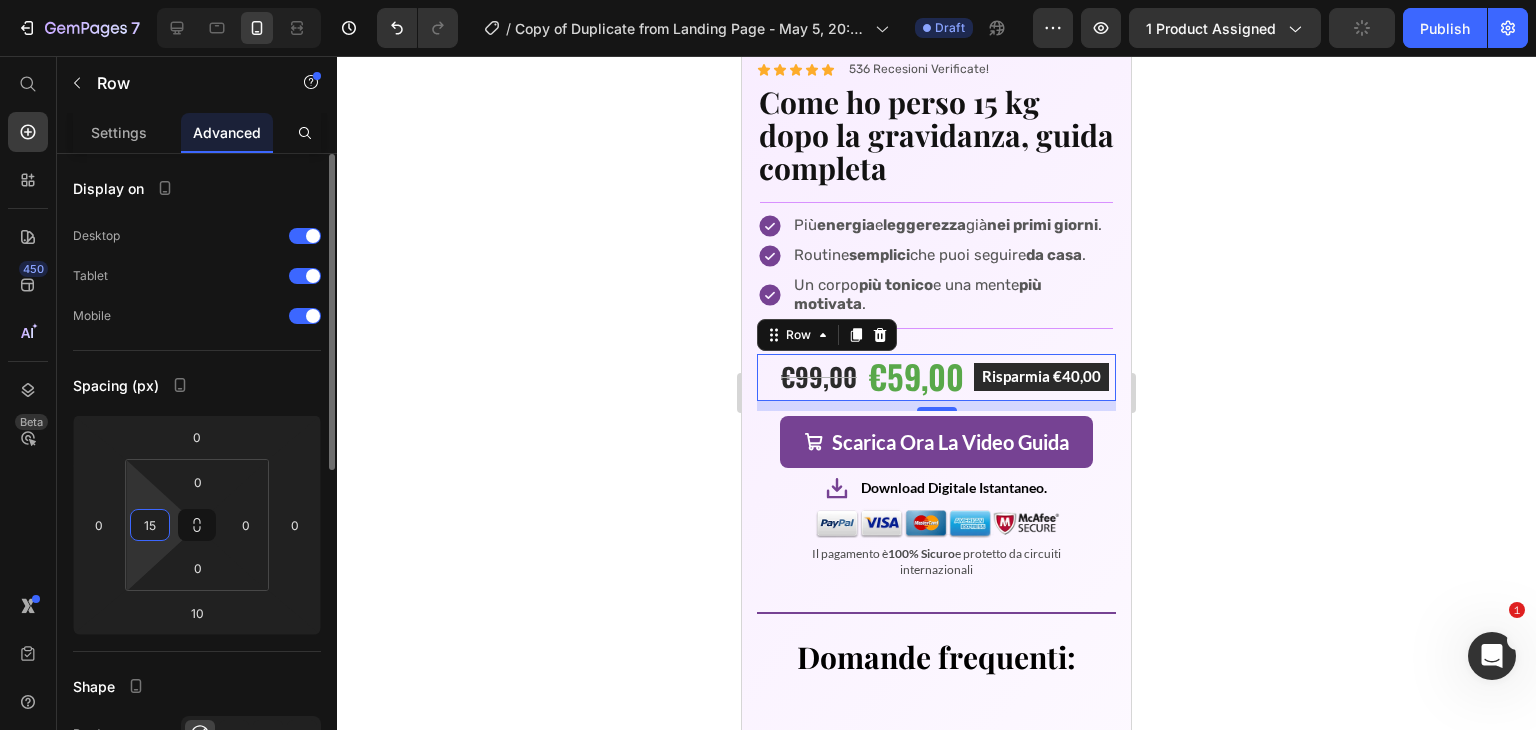 click on "15" at bounding box center [150, 525] 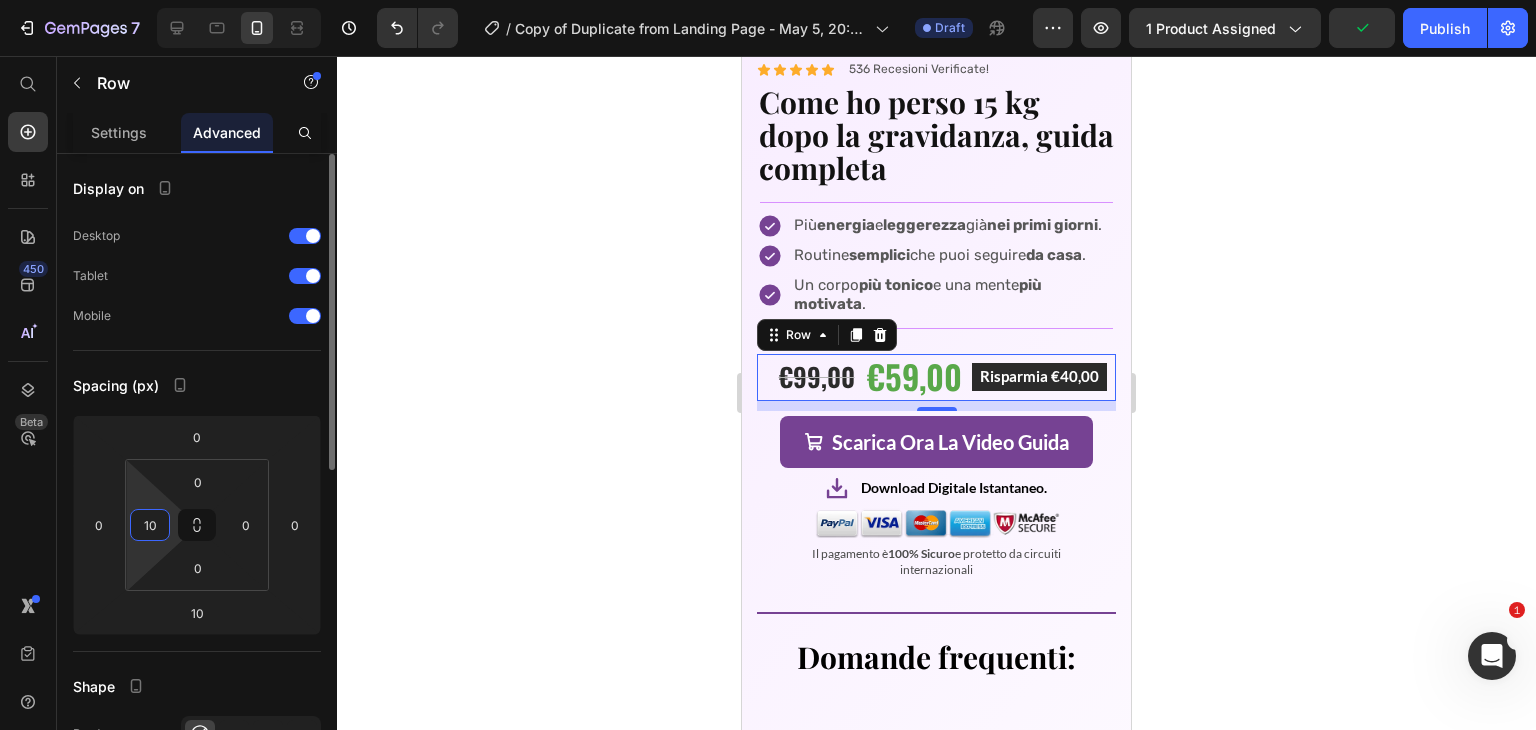 type on "1" 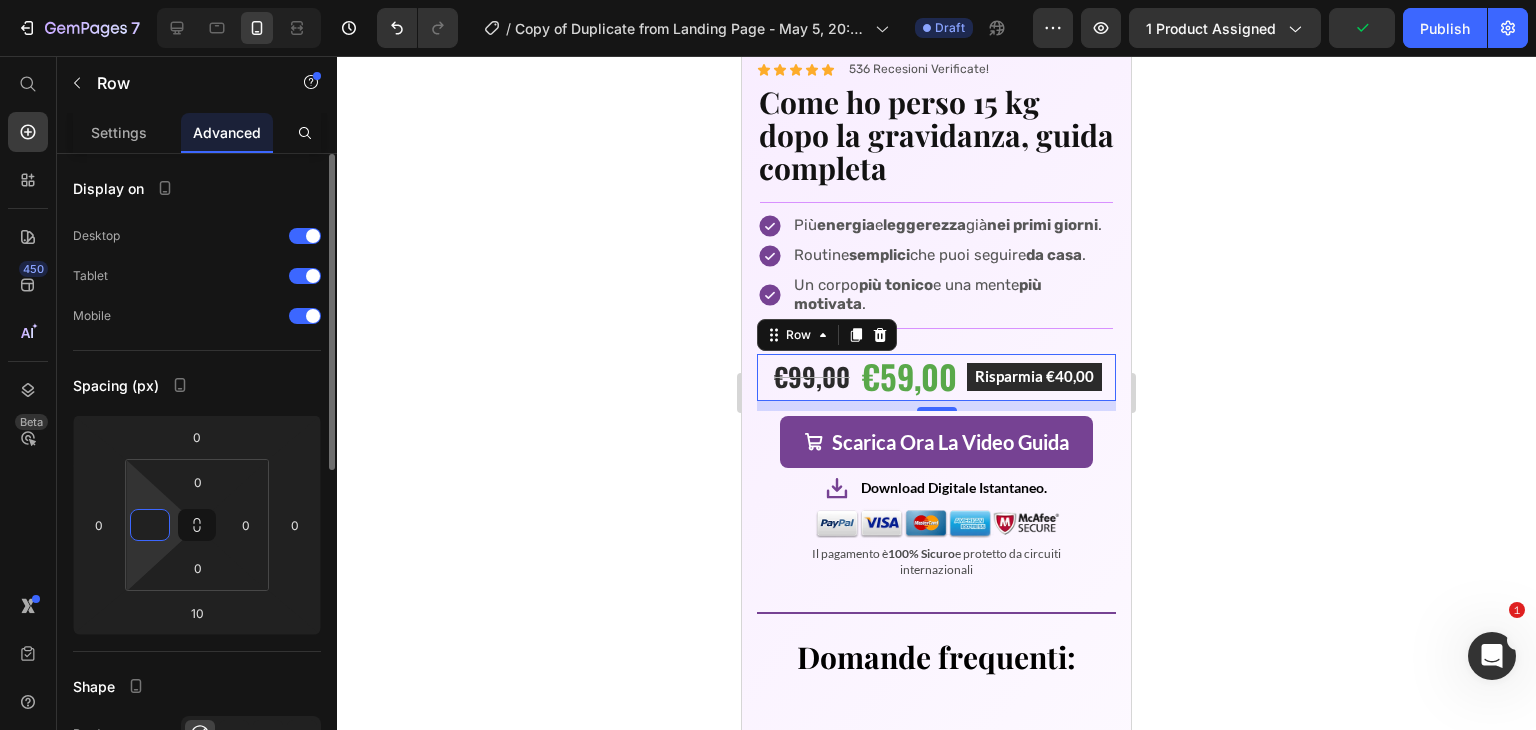 type on "1" 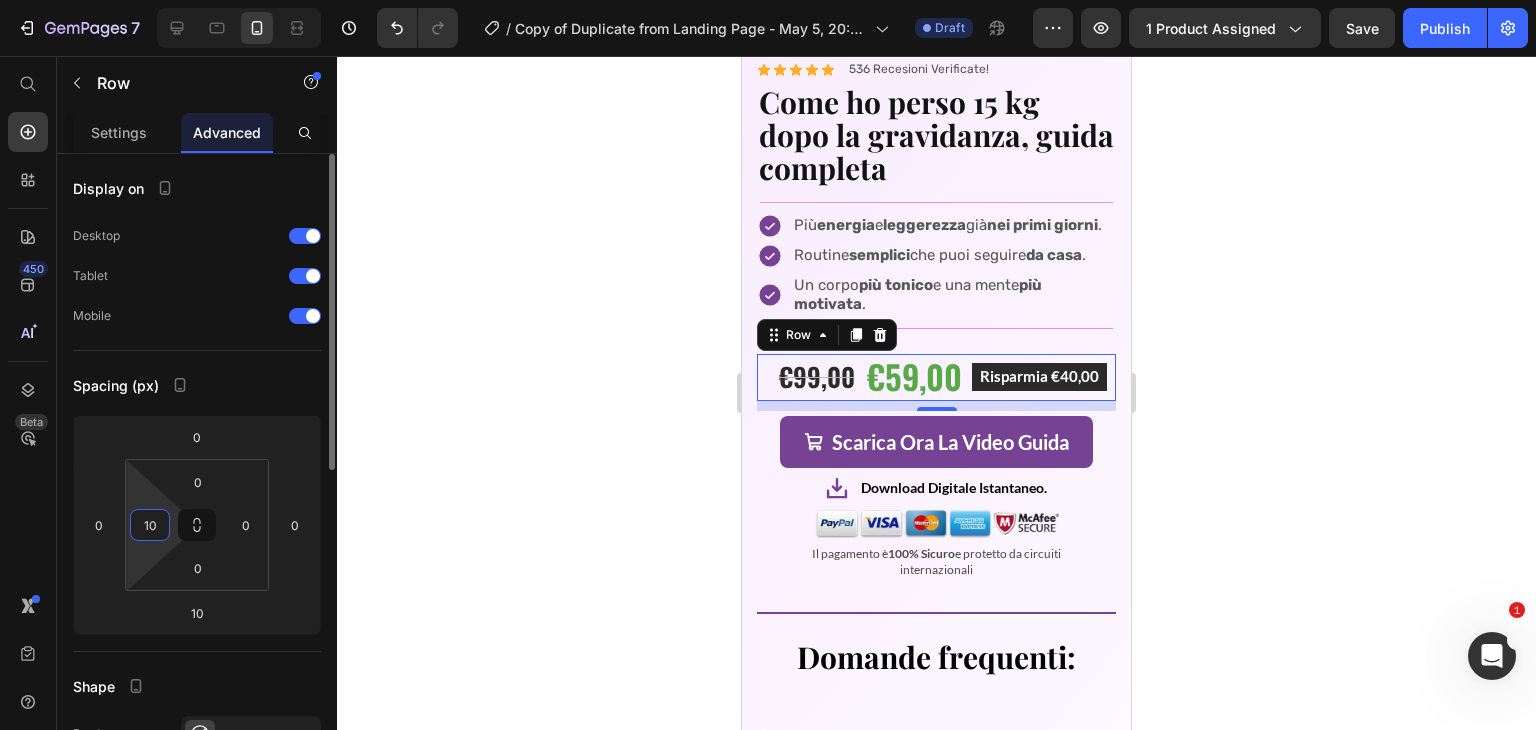 type on "1" 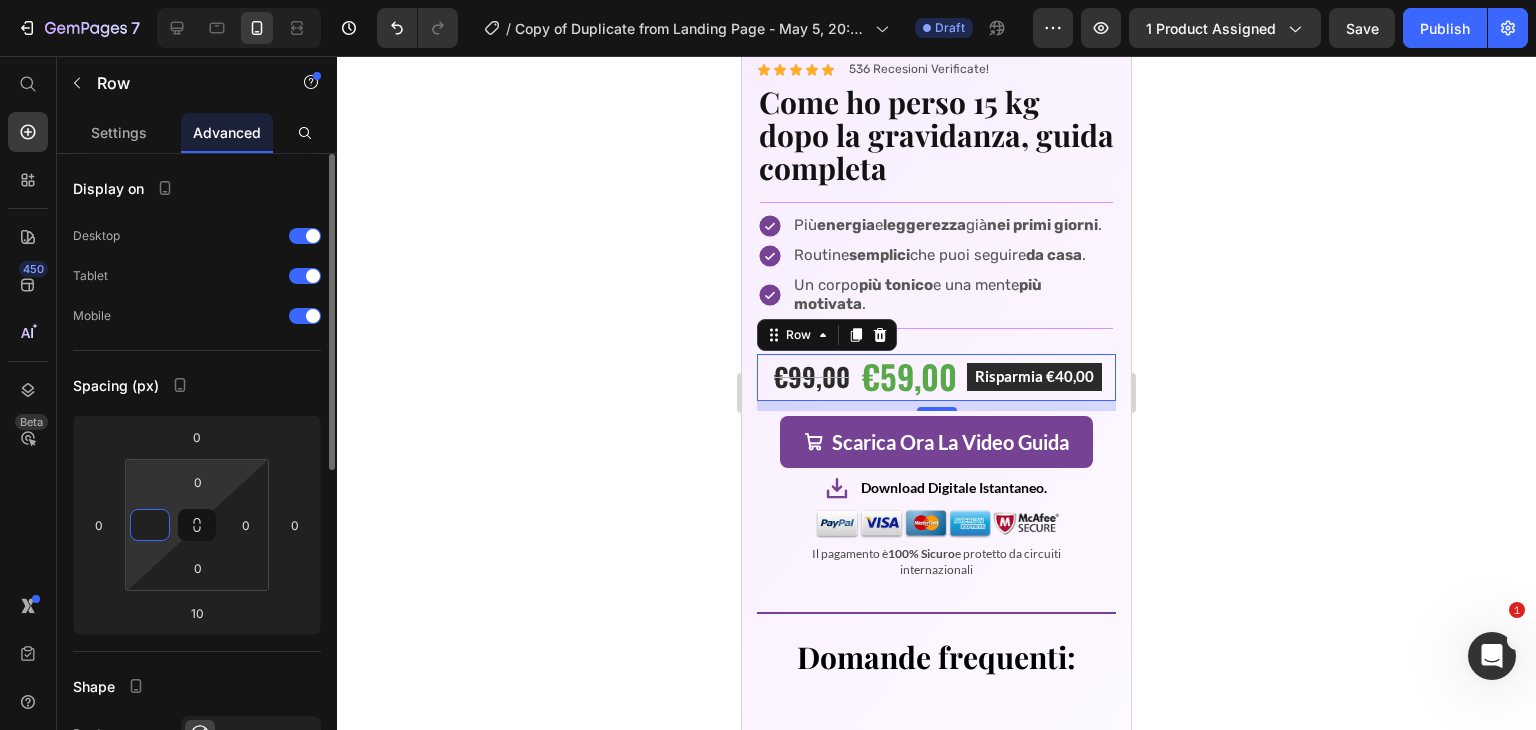 type on "0" 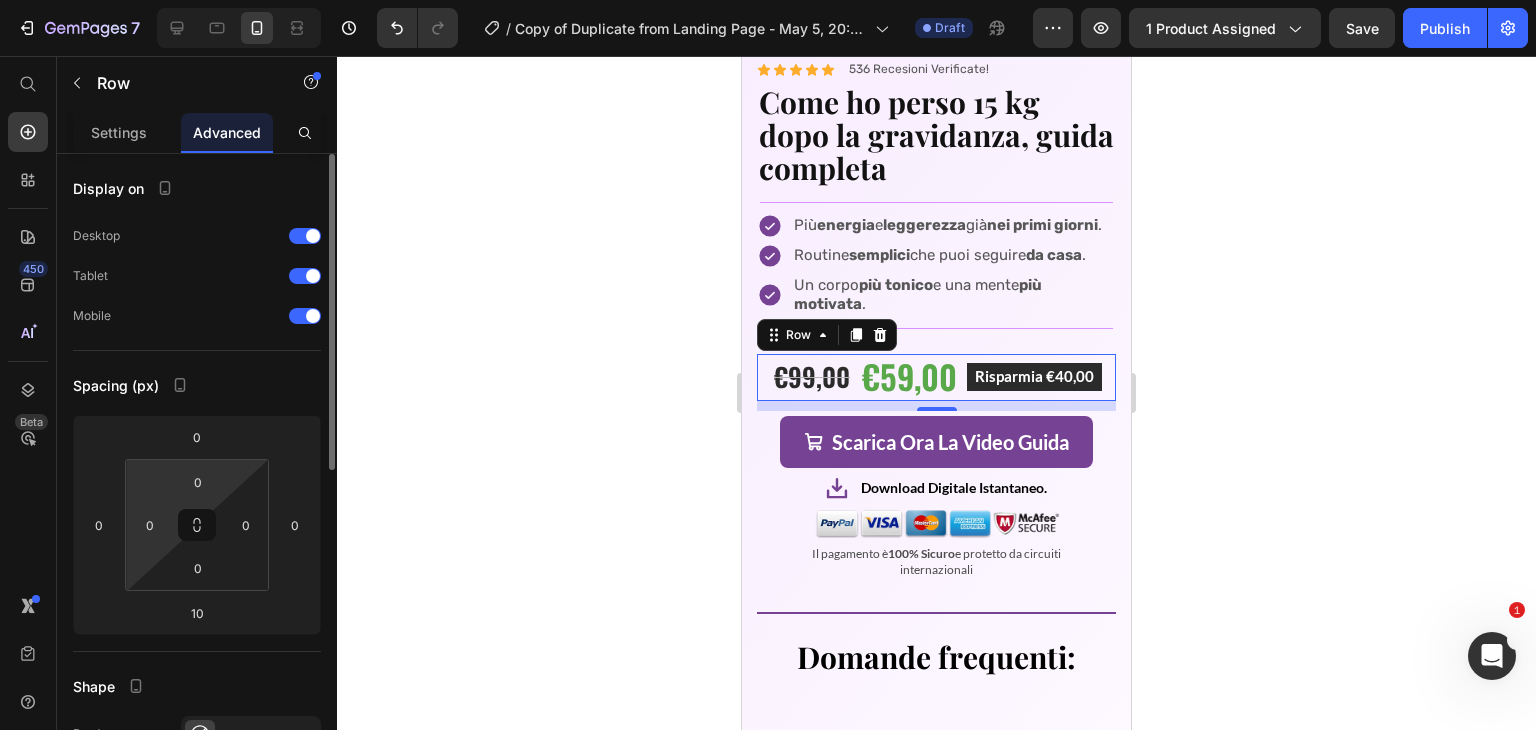 click on "0" at bounding box center [198, 482] 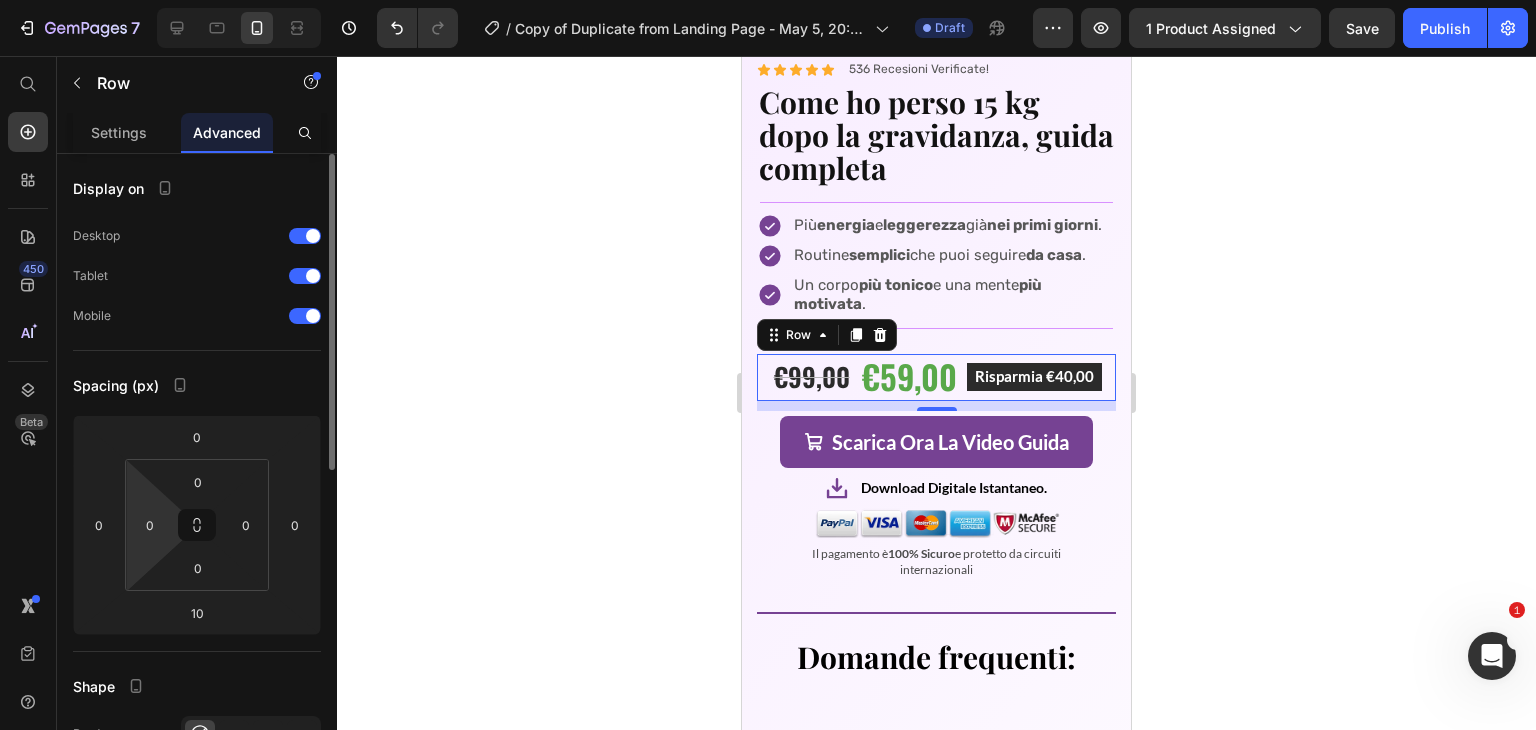 click on "Spacing (px) 0 0 10 0 0 0 0 0" 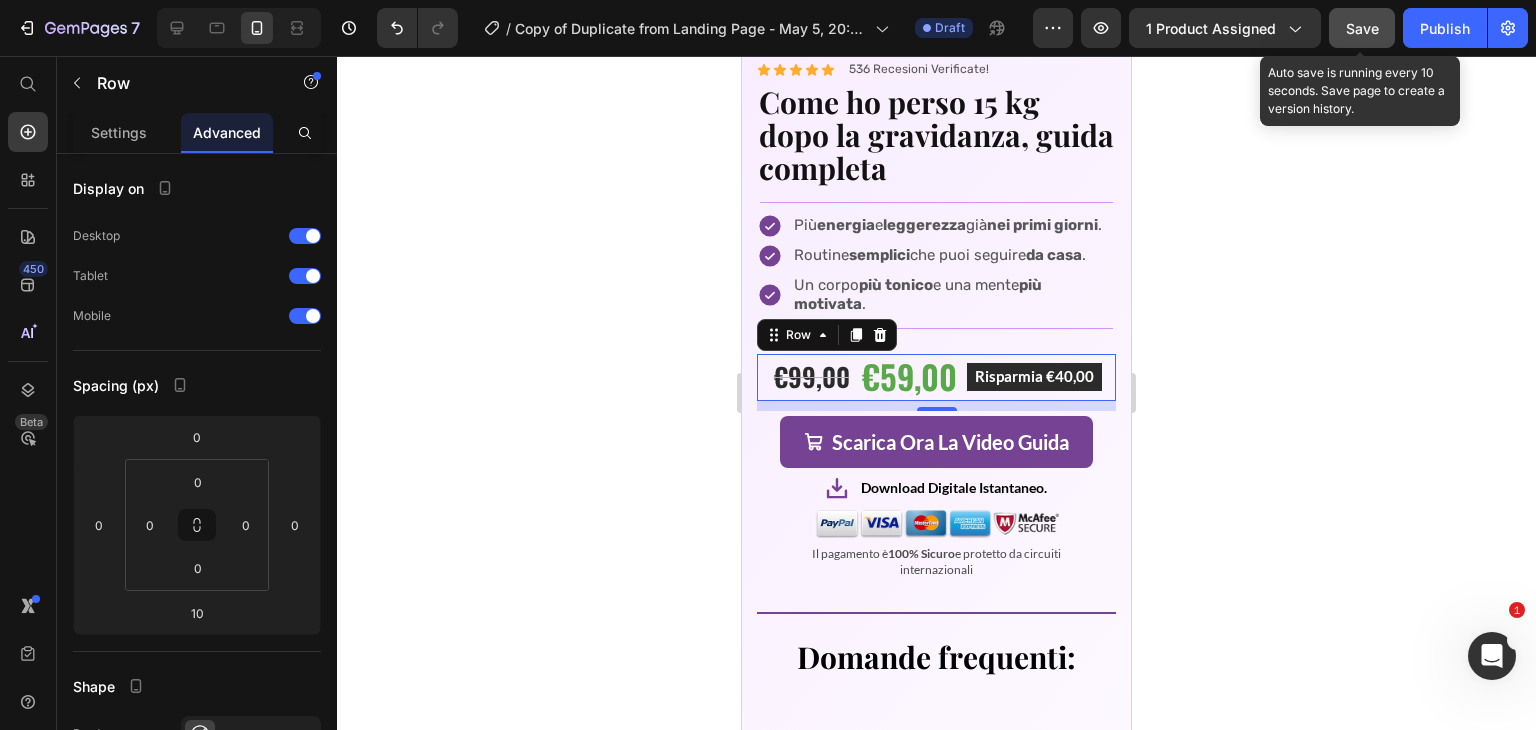 click on "Save" 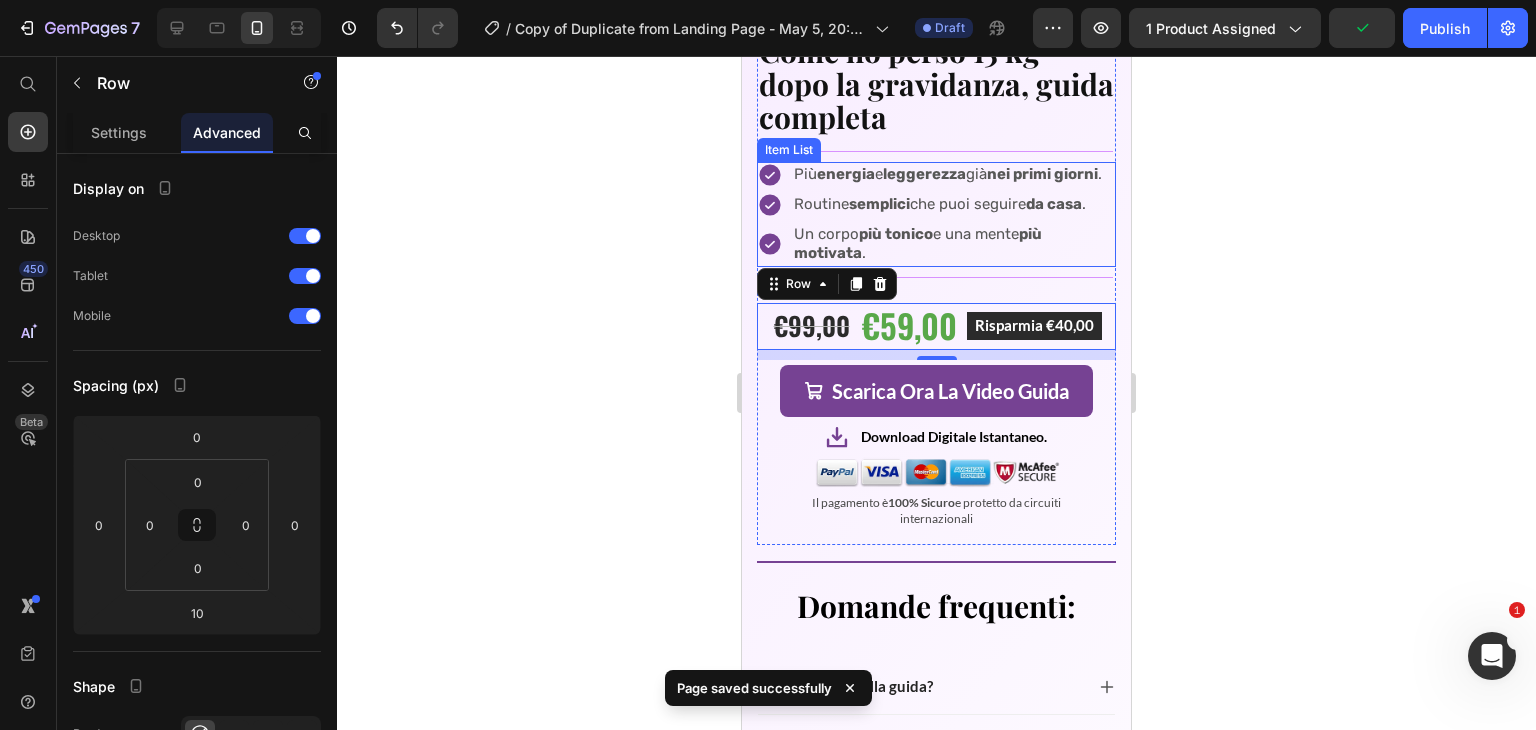 scroll, scrollTop: 6548, scrollLeft: 0, axis: vertical 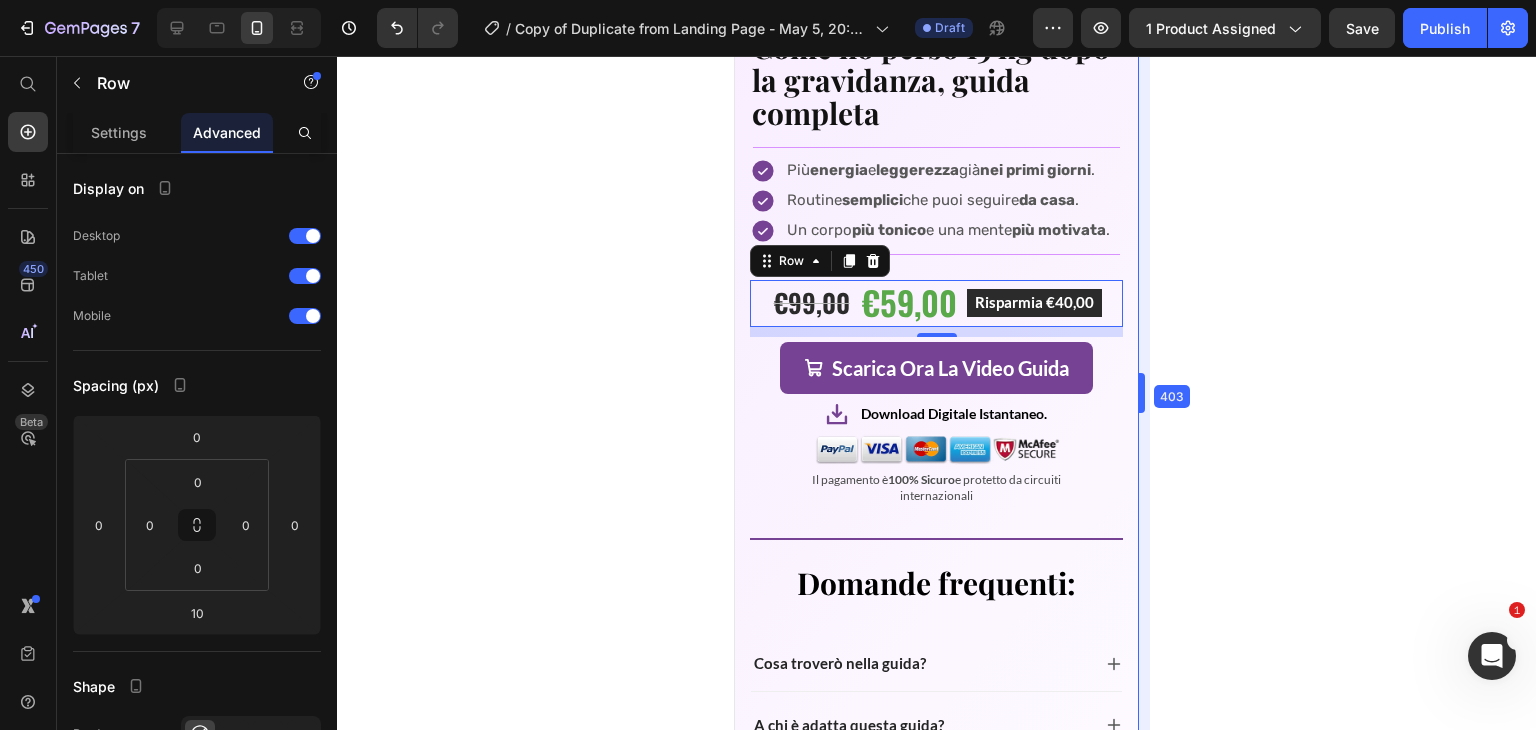 drag, startPoint x: 1130, startPoint y: 296, endPoint x: 1147, endPoint y: 301, distance: 17.720045 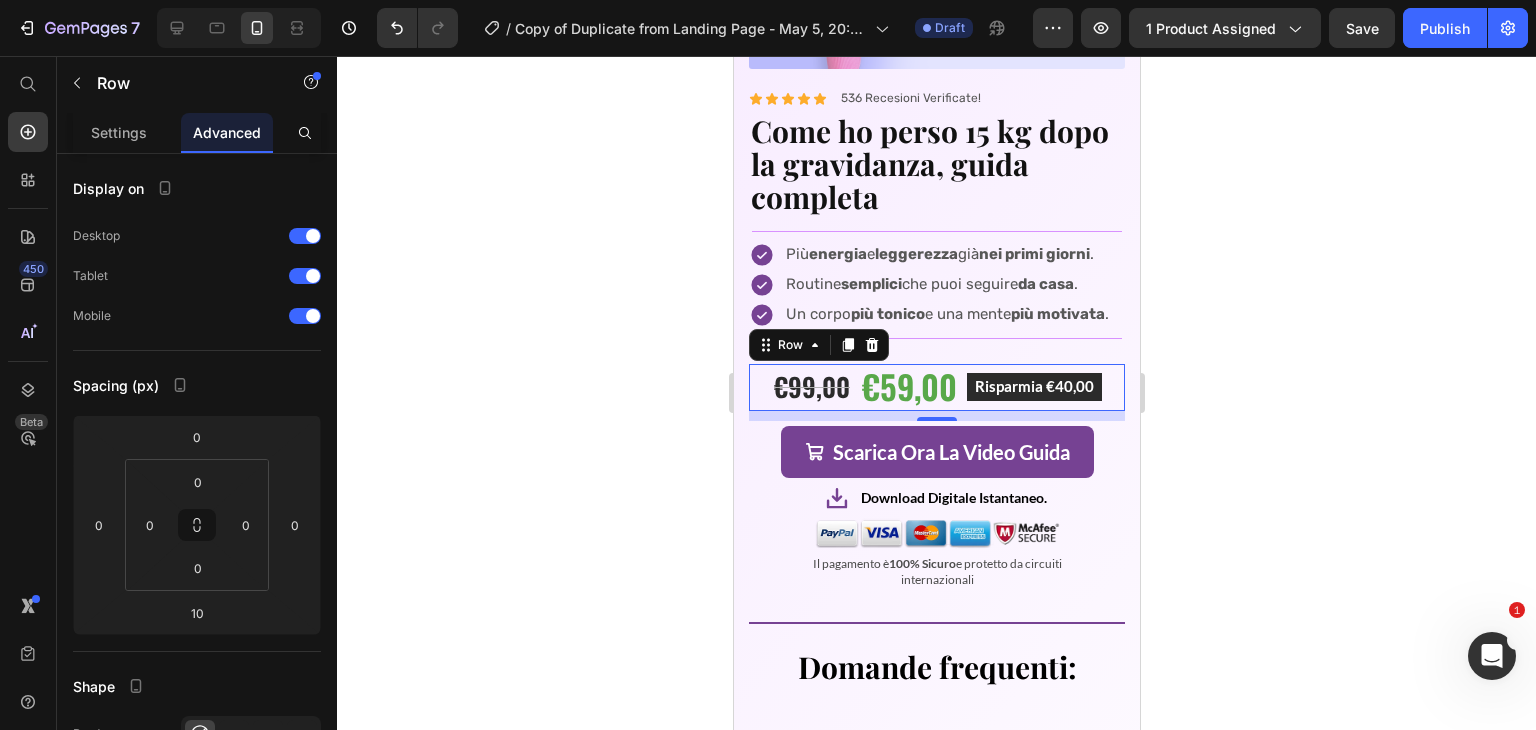 scroll, scrollTop: 6480, scrollLeft: 0, axis: vertical 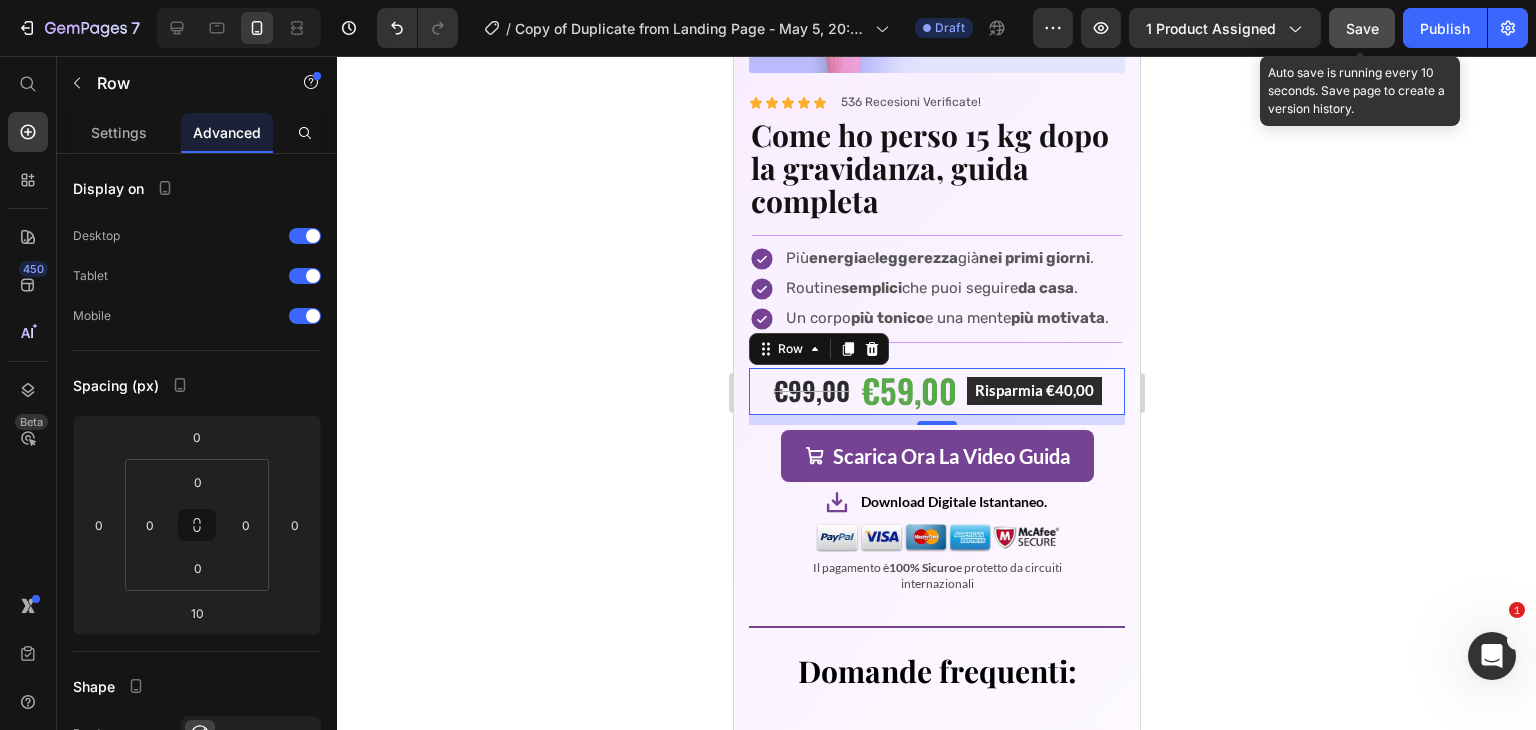 click on "Save" at bounding box center [1362, 28] 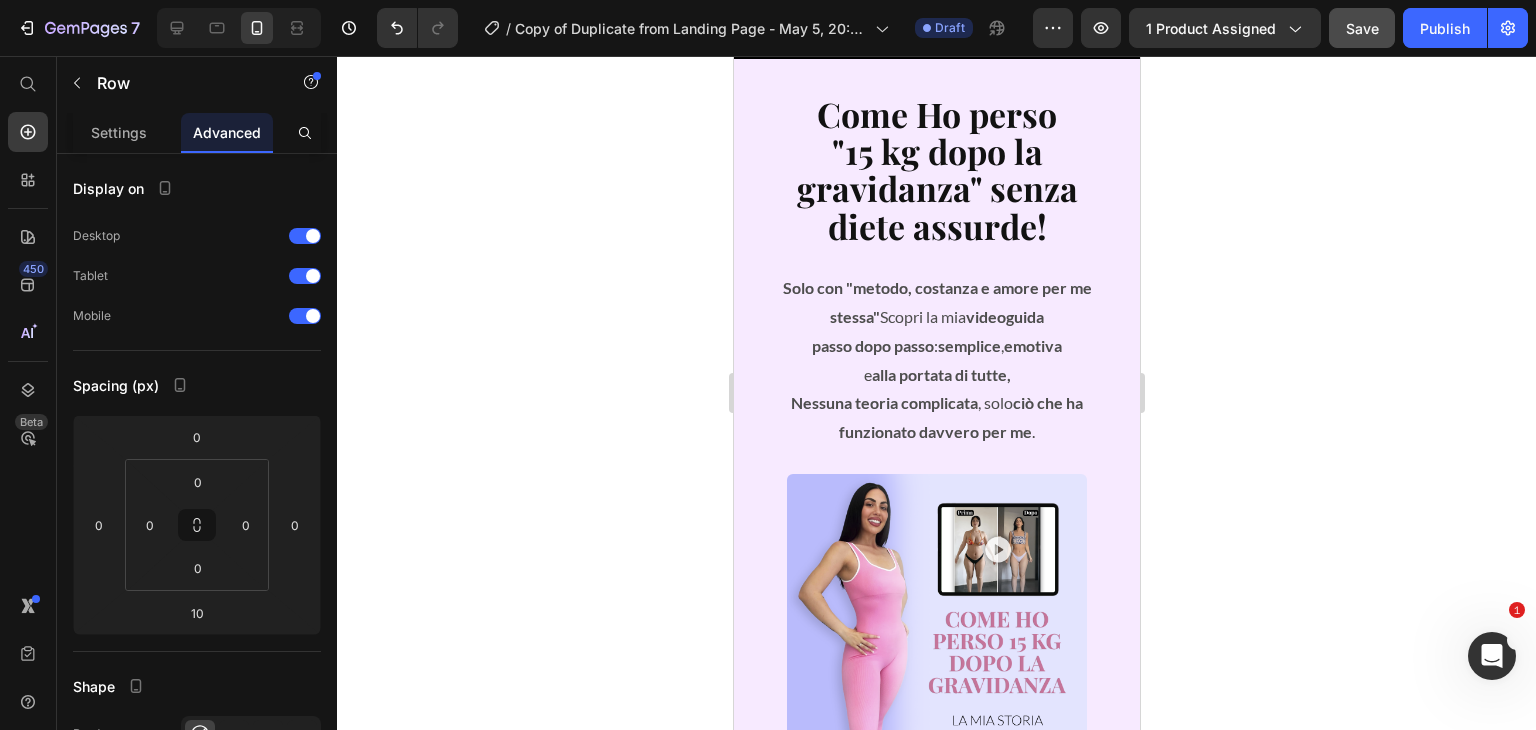 scroll, scrollTop: 0, scrollLeft: 0, axis: both 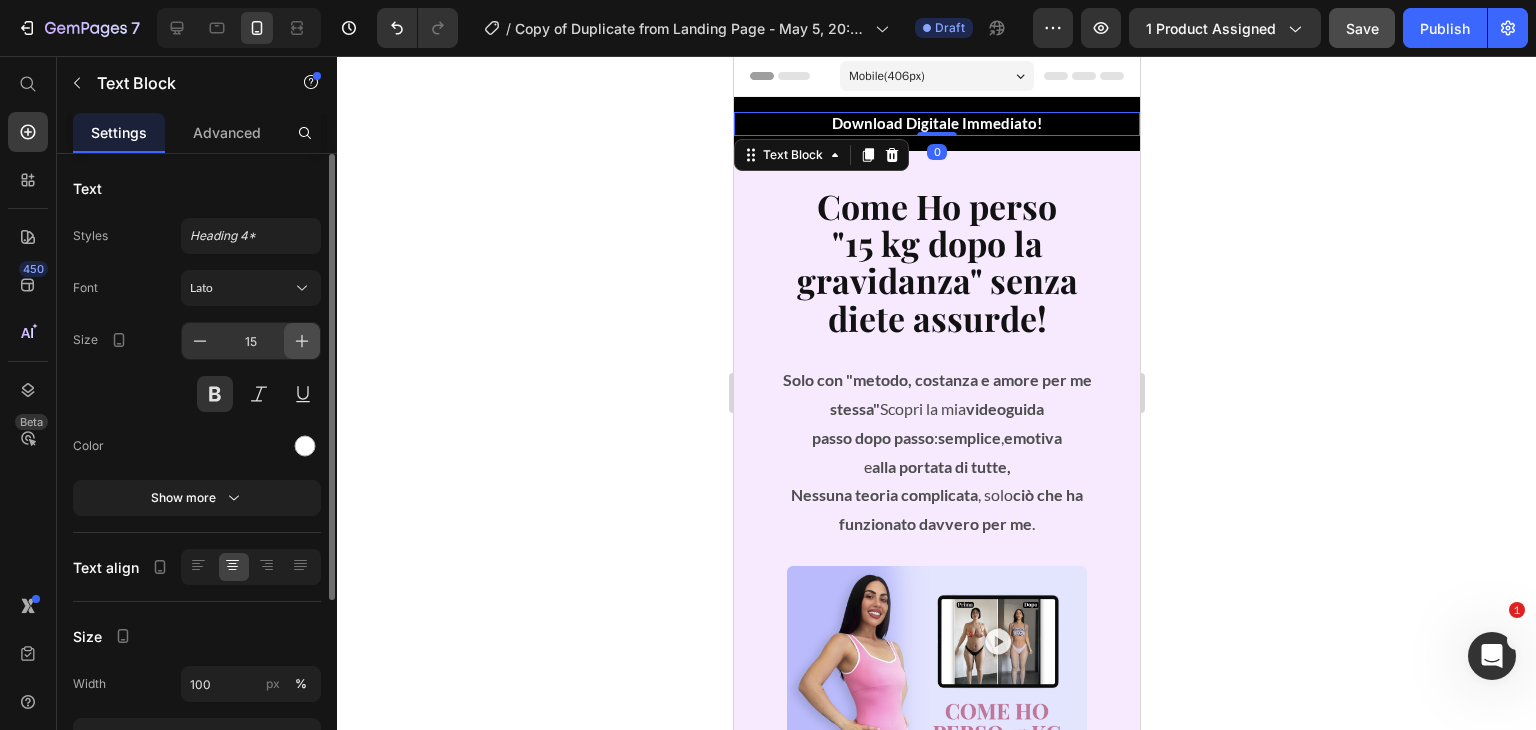 click at bounding box center [302, 341] 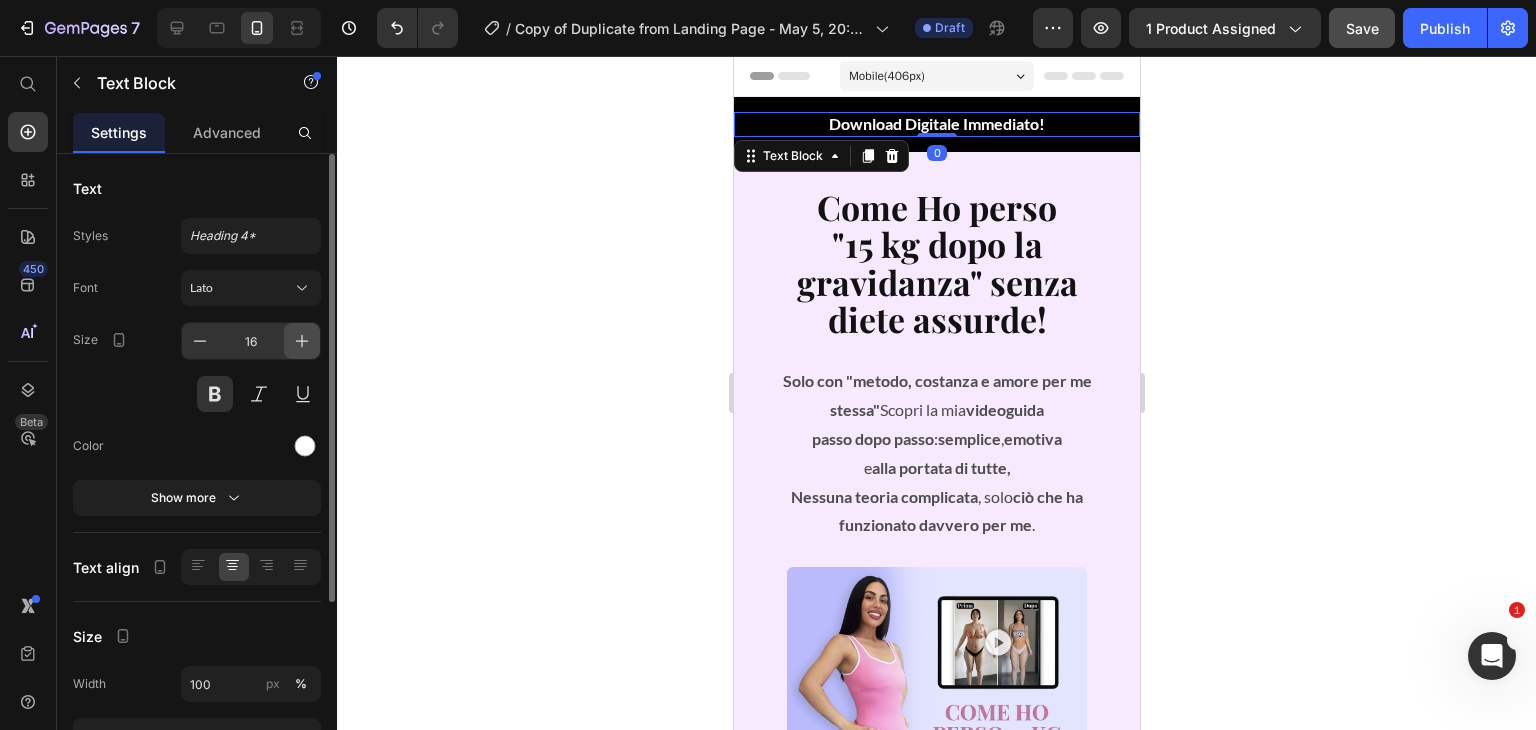 click at bounding box center (302, 341) 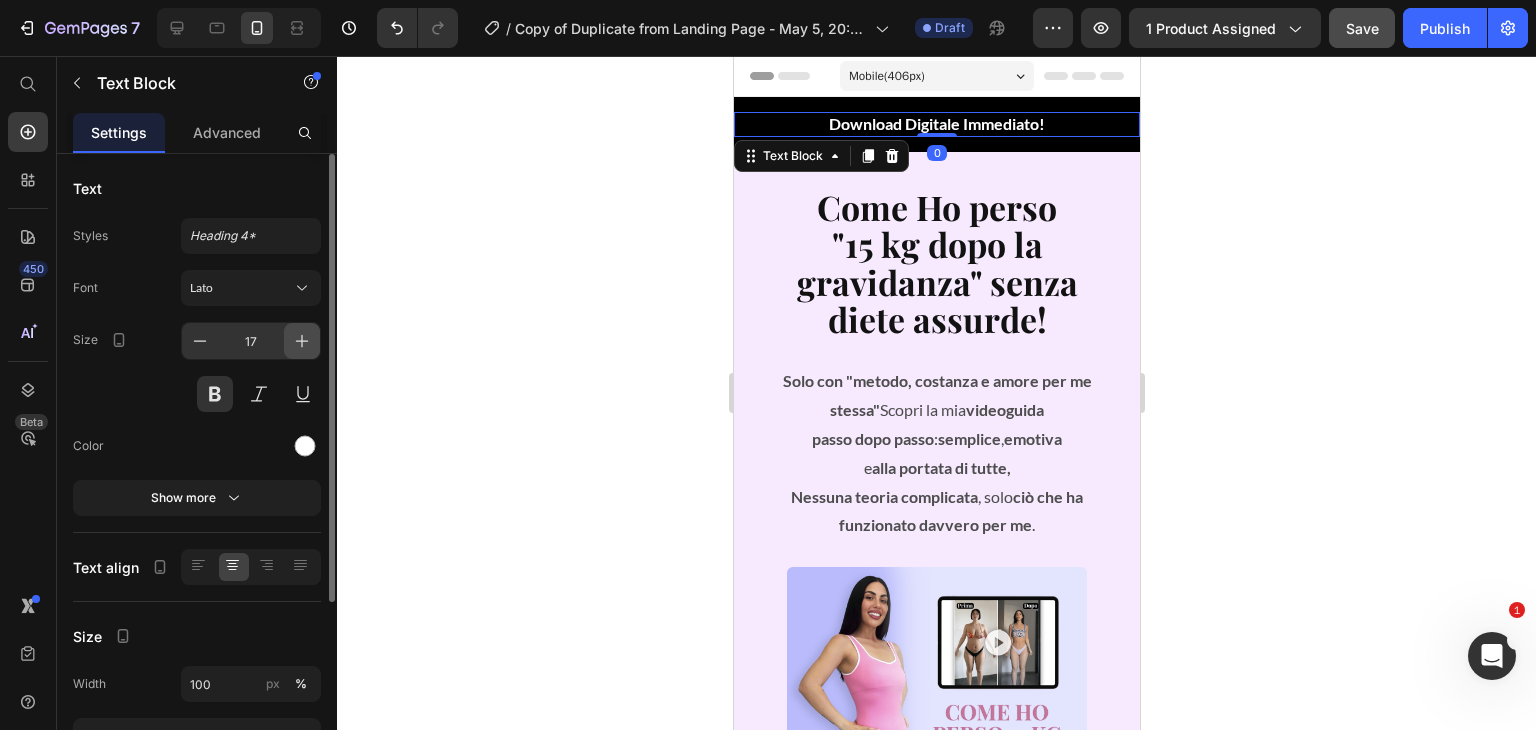 click at bounding box center [302, 341] 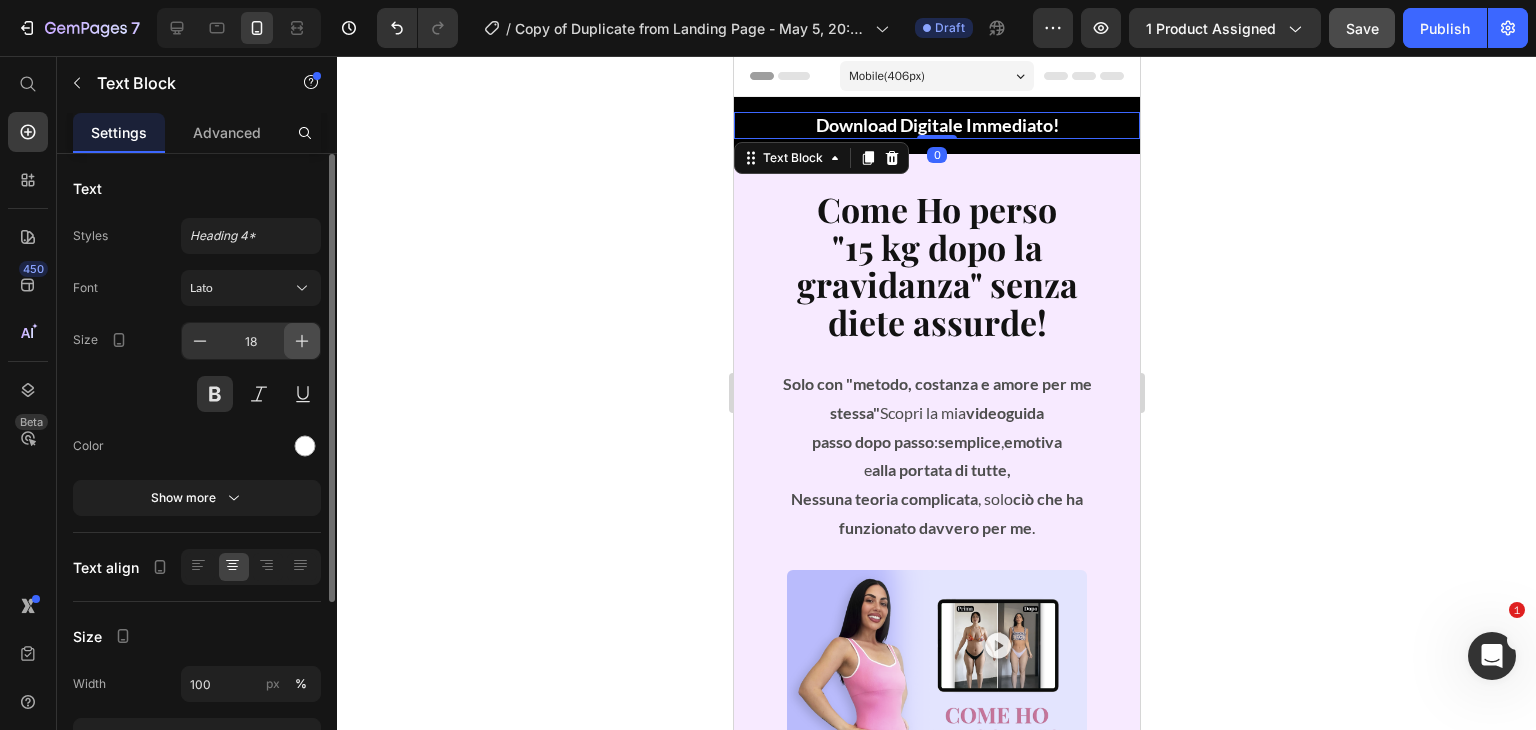 click at bounding box center (302, 341) 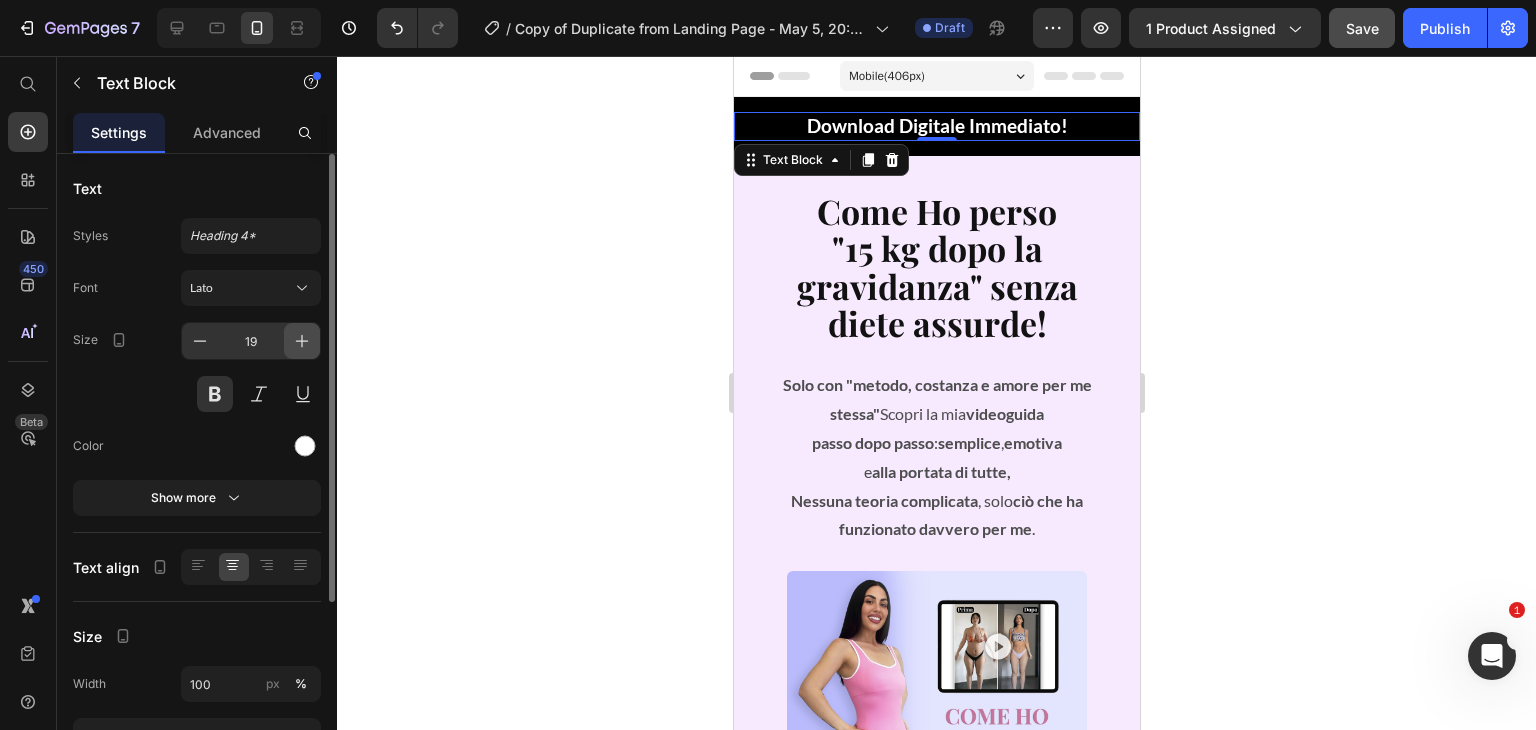 click at bounding box center (302, 341) 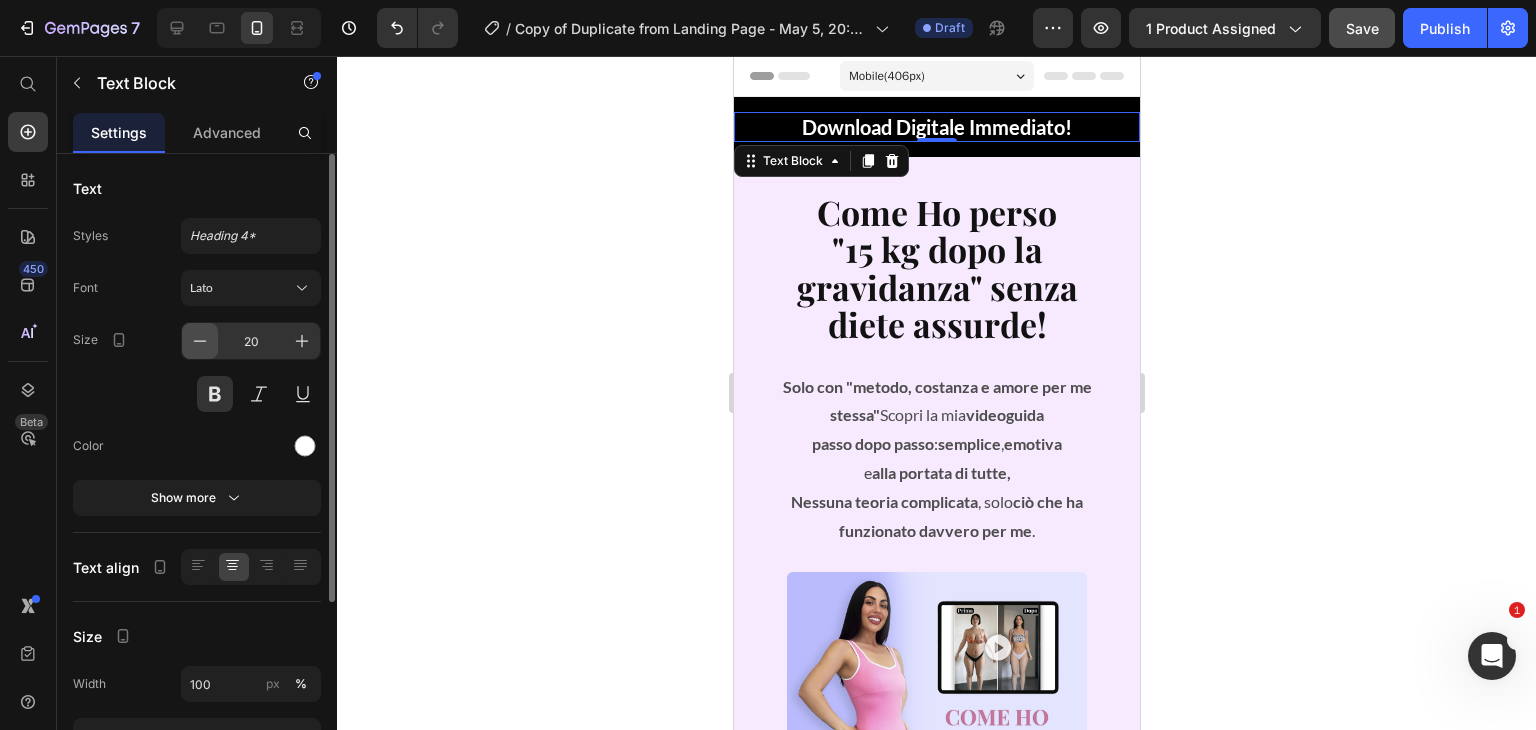 click at bounding box center [200, 341] 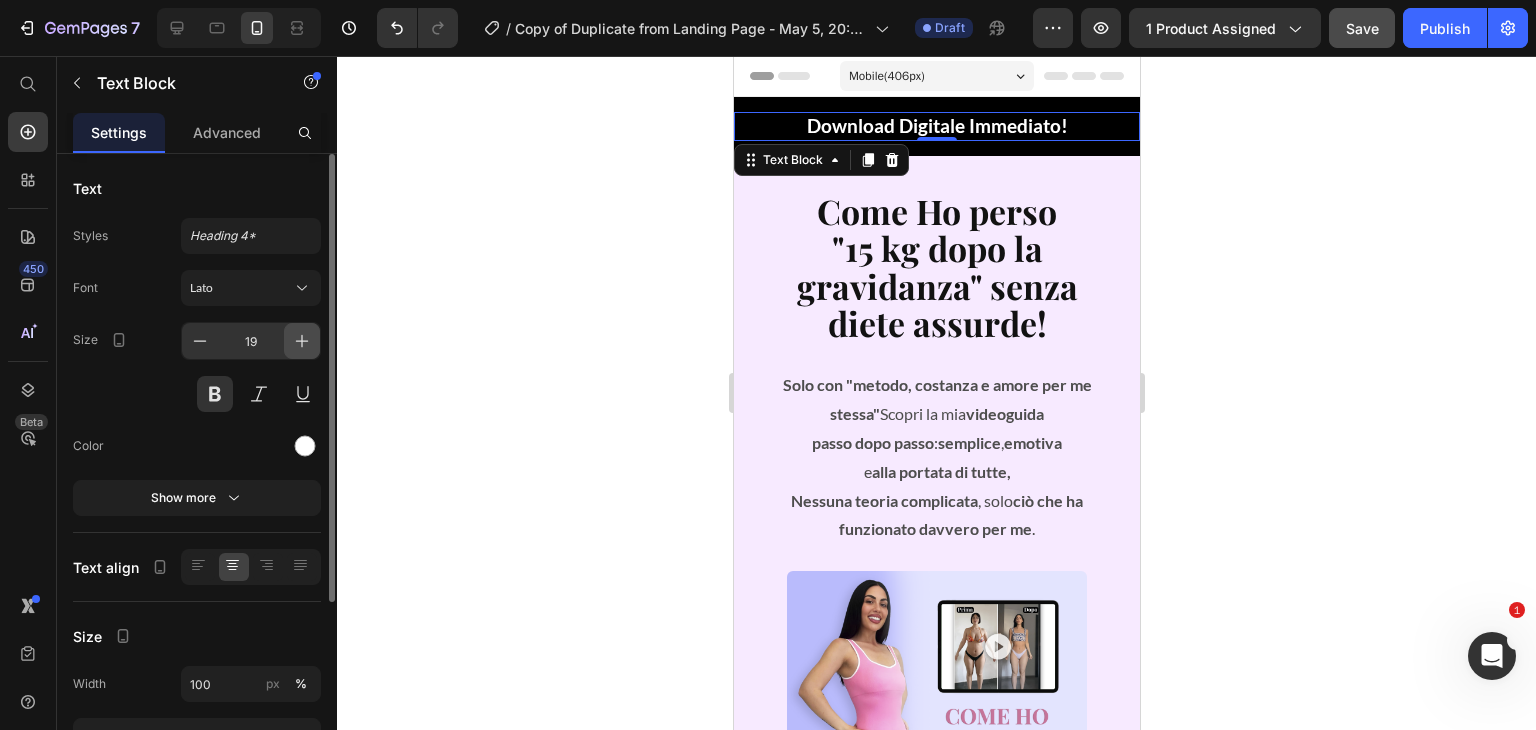 click 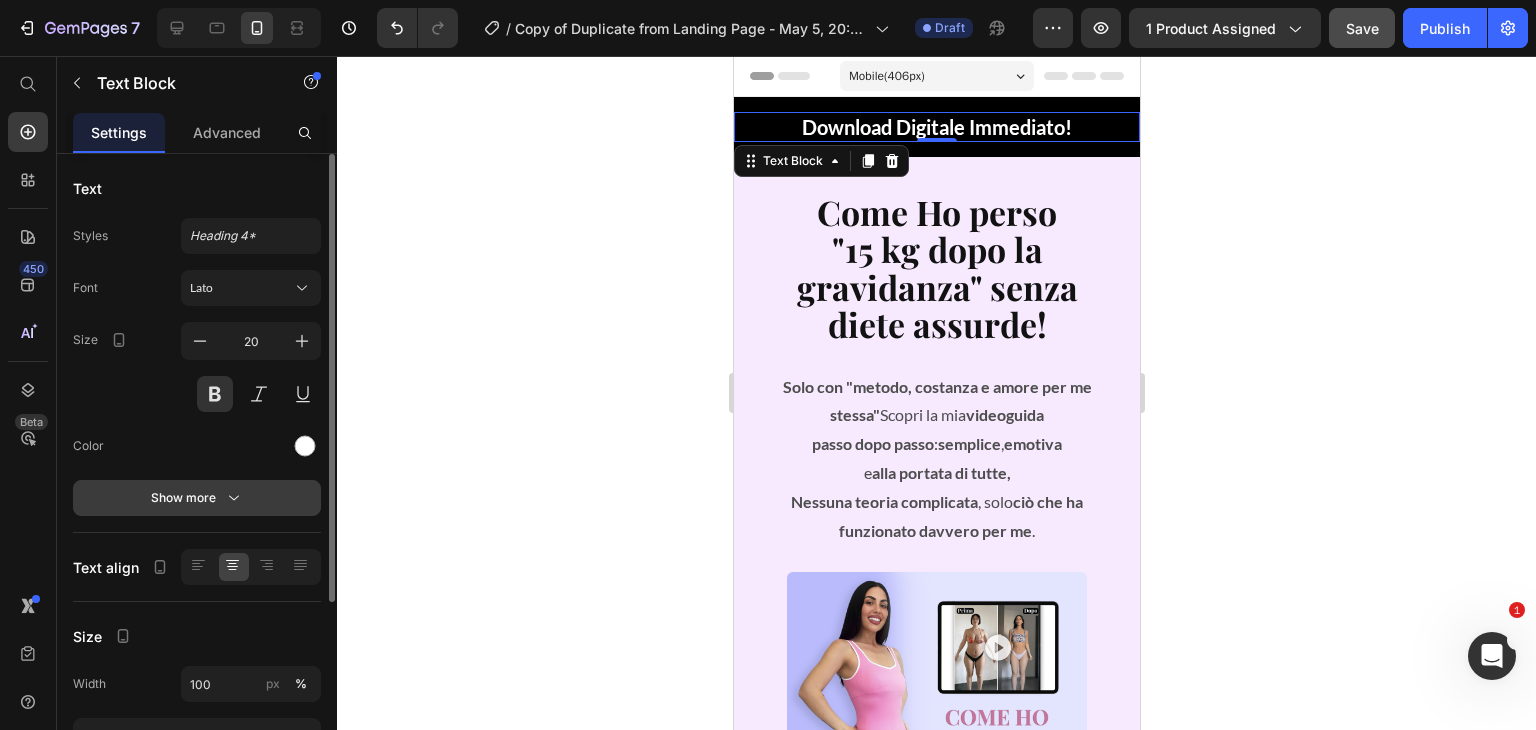 click 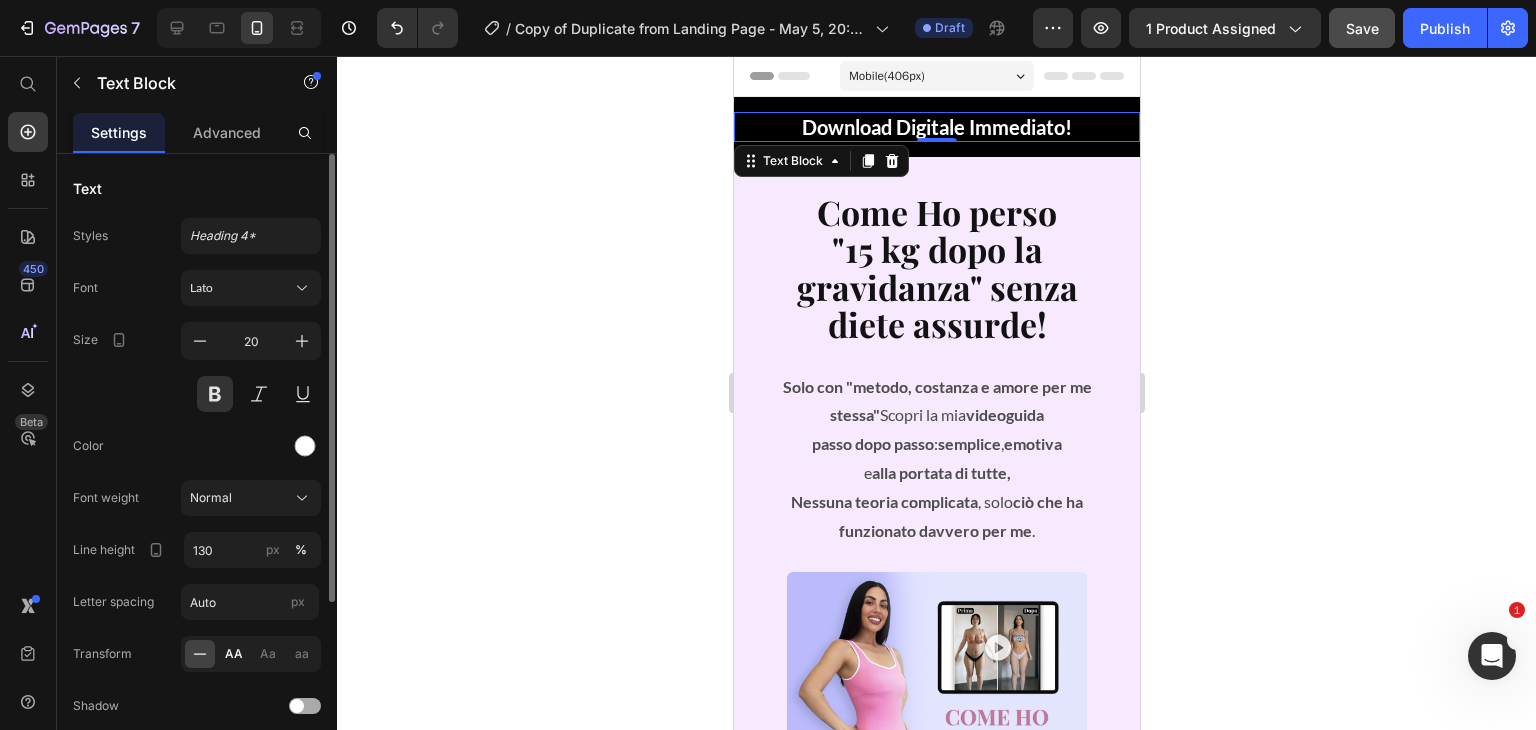 click on "AA" 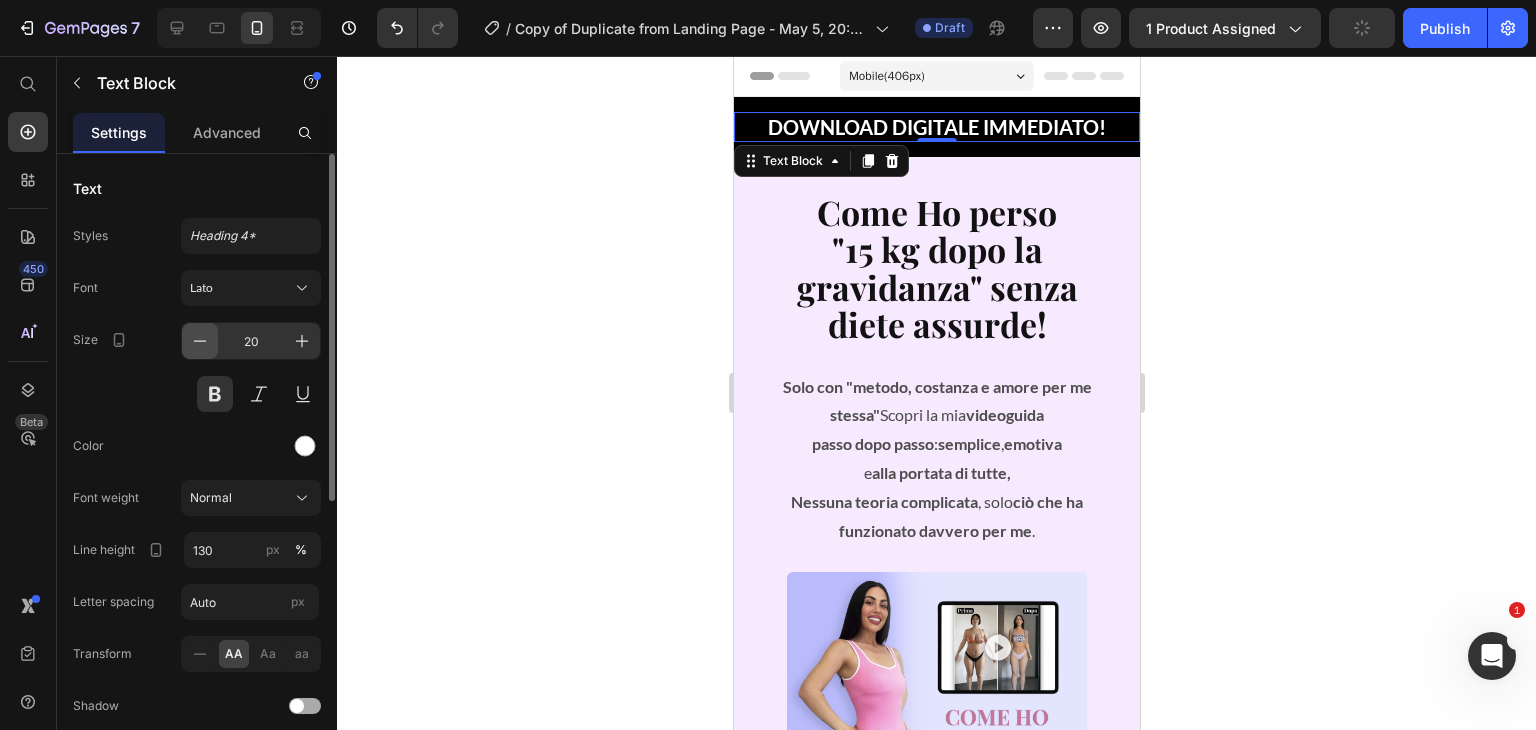 click at bounding box center [200, 341] 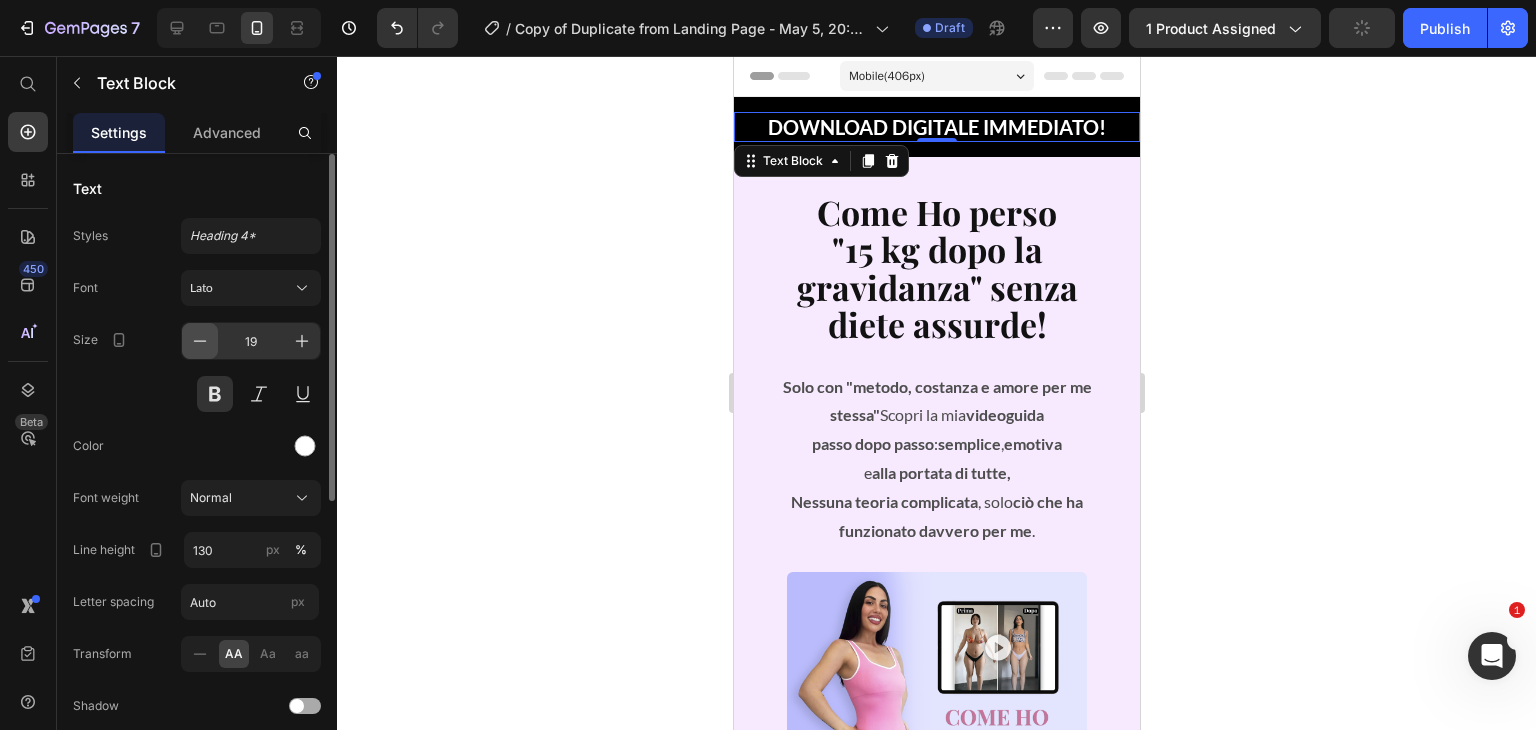 click at bounding box center [200, 341] 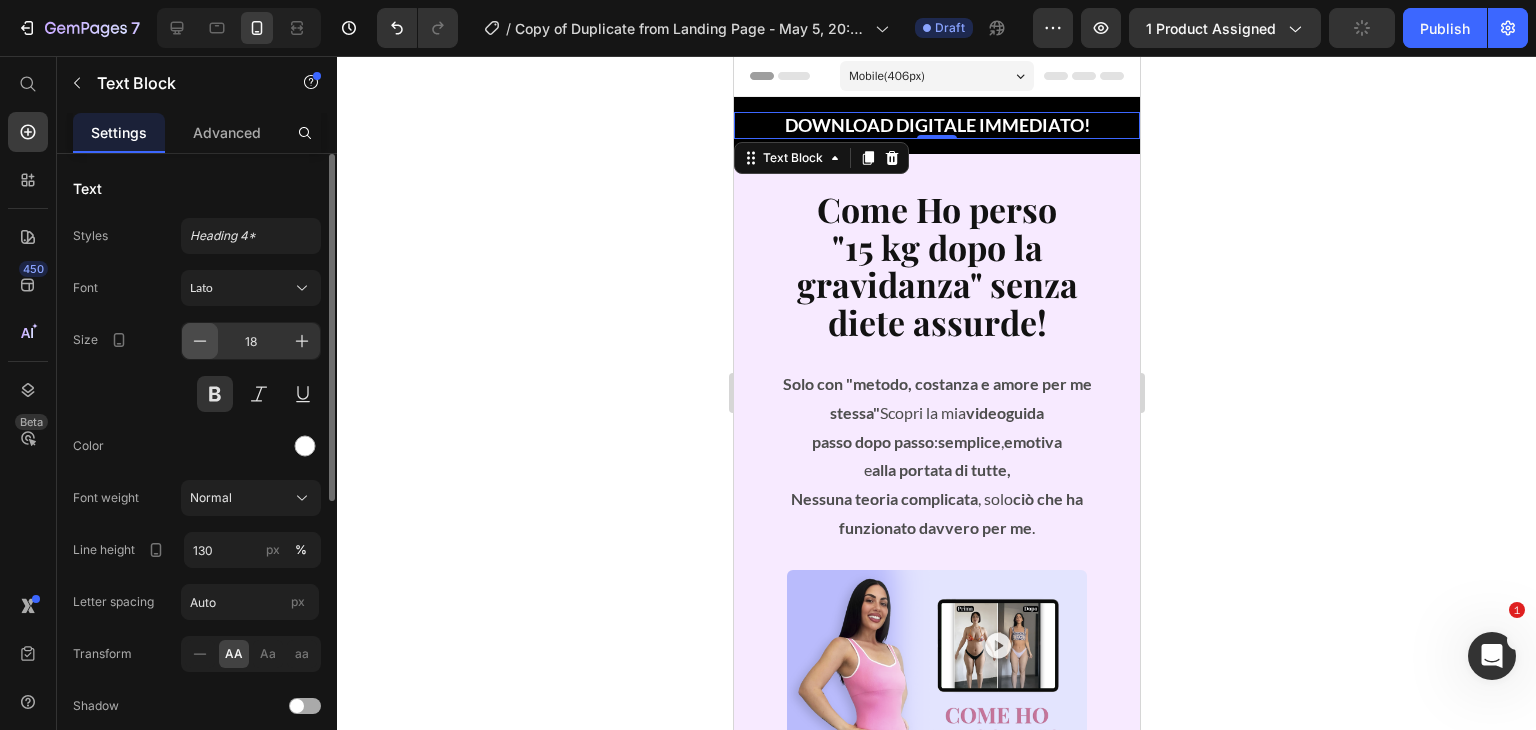 click at bounding box center [200, 341] 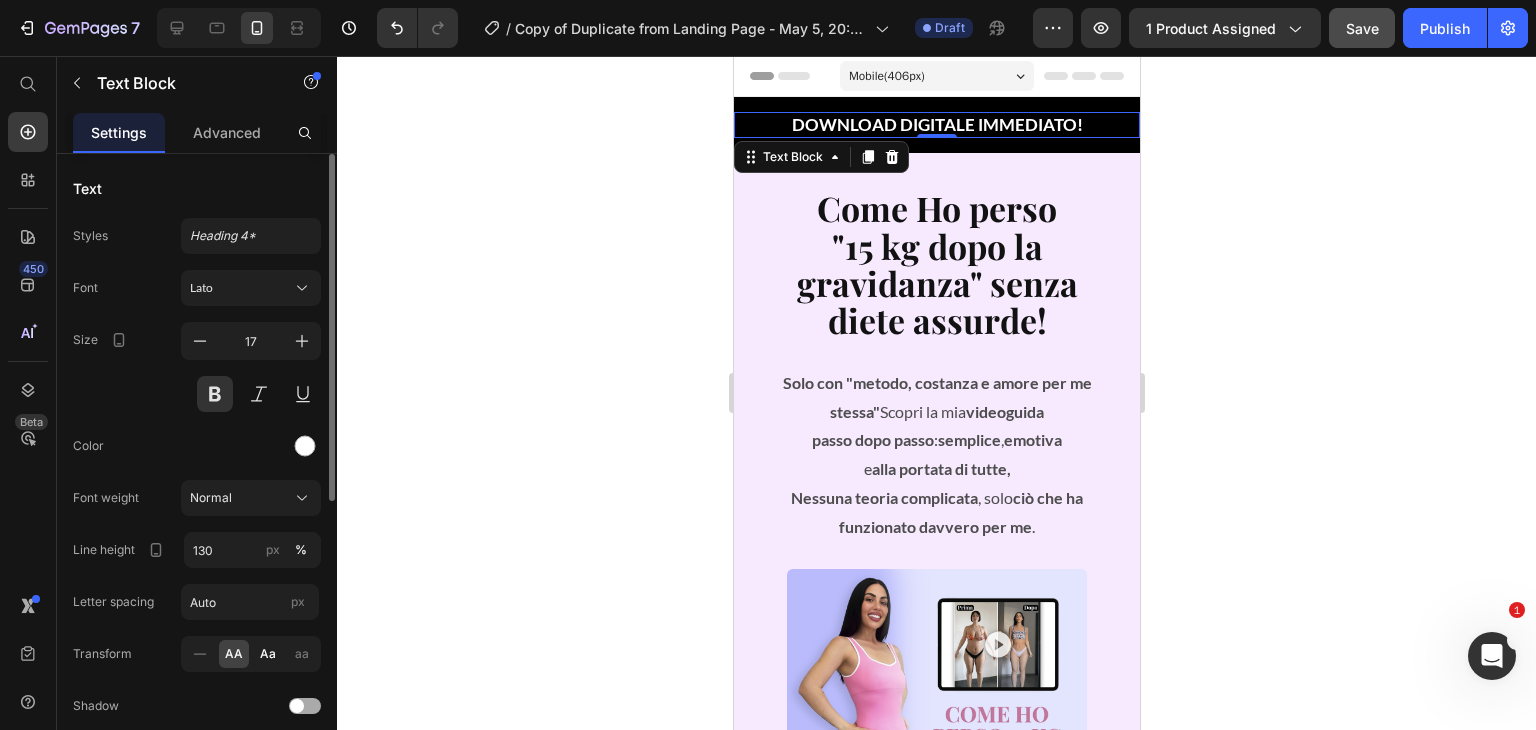 click on "Aa" 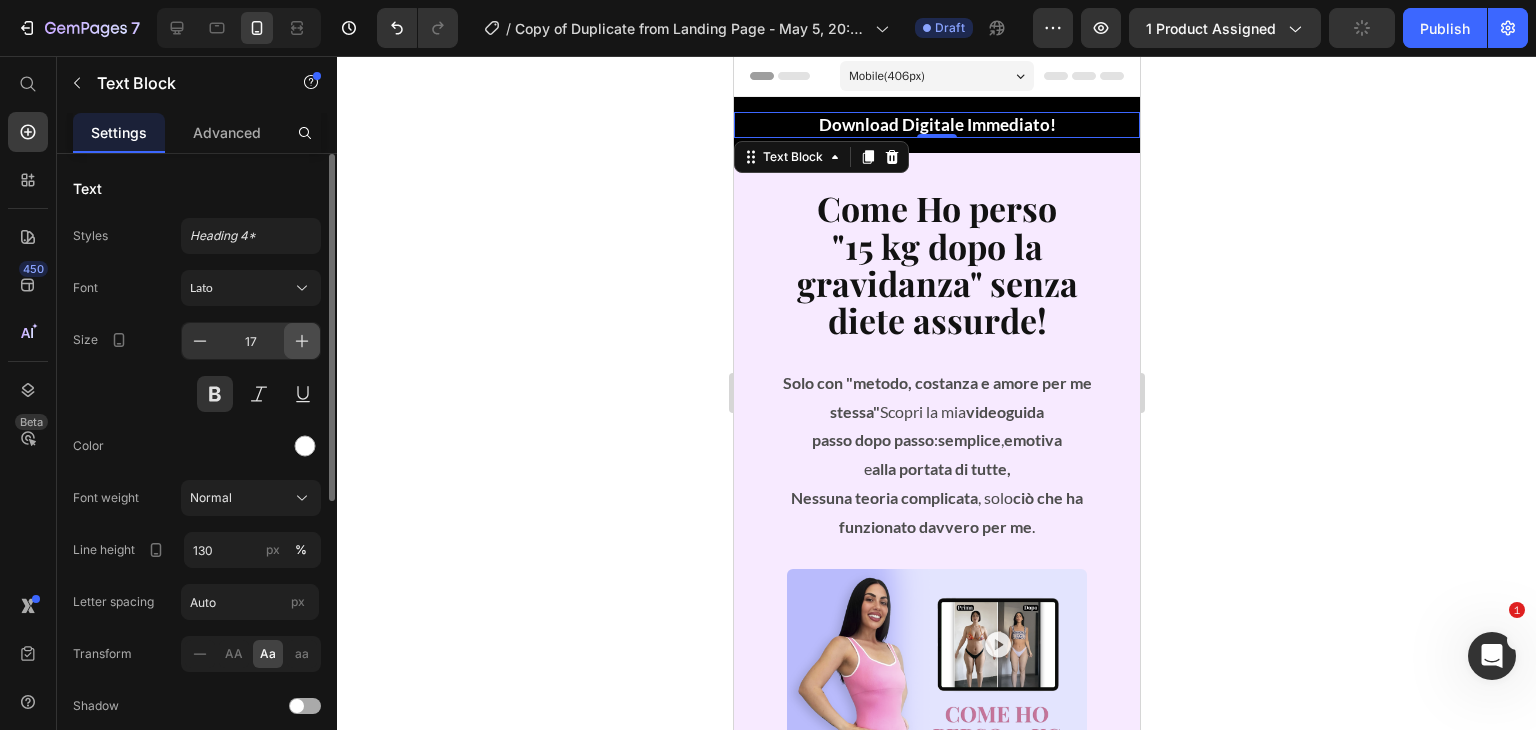 click at bounding box center [302, 341] 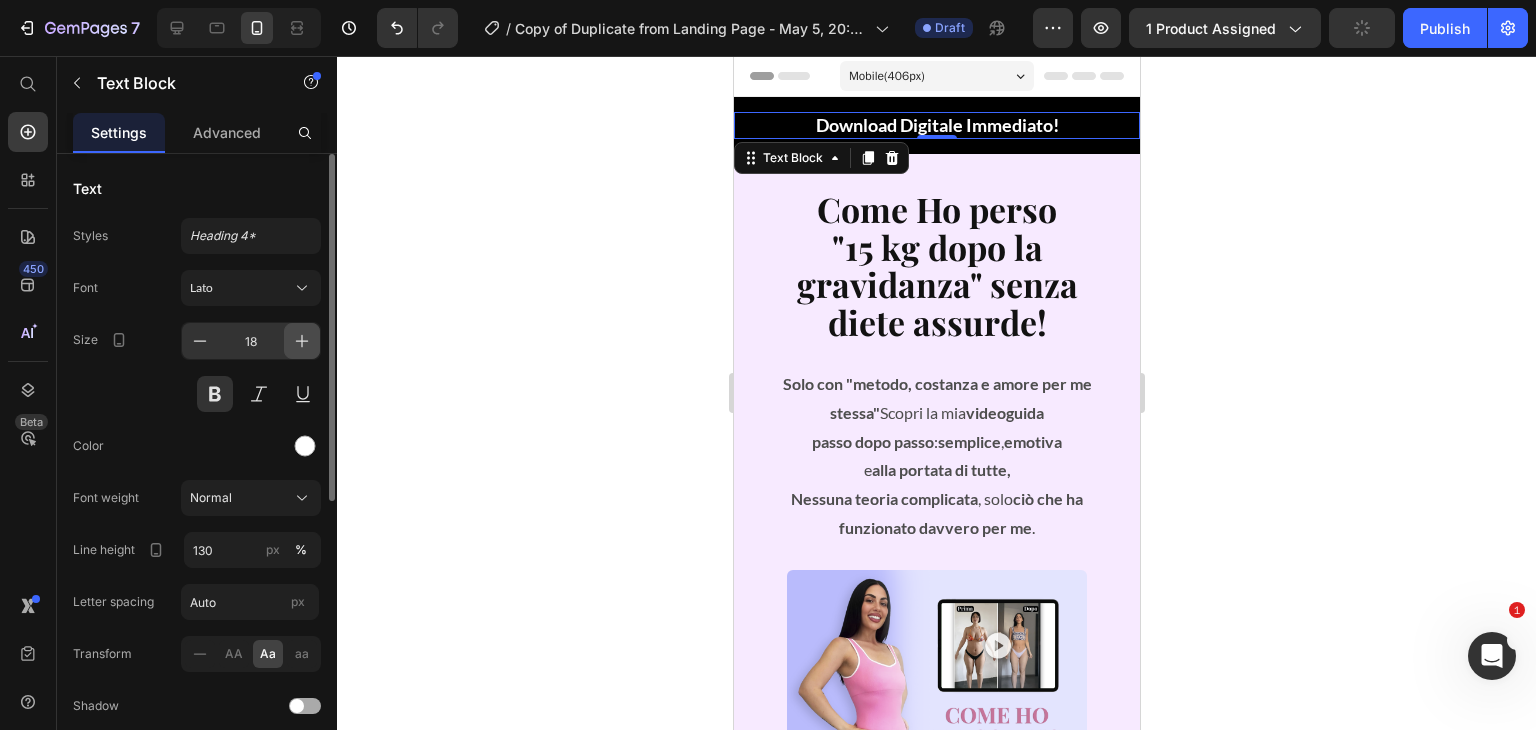 click at bounding box center [302, 341] 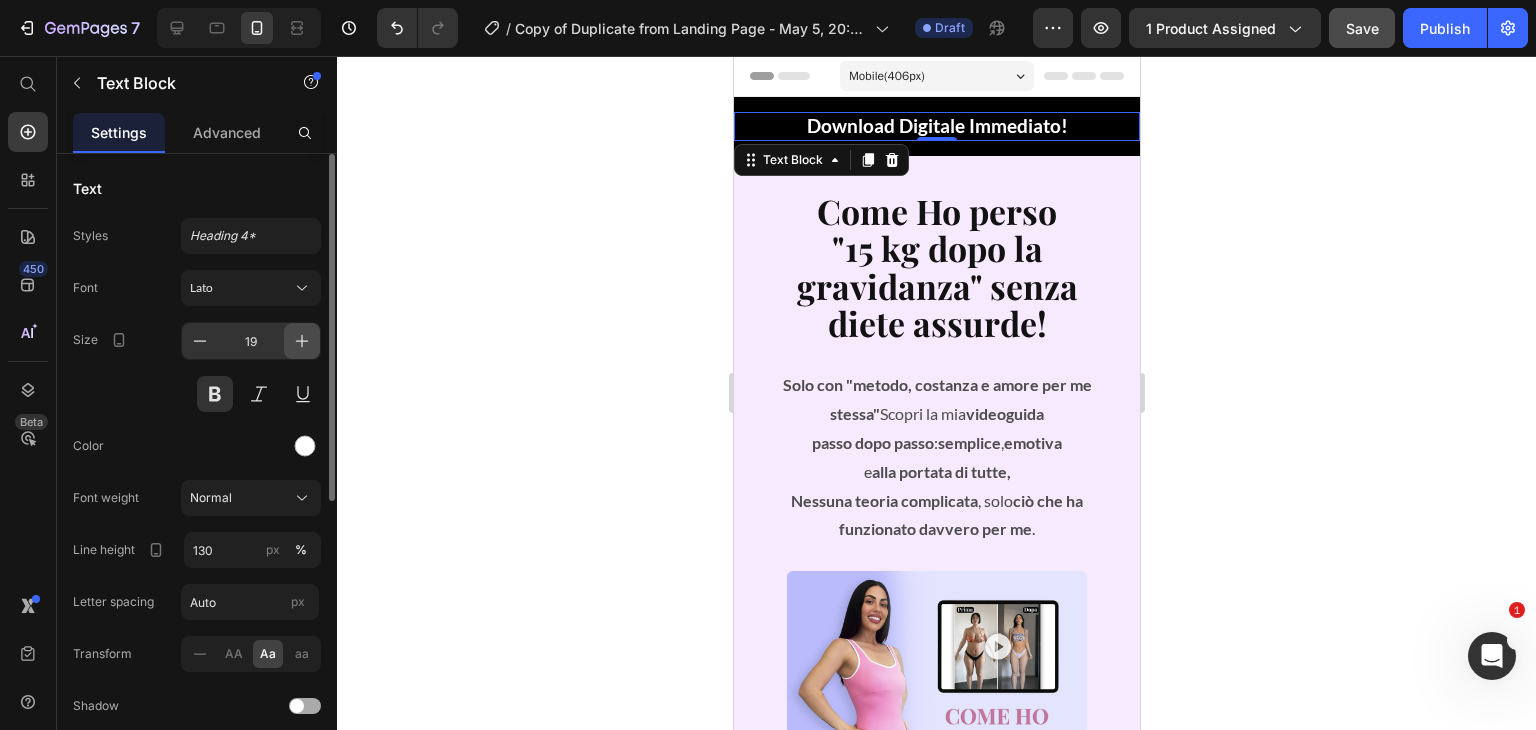 click at bounding box center (302, 341) 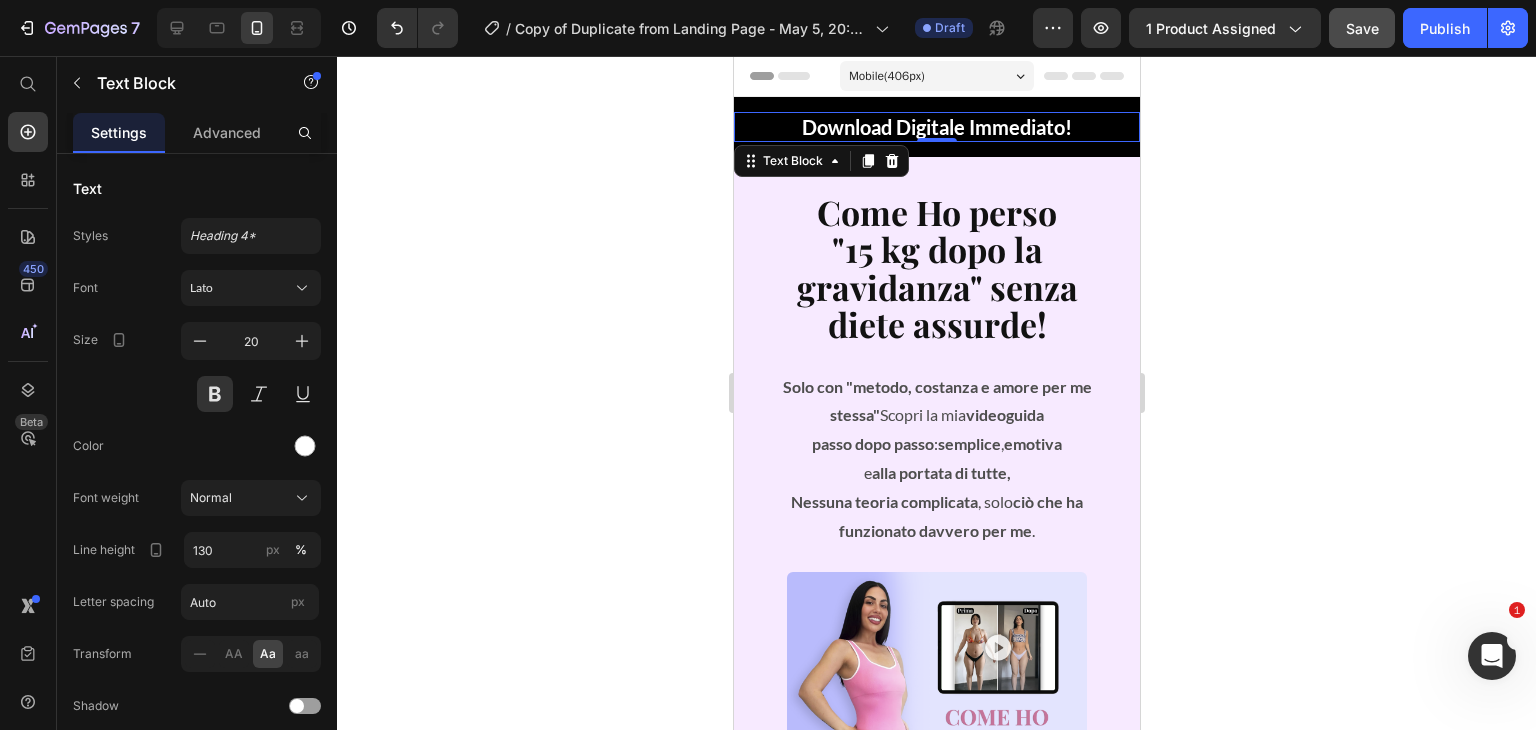 click 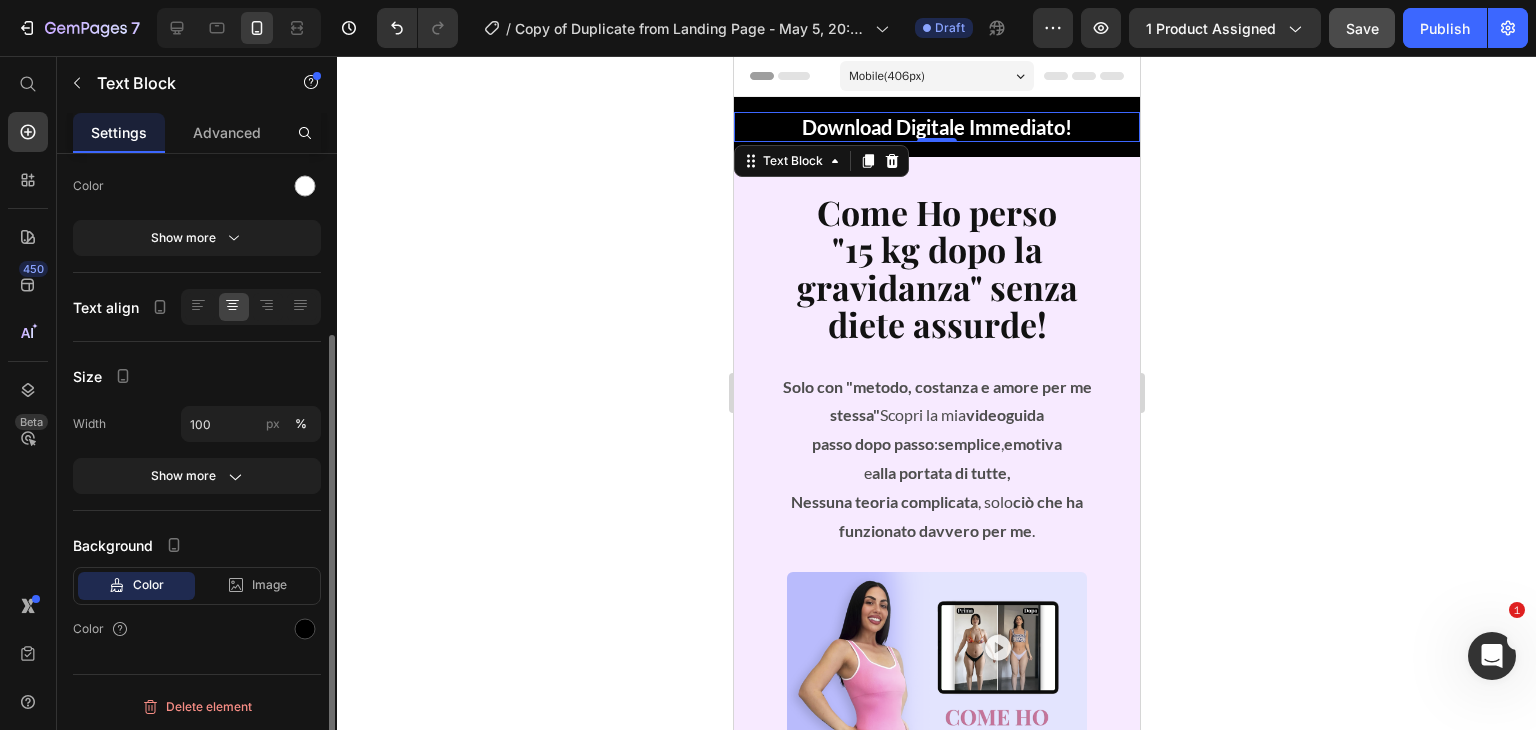 scroll, scrollTop: 0, scrollLeft: 0, axis: both 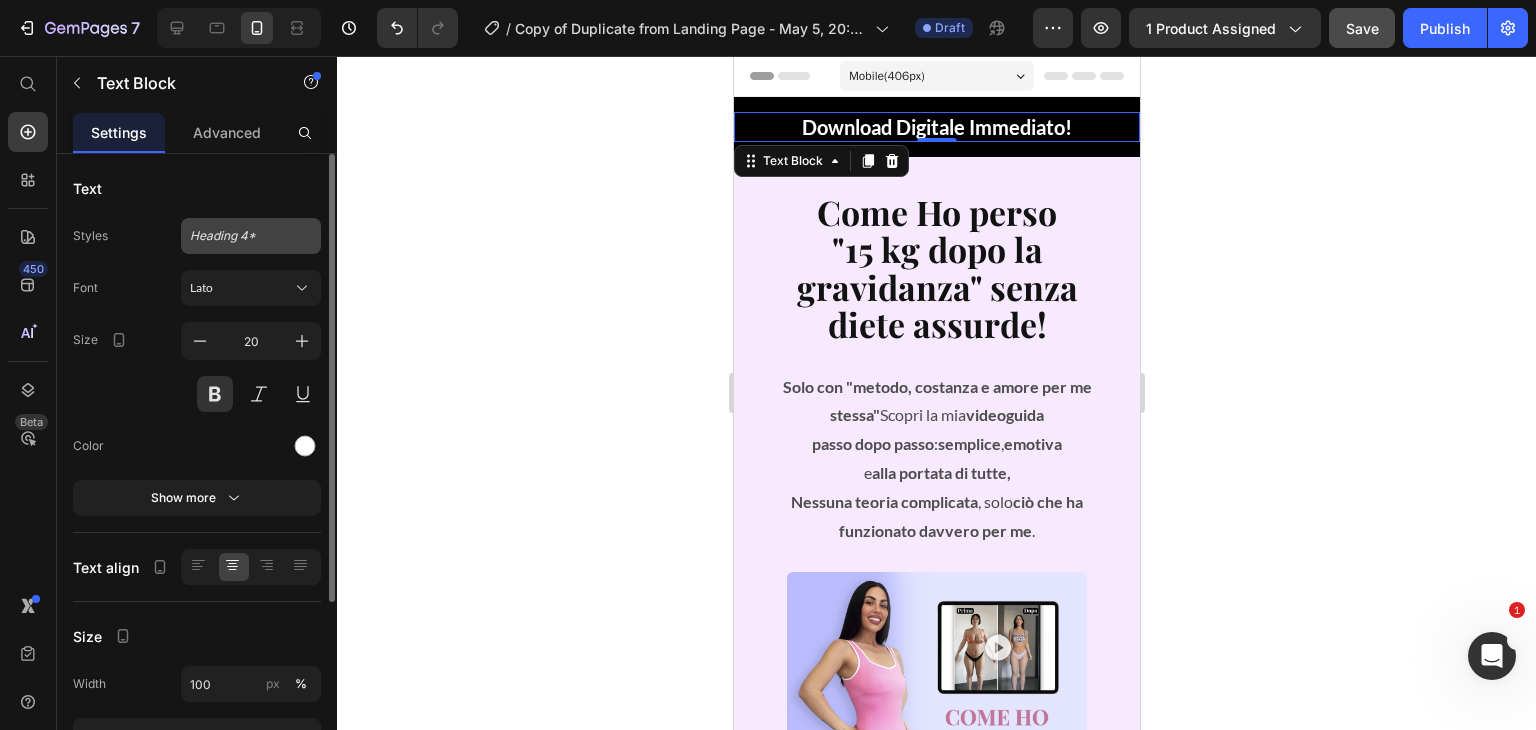 click on "Heading 4*" at bounding box center [251, 236] 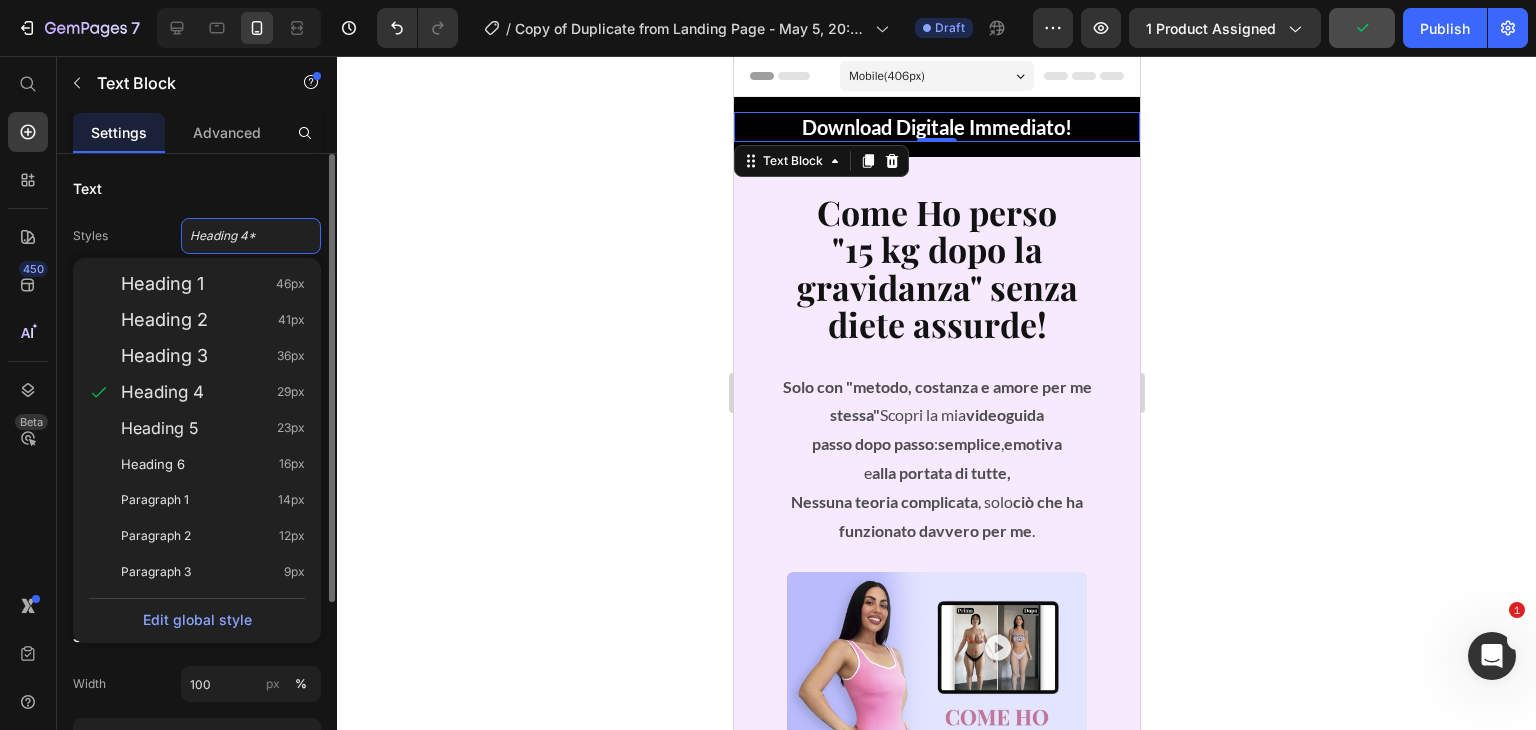 click on "Text" at bounding box center [197, 188] 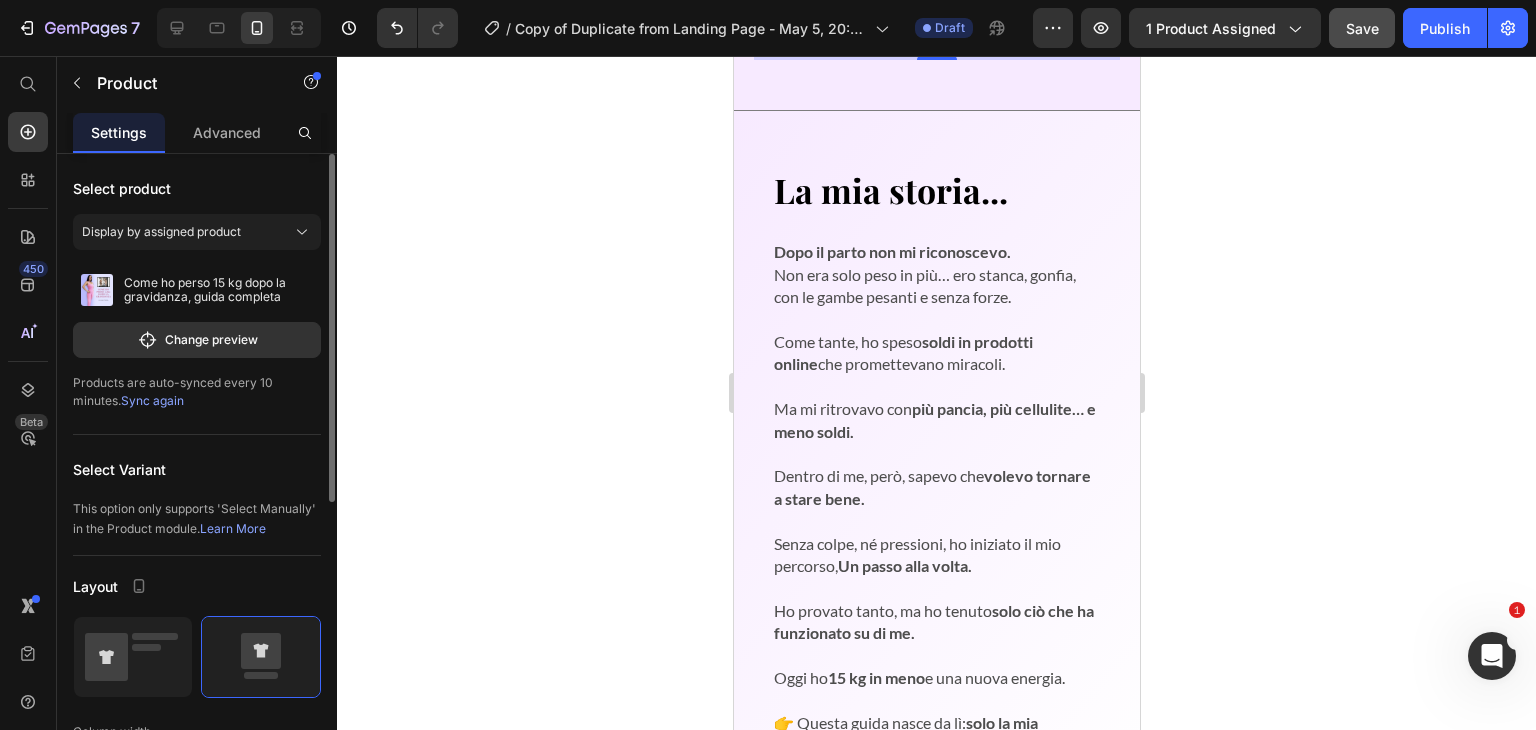 scroll, scrollTop: 834, scrollLeft: 0, axis: vertical 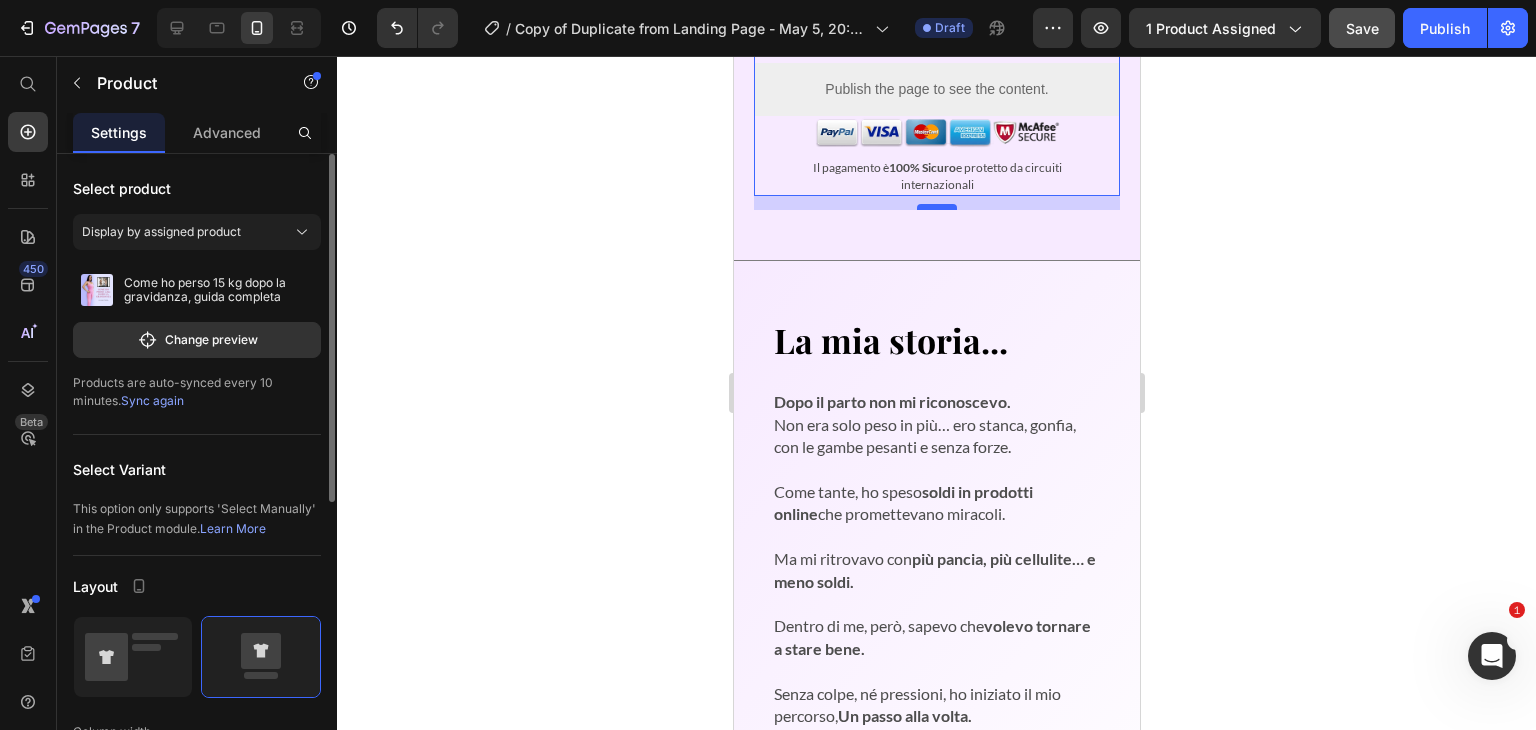 click at bounding box center (936, 207) 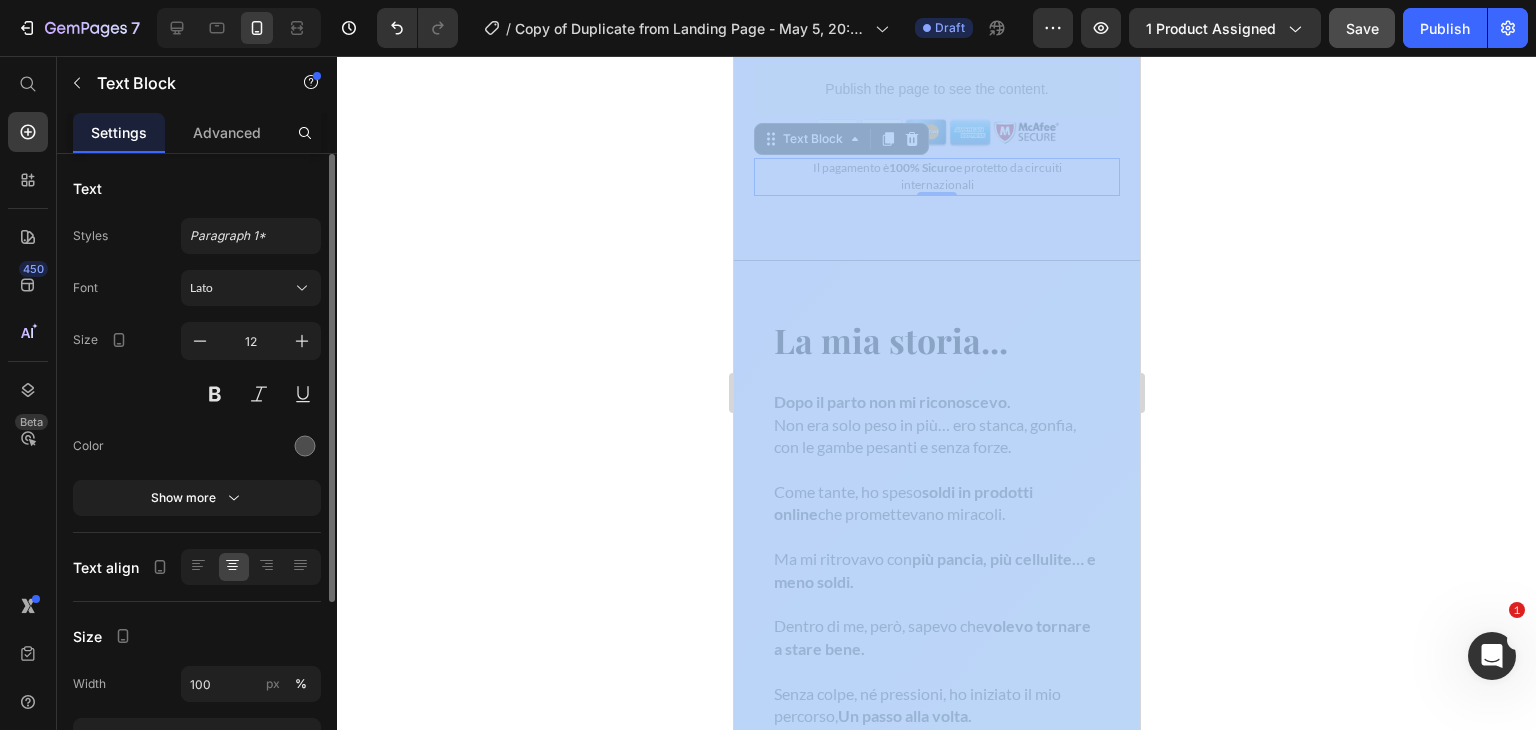 drag, startPoint x: 1445, startPoint y: 227, endPoint x: 842, endPoint y: 178, distance: 604.9876 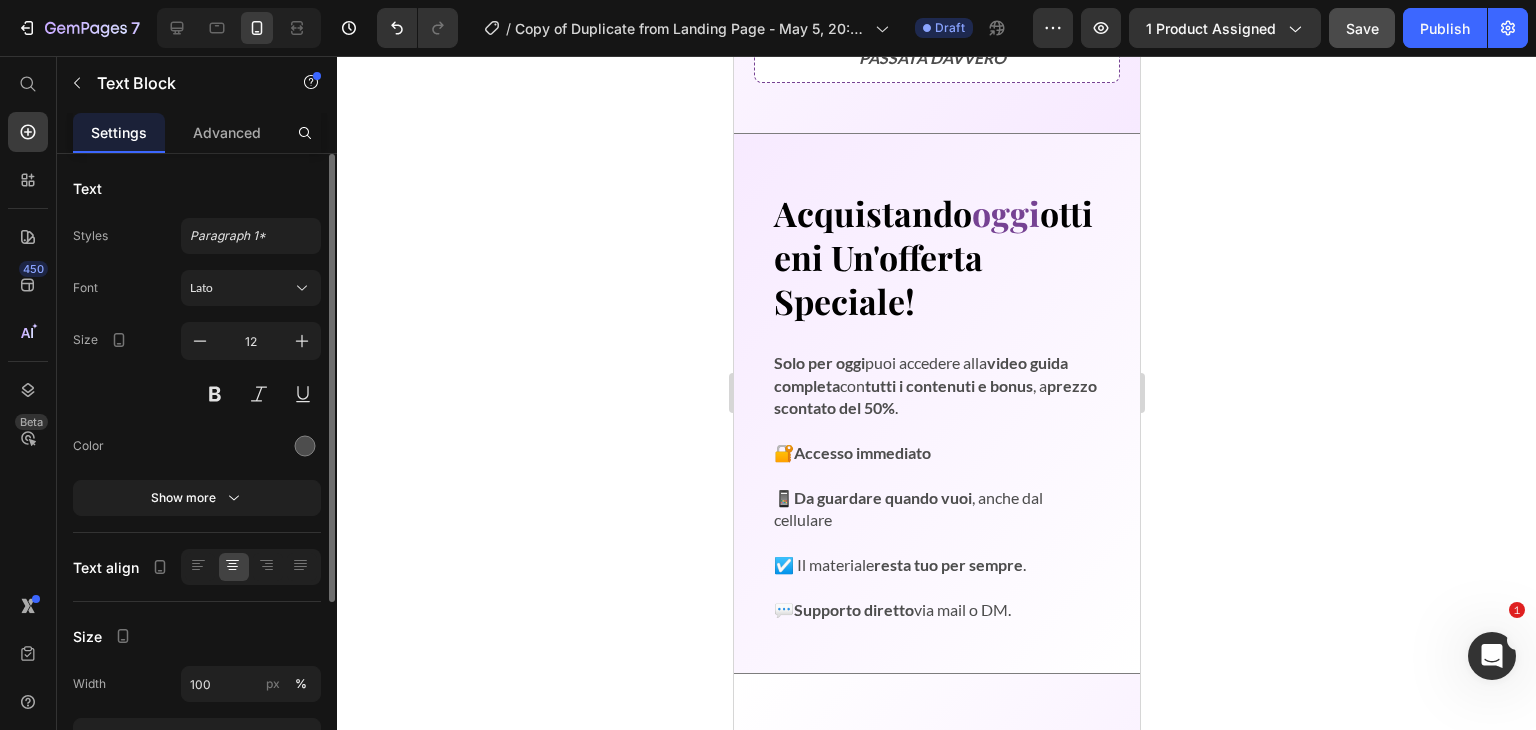 scroll, scrollTop: 4546, scrollLeft: 0, axis: vertical 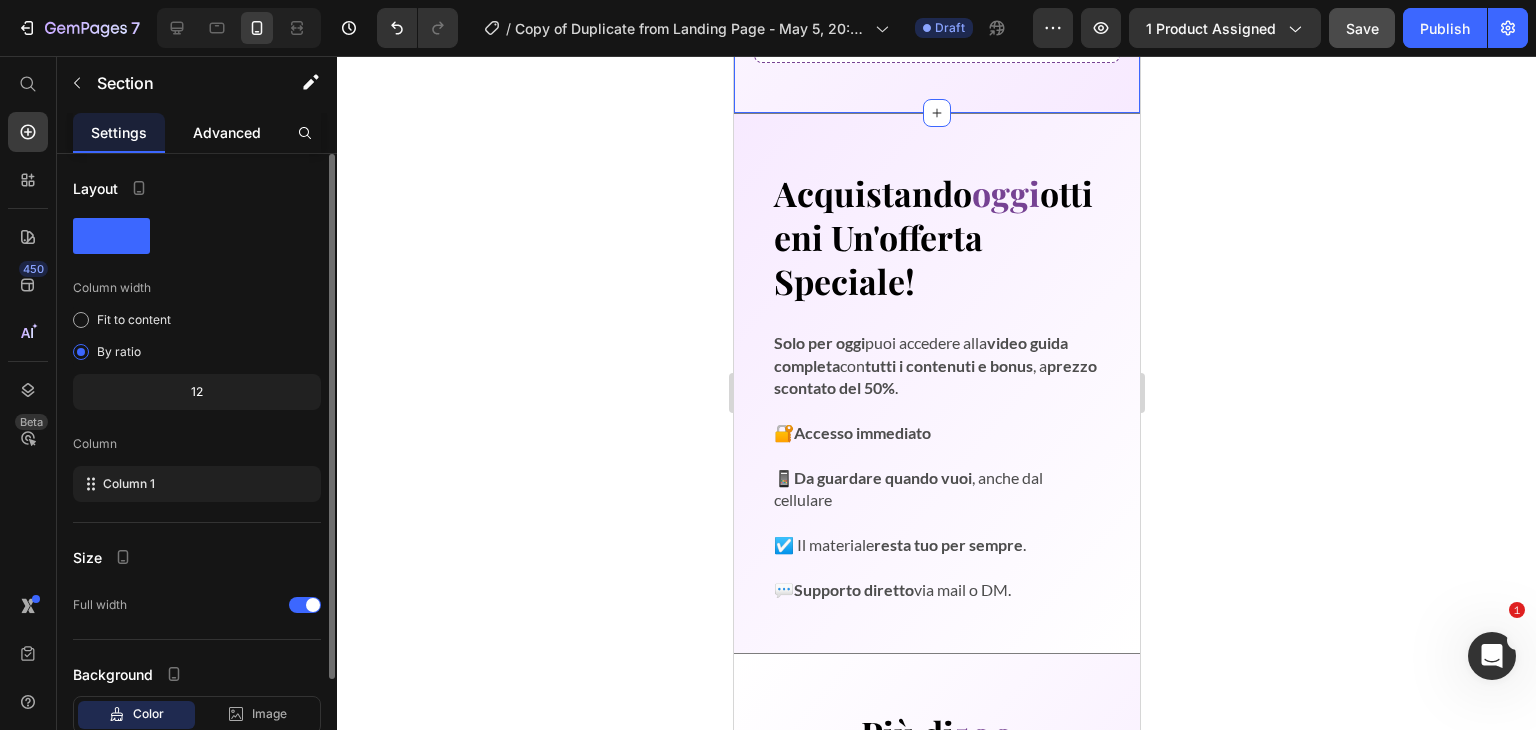 click on "Advanced" at bounding box center [227, 132] 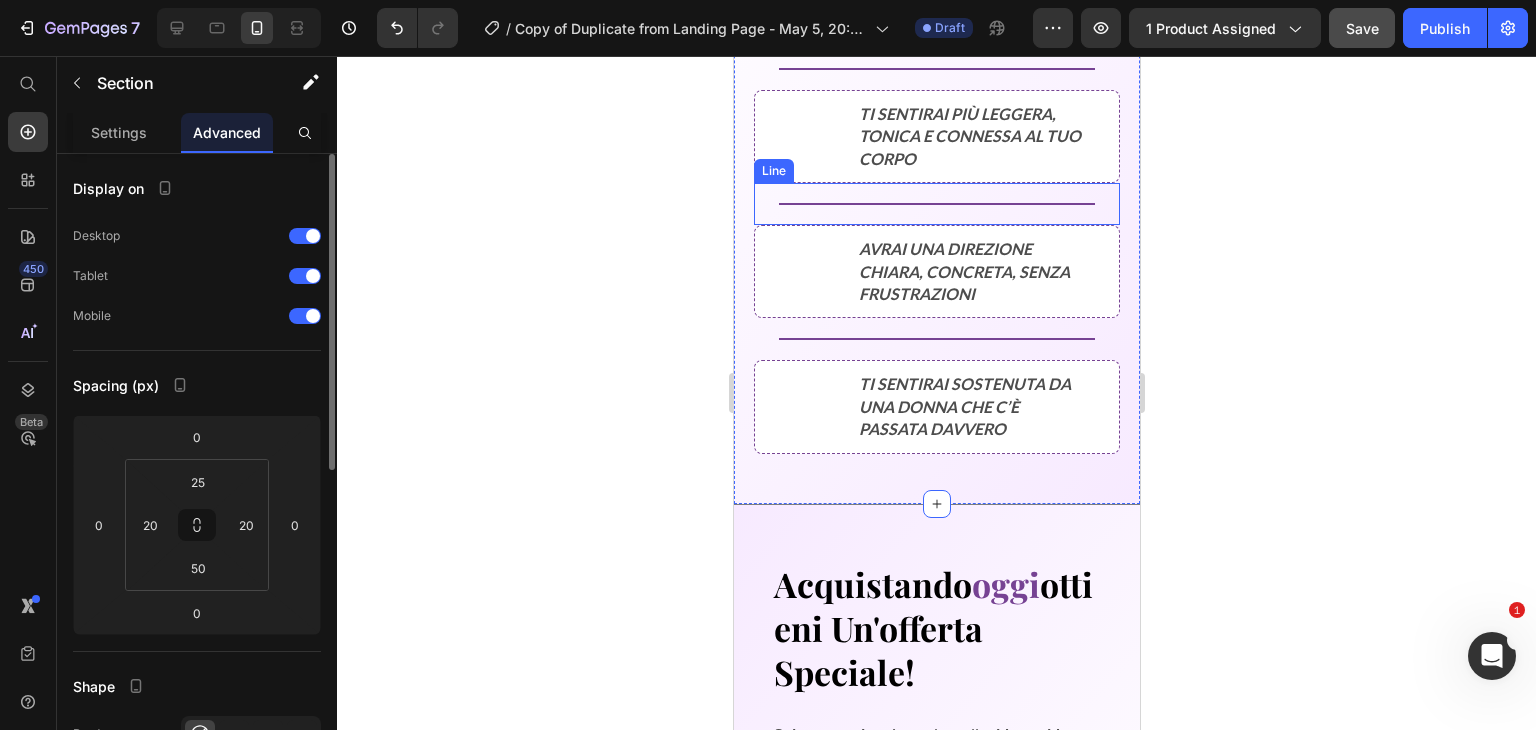 scroll, scrollTop: 4156, scrollLeft: 0, axis: vertical 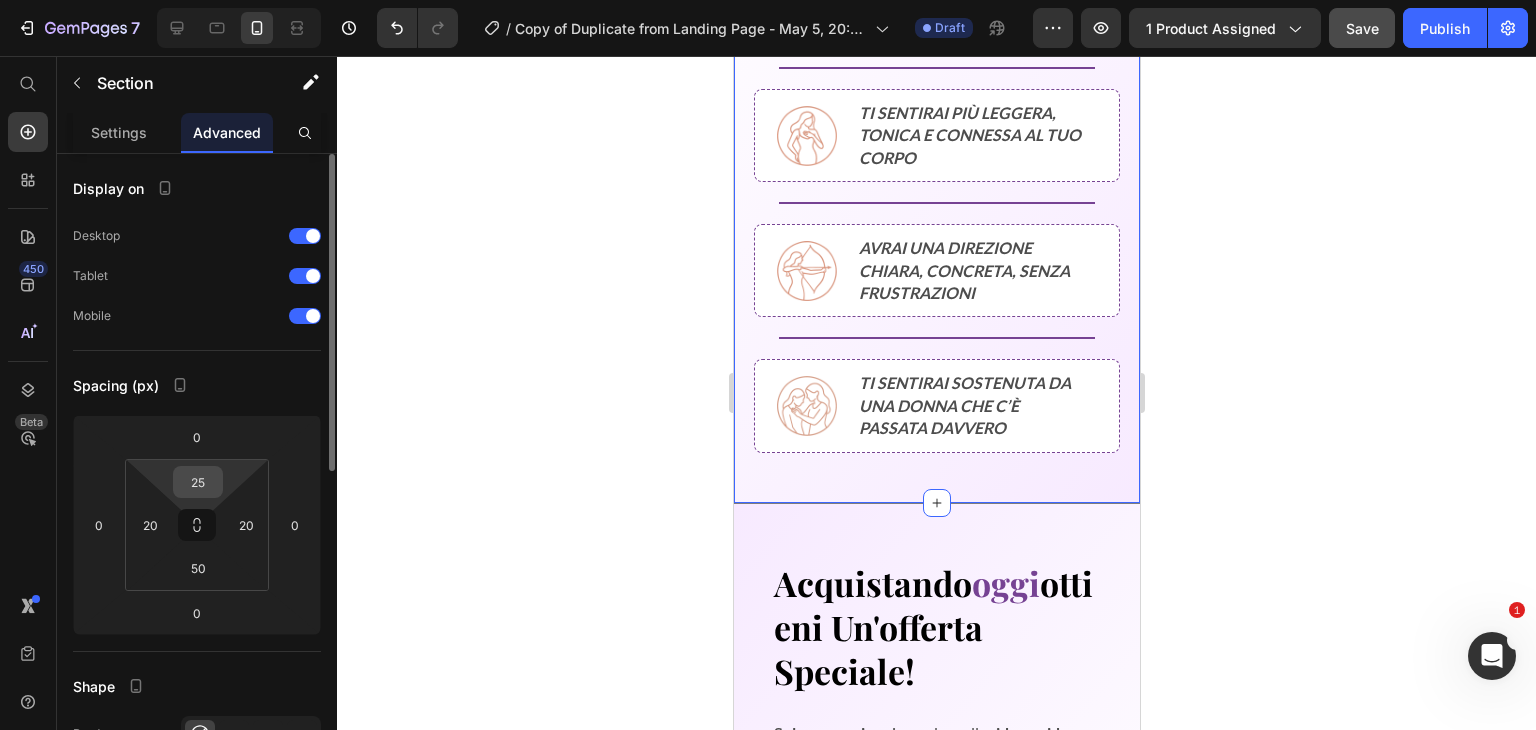 click on "25" at bounding box center [198, 482] 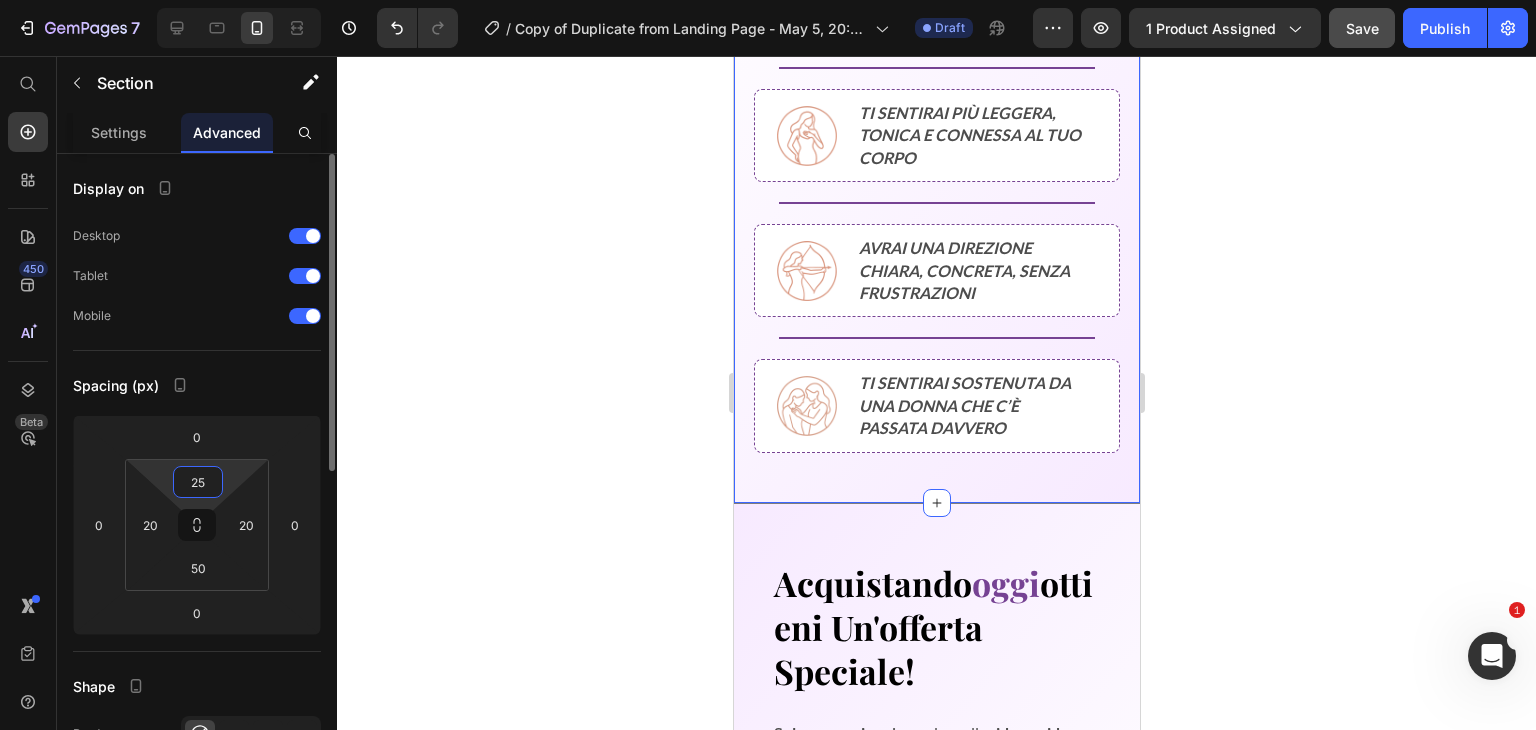 click on "25" at bounding box center [198, 482] 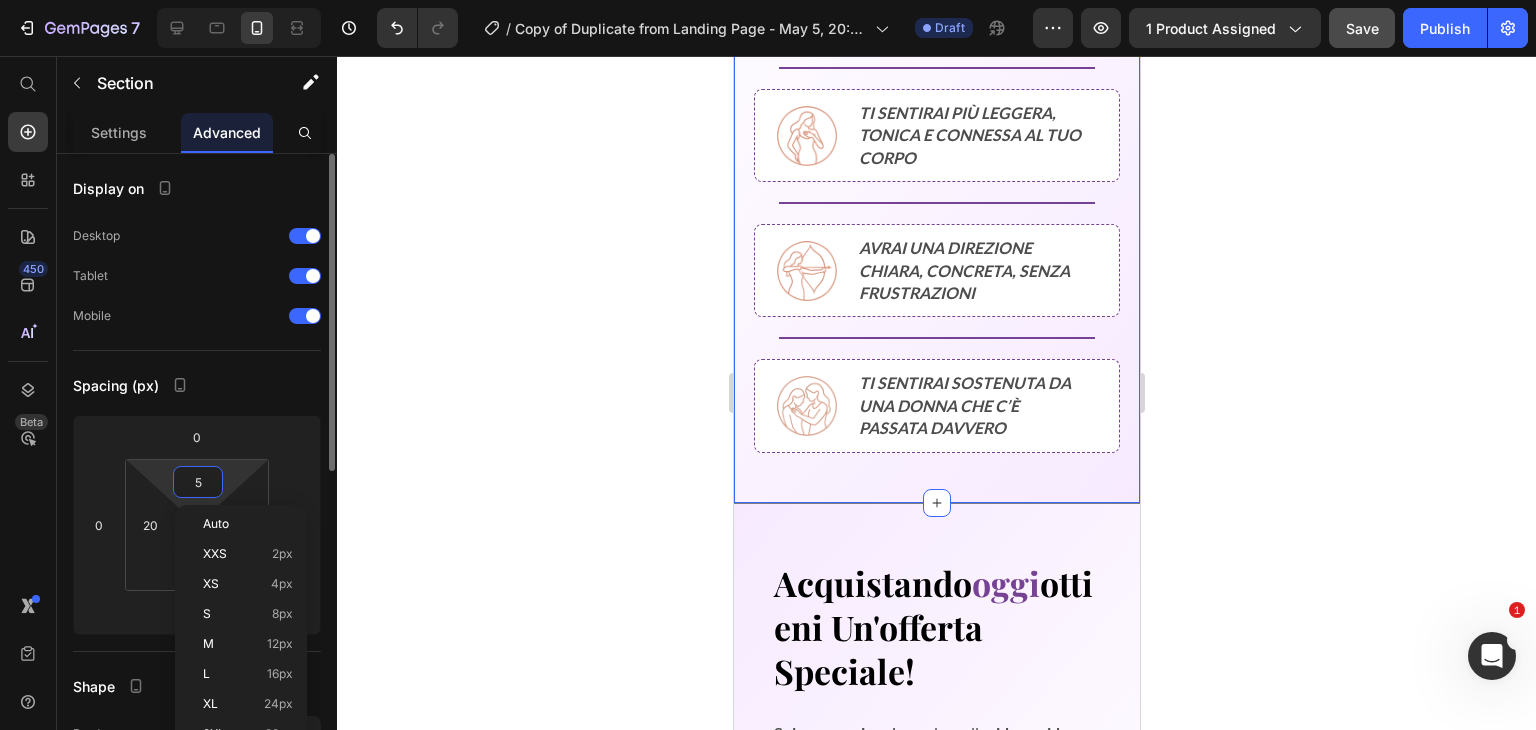type on "50" 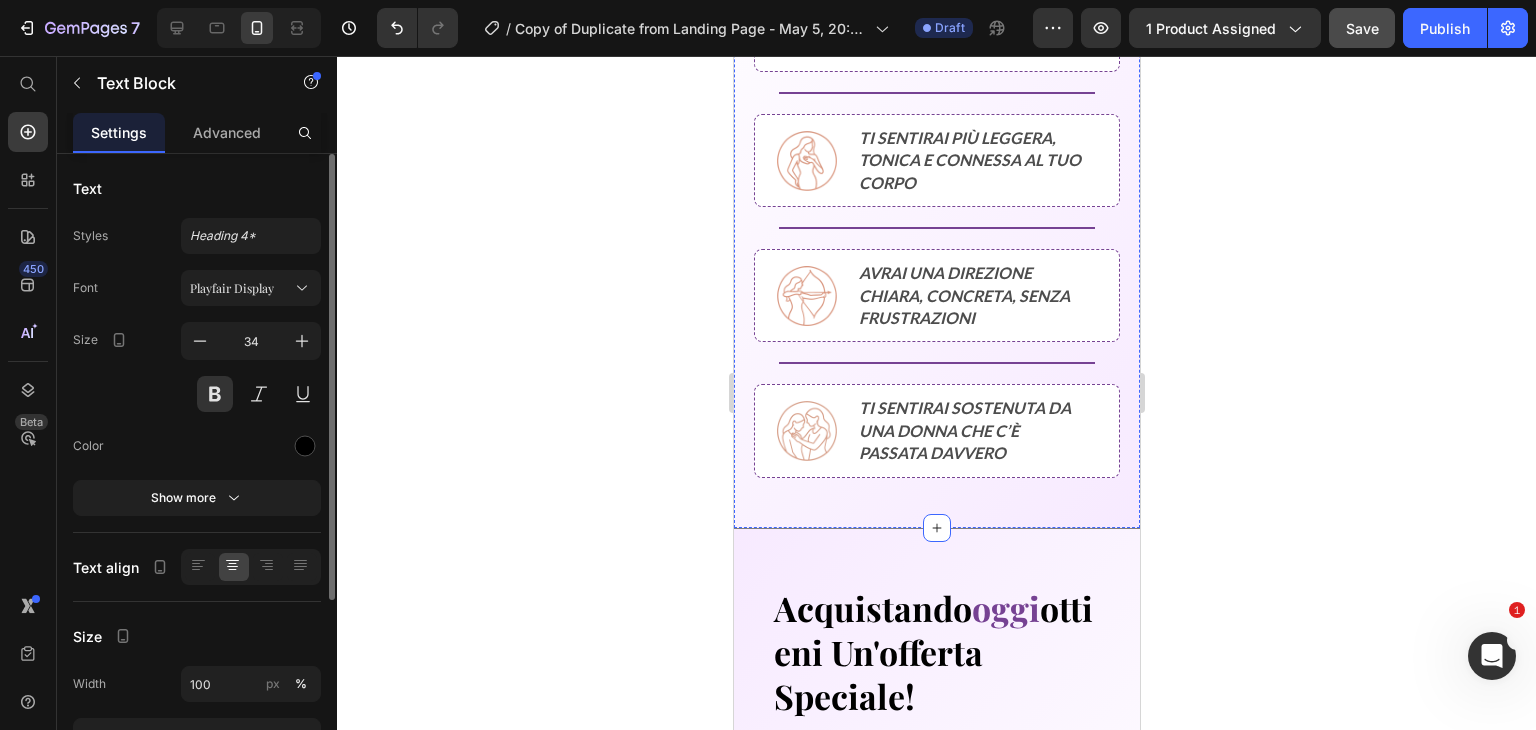 click on "otterrai" at bounding box center (926, -102) 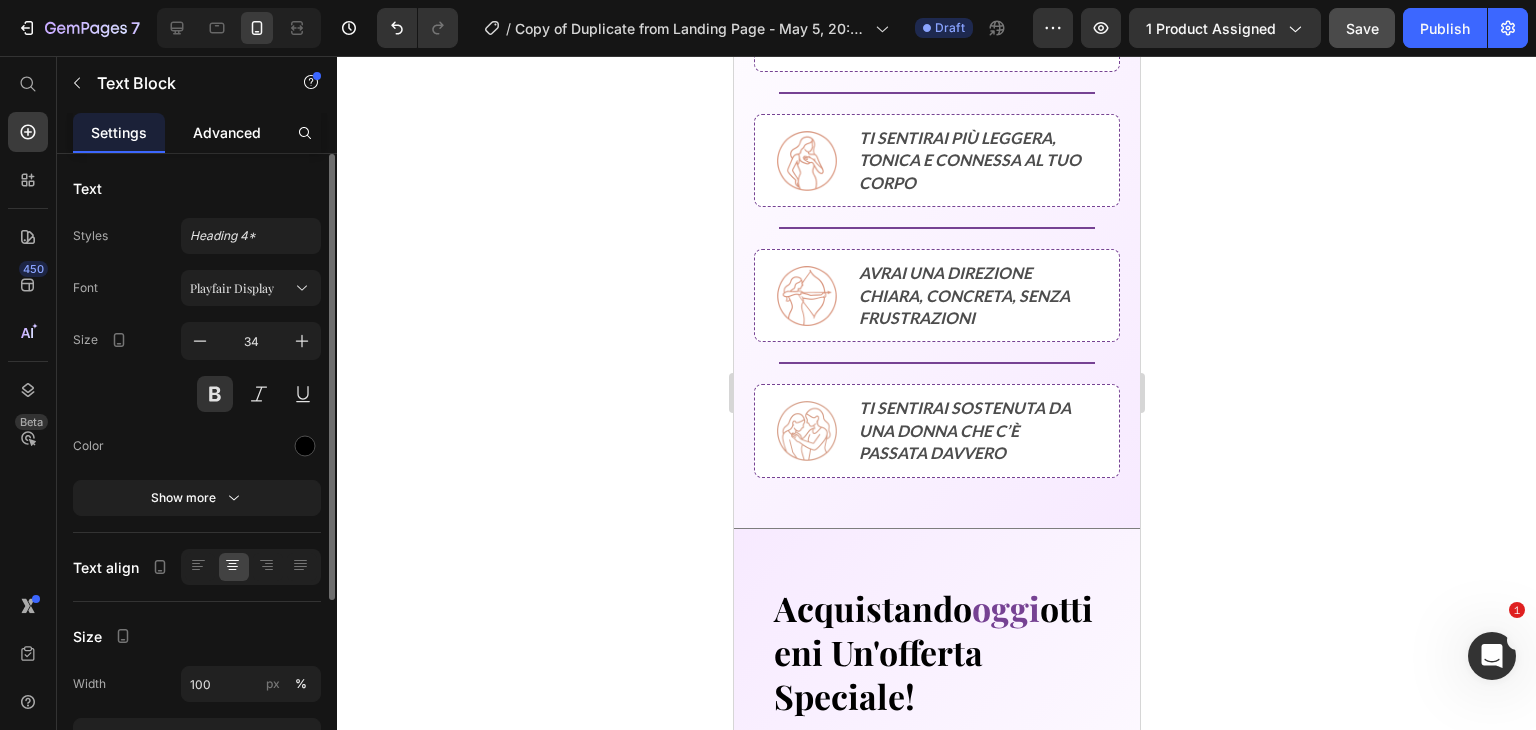 click on "Advanced" at bounding box center (227, 132) 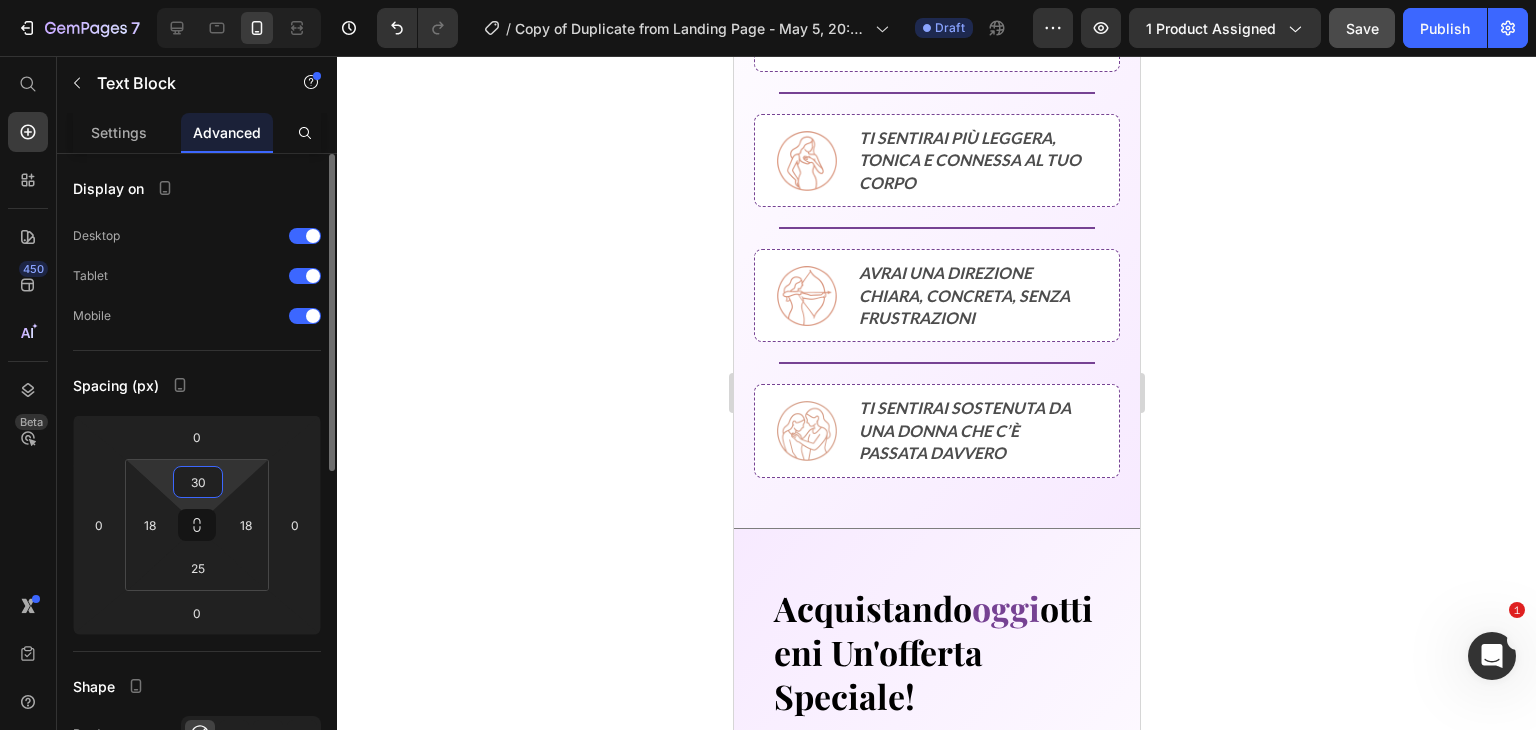 click on "30" at bounding box center [198, 482] 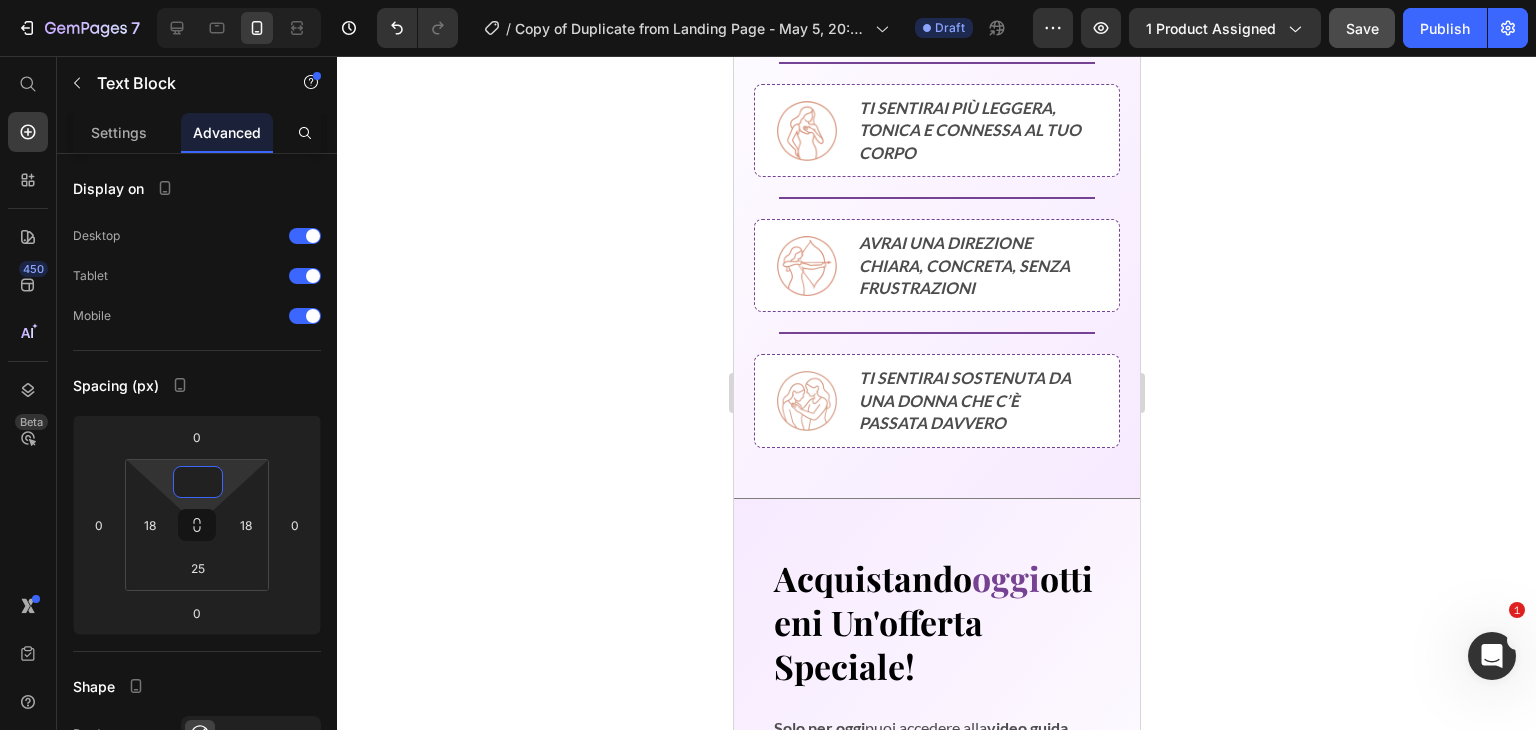 type on "0" 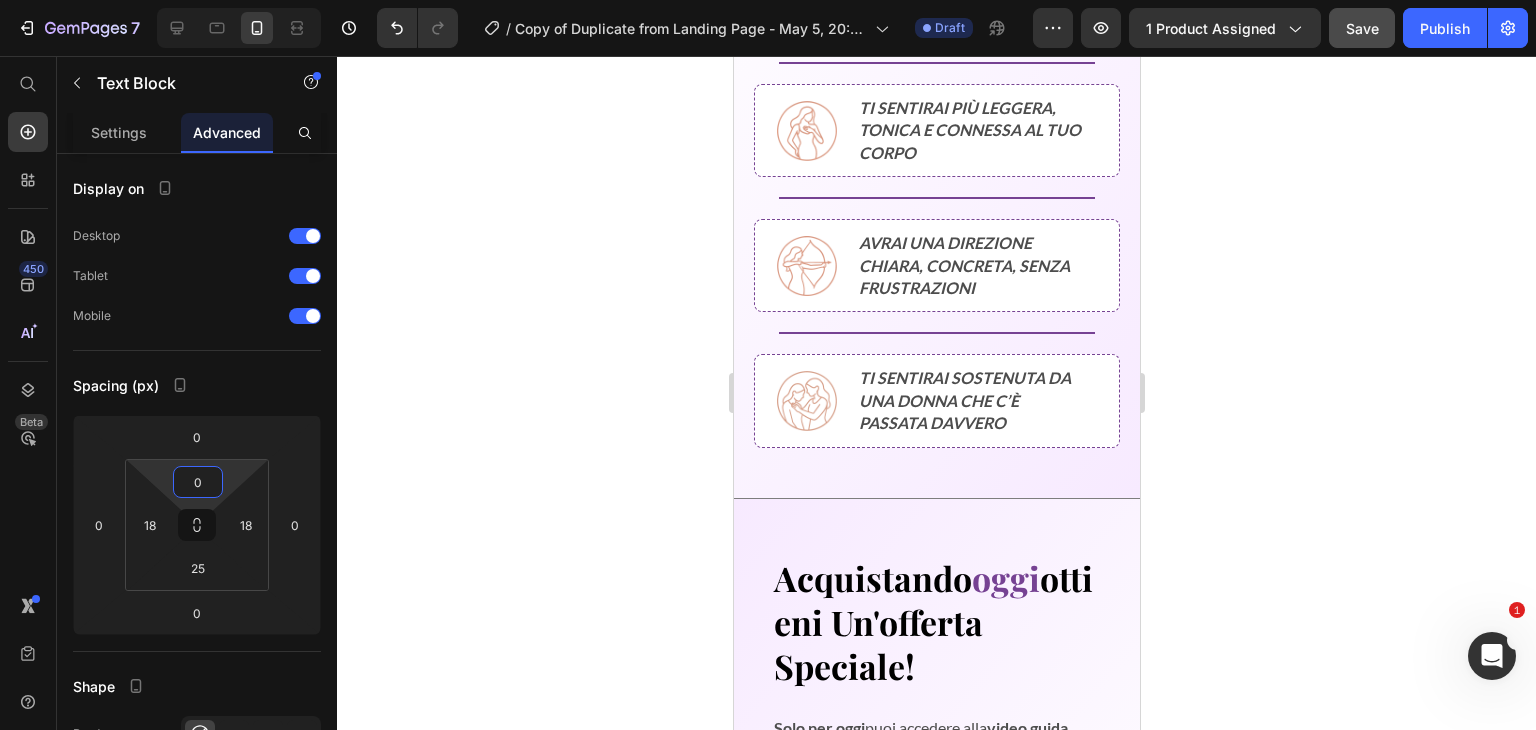 click 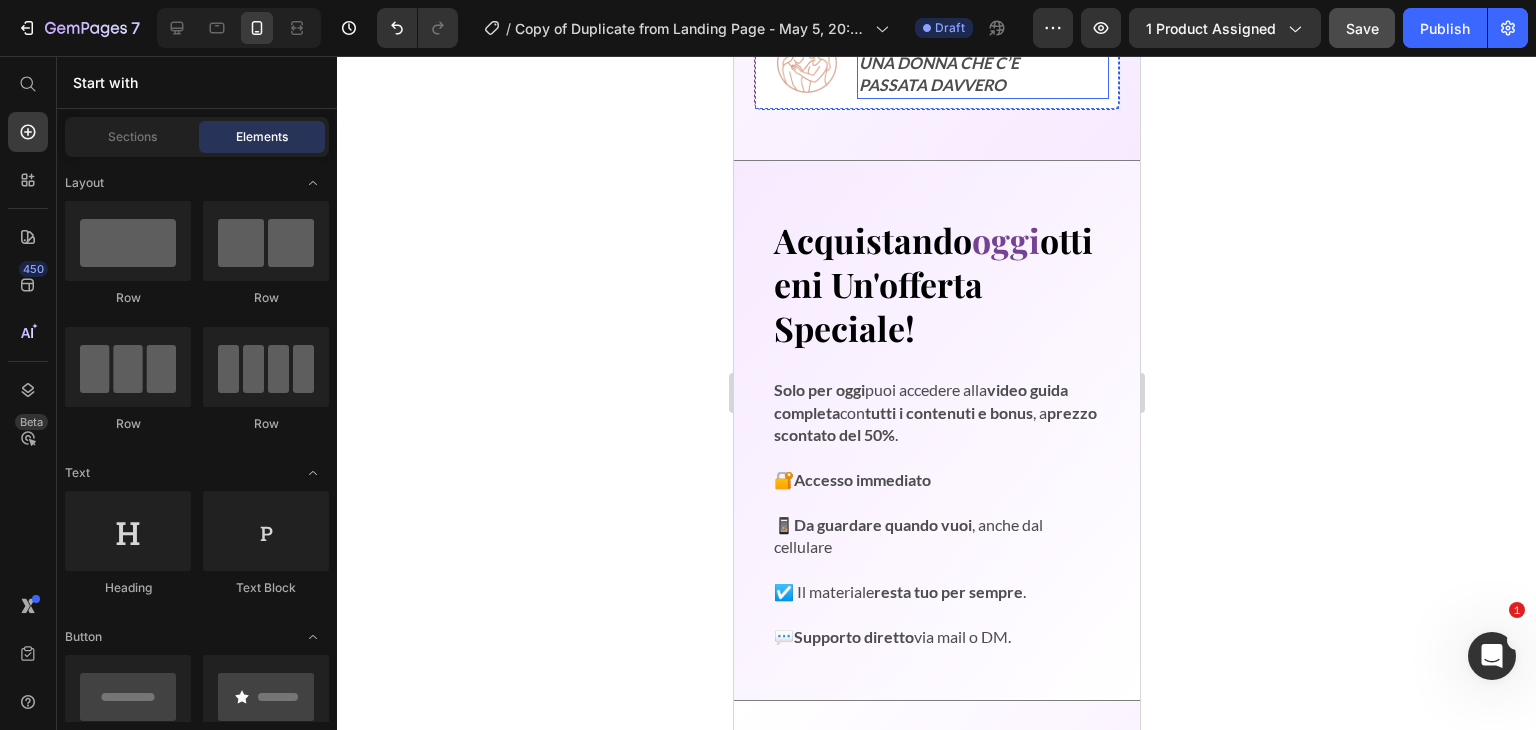 scroll, scrollTop: 4656, scrollLeft: 0, axis: vertical 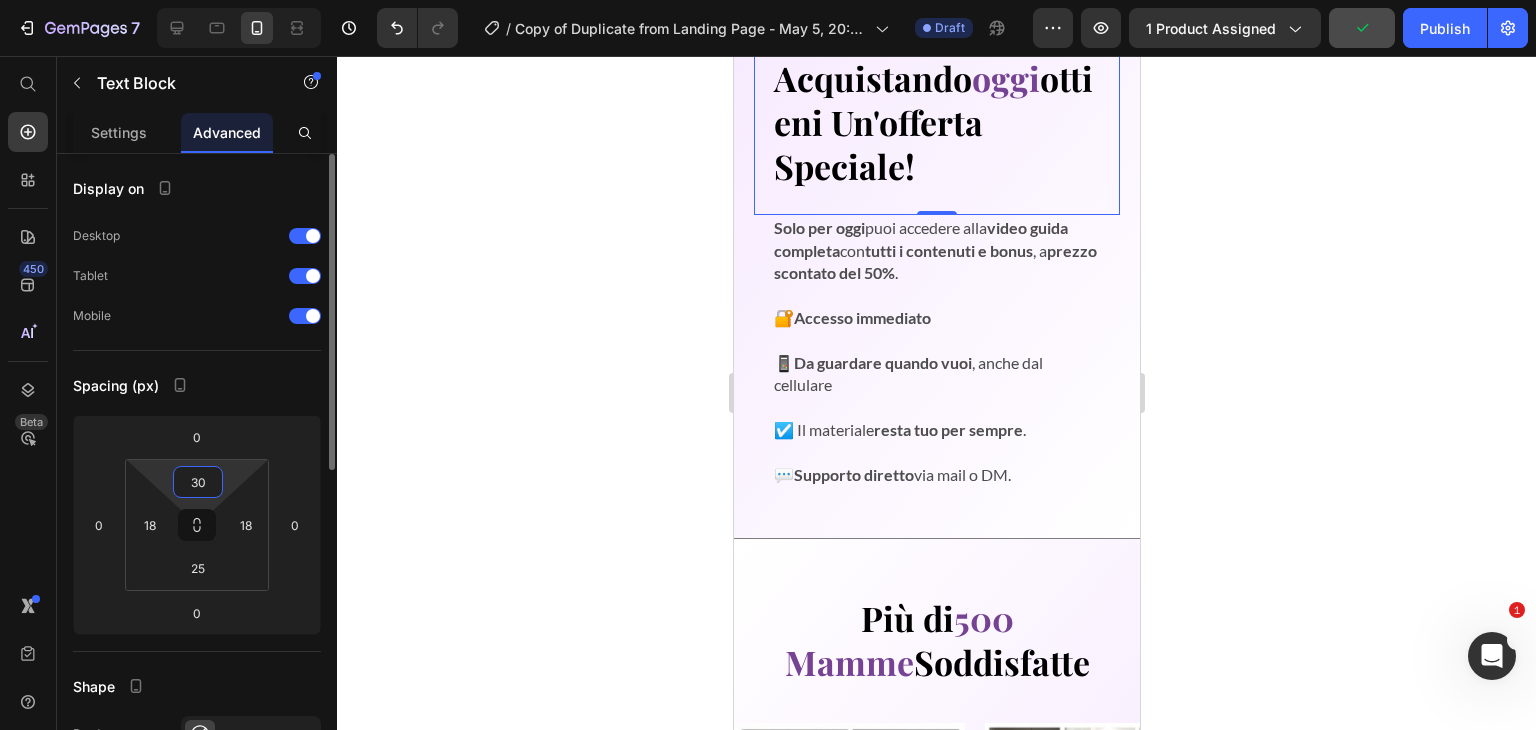 click on "30" at bounding box center (198, 482) 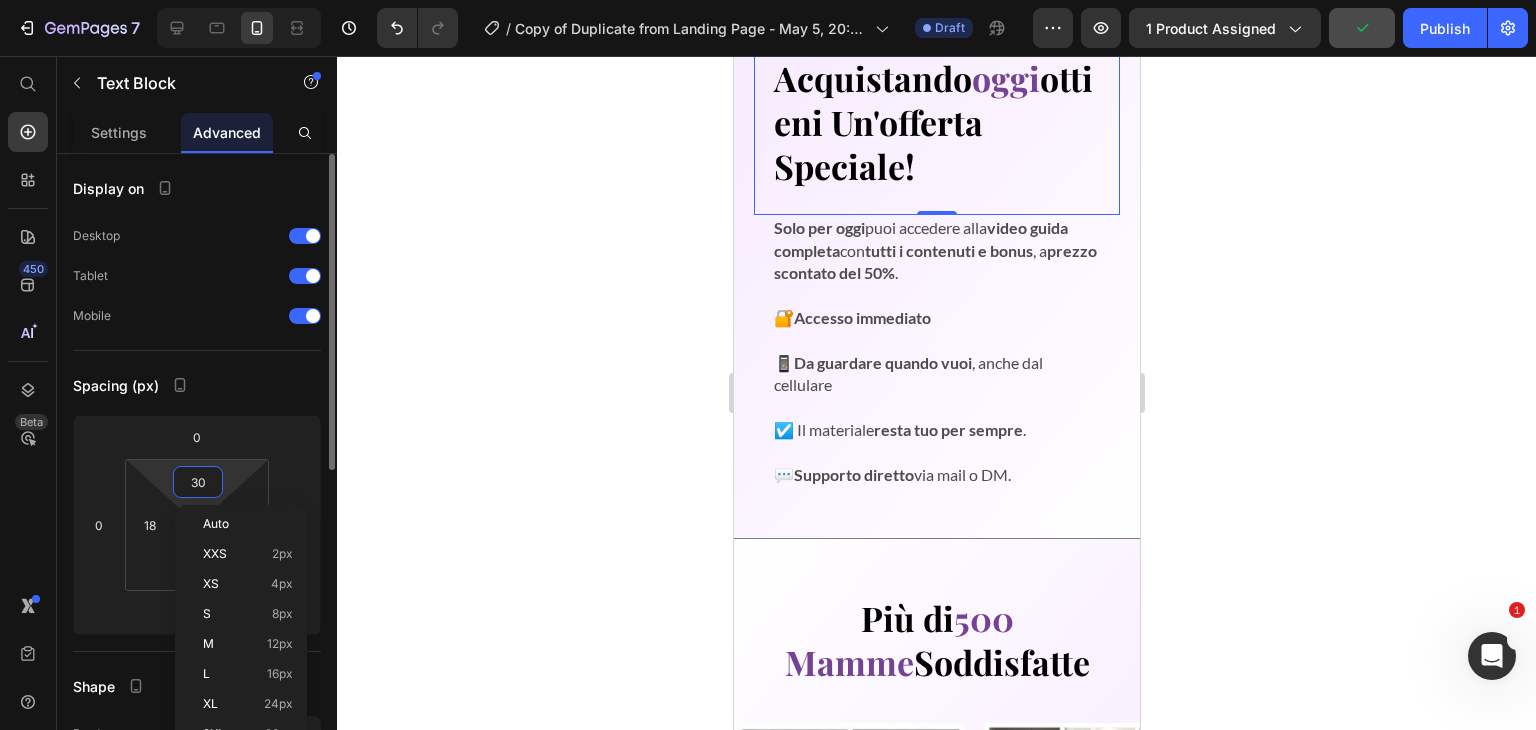 type 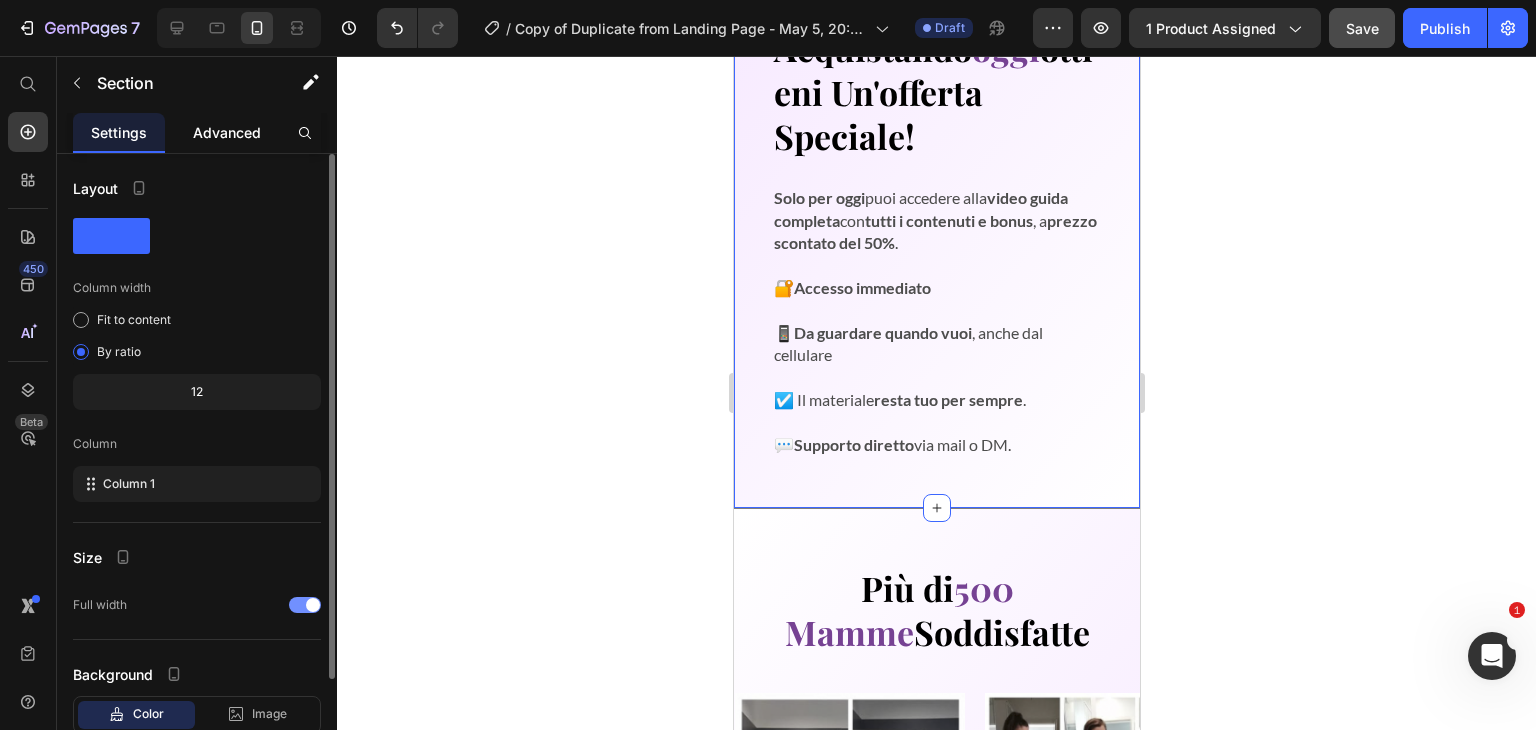 click on "Advanced" 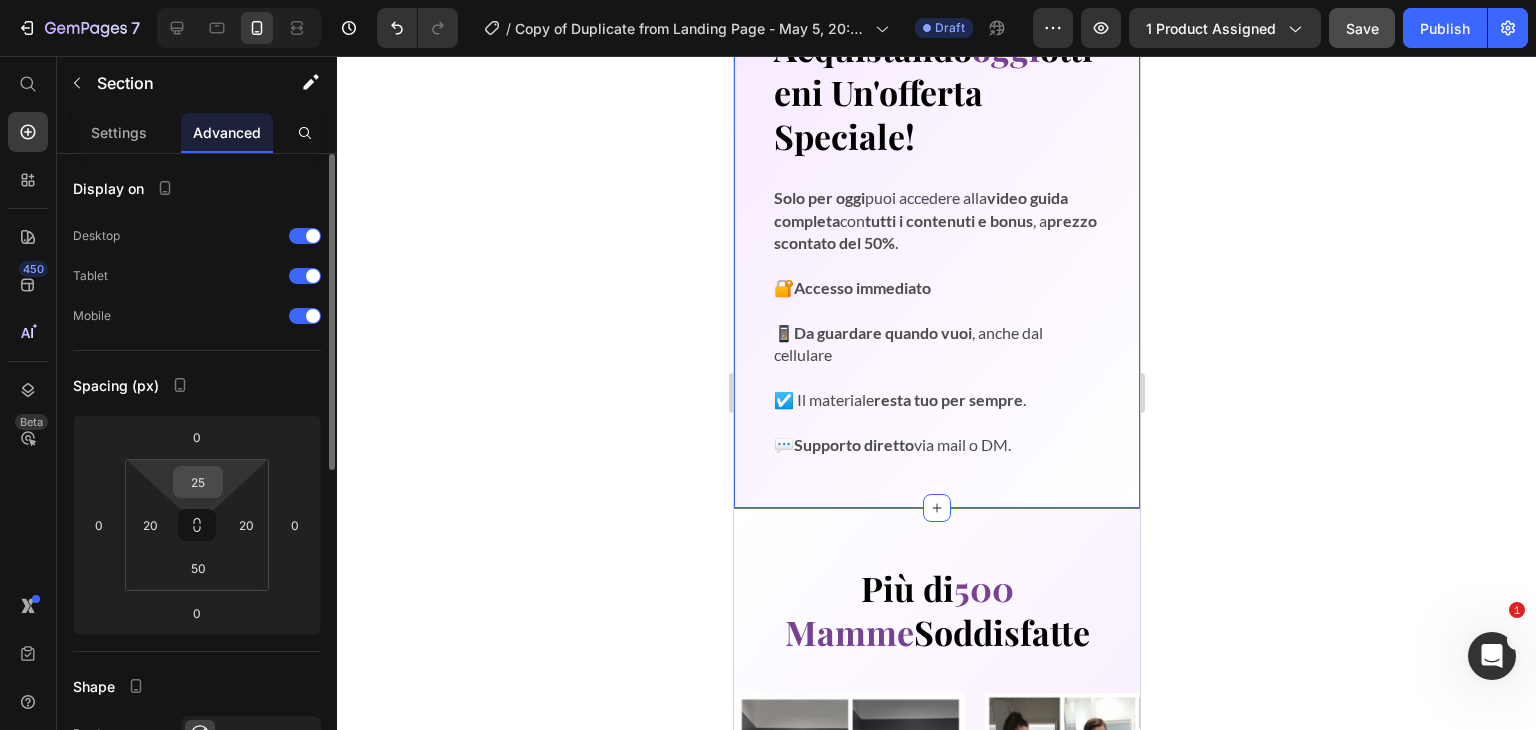 click on "25" at bounding box center (198, 482) 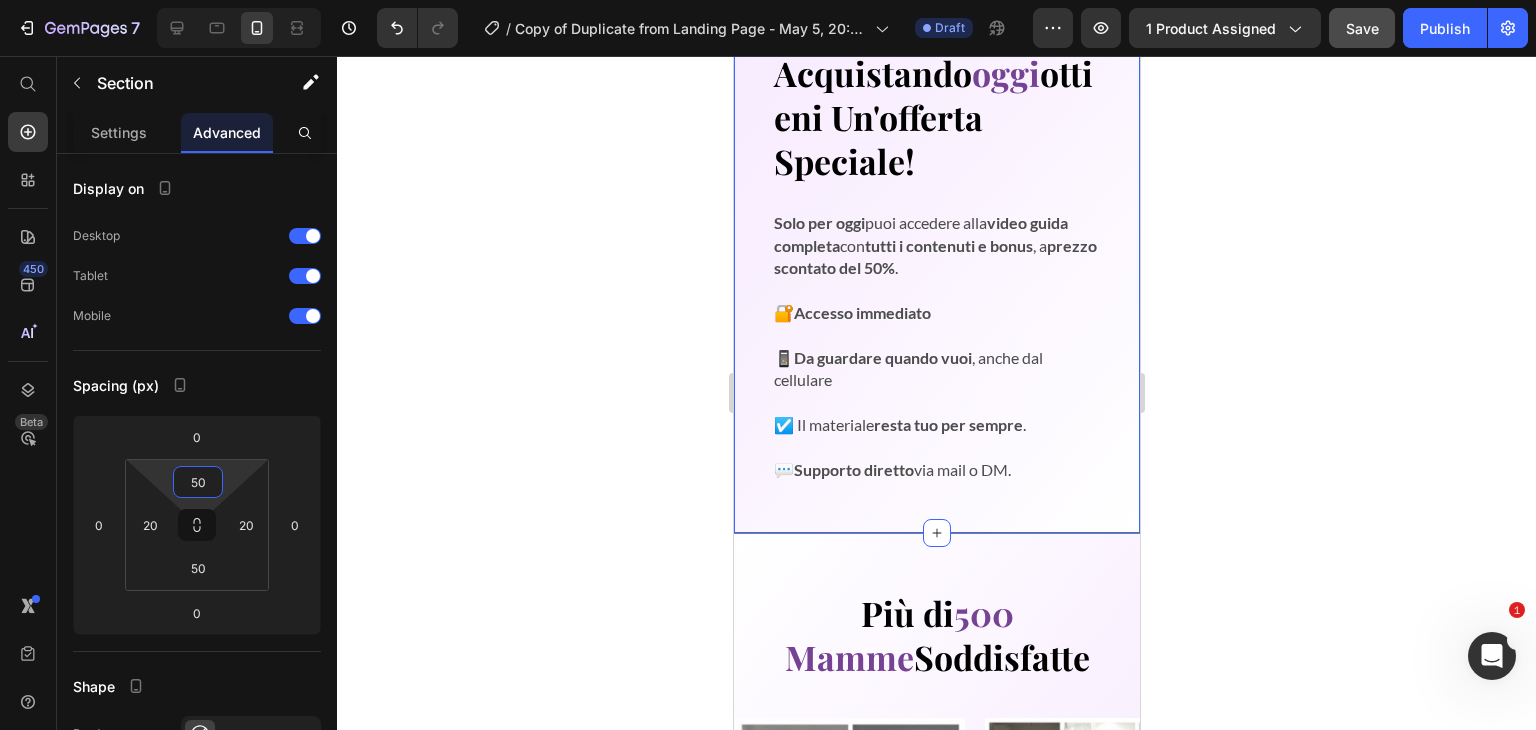 type on "50" 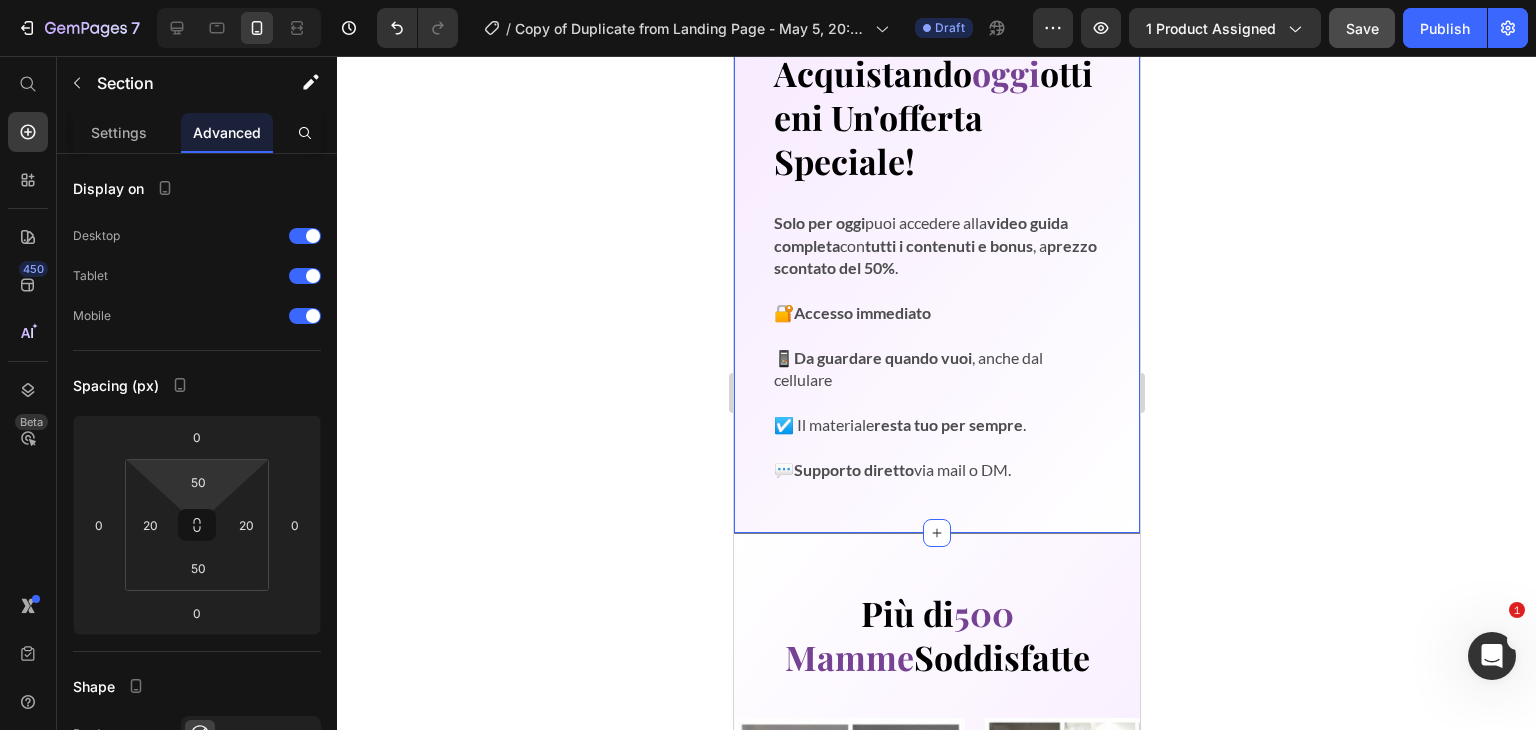 click 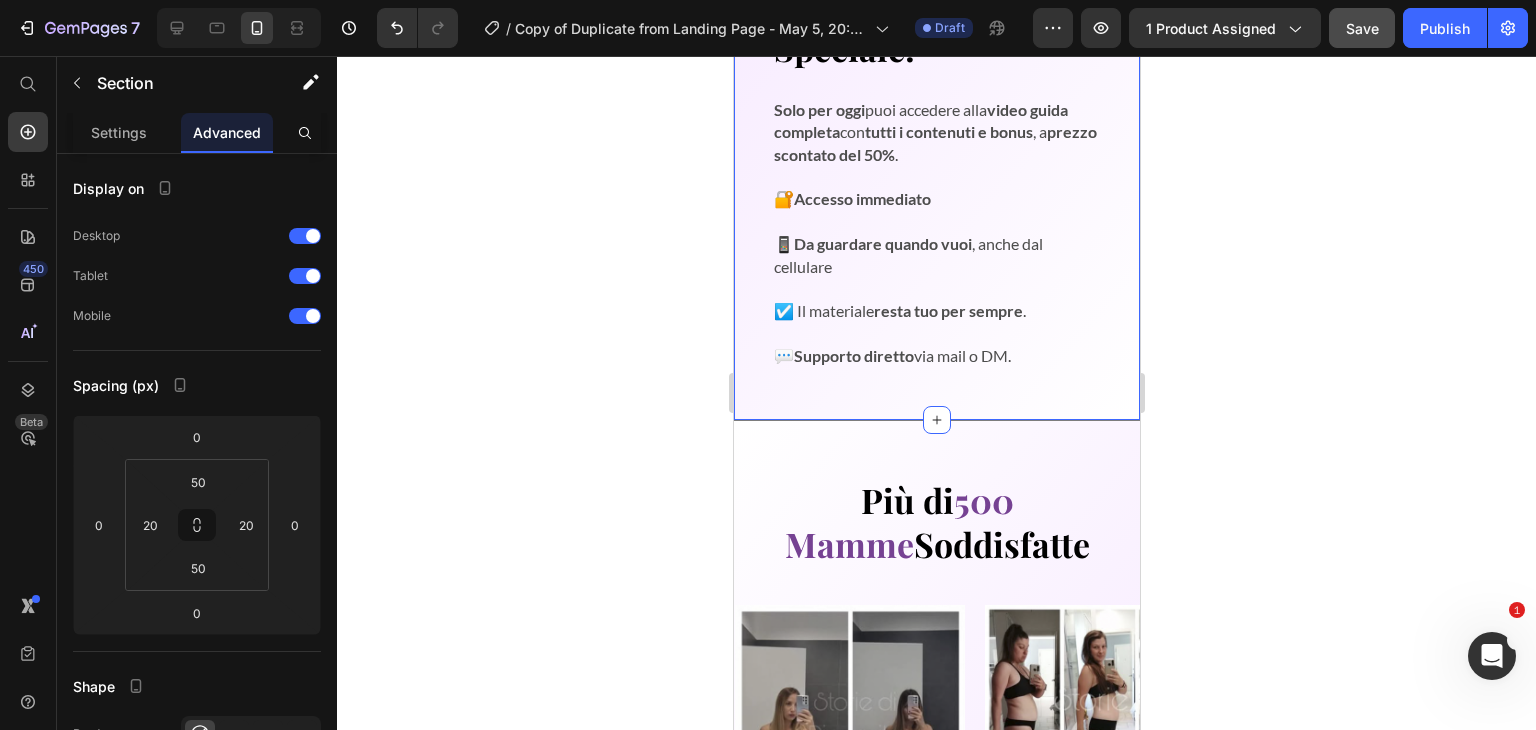 scroll, scrollTop: 5210, scrollLeft: 0, axis: vertical 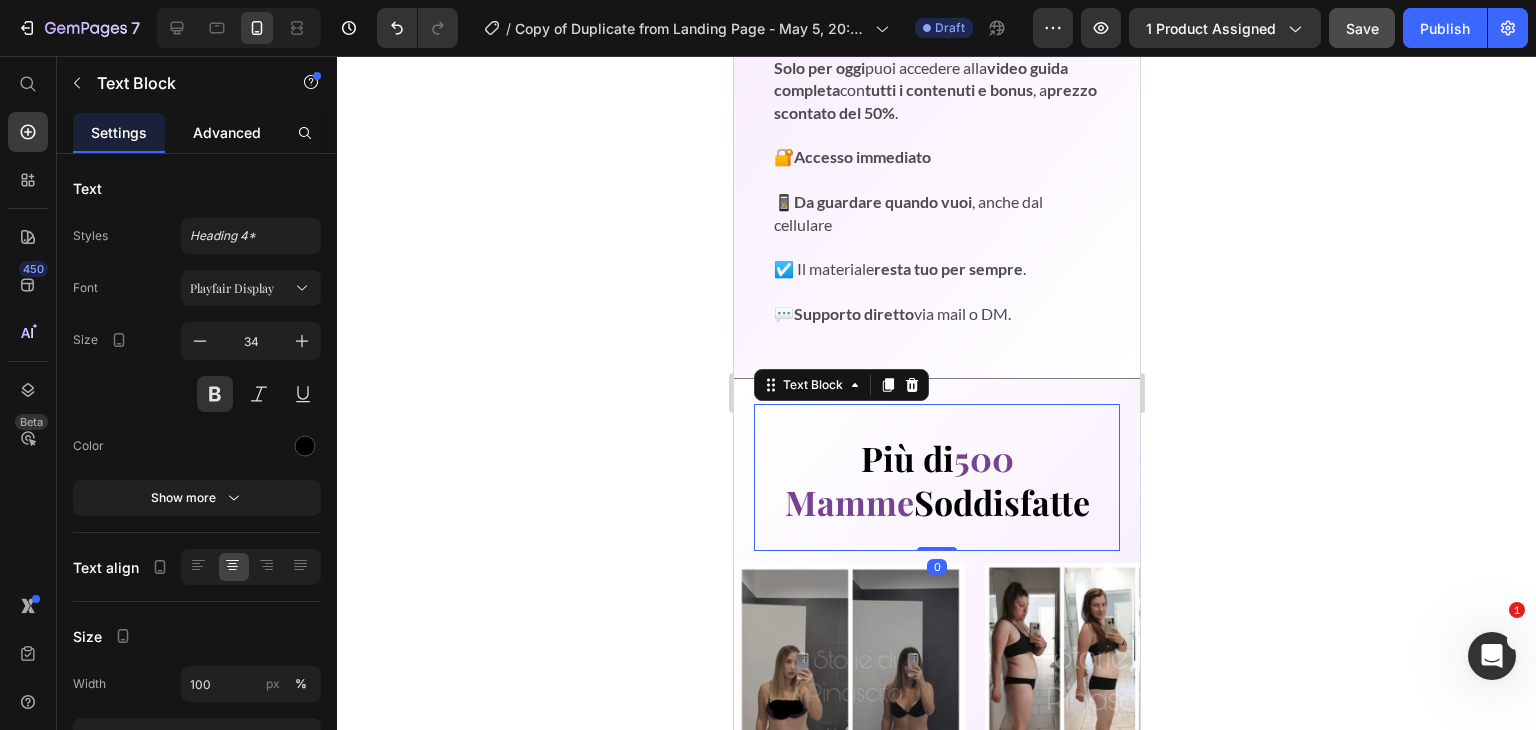 click on "Advanced" at bounding box center (227, 132) 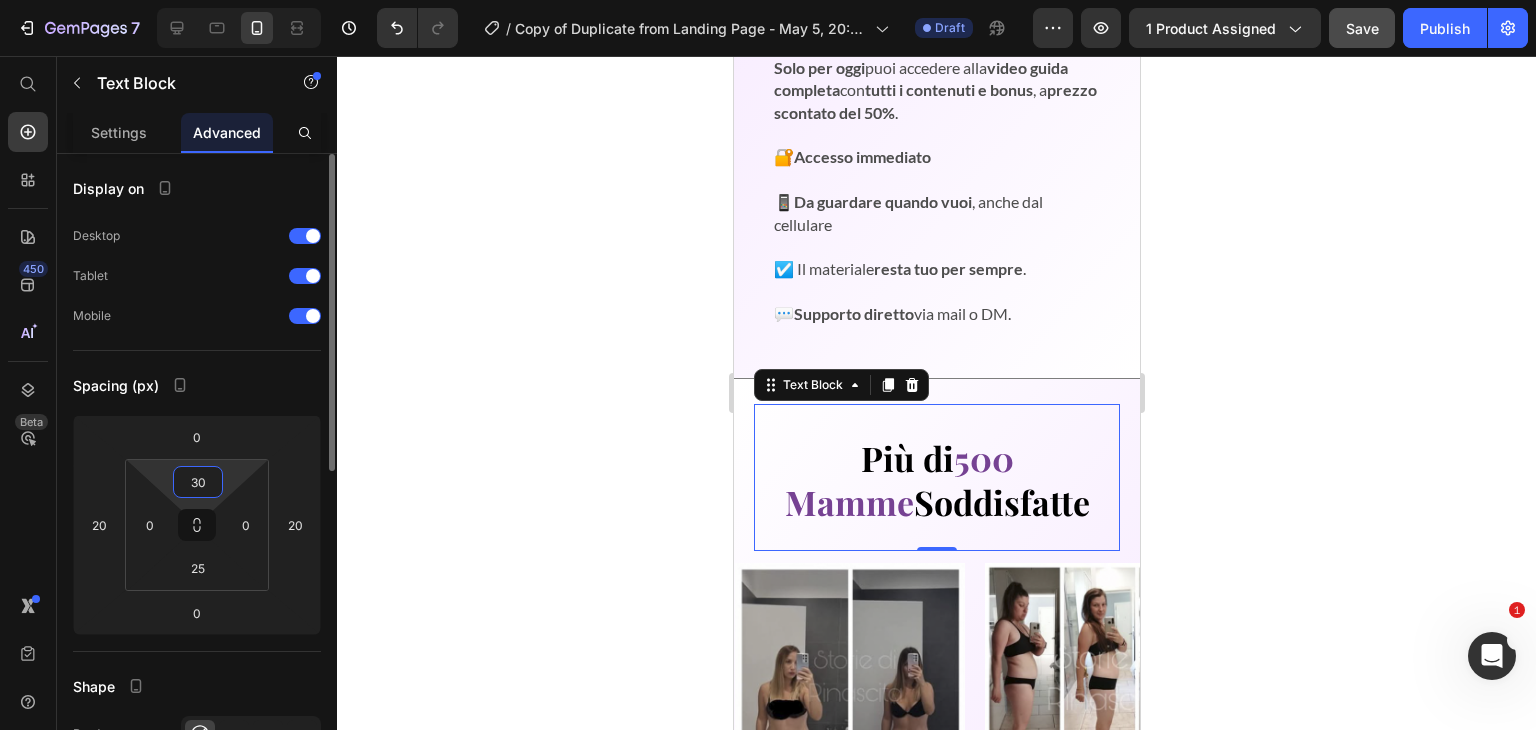 click on "30" at bounding box center (198, 482) 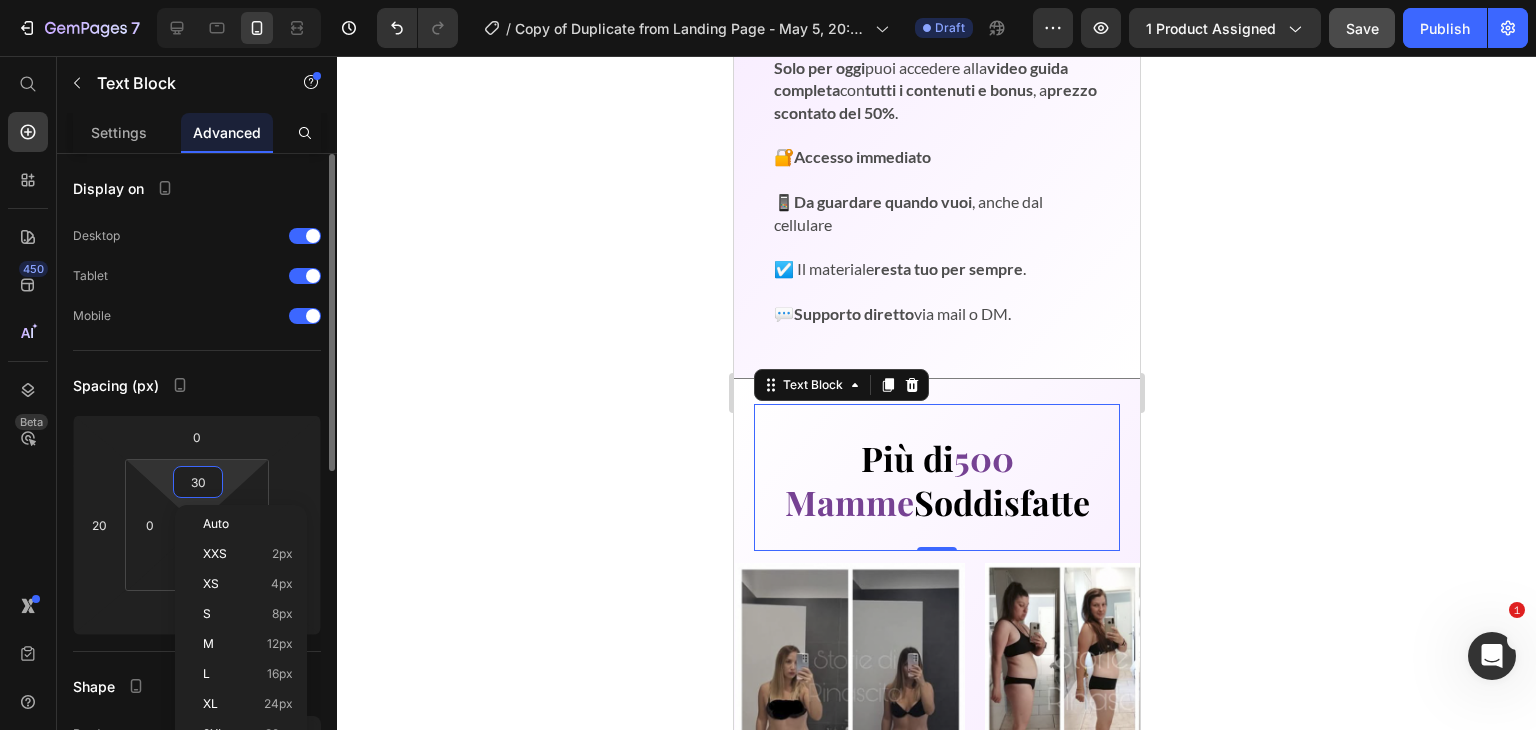 type 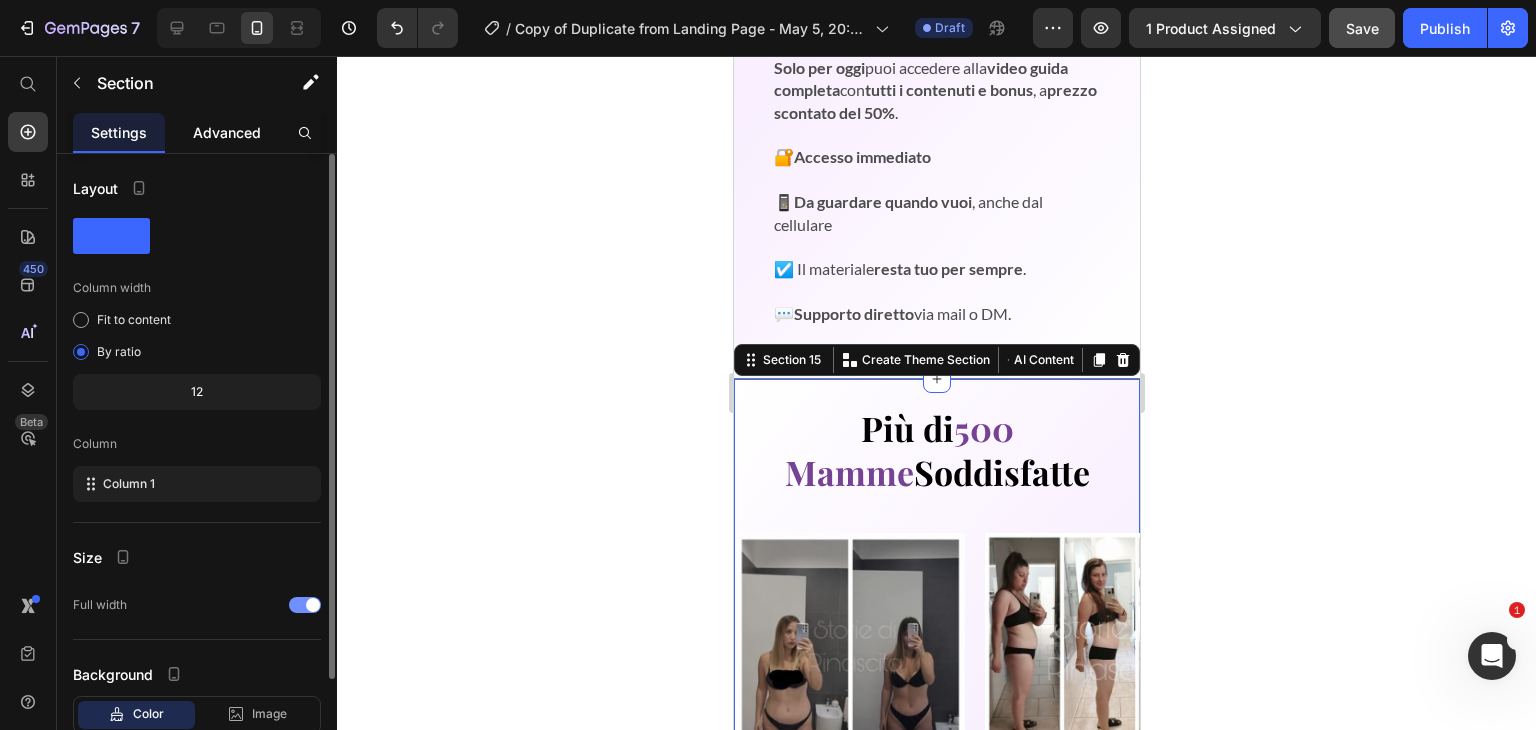 click on "Advanced" at bounding box center [227, 132] 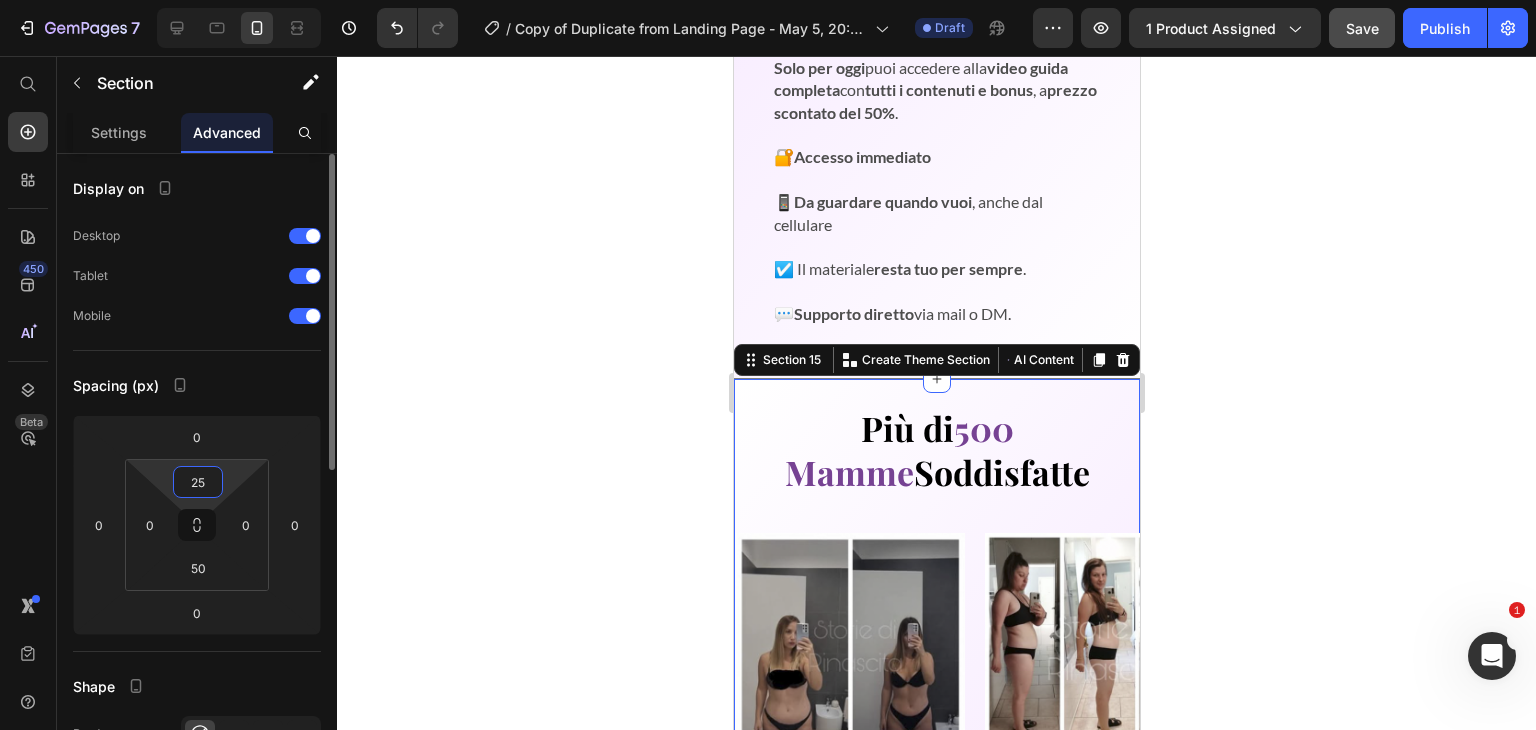 click on "25" at bounding box center [198, 482] 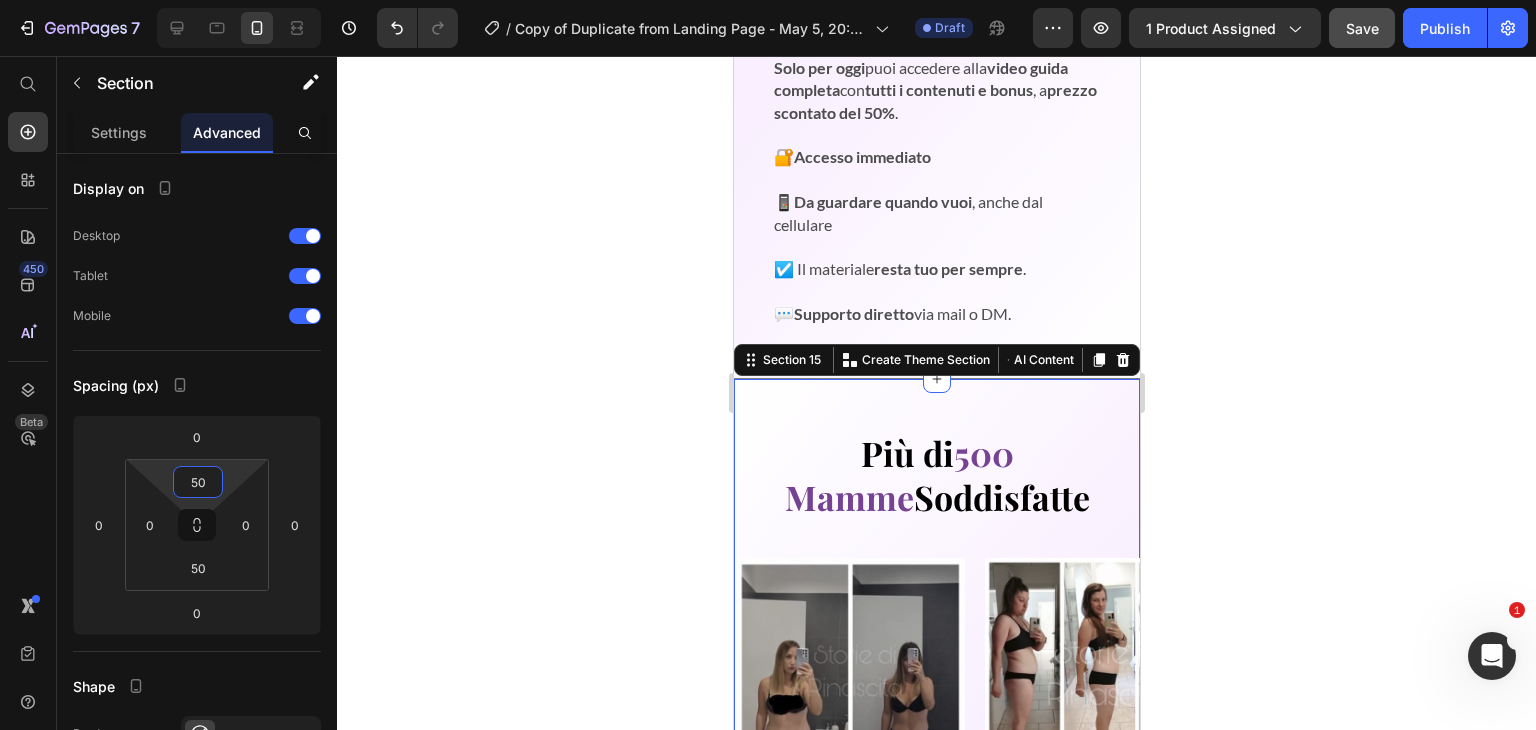 type on "50" 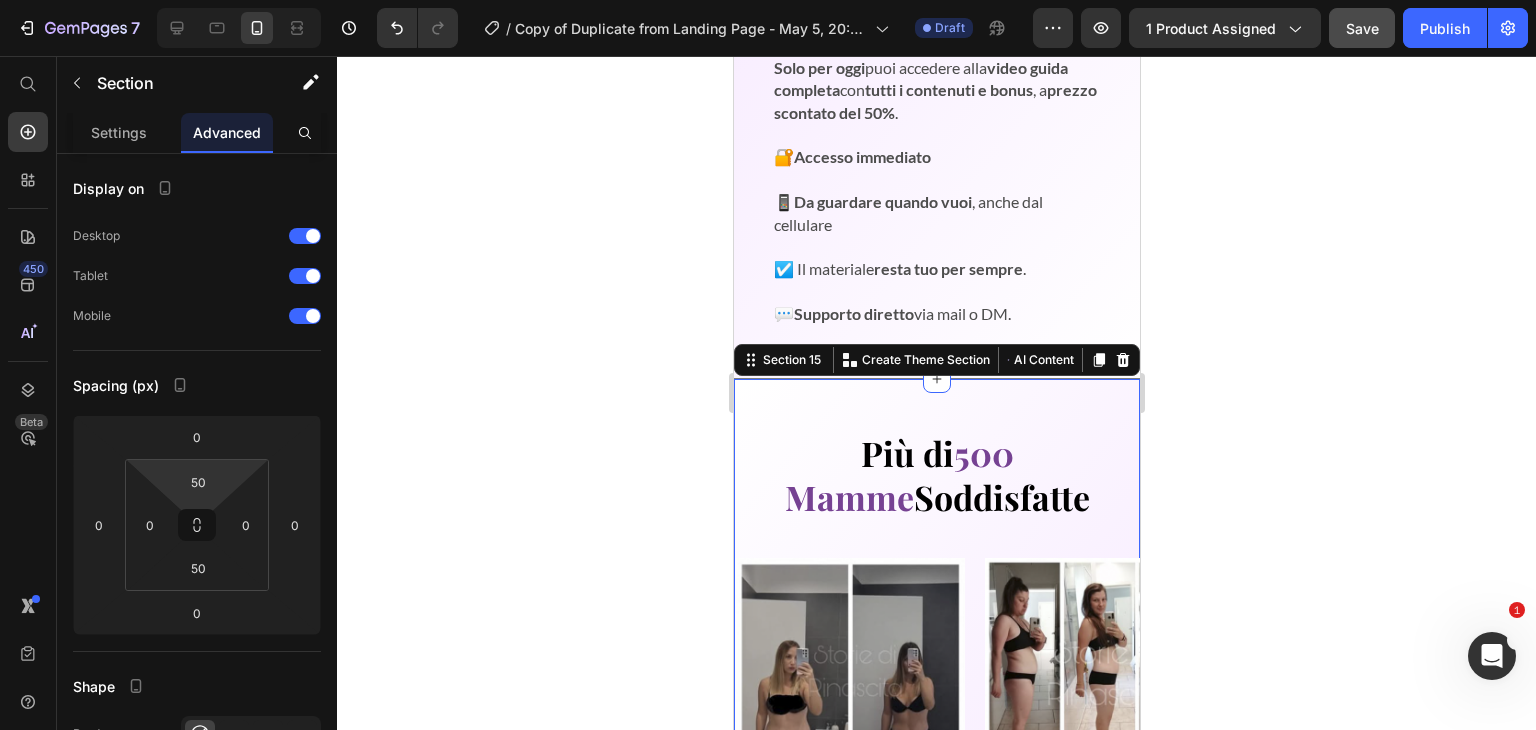 click 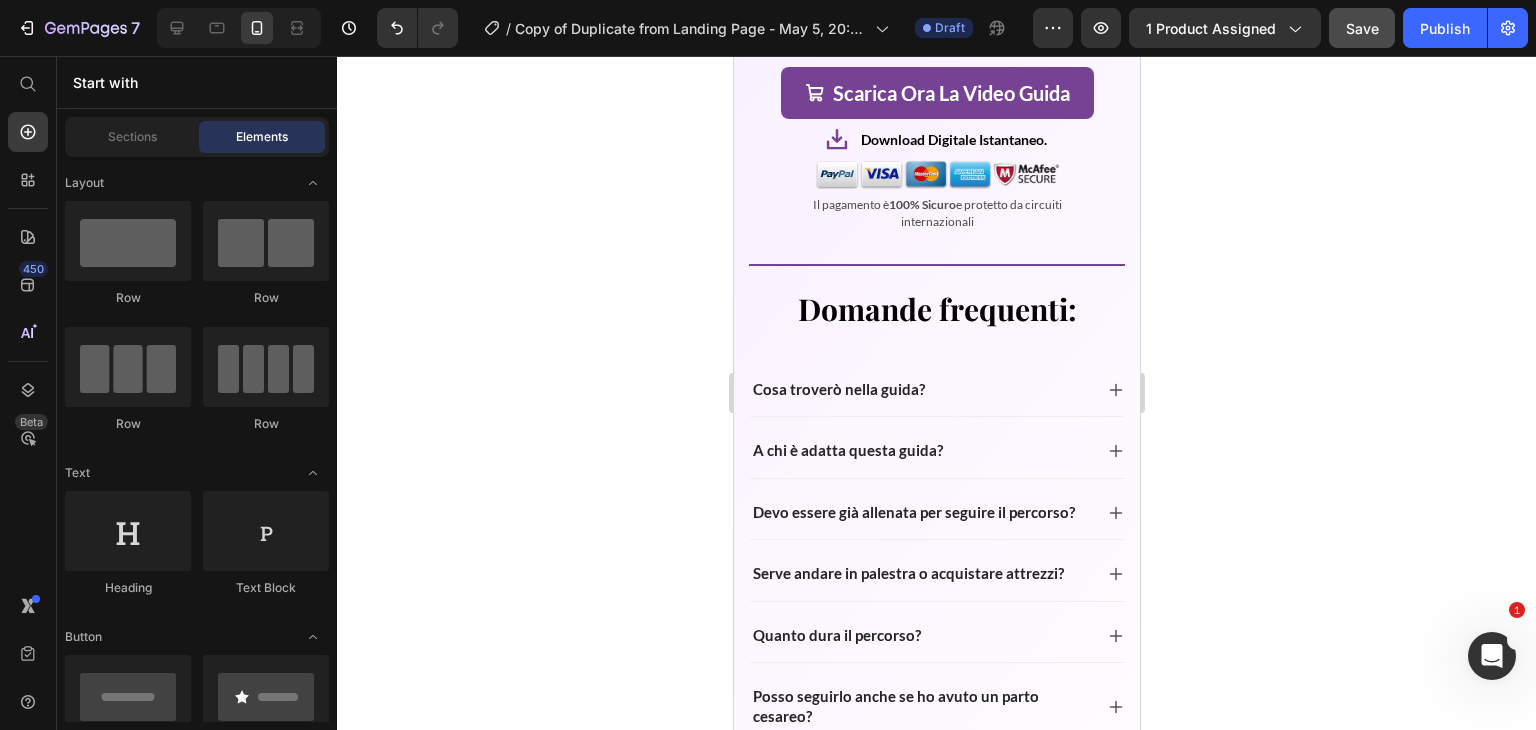 scroll, scrollTop: 6783, scrollLeft: 0, axis: vertical 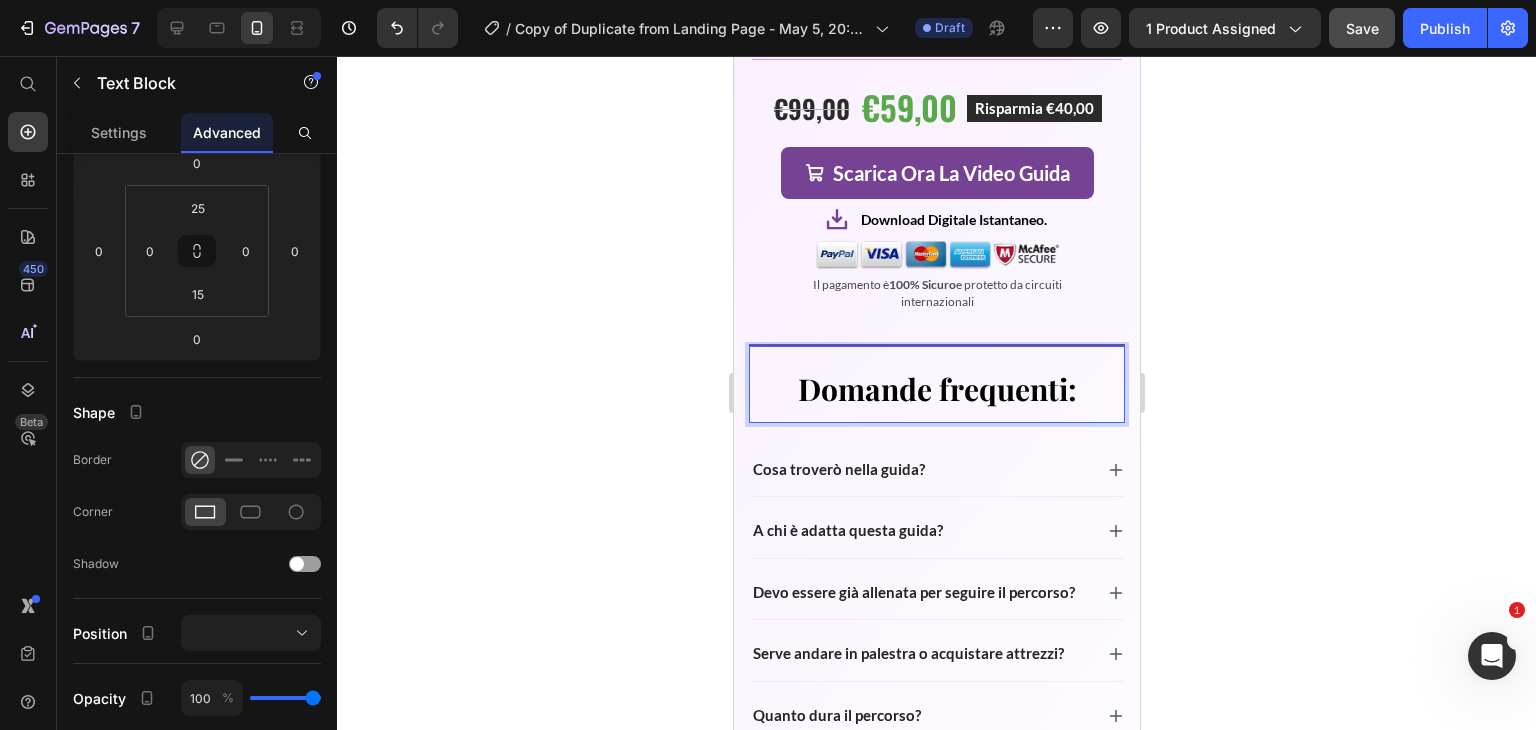 click on "Domande frequenti:" at bounding box center (936, 389) 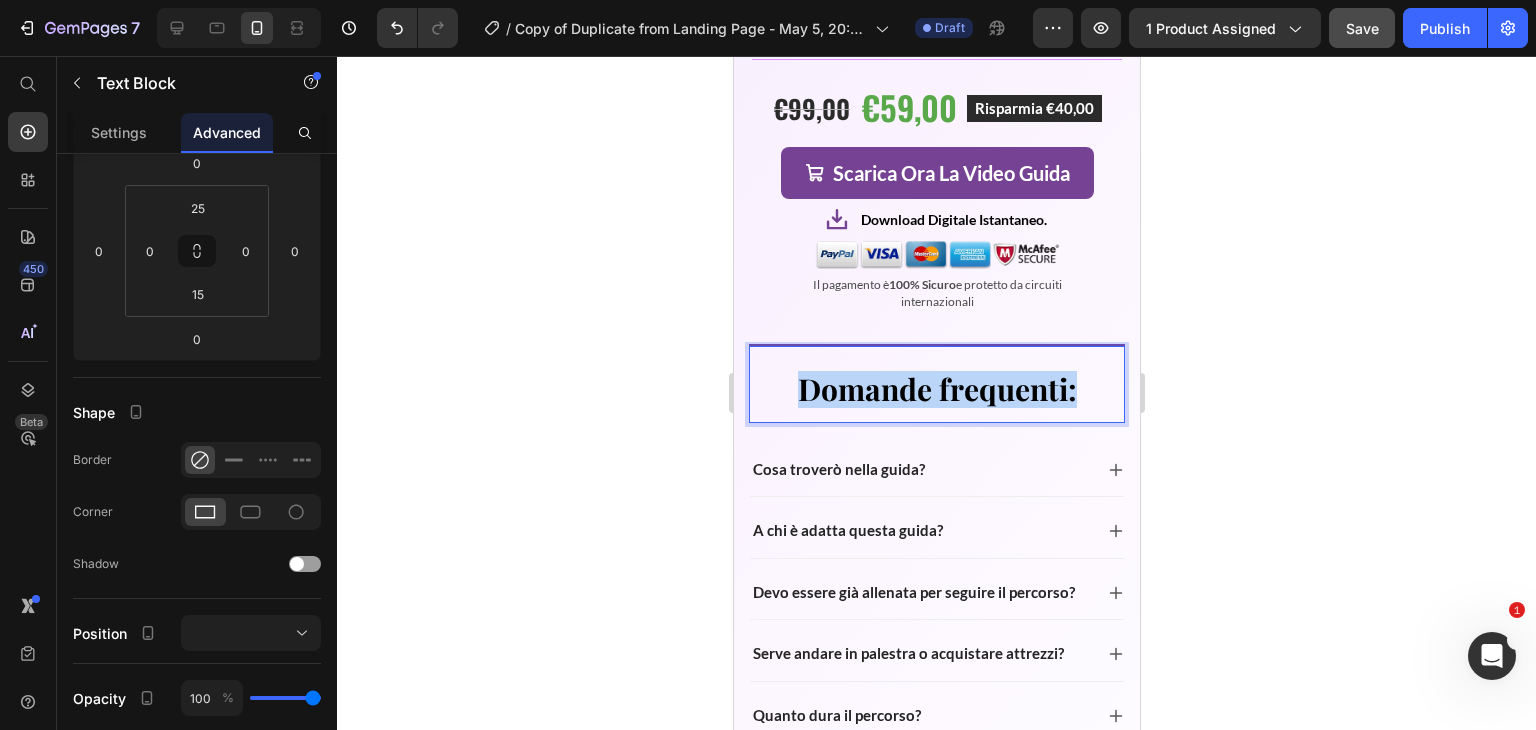 drag, startPoint x: 789, startPoint y: 417, endPoint x: 1097, endPoint y: 405, distance: 308.23367 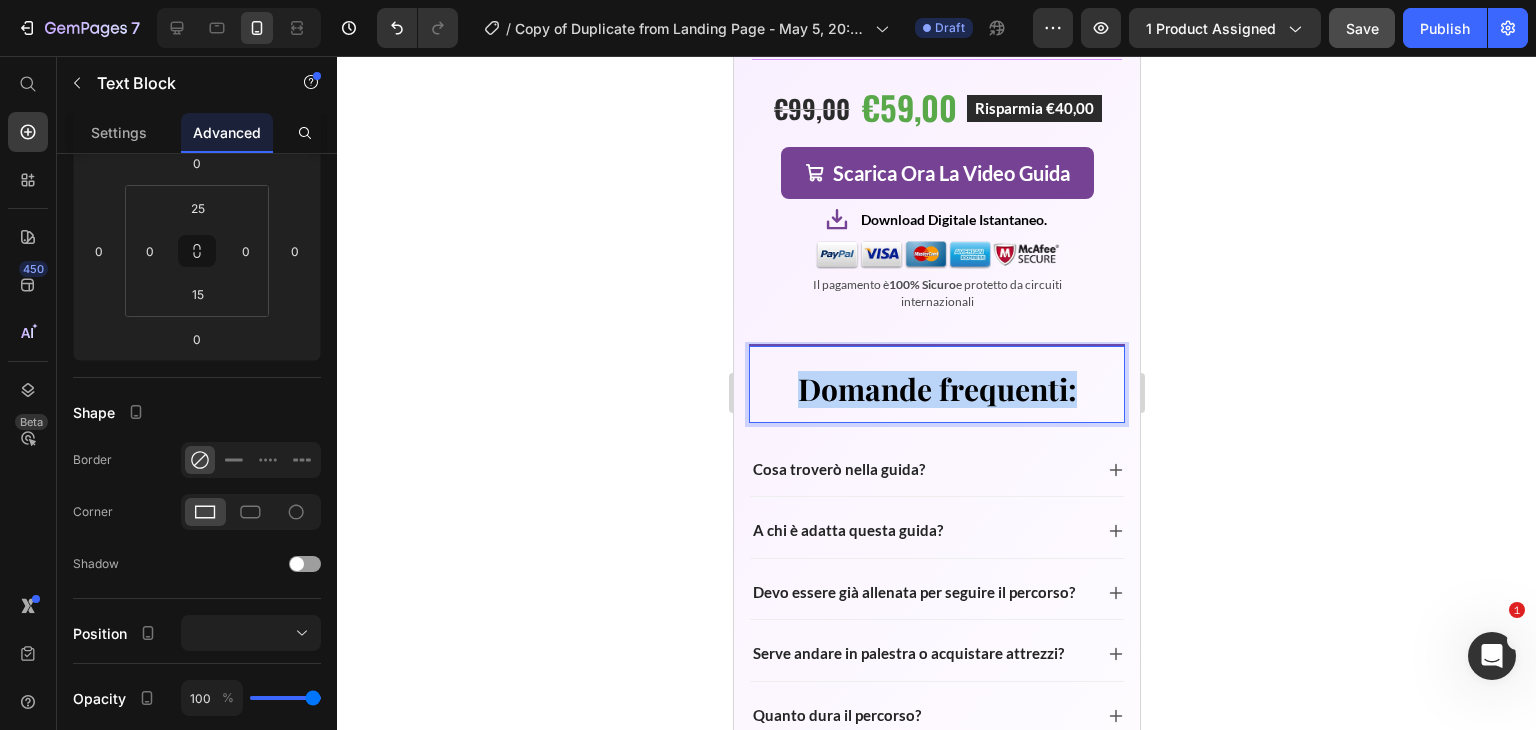 click on "Domande frequenti:" at bounding box center (936, 389) 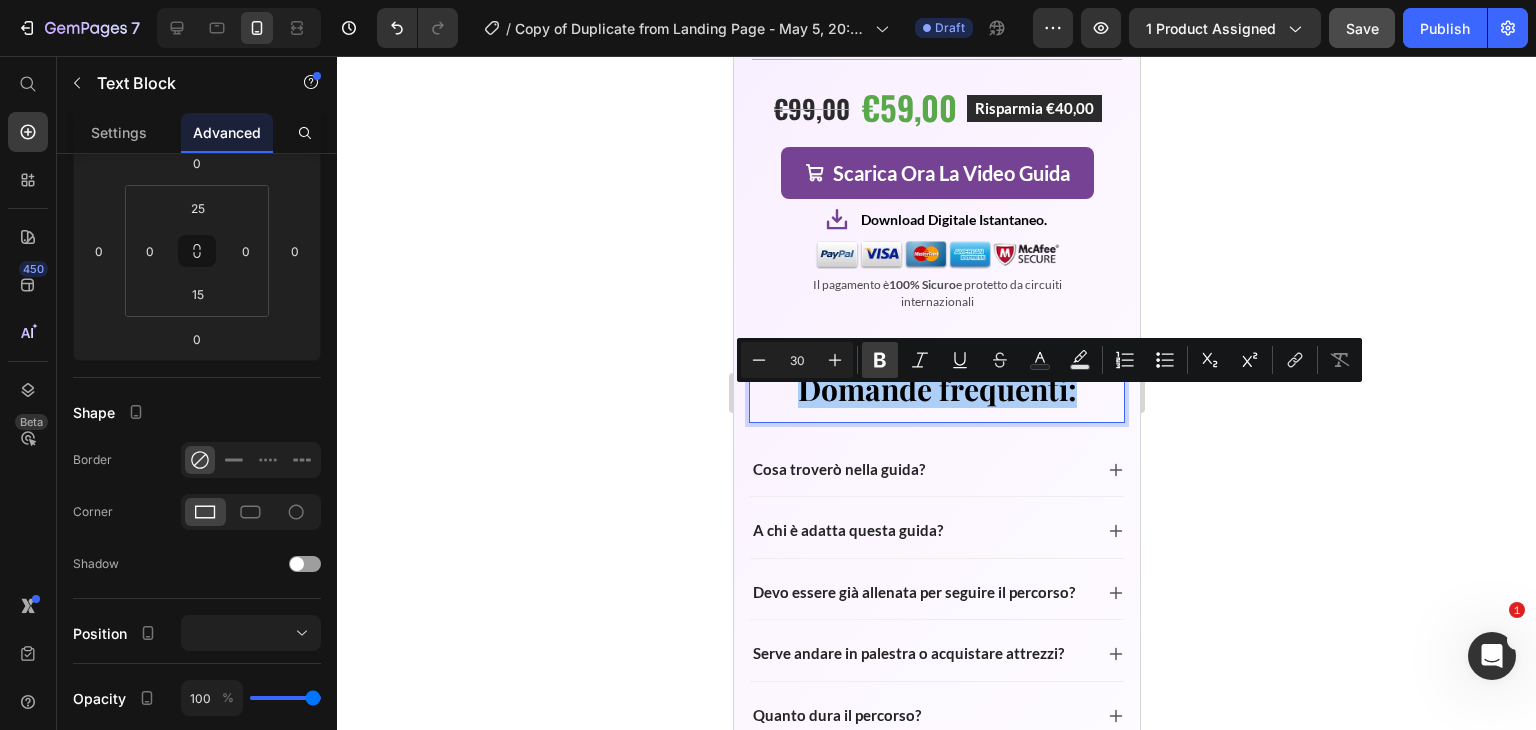 click on "Bold" at bounding box center [880, 360] 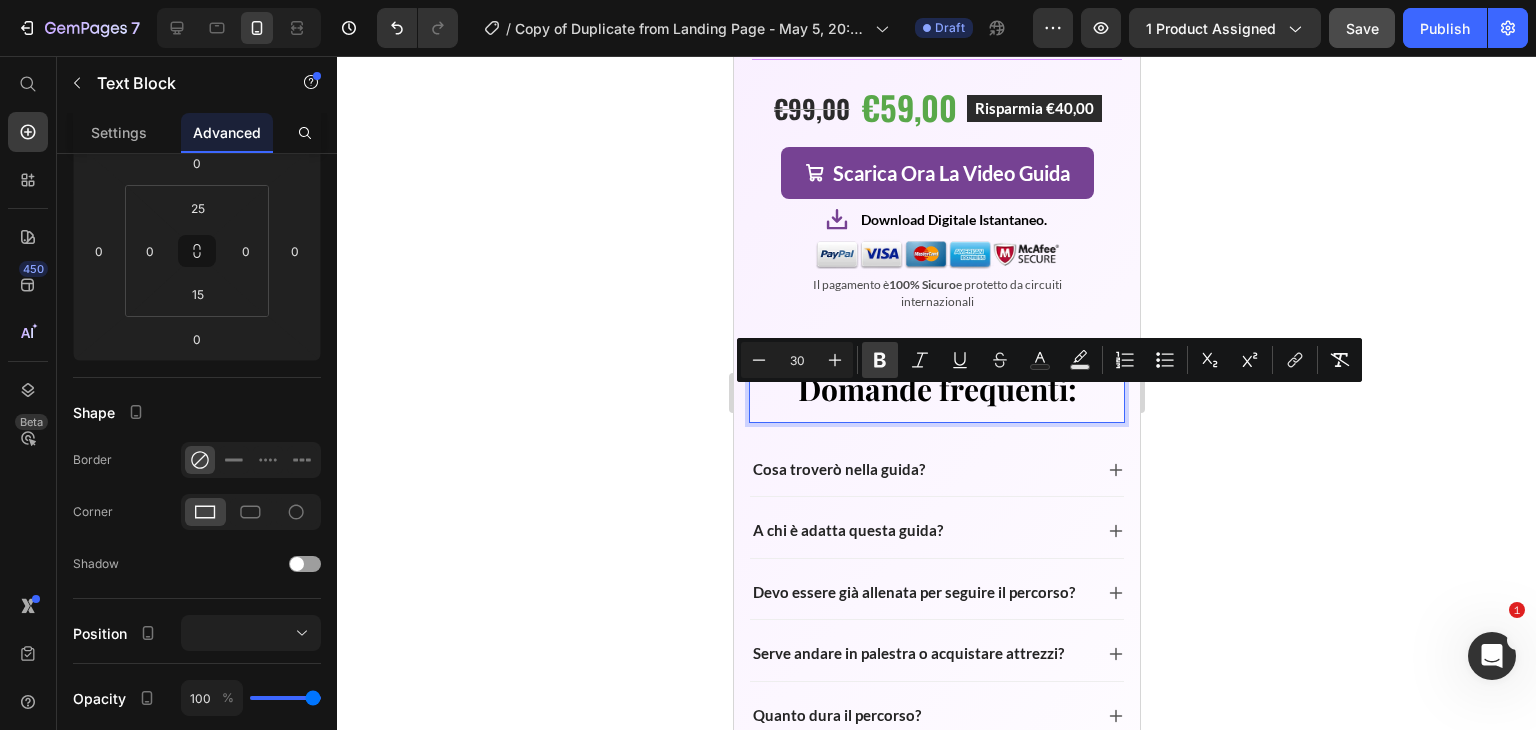 click on "Bold" at bounding box center (880, 360) 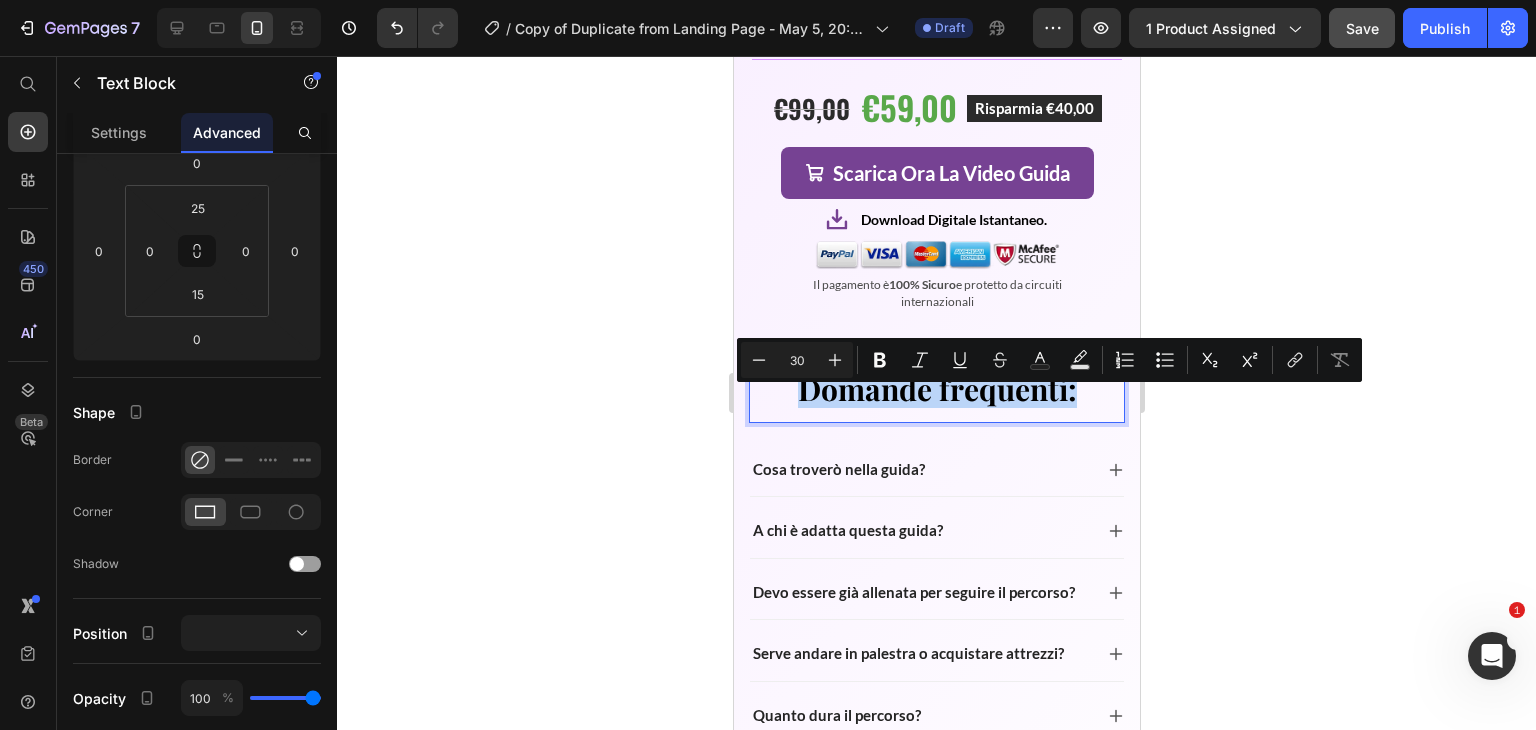 click on "Domande frequenti:" at bounding box center (936, 389) 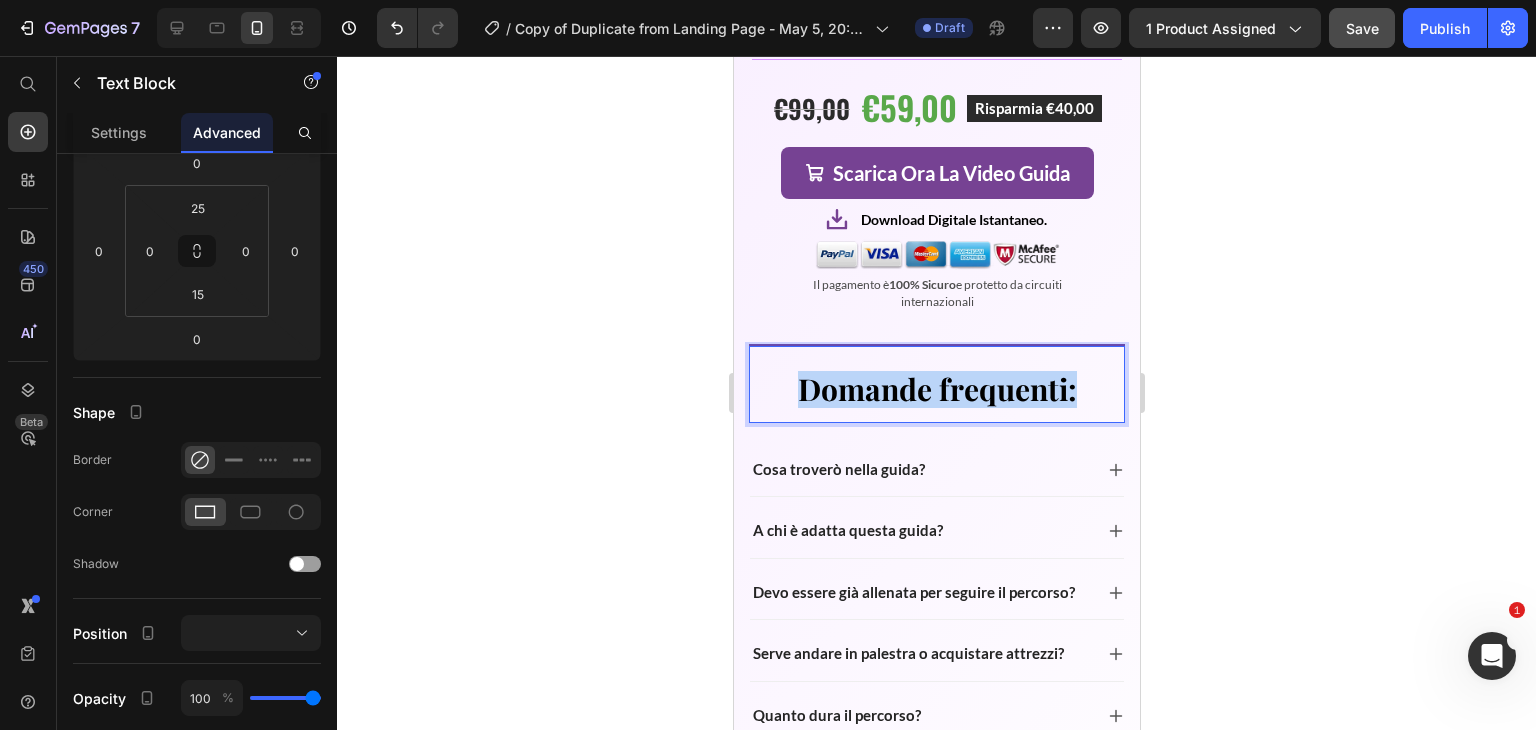 drag, startPoint x: 1074, startPoint y: 421, endPoint x: 784, endPoint y: 410, distance: 290.20856 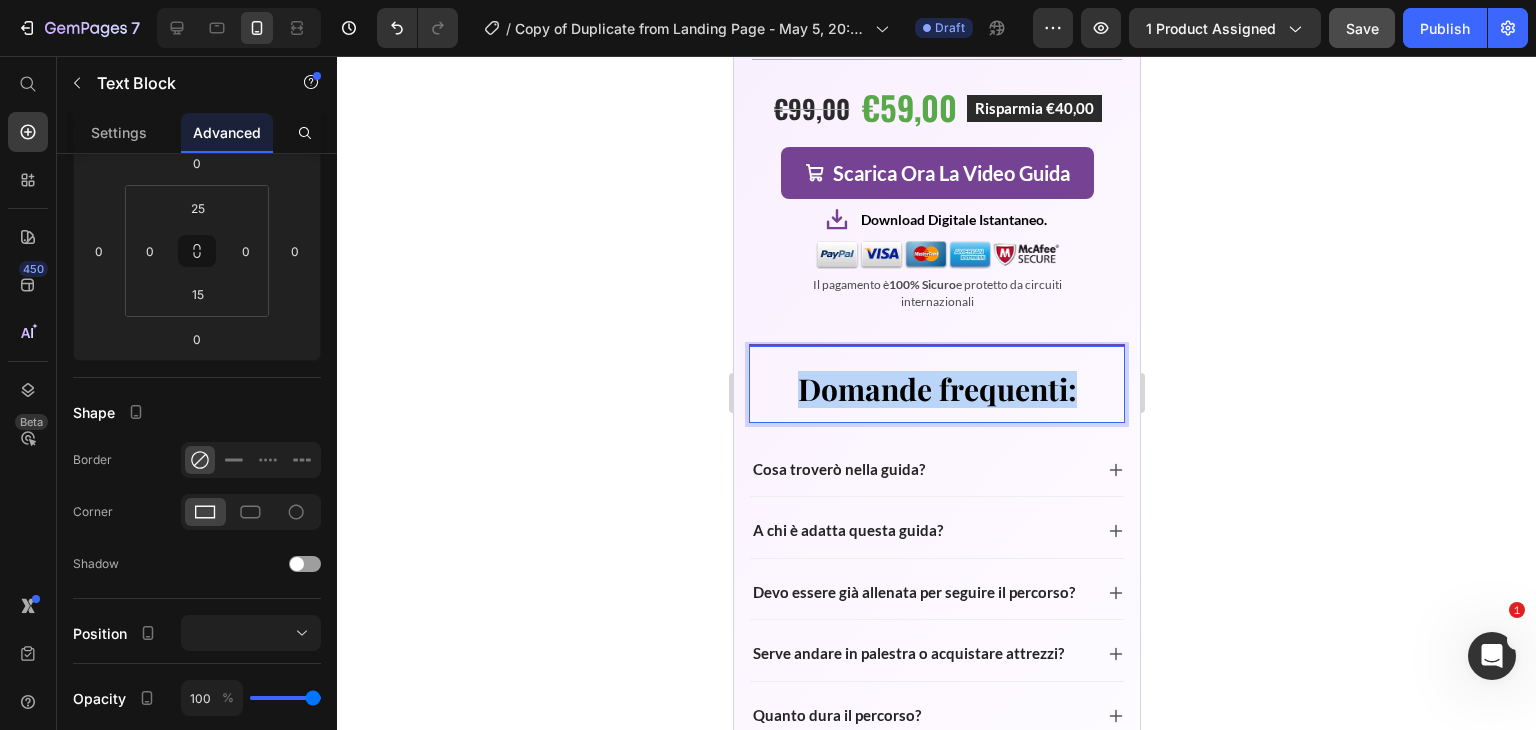 click on "Domande frequenti:" at bounding box center [936, 389] 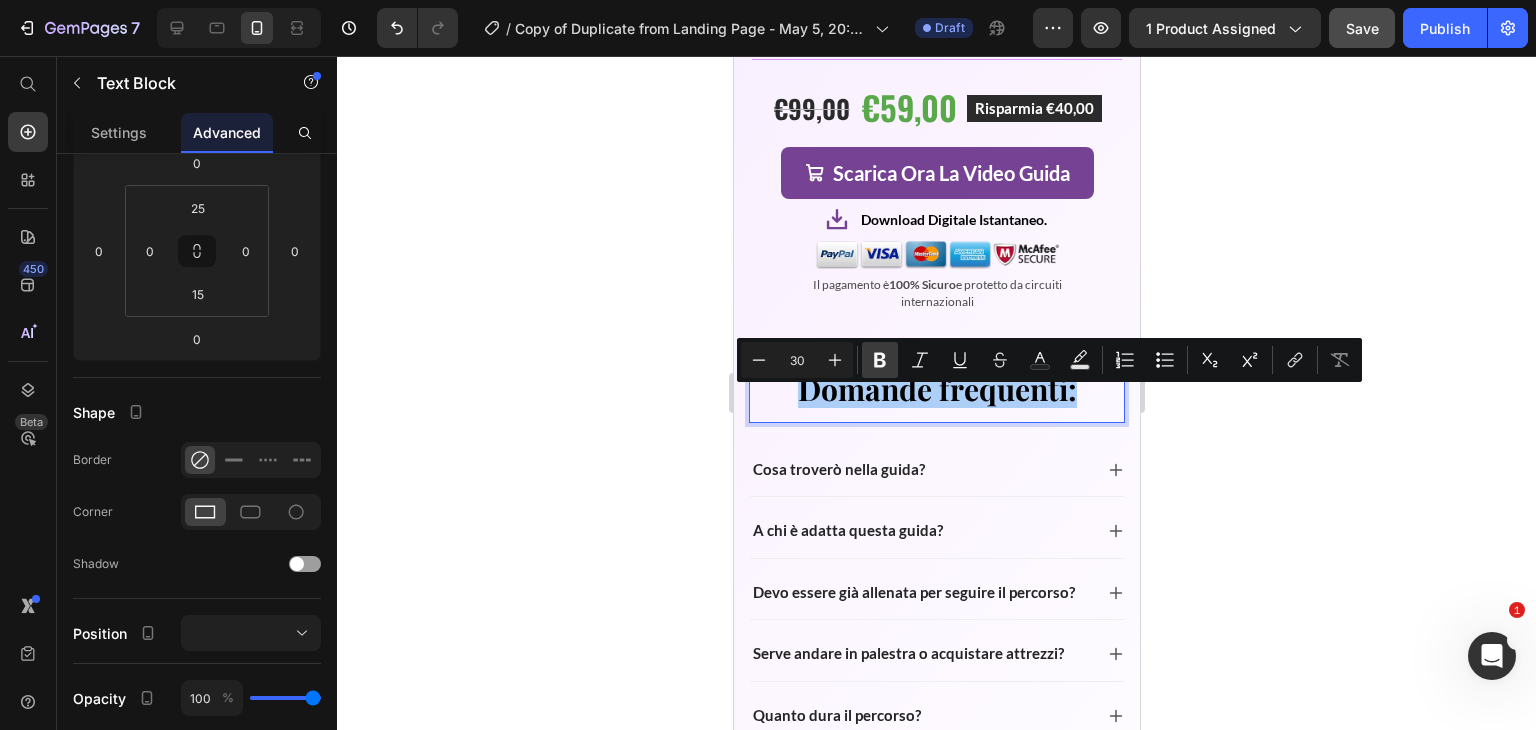 click on "Bold" at bounding box center (880, 360) 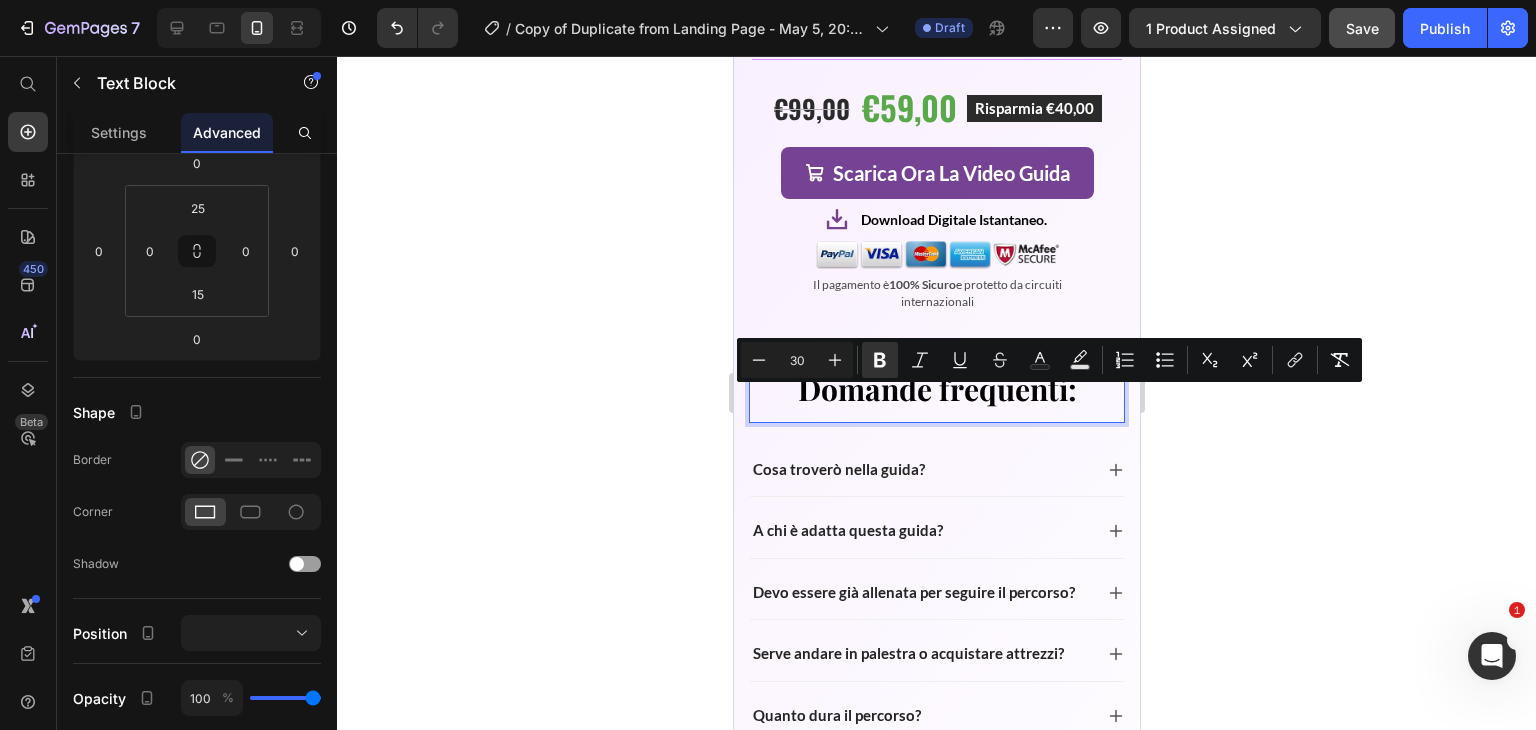 click 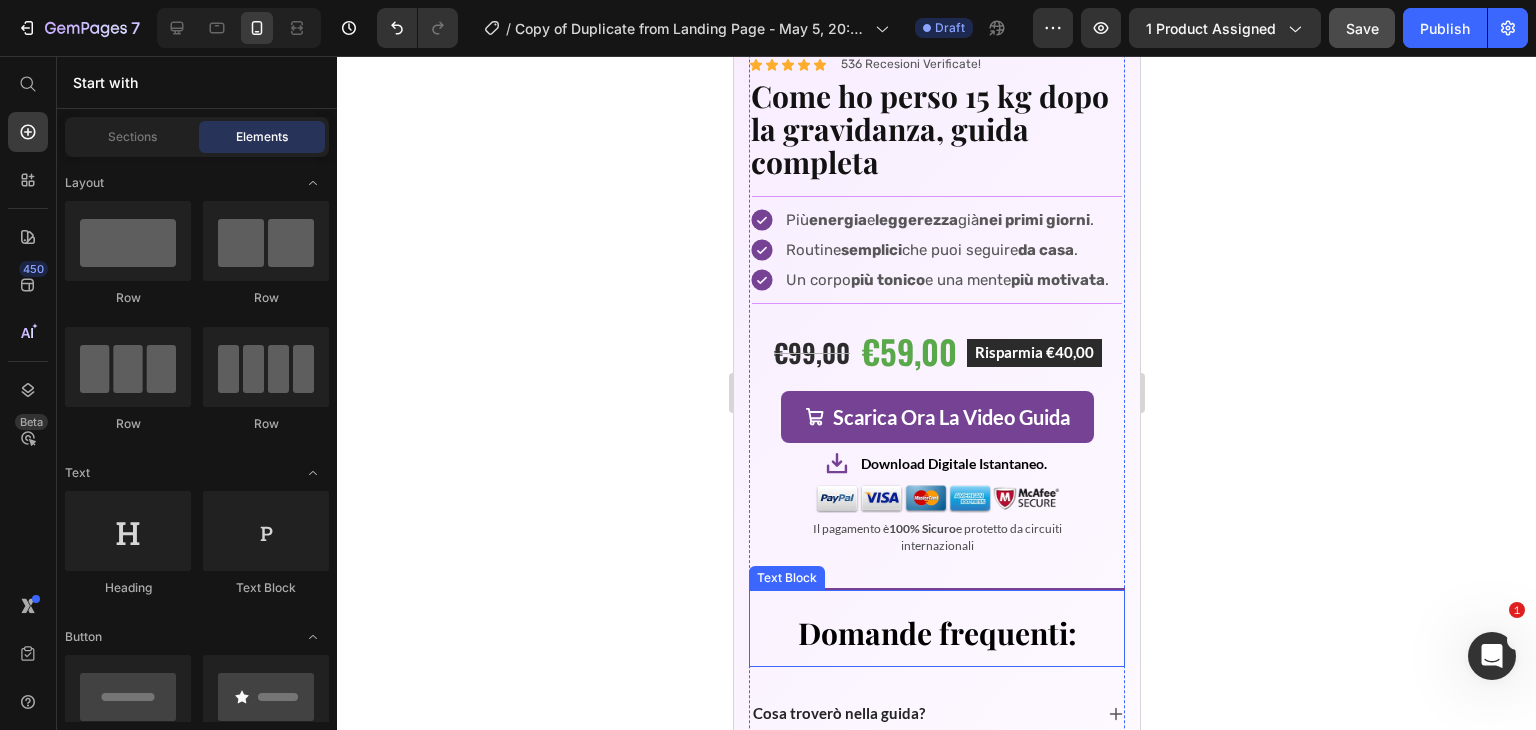 scroll, scrollTop: 6459, scrollLeft: 0, axis: vertical 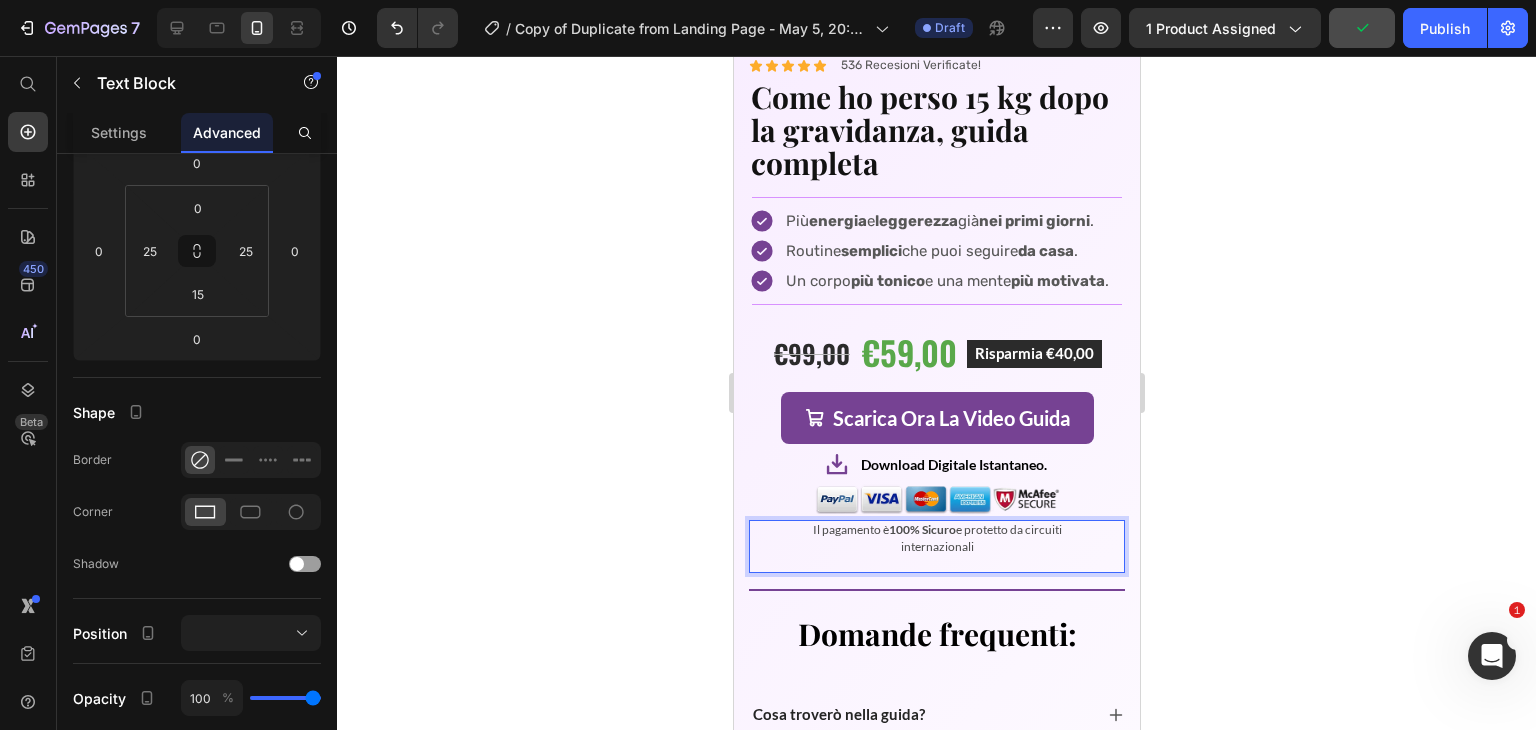 click on "100% Sicuro" at bounding box center [921, 529] 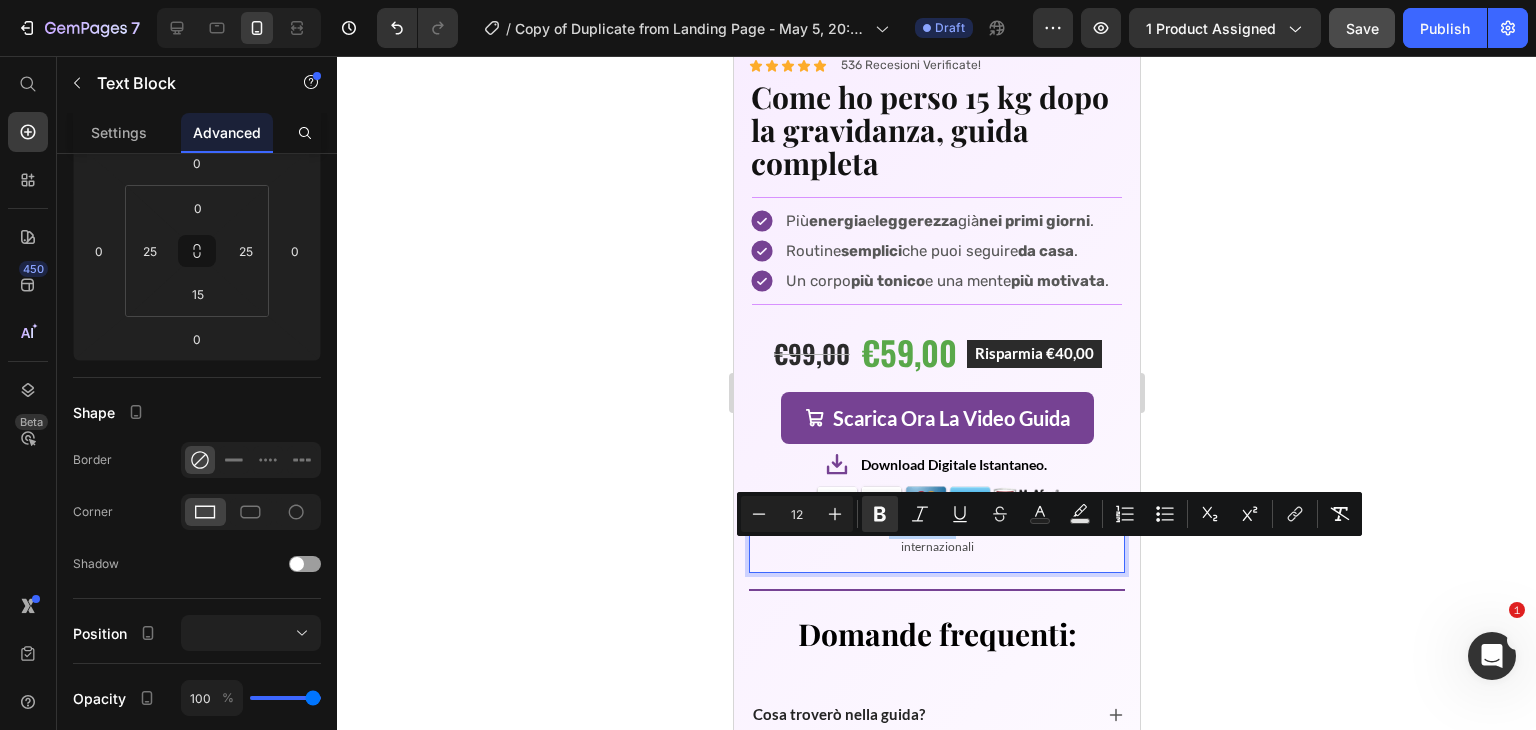 drag, startPoint x: 882, startPoint y: 550, endPoint x: 937, endPoint y: 544, distance: 55.326305 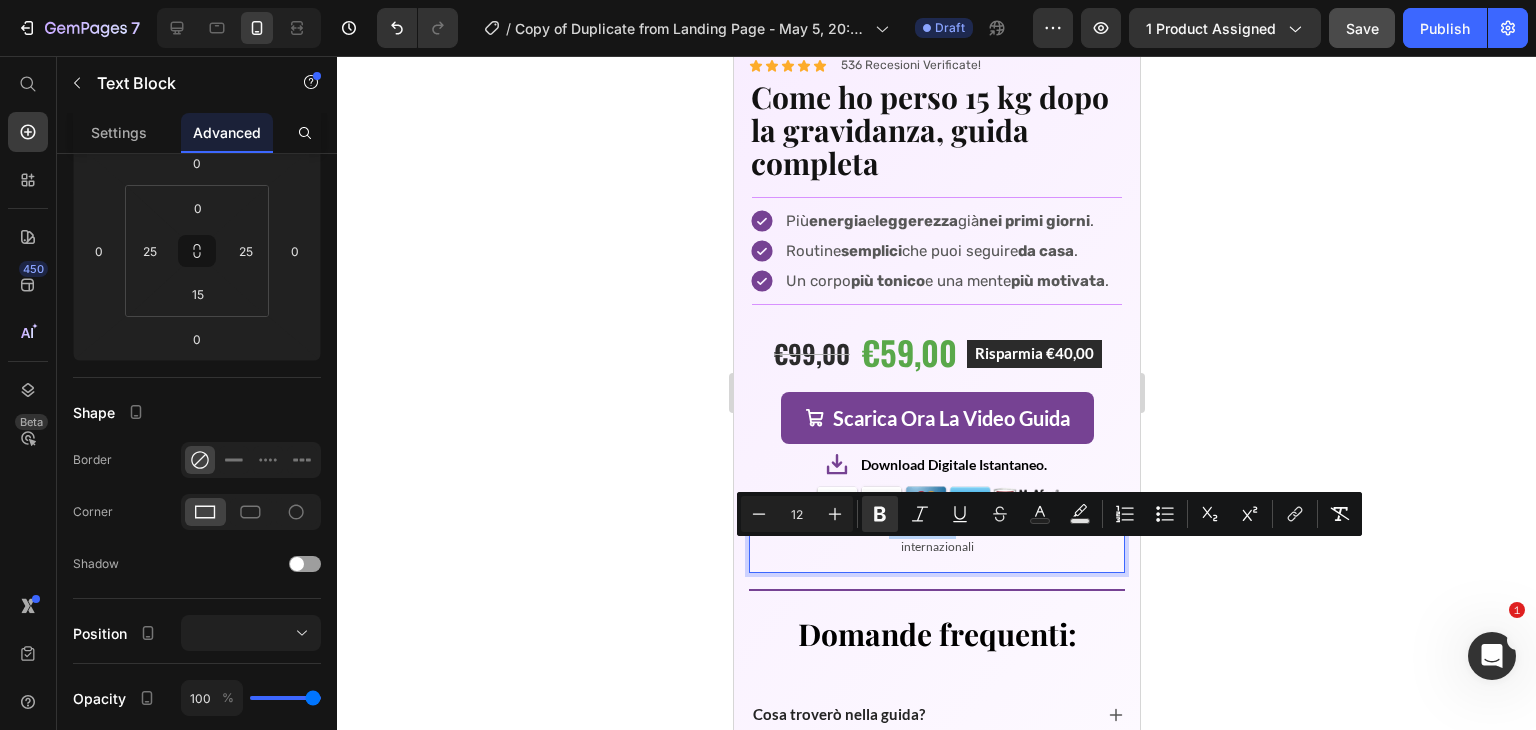 click on "100% Sicuro" at bounding box center [921, 529] 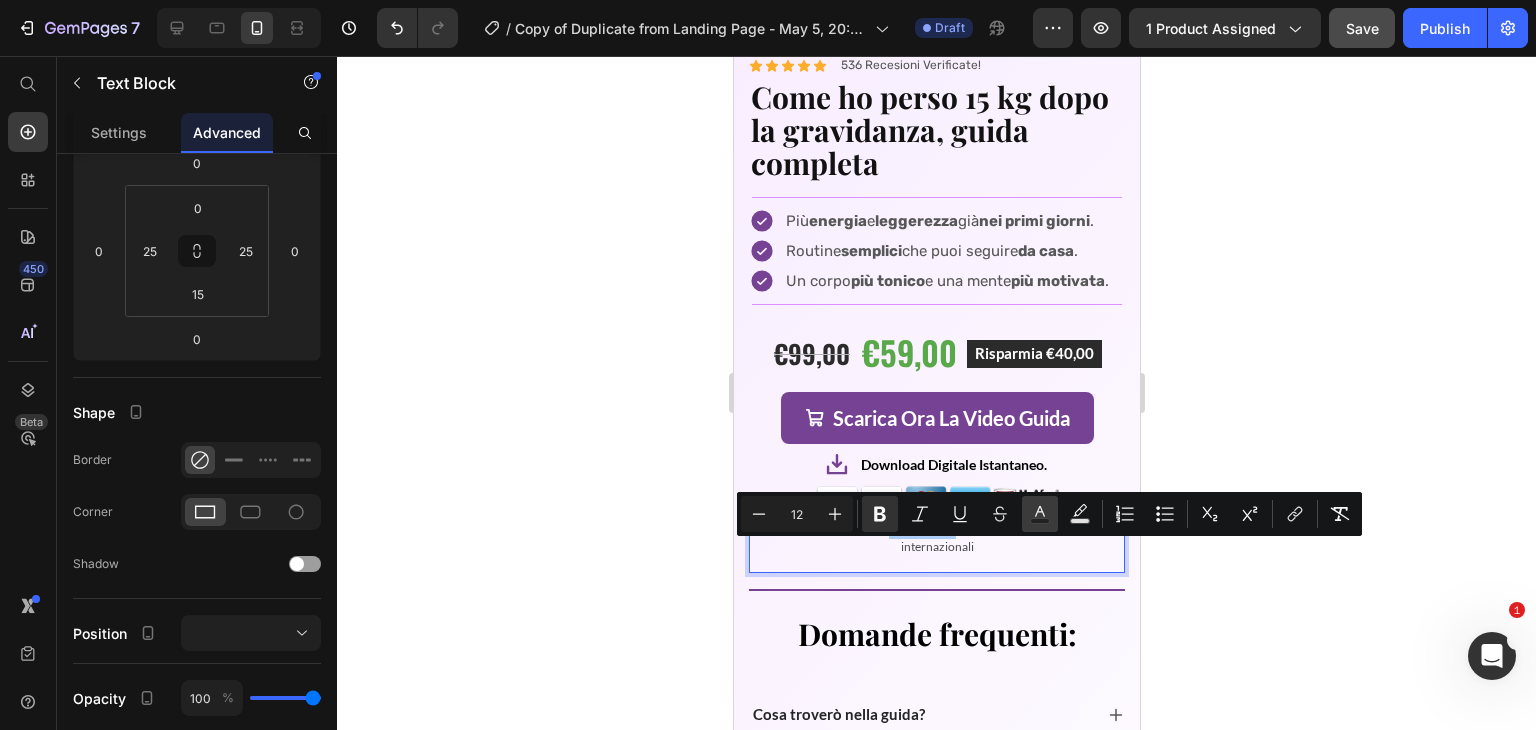 click 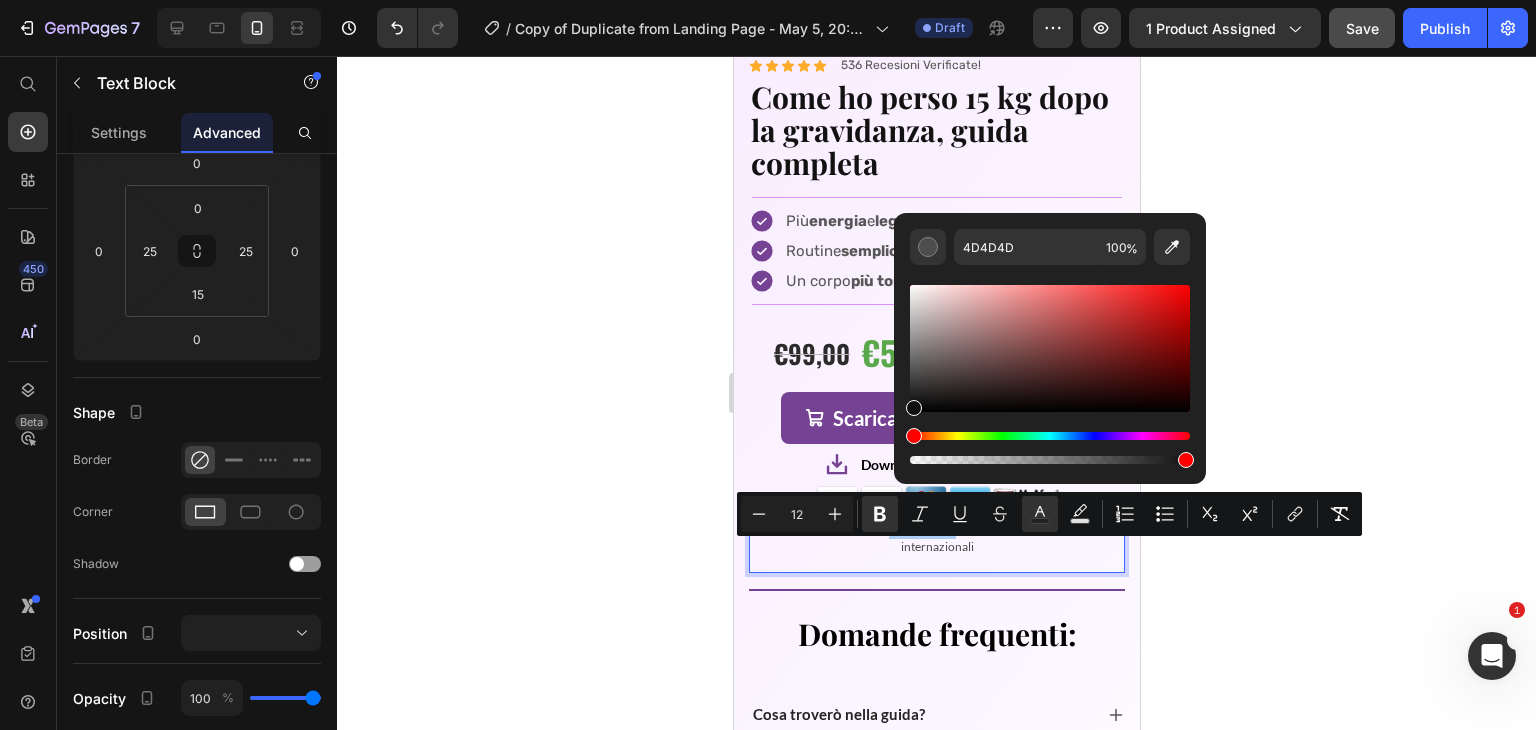 drag, startPoint x: 914, startPoint y: 385, endPoint x: 906, endPoint y: 430, distance: 45.705578 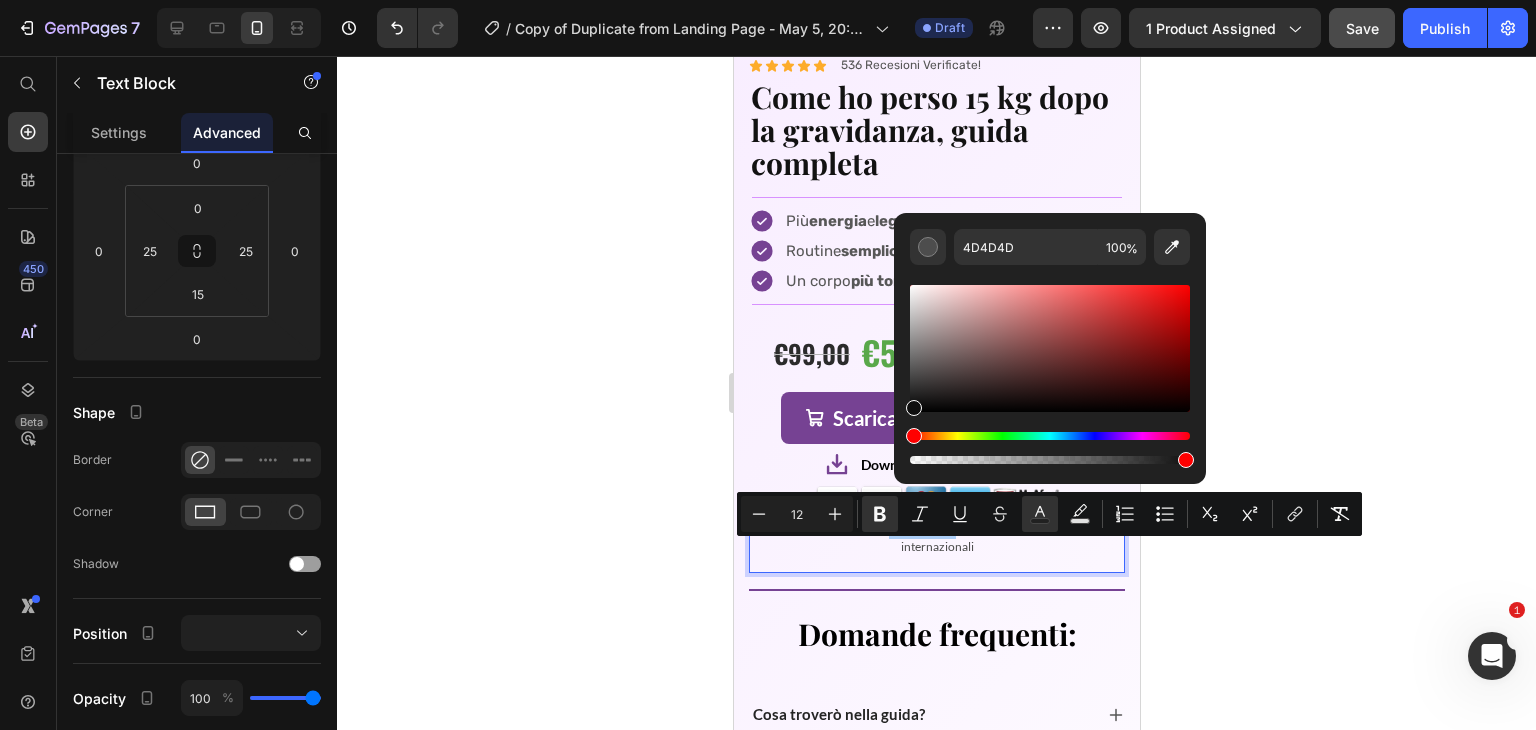 click at bounding box center (1050, 374) 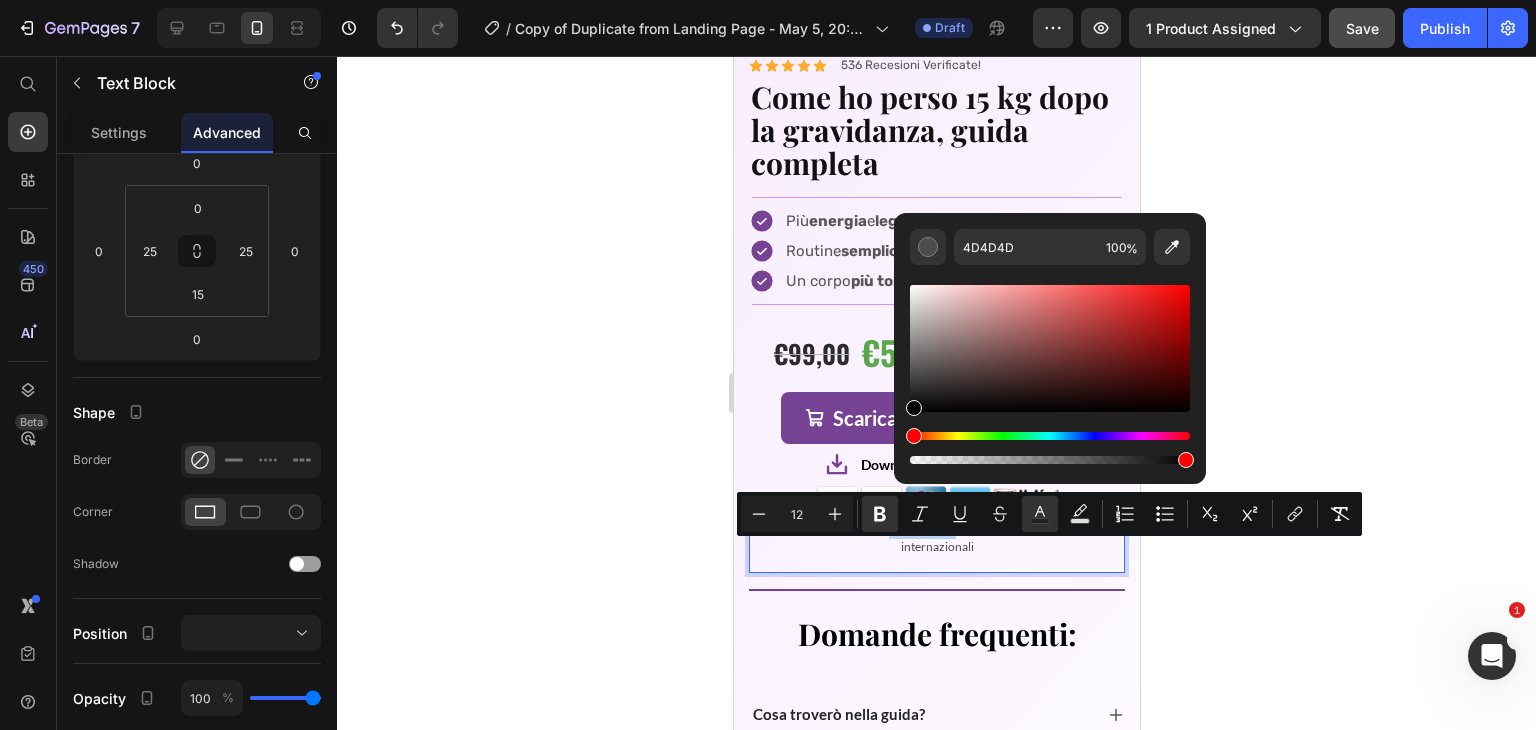 type on "000000" 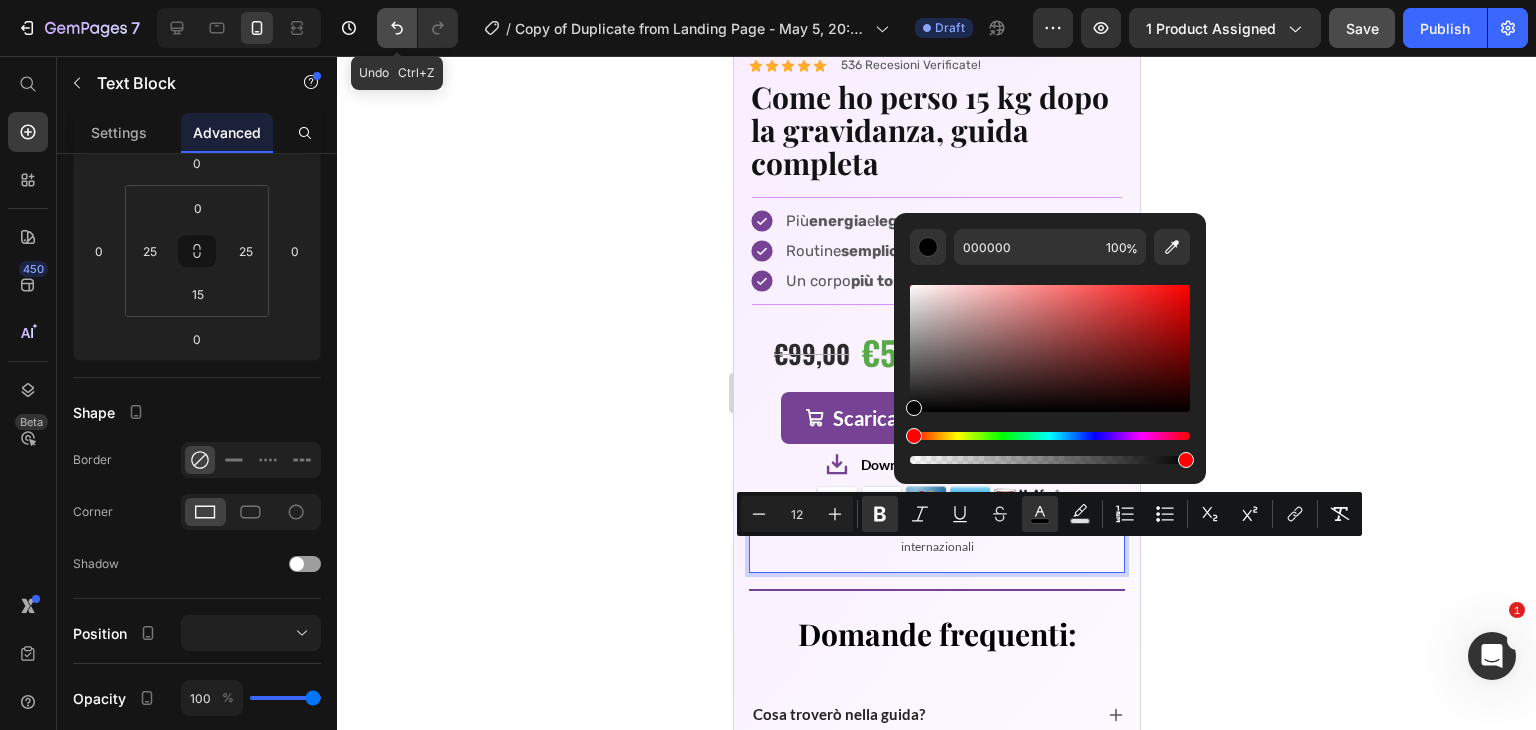 click 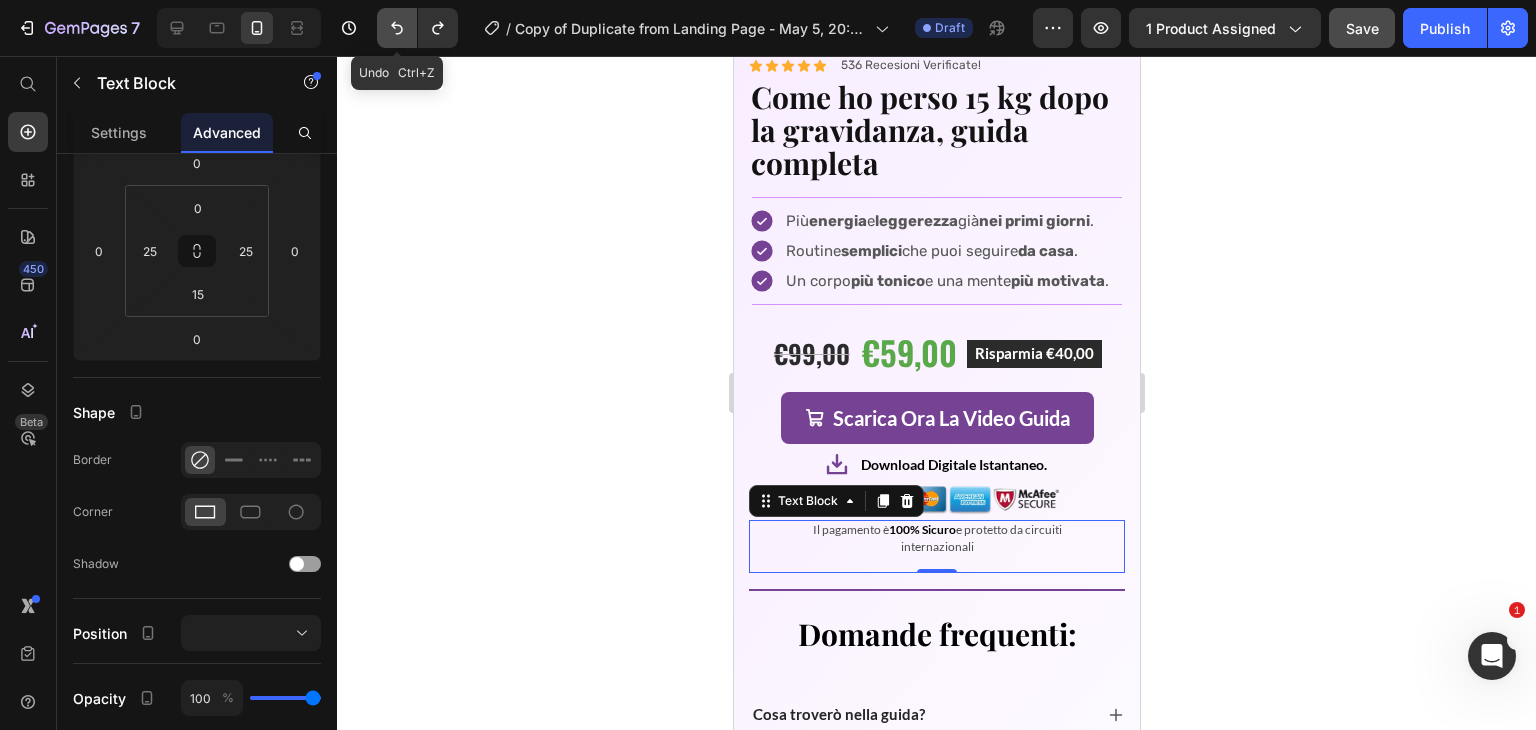 click 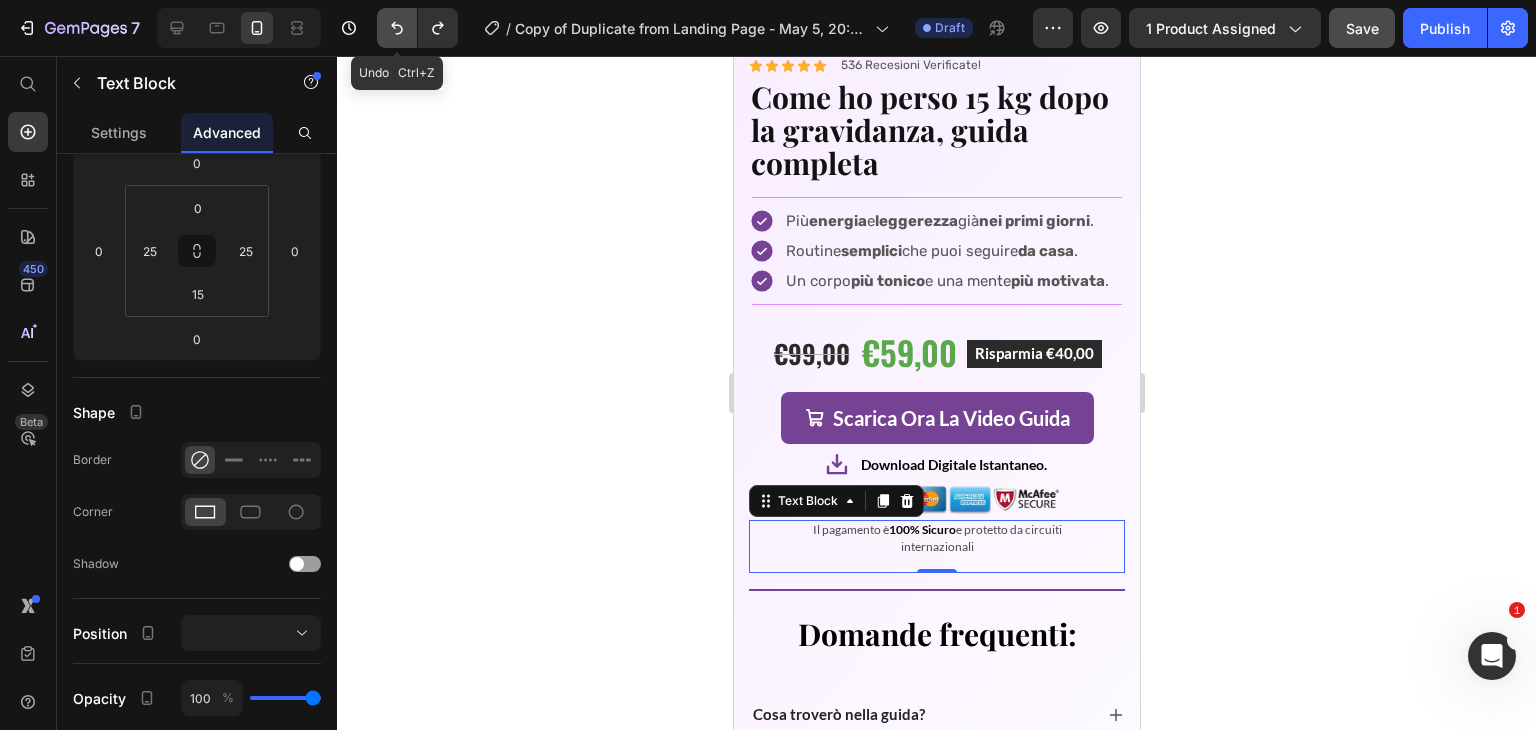 click 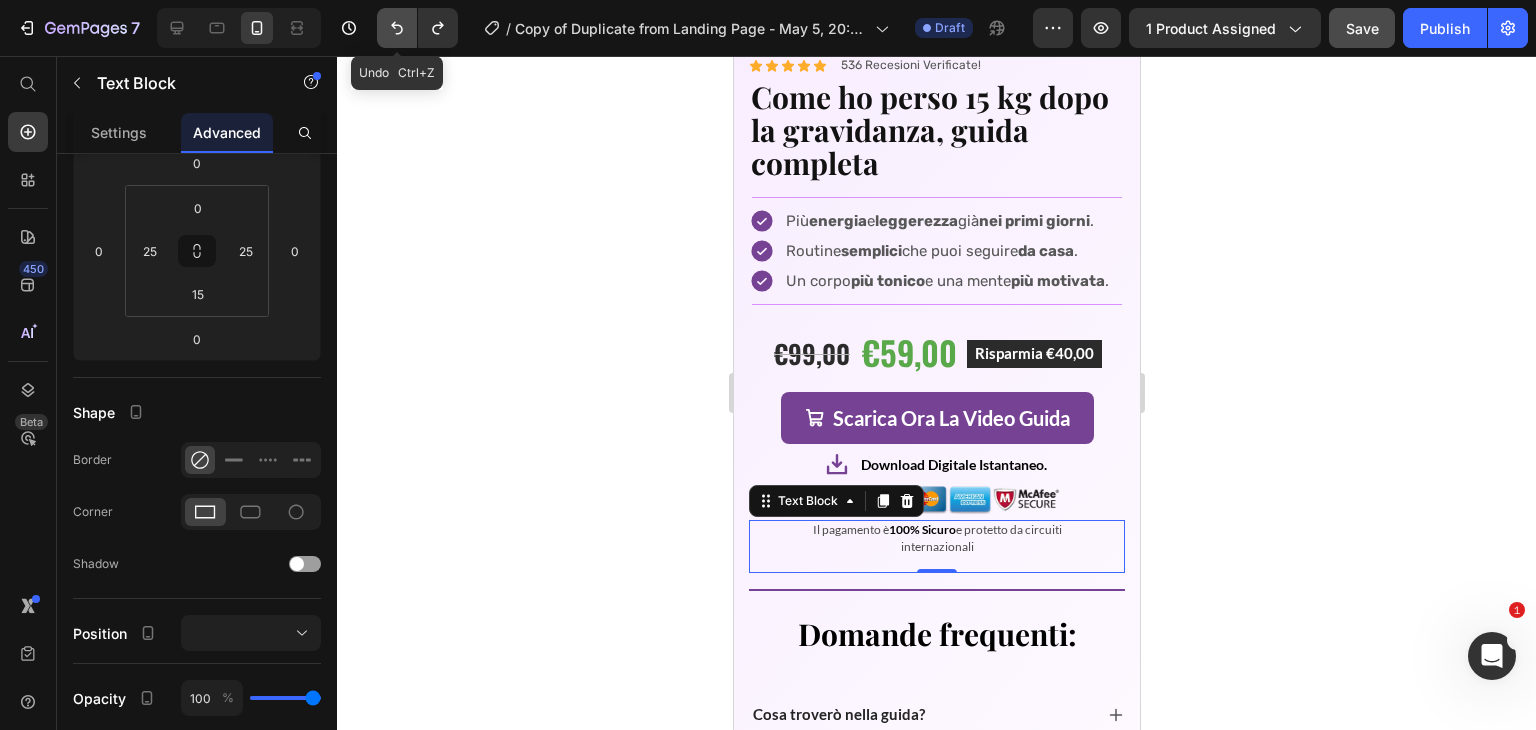 click 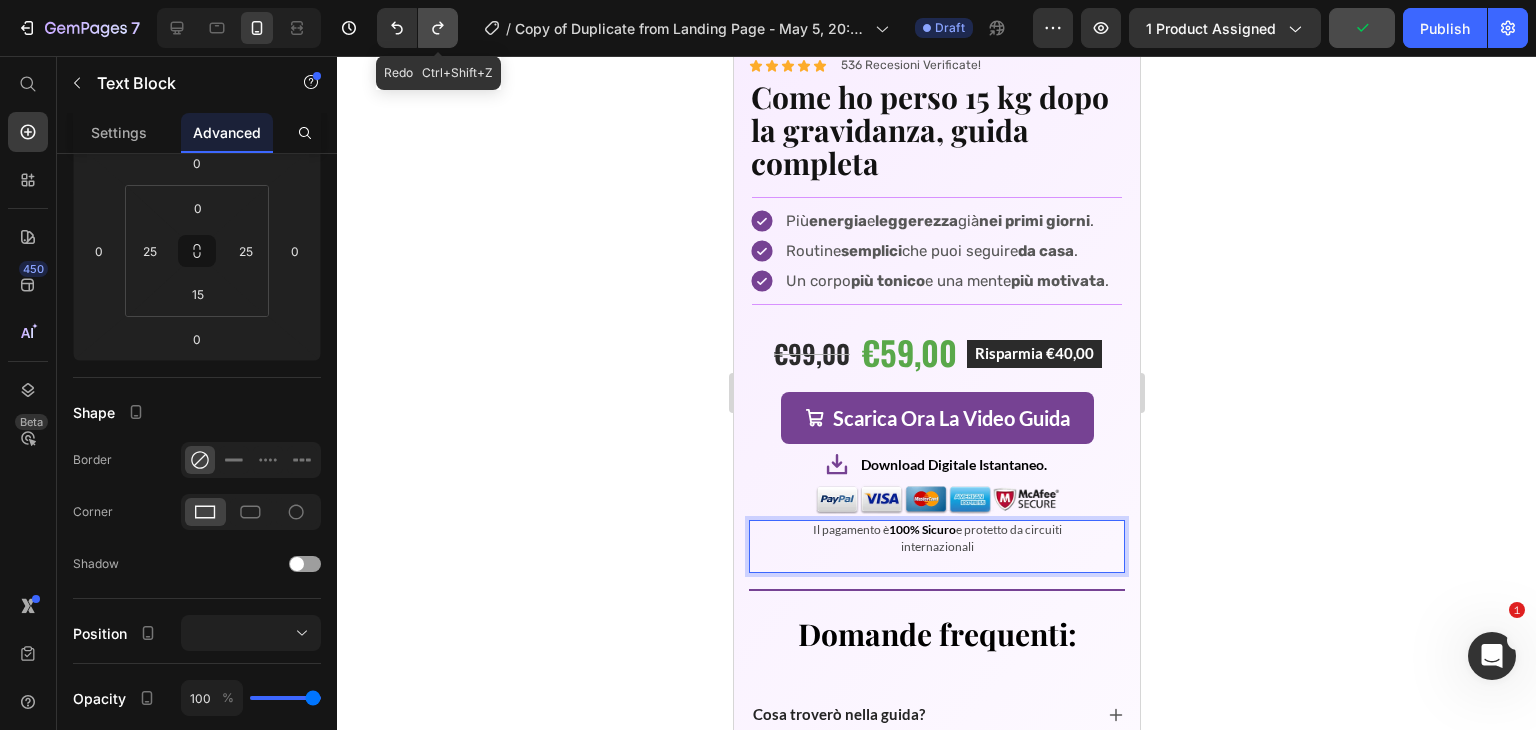 click 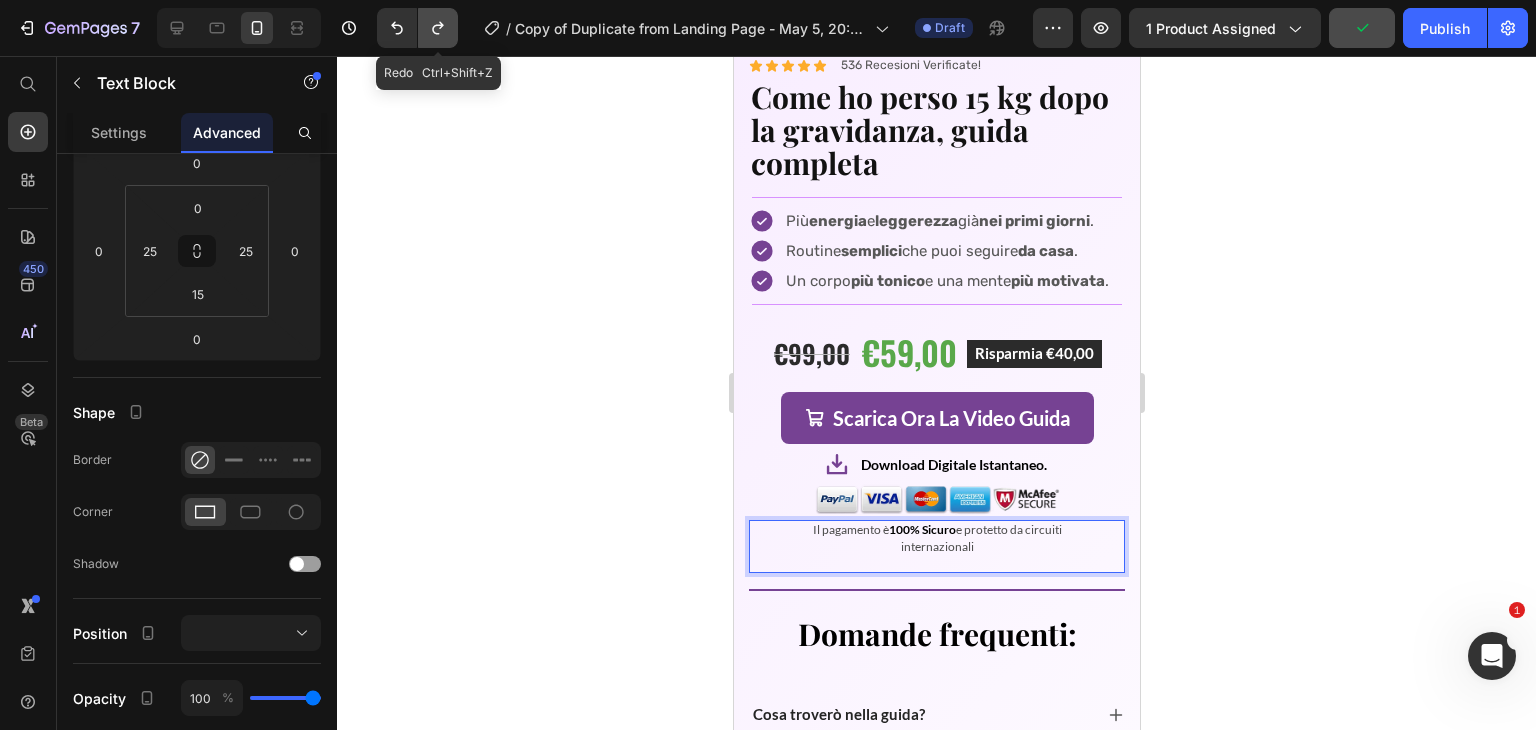 click 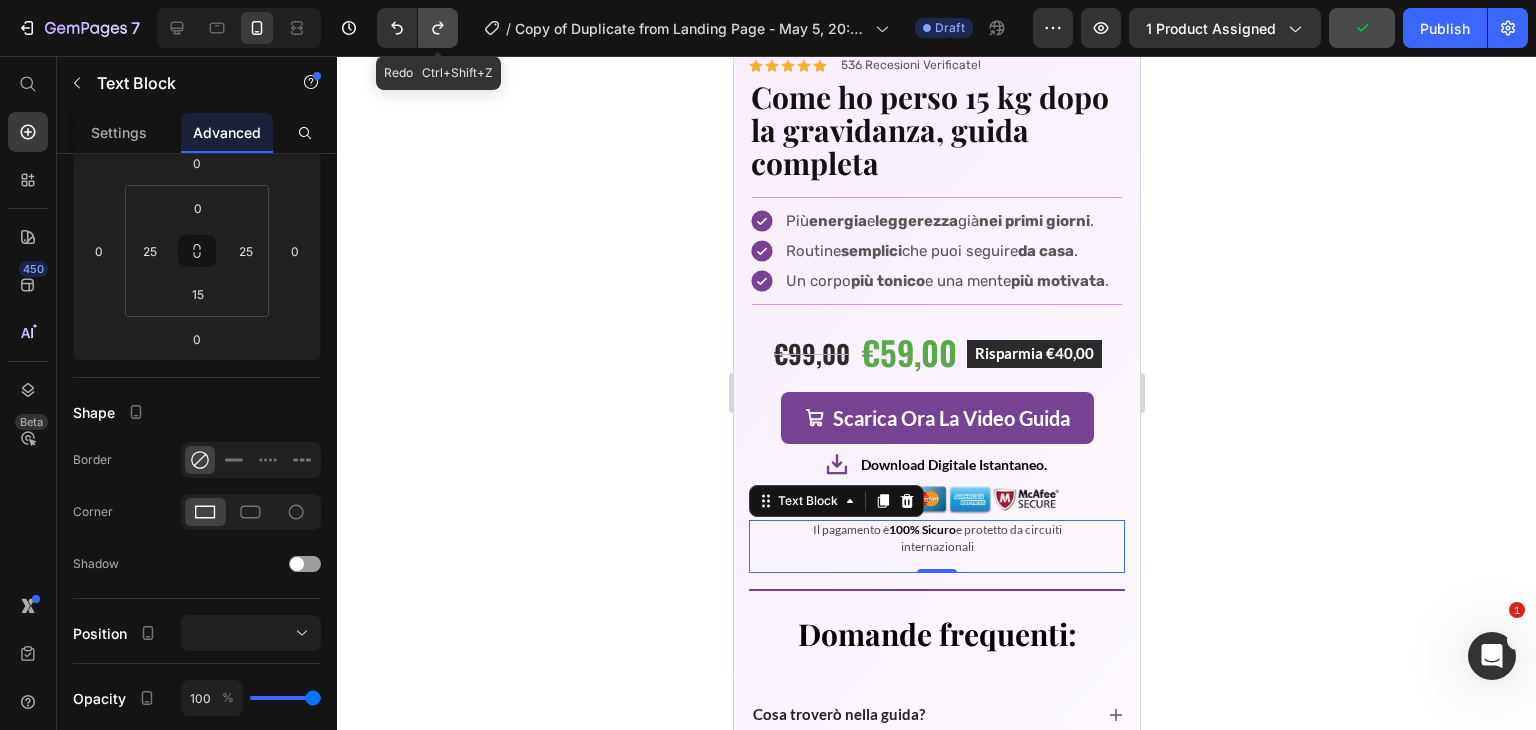 click 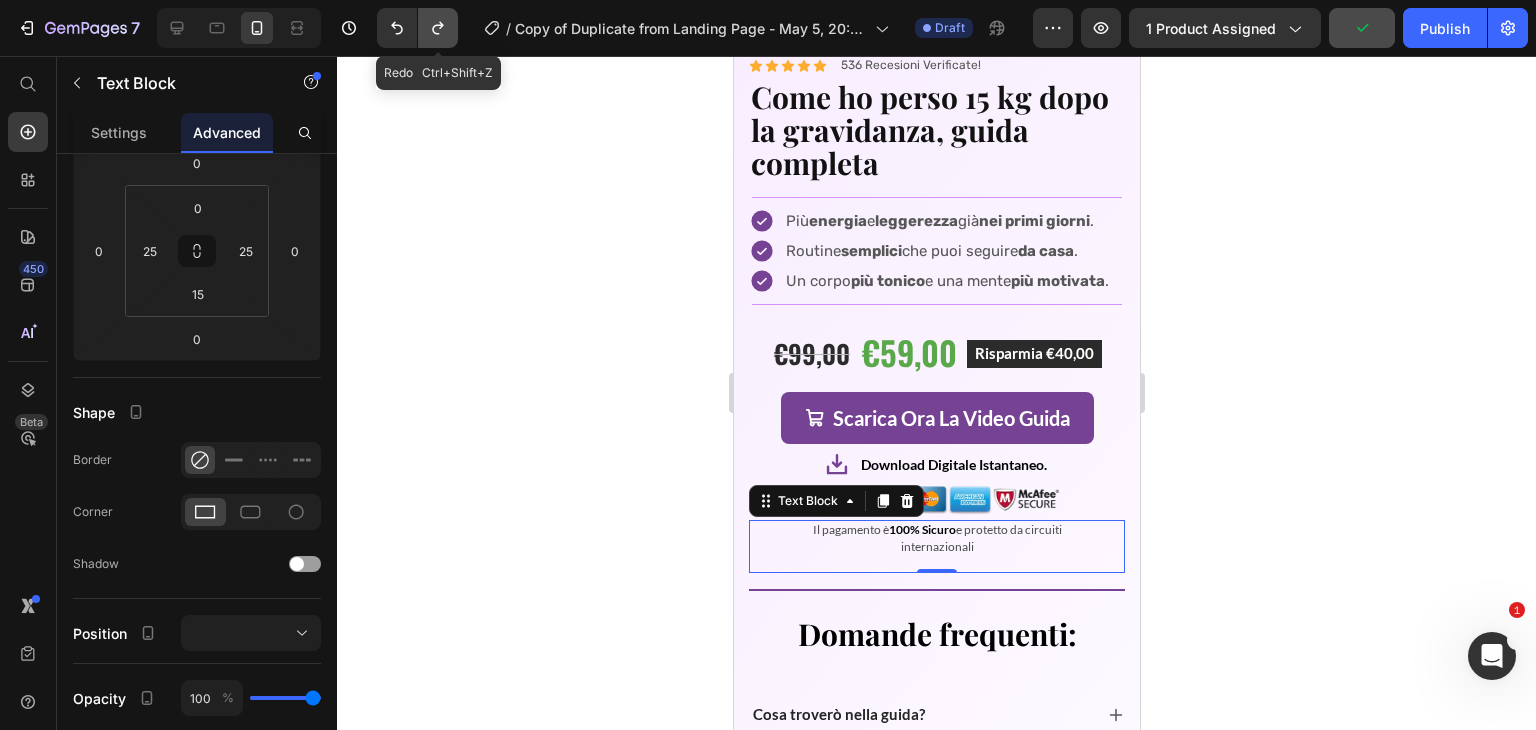 click 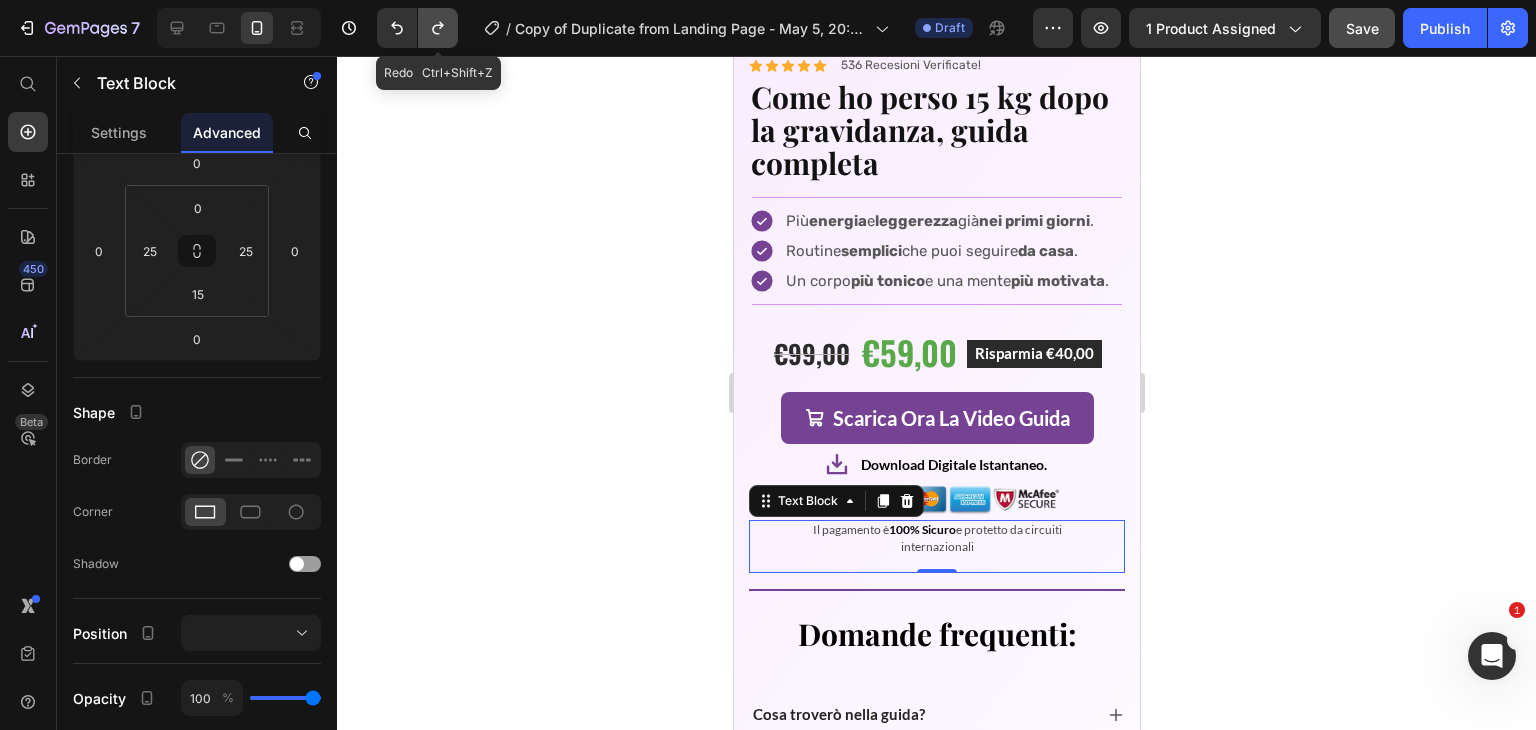 click 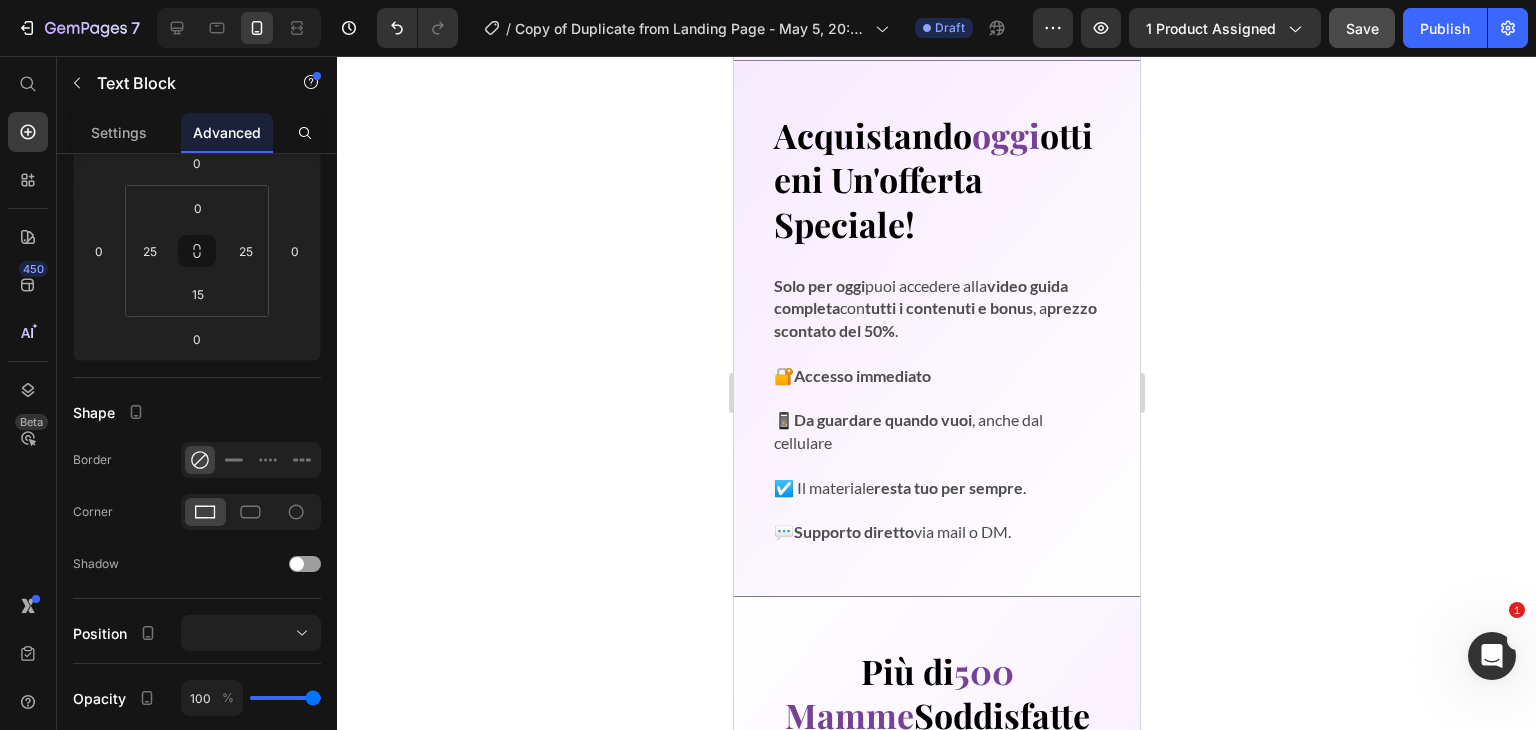 scroll, scrollTop: 5002, scrollLeft: 0, axis: vertical 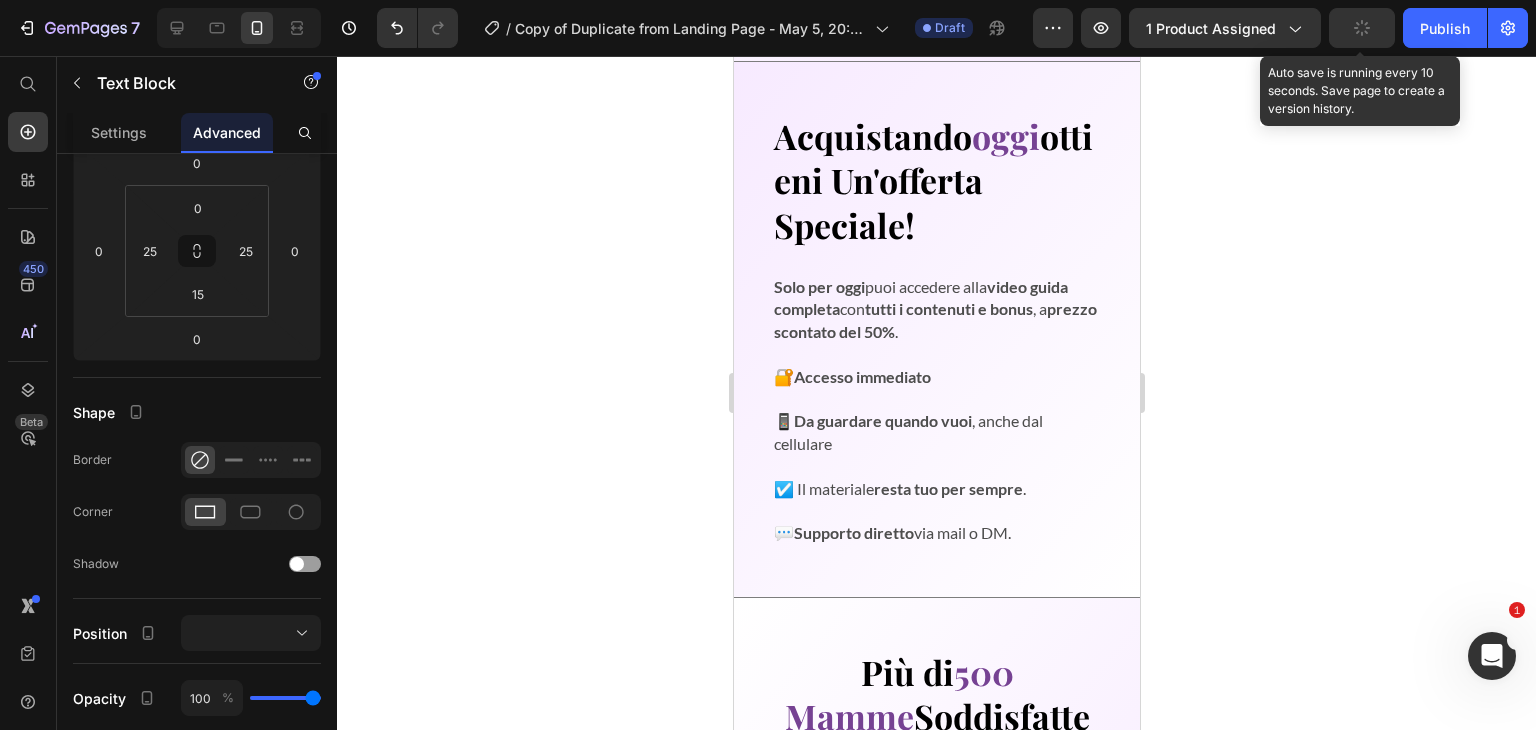click 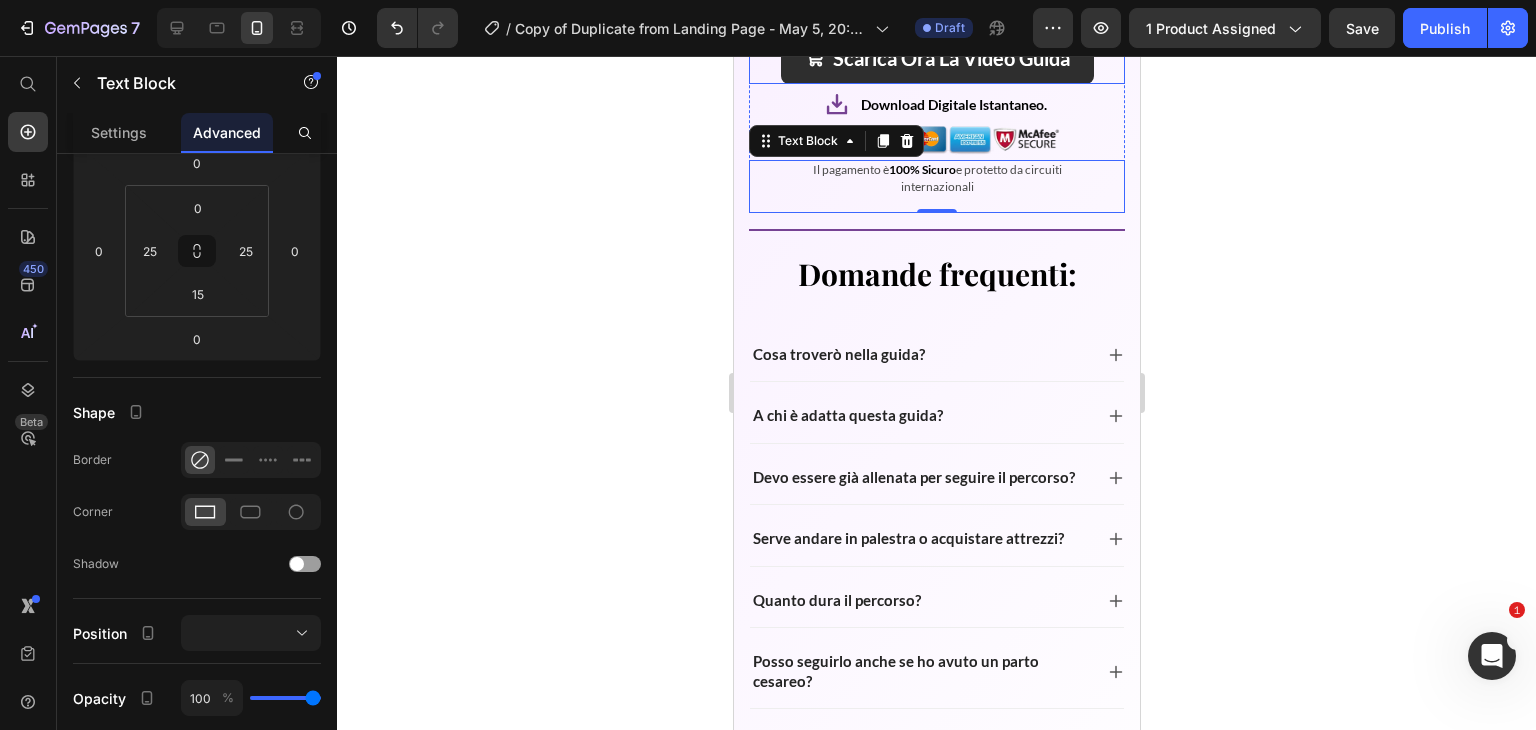scroll, scrollTop: 6820, scrollLeft: 0, axis: vertical 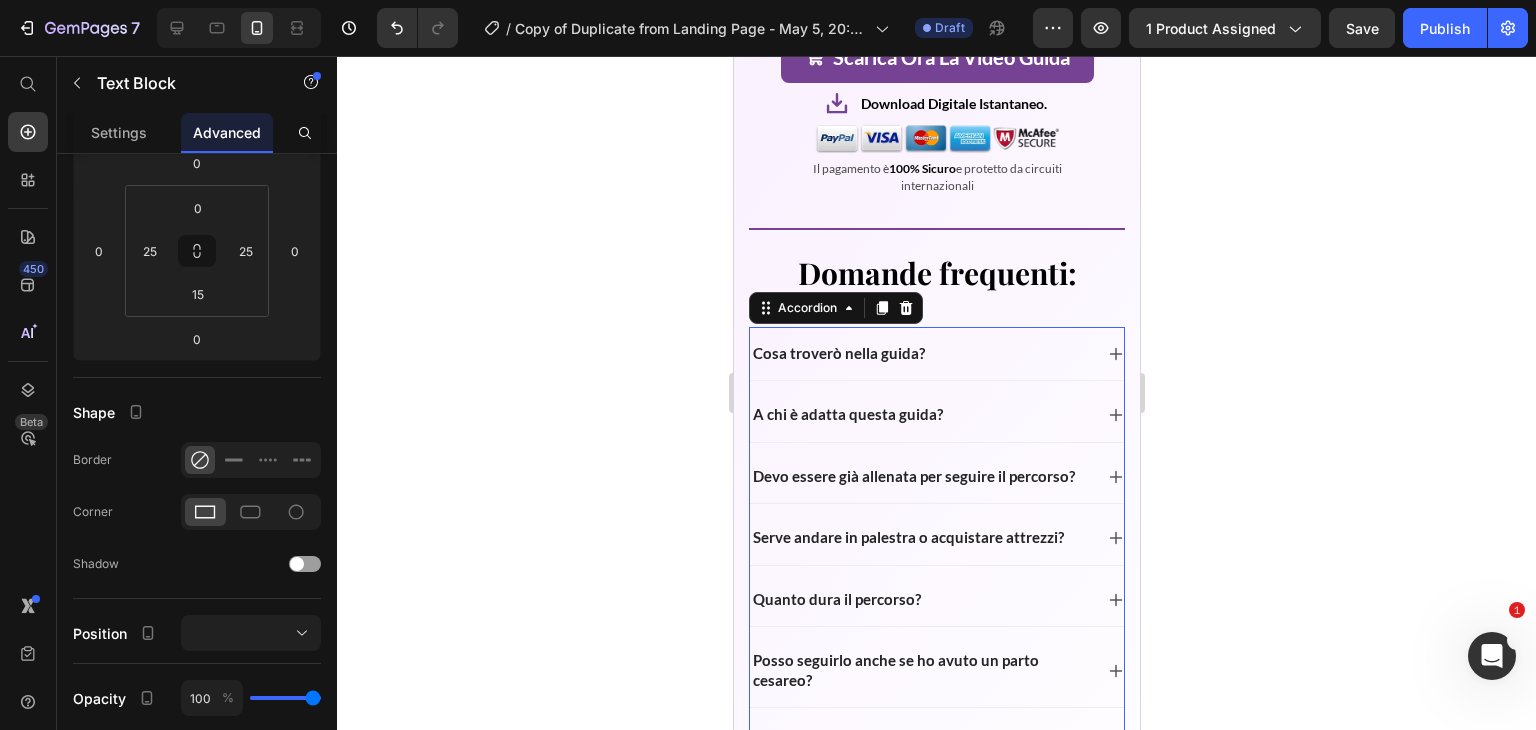 click on "Cosa troverò nella guida?" at bounding box center (838, 353) 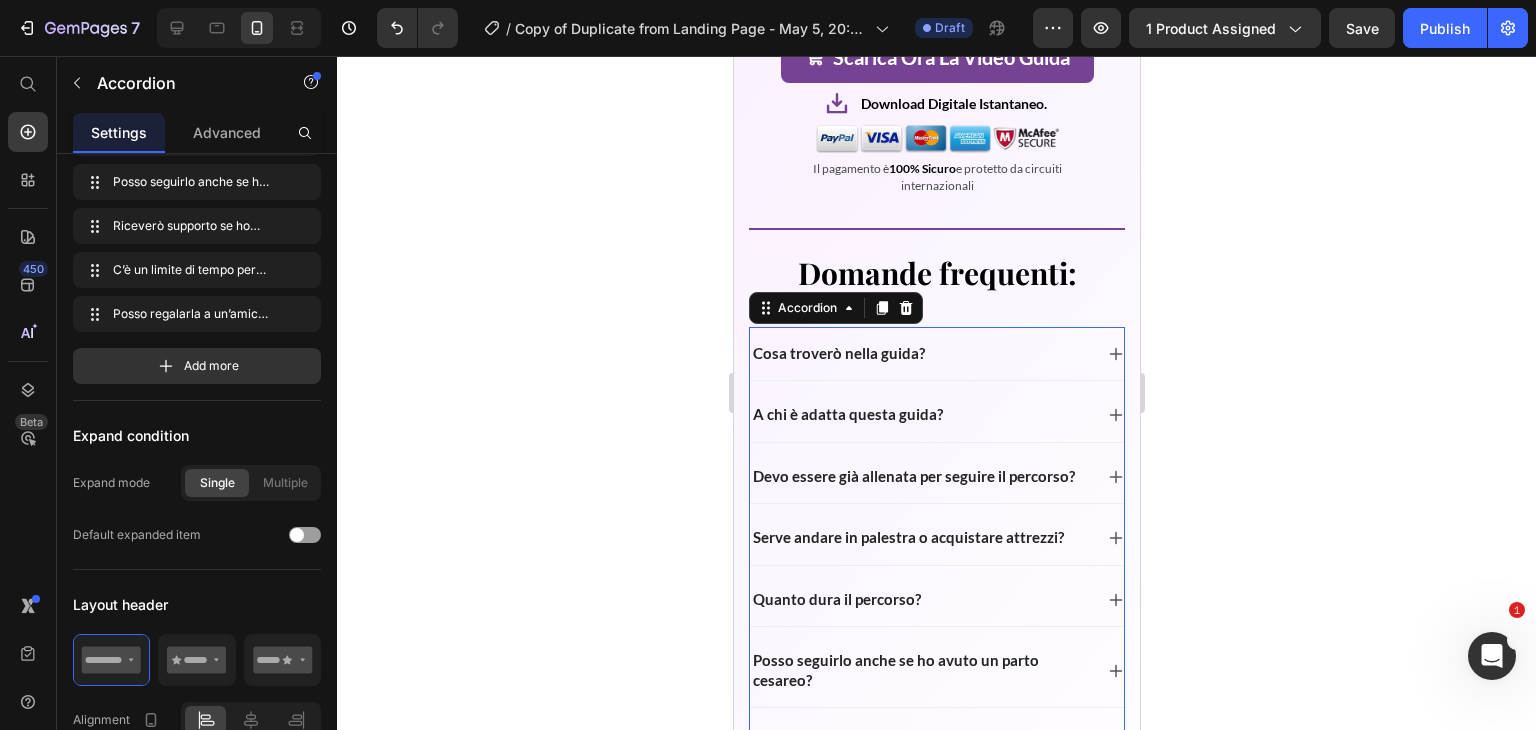 scroll, scrollTop: 0, scrollLeft: 0, axis: both 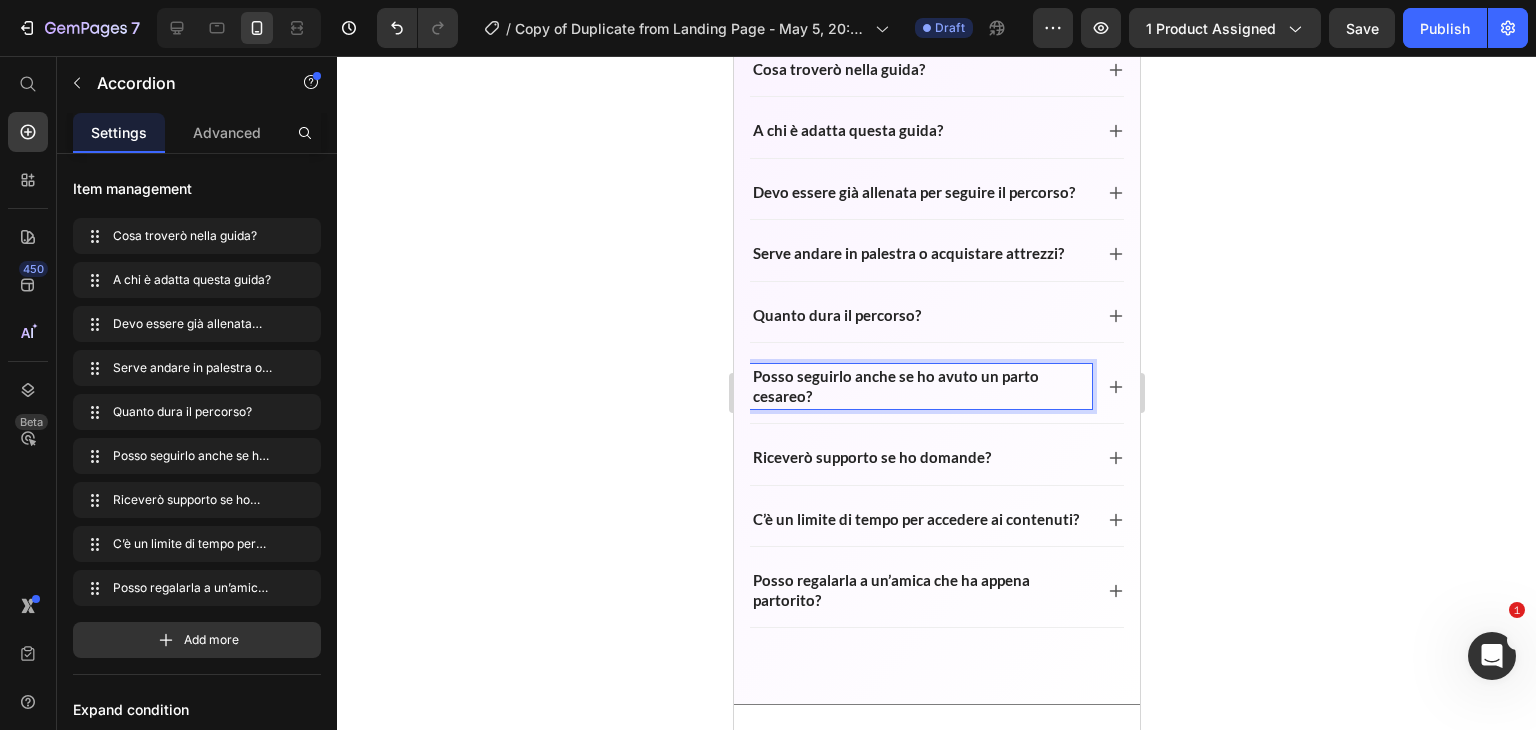 click on "Posso seguirlo anche se ho avuto un parto cesareo?" at bounding box center (920, 386) 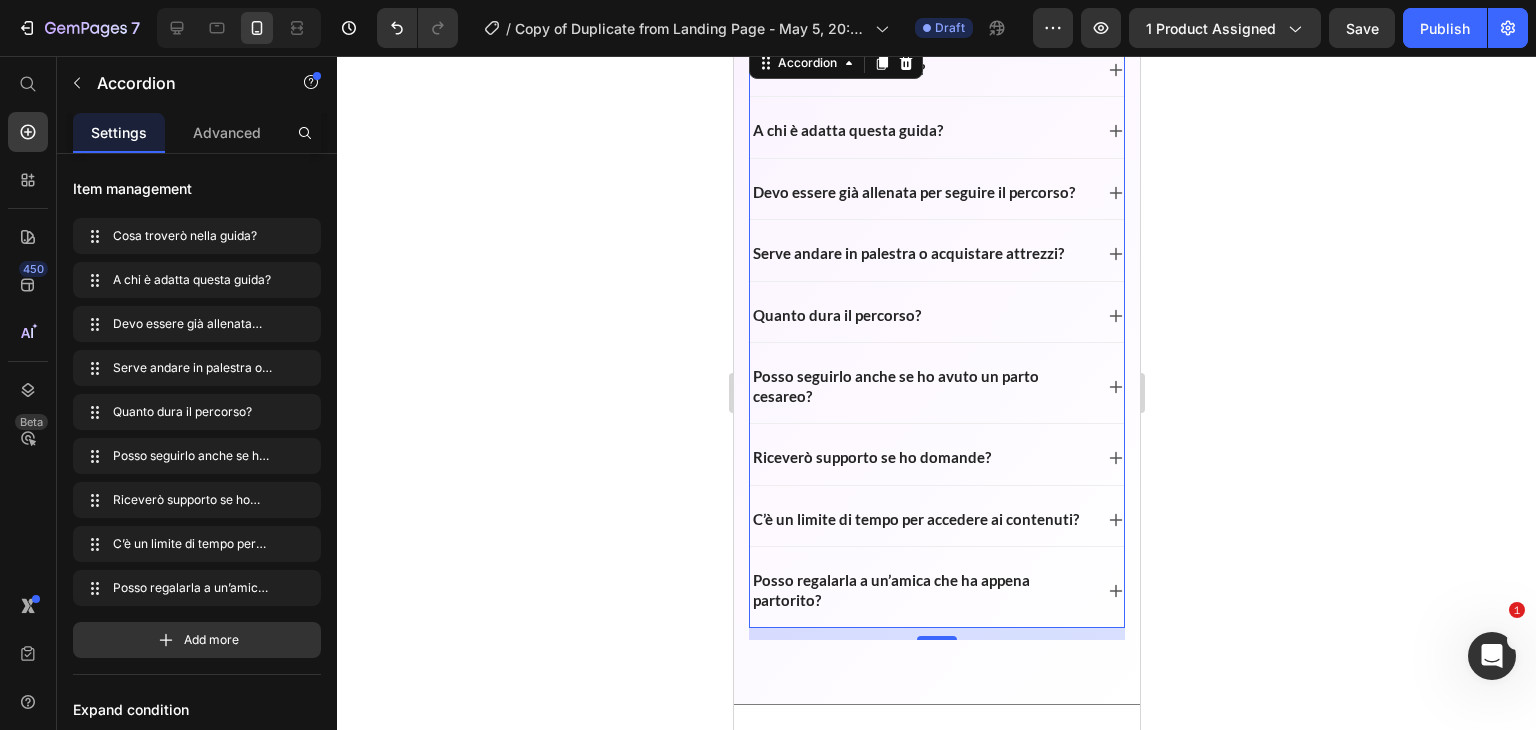 click on "Quanto dura il percorso?" at bounding box center [920, 316] 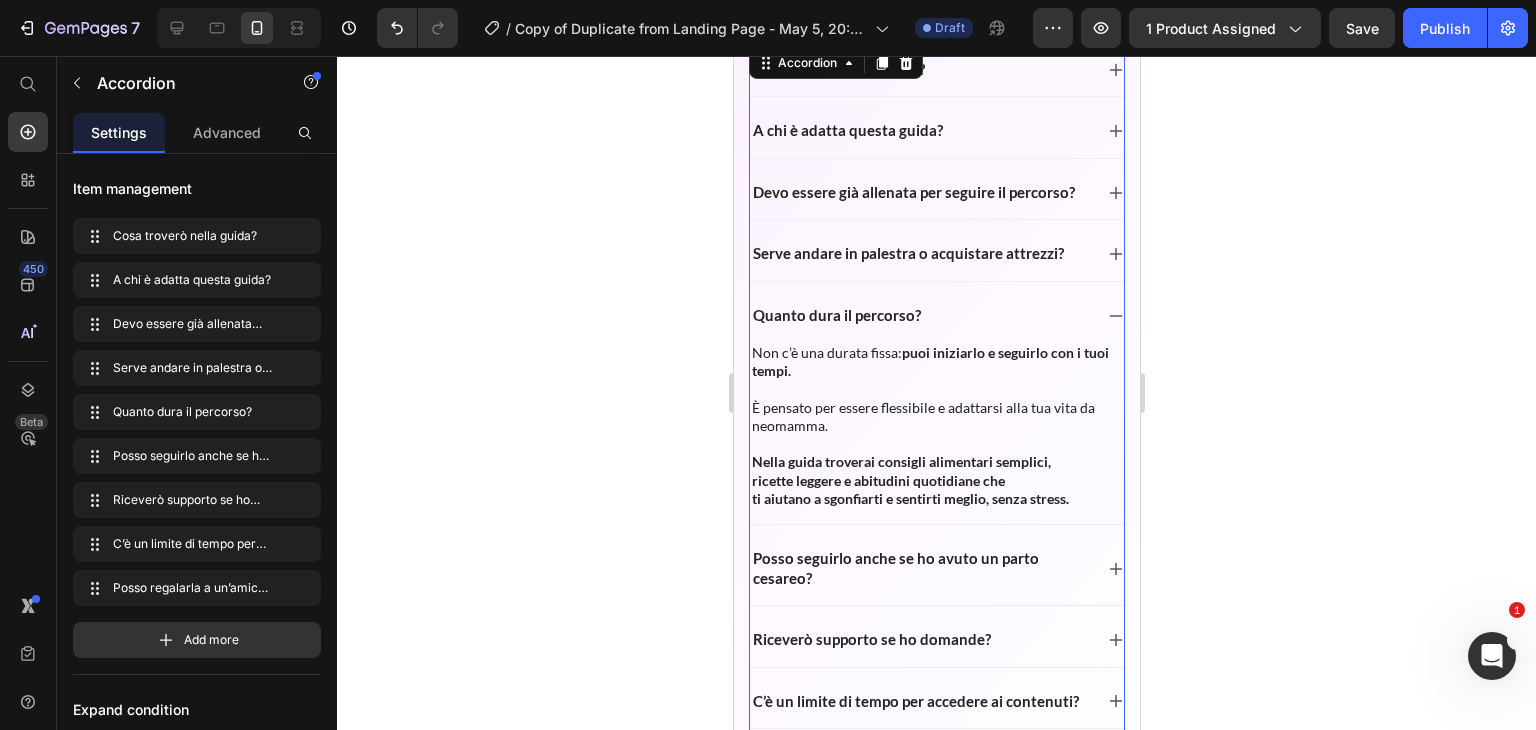 click on "Quanto dura il percorso?" at bounding box center [920, 316] 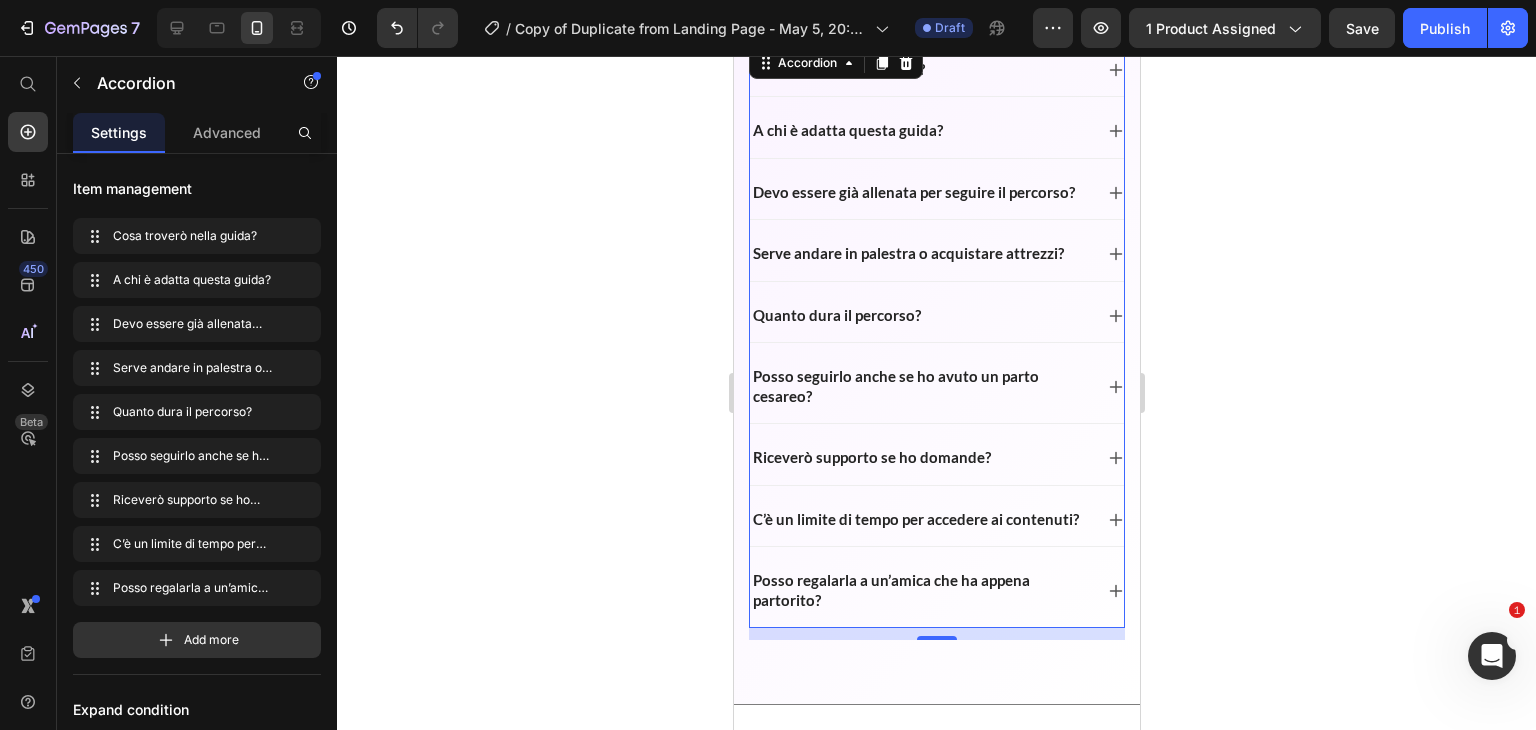 click on "Quanto dura il percorso?" at bounding box center (920, 316) 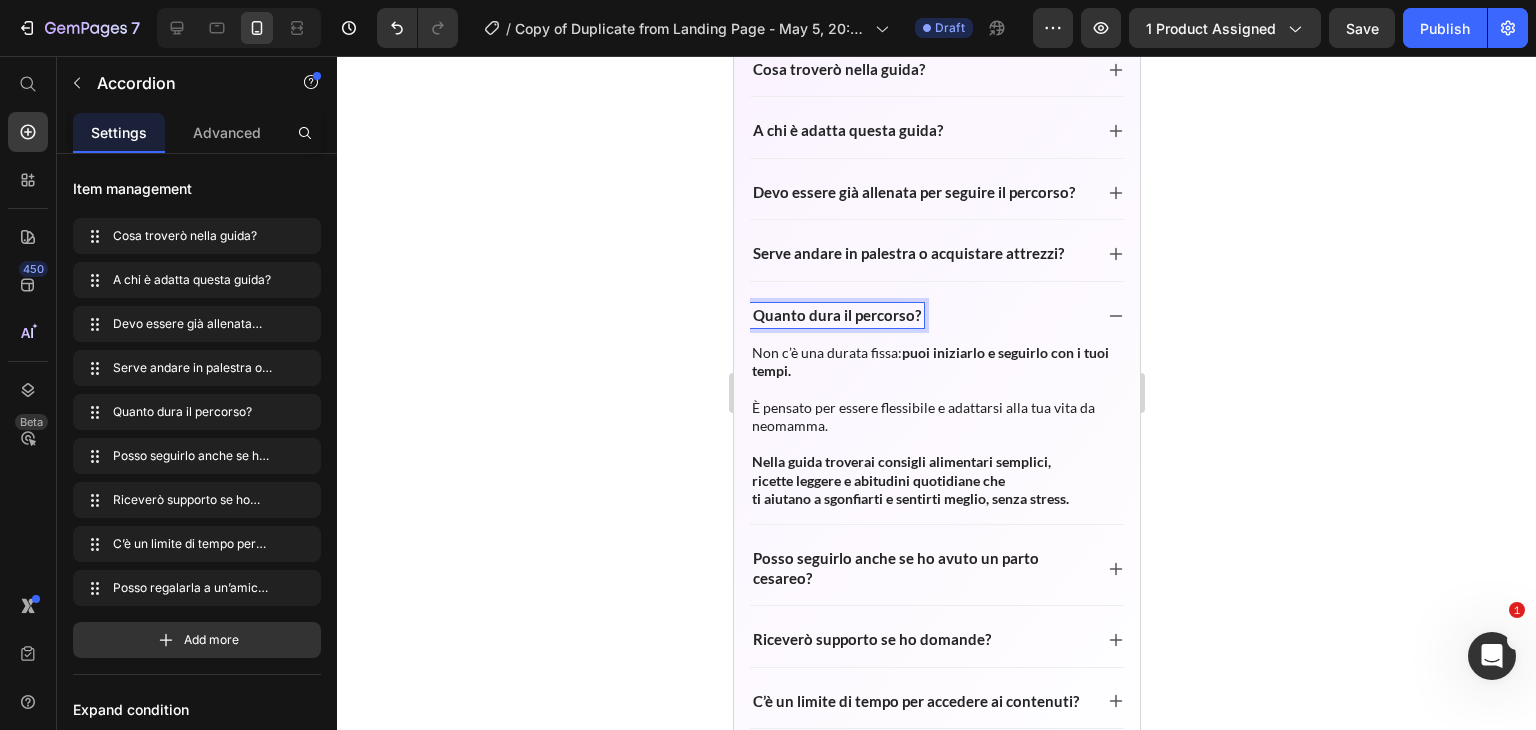 click on "Quanto dura il percorso?" at bounding box center [836, 315] 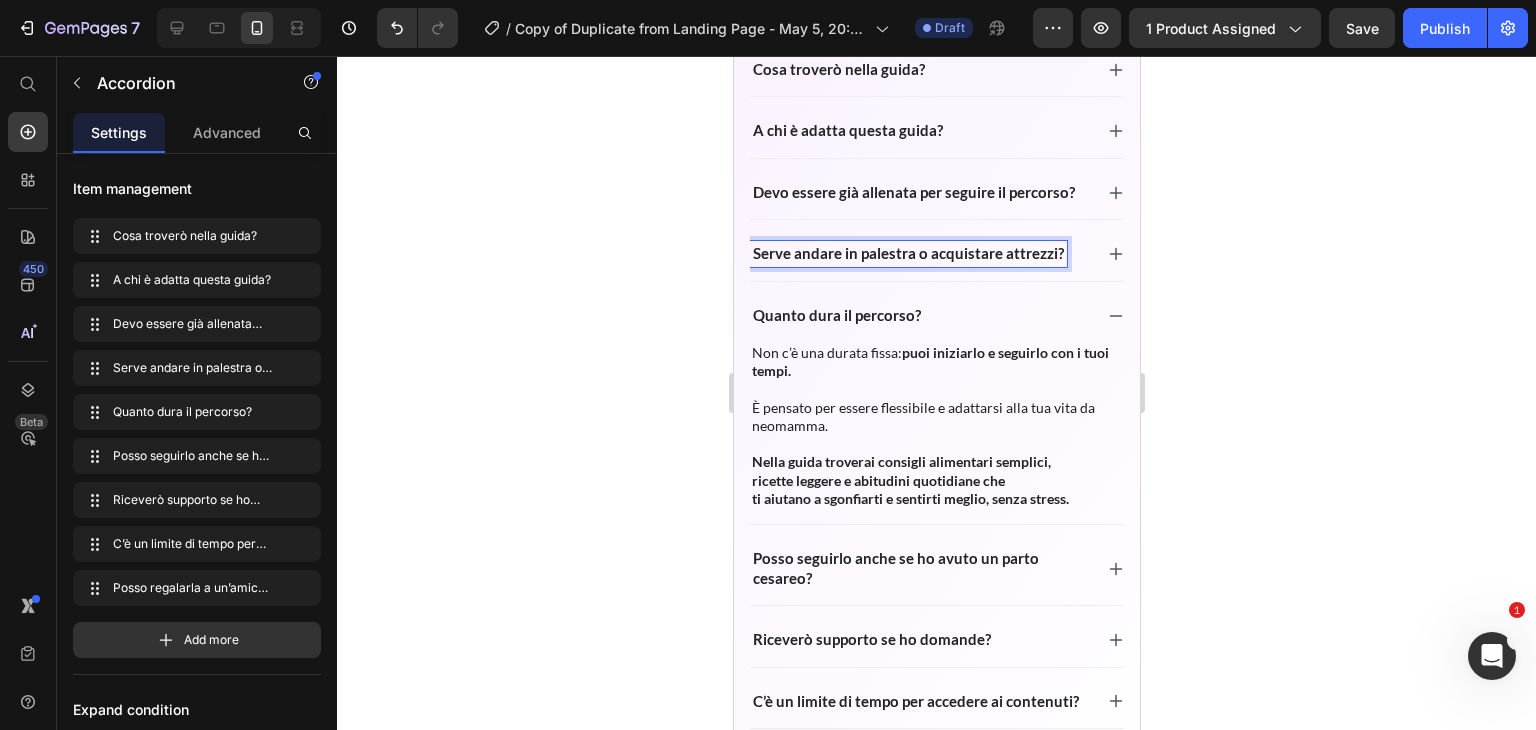 click on "Serve andare in palestra o acquistare attrezzi?" at bounding box center [907, 253] 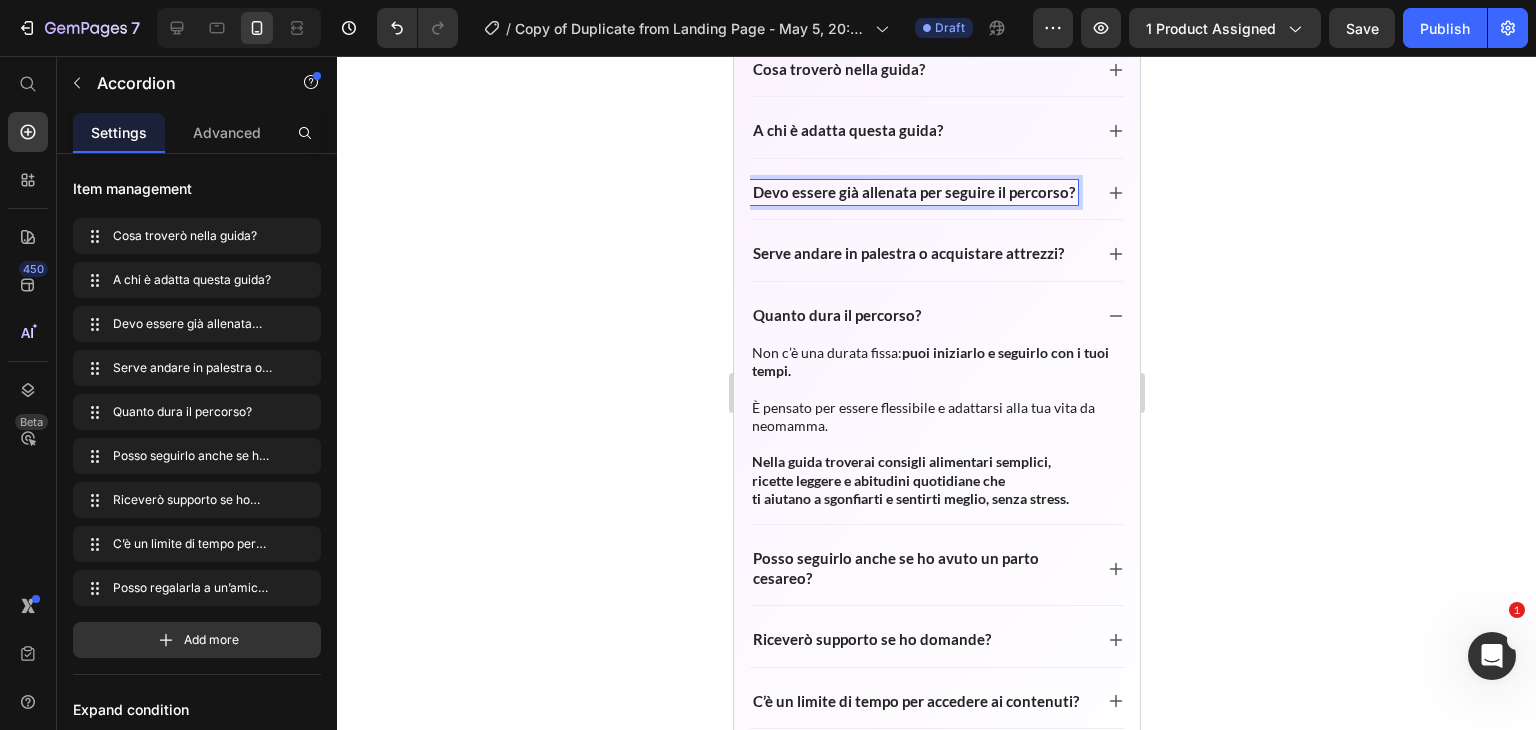 click on "Devo essere già allenata per seguire il percorso?" at bounding box center [913, 192] 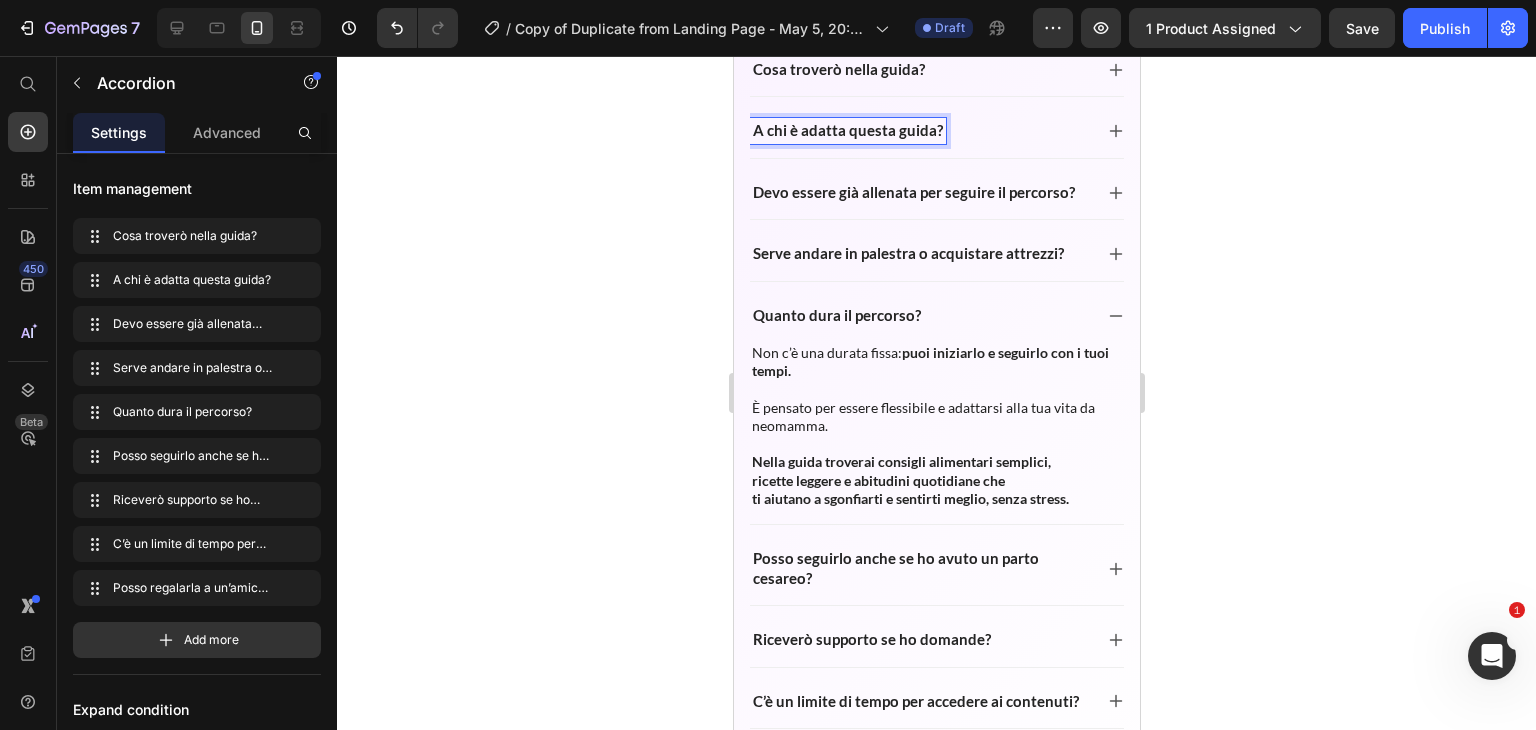click on "A chi è adatta questa guida?" at bounding box center [847, 130] 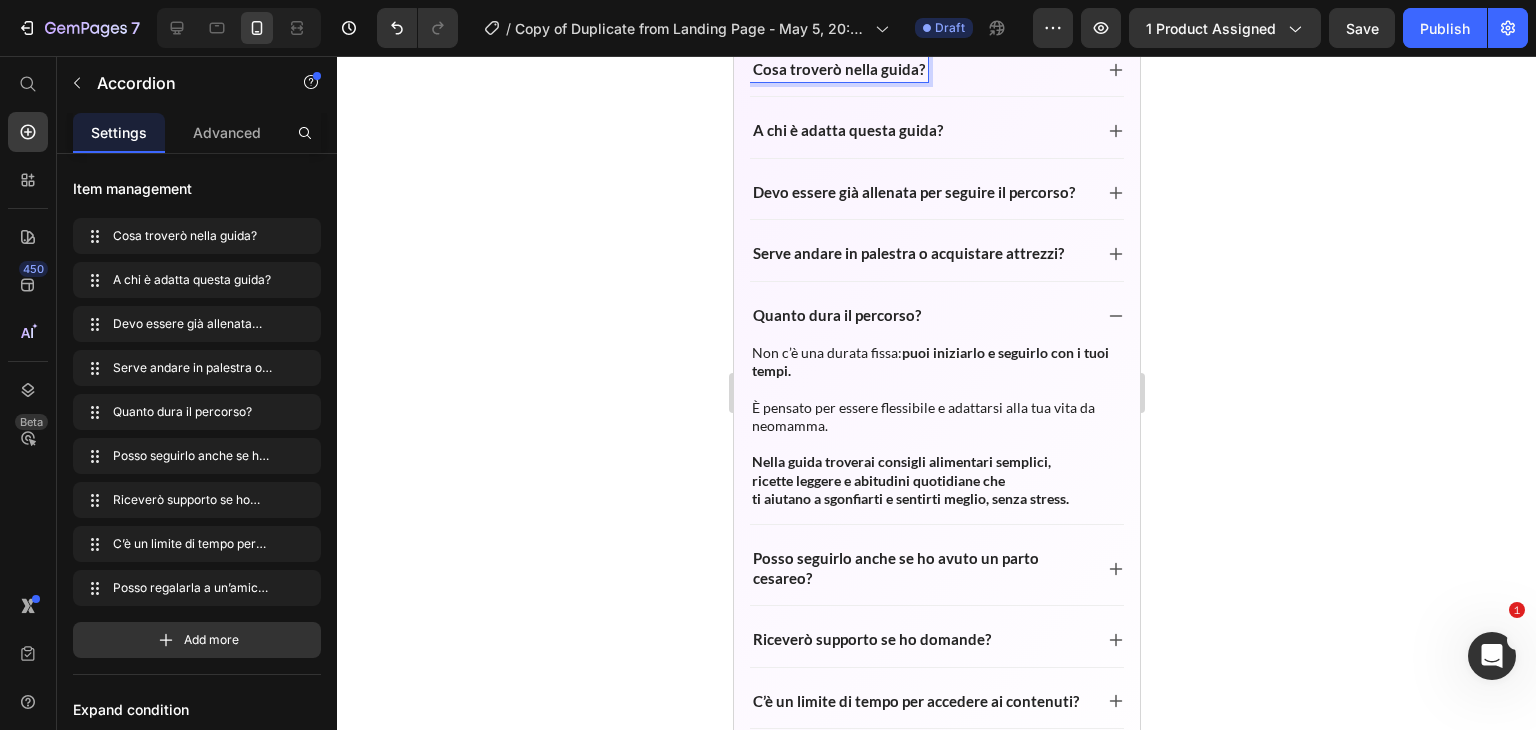 click on "Cosa troverò nella guida?" at bounding box center (838, 69) 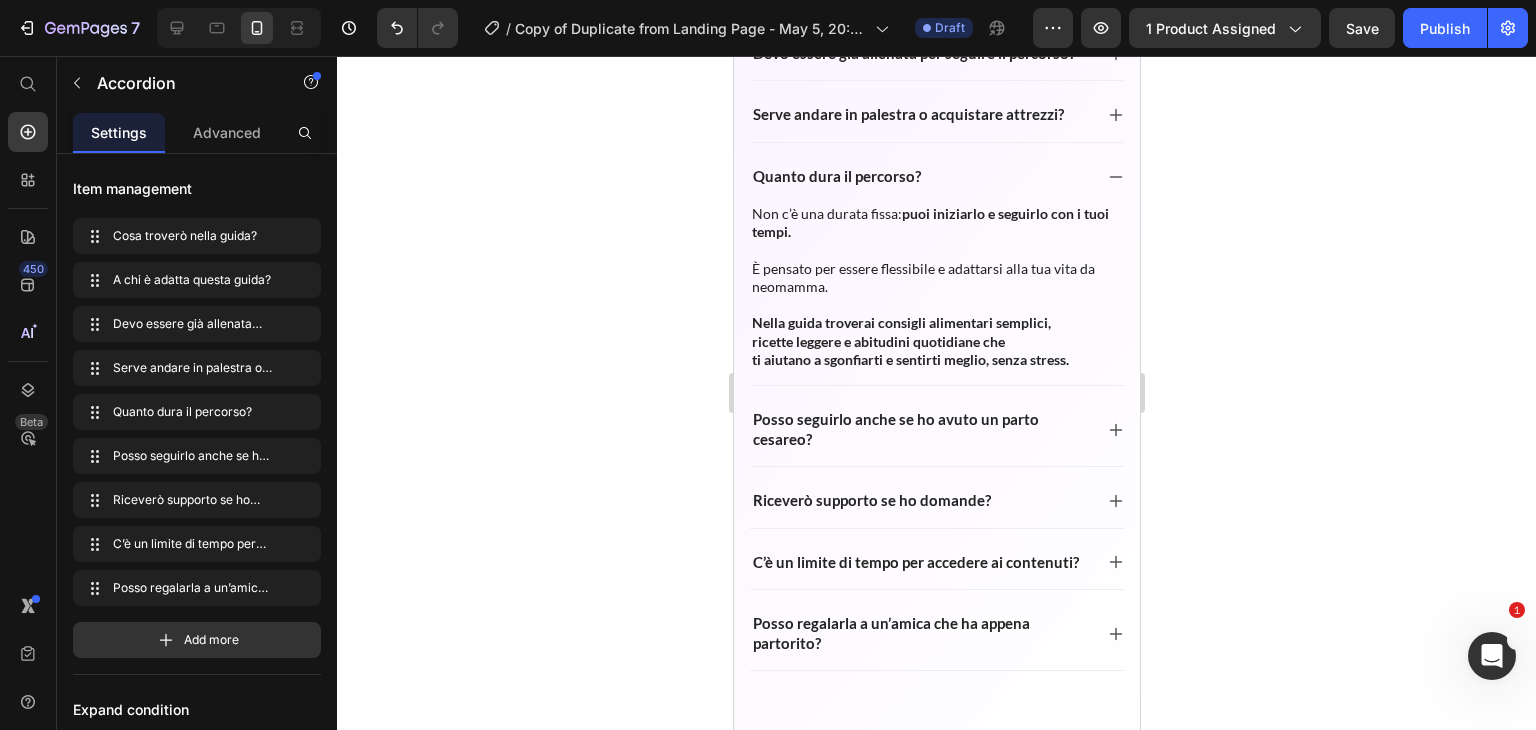 scroll, scrollTop: 7250, scrollLeft: 0, axis: vertical 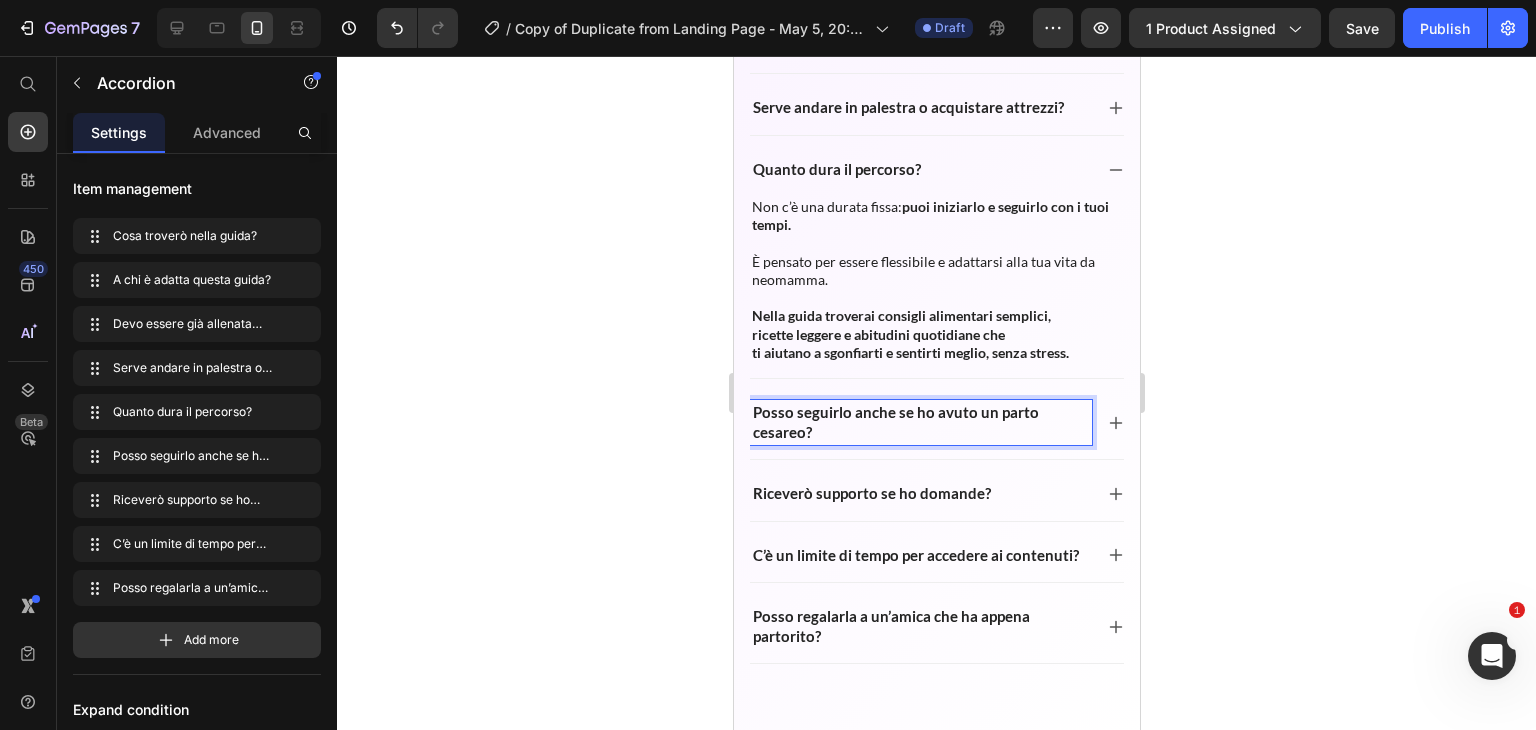 click on "Posso seguirlo anche se ho avuto un parto cesareo?" at bounding box center [920, 422] 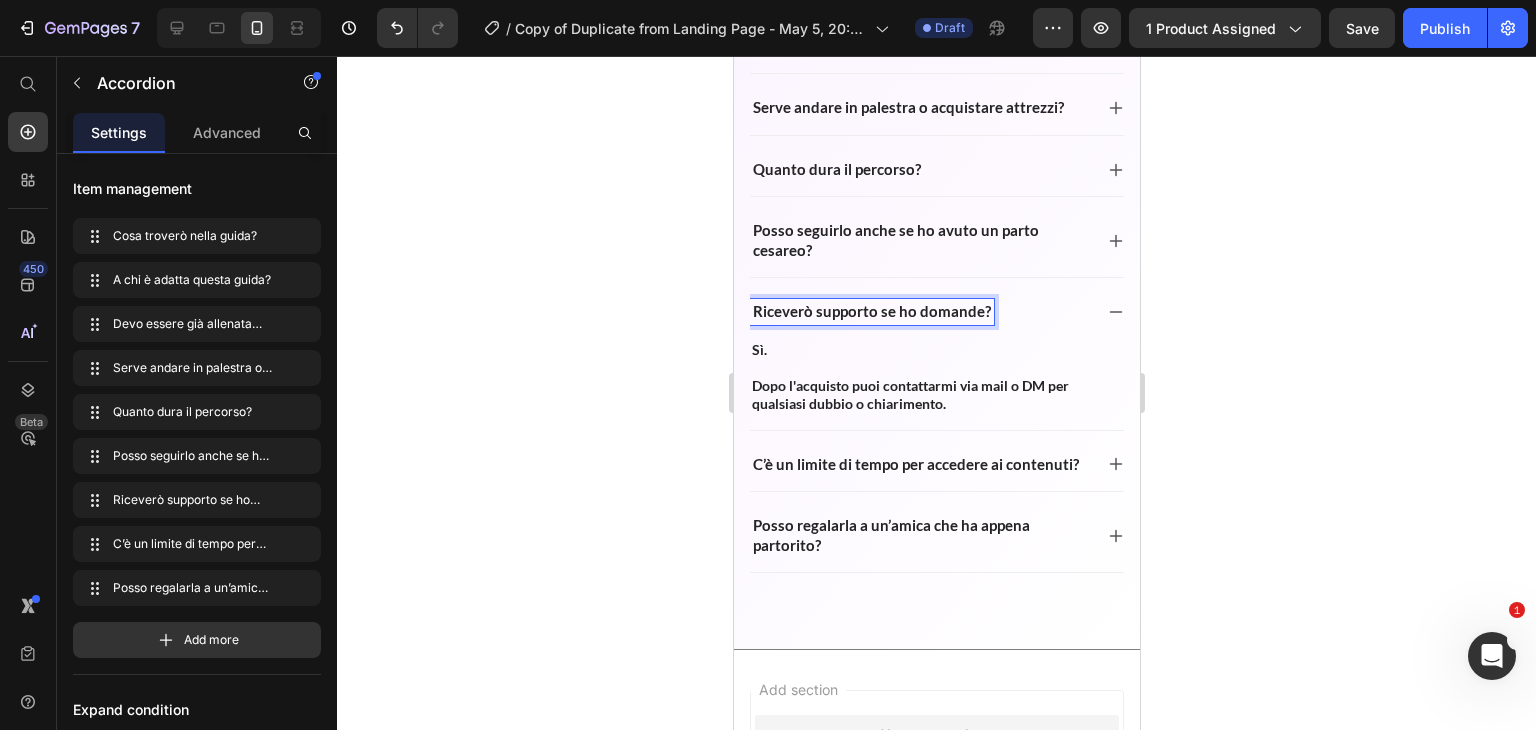 click on "Riceverò supporto se ho domande?" at bounding box center (871, 311) 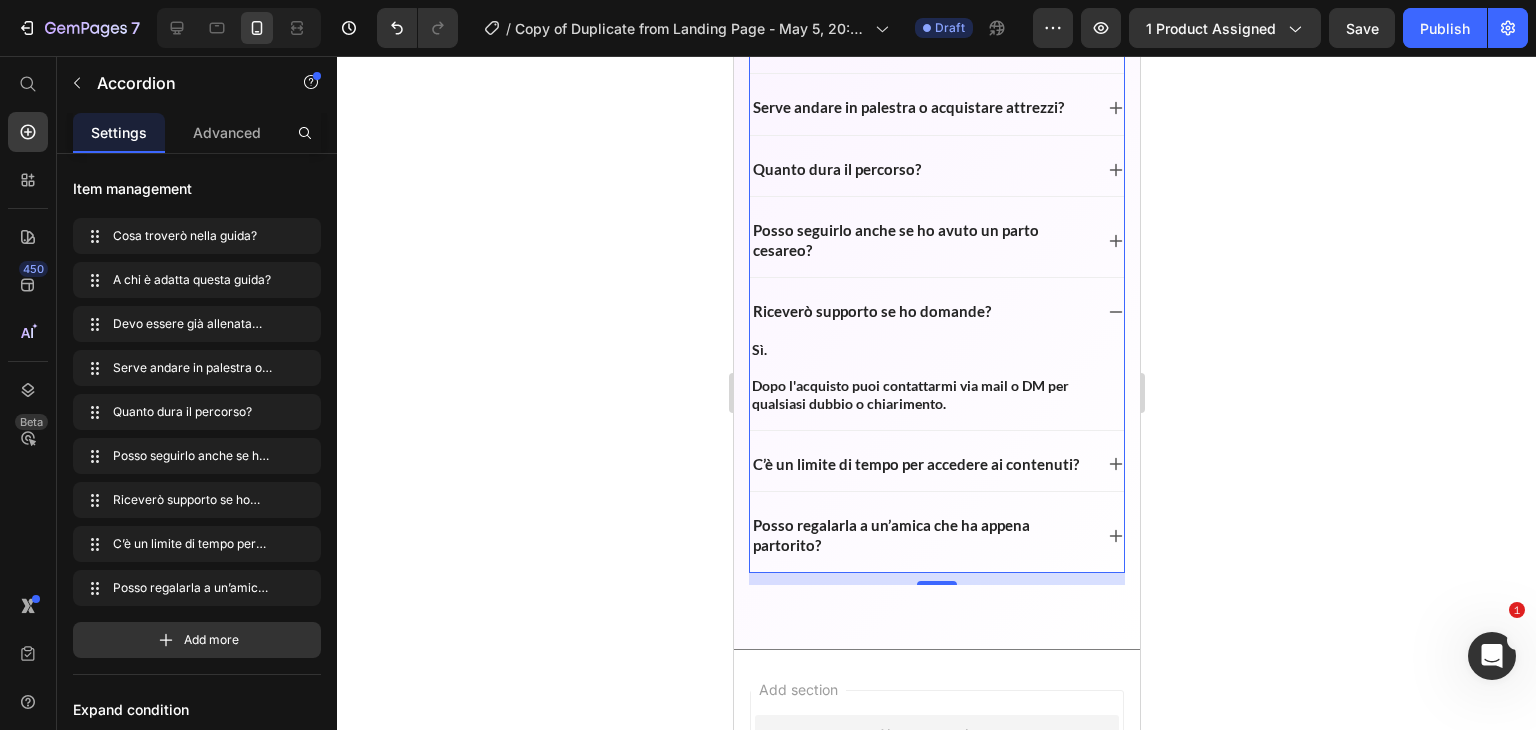 click on "Riceverò supporto se ho domande?" at bounding box center [920, 312] 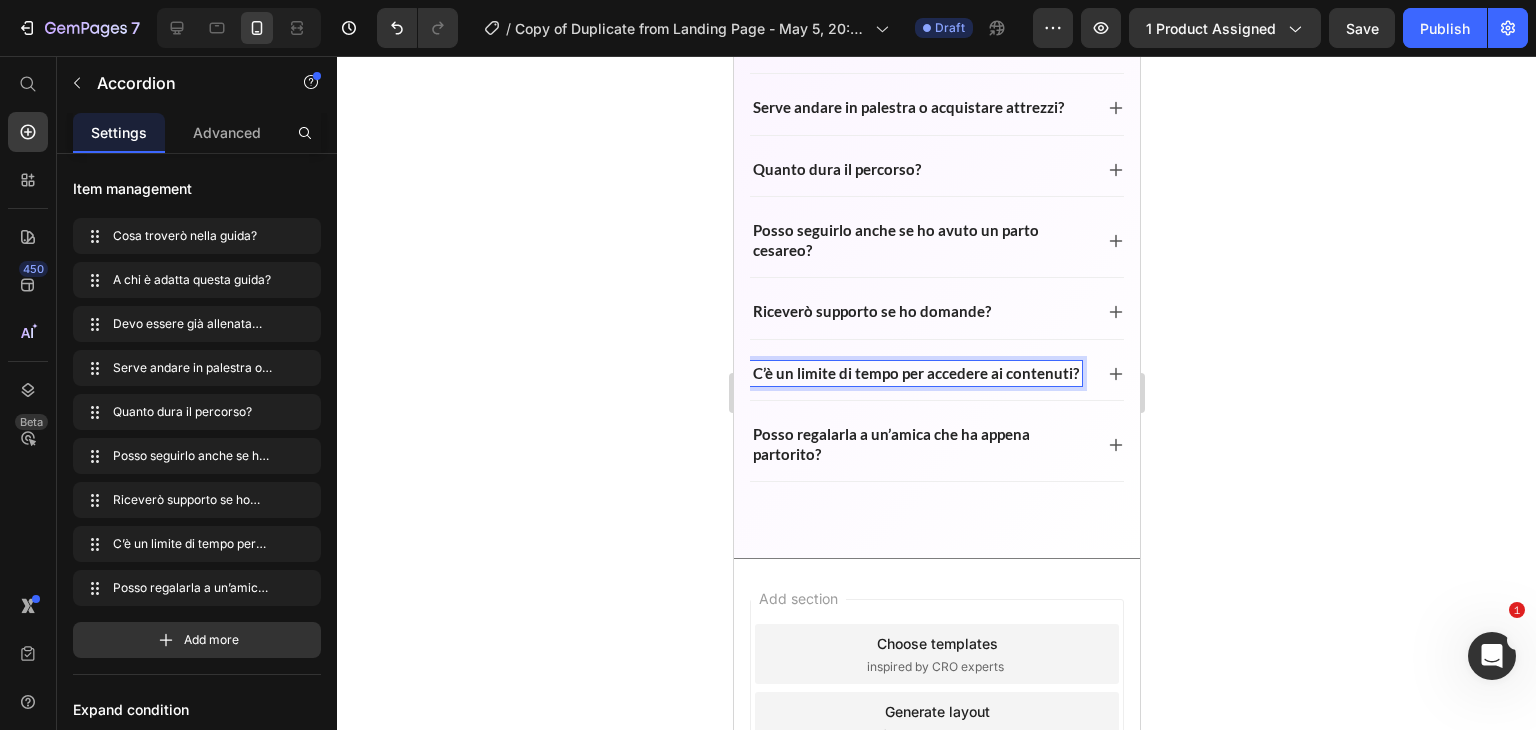 click on "C’è un limite di tempo per accedere ai contenuti?" at bounding box center [915, 374] 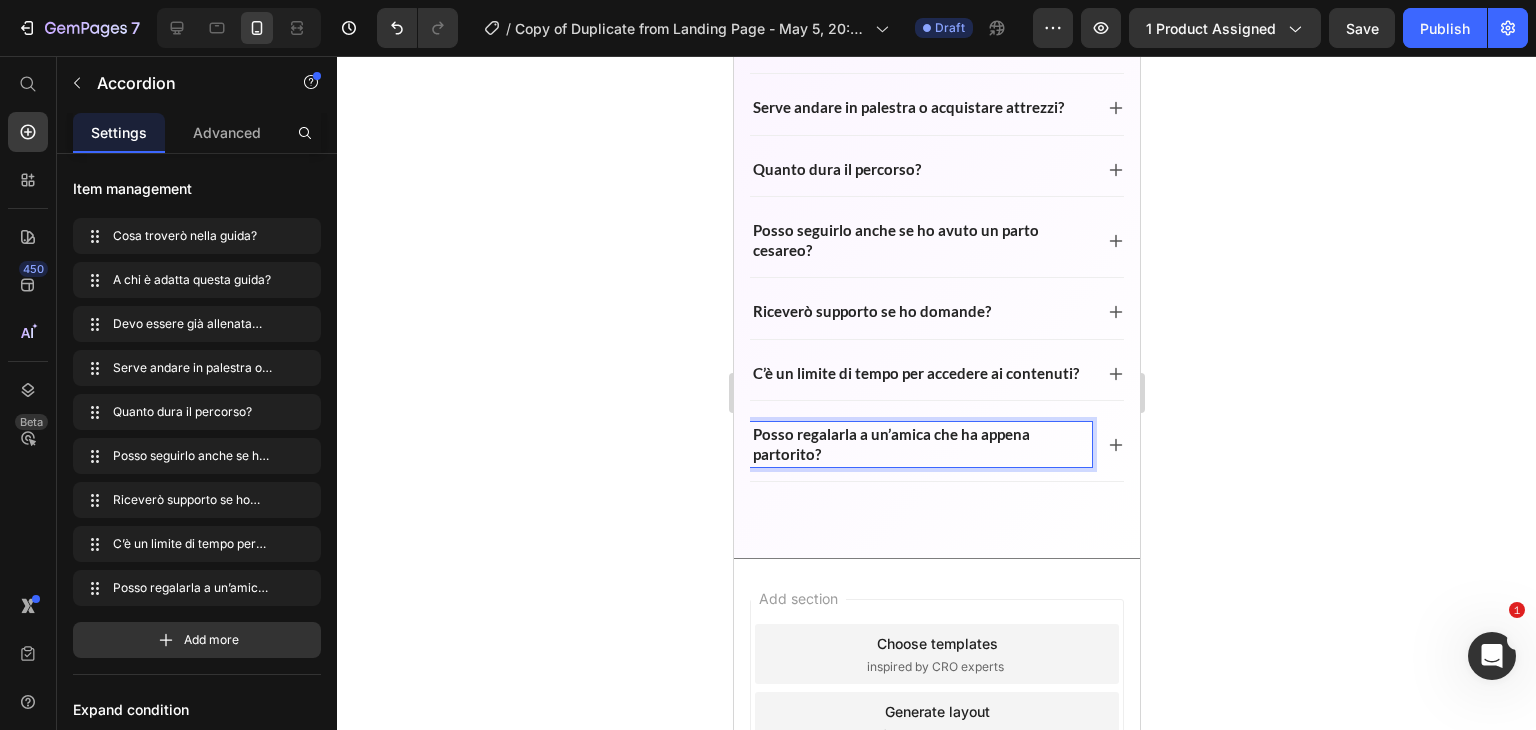 click on "Posso regalarla a un’amica che ha appena partorito?" at bounding box center (920, 444) 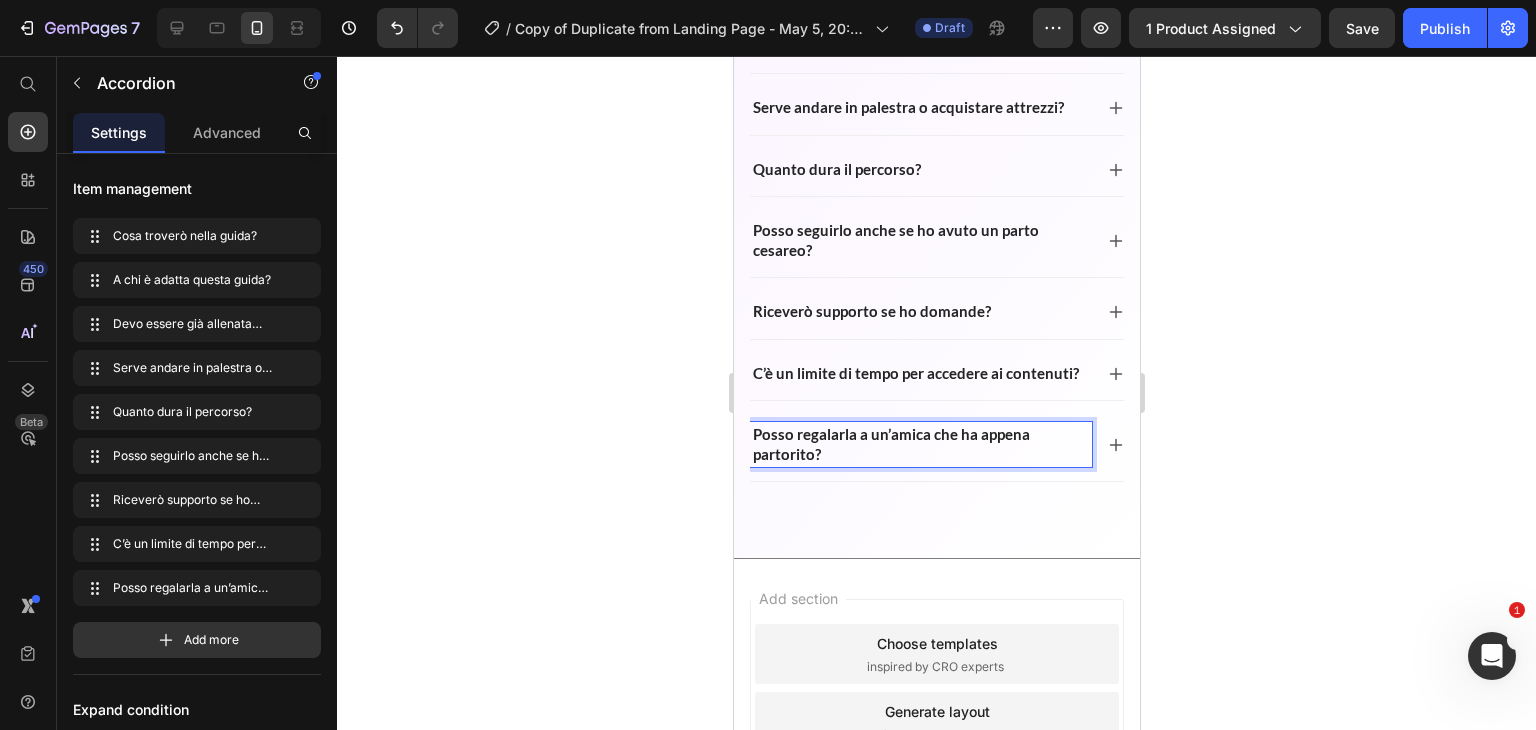click on "Posso regalarla a un’amica che ha appena partorito?" at bounding box center (920, 444) 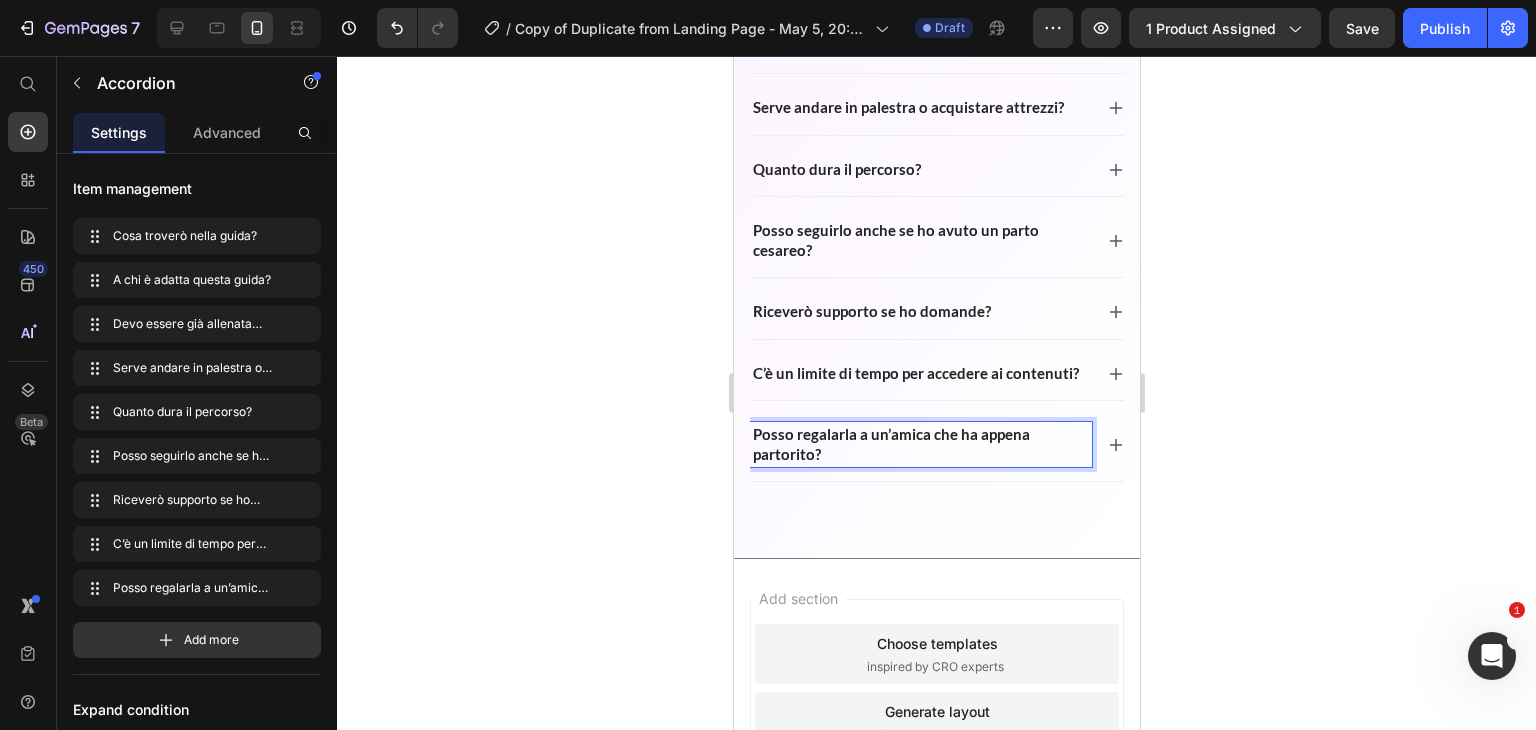 click on "Posso regalarla a un’amica che ha appena partorito?" at bounding box center [920, 444] 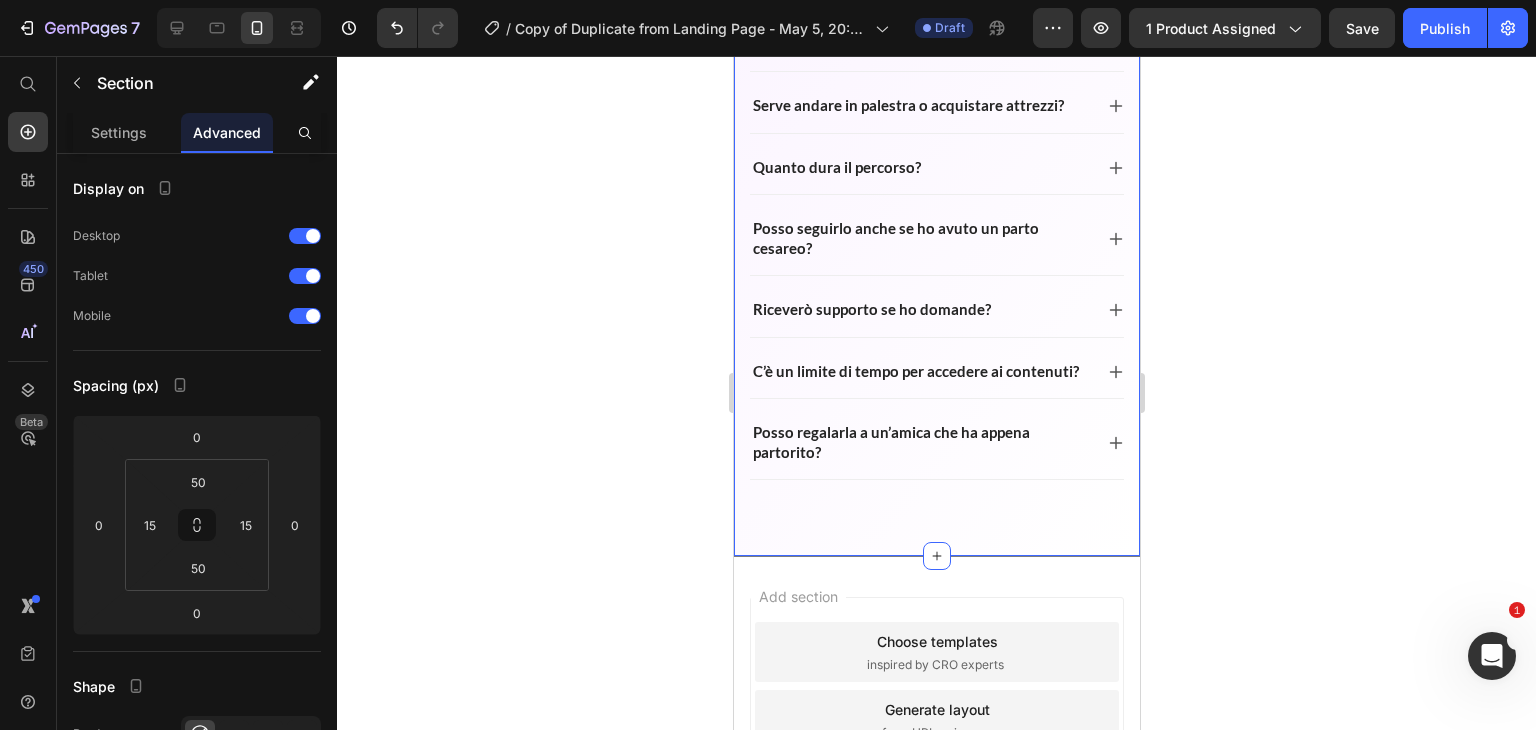 scroll, scrollTop: 7251, scrollLeft: 0, axis: vertical 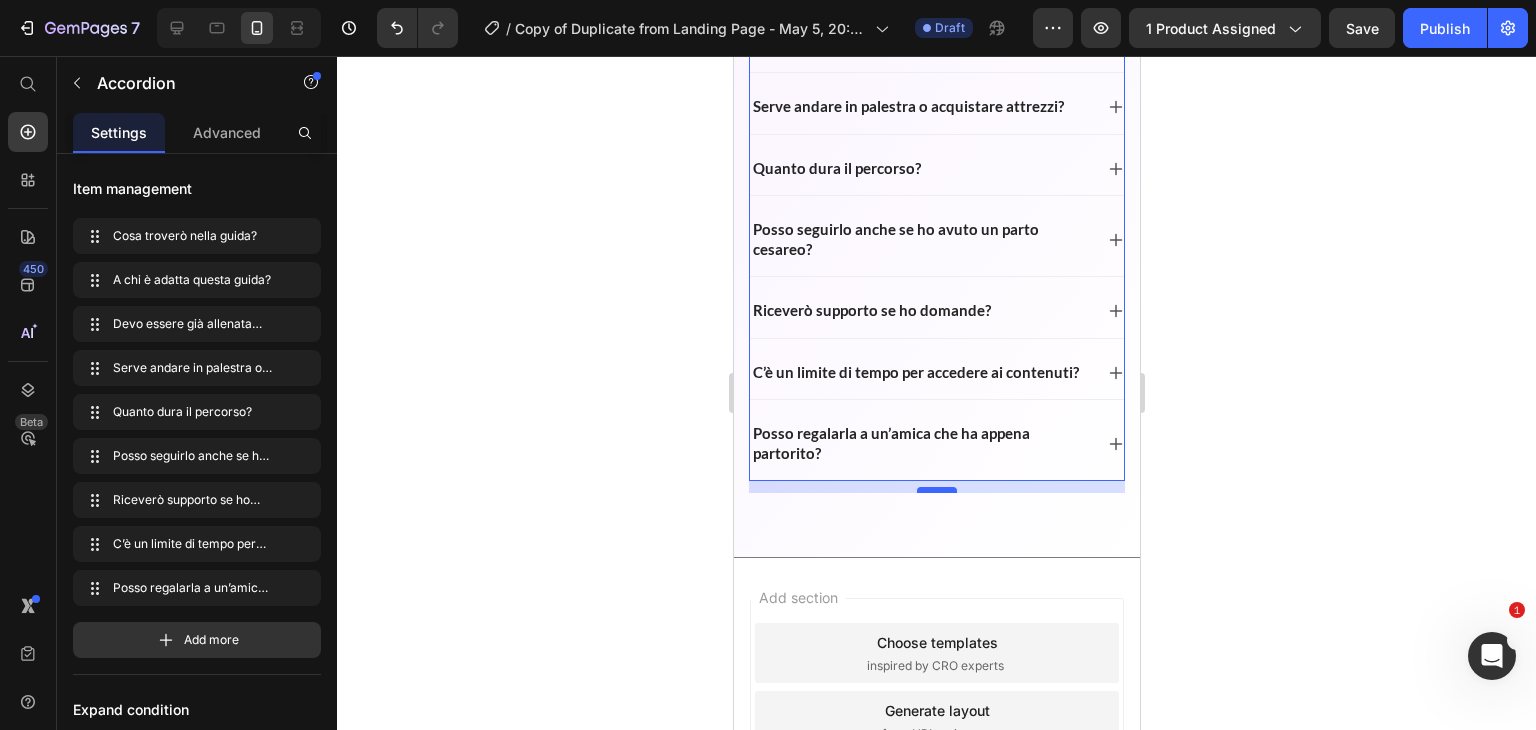 click on "12" at bounding box center [936, 481] 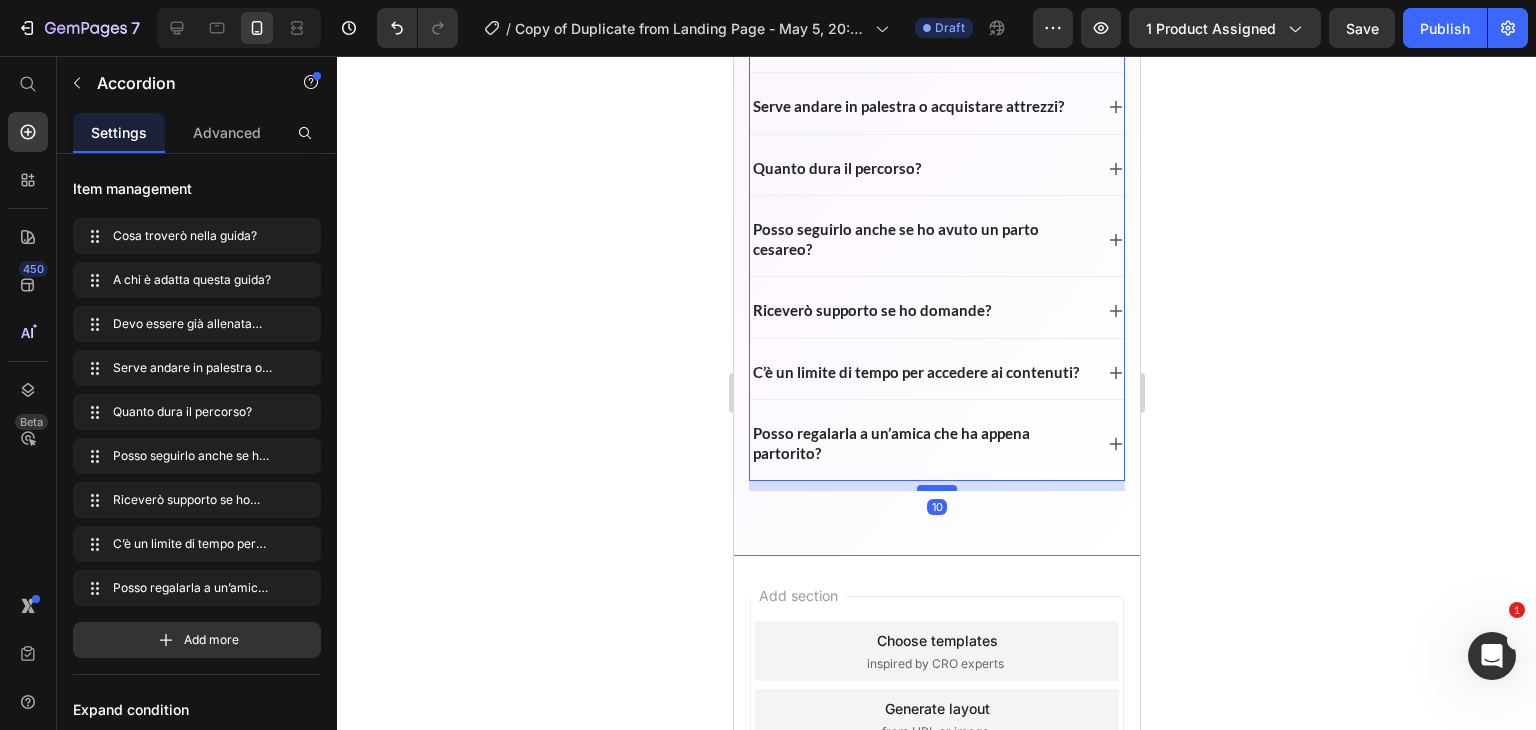 click at bounding box center [936, 488] 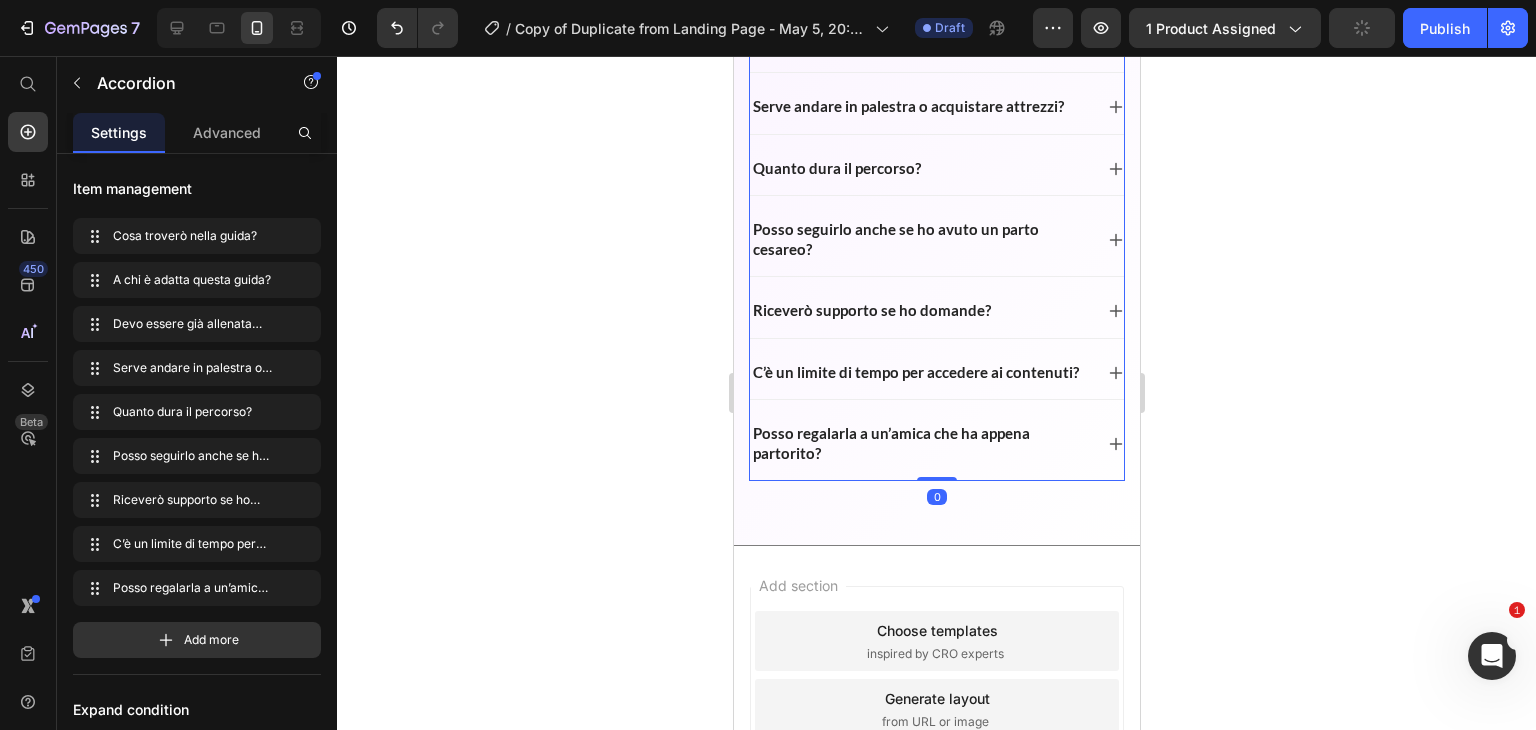 drag, startPoint x: 940, startPoint y: 521, endPoint x: 929, endPoint y: 497, distance: 26.400757 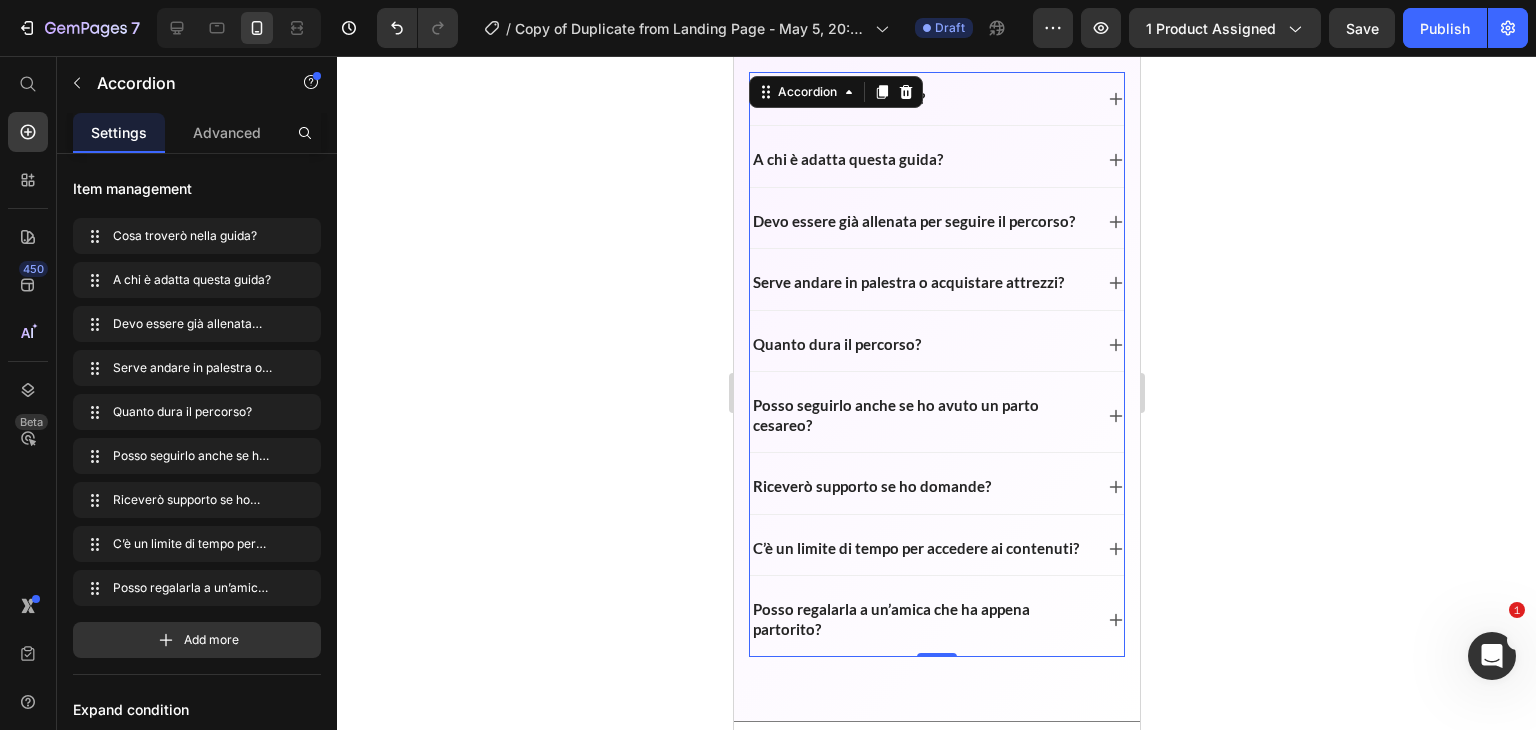 scroll, scrollTop: 7012, scrollLeft: 0, axis: vertical 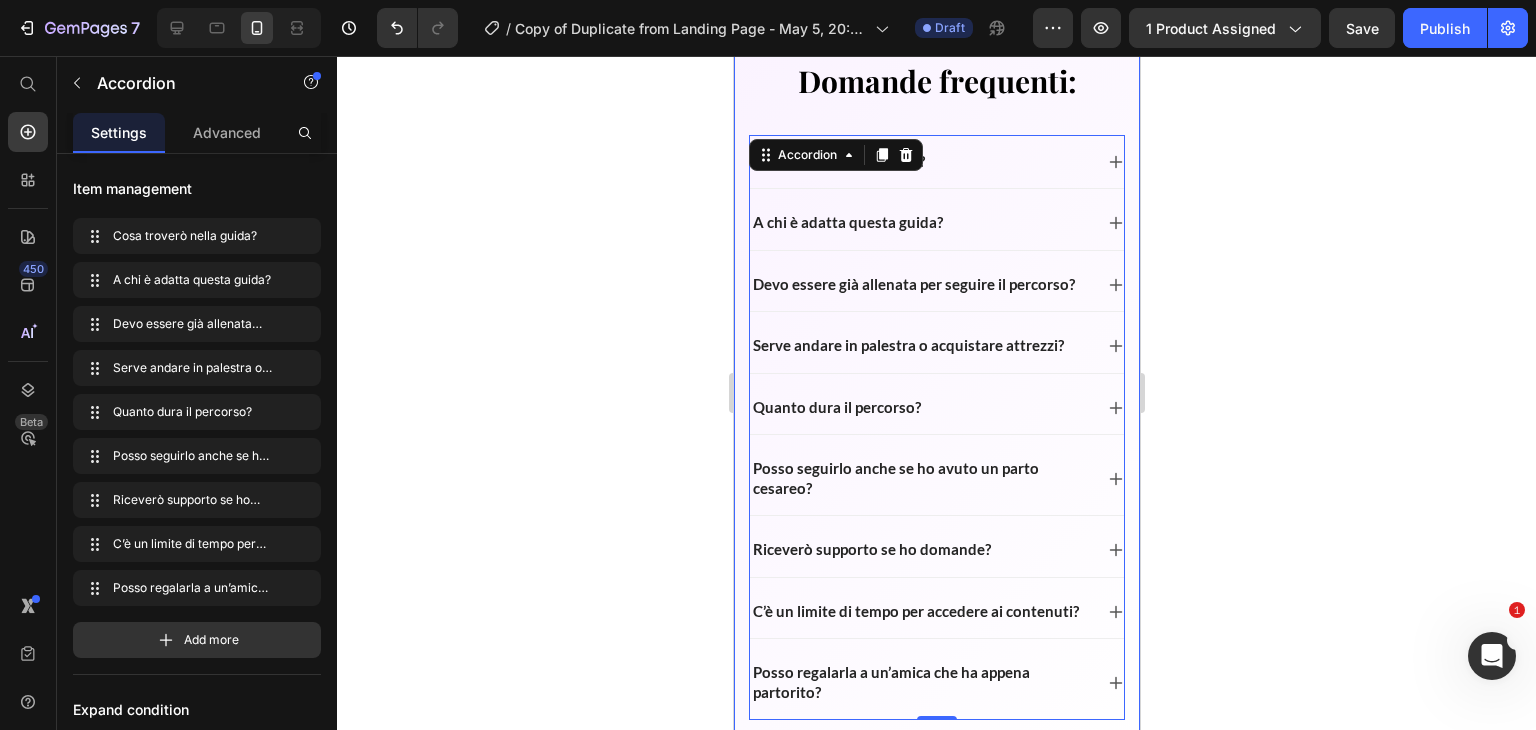click 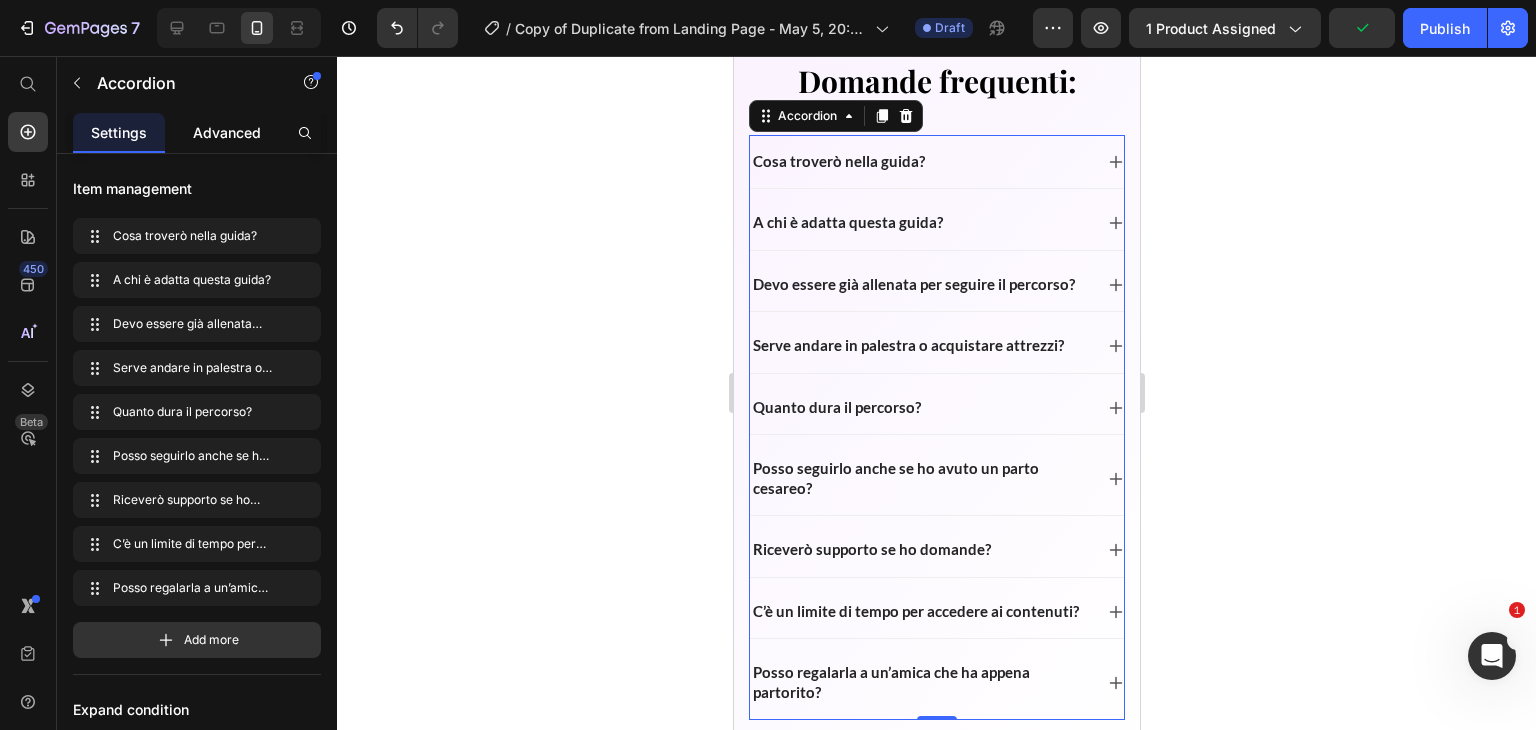 click on "Advanced" at bounding box center (227, 132) 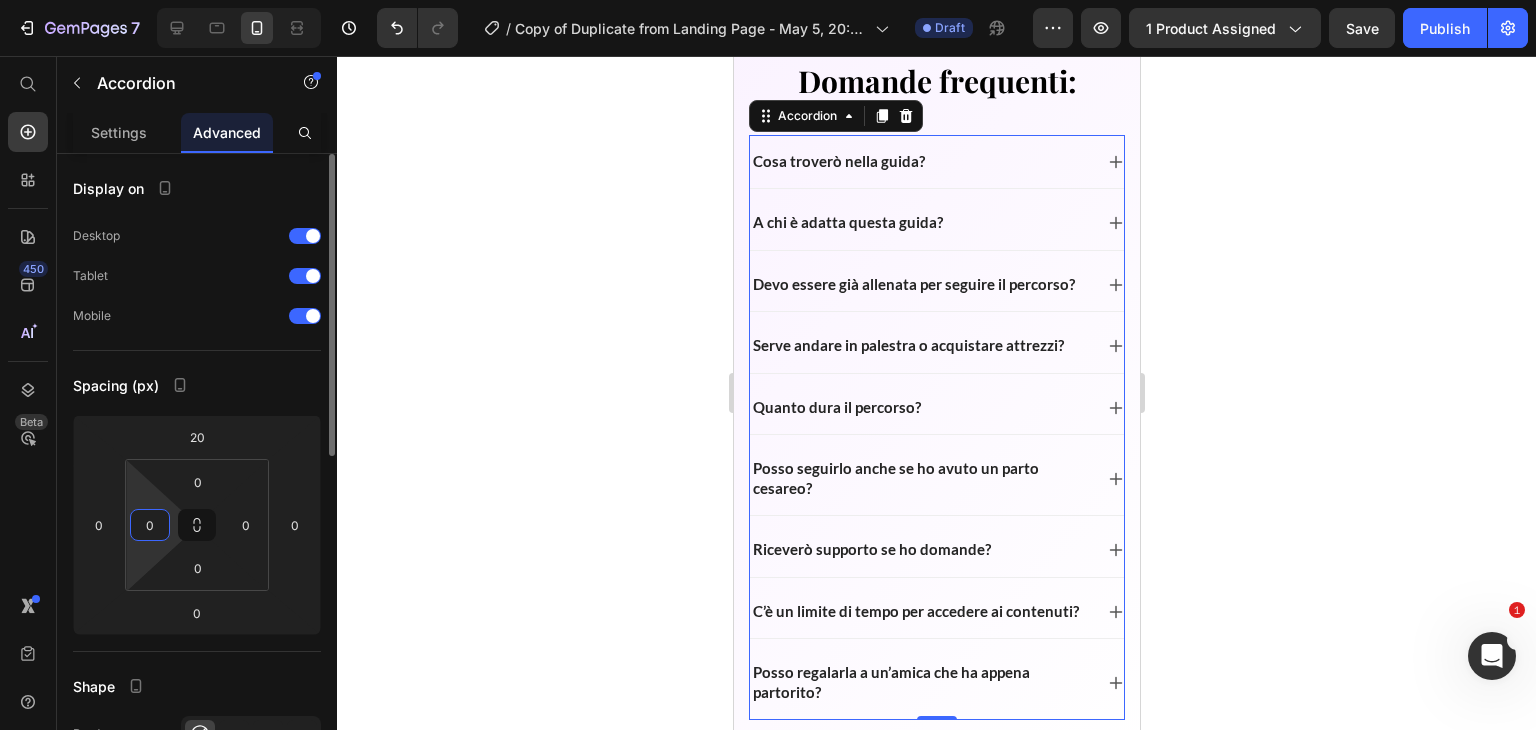 click on "0" at bounding box center (150, 525) 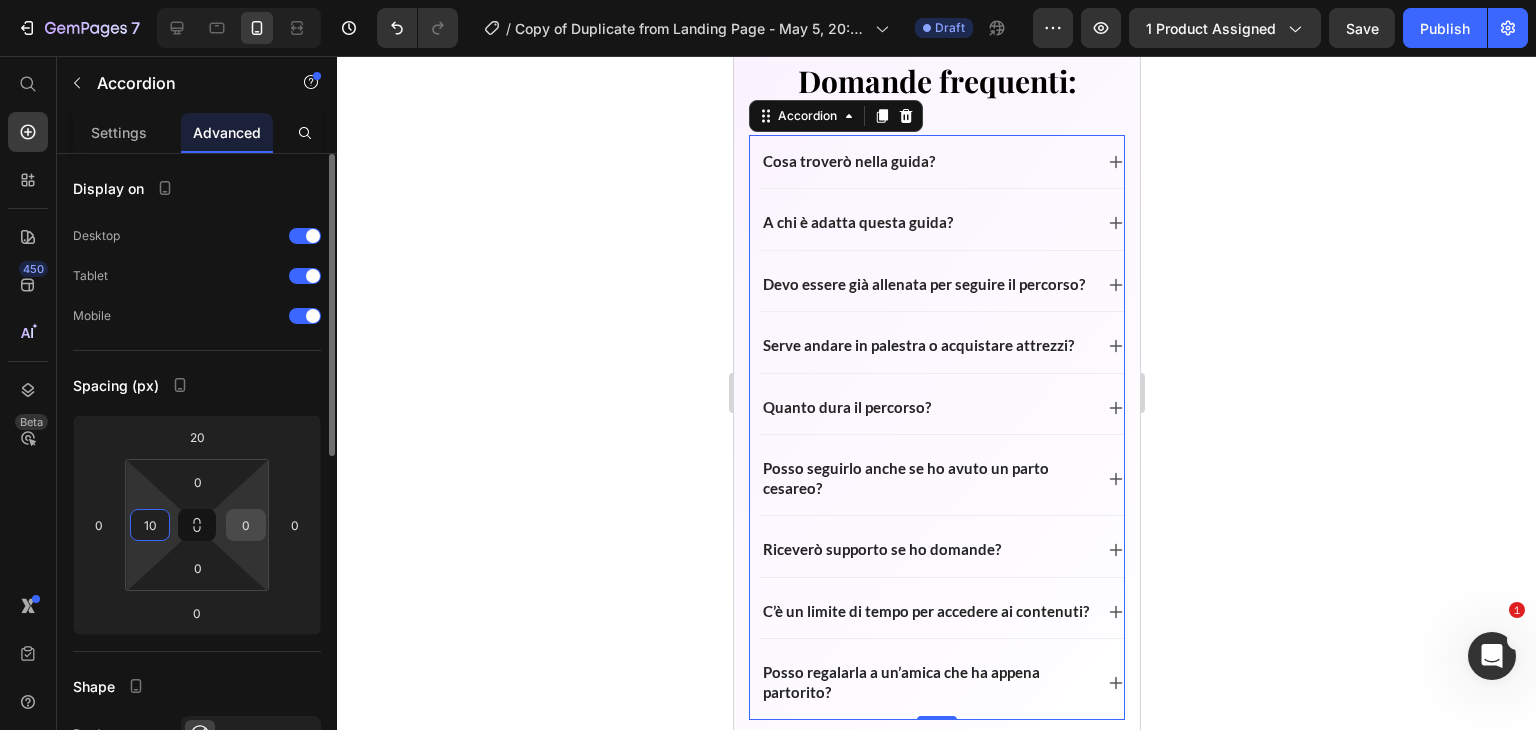 type on "10" 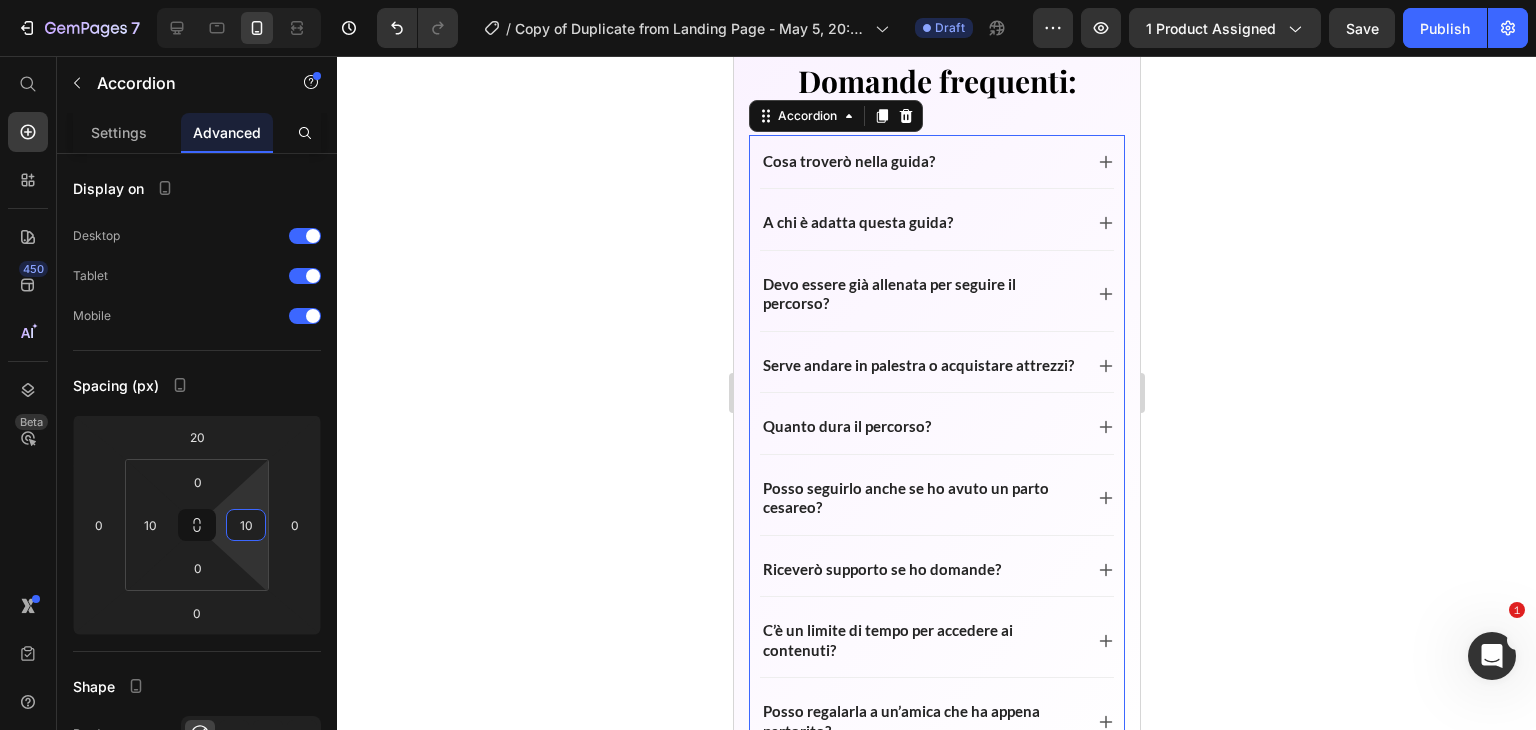 type on "10" 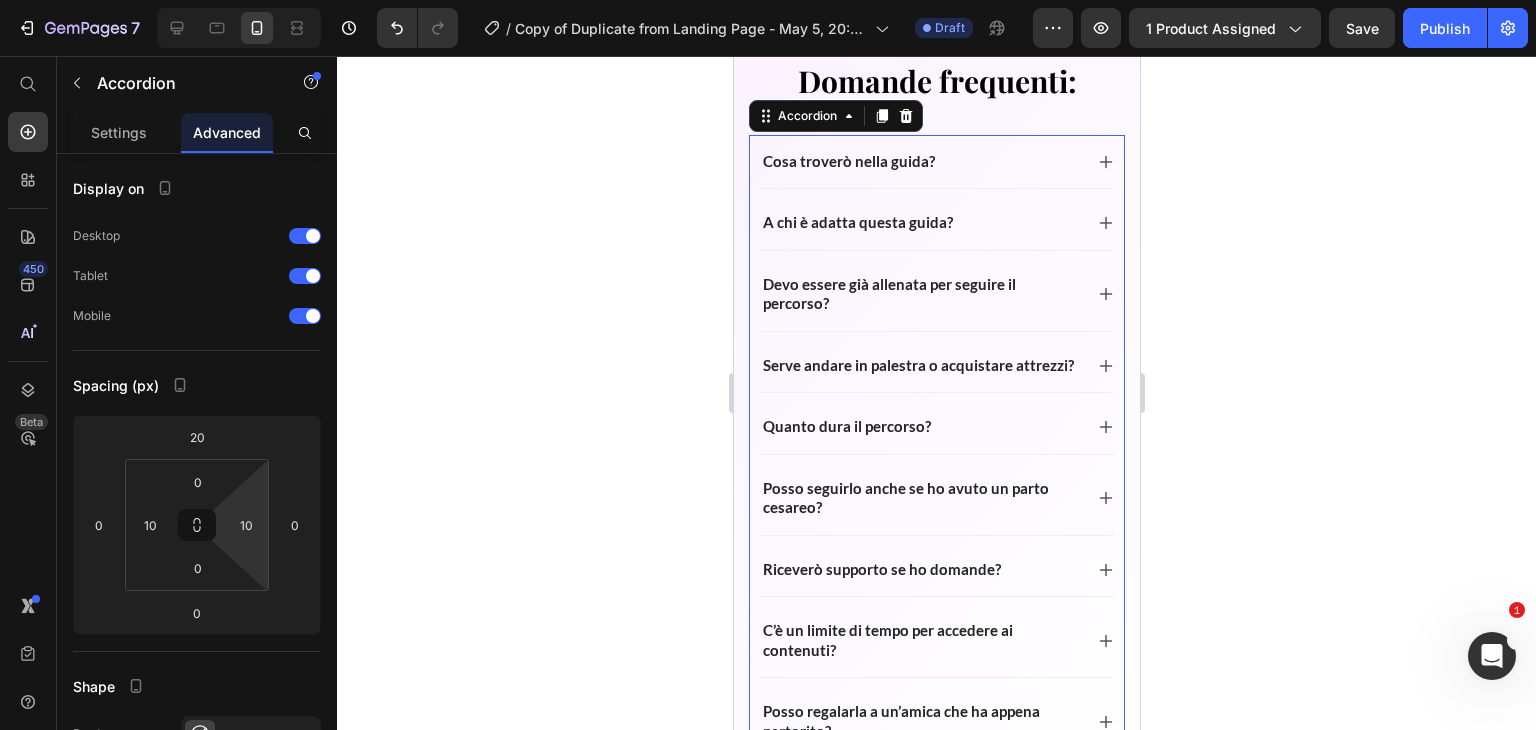 click 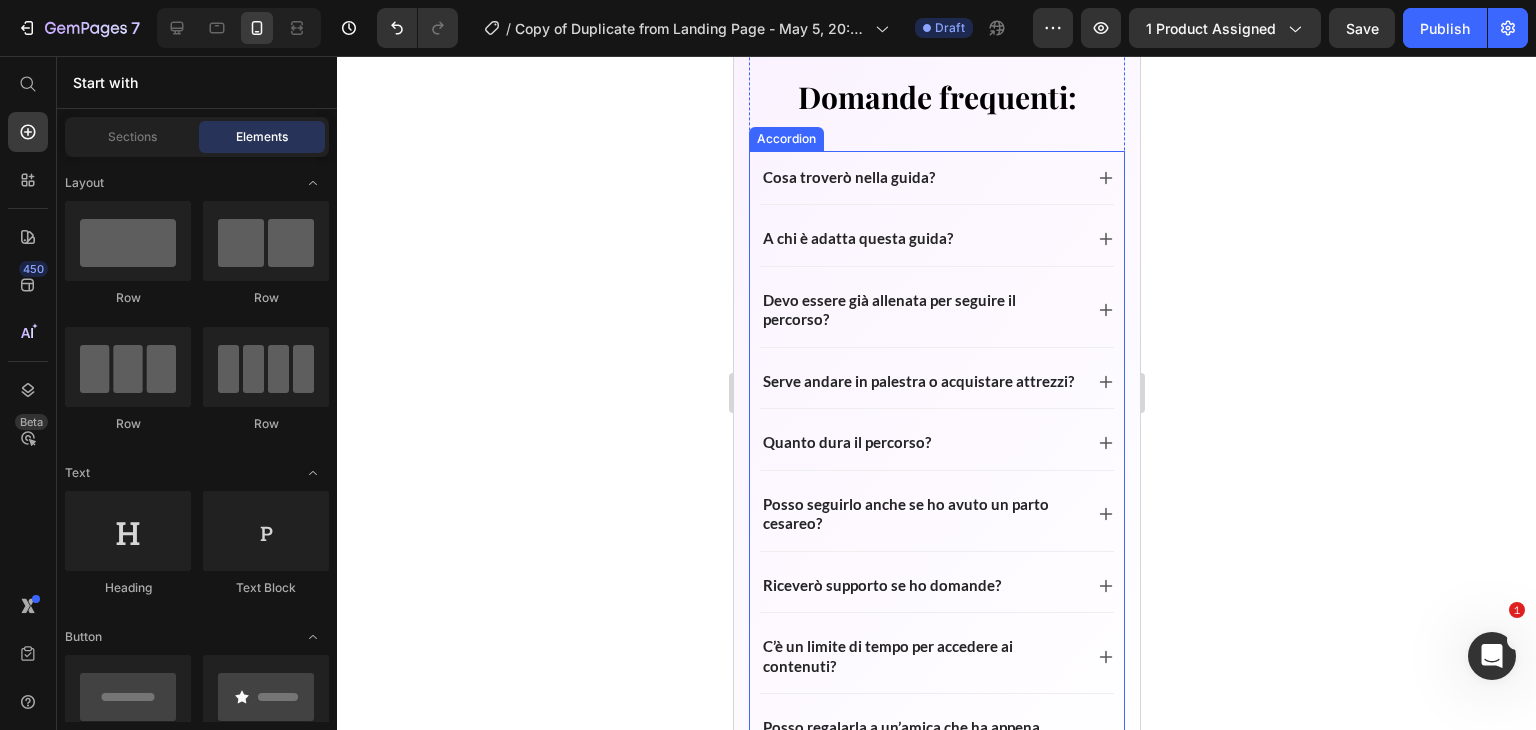 scroll, scrollTop: 6988, scrollLeft: 0, axis: vertical 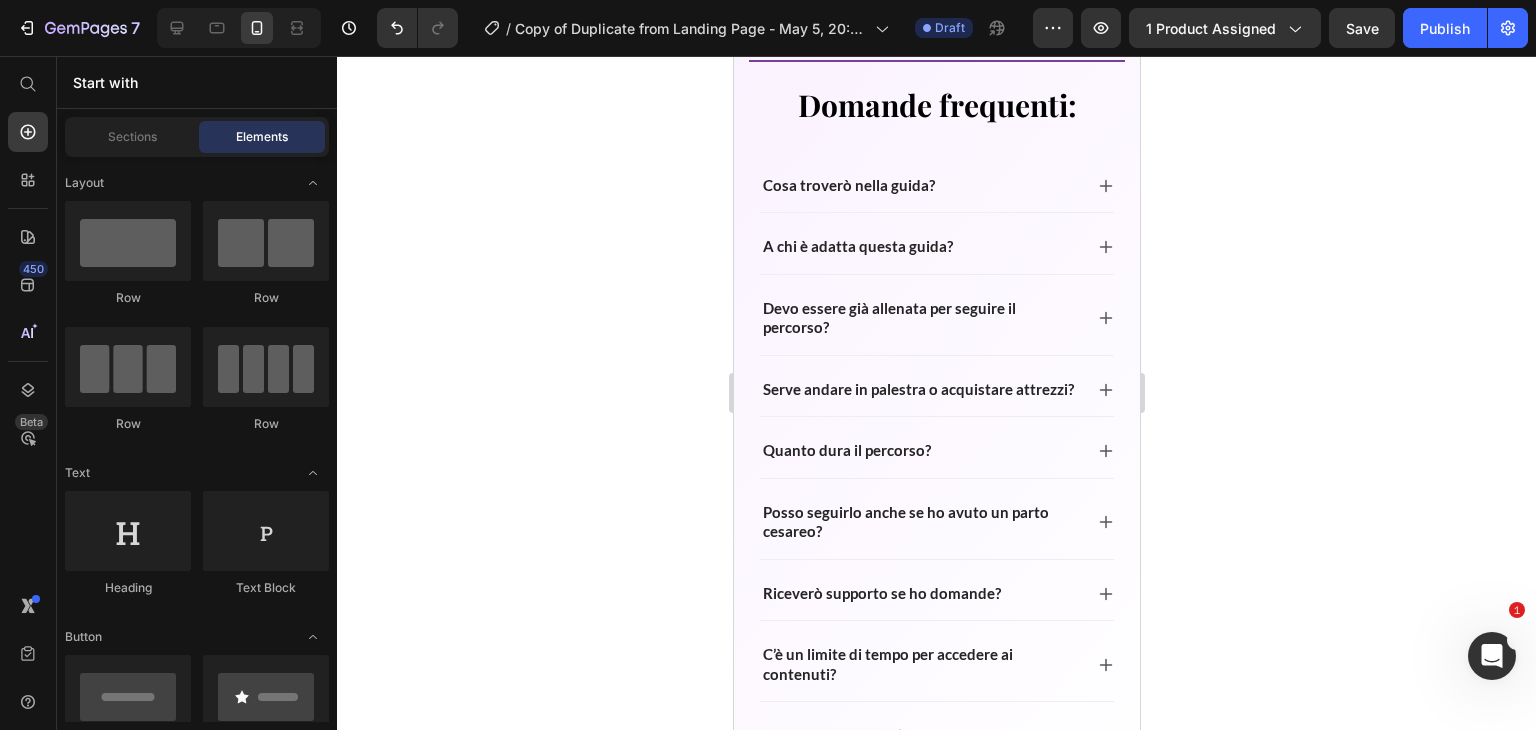 click 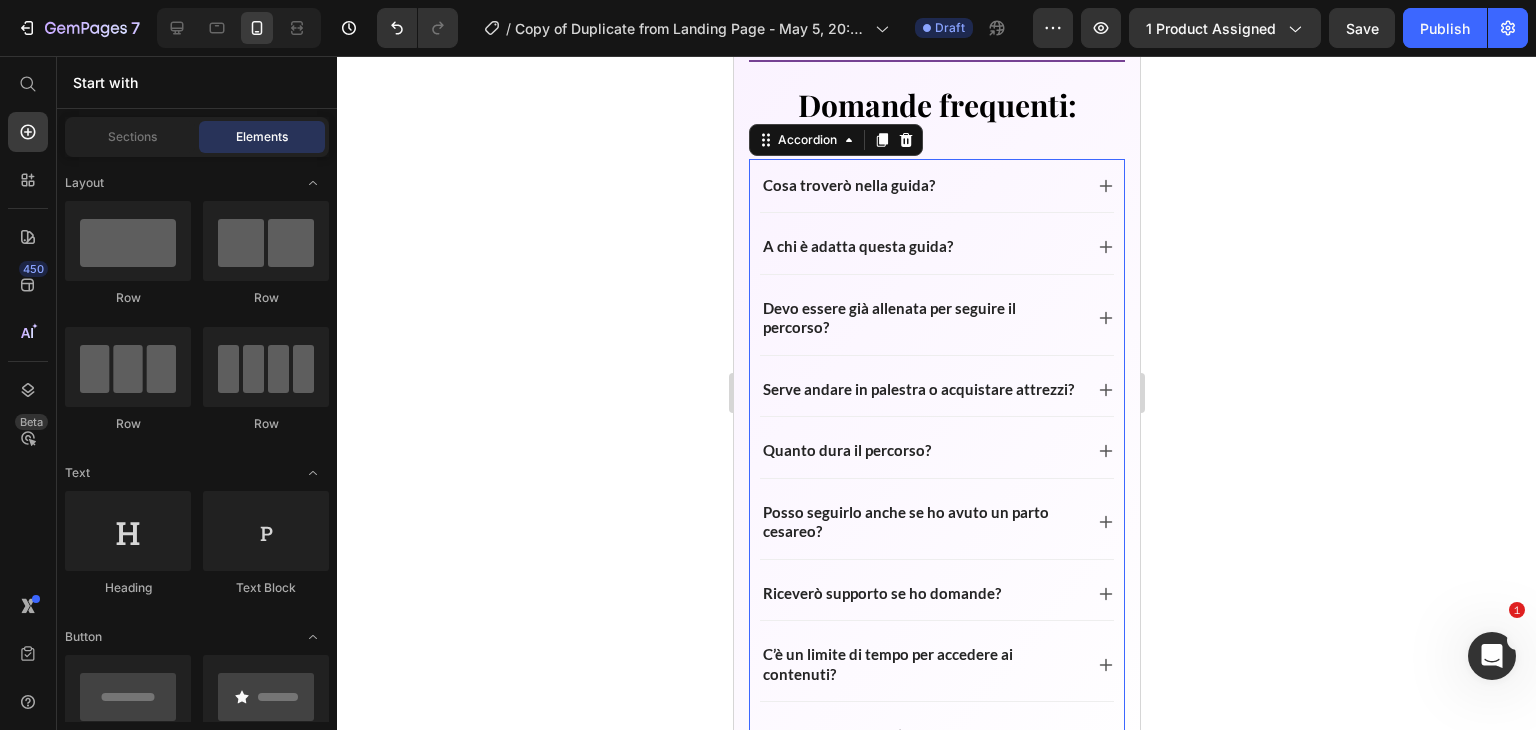 click on "Quanto dura il percorso?" at bounding box center (920, 451) 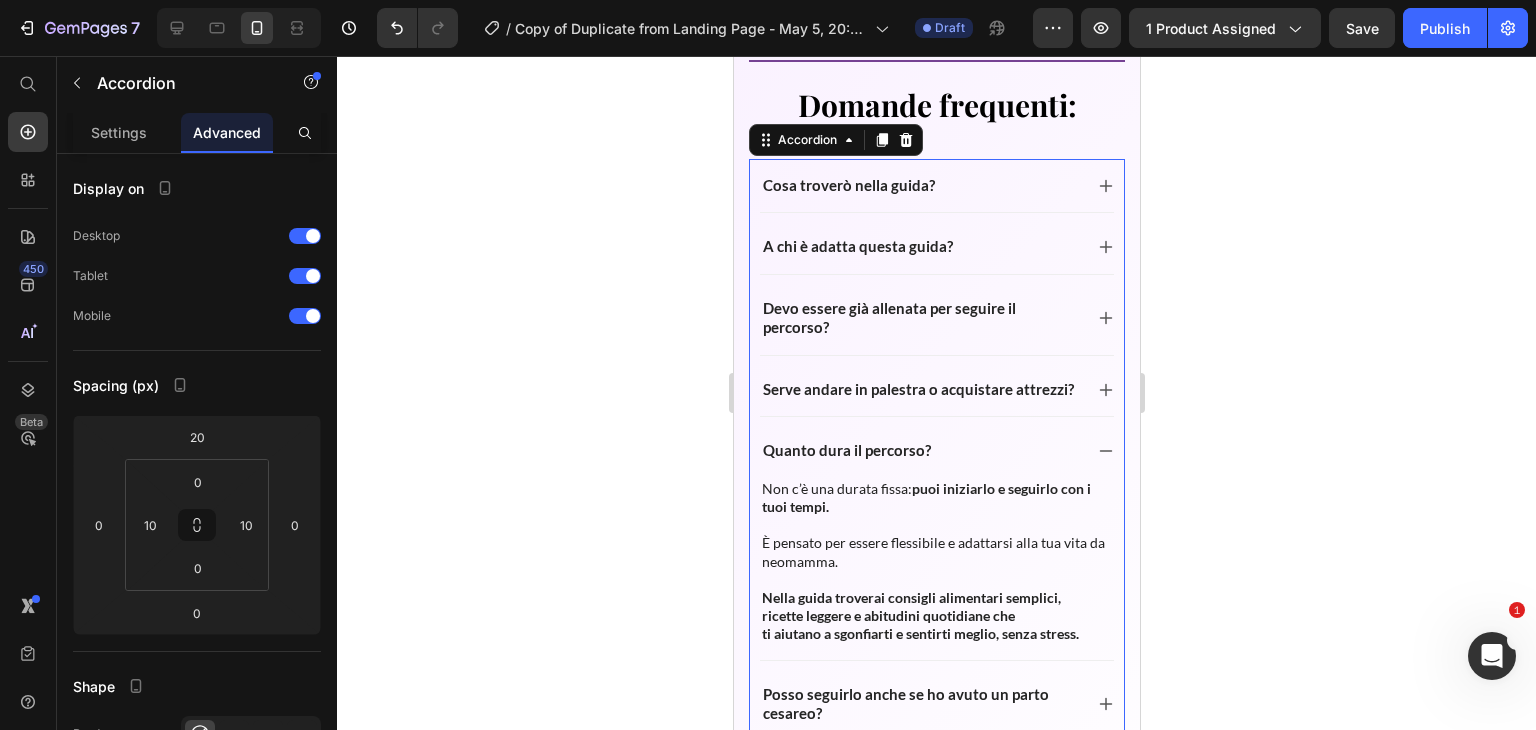 click on "Quanto dura il percorso?" at bounding box center [920, 451] 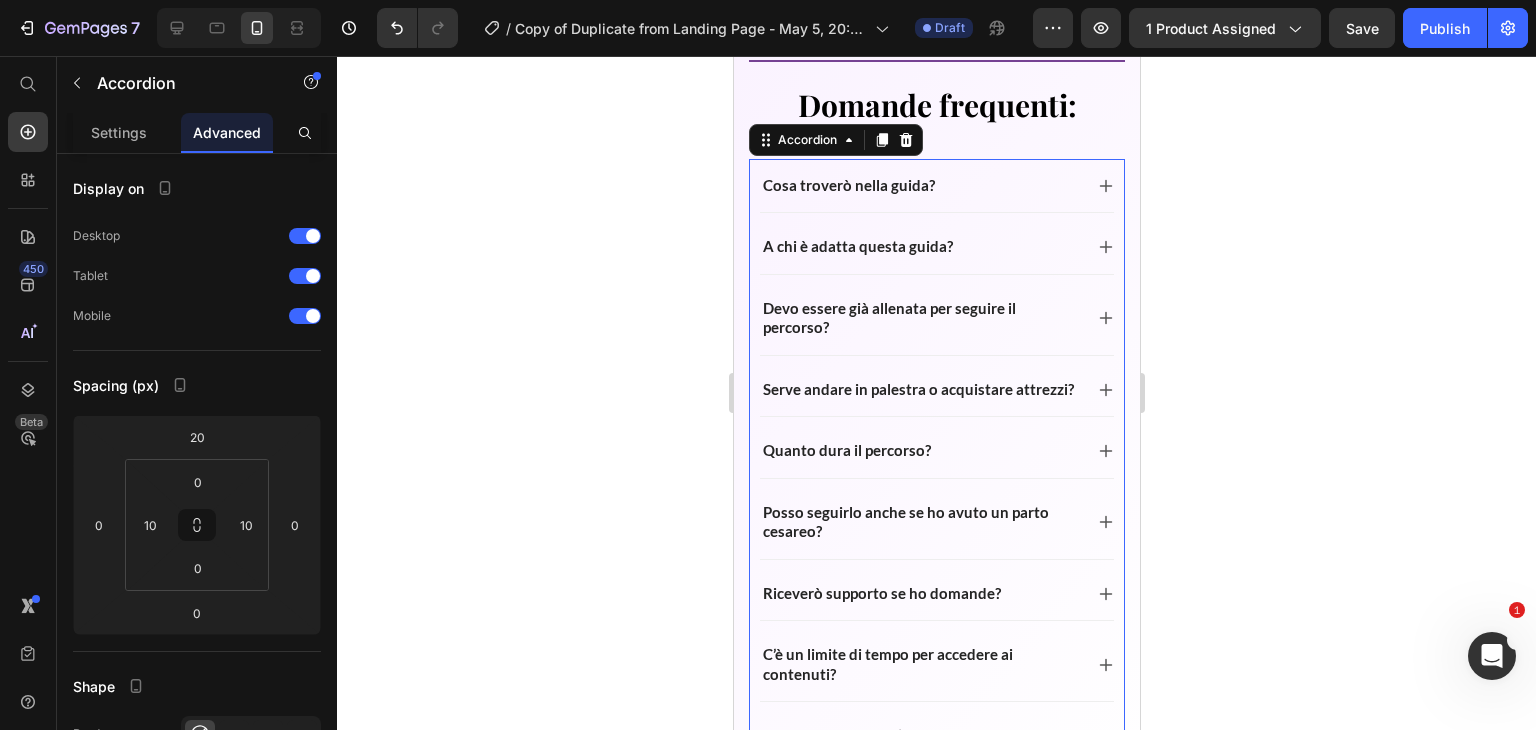 click on "Quanto dura il percorso?" at bounding box center (920, 451) 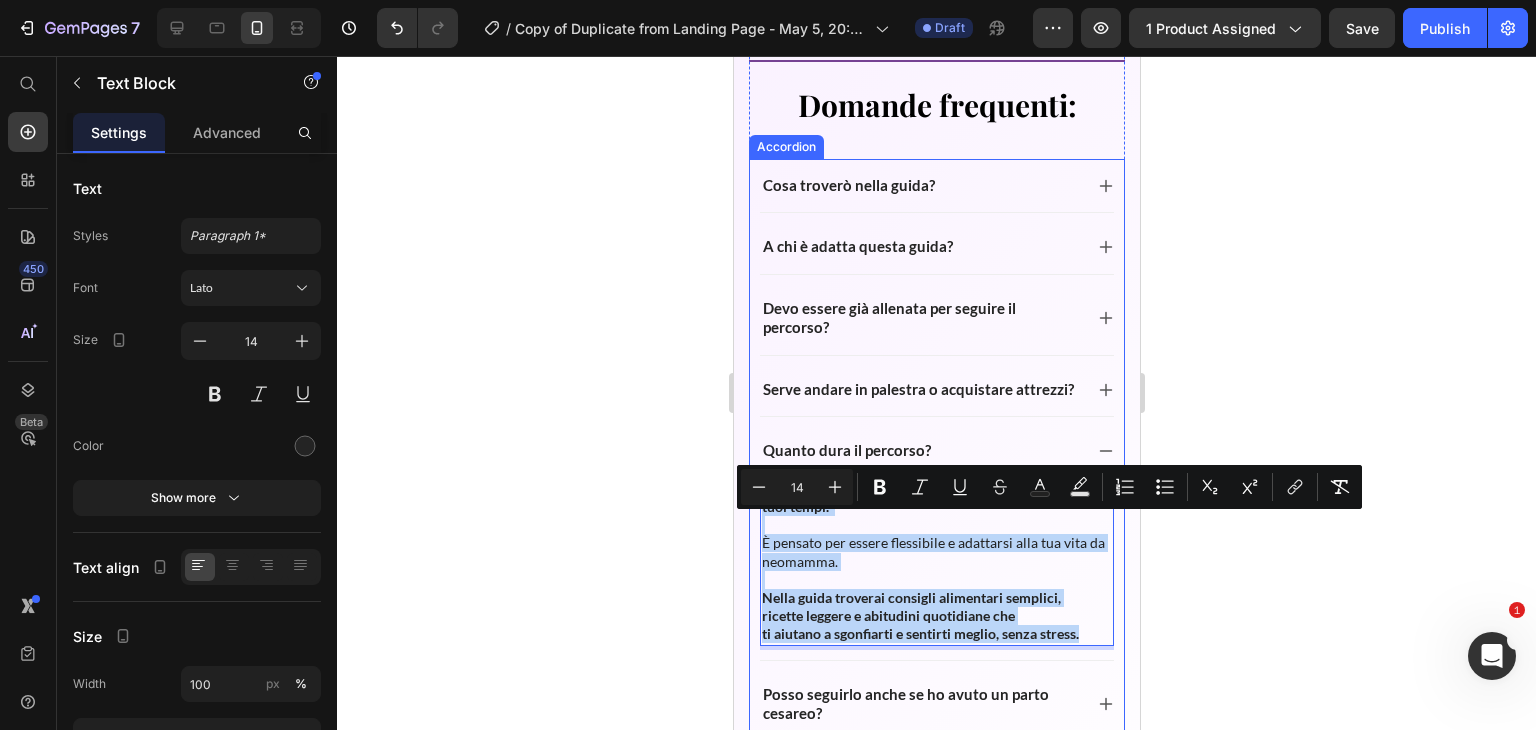 drag, startPoint x: 1082, startPoint y: 673, endPoint x: 757, endPoint y: 491, distance: 372.49026 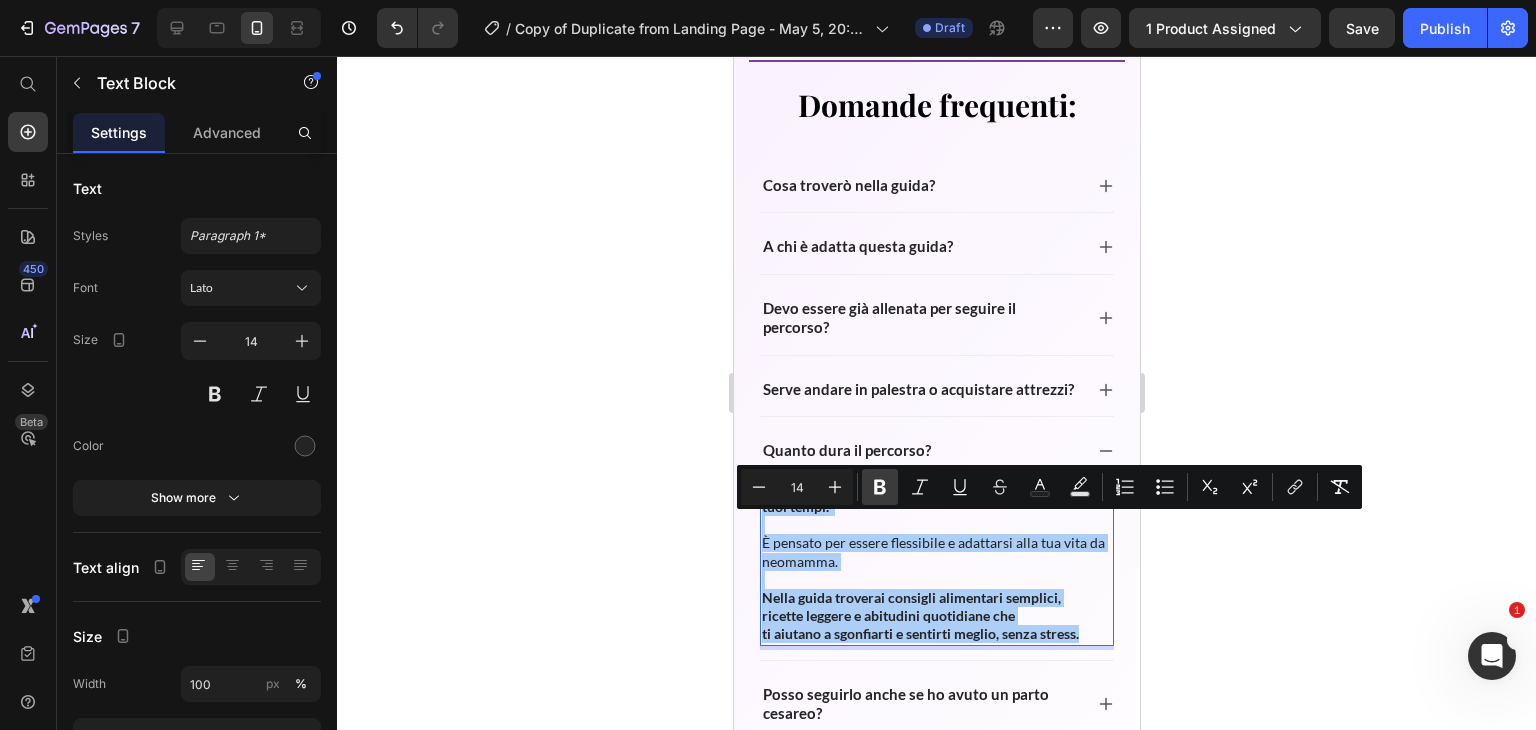 click 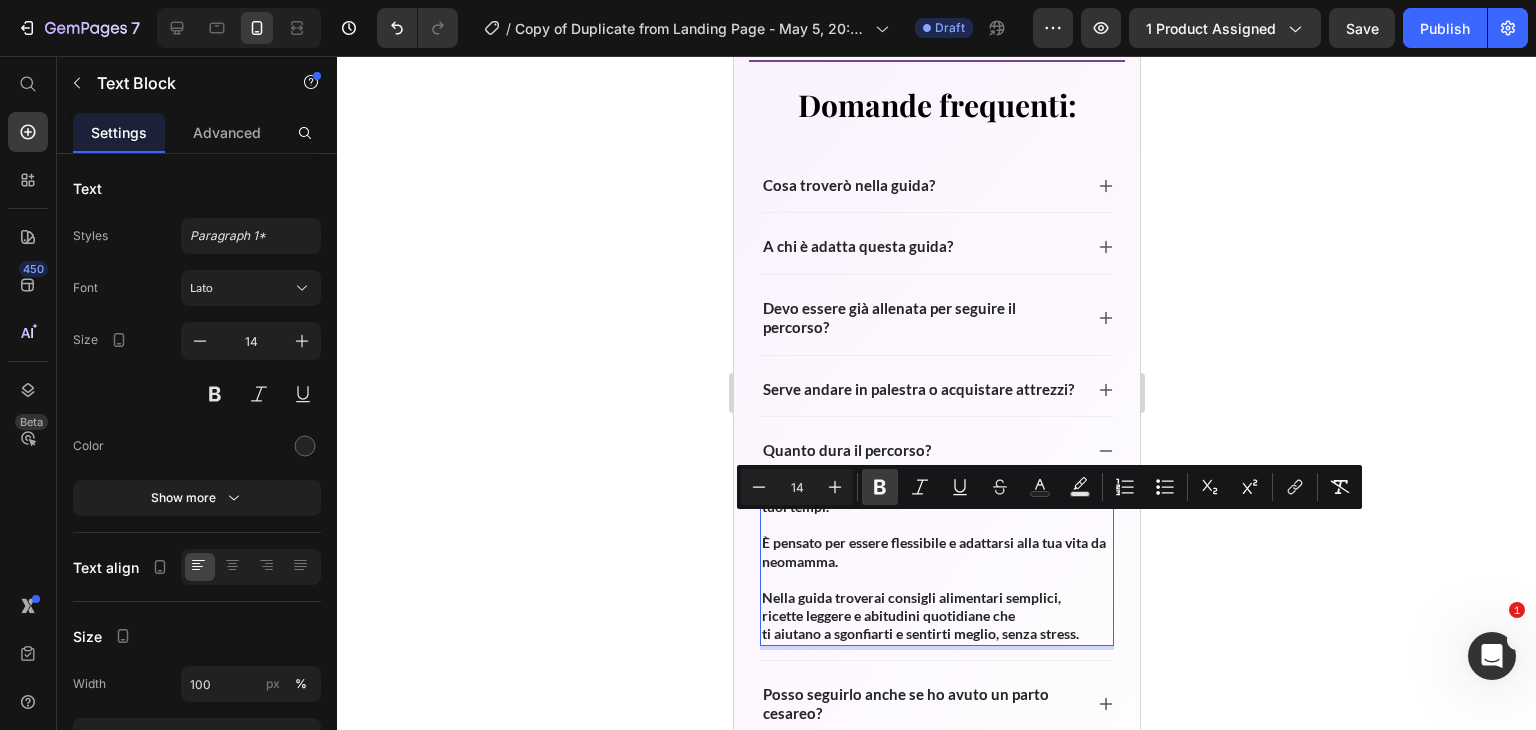 click 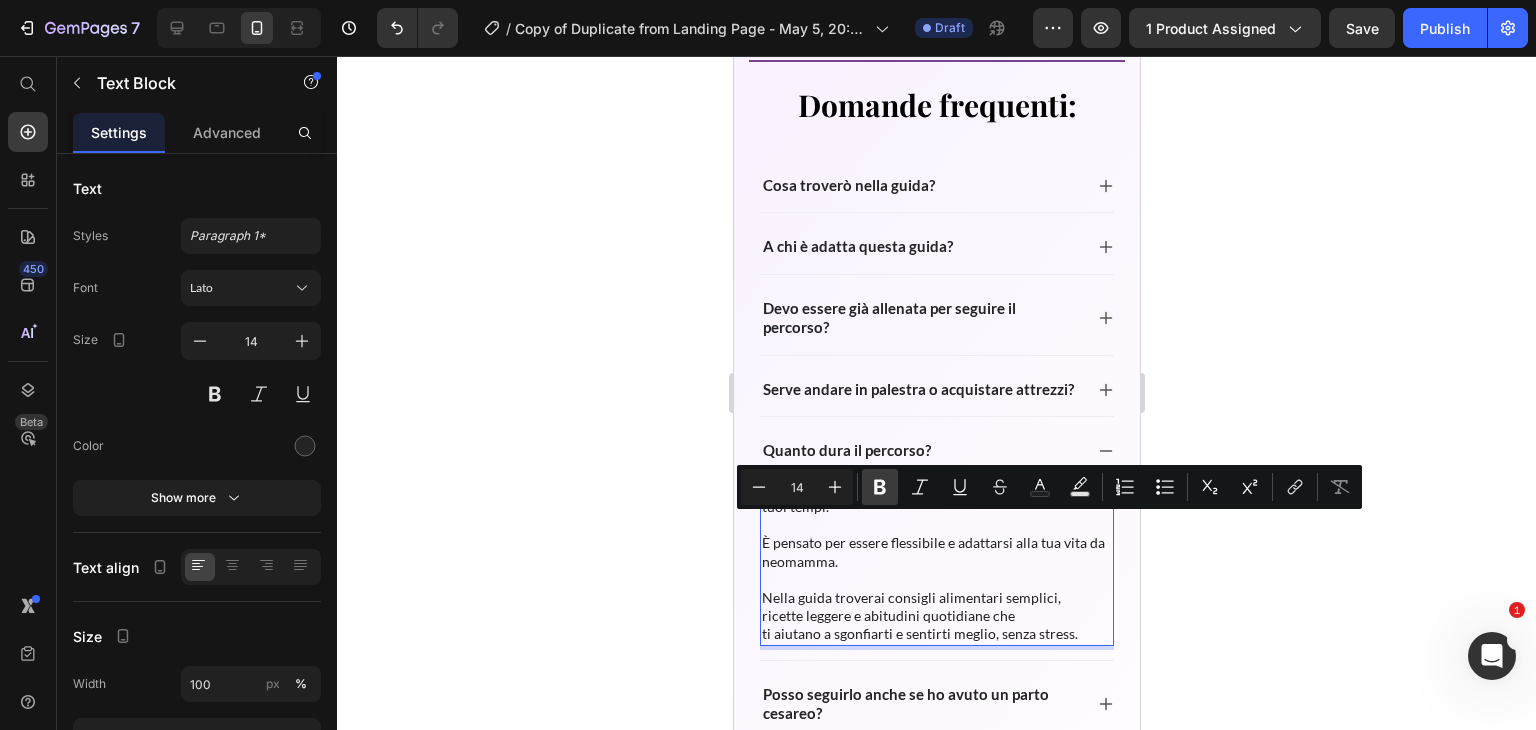 click 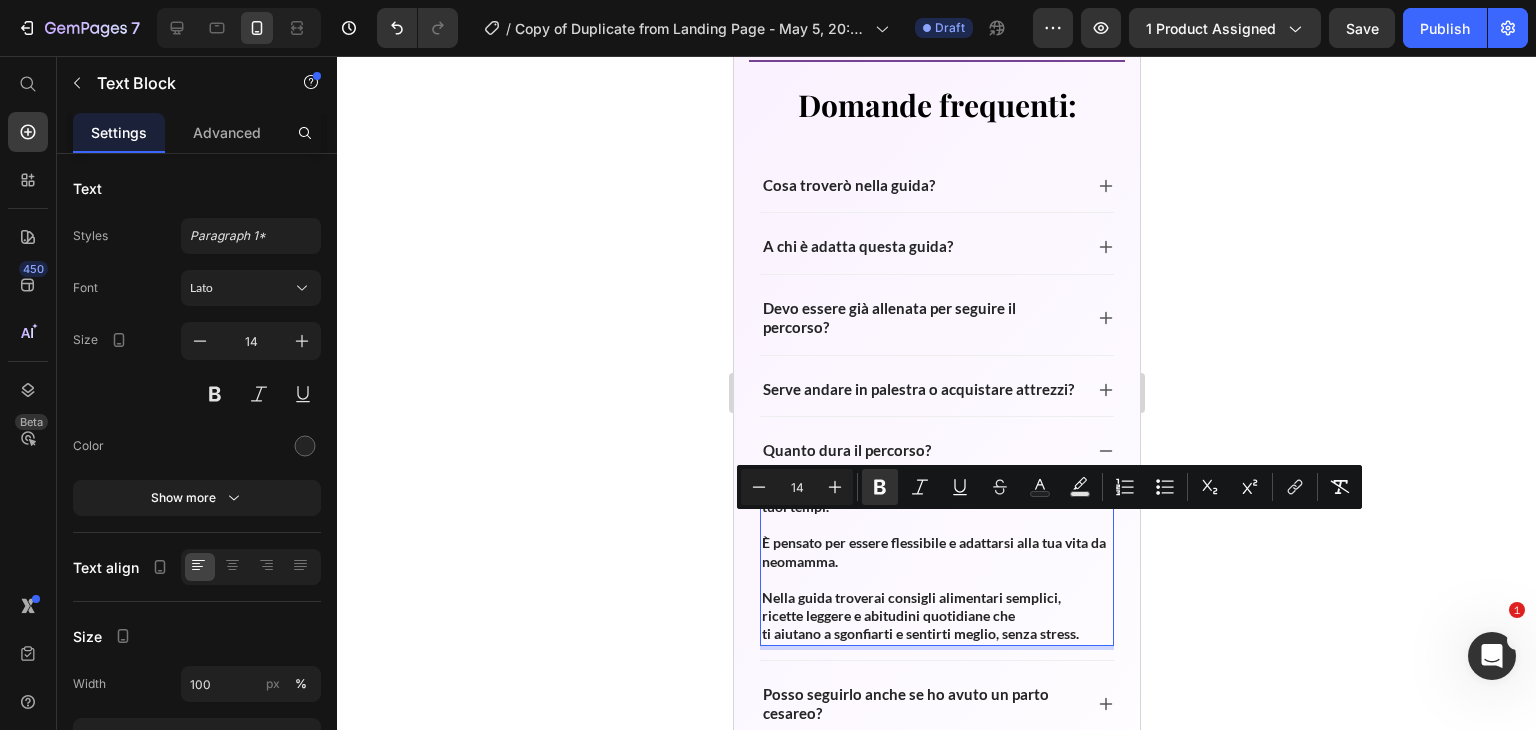 click on "È pensato per essere flessibile e adattarsi alla tua vita da neomamma." at bounding box center (936, 552) 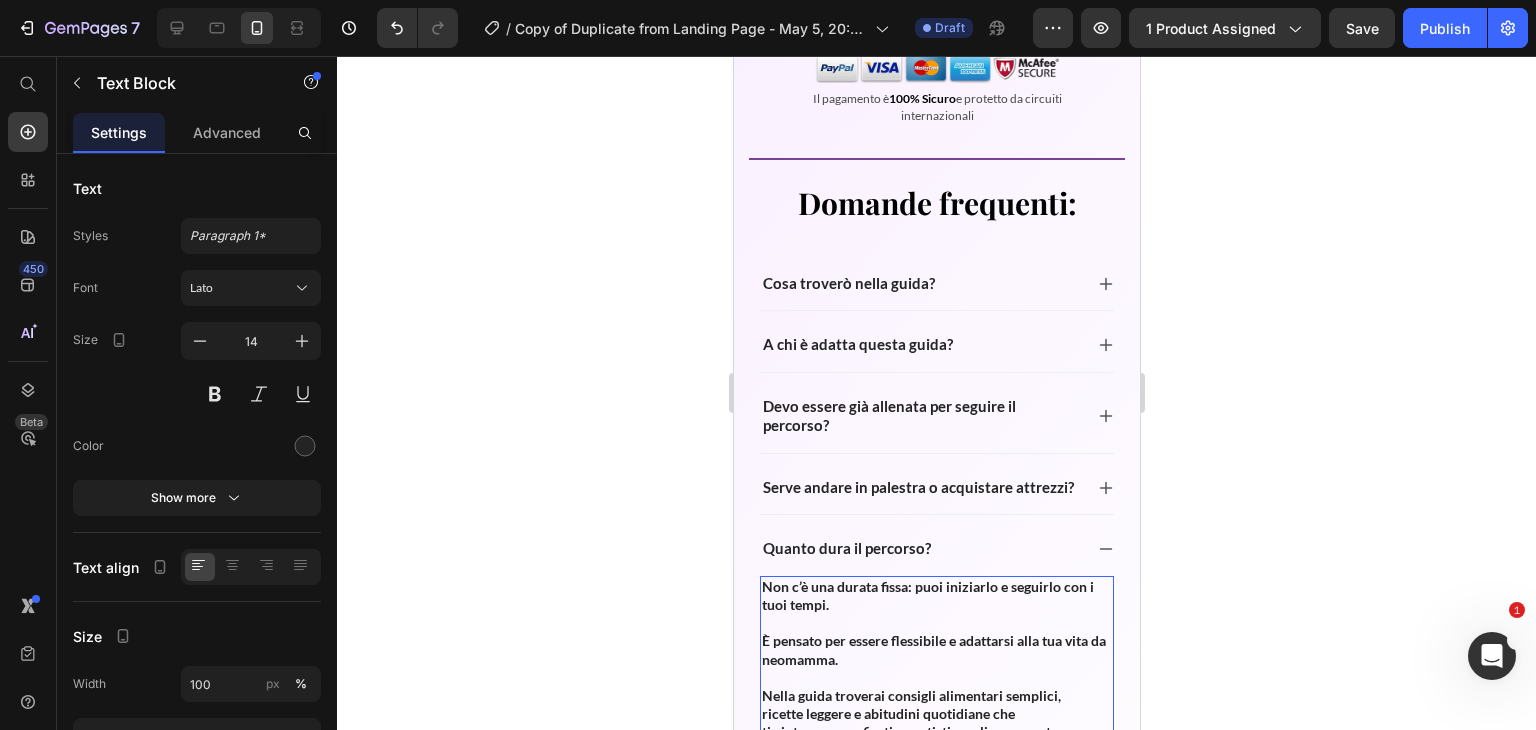 scroll, scrollTop: 6867, scrollLeft: 0, axis: vertical 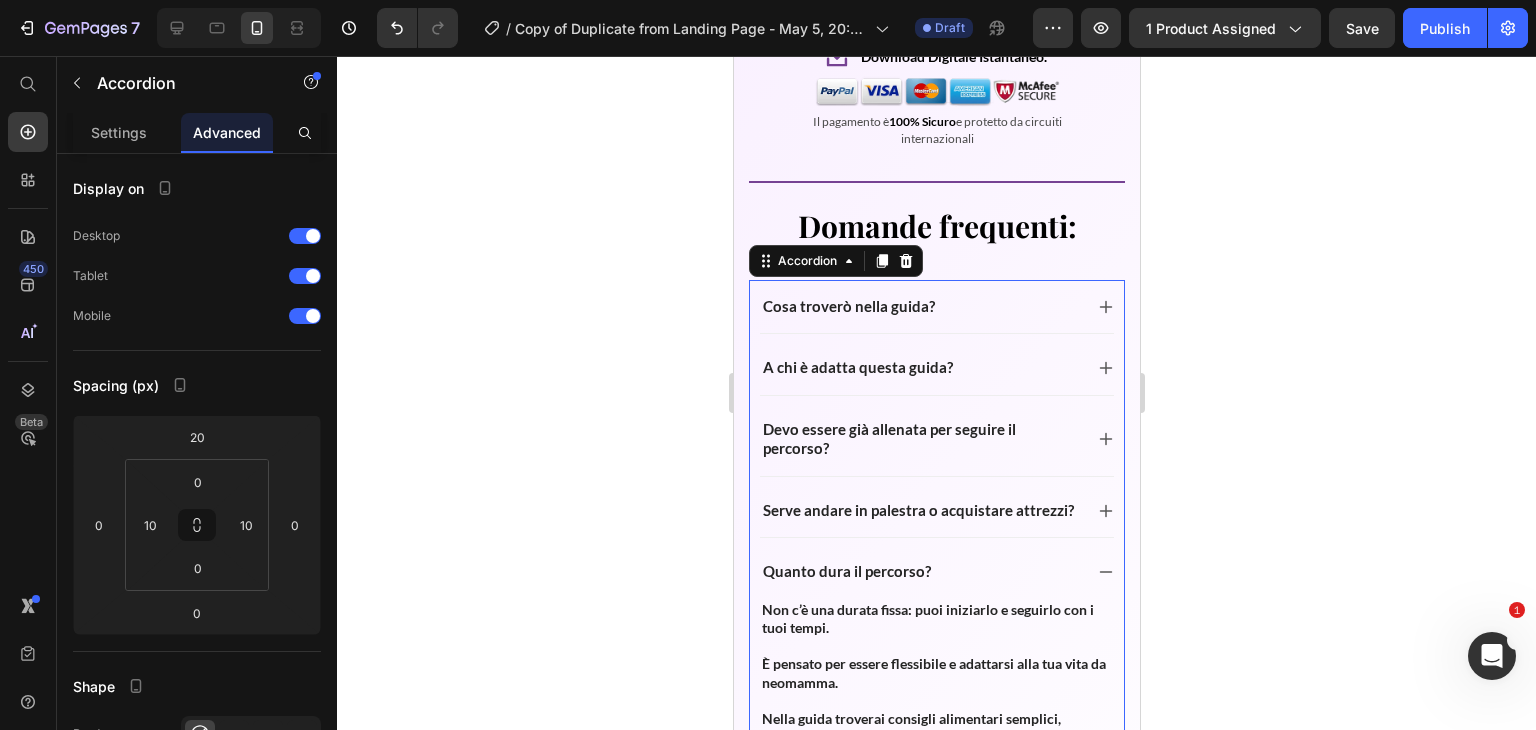 click on "Serve andare in palestra o acquistare attrezzi?" at bounding box center (936, 511) 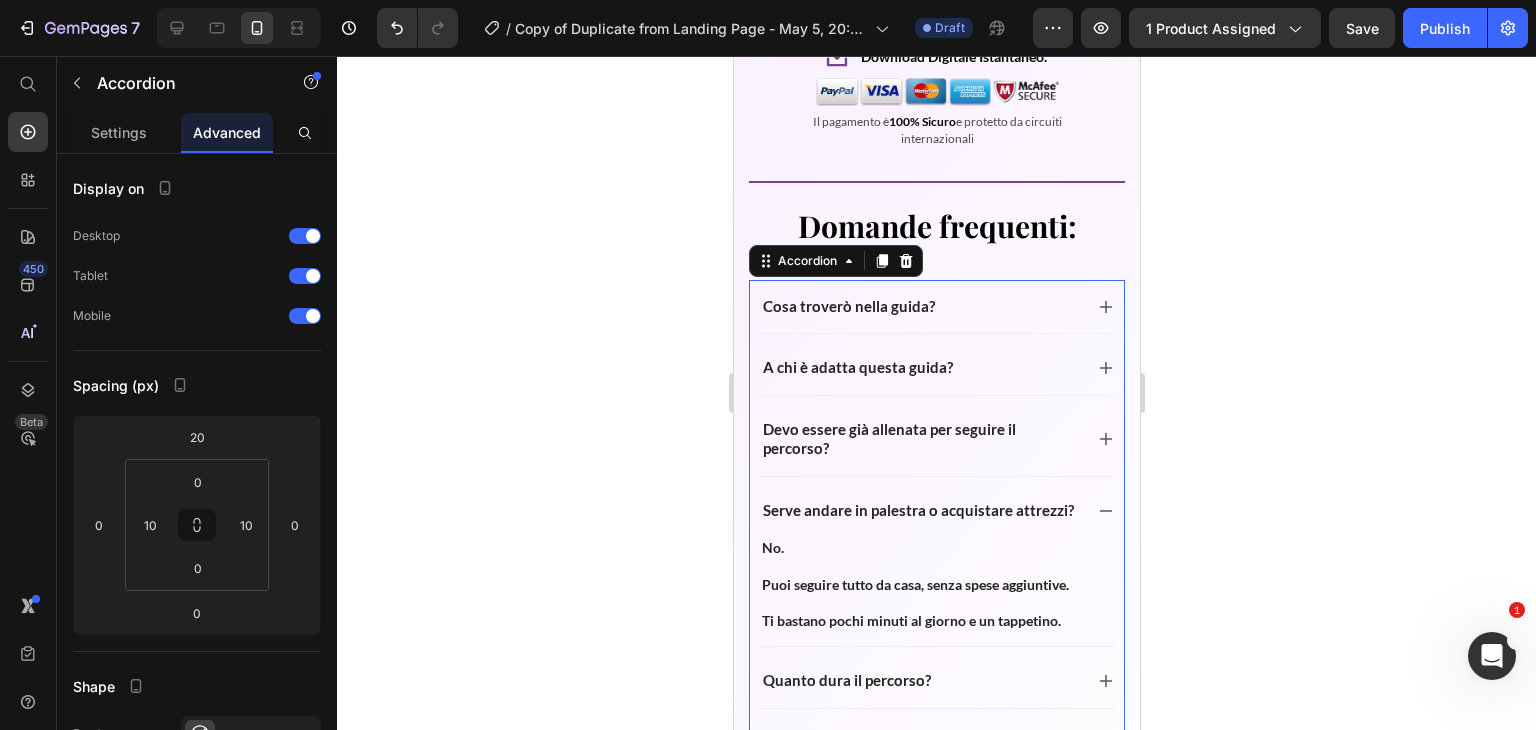click on "Serve andare in palestra o acquistare attrezzi?" at bounding box center [936, 511] 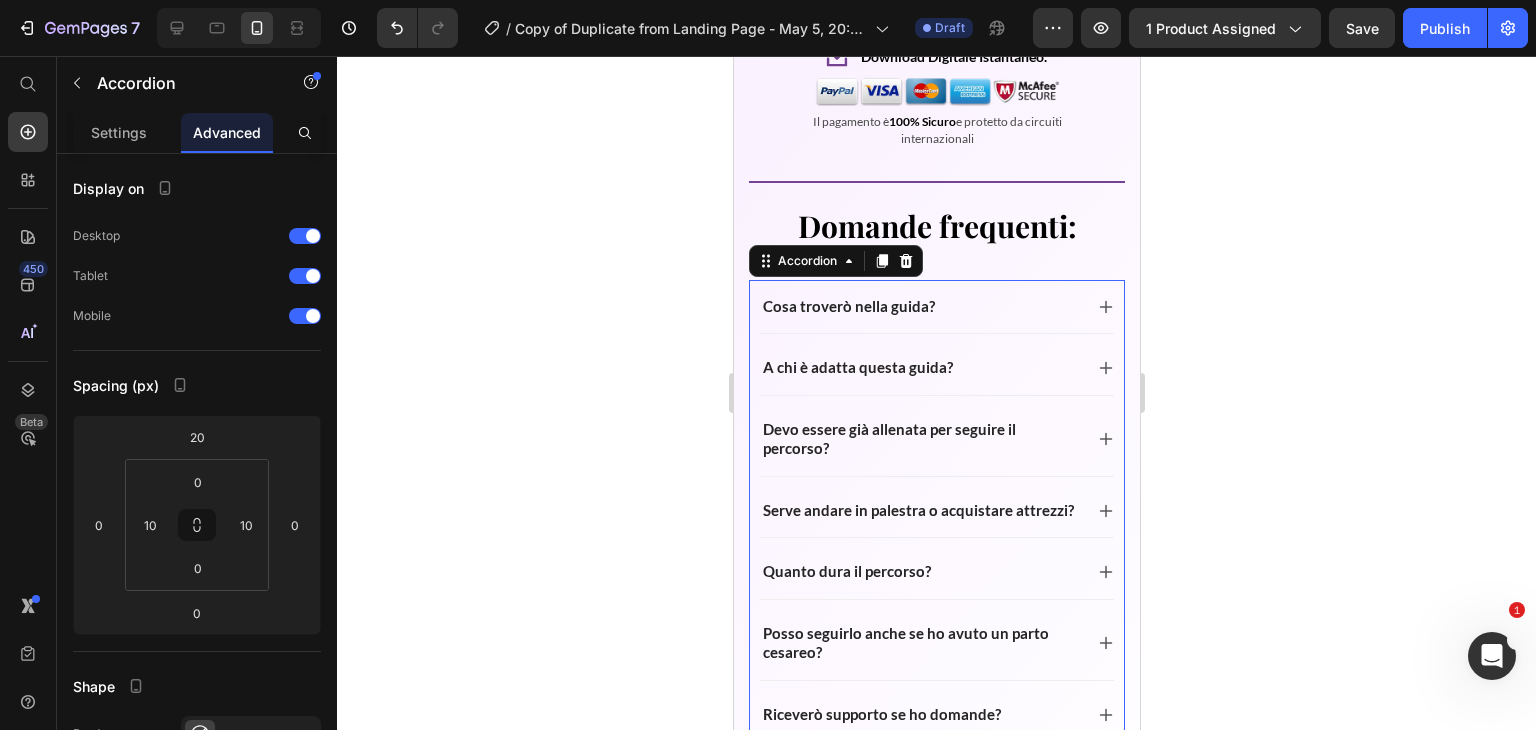 click on "Devo essere già allenata per seguire il percorso?" at bounding box center (936, 439) 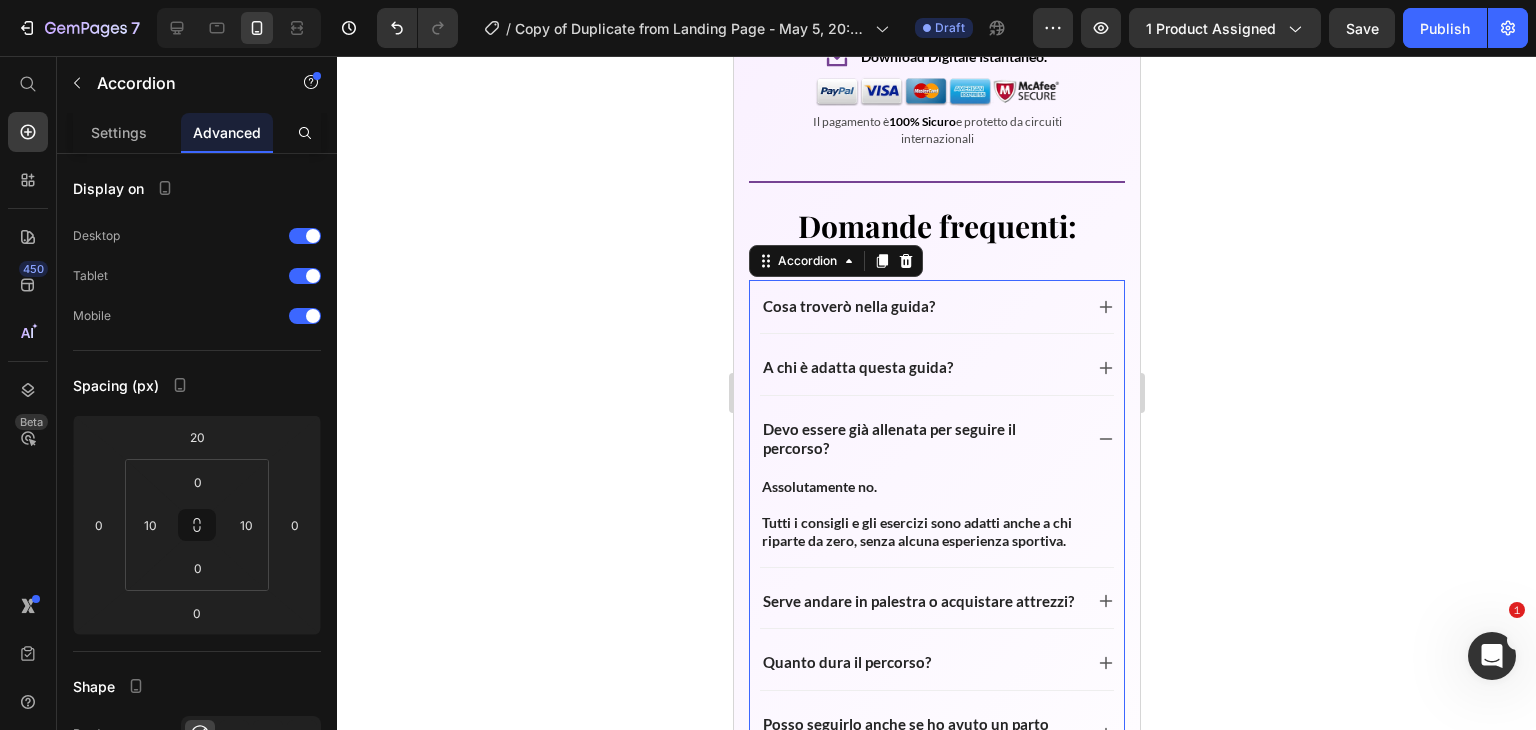 click on "Devo essere già allenata per seguire il percorso?" at bounding box center [936, 439] 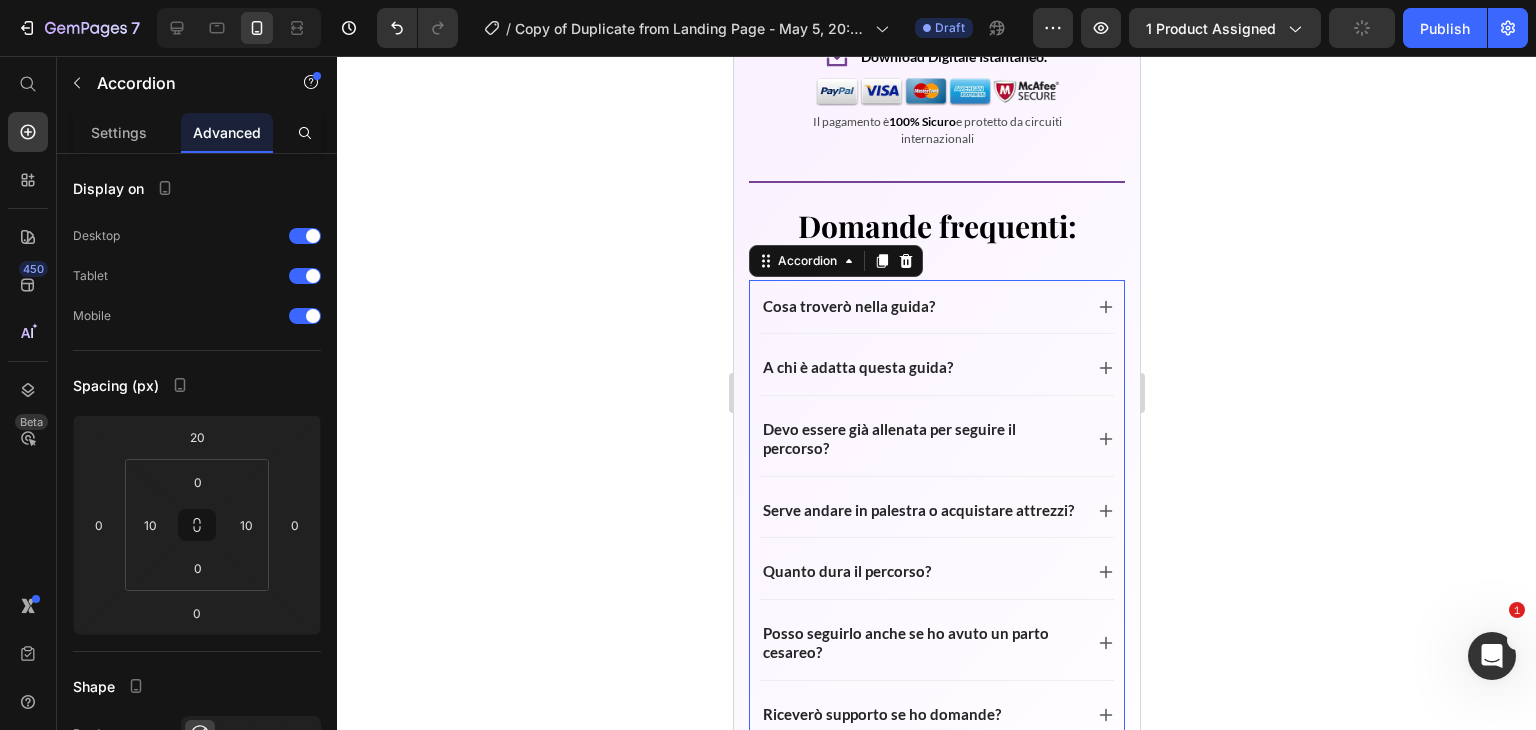 click 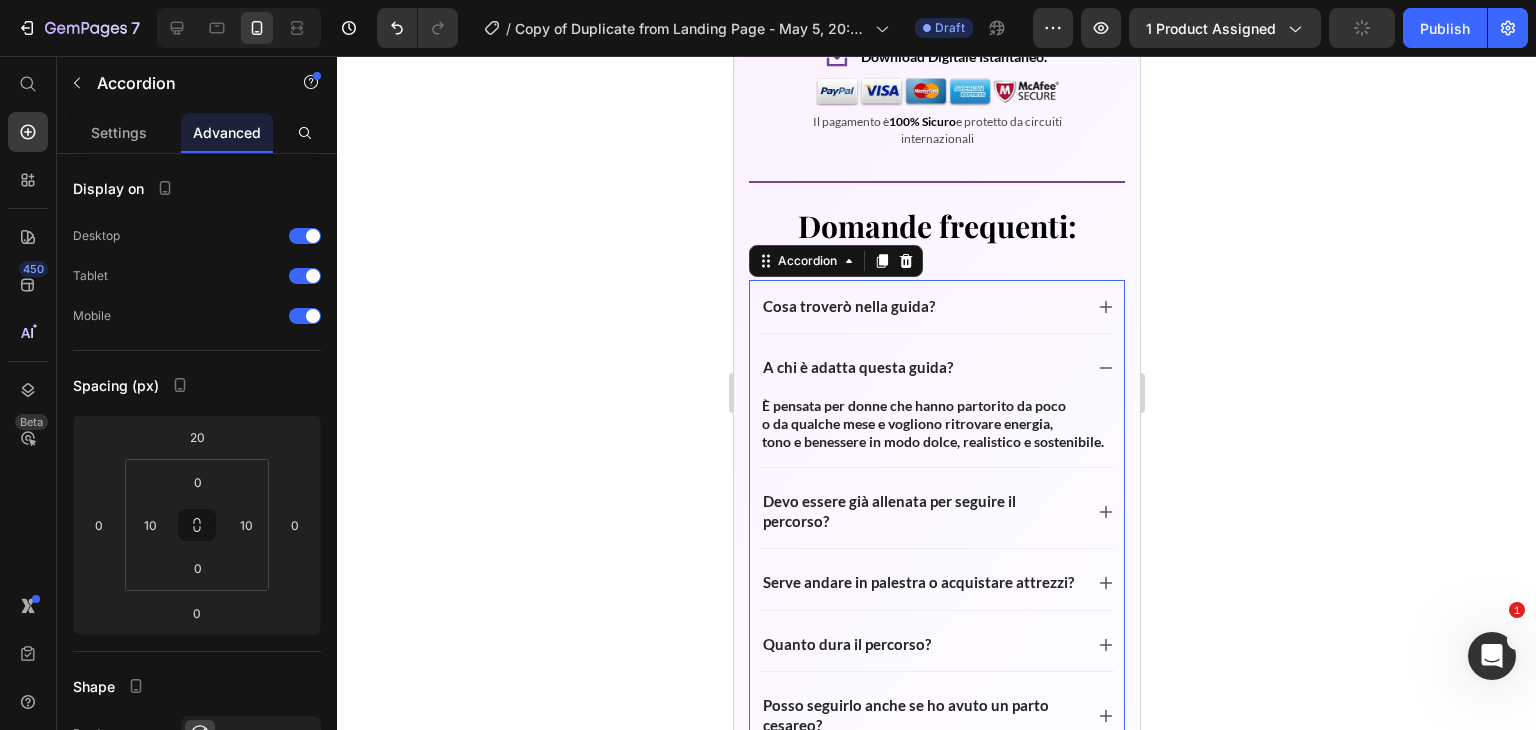 click 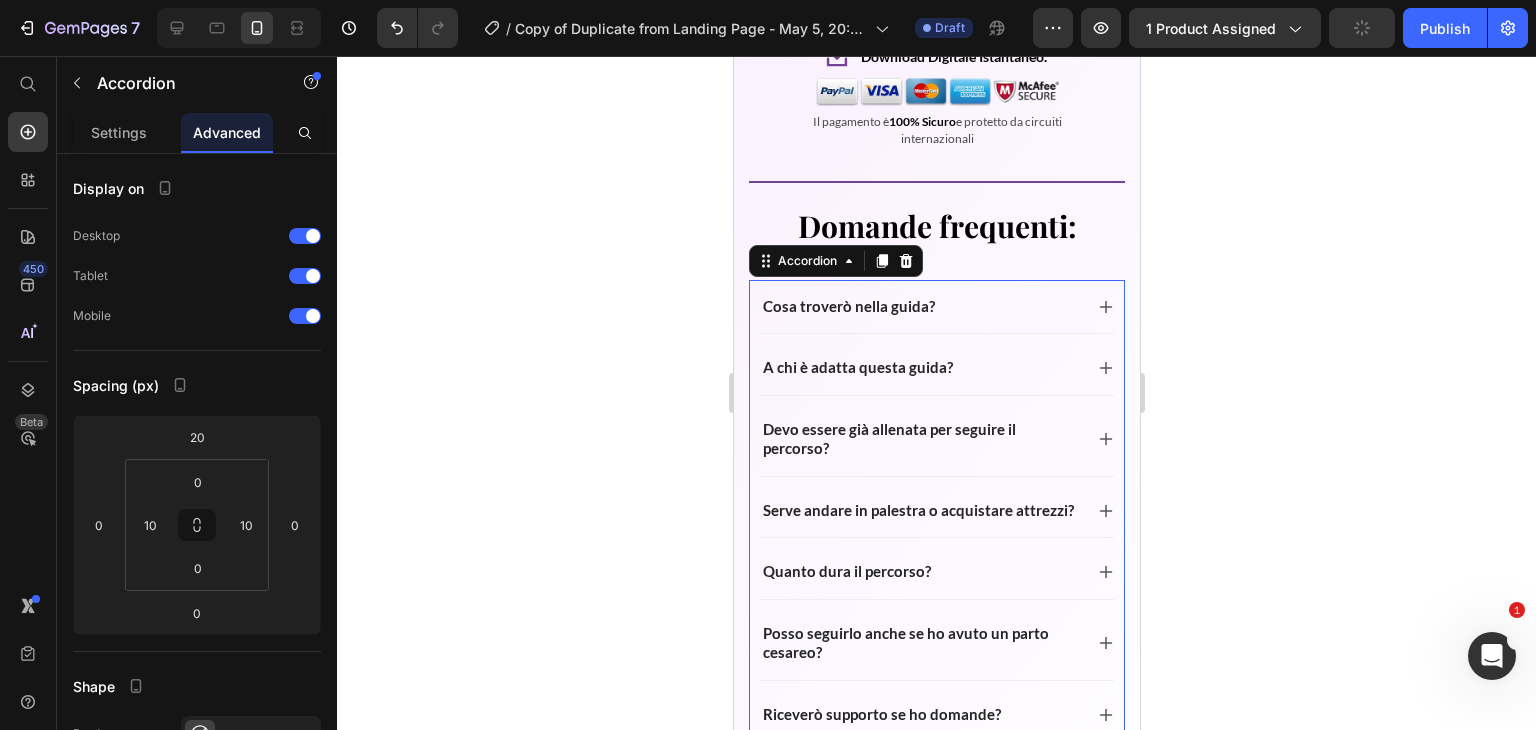 click on "Cosa troverò nella guida?" at bounding box center [936, 307] 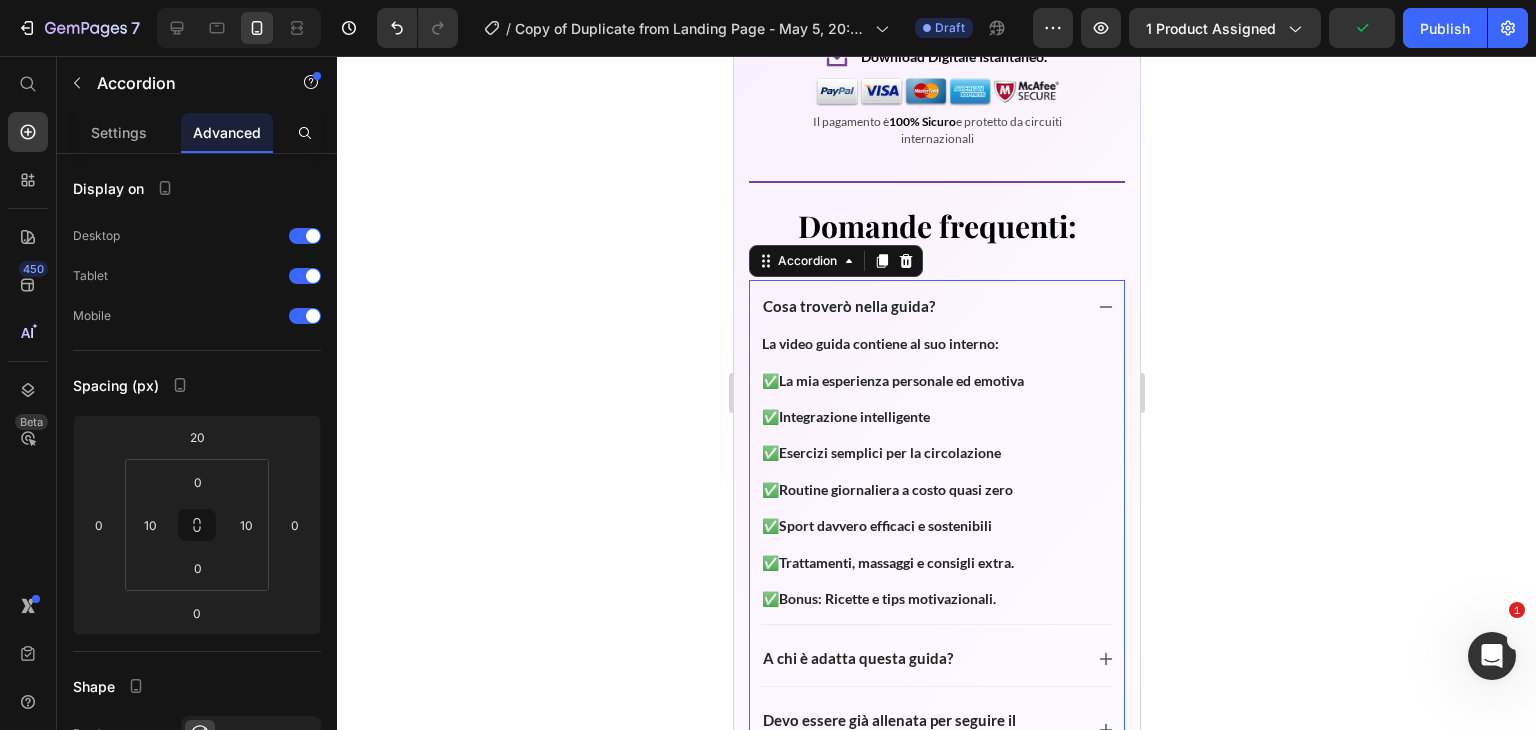 click on "Cosa troverò nella guida?" at bounding box center [936, 307] 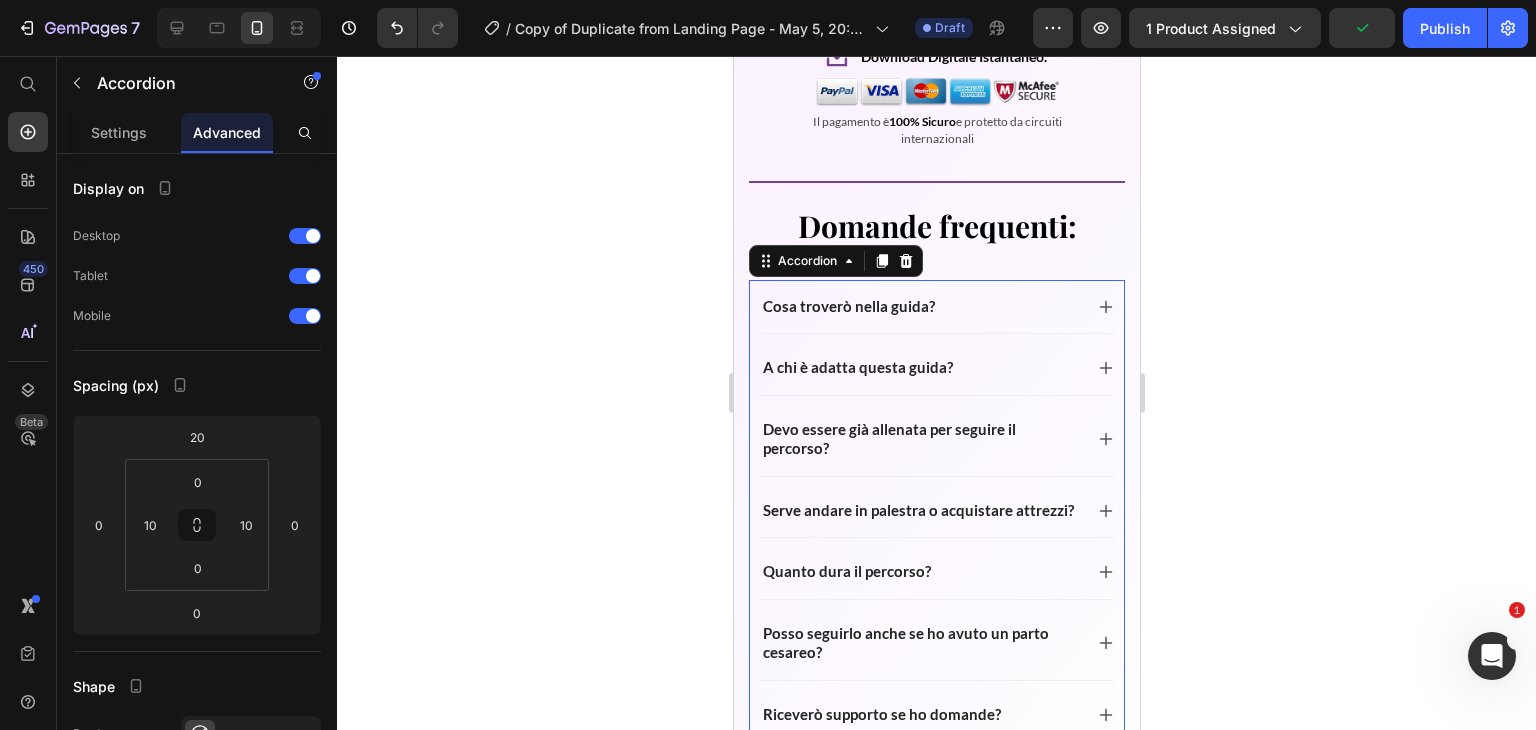 click on "A chi è adatta questa guida?" at bounding box center [936, 368] 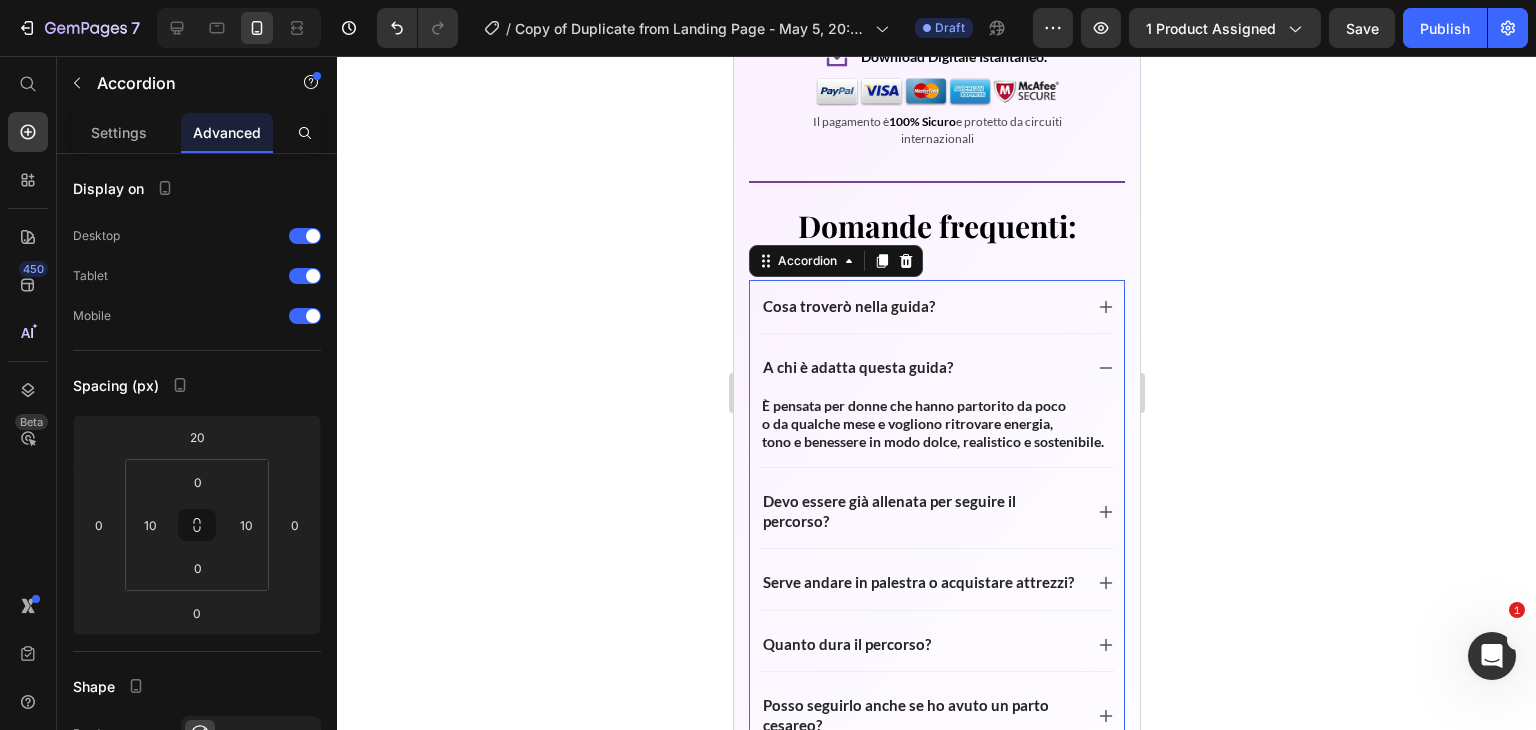 click on "A chi è adatta questa guida?" at bounding box center [920, 368] 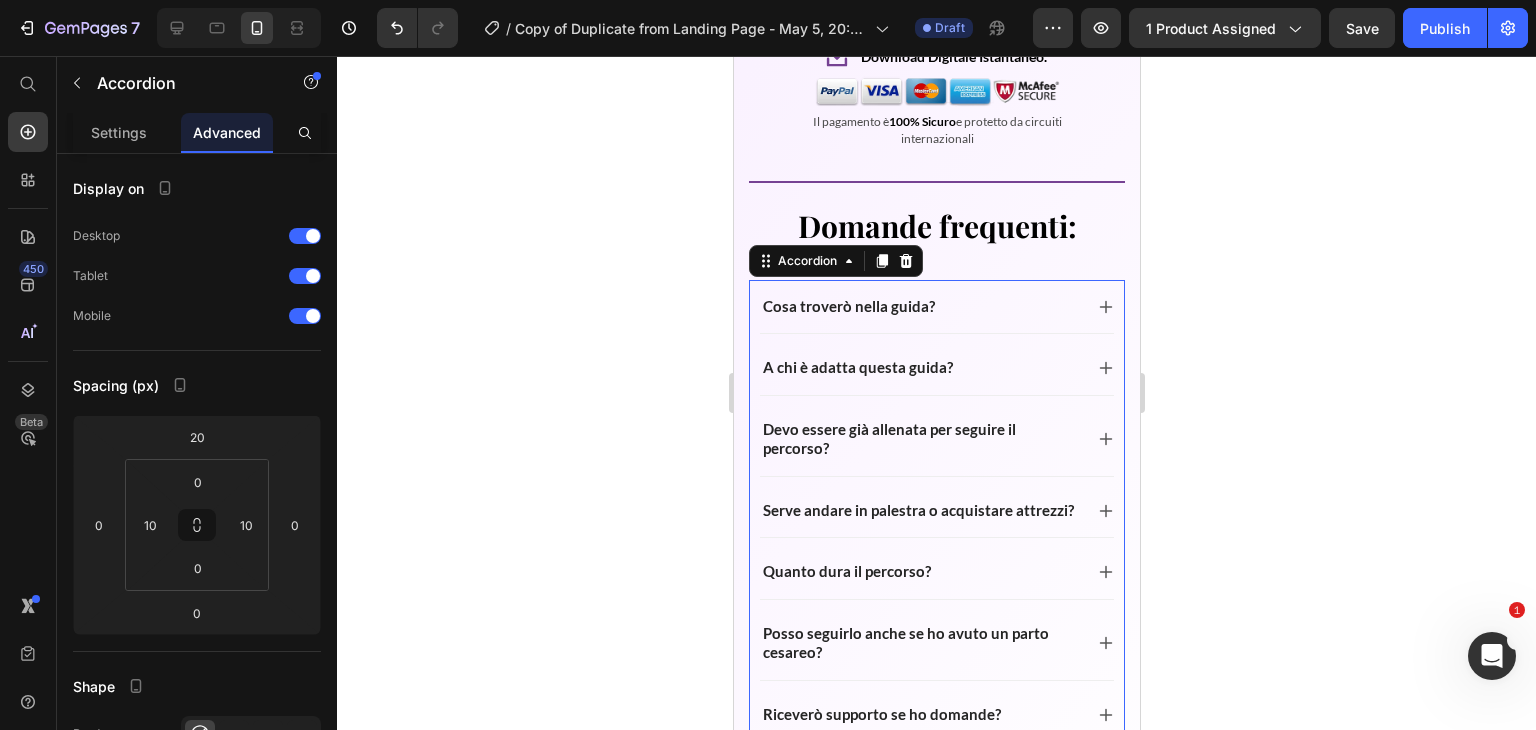 click on "Devo essere già allenata per seguire il percorso?" at bounding box center [936, 439] 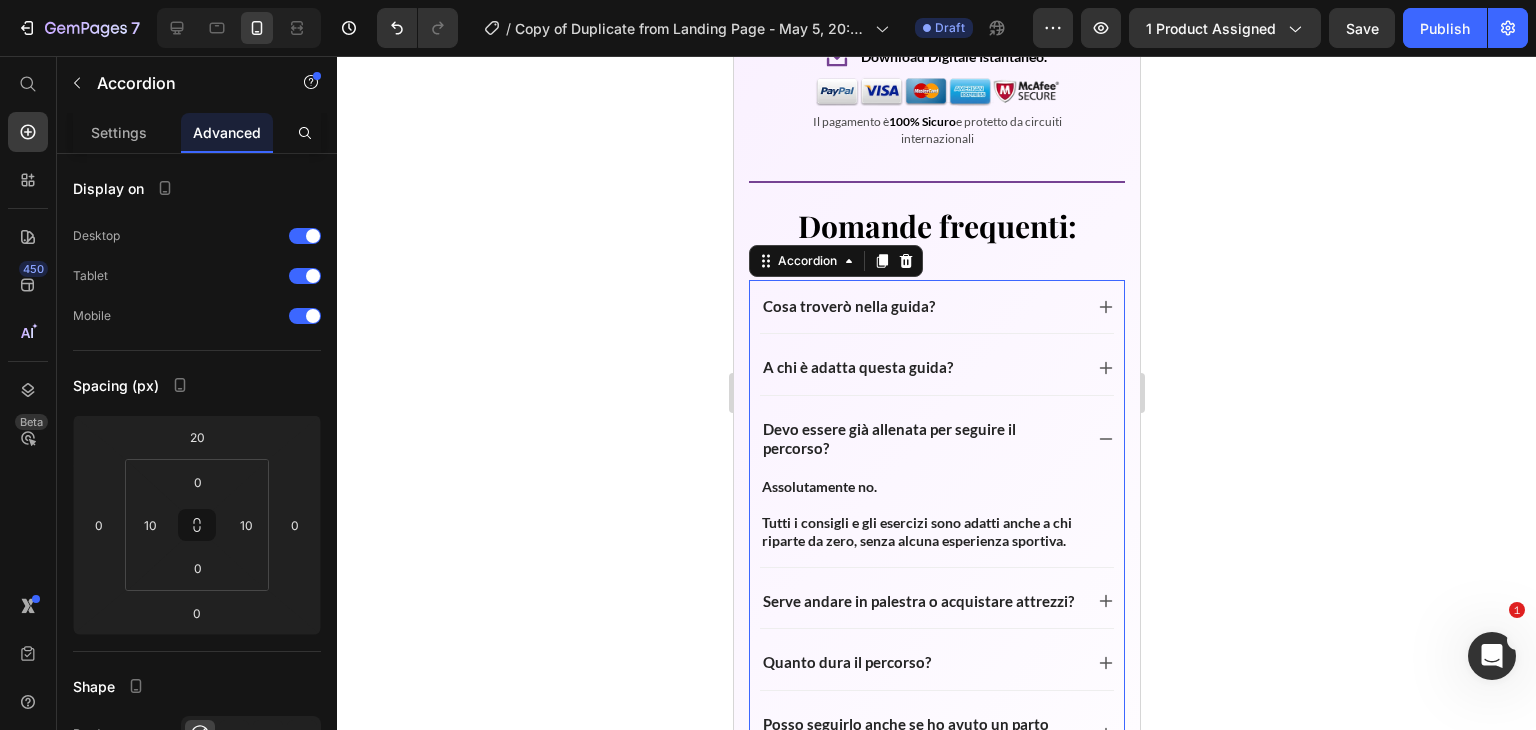 click on "Devo essere già allenata per seguire il percorso?" at bounding box center [936, 439] 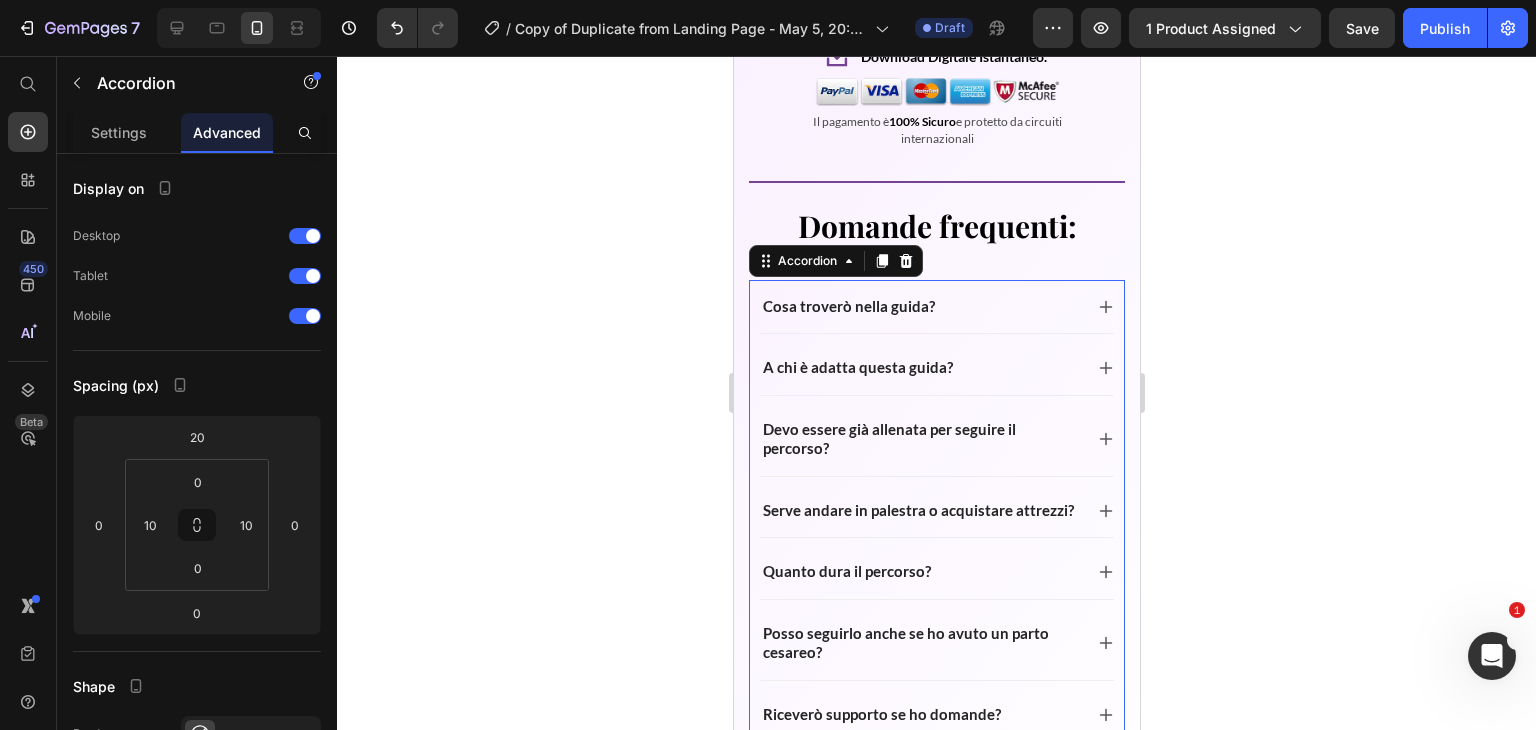 click on "Devo essere già allenata per seguire il percorso?" at bounding box center [936, 439] 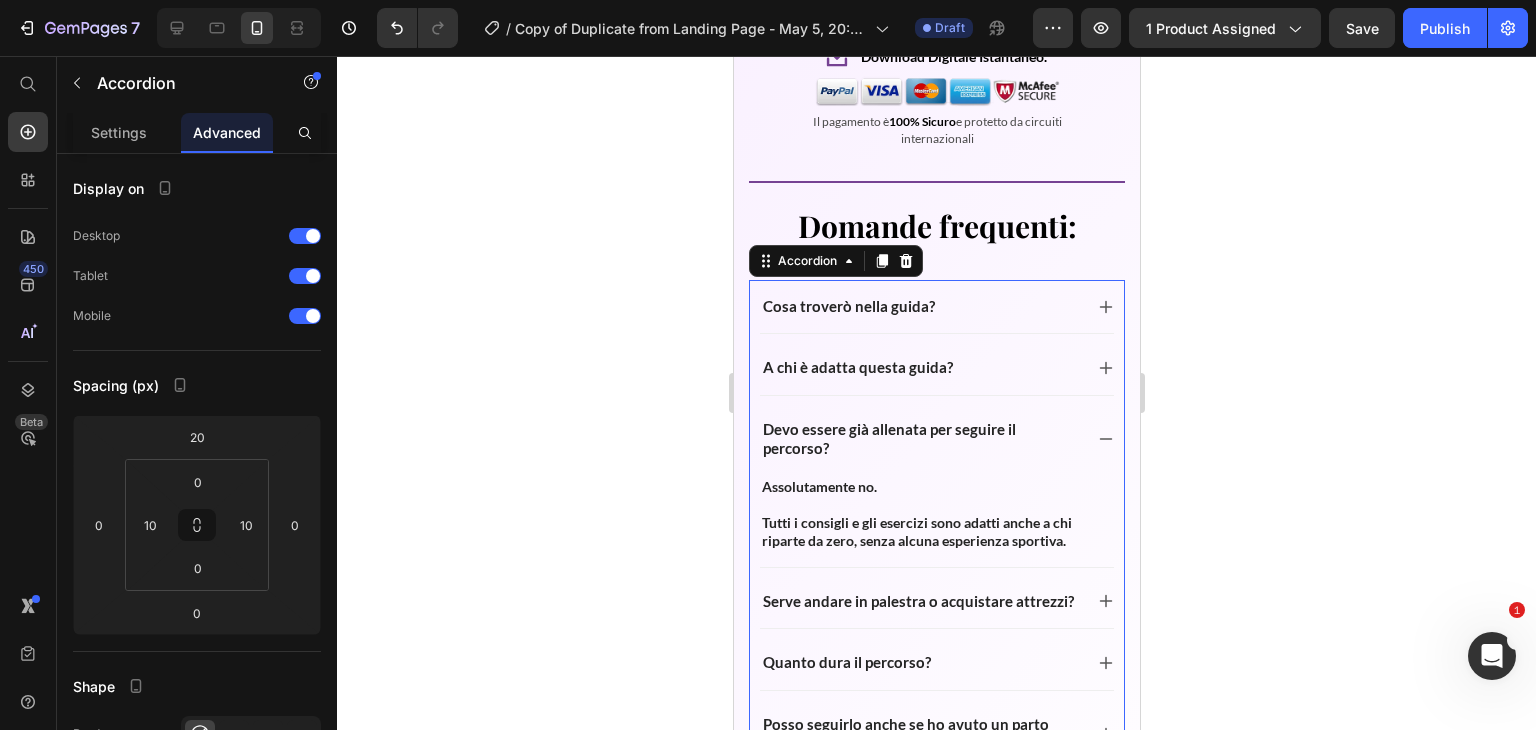 click on "Devo essere già allenata per seguire il percorso?" at bounding box center (936, 439) 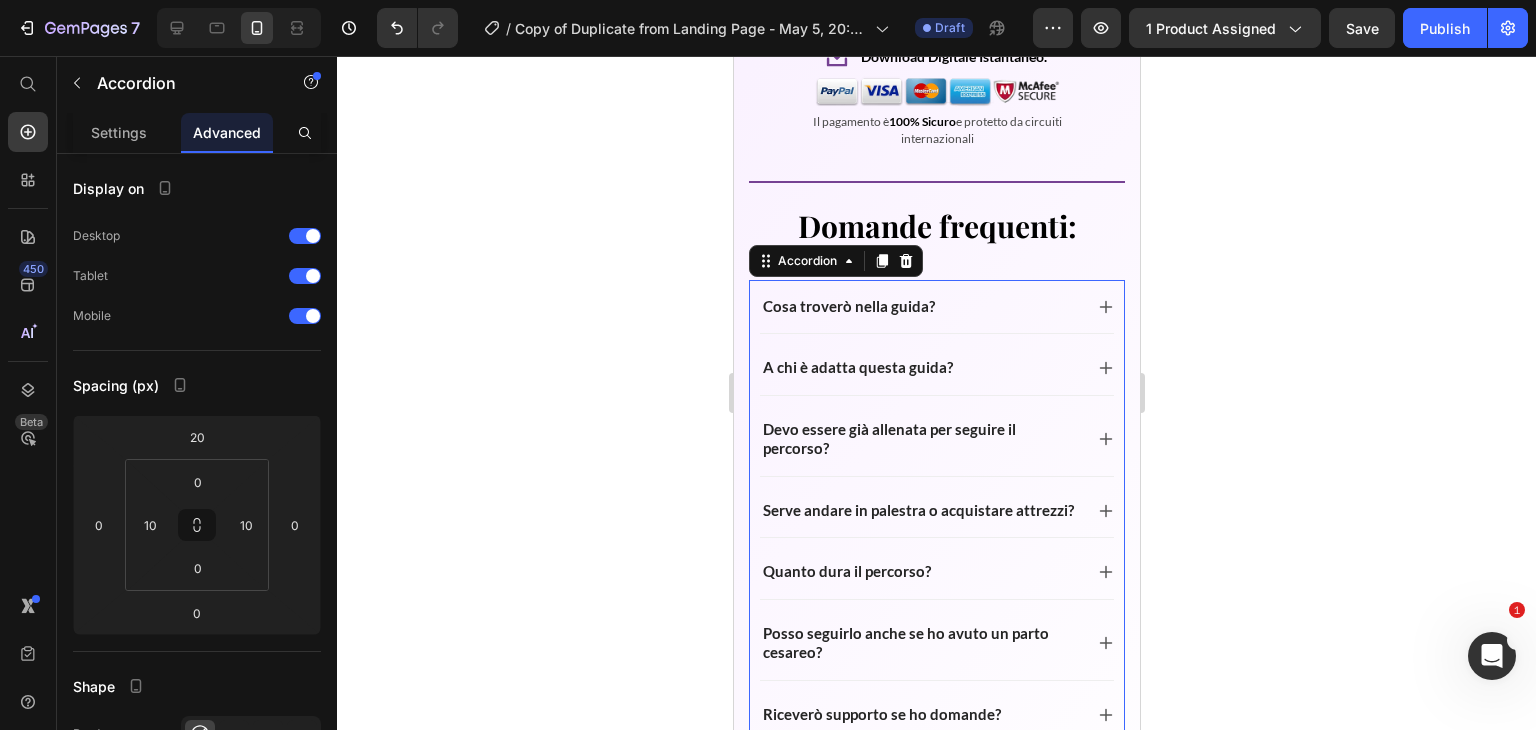 click on "Serve andare in palestra o acquistare attrezzi?" at bounding box center [936, 511] 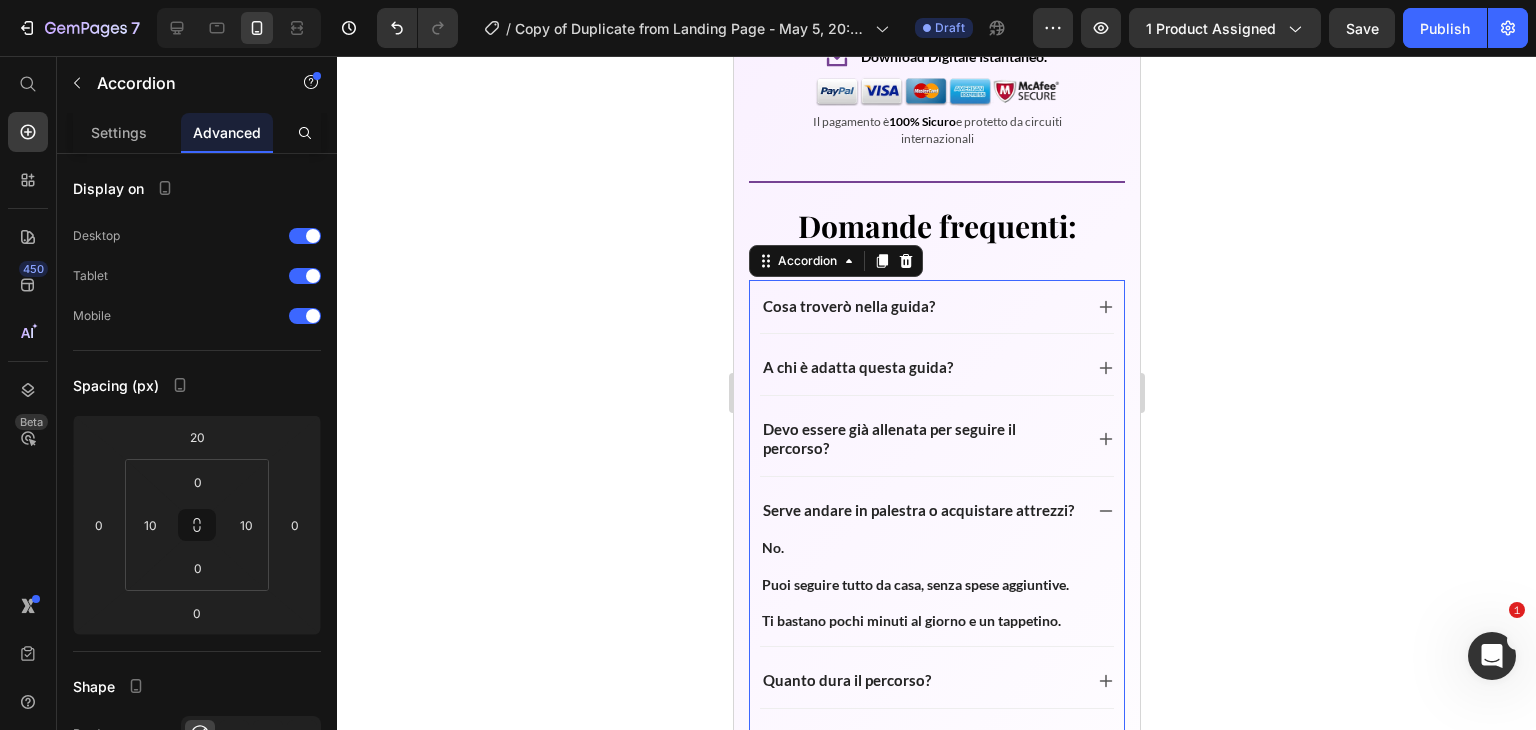 click on "Serve andare in palestra o acquistare attrezzi?" at bounding box center [936, 511] 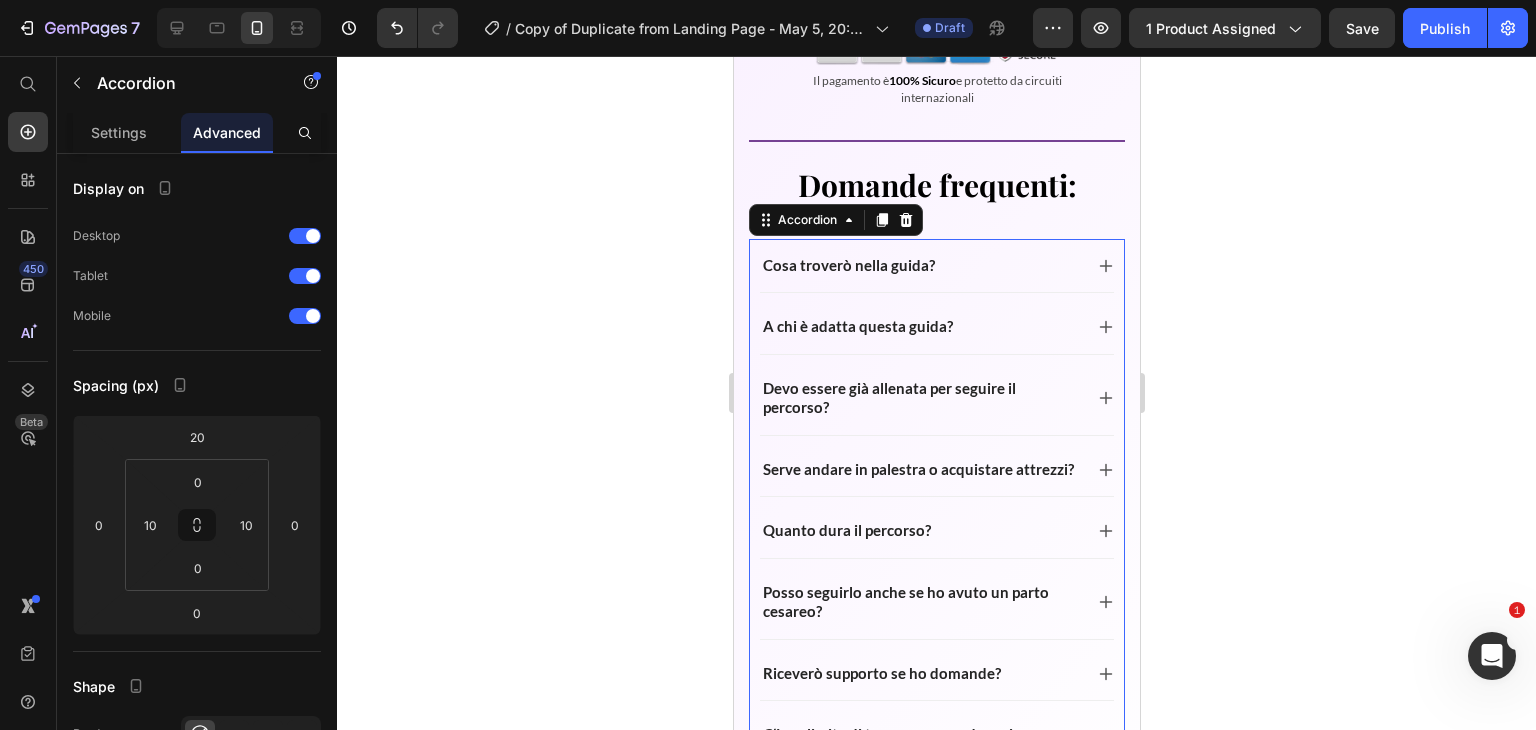 scroll, scrollTop: 6915, scrollLeft: 0, axis: vertical 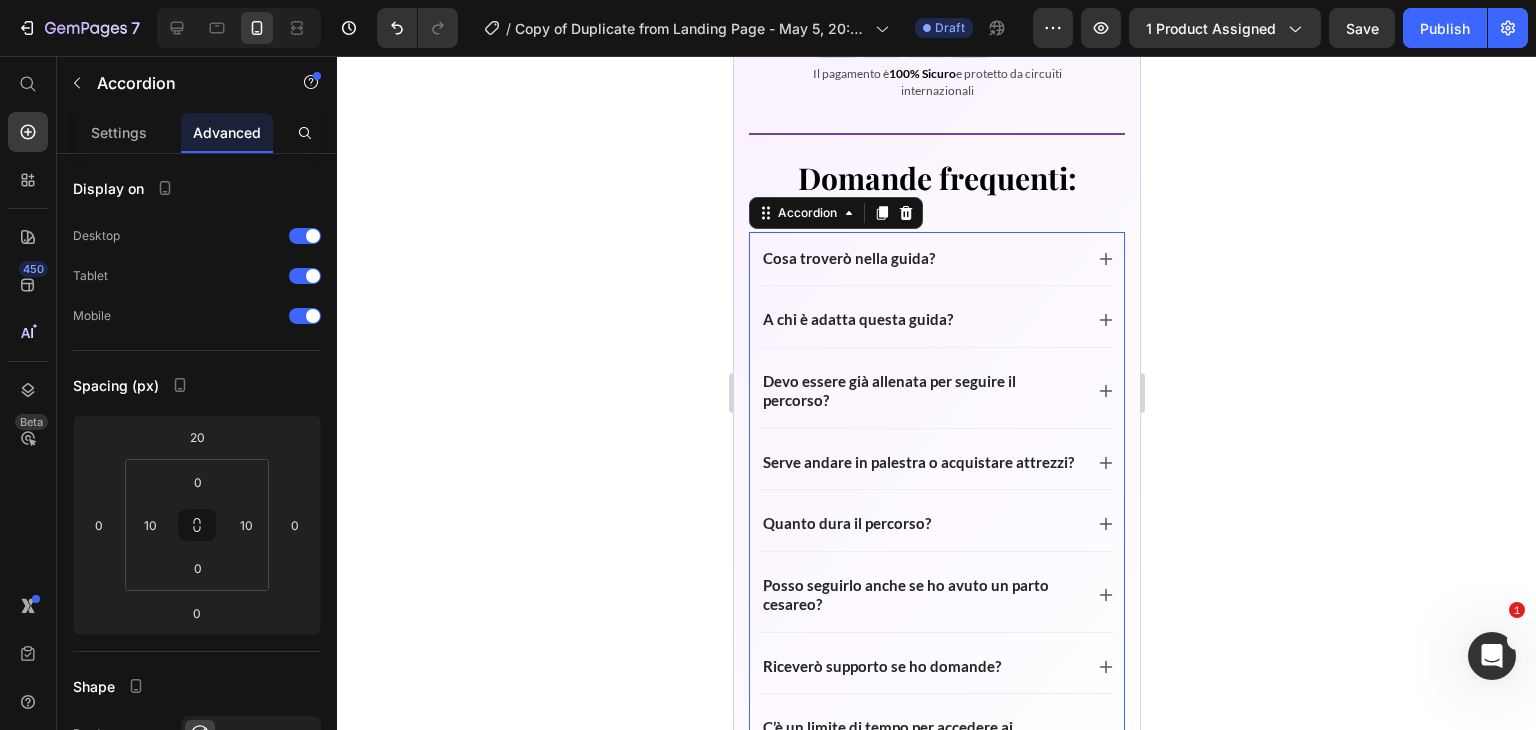 click on "Quanto dura il percorso?" at bounding box center [936, 524] 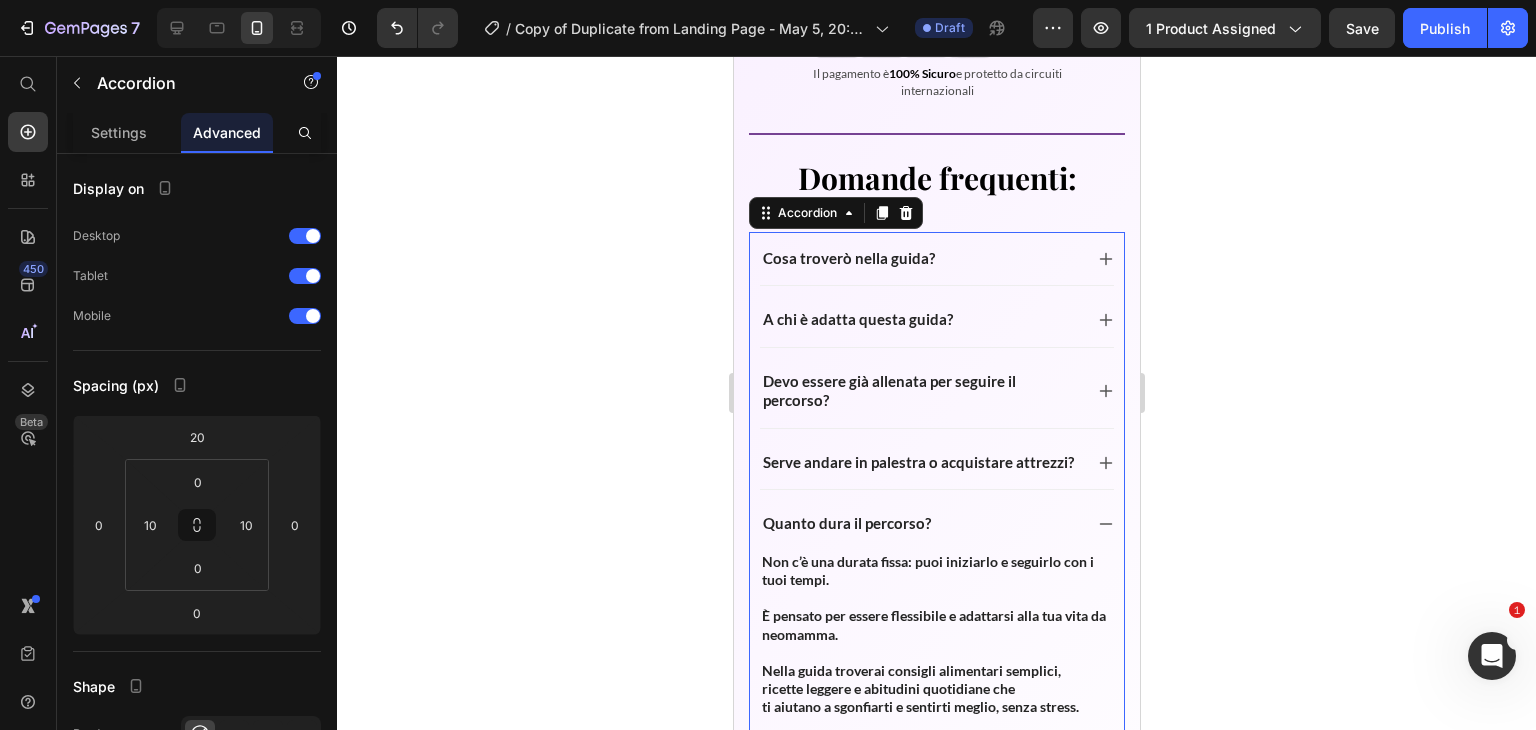 click on "Quanto dura il percorso?" at bounding box center (936, 524) 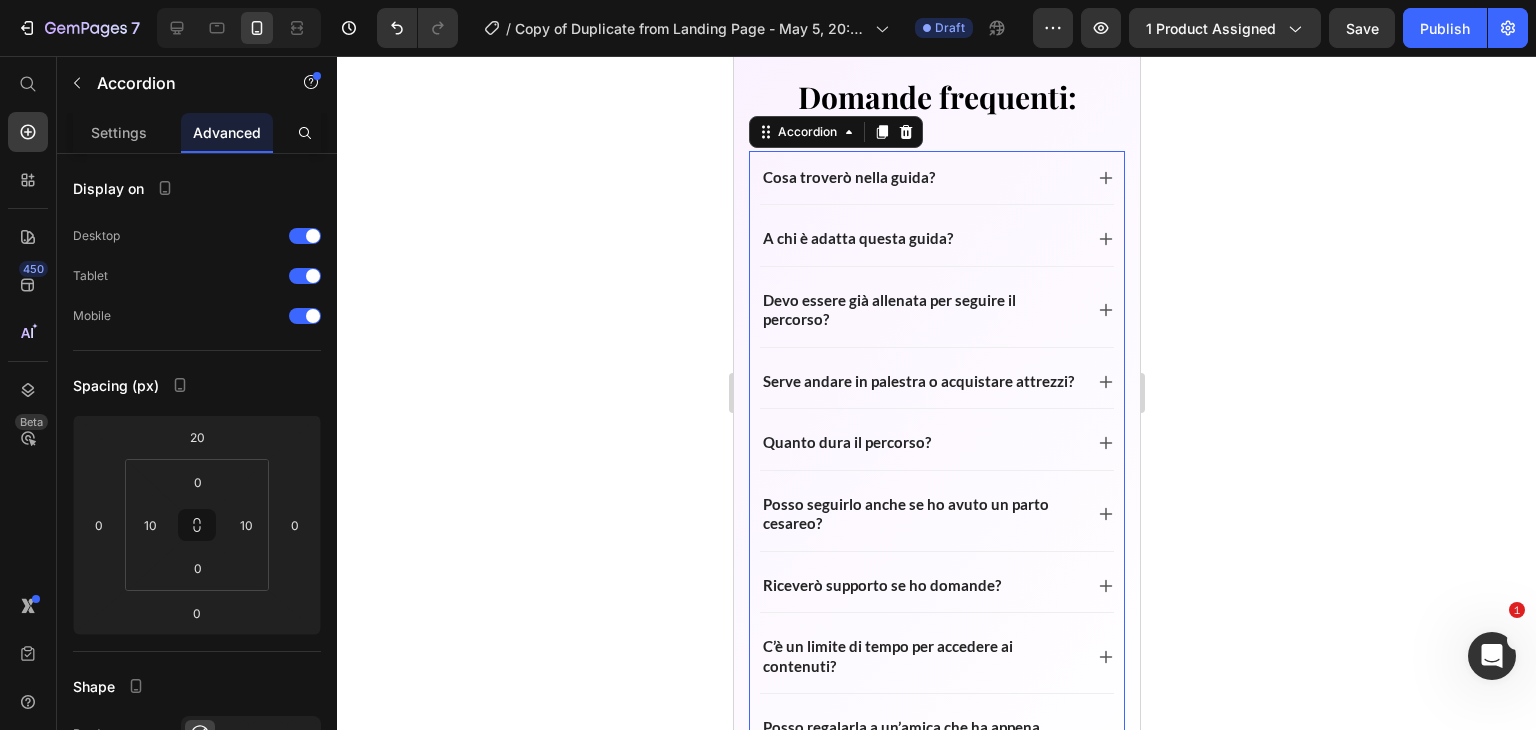 scroll, scrollTop: 7000, scrollLeft: 0, axis: vertical 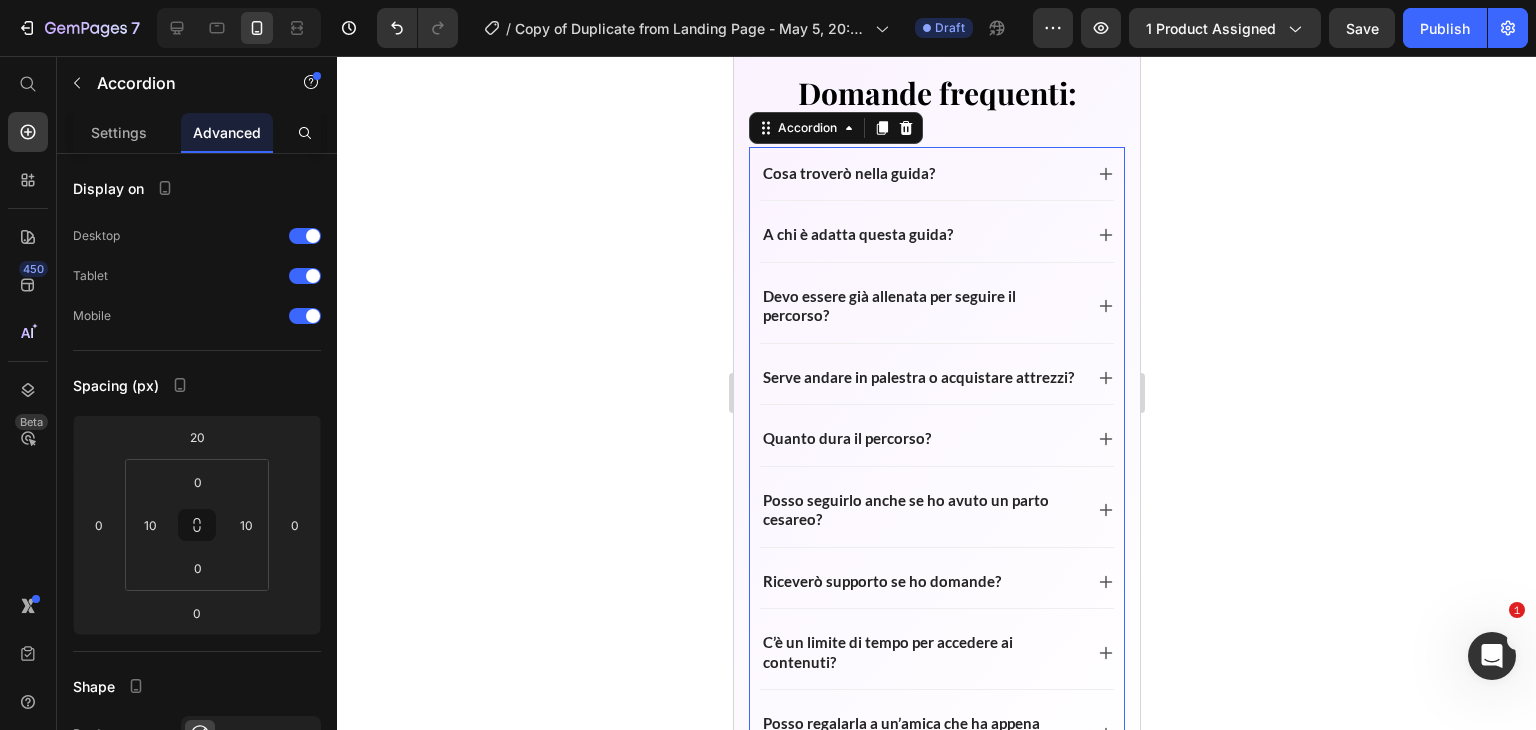 click 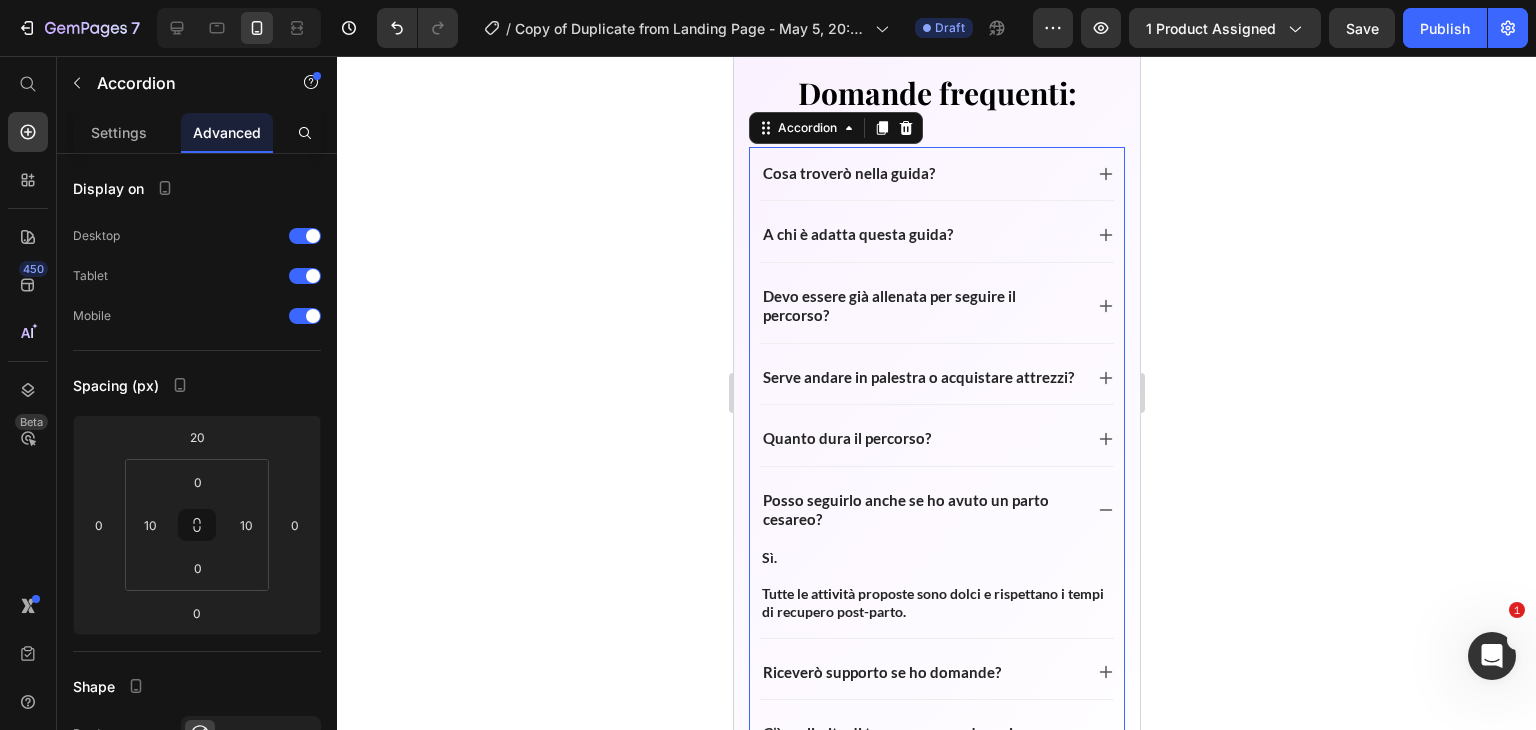 click 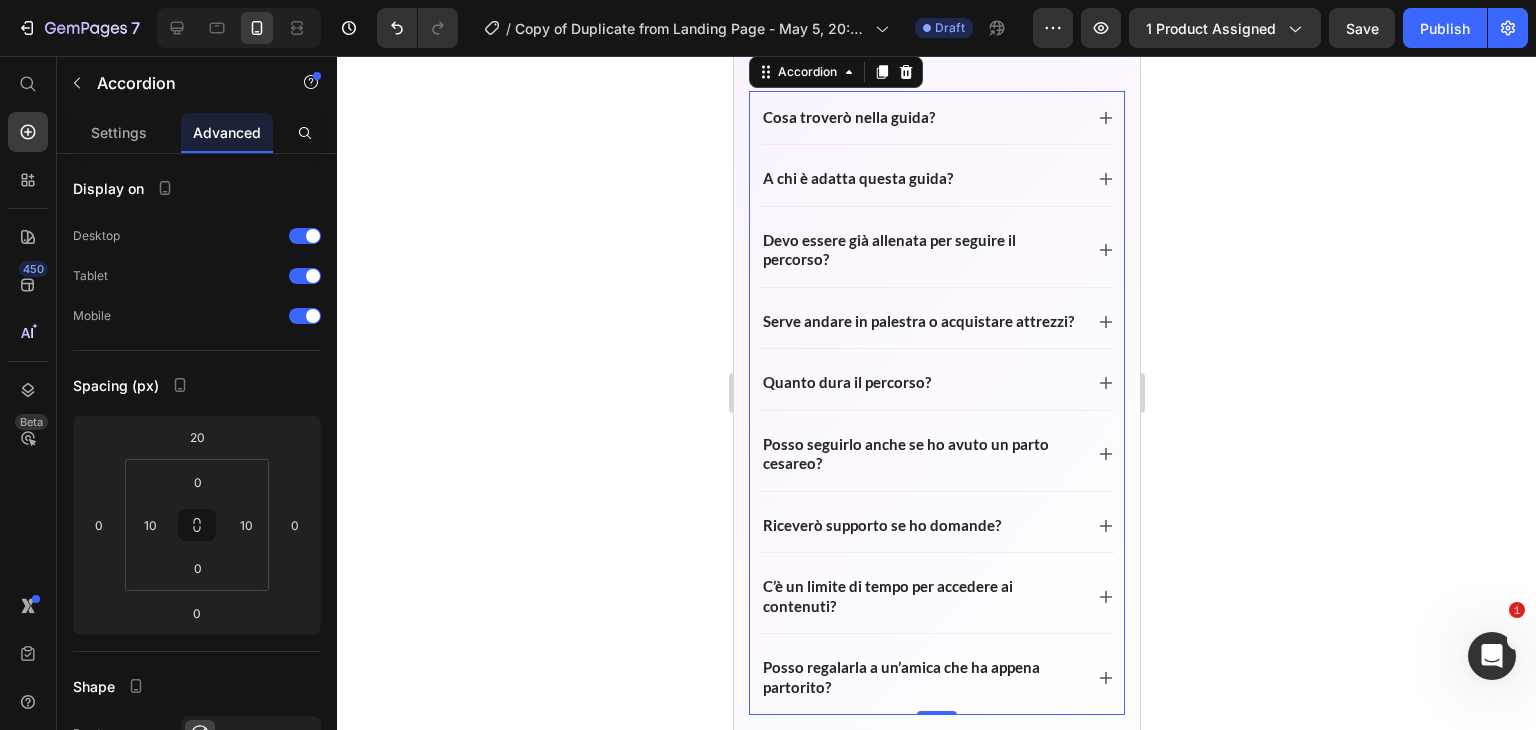 scroll, scrollTop: 7068, scrollLeft: 0, axis: vertical 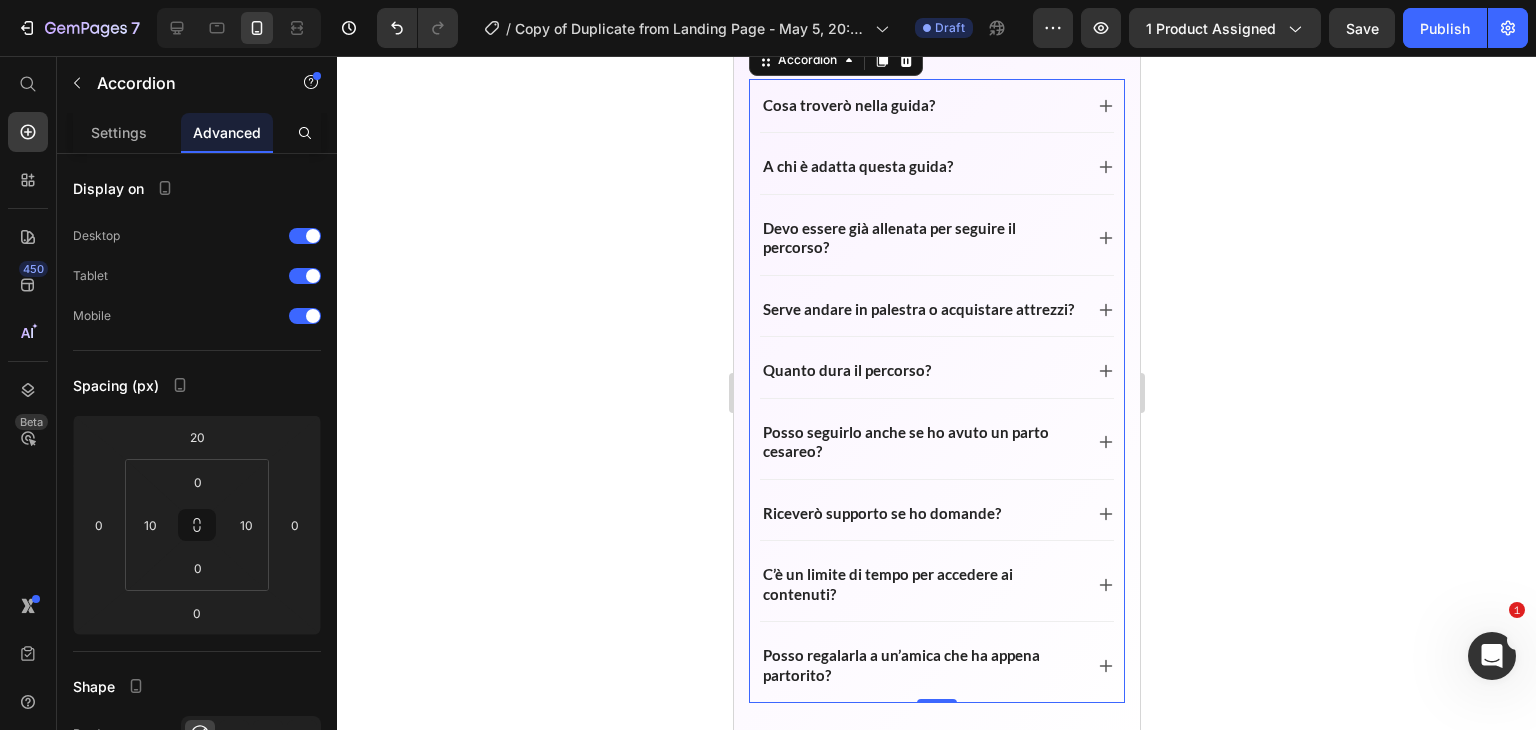 click on "Riceverò supporto se ho domande?" at bounding box center (936, 514) 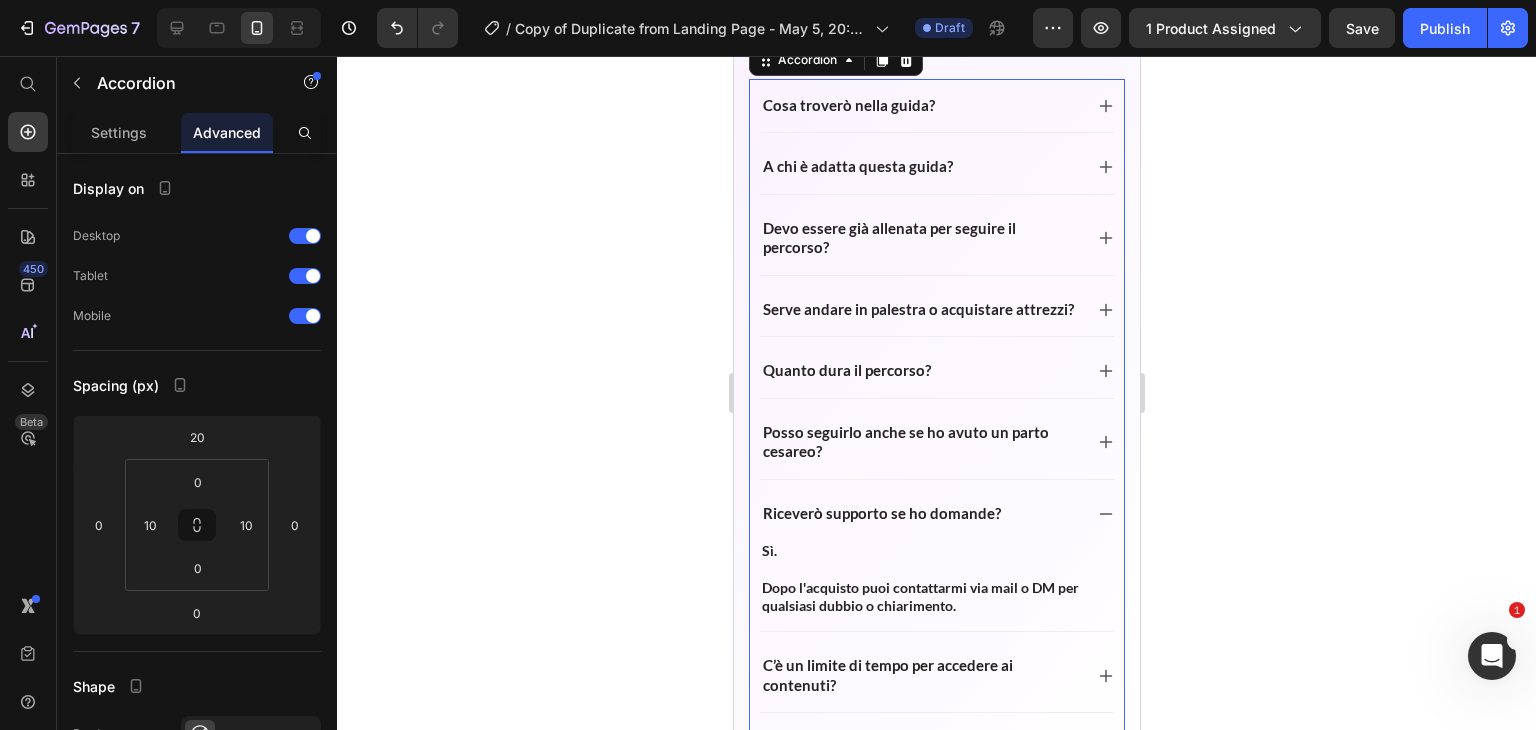 click on "Riceverò supporto se ho domande?" at bounding box center [936, 514] 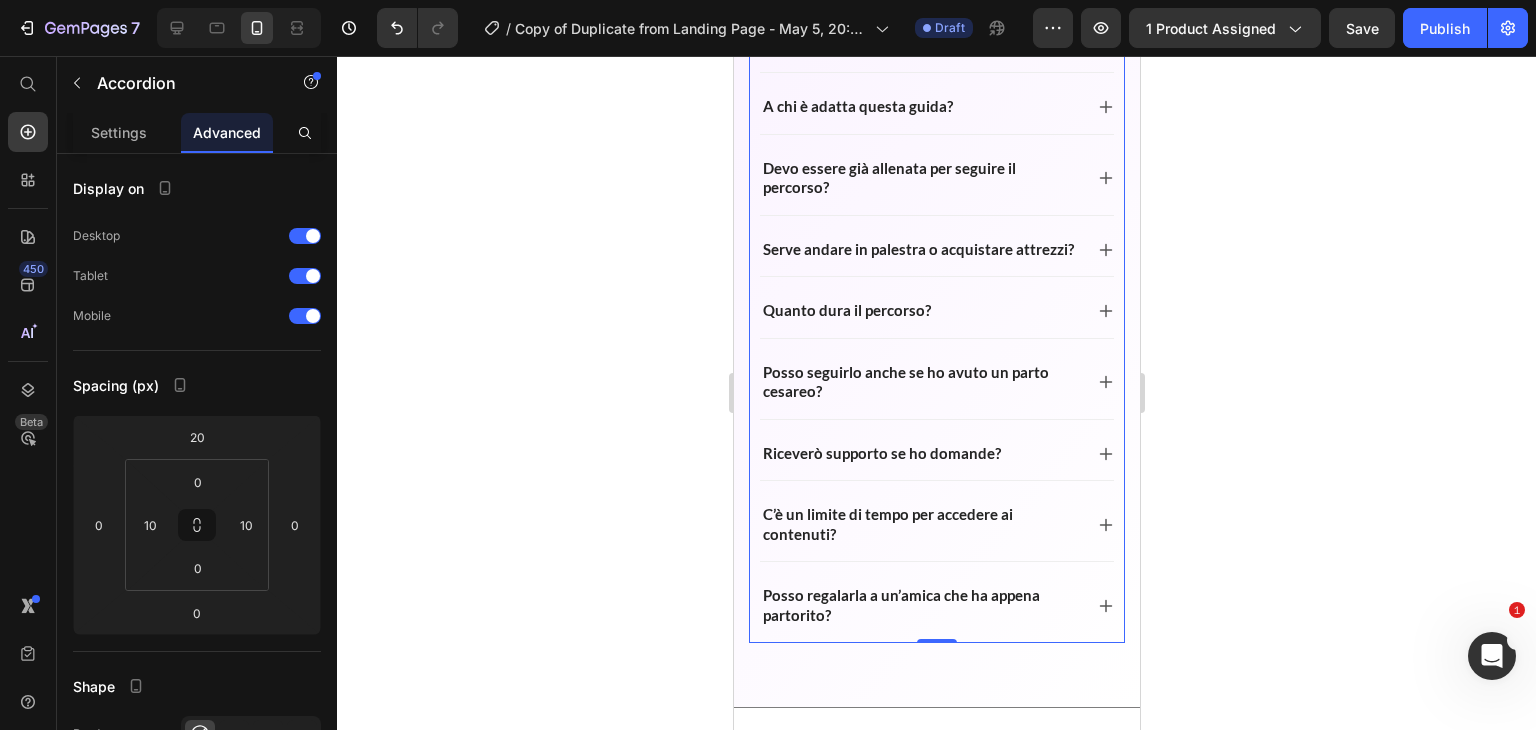 scroll, scrollTop: 7130, scrollLeft: 0, axis: vertical 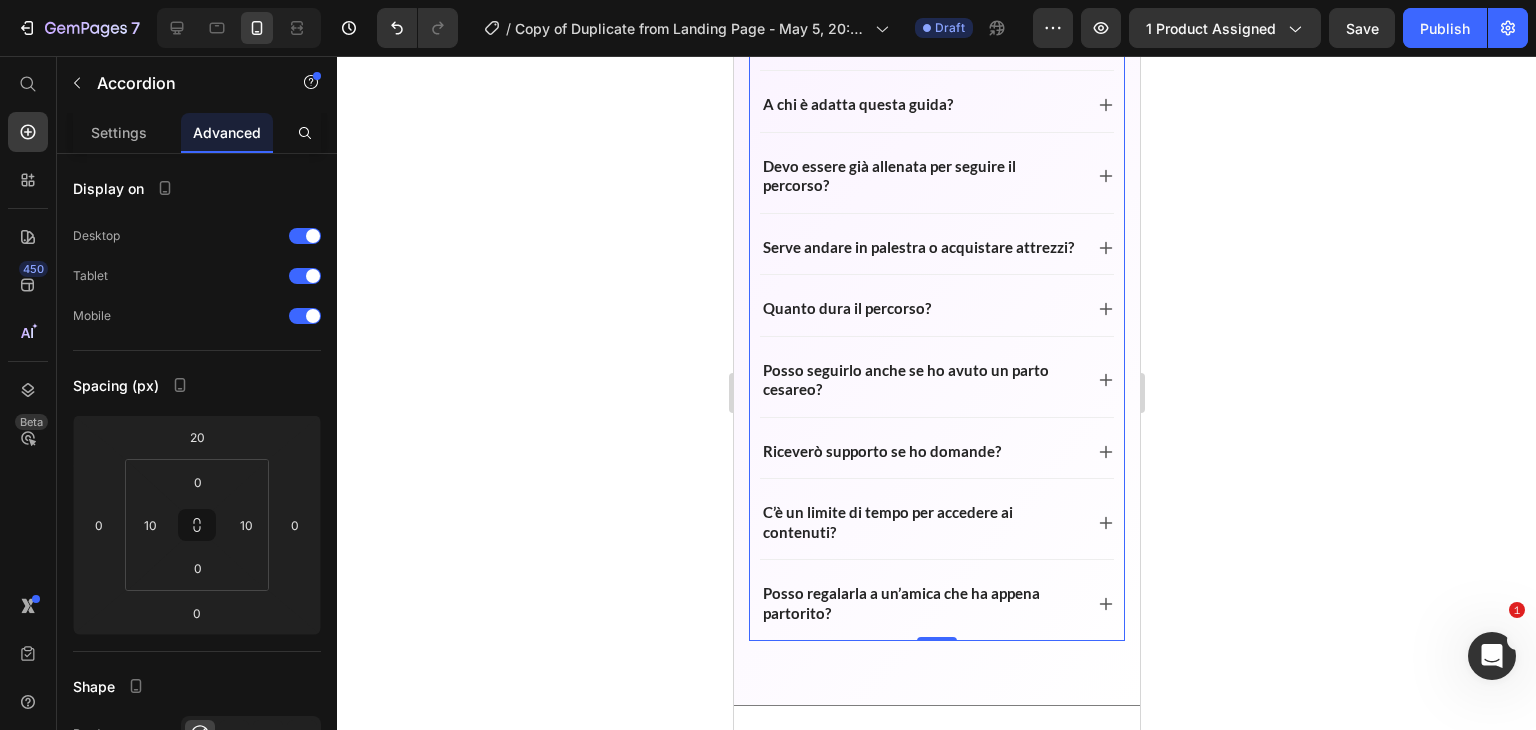 click on "C’è un limite di tempo per accedere ai contenuti?" at bounding box center [936, 522] 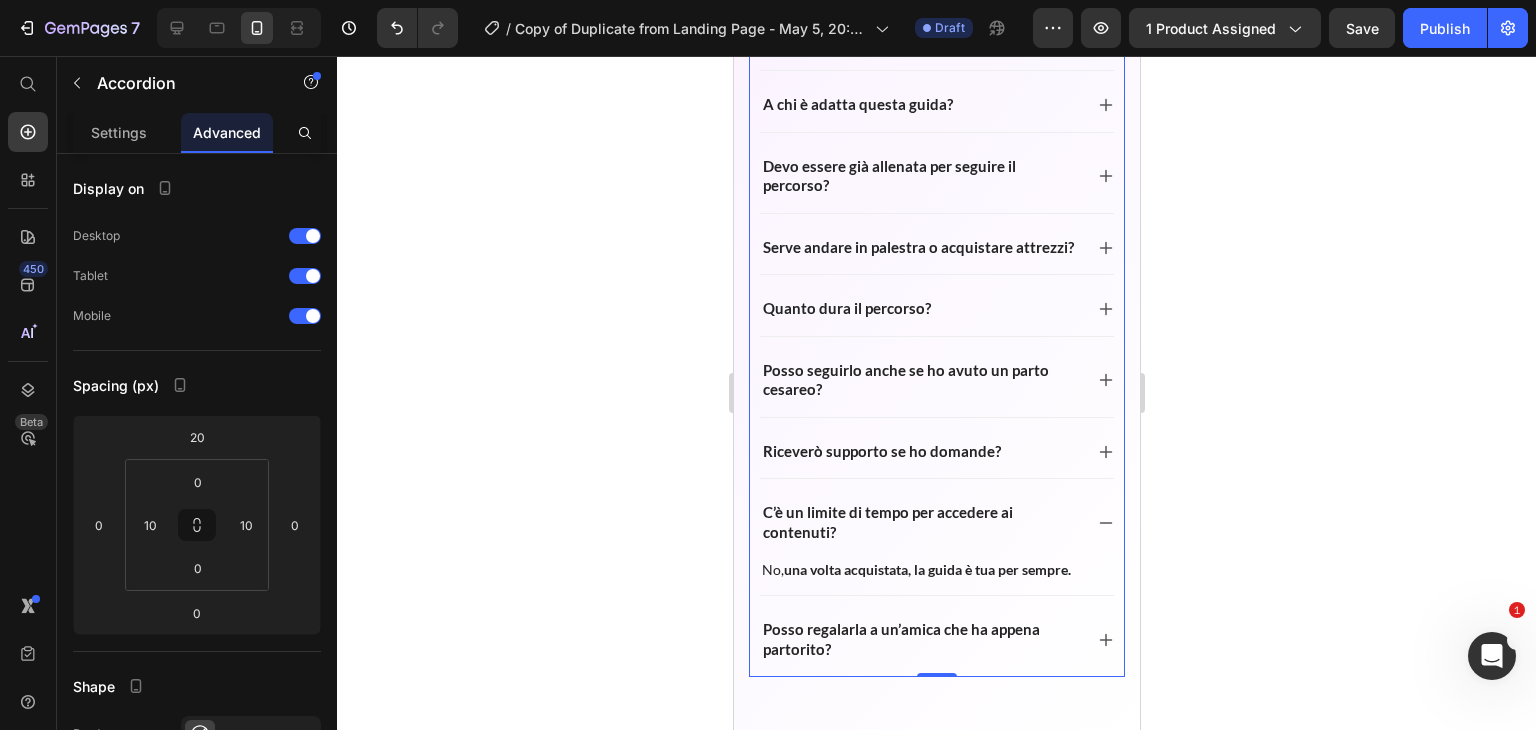 click on "C’è un limite di tempo per accedere ai contenuti?" at bounding box center (936, 522) 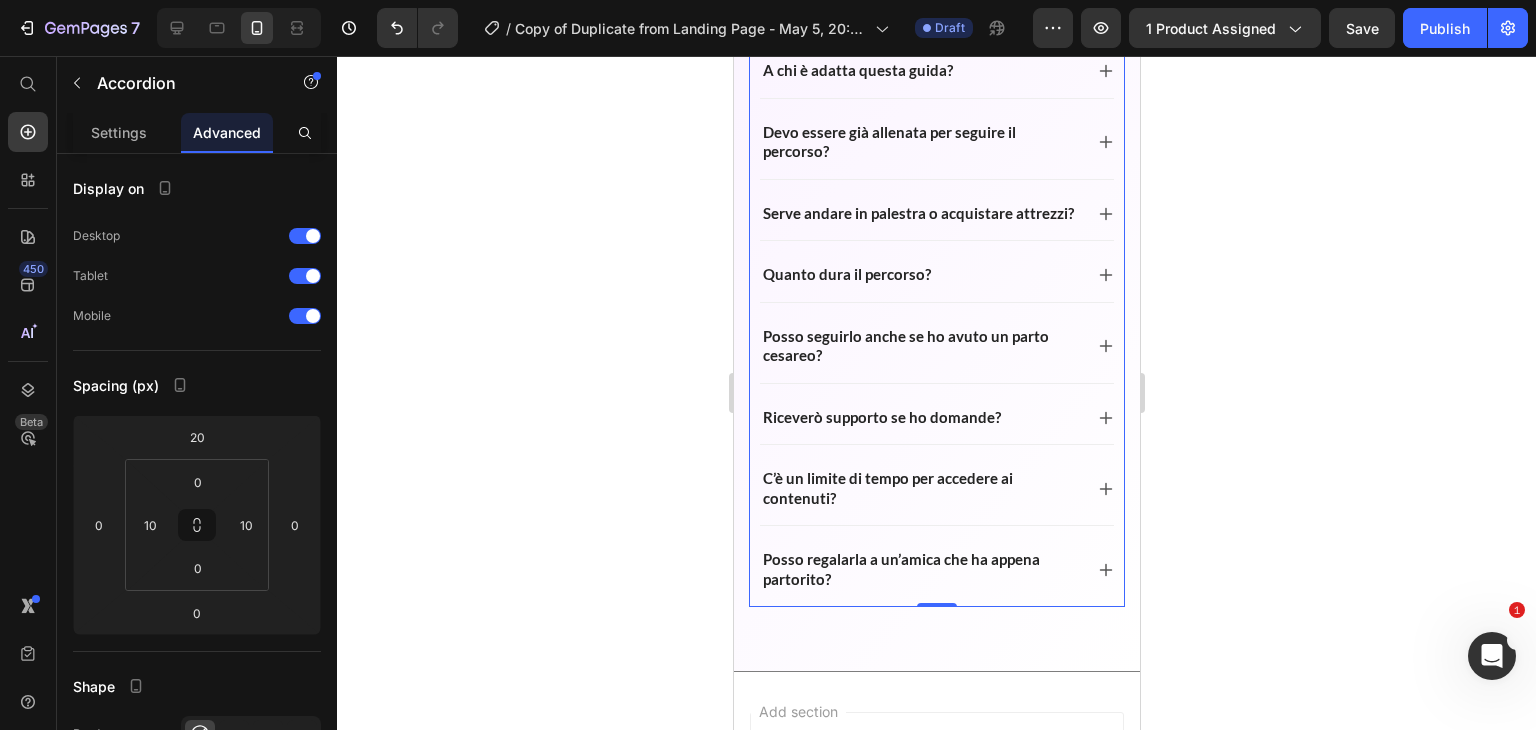 scroll, scrollTop: 7170, scrollLeft: 0, axis: vertical 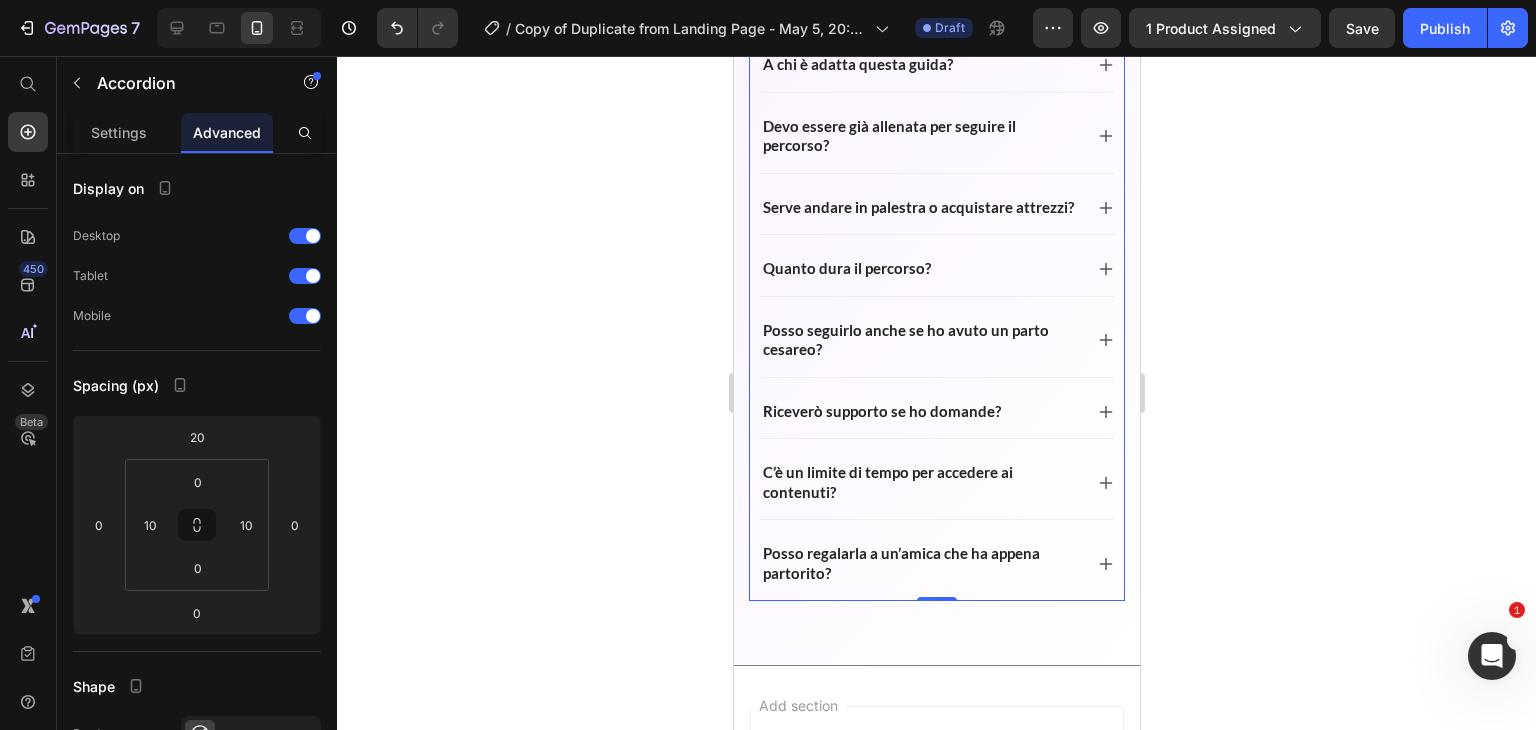 click on "Posso regalarla a un’amica che ha appena partorito?" at bounding box center [936, 563] 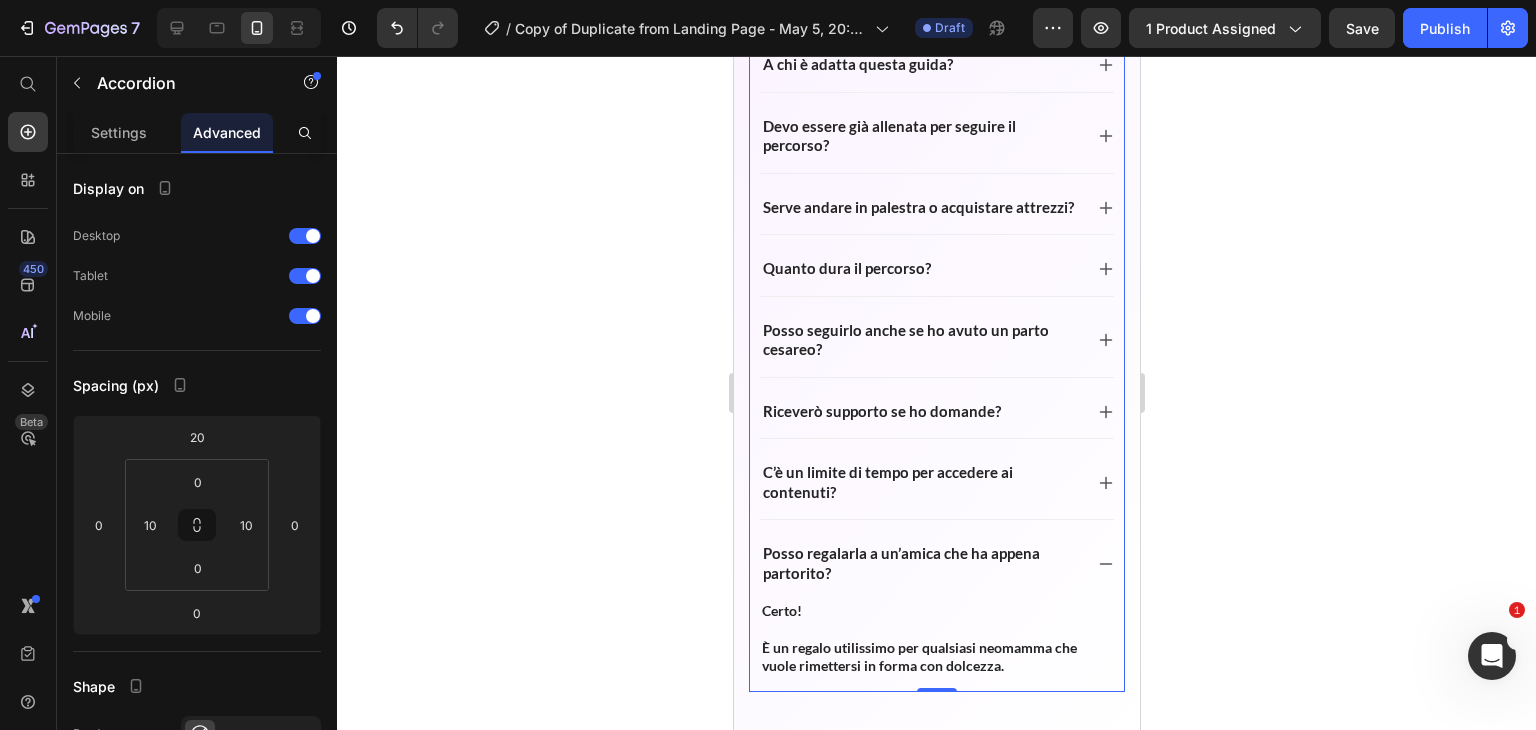 click on "Posso regalarla a un’amica che ha appena partorito?" at bounding box center (936, 563) 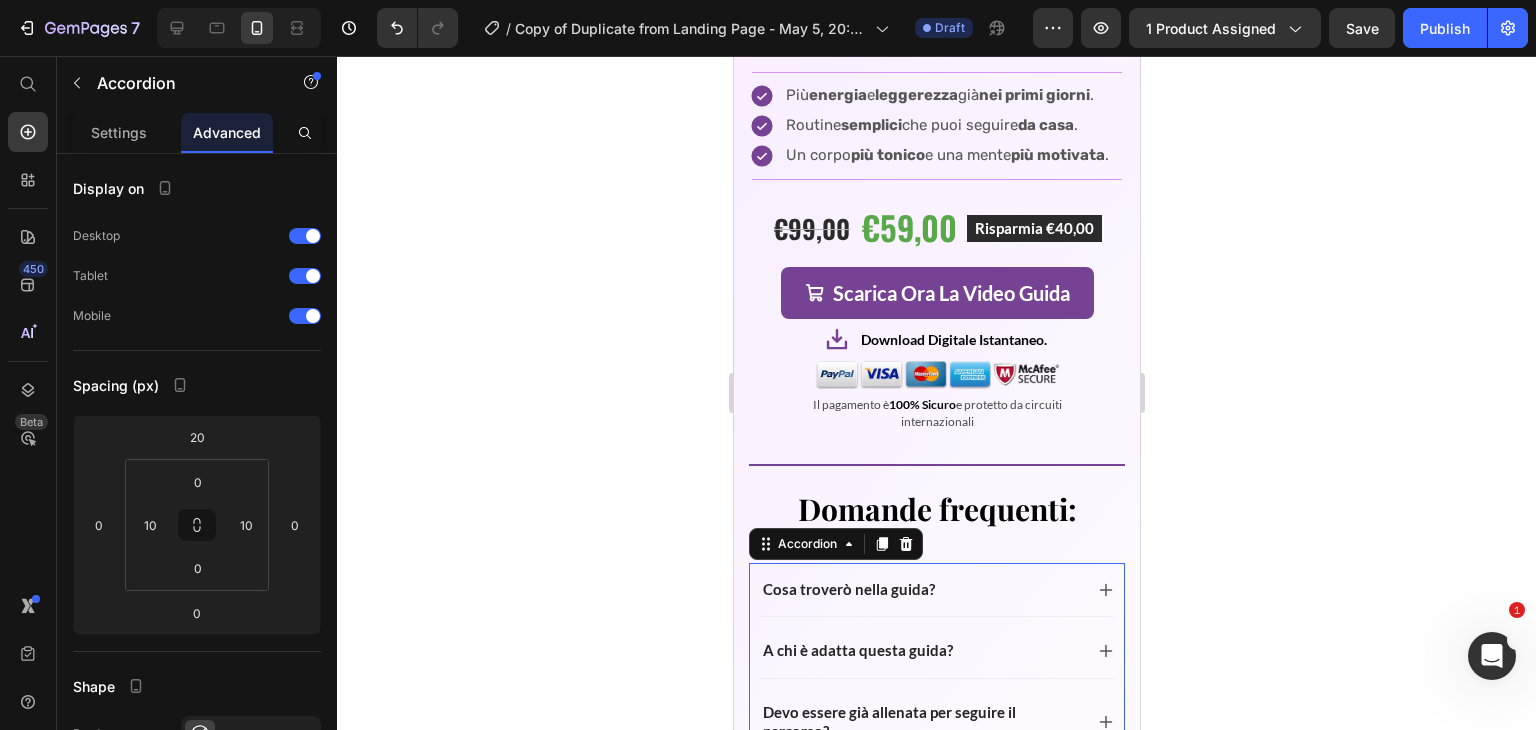 scroll, scrollTop: 6584, scrollLeft: 0, axis: vertical 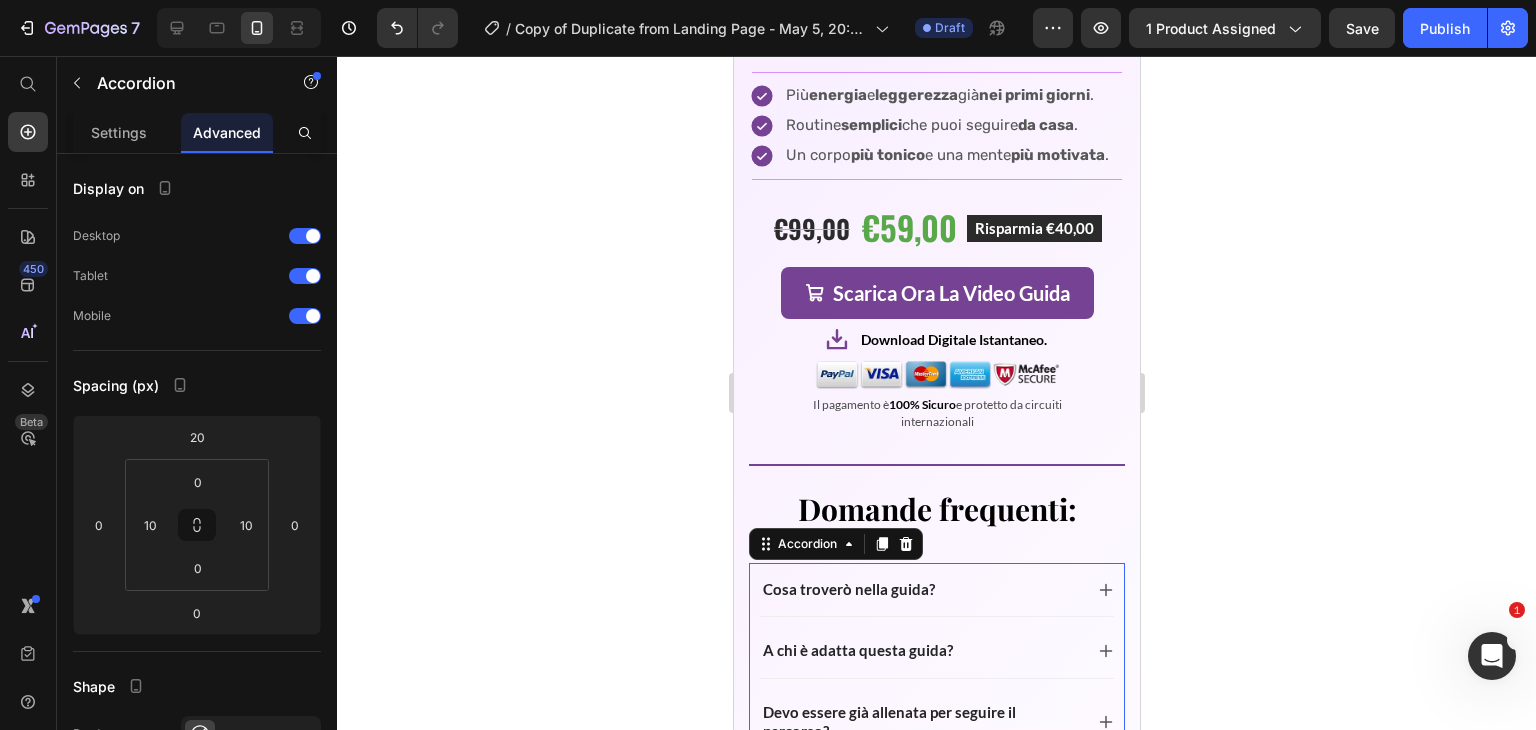 click 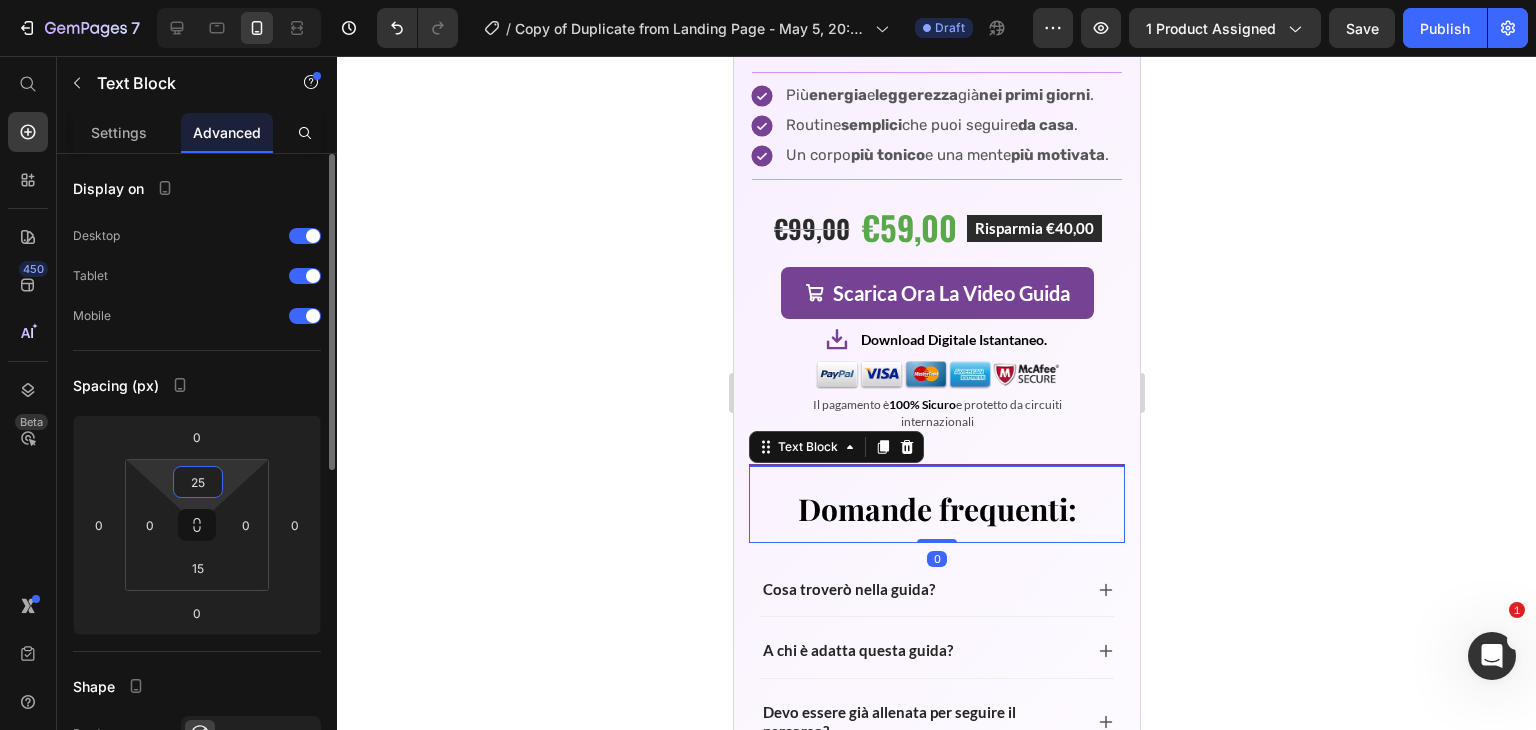 click on "25" at bounding box center [198, 482] 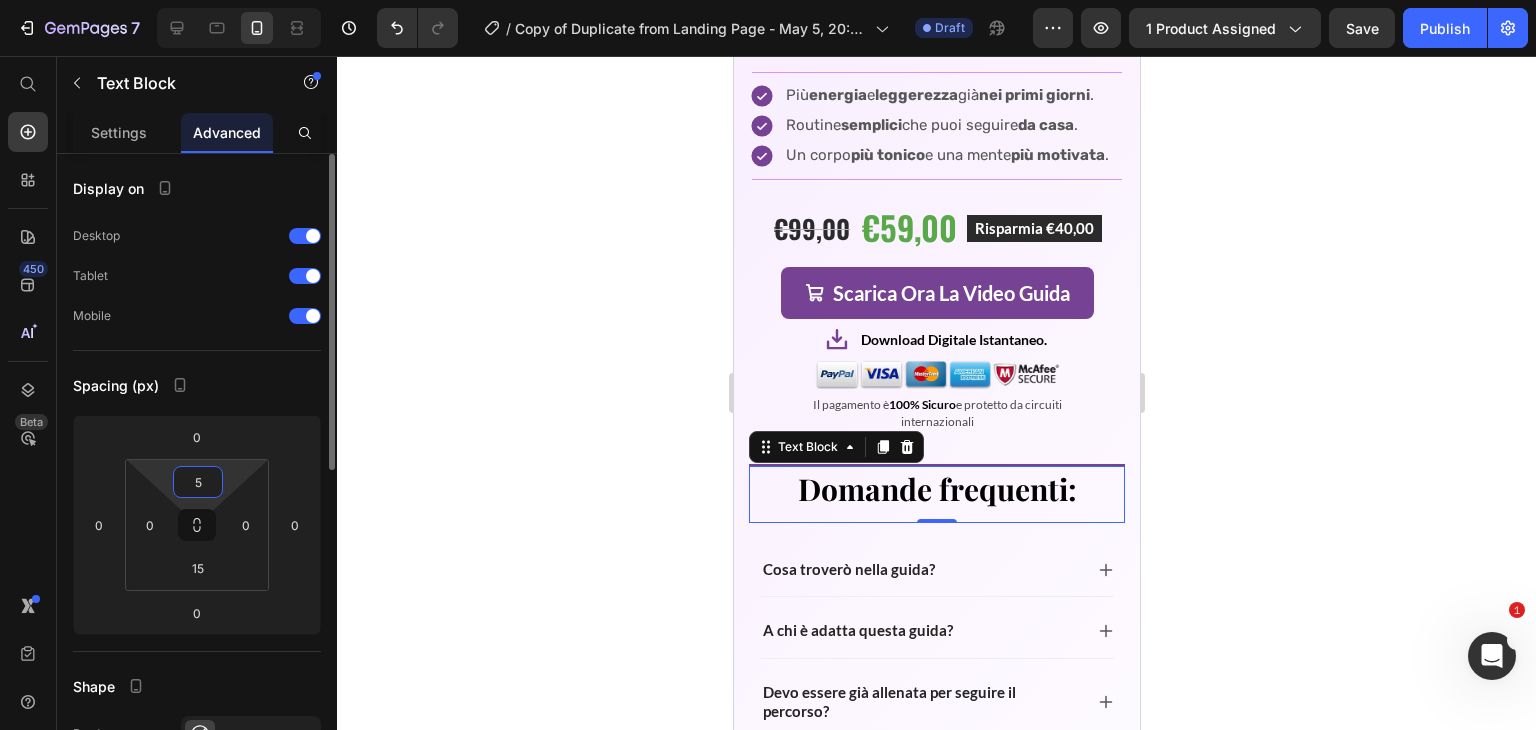 type on "50" 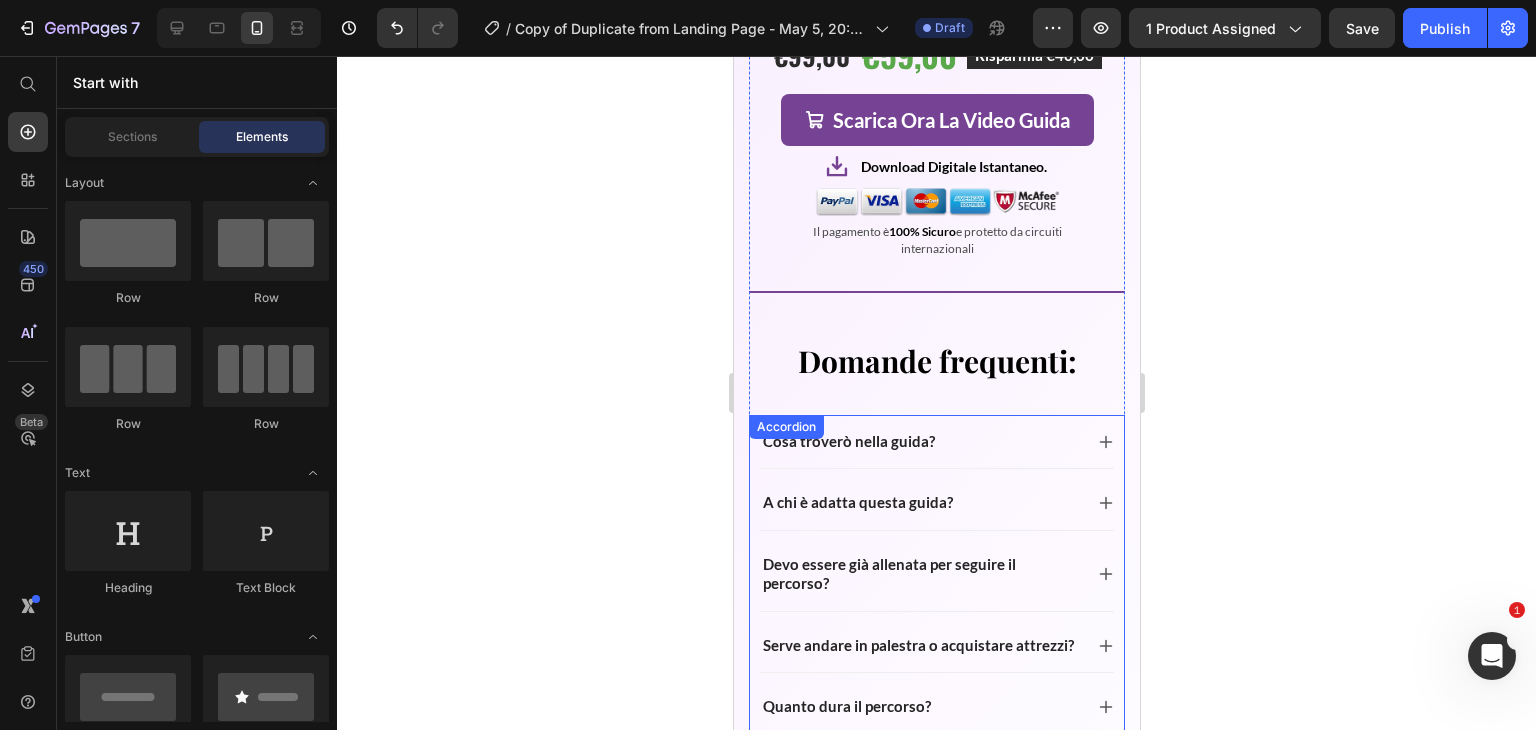 scroll, scrollTop: 6762, scrollLeft: 0, axis: vertical 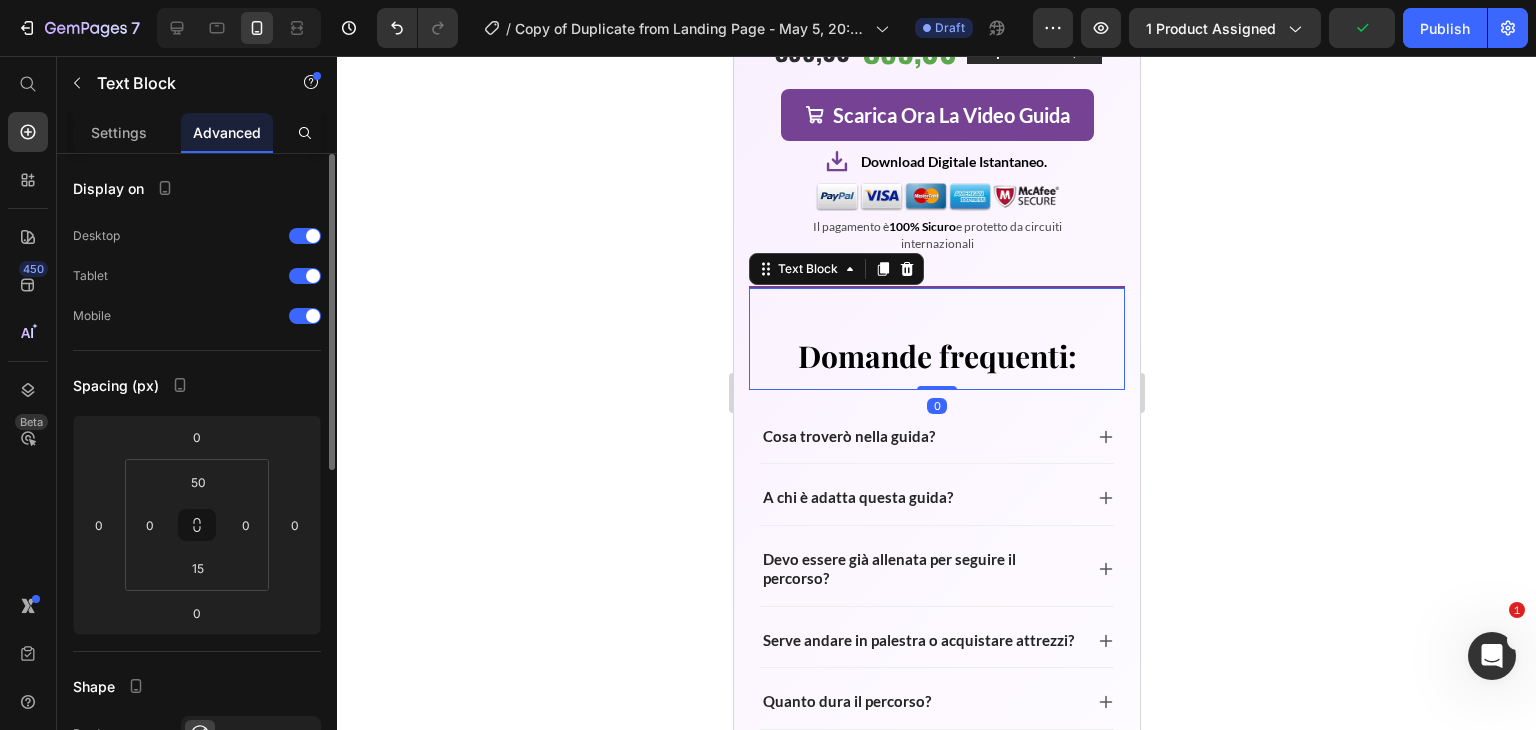 click on "Domande frequenti:" at bounding box center (936, 356) 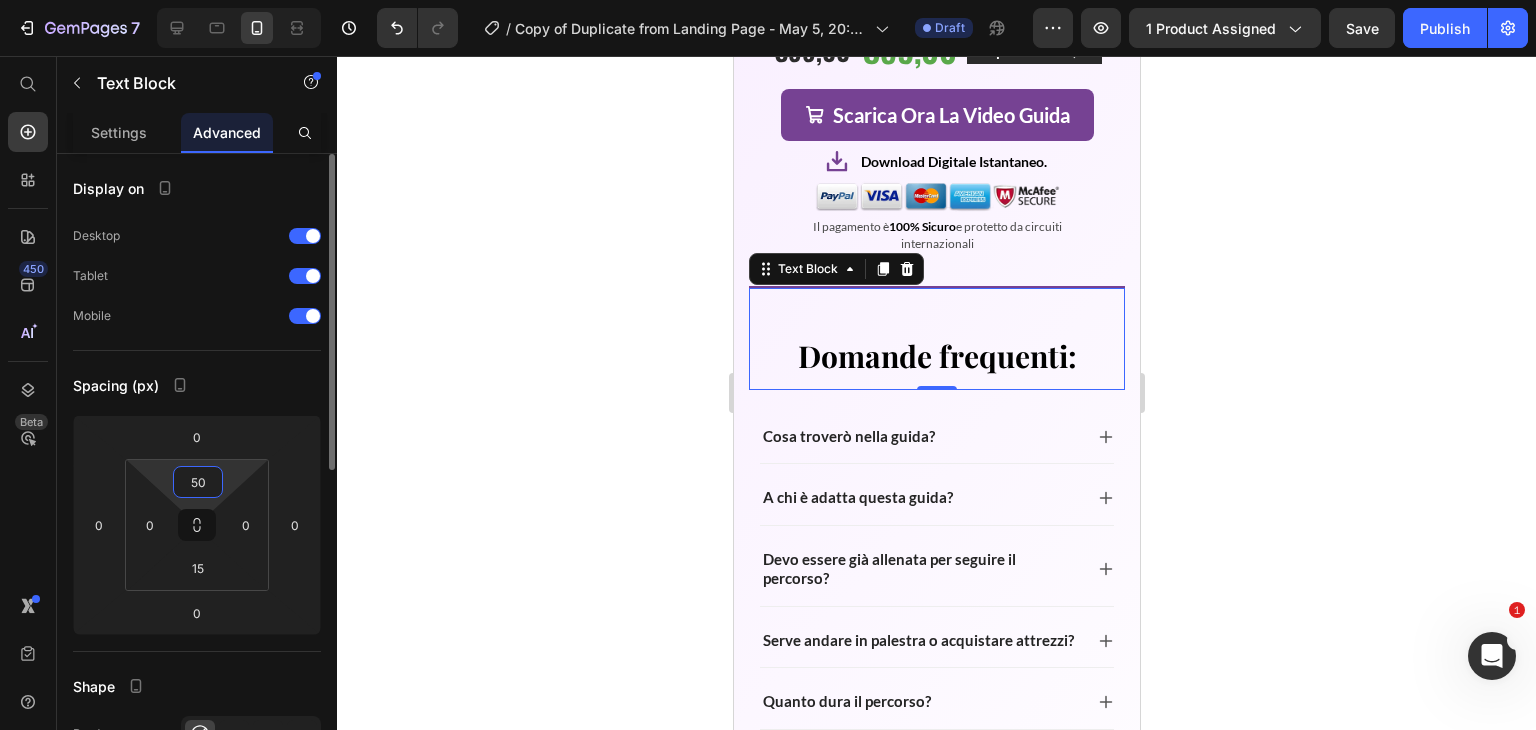 click on "50" at bounding box center (198, 482) 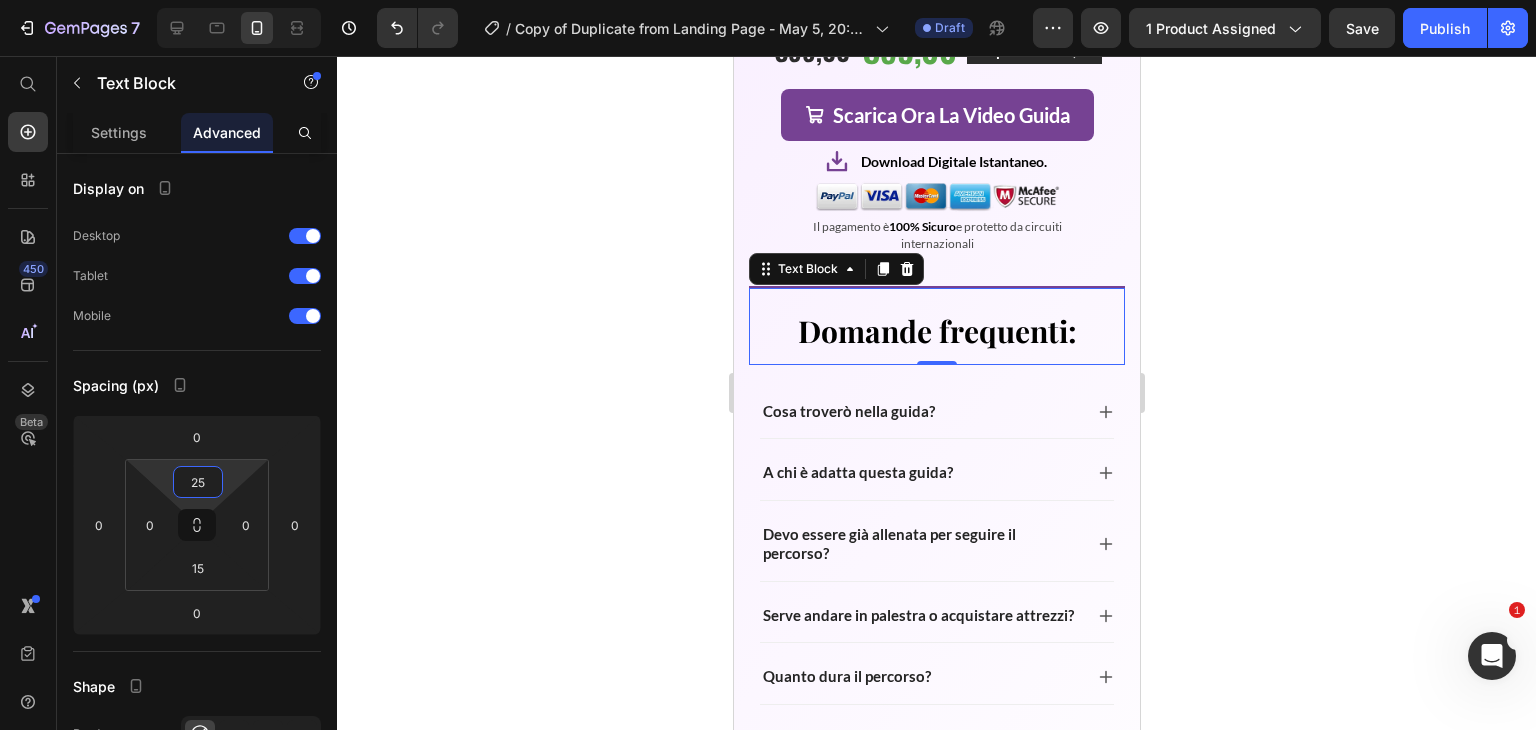 type on "25" 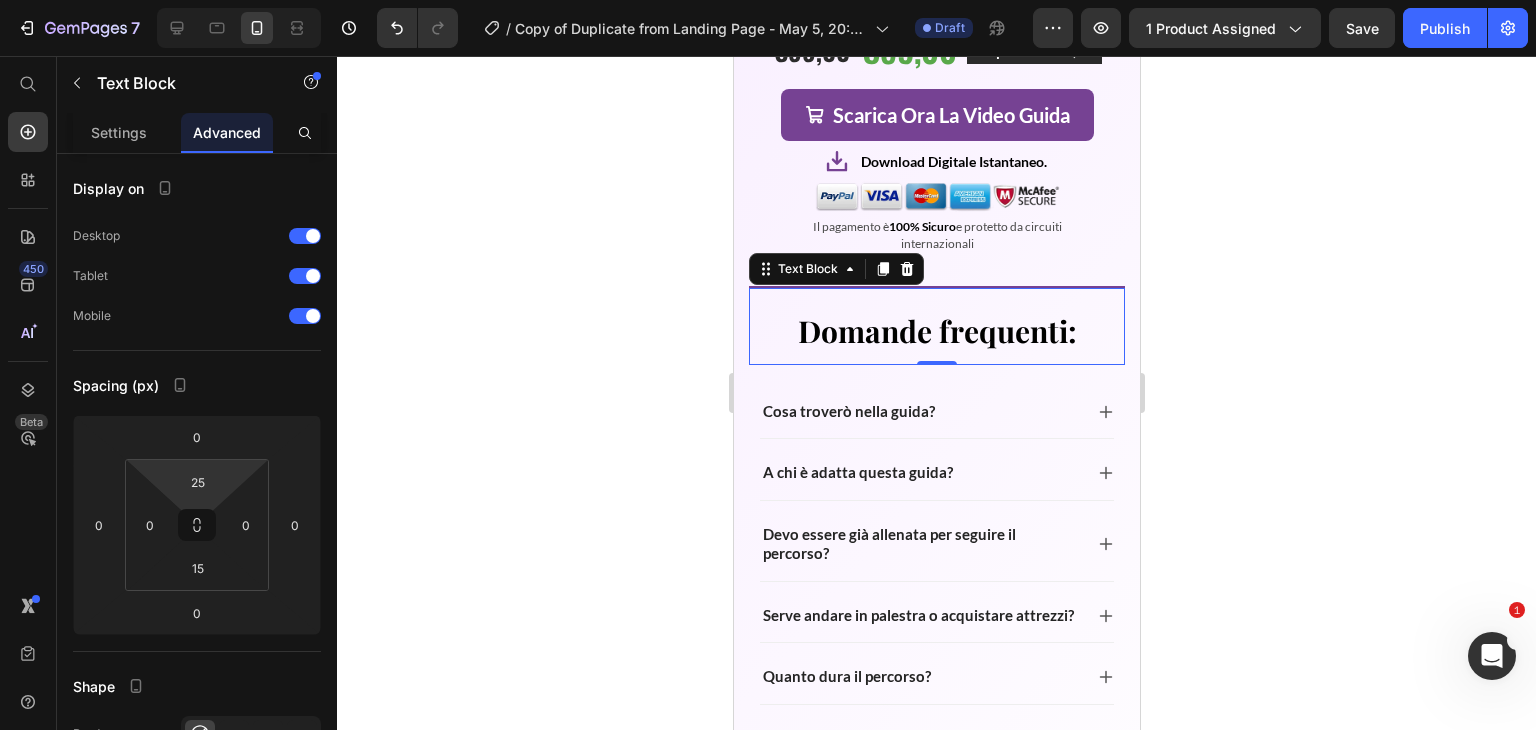 click 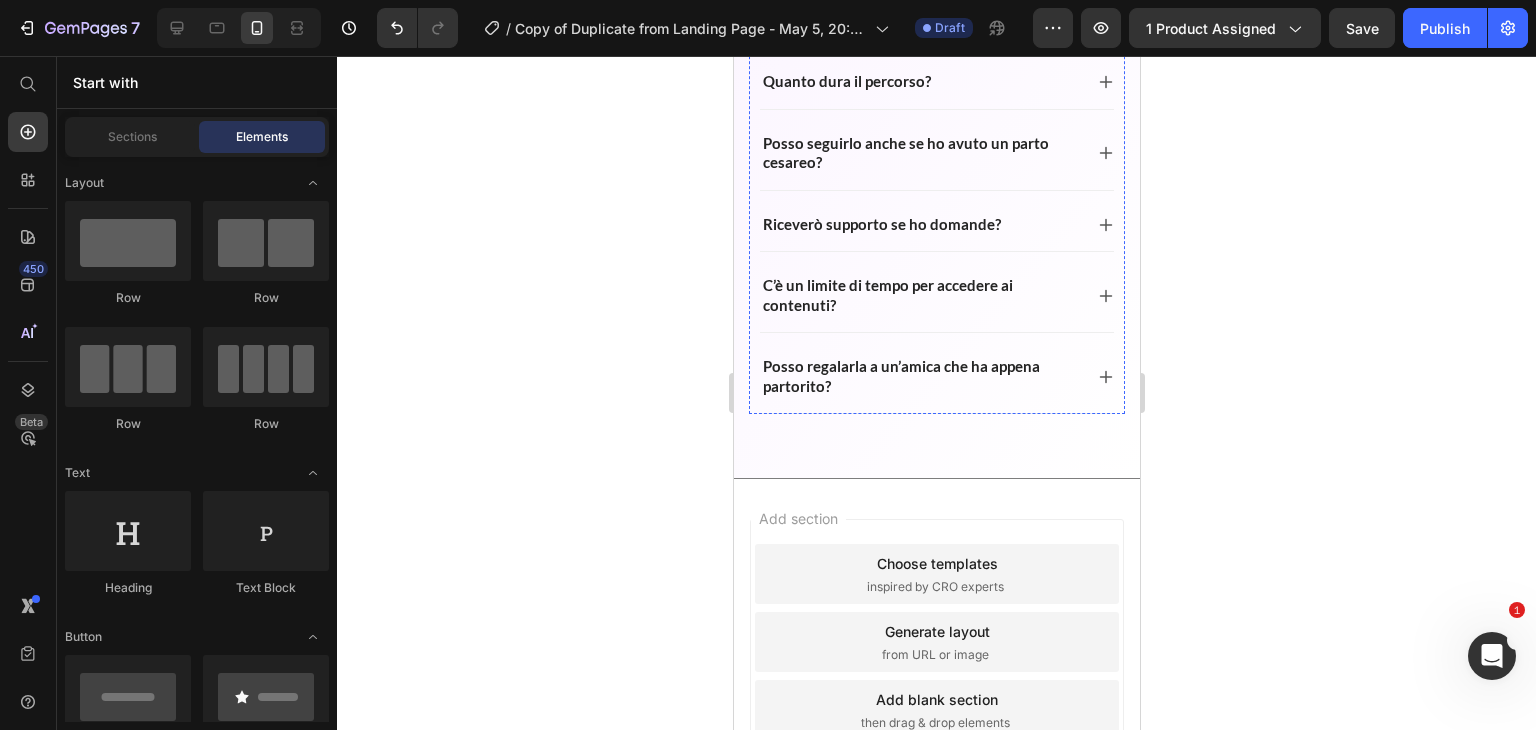 scroll, scrollTop: 7358, scrollLeft: 0, axis: vertical 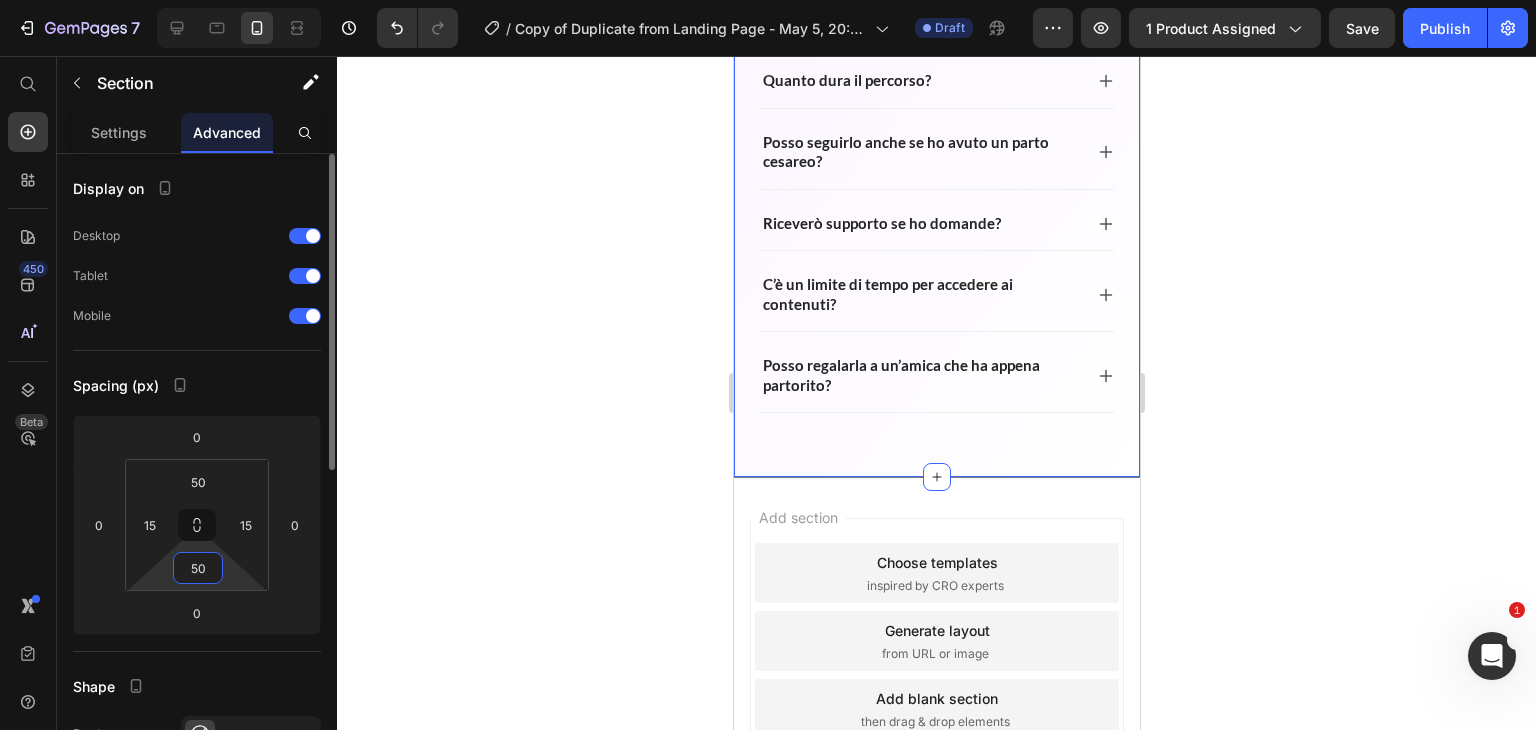 click on "50" at bounding box center (198, 568) 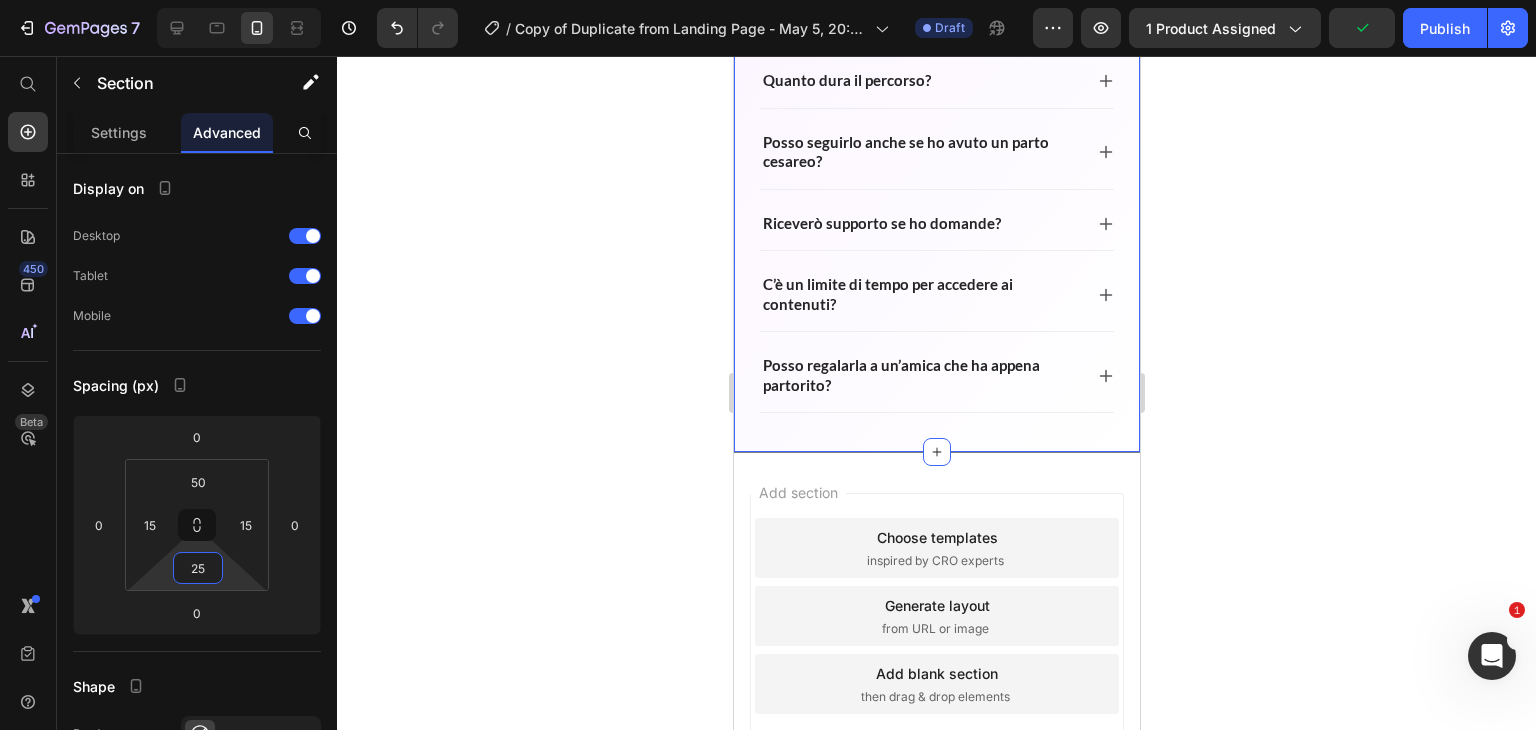 type on "25" 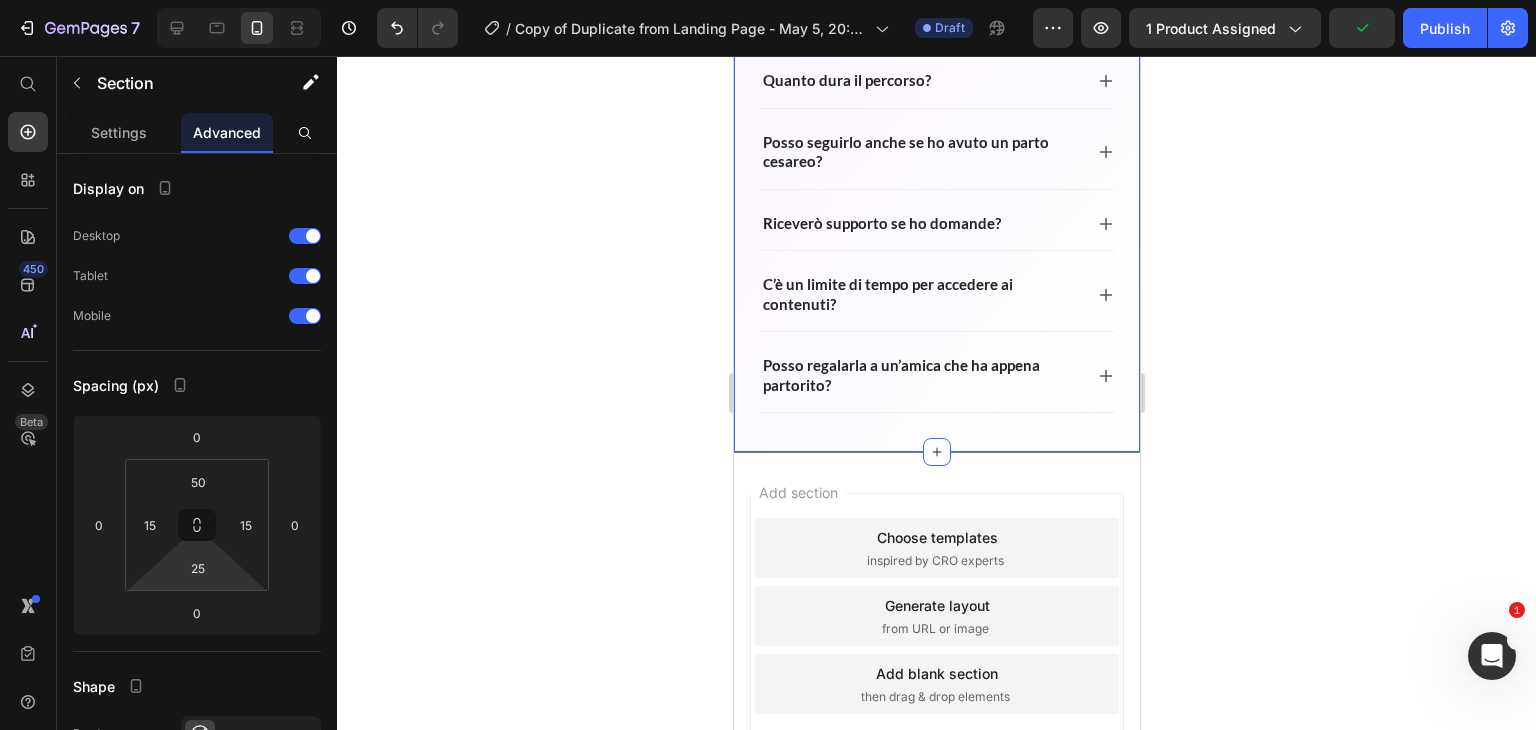 click 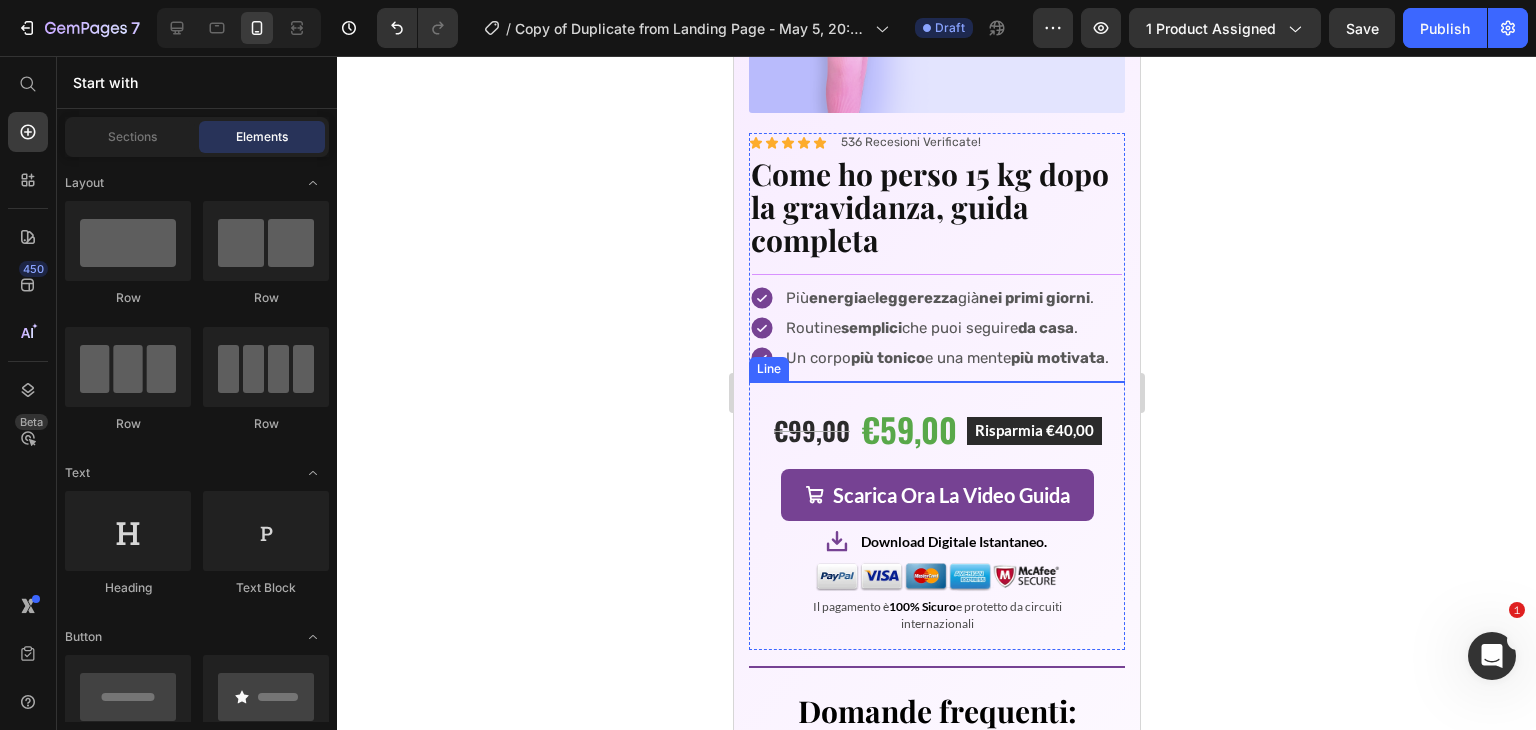 scroll, scrollTop: 6386, scrollLeft: 0, axis: vertical 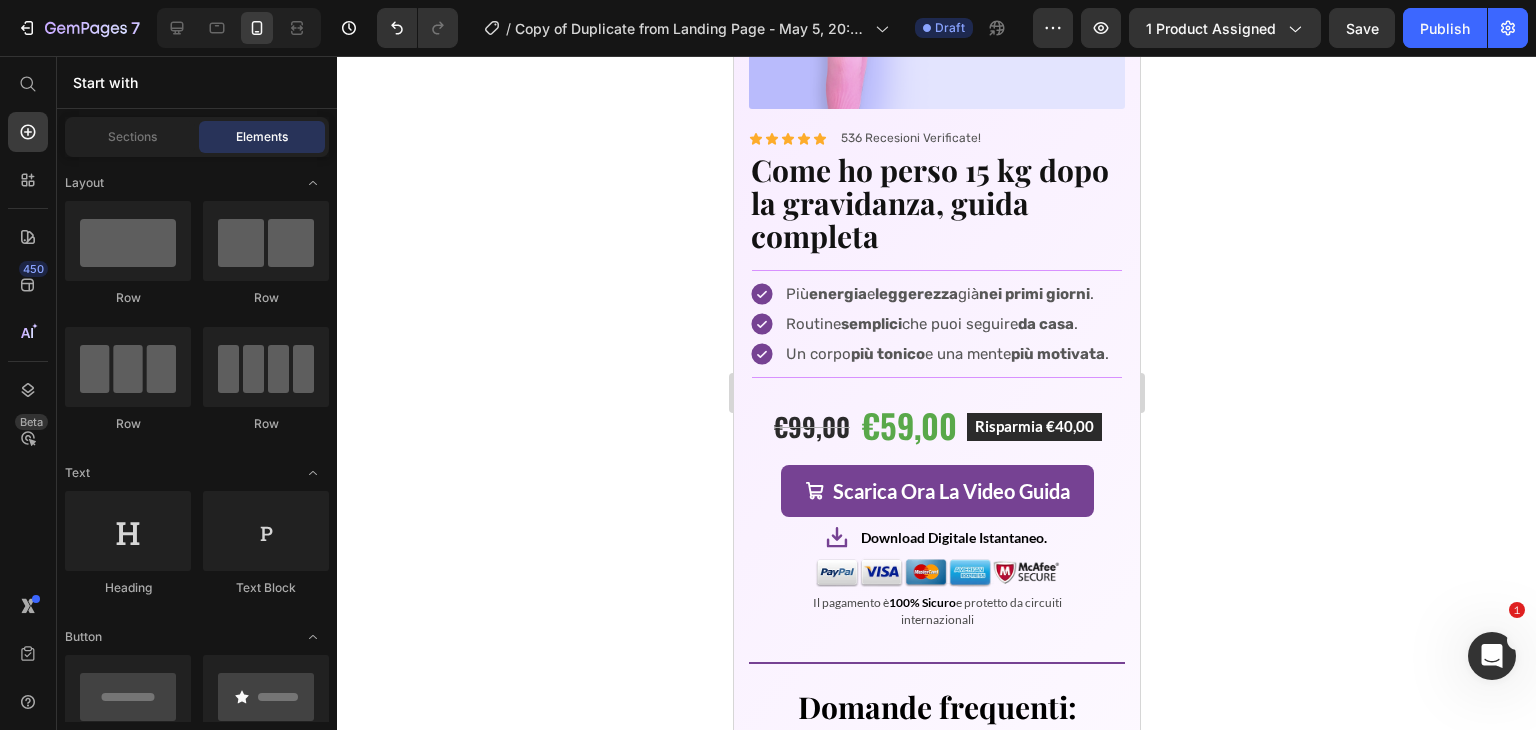 click 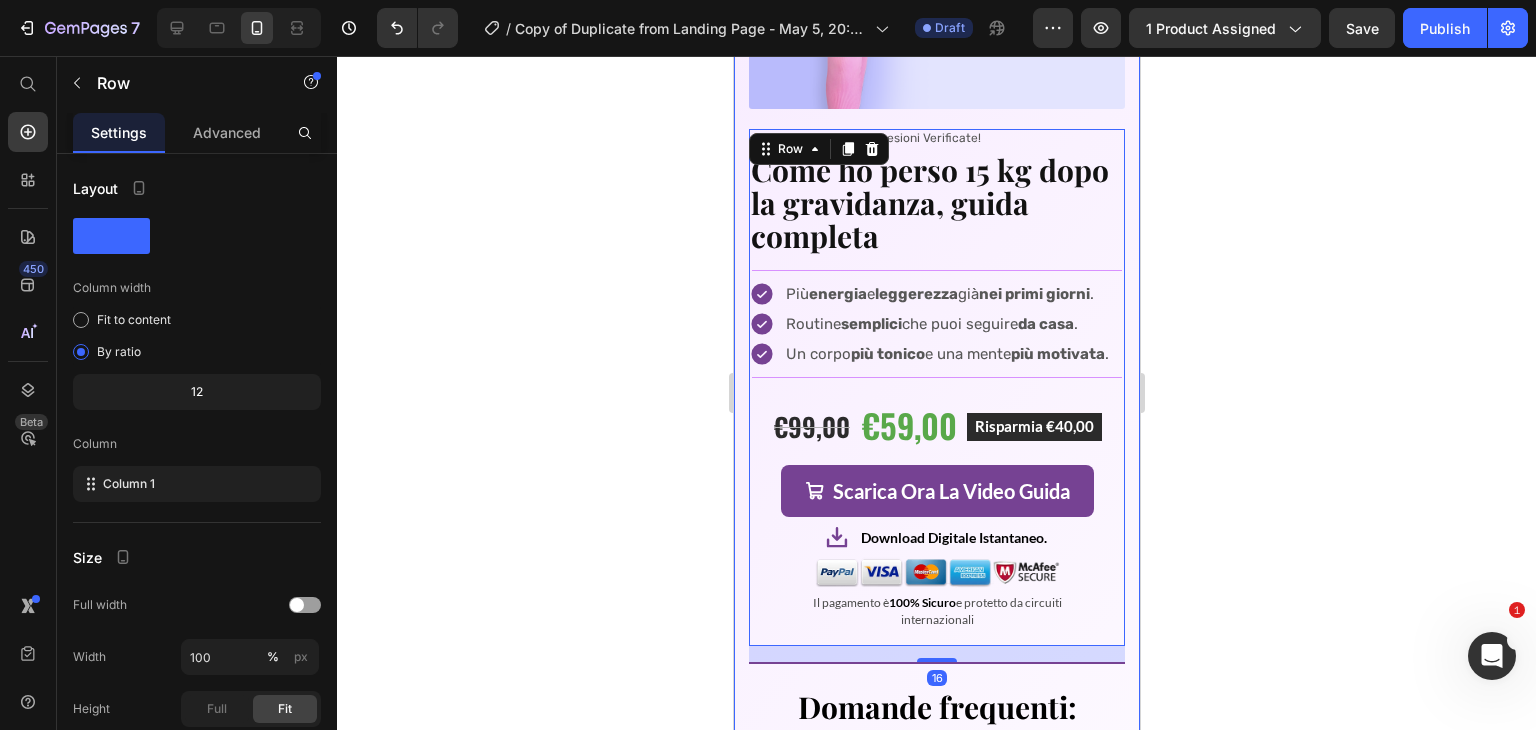 click 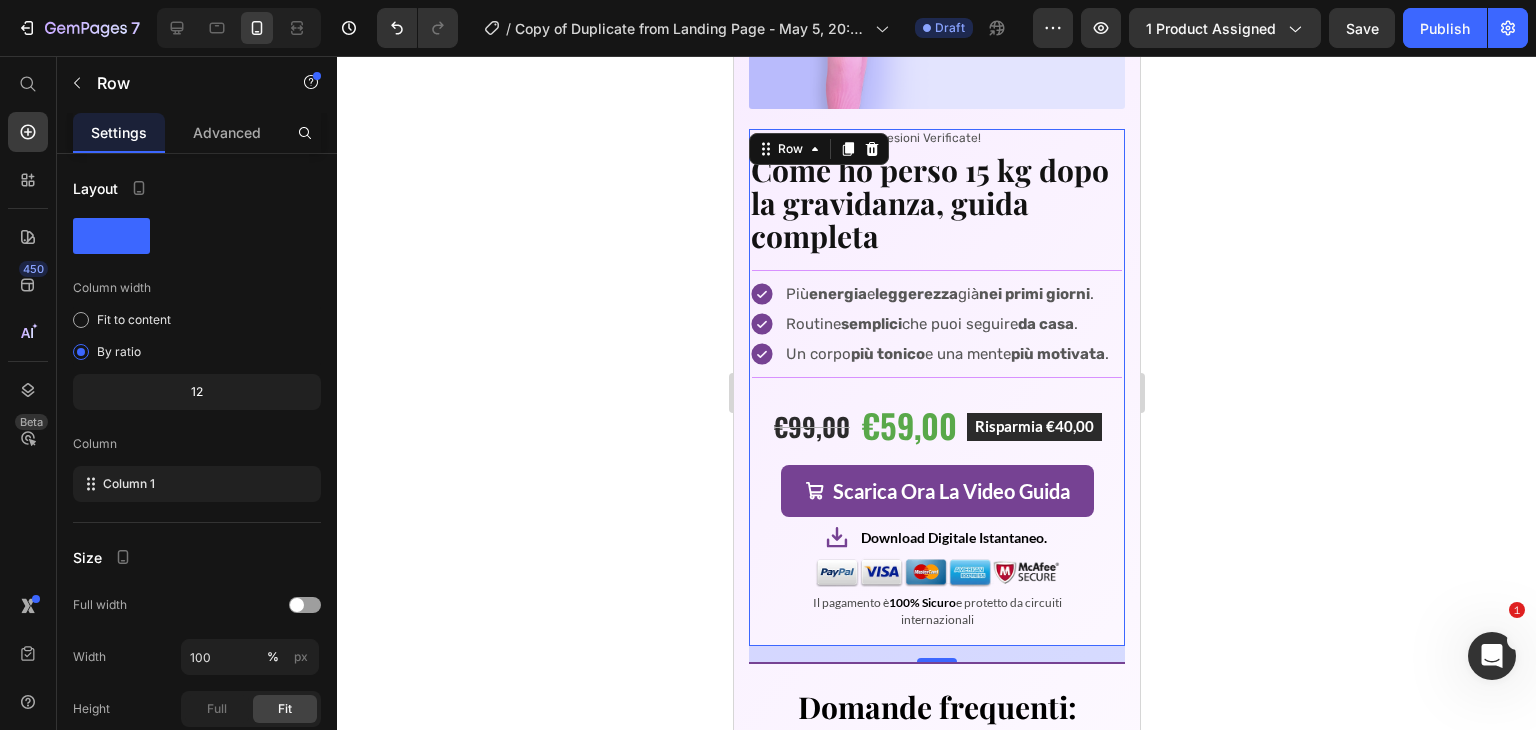 click 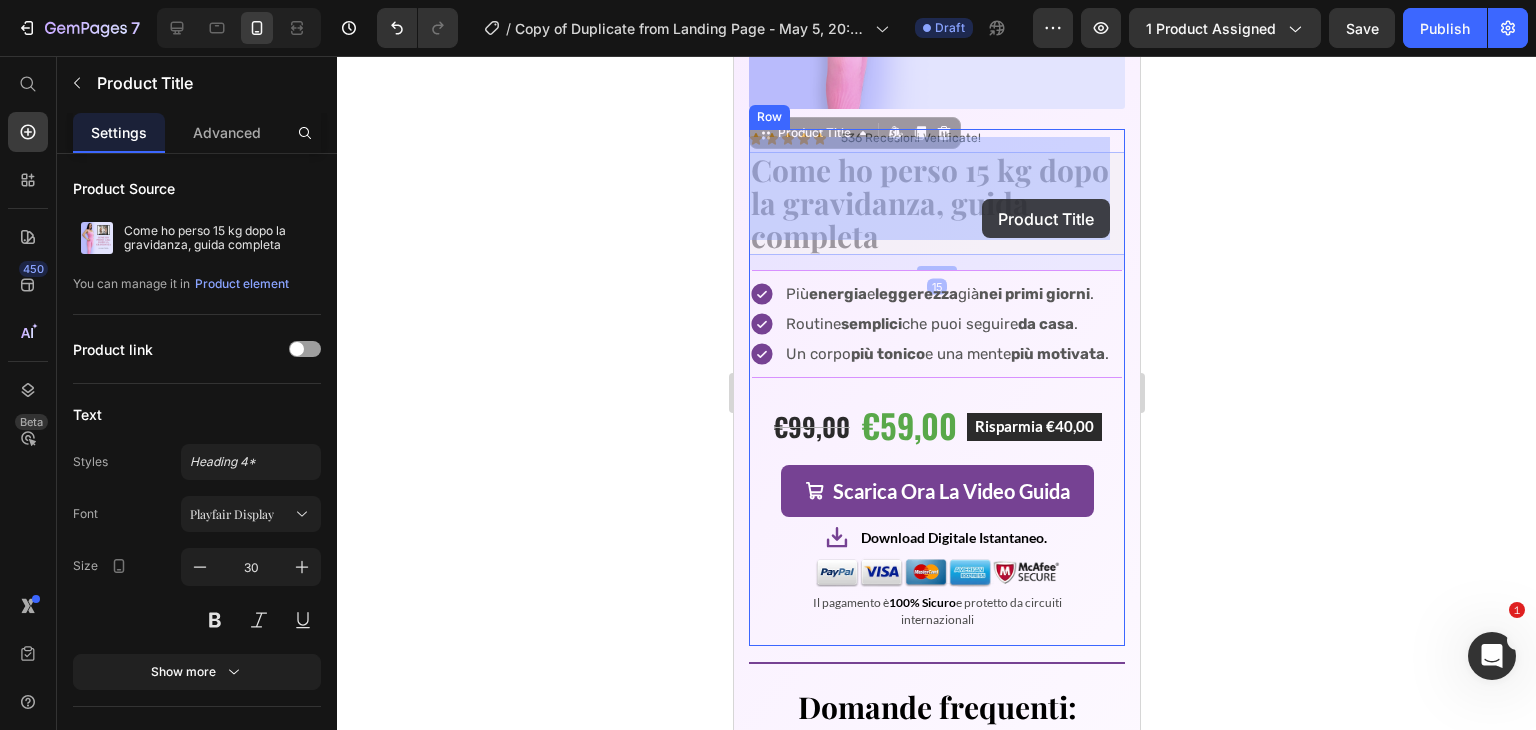 drag, startPoint x: 946, startPoint y: 136, endPoint x: 973, endPoint y: 196, distance: 65.795135 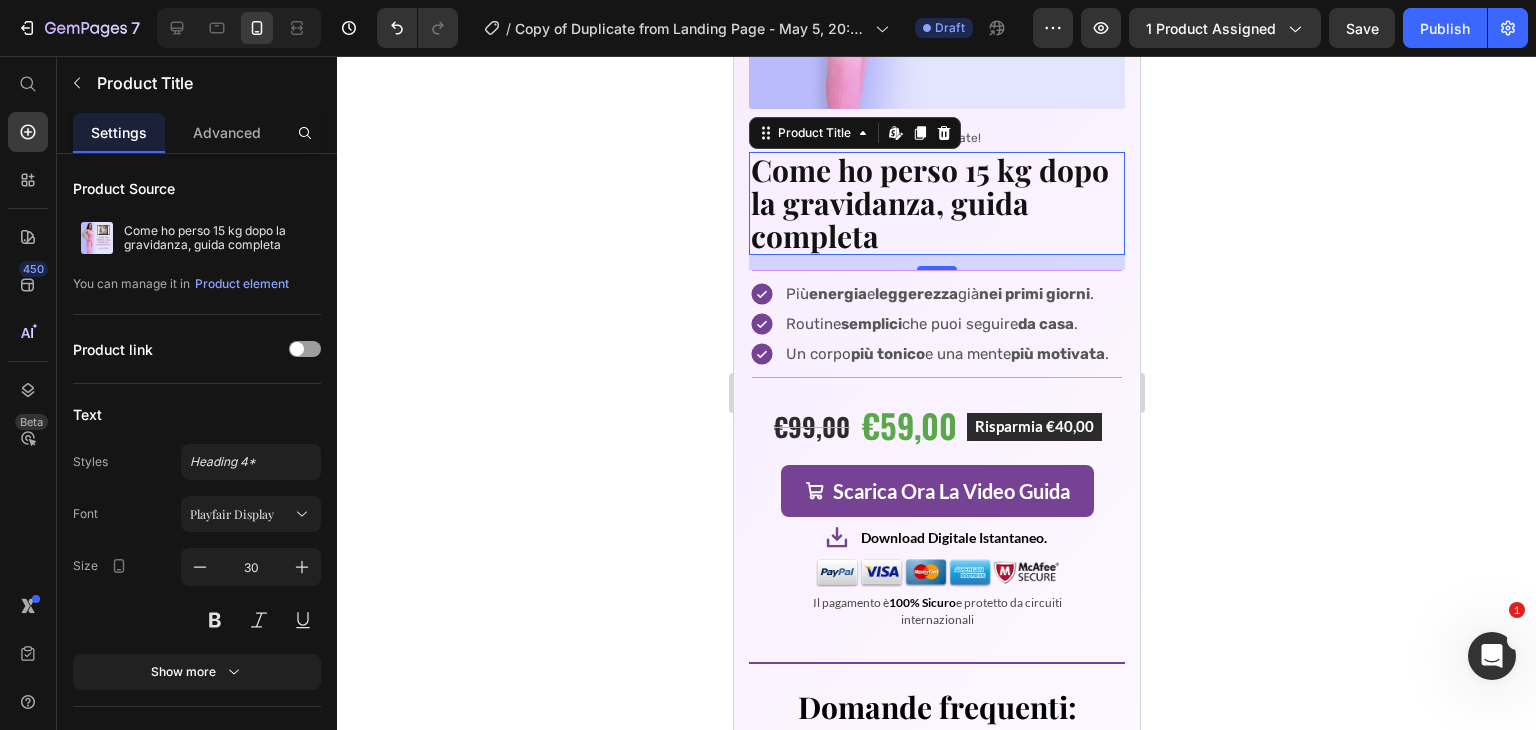 click 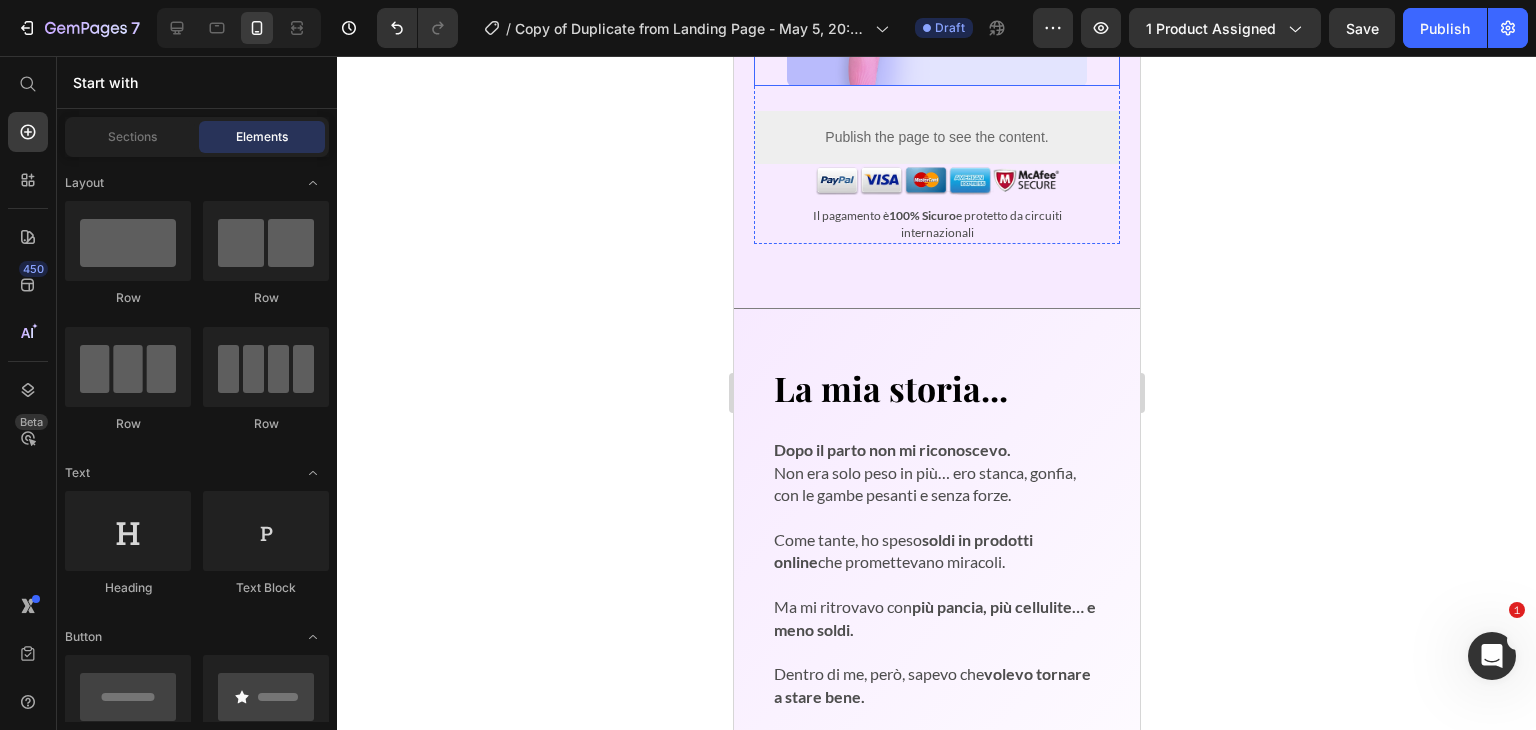 scroll, scrollTop: 826, scrollLeft: 0, axis: vertical 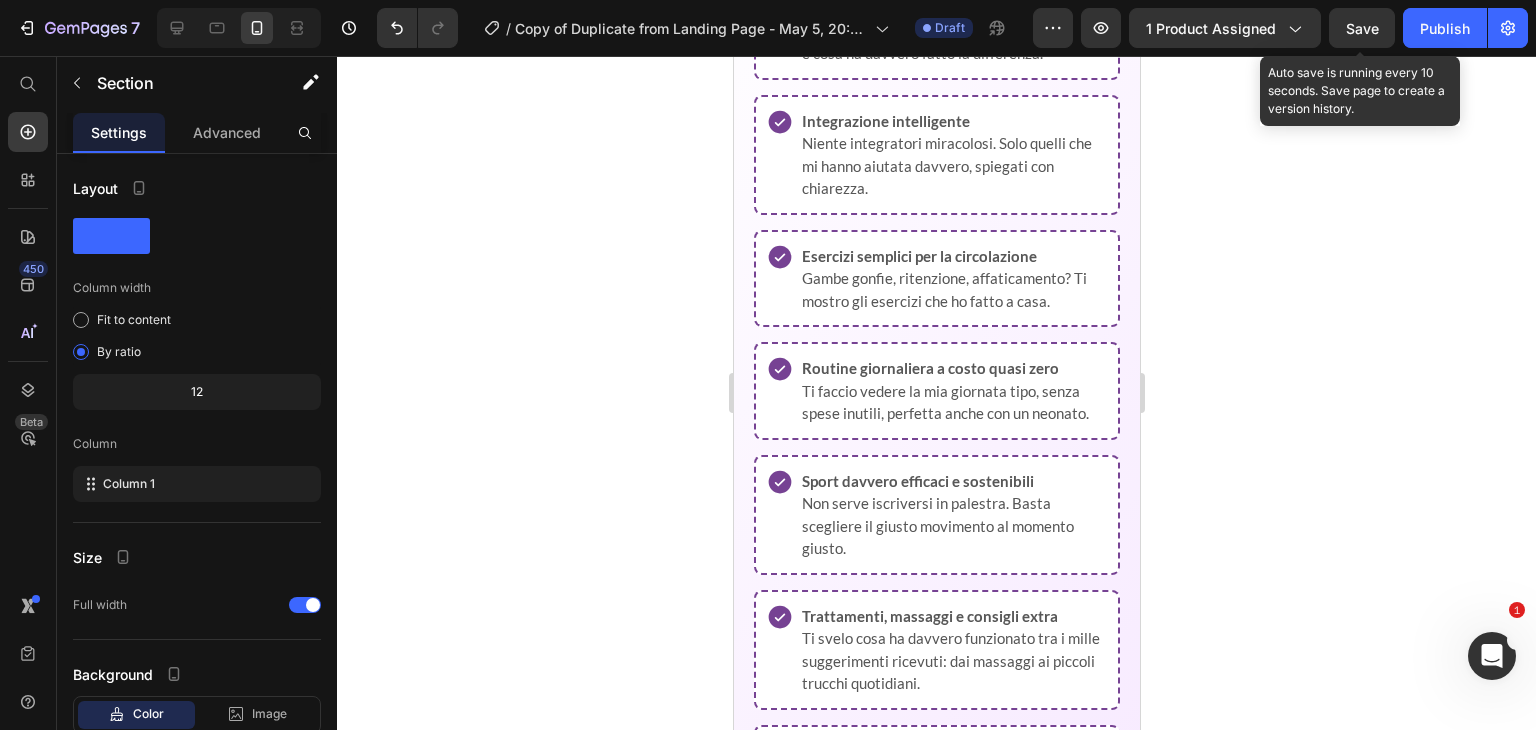click on "Save" at bounding box center (1362, 28) 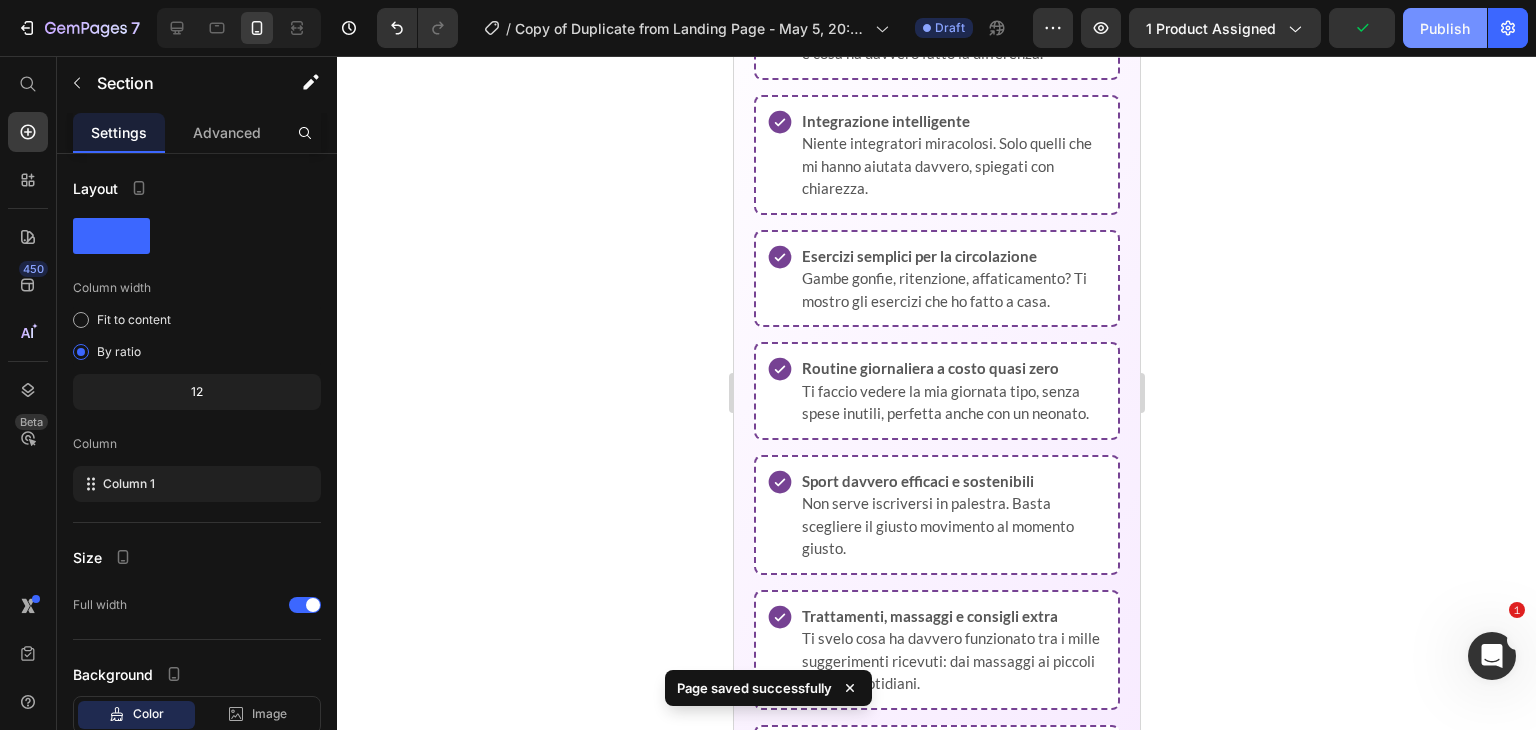 click on "Publish" 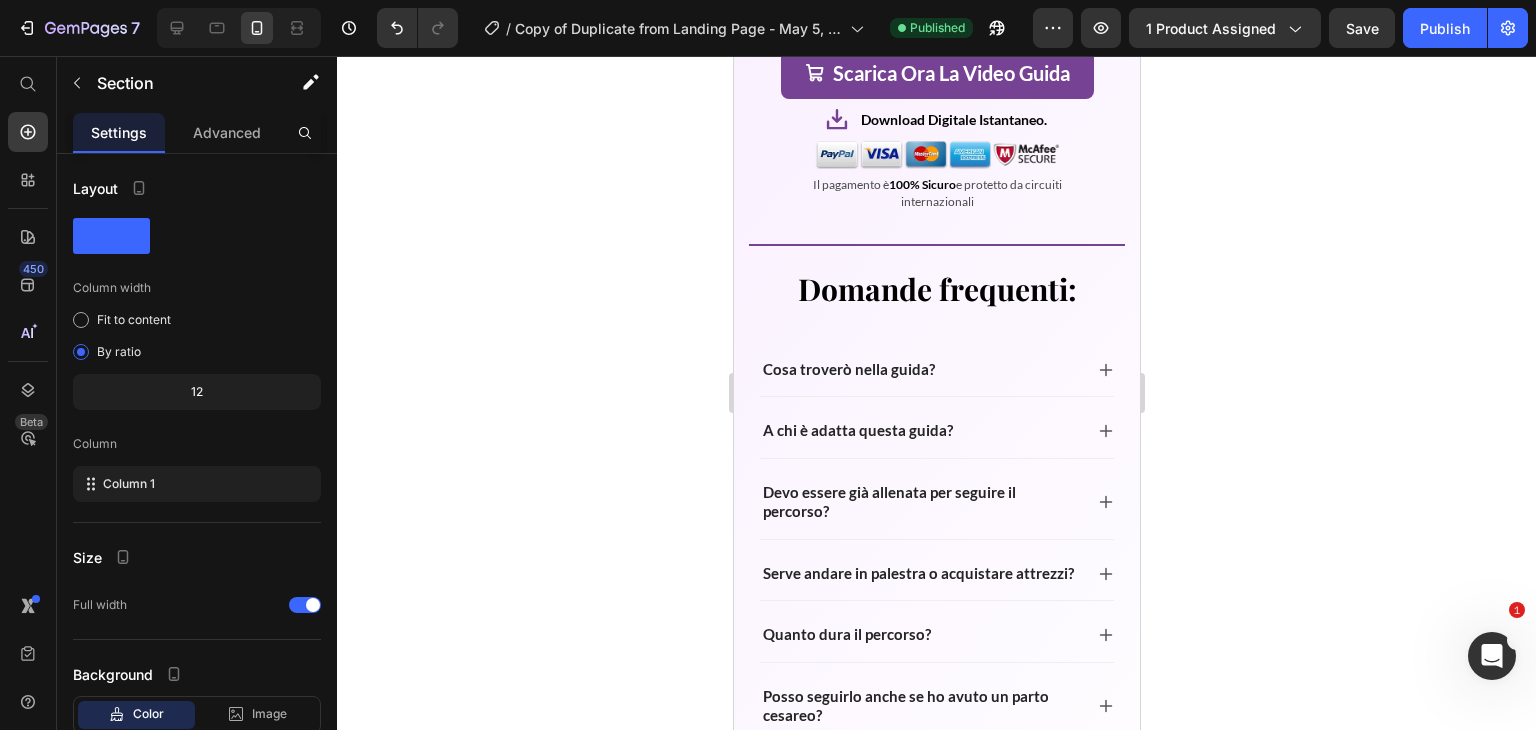 scroll, scrollTop: 6811, scrollLeft: 0, axis: vertical 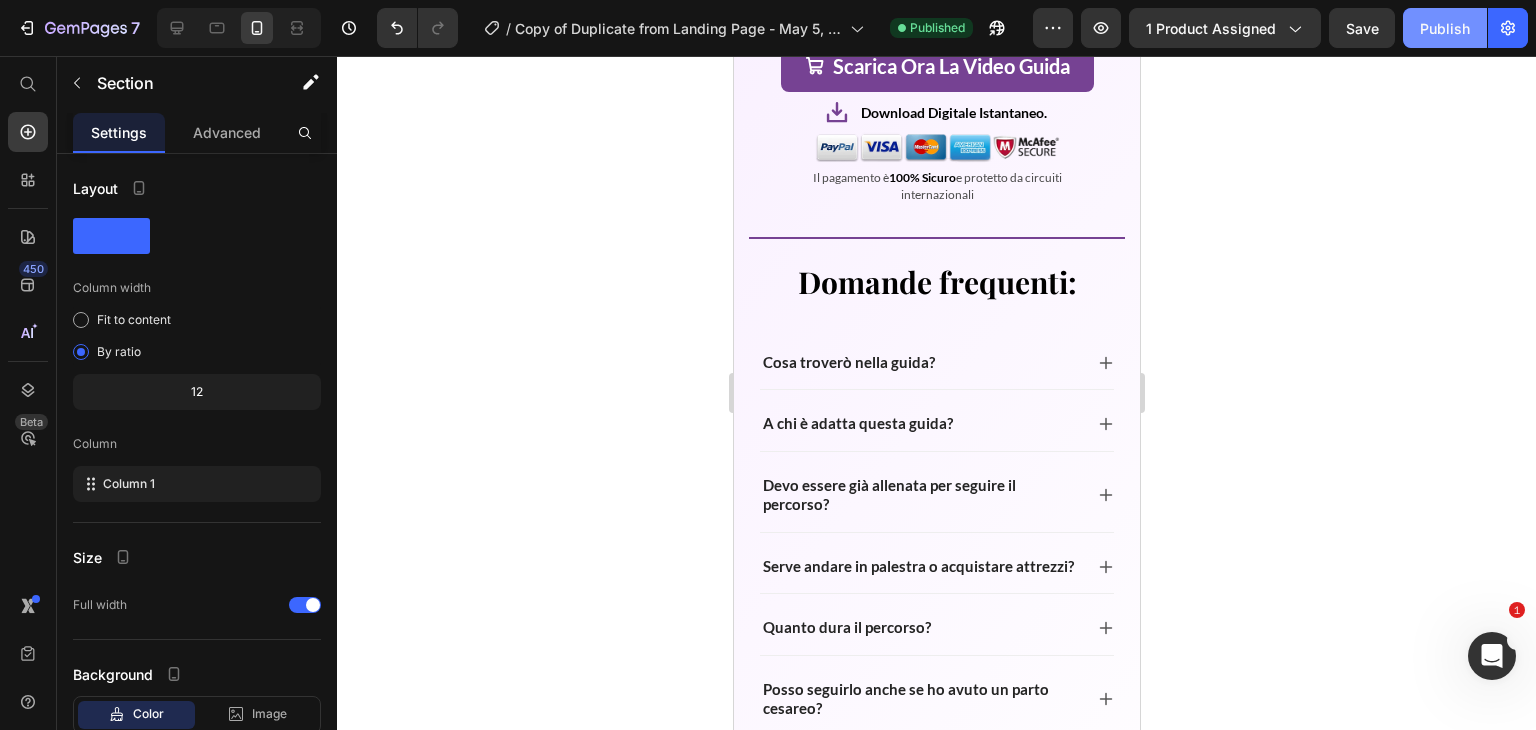 click on "Publish" 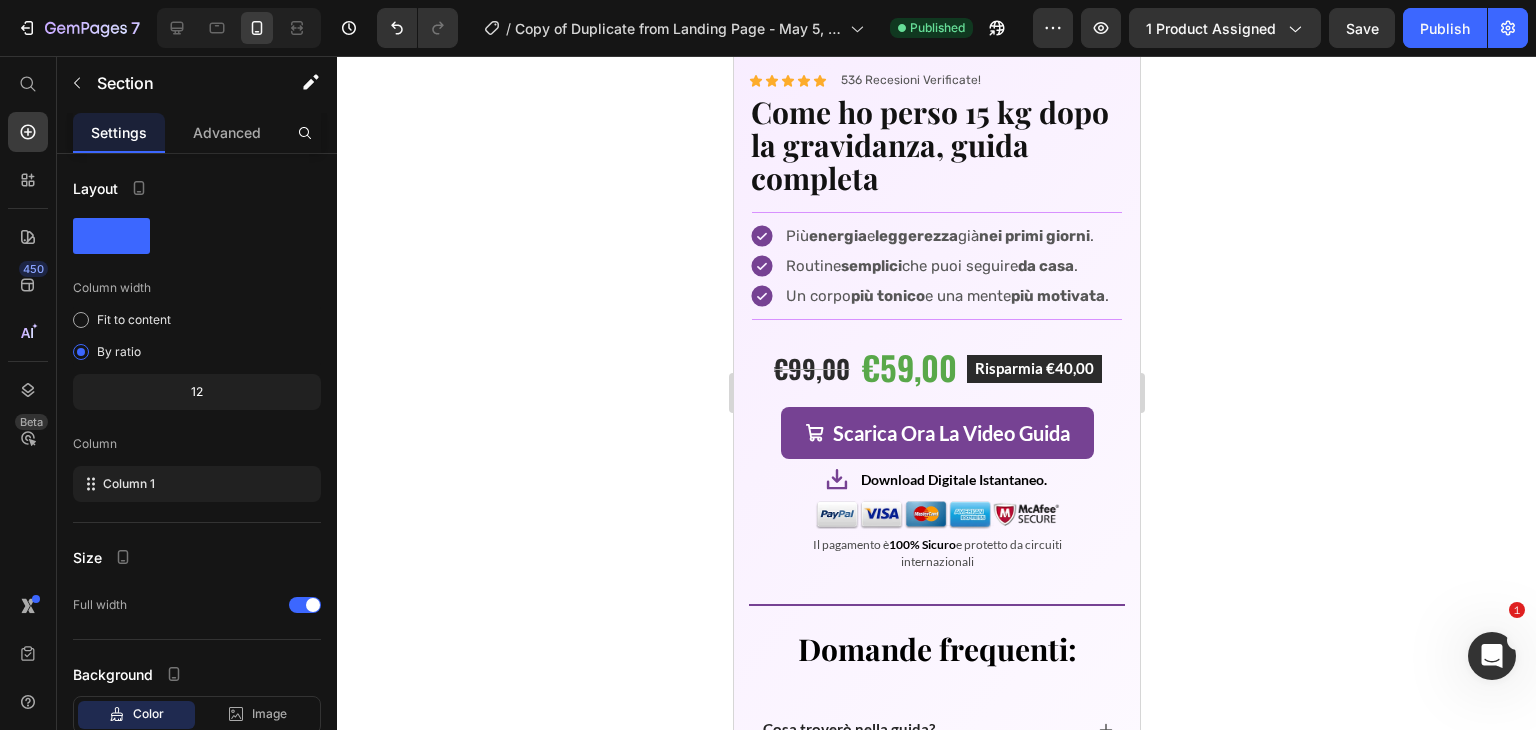 scroll, scrollTop: 6432, scrollLeft: 0, axis: vertical 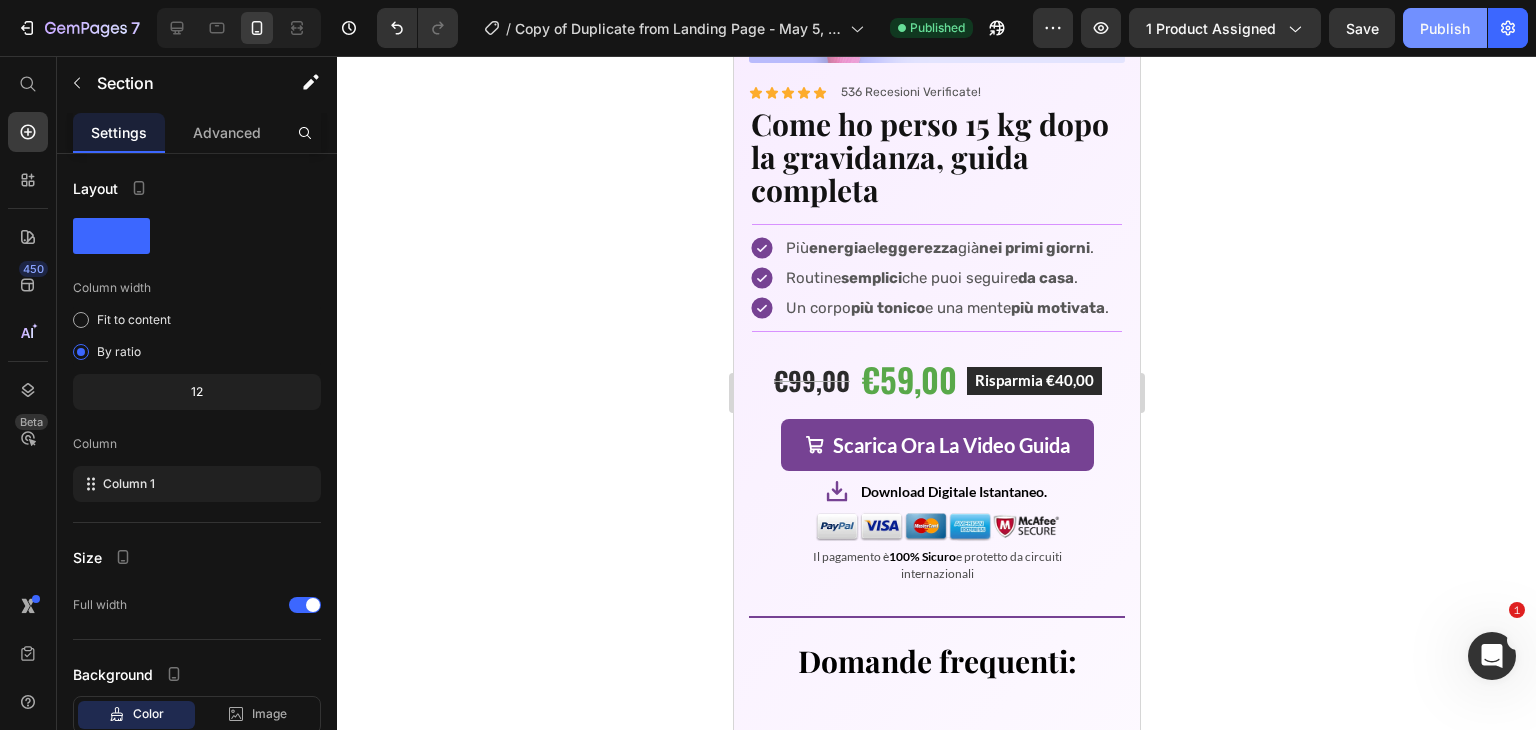 click on "Publish" 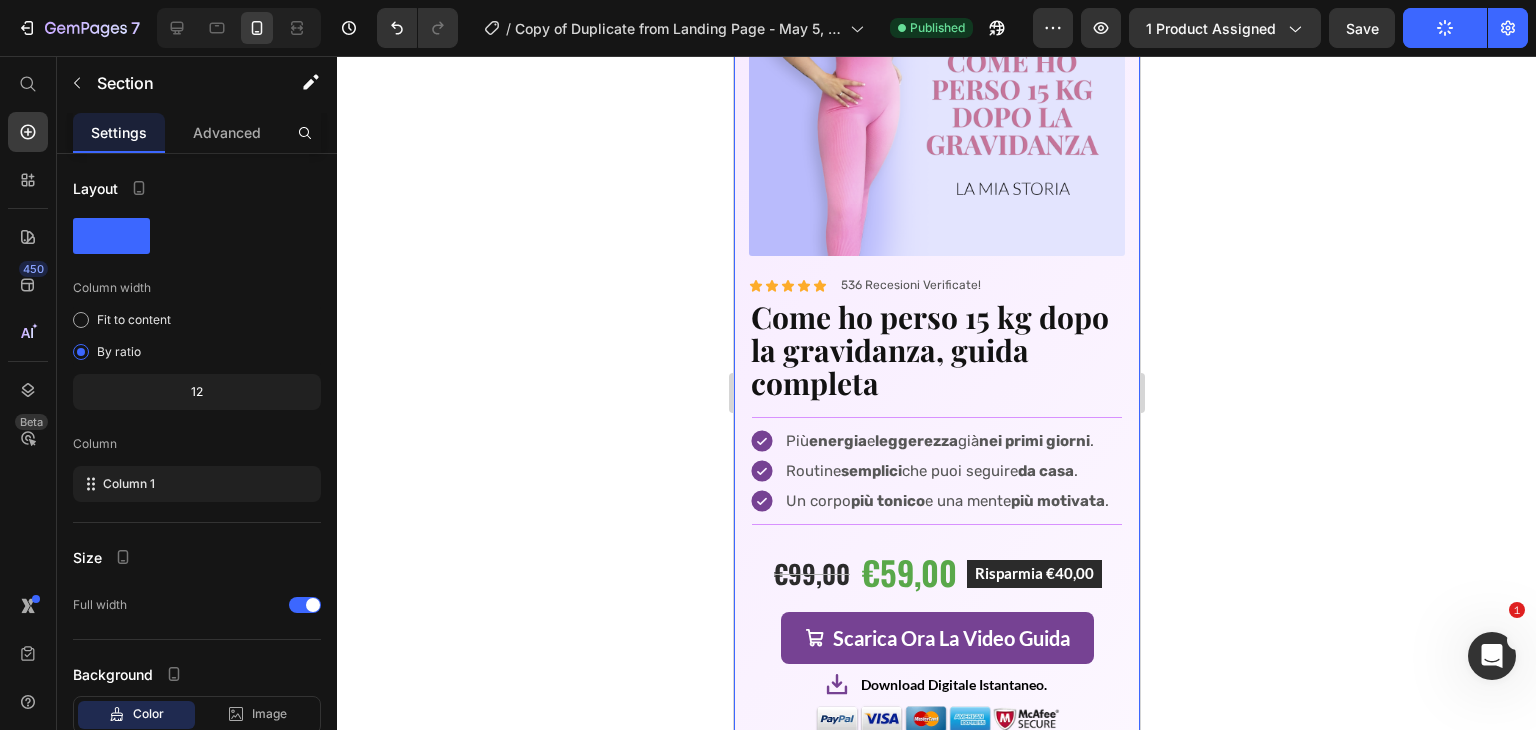 scroll, scrollTop: 6238, scrollLeft: 0, axis: vertical 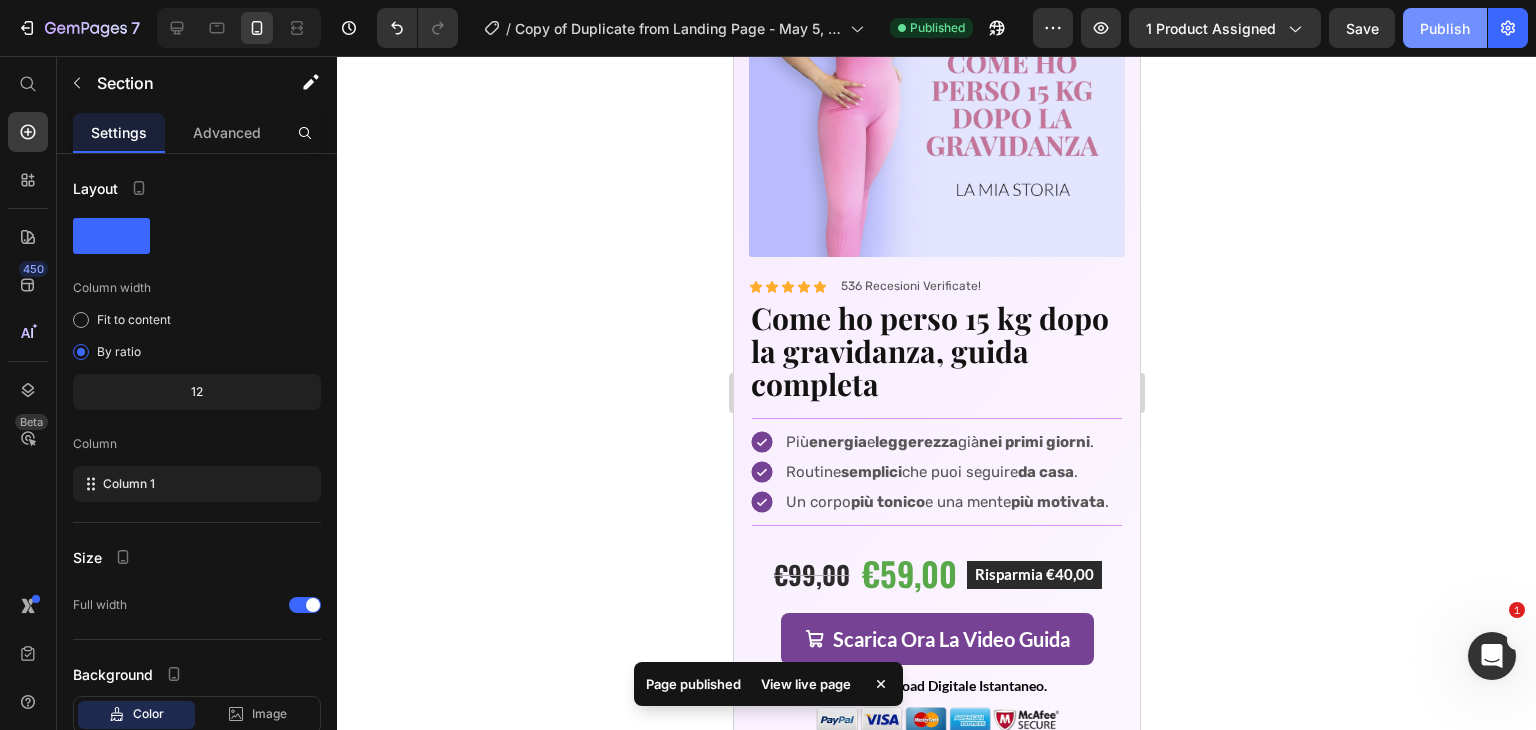 click on "Publish" 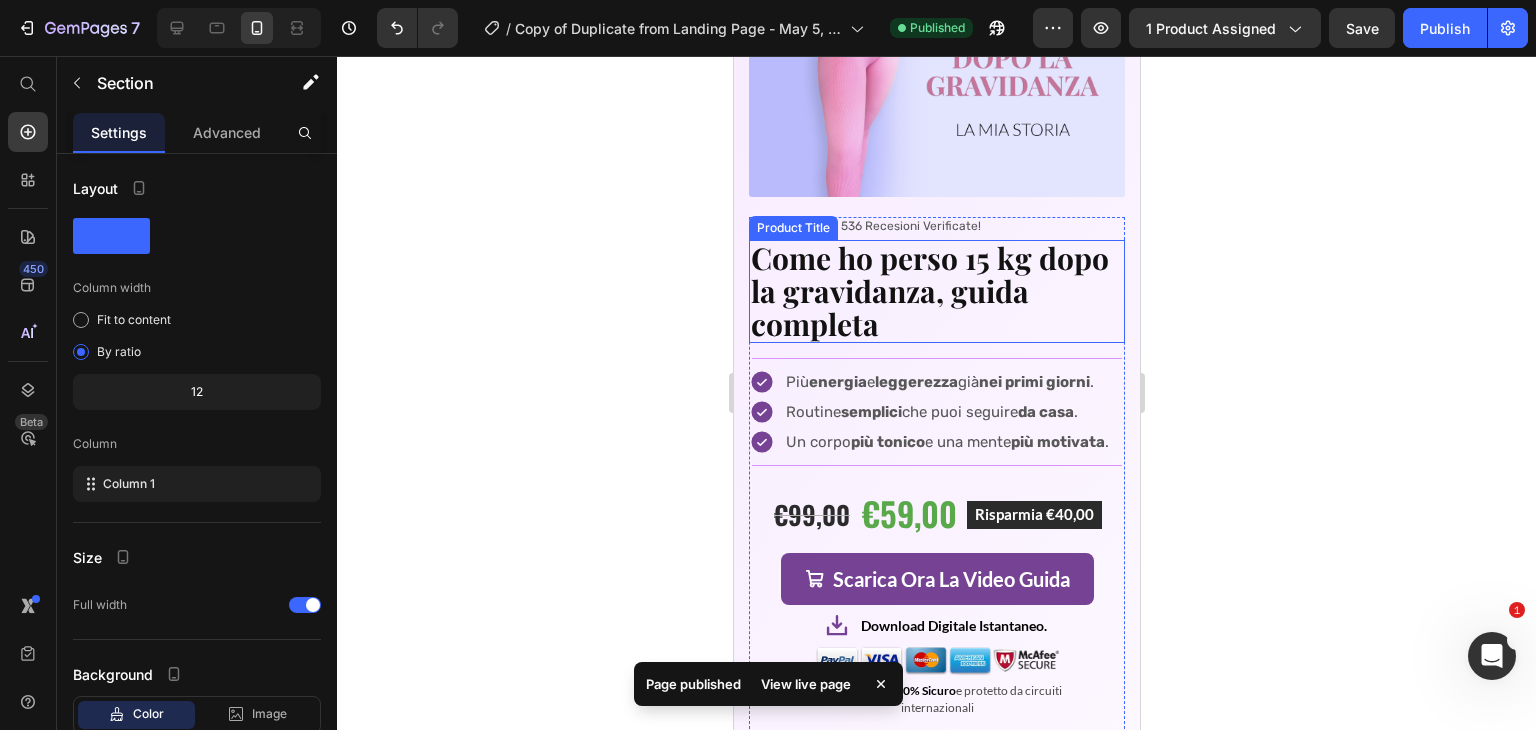 scroll, scrollTop: 6304, scrollLeft: 0, axis: vertical 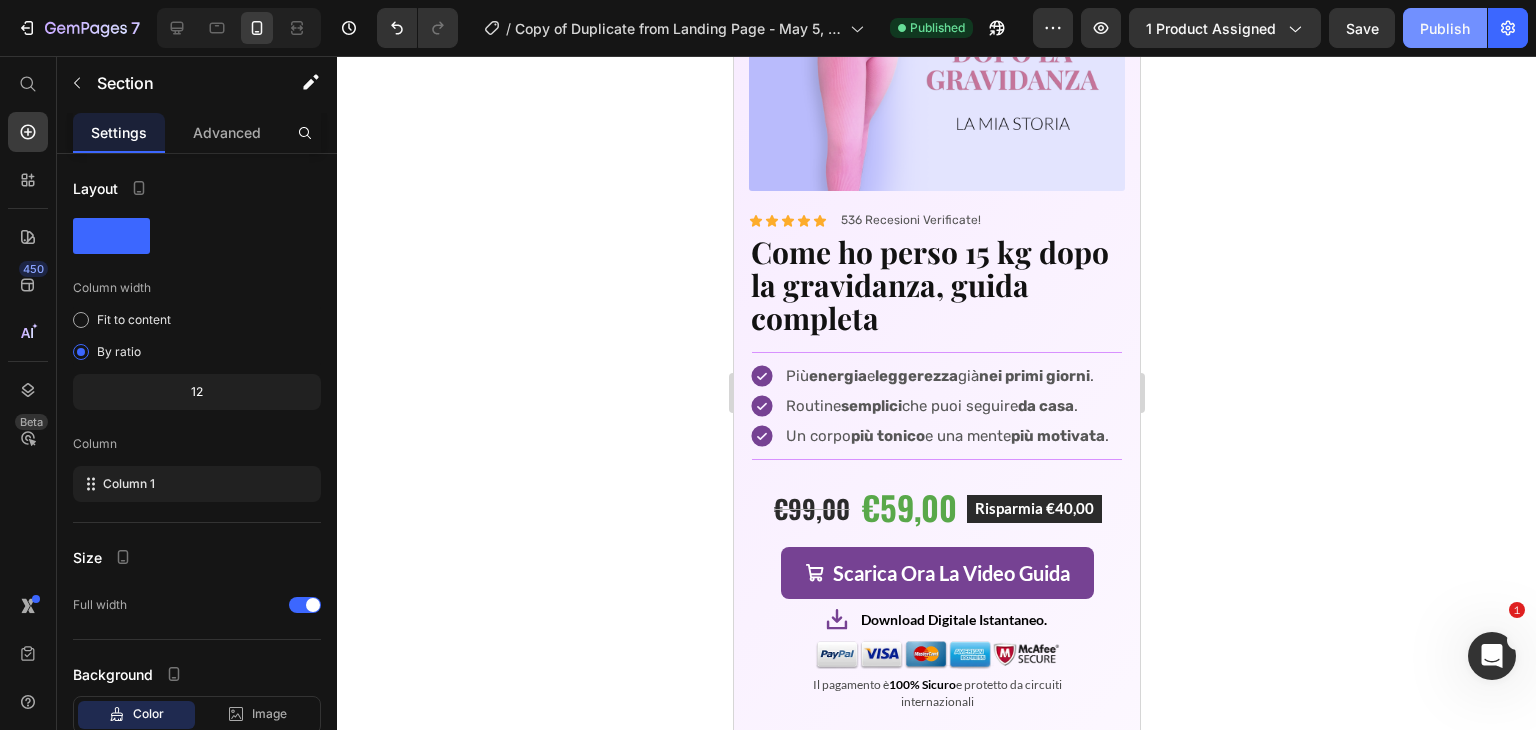 click on "Publish" 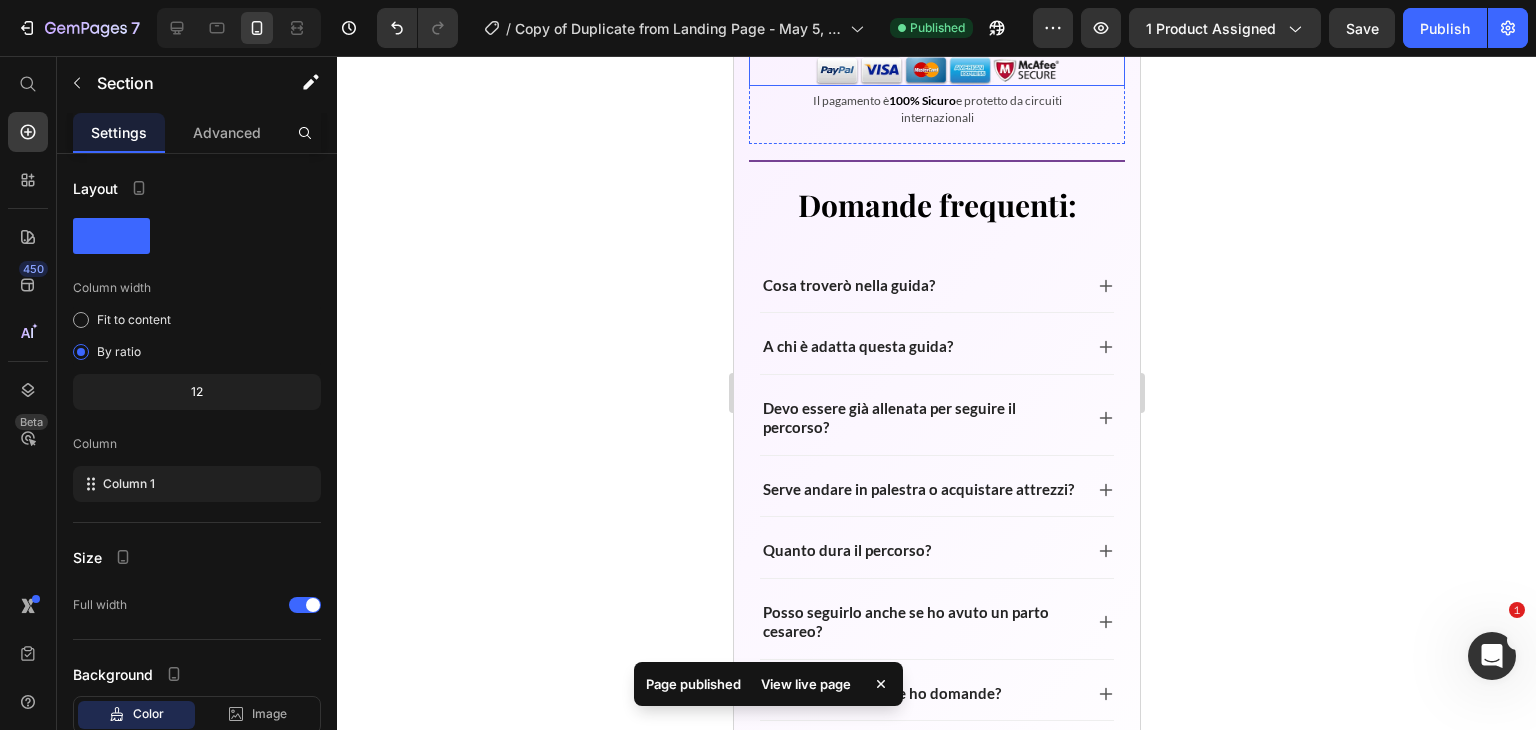 scroll, scrollTop: 6890, scrollLeft: 0, axis: vertical 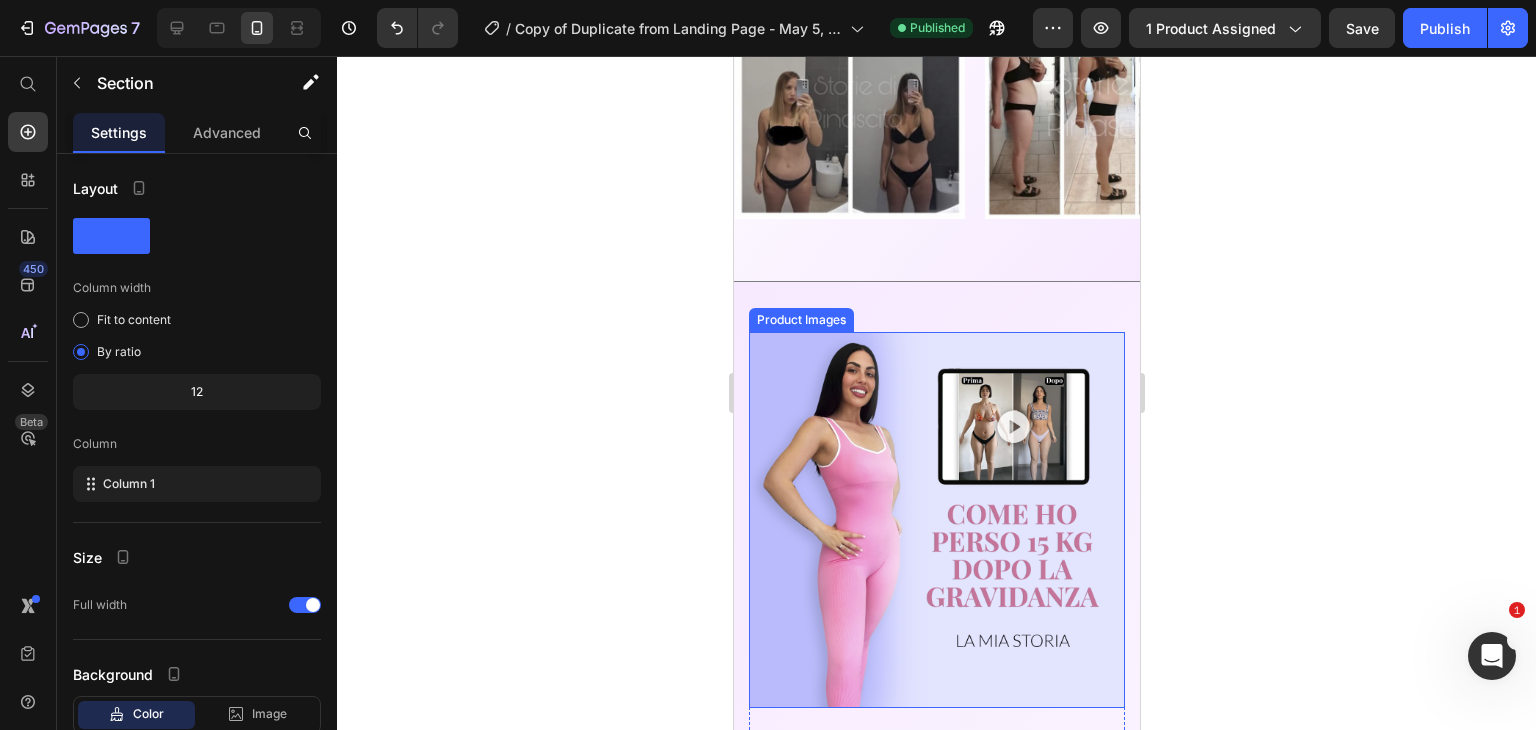 click at bounding box center (936, 520) 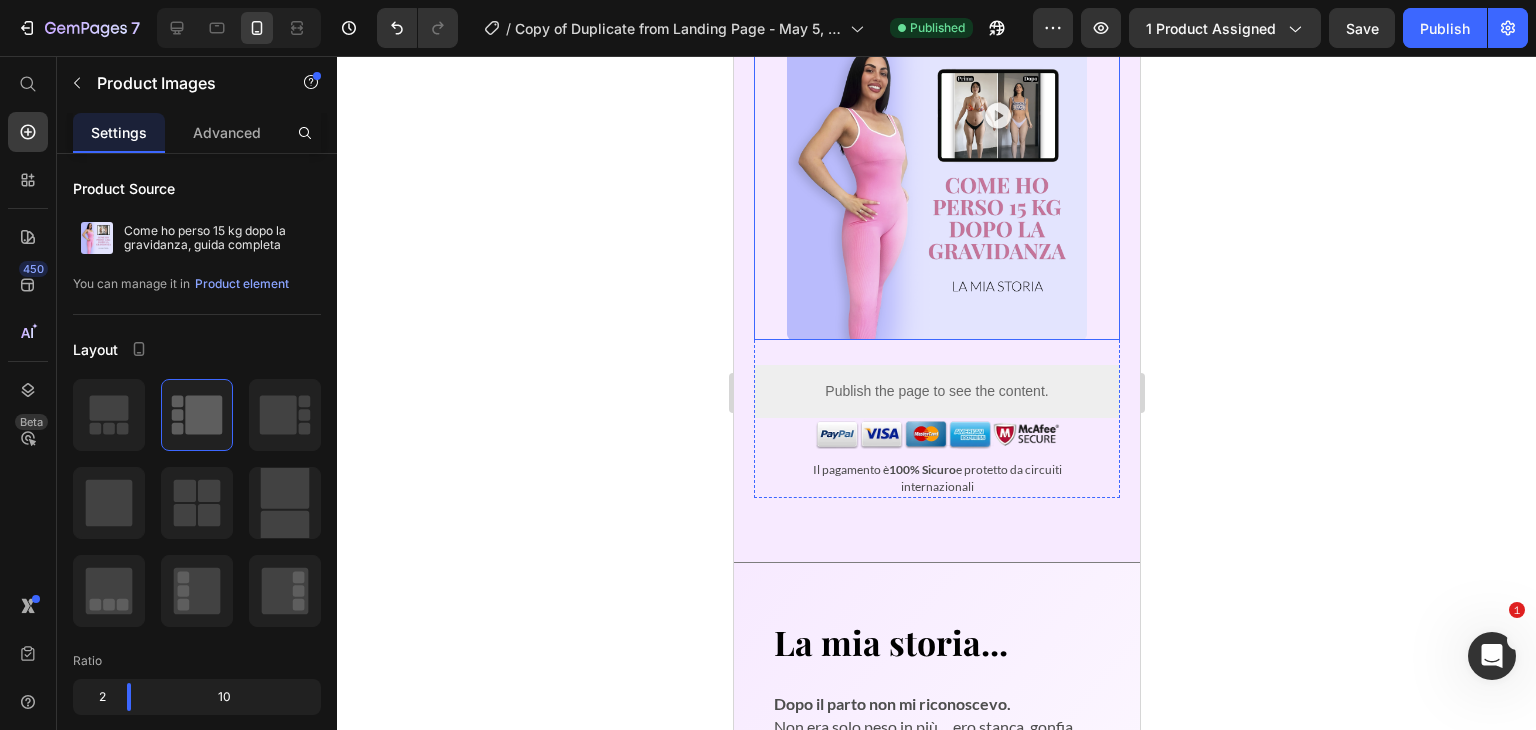 scroll, scrollTop: 312, scrollLeft: 0, axis: vertical 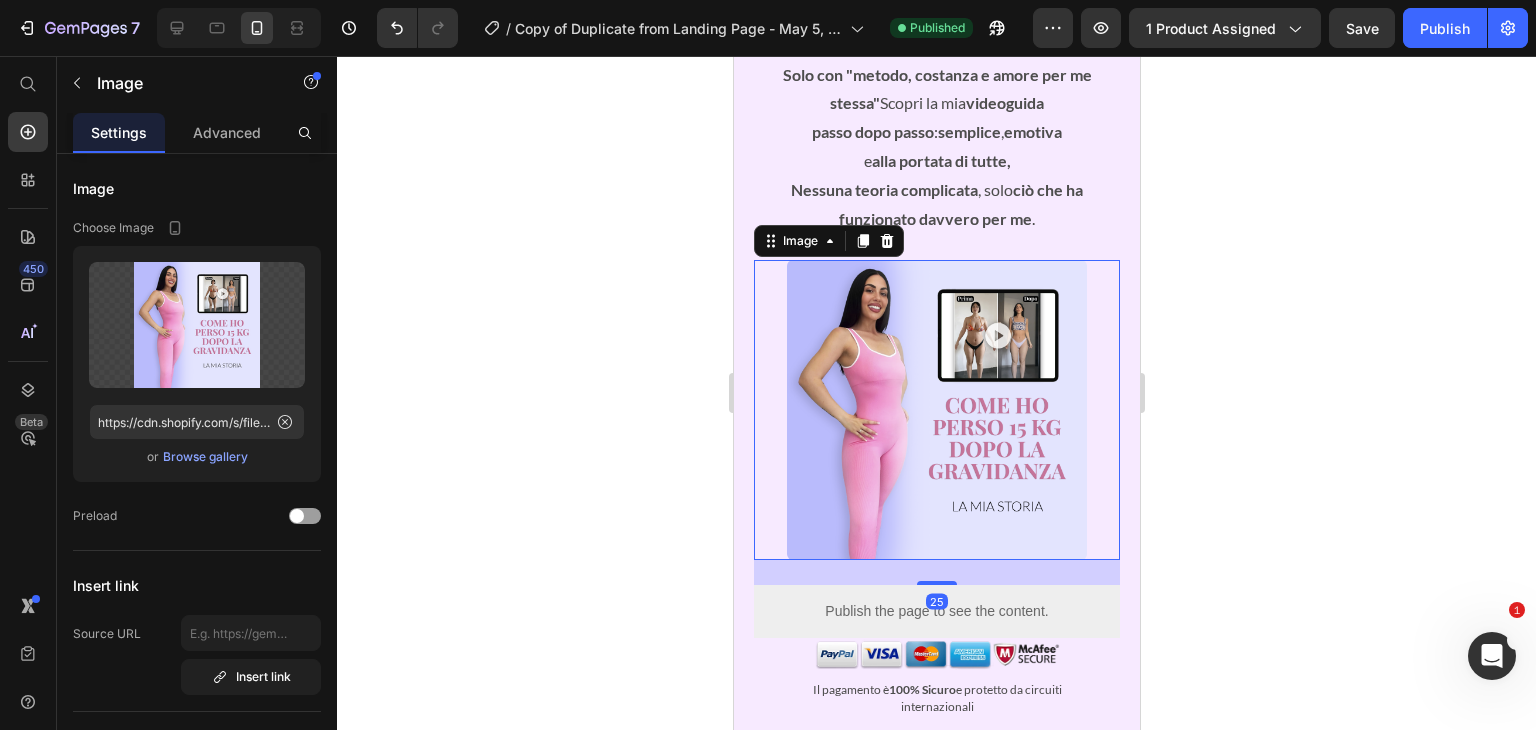 click at bounding box center (936, 410) 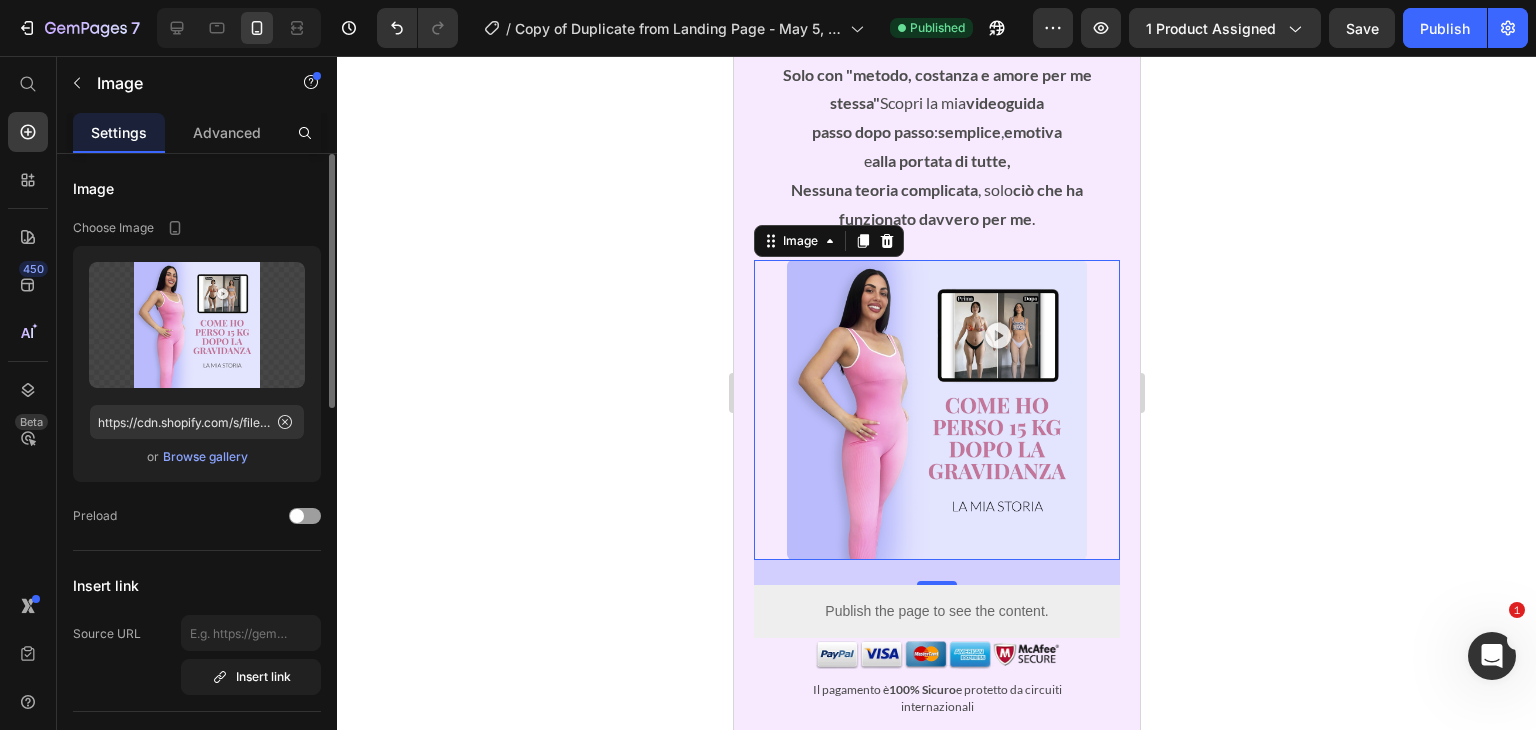 click on "Browse gallery" at bounding box center (205, 457) 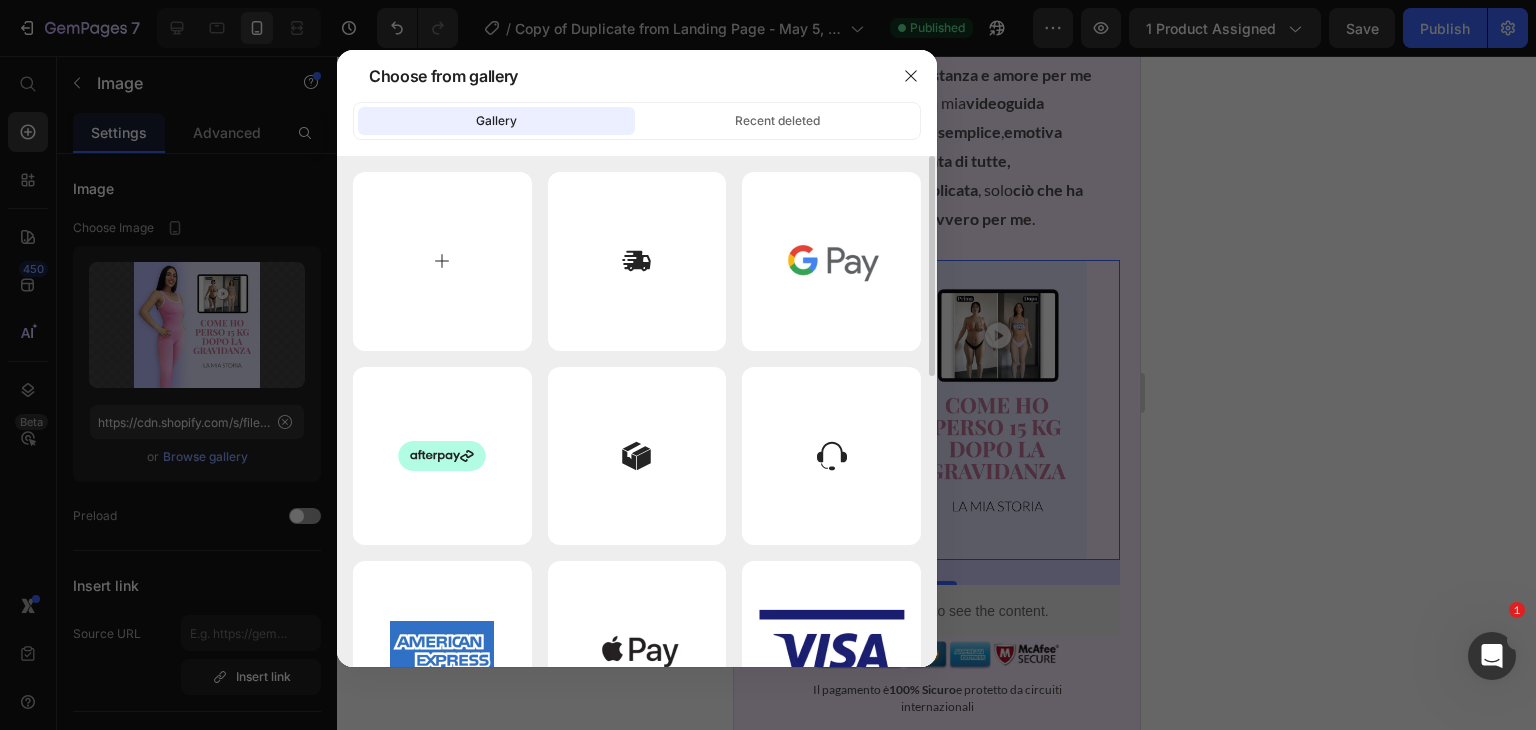 click at bounding box center (442, 261) 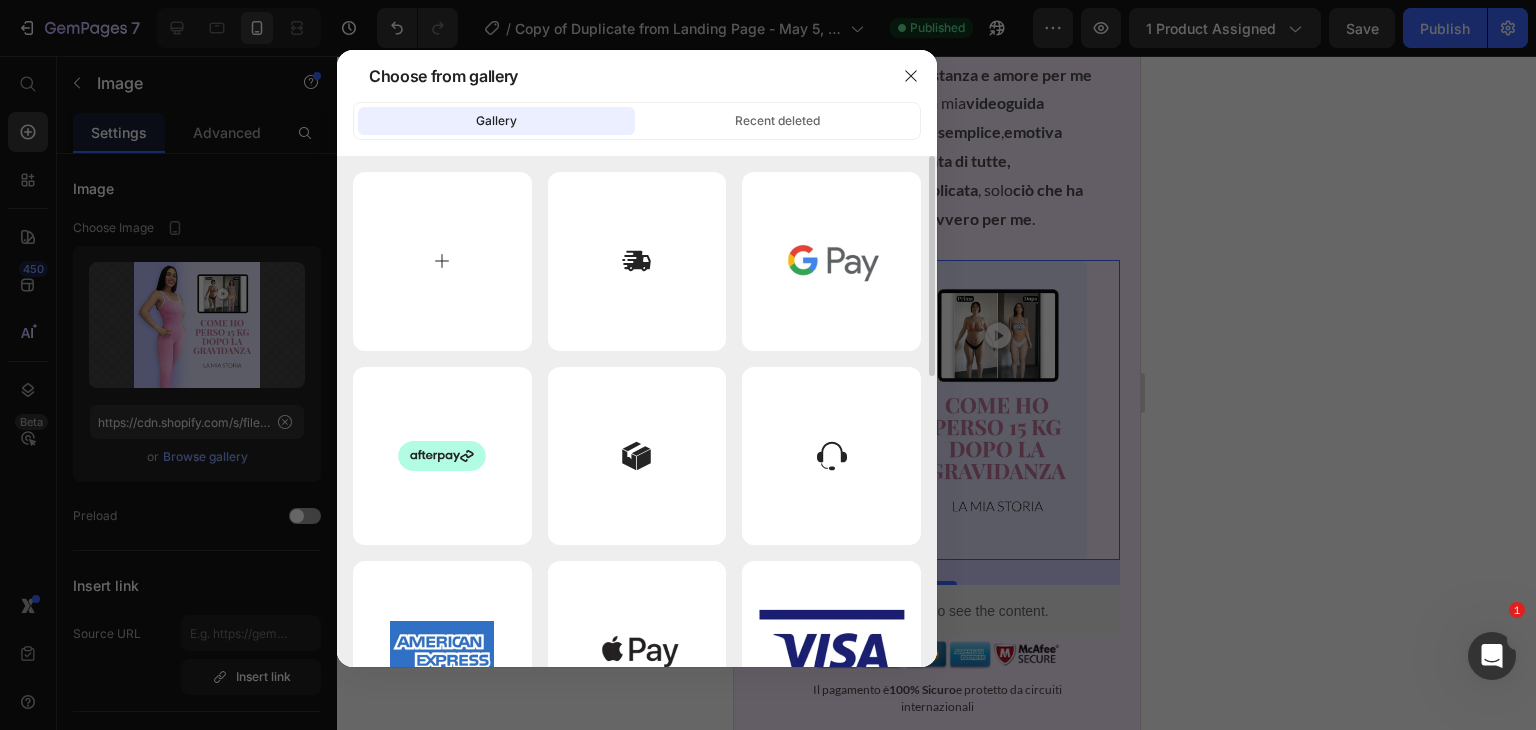 click at bounding box center [442, 261] 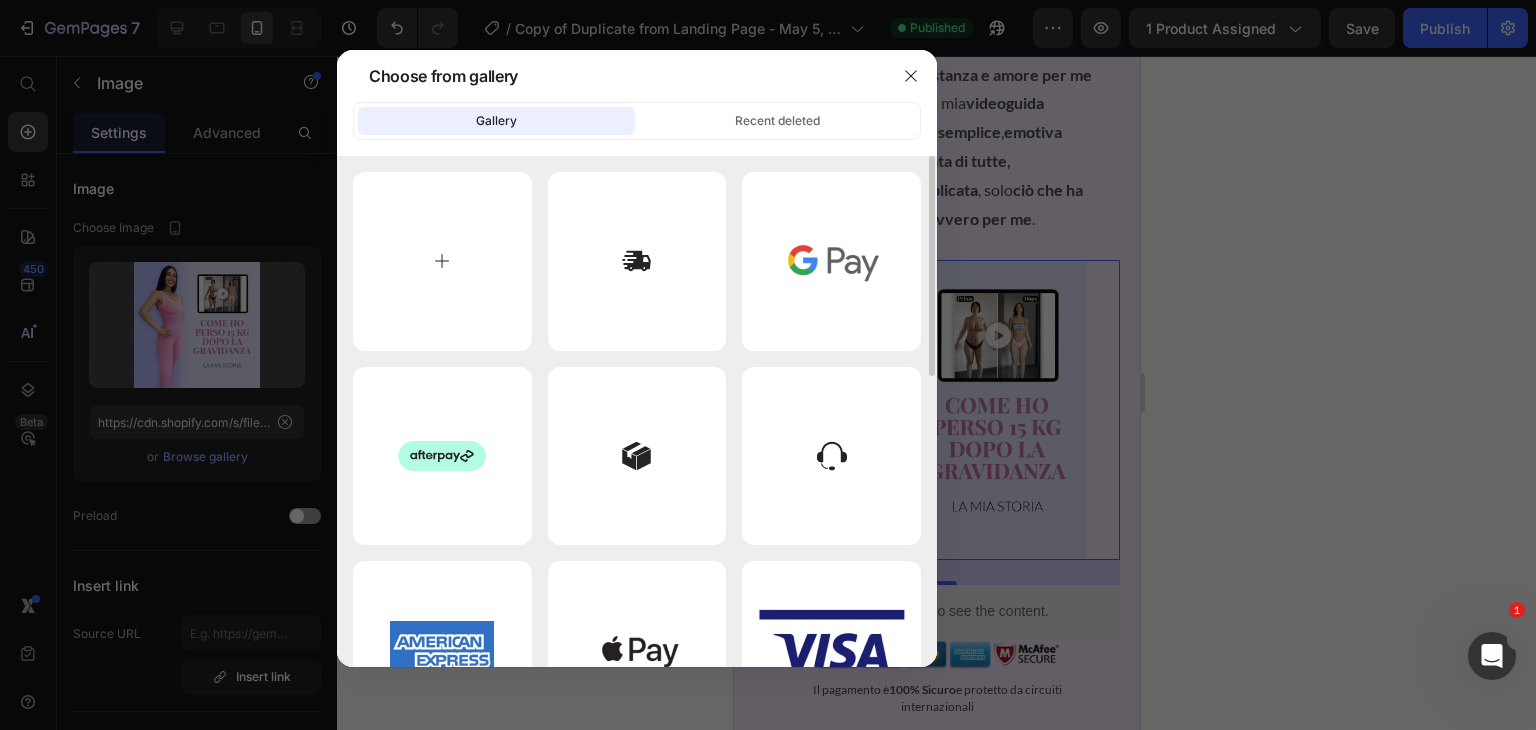 type on "C:\fakepath\DefSquareStoriaAnimation-ezgif.com-optimize.gif" 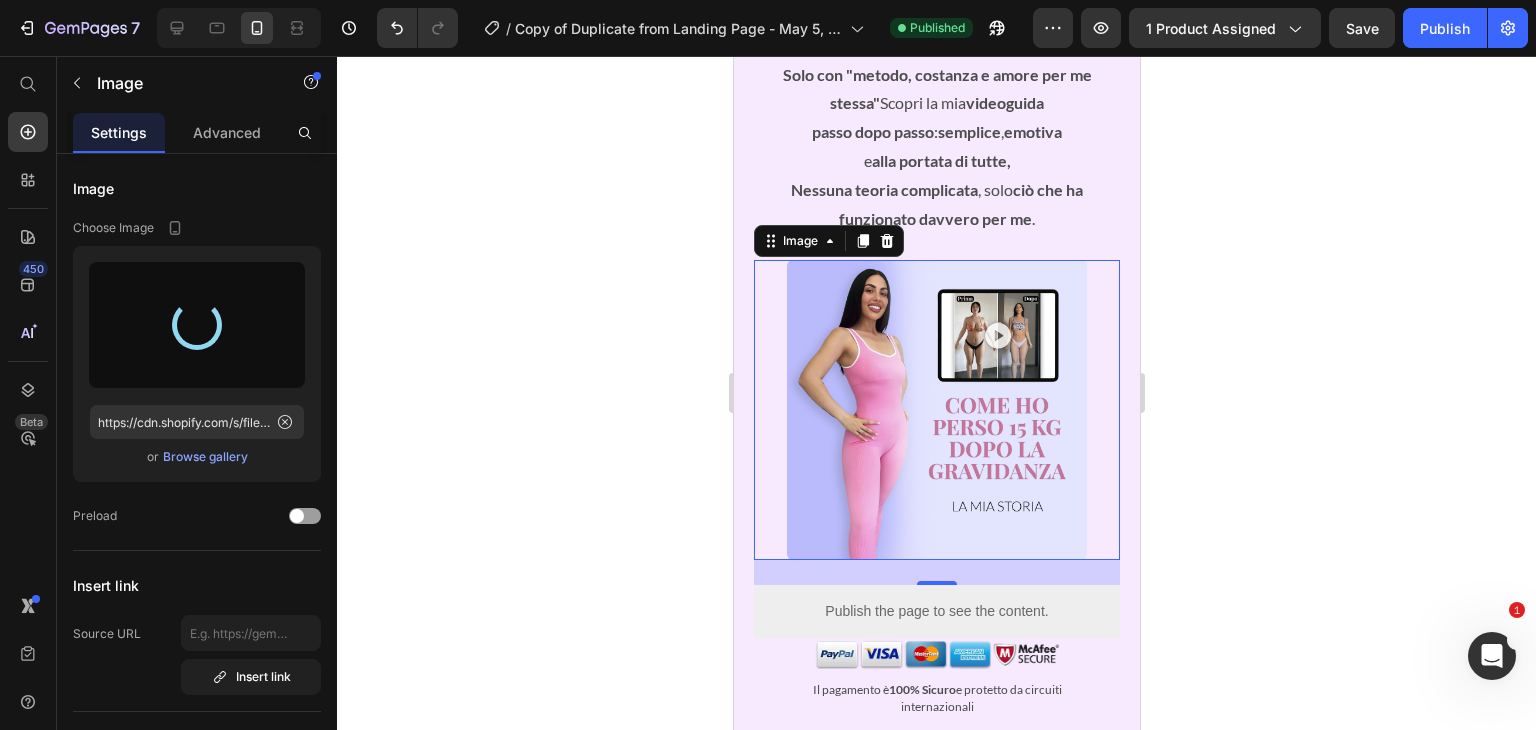 type on "https://cdn.shopify.com/s/files/1/0937/0347/1439/files/gempages_565292313929057042-b0d0a27c-60d8-4137-928e-3d68e8cbae23.gif" 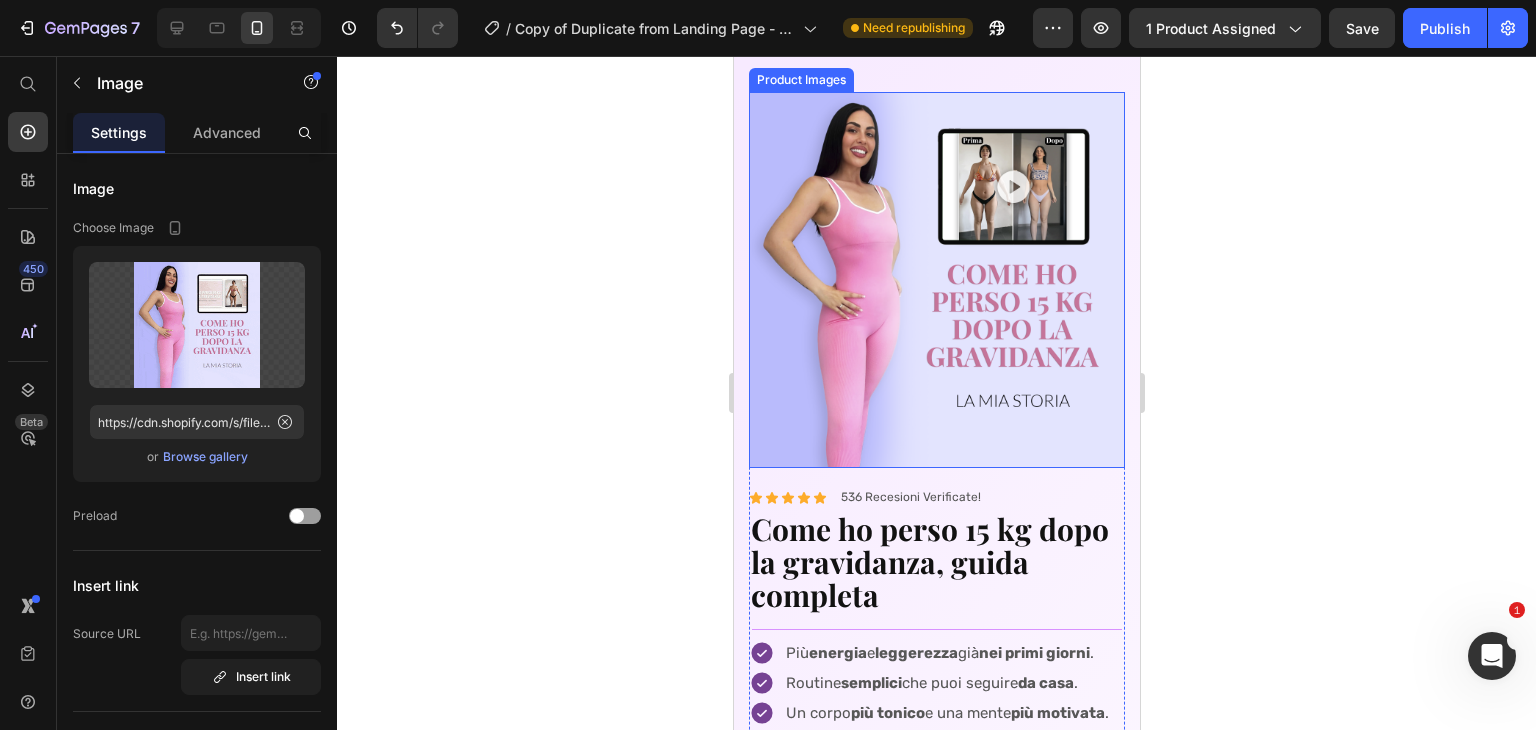 scroll, scrollTop: 6058, scrollLeft: 0, axis: vertical 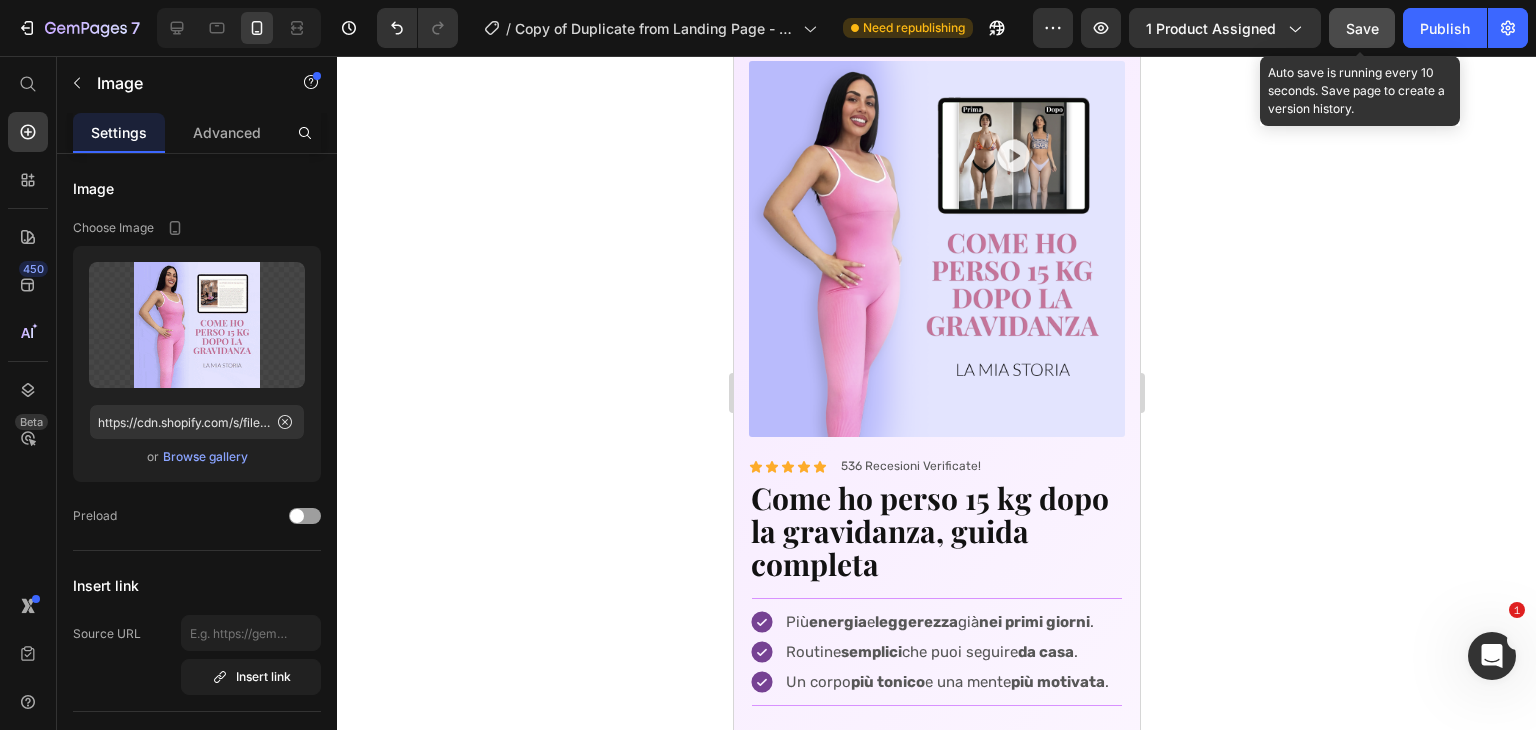 click on "Save" 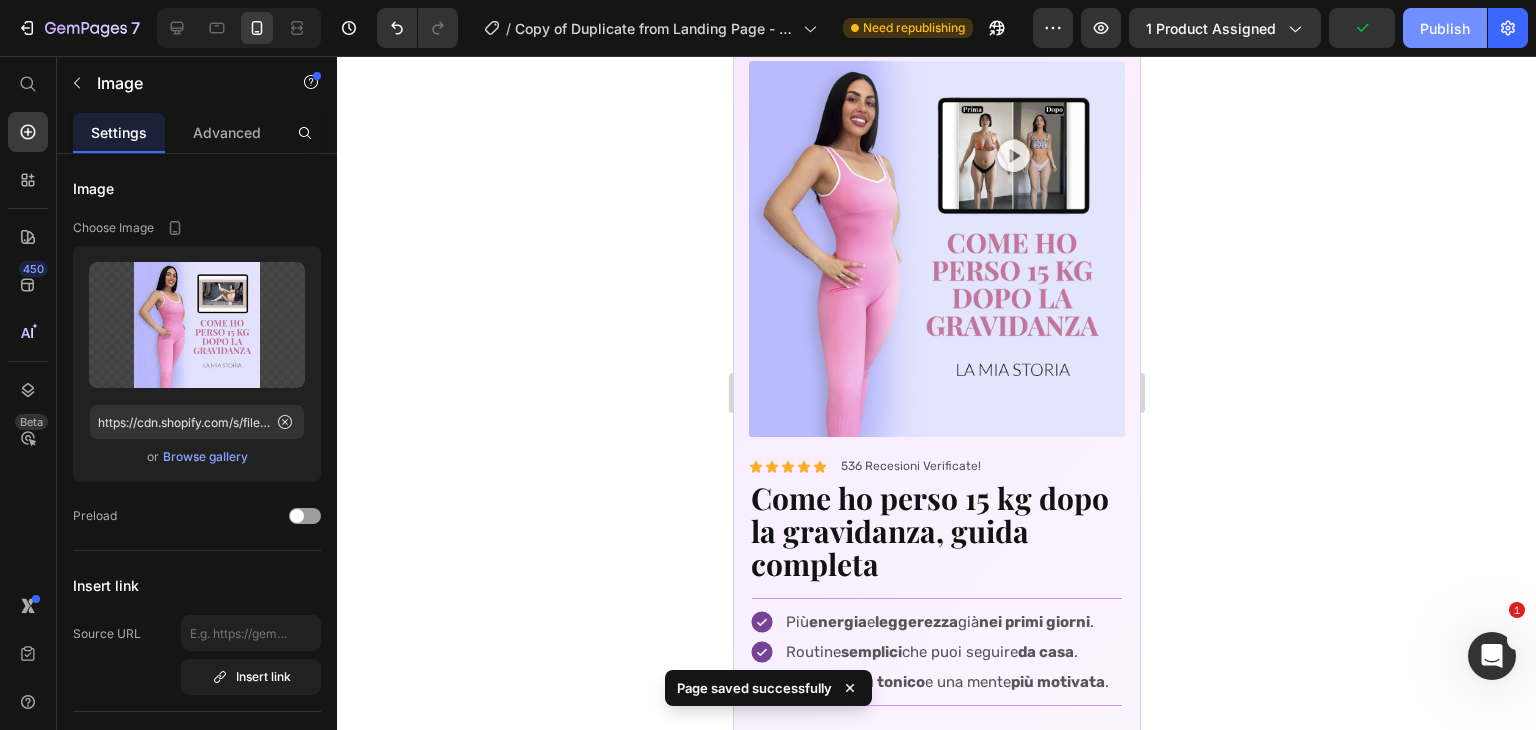 click on "Publish" at bounding box center (1445, 28) 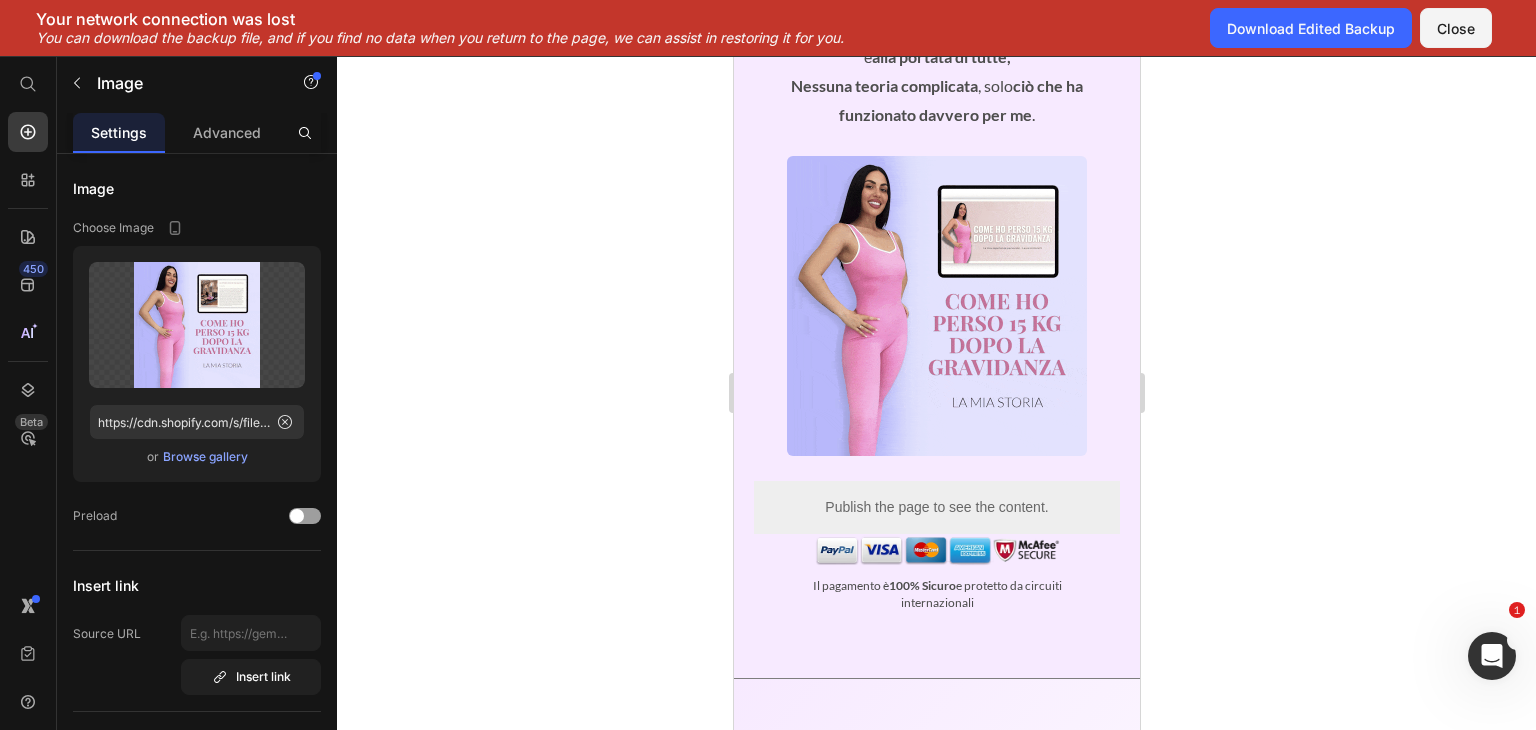 scroll, scrollTop: 415, scrollLeft: 0, axis: vertical 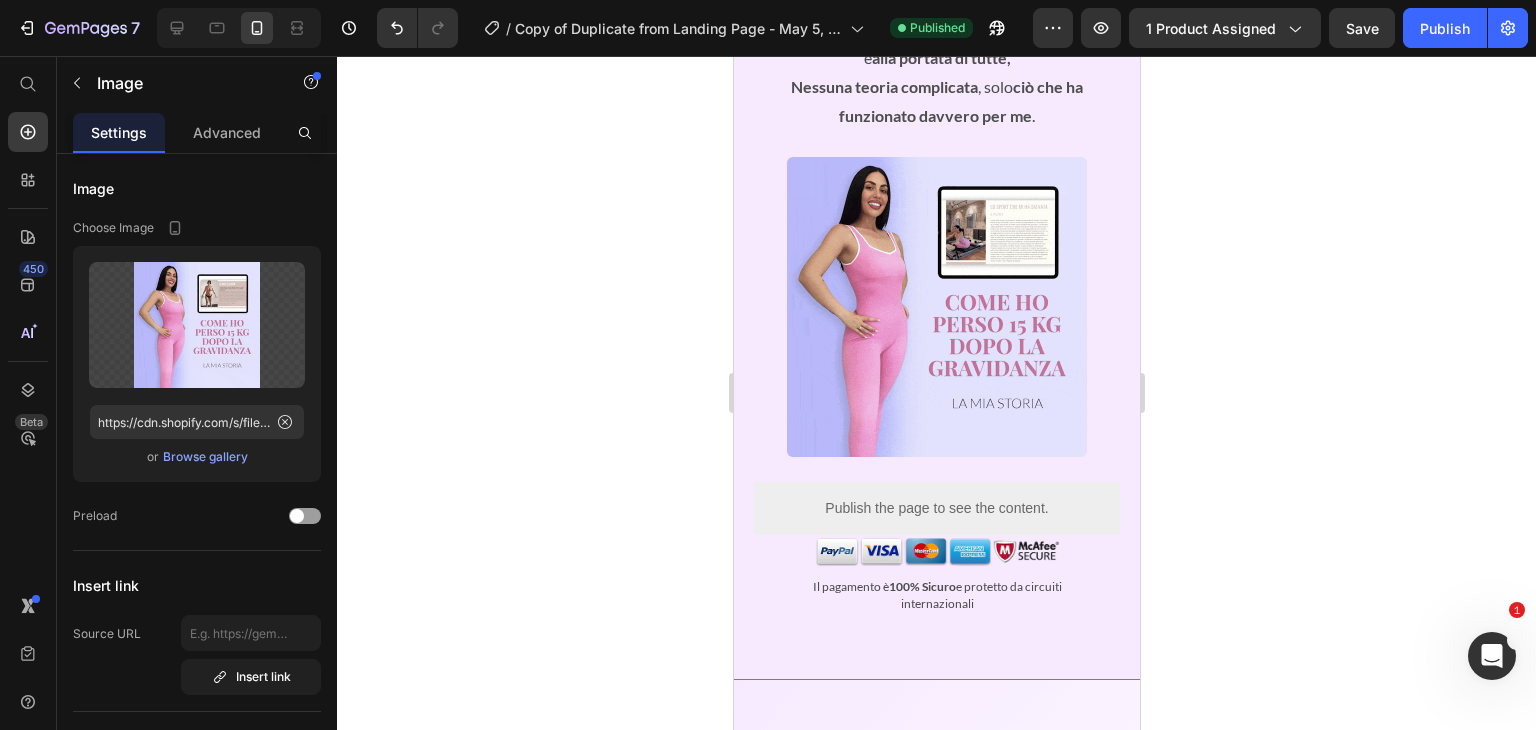 click 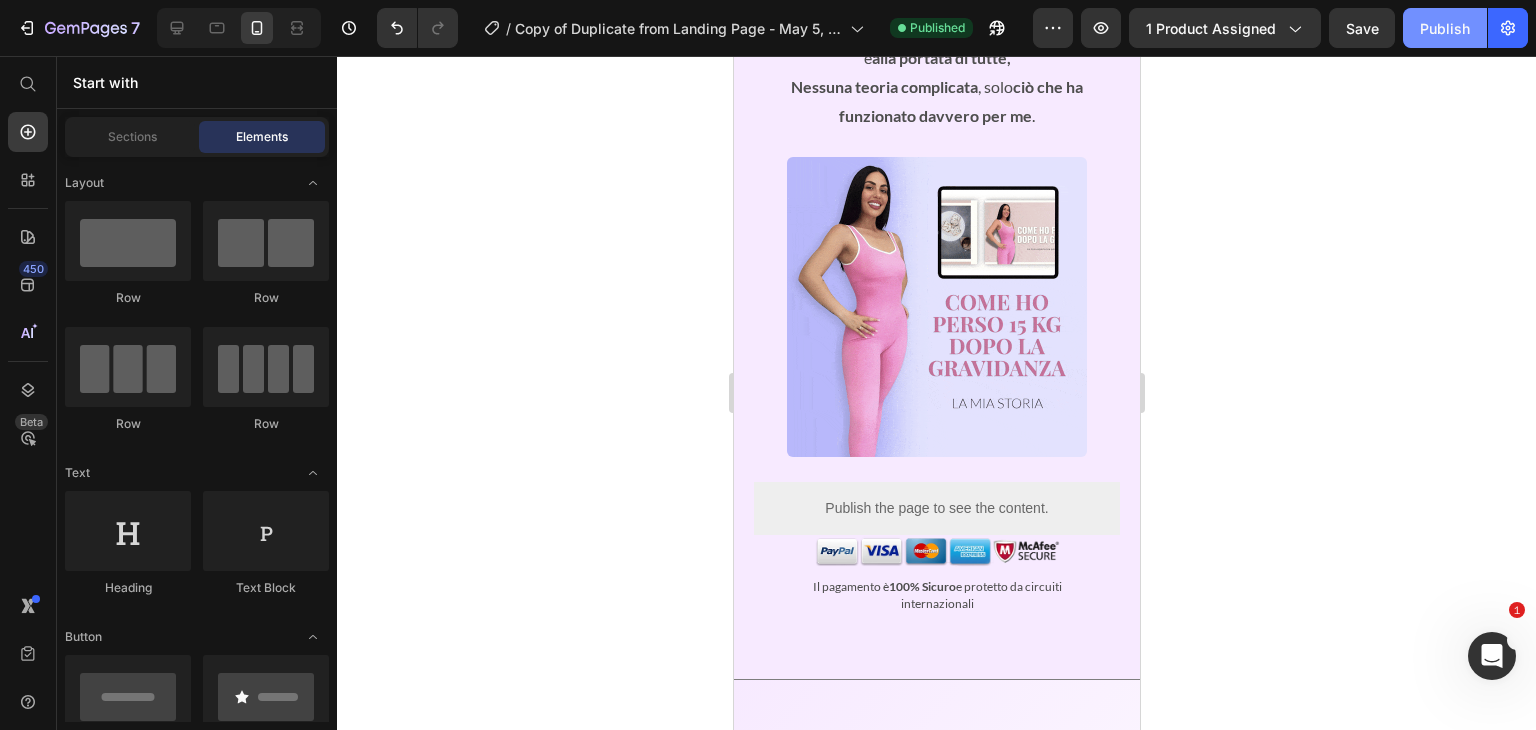 click on "Publish" at bounding box center [1445, 28] 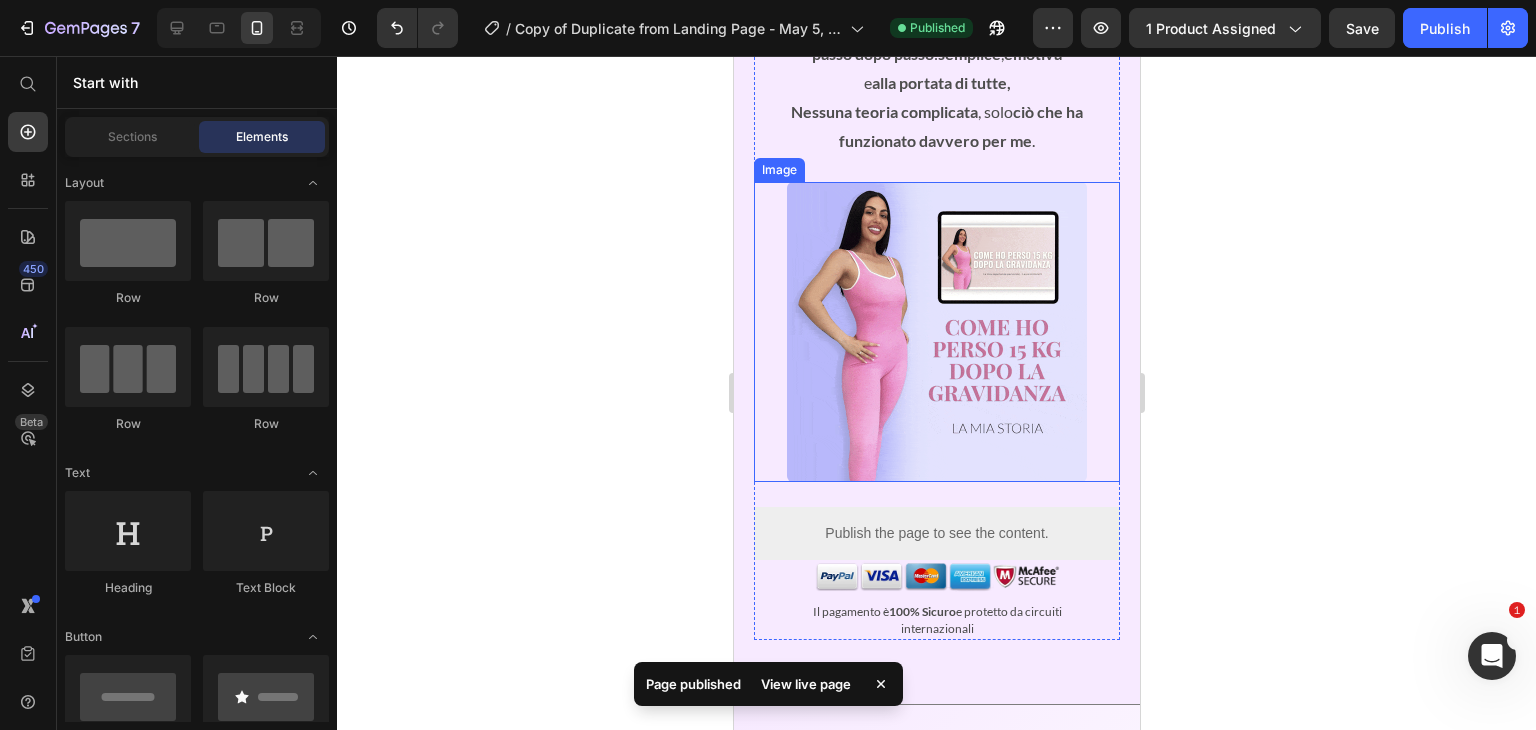 scroll, scrollTop: 392, scrollLeft: 0, axis: vertical 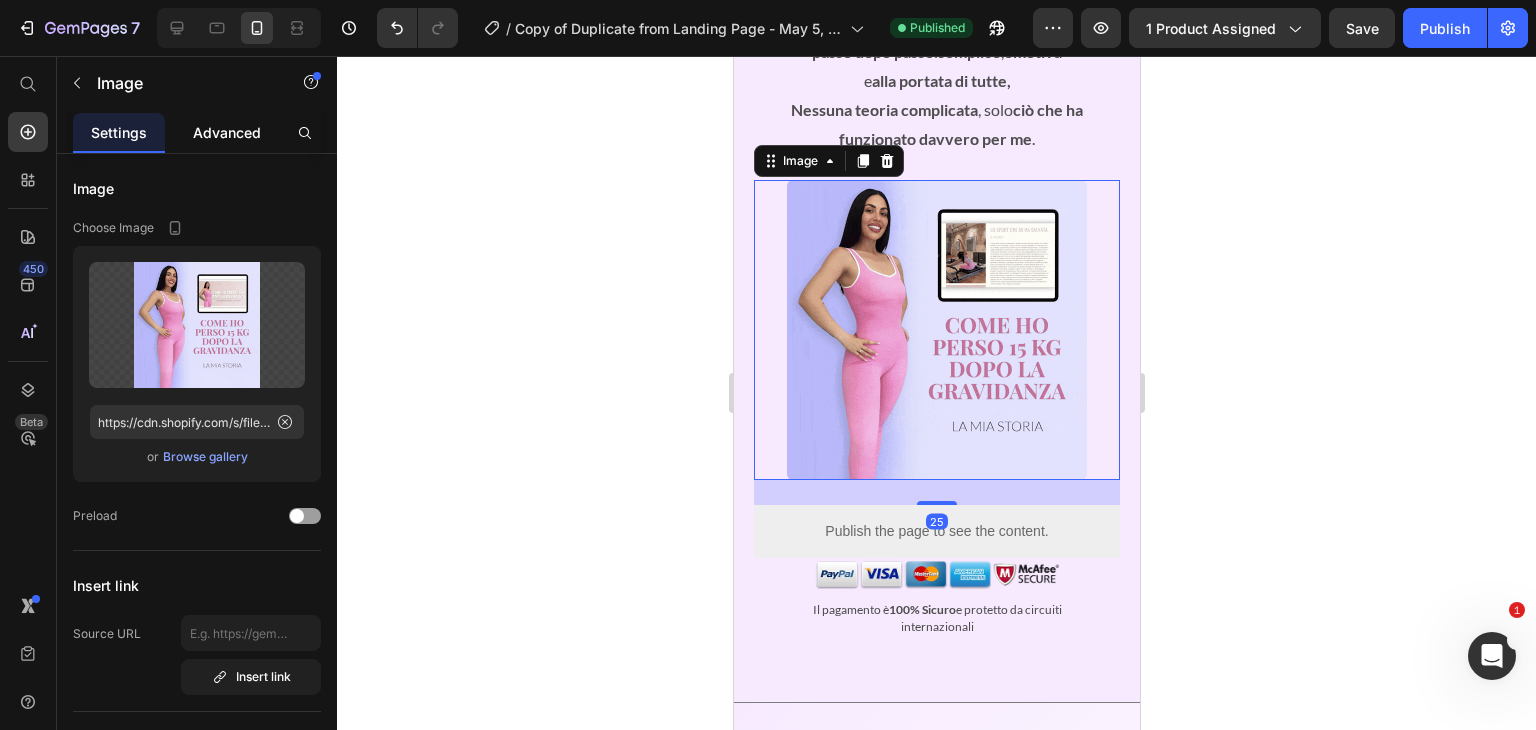 click on "Advanced" 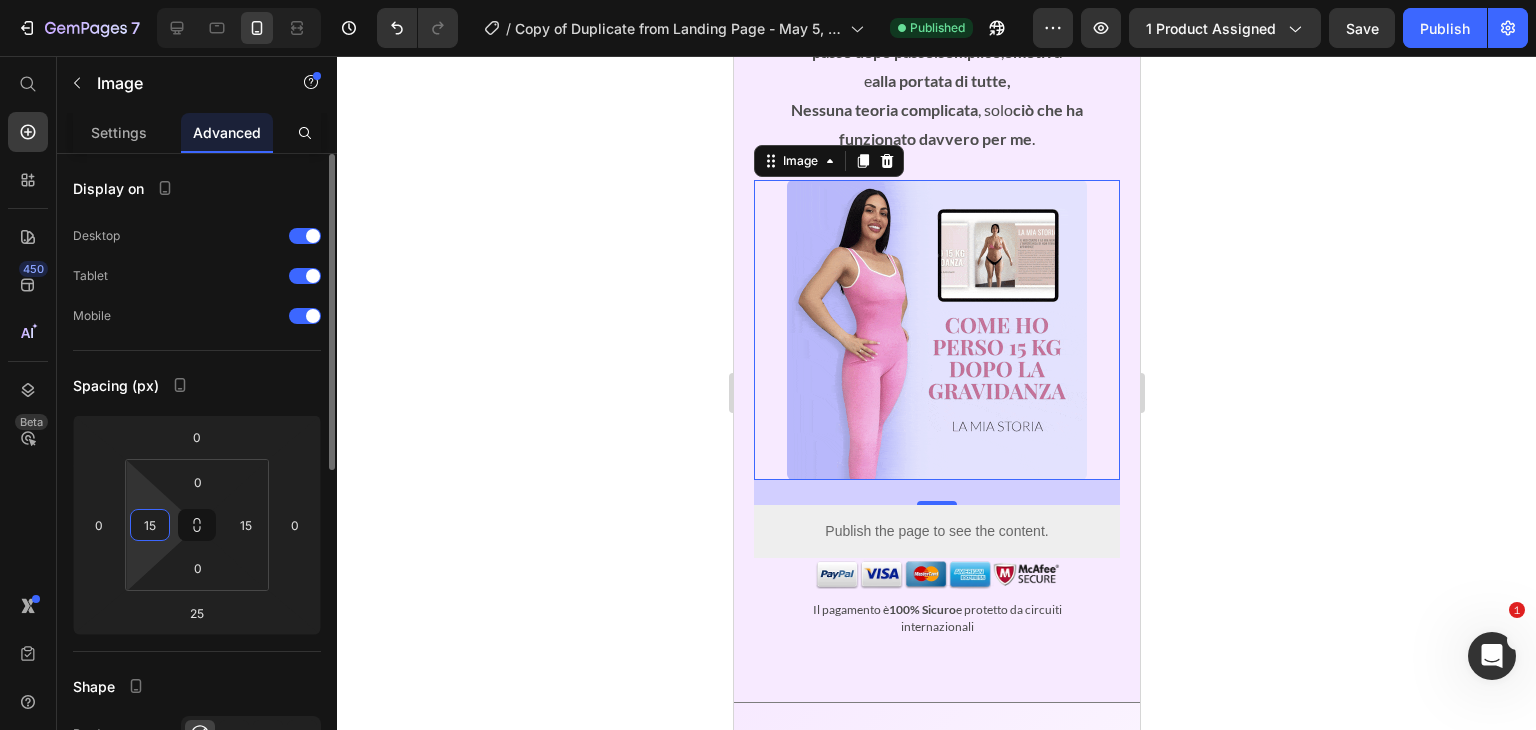 click on "15" at bounding box center [150, 525] 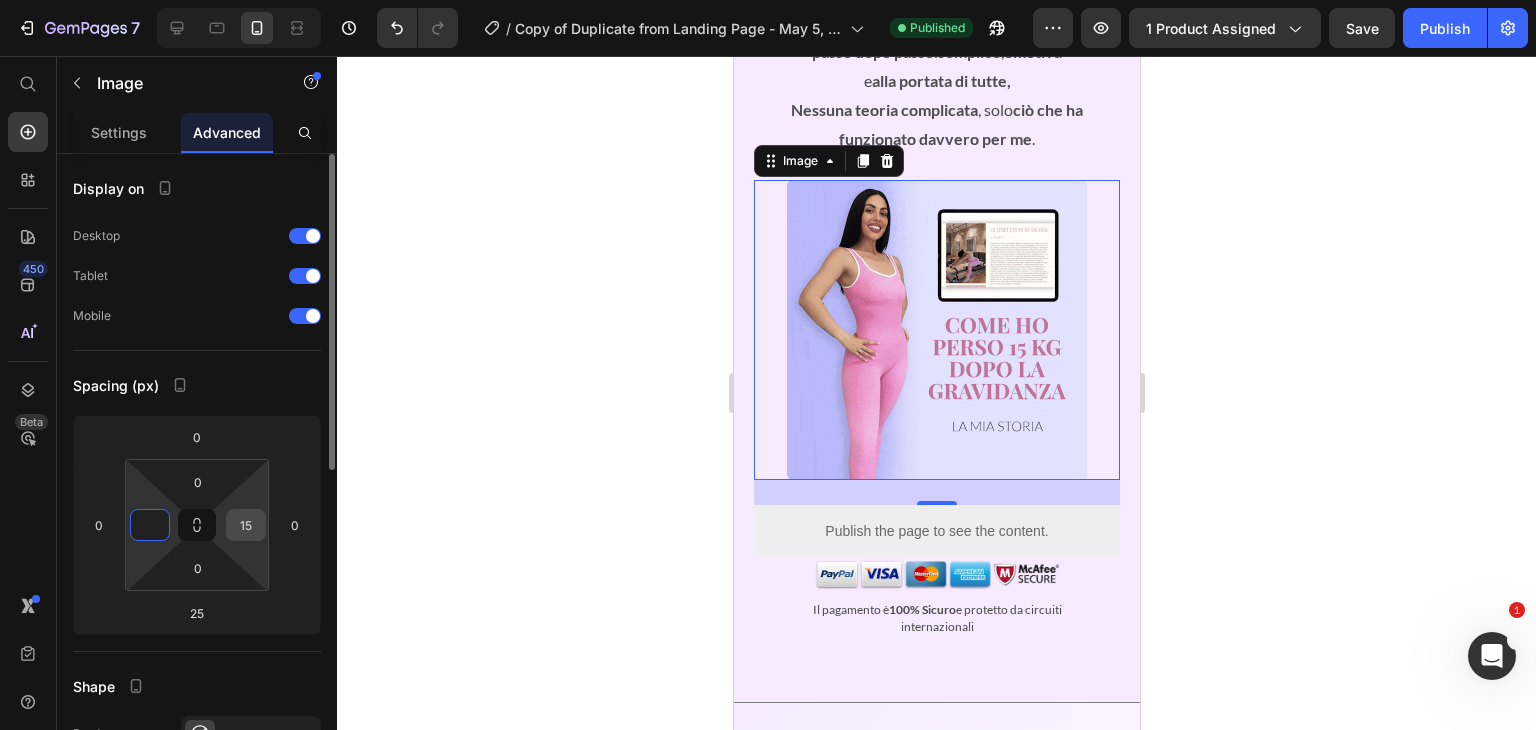 type on "0" 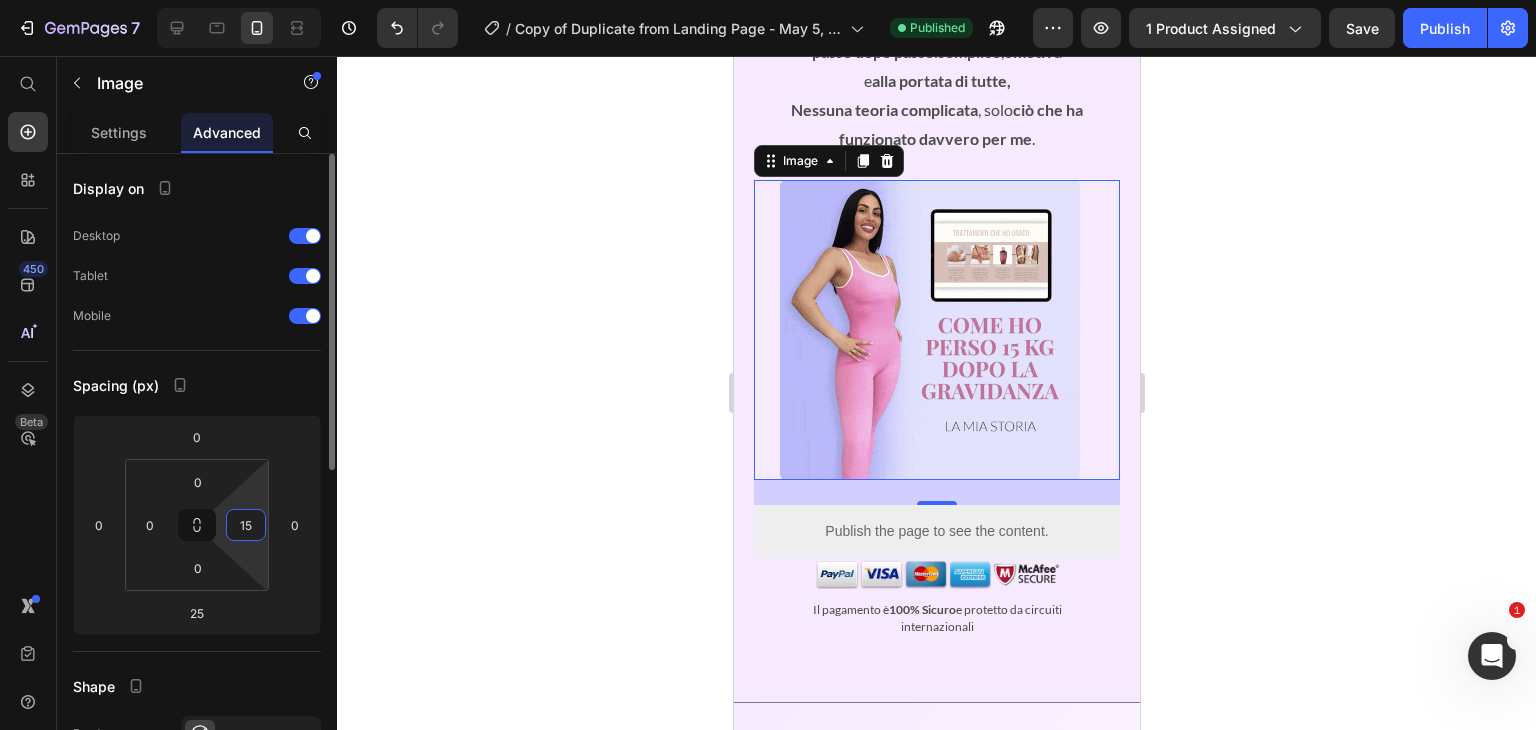 click on "15" at bounding box center [246, 525] 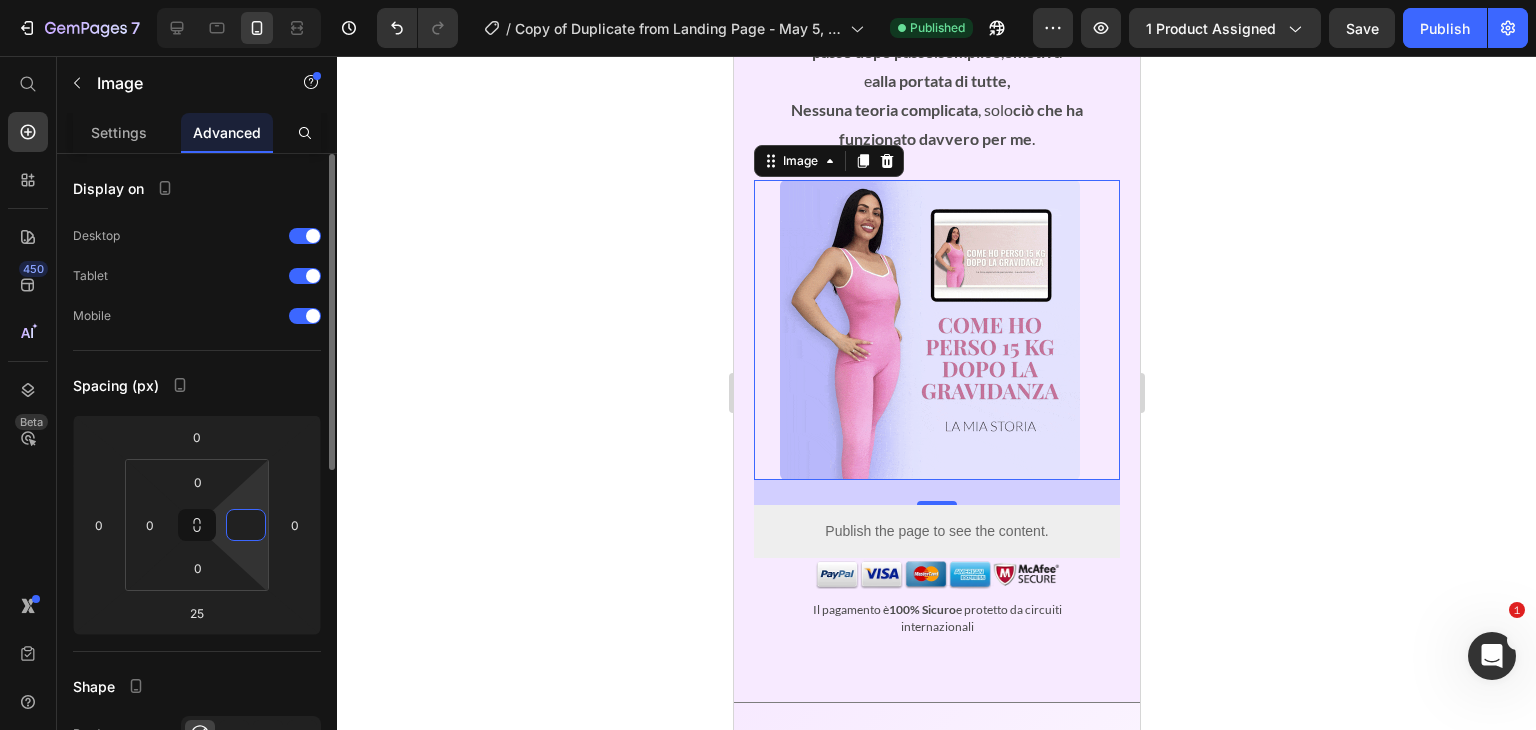 type on "0" 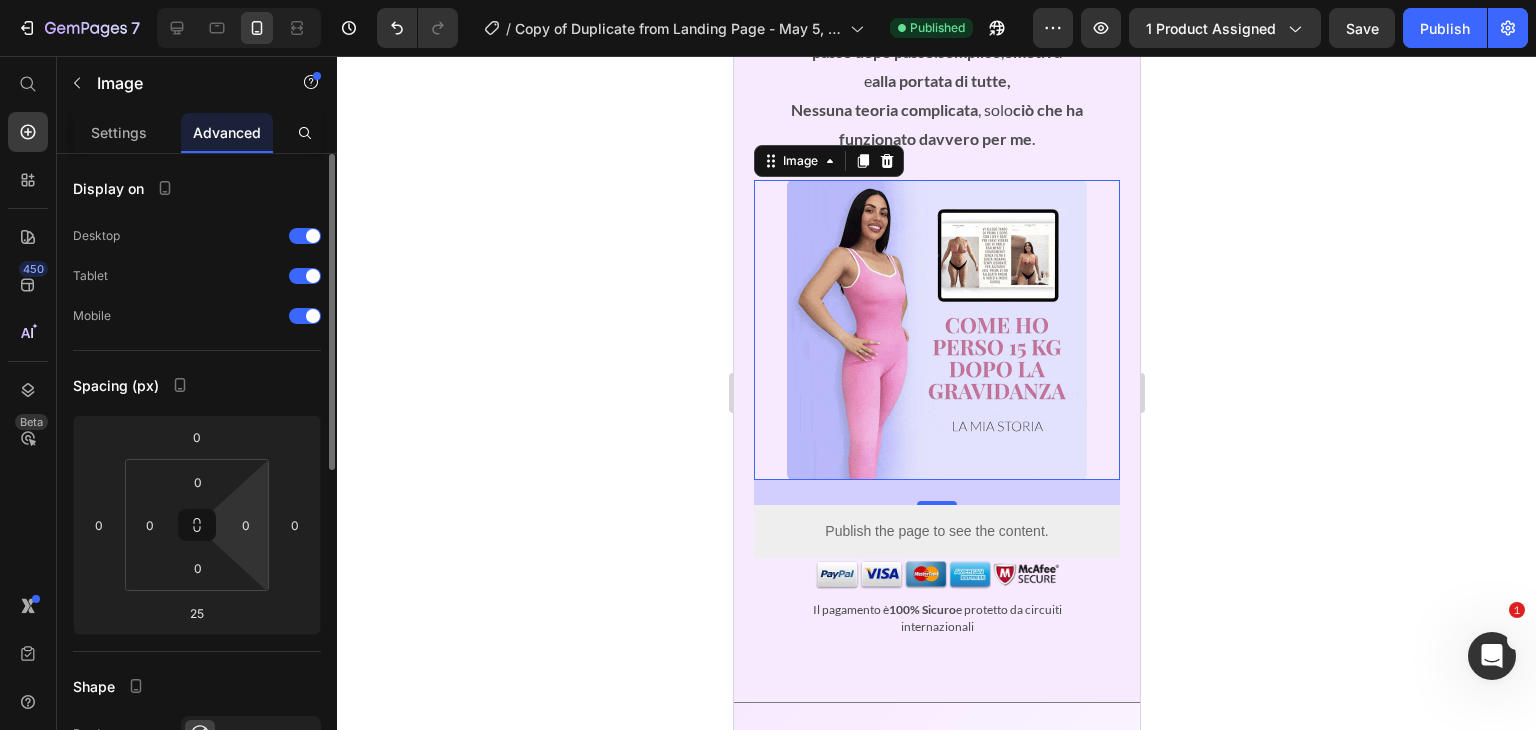 click on "Spacing (px)" at bounding box center [197, 385] 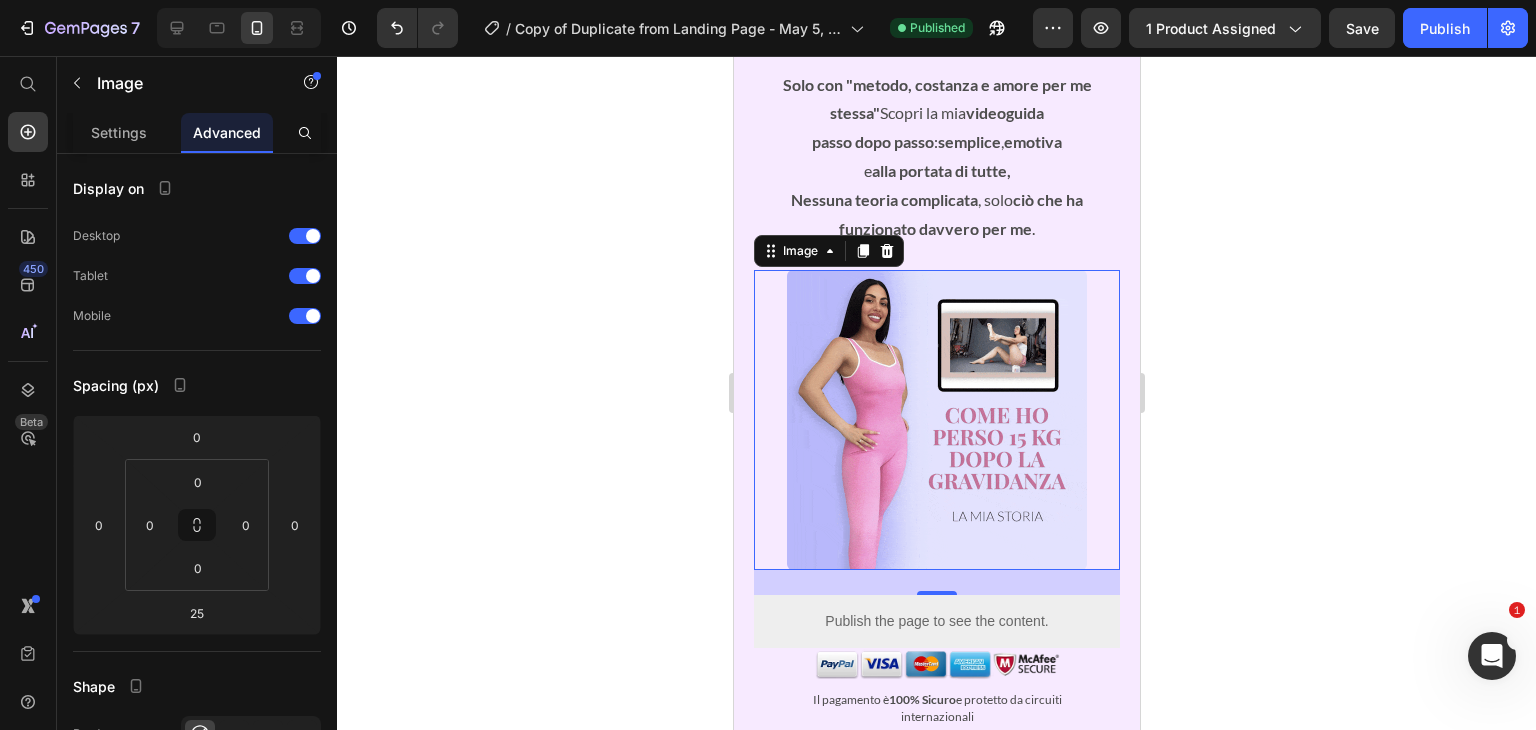 scroll, scrollTop: 258, scrollLeft: 0, axis: vertical 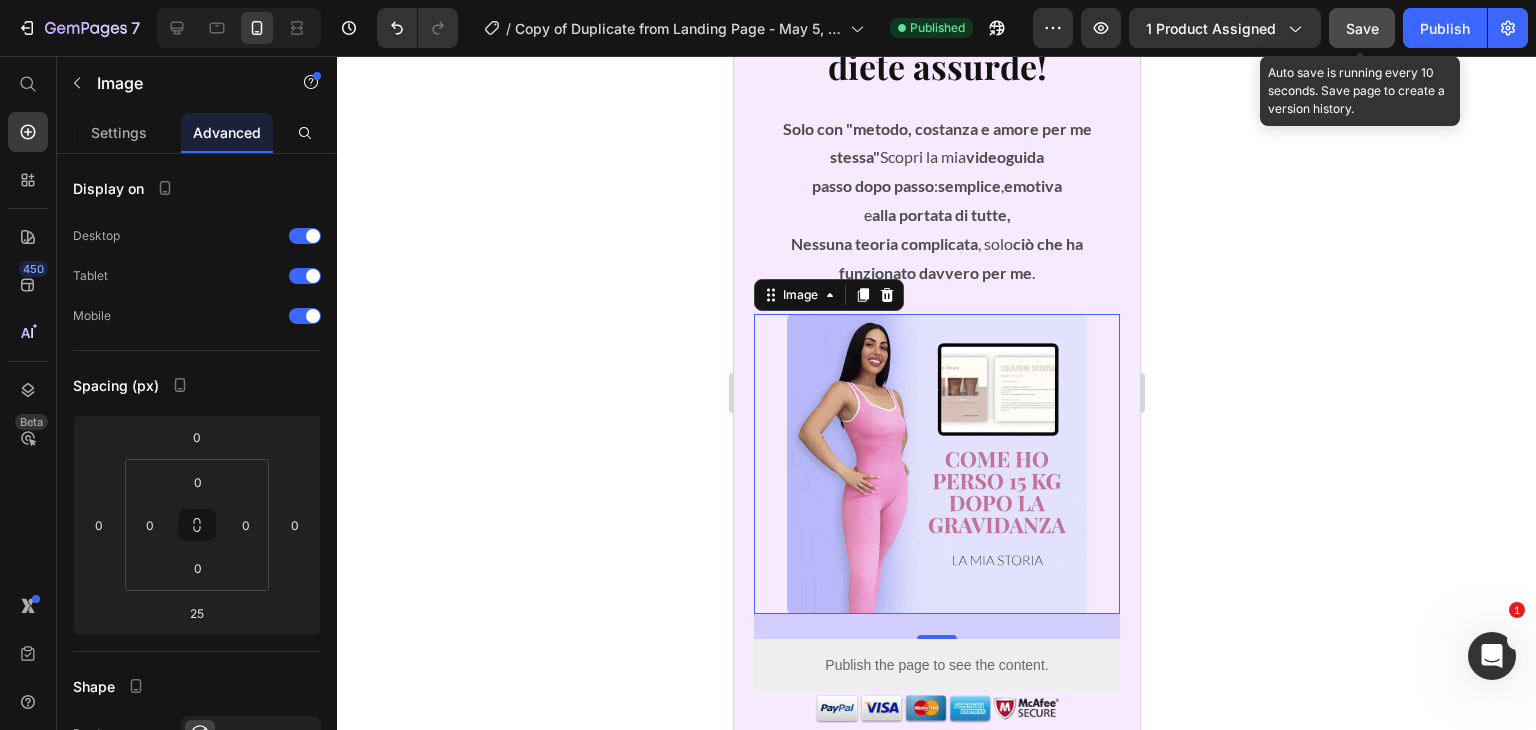 click on "Save" 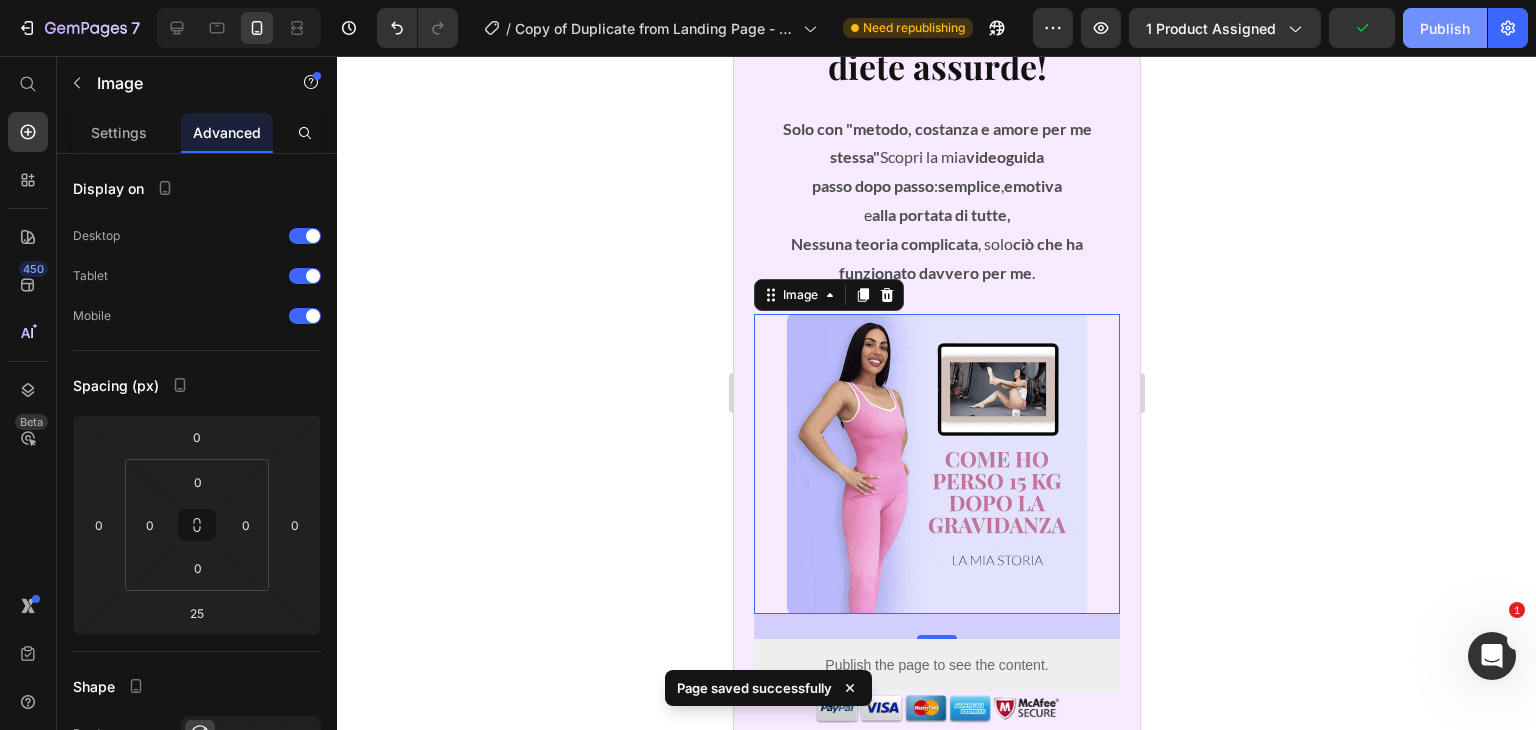 click on "Publish" at bounding box center [1445, 28] 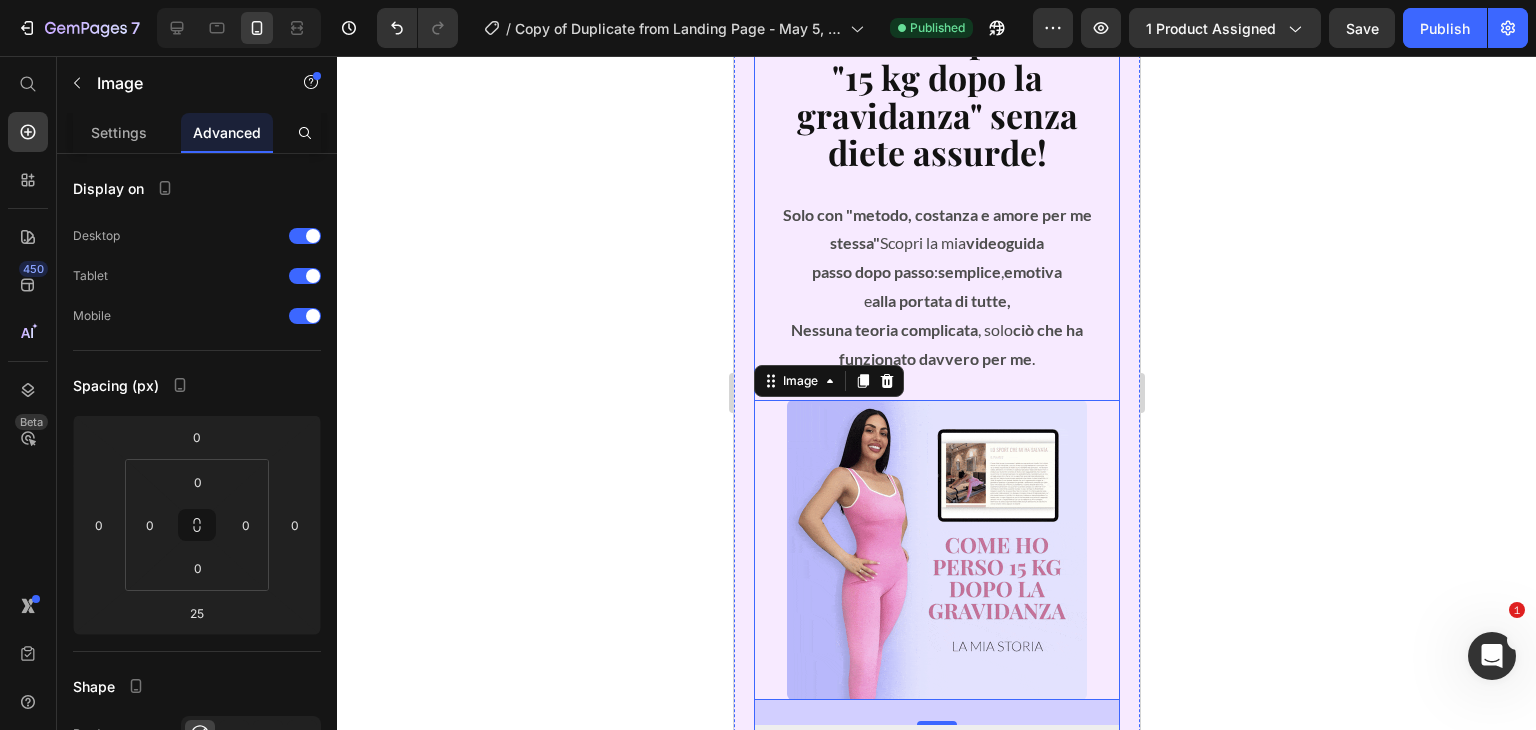 scroll, scrollTop: 172, scrollLeft: 0, axis: vertical 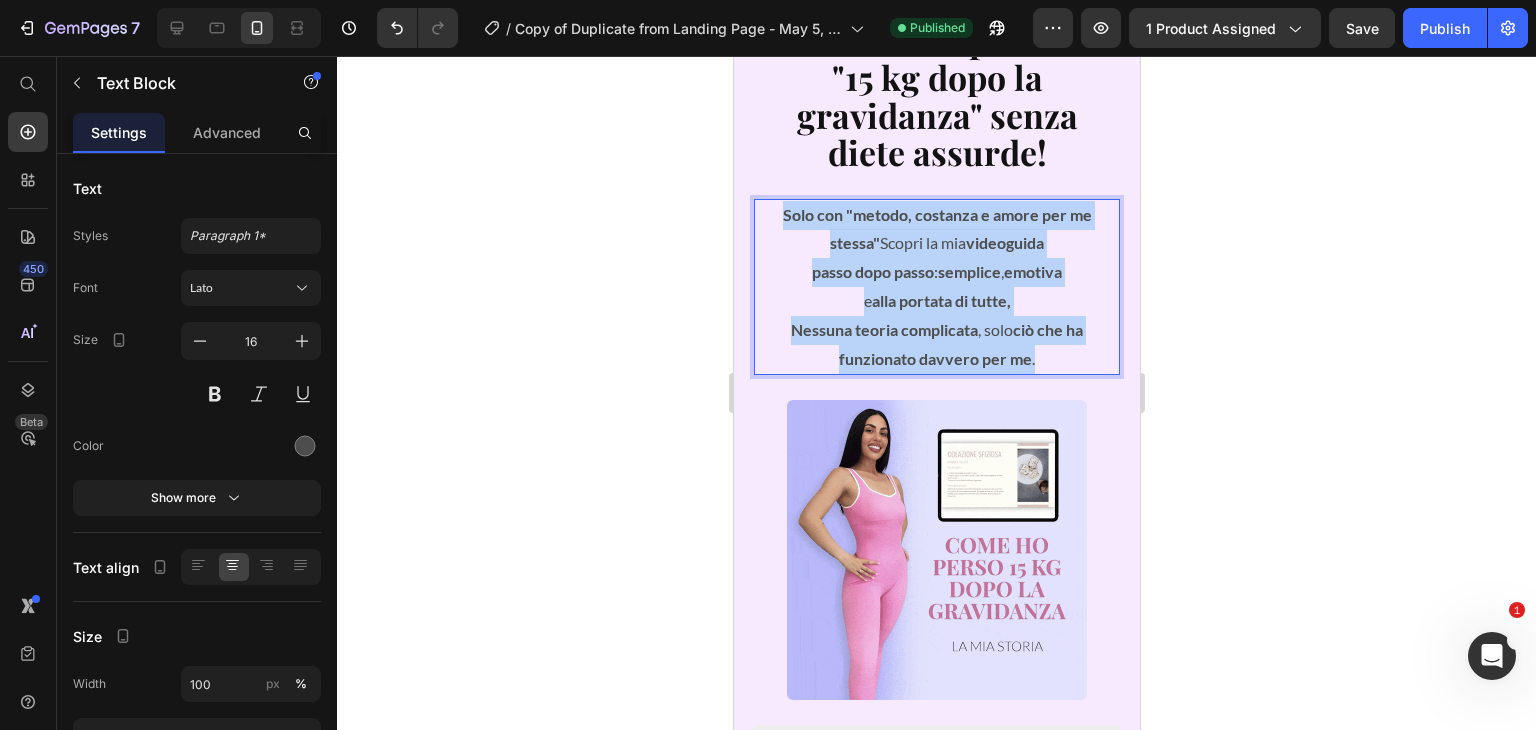 drag, startPoint x: 777, startPoint y: 215, endPoint x: 1065, endPoint y: 373, distance: 328.49353 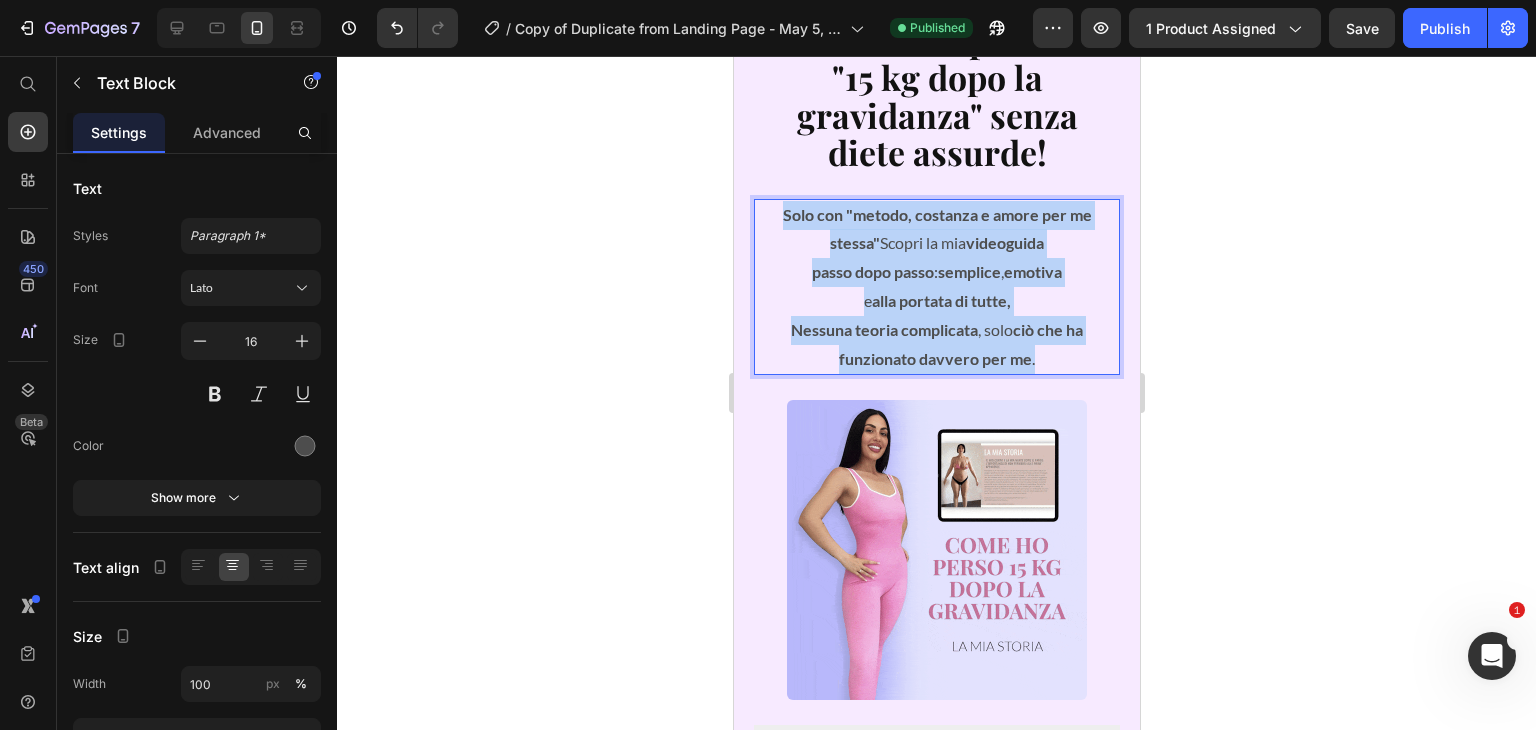click on "Solo con "metodo, costanza e amore per me stessa"  Scopri la mia  videoguida  passo dopo passo :  semplice ,  emotiva e  alla portata di tutte, Nessuna teoria complicata , solo  ciò che ha funzionato davvero per me ." at bounding box center (936, 287) 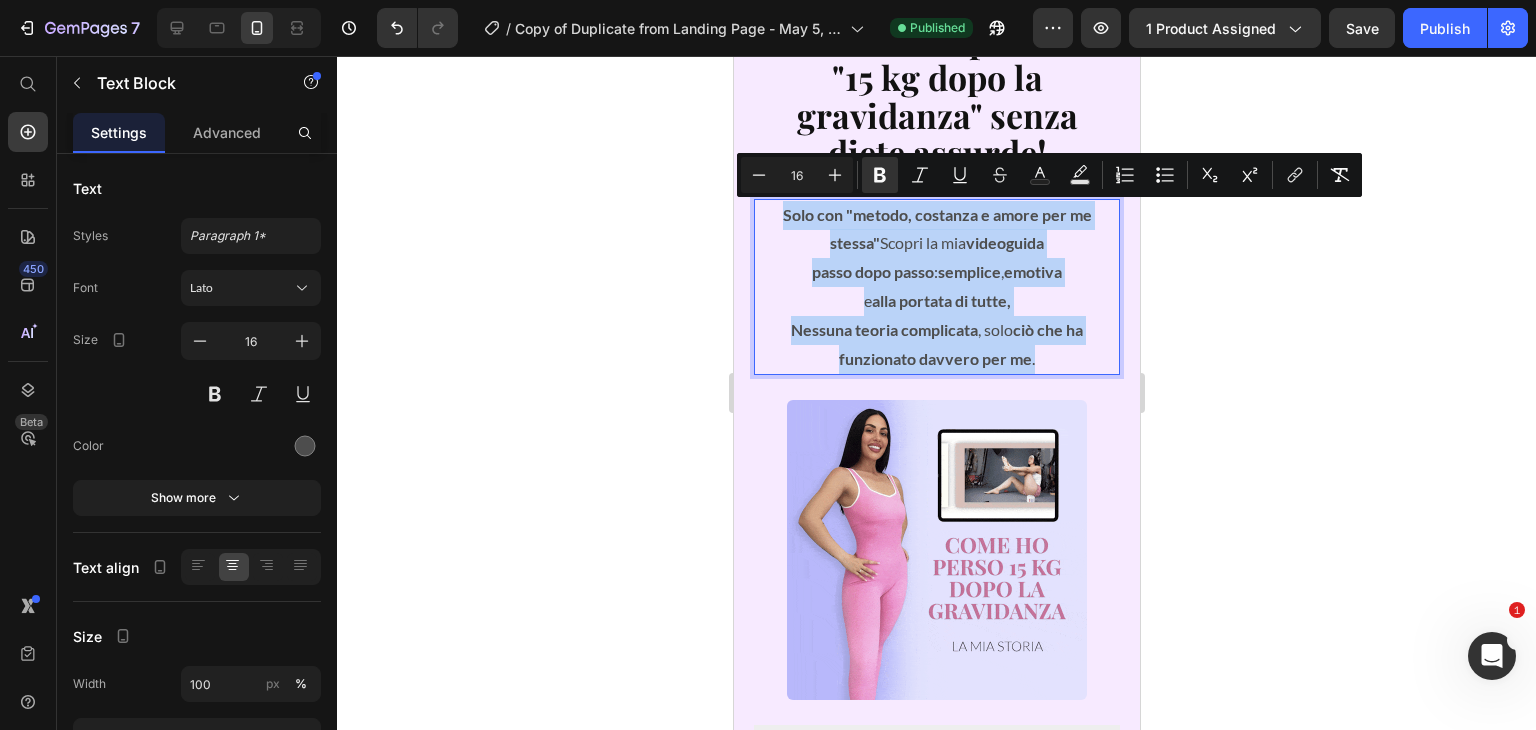 copy on "Solo con "metodo, costanza e amore per me stessa"  Scopri la mia  videoguida  passo dopo passo :  semplice ,  emotiva e  alla portata di tutte, Nessuna teoria complicata , solo  ciò che ha funzionato davvero per me ." 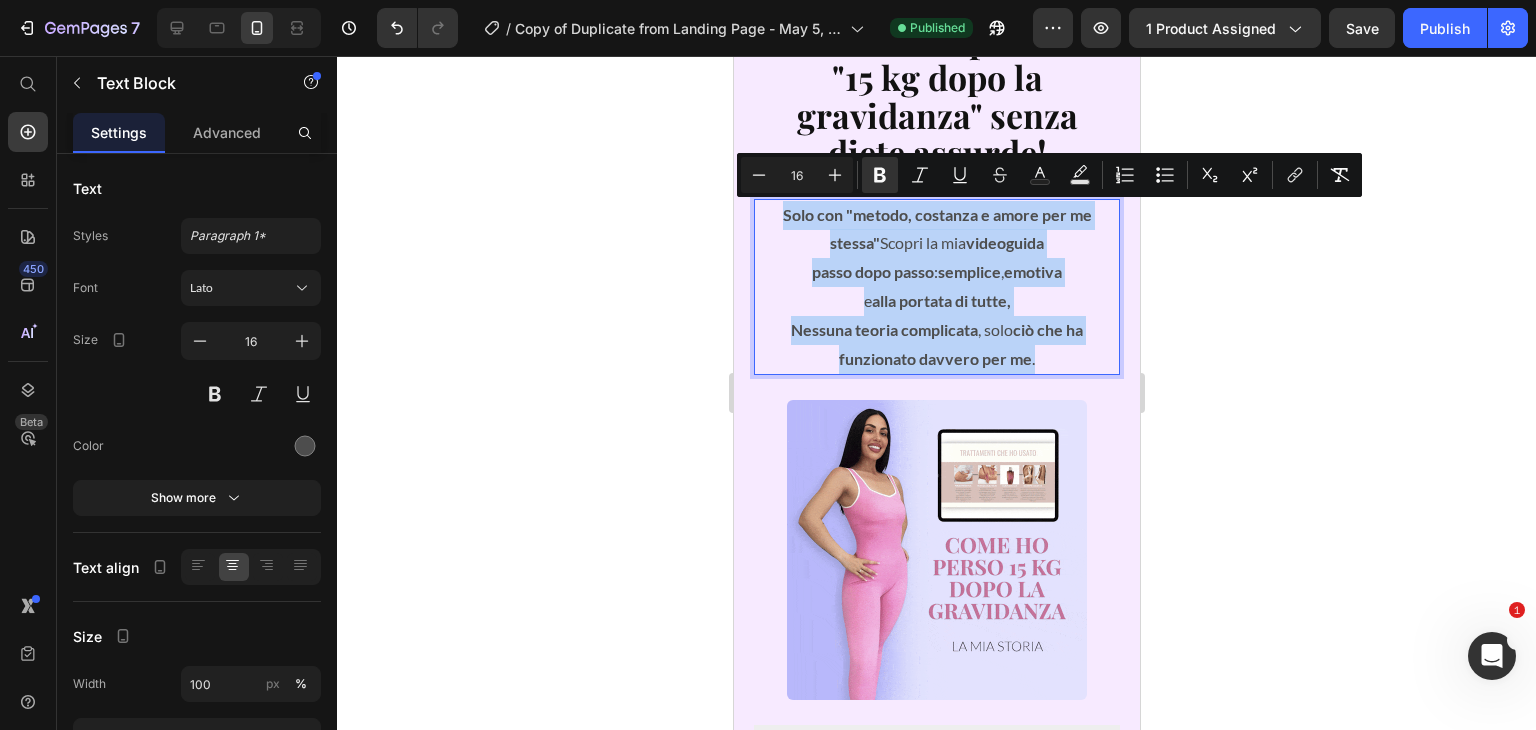 click on "Solo con "metodo, costanza e amore per me stessa"" at bounding box center (936, 229) 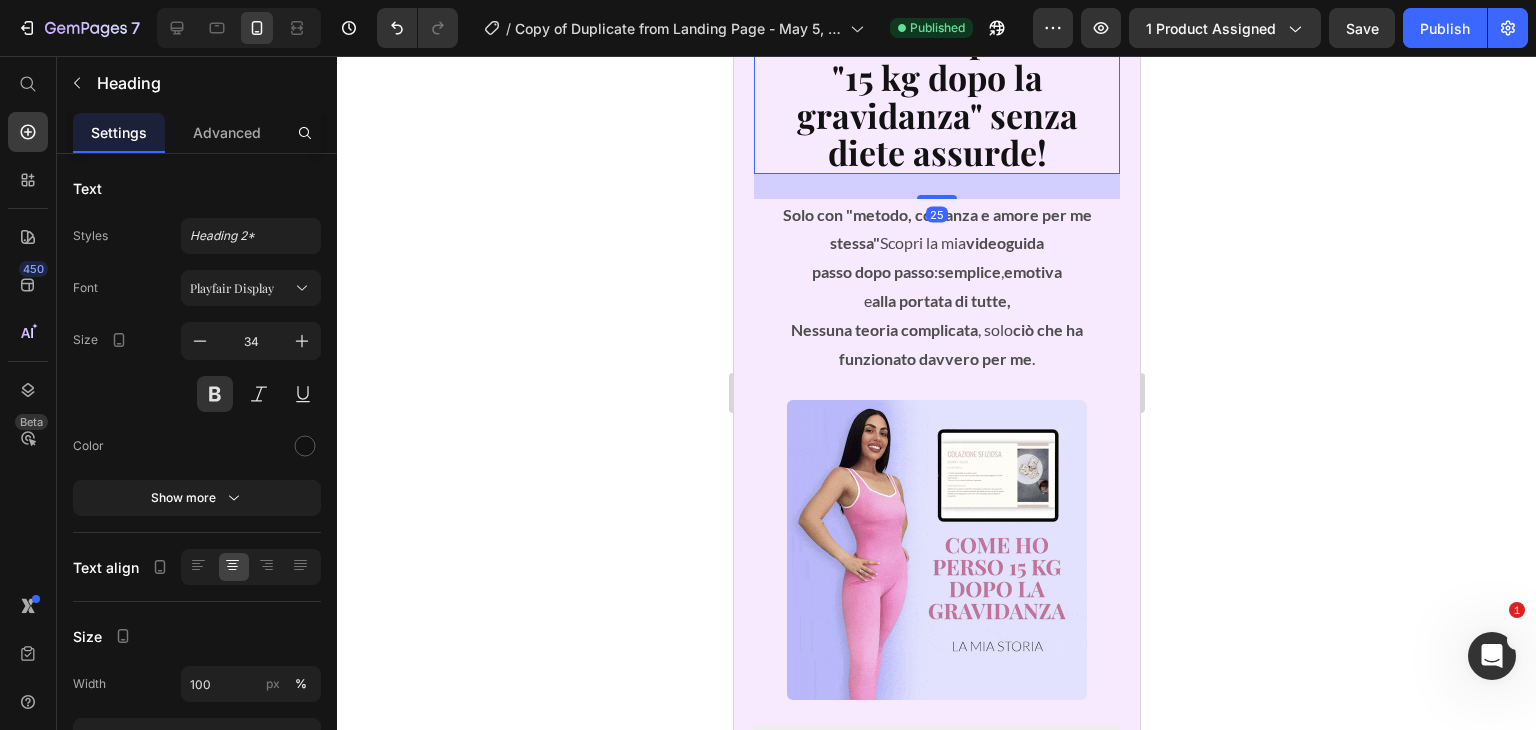 scroll, scrollTop: 26, scrollLeft: 0, axis: vertical 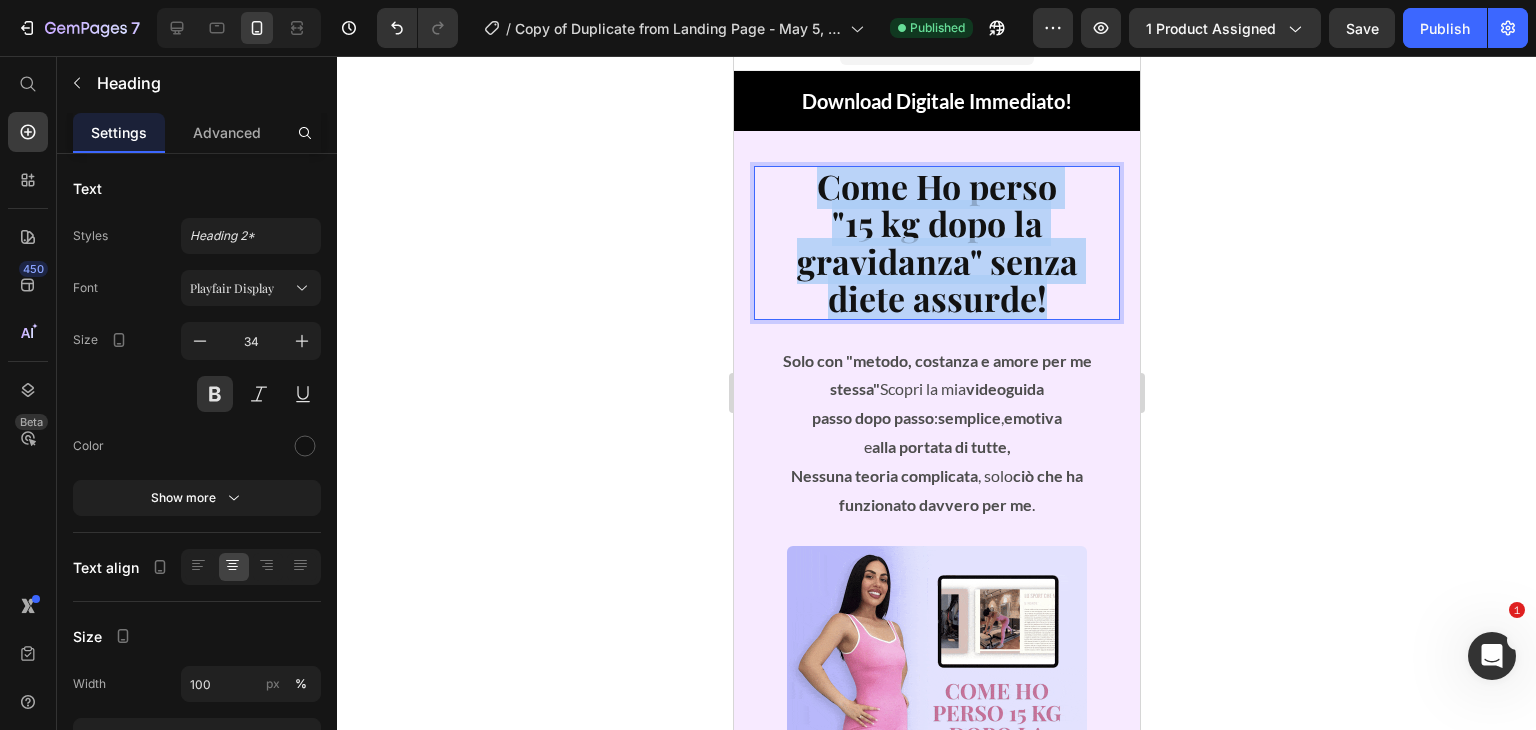 drag, startPoint x: 1042, startPoint y: 298, endPoint x: 815, endPoint y: 171, distance: 260.1115 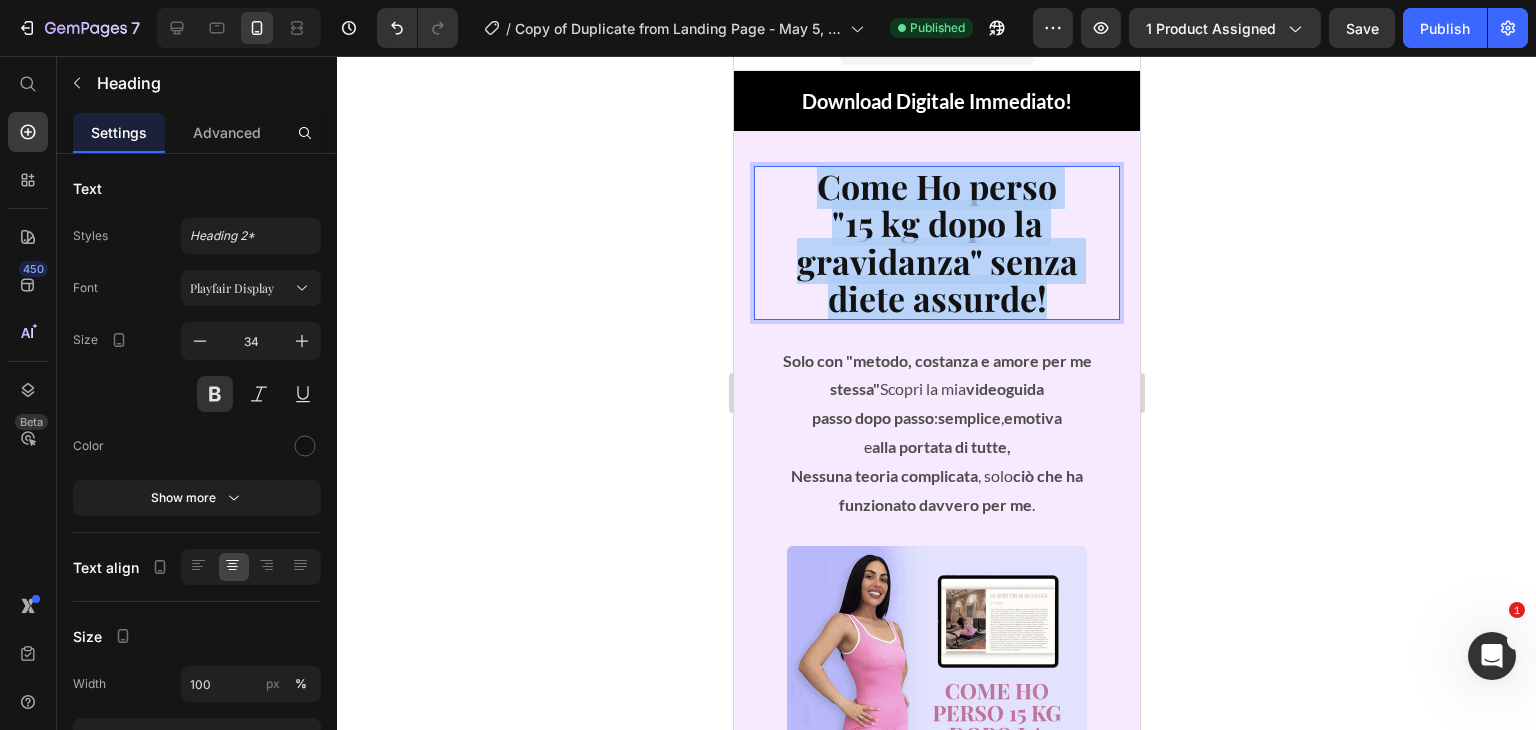 click on "Come Ho perso "15 kg dopo la gravidanza" senza diete assurde!" at bounding box center [936, 243] 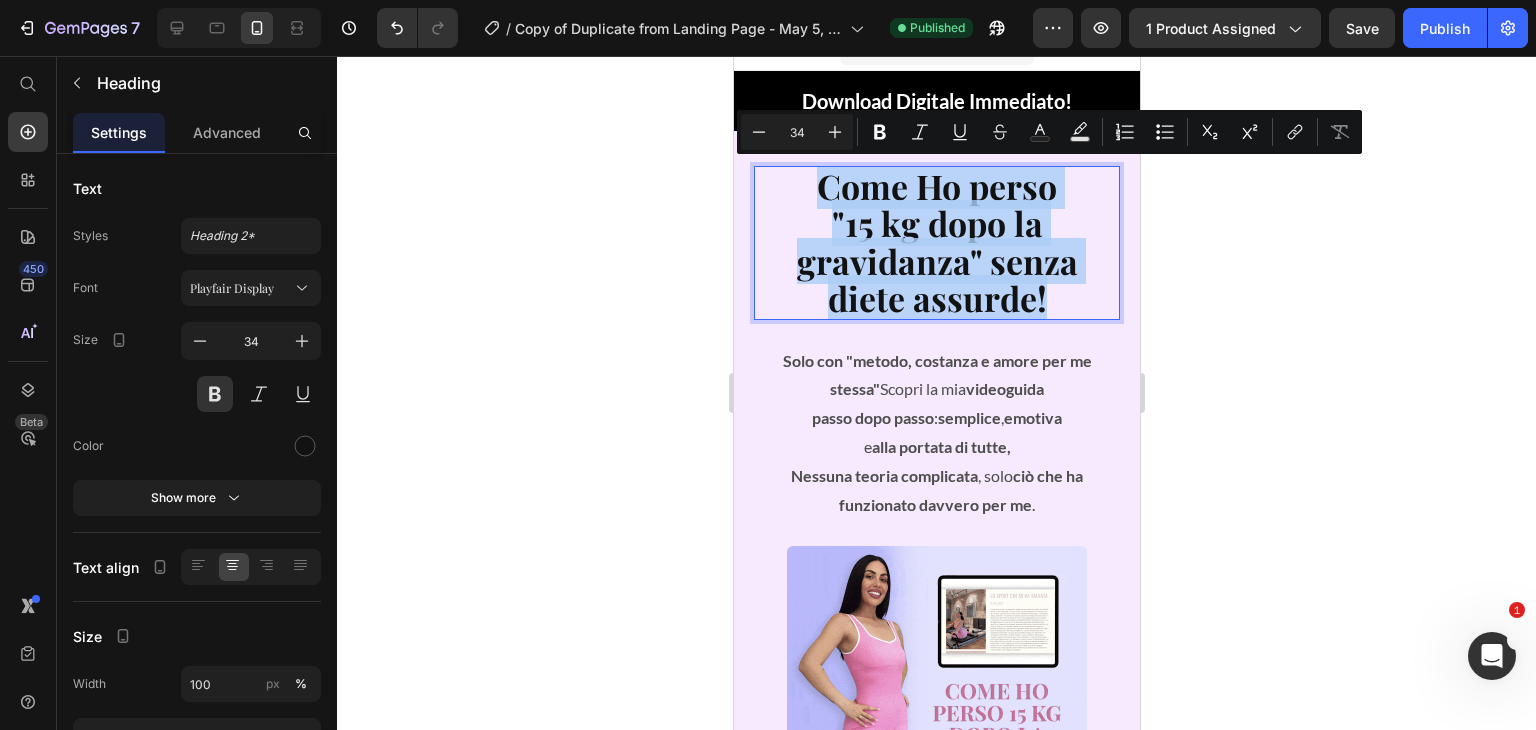 copy on "Come Ho perso "15 kg dopo la gravidanza" senza diete assurde!" 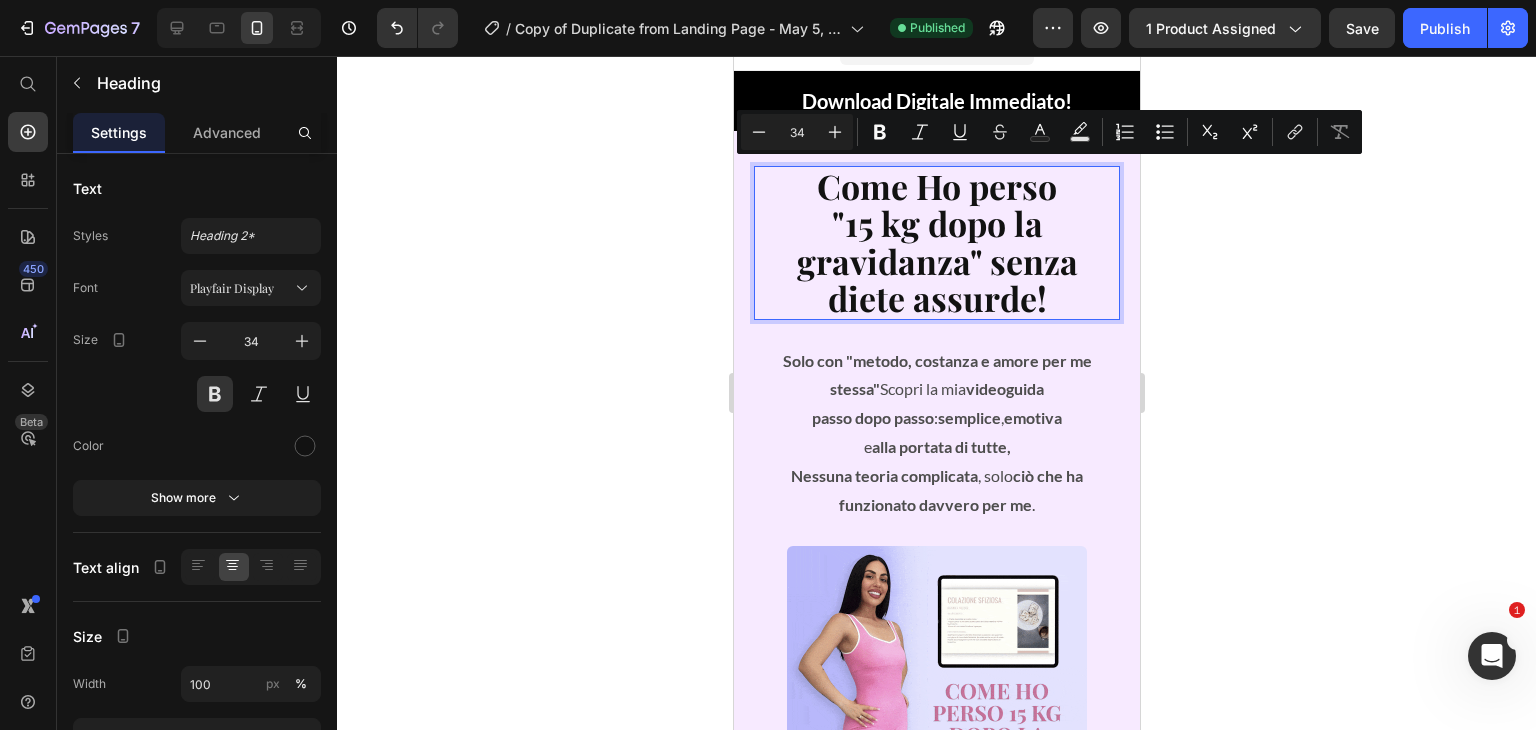 scroll, scrollTop: 1, scrollLeft: 0, axis: vertical 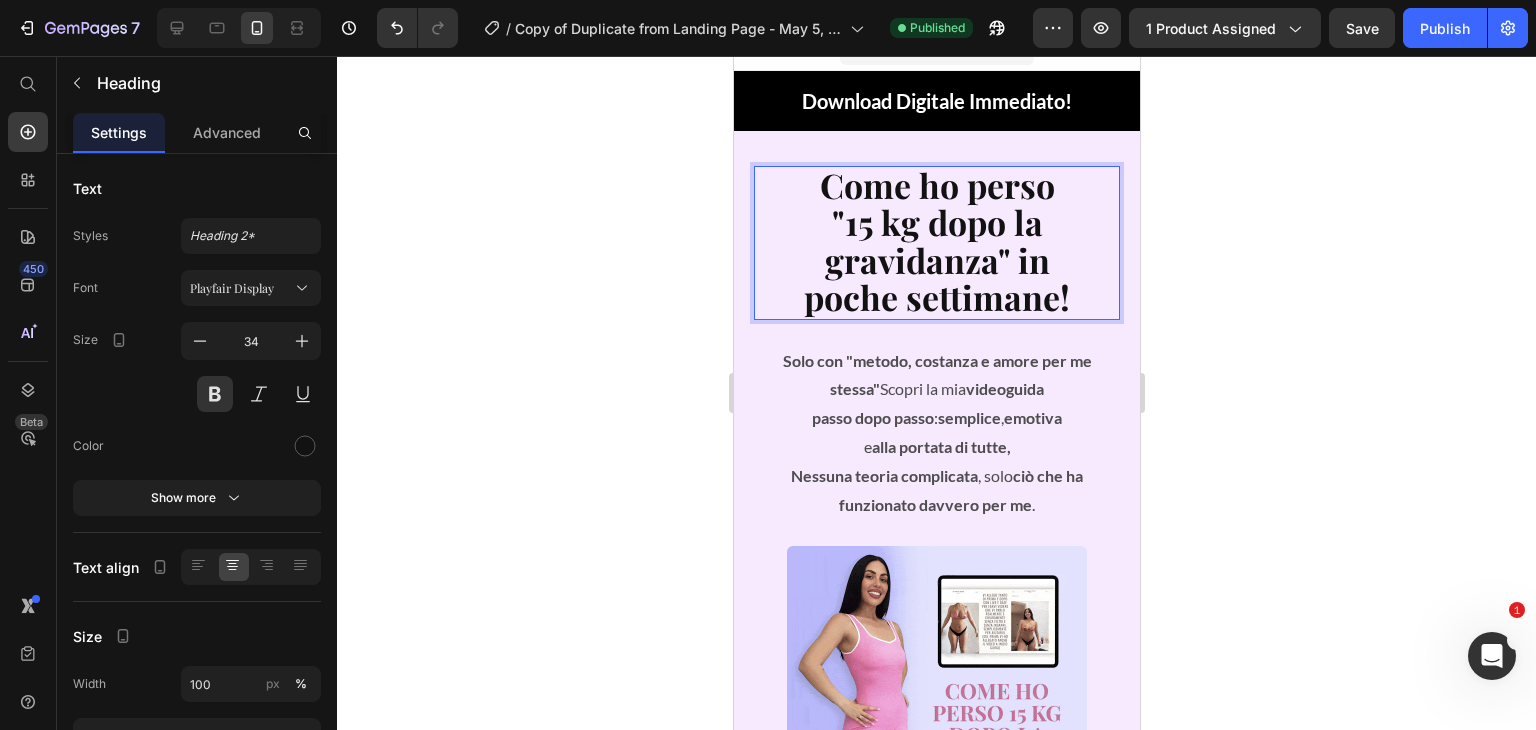 click 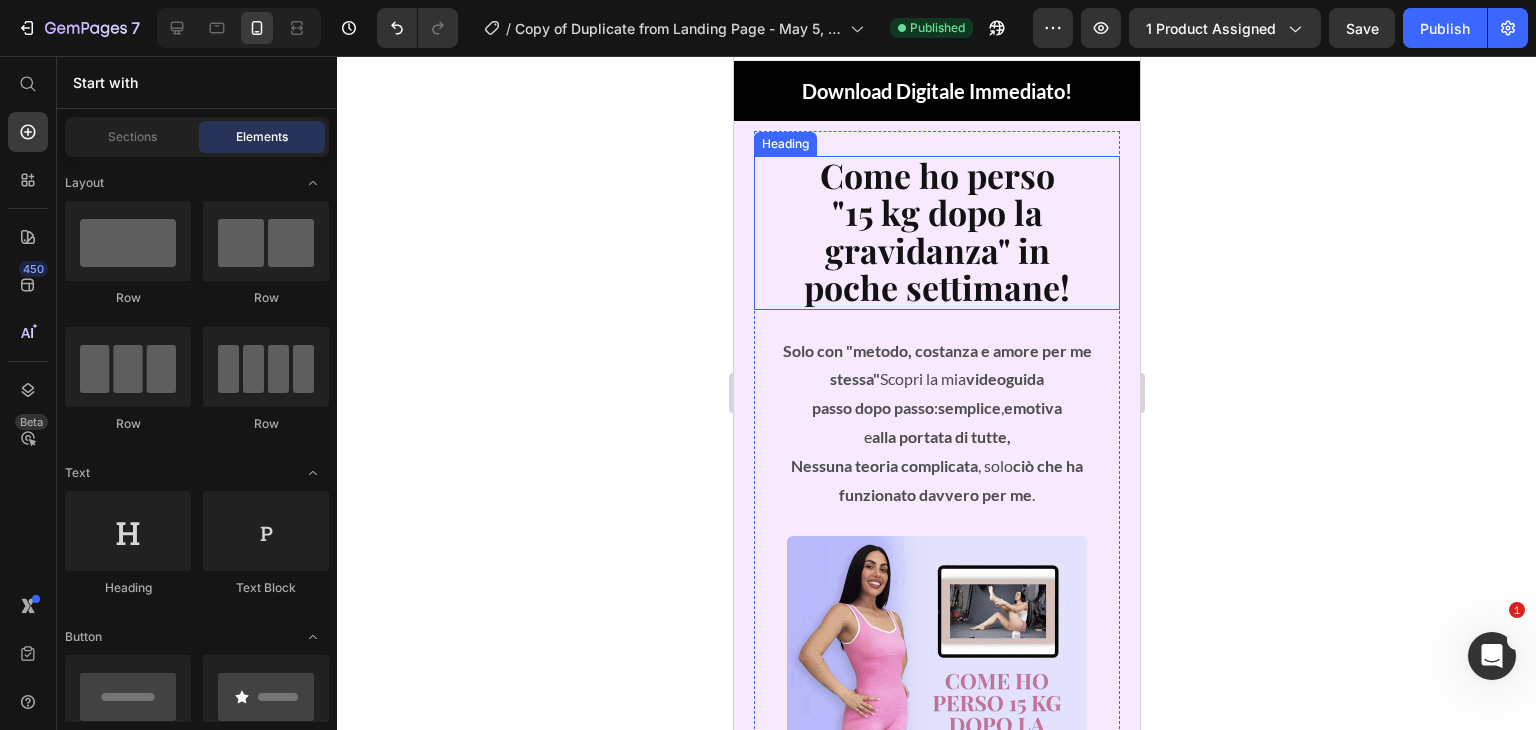scroll, scrollTop: 39, scrollLeft: 0, axis: vertical 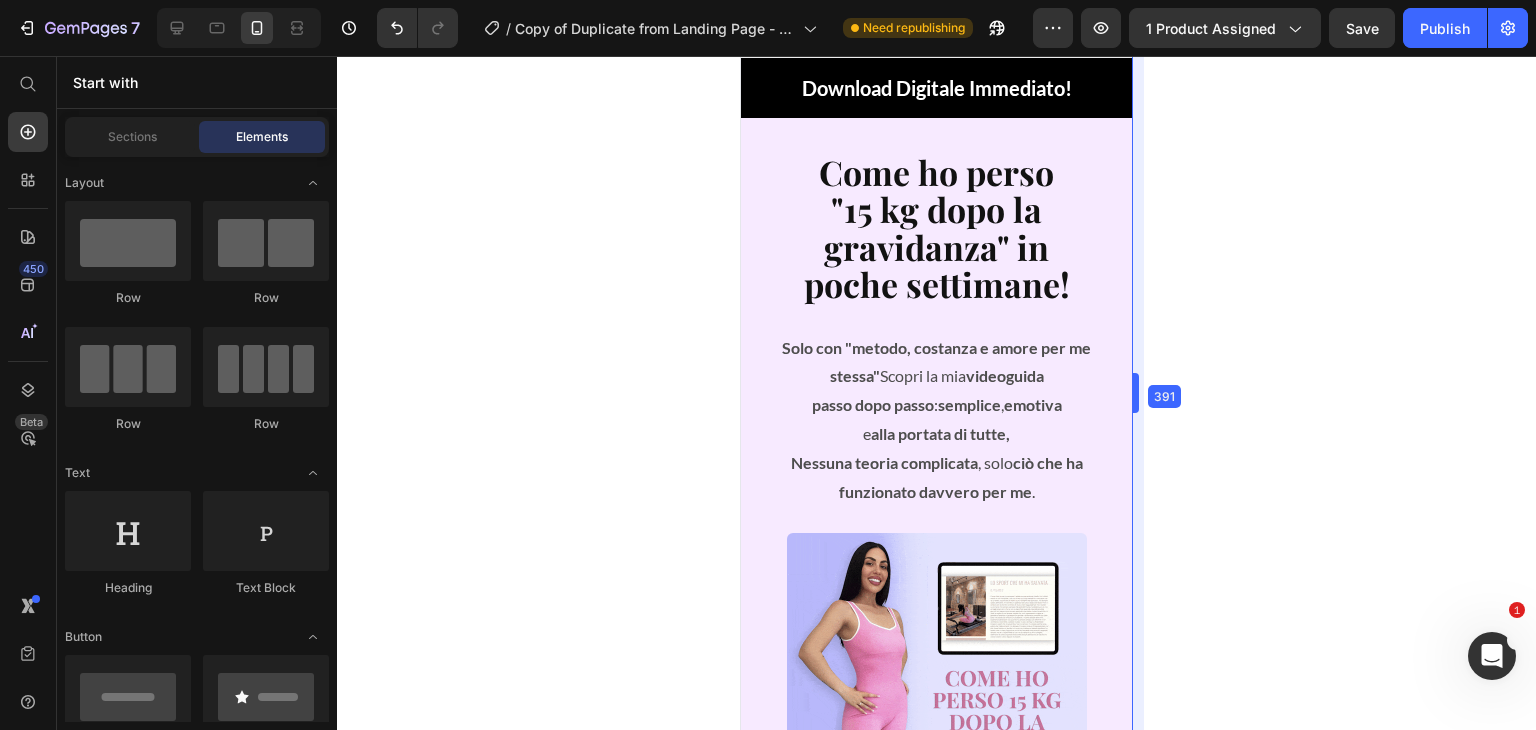 drag, startPoint x: 1144, startPoint y: 250, endPoint x: 1130, endPoint y: 249, distance: 14.035668 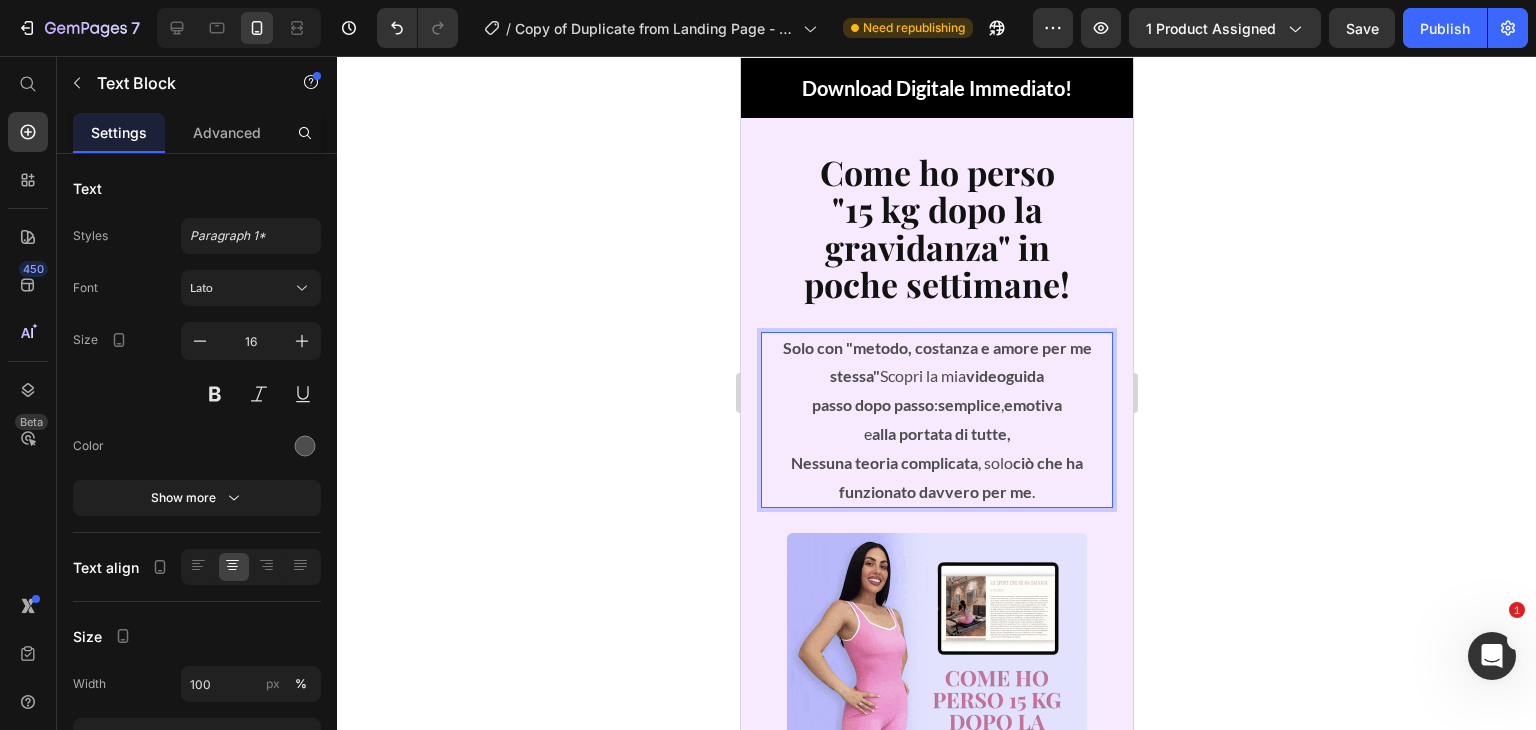 click on "Solo con "metodo, costanza e amore per me stessa"" at bounding box center (936, 362) 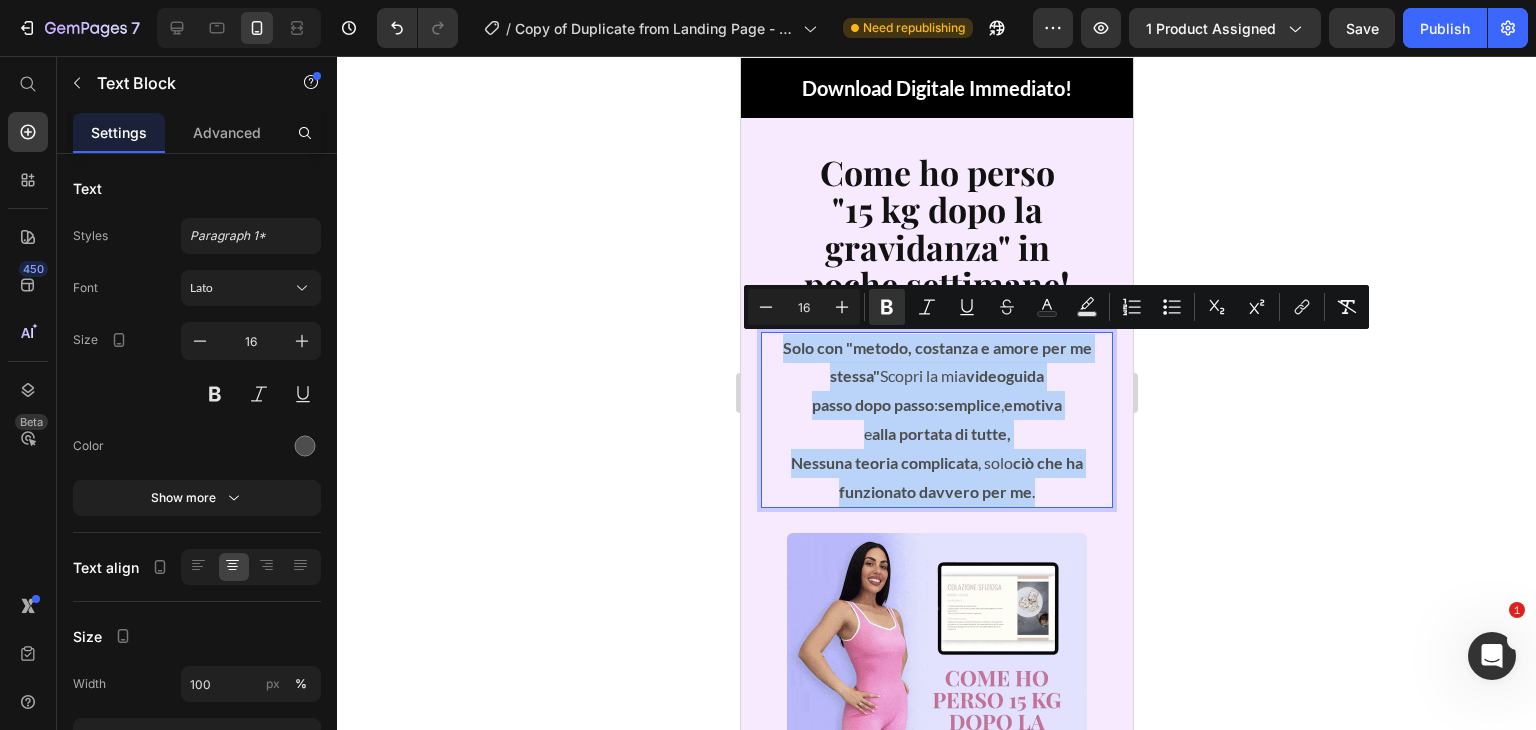 drag, startPoint x: 790, startPoint y: 347, endPoint x: 1034, endPoint y: 485, distance: 280.32126 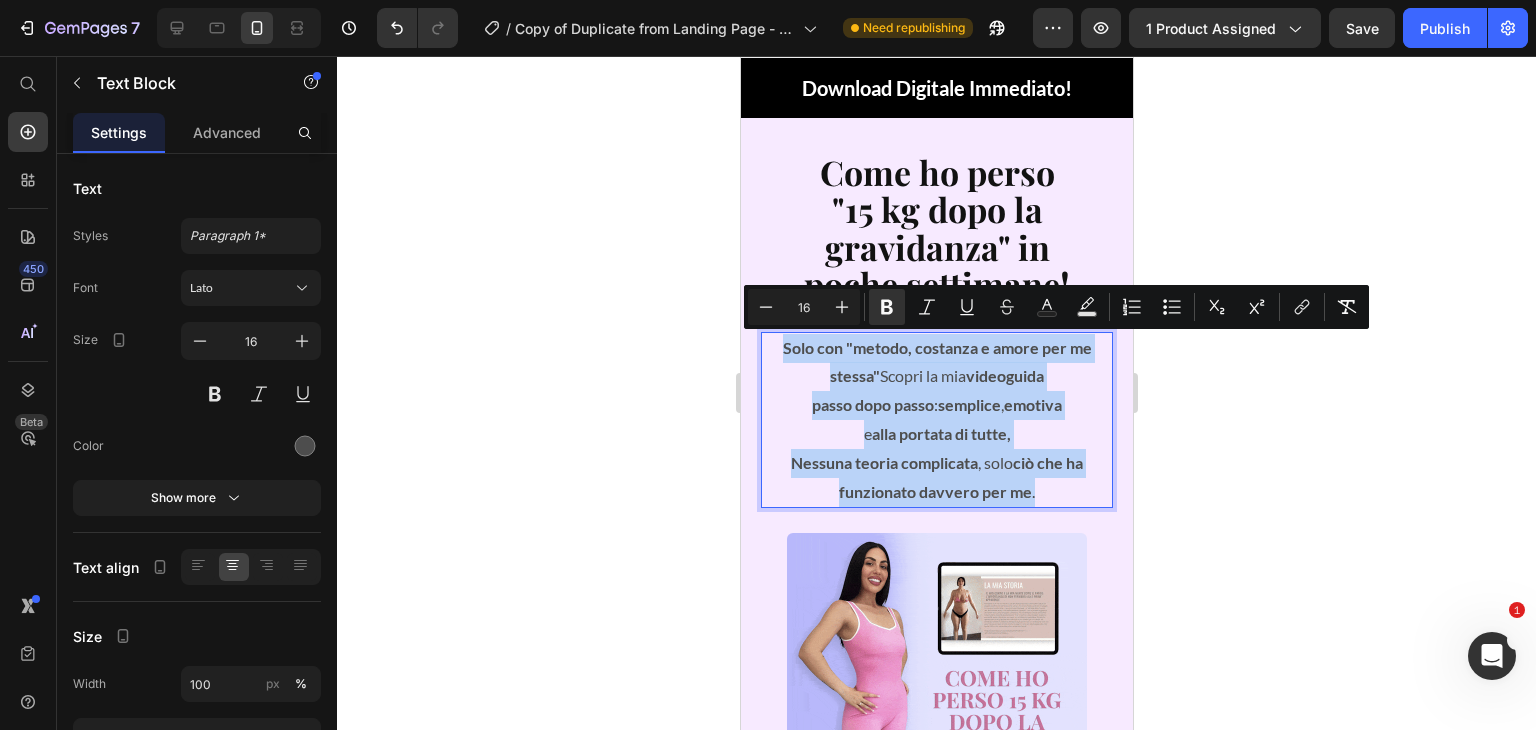 click on "Solo con "metodo, costanza e amore per me stessa"  Scopri la mia  videoguida  passo dopo passo :  semplice ,  emotiva e  alla portata di tutte, Nessuna teoria complicata , solo  ciò che ha funzionato davvero per me ." at bounding box center [936, 420] 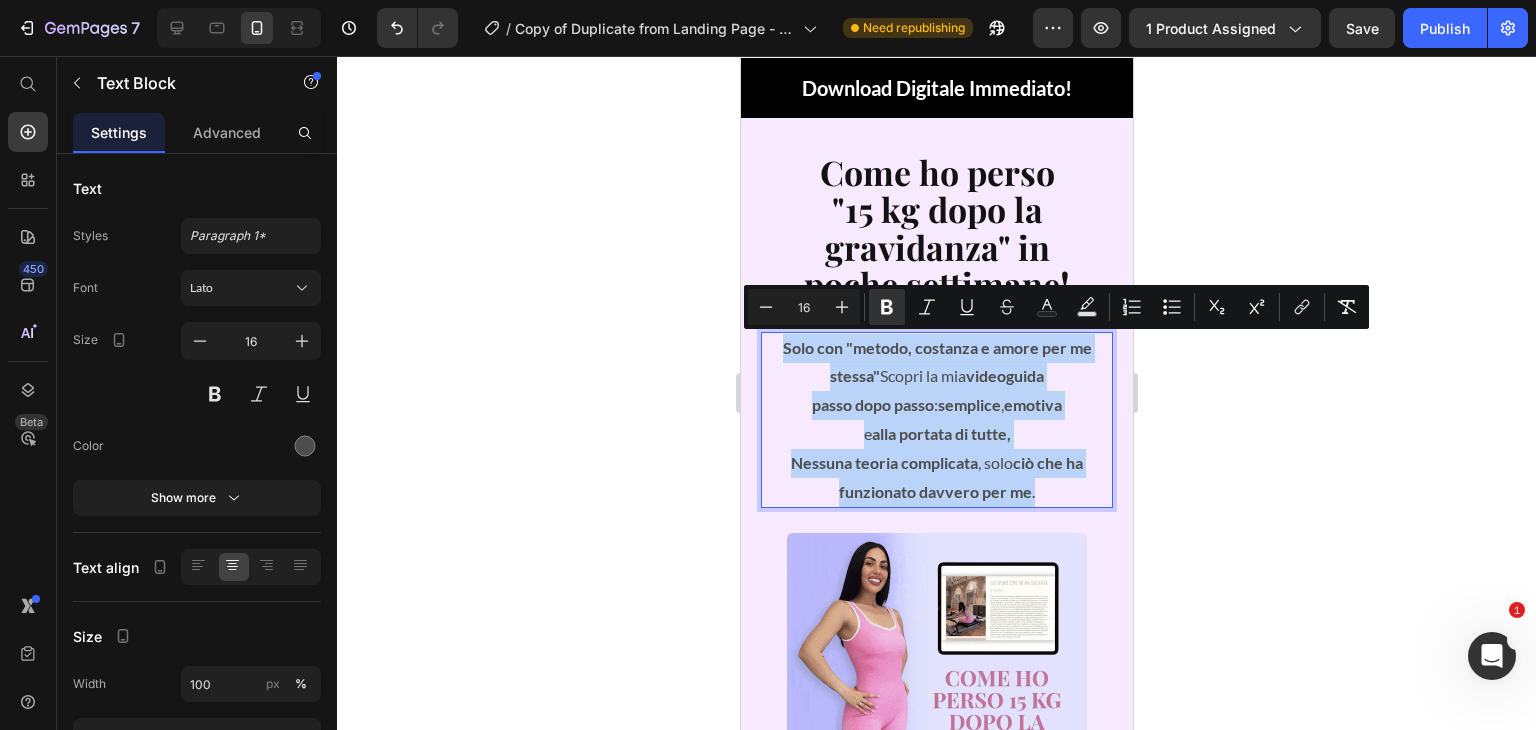 click on "e  alla portata di tutte, Nessuna teoria complicata , solo  ciò che ha funzionato davvero per me ." at bounding box center [936, 463] 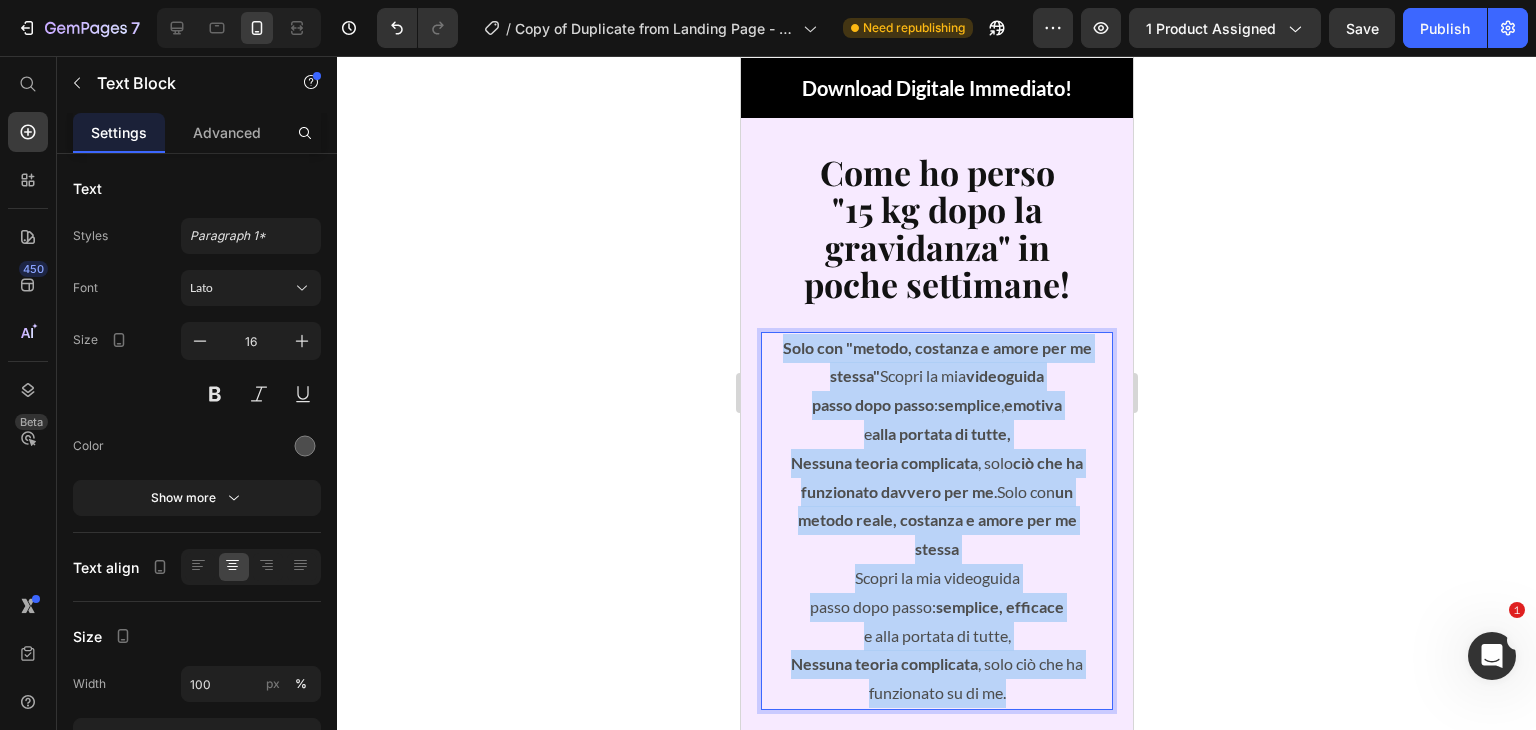 drag, startPoint x: 1018, startPoint y: 688, endPoint x: 781, endPoint y: 351, distance: 411.9927 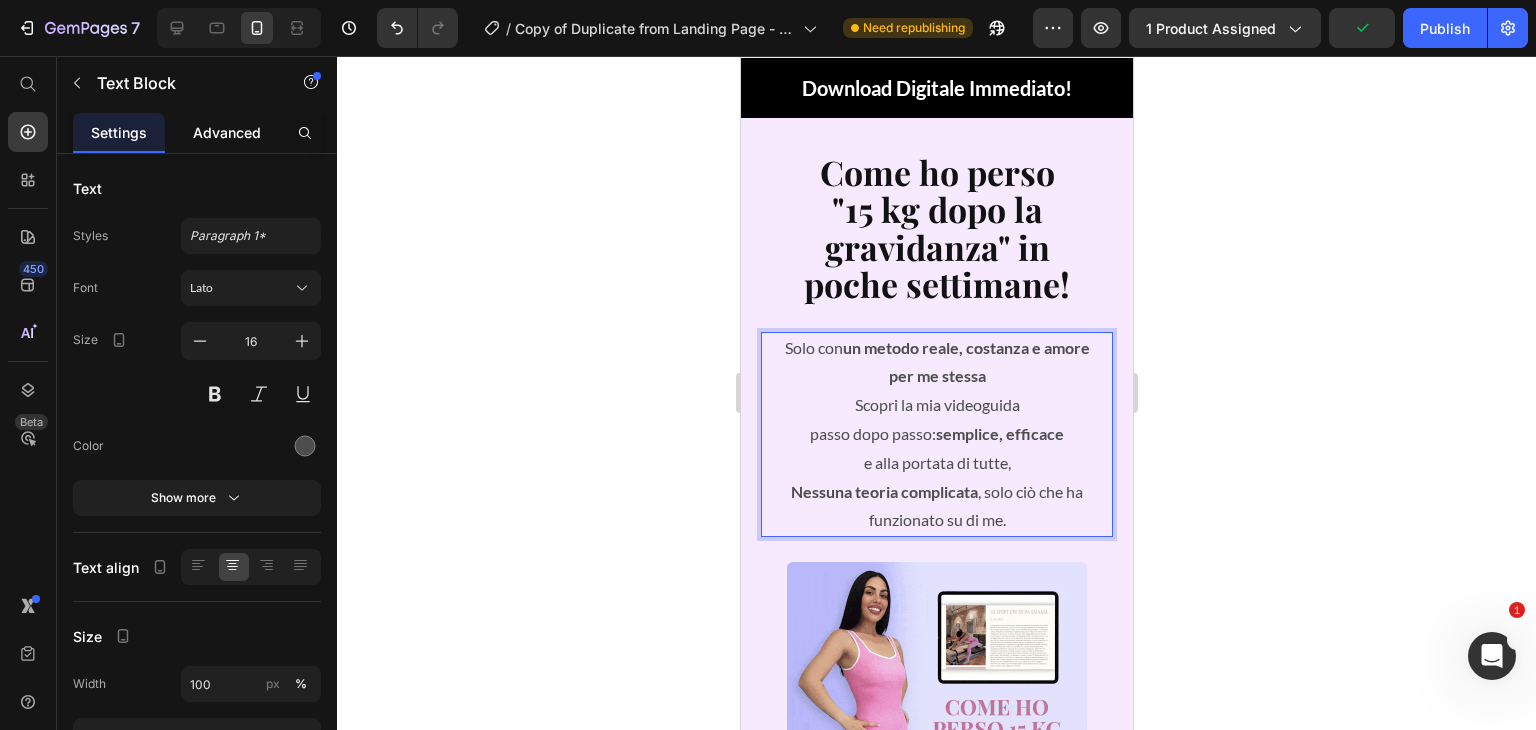 click on "Advanced" 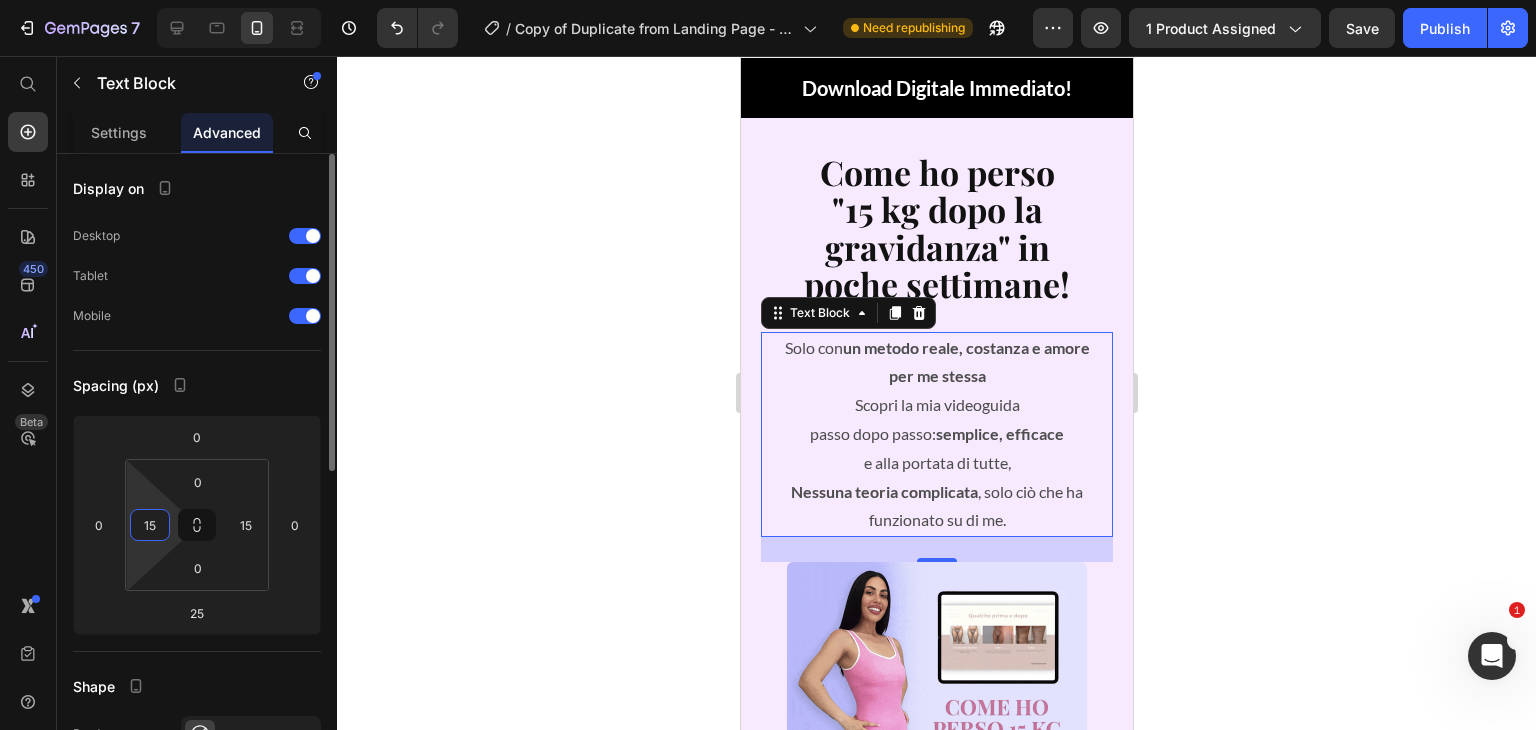 click on "15" at bounding box center (150, 525) 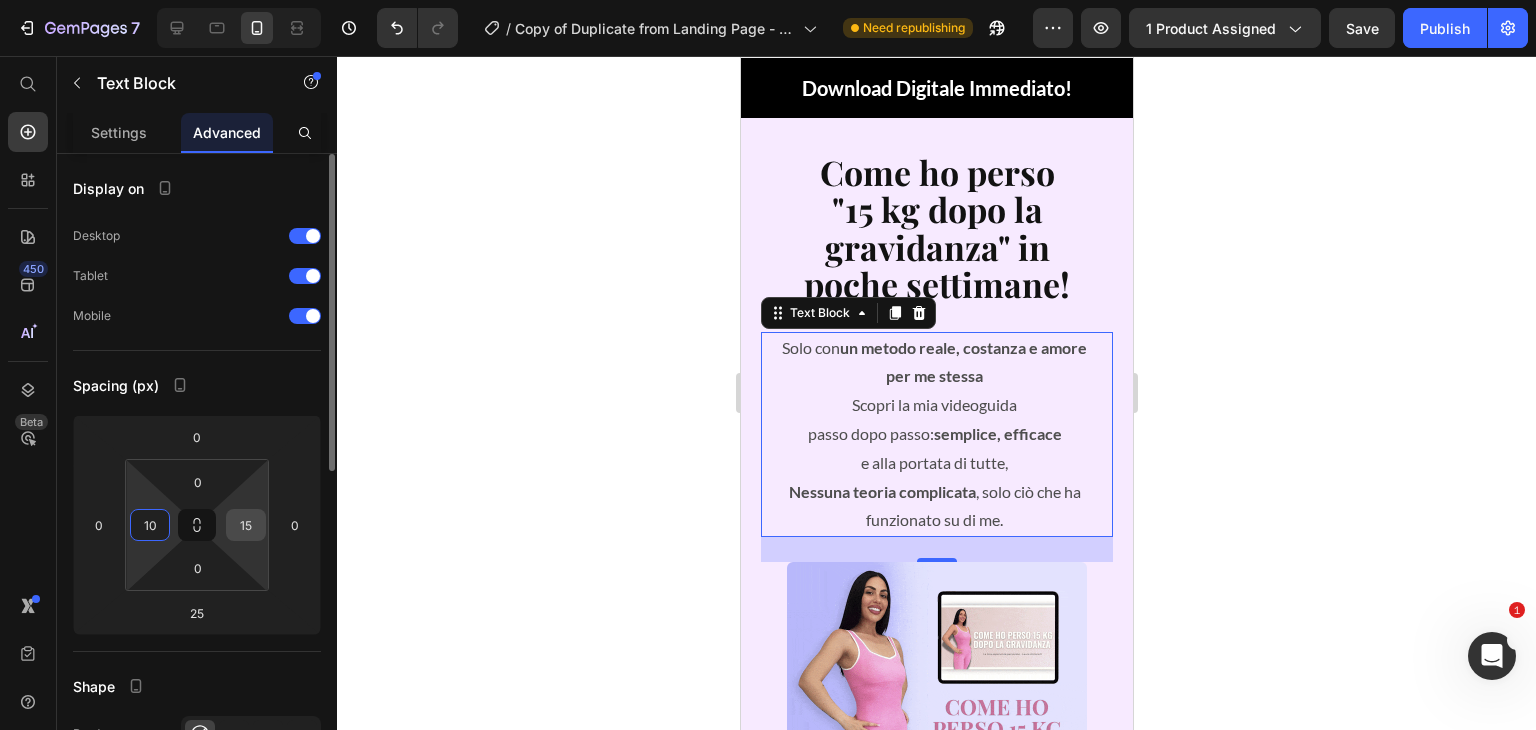 type on "10" 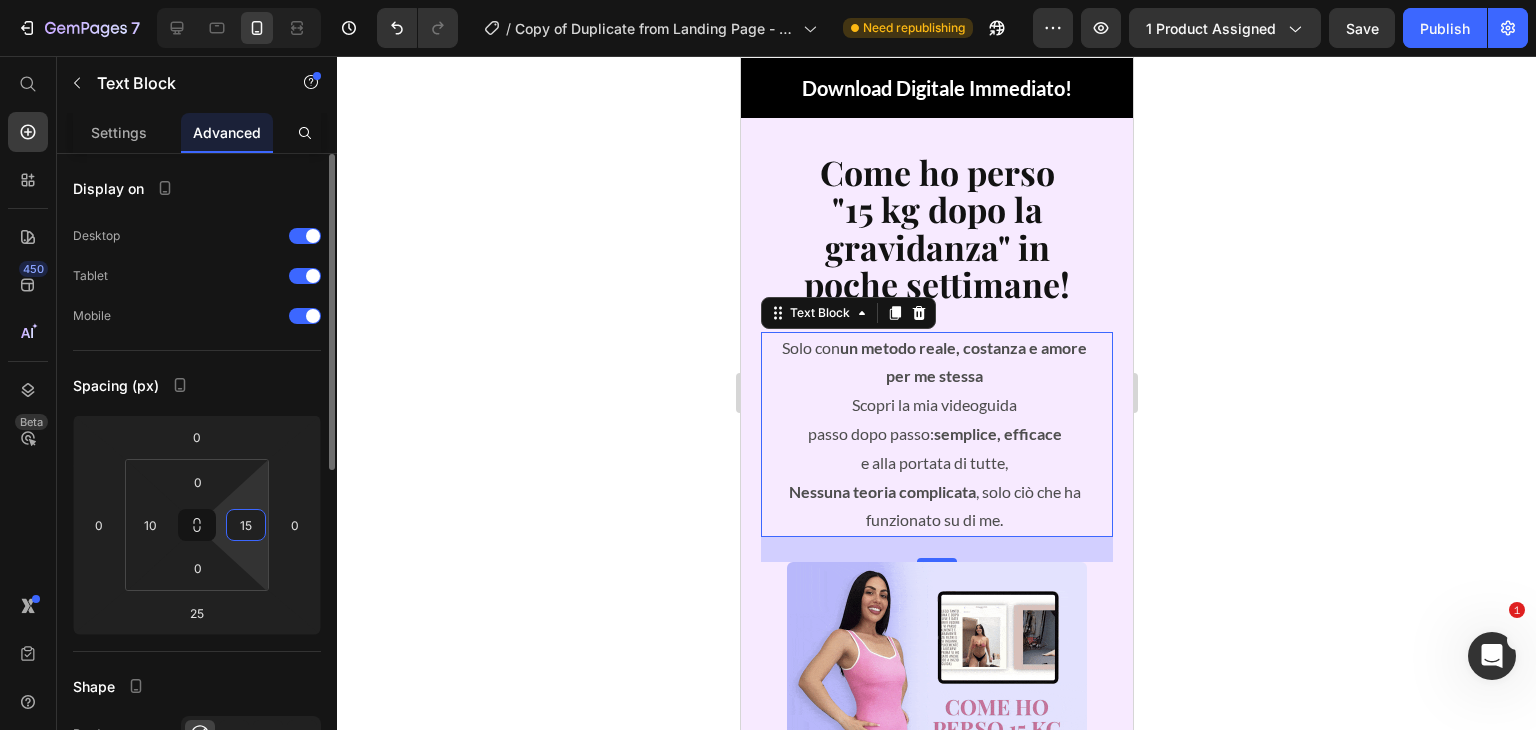click on "15" at bounding box center [246, 525] 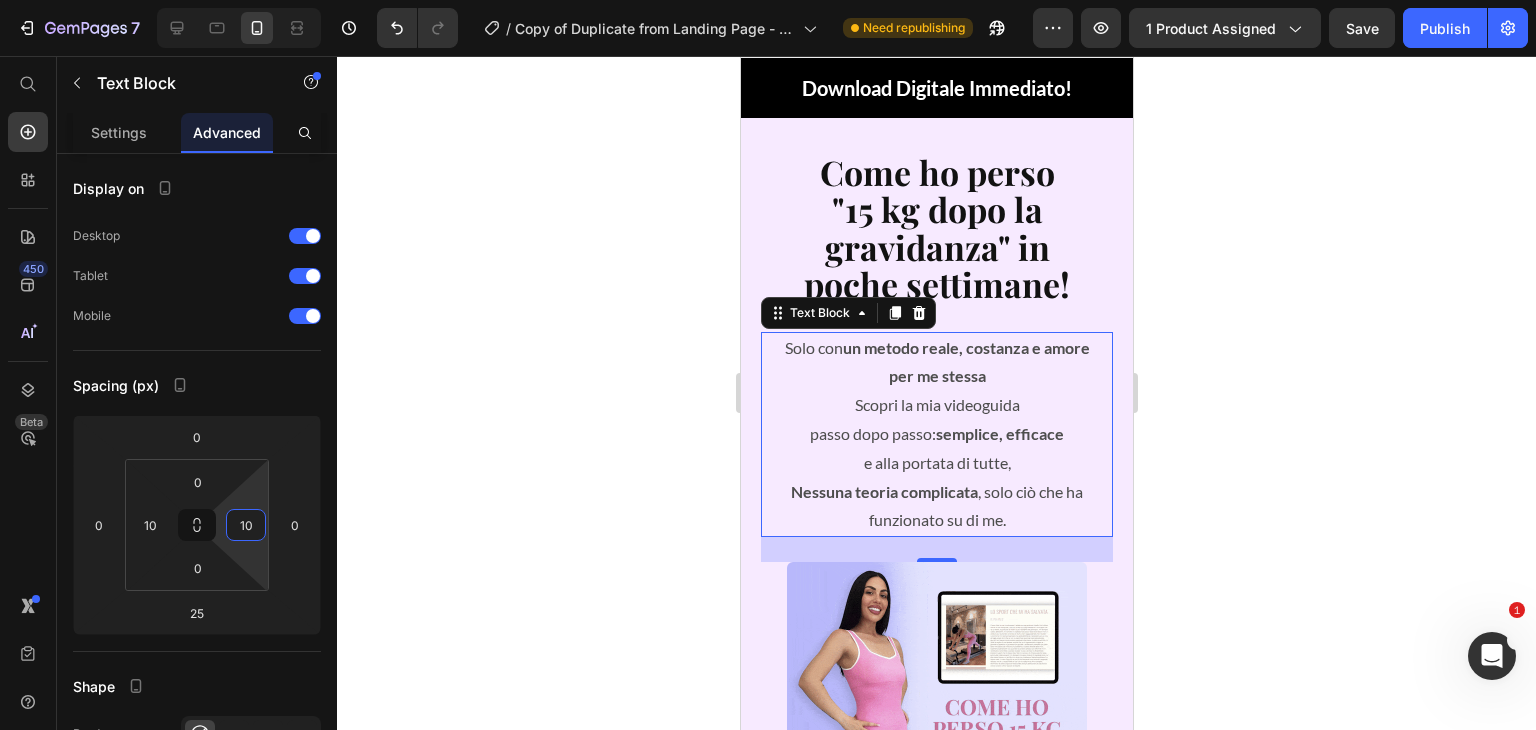 type on "10" 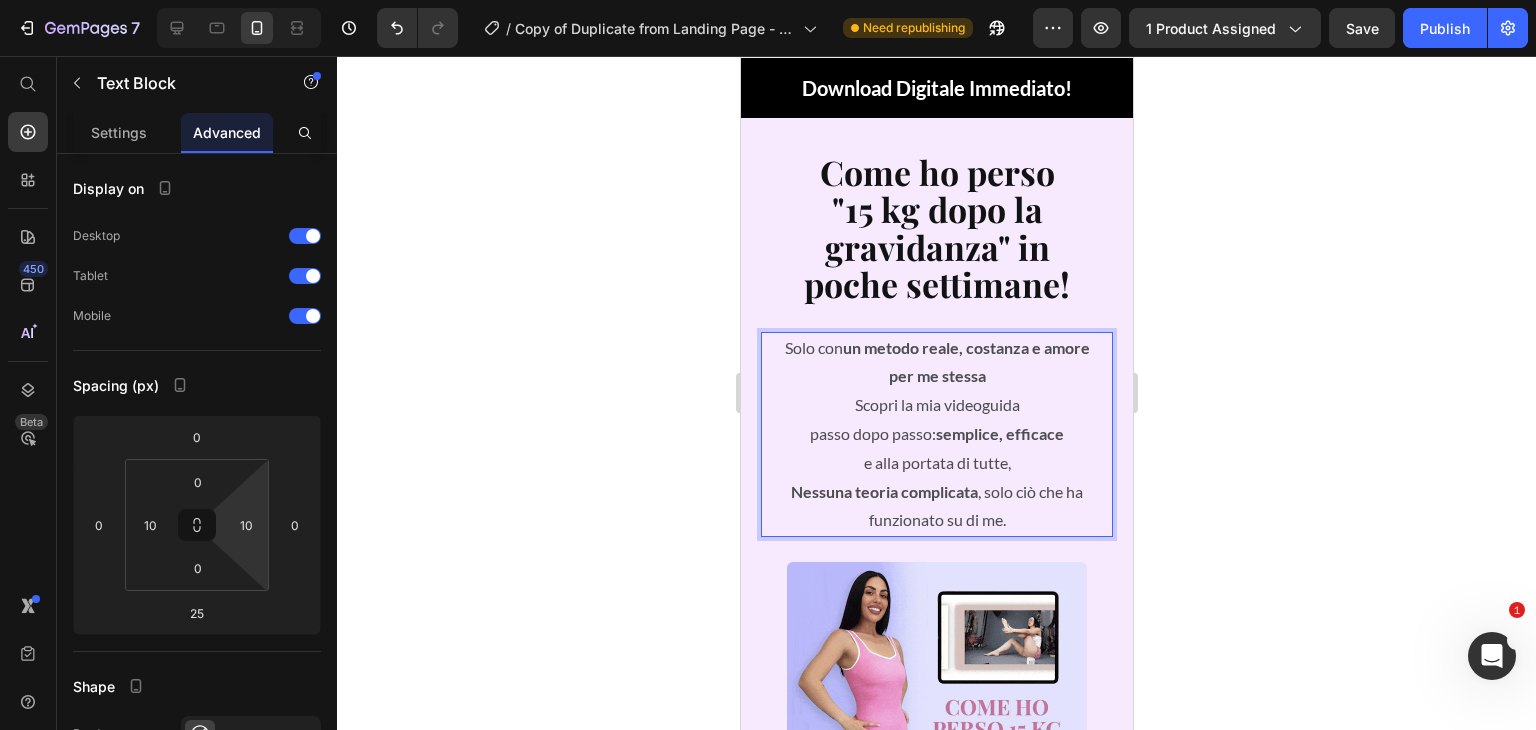 click on "Solo con  un metodo reale, costanza e amore per me stessa Scopri la mia videoguida" at bounding box center [936, 377] 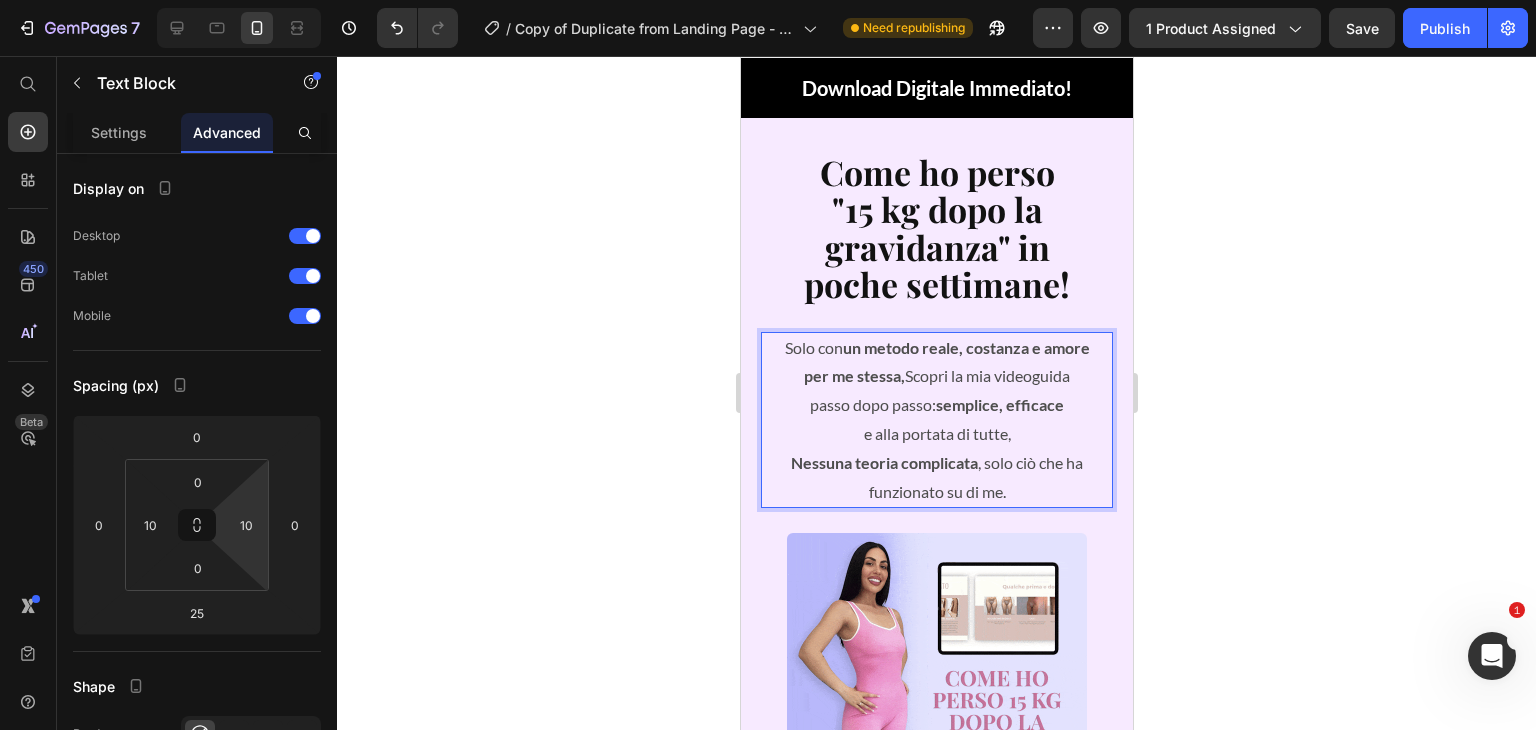 click on "Nessuna teoria complicata , solo ciò che ha funzionato su di me." at bounding box center [936, 478] 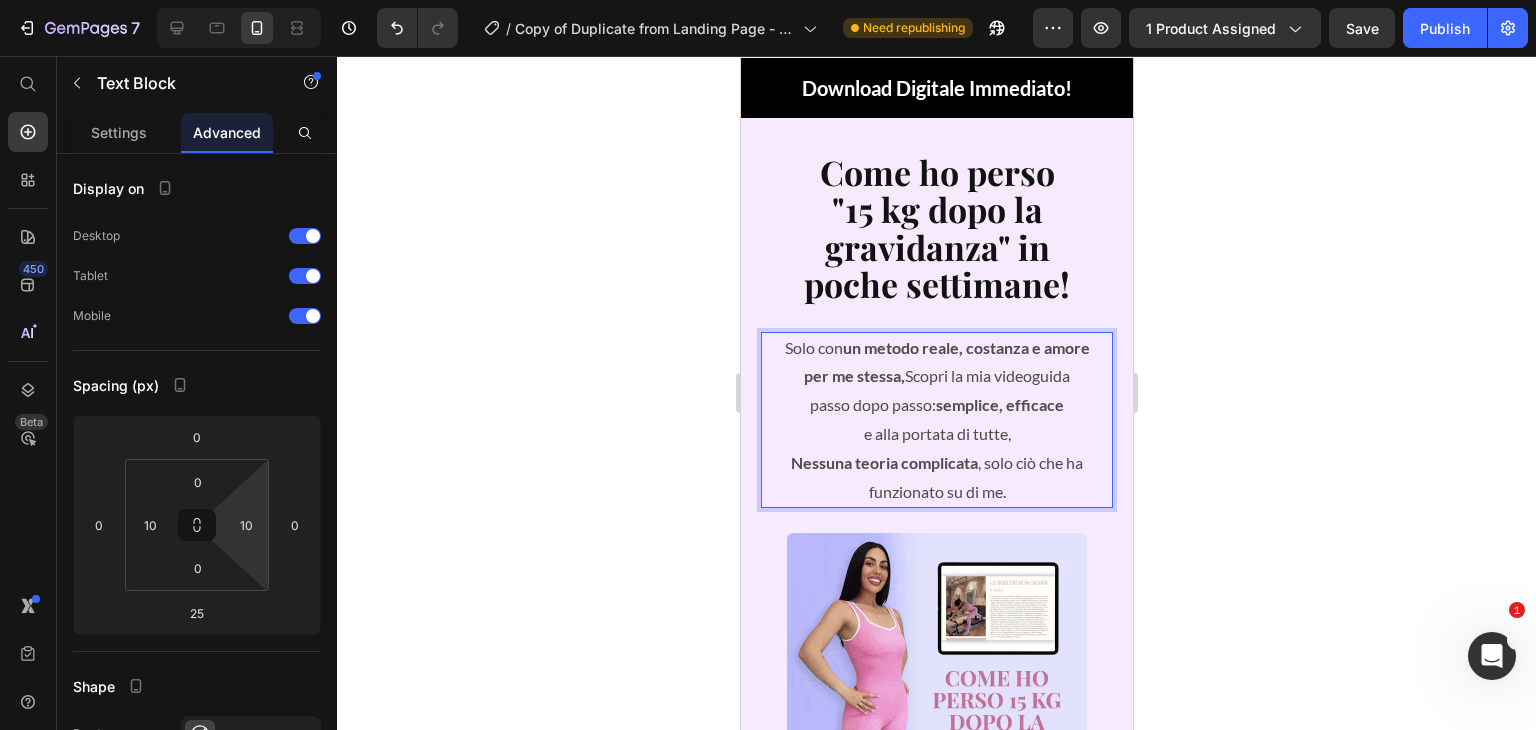 click 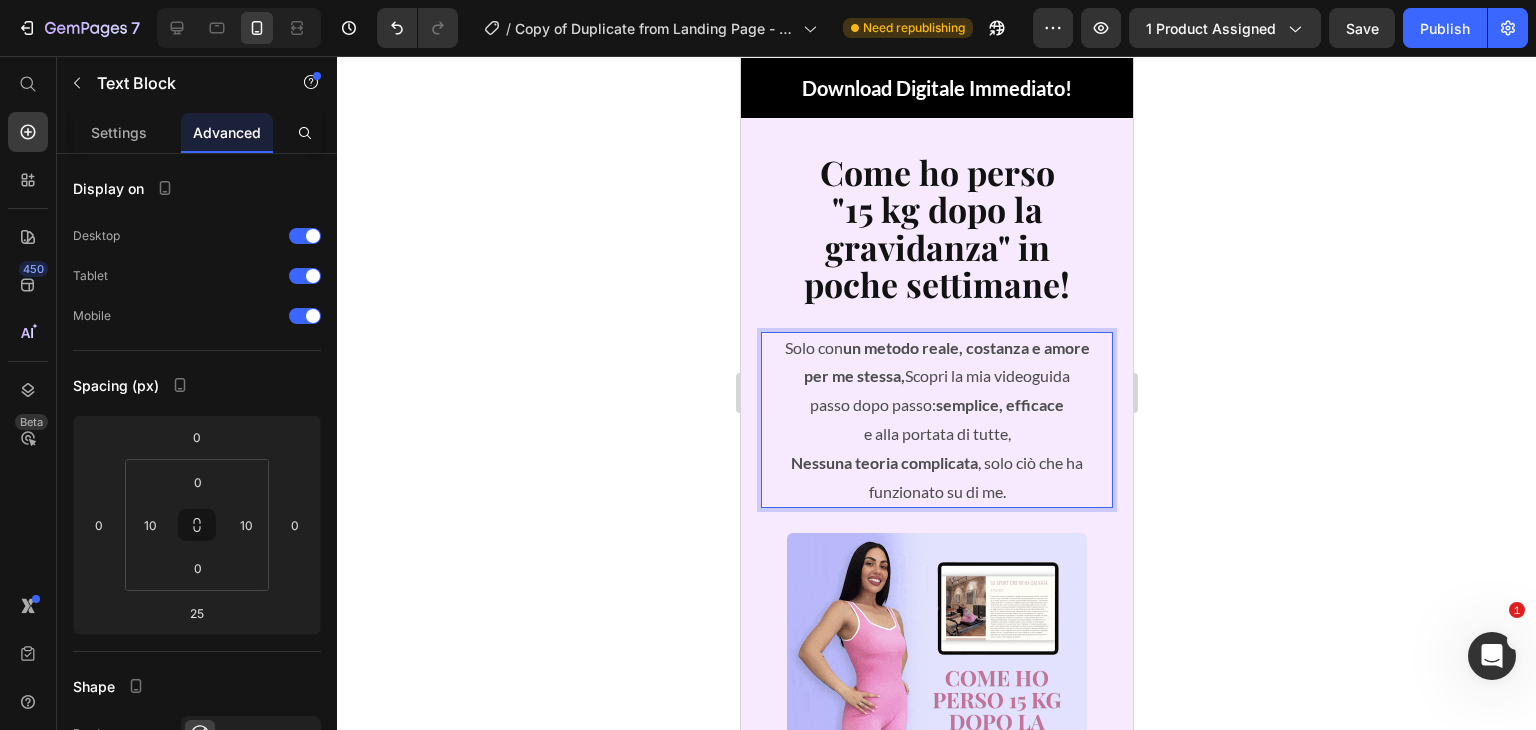 click on "un metodo reale, costanza e amore per me stessa," at bounding box center [946, 362] 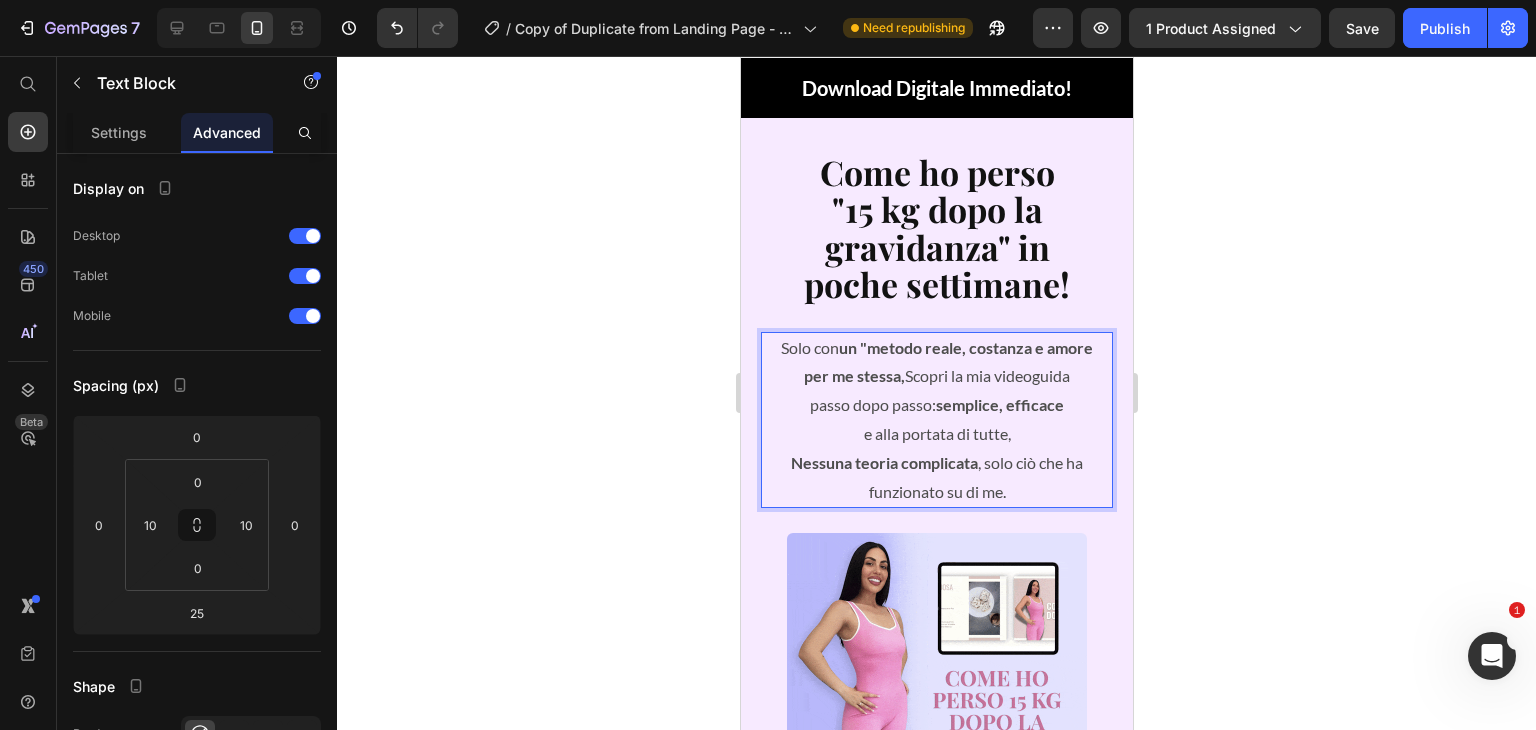 click on "un "metodo reale, costanza e amore per me stessa," at bounding box center (947, 362) 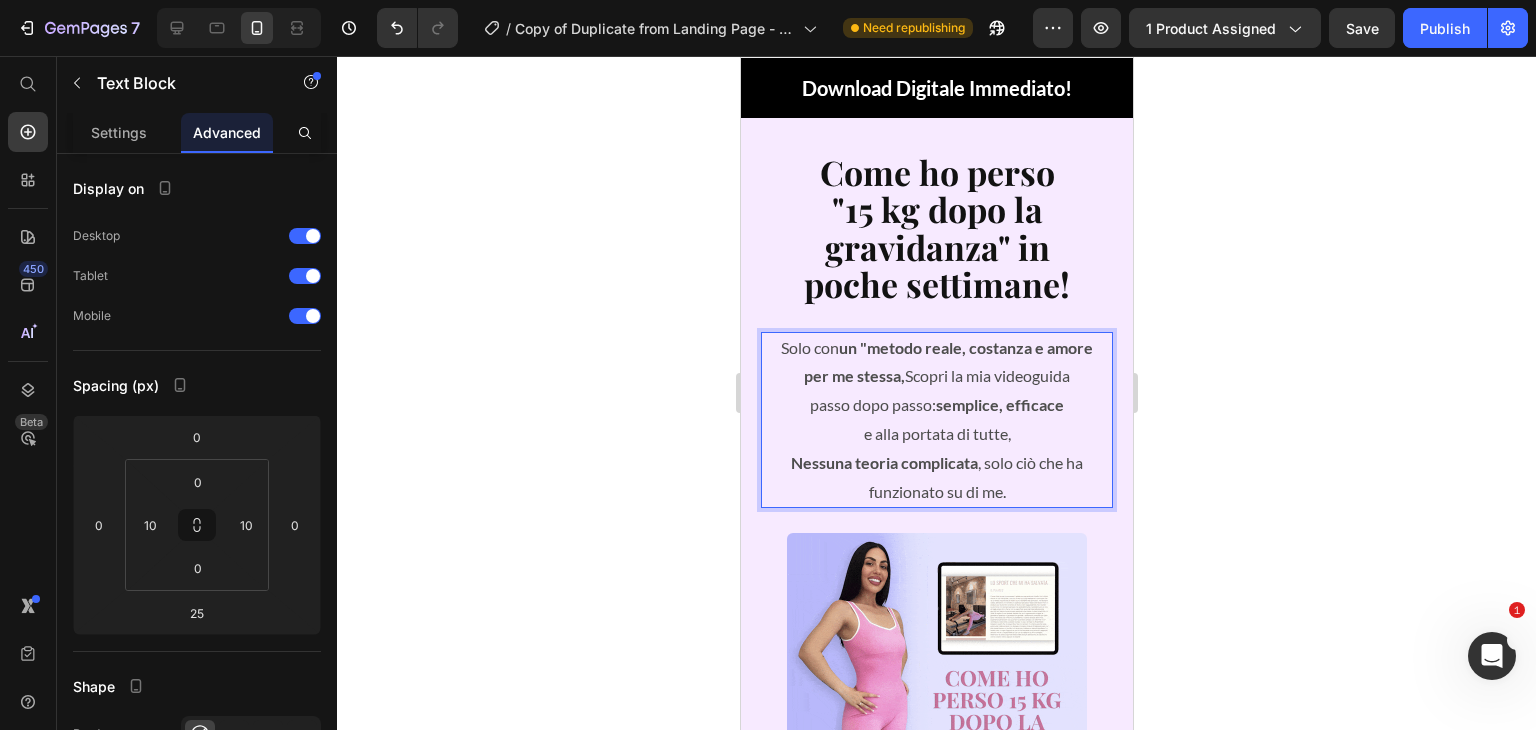 click on "un "metodo reale, costanza e amore per me stessa," at bounding box center (947, 362) 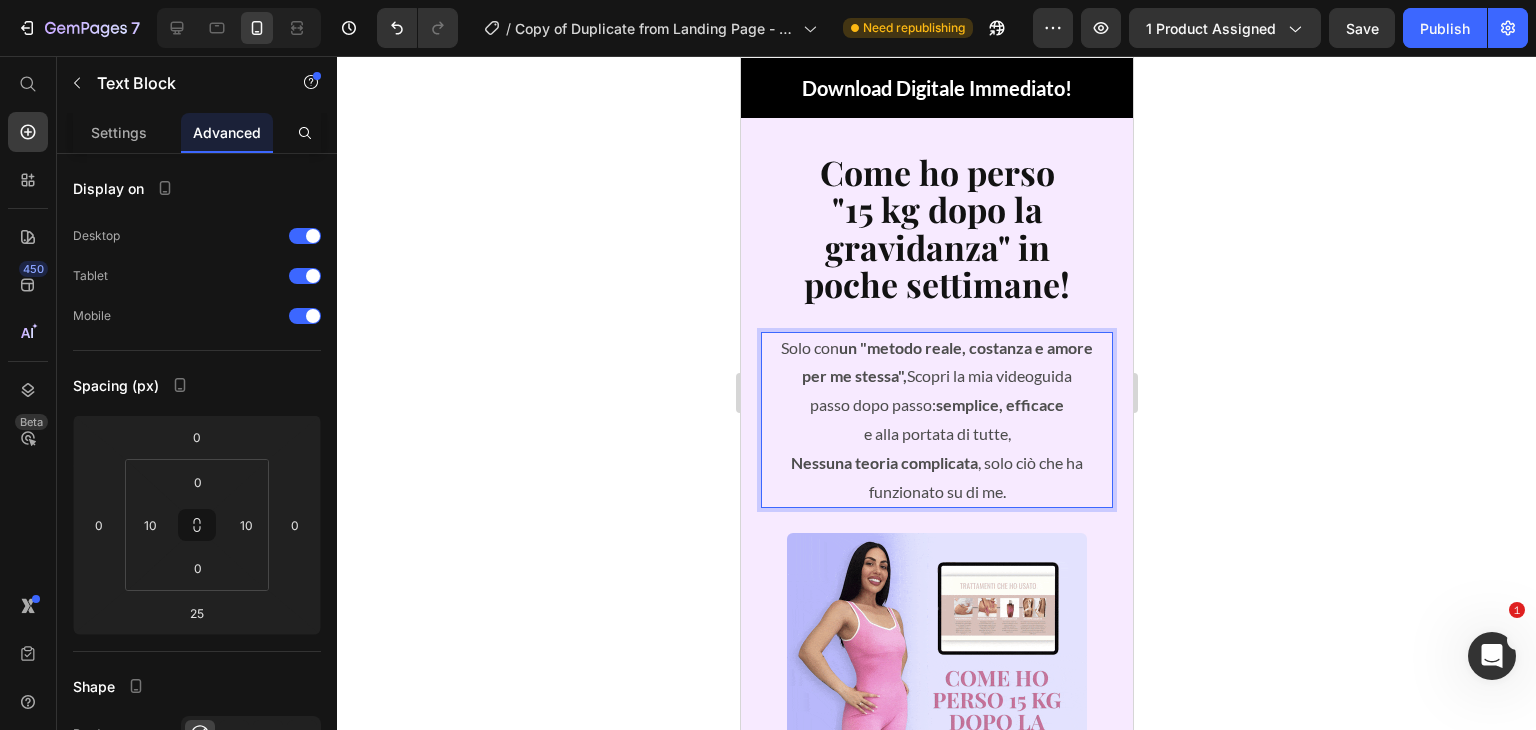 click on "Solo con  un "metodo reale, costanza e amore per me stessa",  Scopri la mia videoguida" at bounding box center (936, 363) 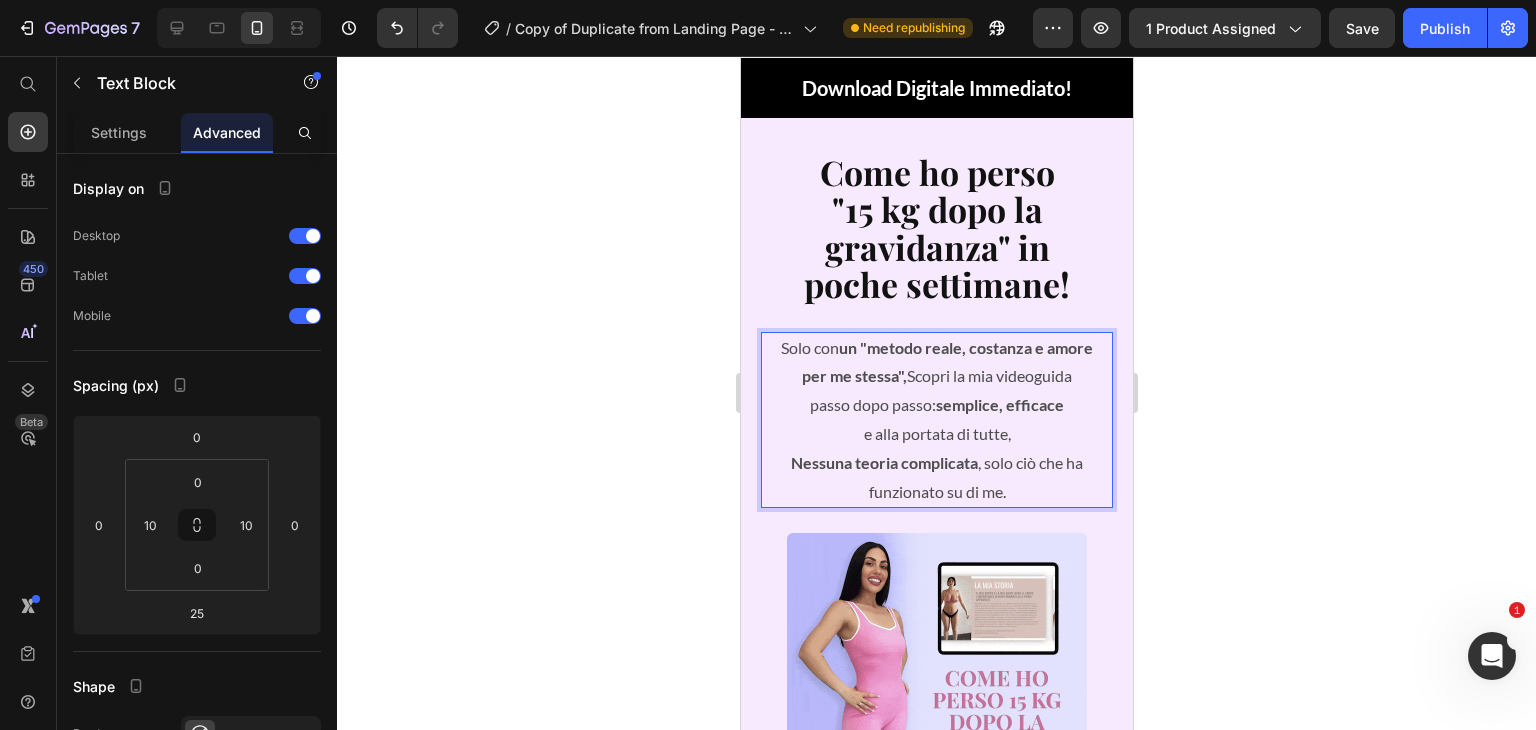 click on "un "metodo reale, costanza e amore per me stessa"," at bounding box center (946, 362) 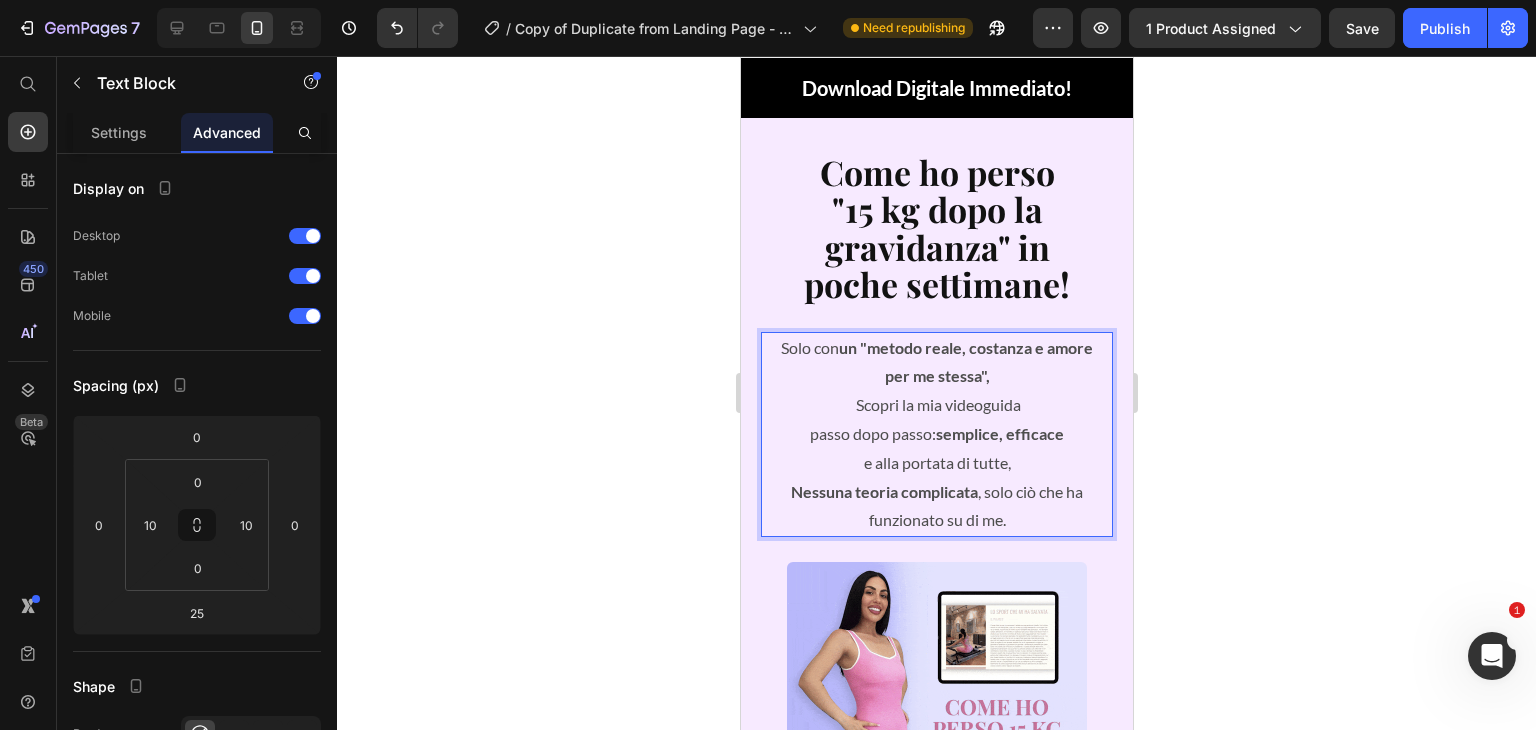 click on "un "metodo reale, costanza e amore per me stessa"," at bounding box center [965, 362] 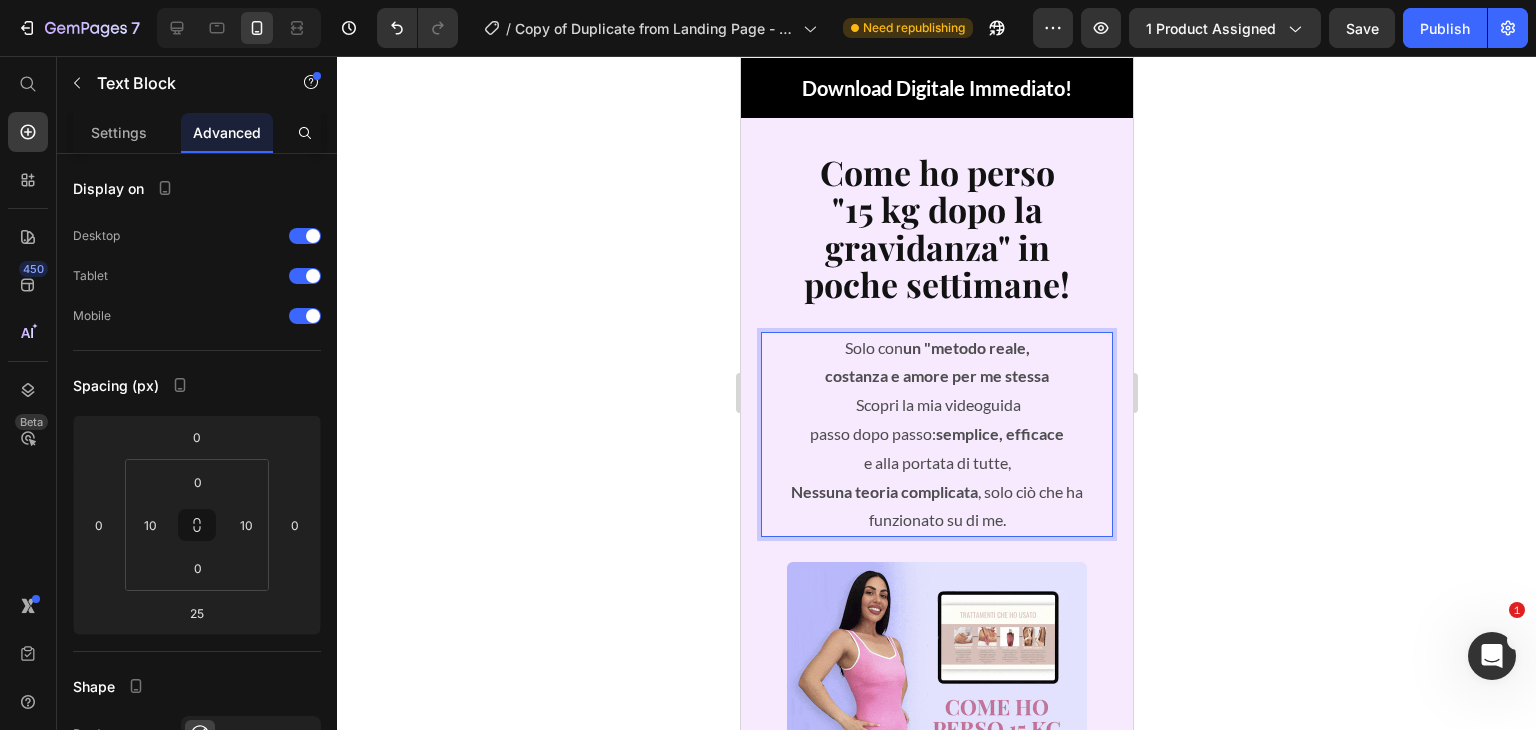 click on "Scopri la mia videoguida" at bounding box center [936, 405] 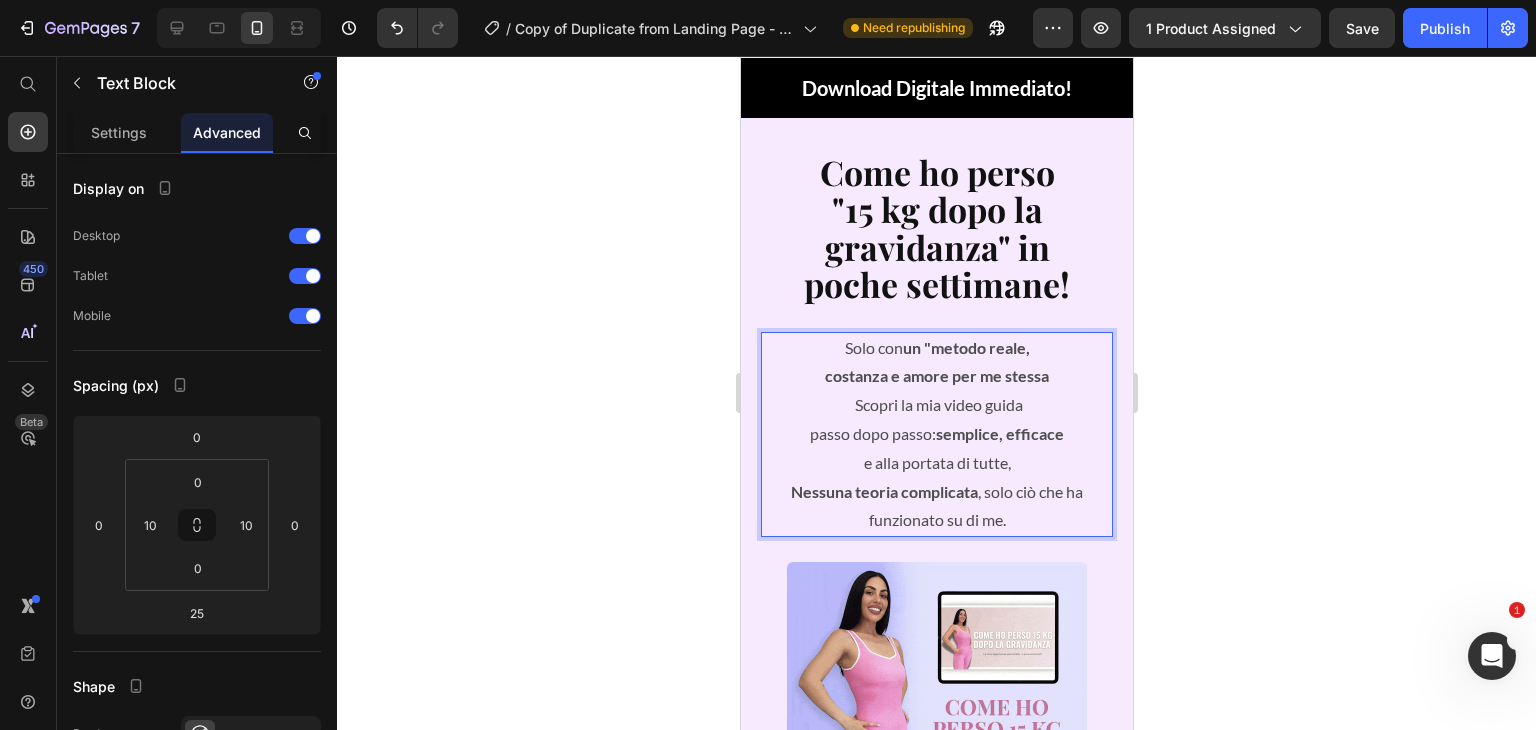 click on "passo dopo passo:  semplice, efficace e alla portata di tutte," at bounding box center (936, 449) 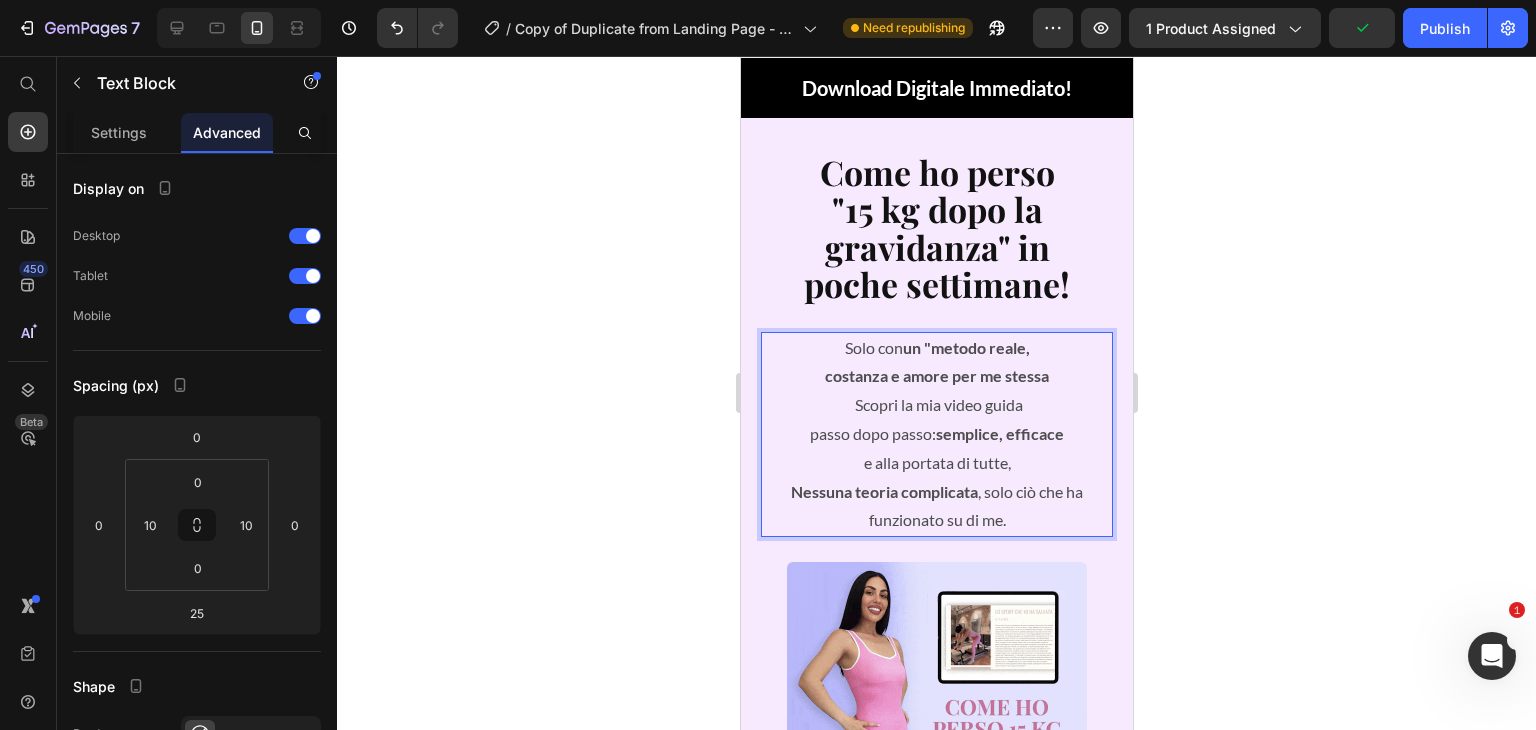 click on "passo dopo passo:  semplice, efficace e alla portata di tutte," at bounding box center [936, 449] 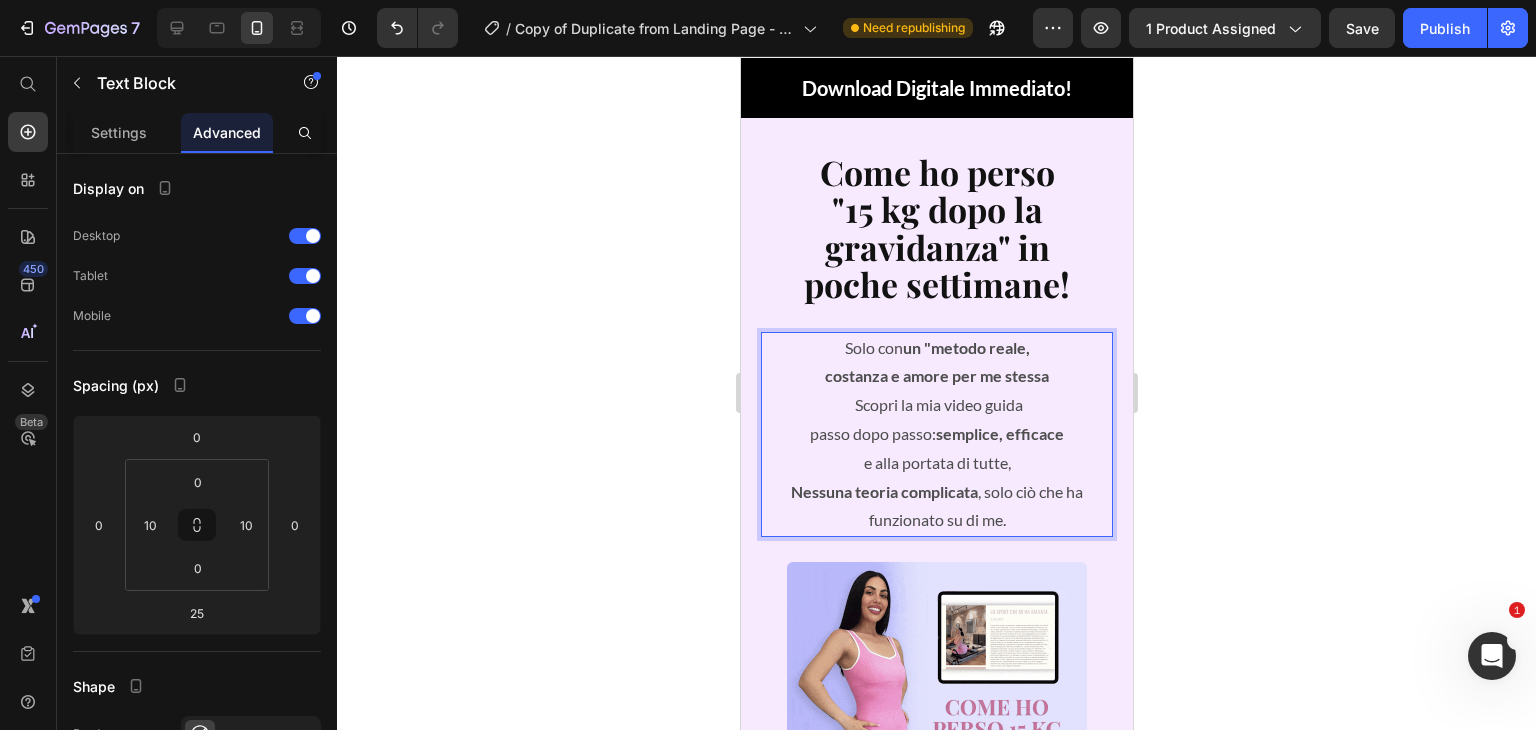click on "passo dopo passo:  semplice, efficace e alla portata di tutte," at bounding box center (936, 449) 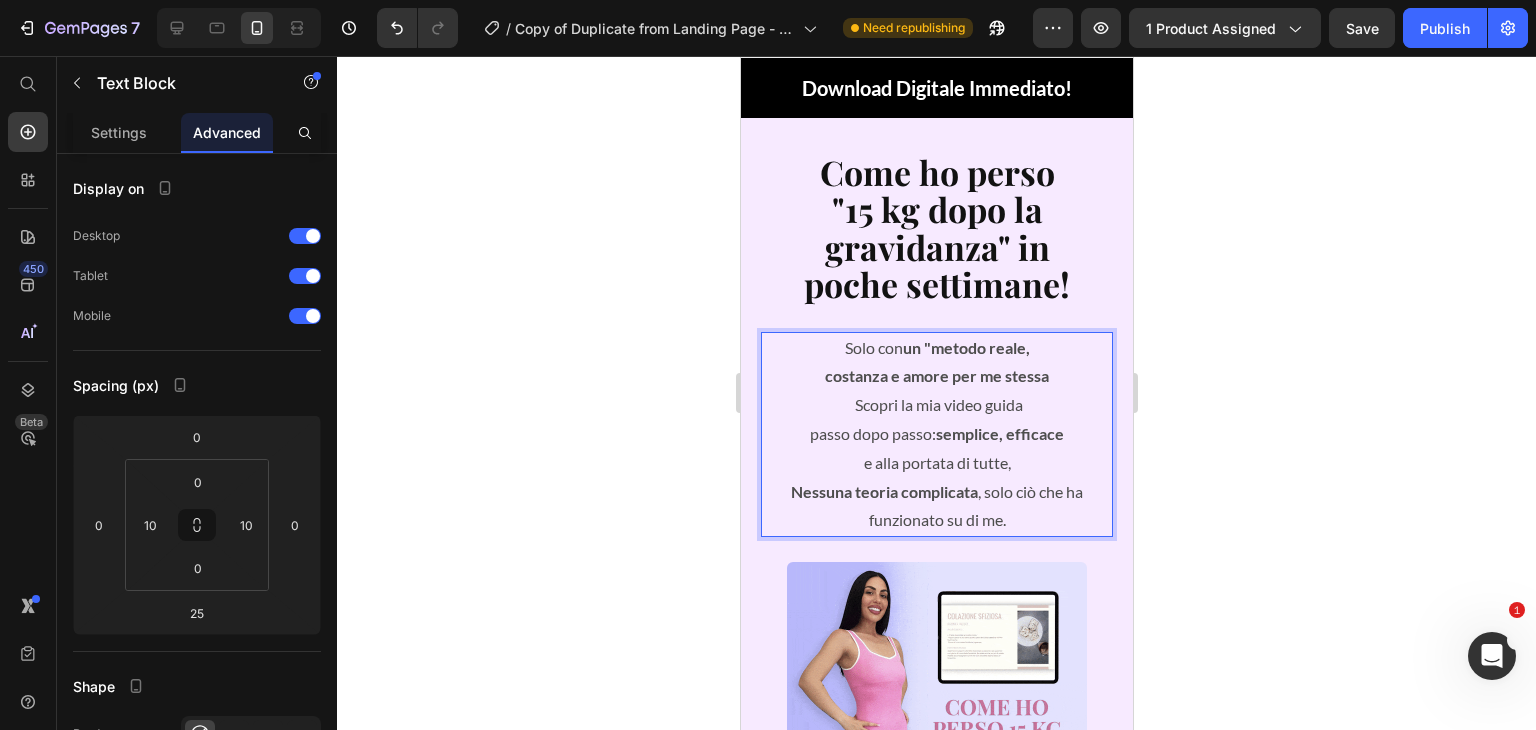 click on "Nessuna teoria complicata , solo ciò che ha funzionato su di me." at bounding box center (936, 507) 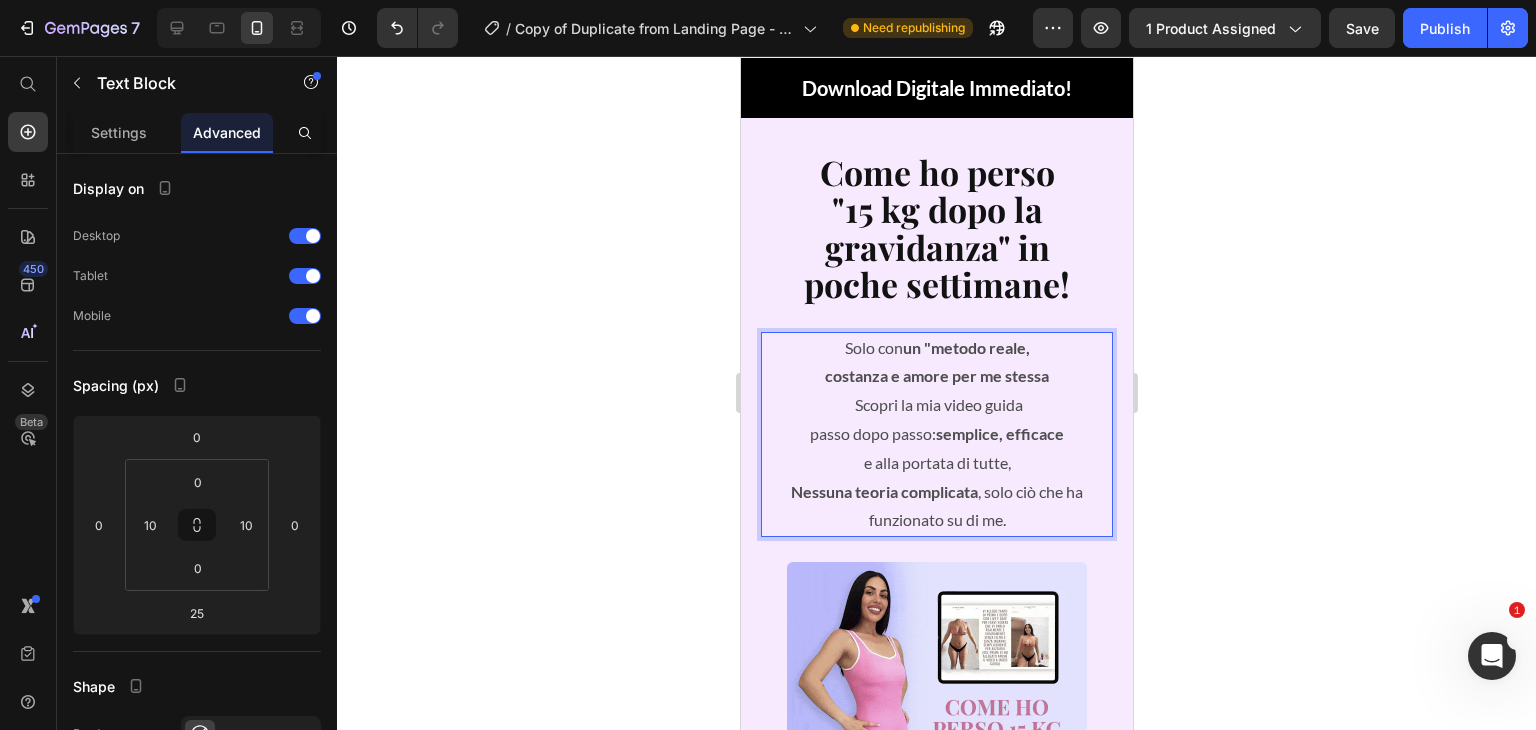 click on "Nessuna teoria complicata , solo ciò che ha funzionato su di me." at bounding box center (936, 507) 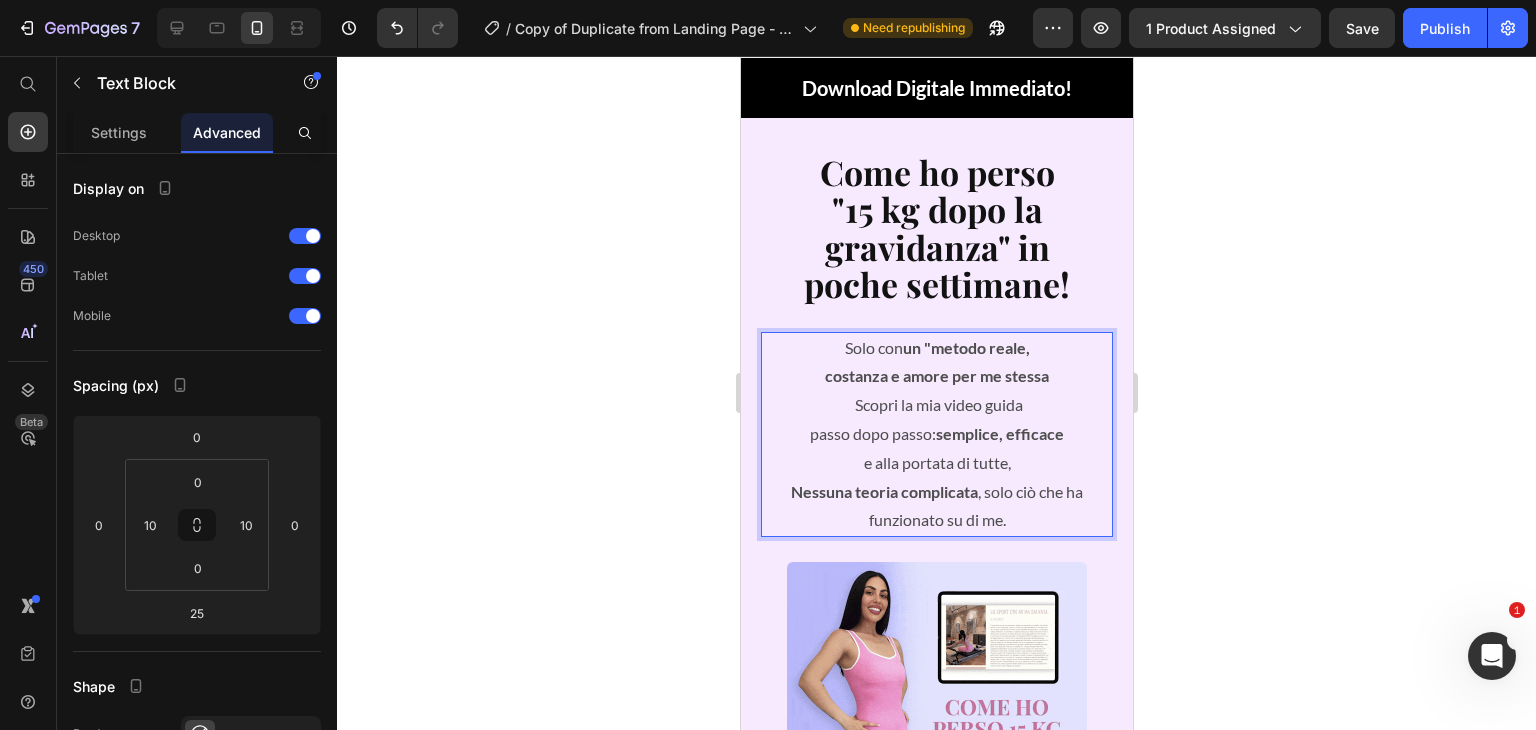 click on "Nessuna teoria complicata , solo ciò che ha funzionato su di me." at bounding box center (936, 507) 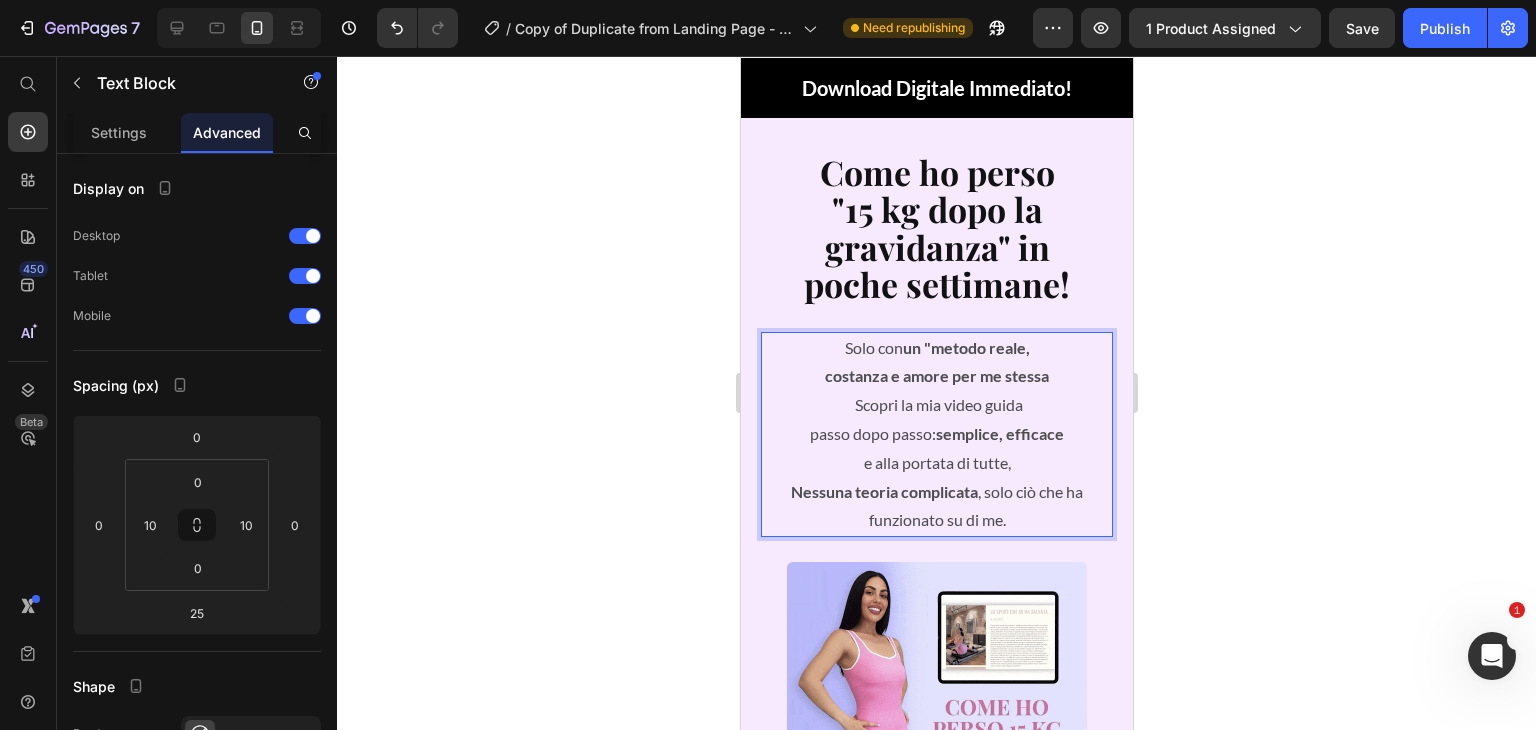 click 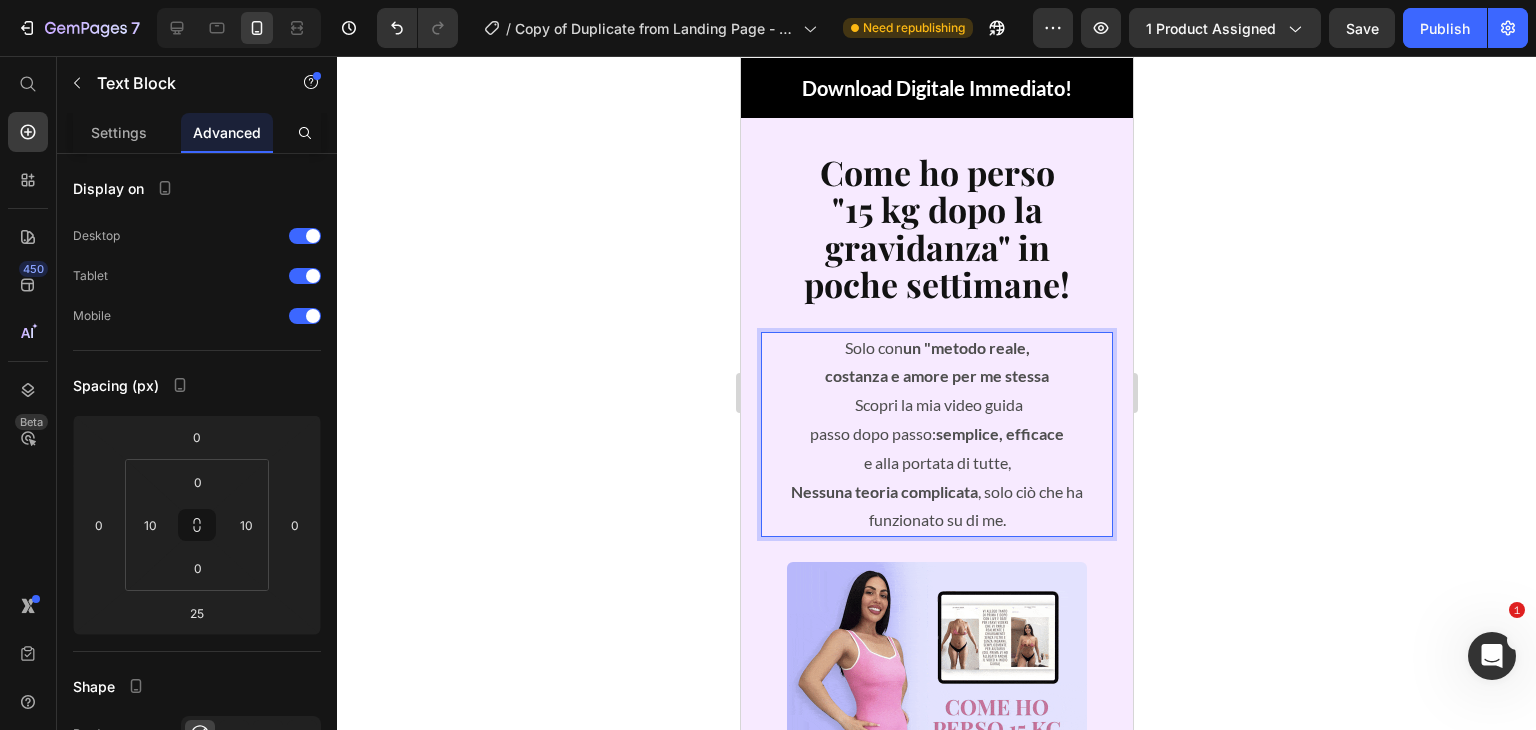 click on "Solo con  un "metodo reale," at bounding box center [936, 348] 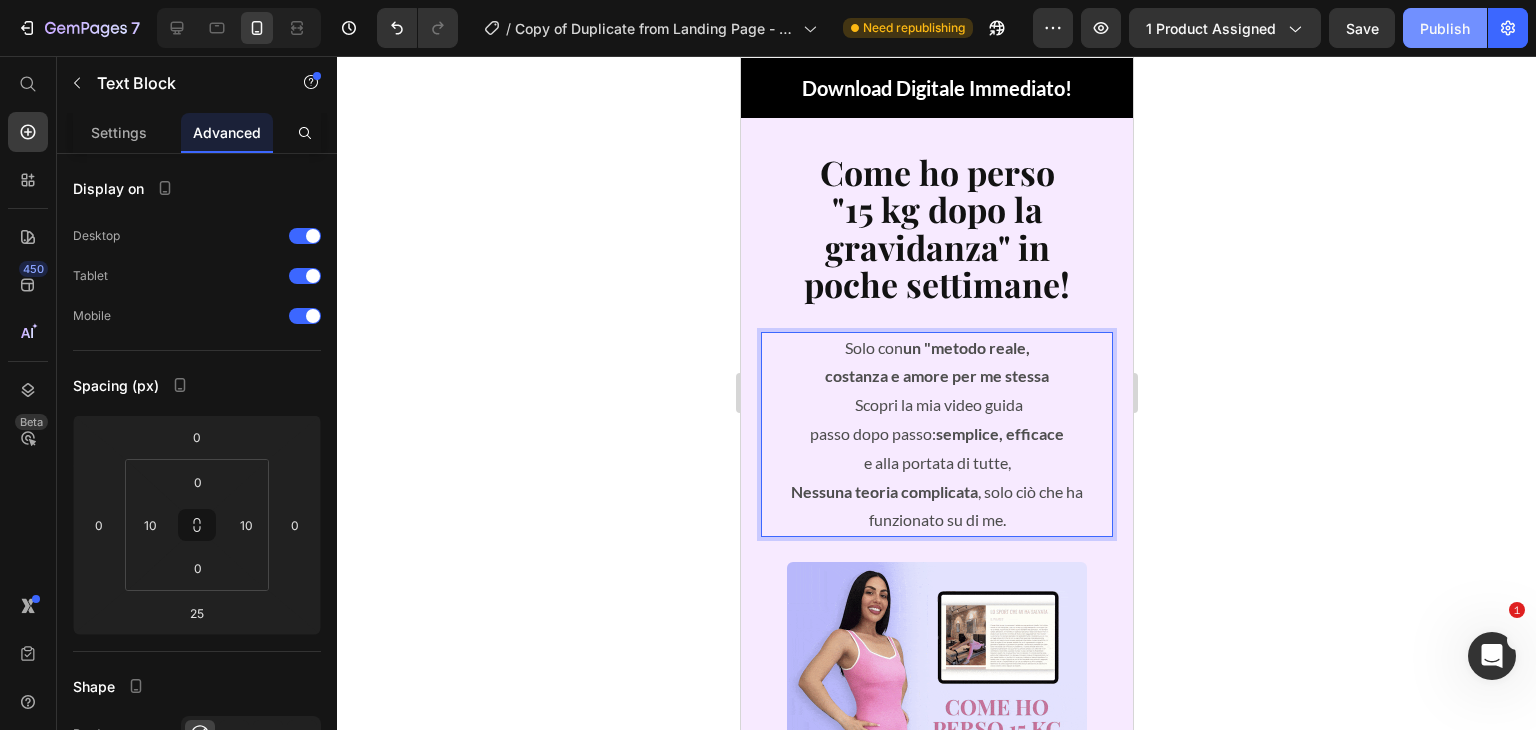 click on "Publish" at bounding box center (1445, 28) 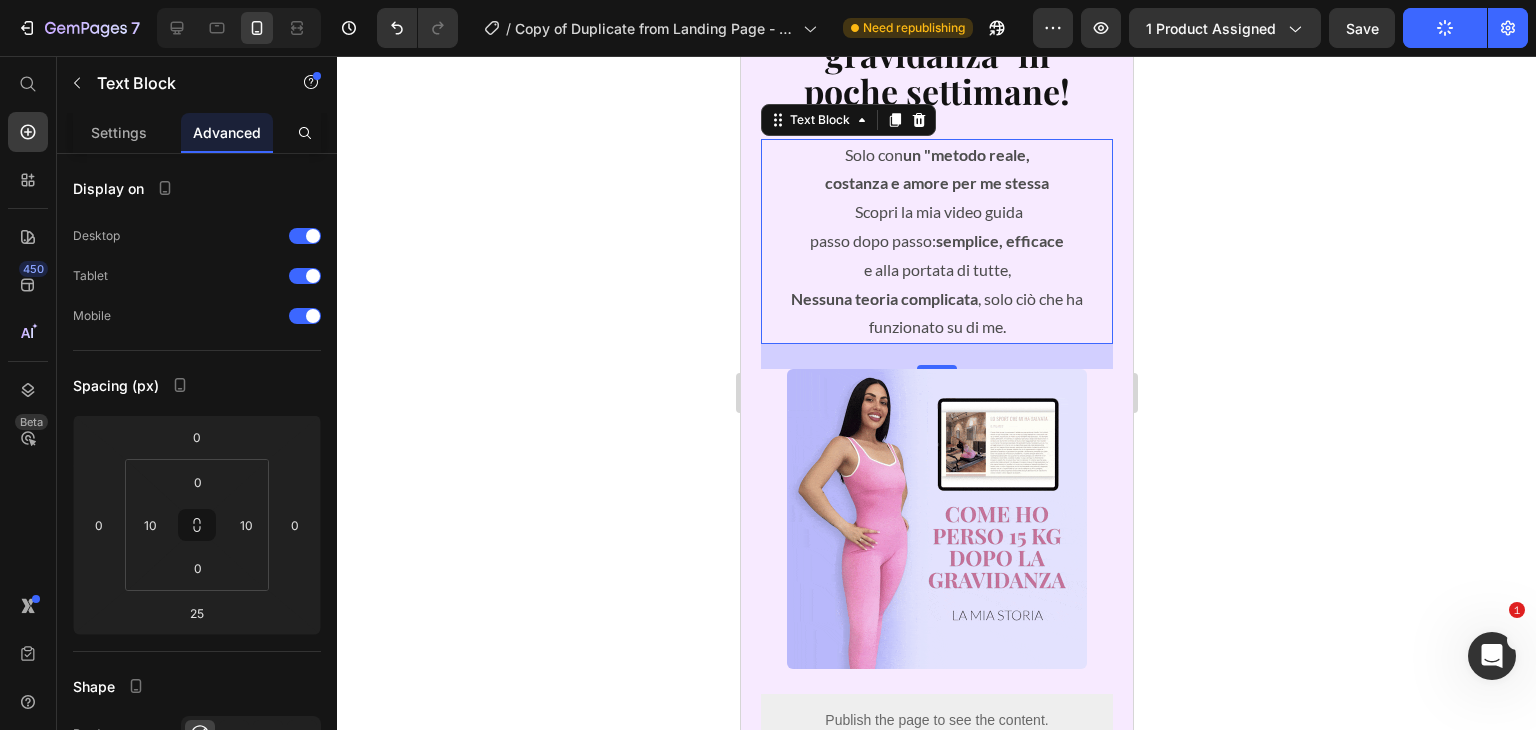 scroll, scrollTop: 234, scrollLeft: 0, axis: vertical 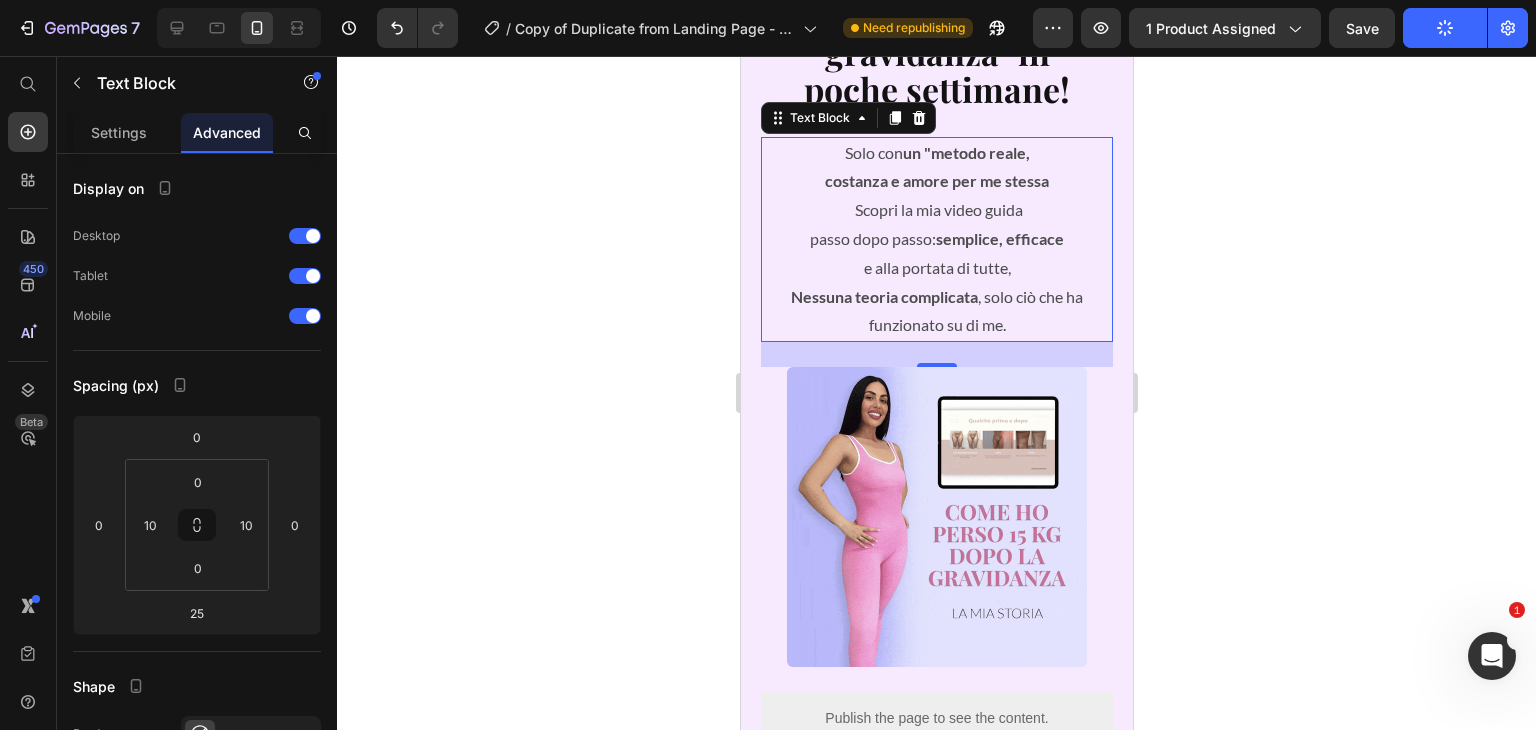 click 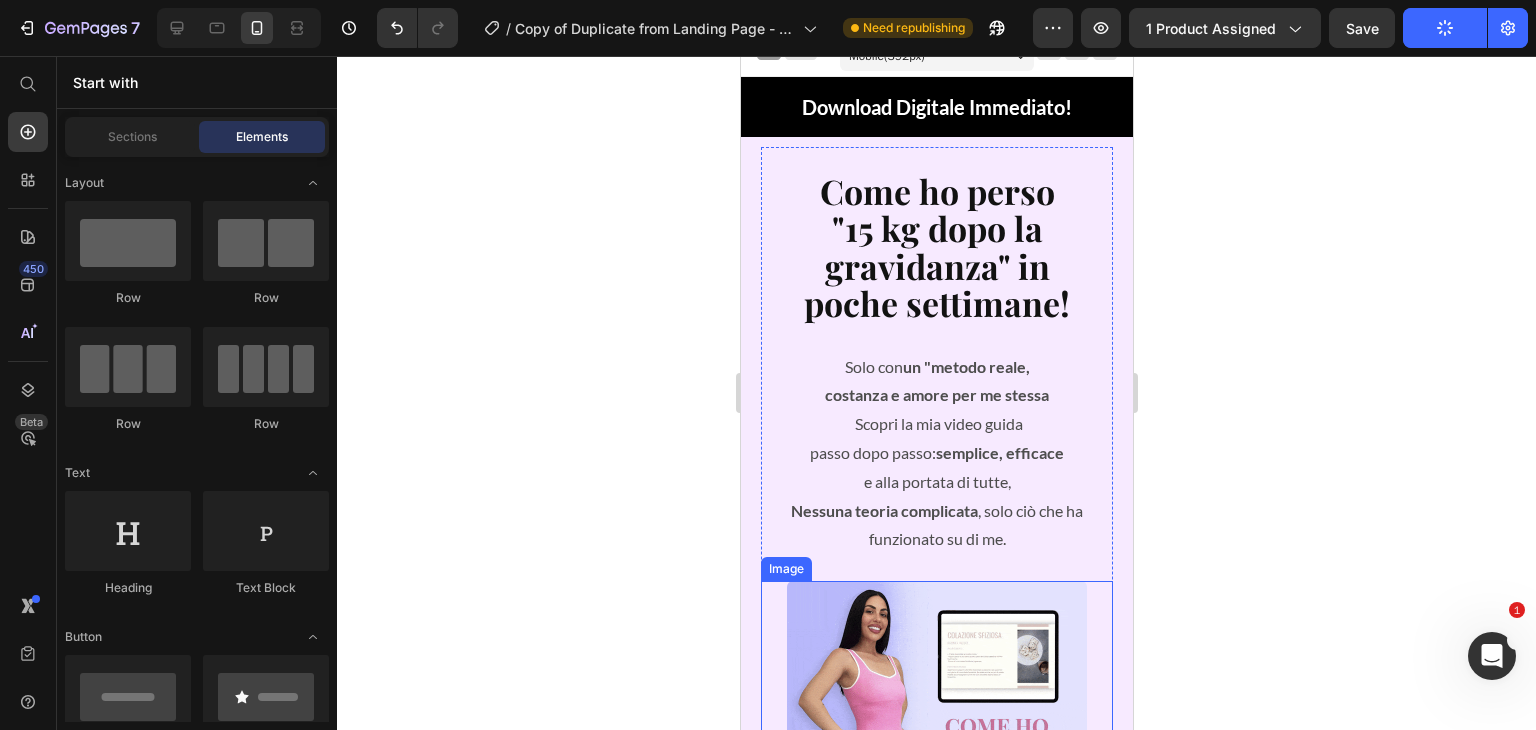 scroll, scrollTop: 0, scrollLeft: 0, axis: both 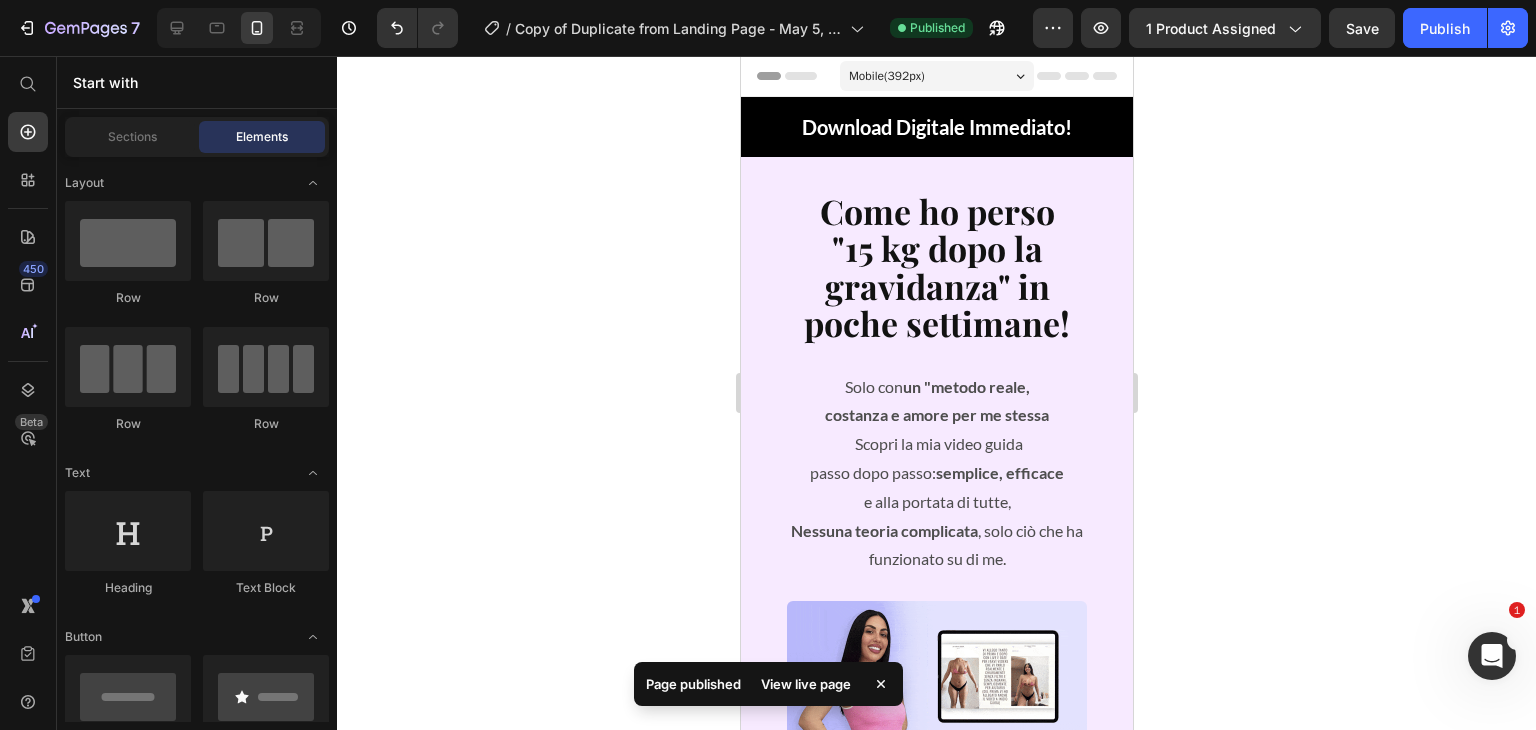 click 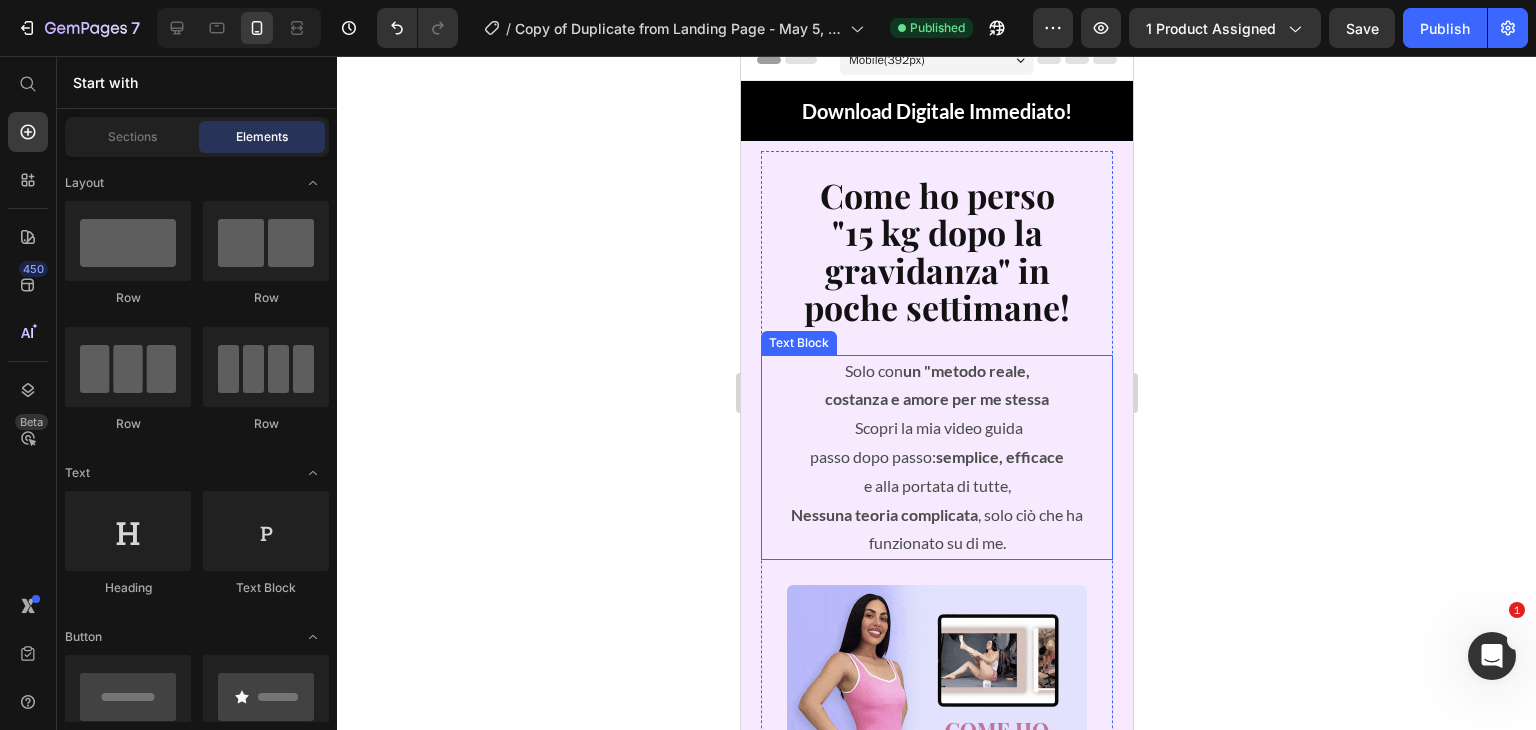 scroll, scrollTop: 18, scrollLeft: 0, axis: vertical 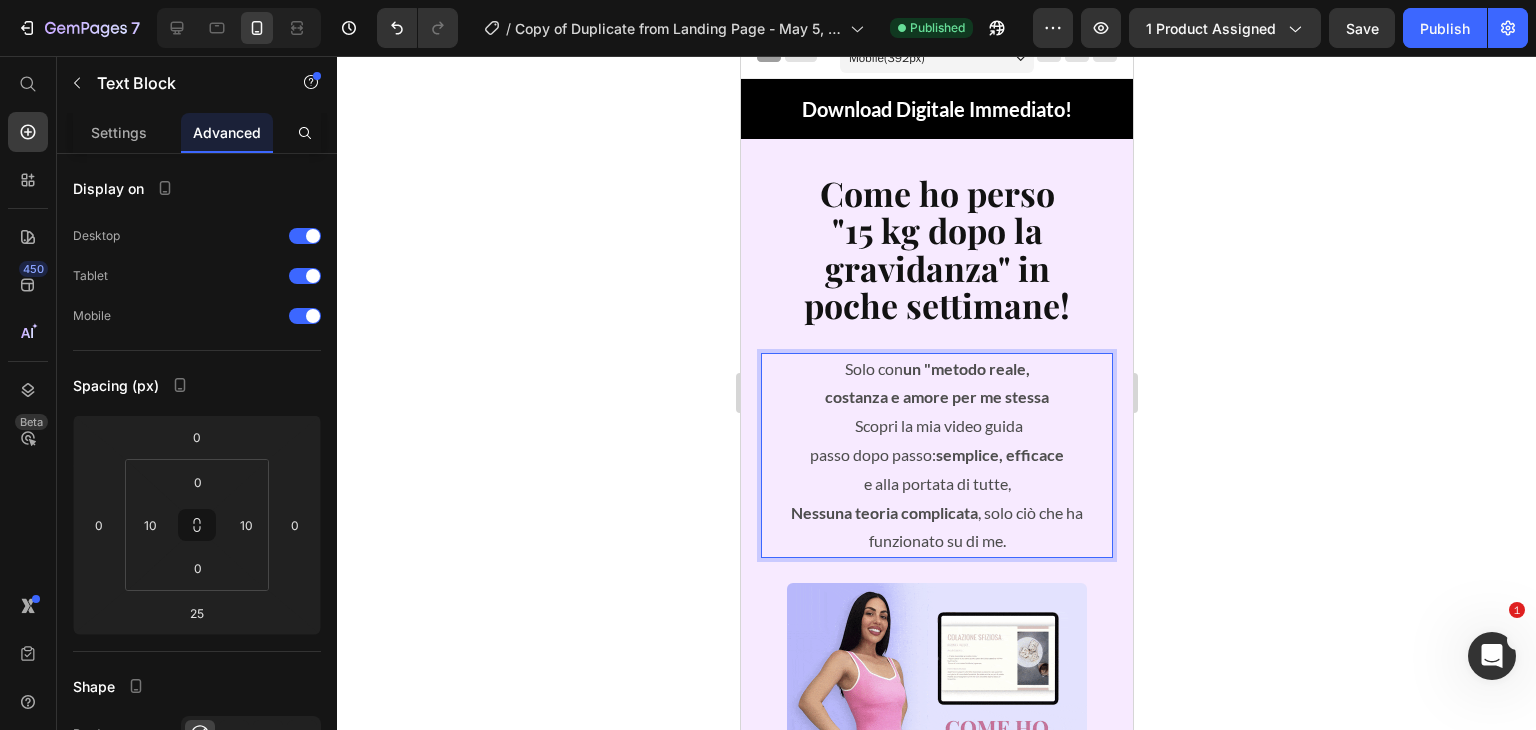 click on "costanza e amore per me stessa"," at bounding box center (936, 396) 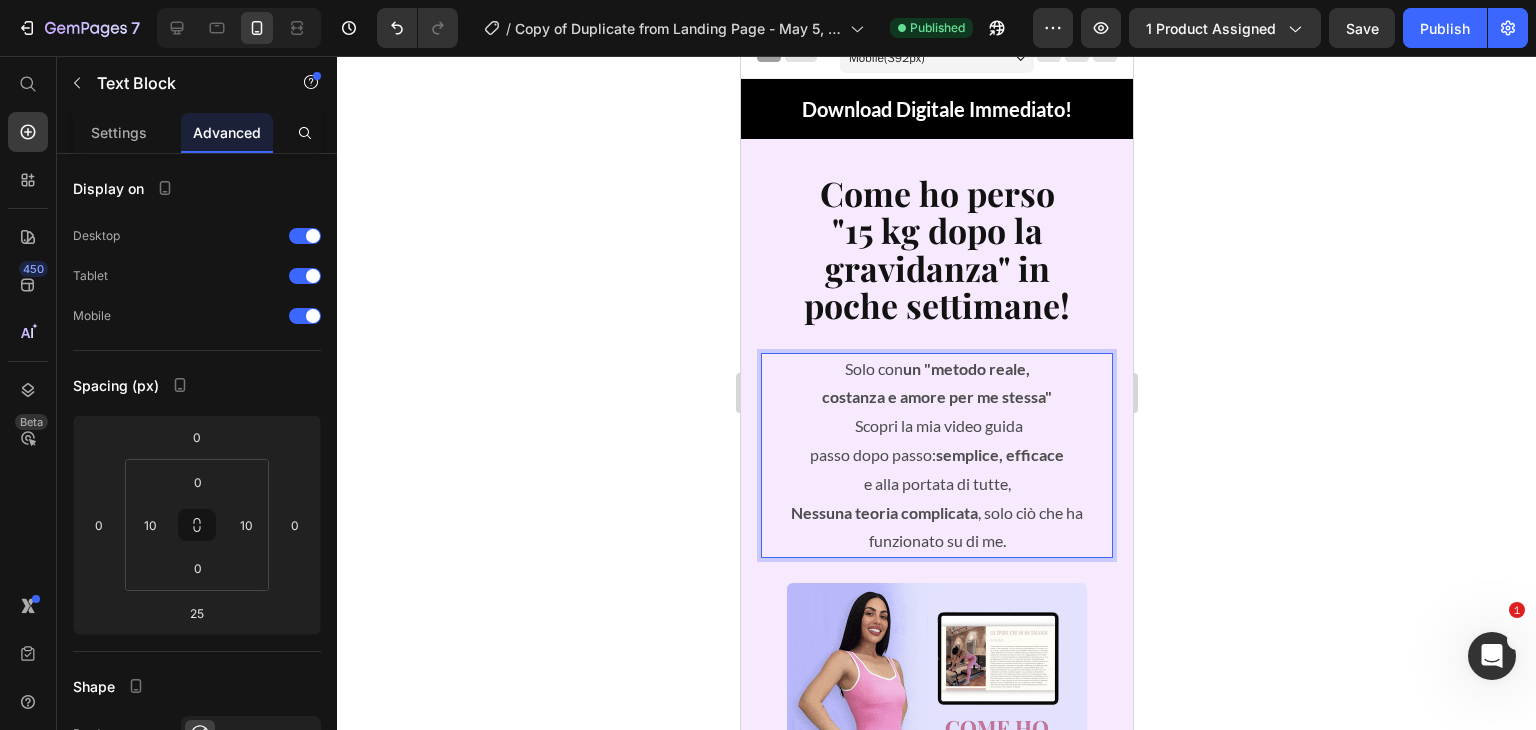 click 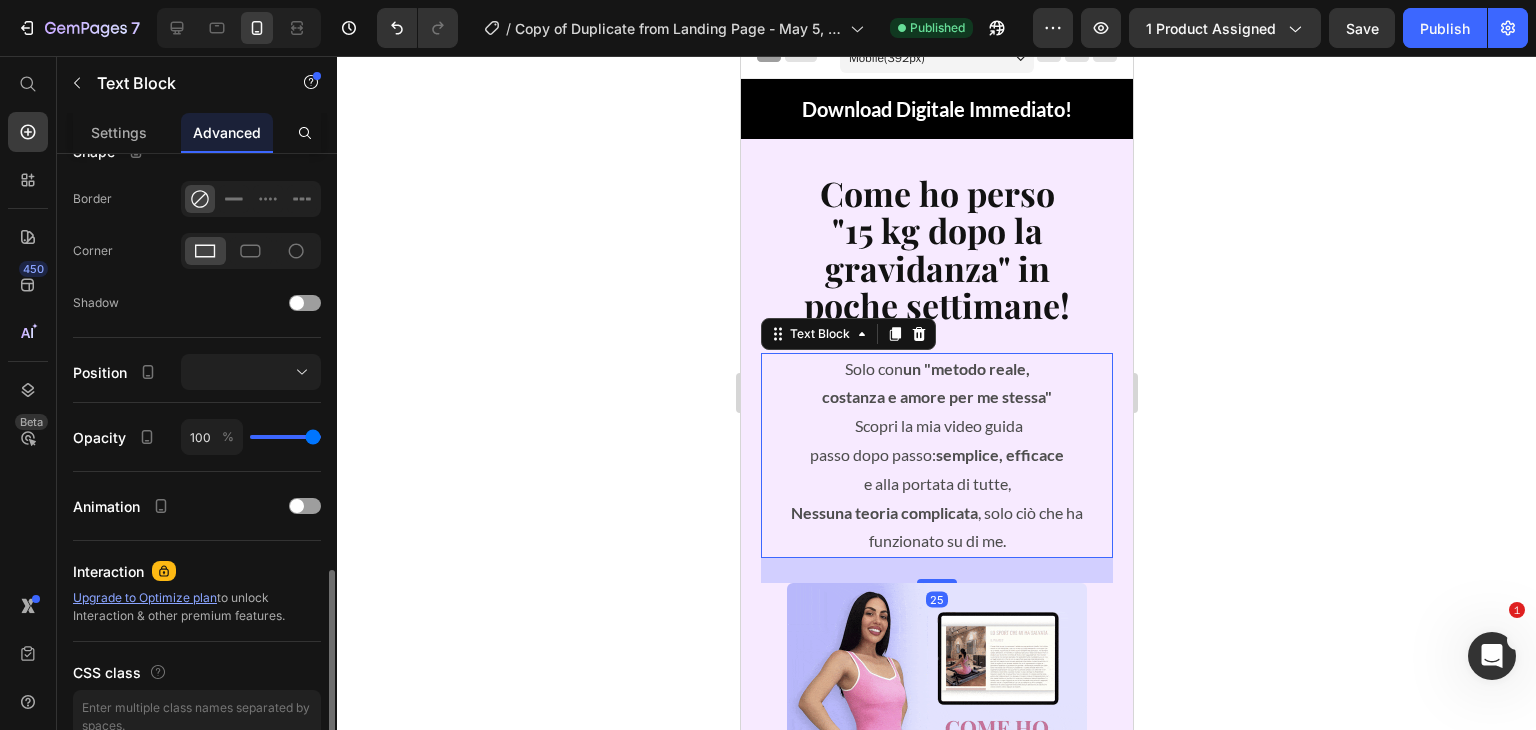 scroll, scrollTop: 634, scrollLeft: 0, axis: vertical 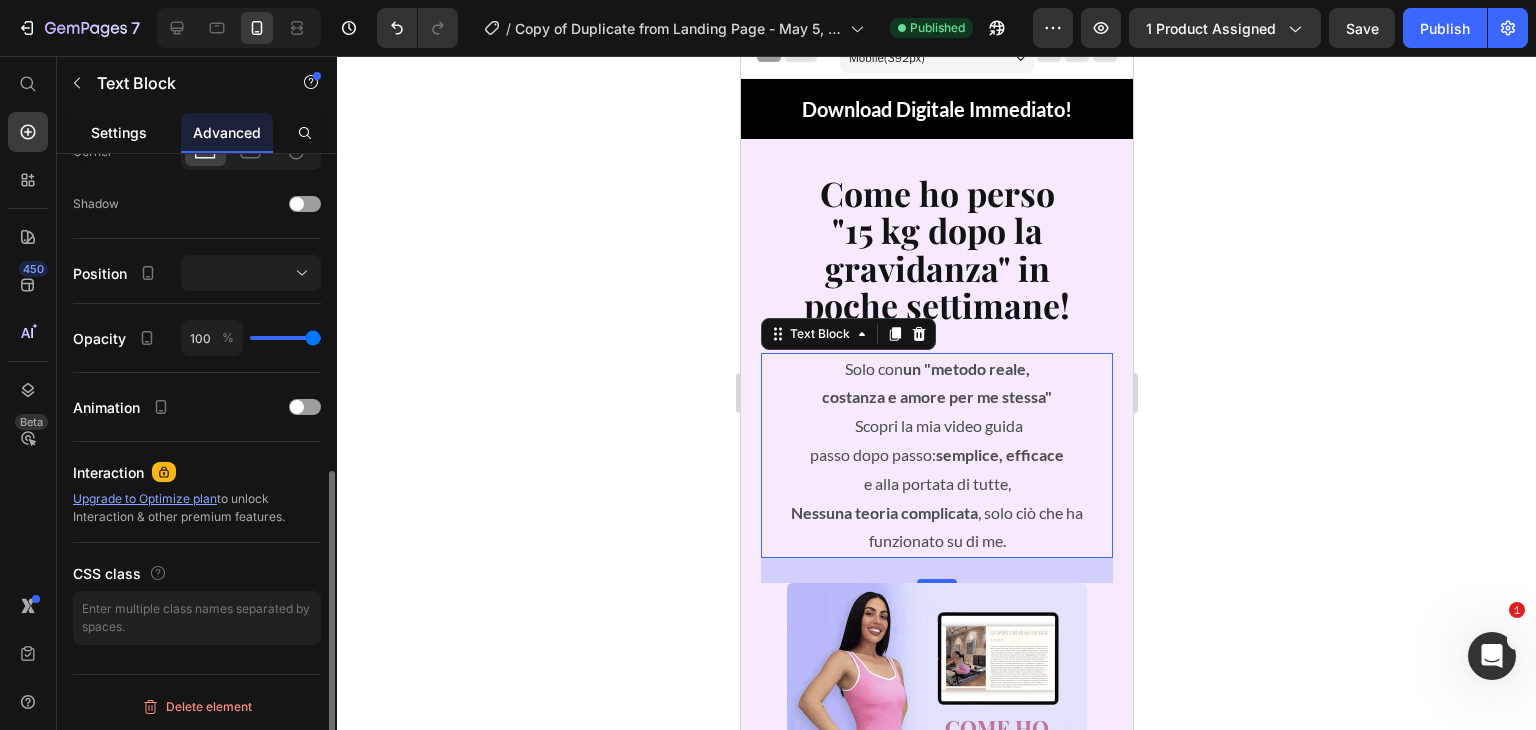 click on "Settings" 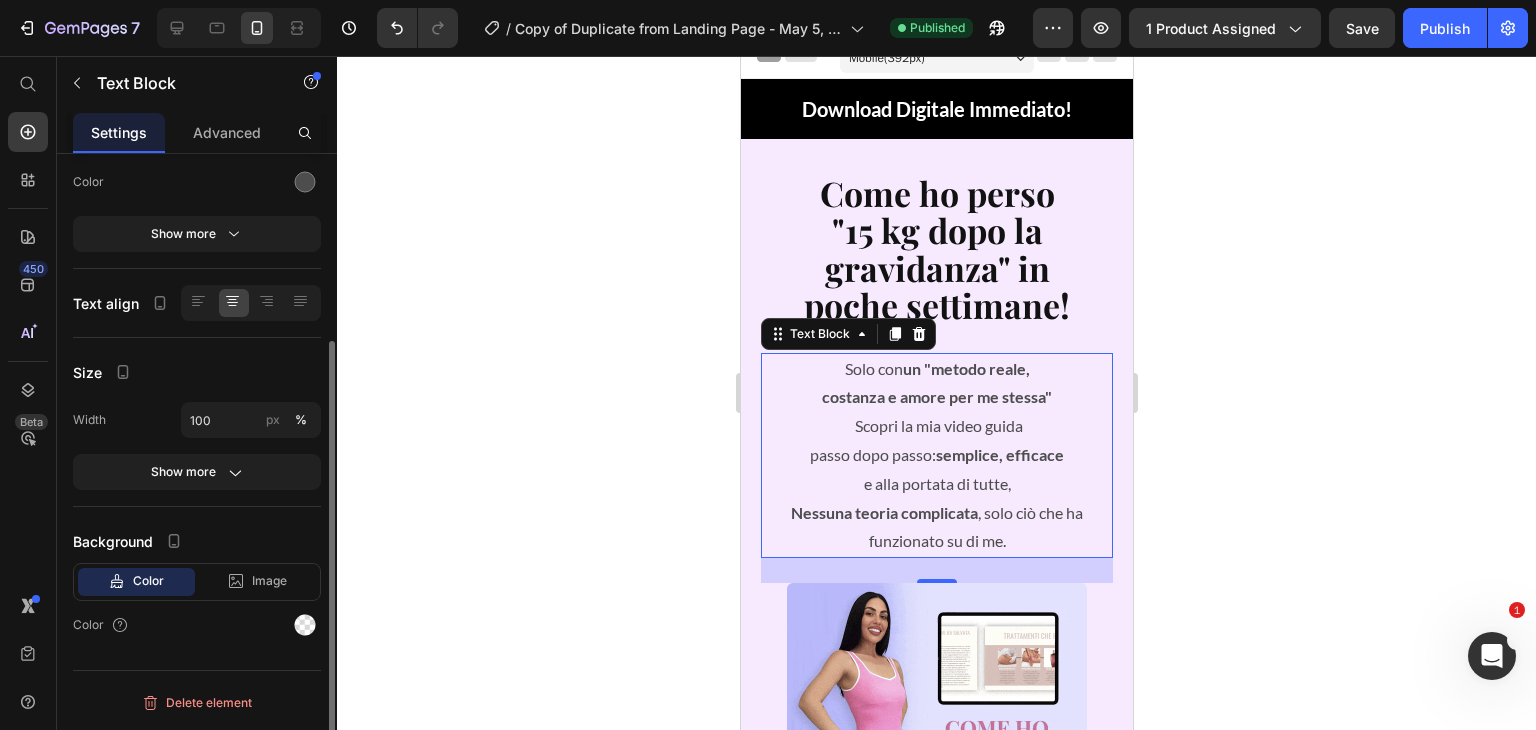 scroll, scrollTop: 0, scrollLeft: 0, axis: both 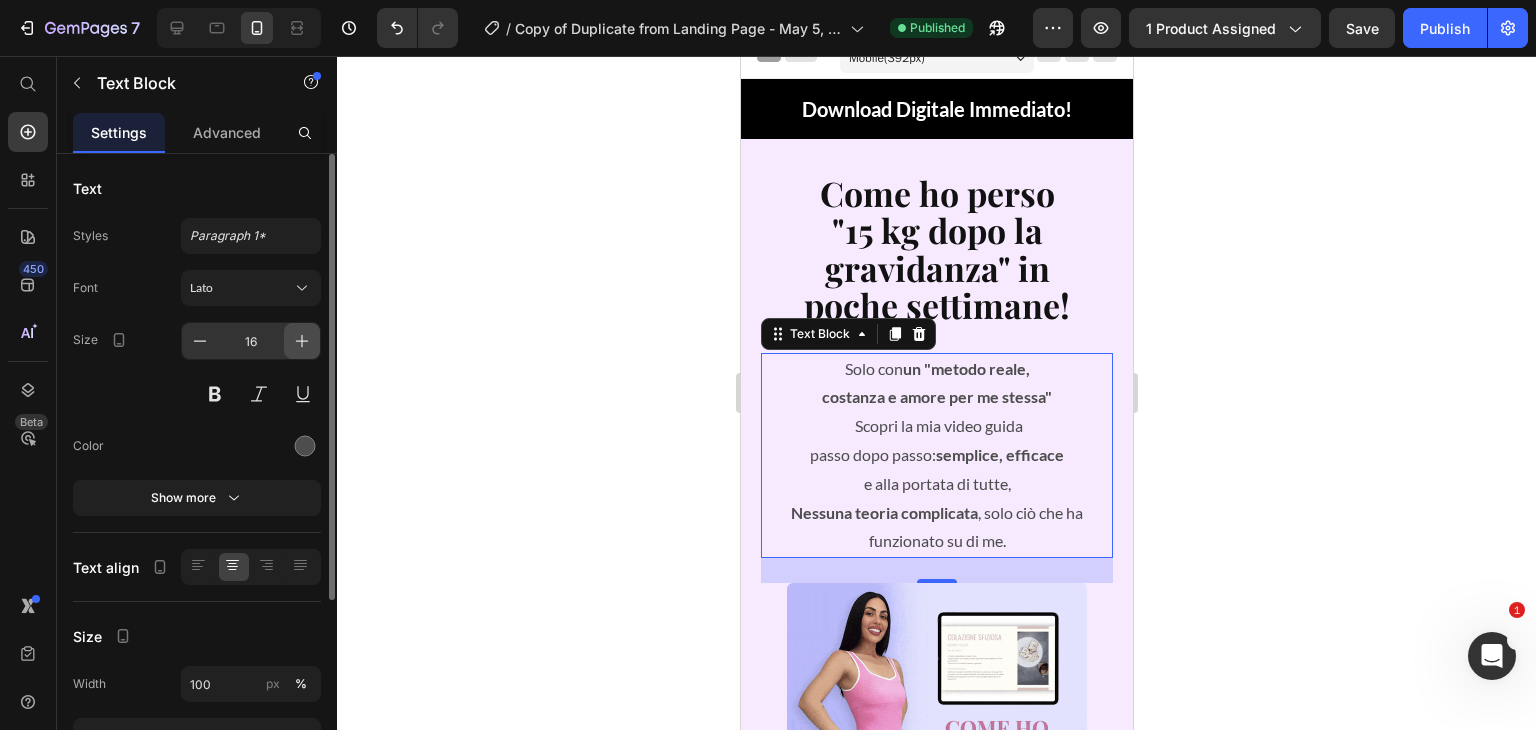 click 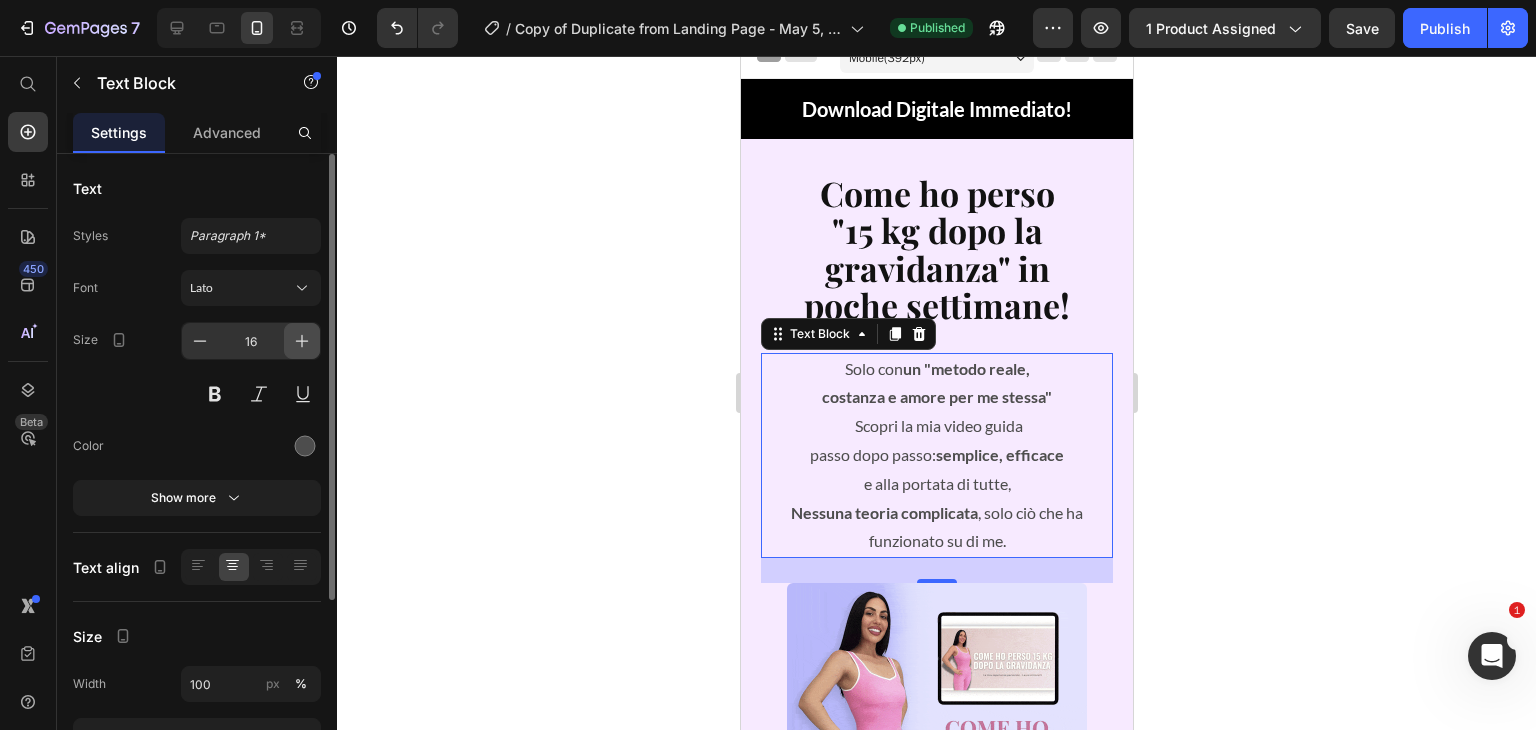 type on "17" 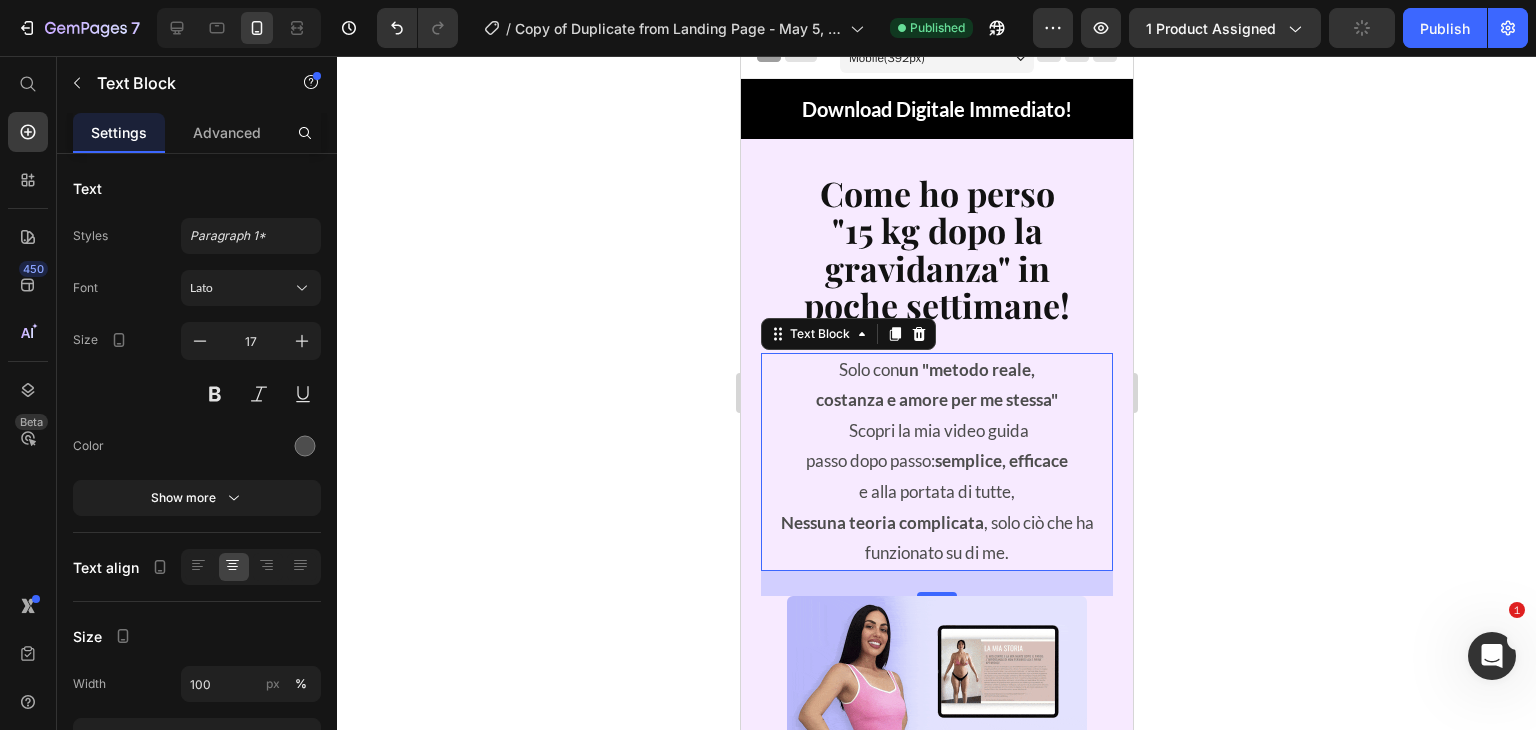 click 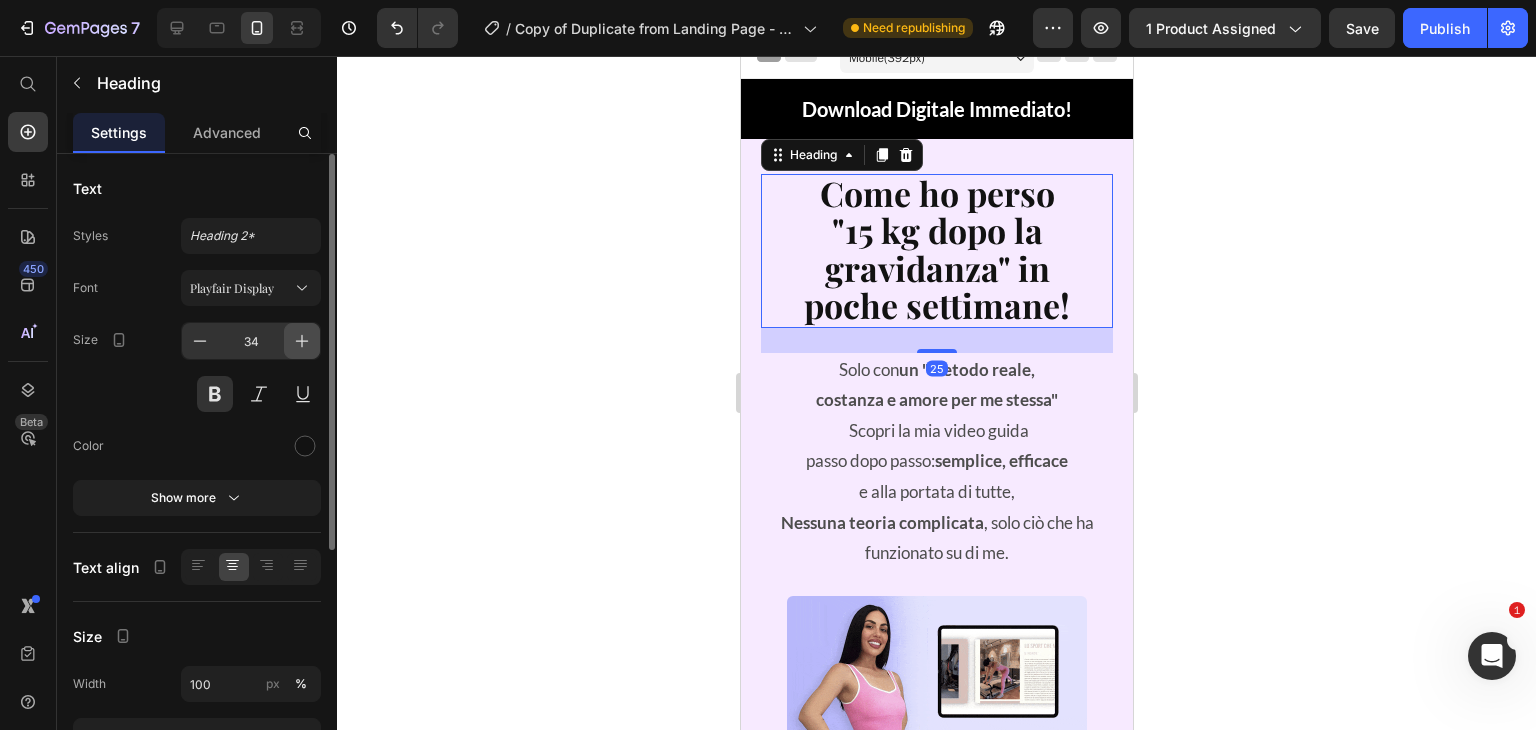 click 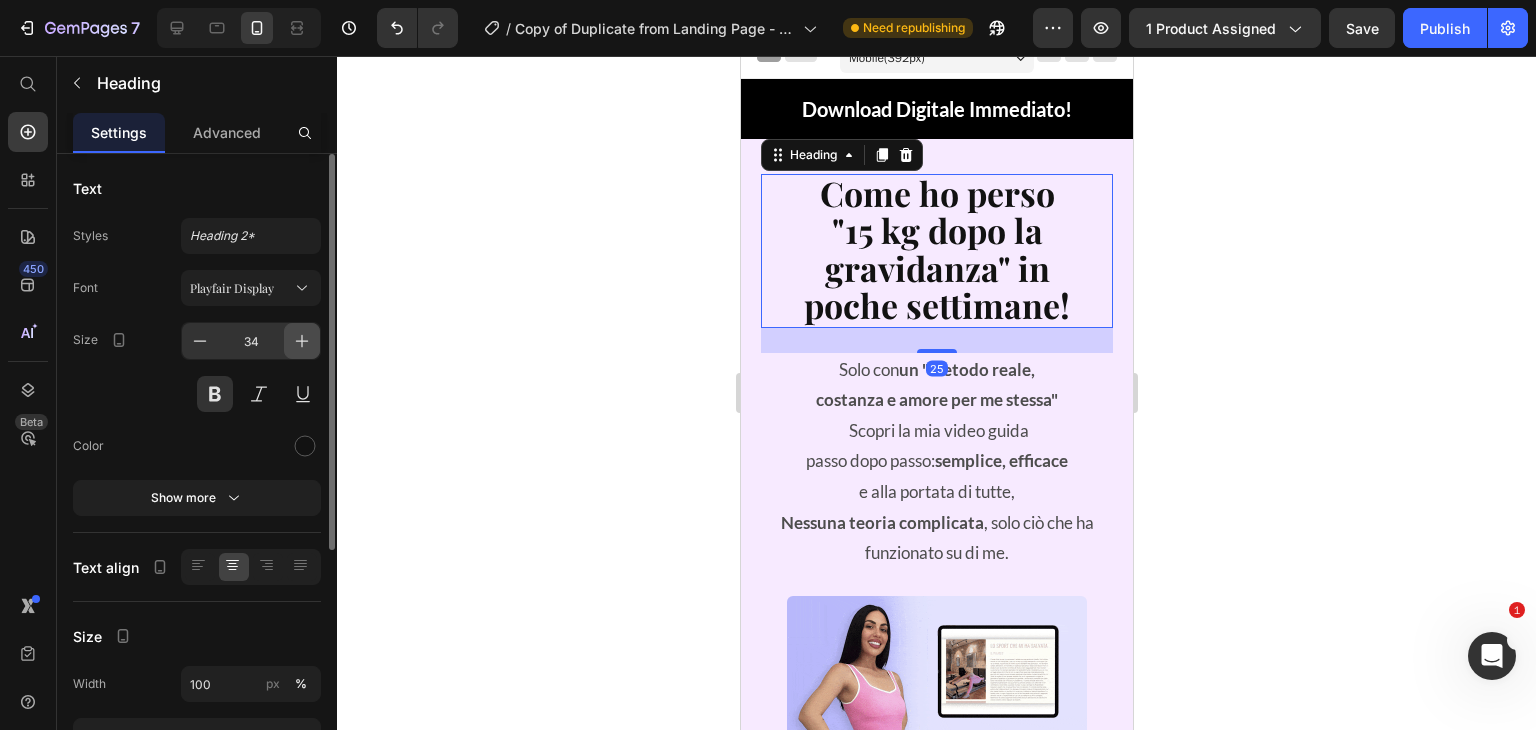 type on "35" 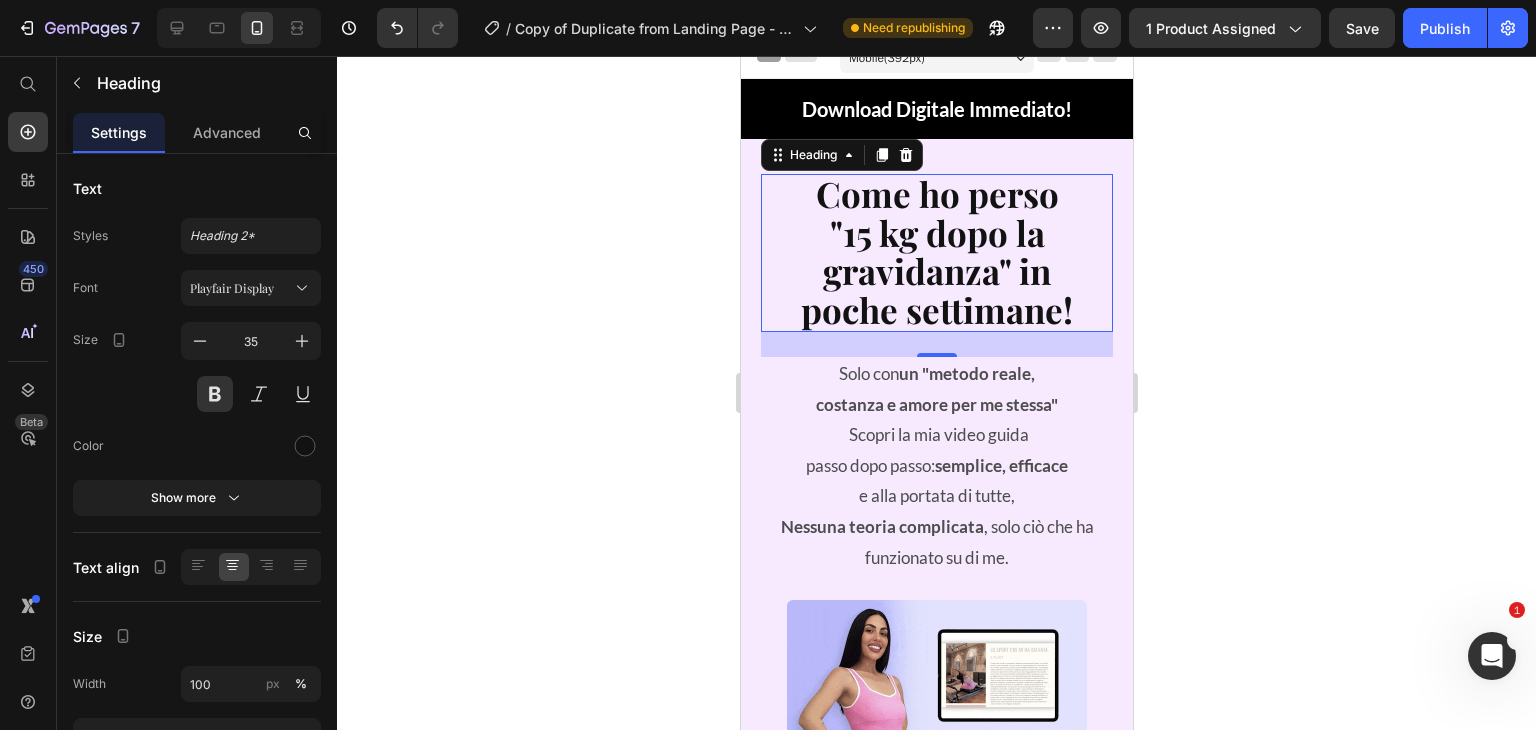 click 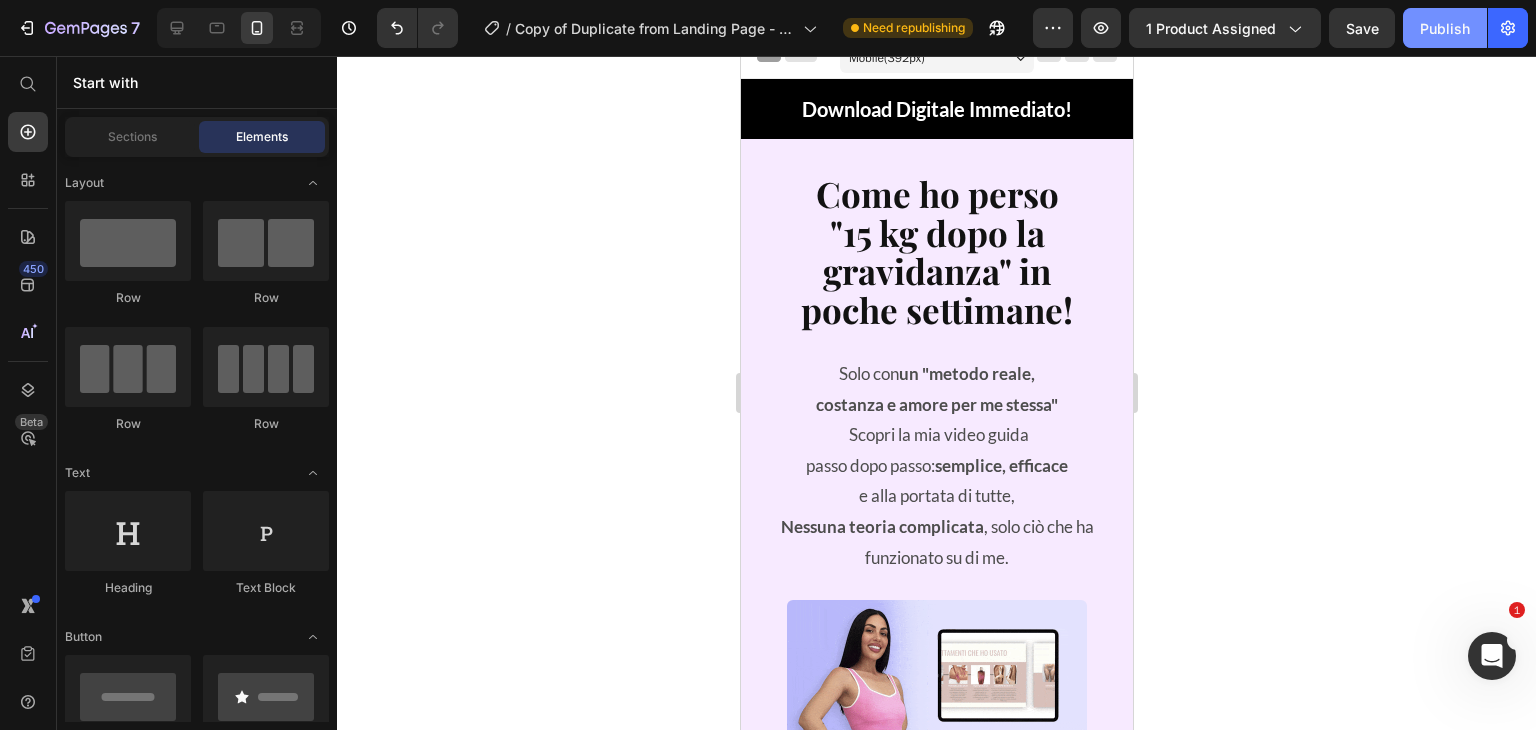 click on "Publish" 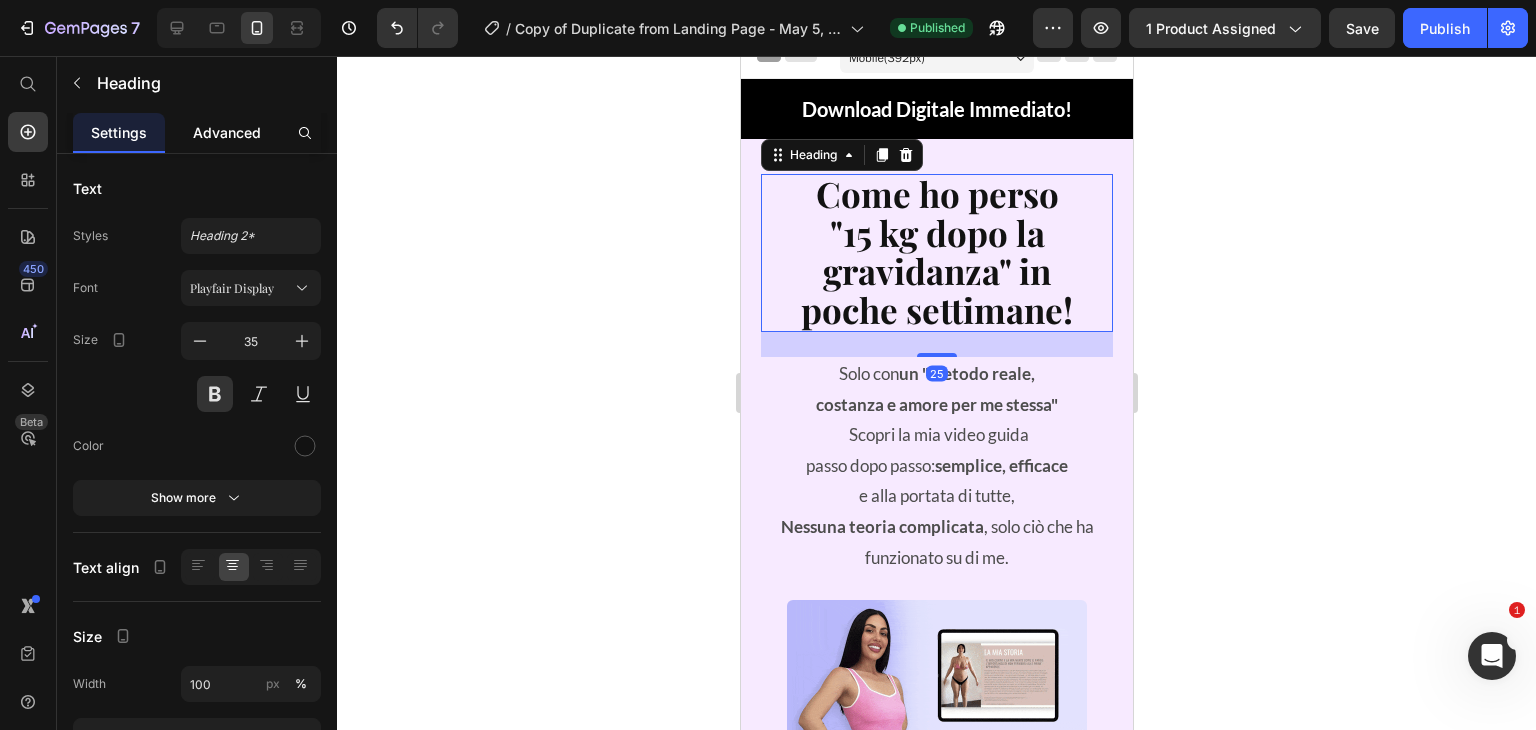 click on "Advanced" at bounding box center (227, 132) 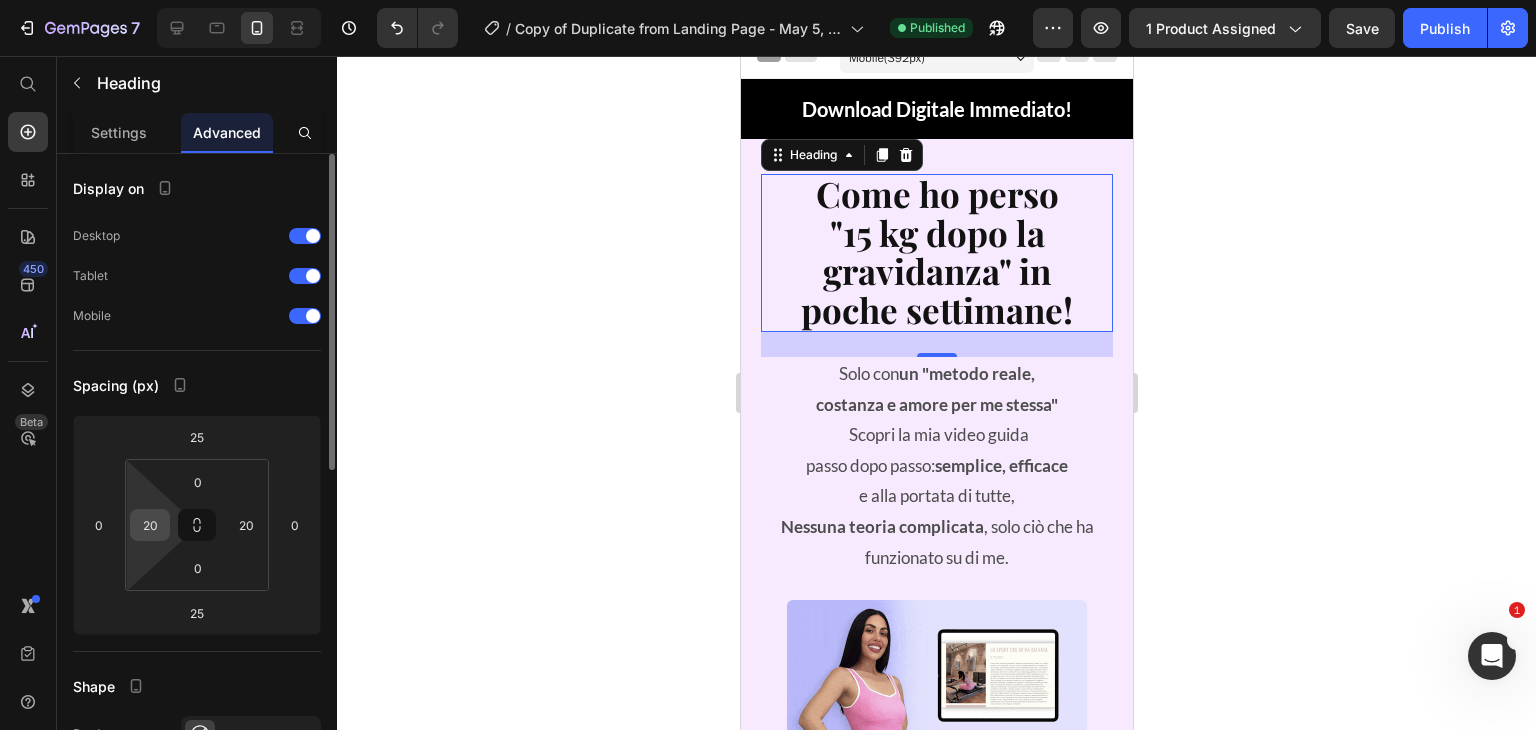 click on "20" at bounding box center [150, 525] 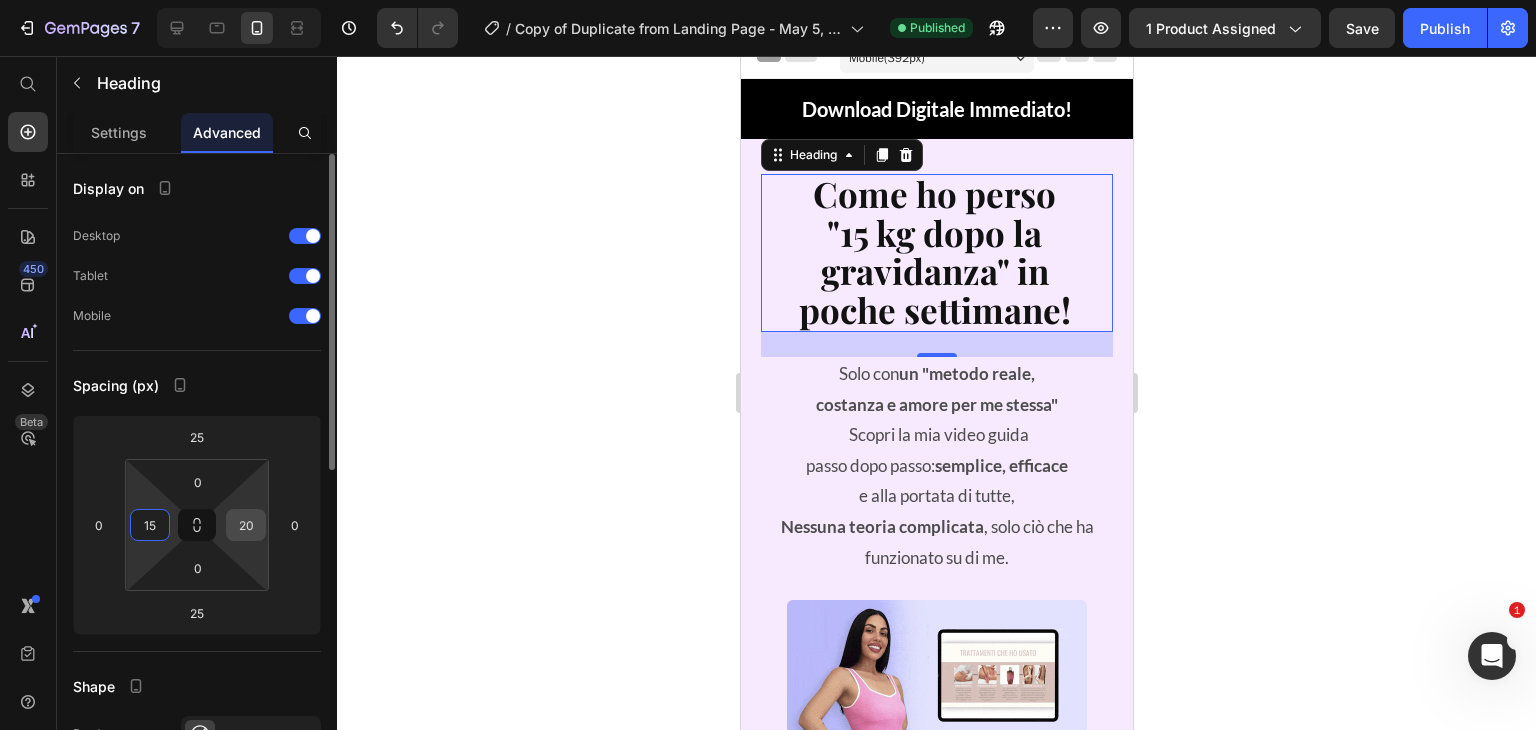 type on "15" 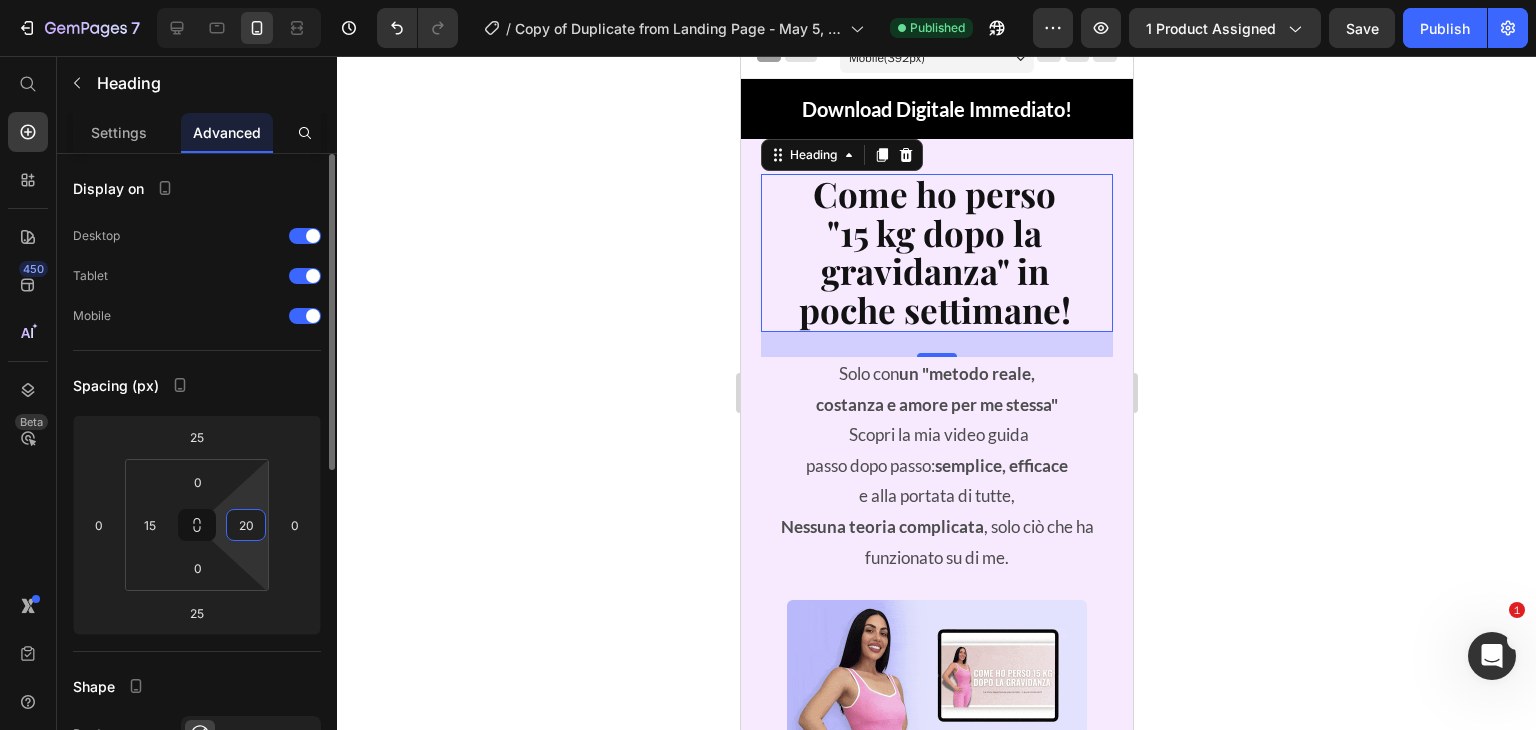 click on "20" at bounding box center (246, 525) 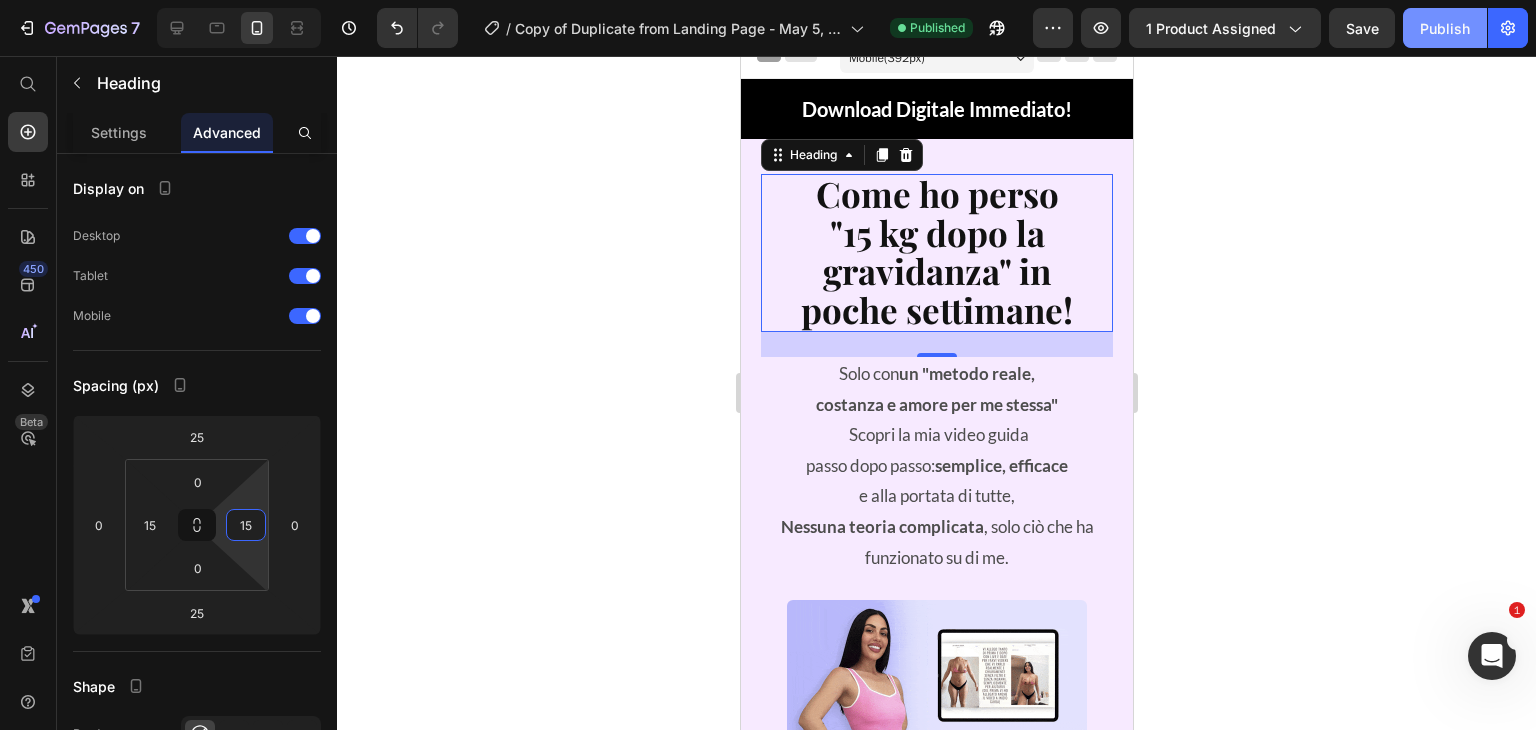 type on "15" 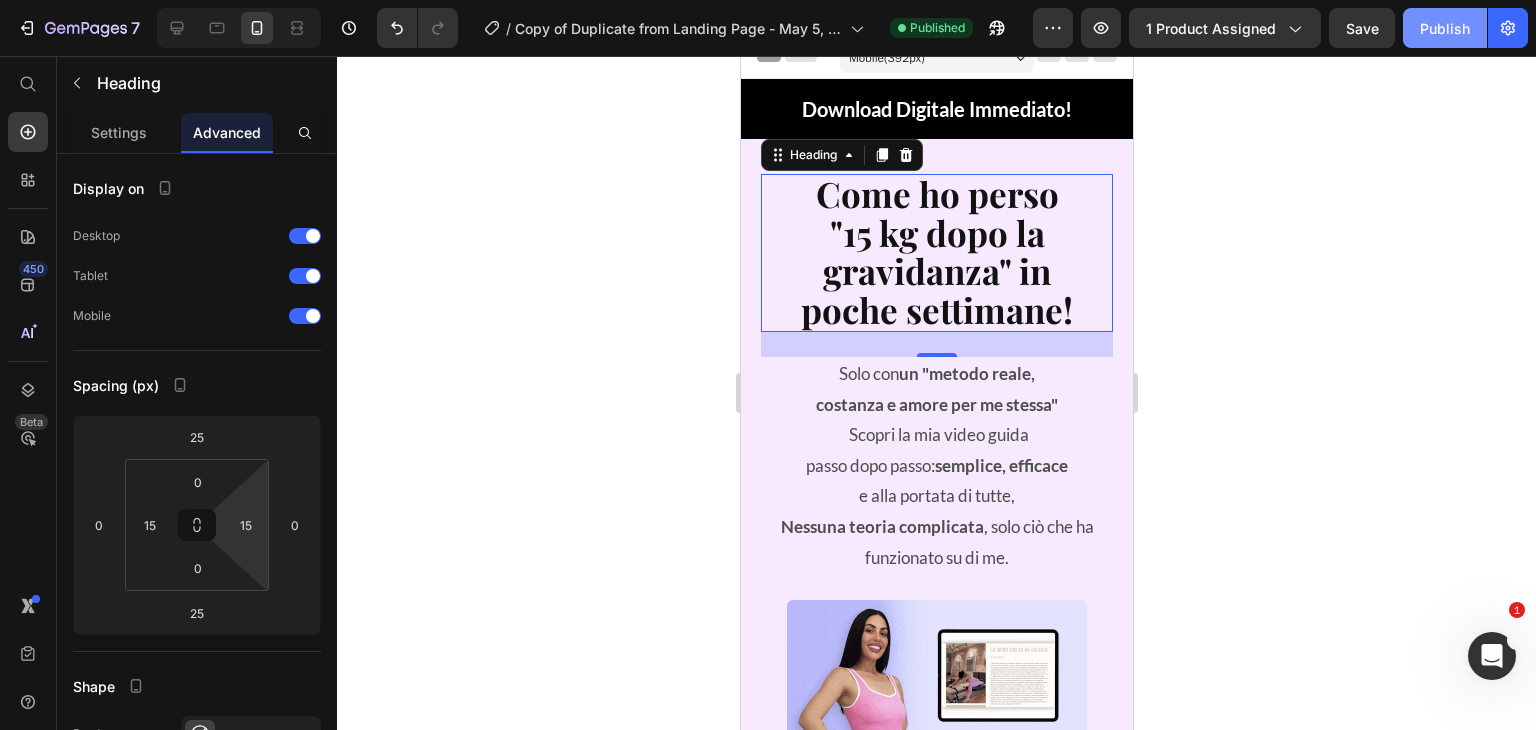 click on "Publish" at bounding box center [1445, 28] 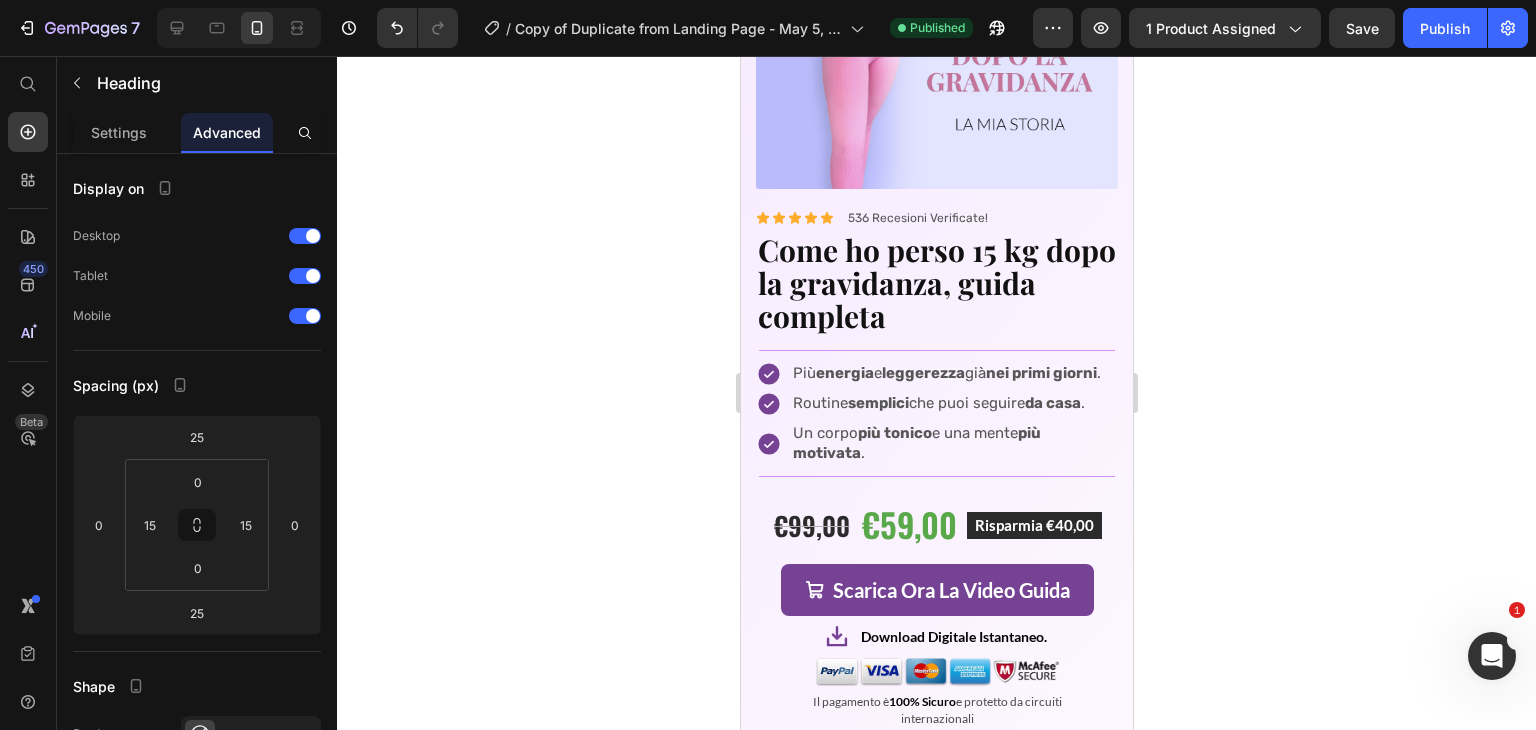 scroll, scrollTop: 6390, scrollLeft: 0, axis: vertical 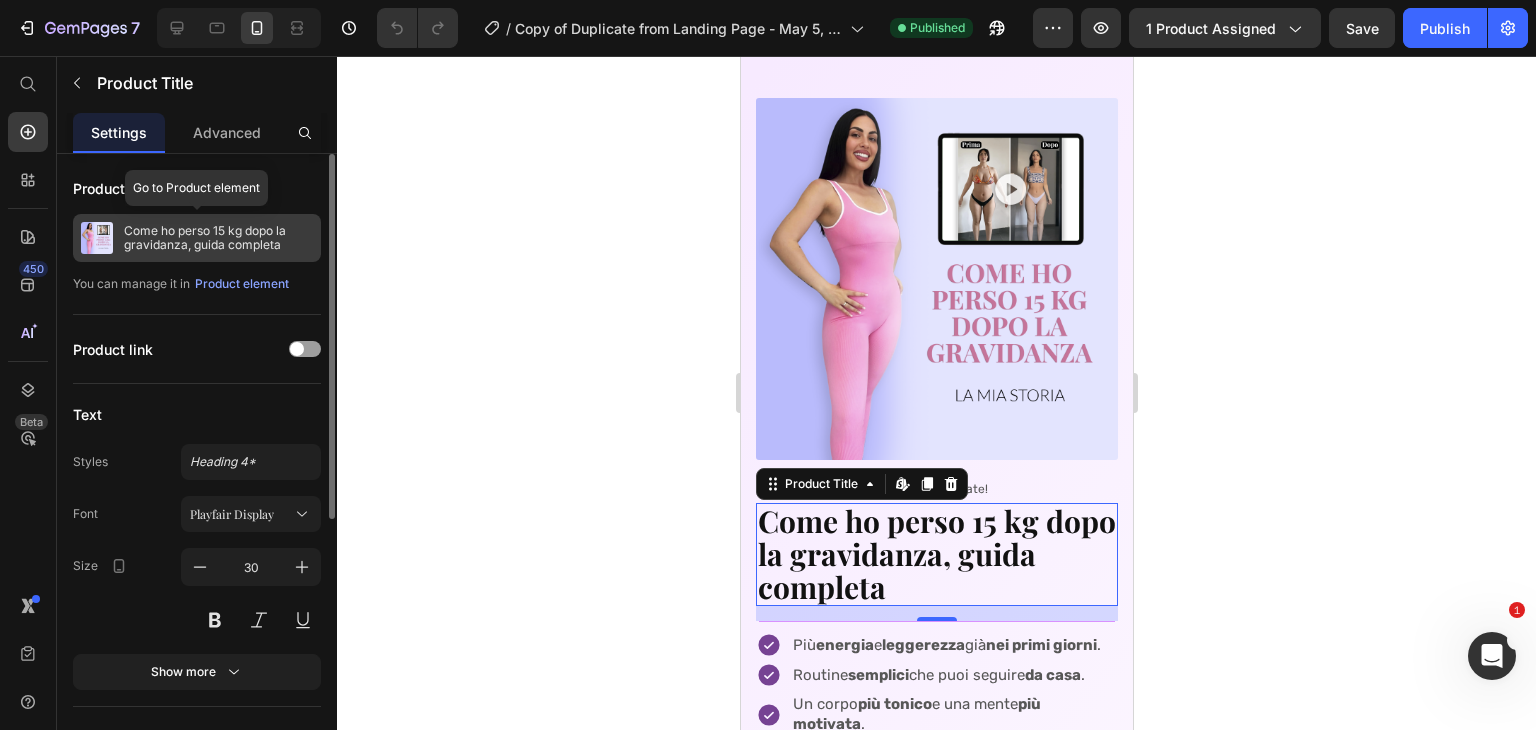 click on "Come ho perso 15 kg dopo la gravidanza, guida completa" at bounding box center (218, 238) 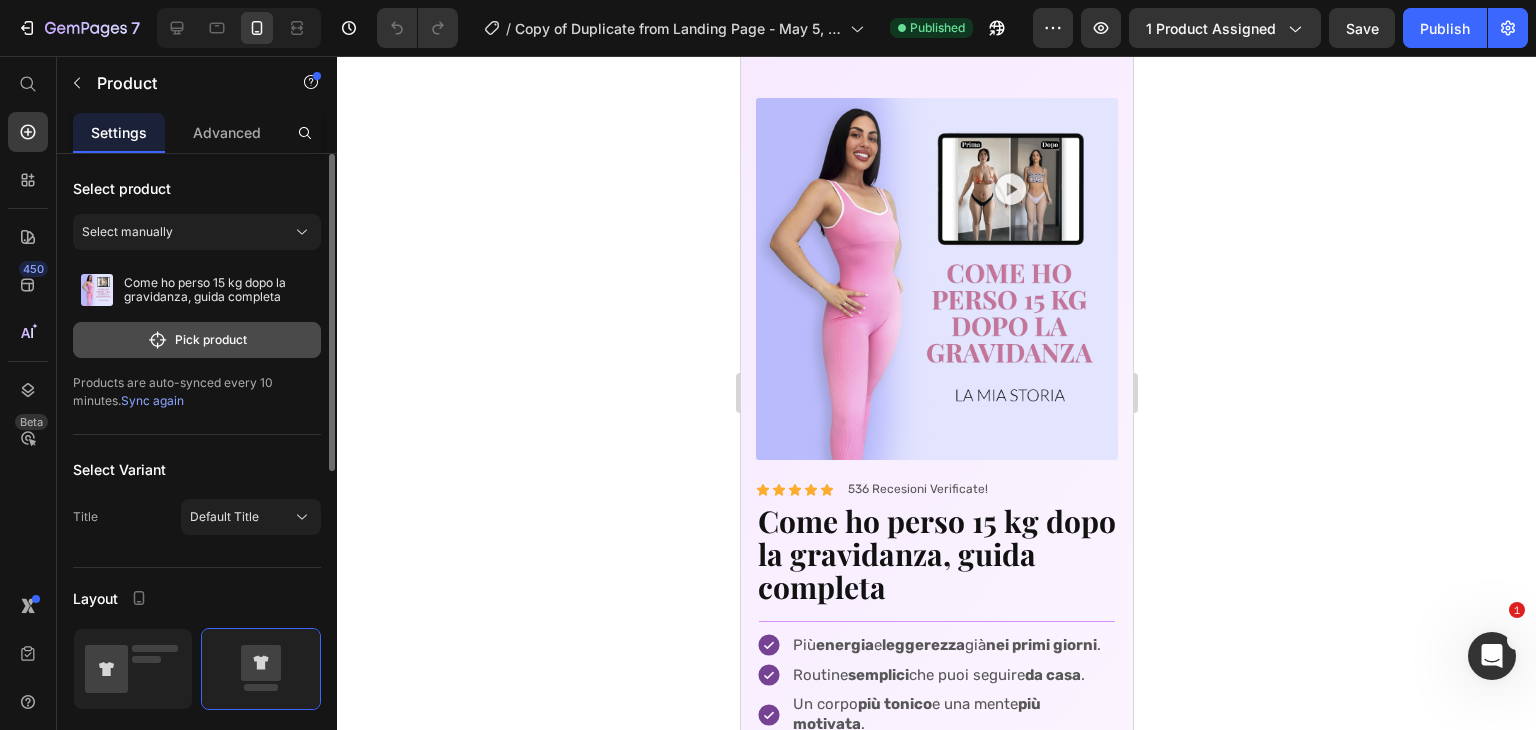 click on "Pick product" at bounding box center [197, 340] 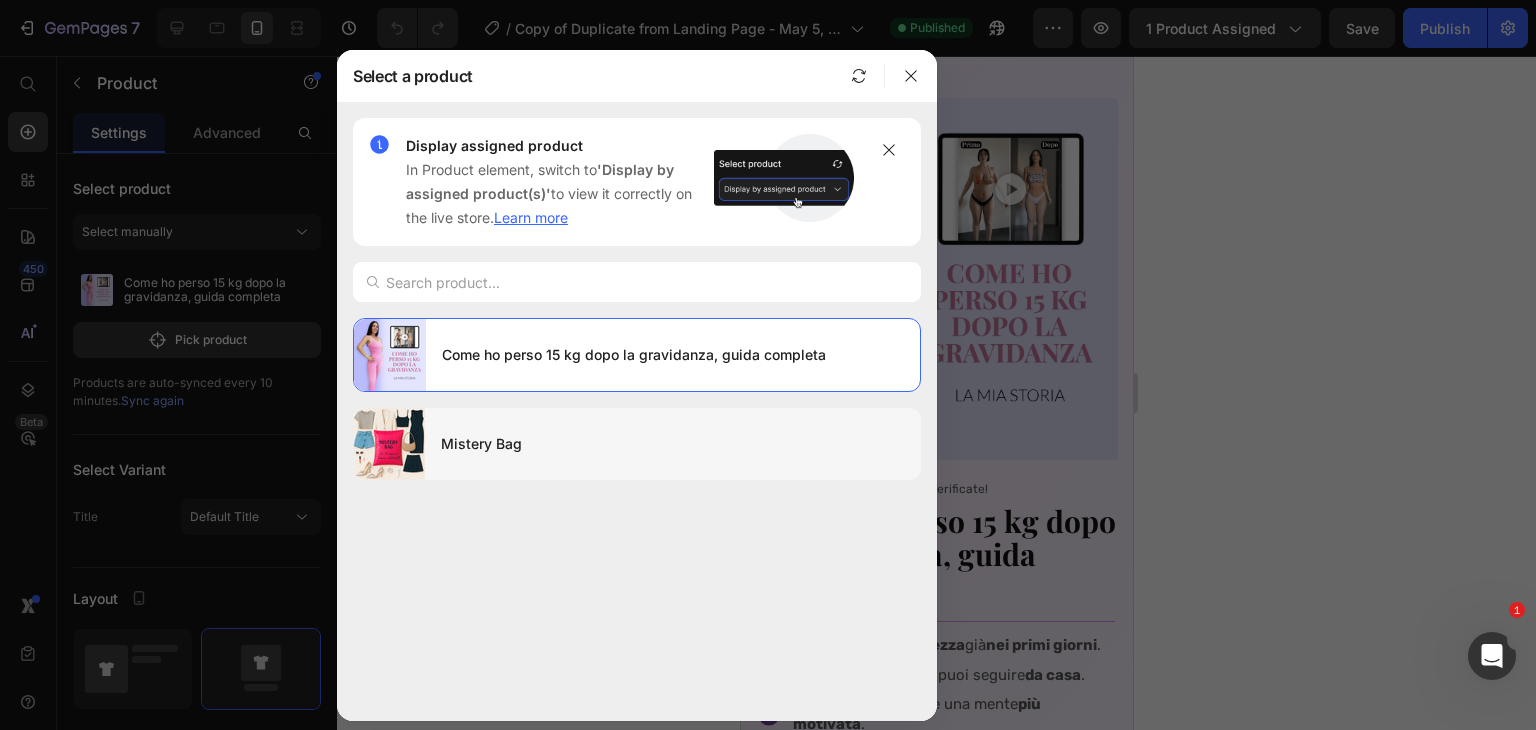 click on "Mistery Bag" at bounding box center [673, 444] 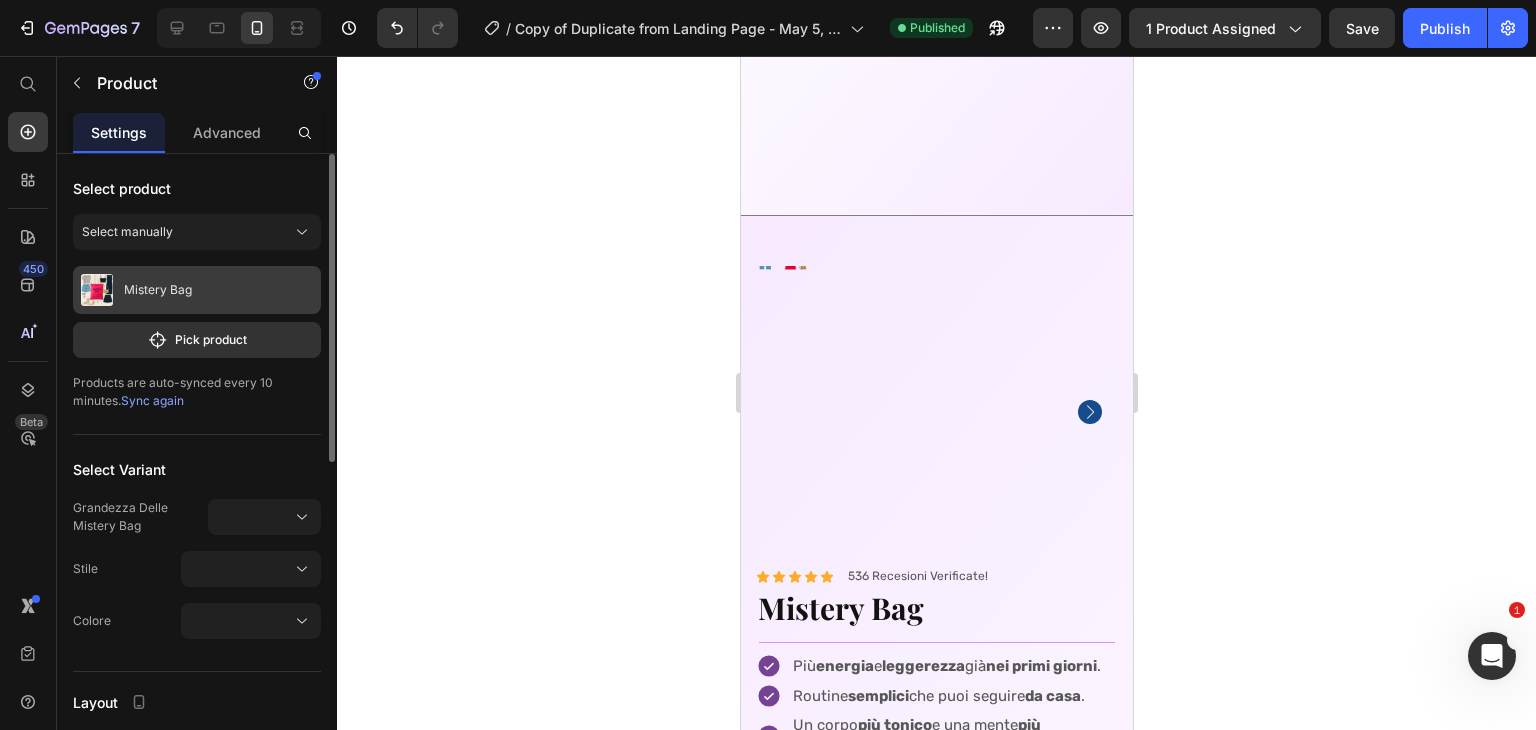 scroll, scrollTop: 6120, scrollLeft: 0, axis: vertical 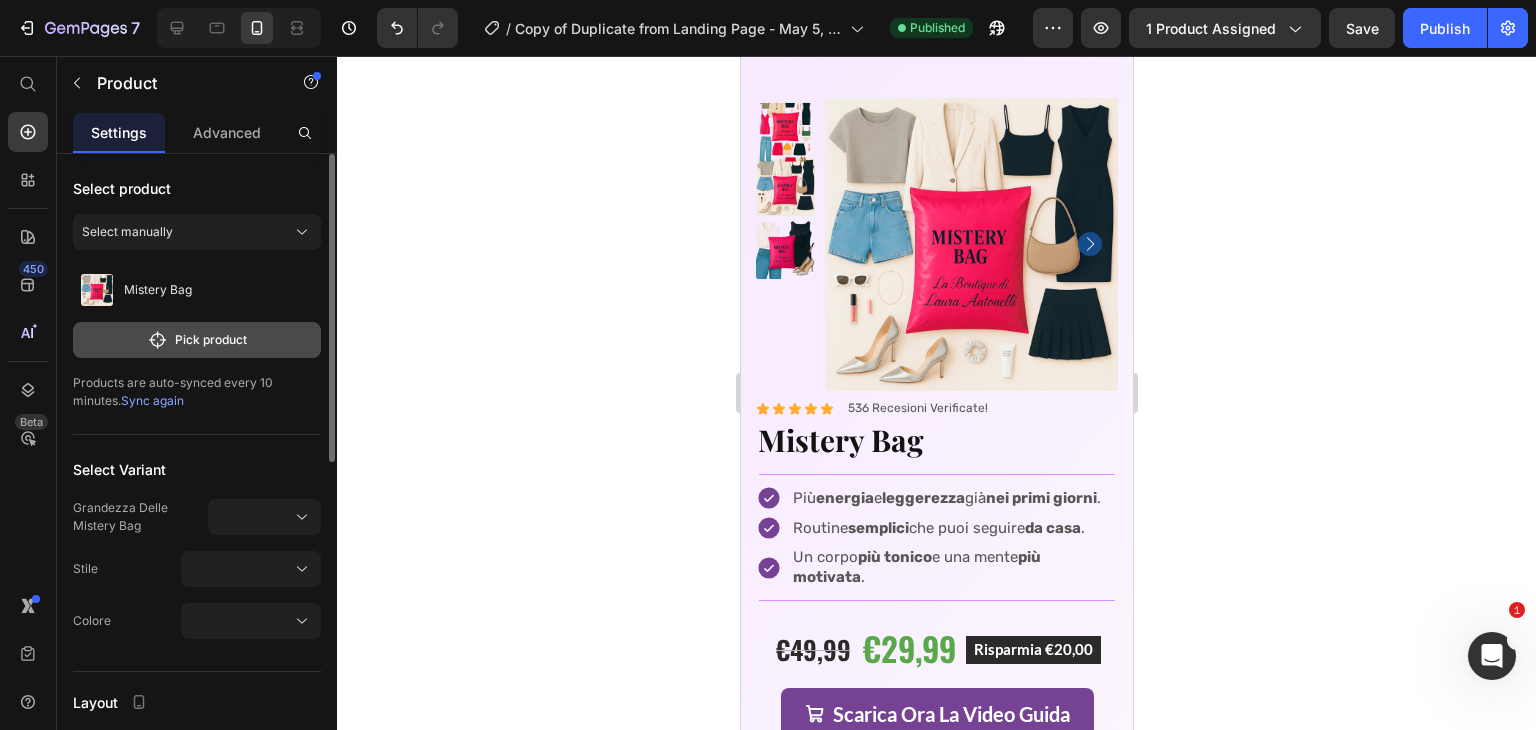 click on "Pick product" 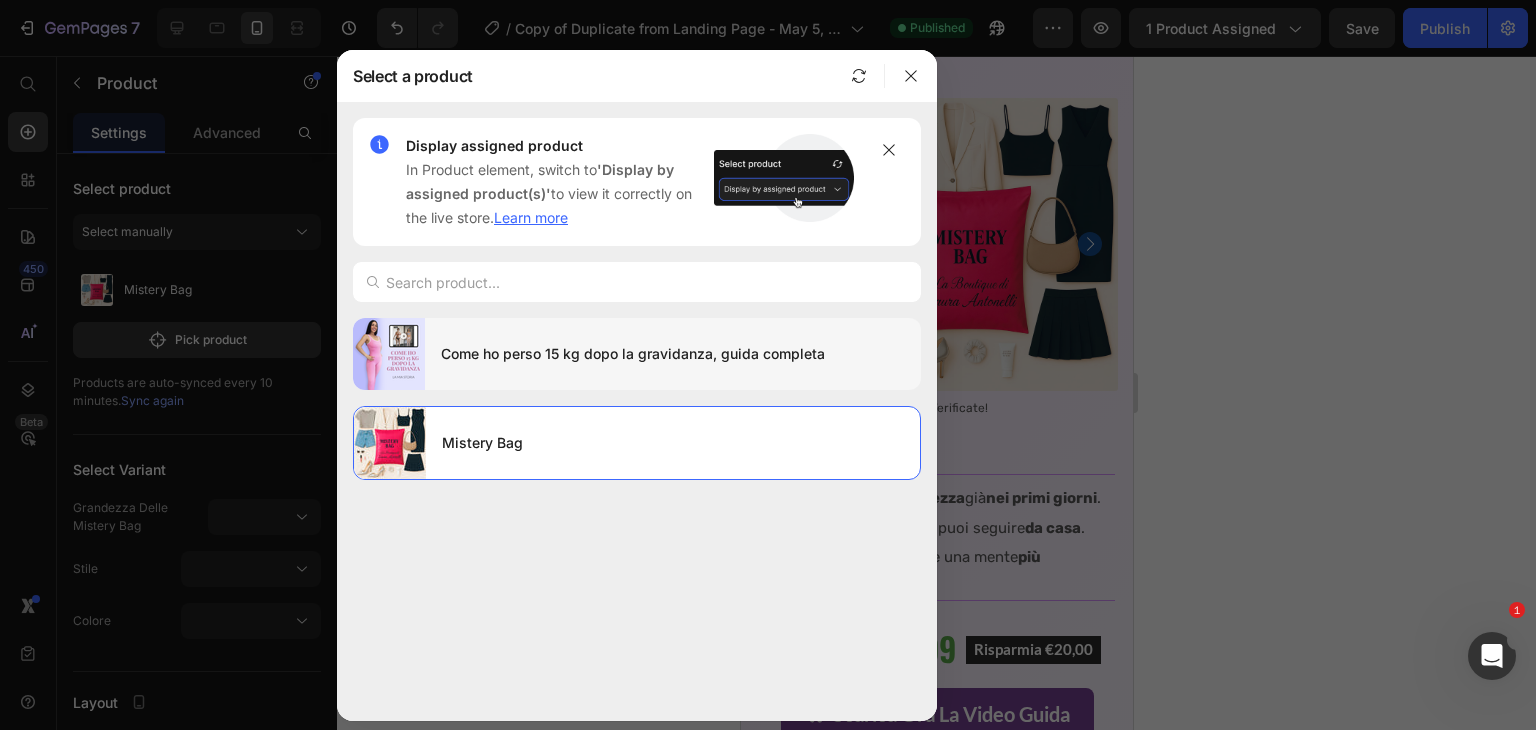 click on "Come ho perso 15 kg dopo la gravidanza, guida completa" at bounding box center [673, 354] 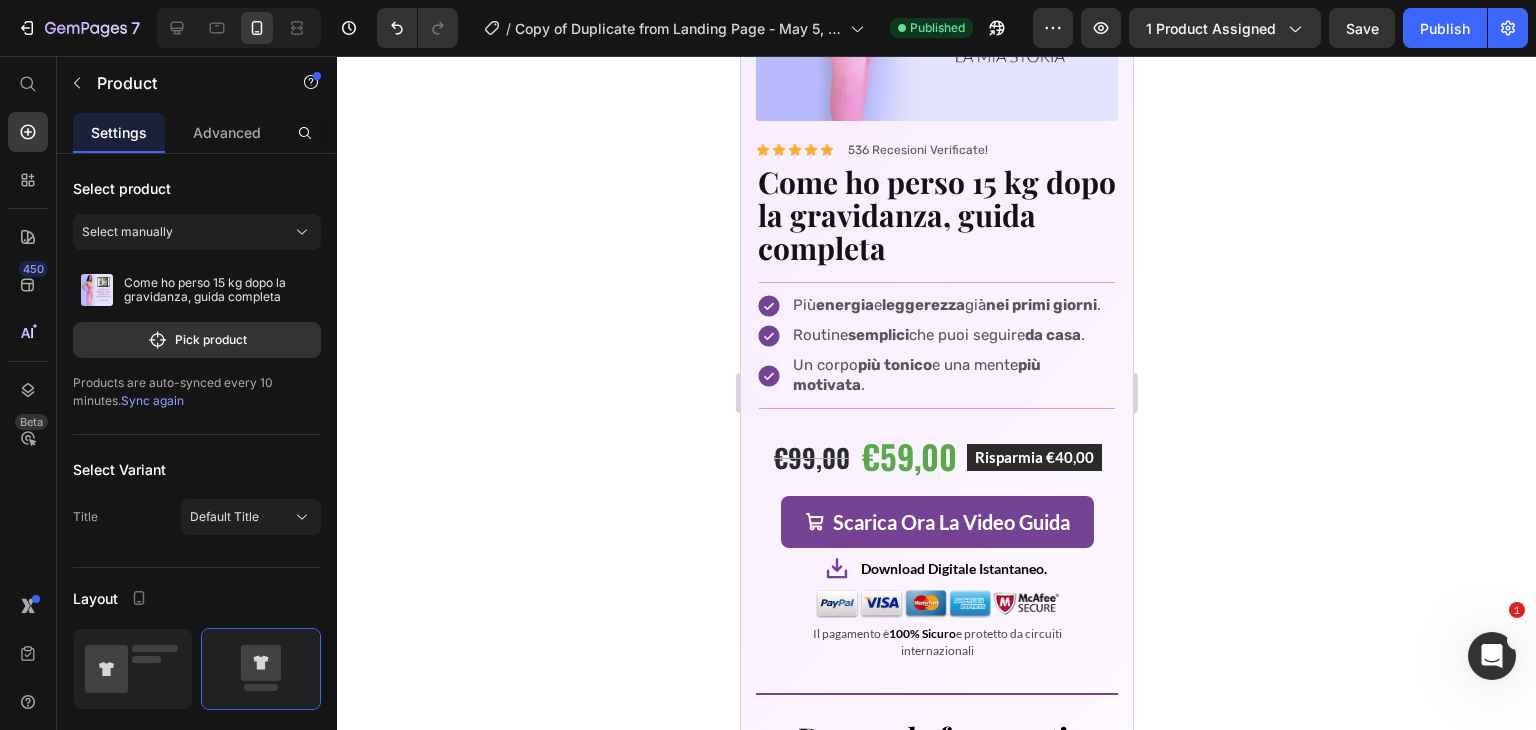 scroll, scrollTop: 6460, scrollLeft: 0, axis: vertical 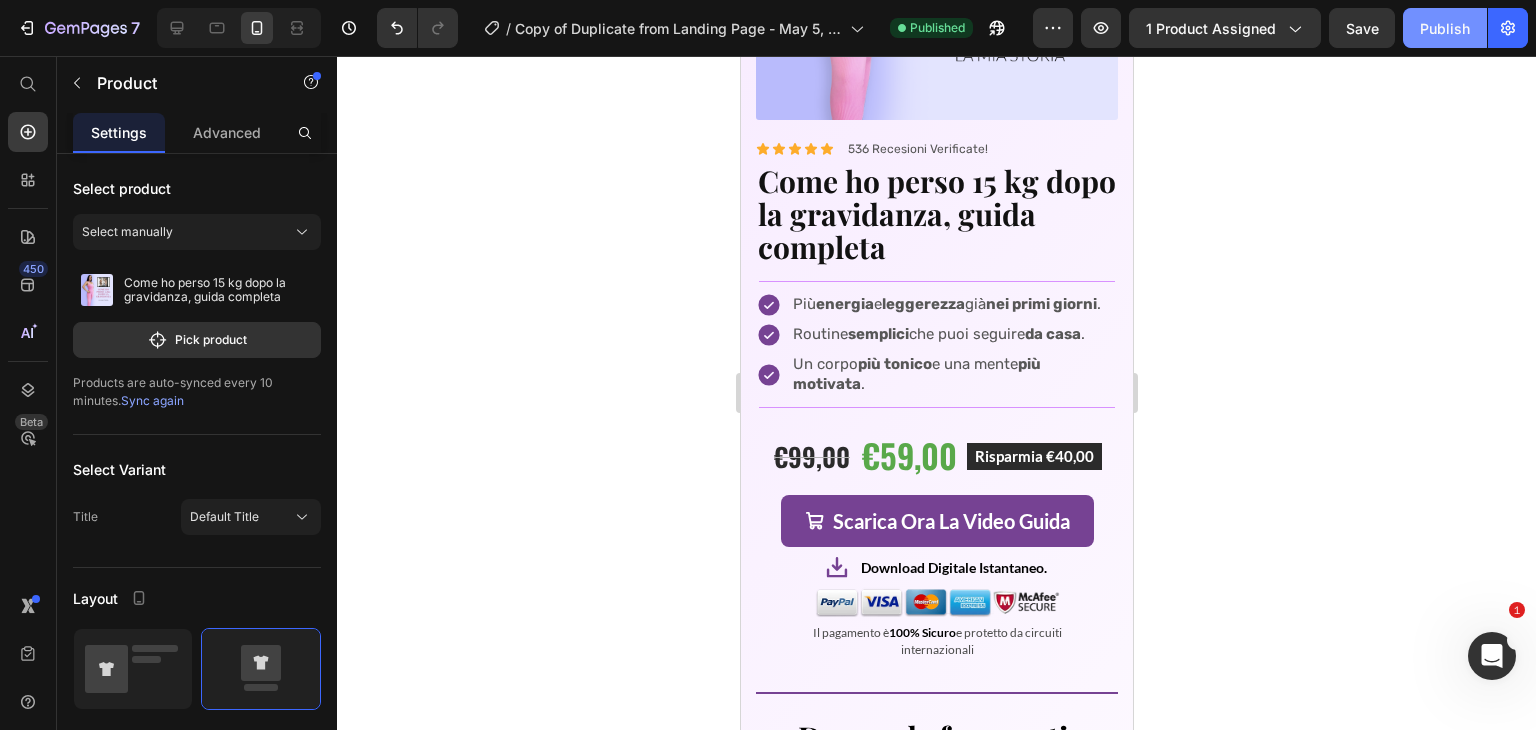 click on "Publish" at bounding box center [1445, 28] 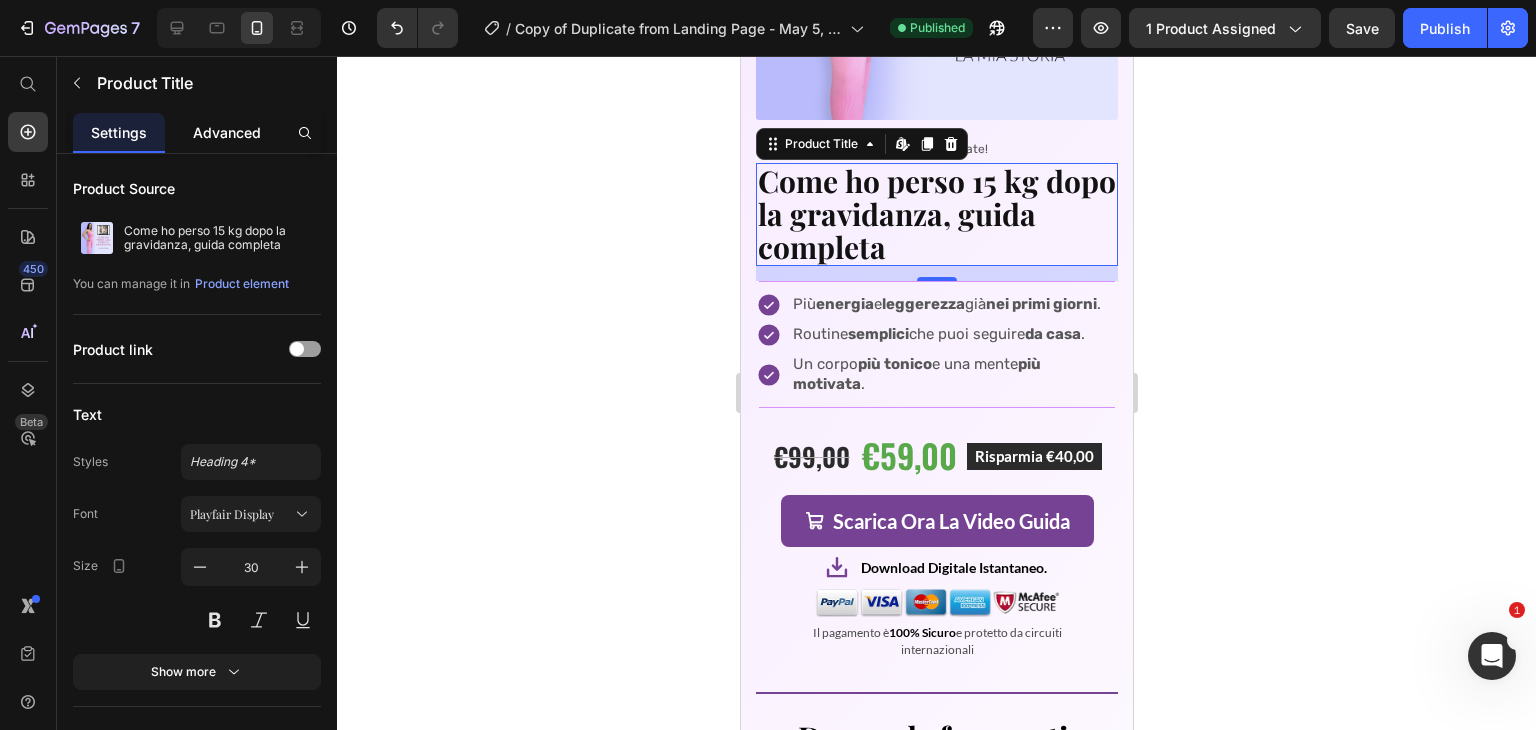 click on "Advanced" 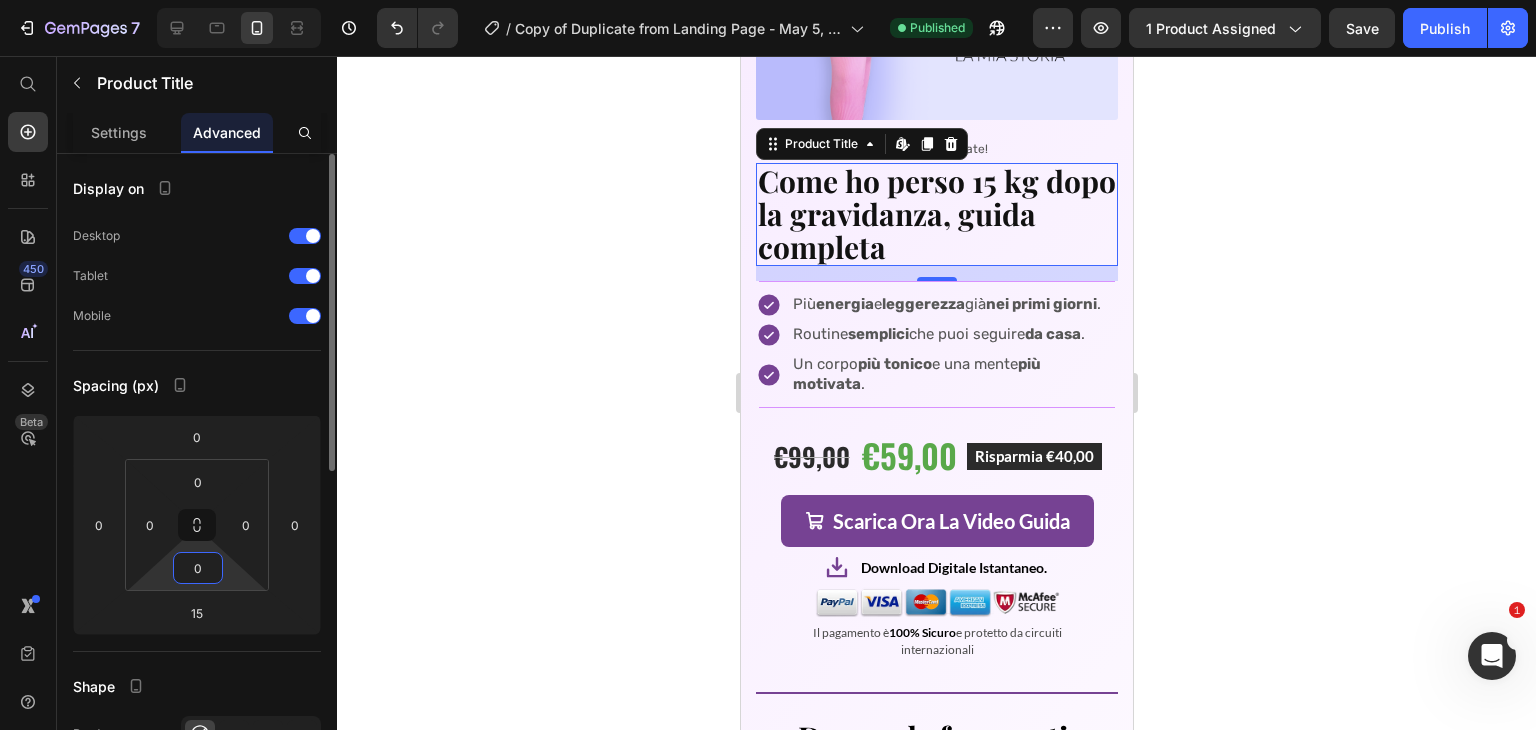 click on "0" at bounding box center (198, 568) 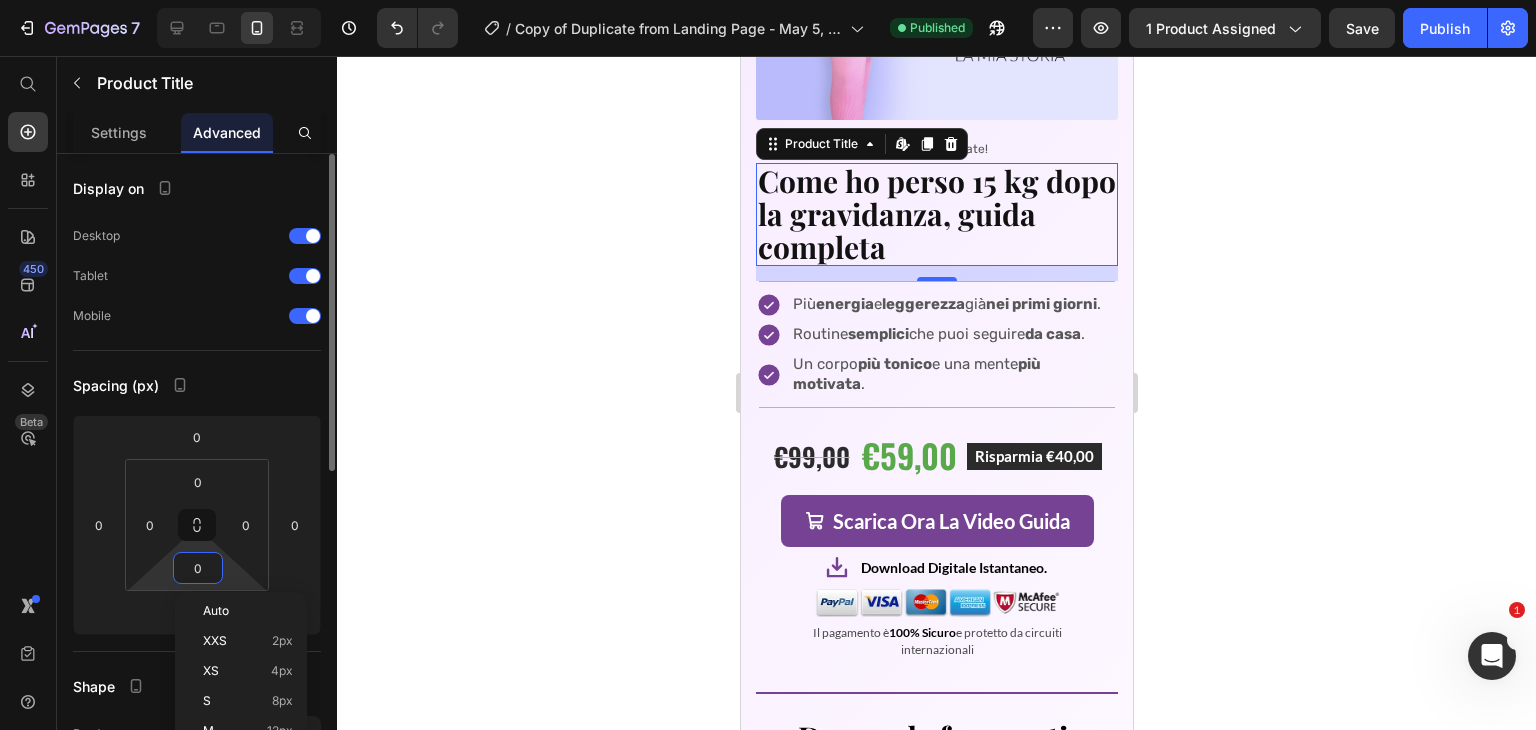 type on "5" 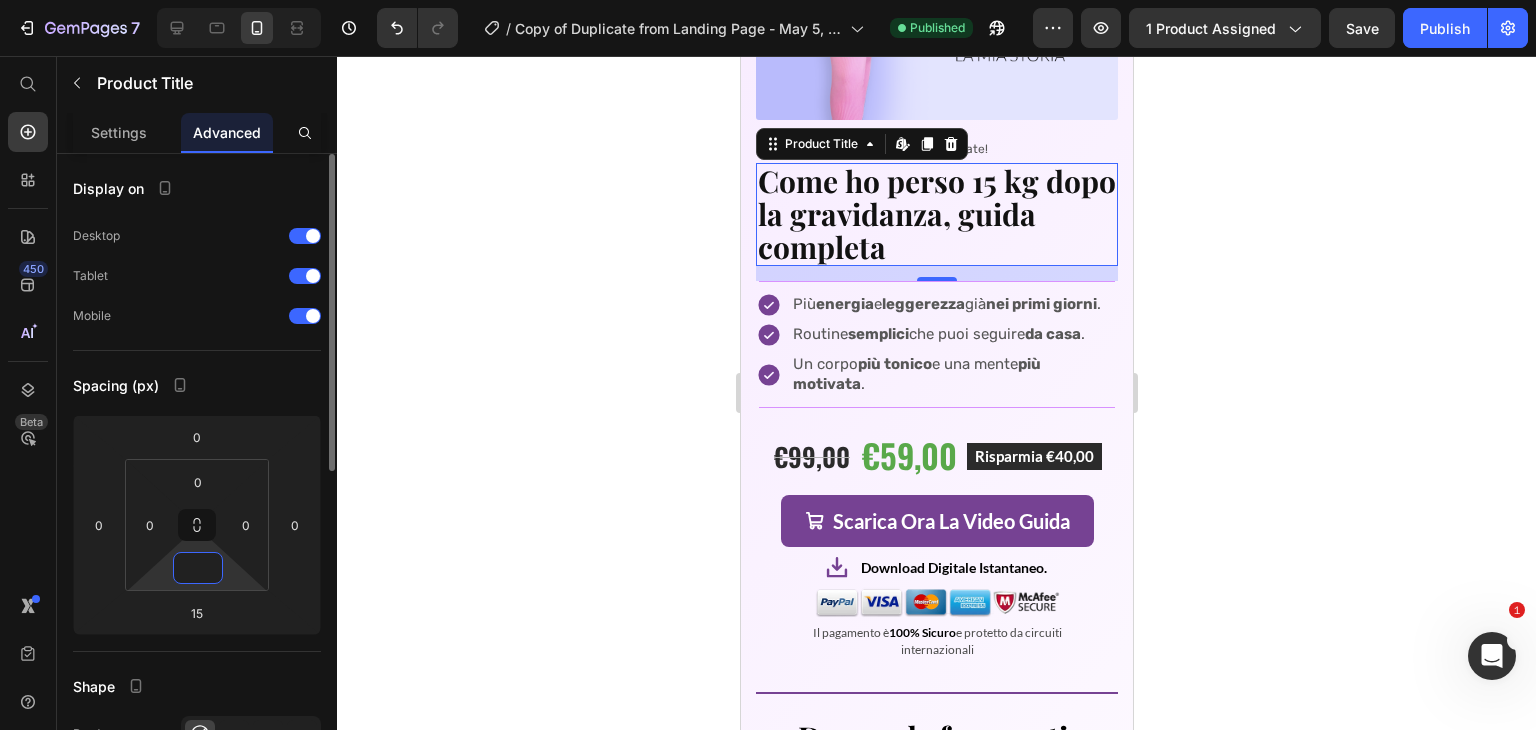 type on "4" 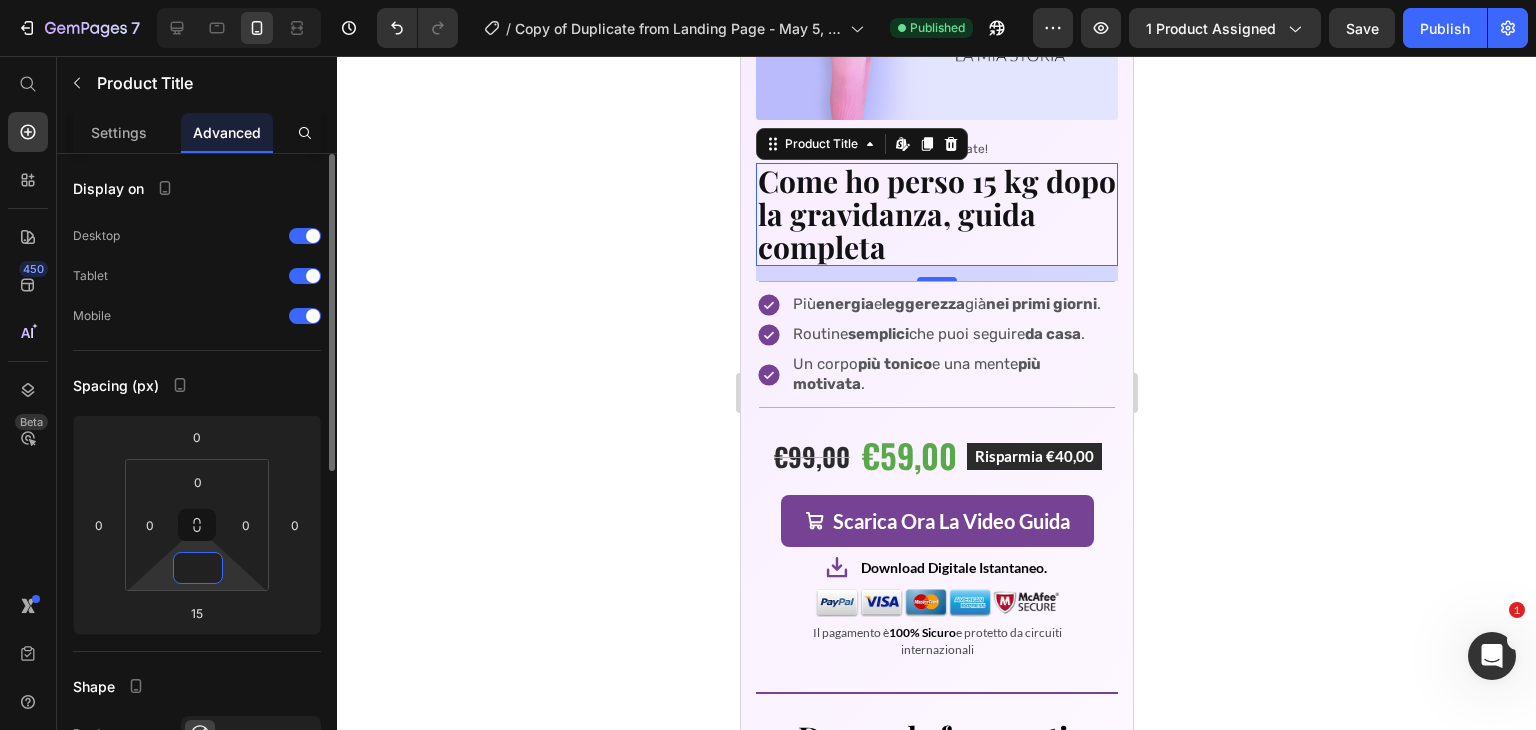 type on "3" 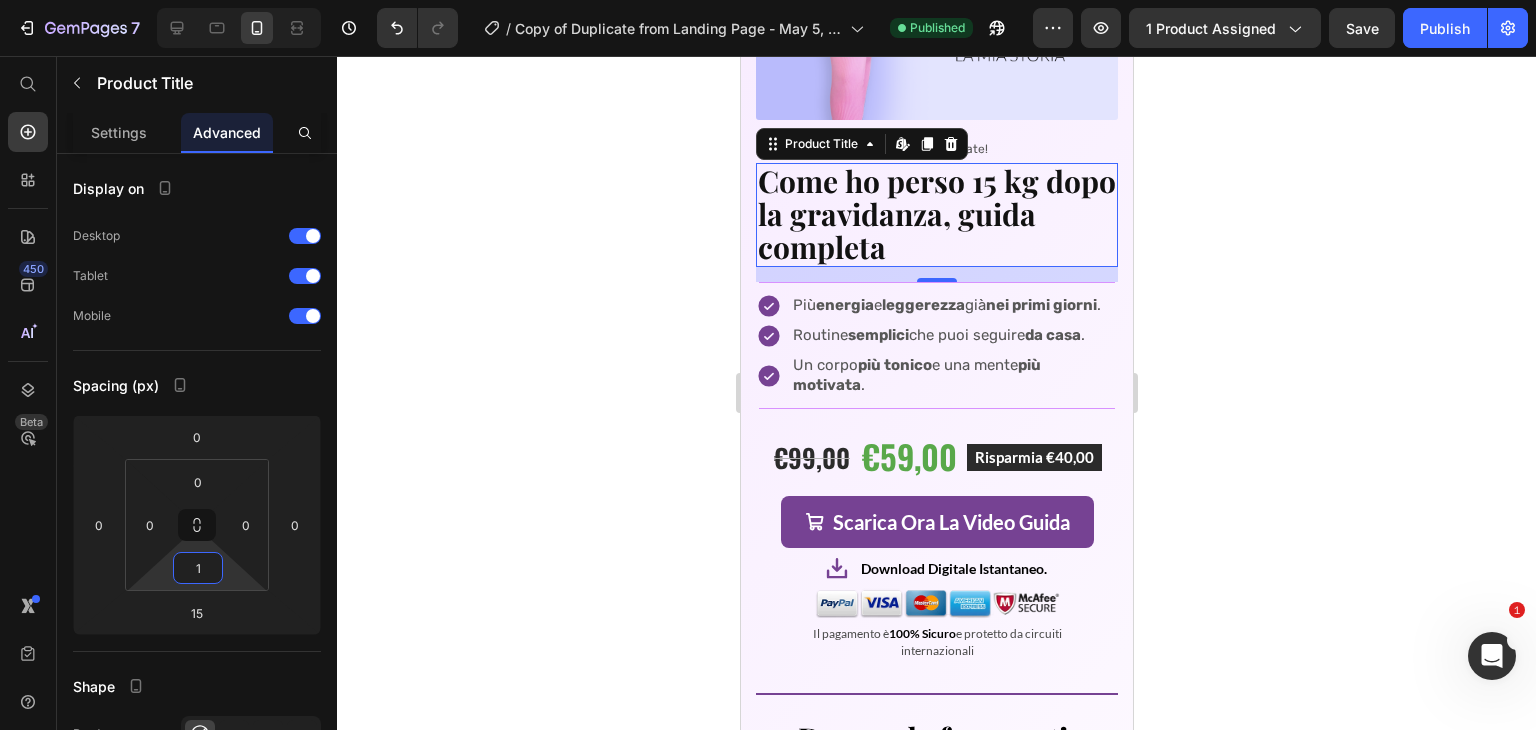 type on "1" 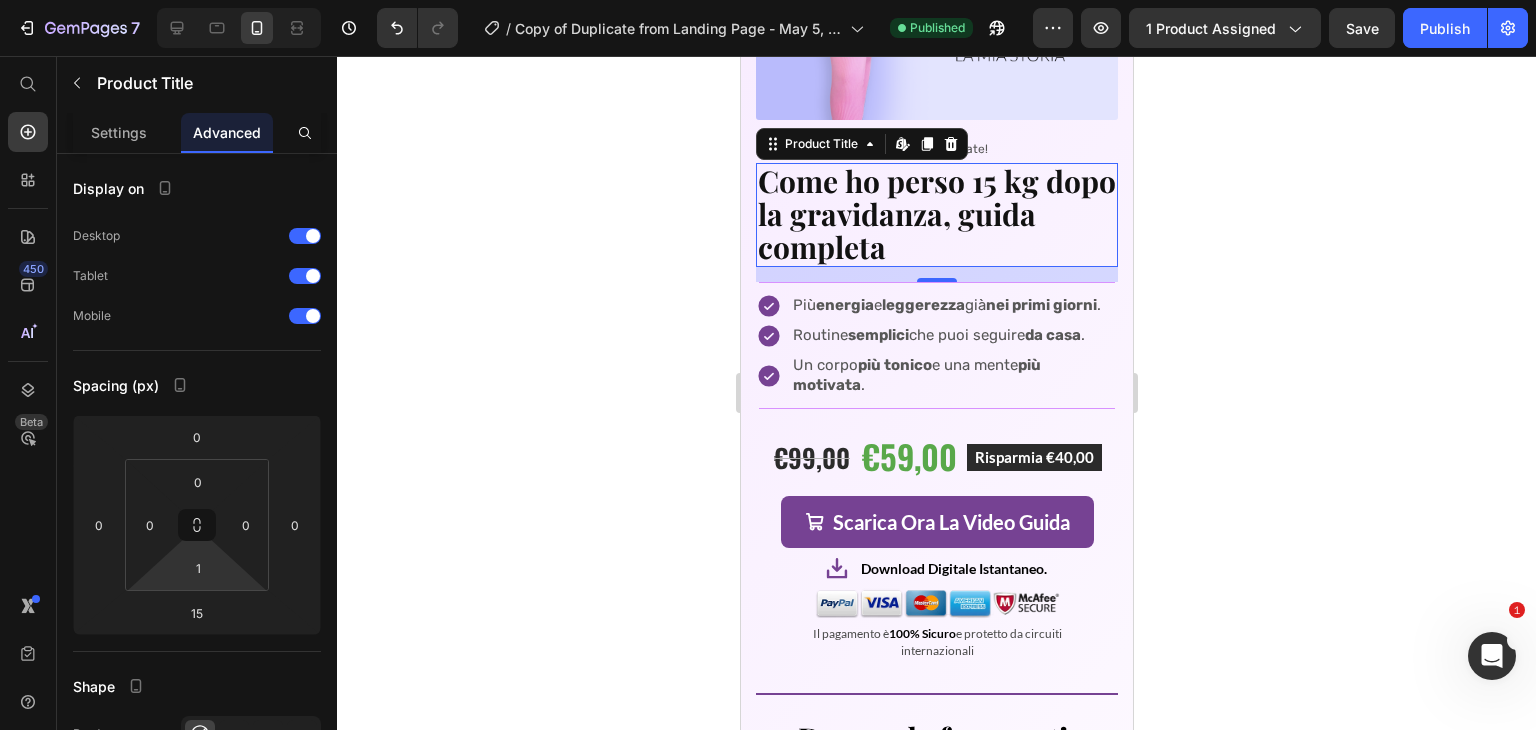 click 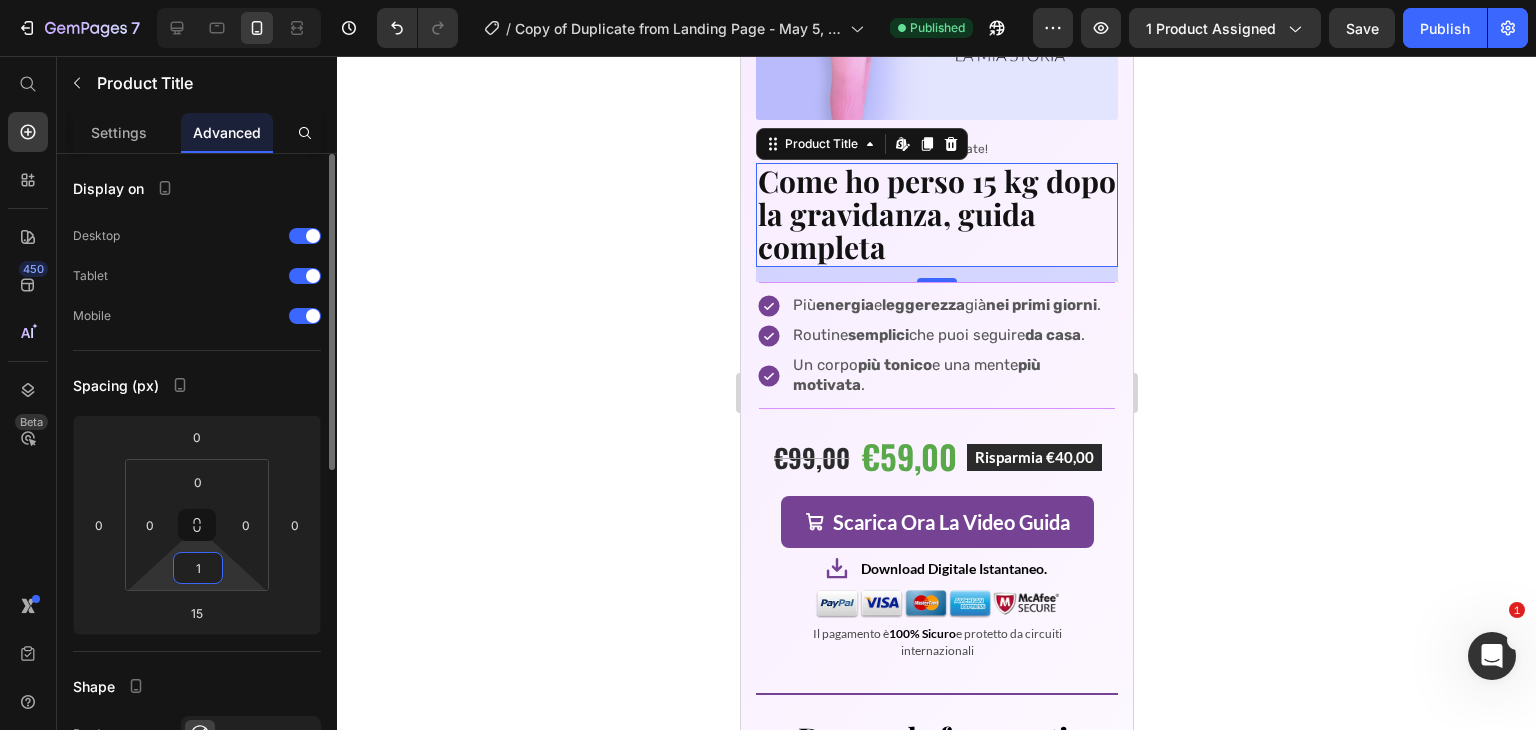 click on "1" at bounding box center (198, 568) 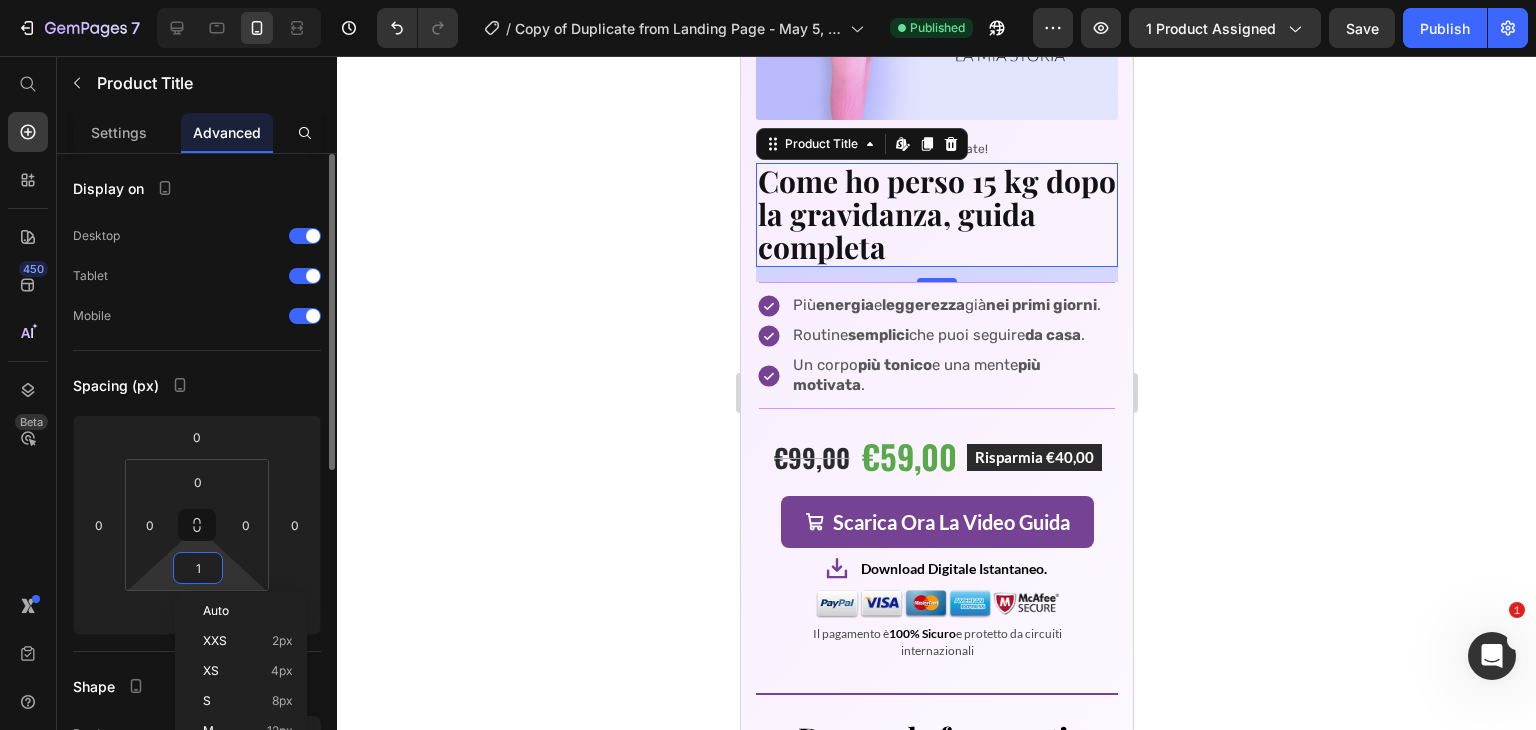 type on "2" 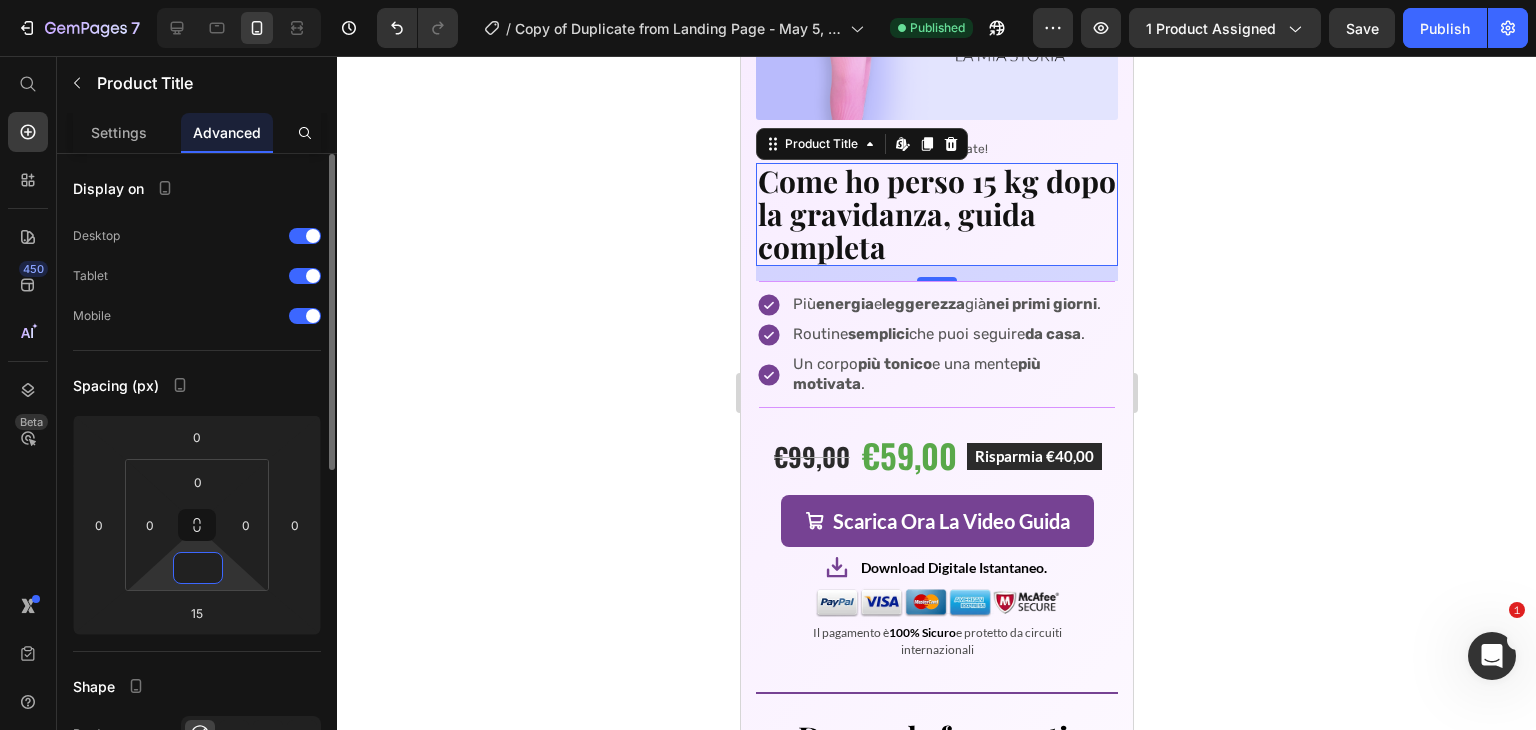 type on "1" 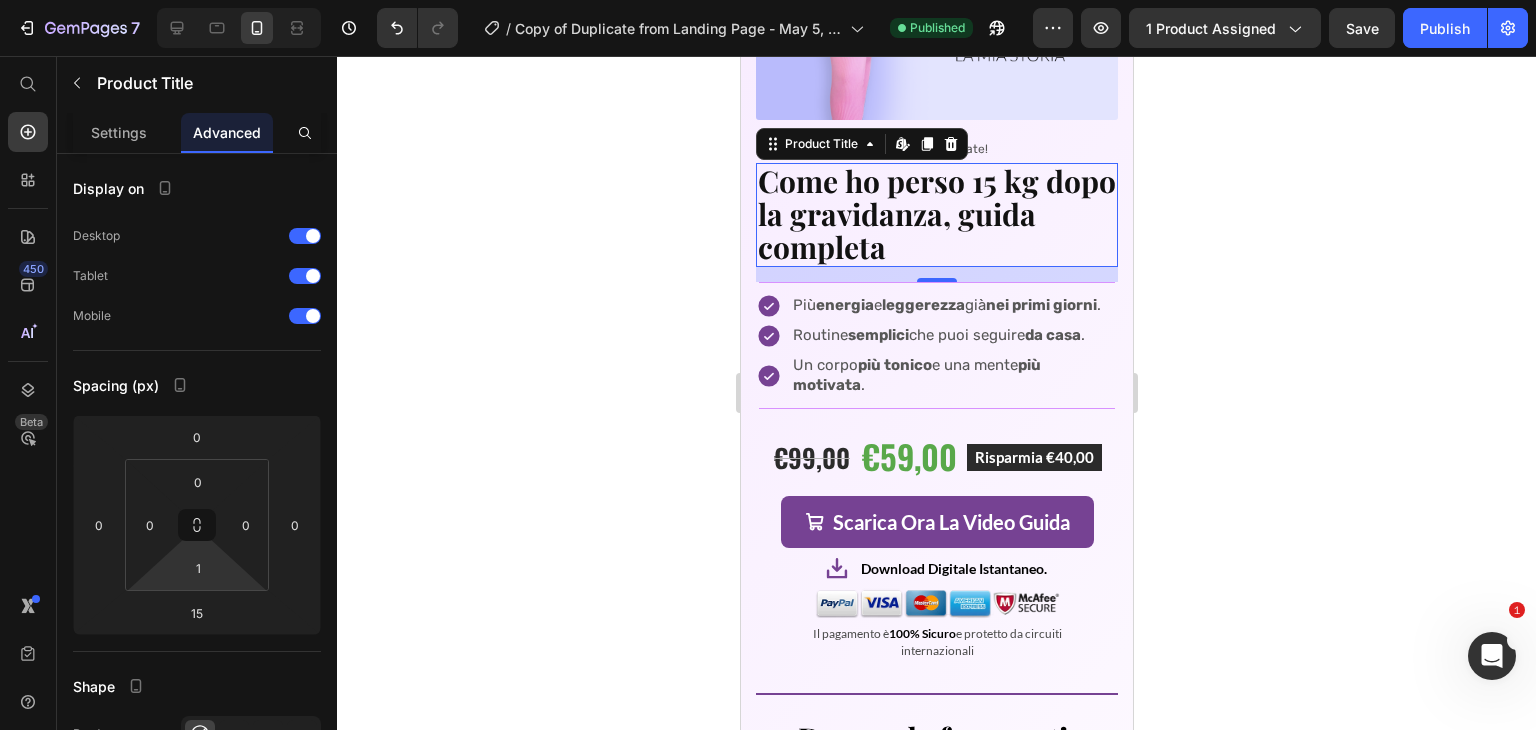 click 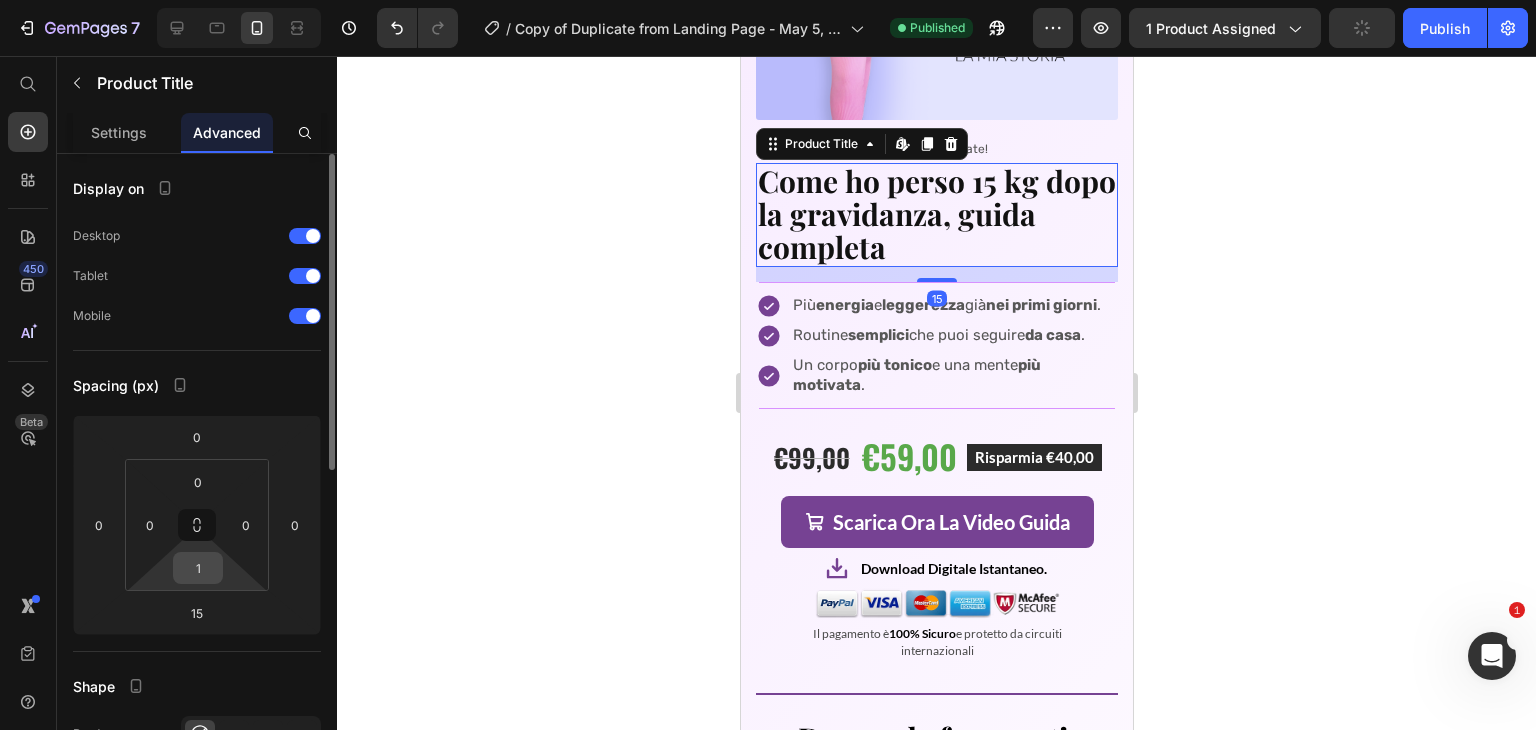 click on "1" at bounding box center [198, 568] 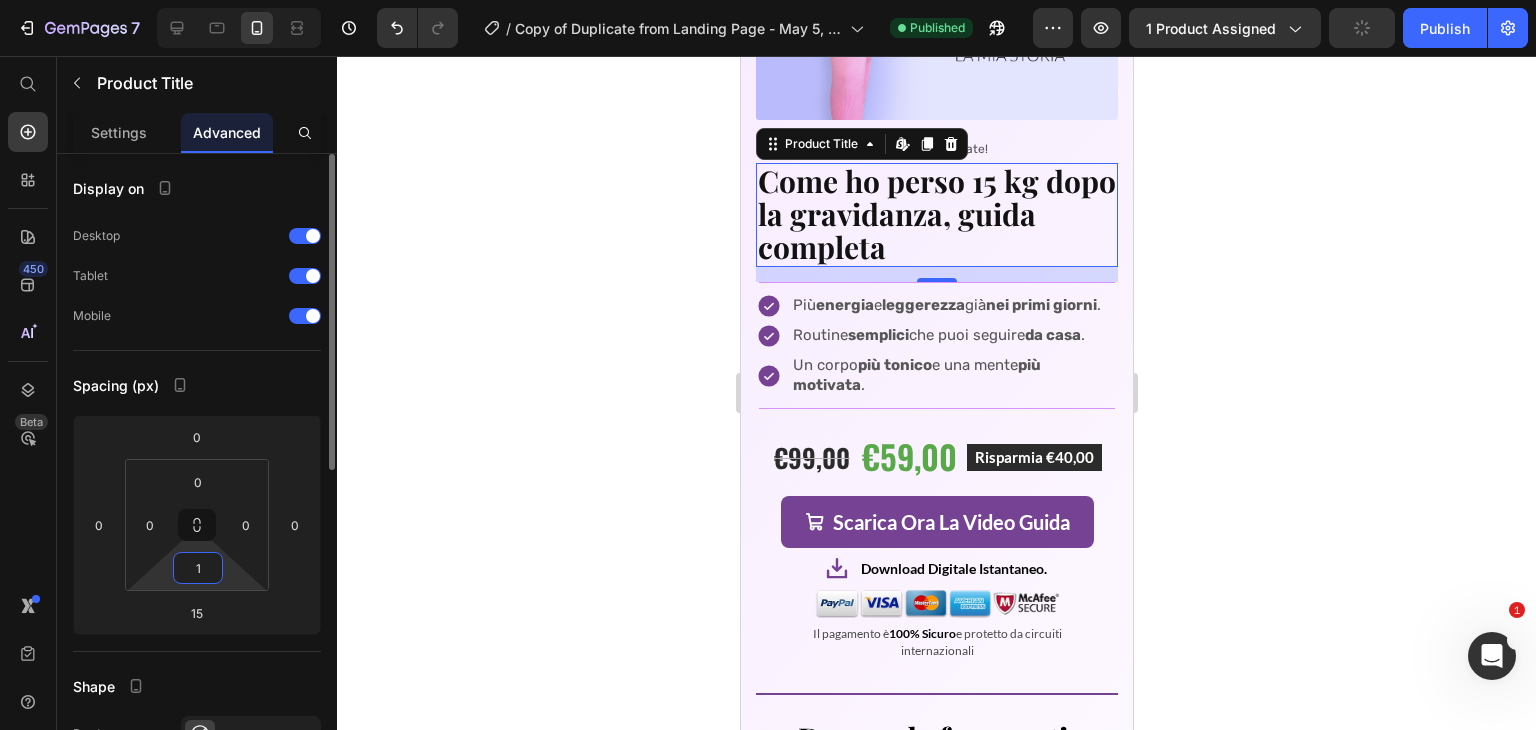 click on "1" at bounding box center (198, 568) 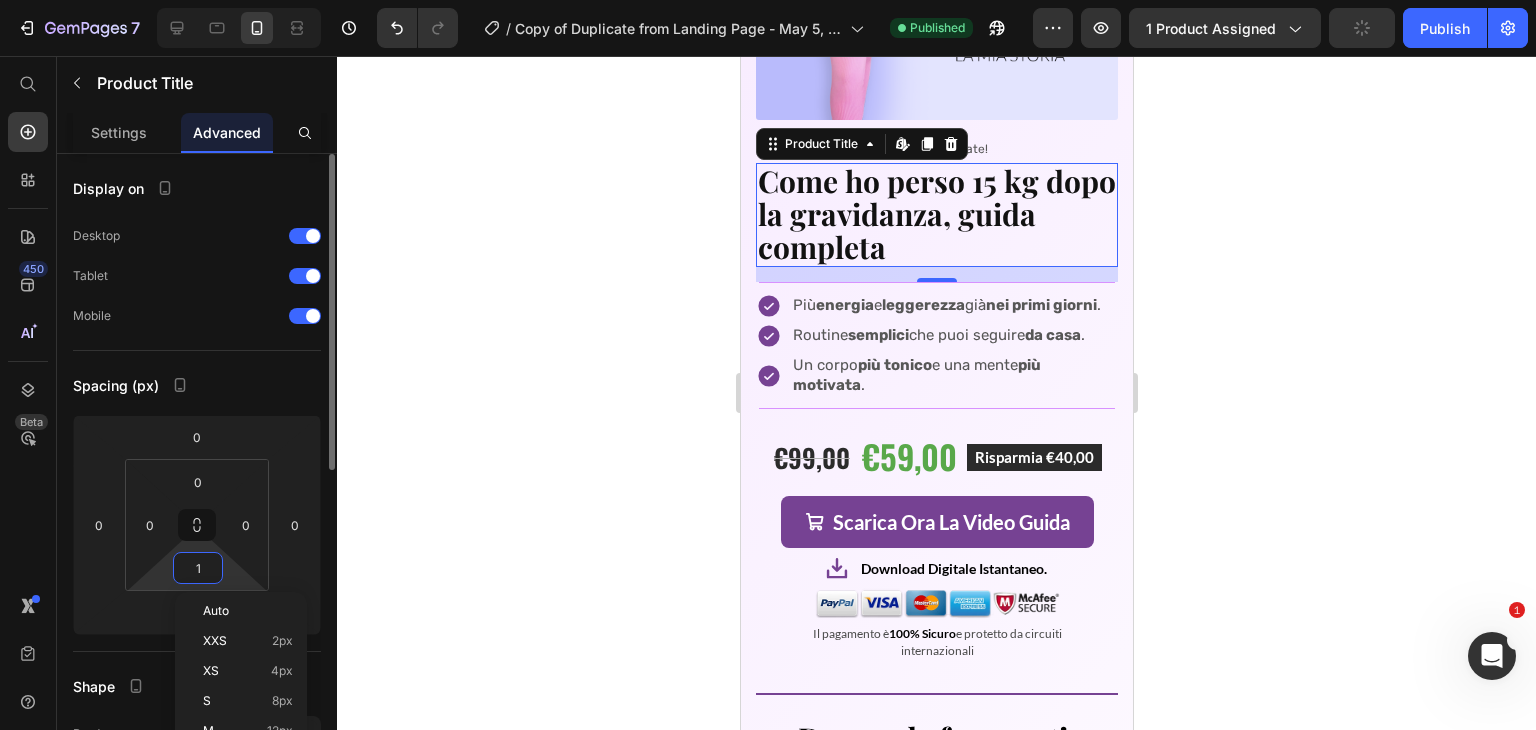 type on "2" 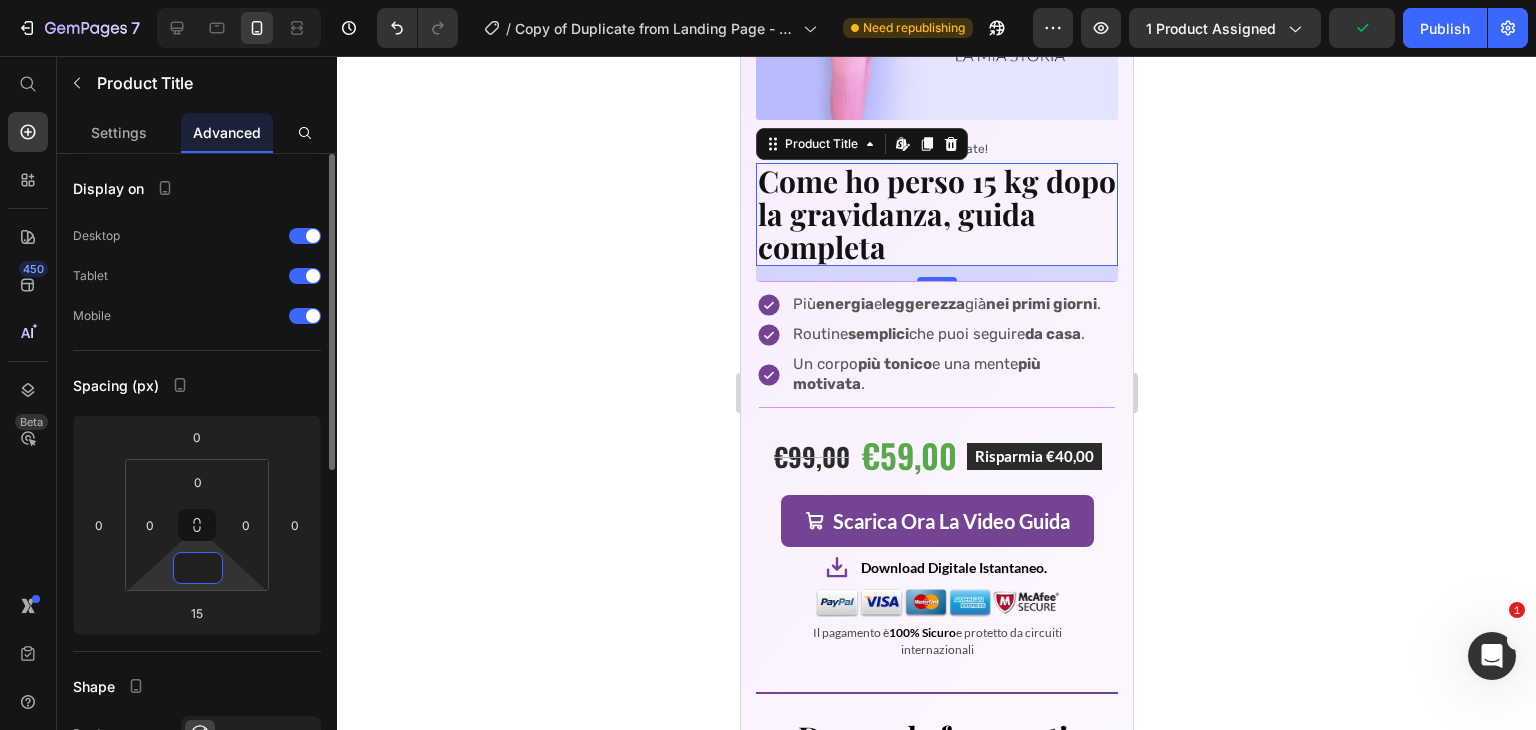type on "1" 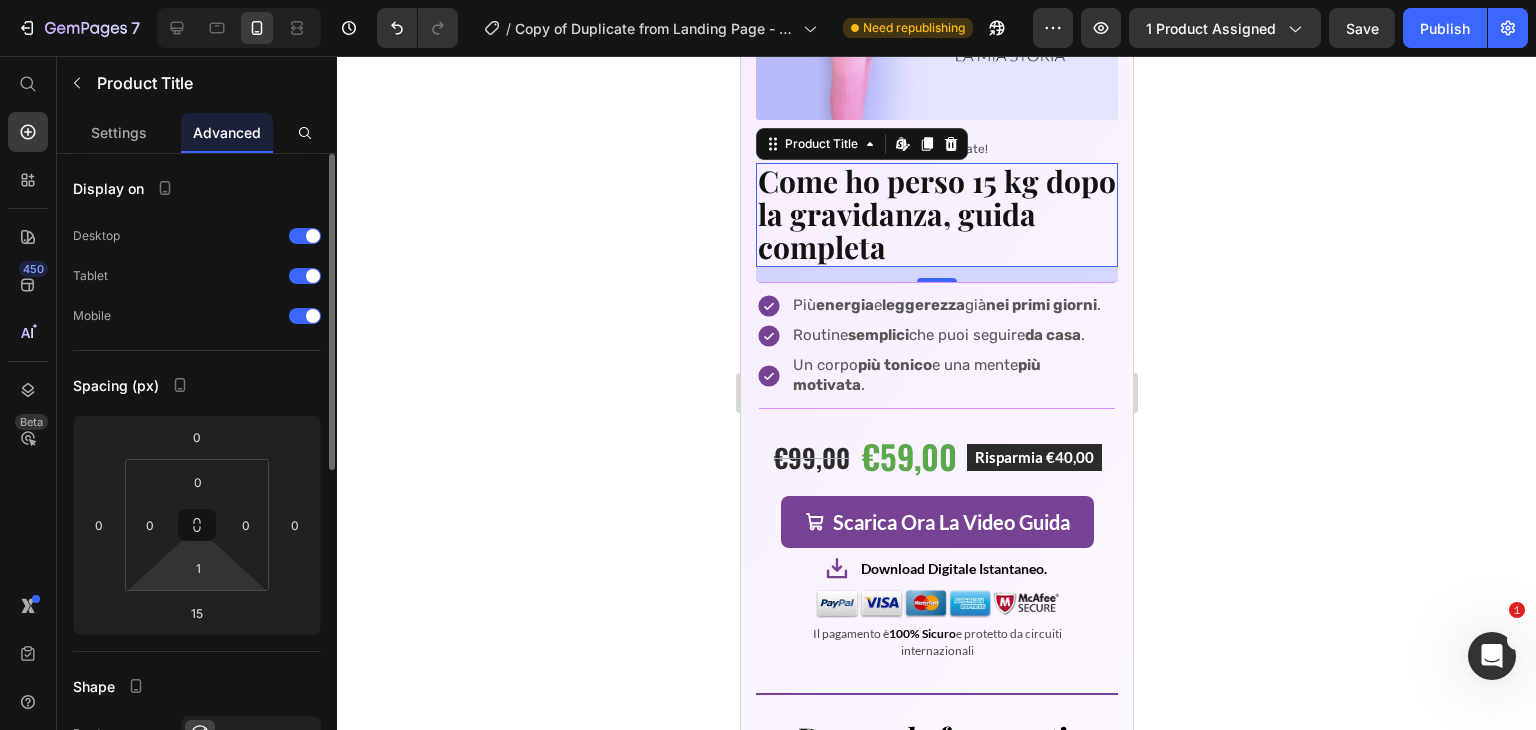 click on "Spacing (px)" at bounding box center (197, 385) 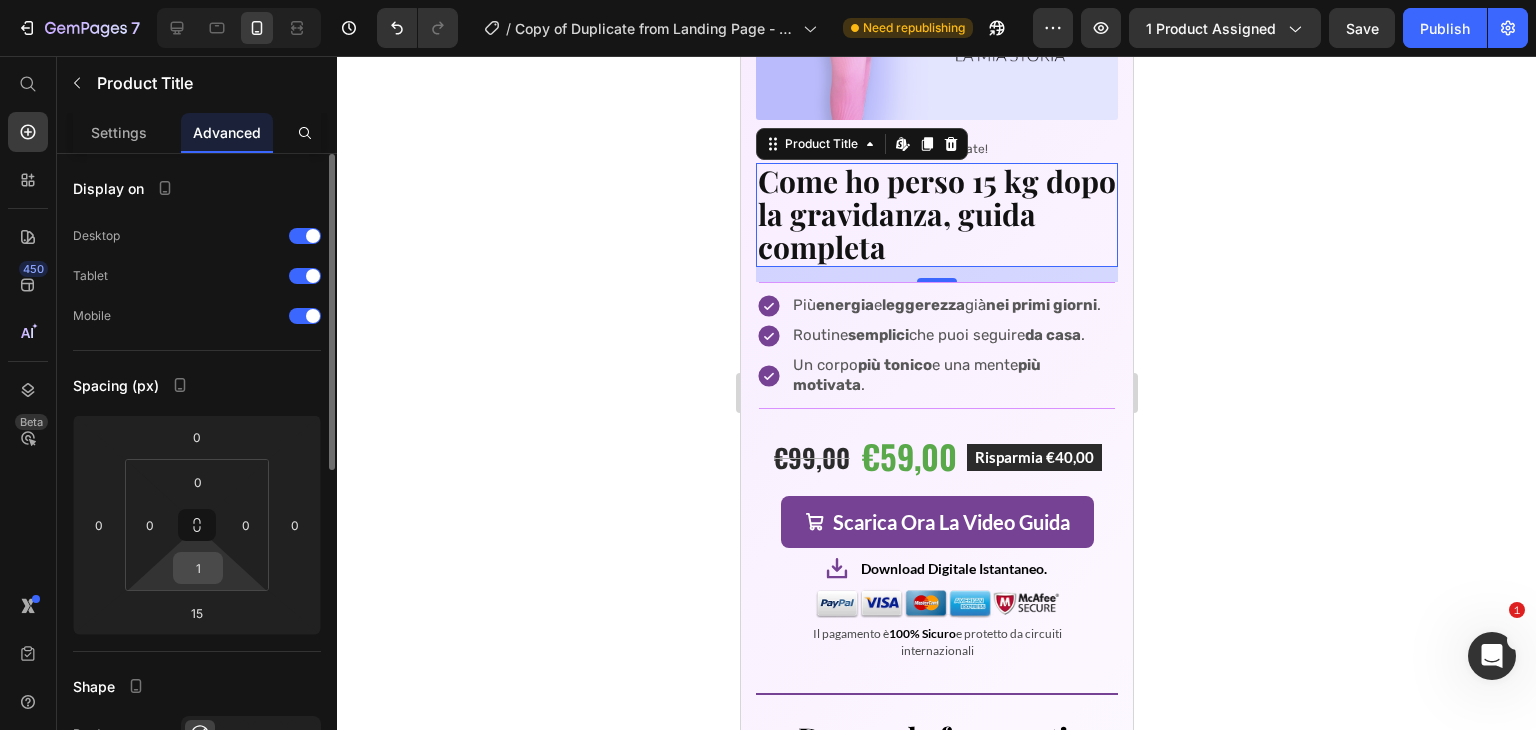 click on "1" at bounding box center (198, 568) 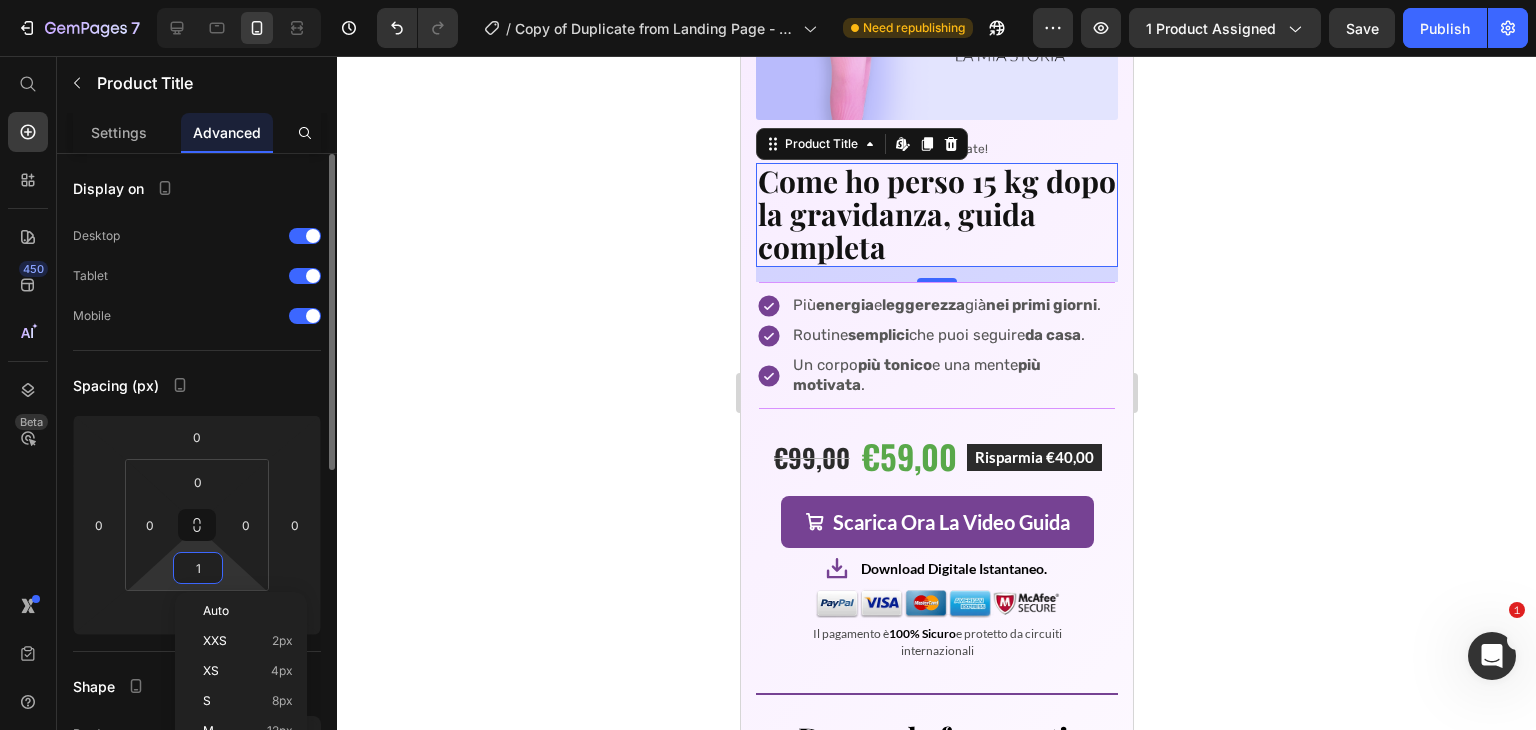 type on "2" 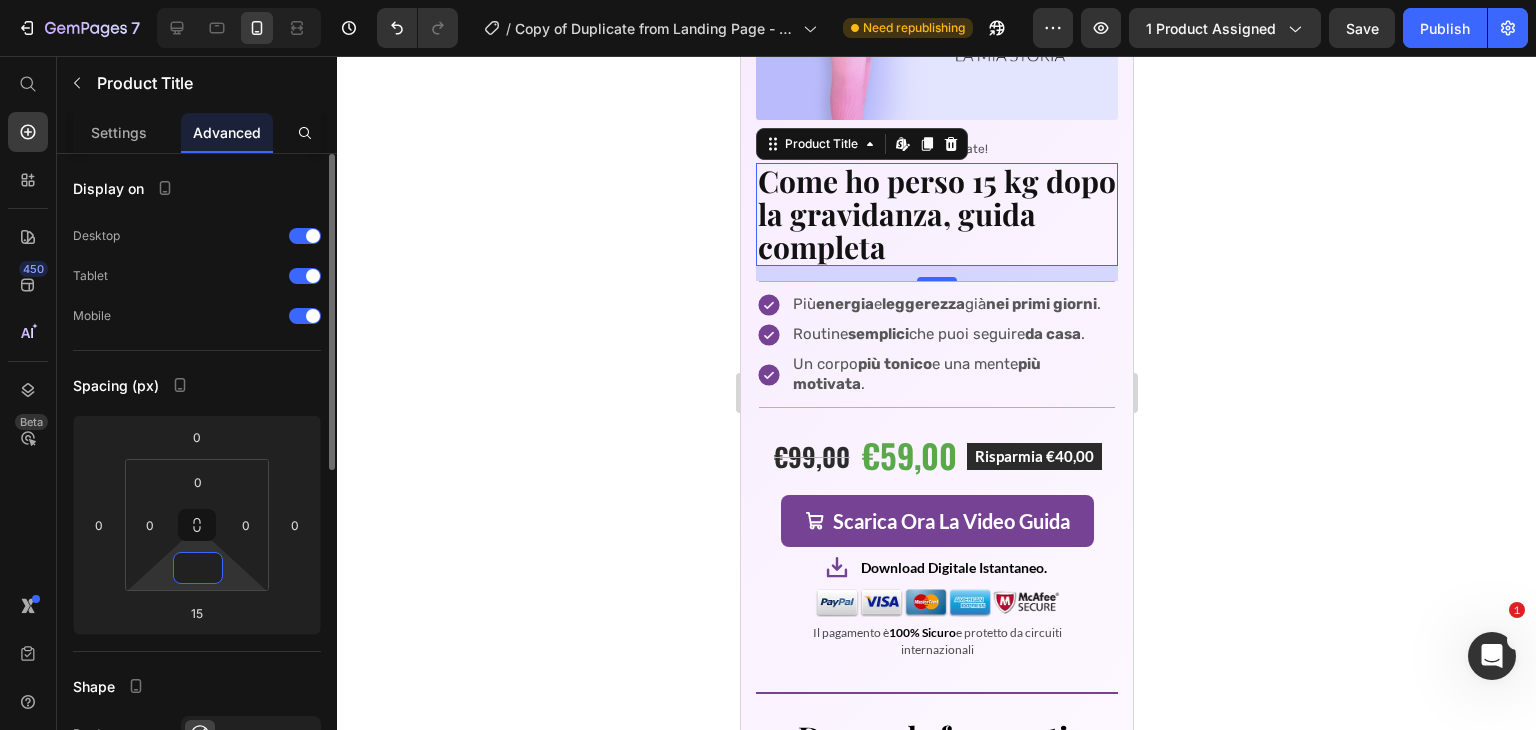 type on "1" 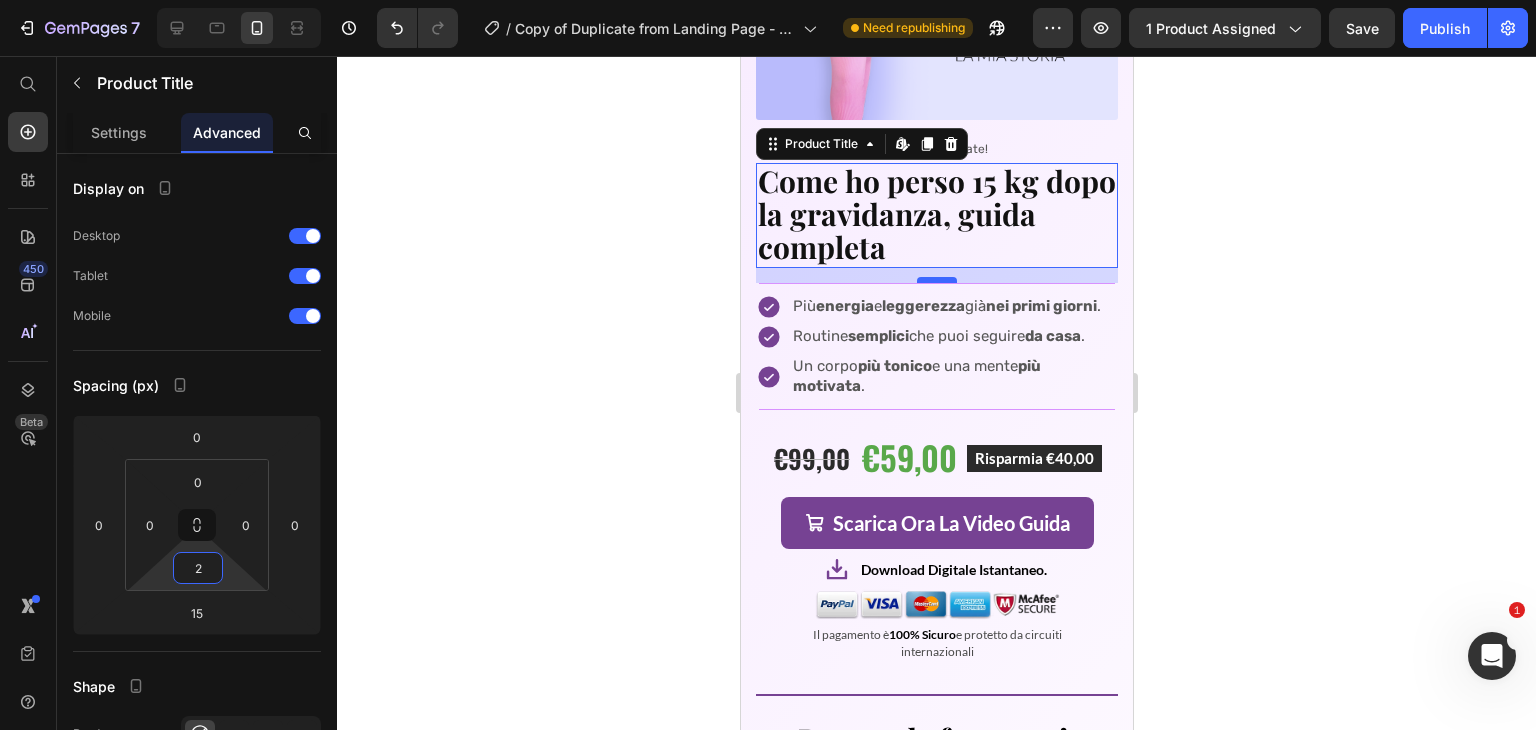 type on "2" 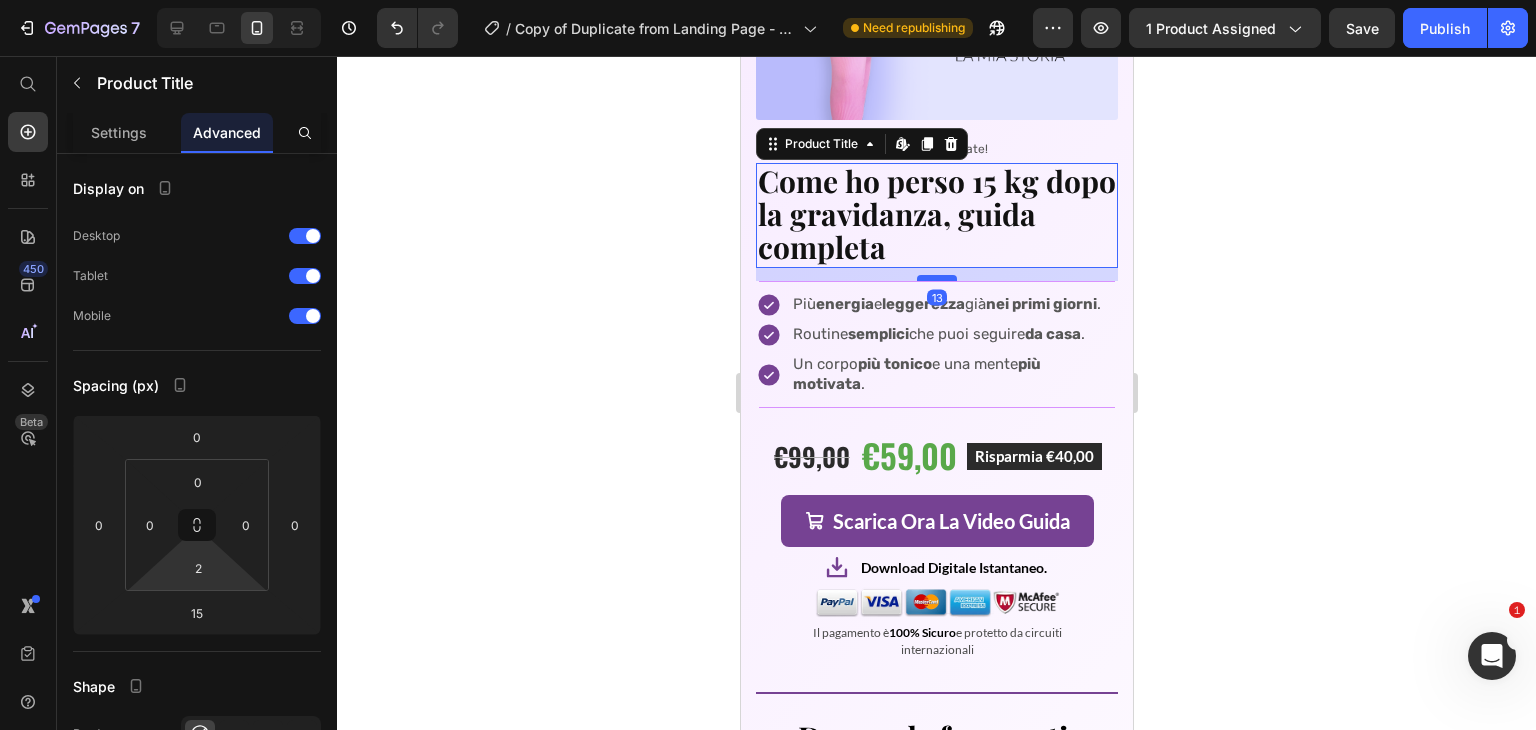 click at bounding box center [936, 278] 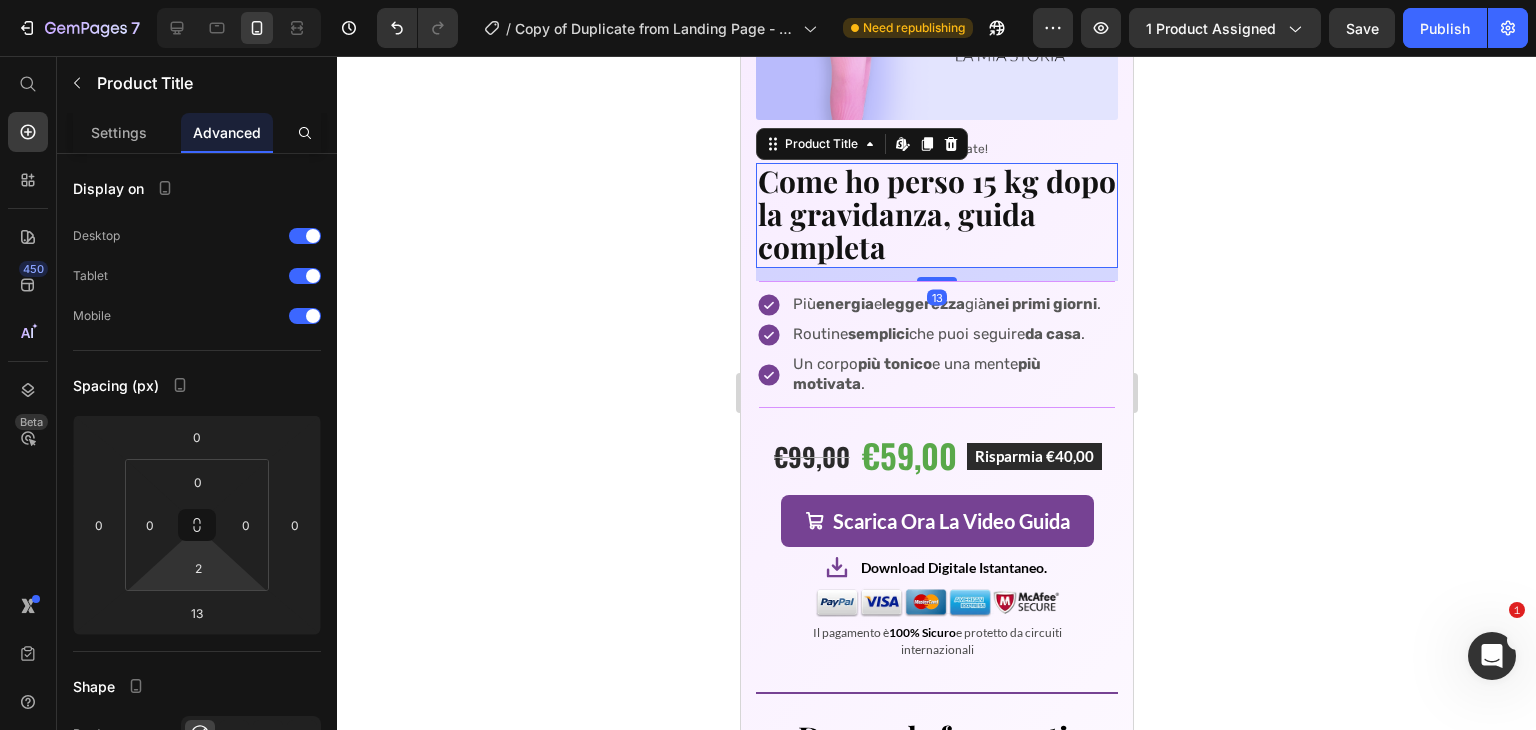 click 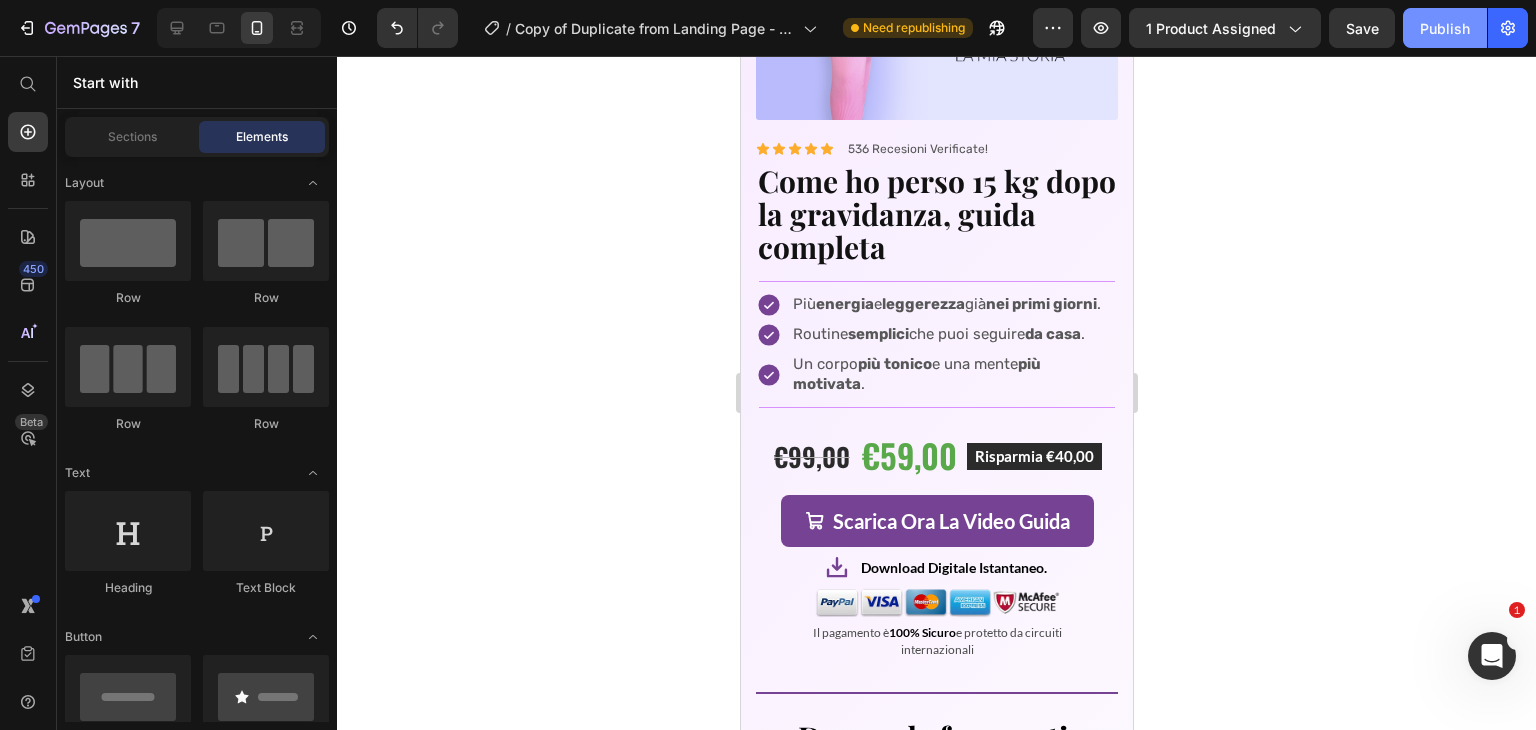 click on "Publish" 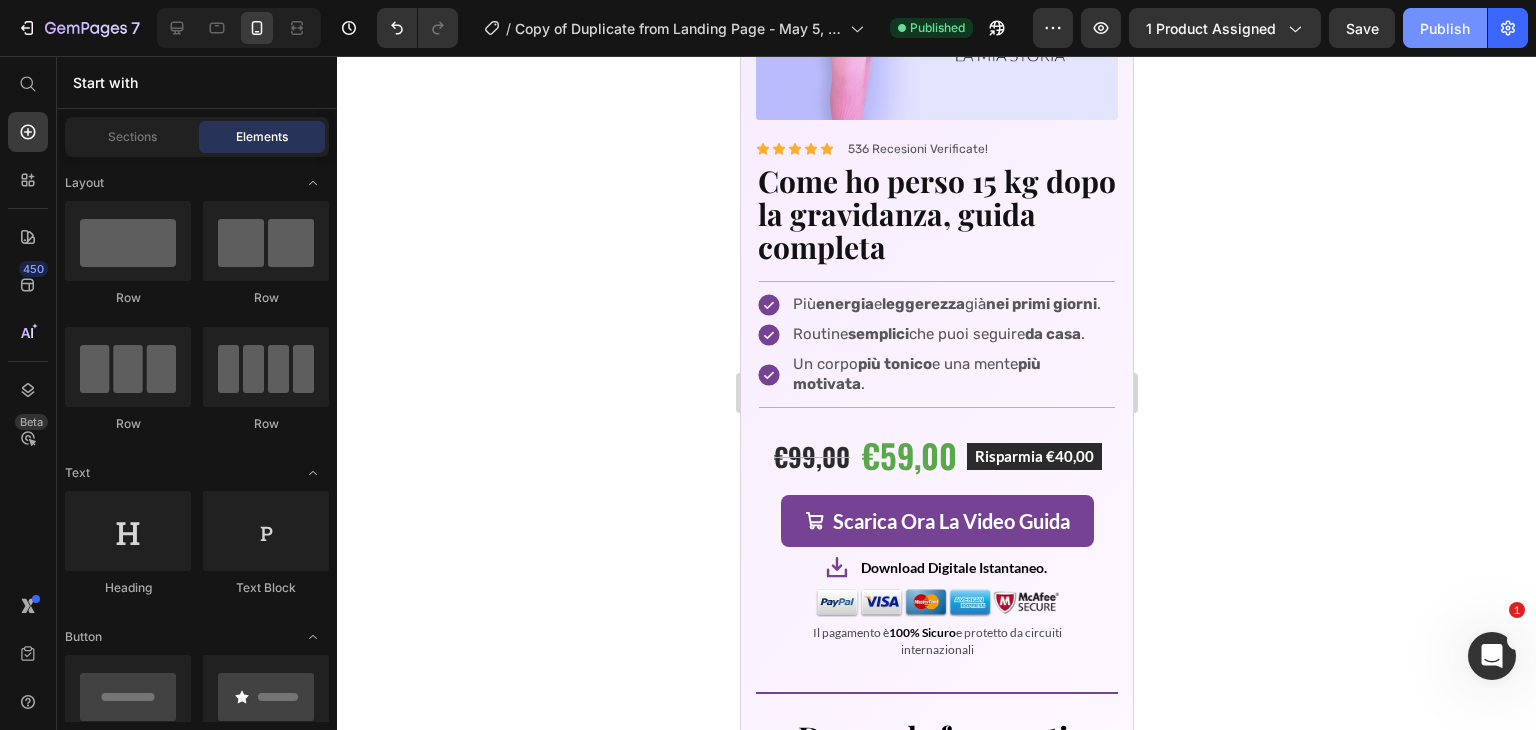 click on "Publish" 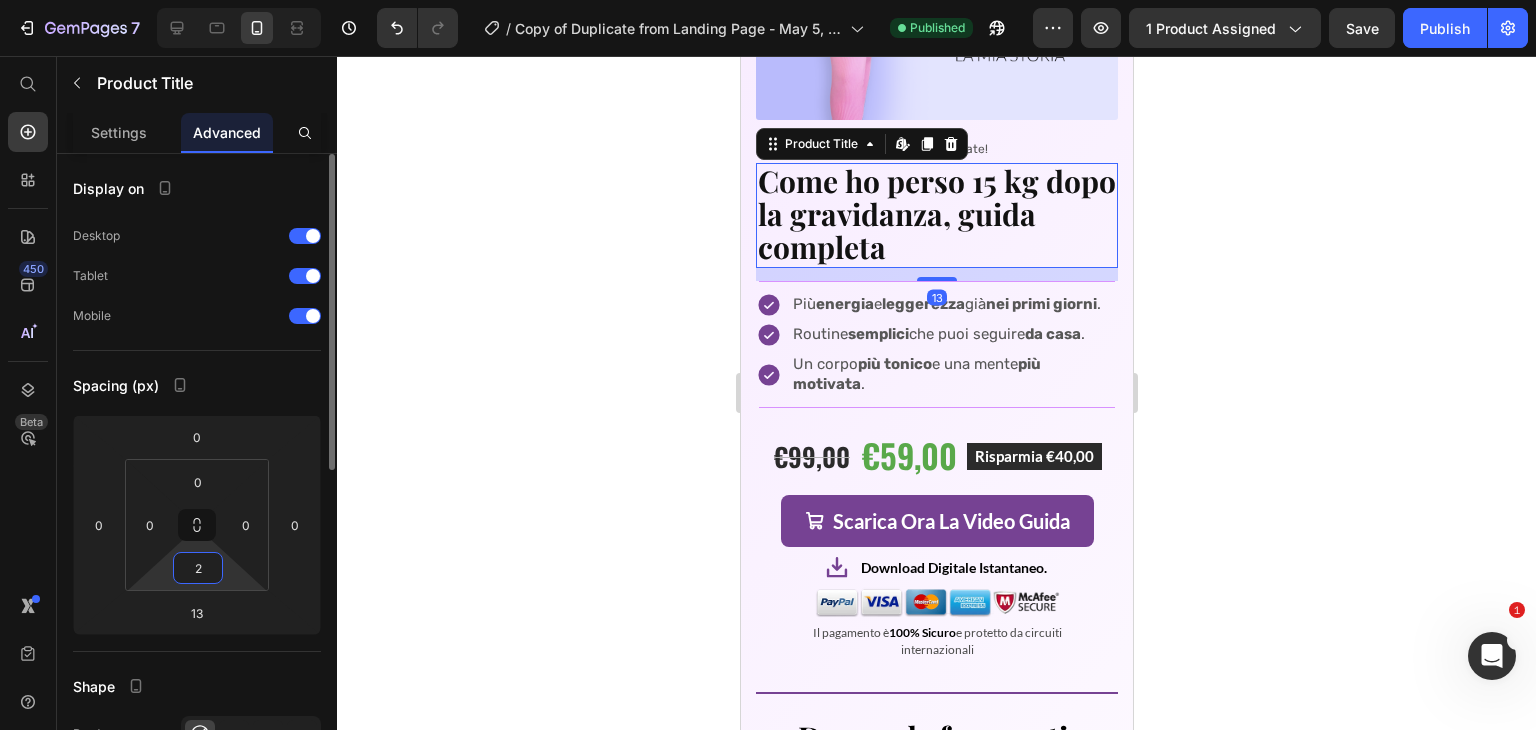click on "2" at bounding box center [198, 568] 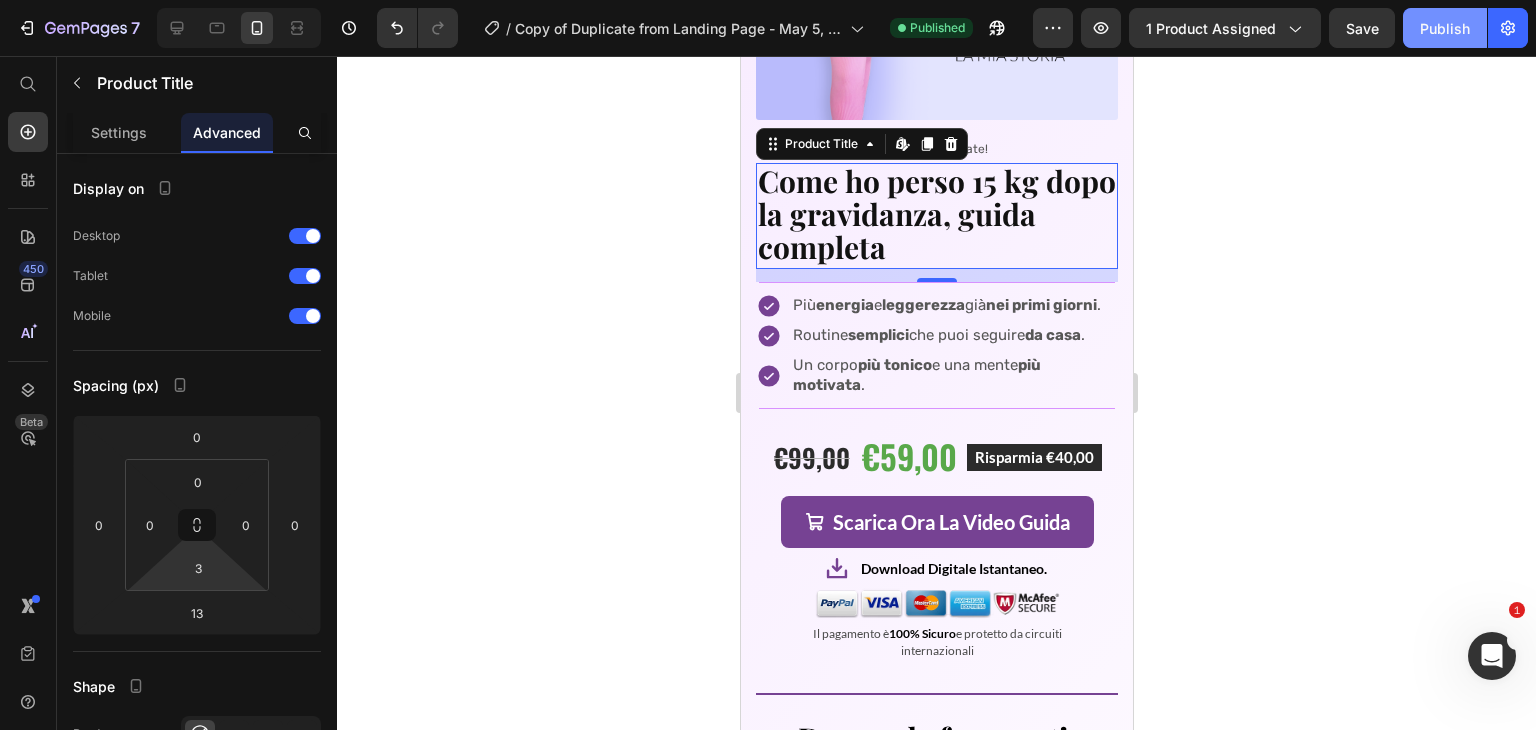 click on "Publish" 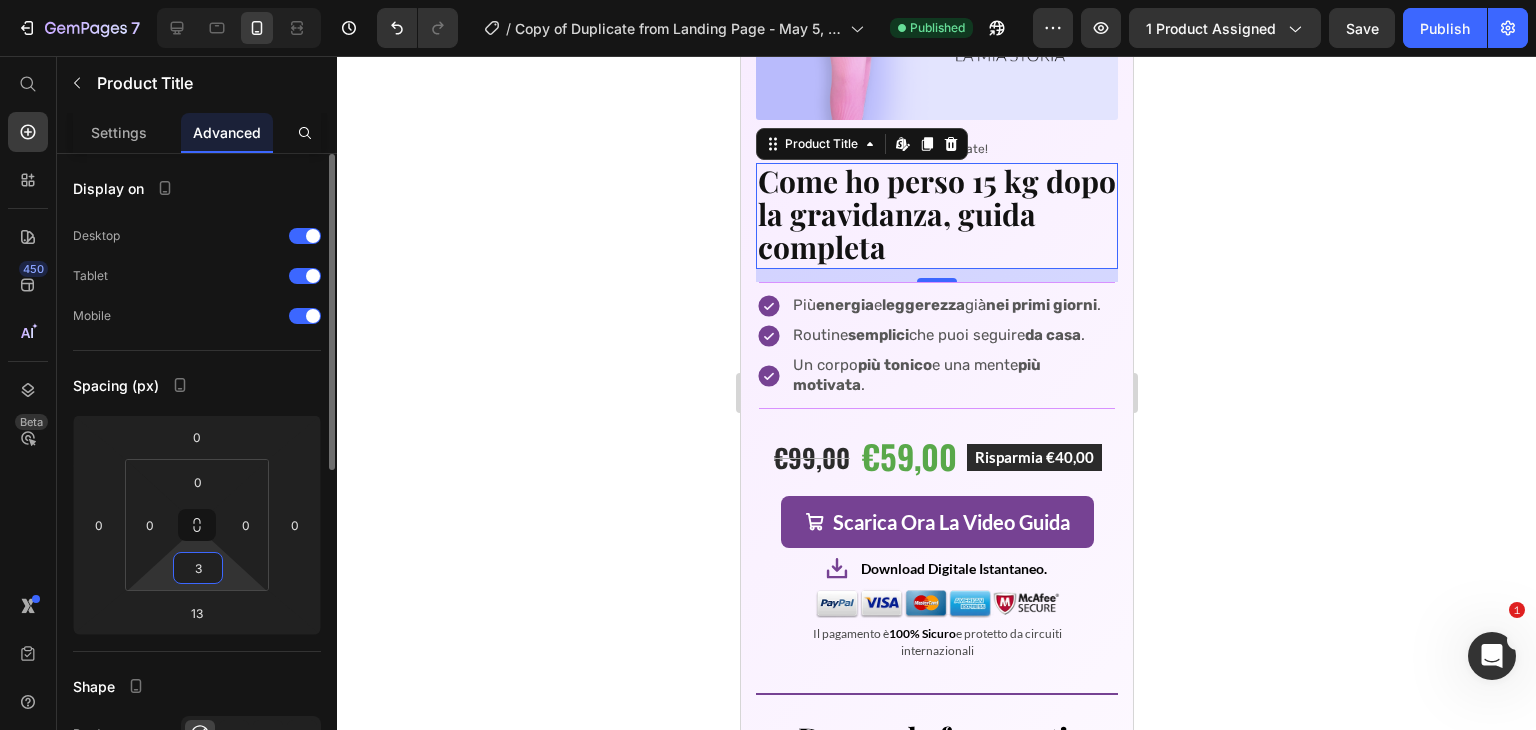 click on "3" at bounding box center (198, 568) 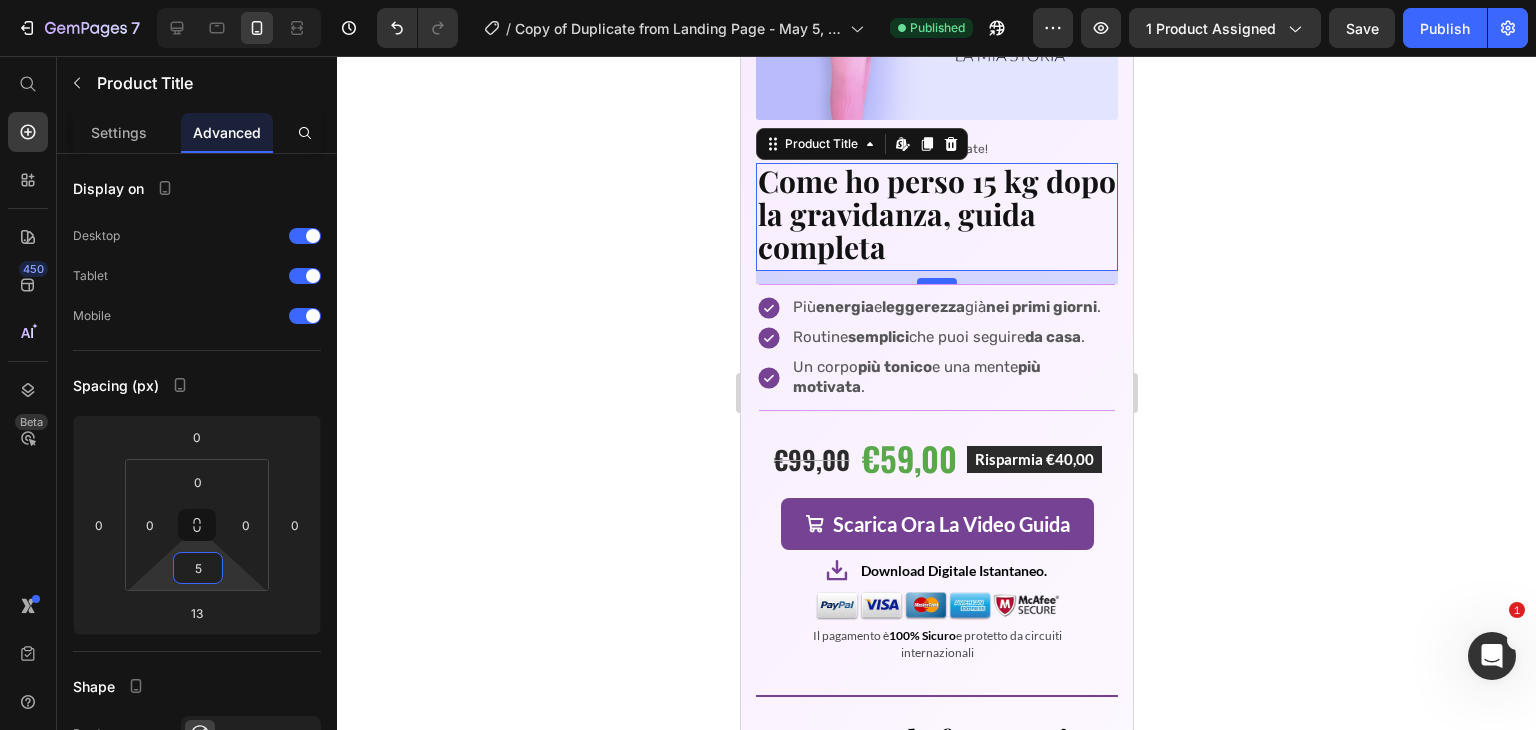 type on "5" 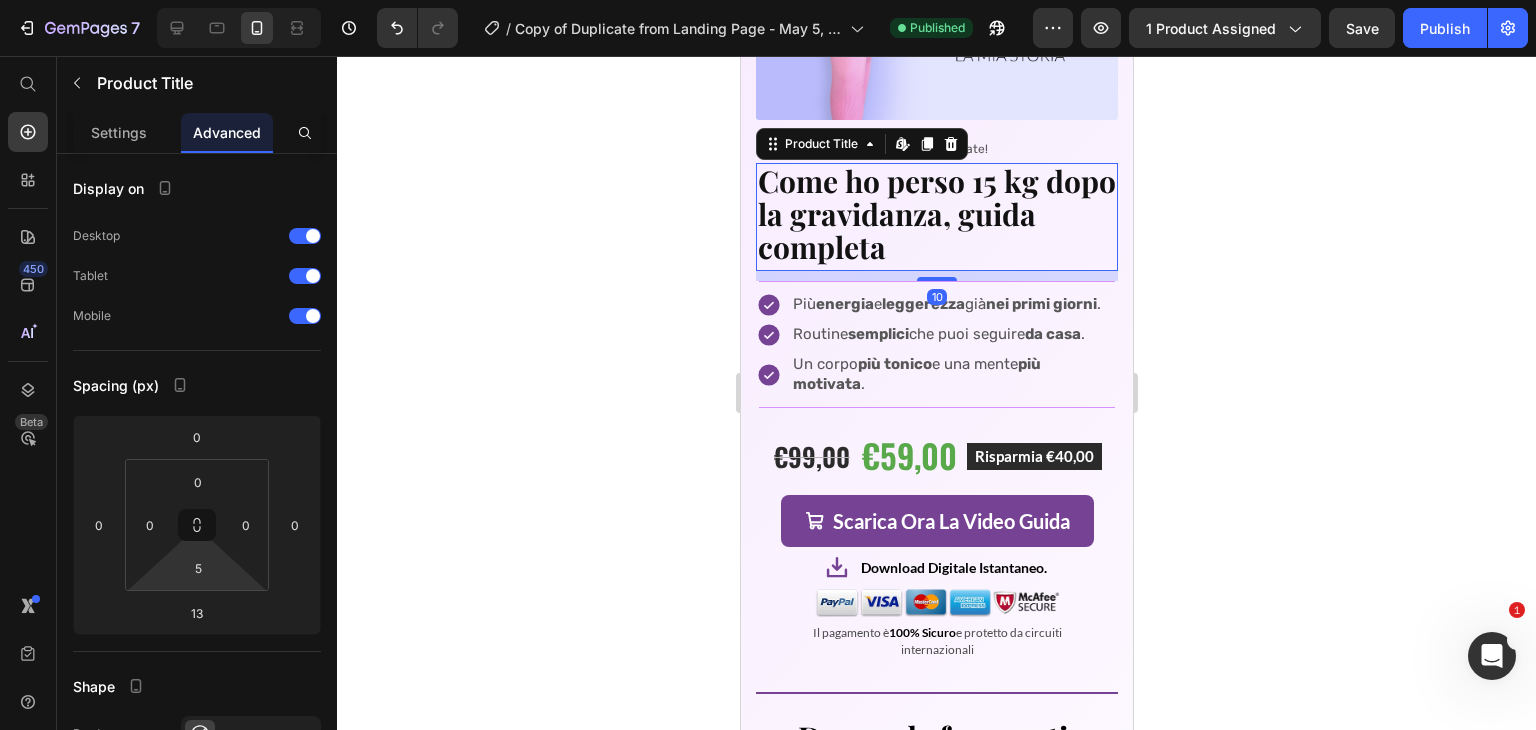 click at bounding box center [936, 279] 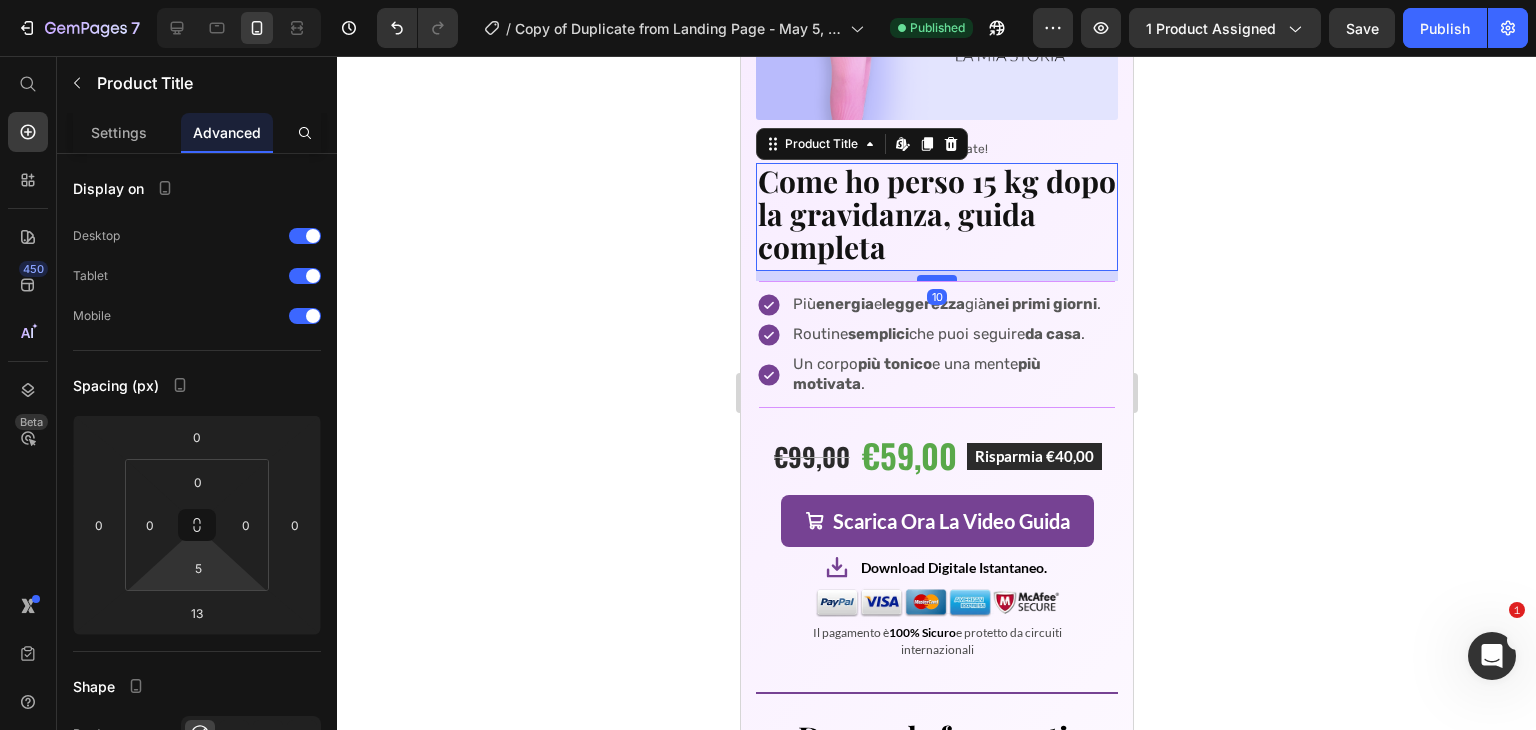 type on "10" 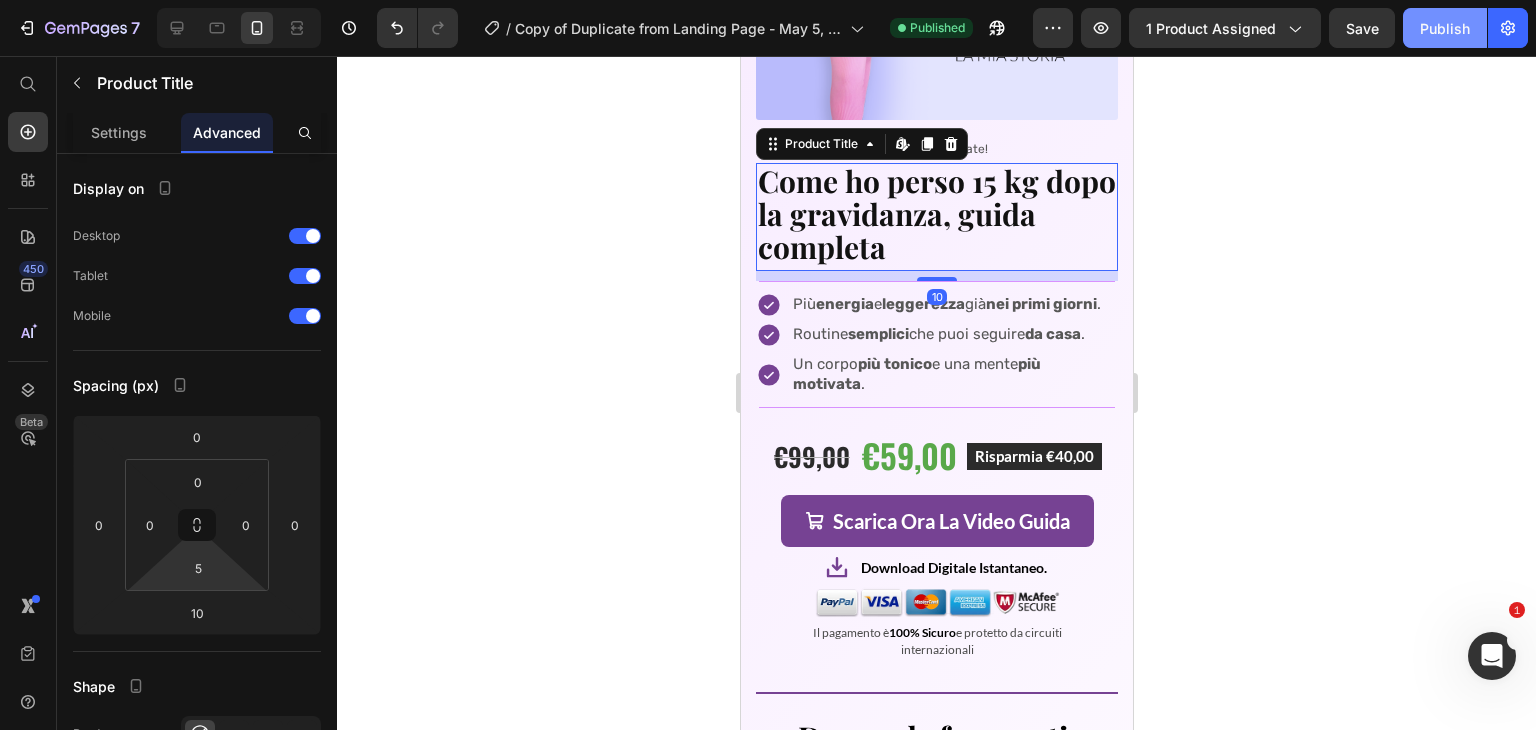 click on "Publish" at bounding box center (1445, 28) 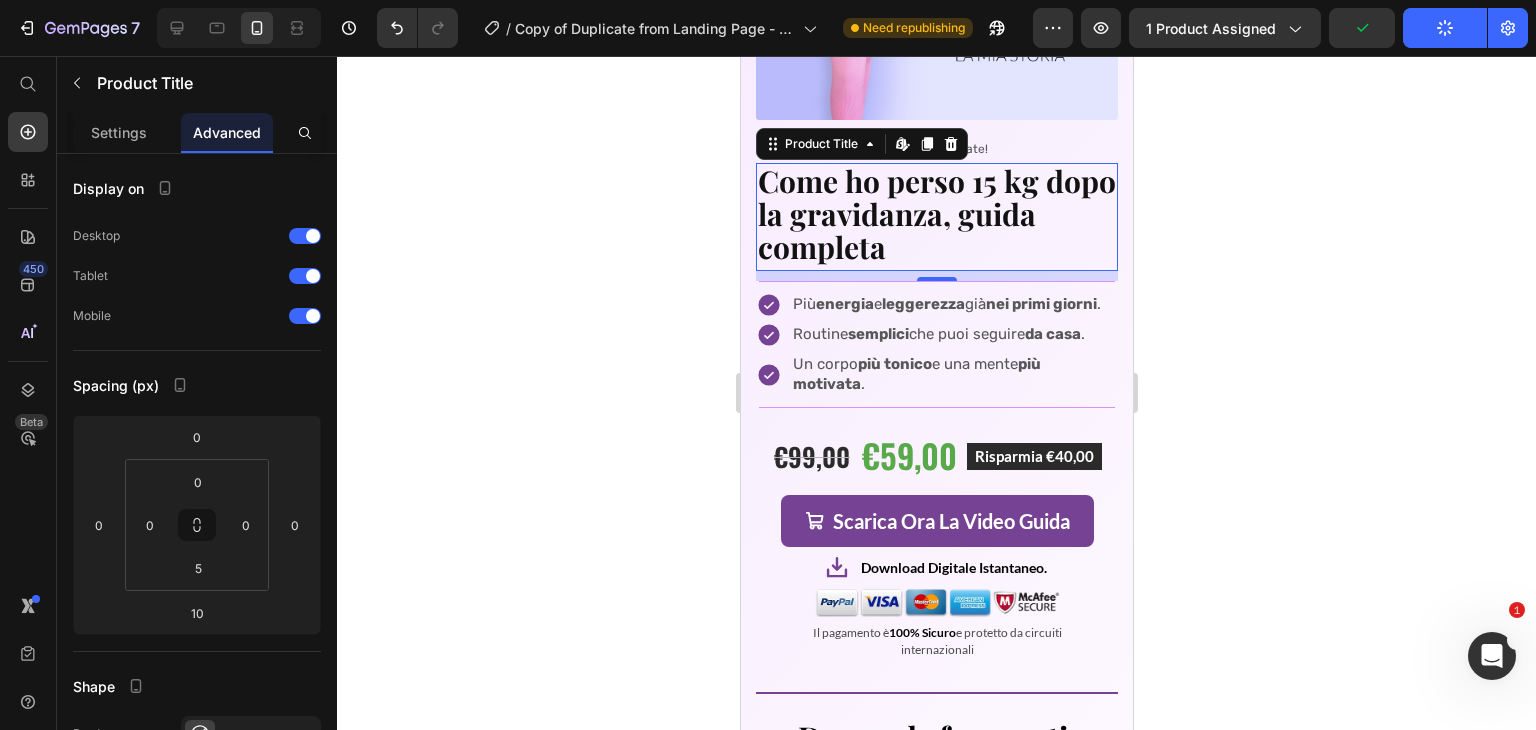 click 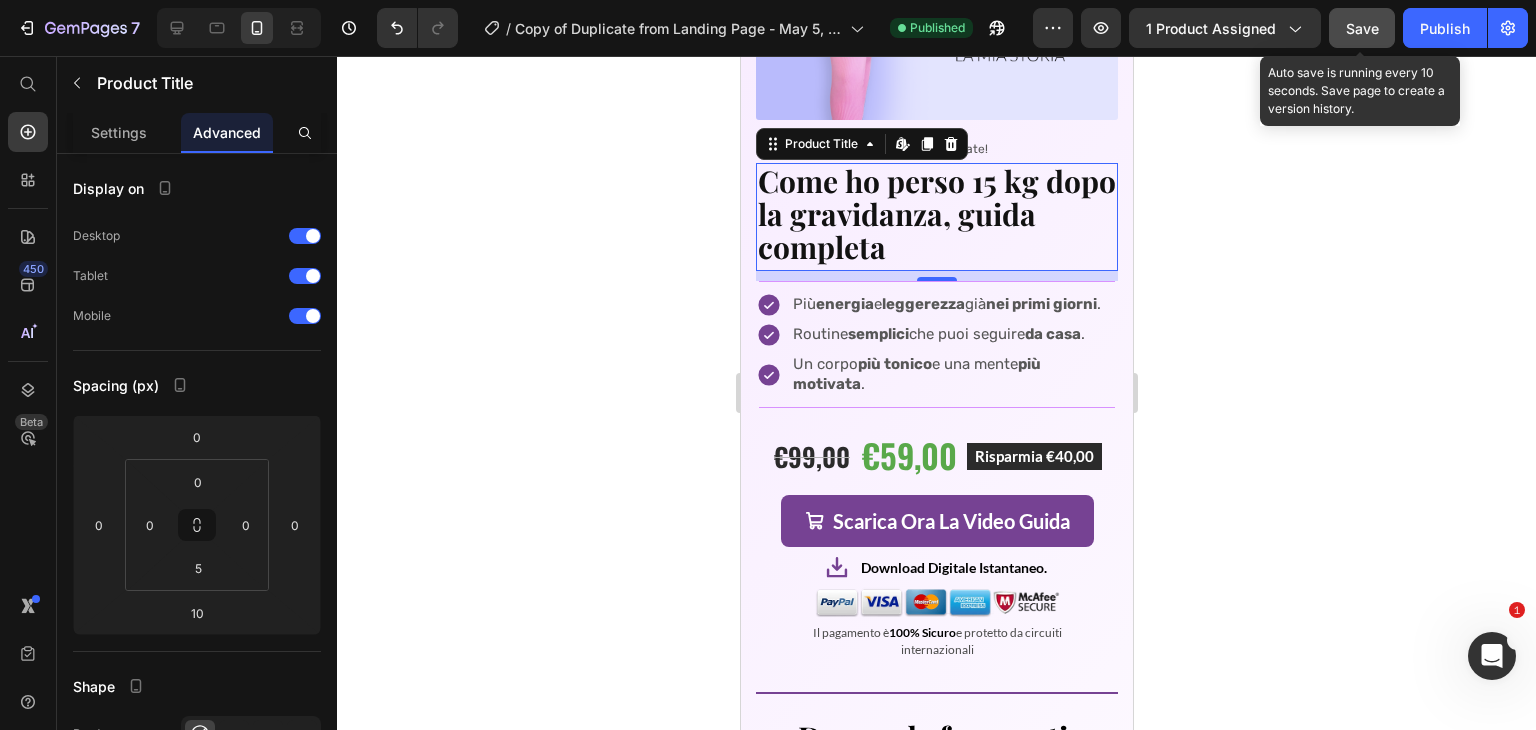 click on "Save" 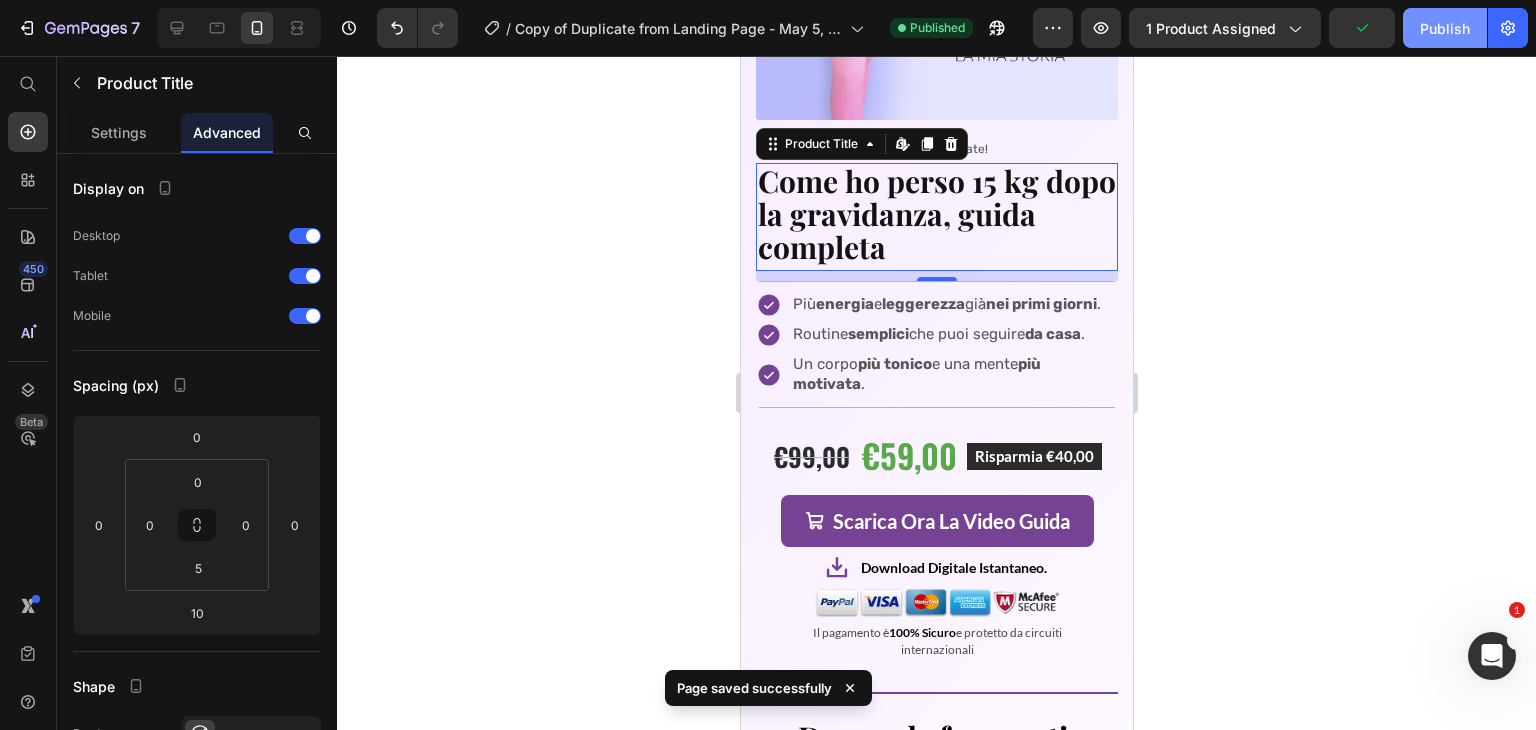 click on "Publish" 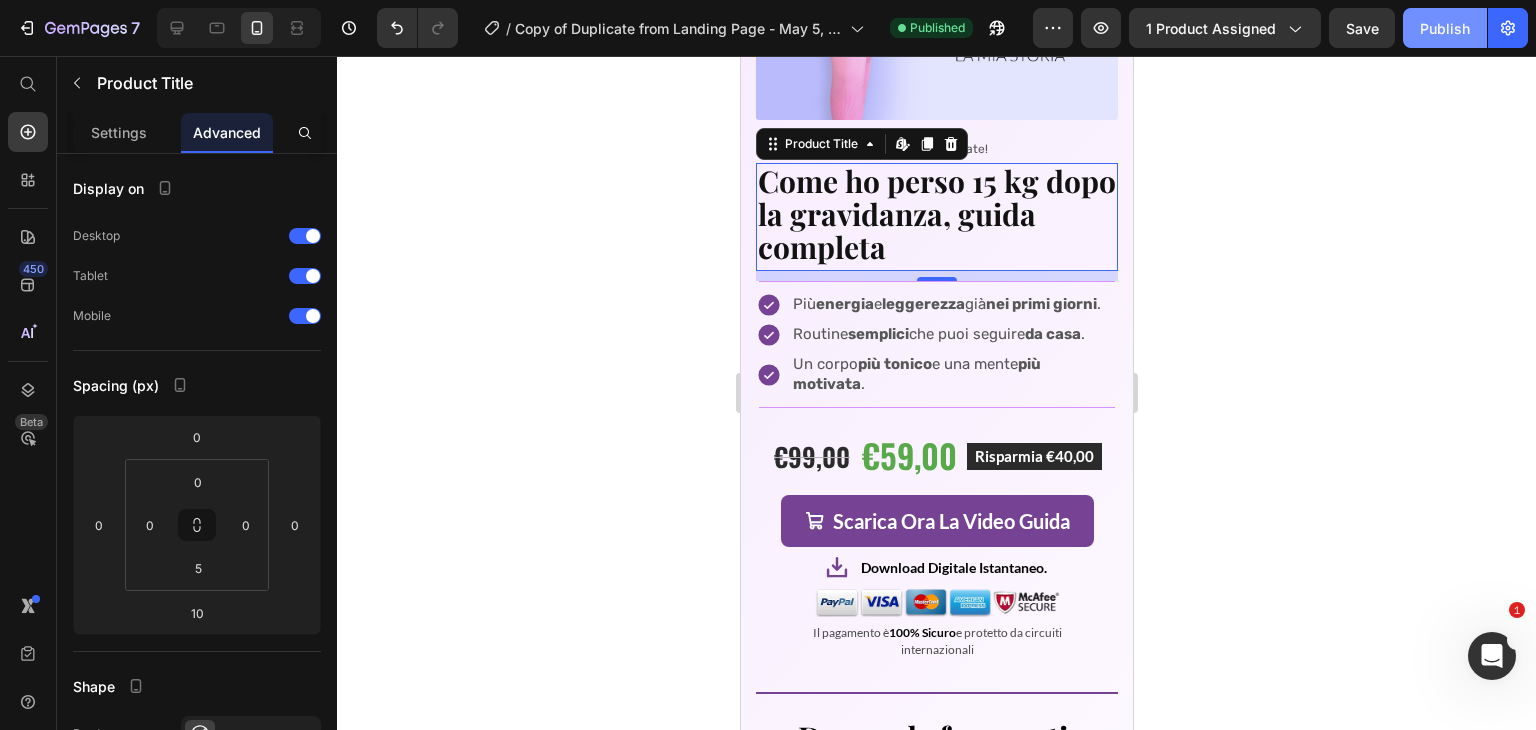 click on "Publish" at bounding box center (1445, 28) 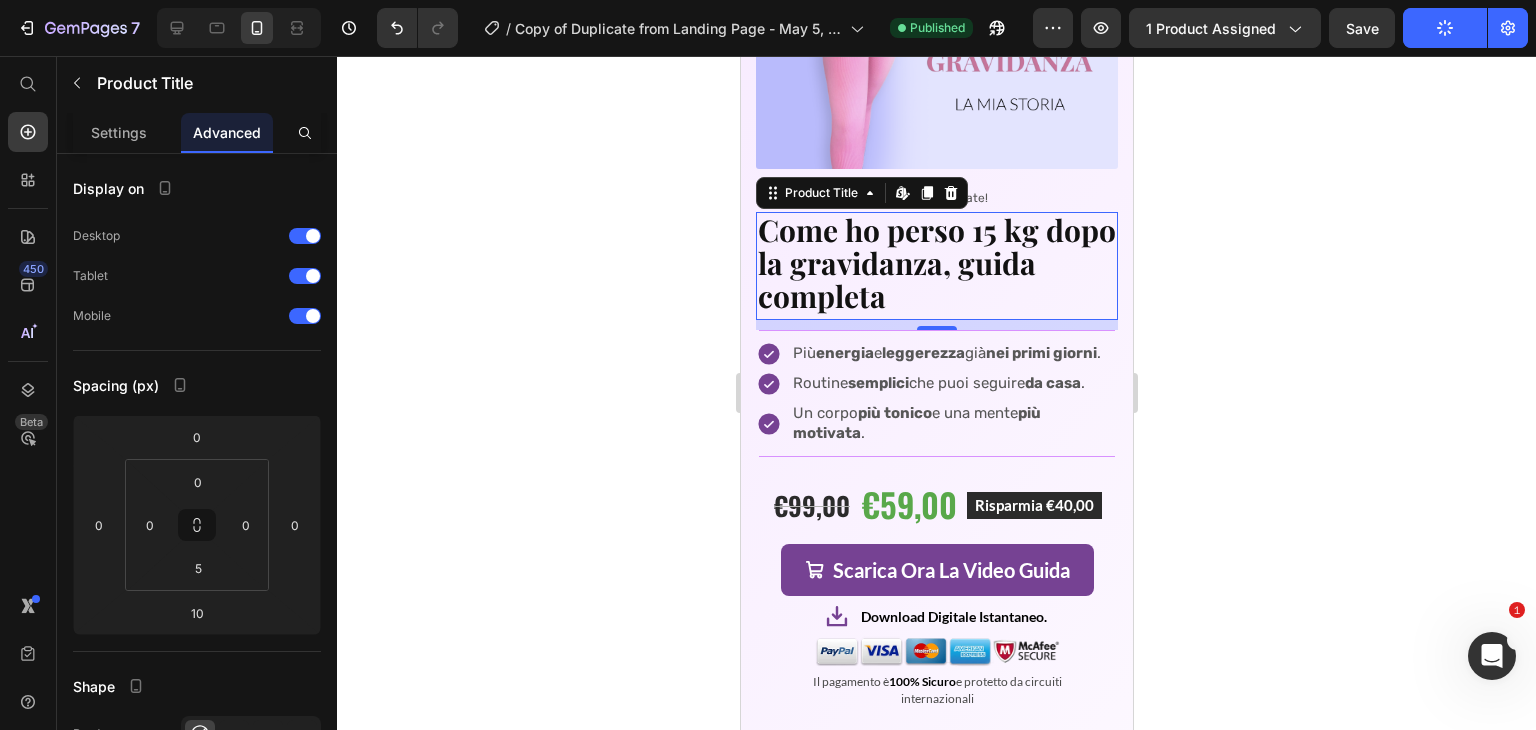 scroll, scrollTop: 6410, scrollLeft: 0, axis: vertical 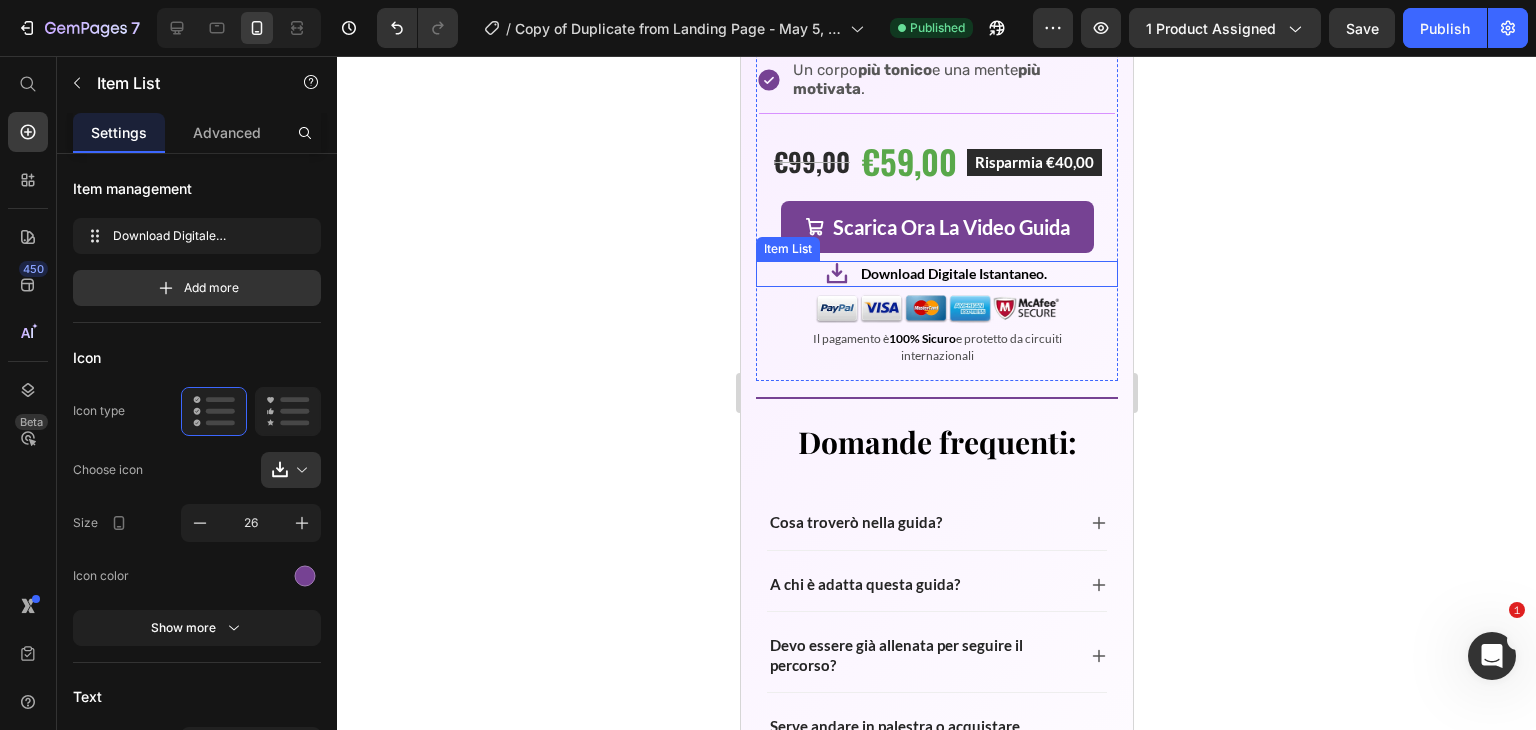 click on "Download Digitale Istantaneo." at bounding box center [936, 274] 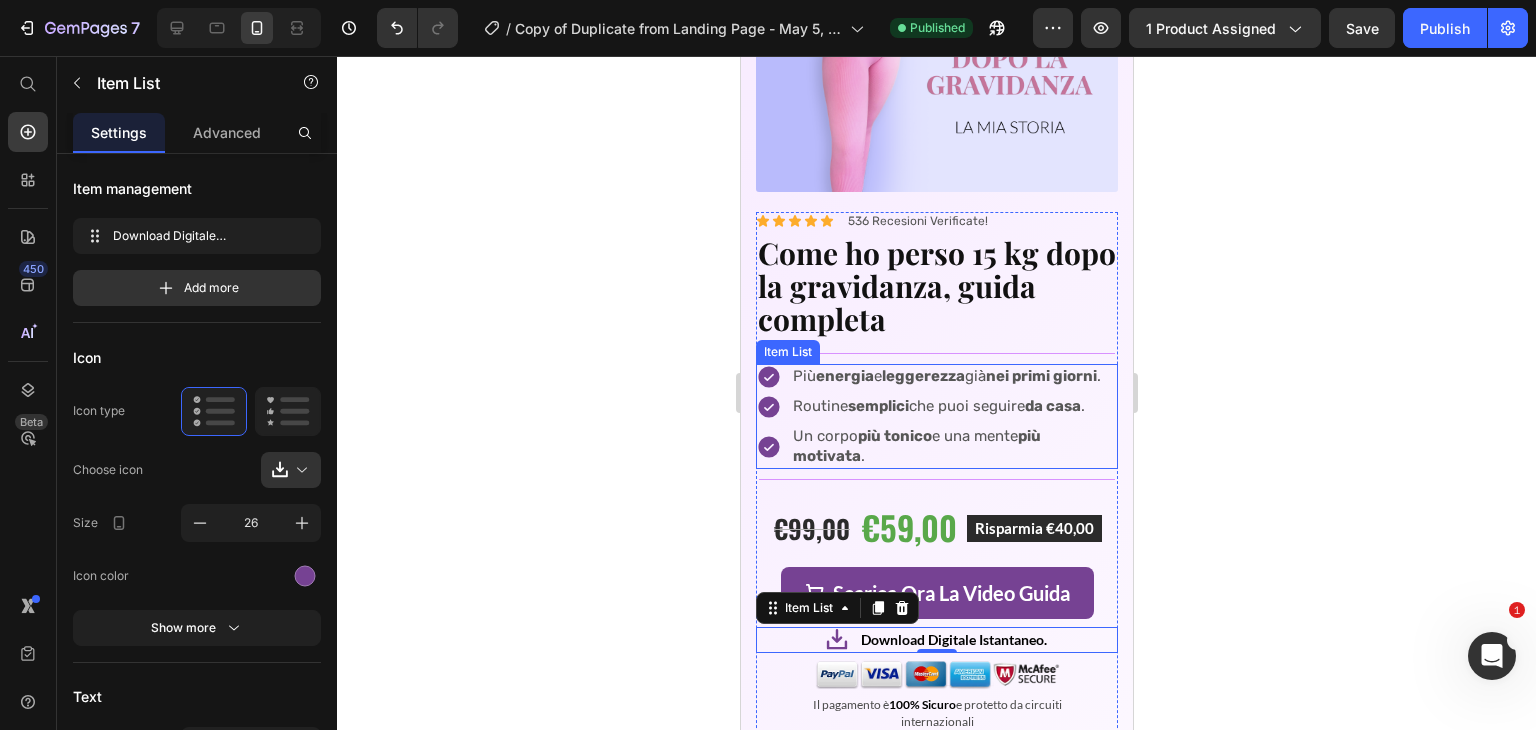 scroll, scrollTop: 6386, scrollLeft: 0, axis: vertical 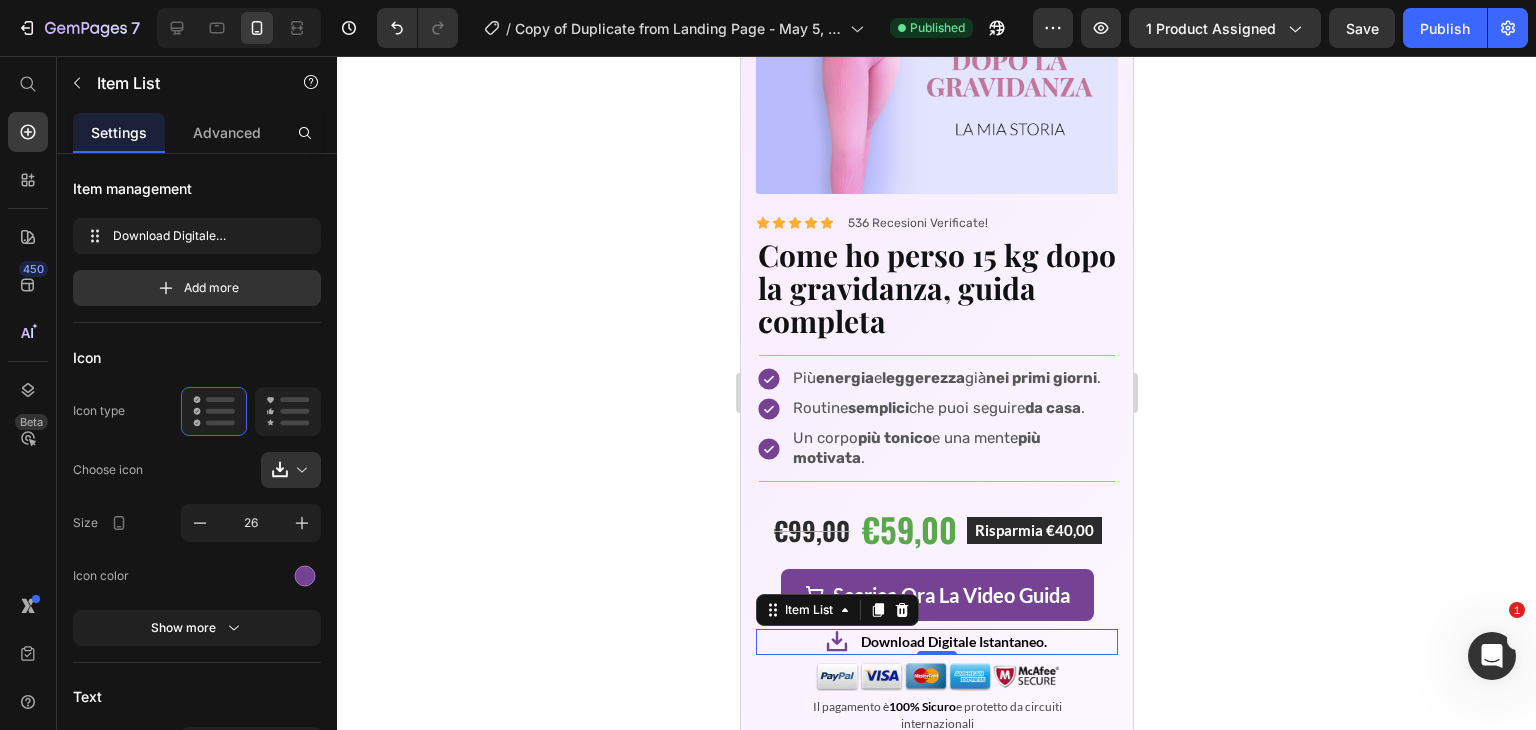 click 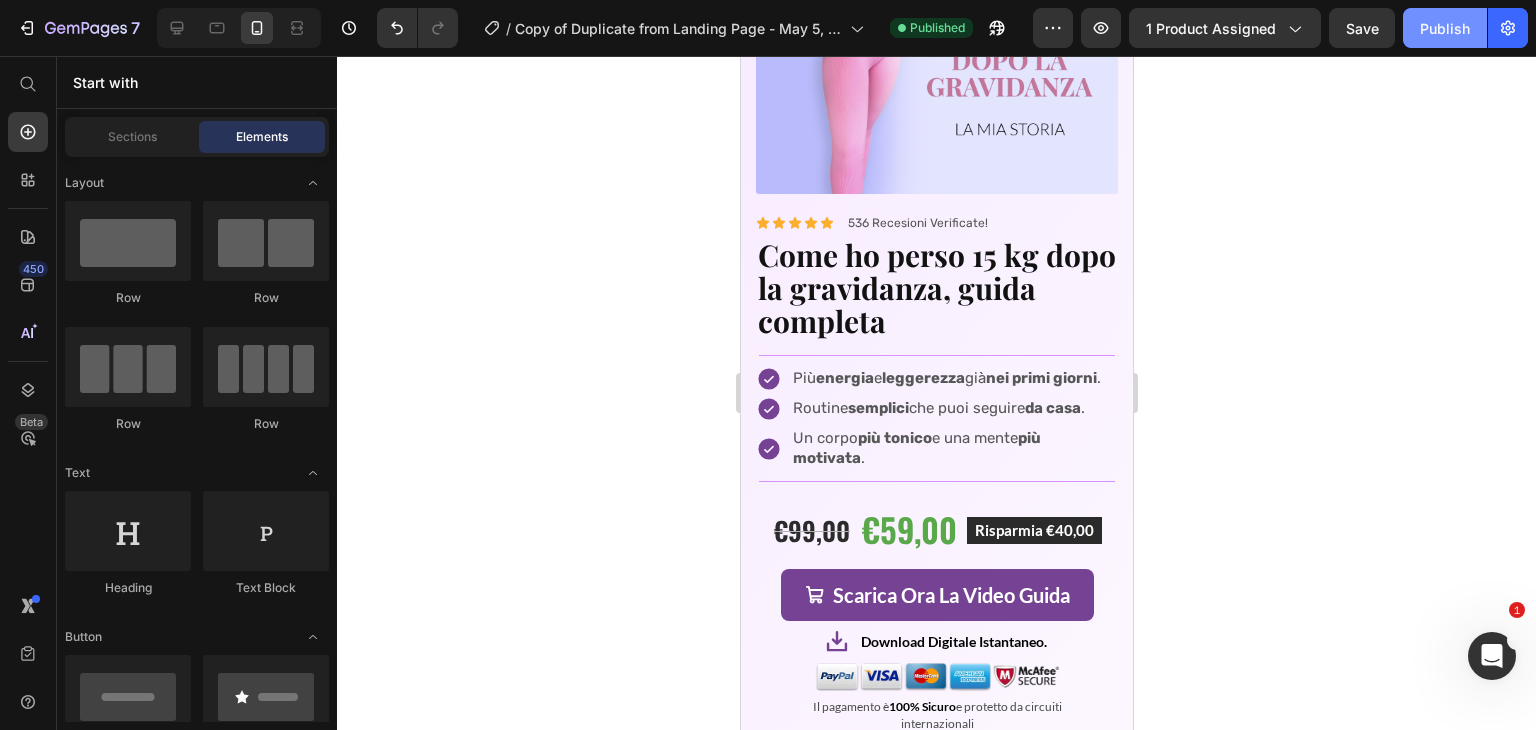 click on "Publish" 